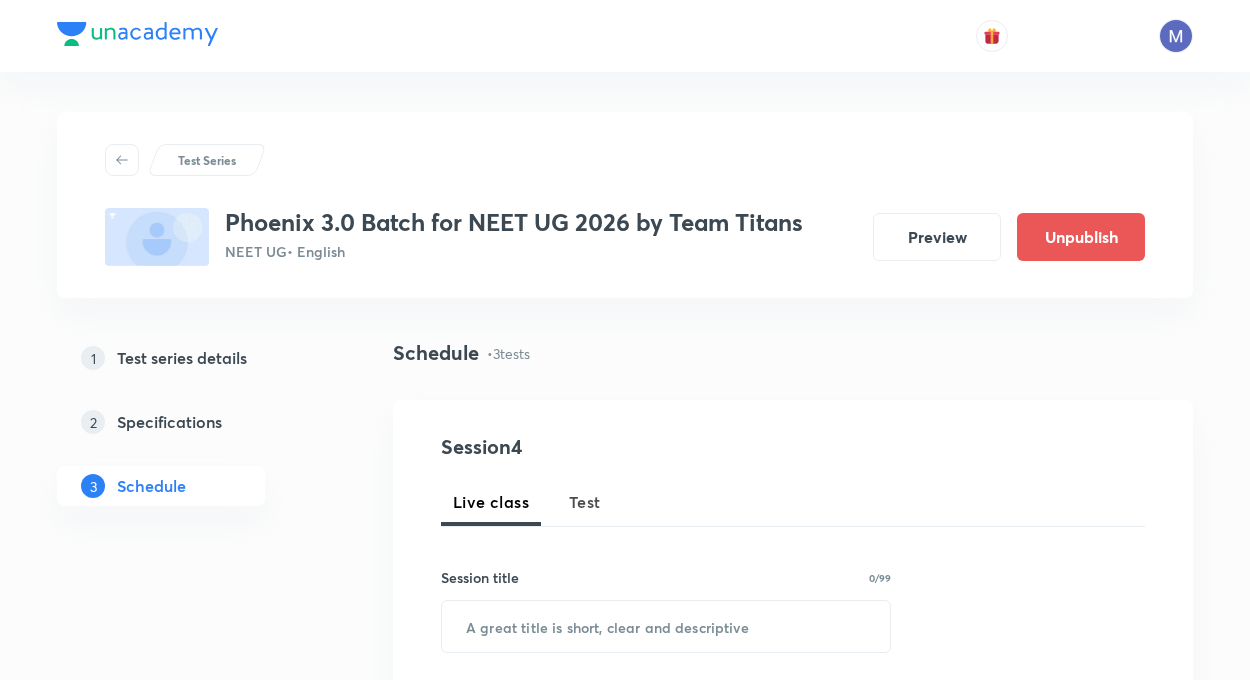 scroll, scrollTop: 1046, scrollLeft: 0, axis: vertical 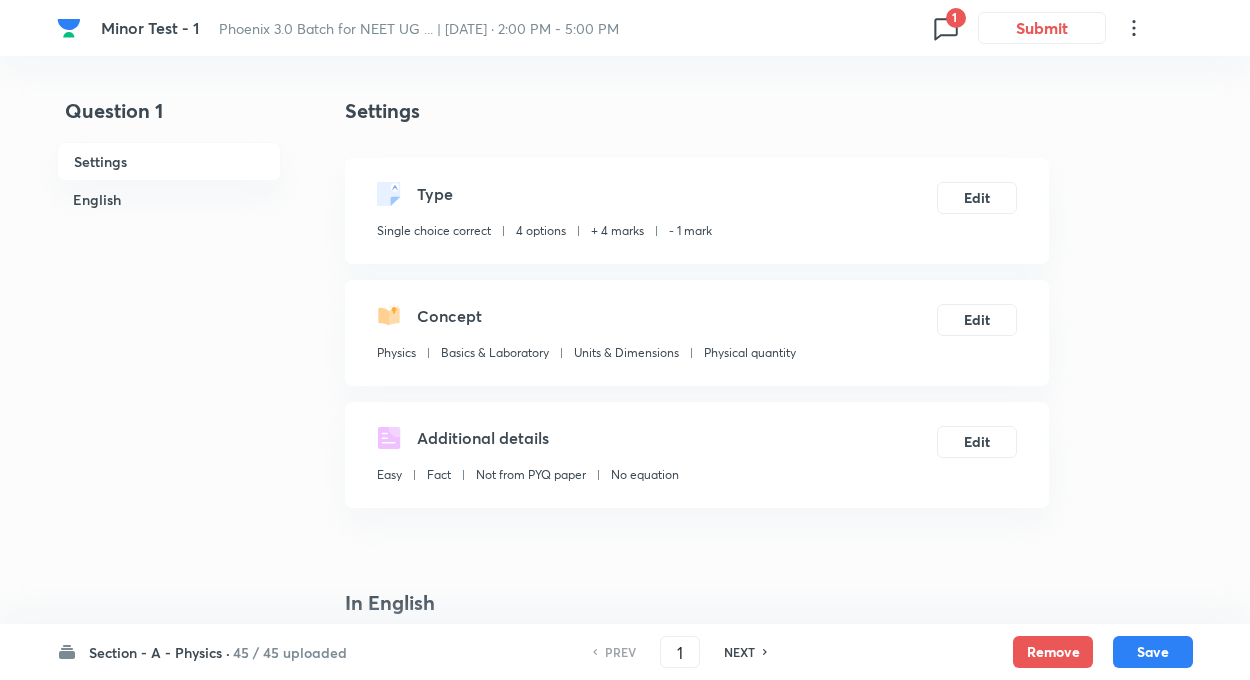 click on "45 / 45 uploaded" at bounding box center (290, 652) 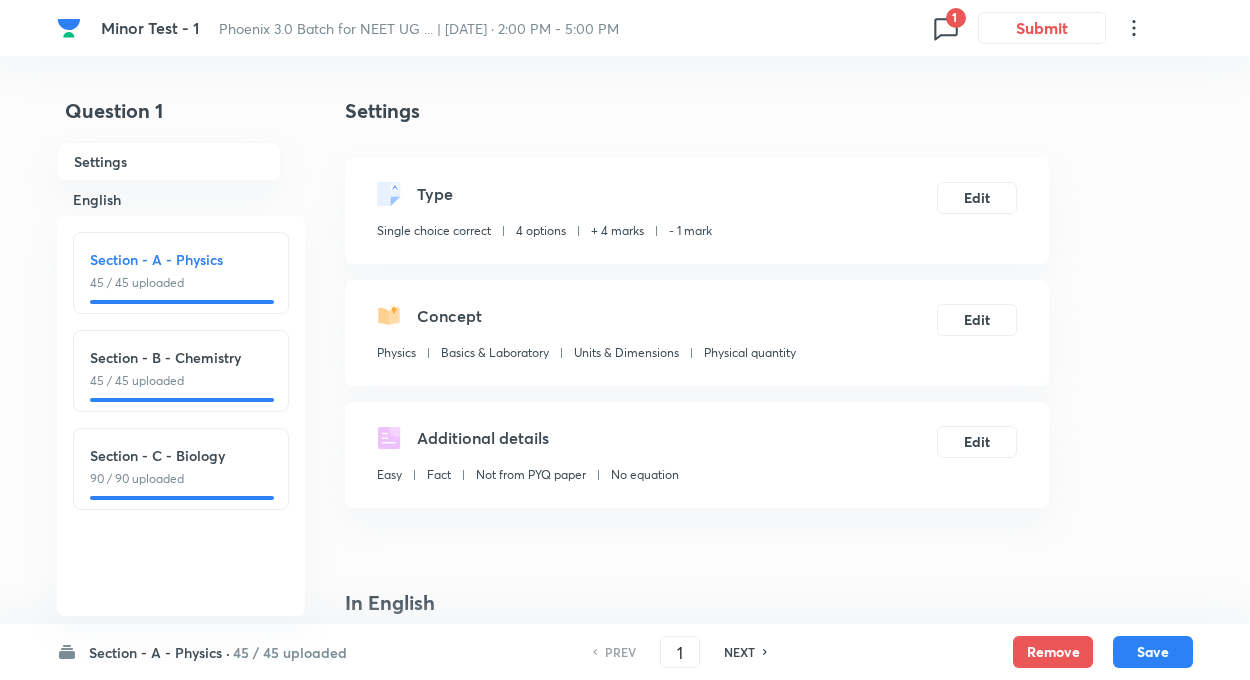 click on "45 / 45 uploaded" at bounding box center [181, 381] 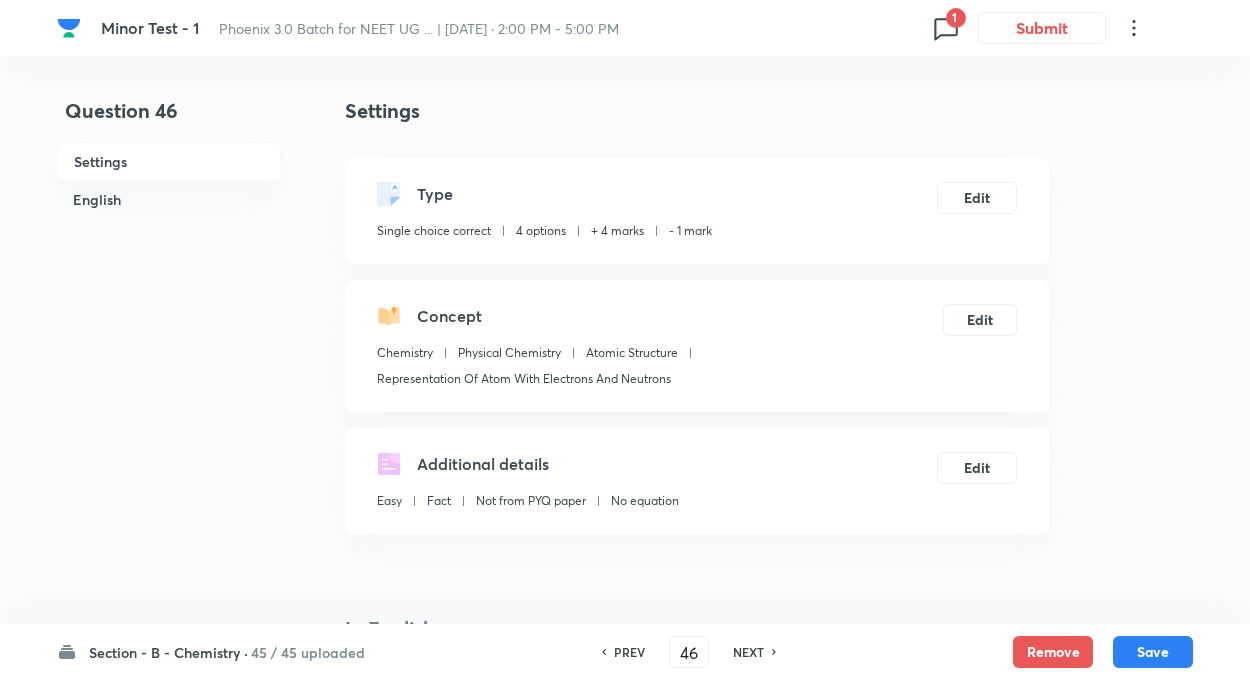 type on "46" 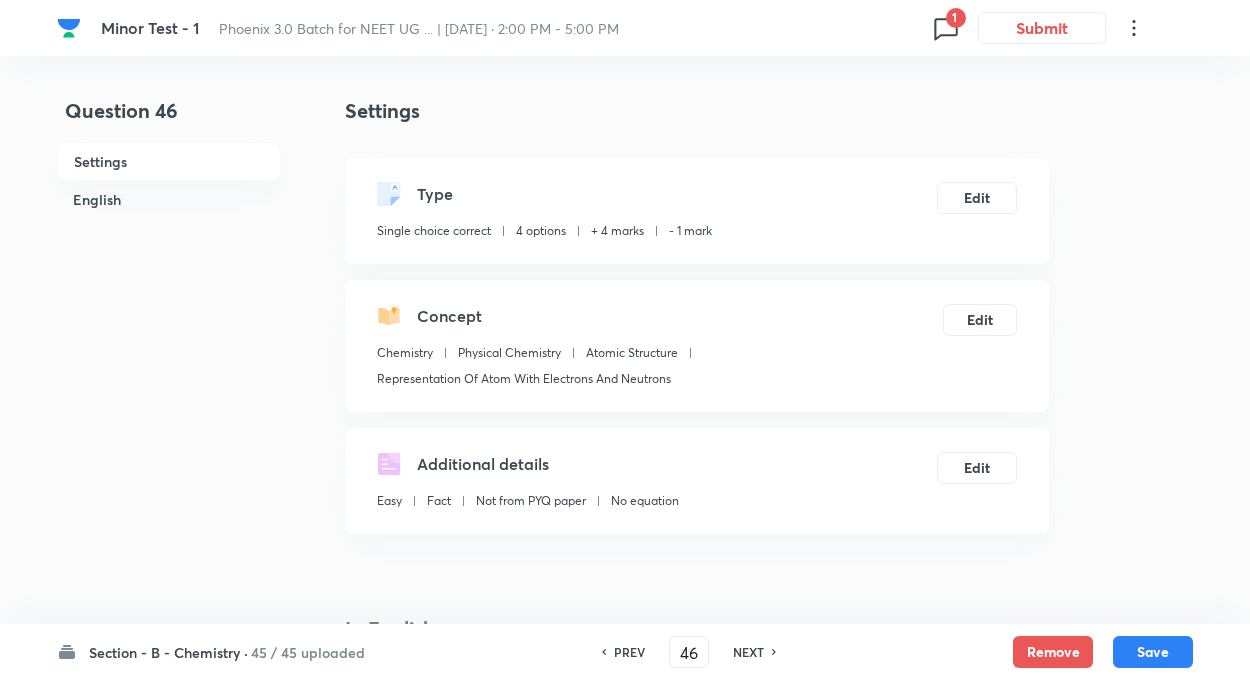 checkbox on "true" 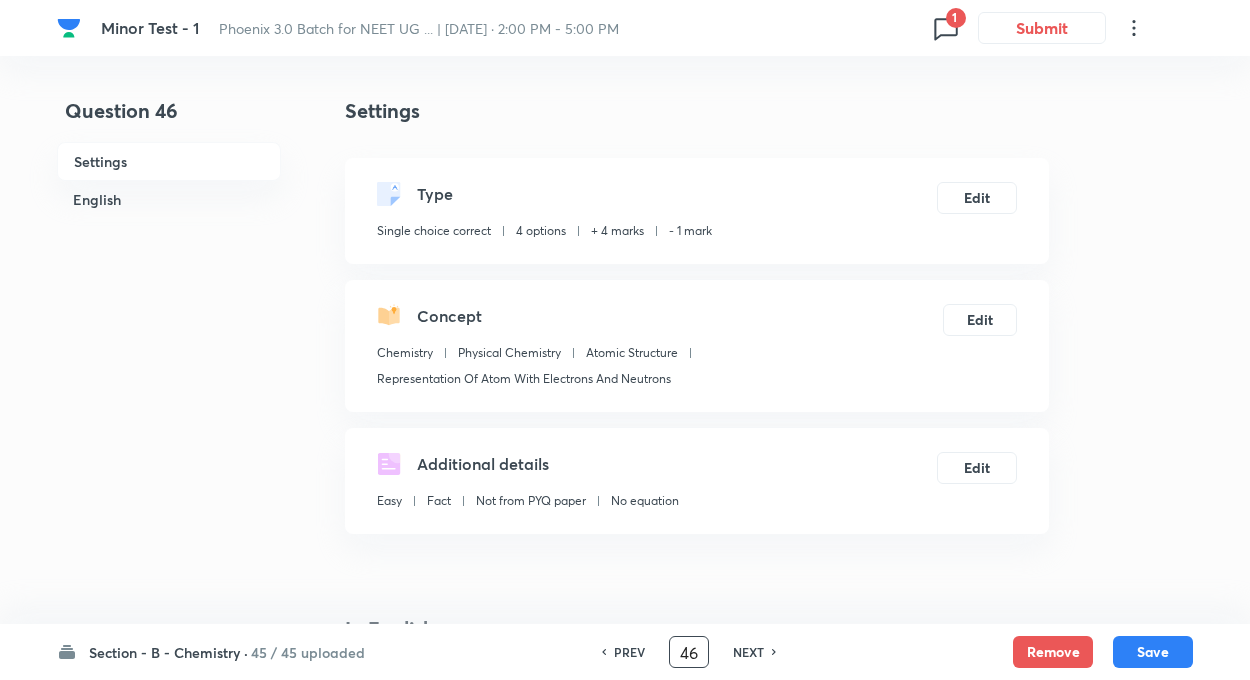 click on "46" at bounding box center (689, 652) 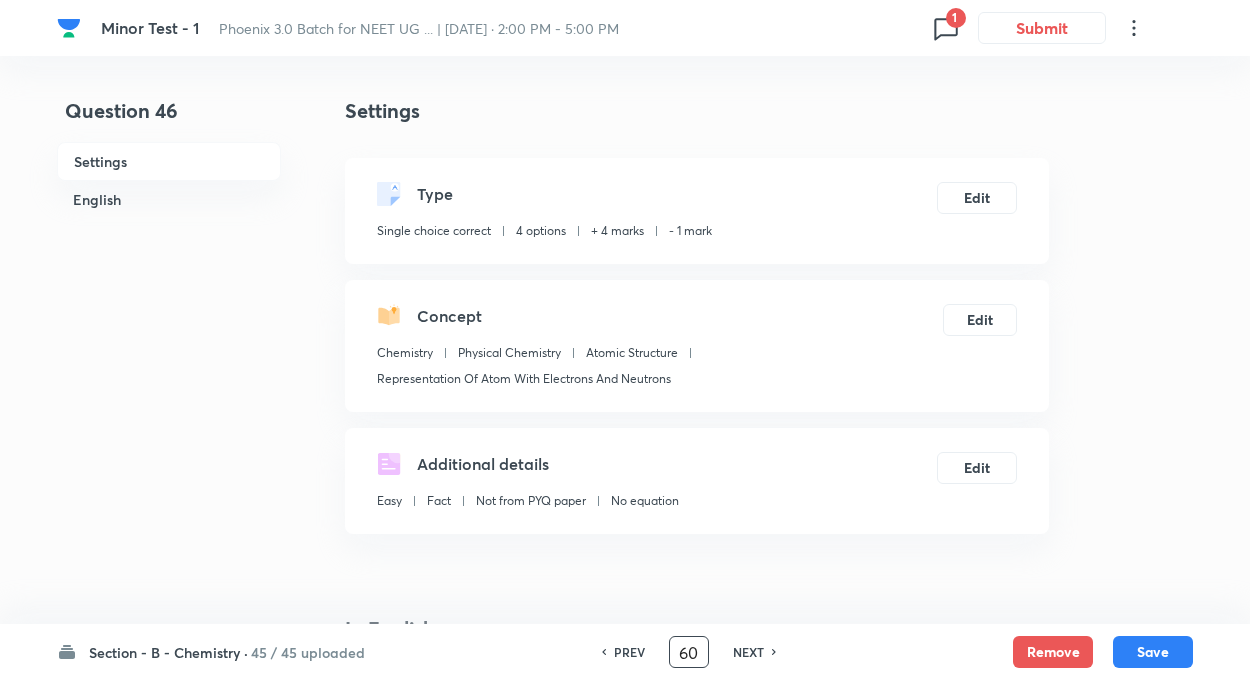type on "60" 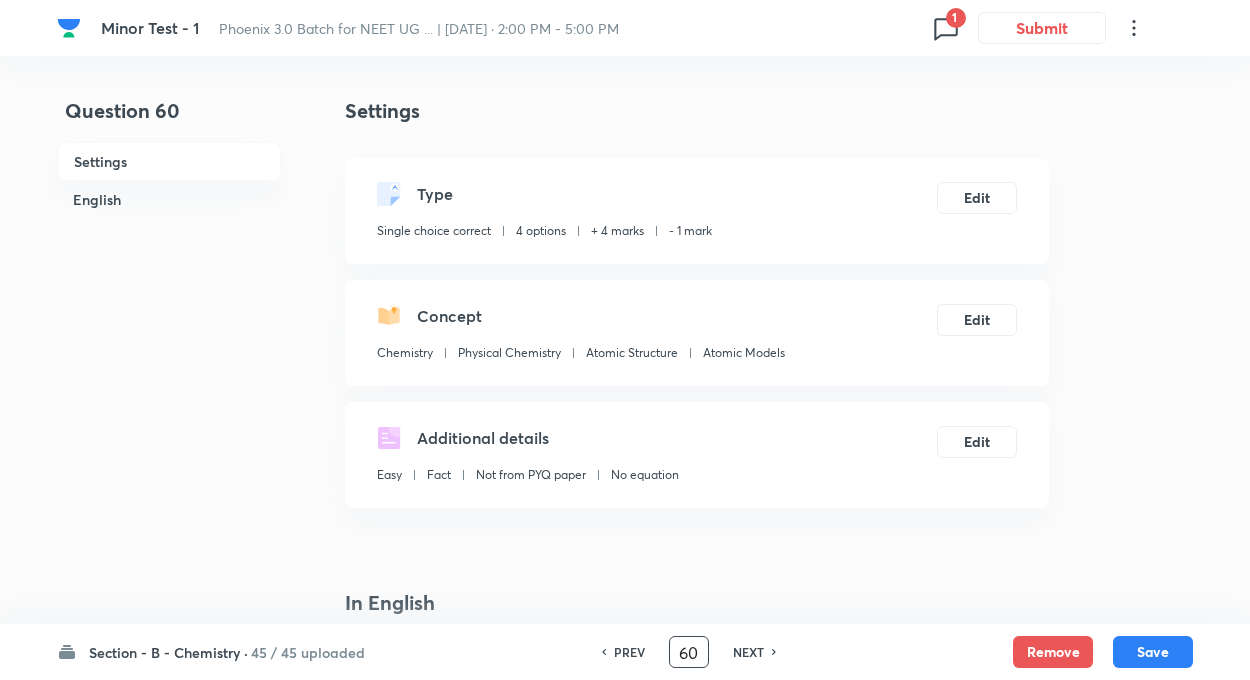 checkbox on "true" 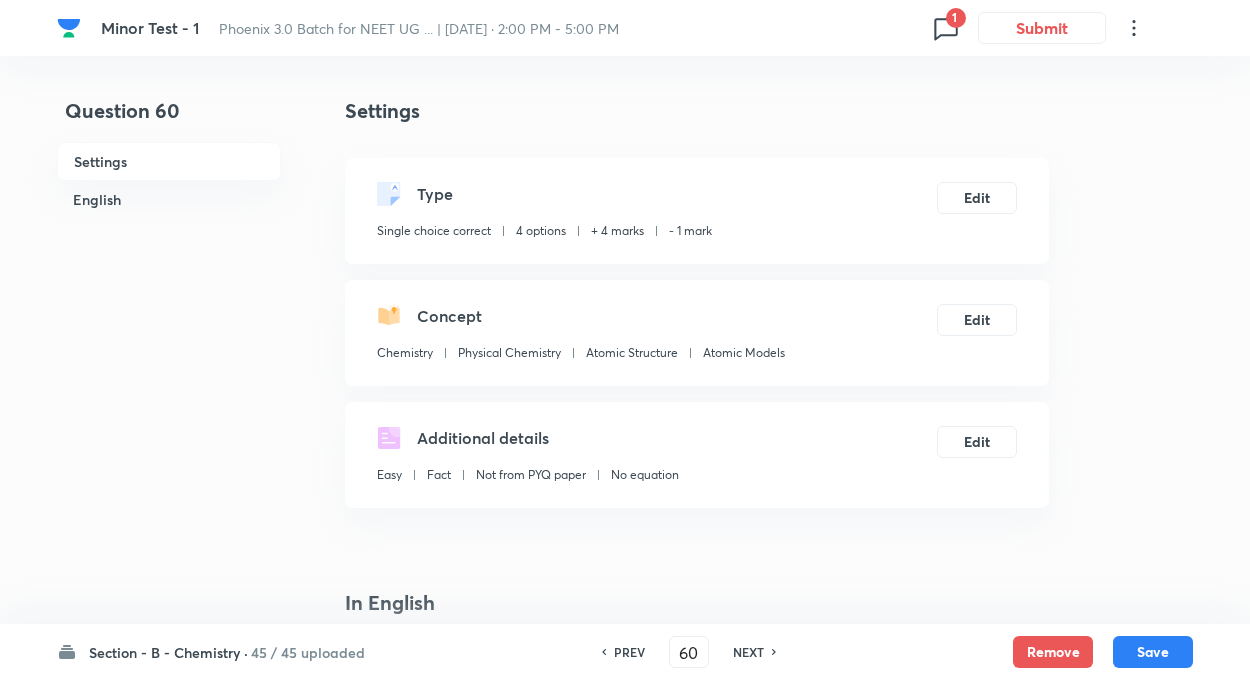 click on "Question 60 Settings English Settings Type Single choice correct 4 options + 4 marks - 1 mark Edit Concept Chemistry Physical Chemistry Atomic Structure Atomic Models Edit Additional details Easy Fact Not from PYQ paper No equation Edit In English Question Electrons will first enter into the set of quantum numbers 𝑛 = 5, 𝑙 = 0 or 𝑛 = 3, 𝑙 = 2 Option A 𝑛 = 5, 𝑙 = 0 Mark as correct answer Option B Both possible Mark as correct answer Option C 𝑛 = 3, 𝑙 = 2 Marked as correct Option D Data insufficient Mark as correct answer Solution According to aufbau principle, electrons enter into orbitals according to their energy. The electrons first enters into orbital having lesser value of (𝑛 + 𝑙). If the value of 𝑛 + 𝑙 is same for two orbitals then the electron will first enter into orbital having lesser value of 𝑛. 𝑛 = 5, 𝑙 = 0 ∴ 𝑛 + 𝑙 = 5 + 0 = 5 For other, 𝑛 = 3, 𝑙 = 2 ∴ 𝑛 + 𝑙 = 3 + 2 = 5 ∵ Both of the orbitals have same value for 𝑛 + 𝑙." at bounding box center [625, 1424] 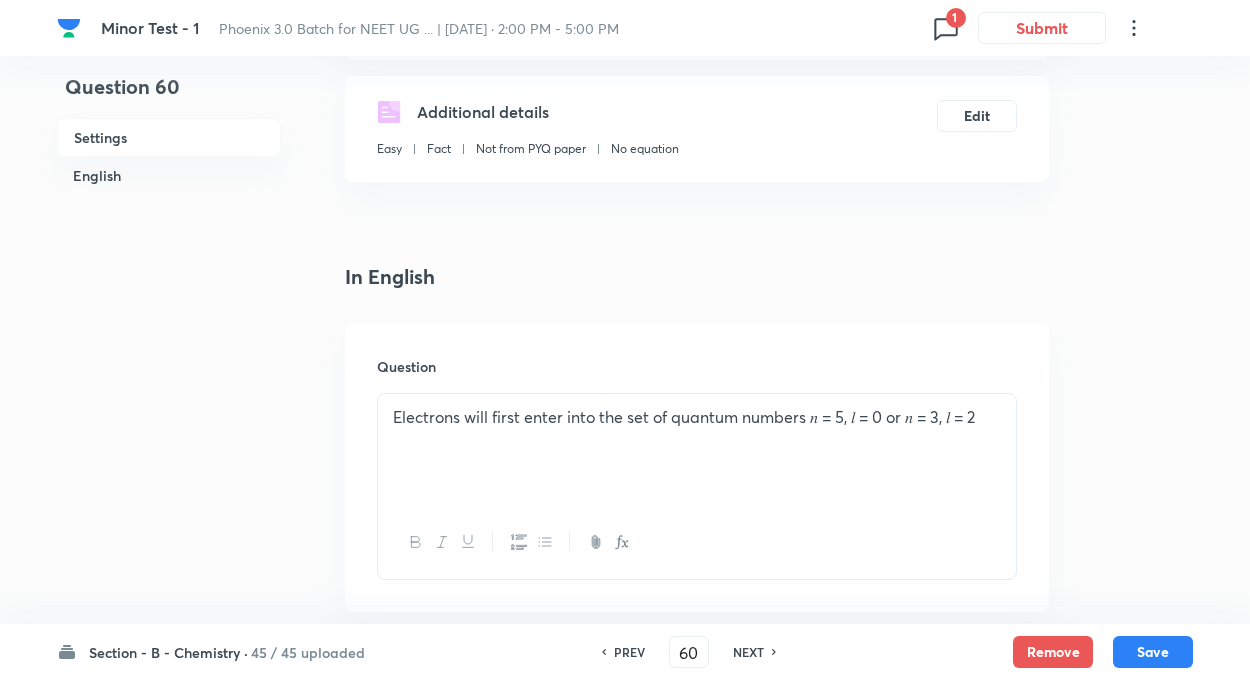 scroll, scrollTop: 320, scrollLeft: 0, axis: vertical 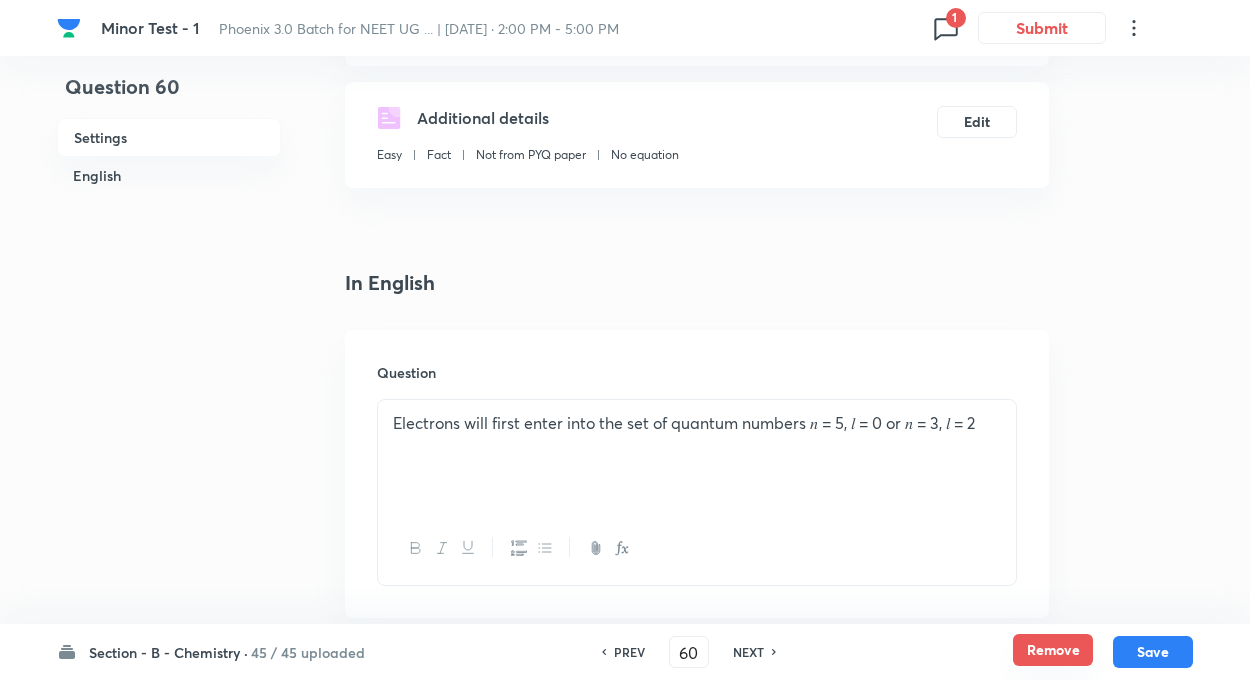 click on "Remove" at bounding box center [1053, 650] 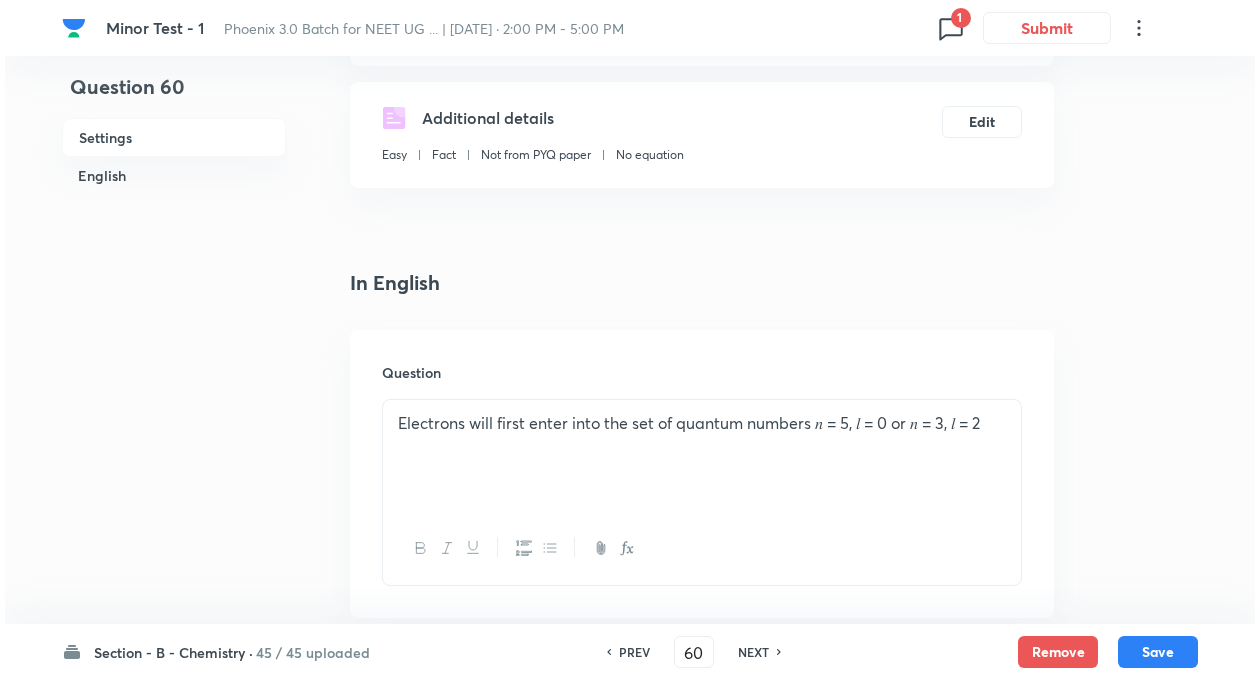 scroll, scrollTop: 0, scrollLeft: 0, axis: both 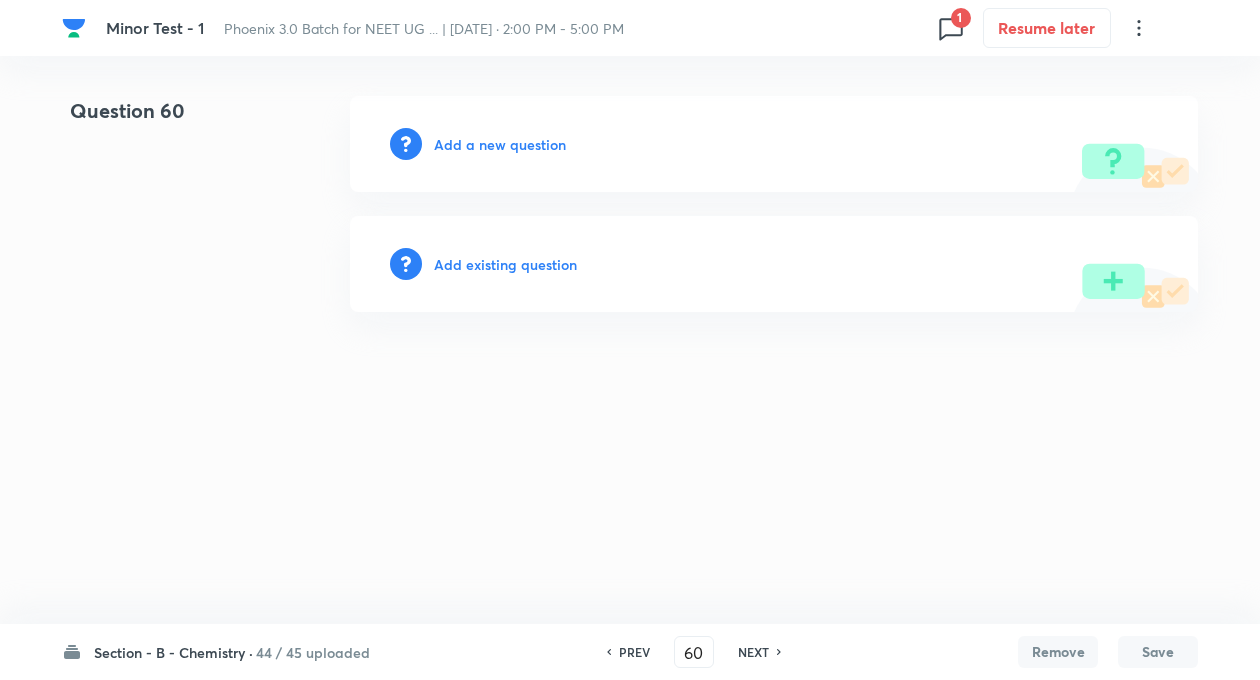 click on "Add a new question" at bounding box center [500, 144] 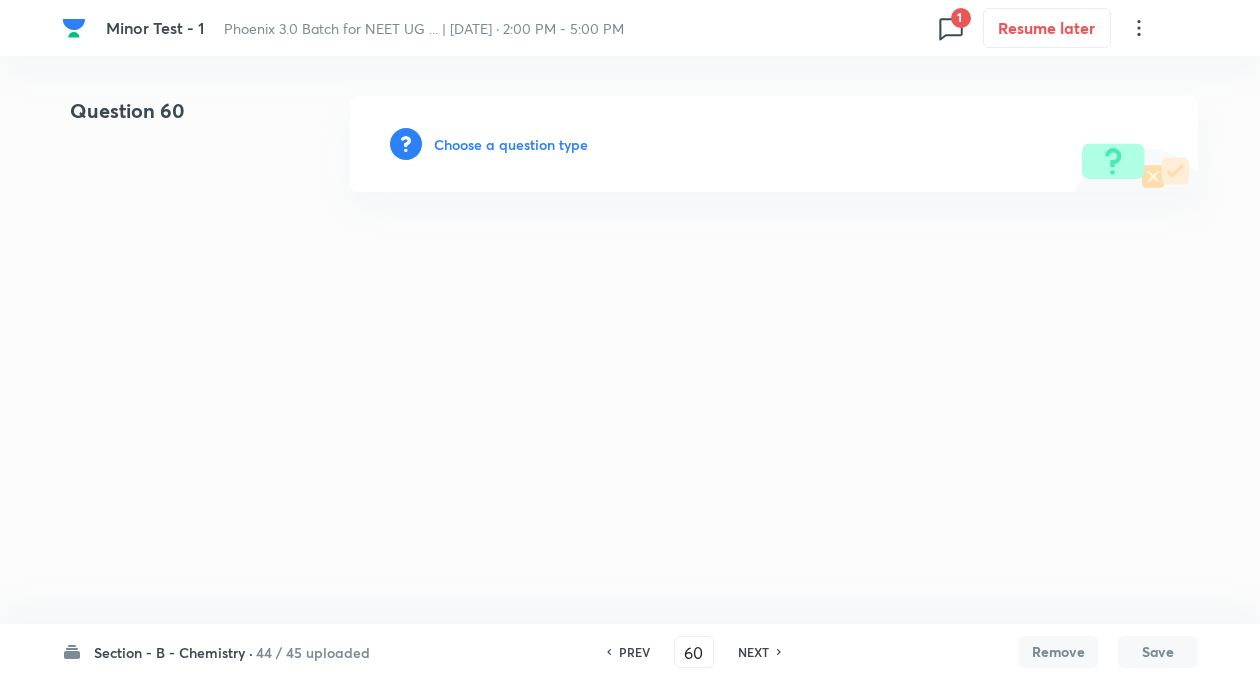 click on "Choose a question type" at bounding box center (511, 144) 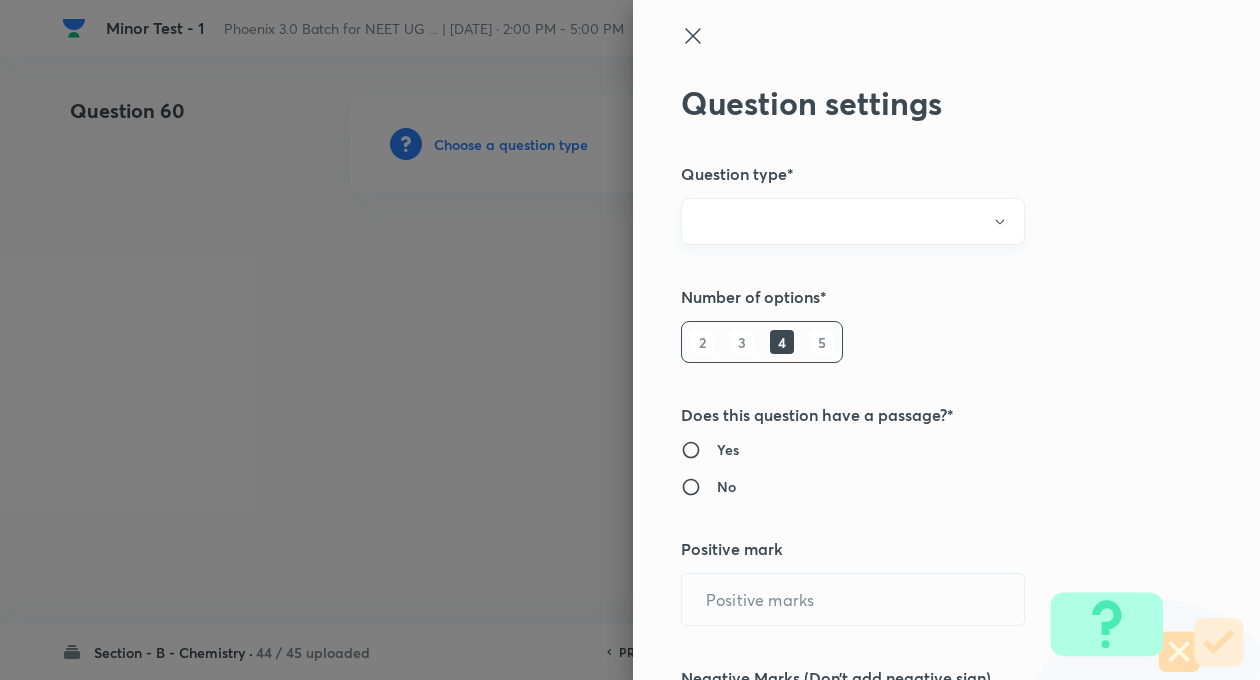 radio on "true" 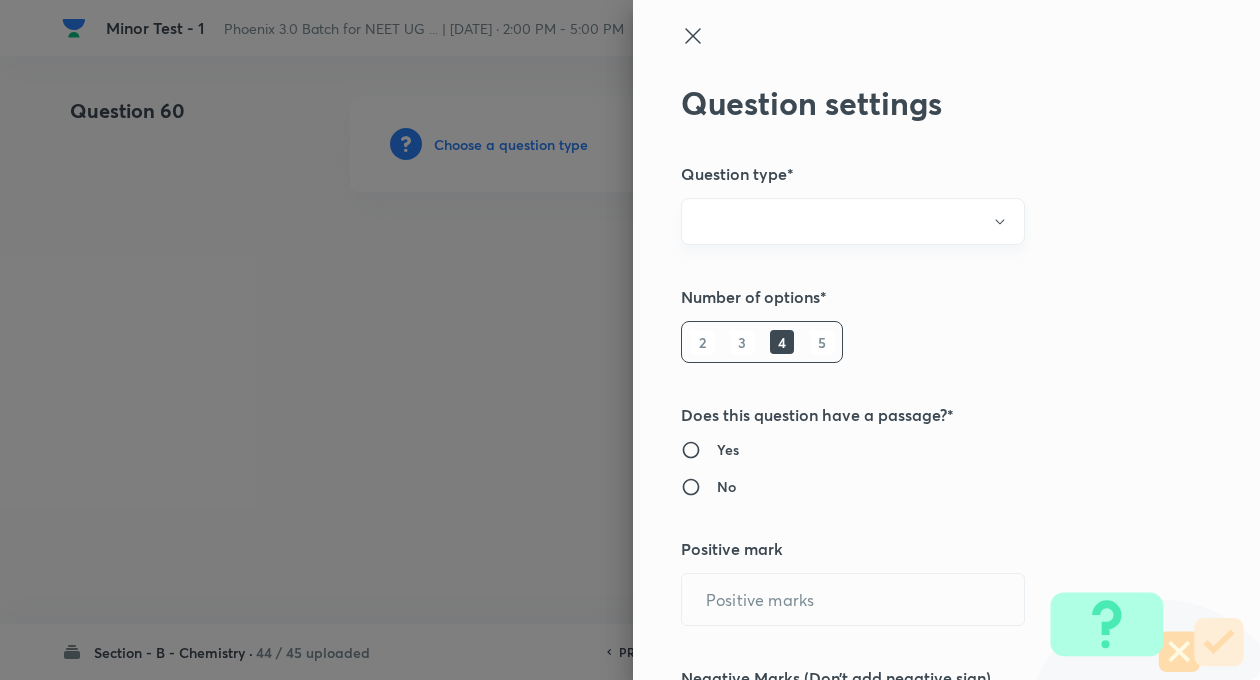 radio on "true" 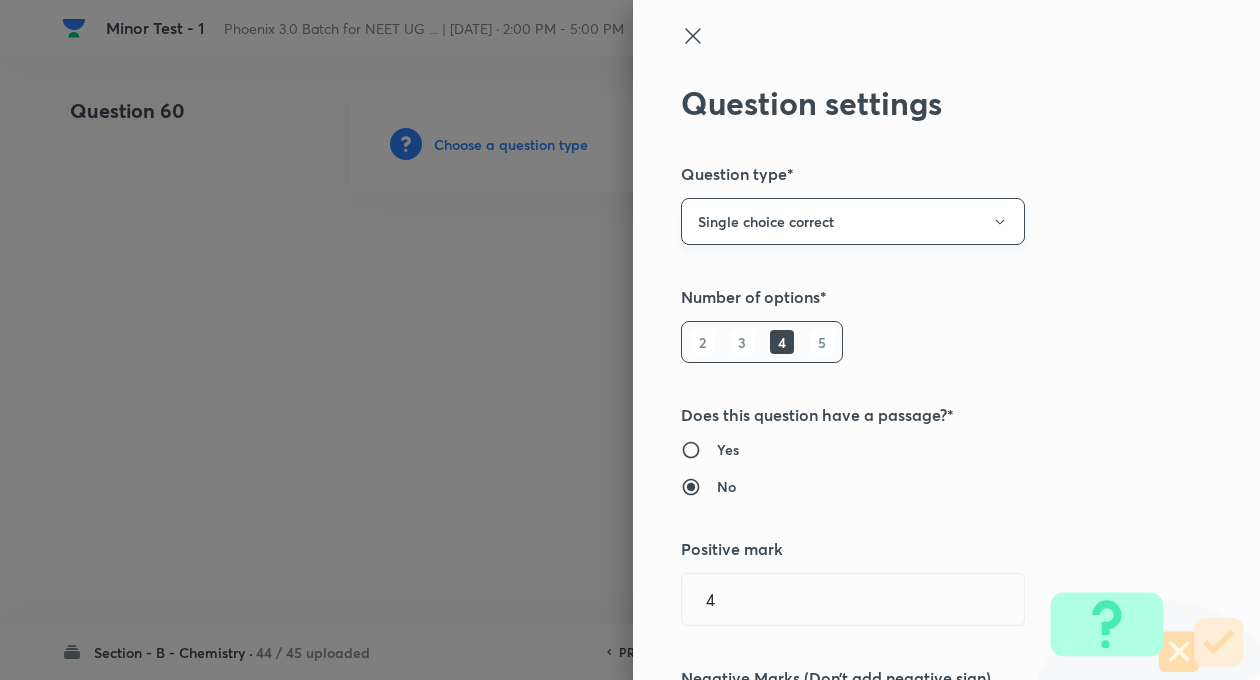 type on "4" 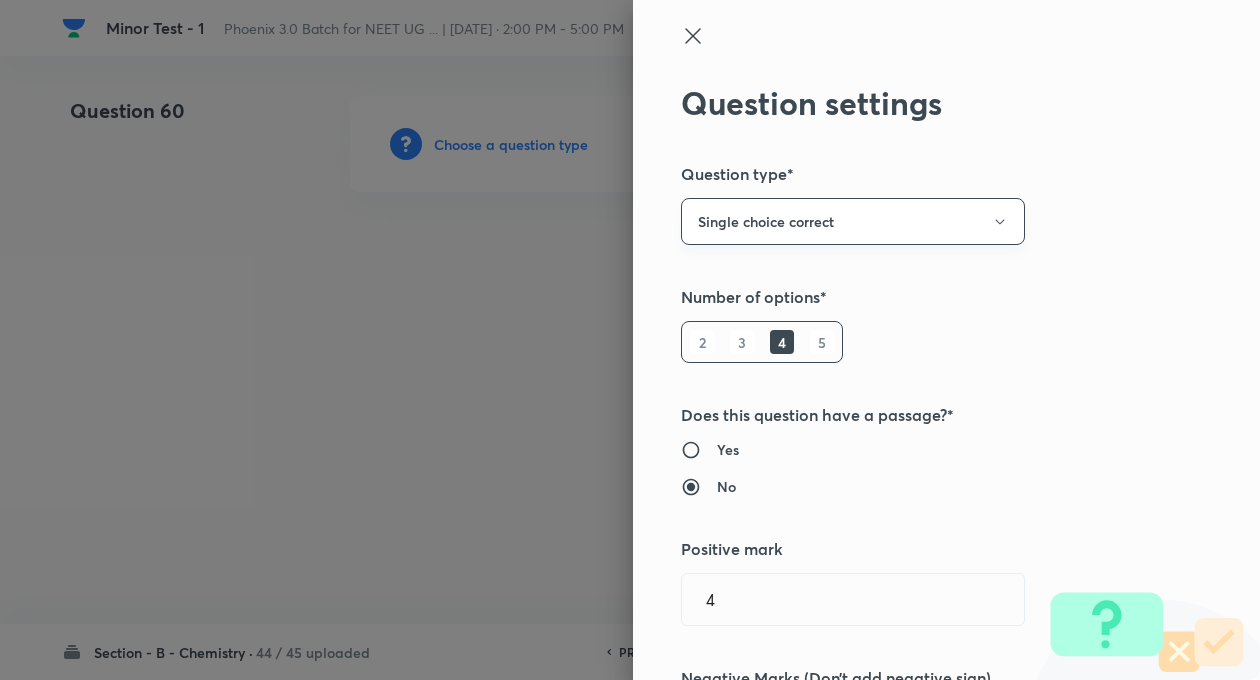 type on "1" 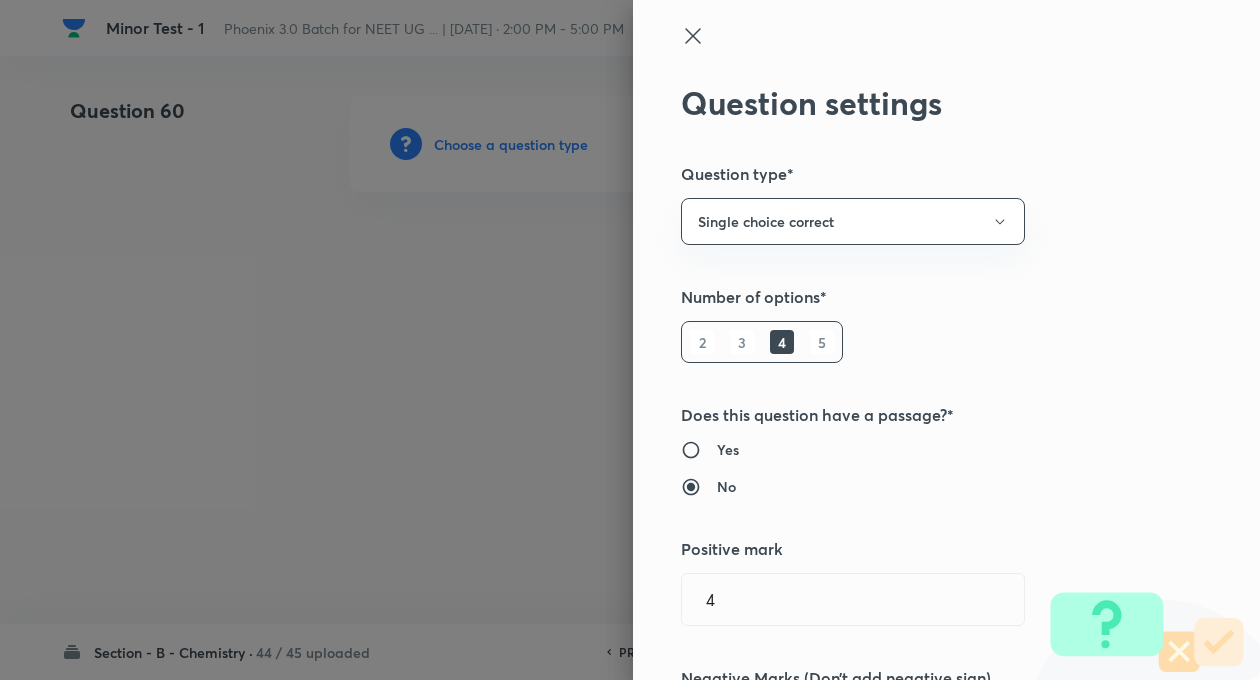 click on "Question settings Question type* Single choice correct Number of options* 2 3 4 5 Does this question have a passage?* Yes No Positive mark 4 ​ Negative Marks (Don’t add negative sign) 1 ​ Syllabus Topic group* ​ Topic* ​ Concept* ​ Sub-concept* ​ Concept-field ​ Additional details Question Difficulty Very easy Easy Moderate Hard Very hard Question is based on Fact Numerical Concept Previous year question Yes No Does this question have equation? Yes No Verification status Is the question verified? *Select 'yes' only if a question is verified Yes No Save" at bounding box center [946, 340] 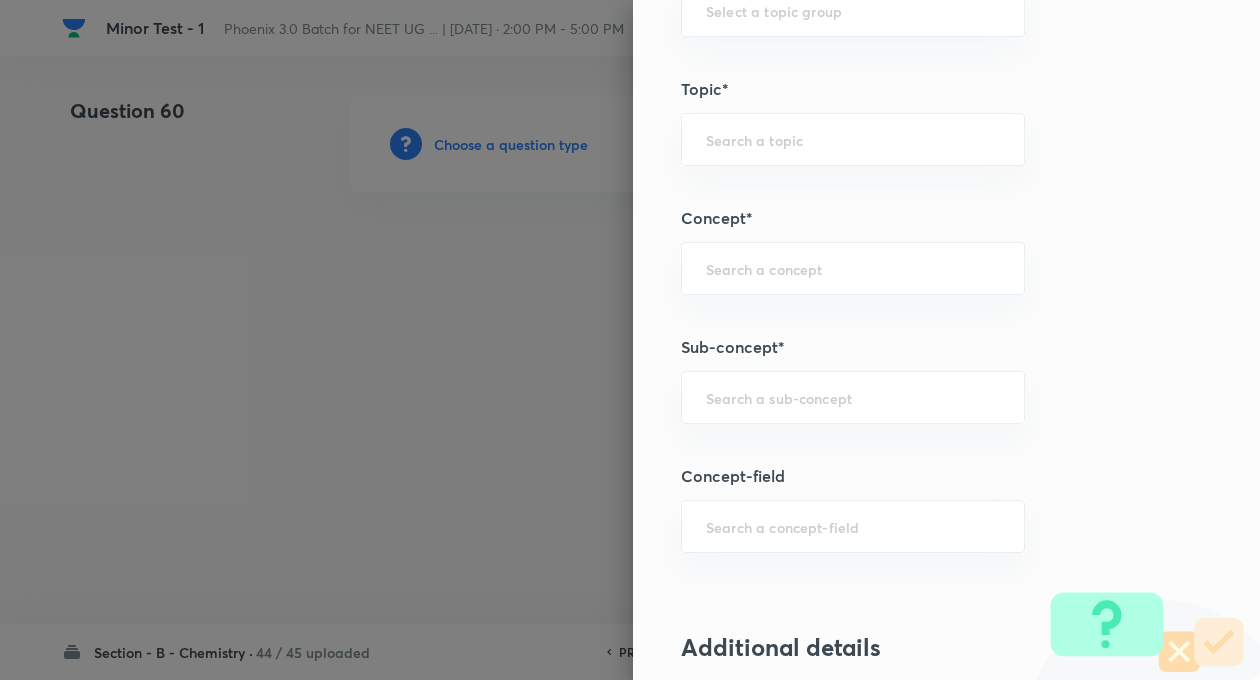 scroll, scrollTop: 960, scrollLeft: 0, axis: vertical 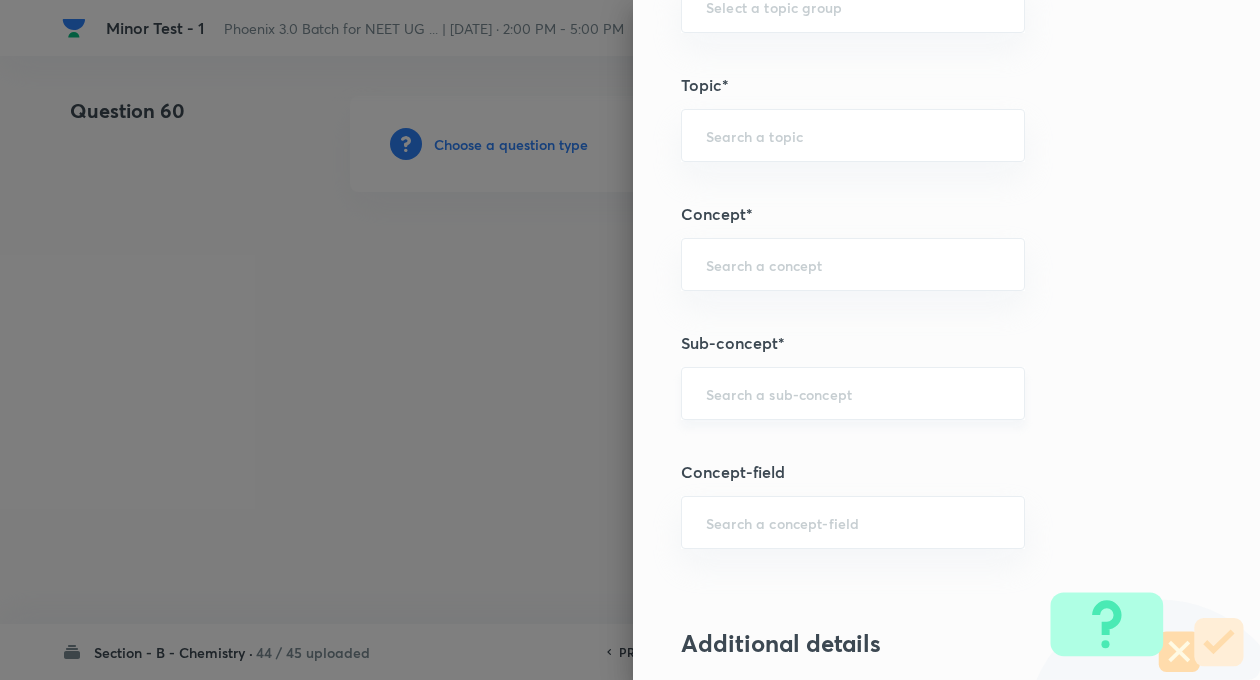 click at bounding box center (853, 393) 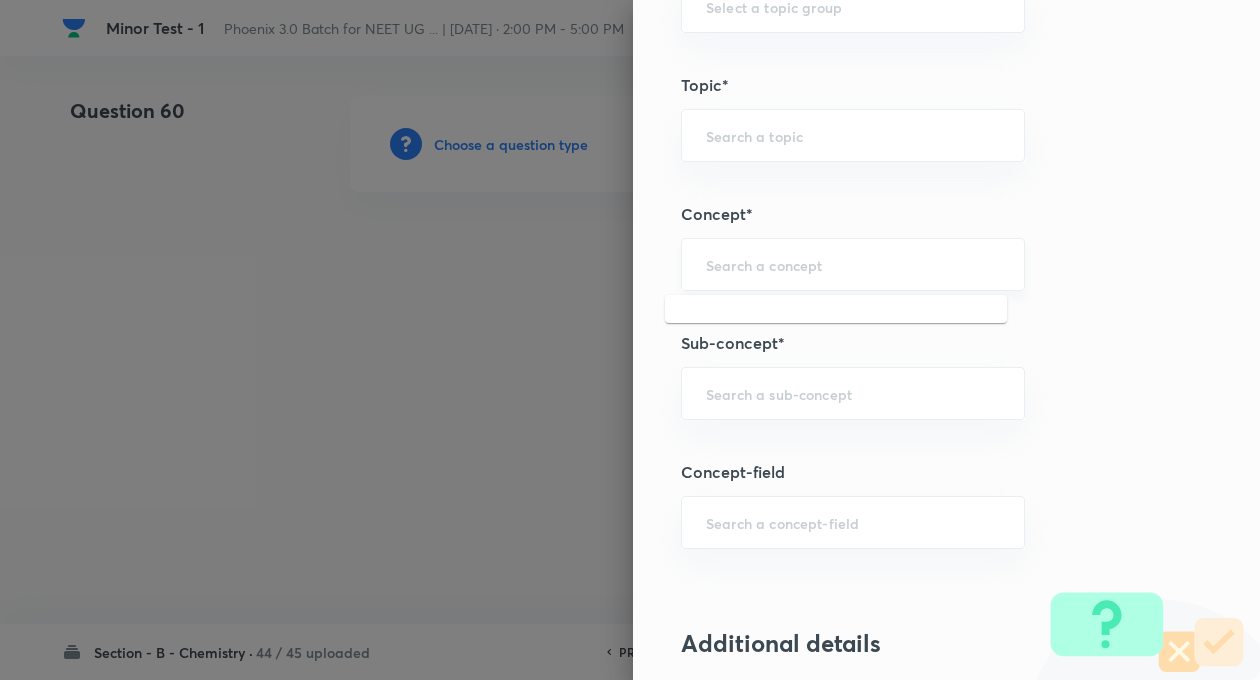 click at bounding box center [853, 264] 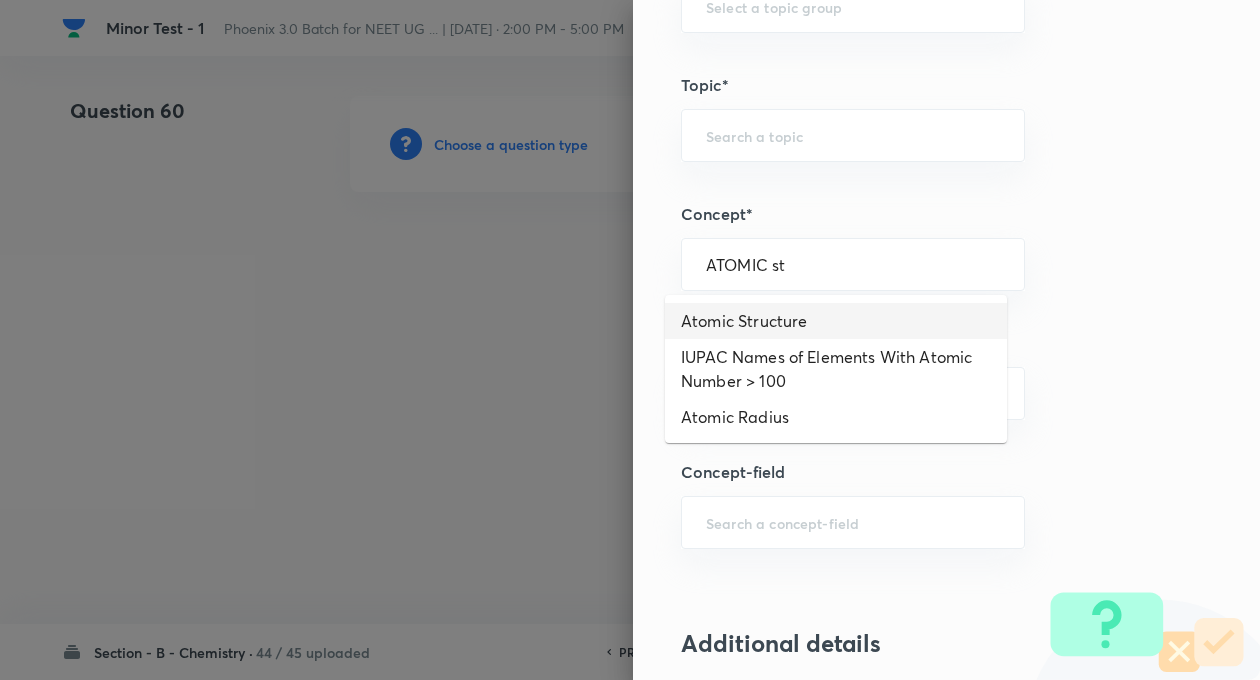 click on "Atomic Structure" at bounding box center (836, 321) 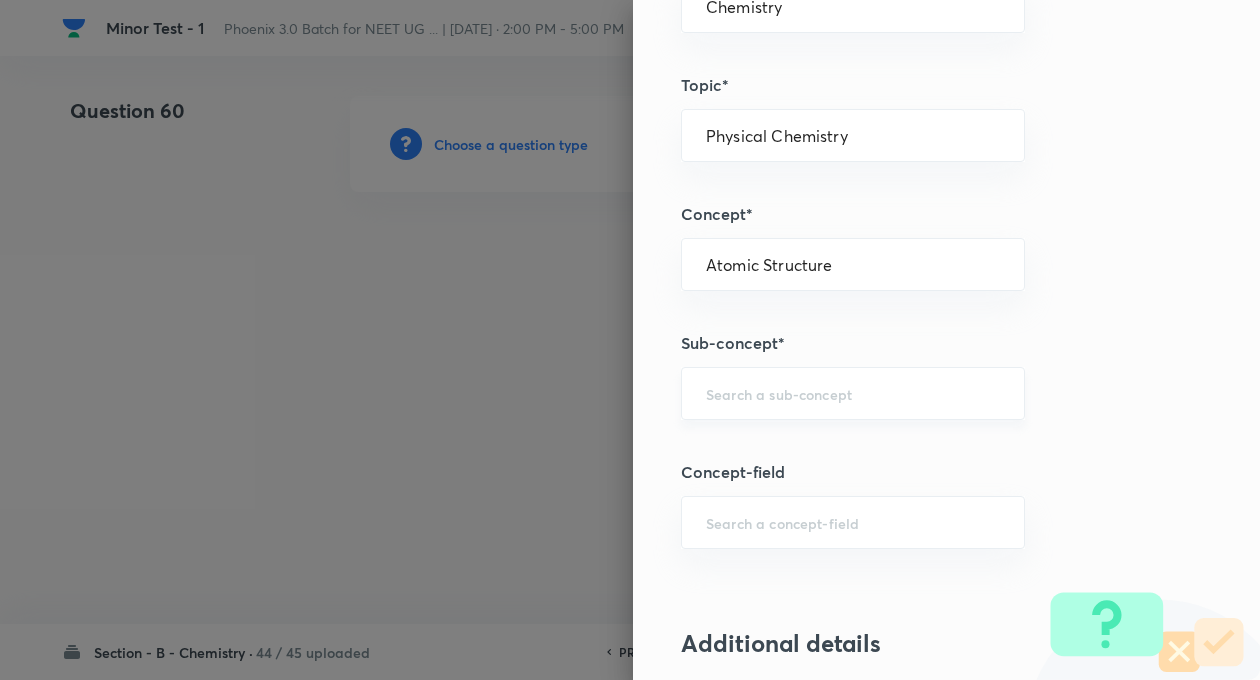 type on "Chemistry" 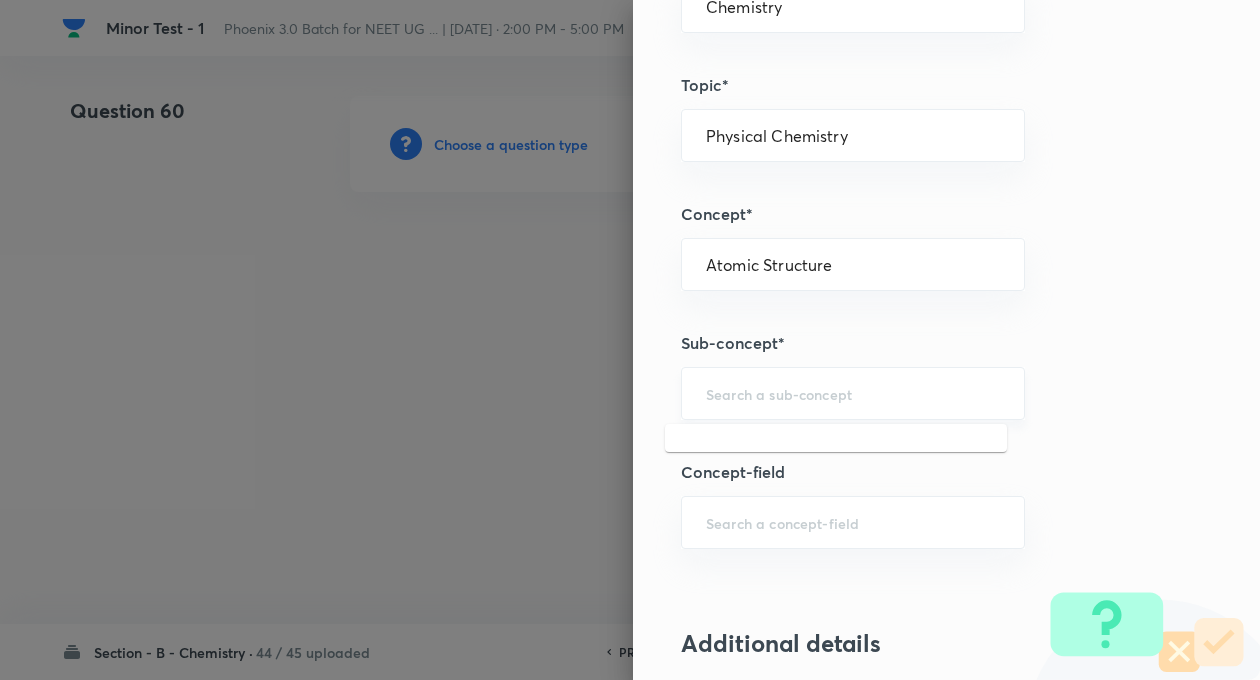 click at bounding box center [853, 393] 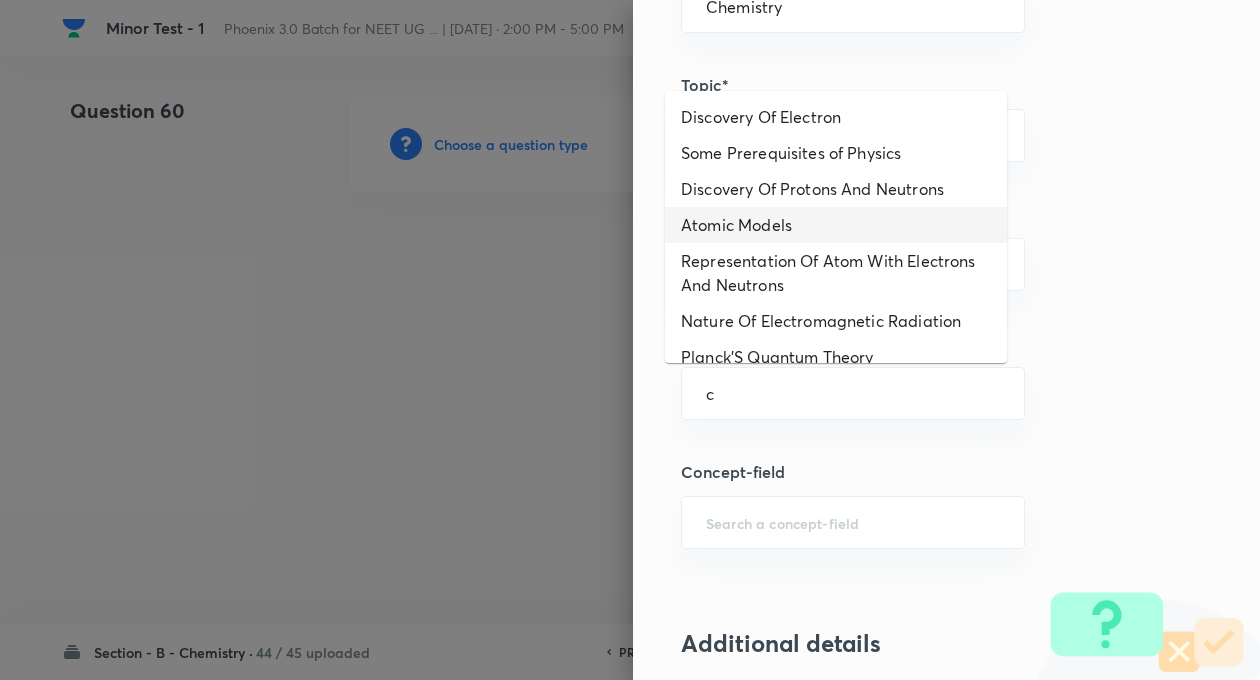 click on "Atomic Models" at bounding box center (836, 225) 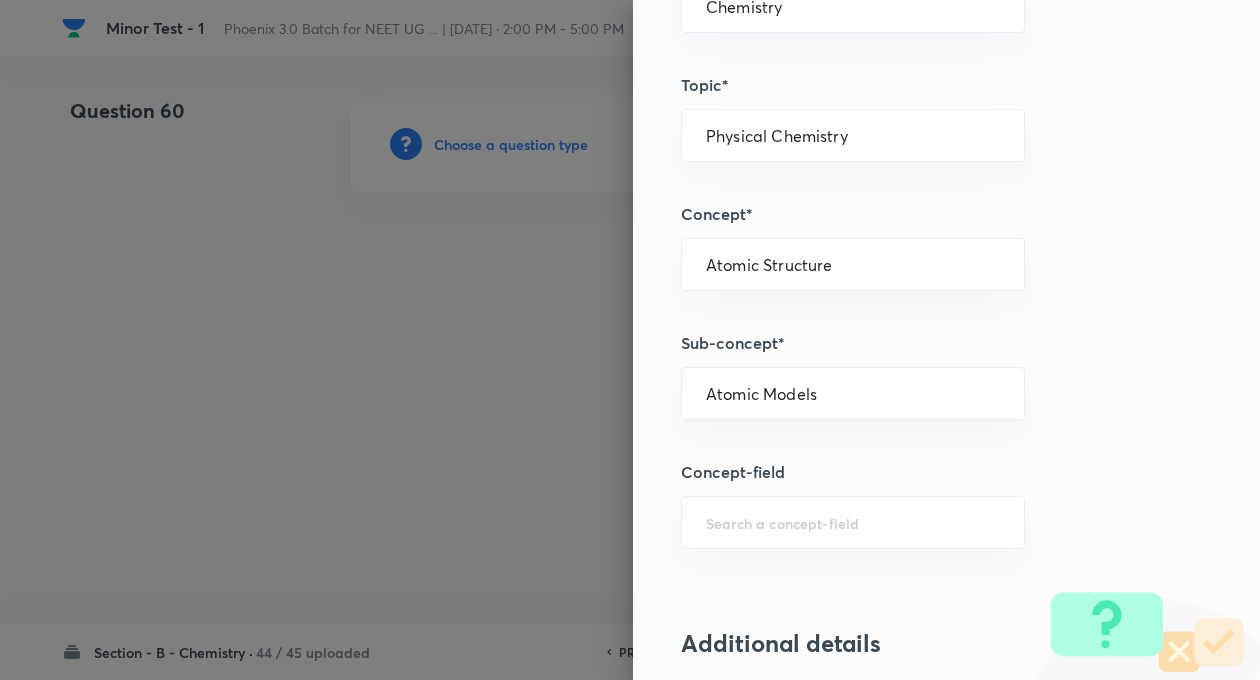 click on "Question settings Question type* Single choice correct Number of options* 2 3 4 5 Does this question have a passage?* Yes No Positive mark 4 ​ Negative Marks (Don’t add negative sign) 1 ​ Syllabus Topic group* Chemistry ​ Topic* Physical Chemistry ​ Concept* Atomic Structure ​ Sub-concept* Atomic Models ​ Concept-field ​ Additional details Question Difficulty Very easy Easy Moderate Hard Very hard Question is based on Fact Numerical Concept Previous year question Yes No Does this question have equation? Yes No Verification status Is the question verified? *Select 'yes' only if a question is verified Yes No Save" at bounding box center (946, 340) 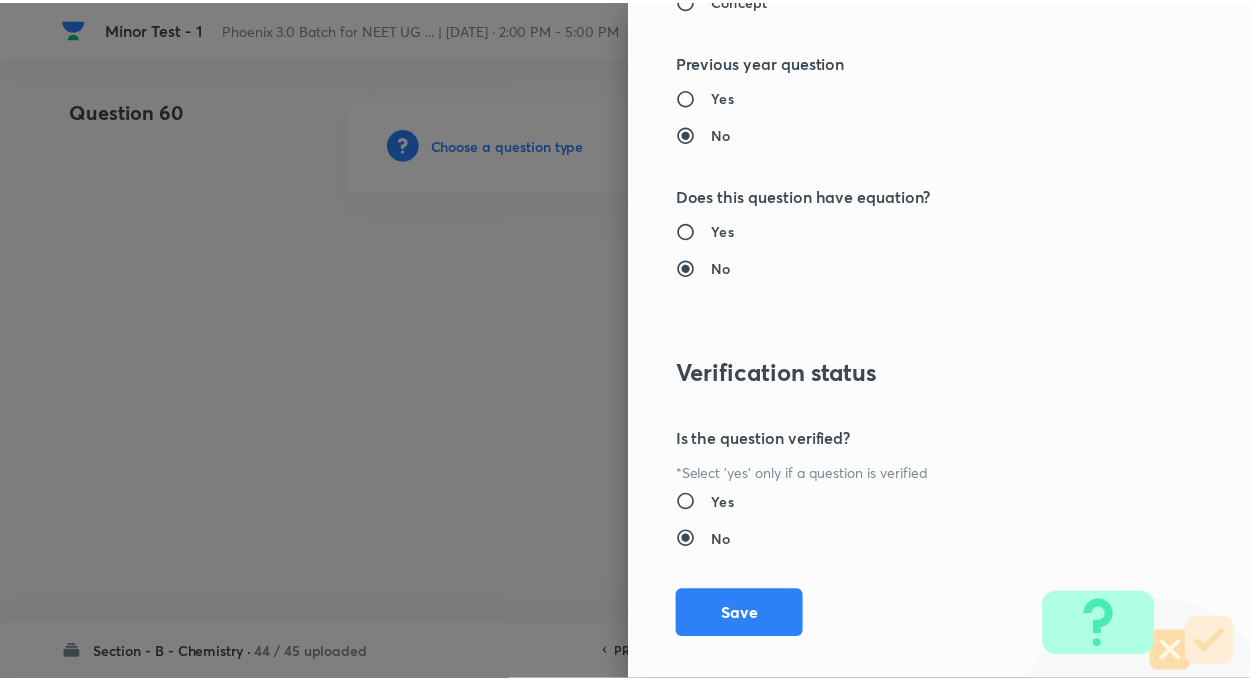 scroll, scrollTop: 2046, scrollLeft: 0, axis: vertical 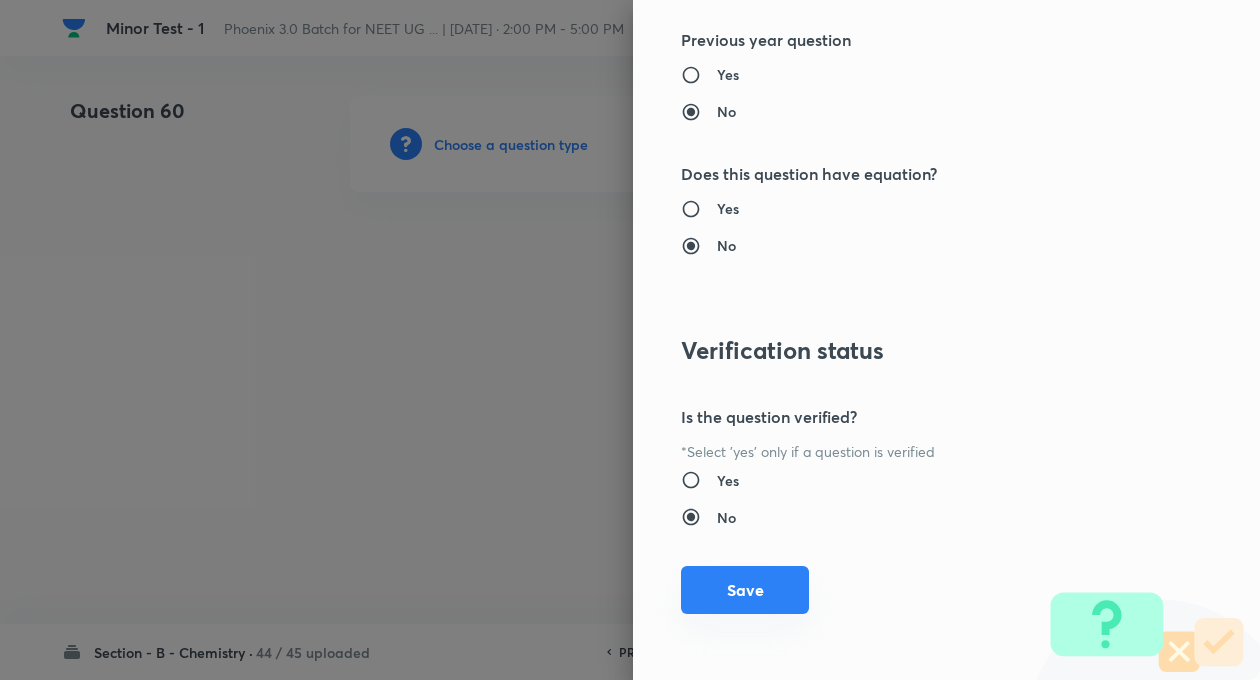 click on "Save" at bounding box center (745, 590) 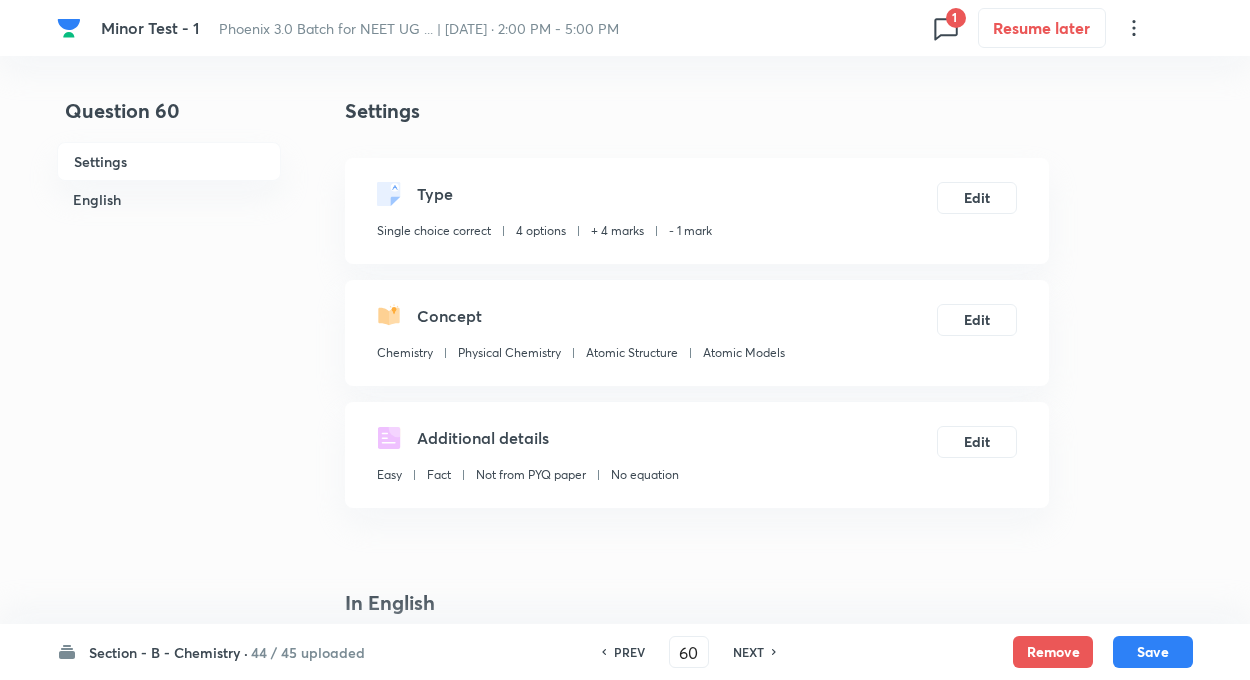 click on "Question 60 Settings English" at bounding box center (169, 1354) 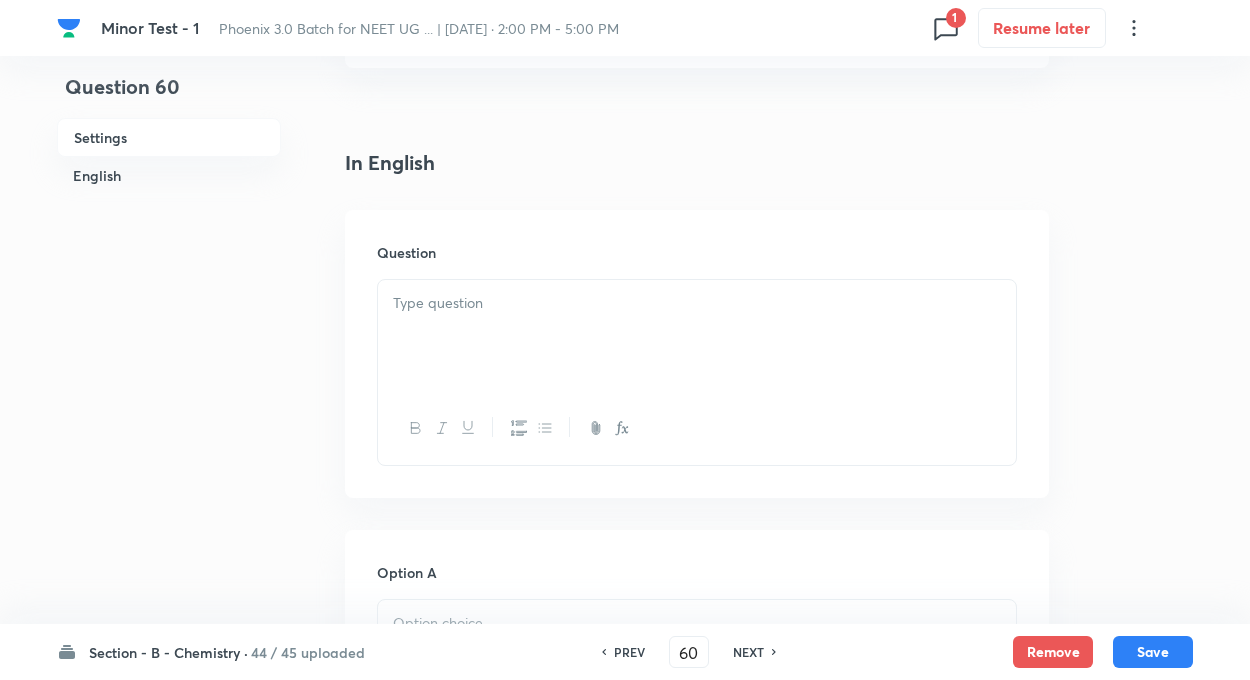 scroll, scrollTop: 480, scrollLeft: 0, axis: vertical 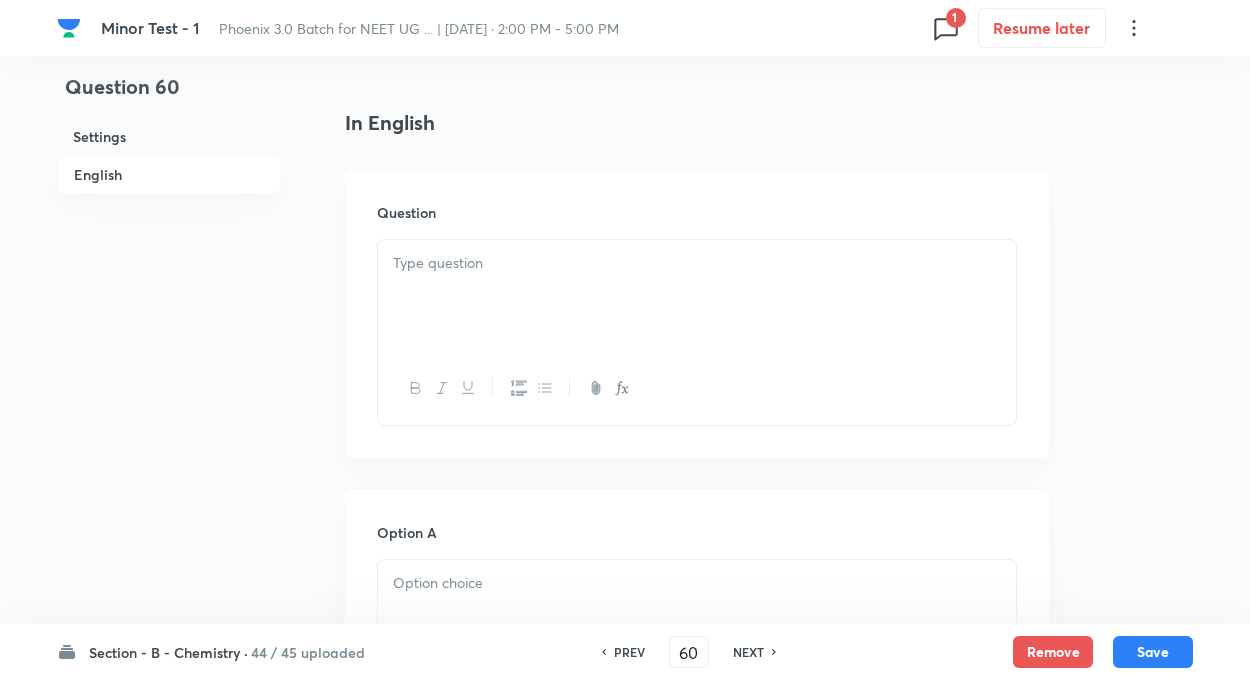 click on "Question 60 Settings English" at bounding box center (169, 874) 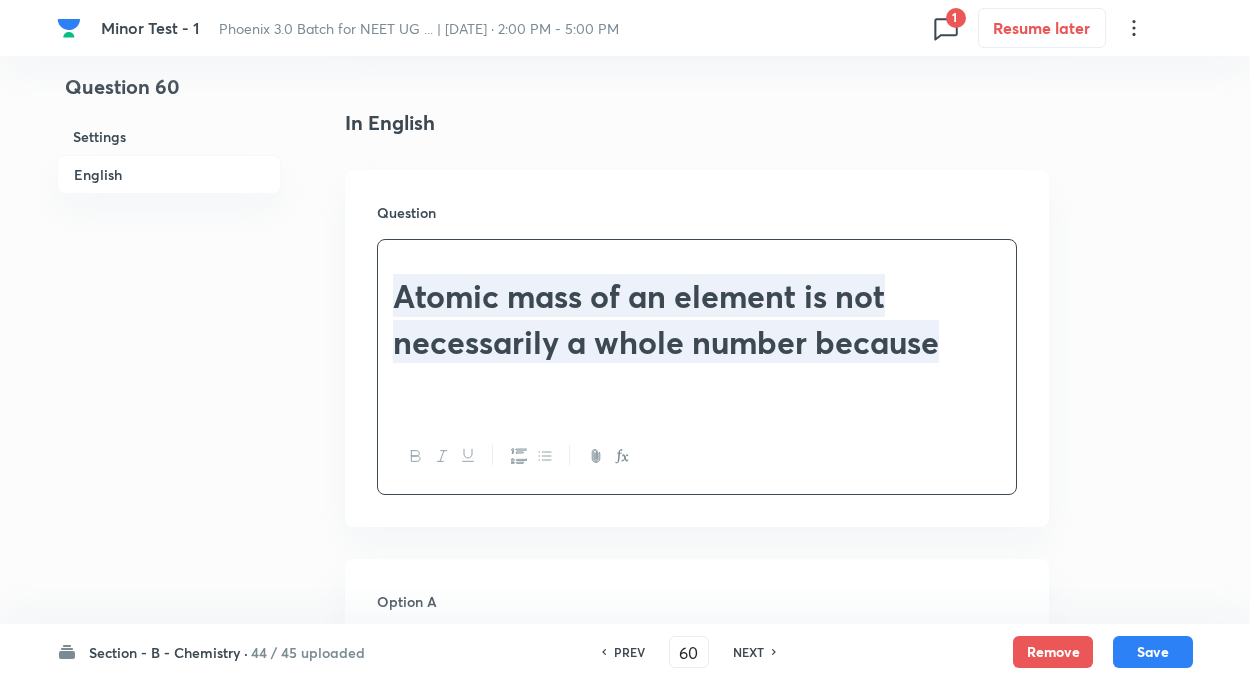 drag, startPoint x: 400, startPoint y: 297, endPoint x: 537, endPoint y: 322, distance: 139.26234 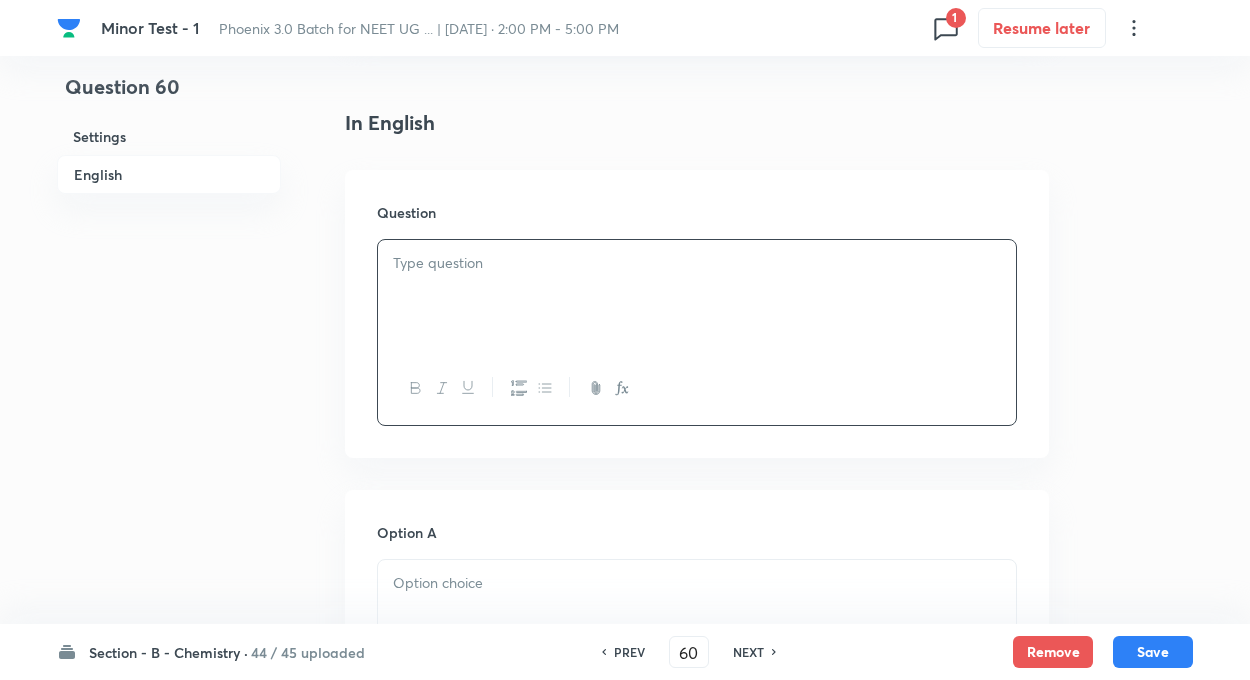 click at bounding box center [697, 296] 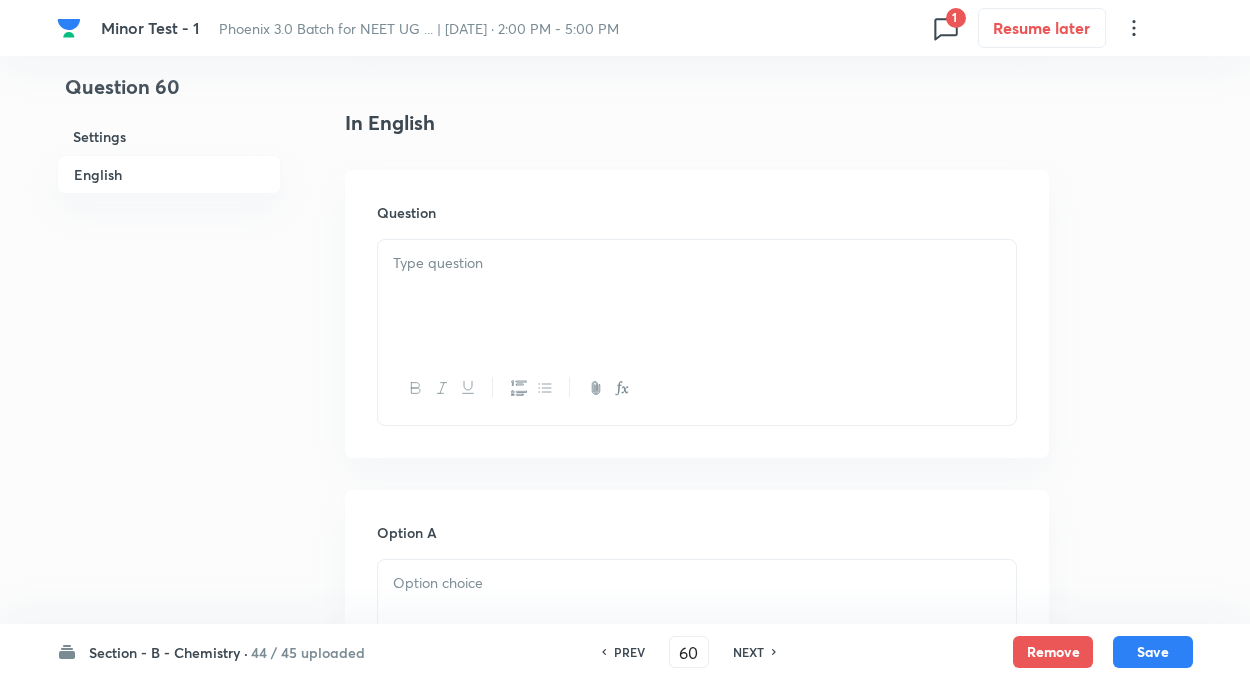 click at bounding box center (697, 296) 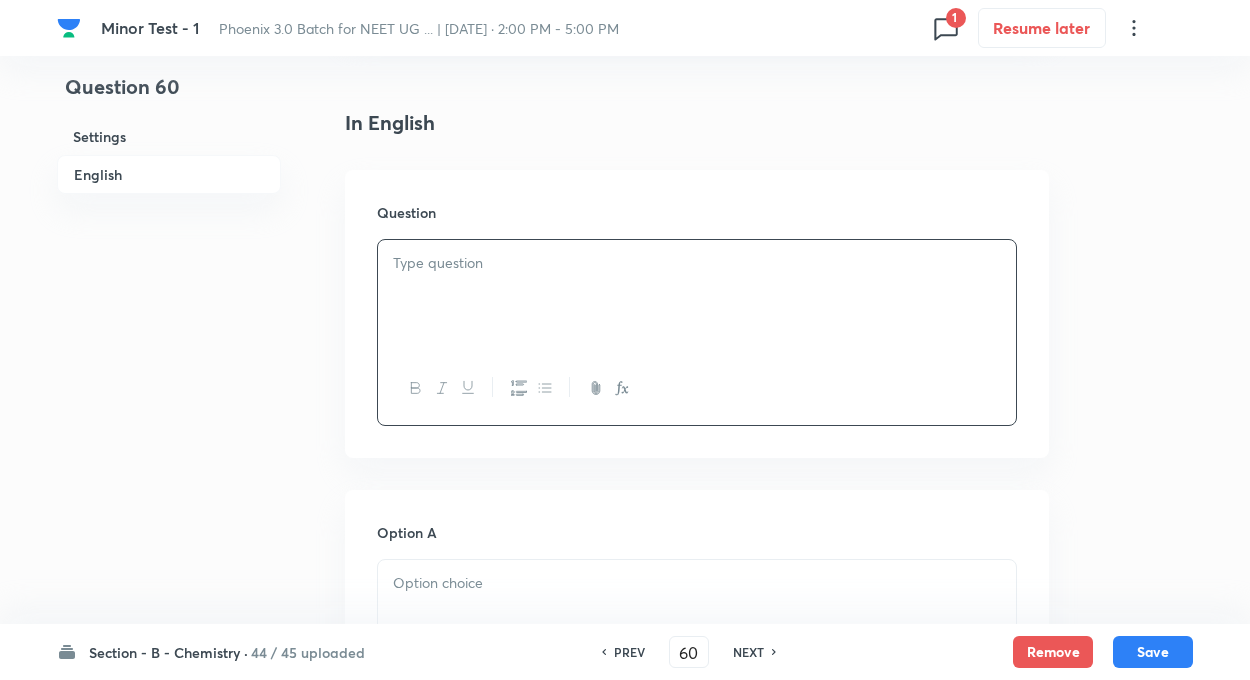click at bounding box center [697, 296] 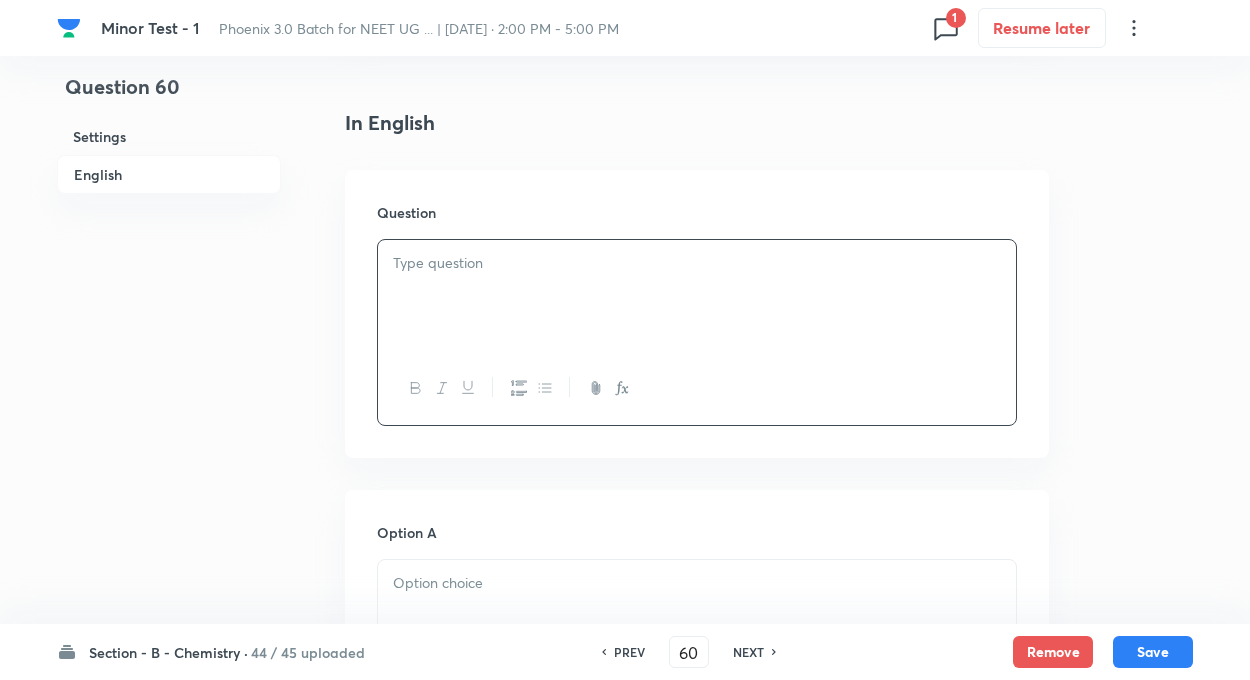 drag, startPoint x: 381, startPoint y: 281, endPoint x: 930, endPoint y: 378, distance: 557.50336 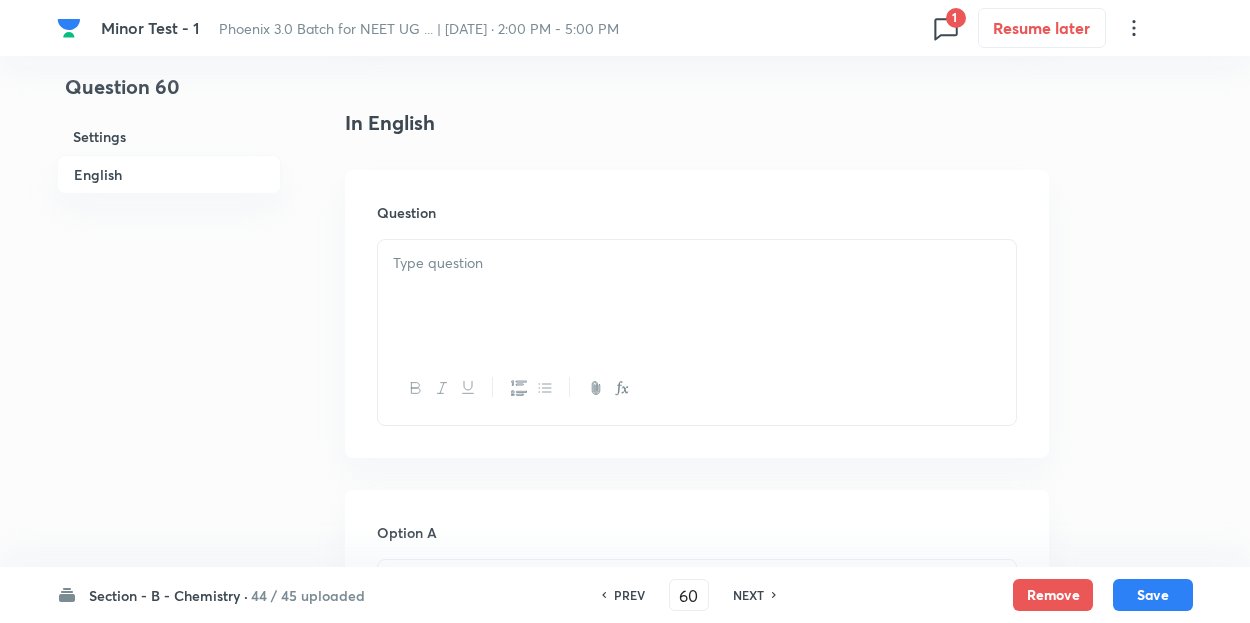 click at bounding box center [697, 263] 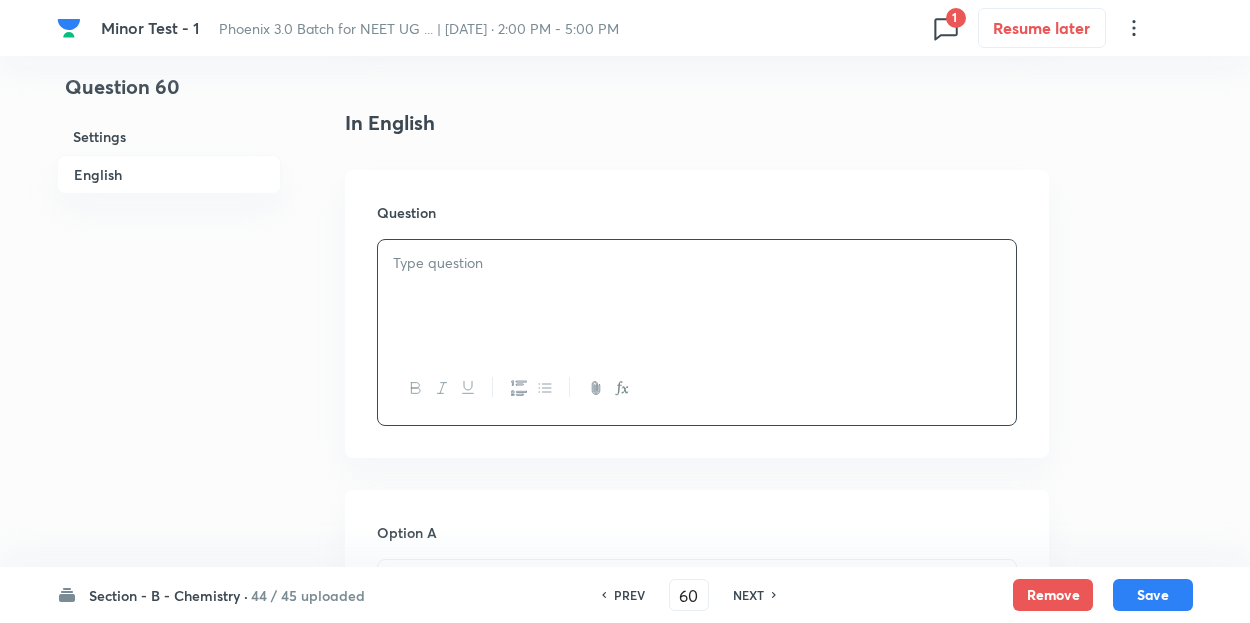 click at bounding box center (697, 296) 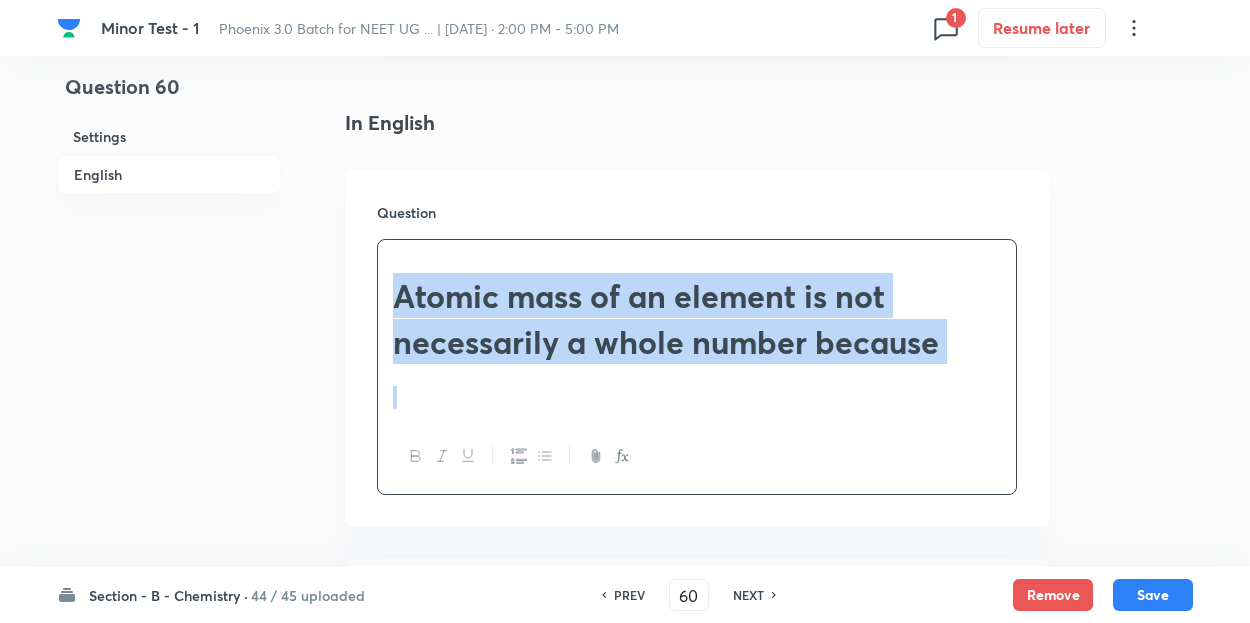 drag, startPoint x: 393, startPoint y: 302, endPoint x: 979, endPoint y: 370, distance: 589.9322 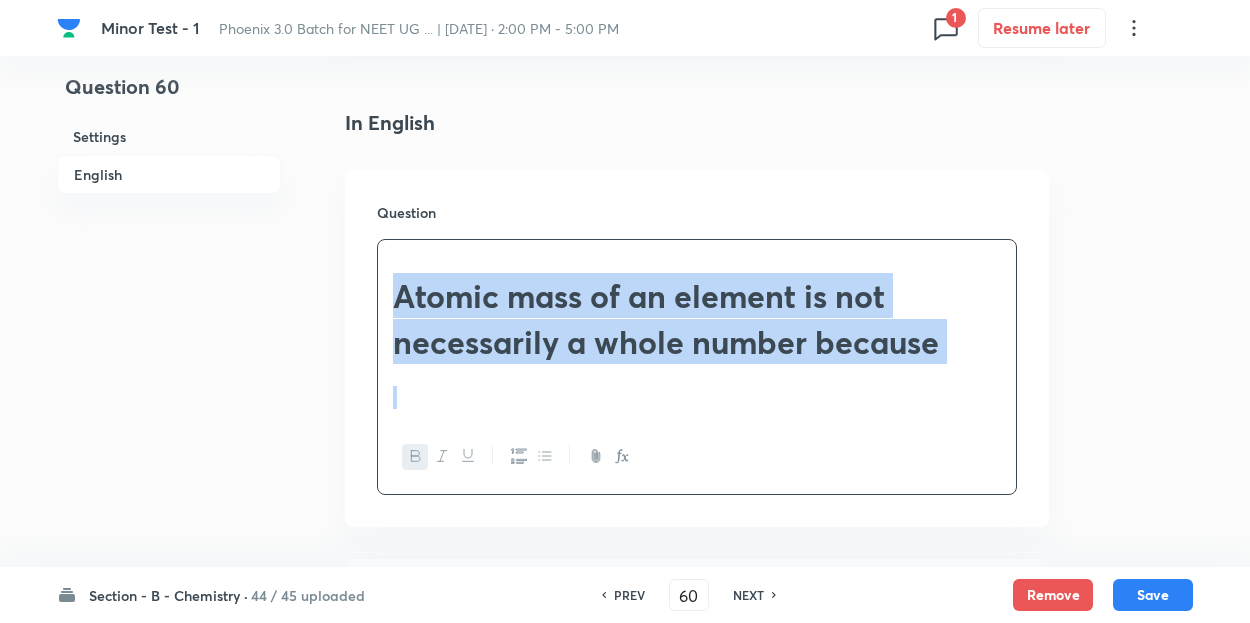 click 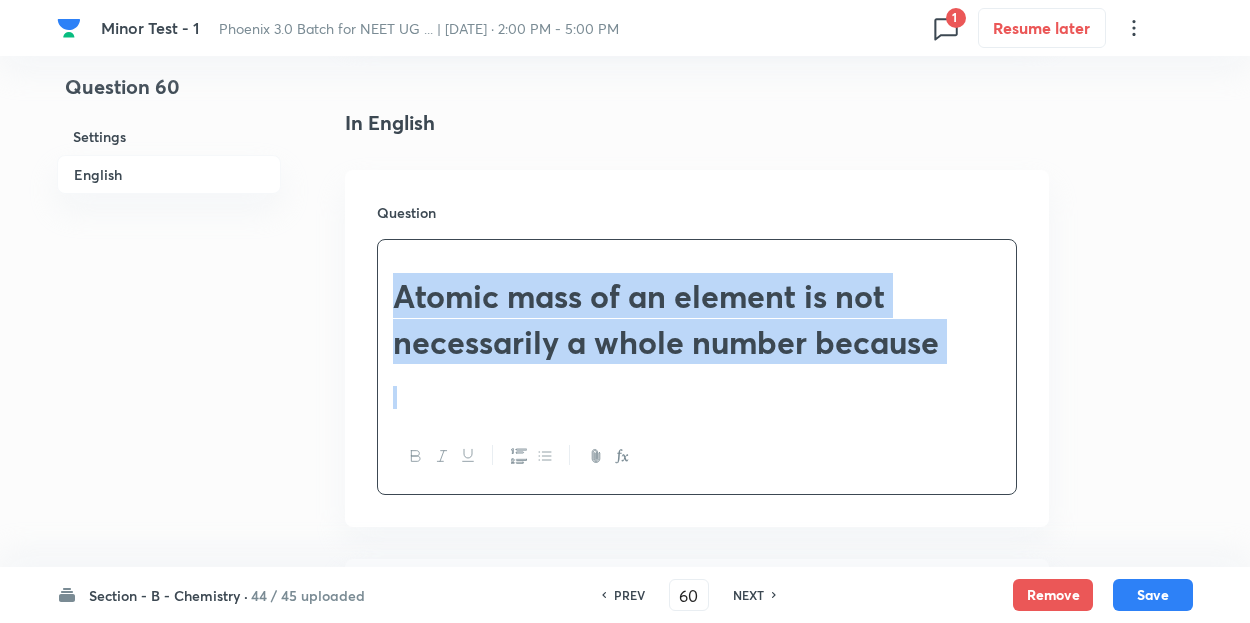 click 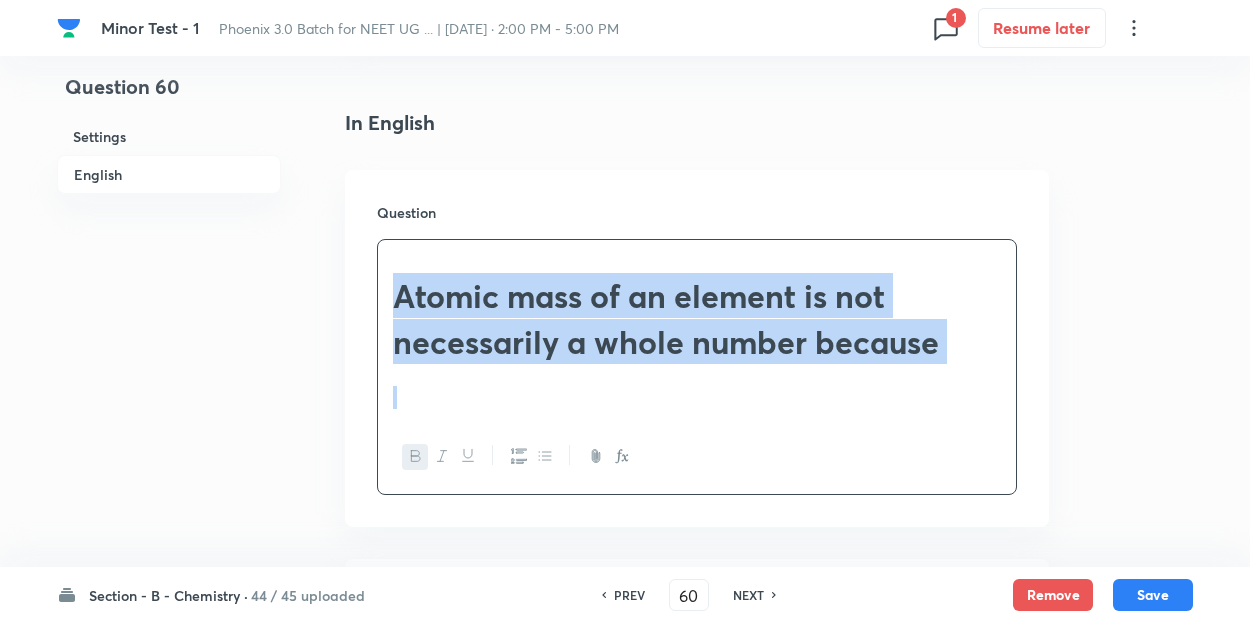 click 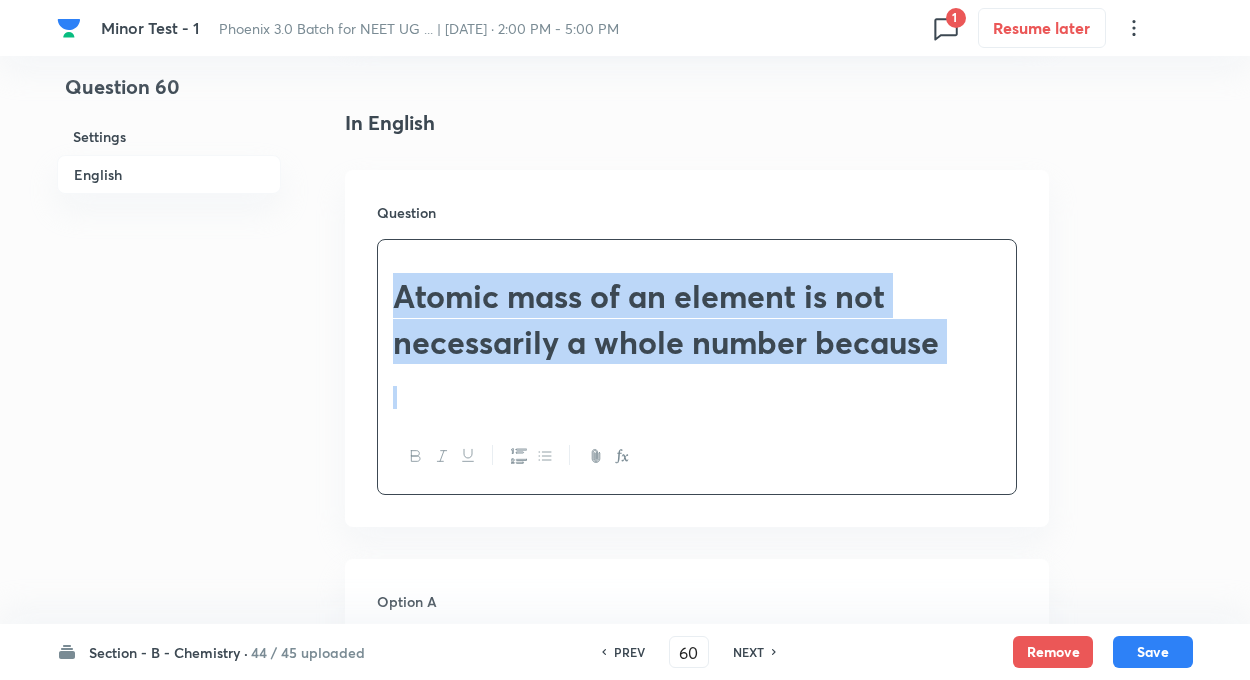 click on "Atomic mass of an element is not necessarily a whole number because" at bounding box center [697, 318] 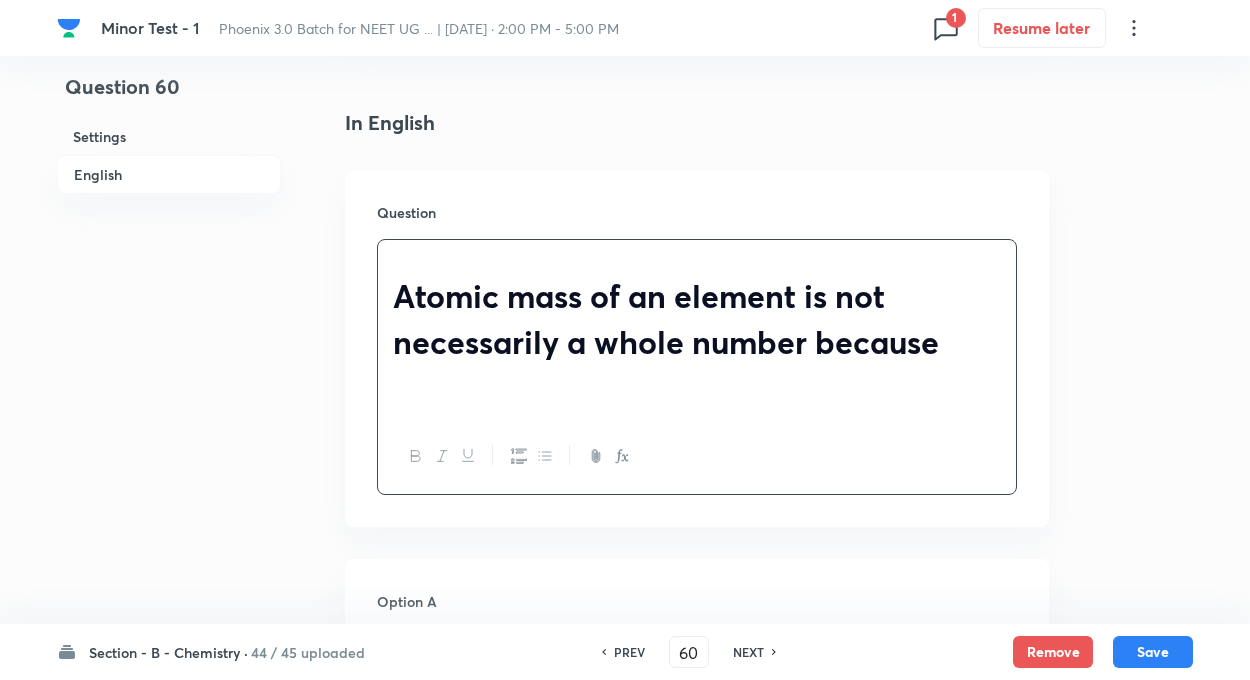 drag, startPoint x: 392, startPoint y: 295, endPoint x: 946, endPoint y: 345, distance: 556.2518 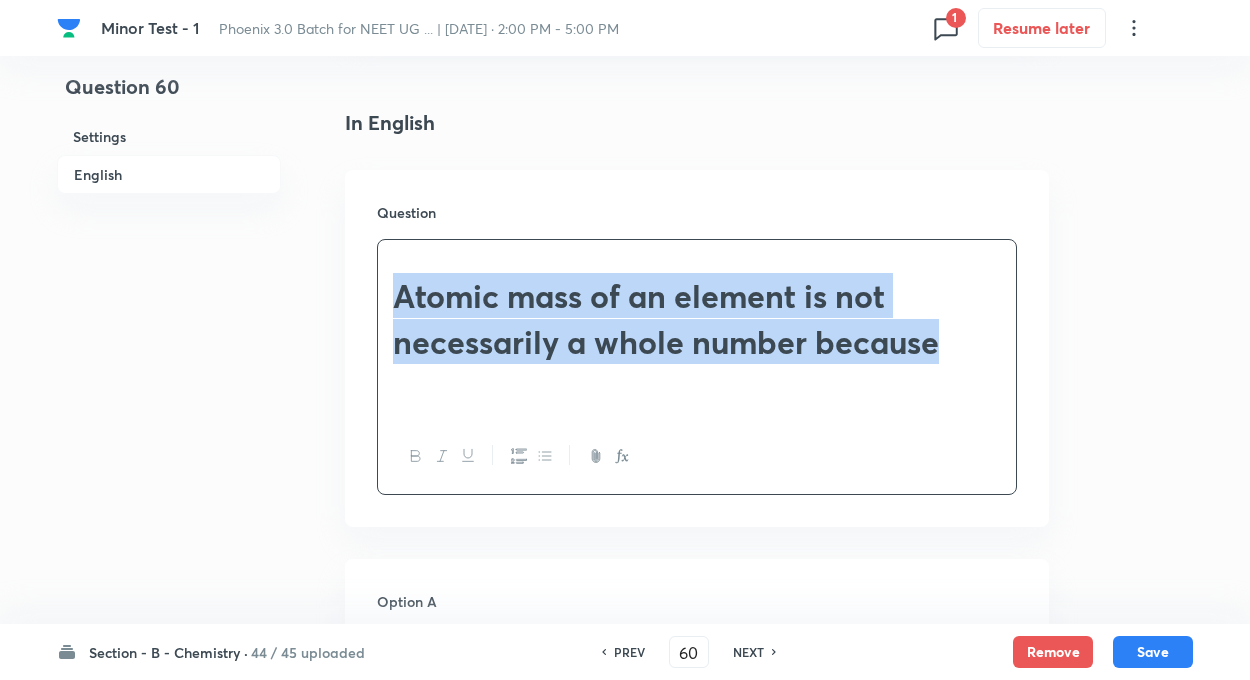 click 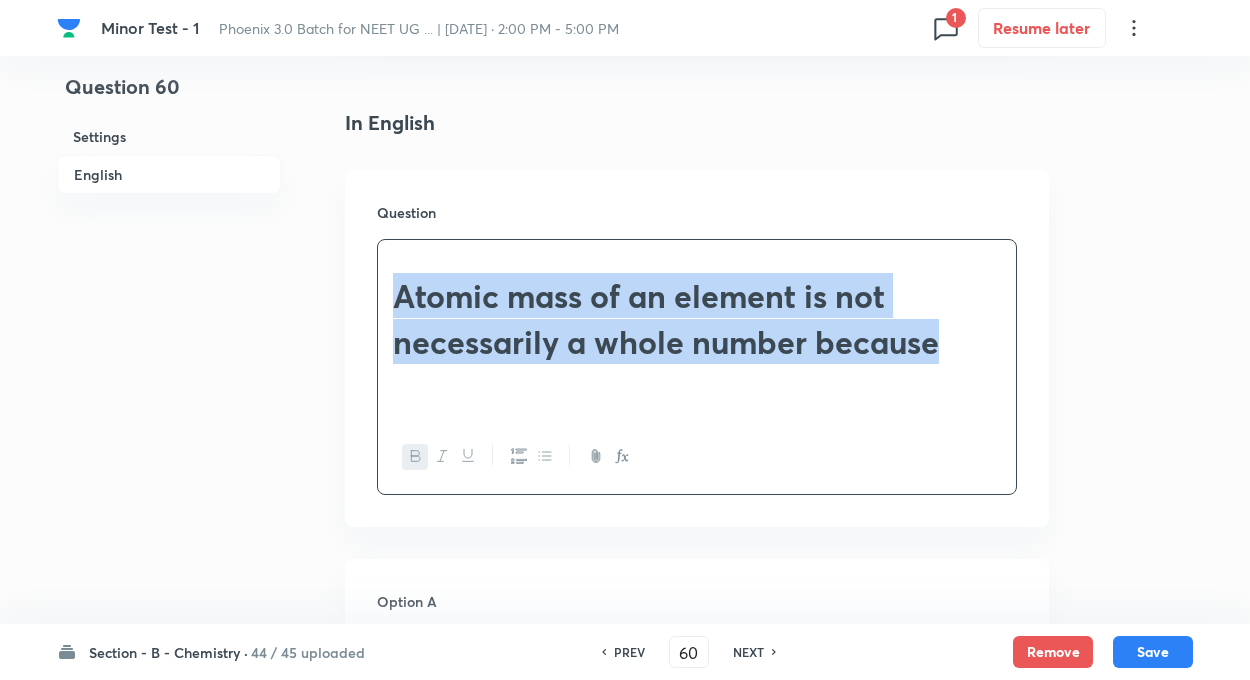 click 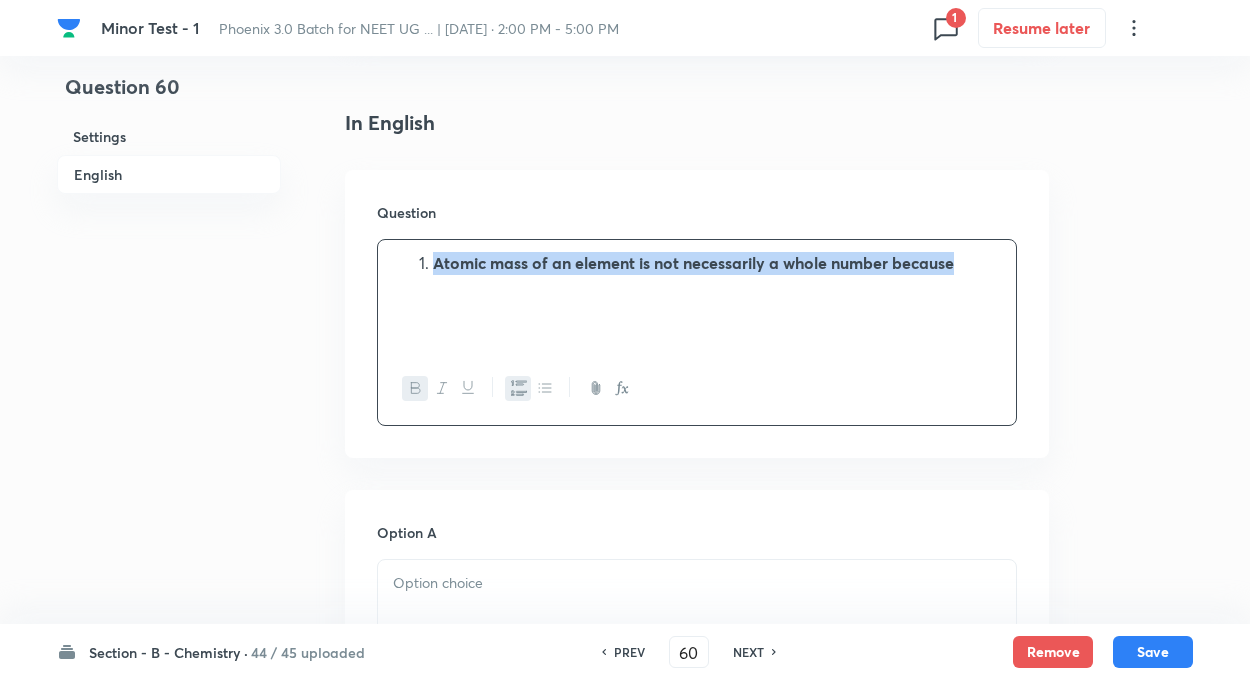 click 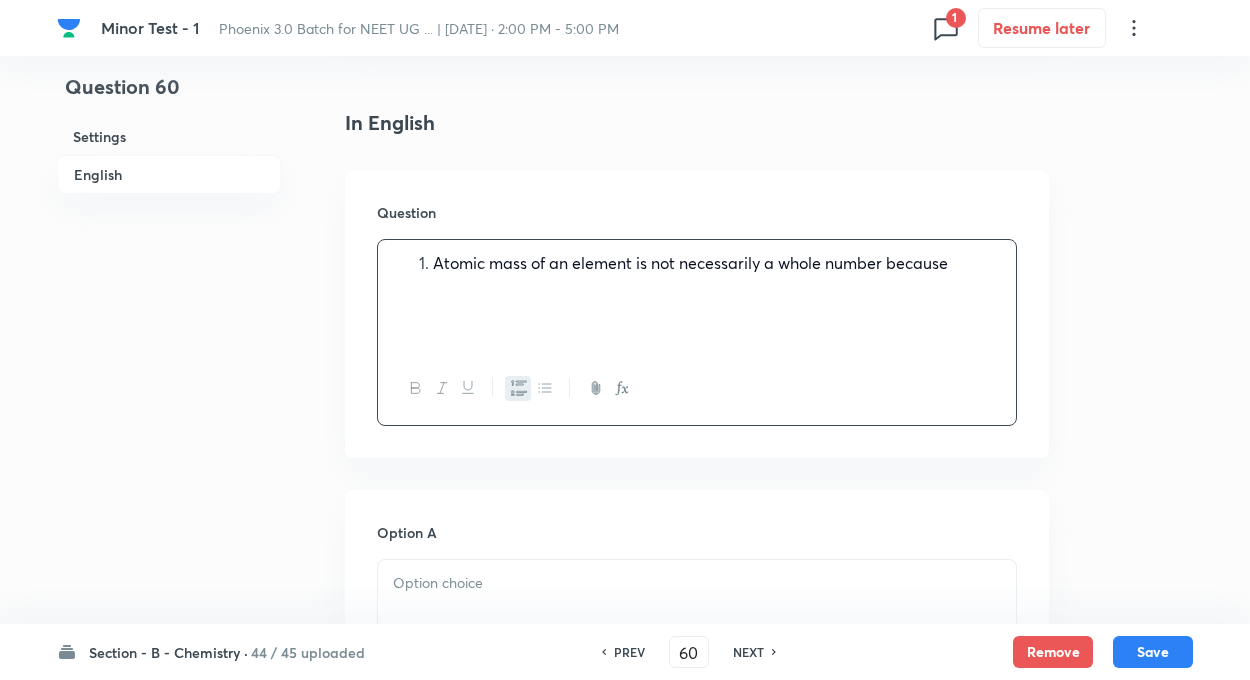 click on "Atomic mass of an element is not necessarily a whole number because" at bounding box center (717, 263) 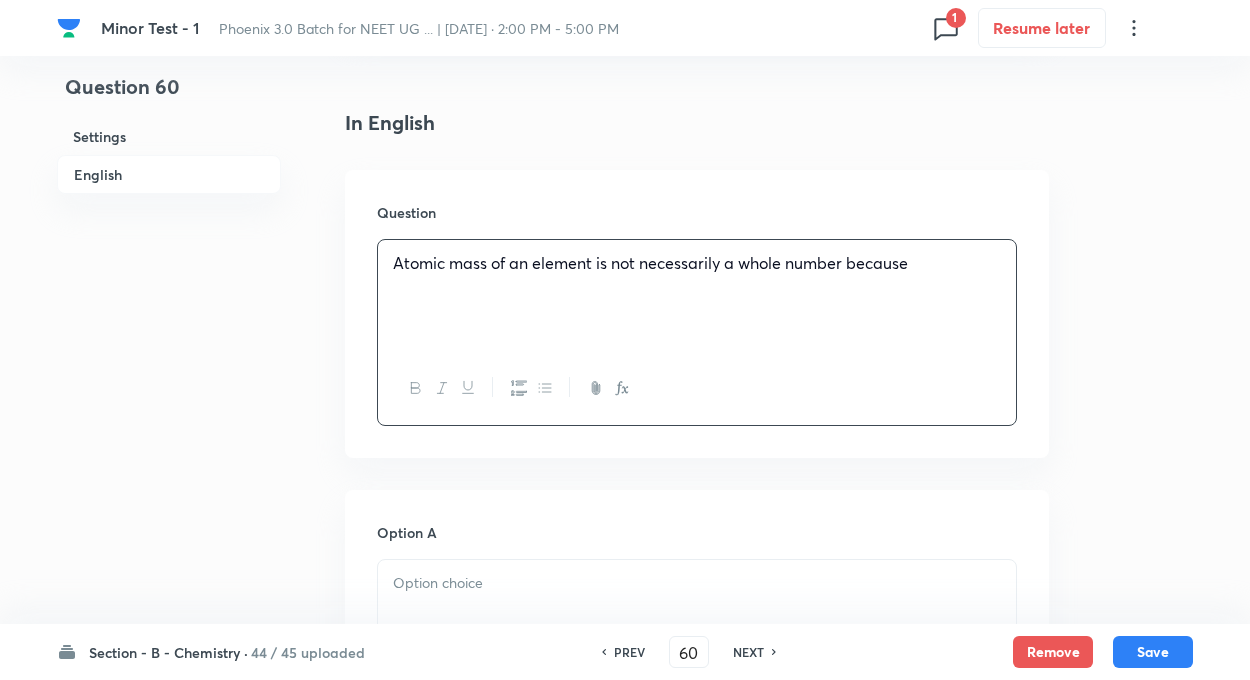 click on "Question 60 Settings English Settings Type Single choice correct 4 options + 4 marks - 1 mark Edit Concept Chemistry Physical Chemistry Atomic Structure Atomic Models Edit Additional details Easy Fact Not from PYQ paper No equation Edit In English Question Atomic mass of an element is not necessarily a whole number because Option A Mark as correct answer Option B Mark as correct answer Option C Mark as correct answer Option D Mark as correct answer Solution" at bounding box center (625, 874) 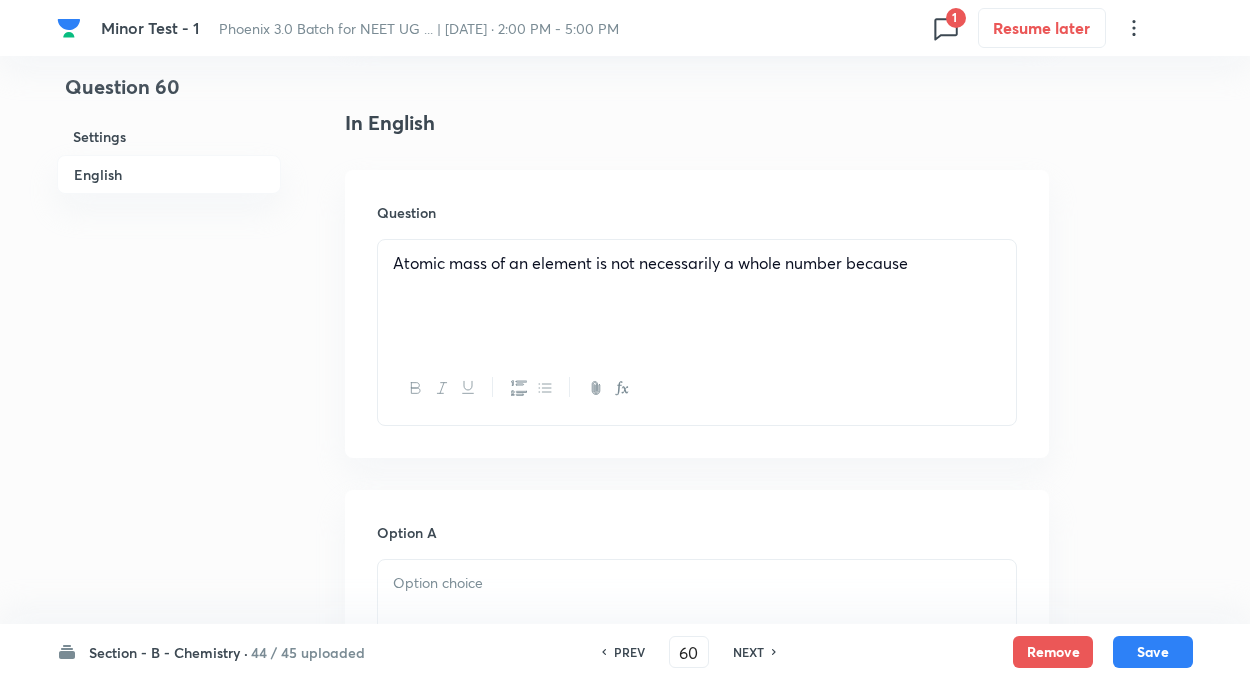 click on "Atomic mass of an element is not necessarily a whole number because" at bounding box center [650, 262] 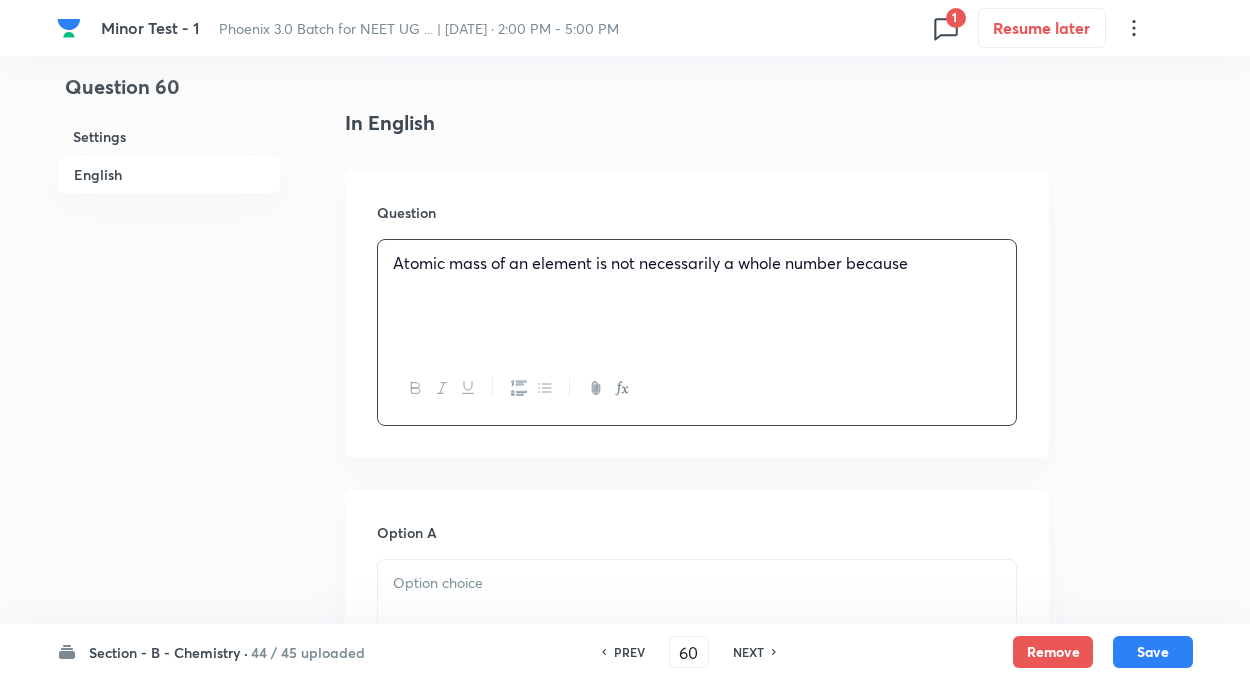 type 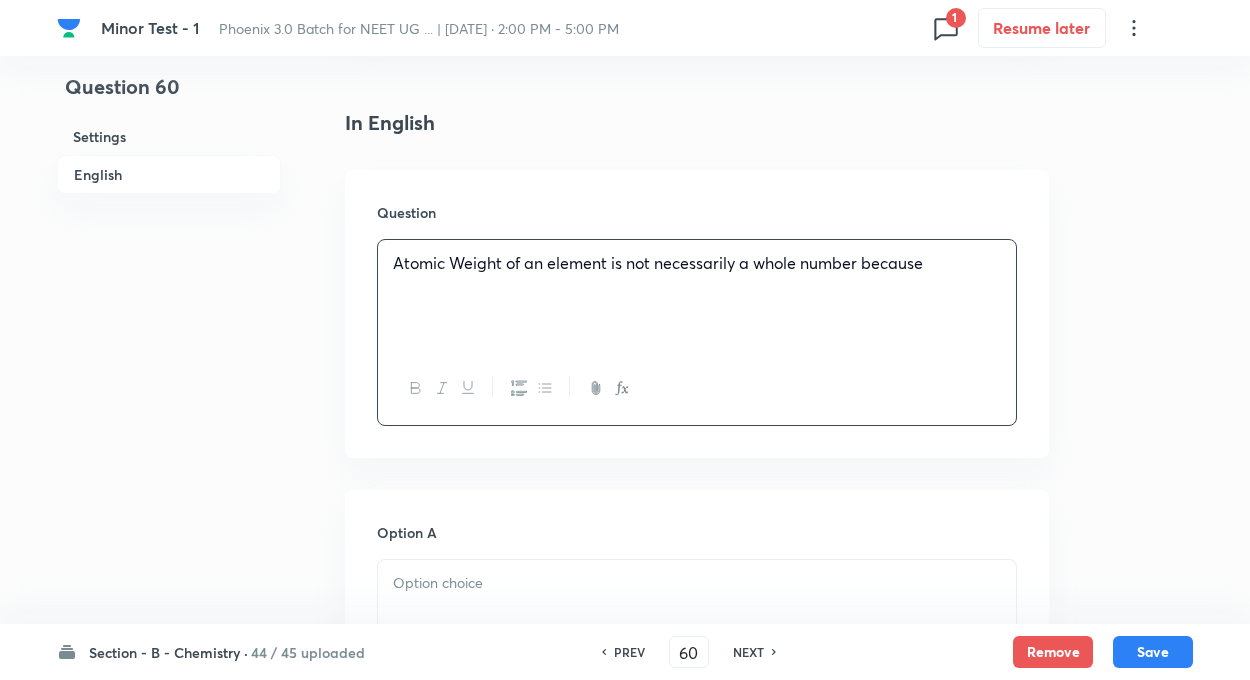 click on "Question 60 Settings English Settings Type Single choice correct 4 options + 4 marks - 1 mark Edit Concept Chemistry Physical Chemistry Atomic Structure Atomic Models Edit Additional details Easy Fact Not from PYQ paper No equation Edit In English Question Atomic Weight of an element is not necessarily a whole number because Option A Mark as correct answer Option B Mark as correct answer Option C Mark as correct answer Option D Mark as correct answer Solution" at bounding box center [625, 874] 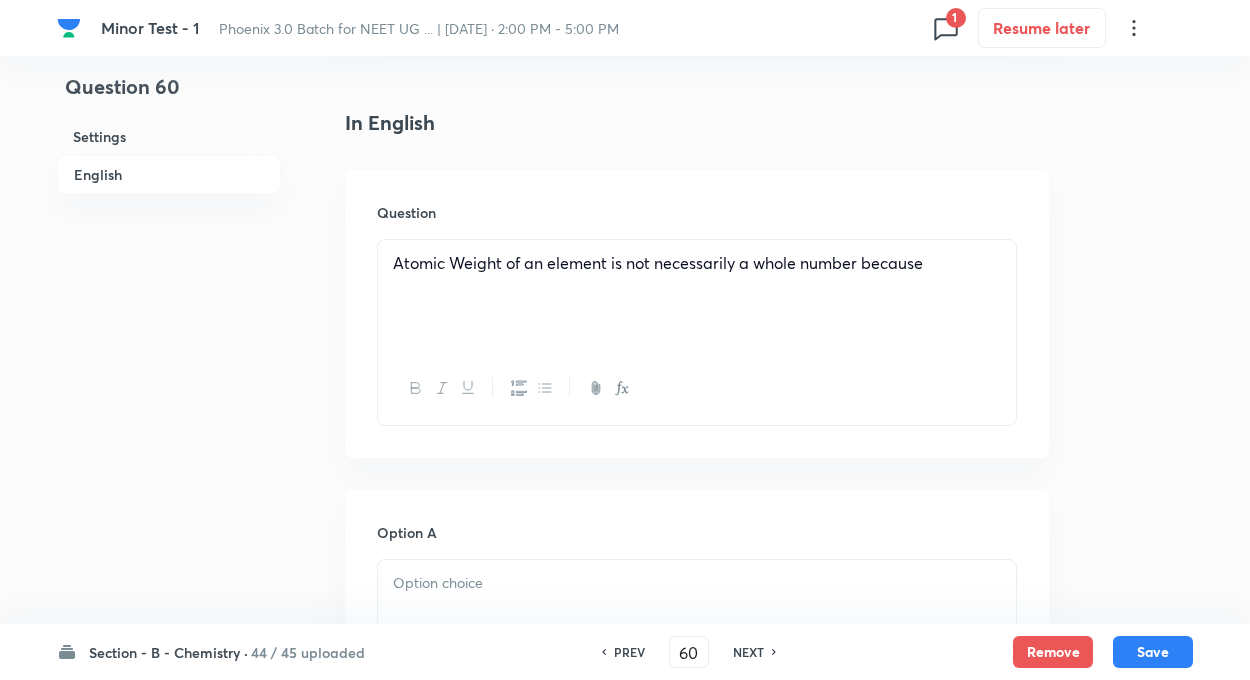 click at bounding box center [697, 583] 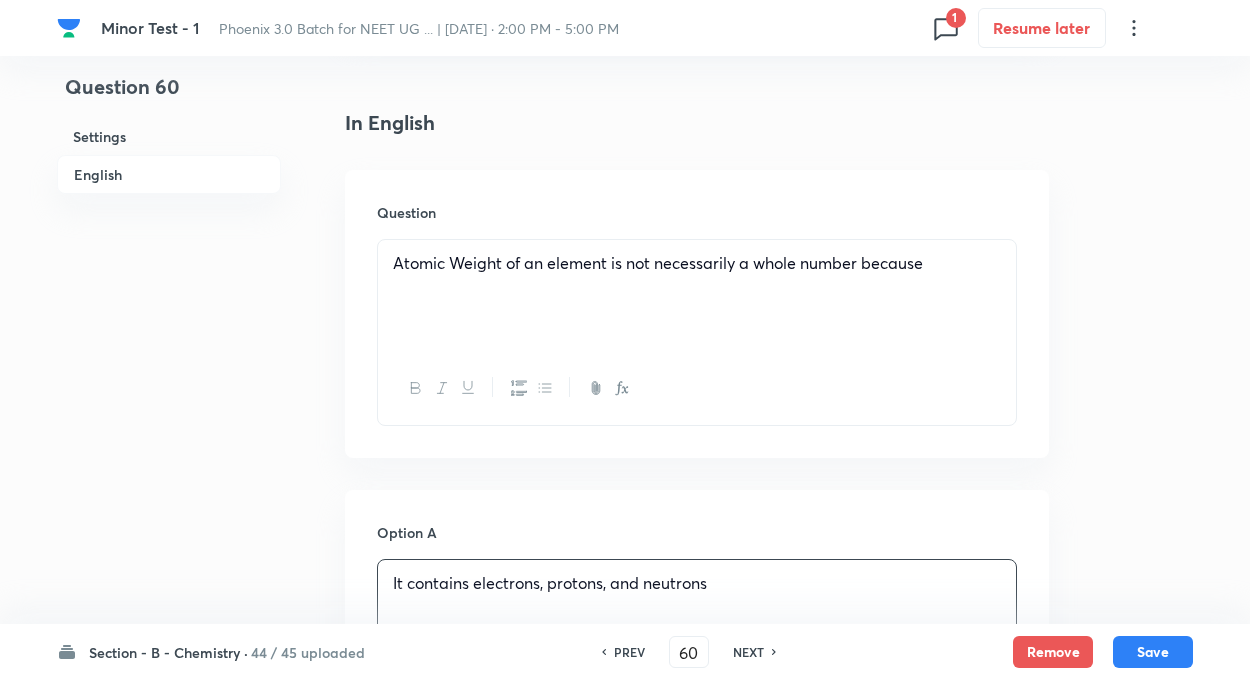 click on "Question 60 Settings English Settings Type Single choice correct 4 options + 4 marks - 1 mark Edit Concept Chemistry Physical Chemistry Atomic Structure Atomic Models Edit Additional details Easy Fact Not from PYQ paper No equation Edit In English Question Atomic Weight of an element is not necessarily a whole number because Option A It contains electrons, protons, and neutrons Mark as correct answer Option B Mark as correct answer Option C Mark as correct answer Option D Mark as correct answer Solution" at bounding box center (625, 874) 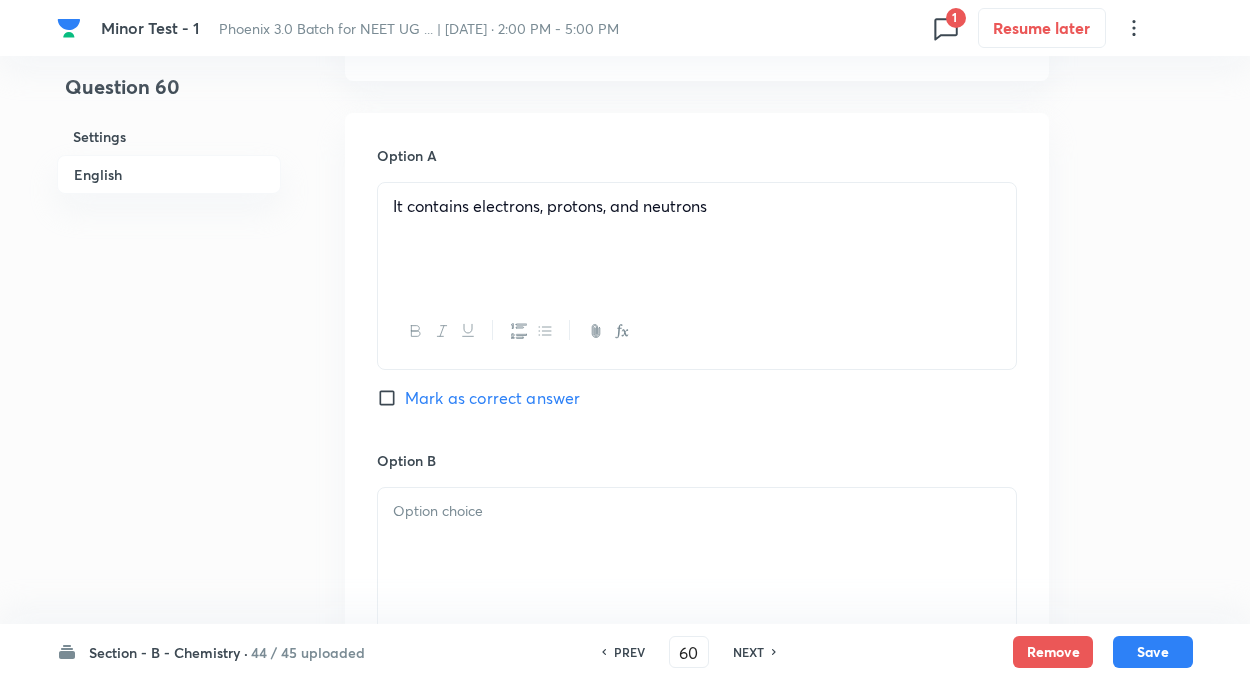scroll, scrollTop: 920, scrollLeft: 0, axis: vertical 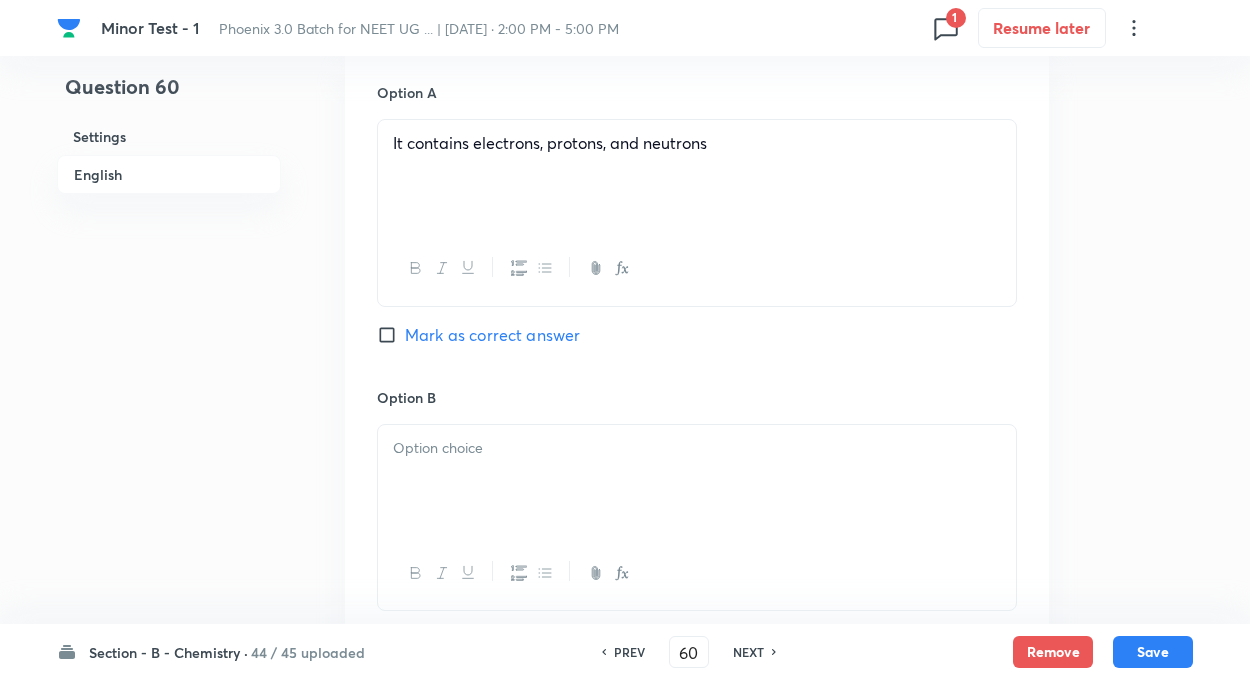 click at bounding box center [697, 481] 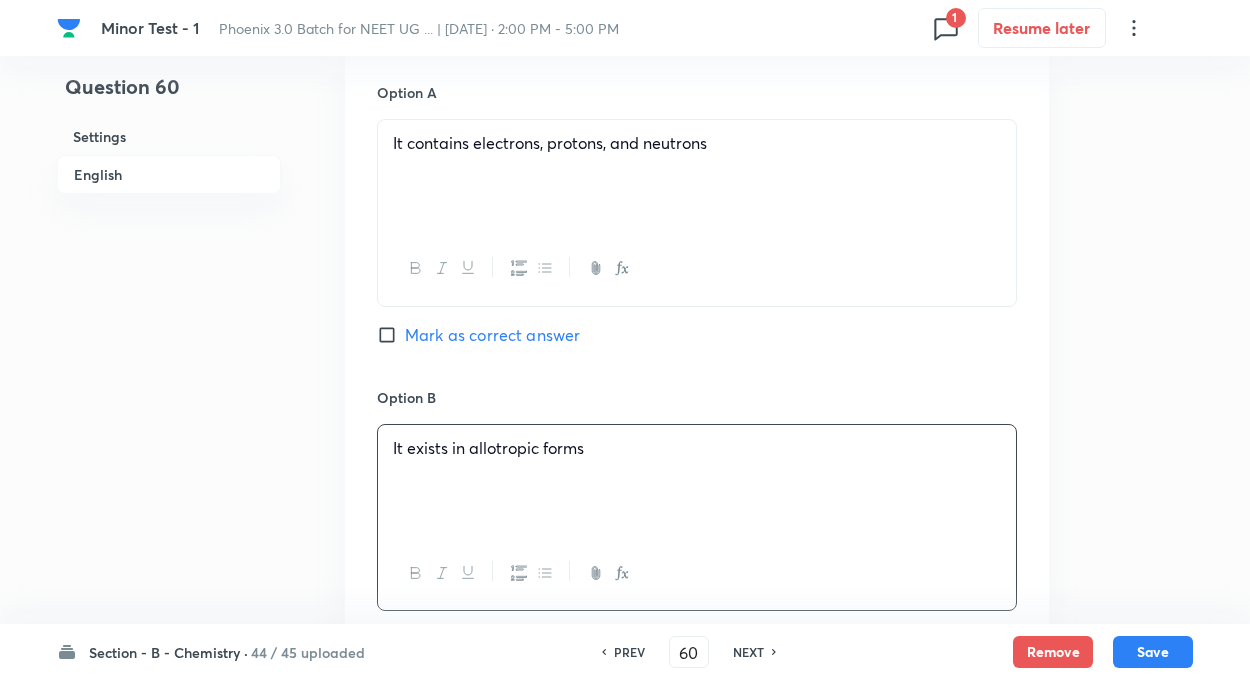 click on "Question 60 Settings English" at bounding box center [169, 434] 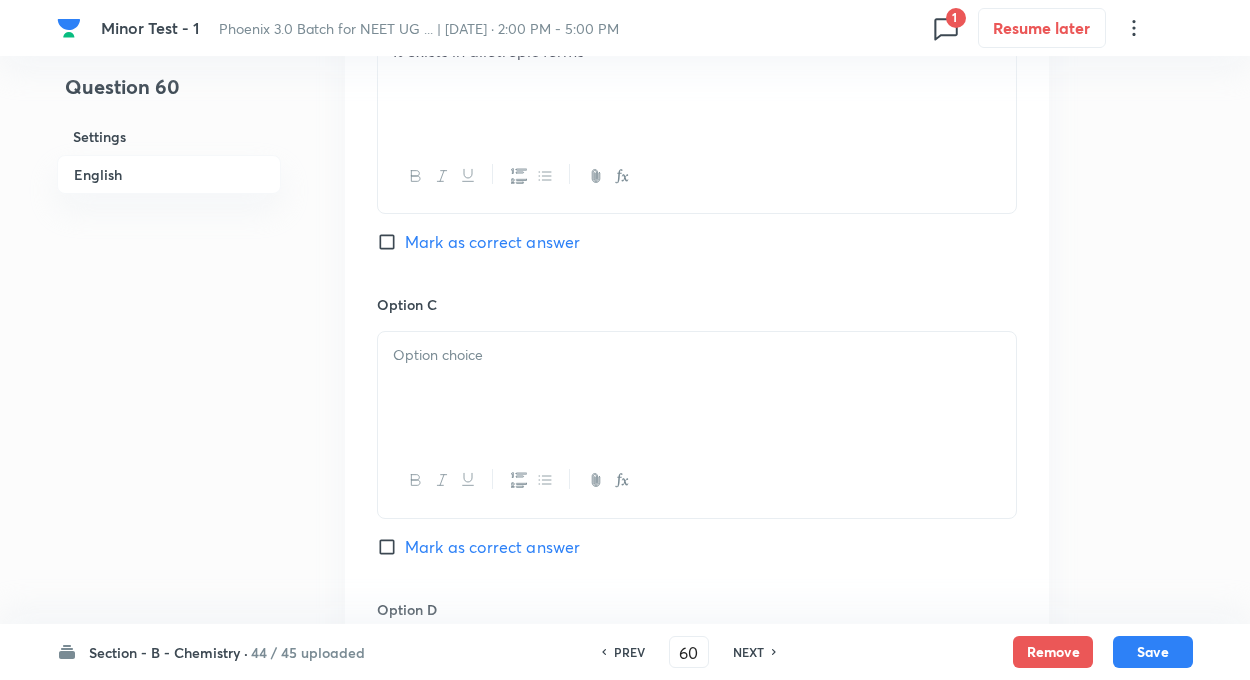 scroll, scrollTop: 1320, scrollLeft: 0, axis: vertical 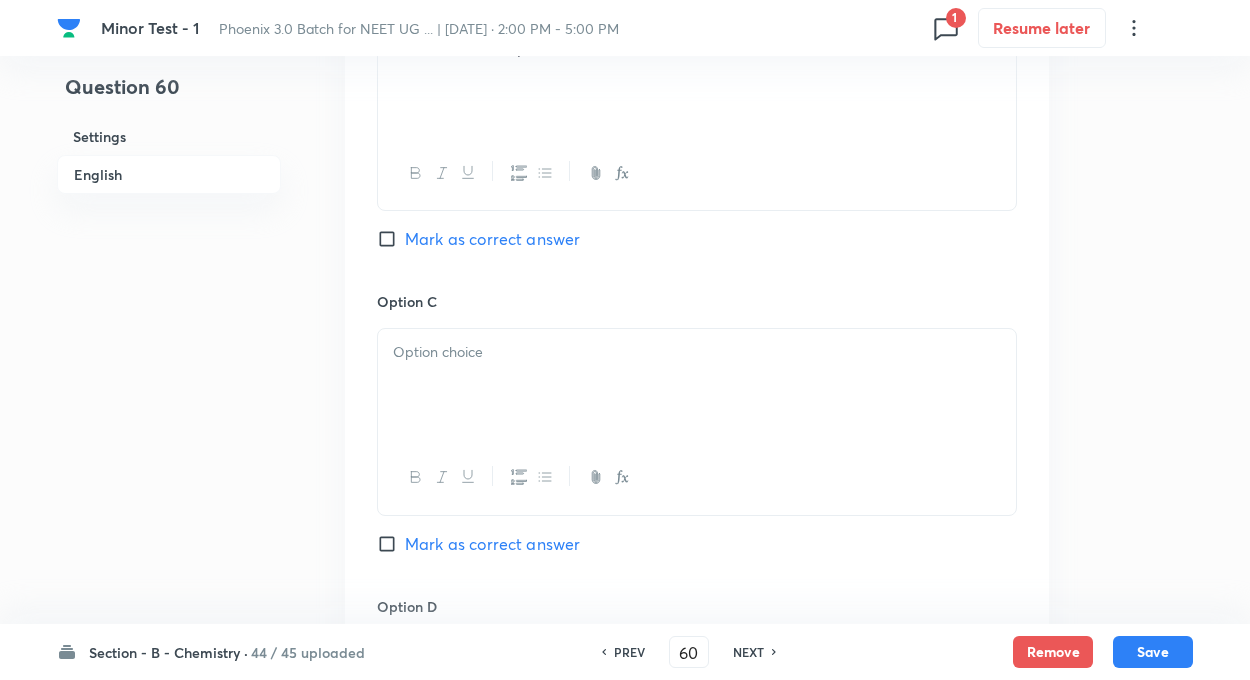 click at bounding box center (697, 385) 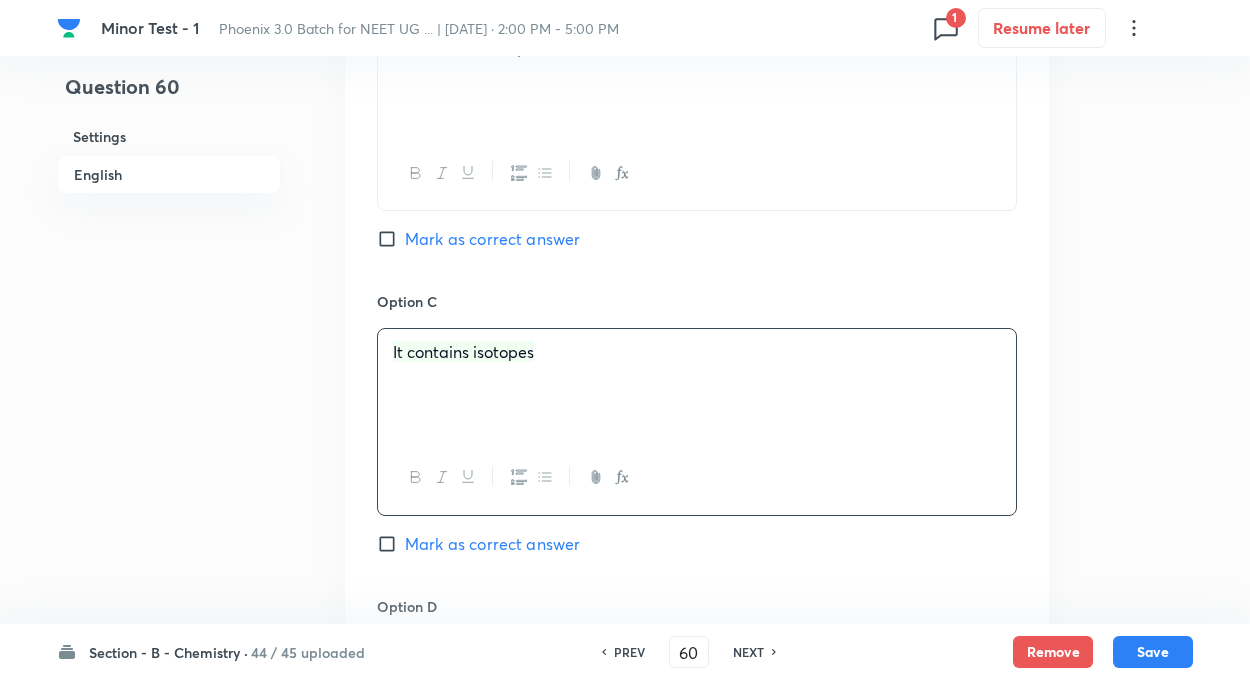 click on "Mark as correct answer" at bounding box center (391, 544) 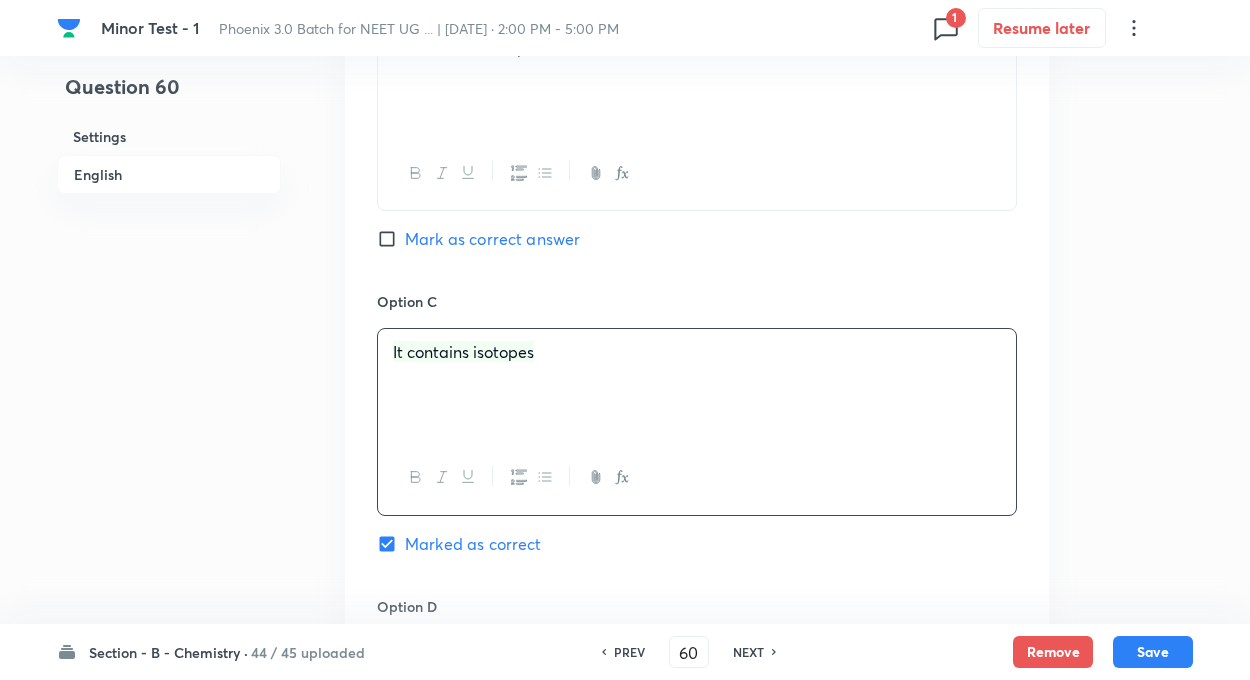 click on "Question 60 Settings English" at bounding box center (169, 34) 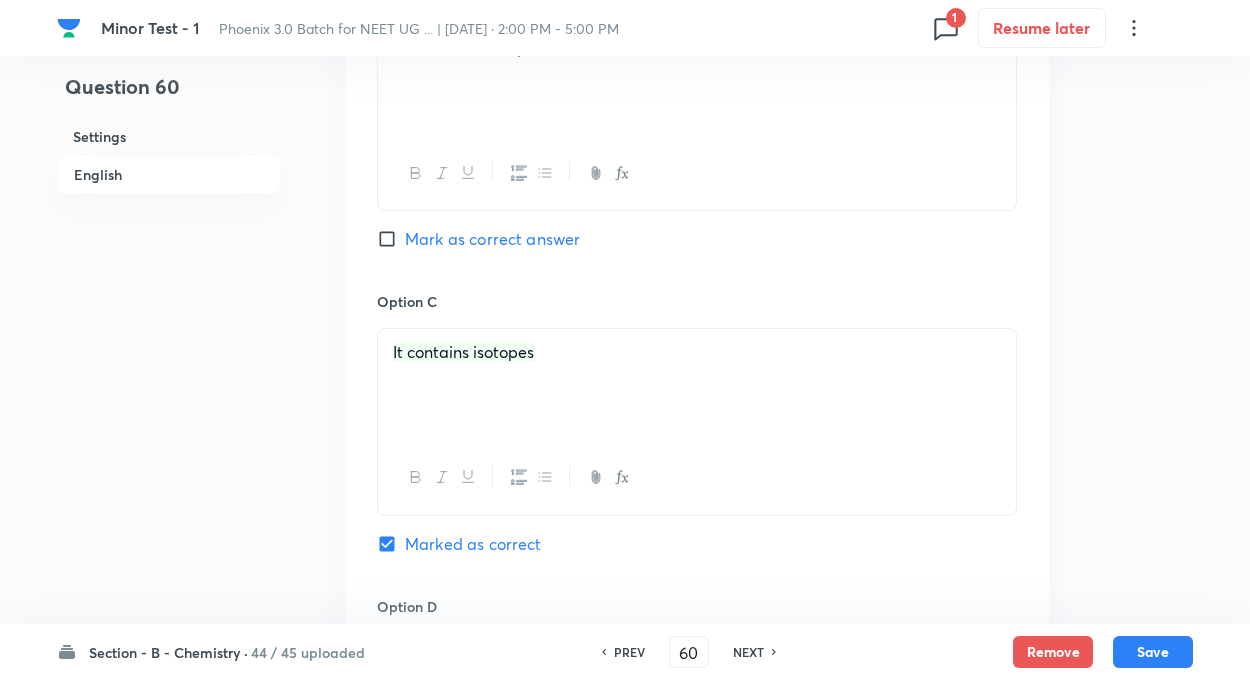 click on "Question 60 Settings English Settings Type Single choice correct 4 options + 4 marks - 1 mark Edit Concept Chemistry Physical Chemistry Atomic Structure Atomic Models Edit Additional details Easy Fact Not from PYQ paper No equation Edit In English Question Atomic Weight of an element is not necessarily a whole number because Option A It contains electrons, protons, and neutrons Mark as correct answer Option B It exists in allotropic forms Mark as correct answer Option C It contains isotopes Marked as correct Option D Mark as correct answer Solution" at bounding box center (625, 34) 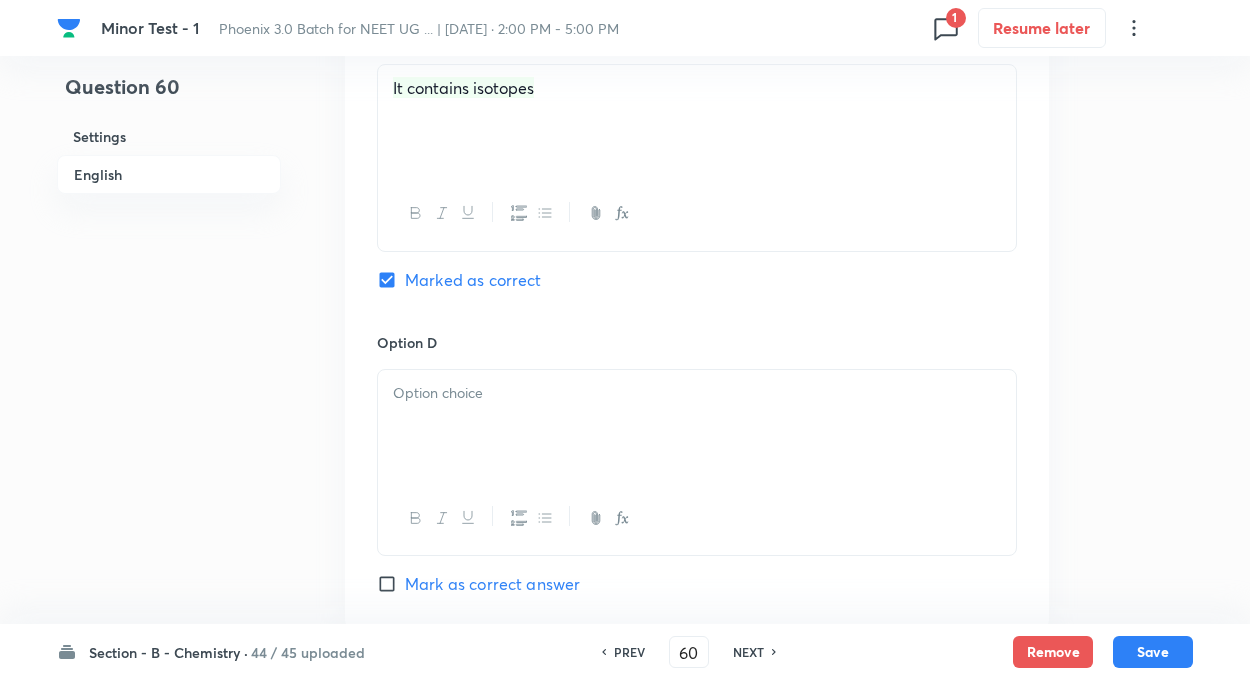 scroll, scrollTop: 1600, scrollLeft: 0, axis: vertical 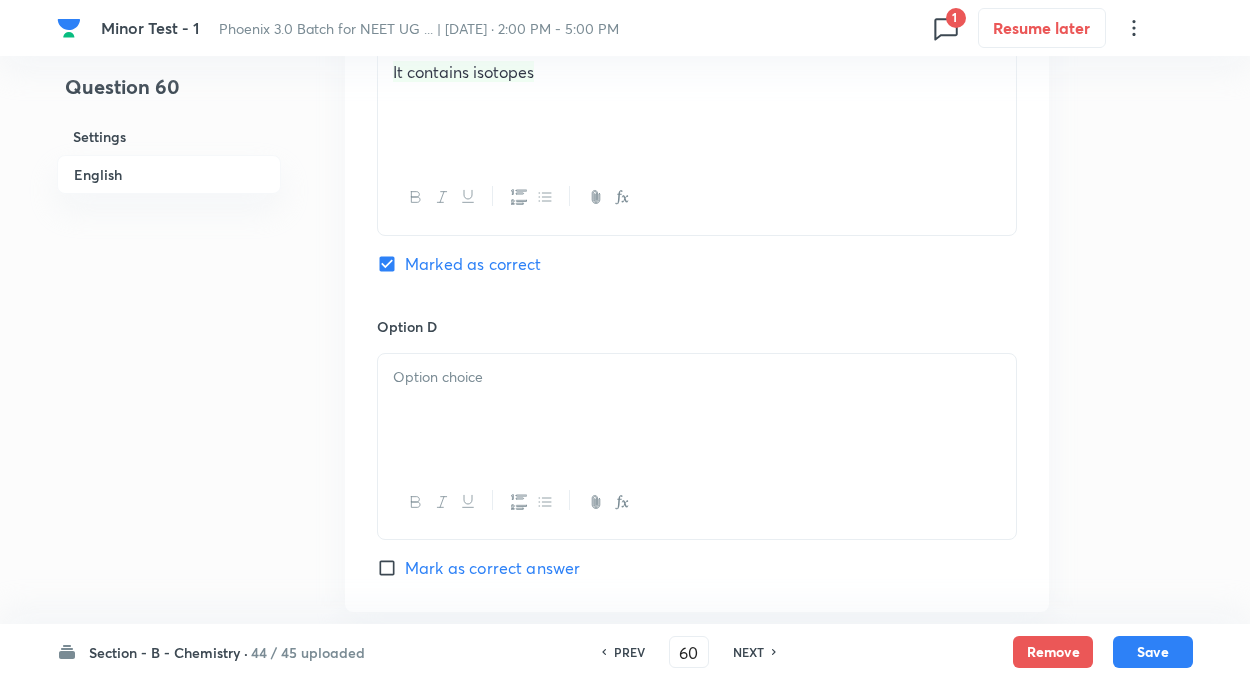 click at bounding box center [697, 410] 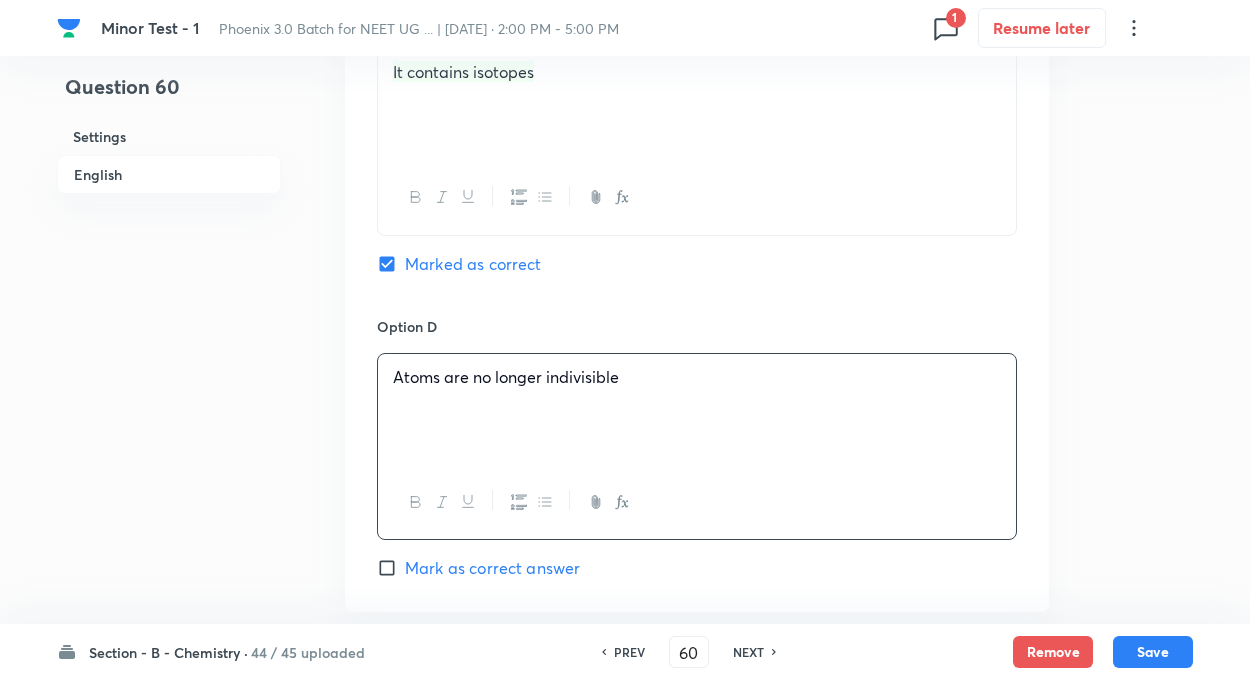click on "Question 60 Settings English Settings Type Single choice correct 4 options + 4 marks - 1 mark Edit Concept Chemistry Physical Chemistry Atomic Structure Atomic Models Edit Additional details Easy Fact Not from PYQ paper No equation Edit In English Question Atomic Weight of an element is not necessarily a whole number because Option A It contains electrons, protons, and neutrons Mark as correct answer Option B It exists in allotropic forms Mark as correct answer Option C It contains isotopes Marked as correct Option D Atoms are no longer indivisible Mark as correct answer Solution" at bounding box center (625, -246) 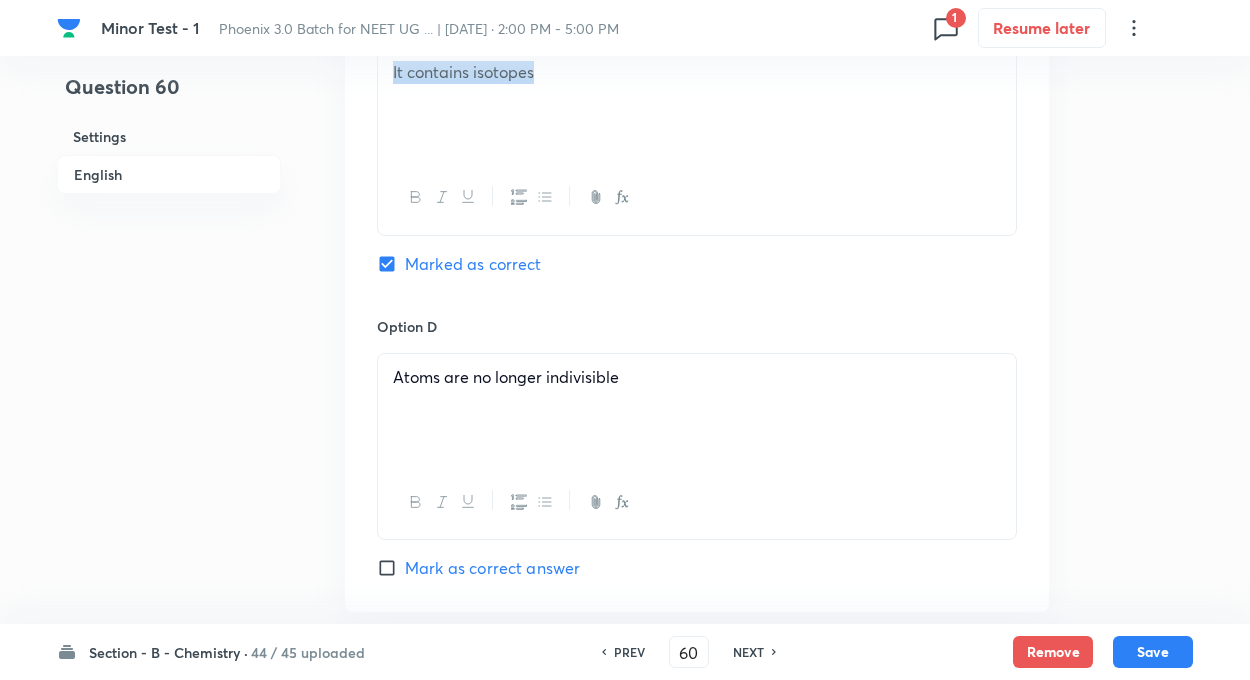 drag, startPoint x: 532, startPoint y: 69, endPoint x: 393, endPoint y: 75, distance: 139.12944 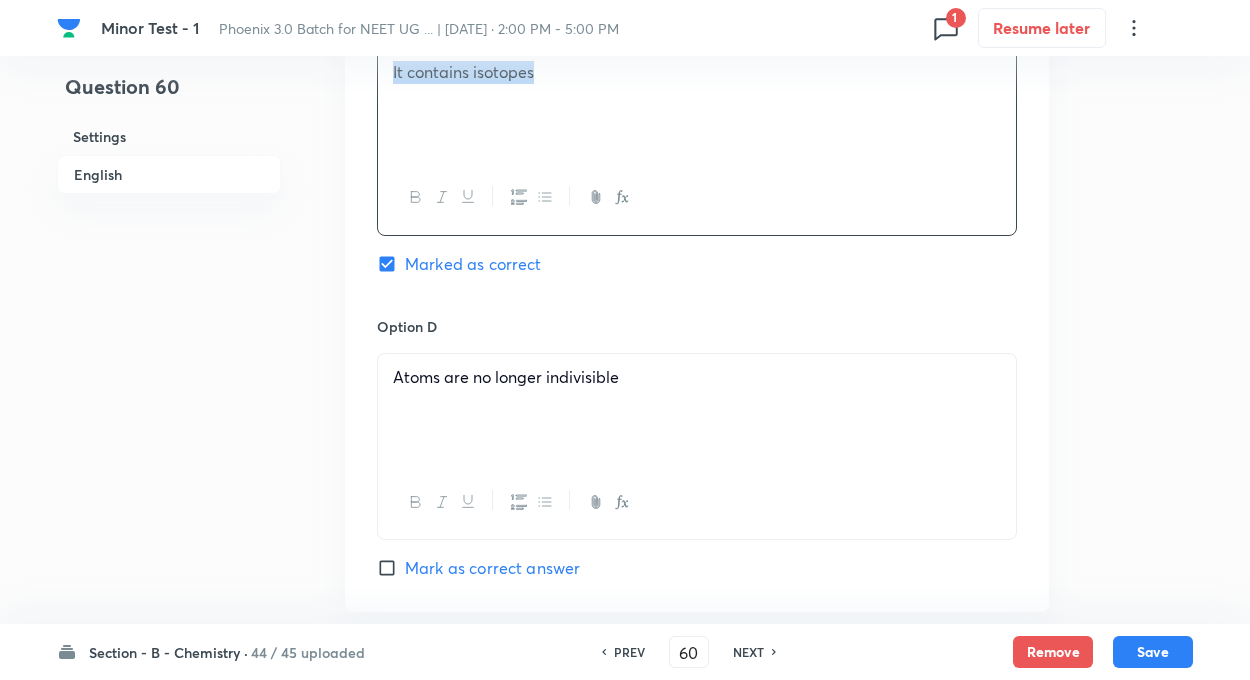click 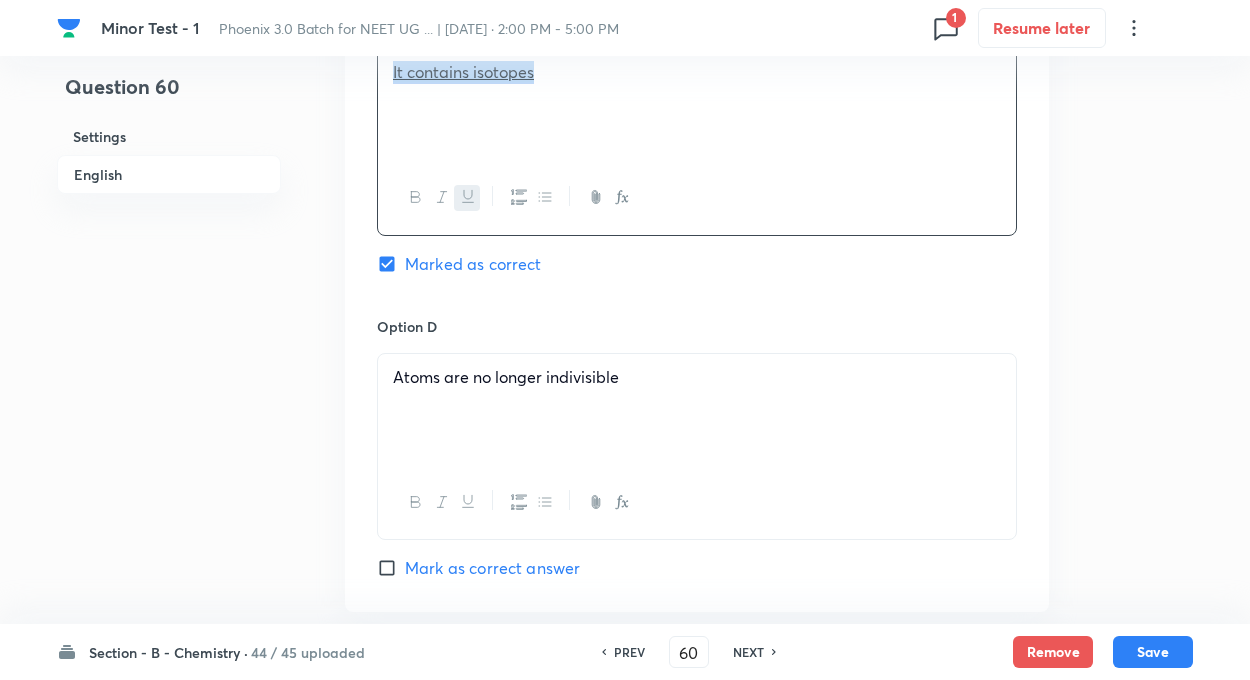 click 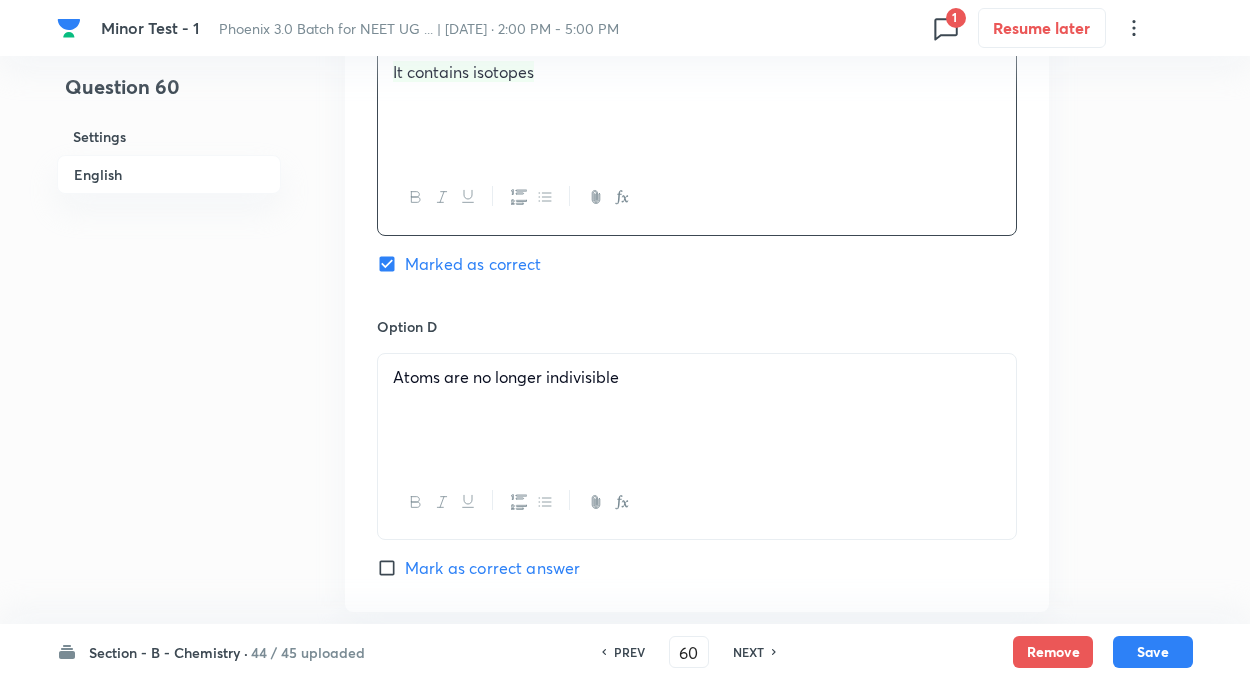 click 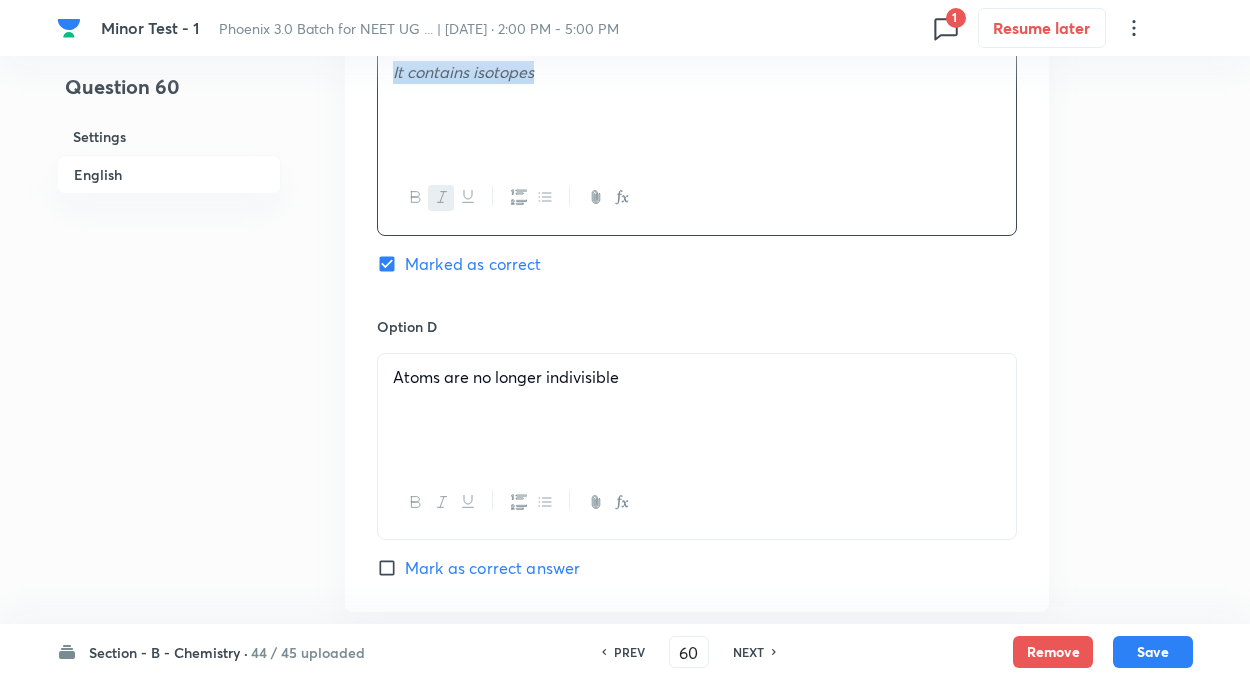 click 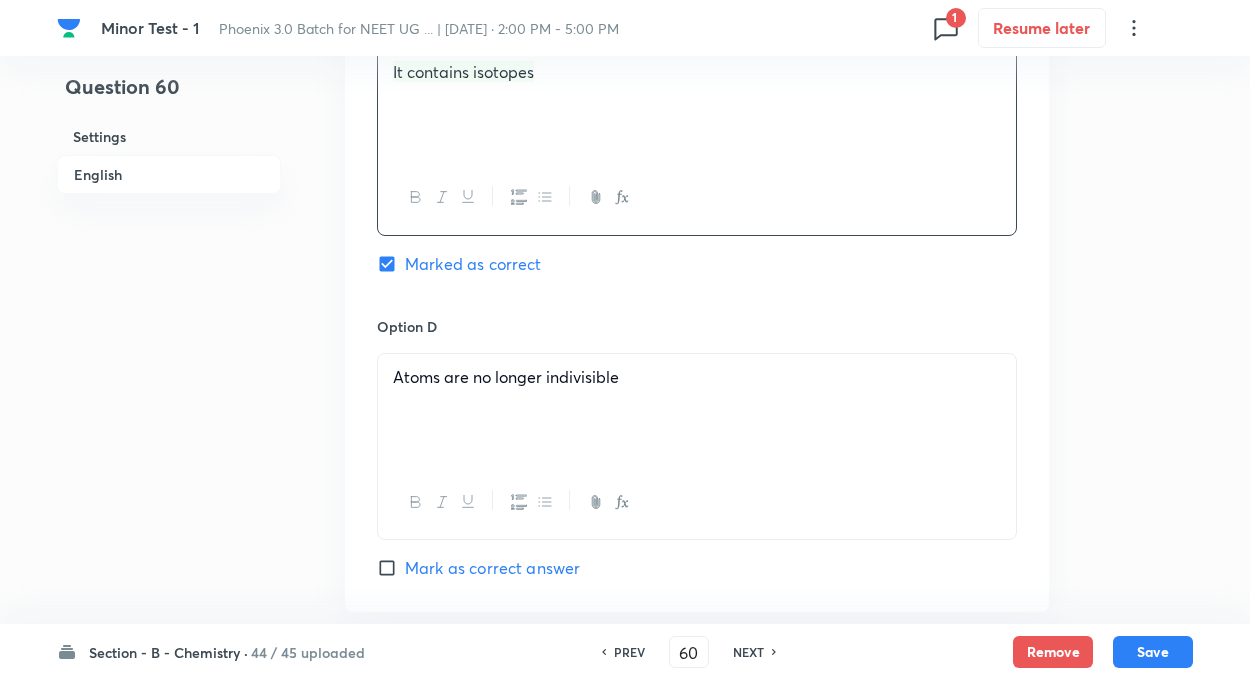 click on "Option A It contains electrons, protons, and neutrons Mark as correct answer Option B It exists in allotropic forms Mark as correct answer Option C It contains isotopes Marked as correct Option D Atoms are no longer indivisible Mark as correct answer" at bounding box center (697, -9) 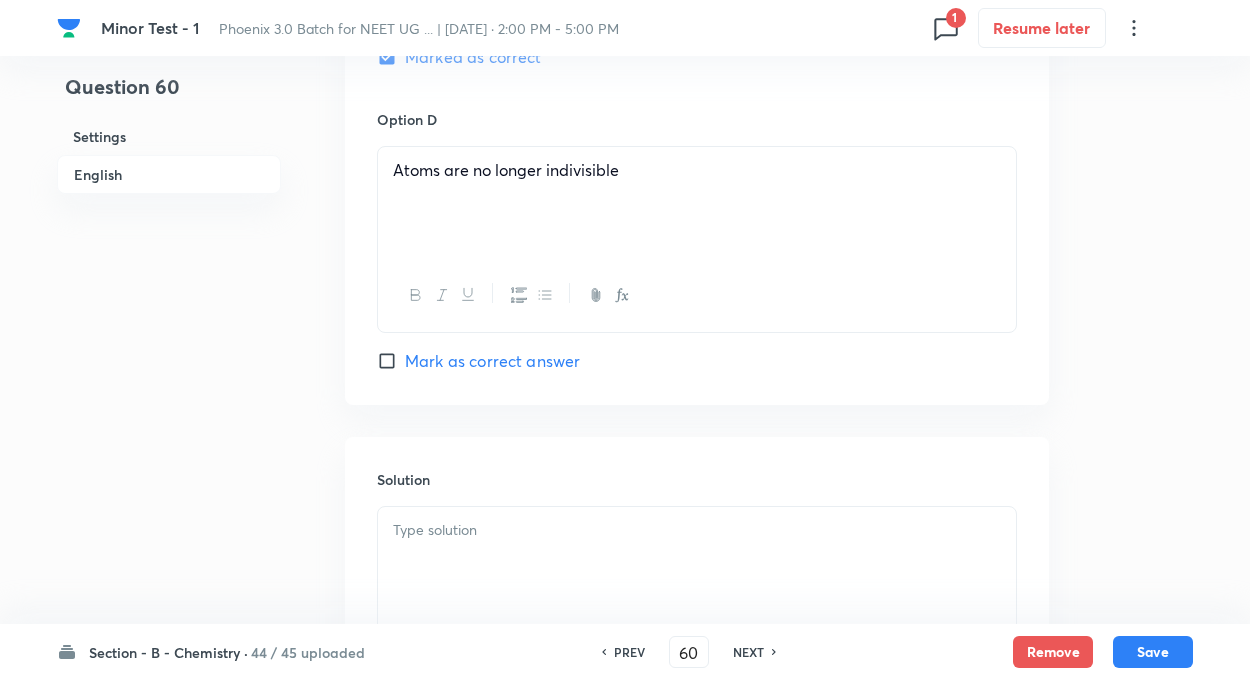 scroll, scrollTop: 1960, scrollLeft: 0, axis: vertical 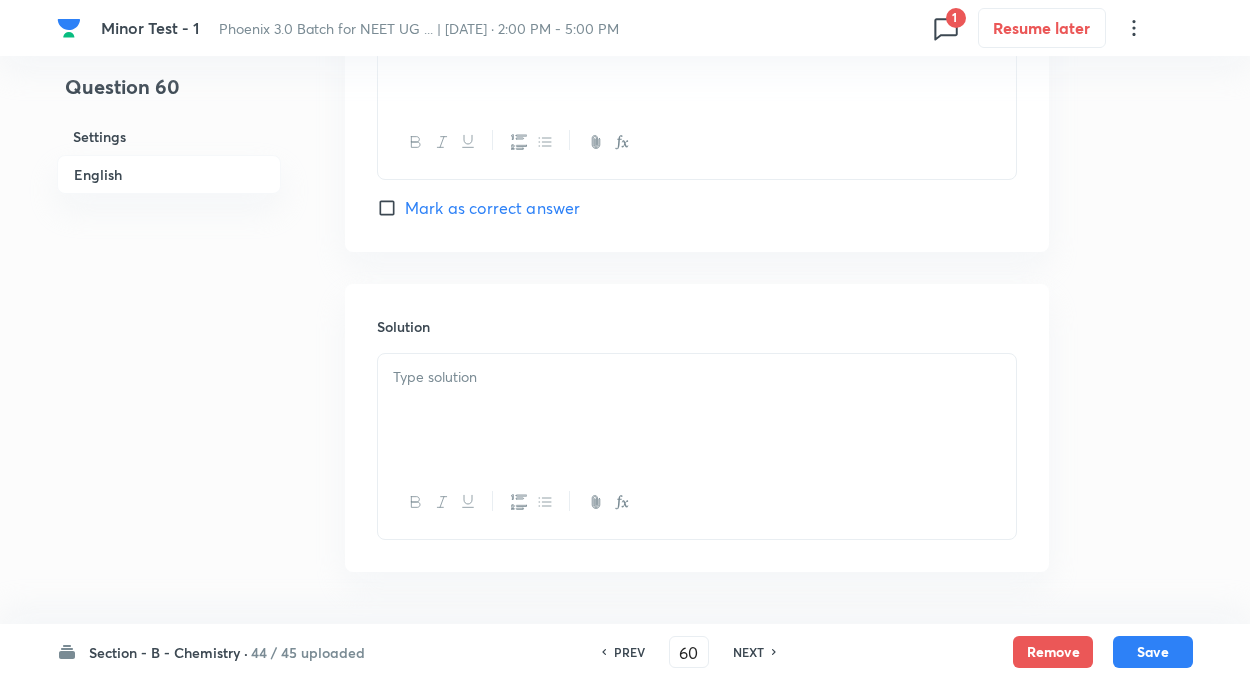 click on "Question 60 Settings English Settings Type Single choice correct 4 options + 4 marks - 1 mark Edit Concept Chemistry Physical Chemistry Atomic Structure Atomic Models Edit Additional details Easy Fact Not from PYQ paper No equation Edit In English Question Atomic Weight of an element is not necessarily a whole number because Option A It contains electrons, protons, and neutrons Mark as correct answer Option B It exists in allotropic forms Mark as correct answer Option C It contains isotopes Marked as correct Option D Atoms are no longer indivisible Mark as correct answer Solution" at bounding box center (625, -606) 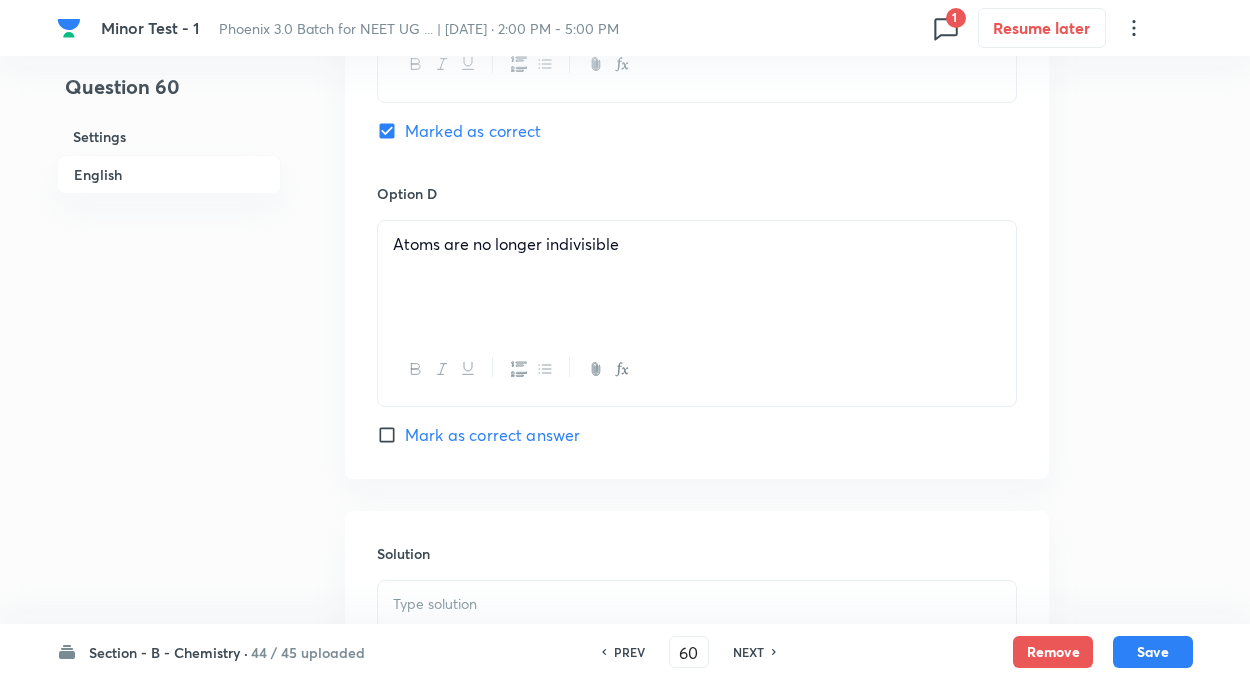 scroll, scrollTop: 1520, scrollLeft: 0, axis: vertical 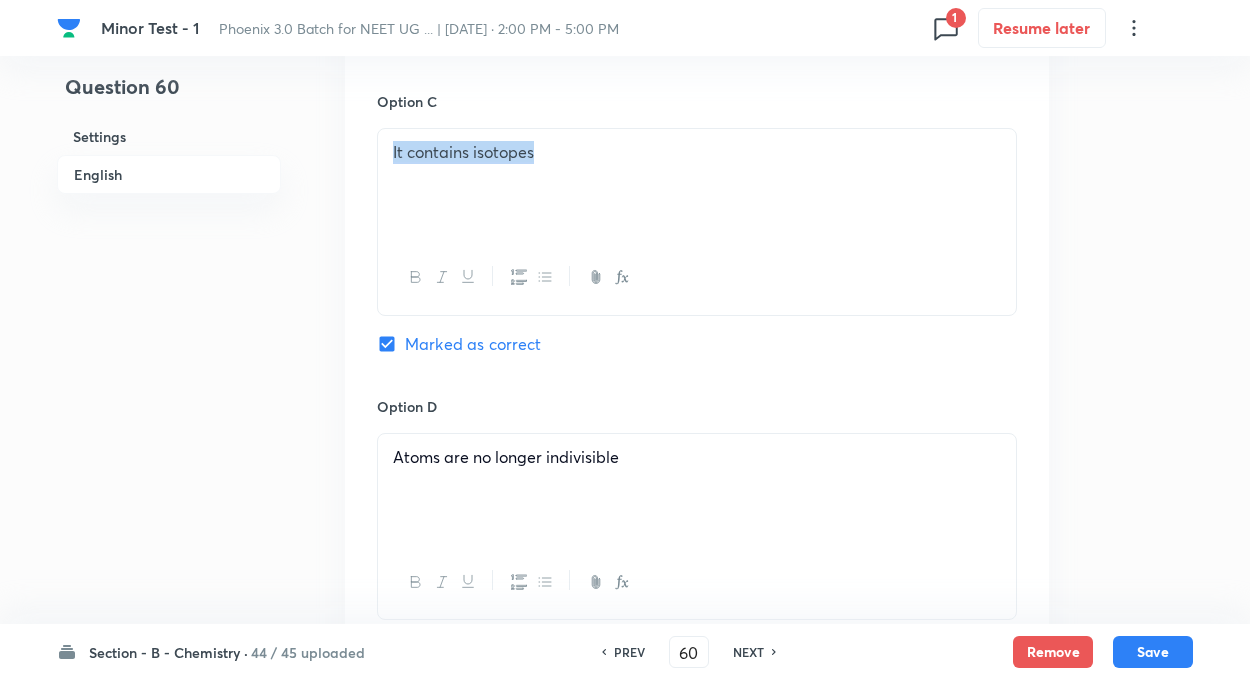 drag, startPoint x: 545, startPoint y: 159, endPoint x: 387, endPoint y: 171, distance: 158.45505 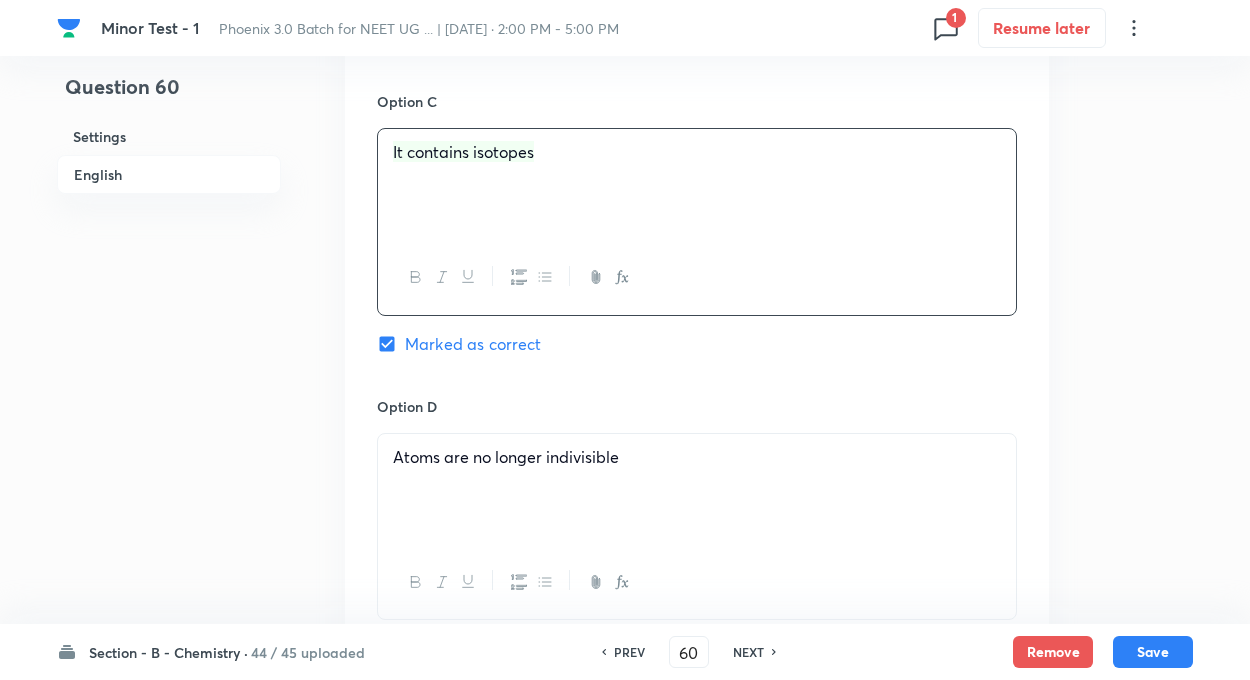 click on "Question 60 Settings English Settings Type Single choice correct 4 options + 4 marks - 1 mark Edit Concept Chemistry Physical Chemistry Atomic Structure Atomic Models Edit Additional details Easy Fact Not from PYQ paper No equation Edit In English Question Atomic Weight of an element is not necessarily a whole number because Option A It contains electrons, protons, and neutrons Mark as correct answer Option B It exists in allotropic forms Mark as correct answer Option C It contains isotopes Marked as correct Option D Atoms are no longer indivisible Mark as correct answer Solution" at bounding box center (625, -166) 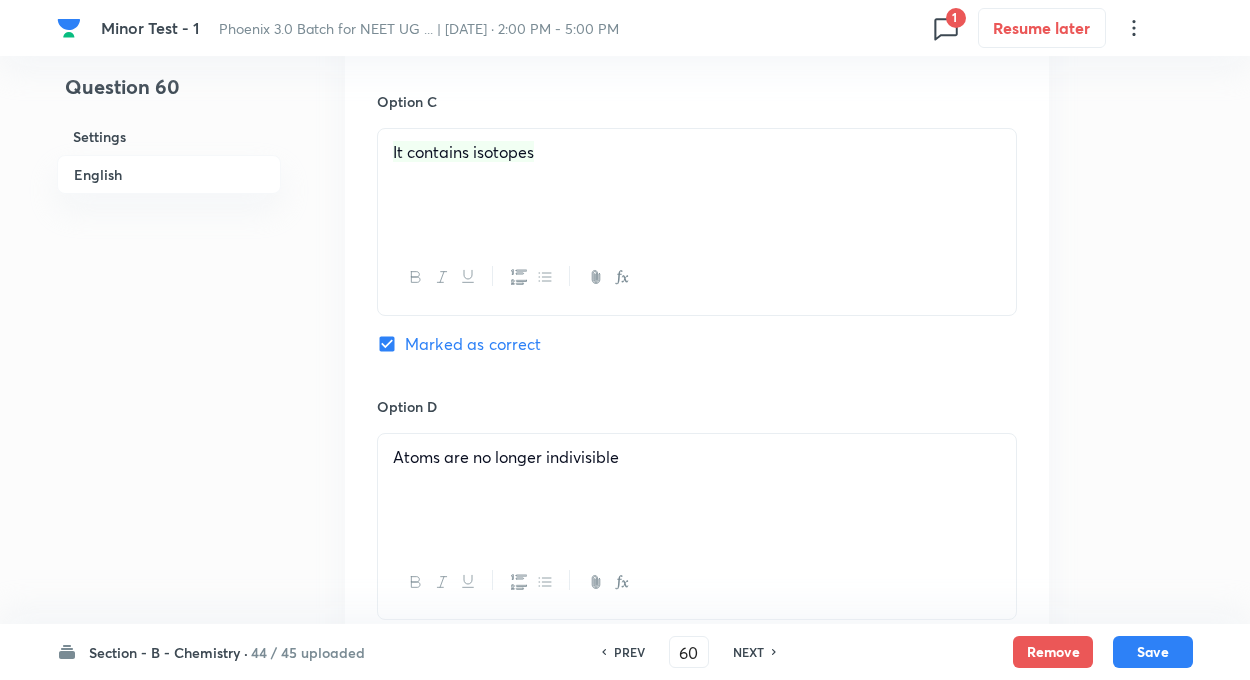 click on "It contains isotopes" at bounding box center [697, 185] 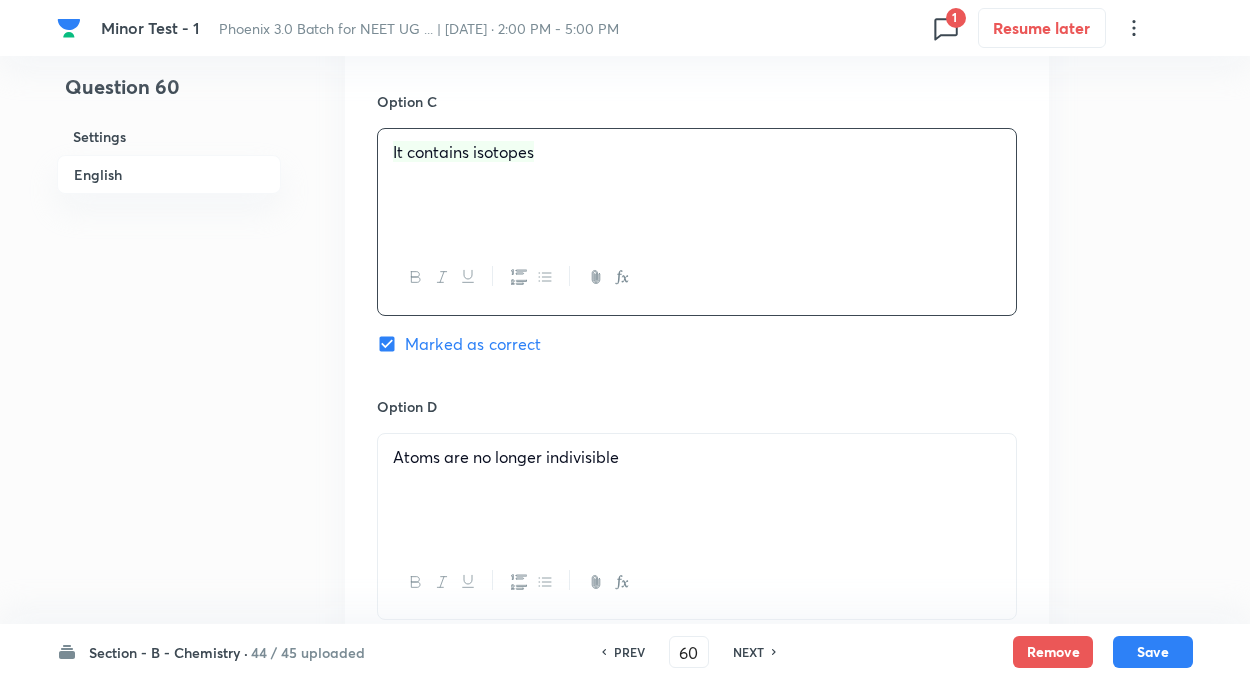 type 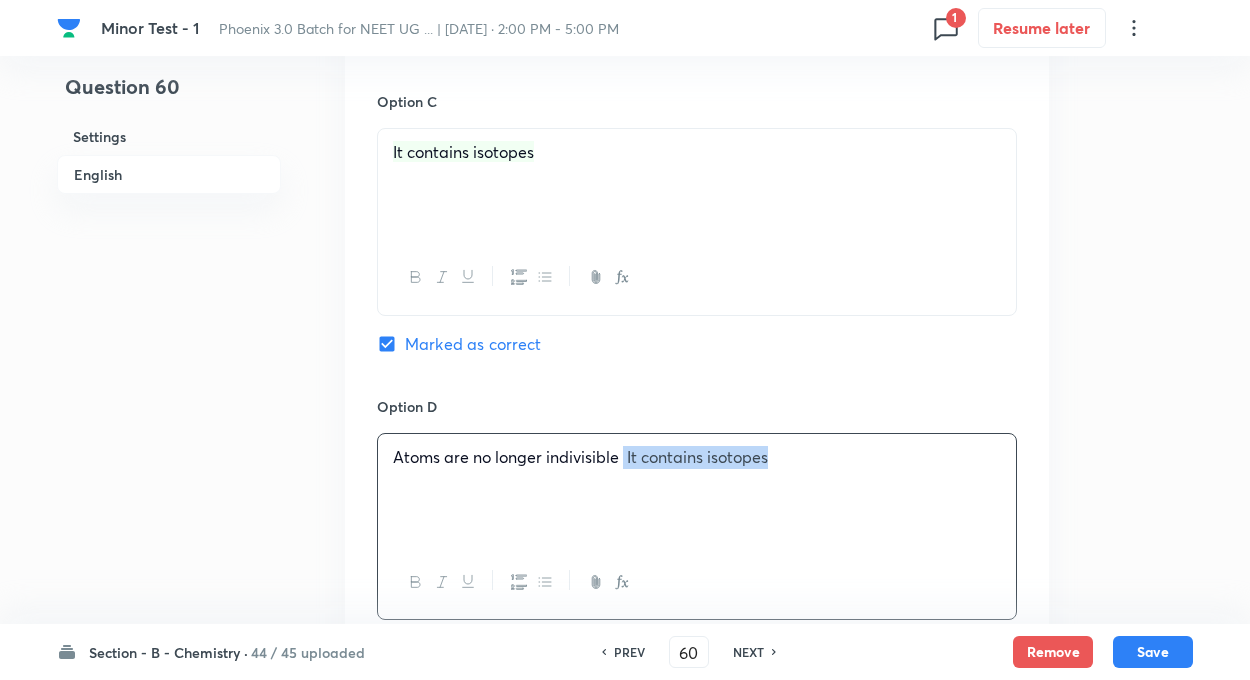 drag, startPoint x: 777, startPoint y: 452, endPoint x: 625, endPoint y: 454, distance: 152.01315 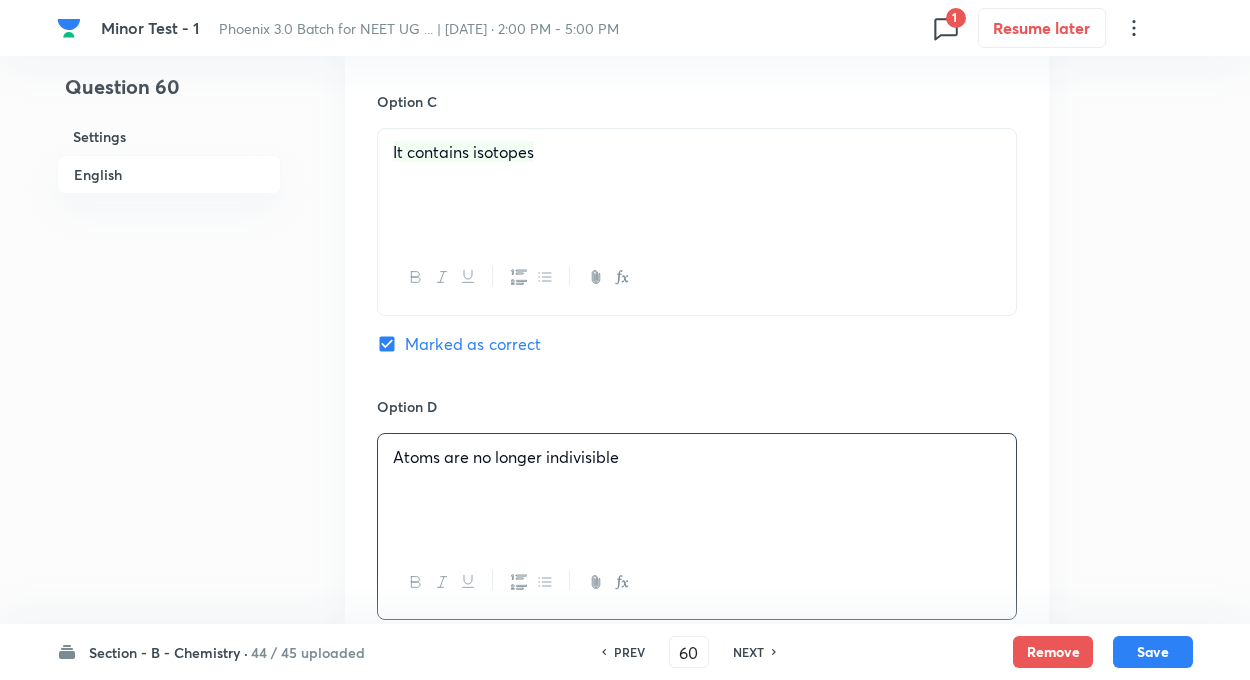 click on "It contains isotopes" at bounding box center [697, 152] 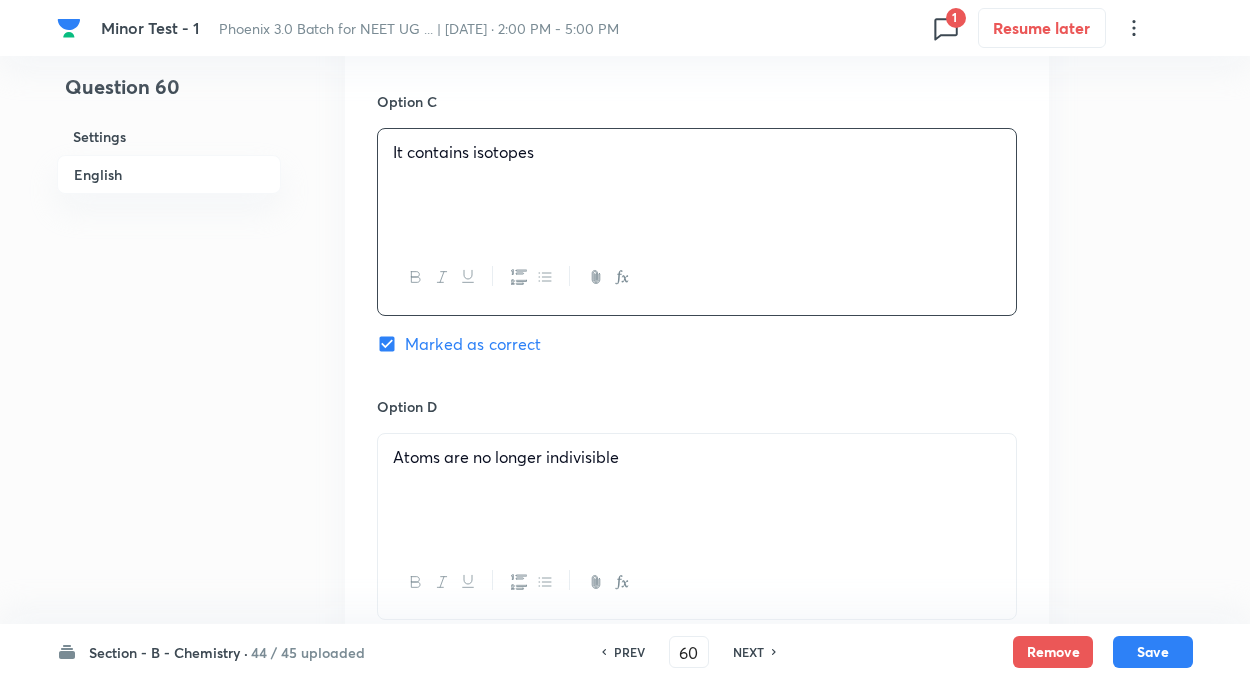drag, startPoint x: 550, startPoint y: 162, endPoint x: 387, endPoint y: 166, distance: 163.04907 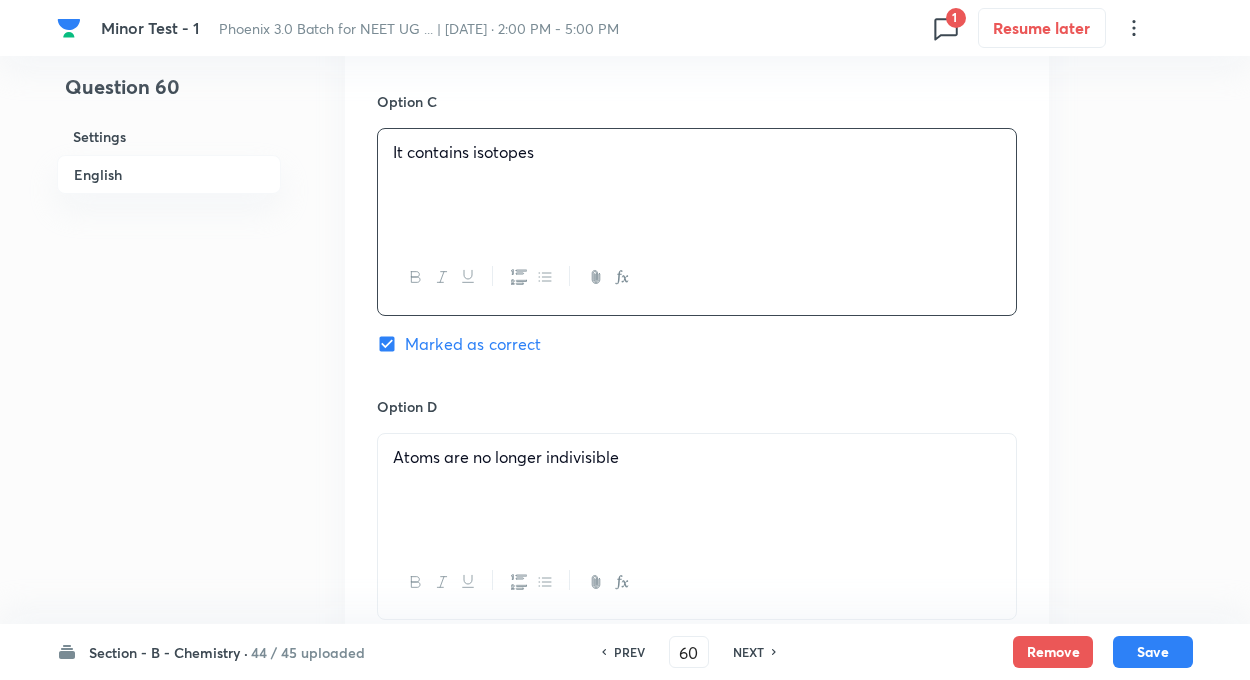 click on "Question 60 Settings English Settings Type Single choice correct 4 options + 4 marks - 1 mark Edit Concept Chemistry Physical Chemistry Atomic Structure Atomic Models Edit Additional details Easy Fact Not from PYQ paper No equation Edit In English Question Atomic Weight of an element is not necessarily a whole number because Option A It contains electrons, protons, and neutrons Mark as correct answer Option B It exists in allotropic forms Mark as correct answer Option C  It contains isotopes Marked as correct Option D Atoms are no longer indivisible  Mark as correct answer Solution" at bounding box center [625, -166] 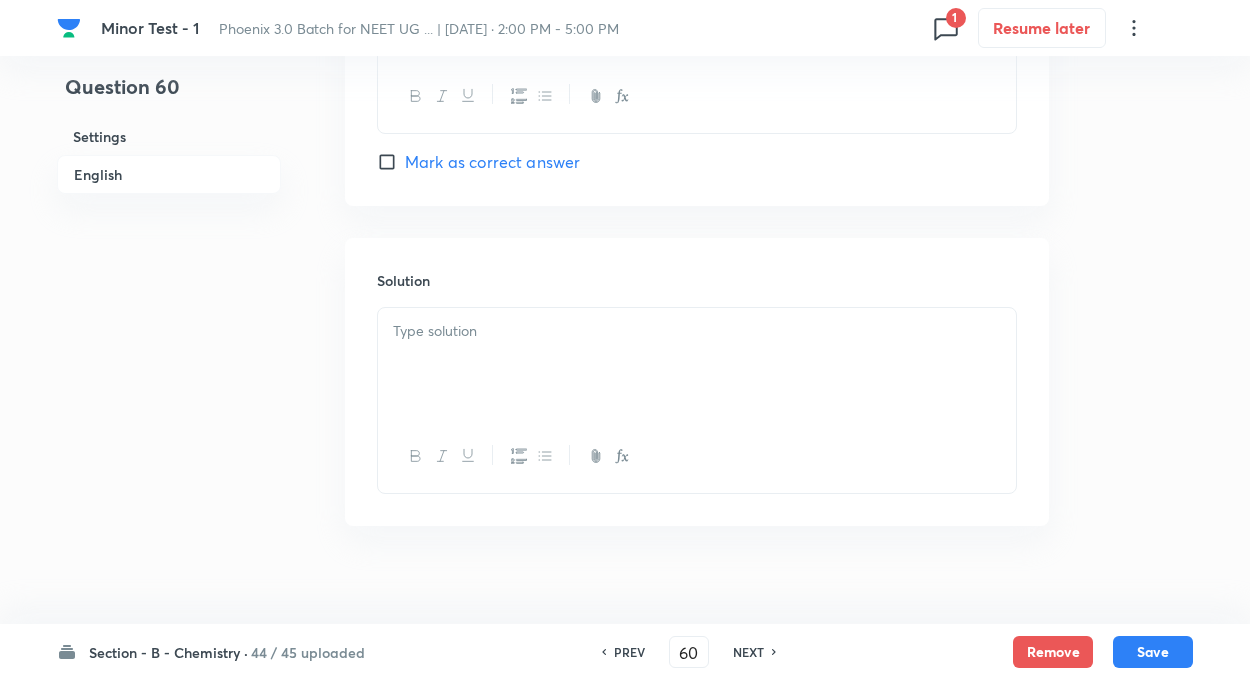 scroll, scrollTop: 2028, scrollLeft: 0, axis: vertical 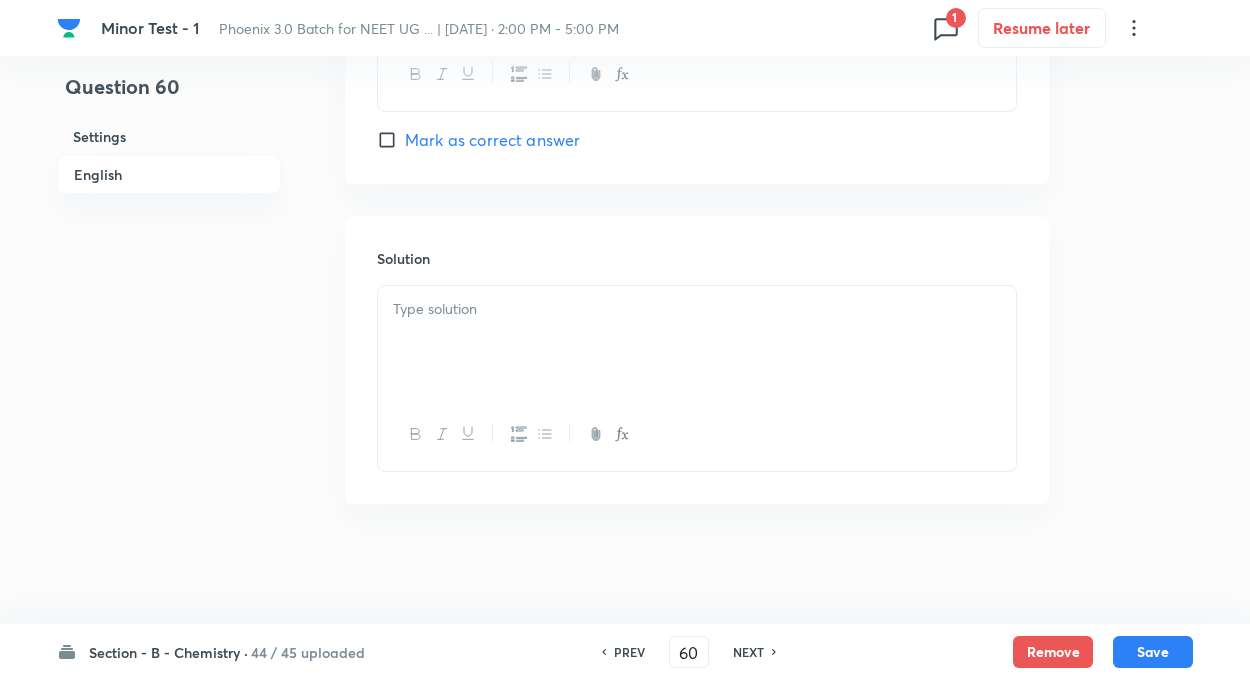click at bounding box center (697, 309) 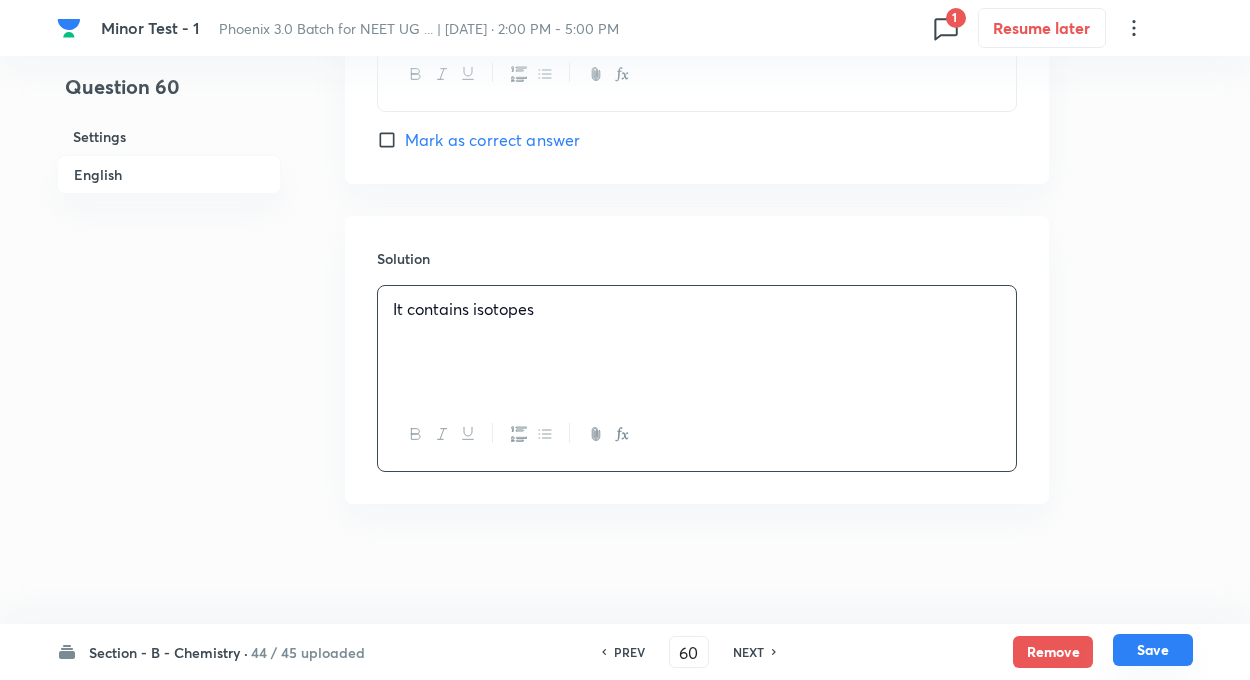 click on "Save" at bounding box center (1153, 650) 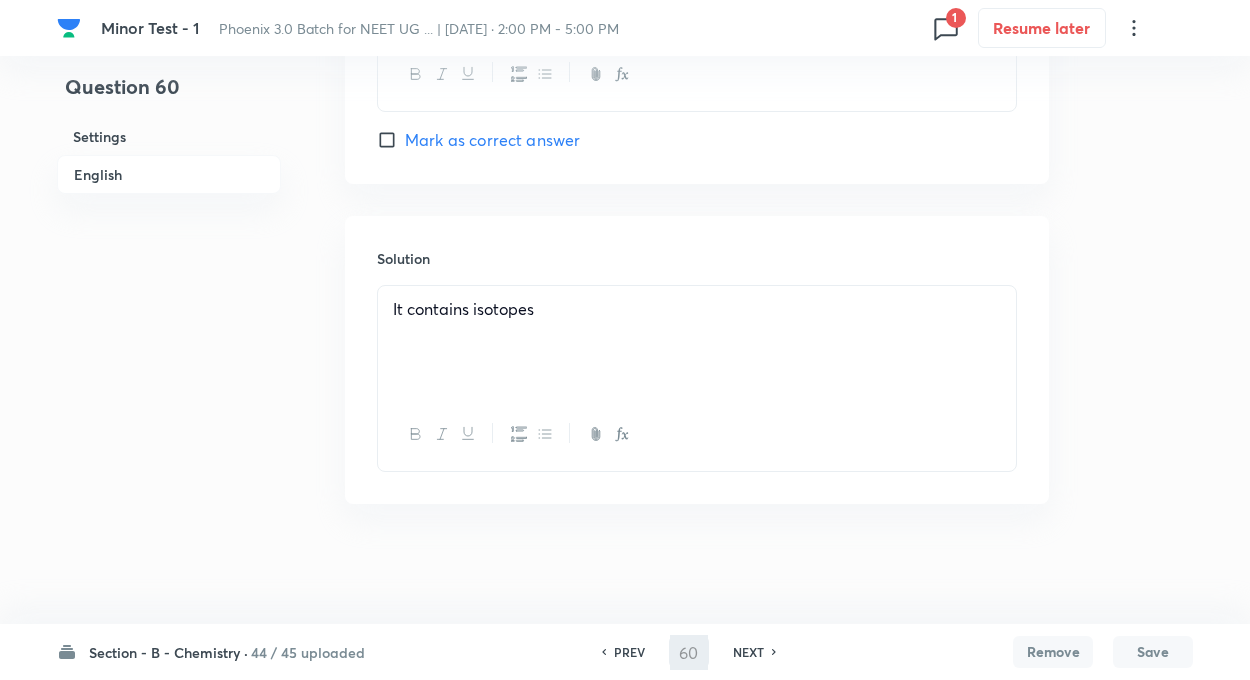 click on "NEXT" at bounding box center [751, 652] 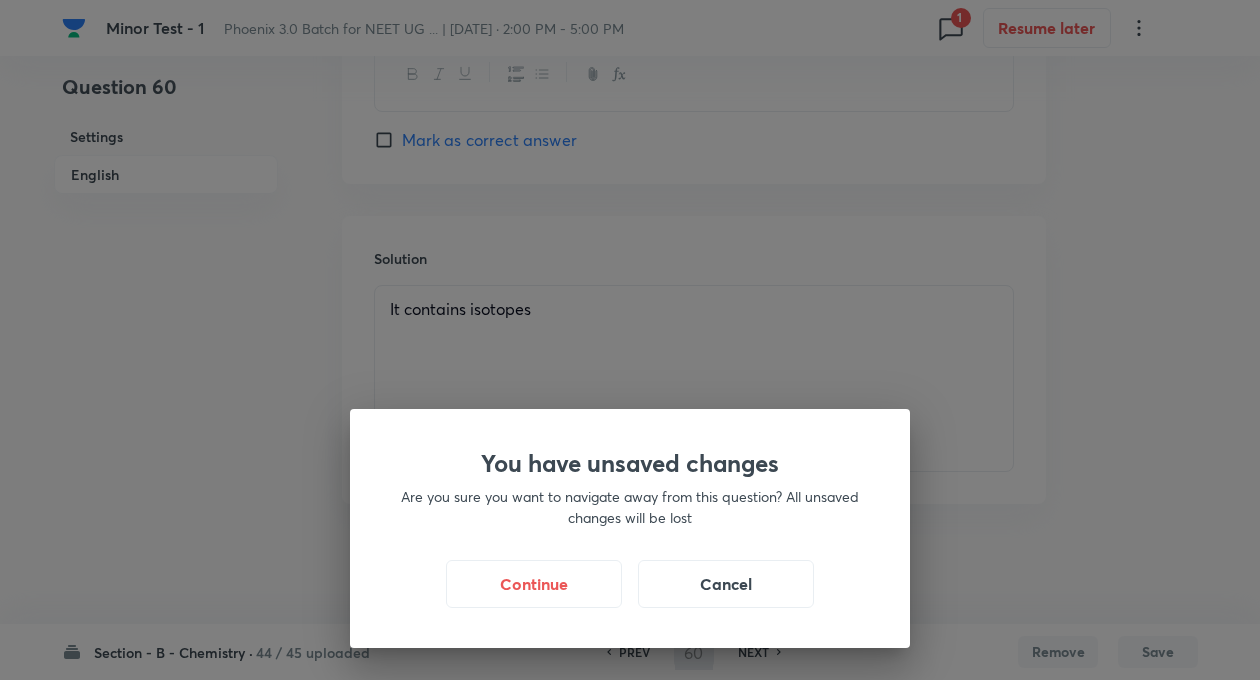 click on "You have unsaved changes Are you sure you want to navigate away from this question? All unsaved changes will be lost Continue Cancel" at bounding box center [630, 340] 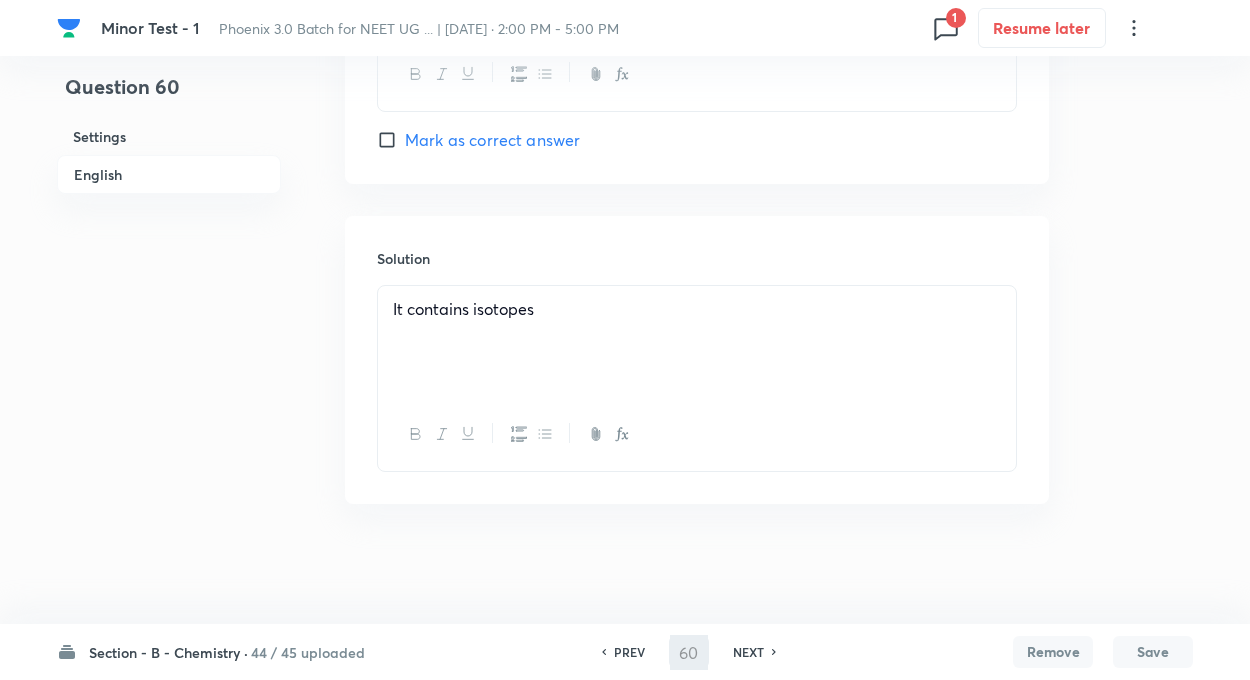 type on "61" 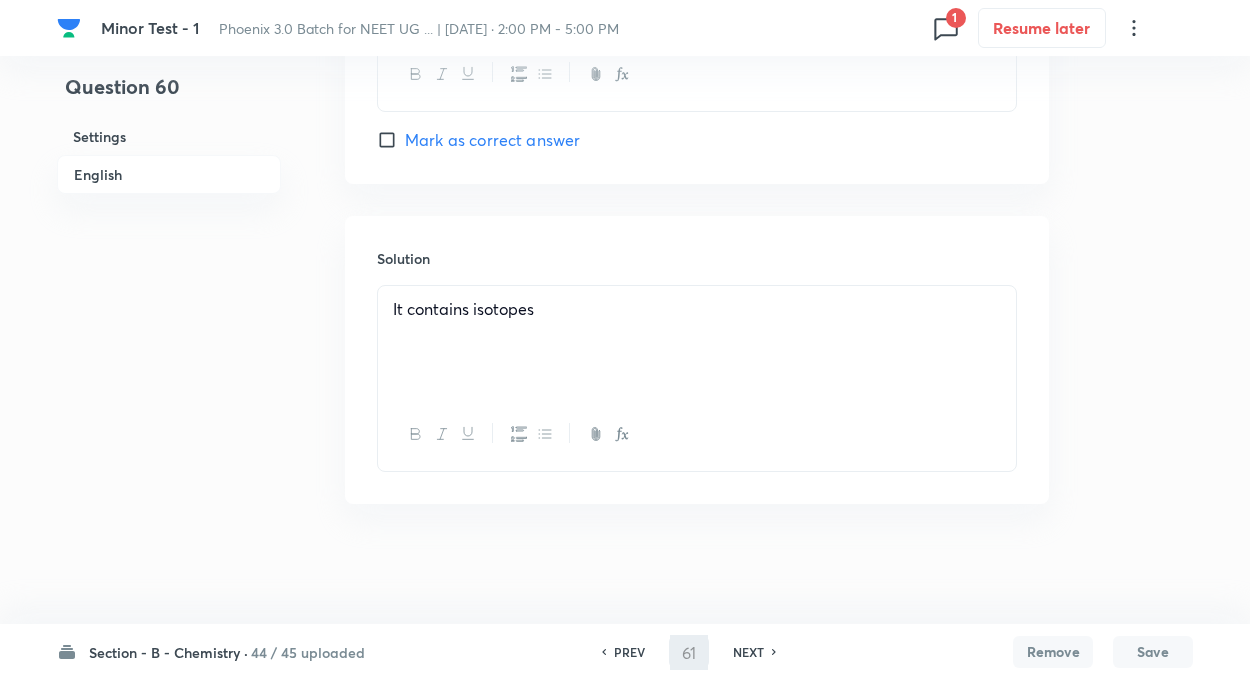checkbox on "false" 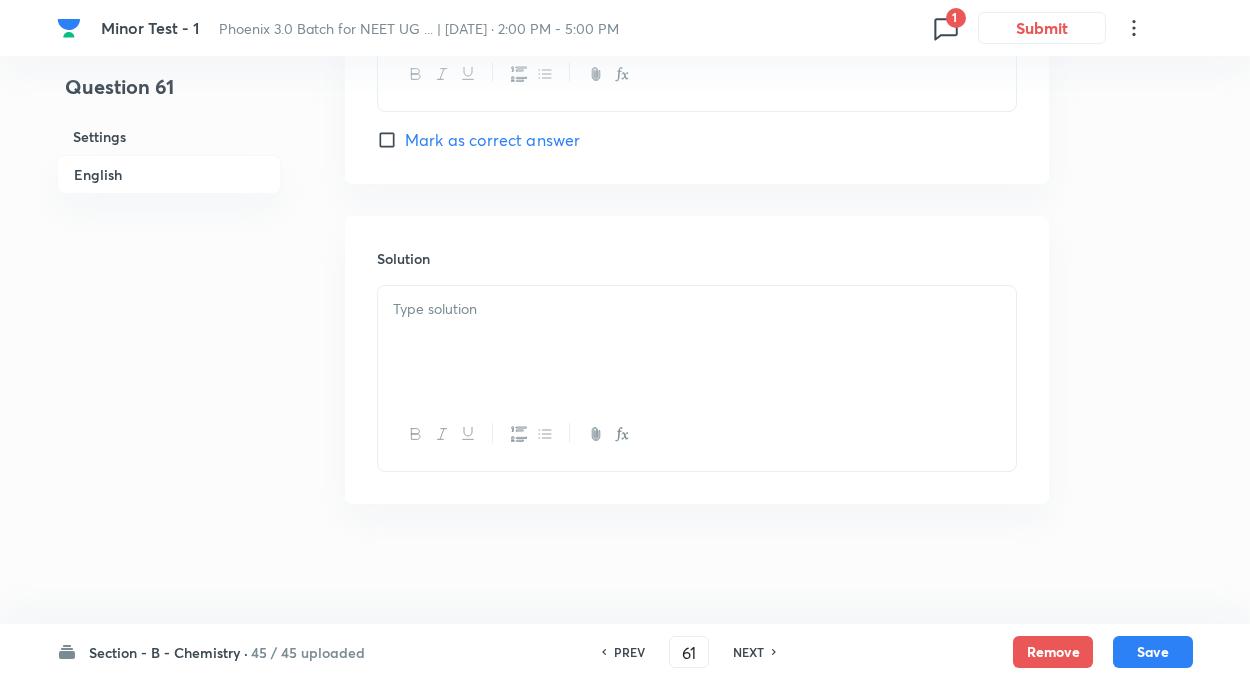 checkbox on "true" 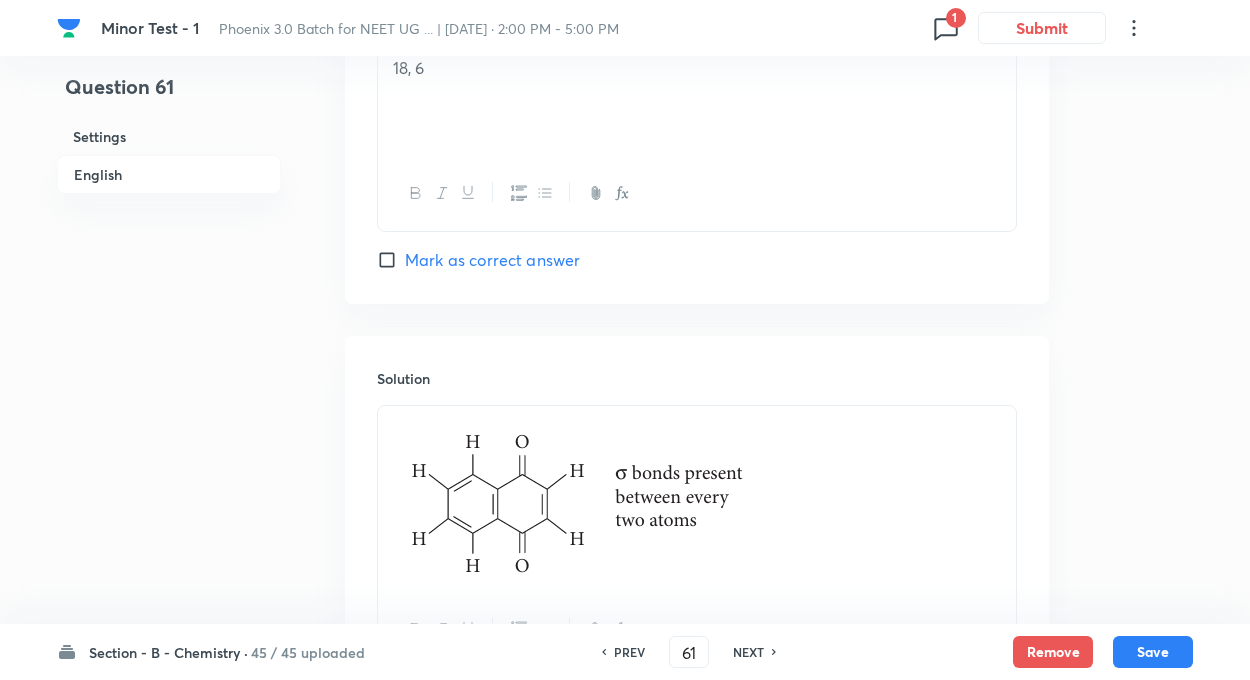 click on "PREV" at bounding box center (629, 652) 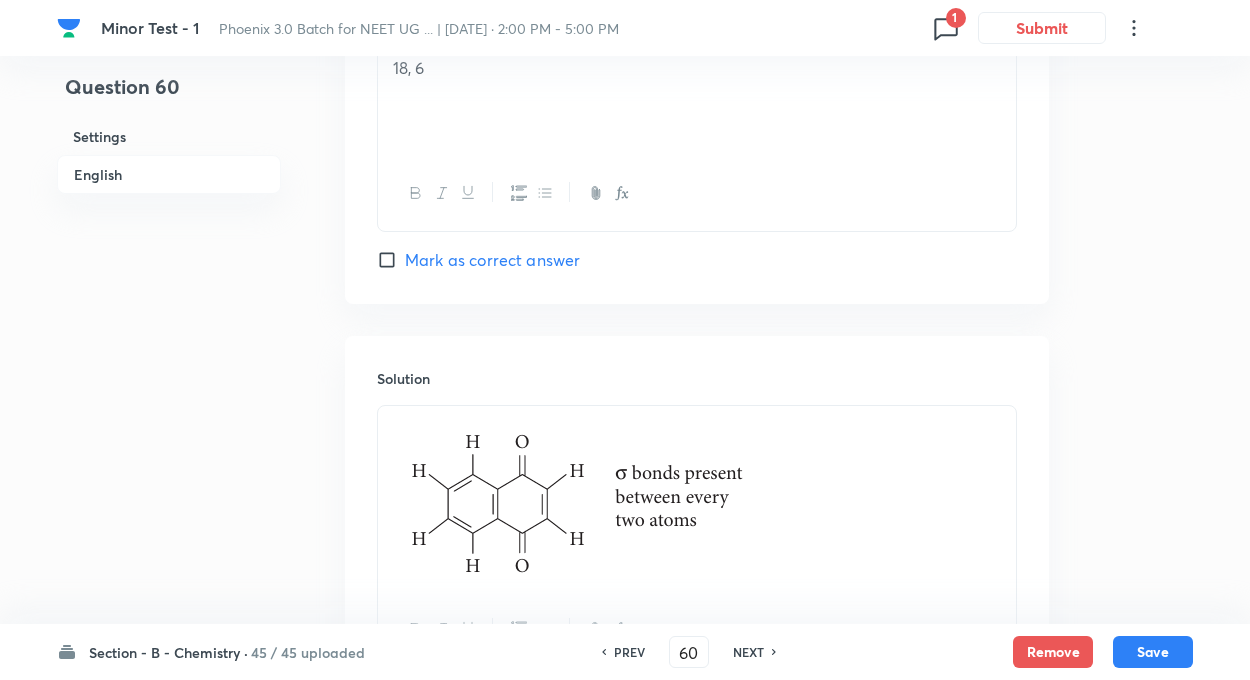 checkbox on "false" 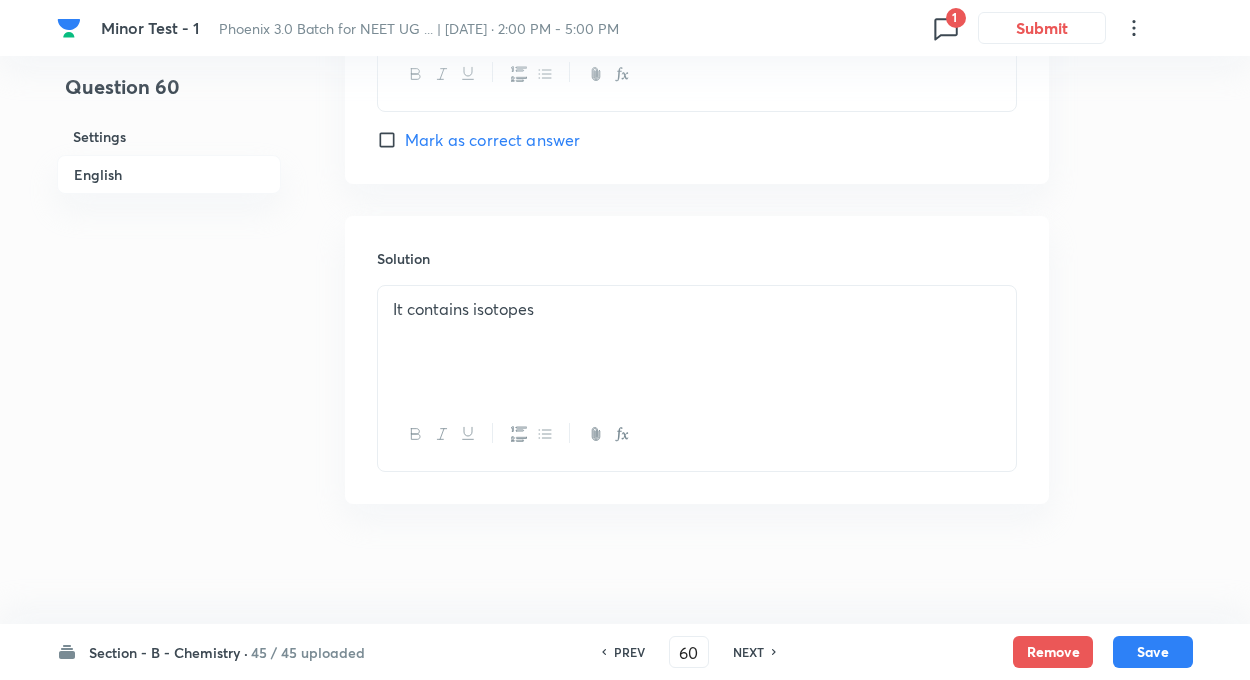click on "NEXT" at bounding box center [748, 652] 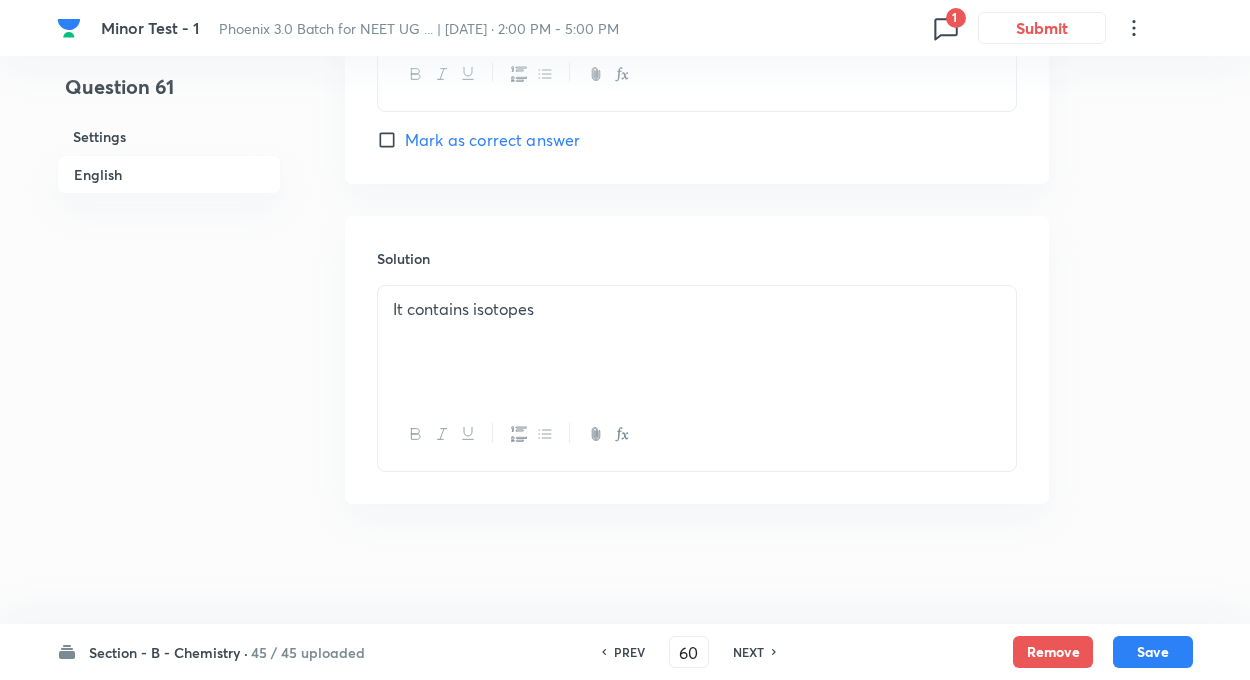 type on "61" 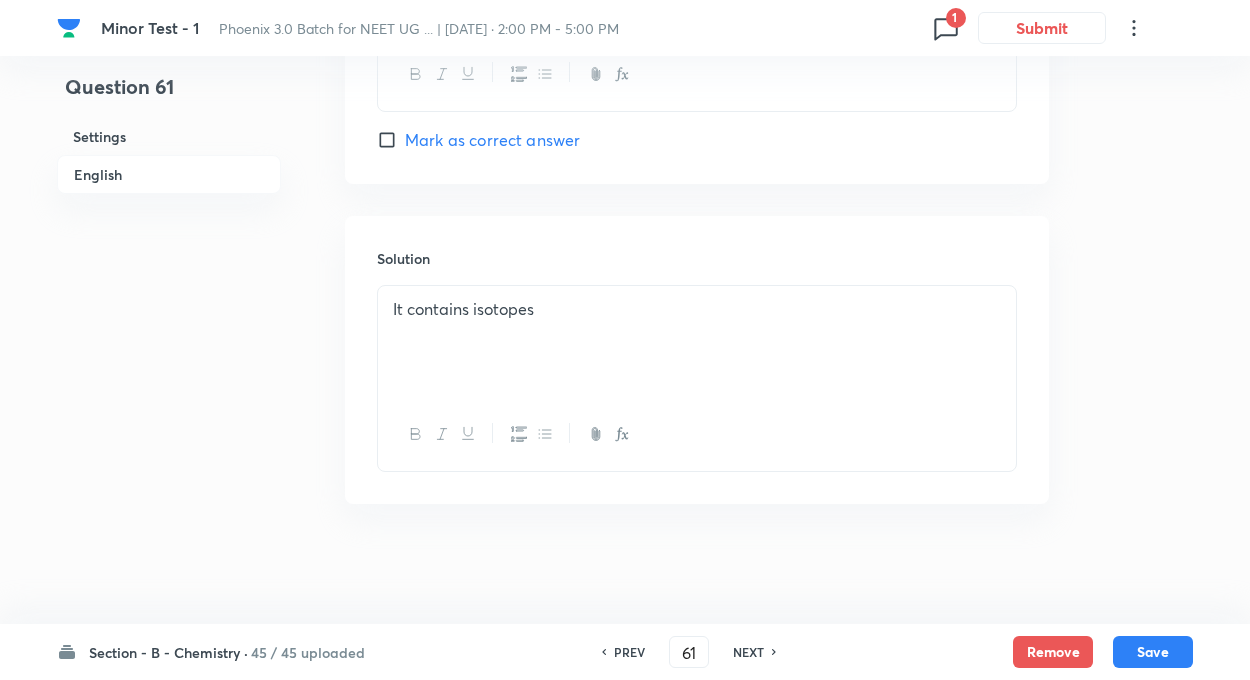 checkbox on "false" 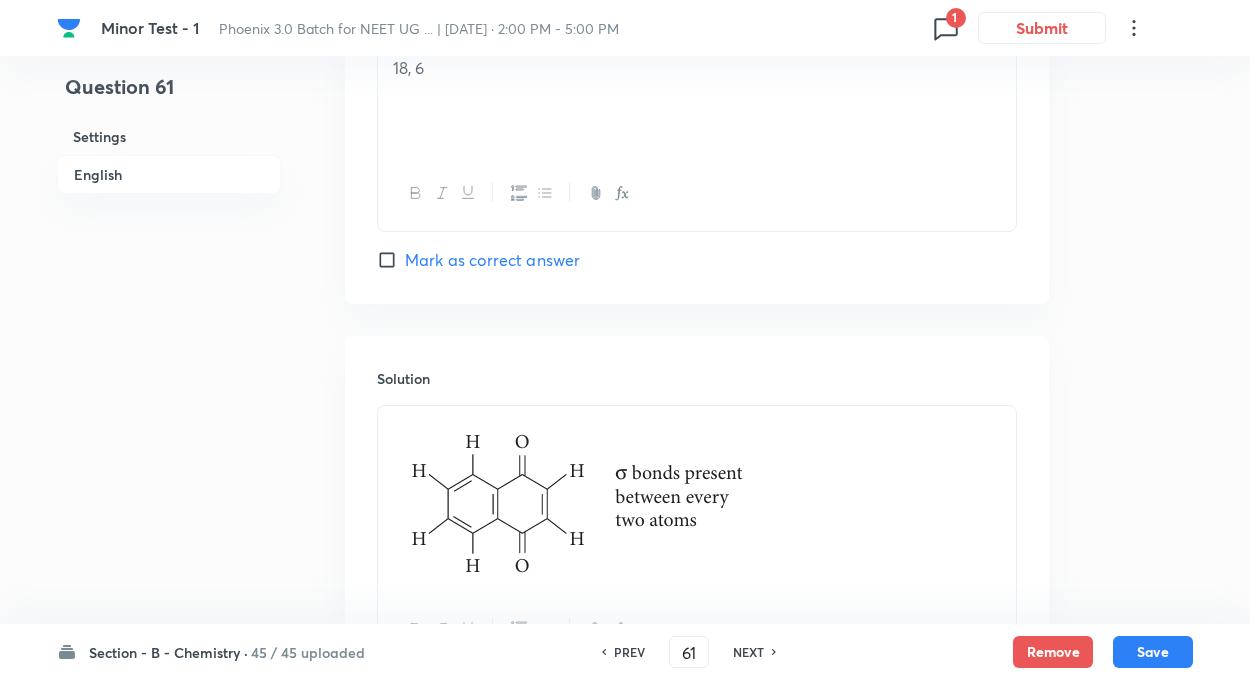 checkbox on "true" 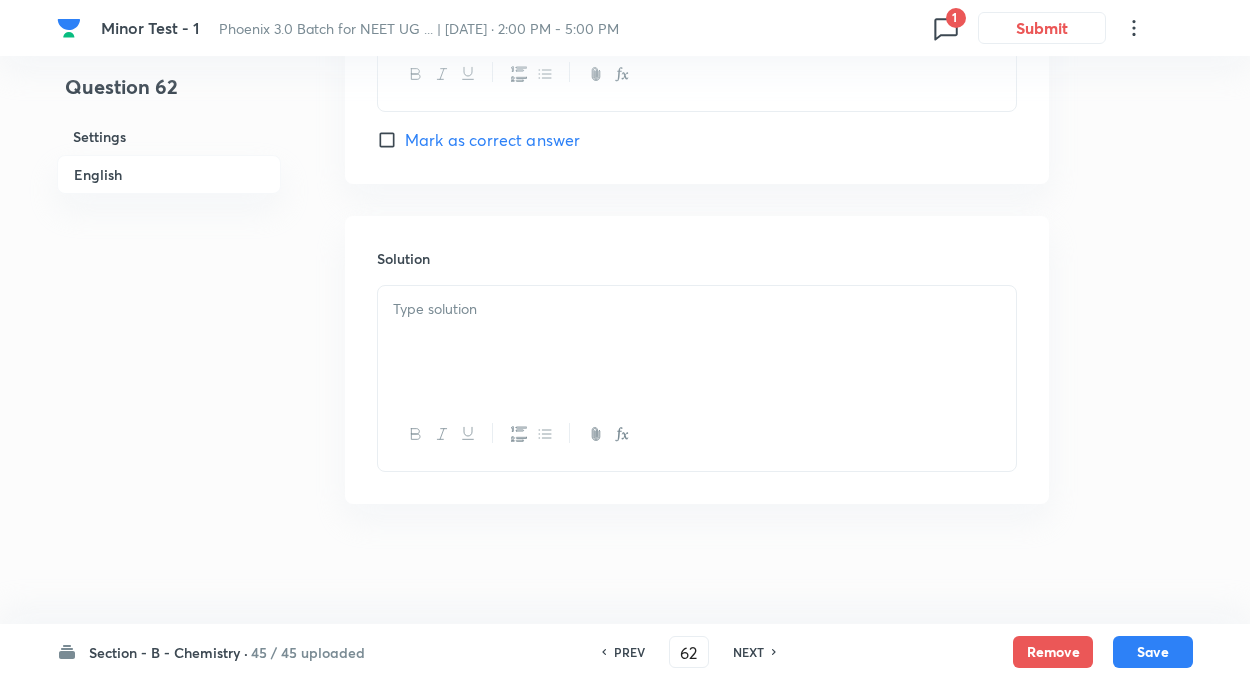 checkbox on "false" 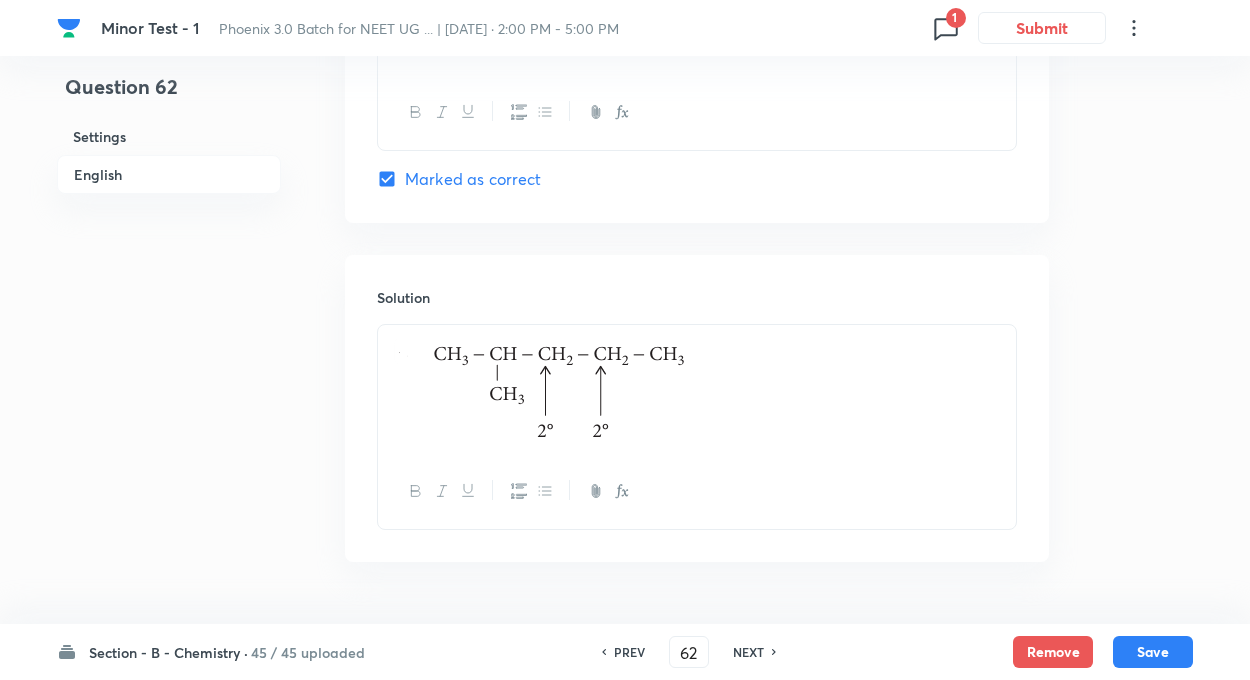 click on "NEXT" at bounding box center (748, 652) 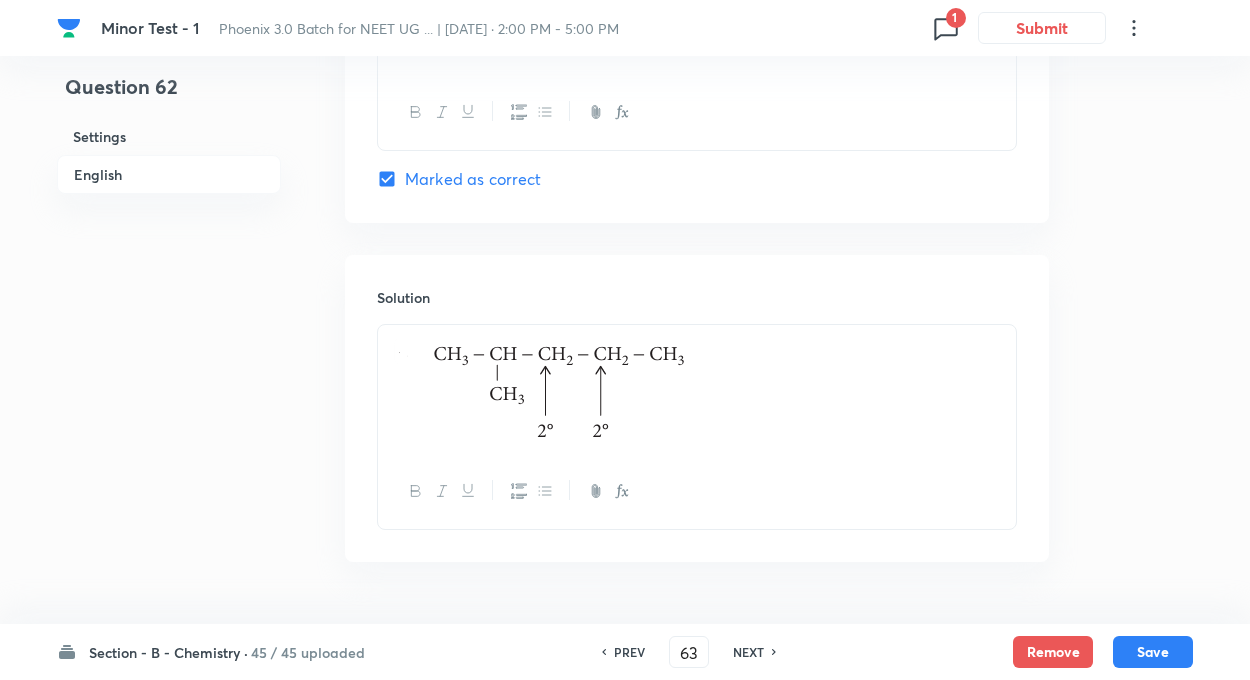 checkbox on "false" 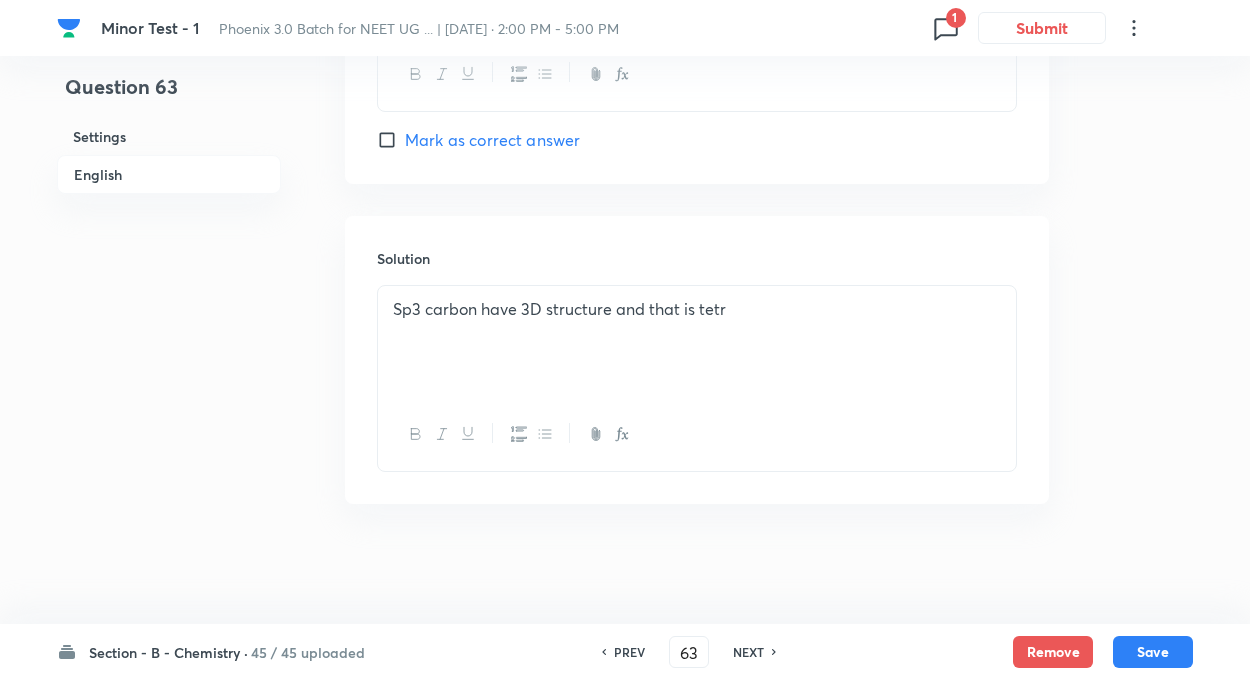 checkbox on "true" 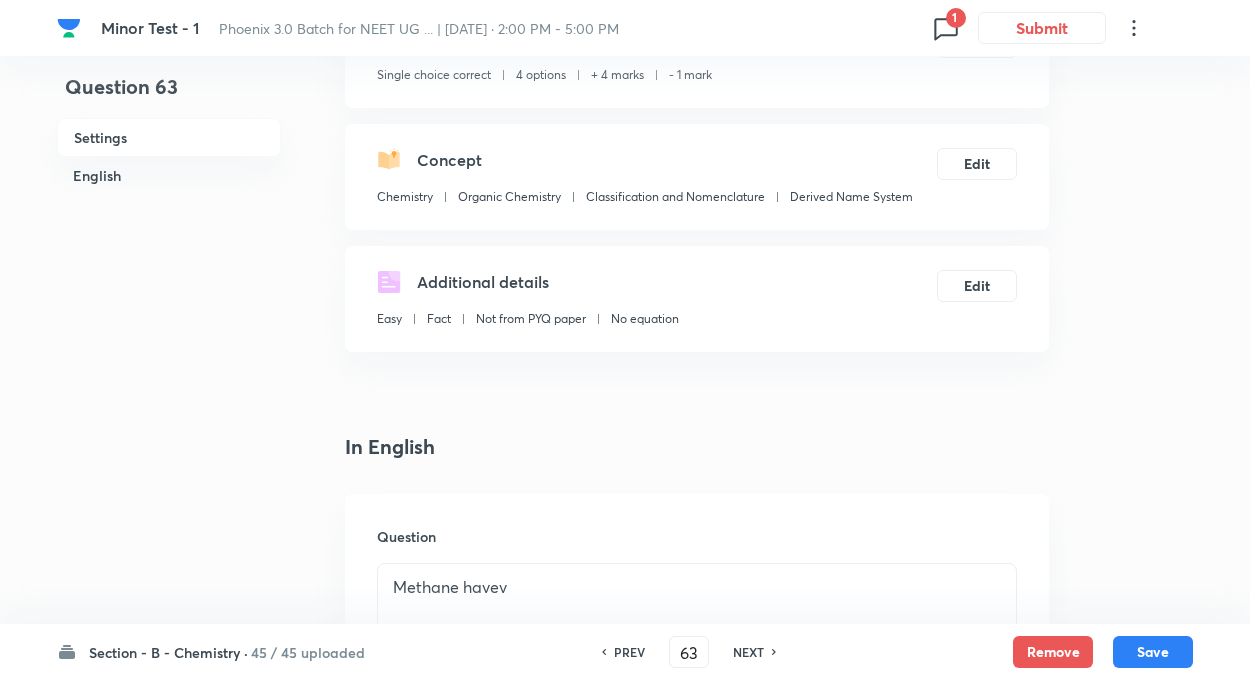 scroll, scrollTop: 160, scrollLeft: 0, axis: vertical 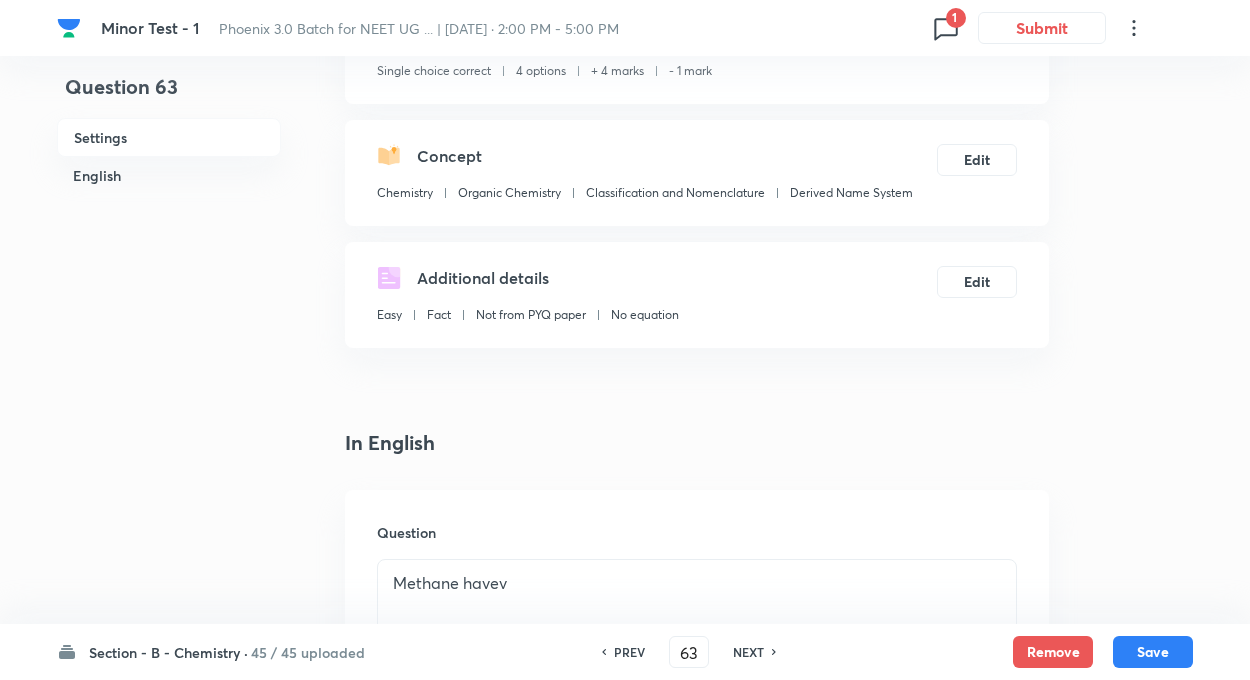 click on "Question 63 Settings English" at bounding box center (169, 1194) 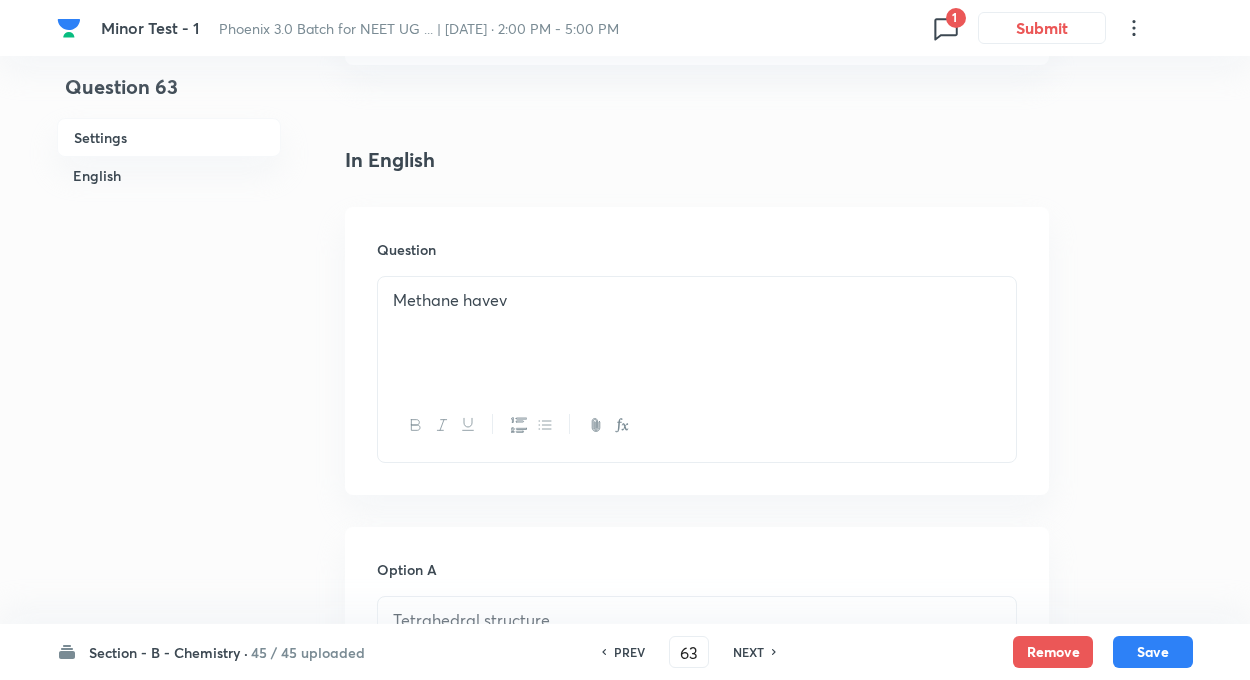 scroll, scrollTop: 440, scrollLeft: 0, axis: vertical 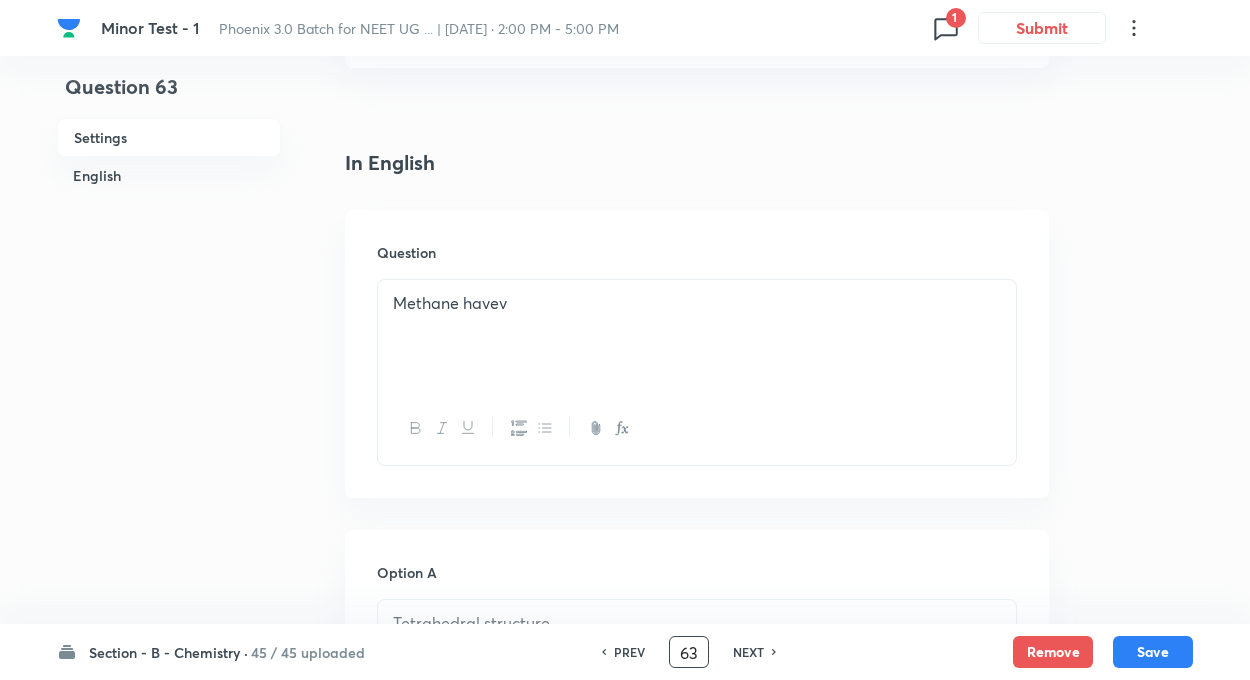 click on "63" at bounding box center [689, 652] 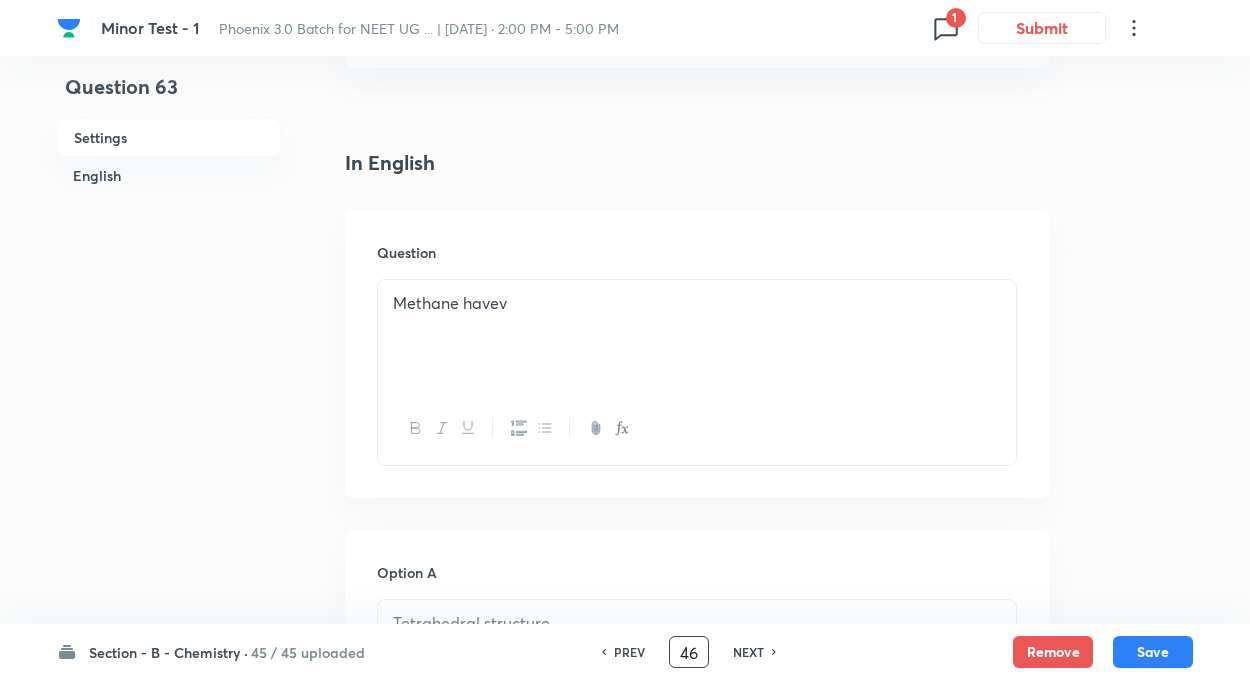 type on "46" 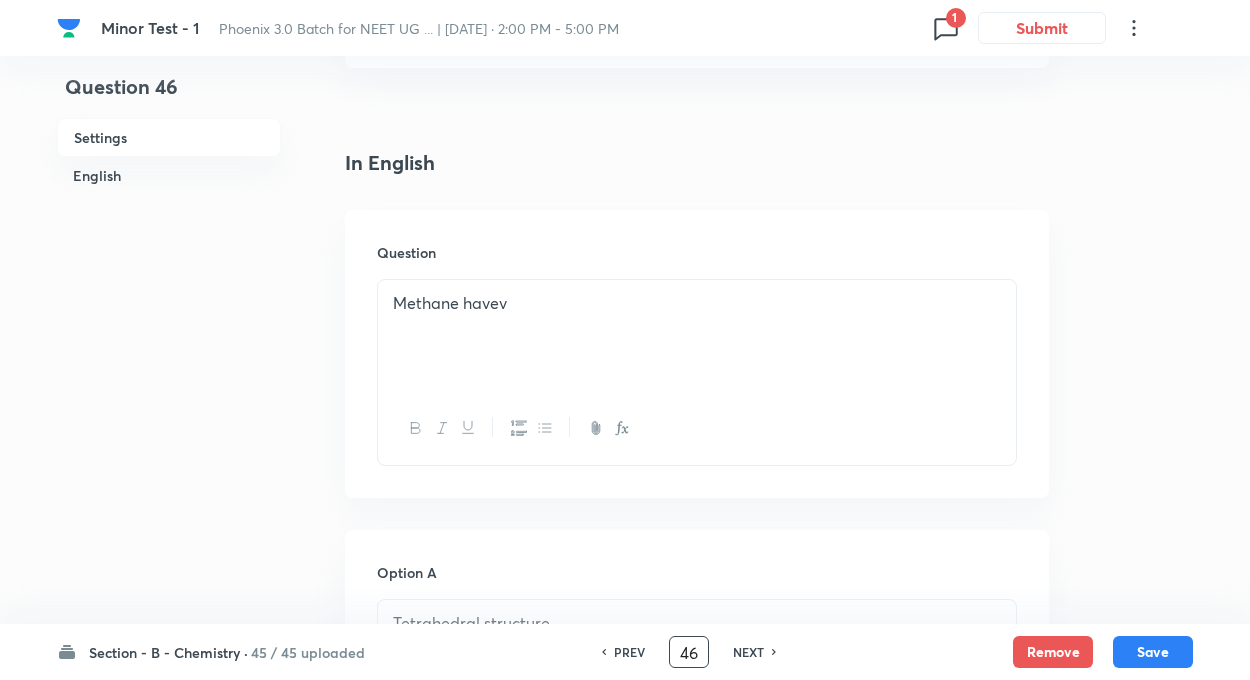 checkbox on "false" 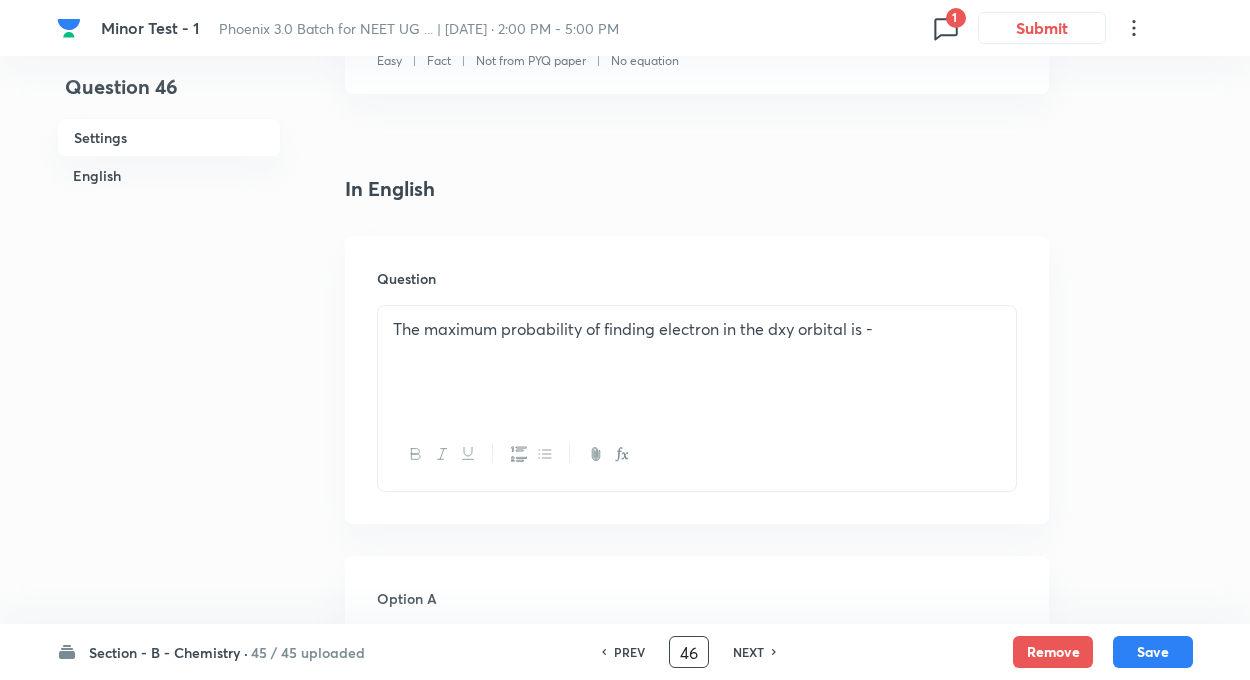 checkbox on "true" 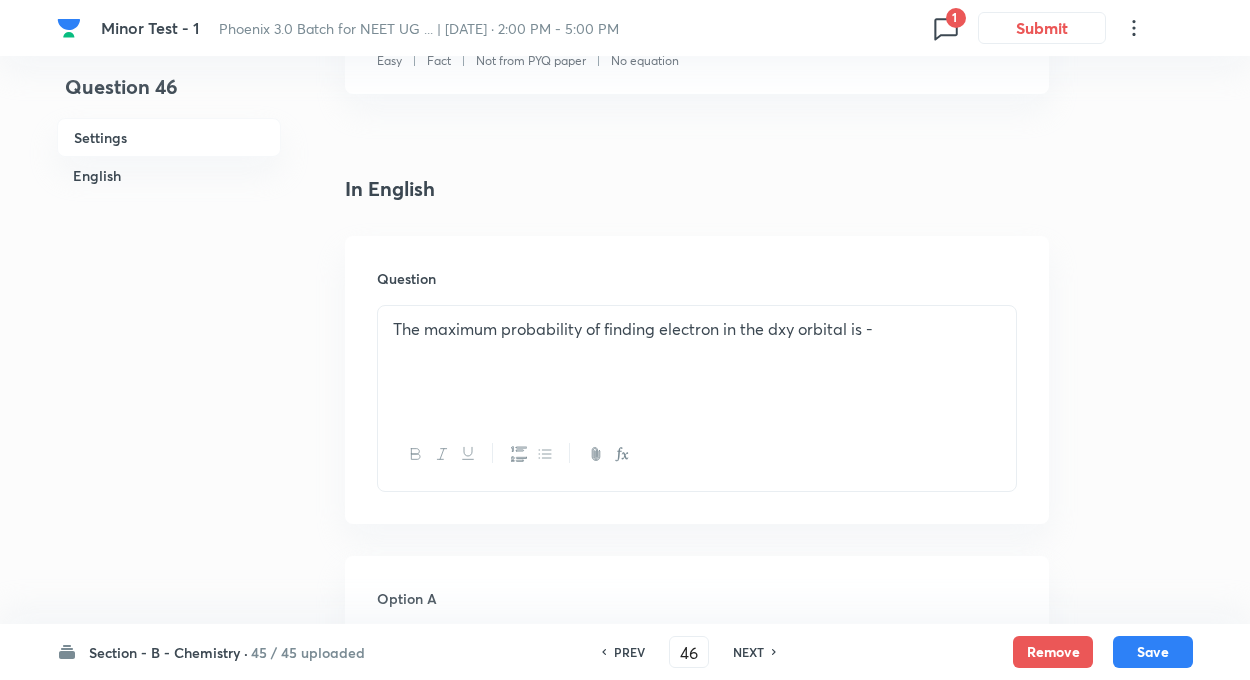 click on "Question 46 Settings English Settings Type Single choice correct 4 options + 4 marks - 1 mark Edit Concept Chemistry Physical Chemistry Atomic Structure Representation Of Atom With Electrons And Neutrons Edit Additional details Easy Fact Not from PYQ paper No equation Edit In English Question The maximum probability of finding electron in the dxy orbital is - Option A Along the x-axis Mark as correct answer Option B Along the y-axis Mark as correct answer Option C At an angle of 45º from the x and y-axis Marked as correct Option D At an angle of 90º from the x and y-axis Mark as correct answer Solution Because maximum probability of finding electron in dxy orbitals at an angle of 45º from x and y axis." at bounding box center [625, 927] 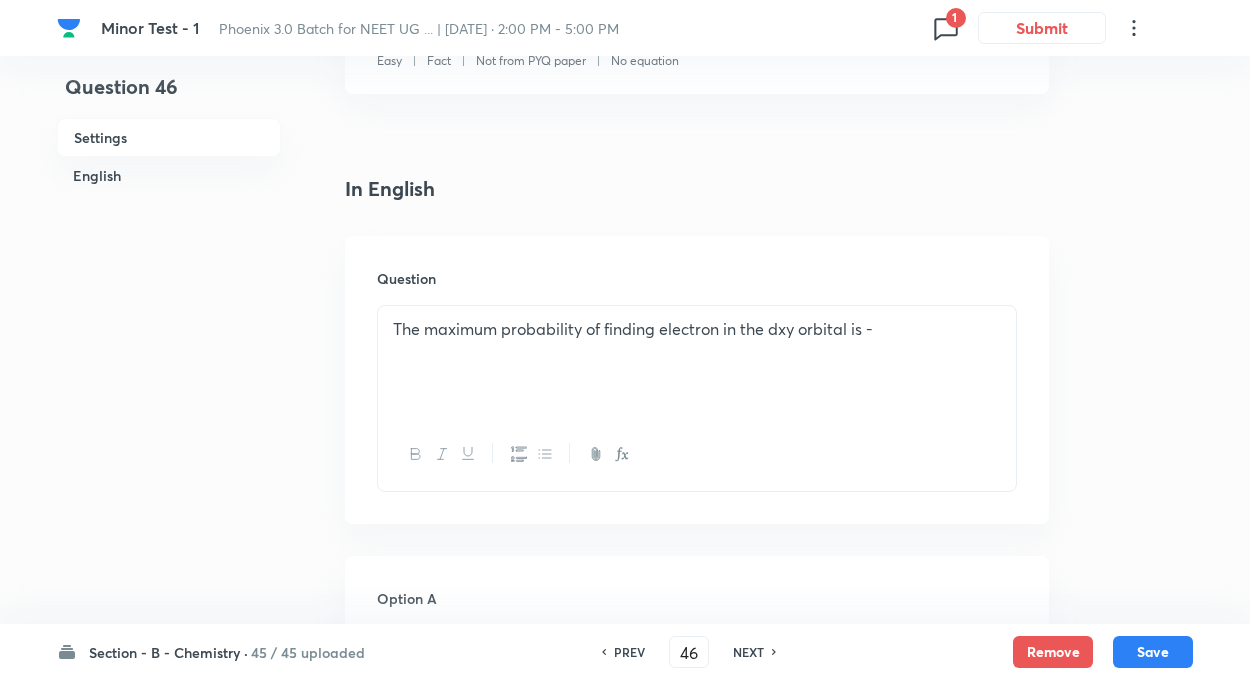 scroll, scrollTop: 480, scrollLeft: 0, axis: vertical 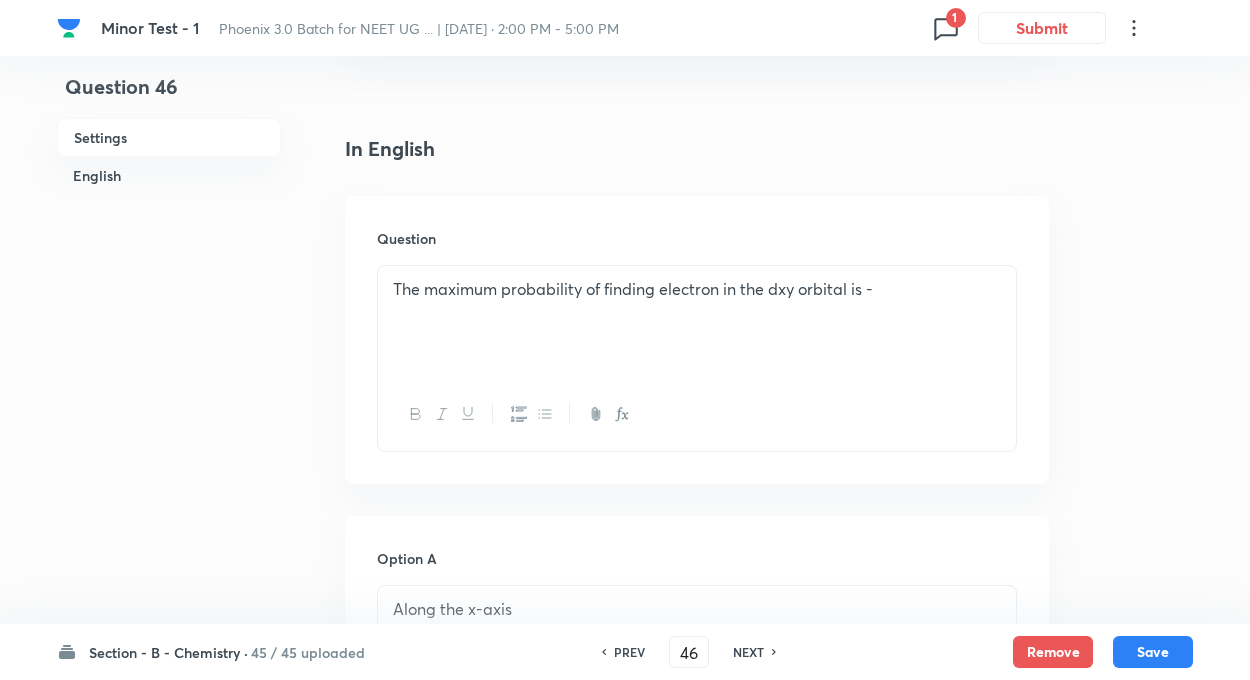 click on "Question 46 Settings English" at bounding box center [169, 887] 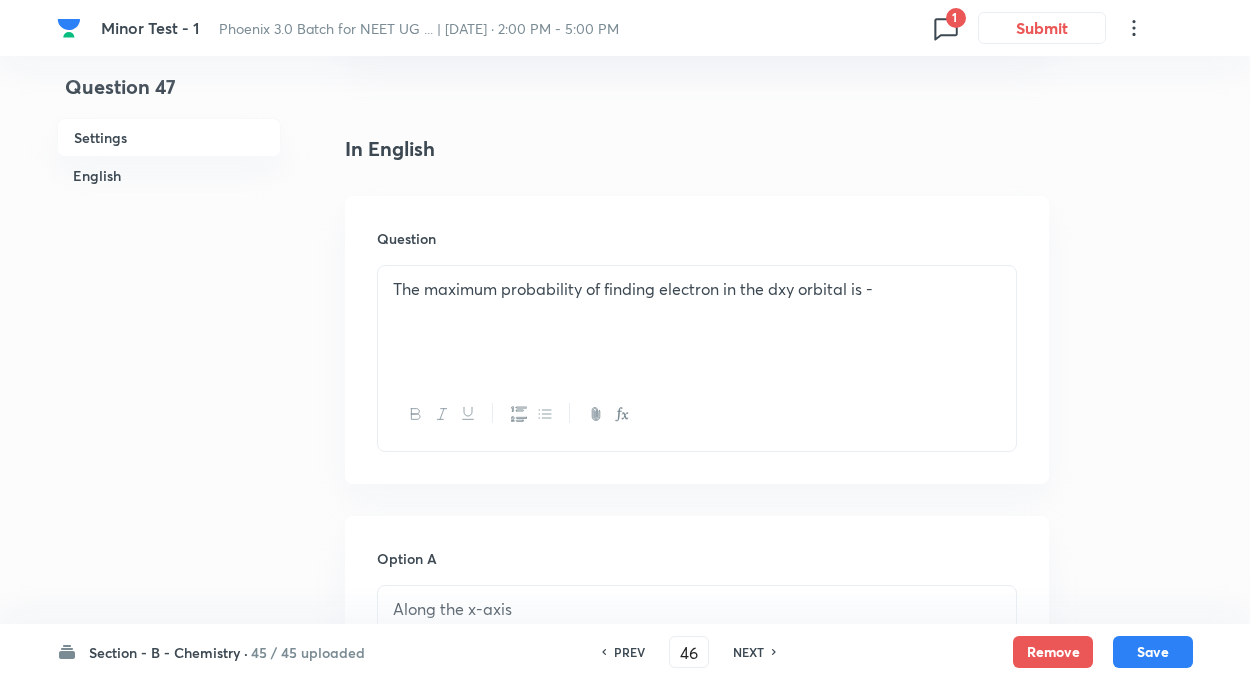 type on "47" 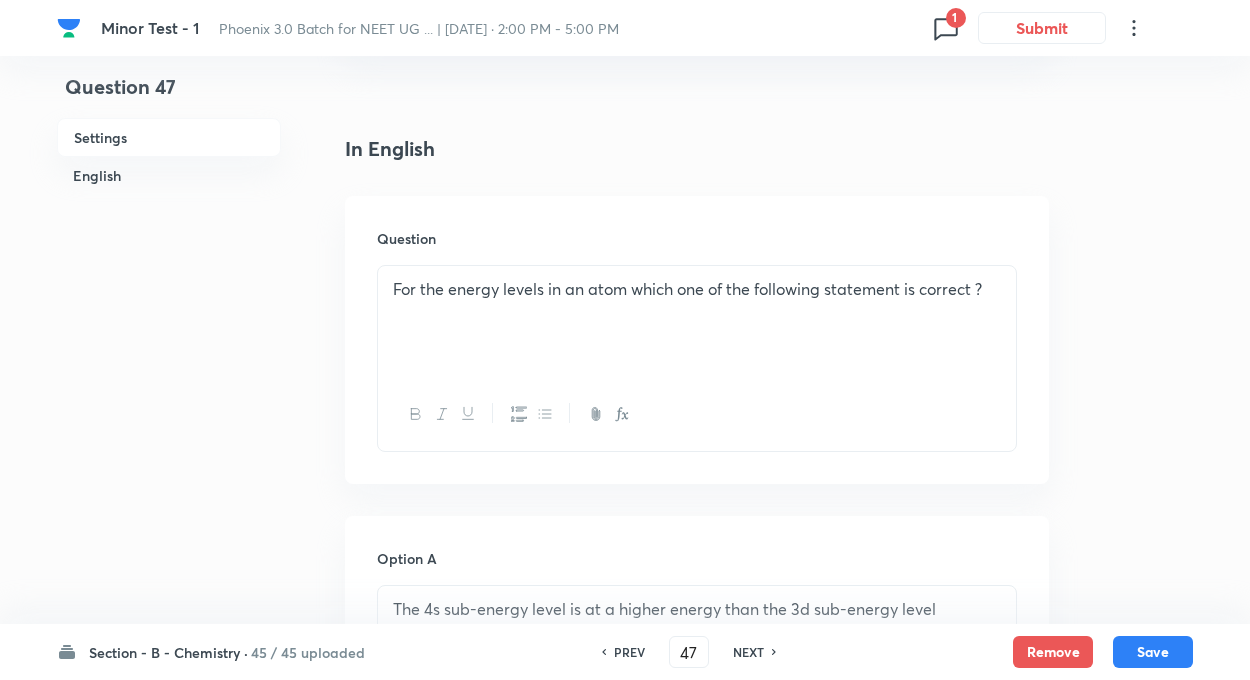 checkbox on "true" 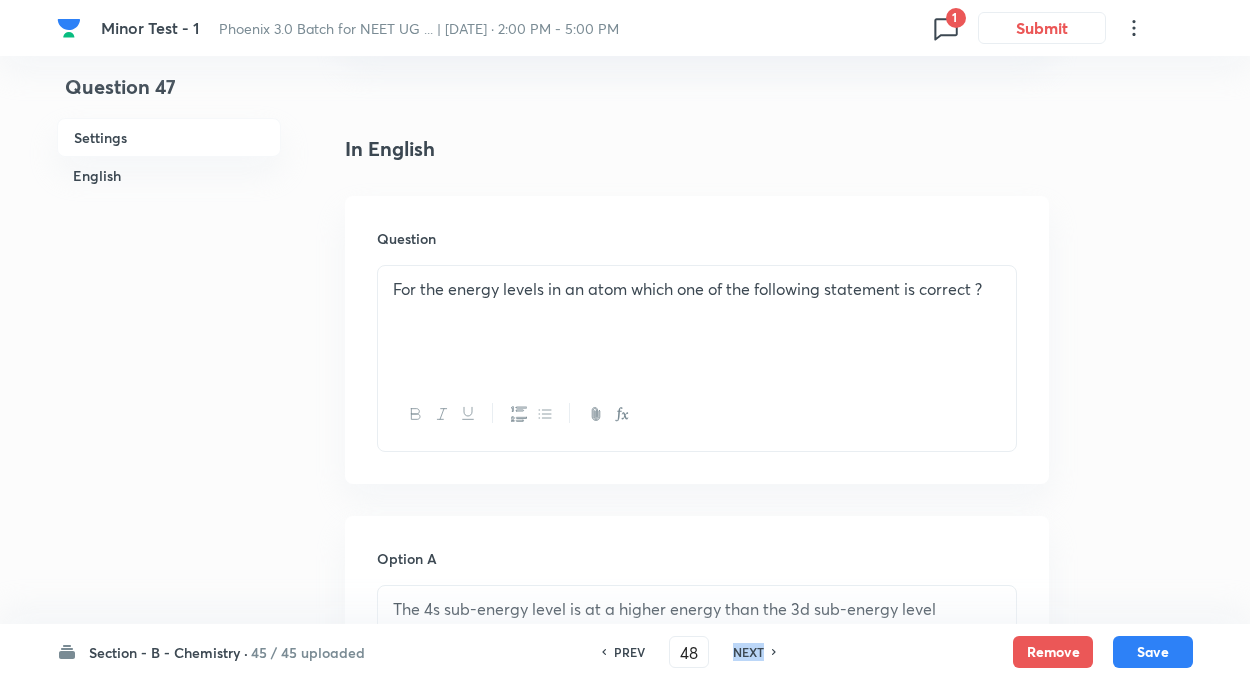 checkbox on "false" 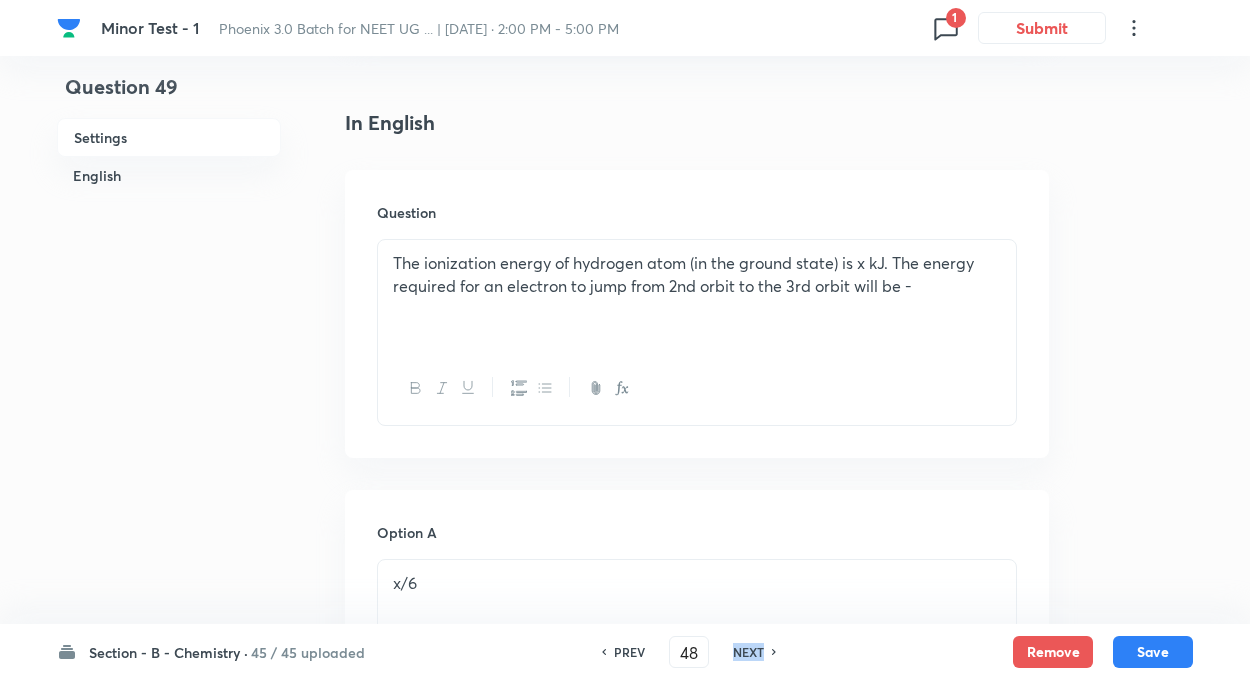 type on "49" 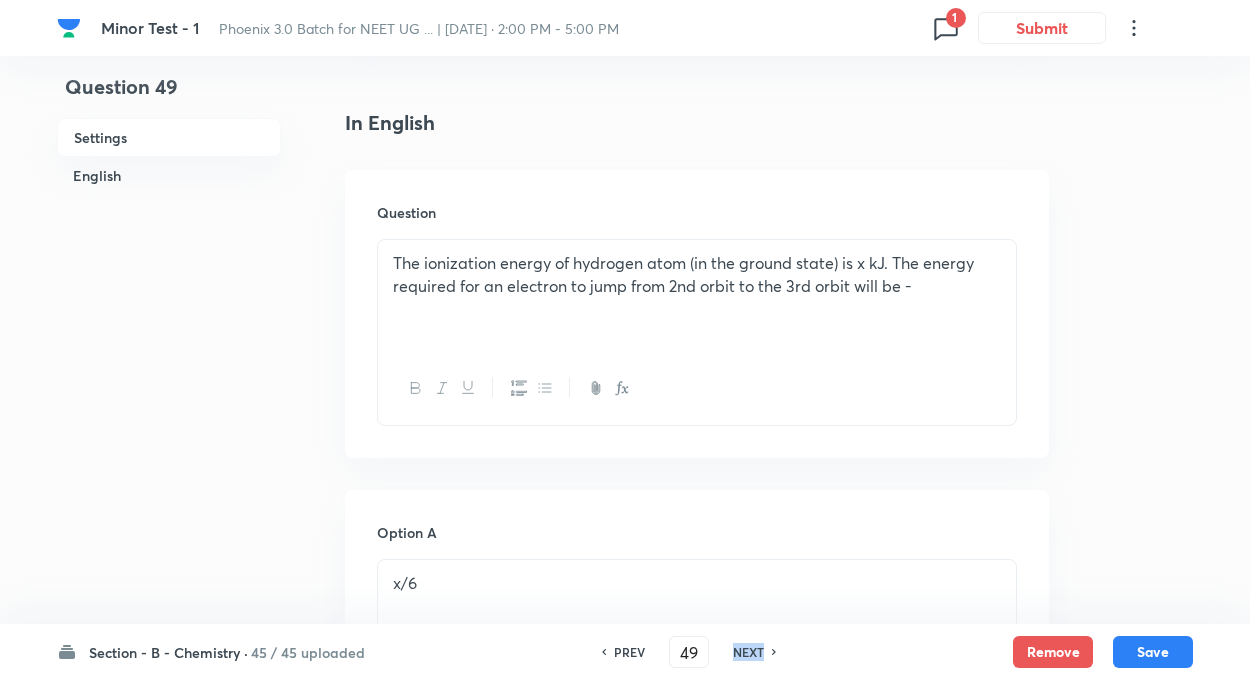 checkbox on "false" 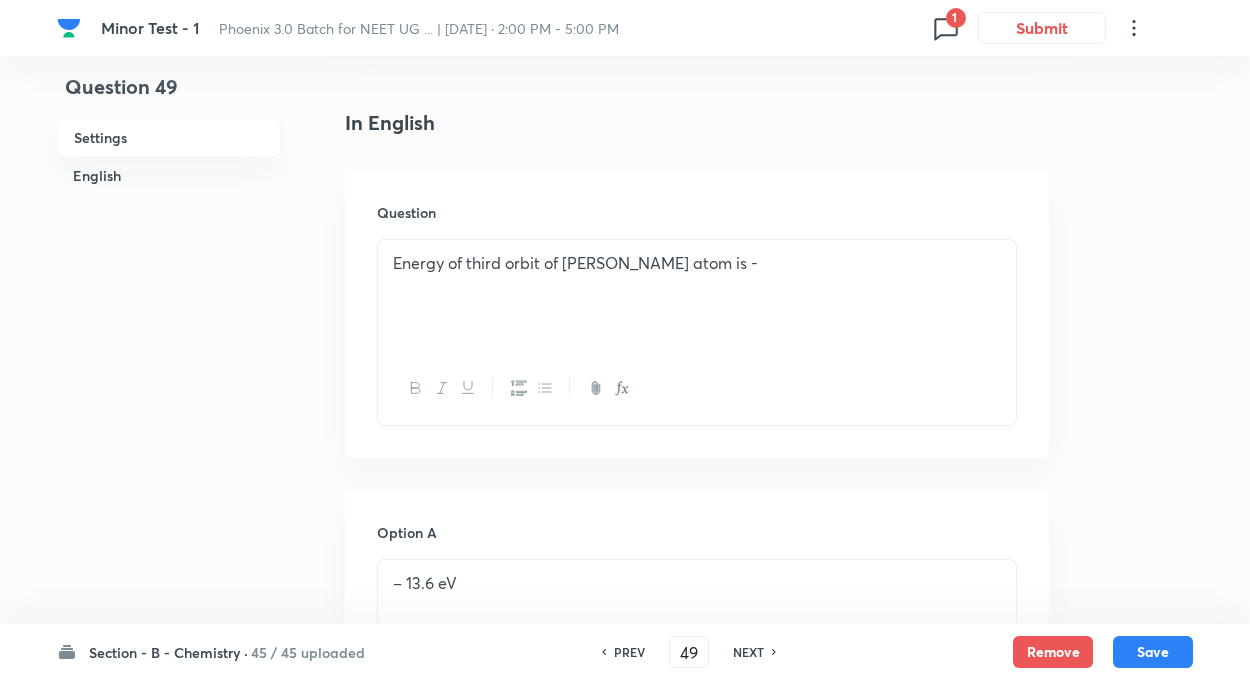 click on "NEXT" at bounding box center (748, 652) 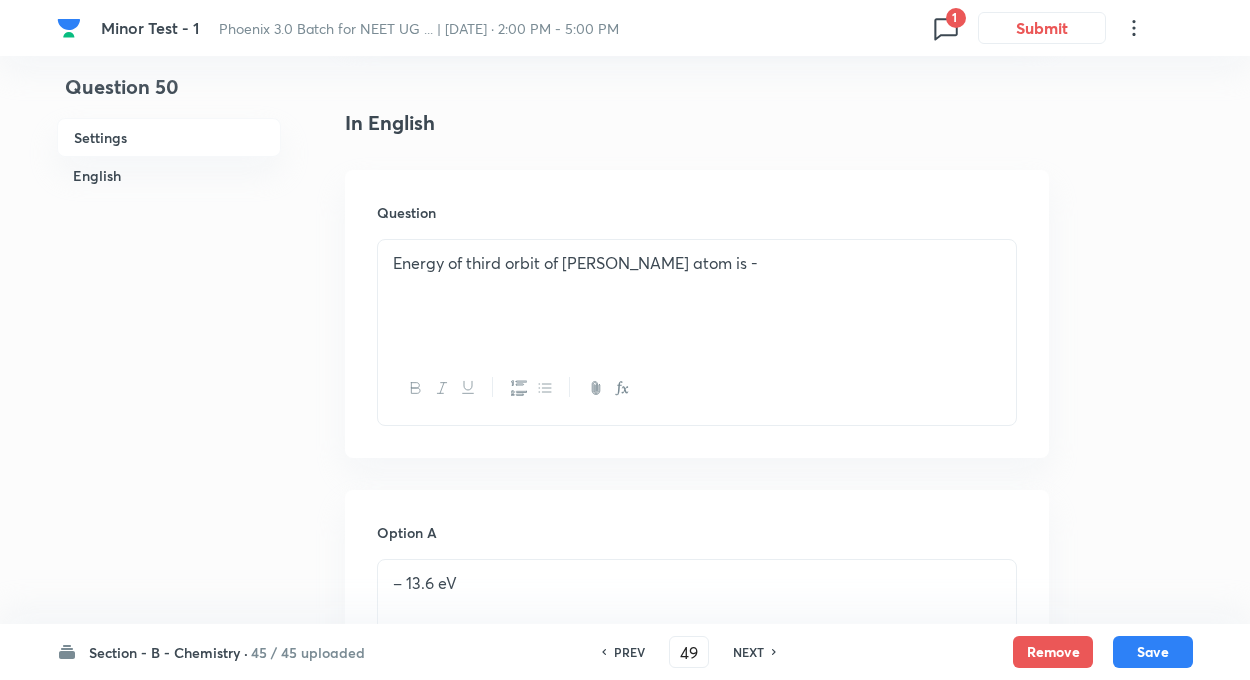 type on "50" 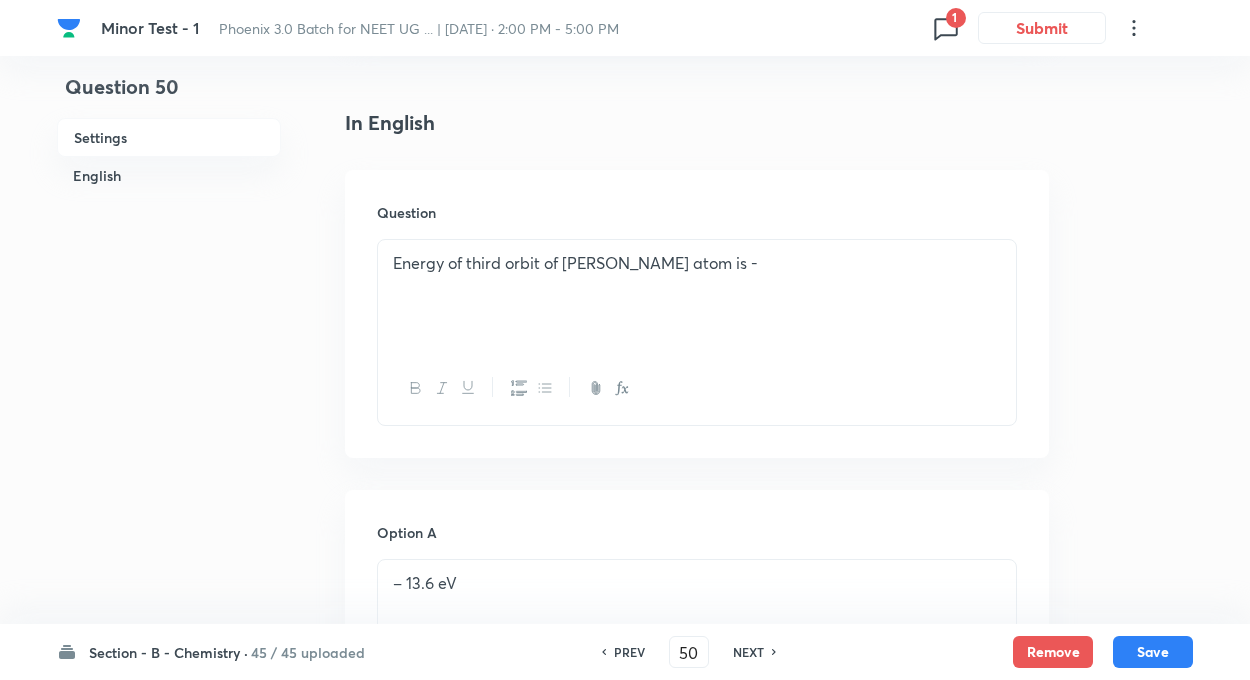 checkbox on "false" 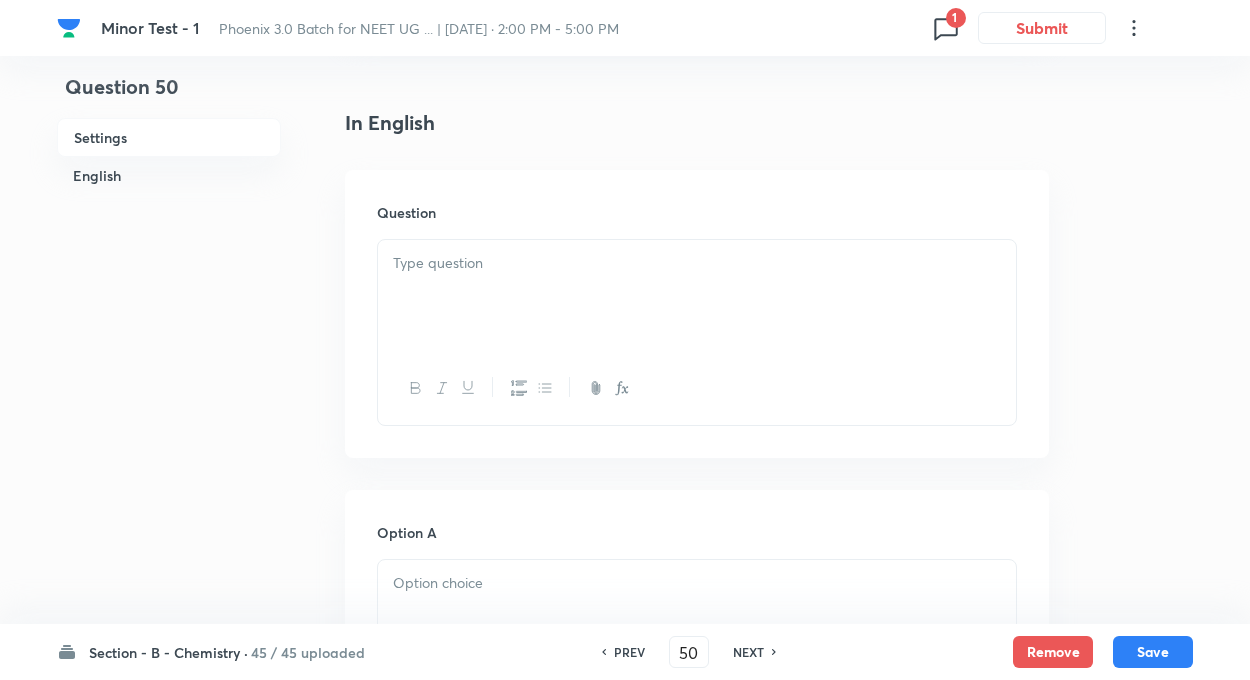 checkbox on "true" 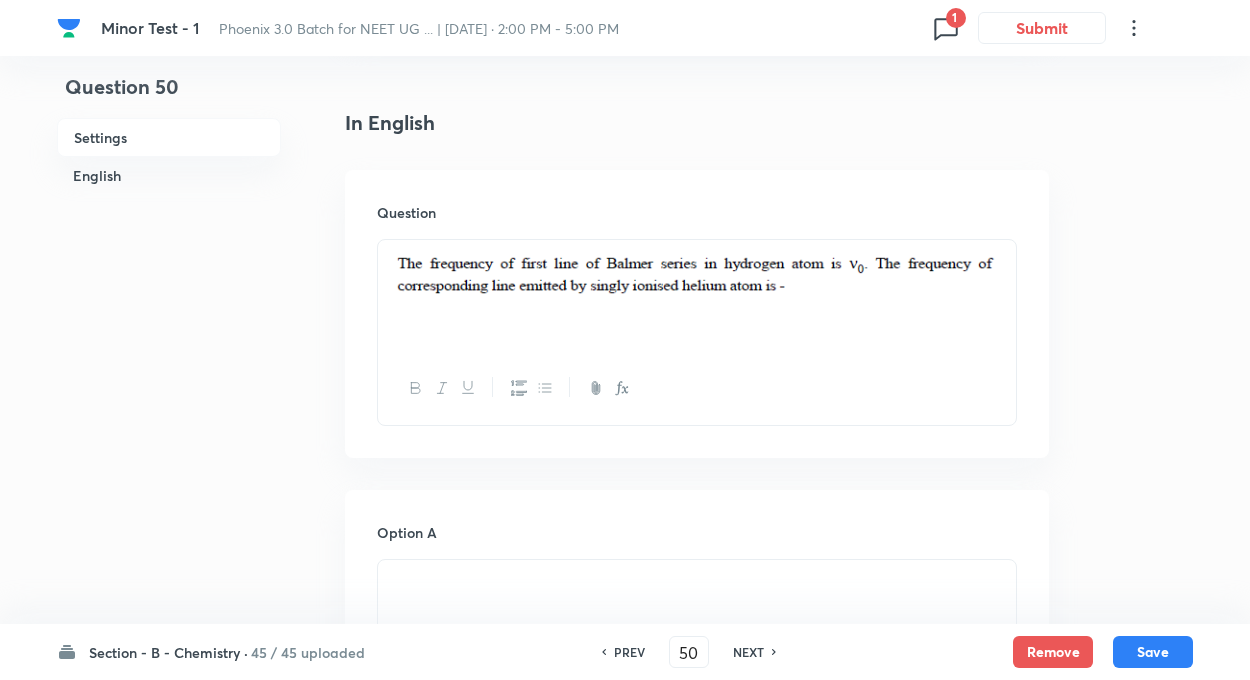 click on "NEXT" at bounding box center (748, 652) 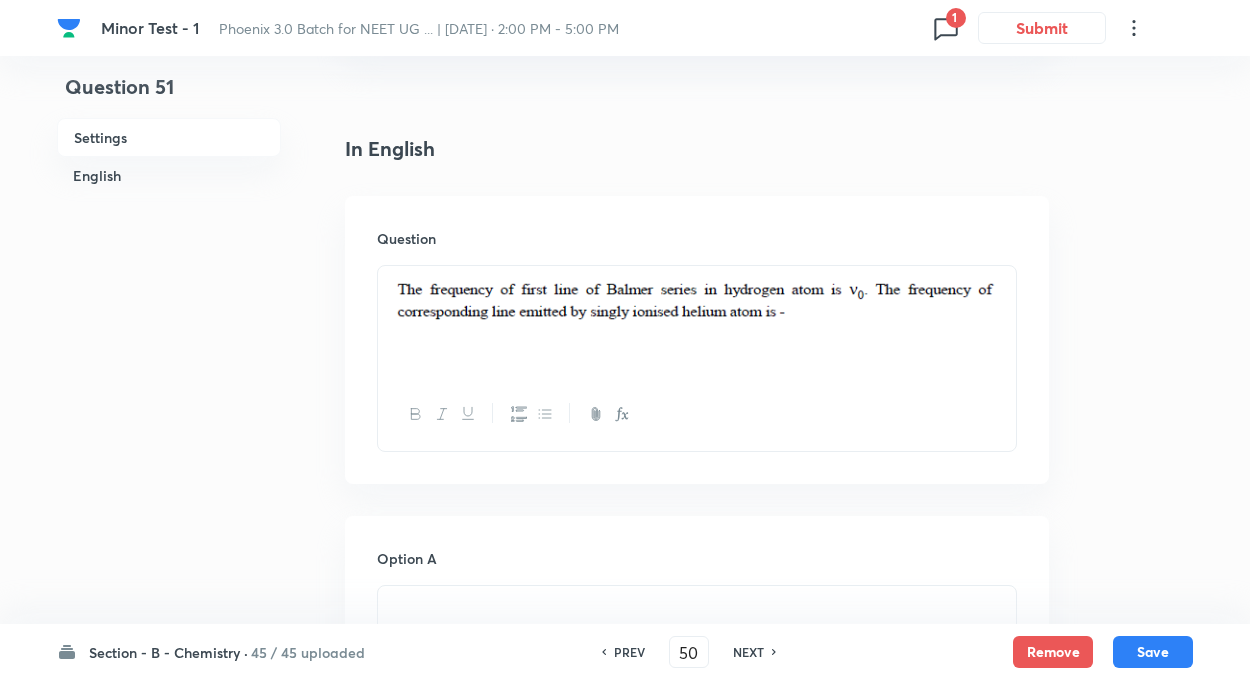 type on "51" 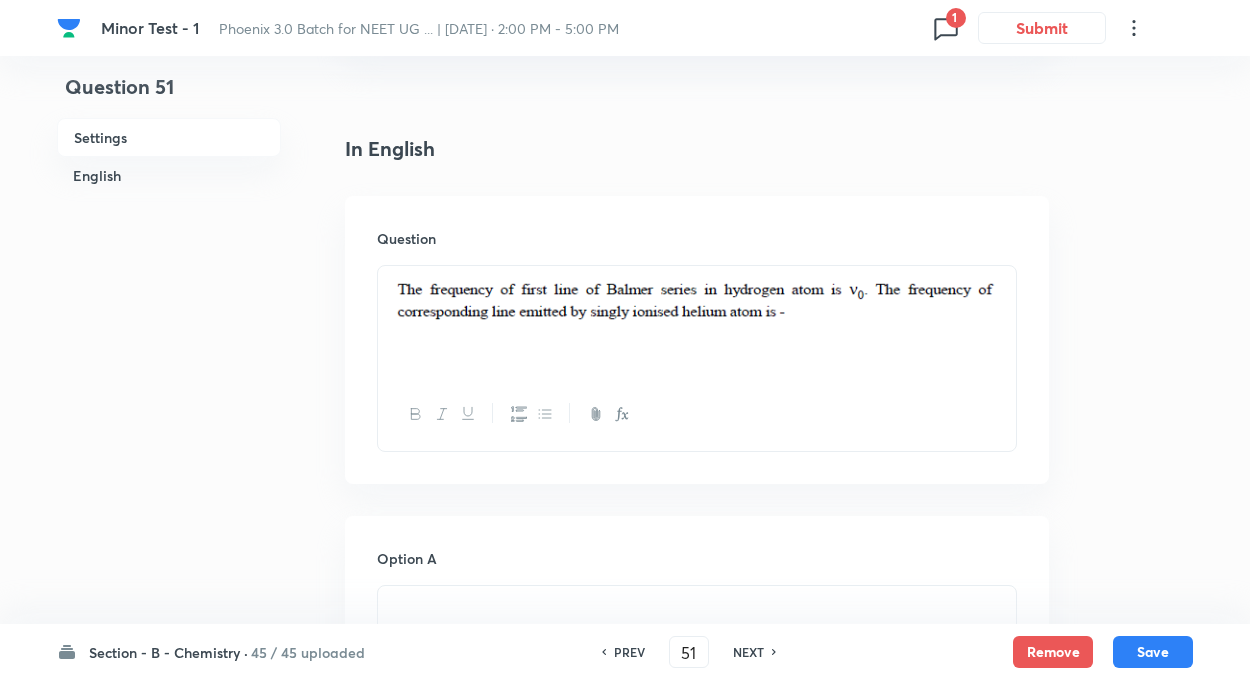 checkbox on "false" 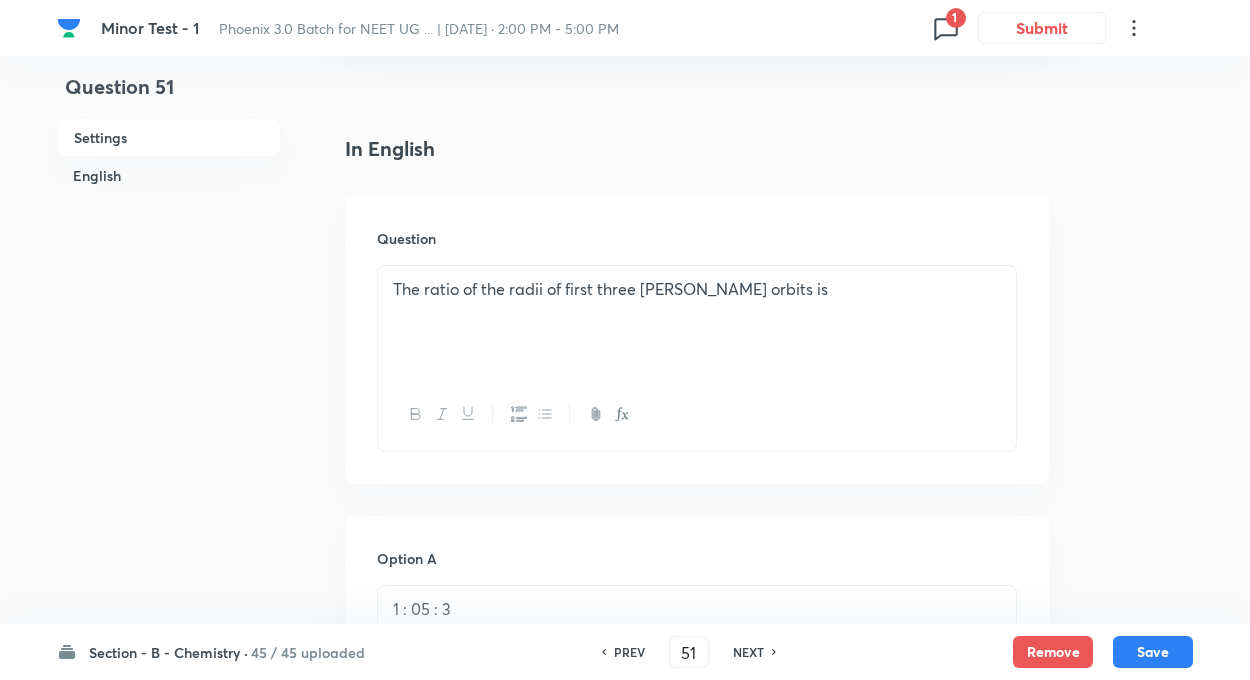 click on "NEXT" at bounding box center [748, 652] 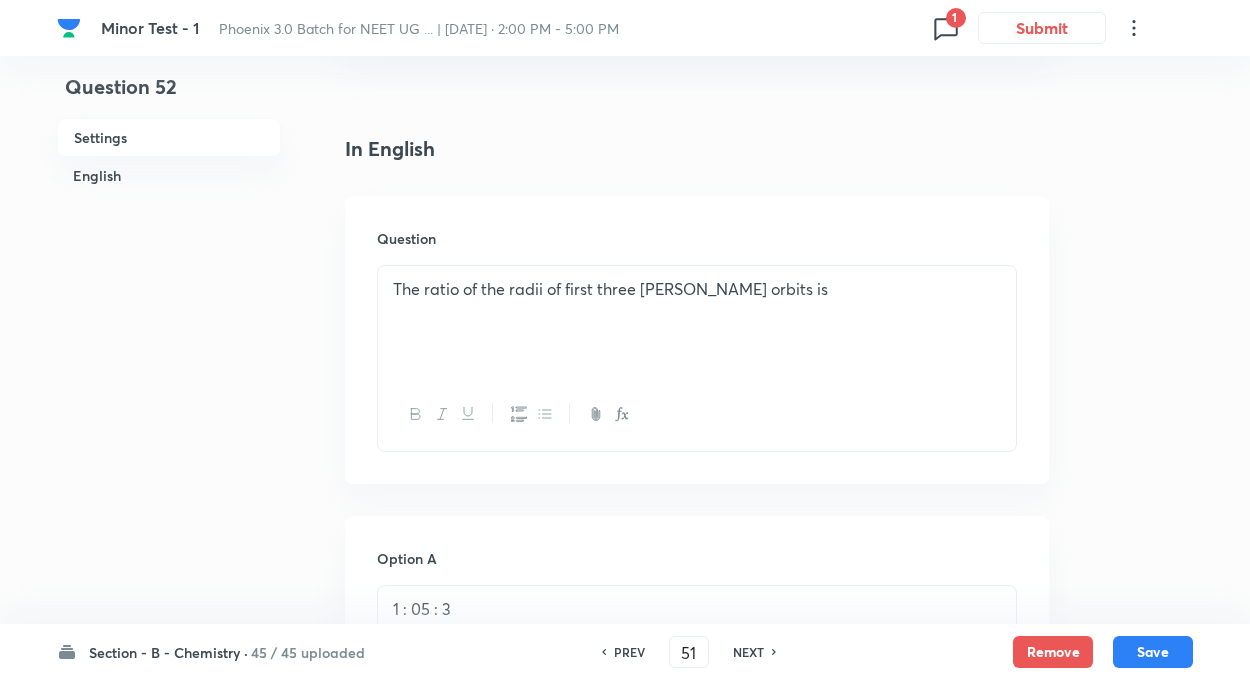 type on "52" 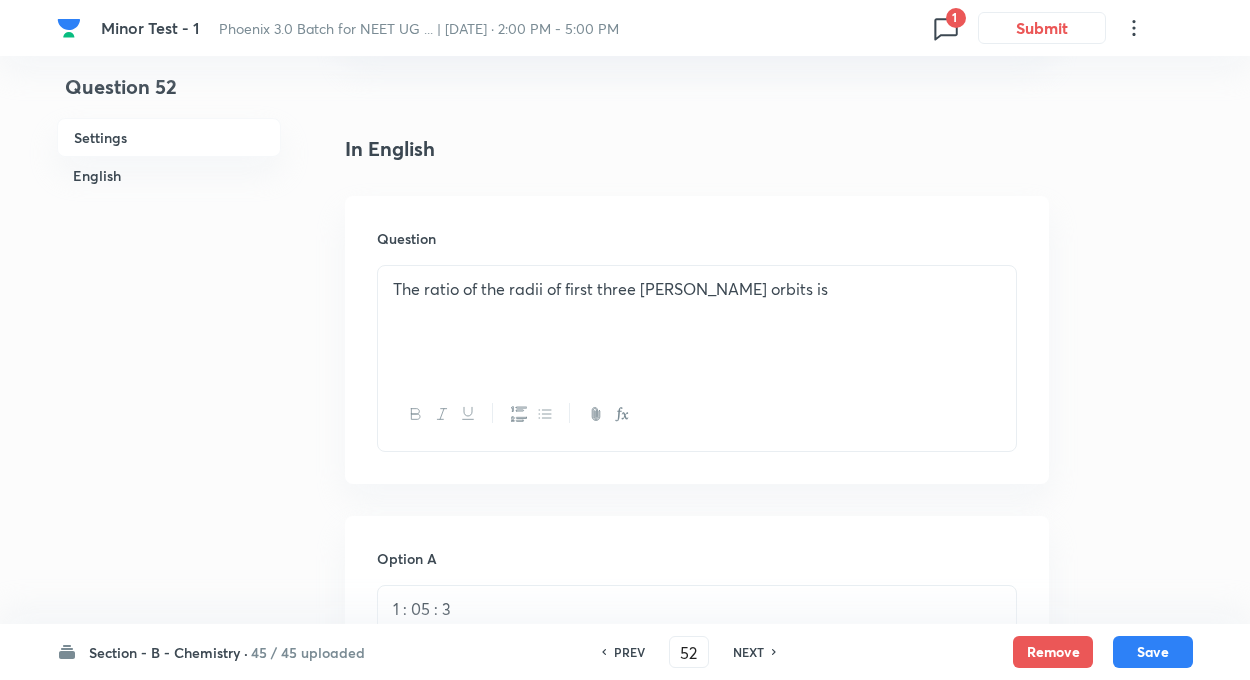 checkbox on "false" 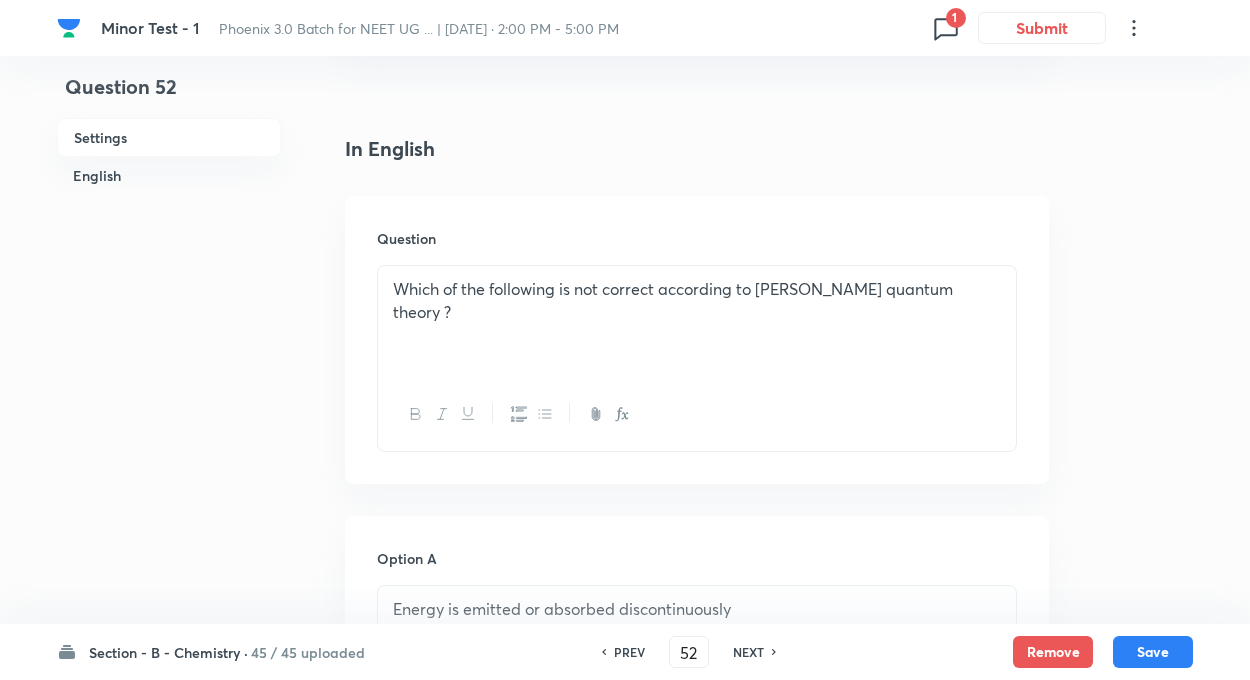 click on "NEXT" at bounding box center (748, 652) 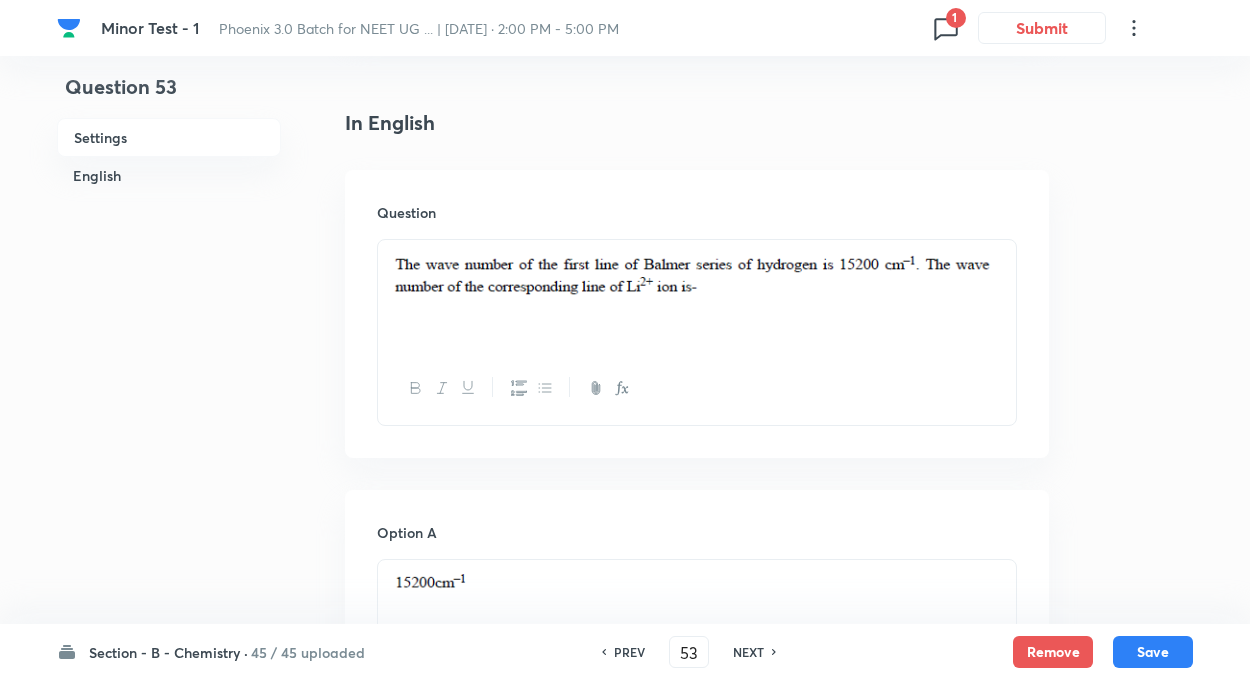 checkbox on "true" 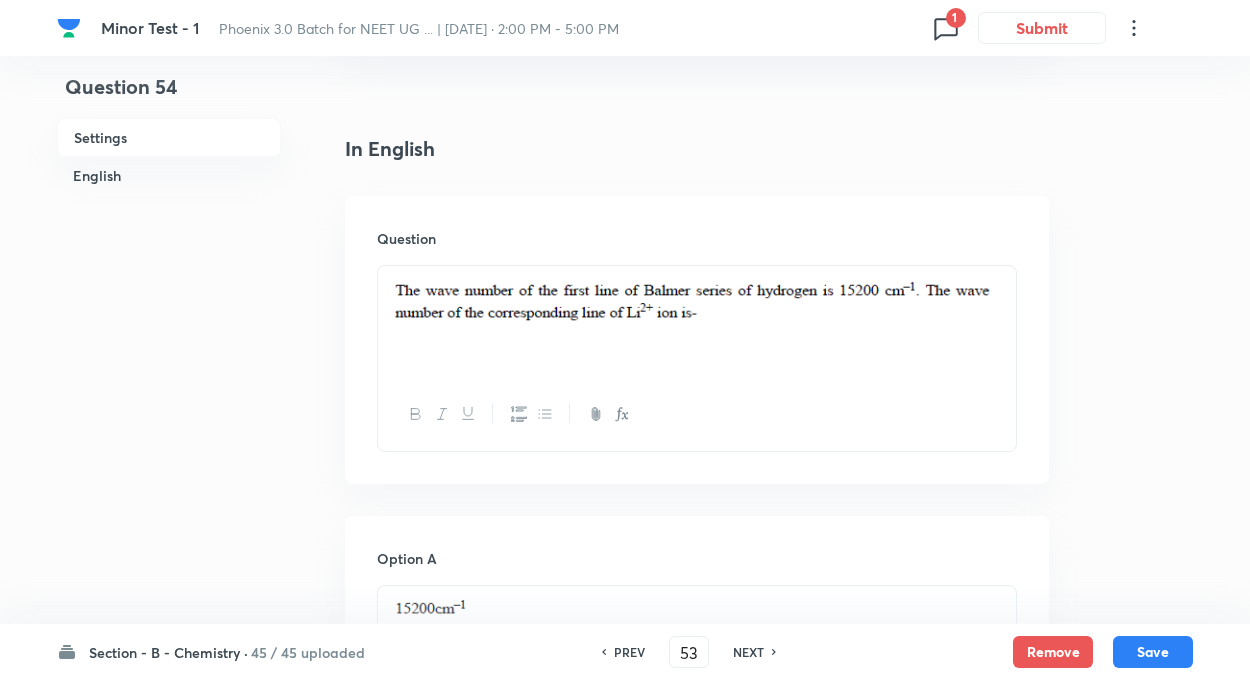 type on "54" 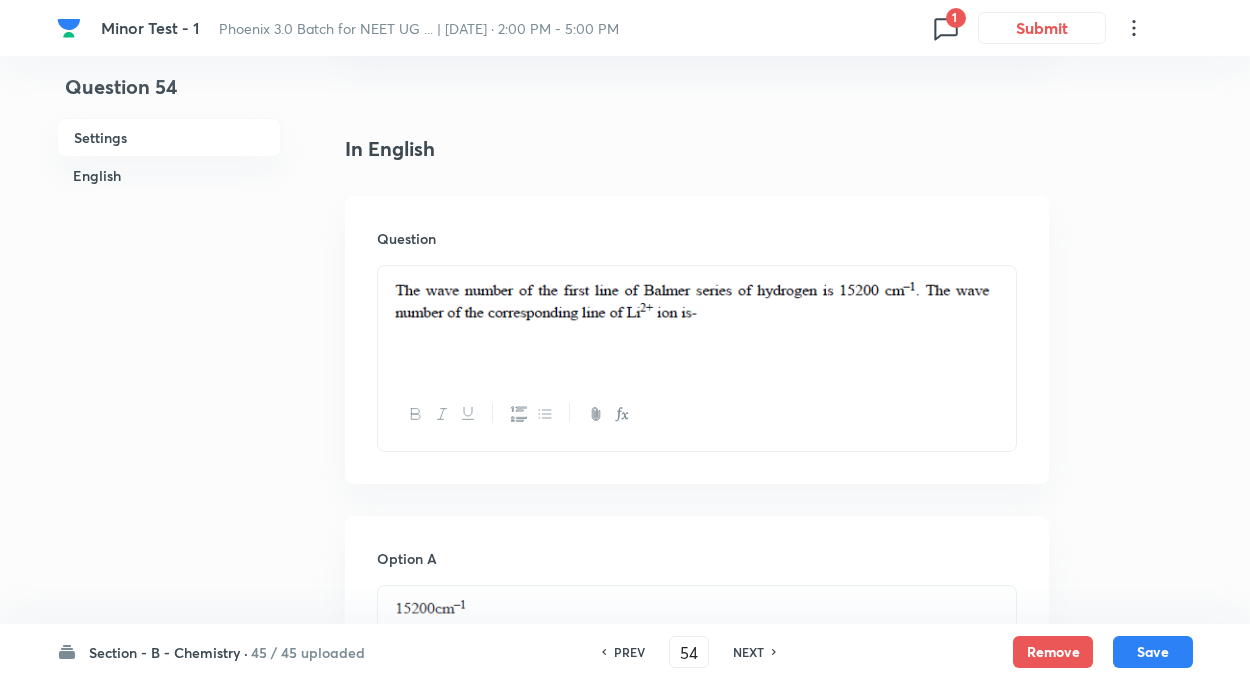 checkbox on "false" 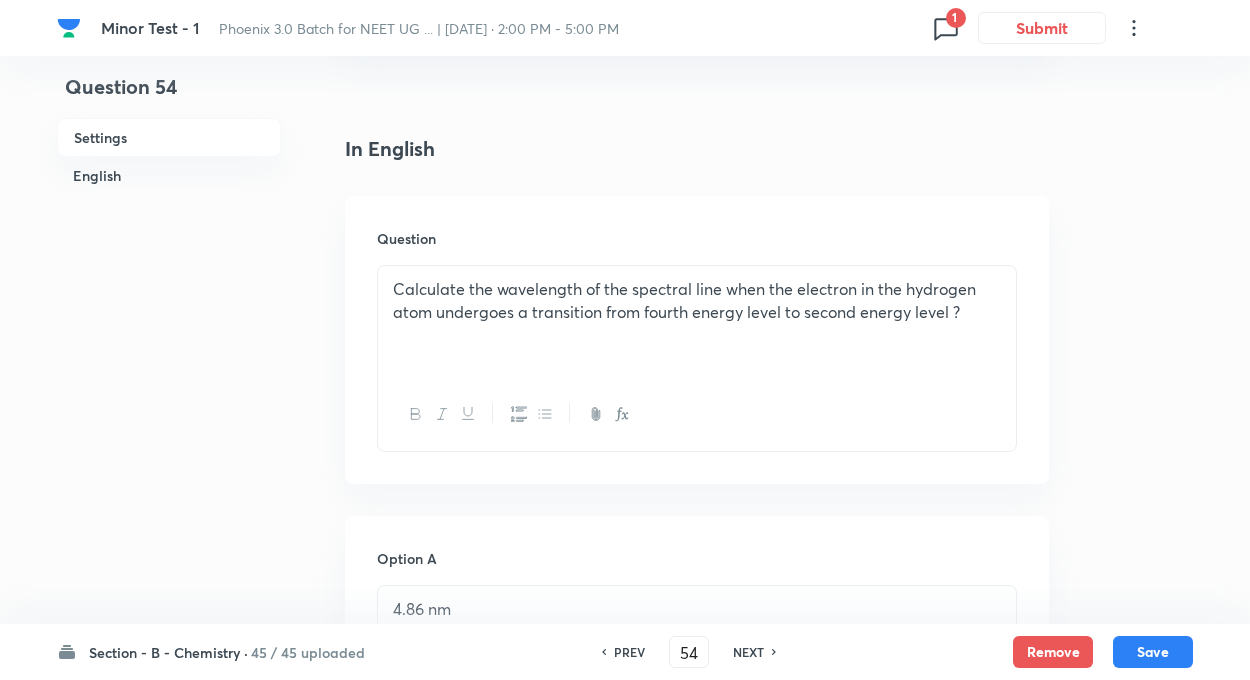checkbox on "true" 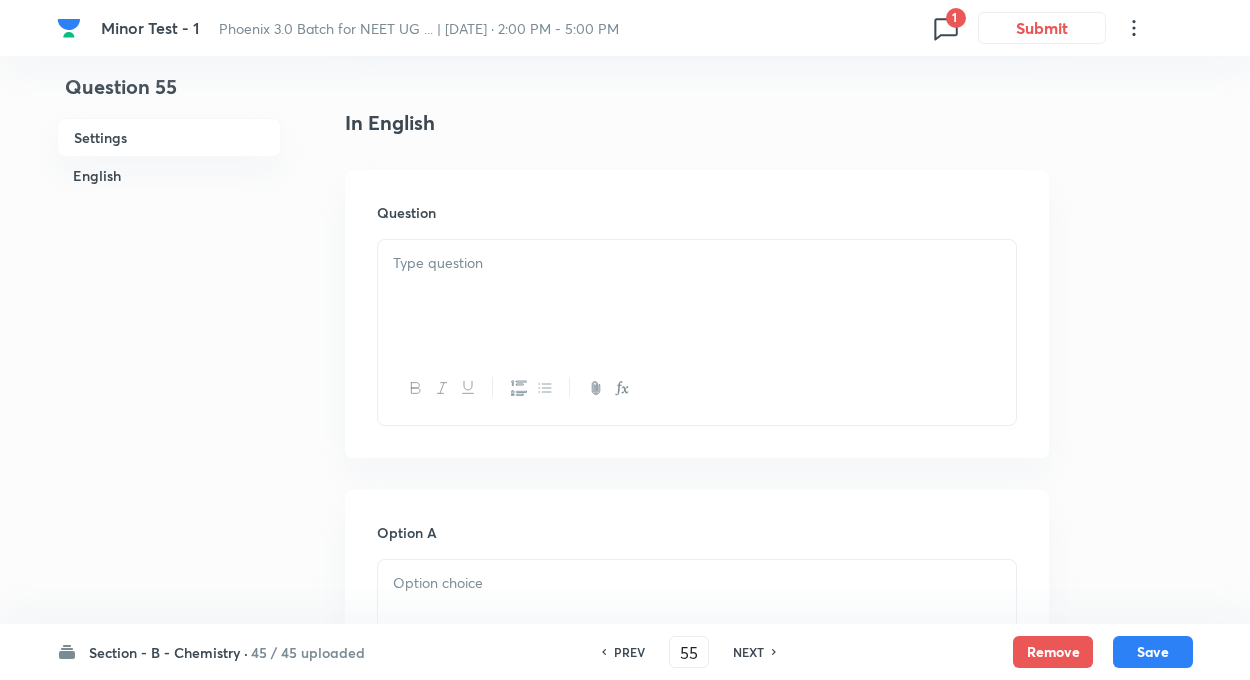 checkbox on "false" 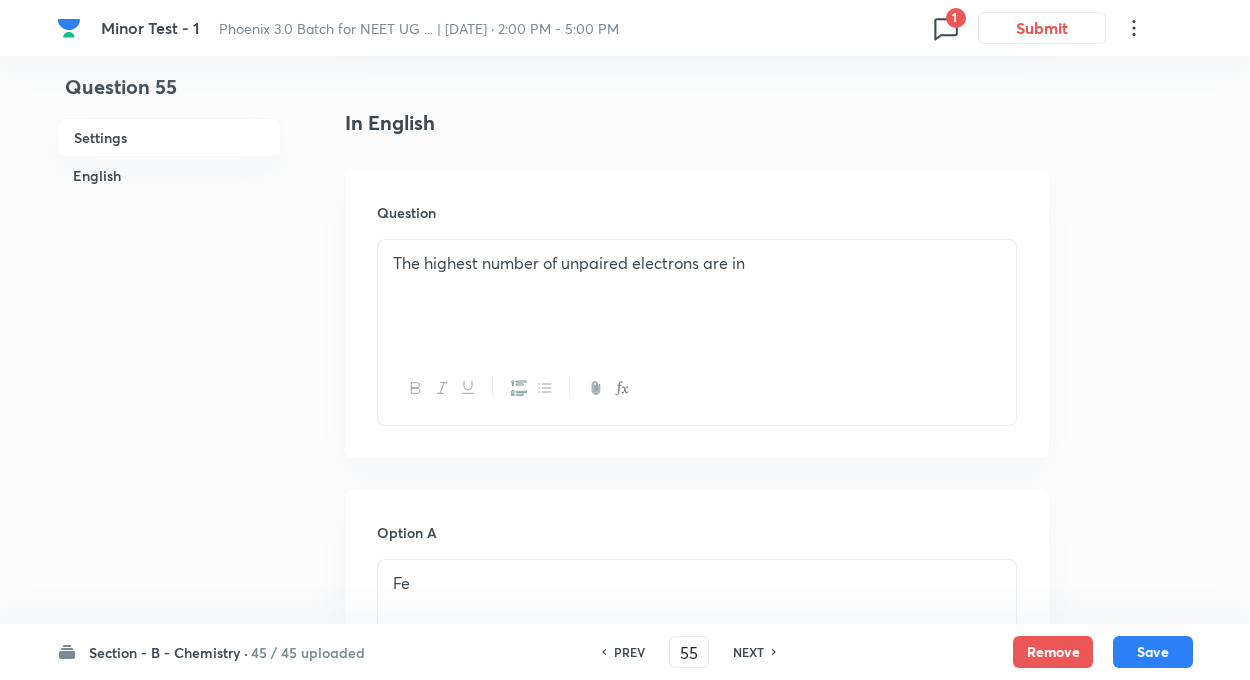 click on "NEXT" at bounding box center [748, 652] 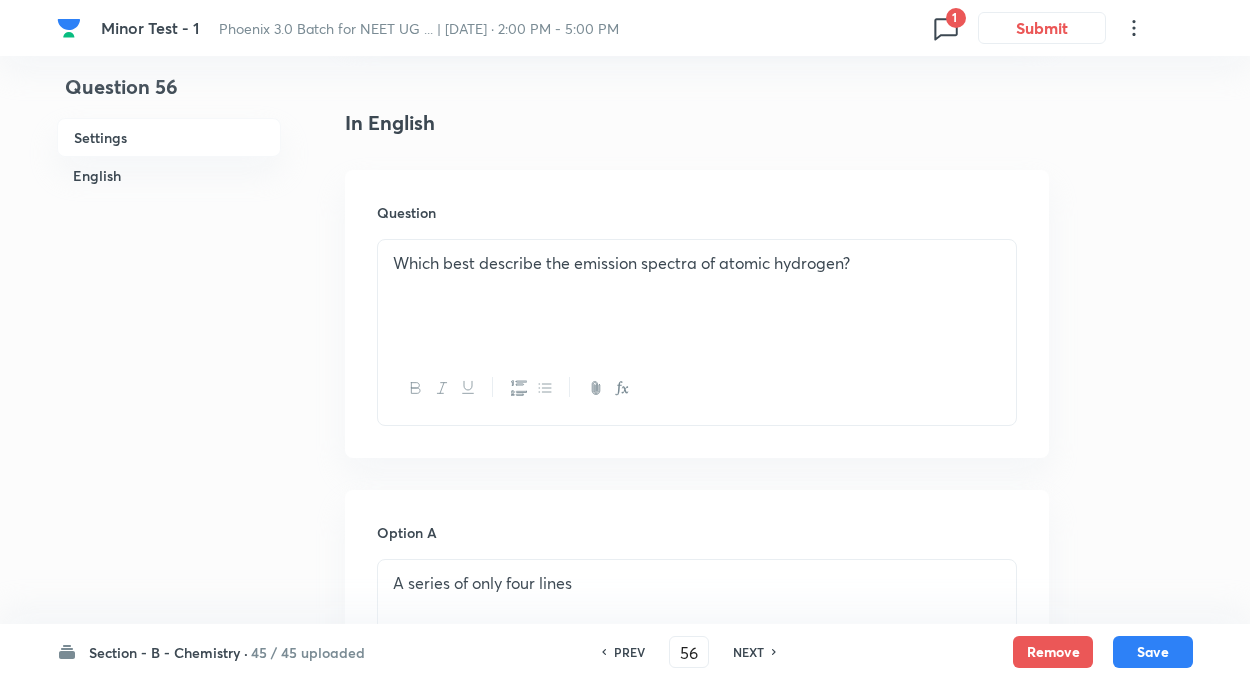 checkbox on "true" 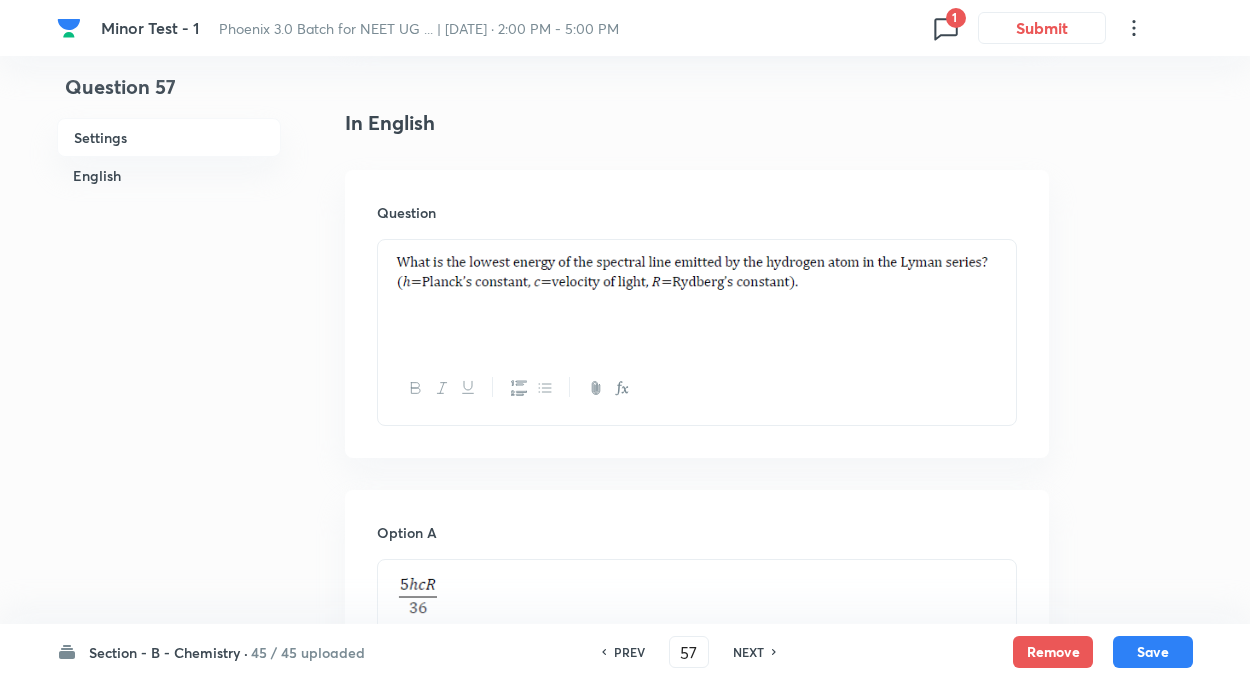 checkbox on "true" 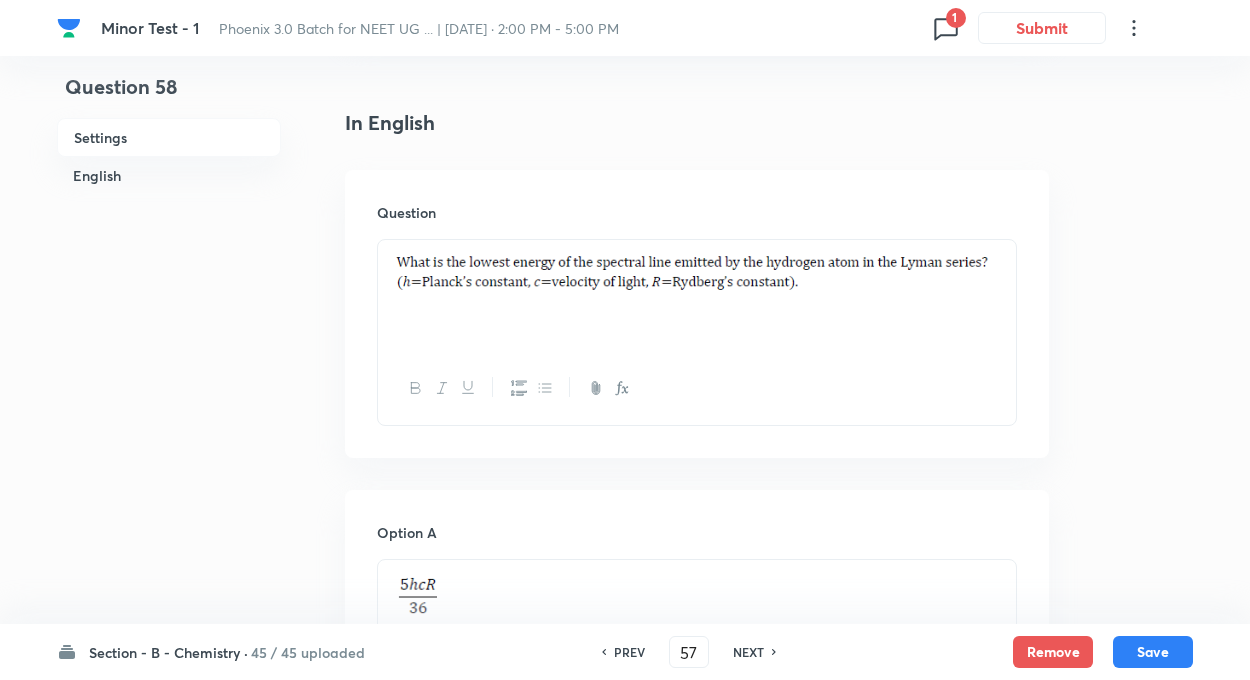 type on "58" 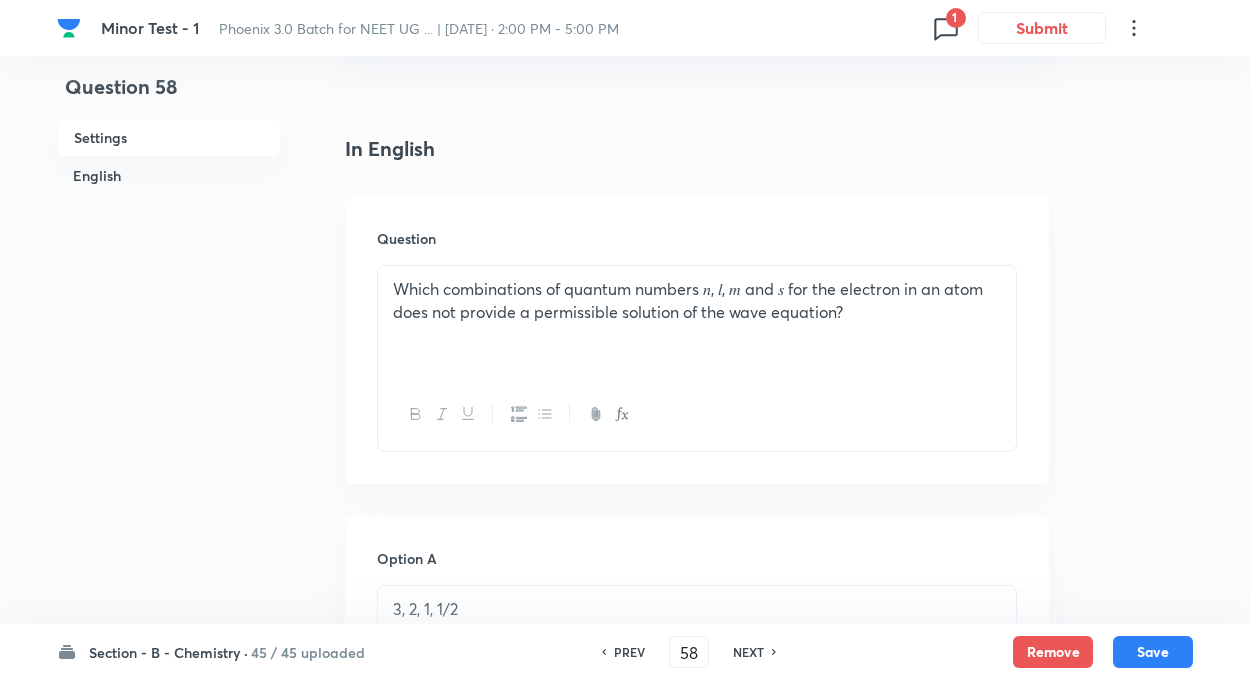 checkbox on "true" 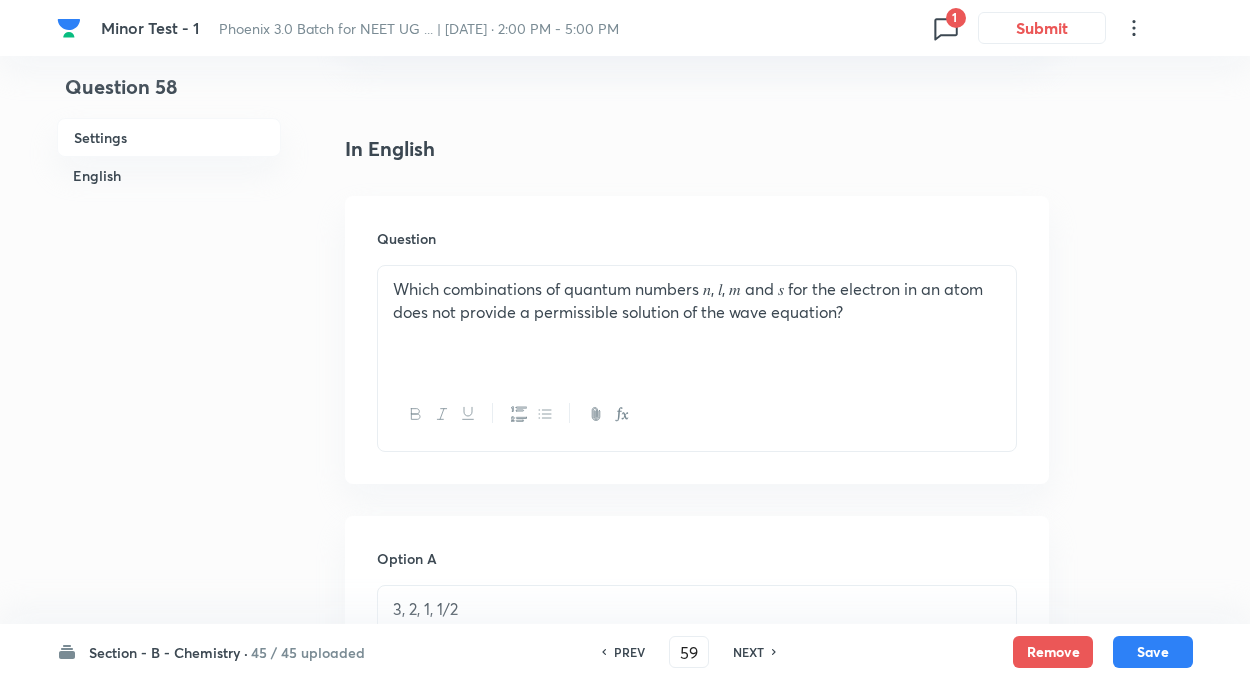checkbox on "false" 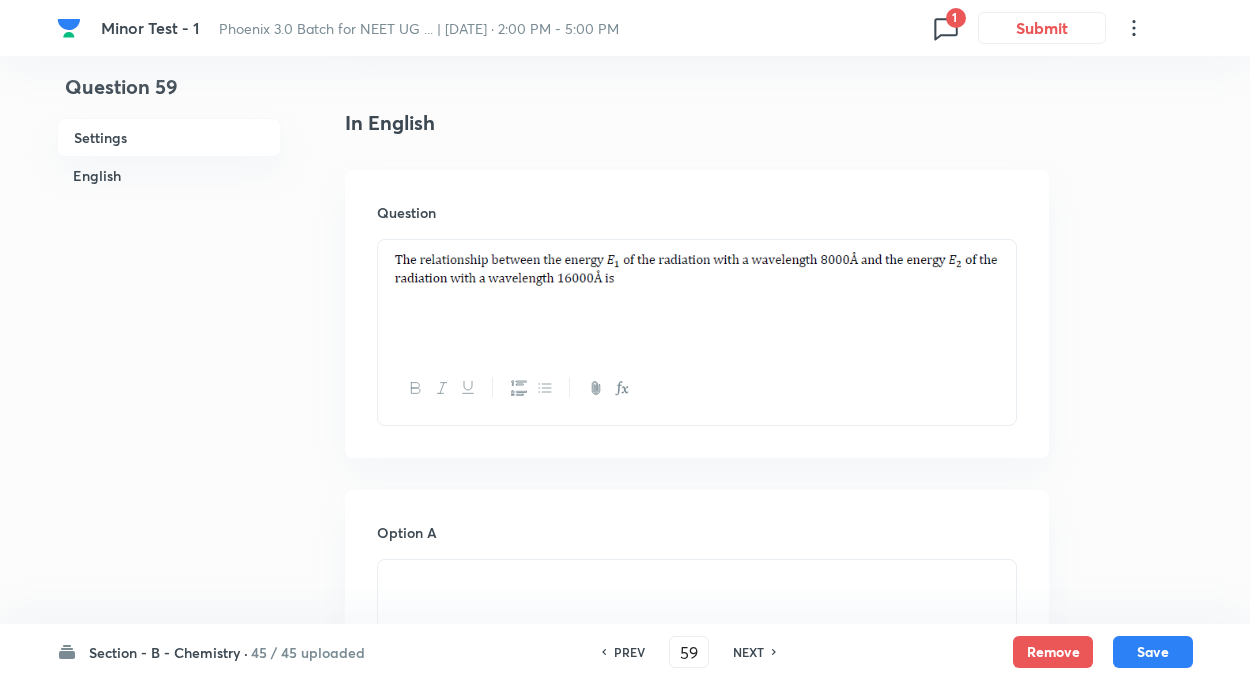 checkbox on "true" 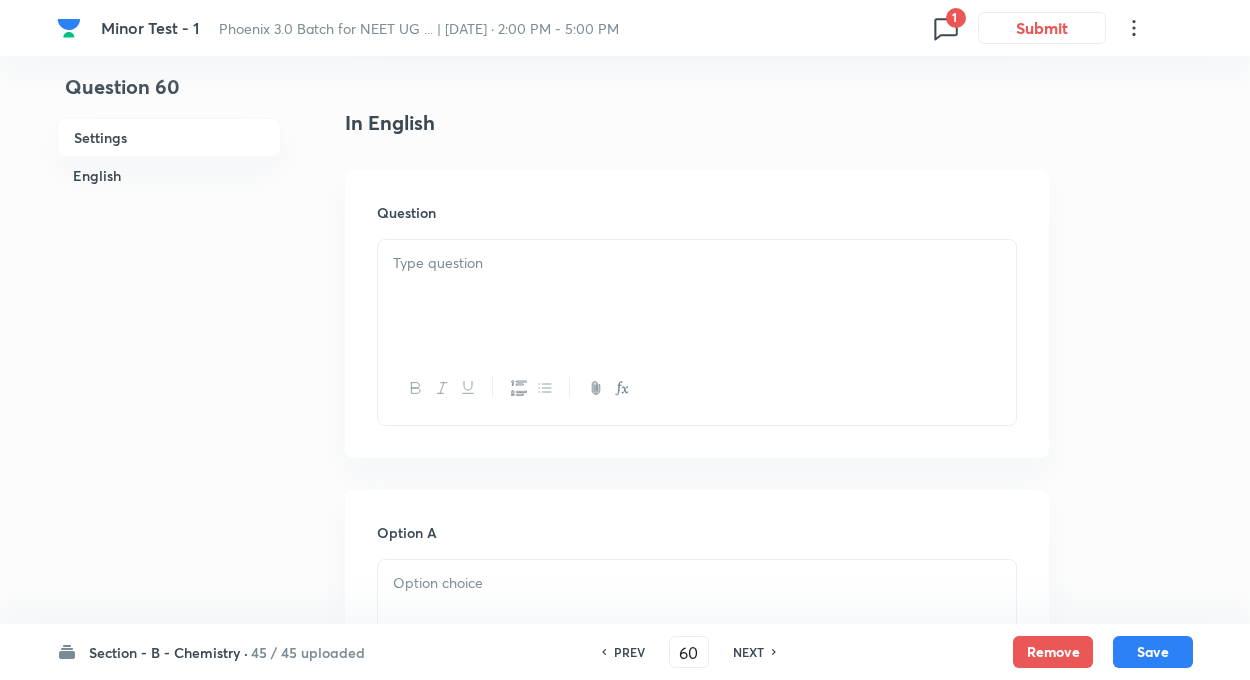 checkbox on "false" 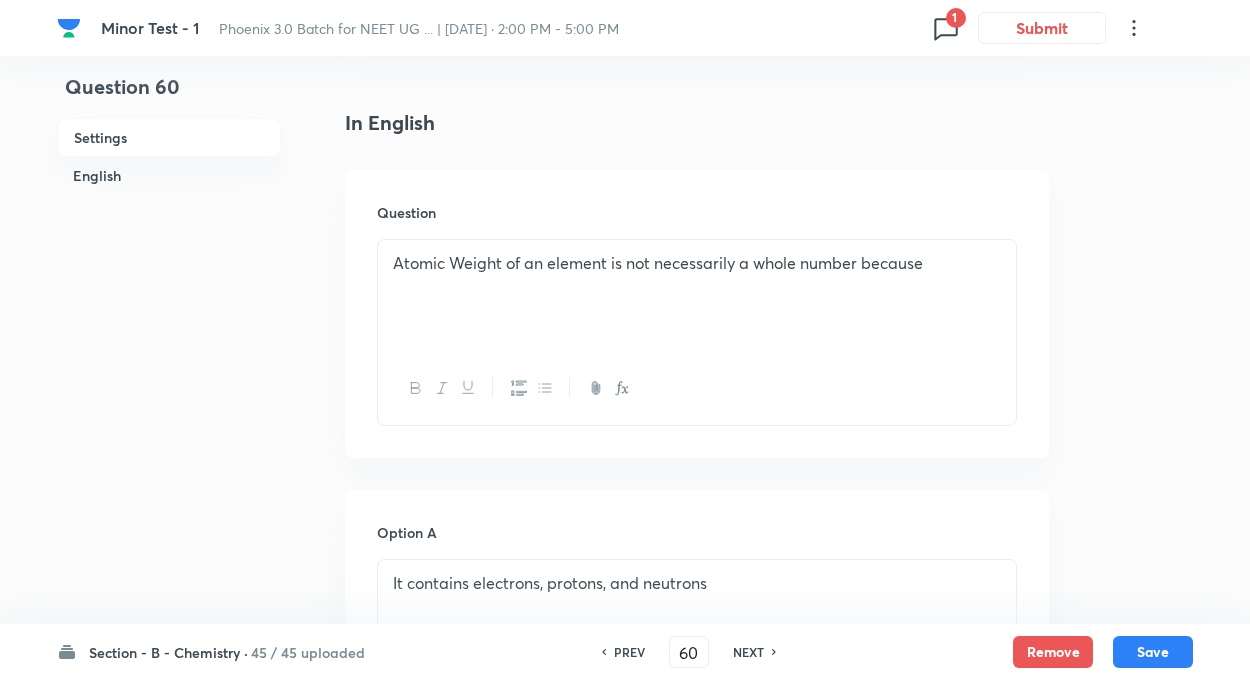 click on "NEXT" at bounding box center [748, 652] 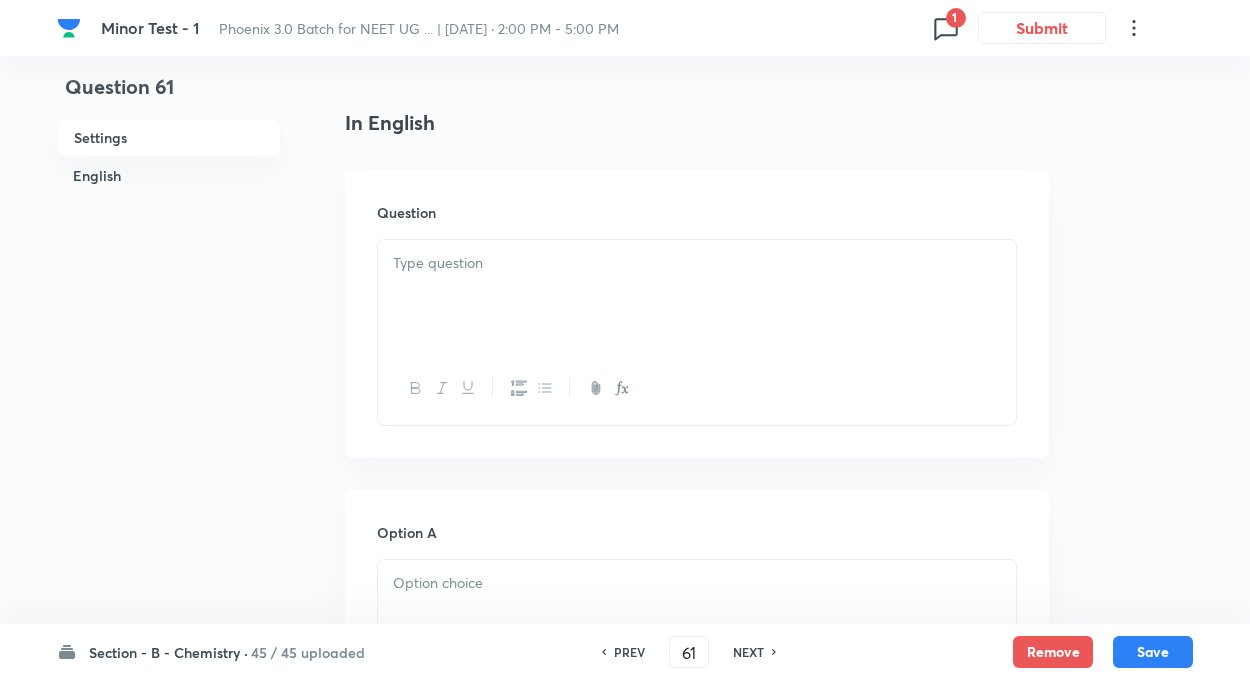 checkbox on "false" 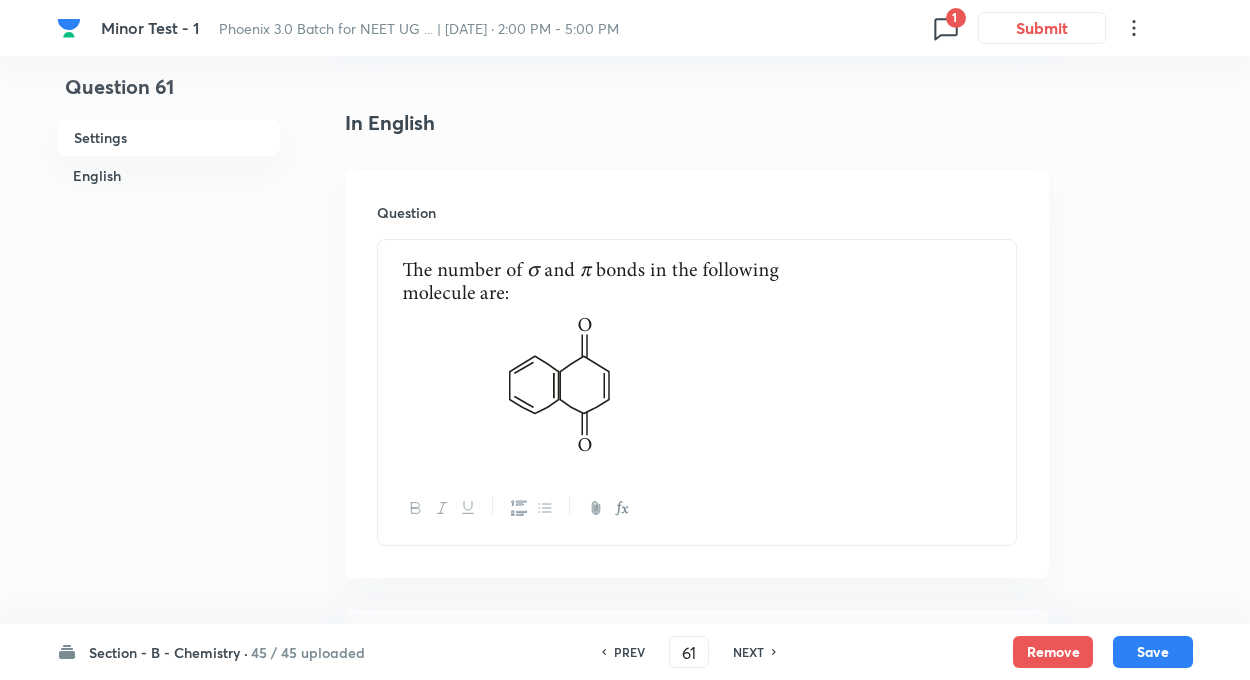 click on "NEXT" at bounding box center (748, 652) 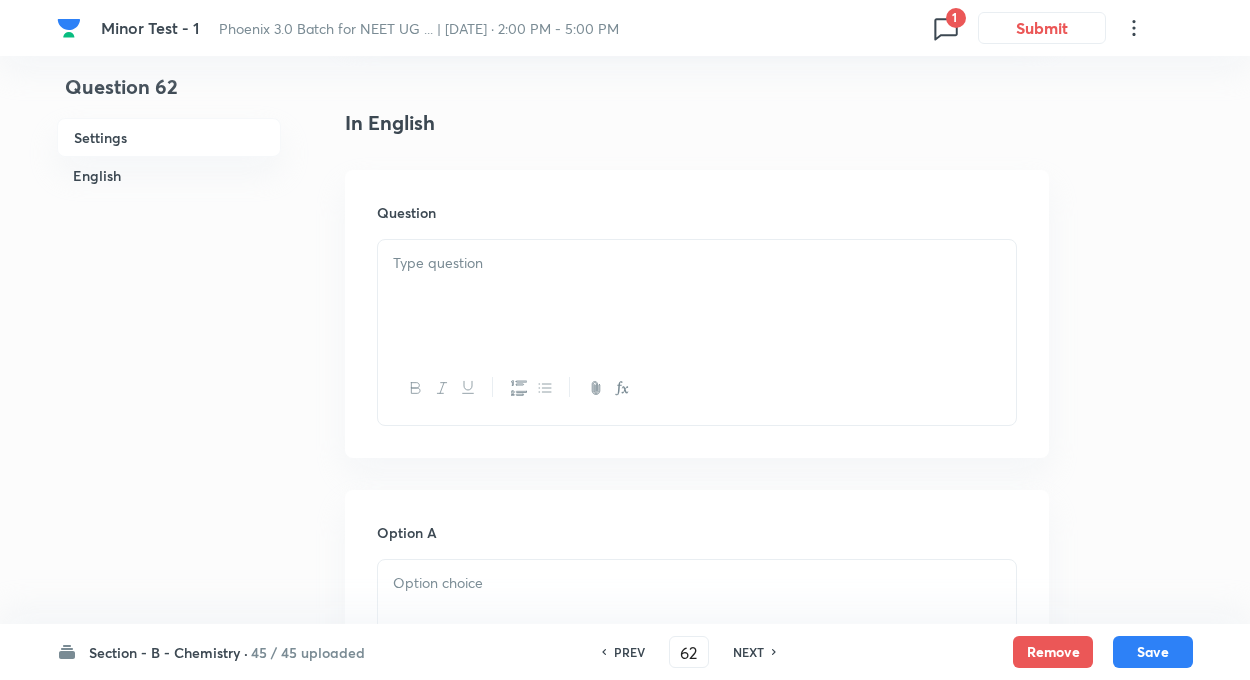 checkbox on "false" 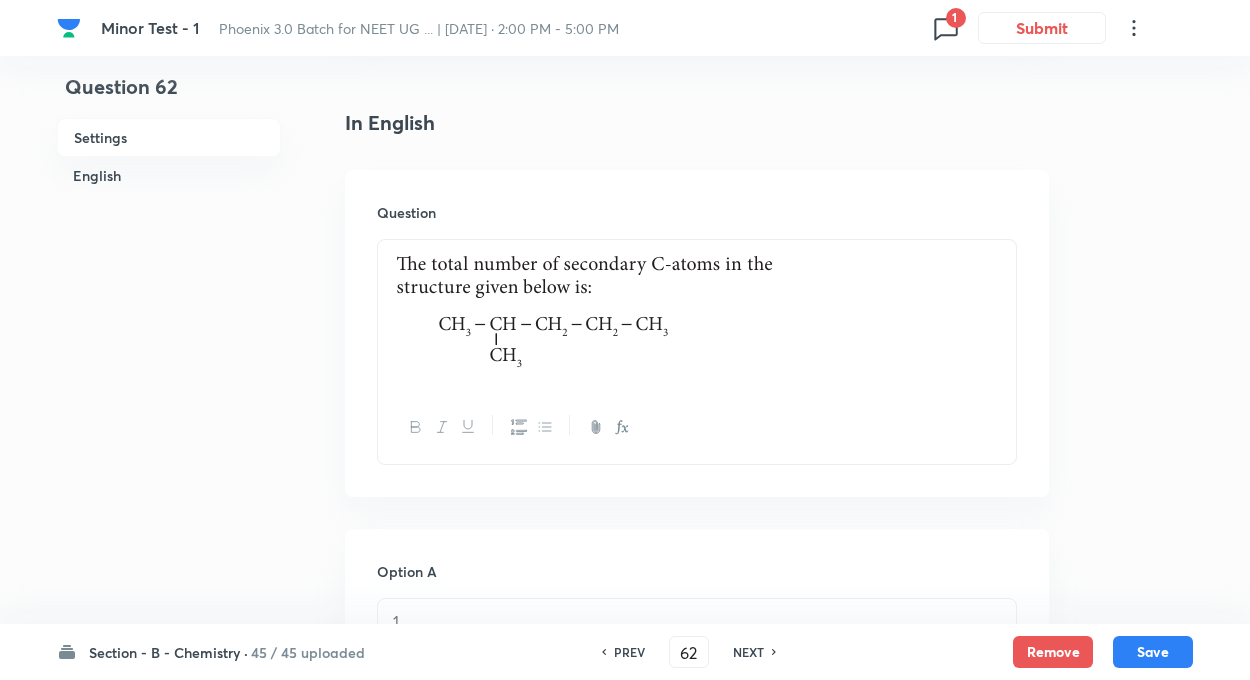 click on "NEXT" at bounding box center (748, 652) 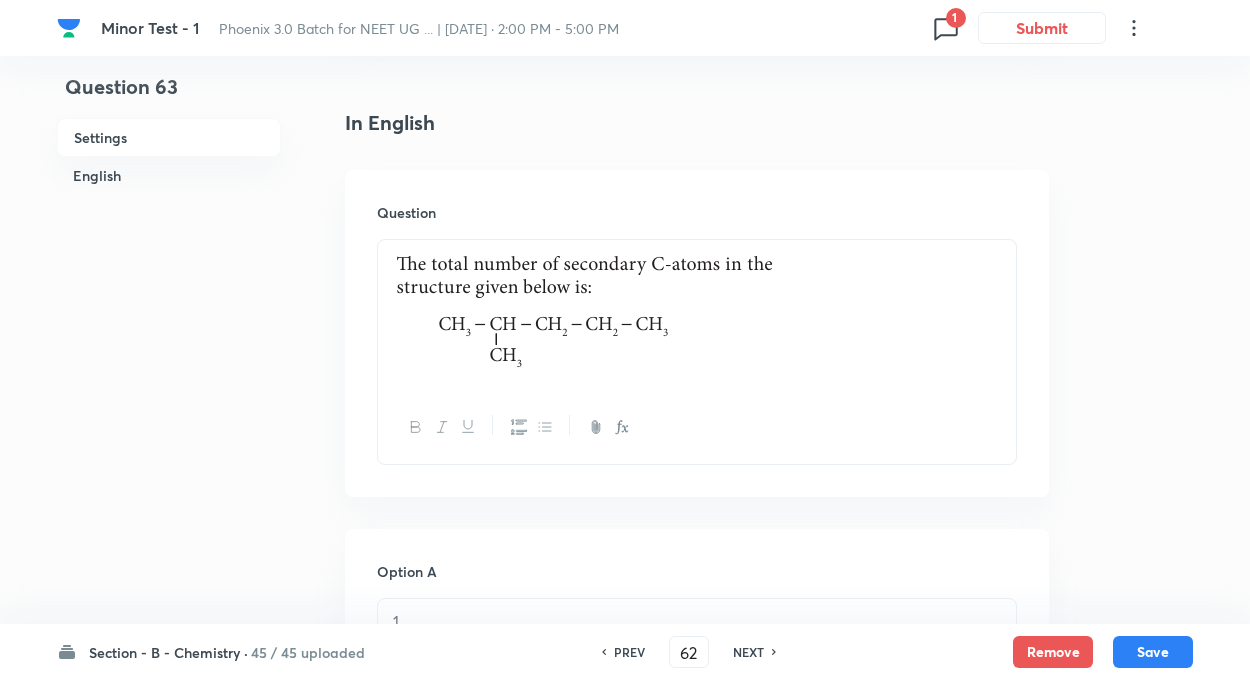 type on "63" 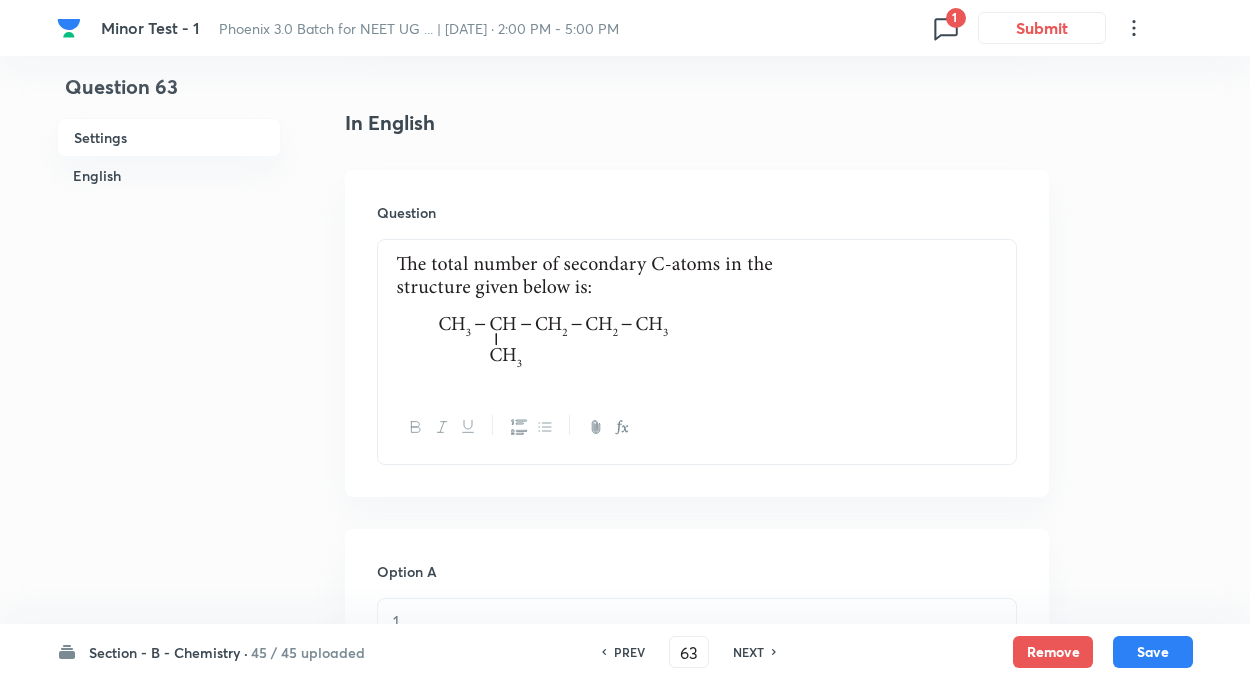 checkbox on "false" 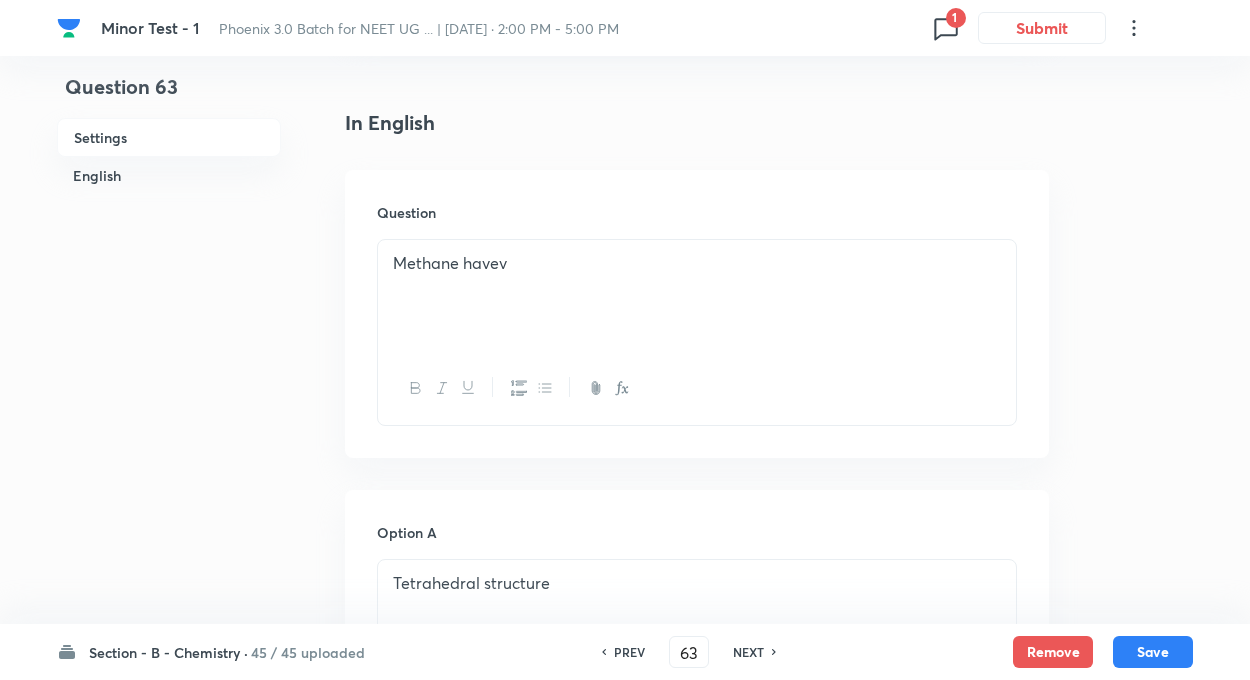 click on "NEXT" at bounding box center [748, 652] 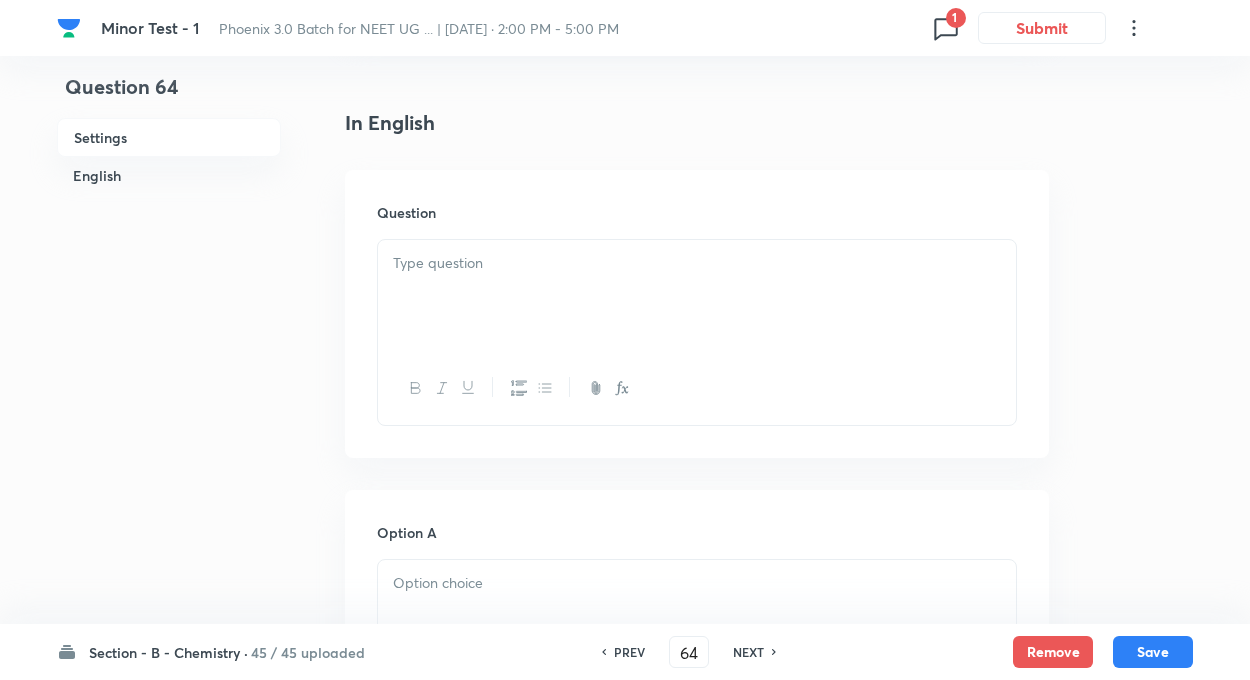 checkbox on "true" 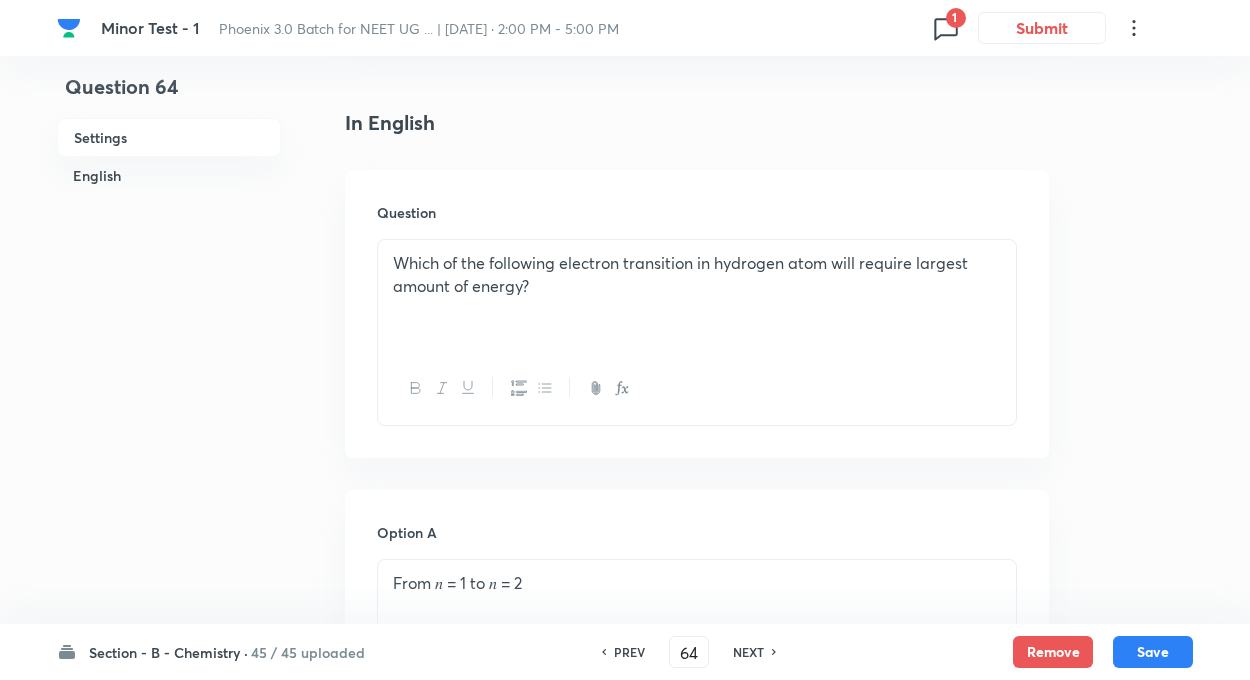 click on "PREV" at bounding box center (629, 652) 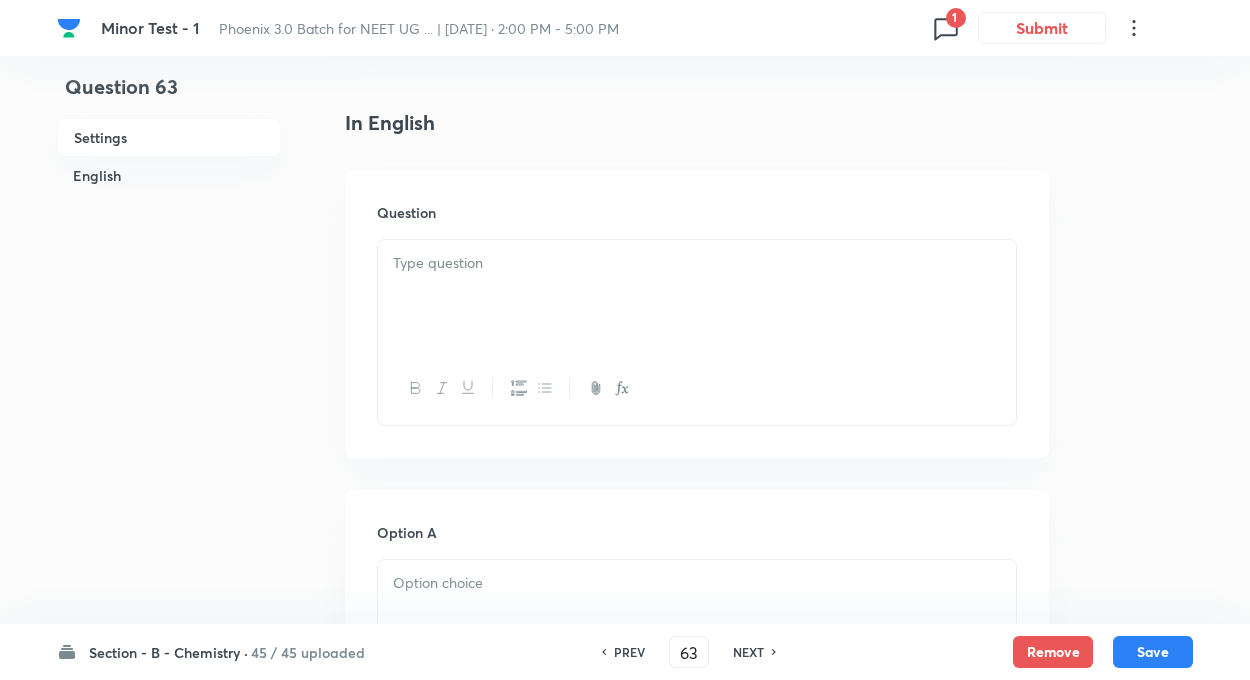 checkbox on "true" 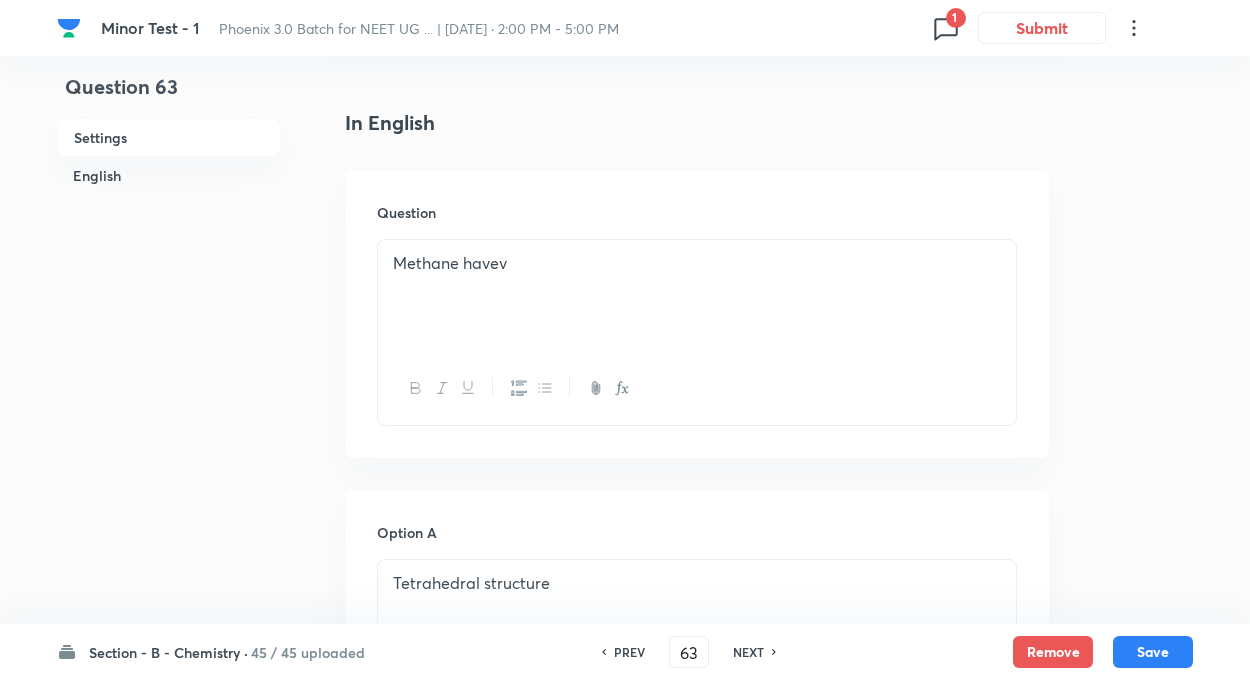 click on "NEXT" at bounding box center [748, 652] 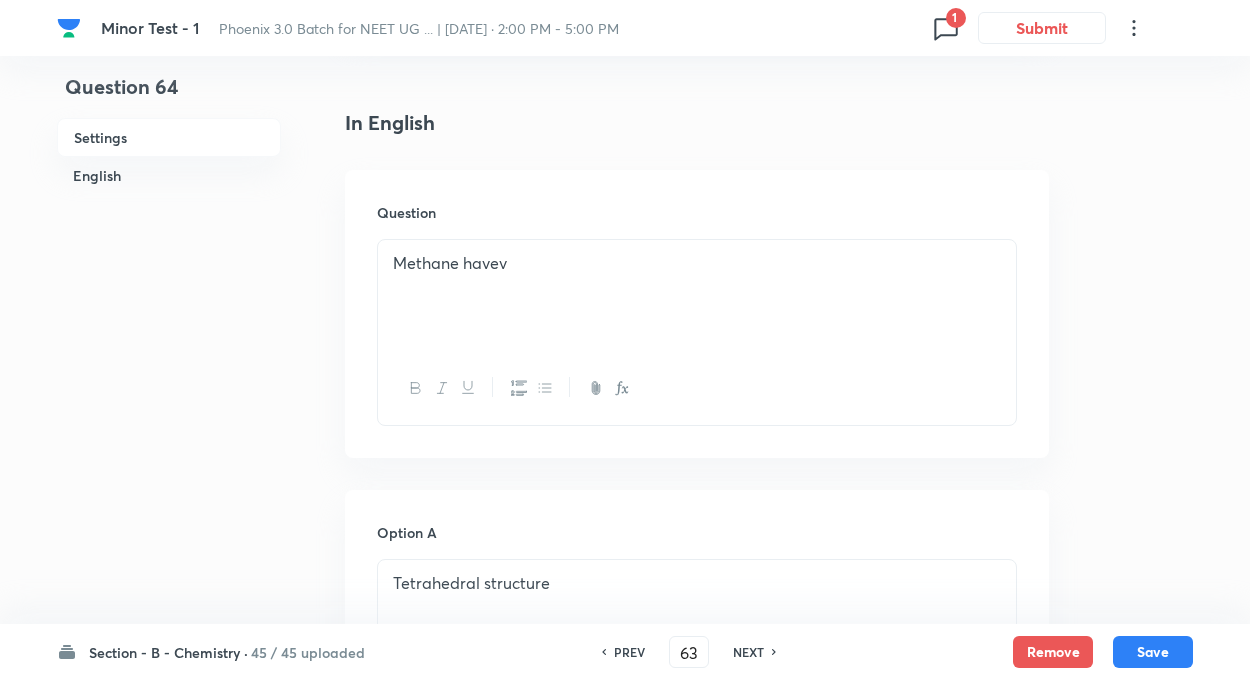 type on "64" 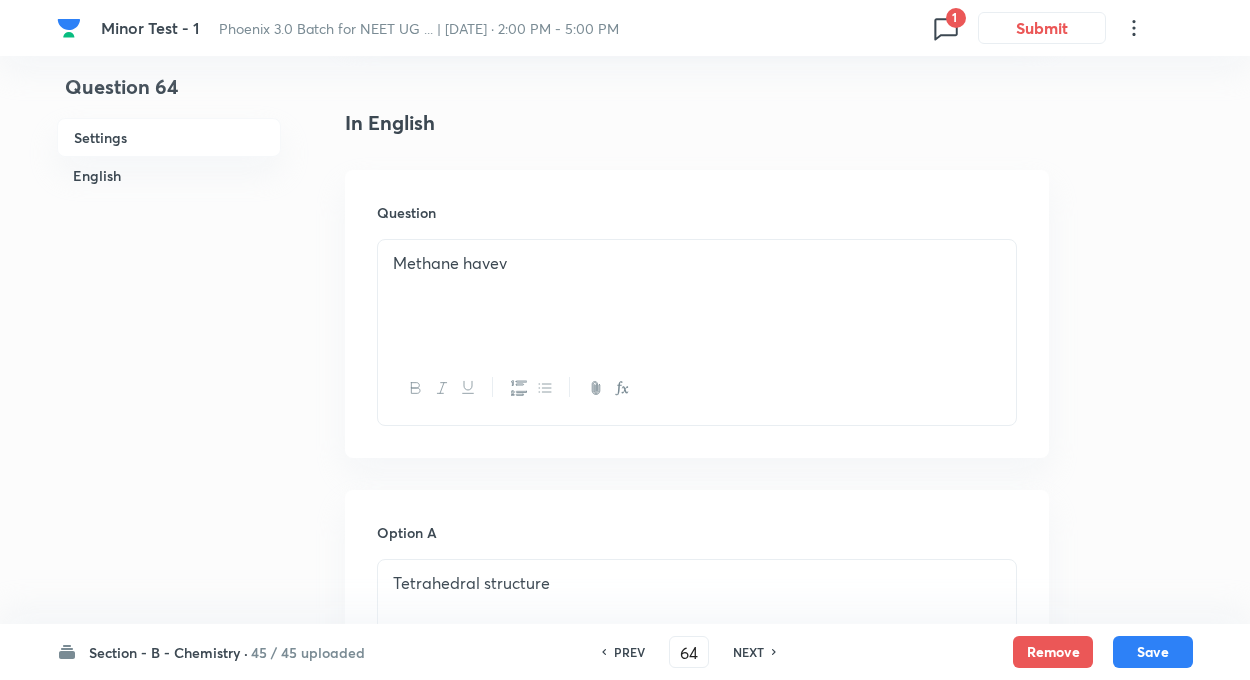 checkbox on "true" 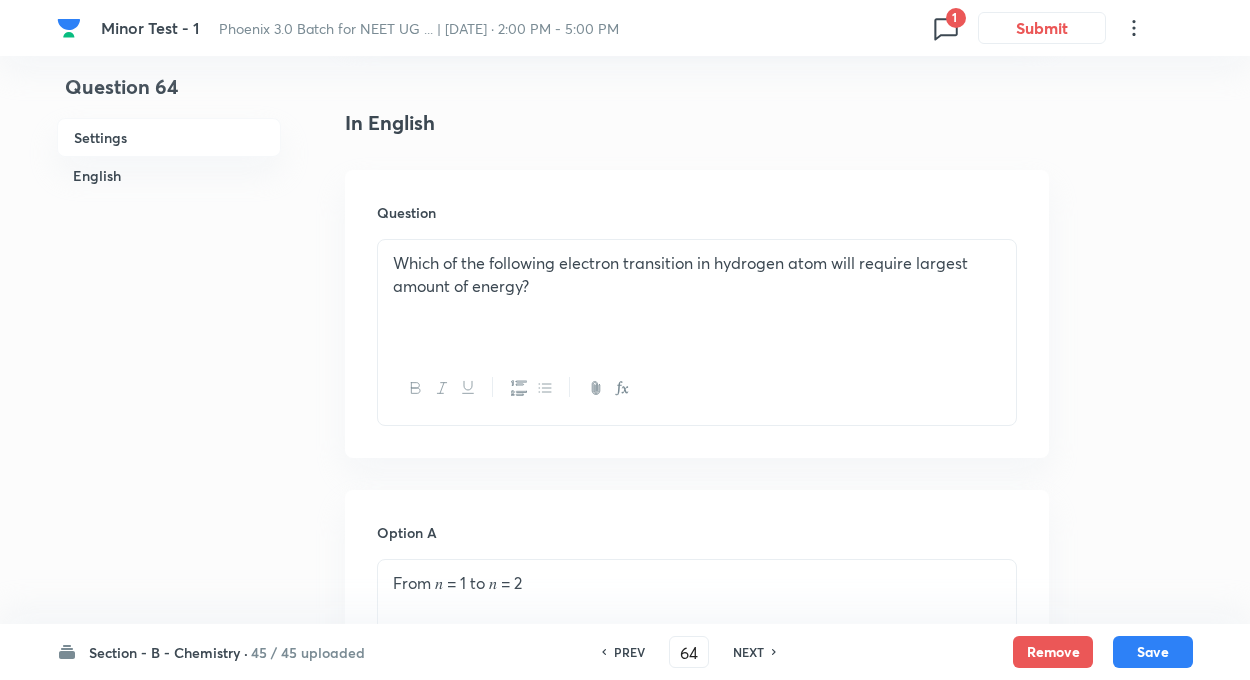 click on "NEXT" at bounding box center [748, 652] 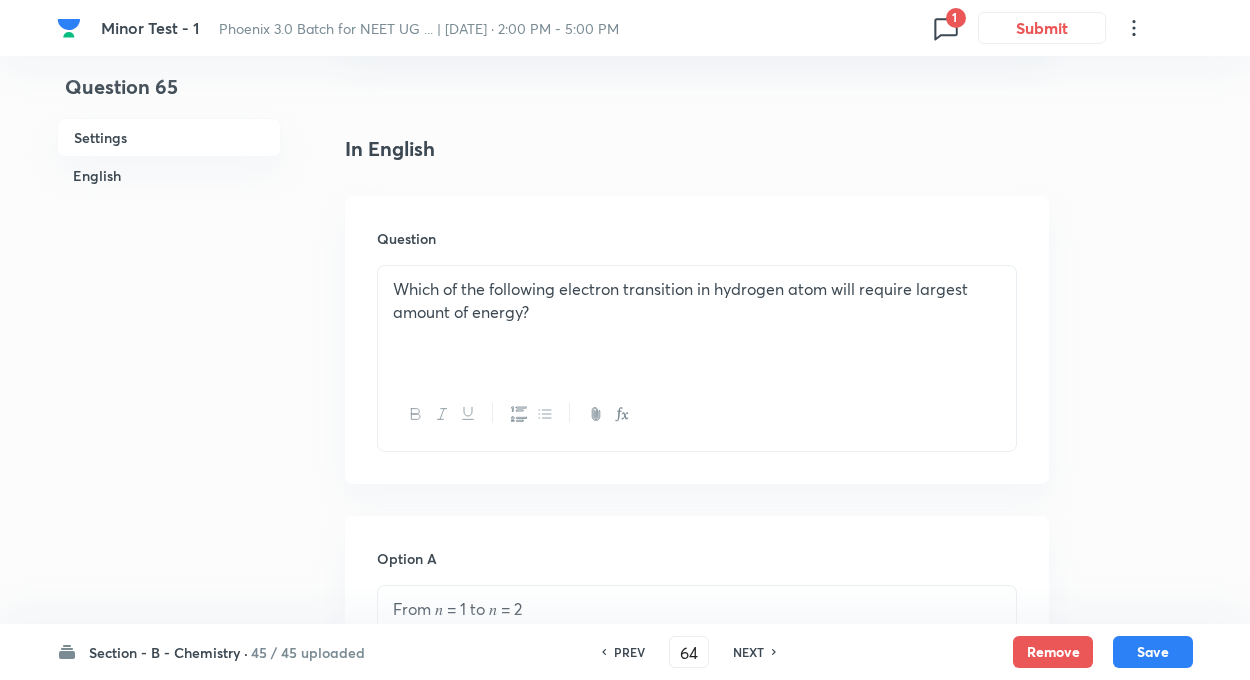 type on "65" 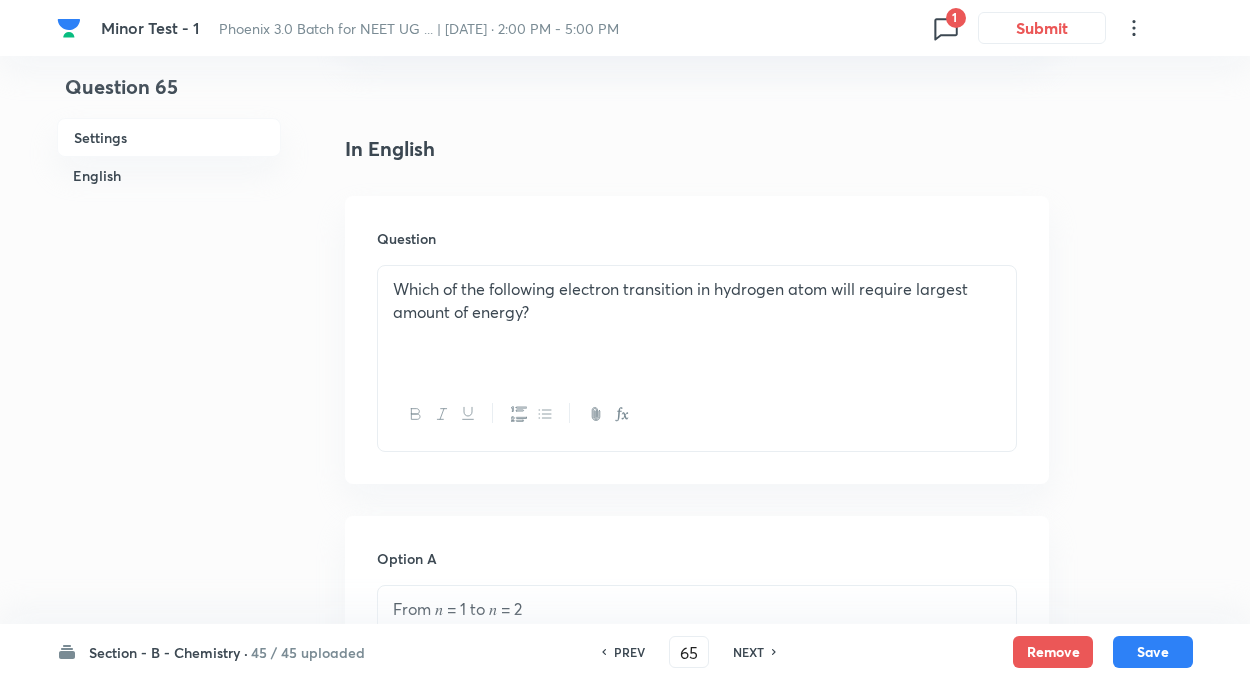 checkbox on "false" 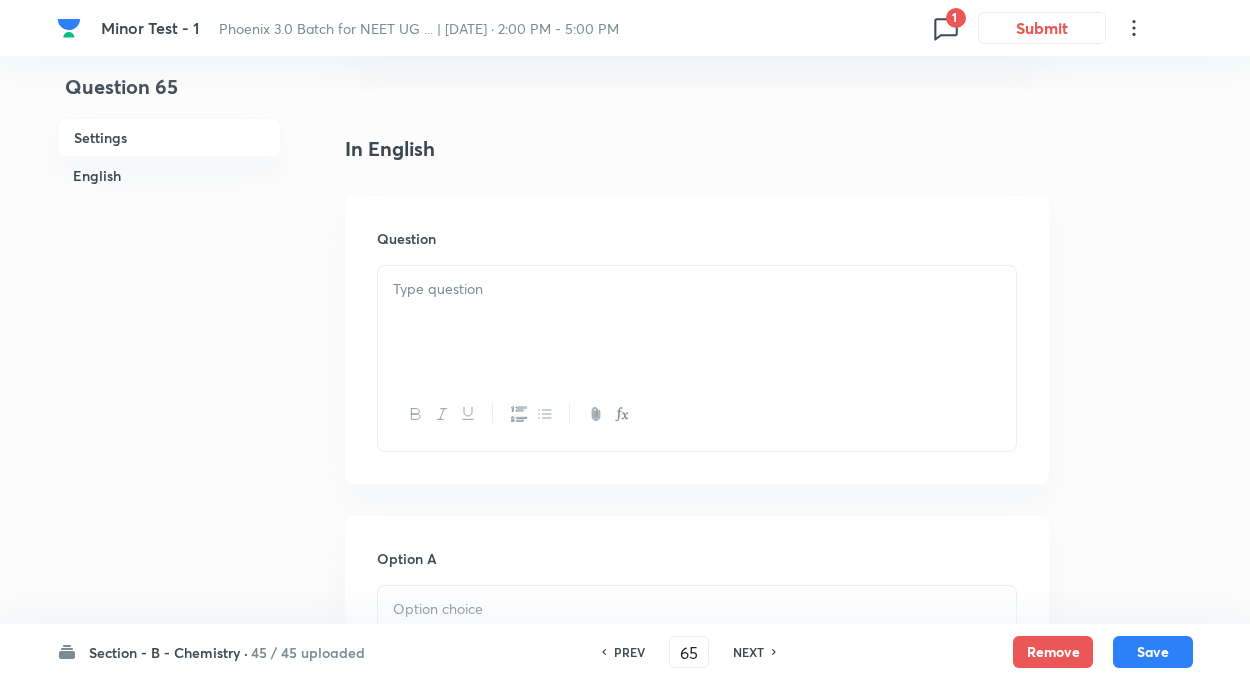 checkbox on "true" 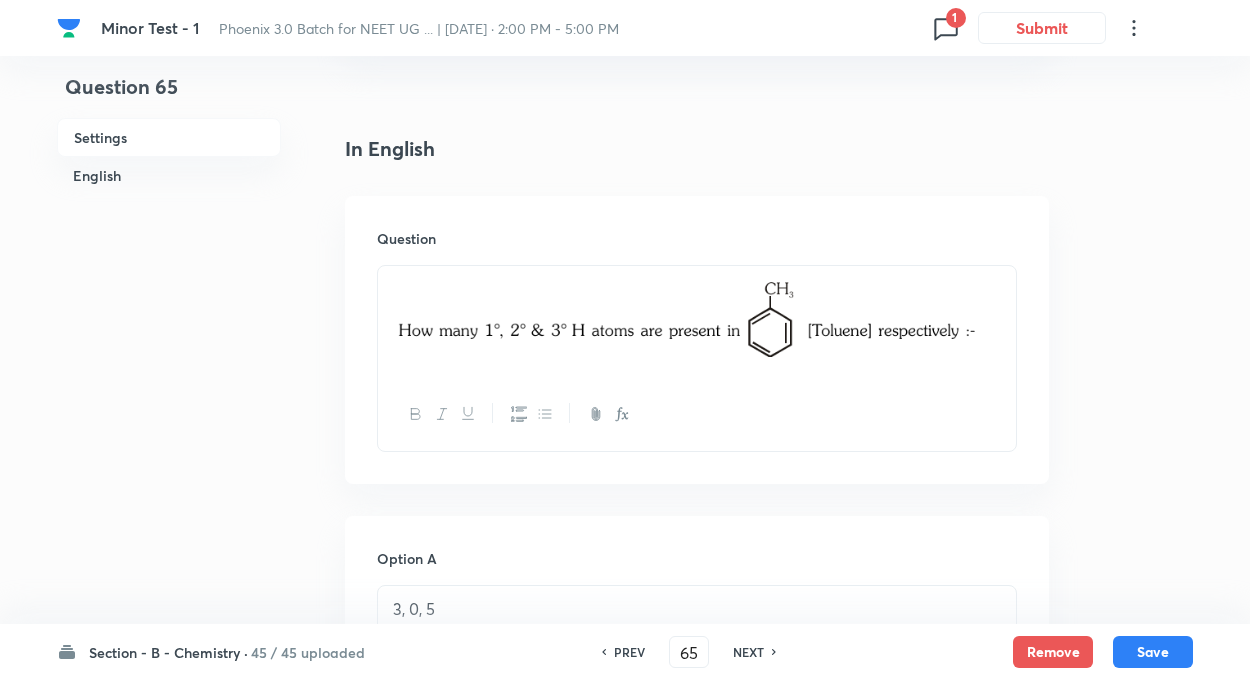 click on "NEXT" at bounding box center (748, 652) 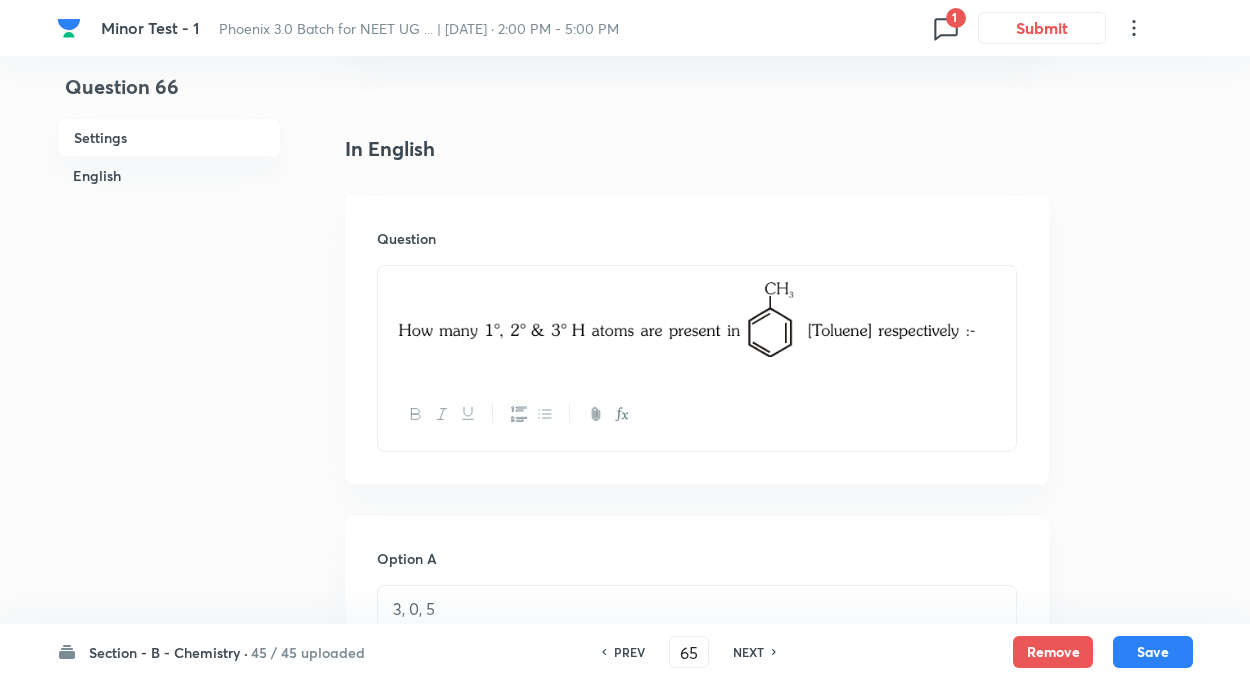 type on "66" 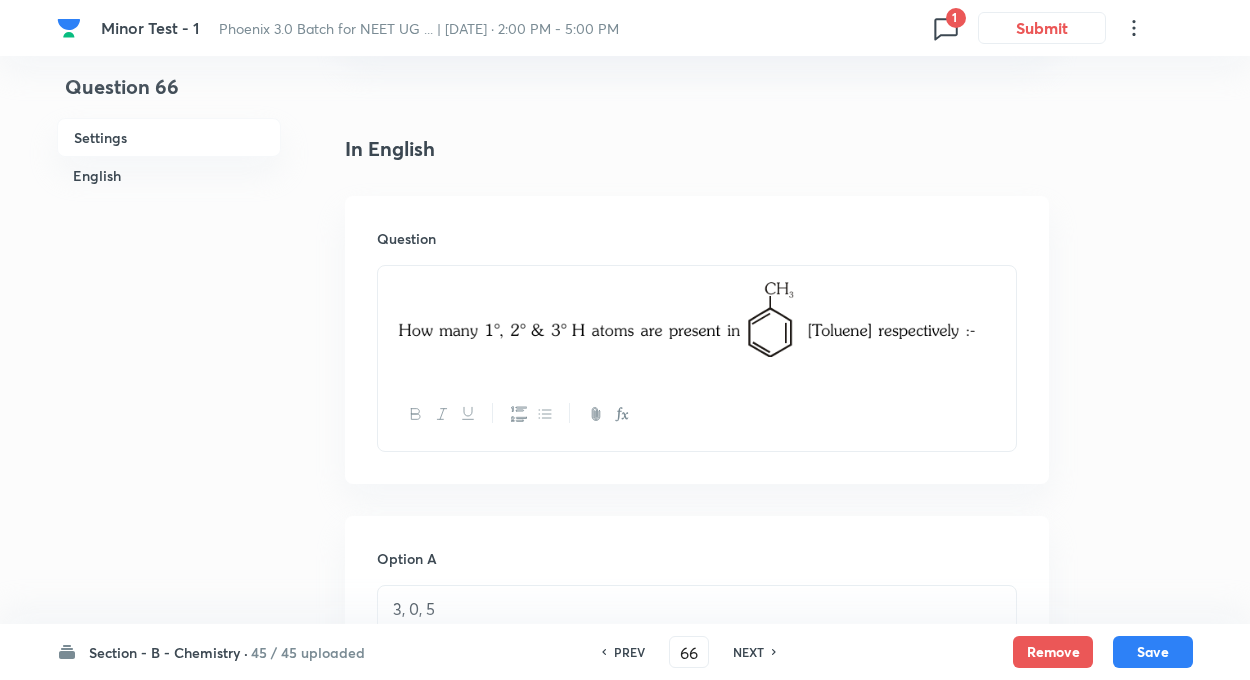 checkbox on "false" 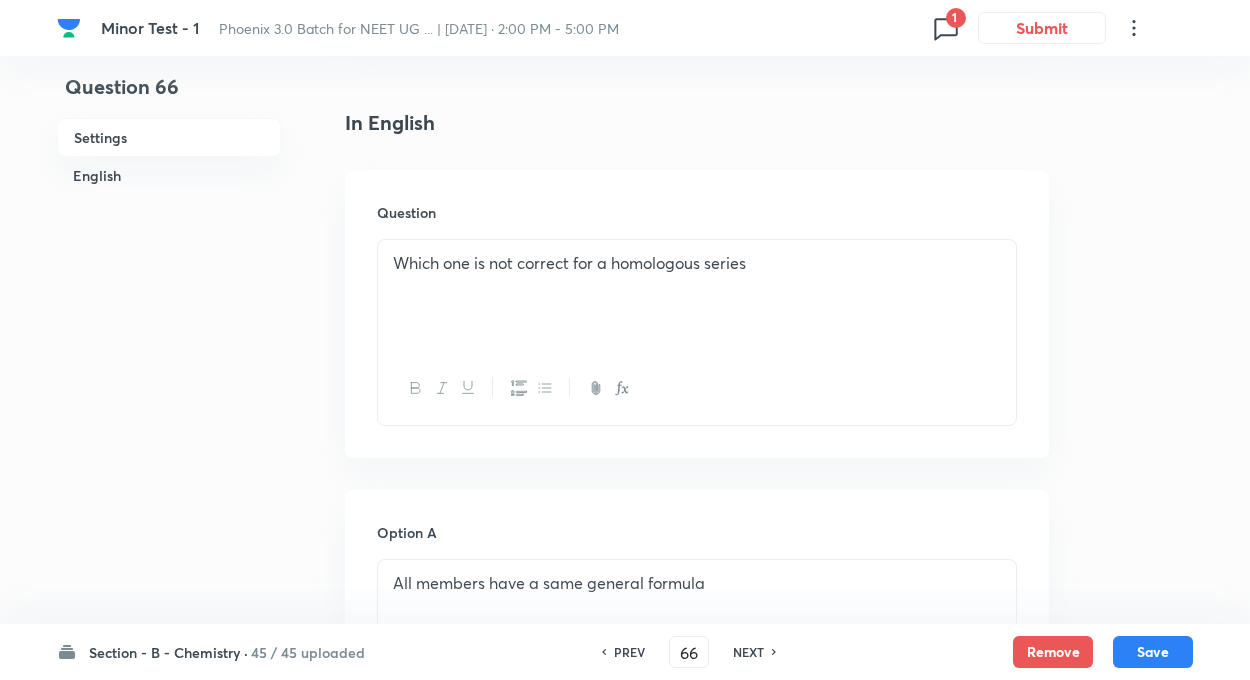 checkbox on "true" 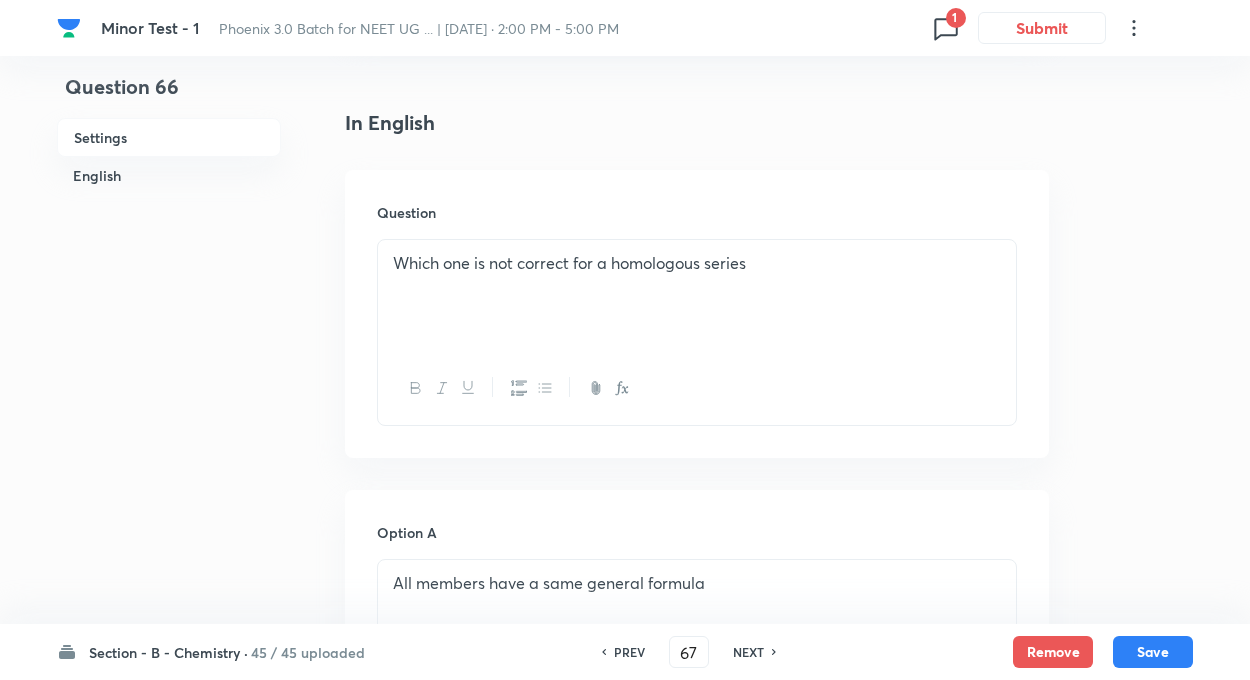 checkbox on "false" 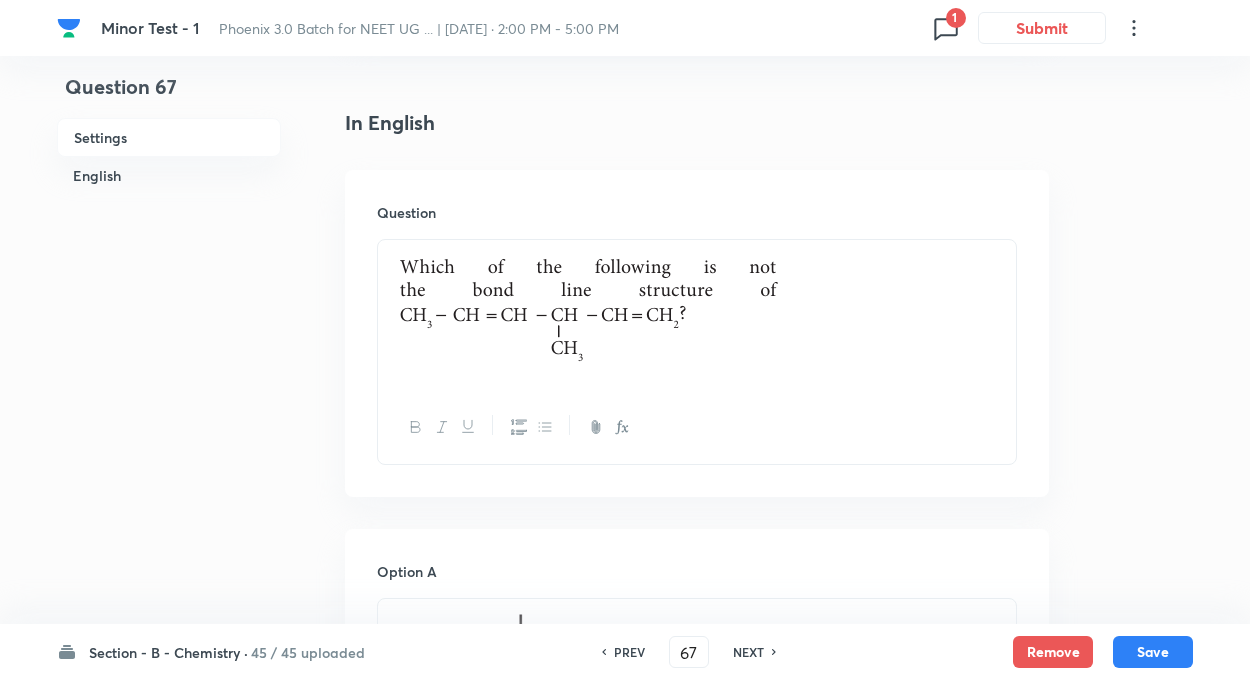 checkbox on "true" 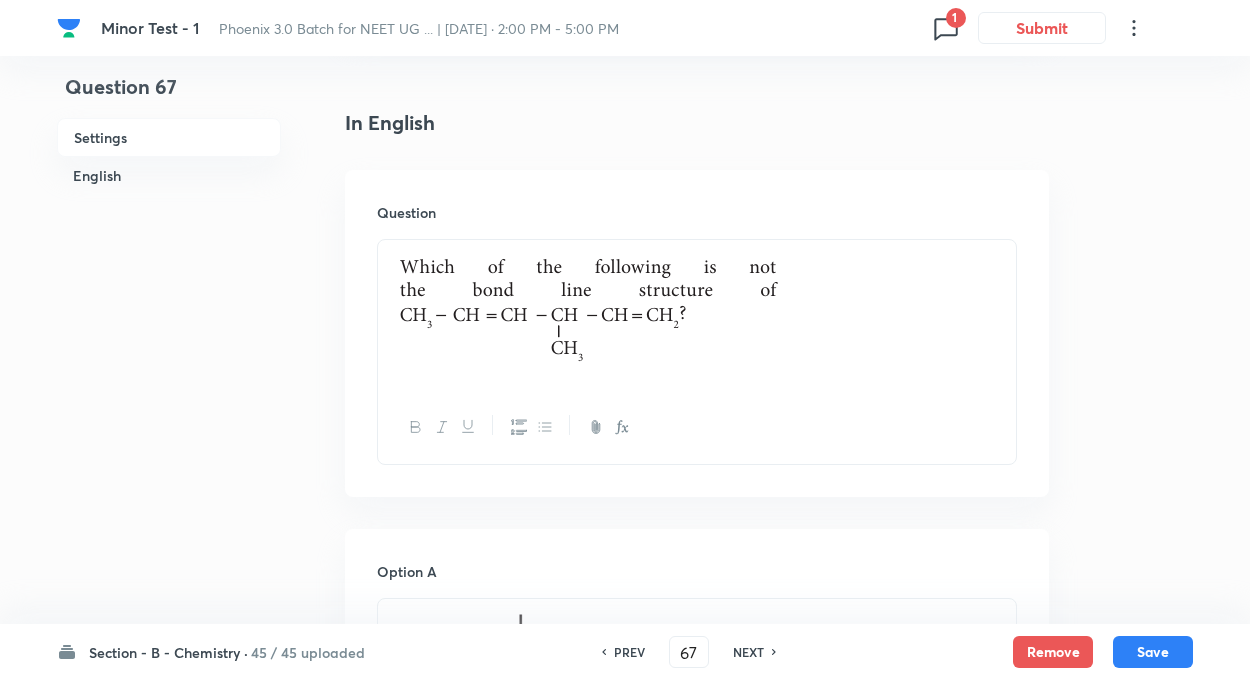 click on "NEXT" at bounding box center (748, 652) 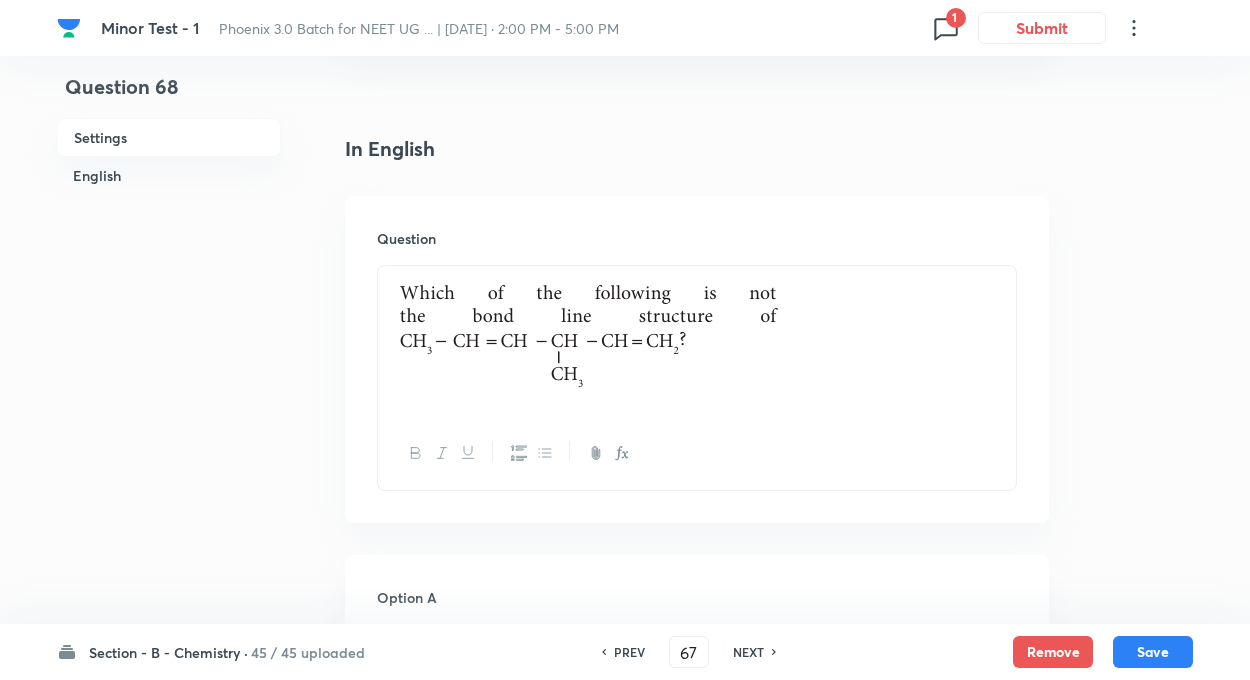 type on "68" 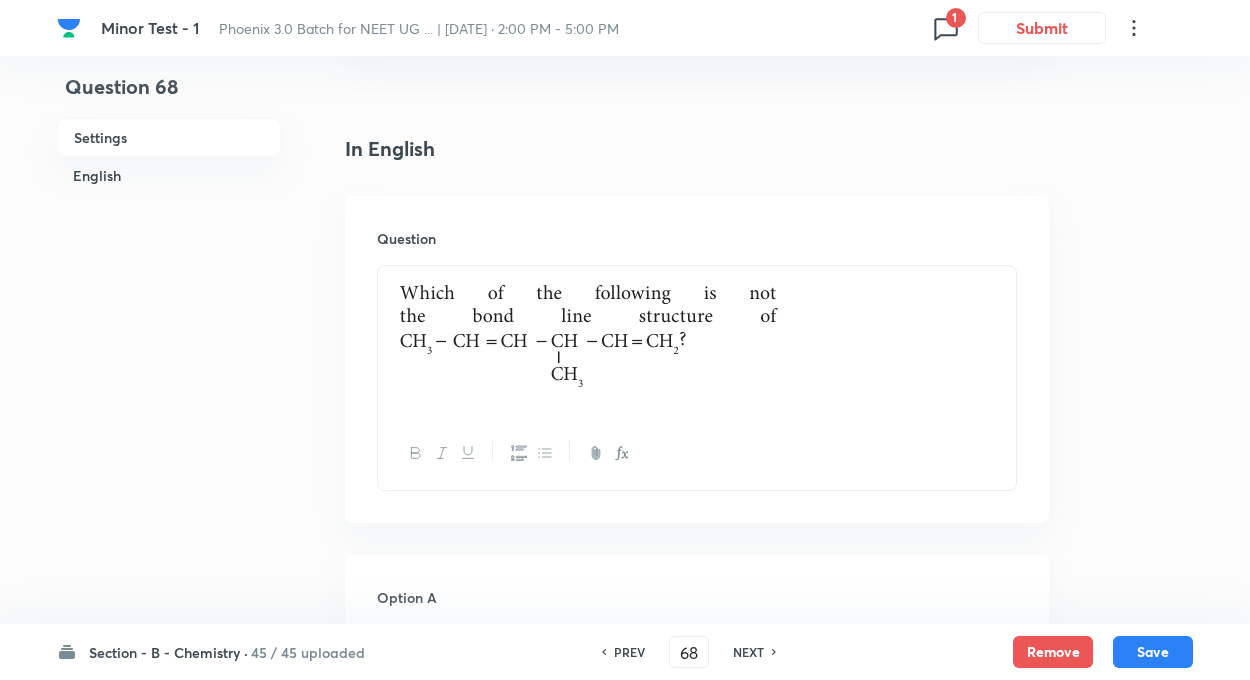 checkbox on "false" 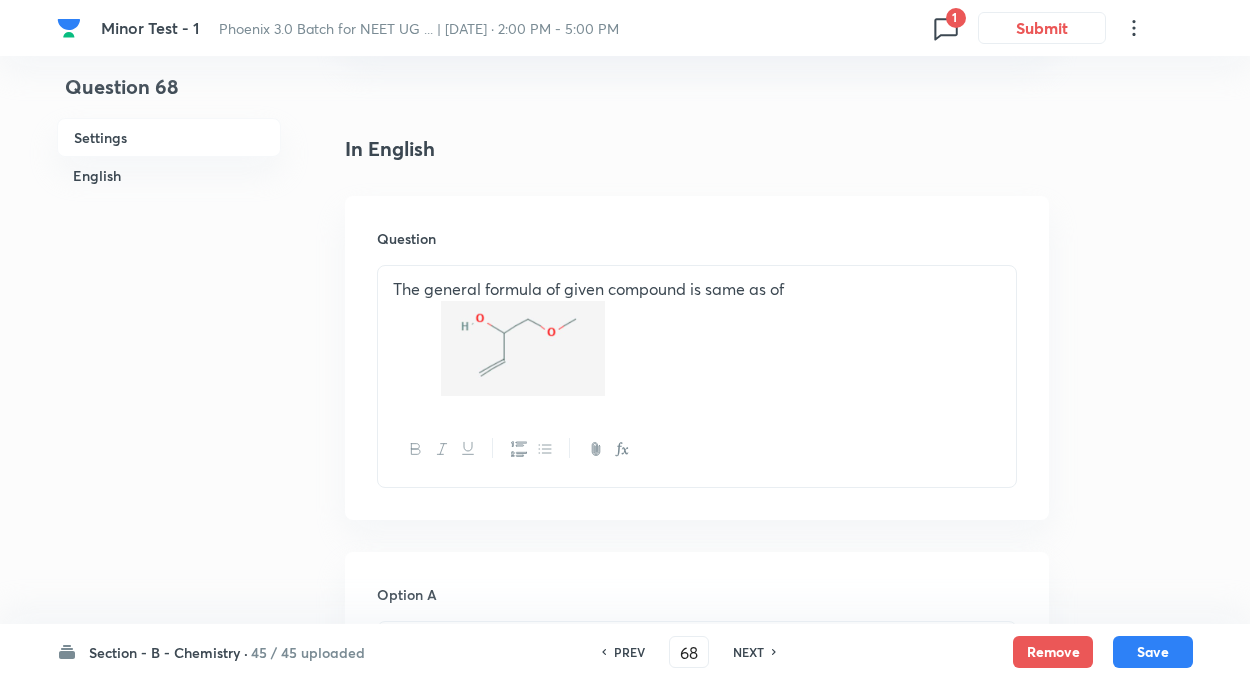 checkbox on "true" 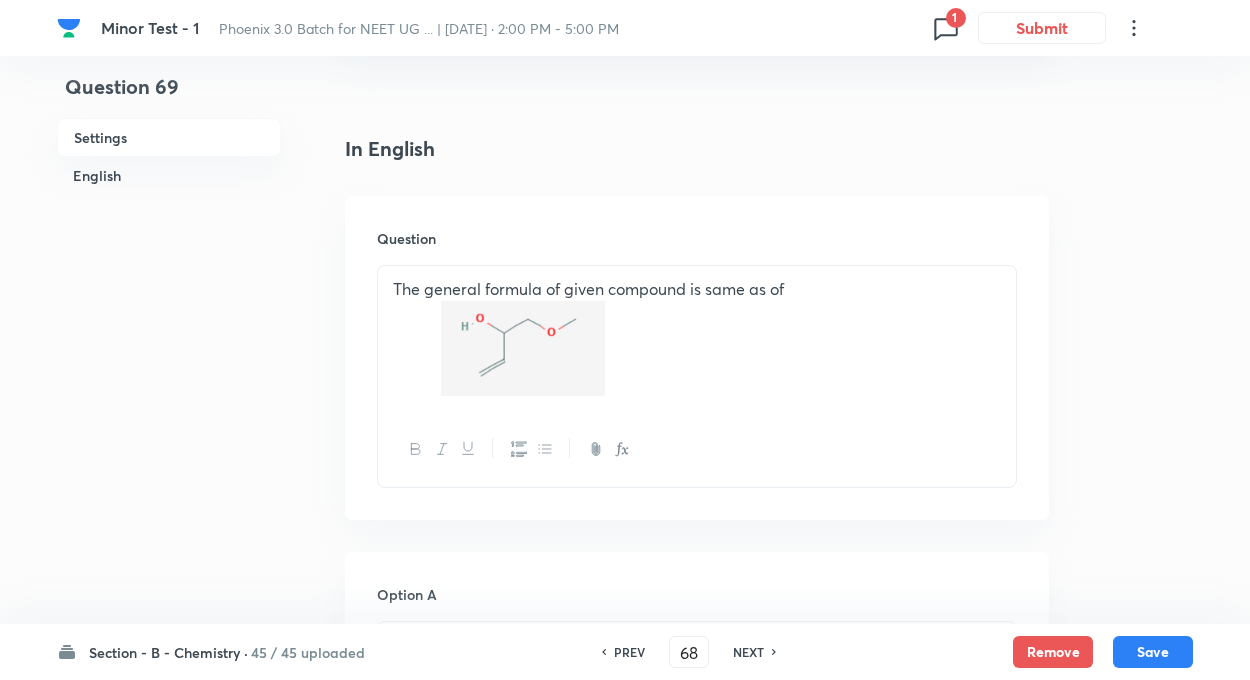 type on "69" 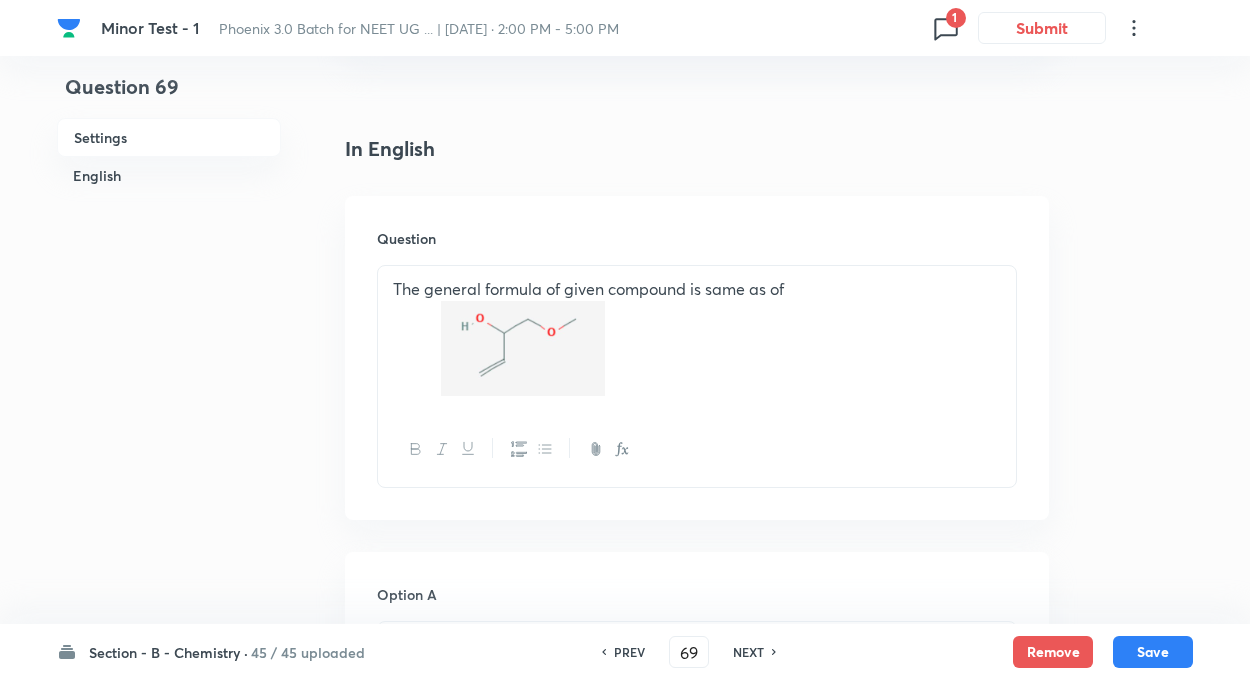 checkbox on "false" 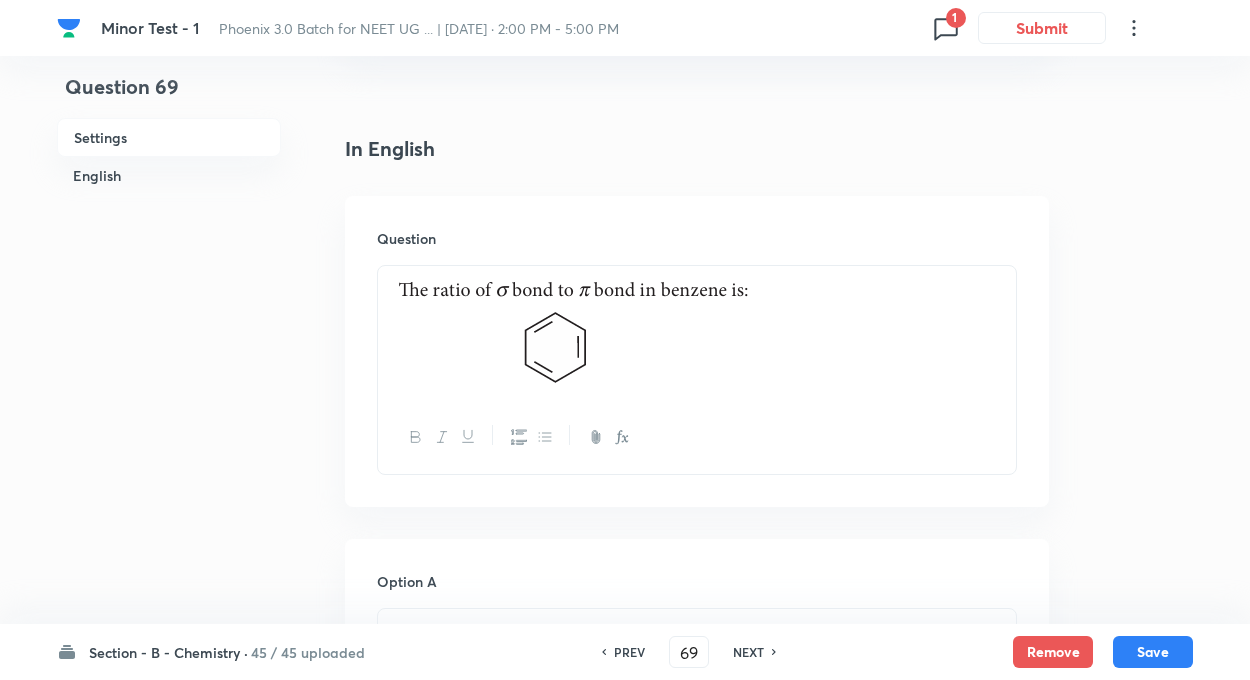 click on "NEXT" at bounding box center [748, 652] 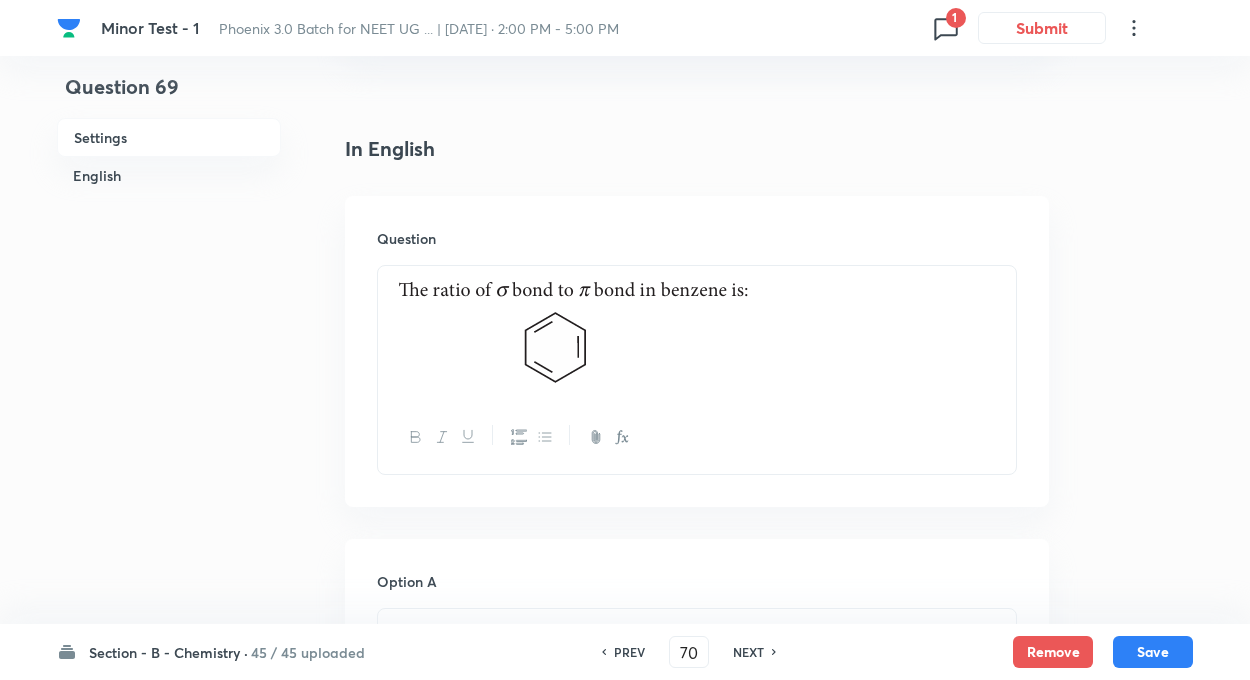 checkbox on "false" 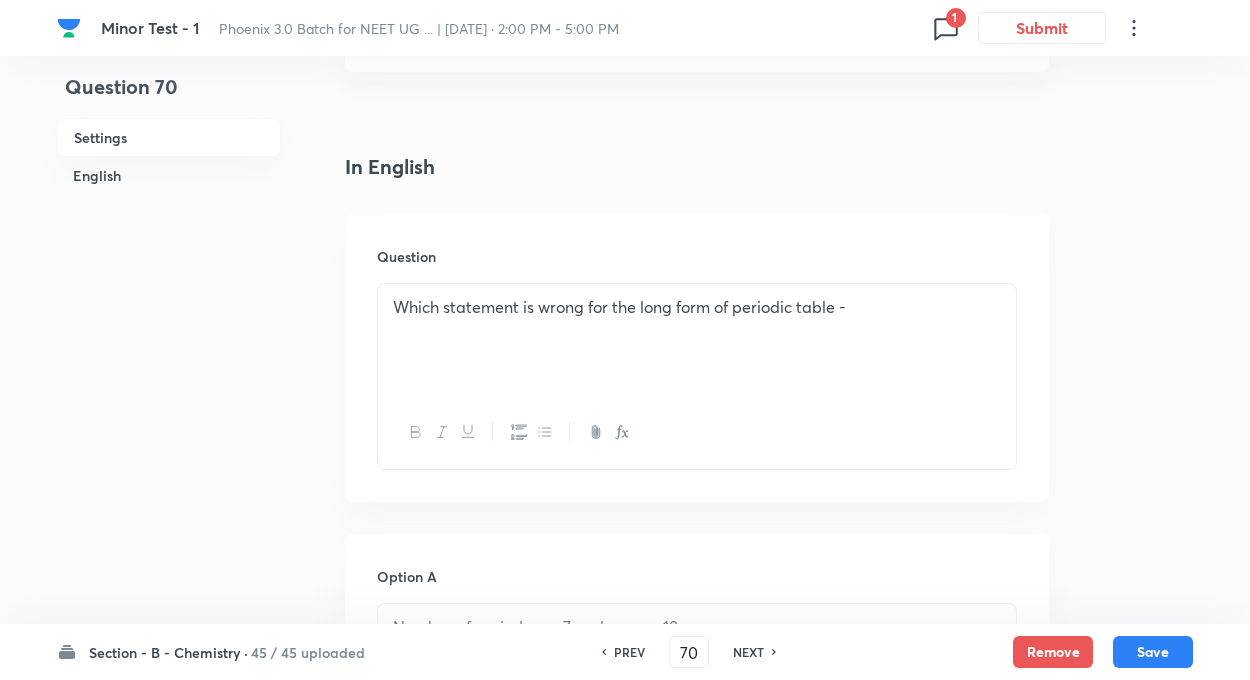 checkbox on "true" 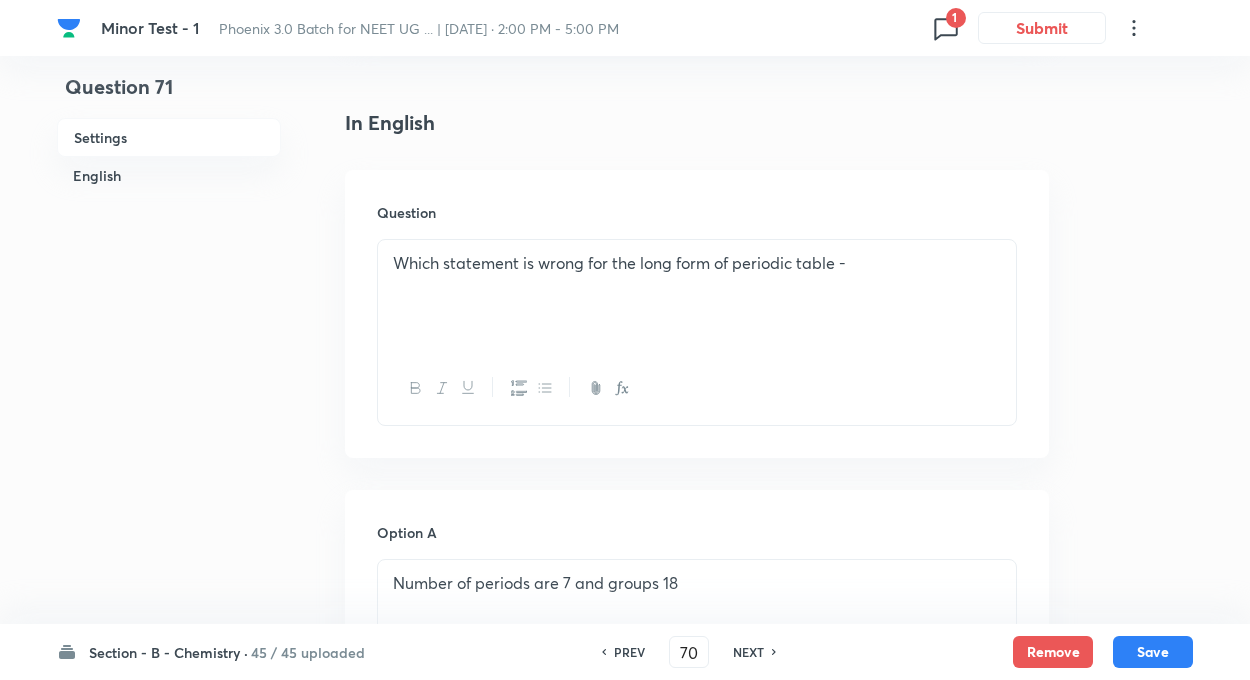 type on "71" 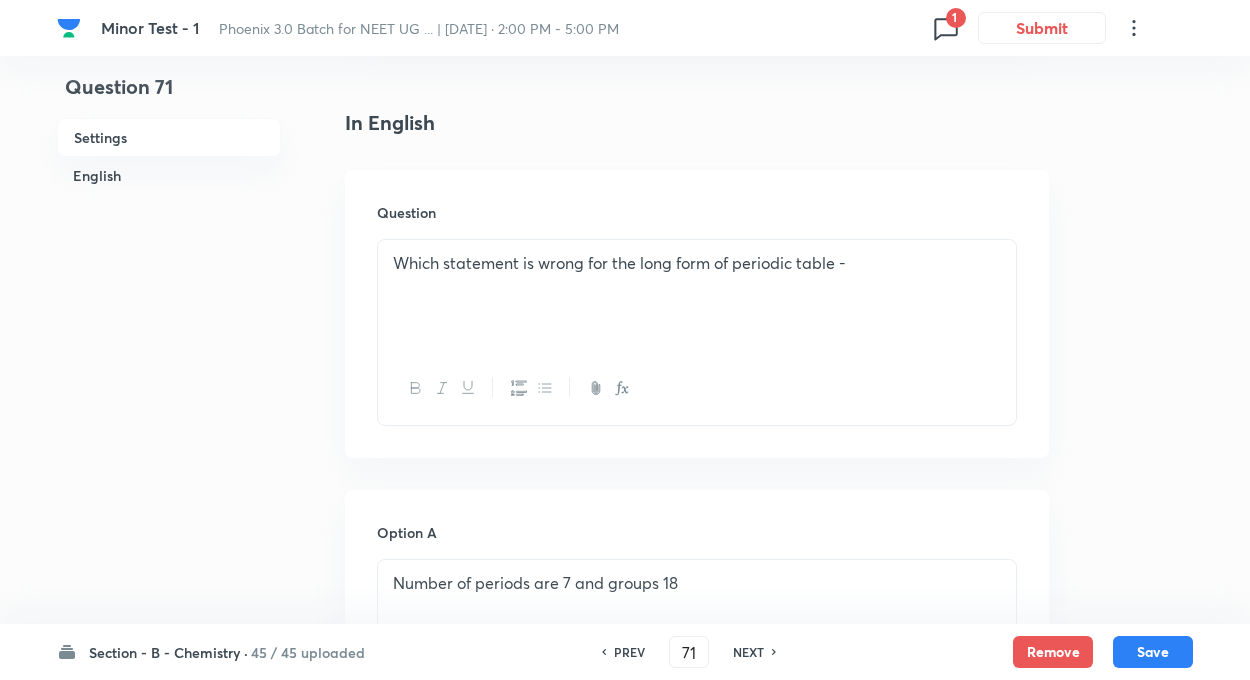checkbox on "false" 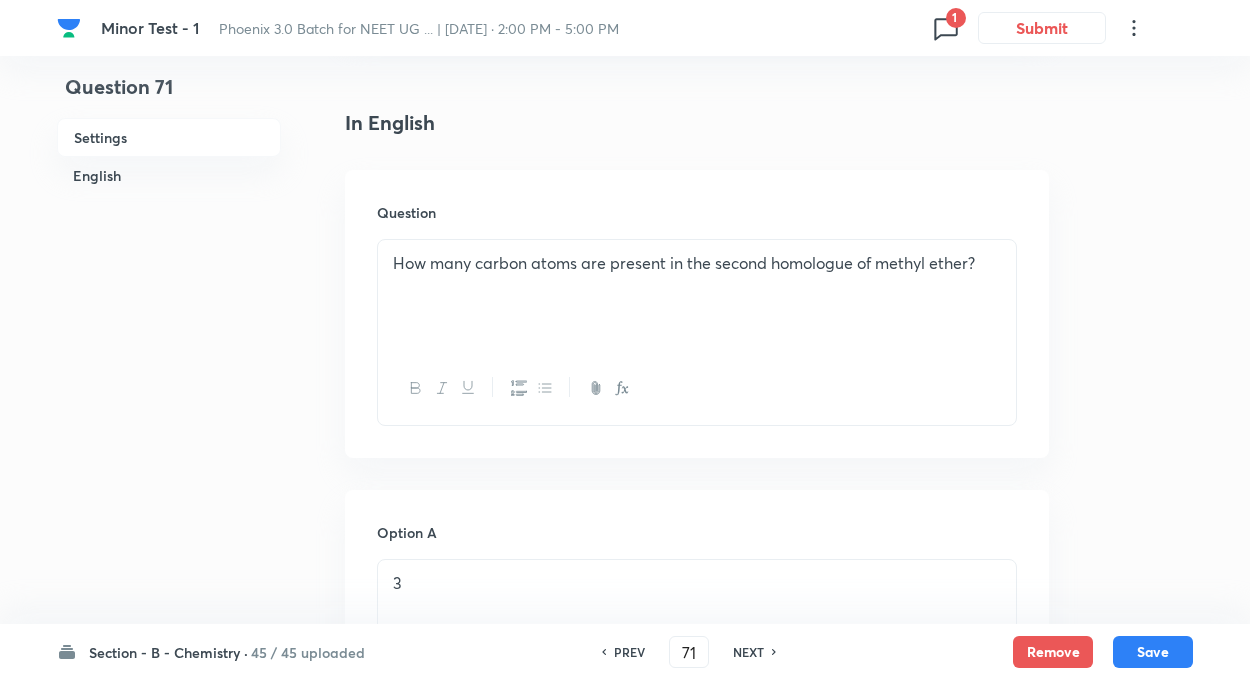 click on "NEXT" at bounding box center (748, 652) 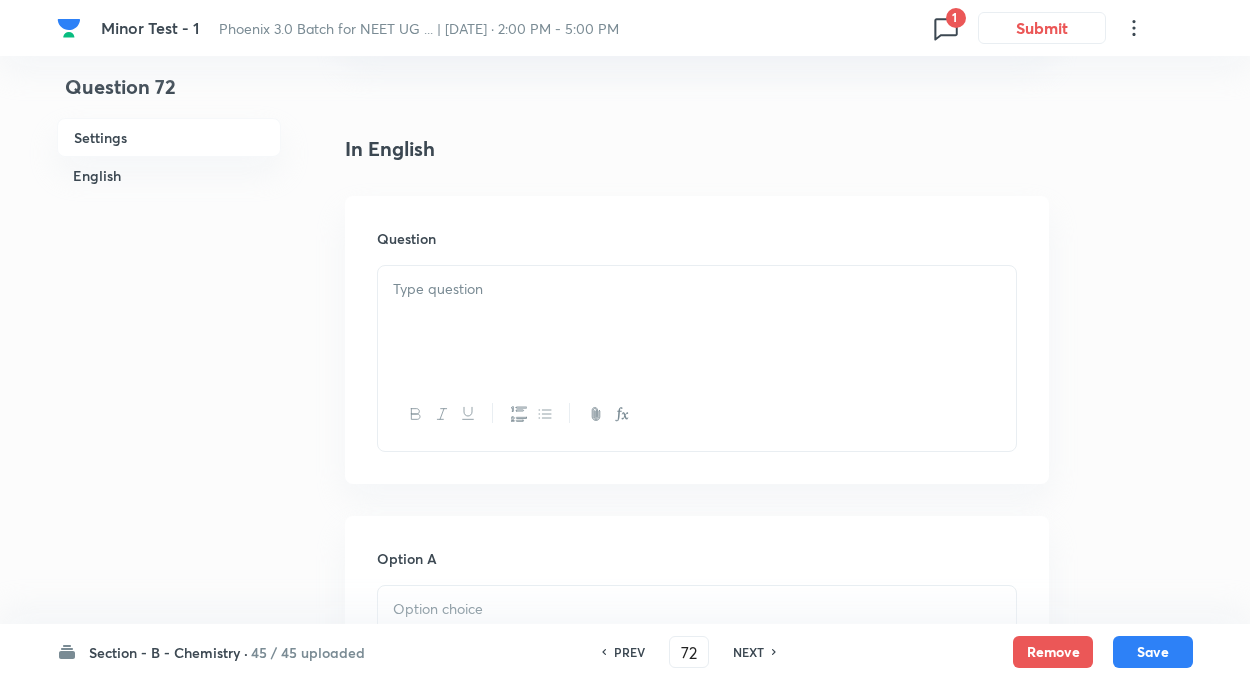 checkbox on "false" 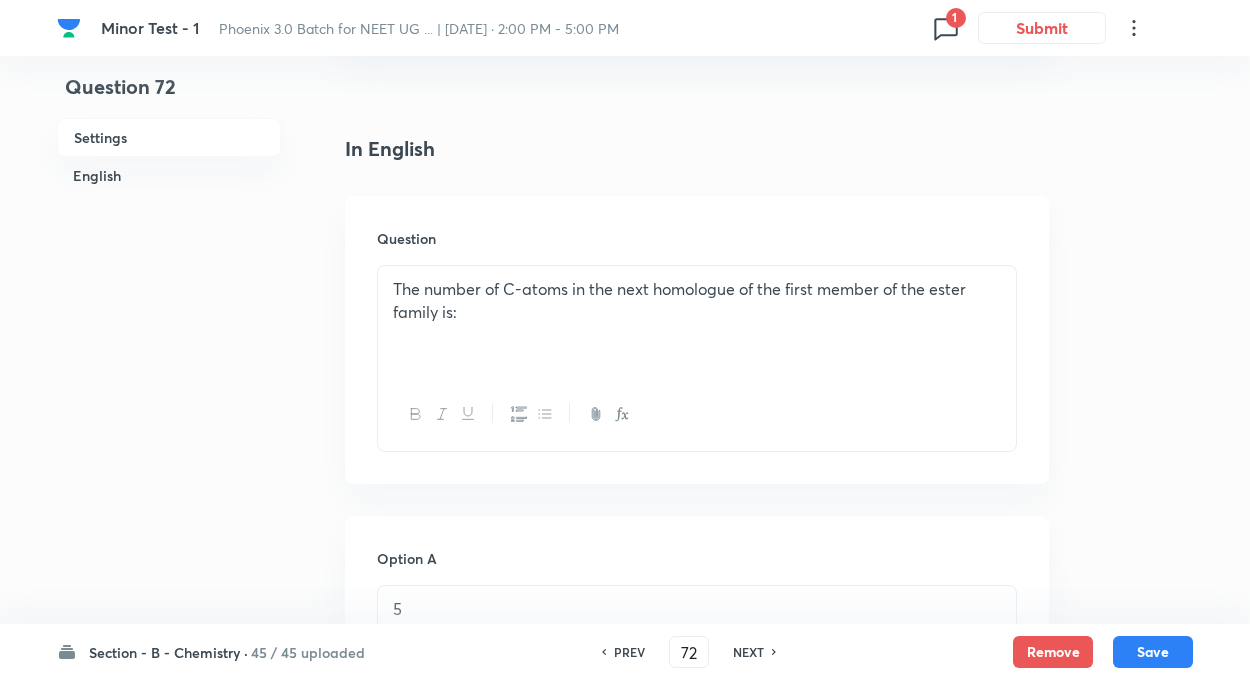 click on "NEXT" at bounding box center [748, 652] 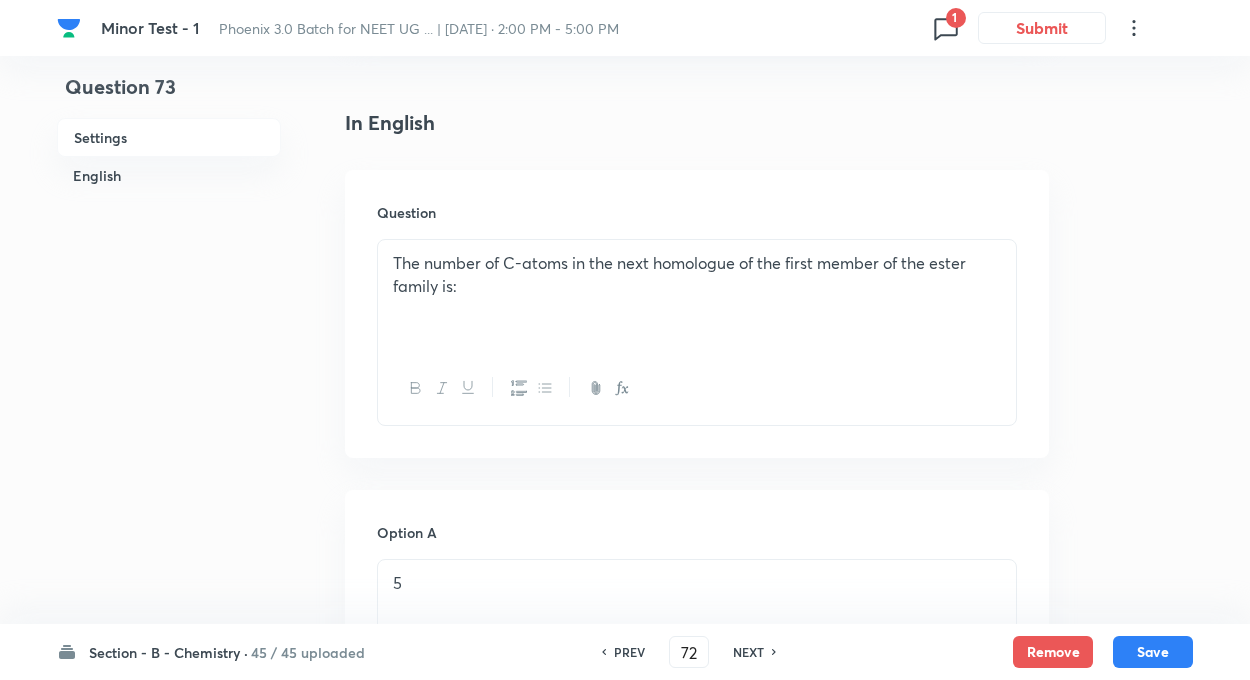 type on "73" 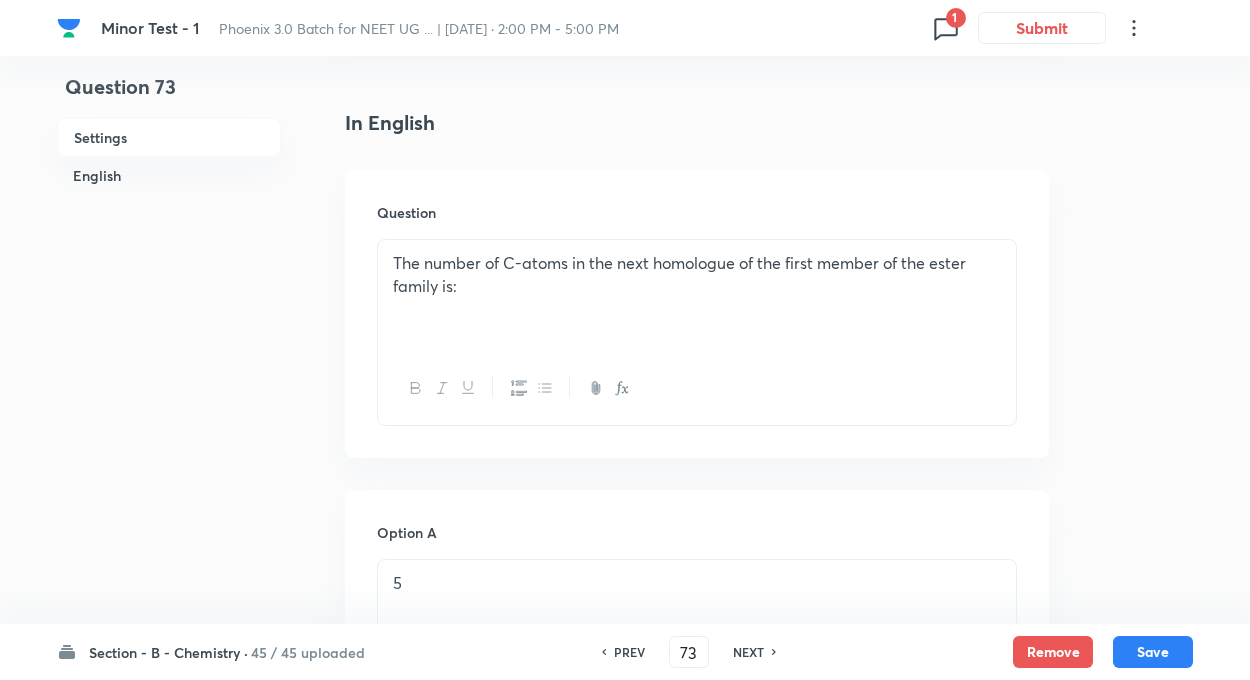 checkbox on "false" 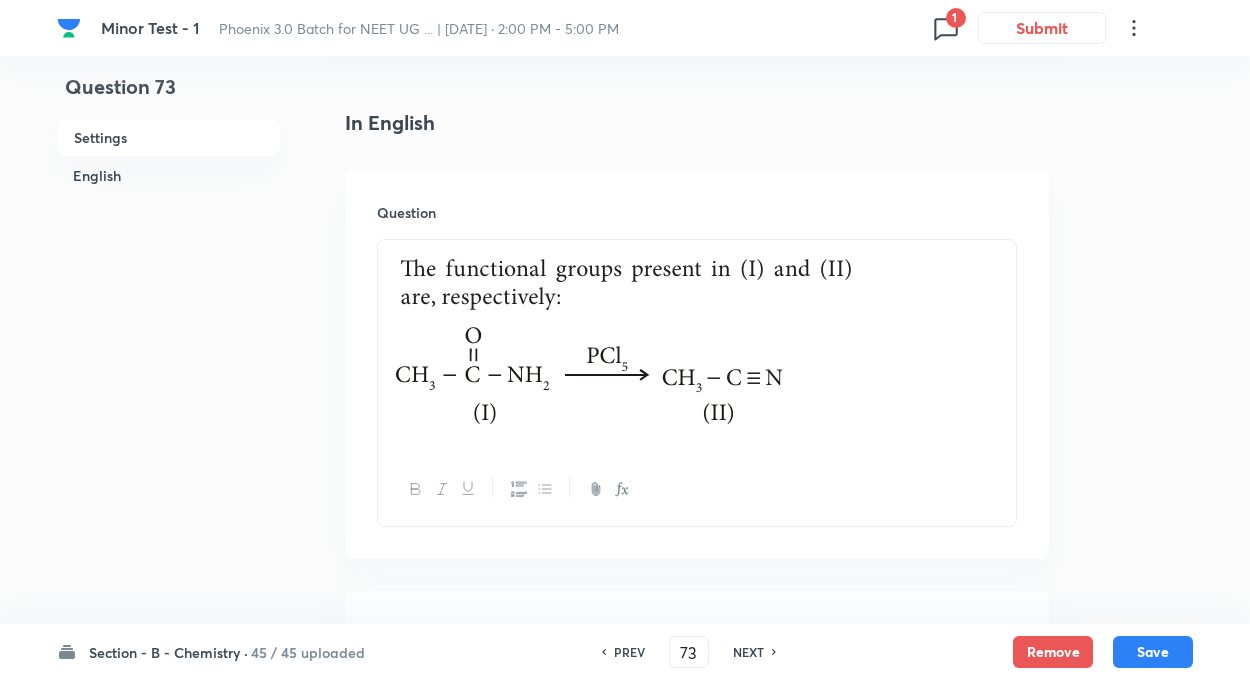 click on "NEXT" at bounding box center [748, 652] 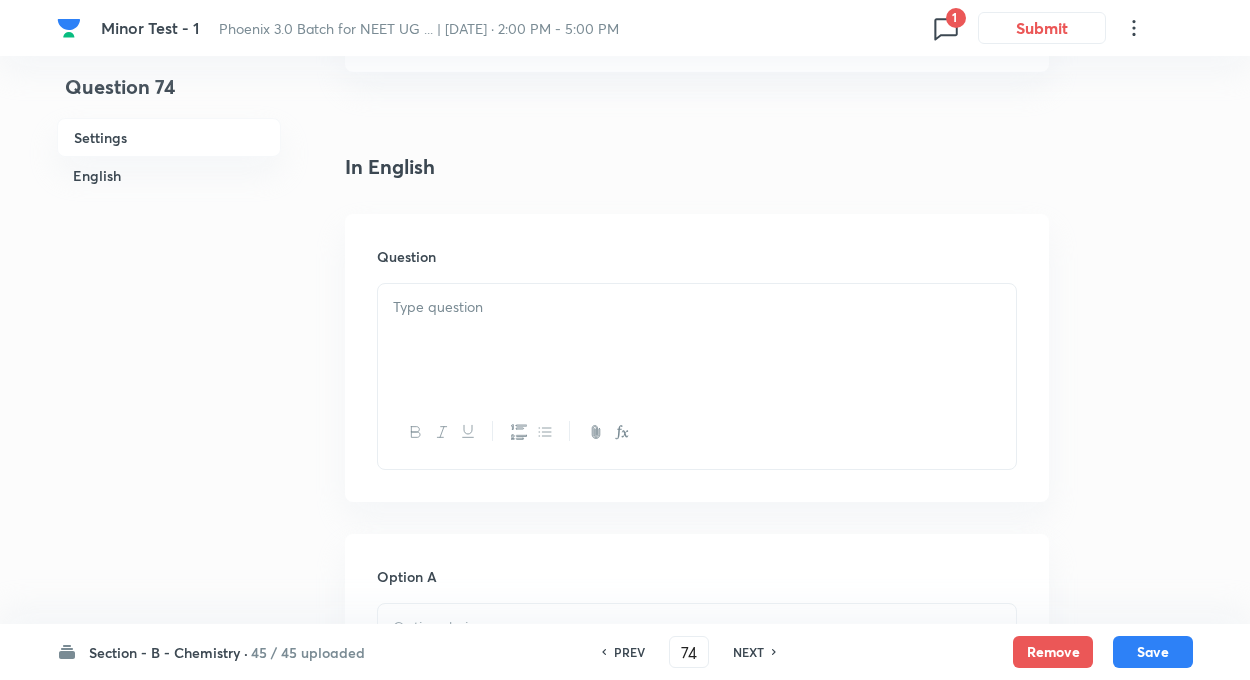 checkbox on "false" 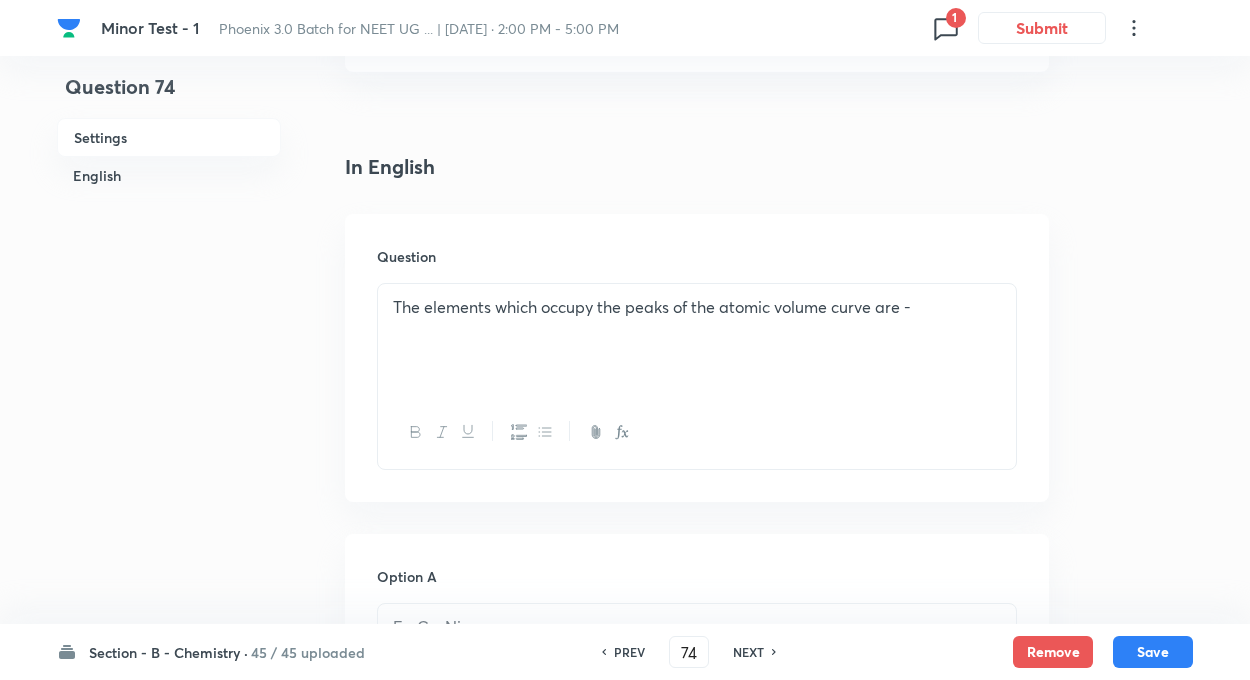 click on "NEXT" at bounding box center [748, 652] 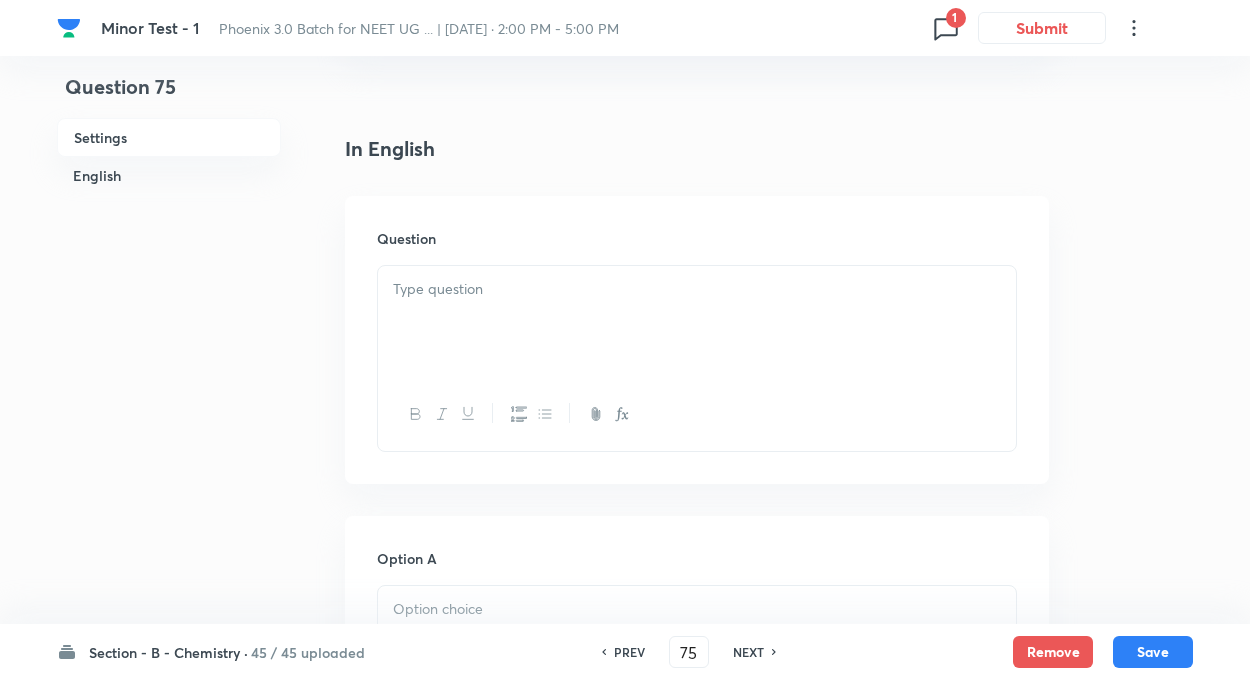 checkbox on "true" 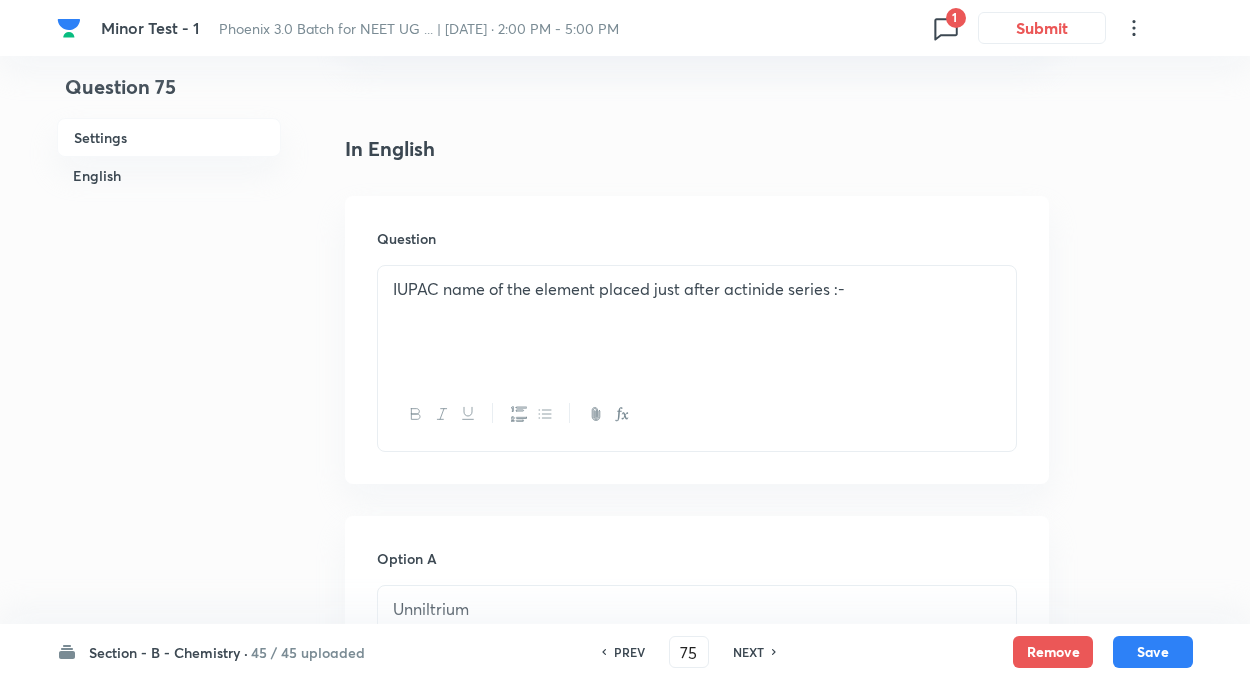 click on "NEXT" at bounding box center (748, 652) 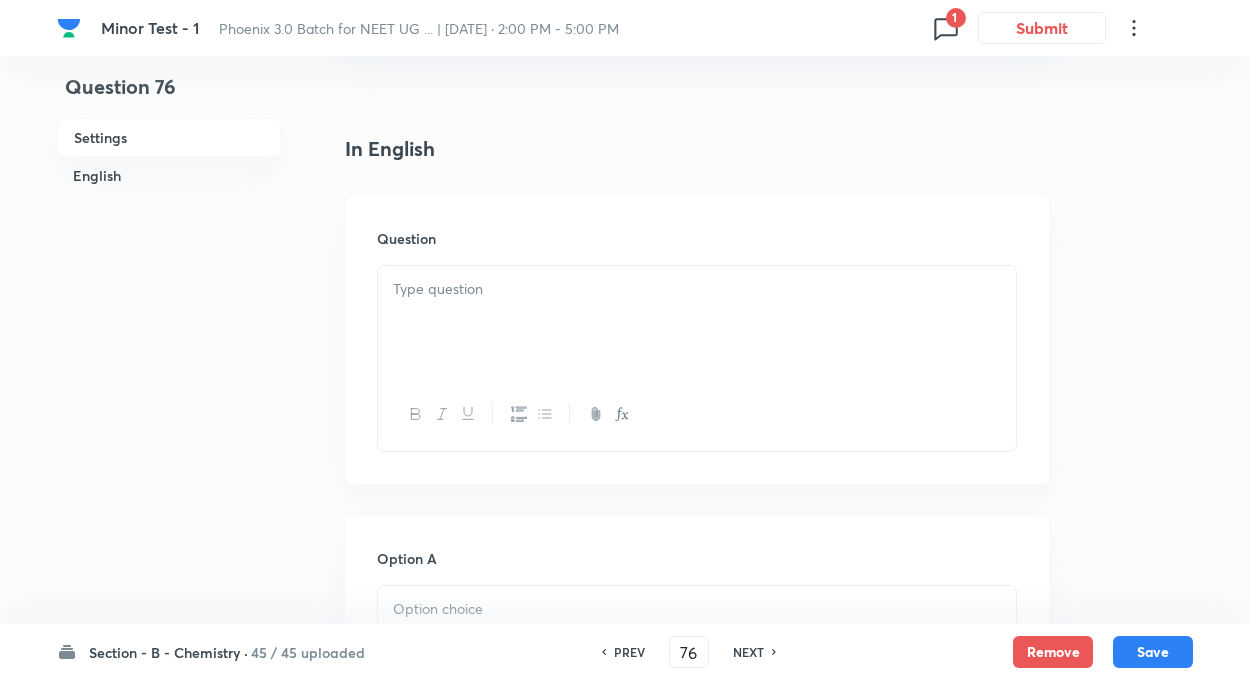 checkbox on "false" 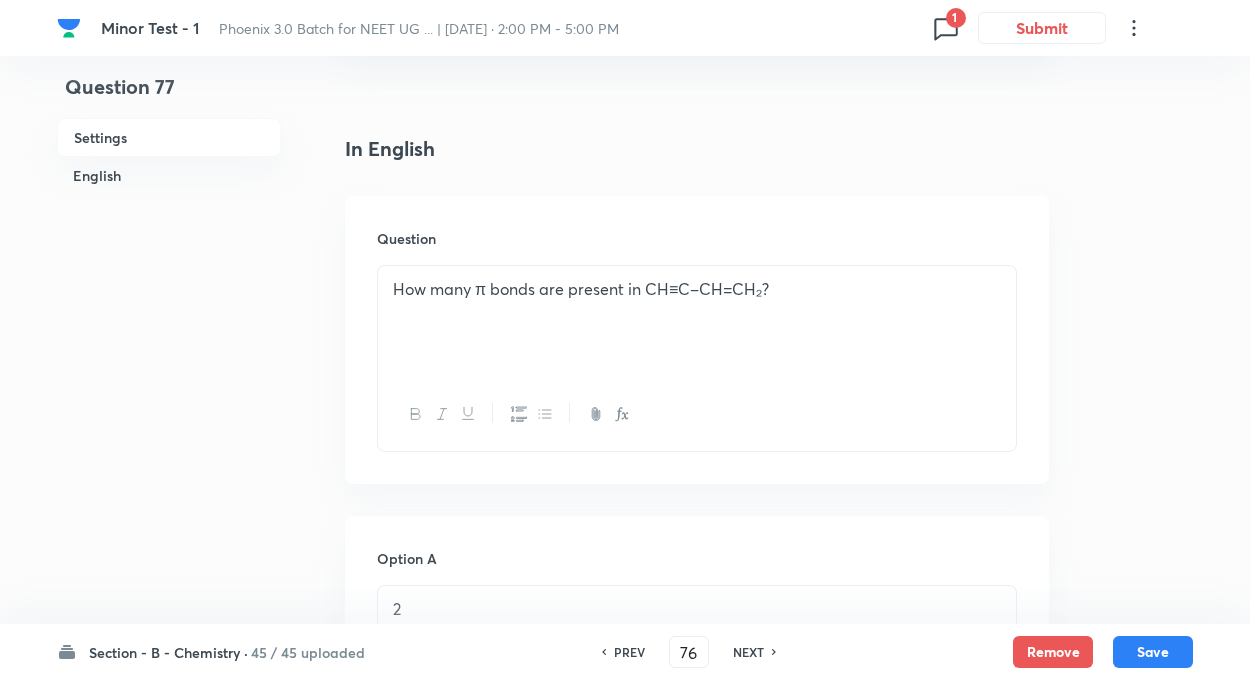 type on "77" 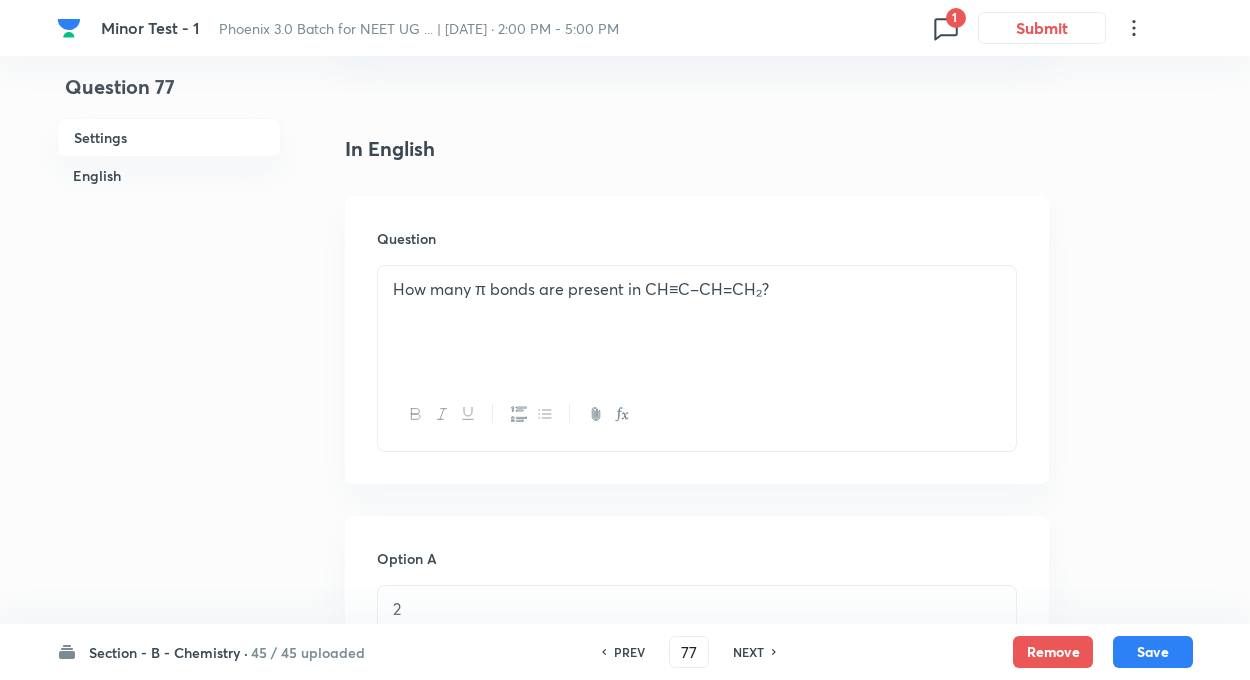 checkbox on "false" 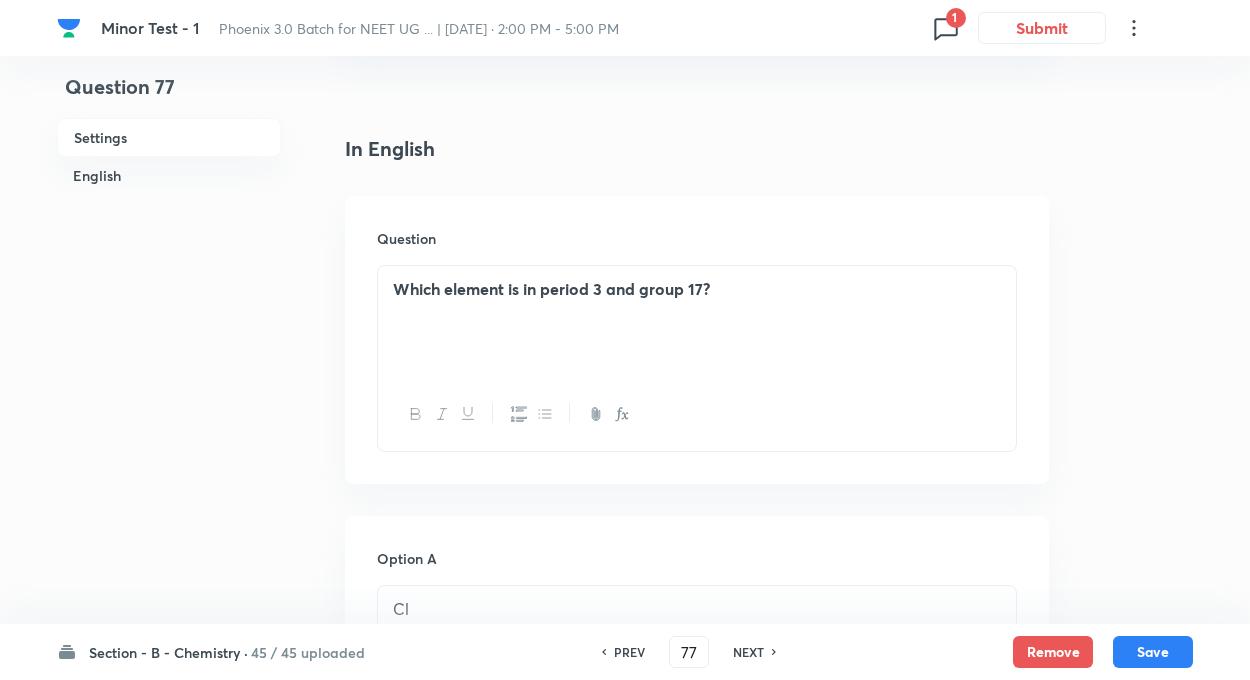 click on "NEXT" at bounding box center [748, 652] 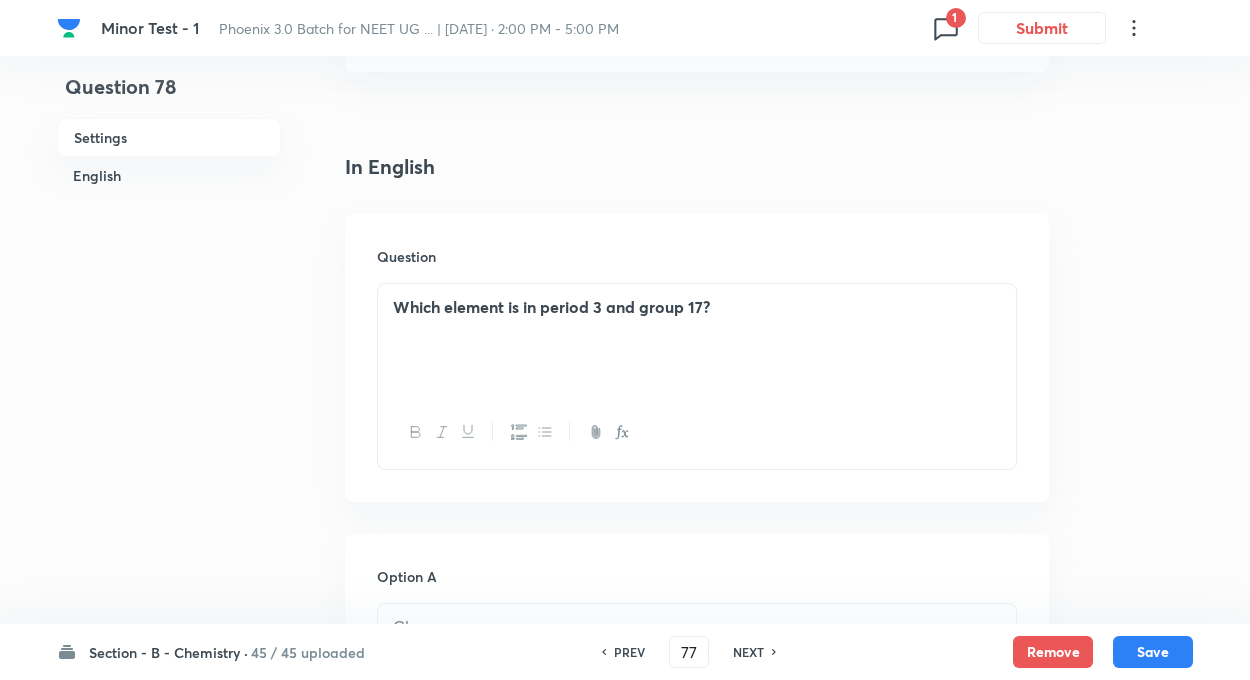 type on "78" 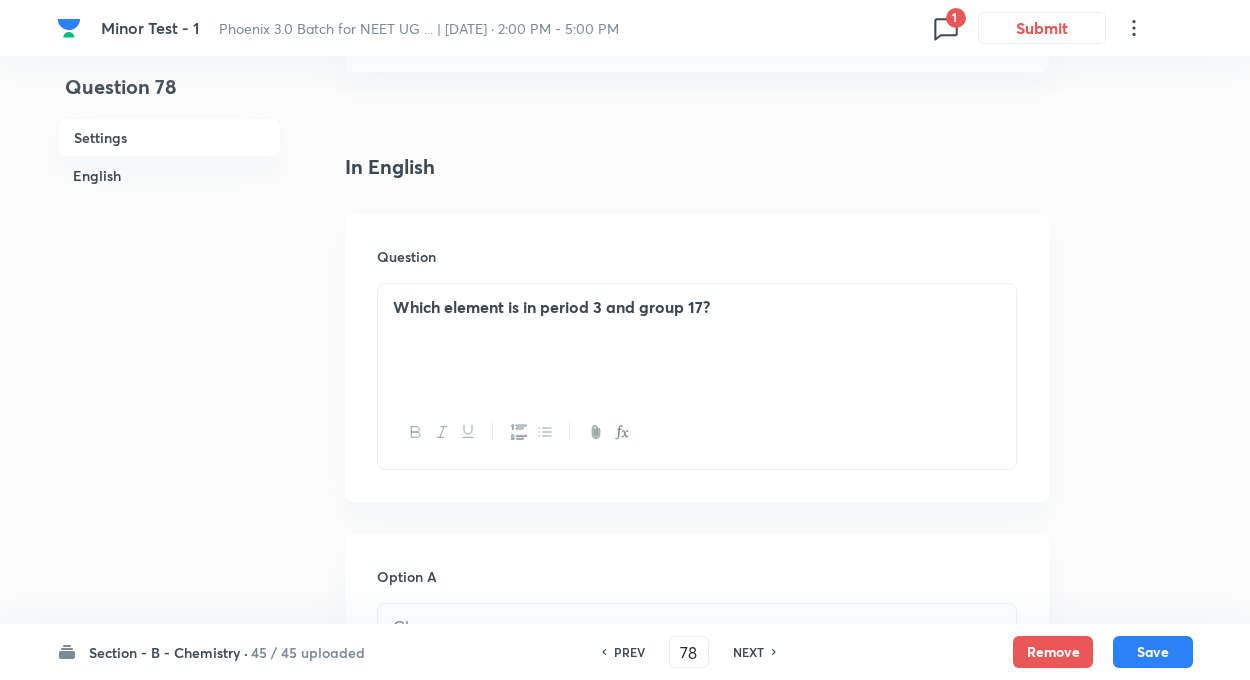 checkbox on "false" 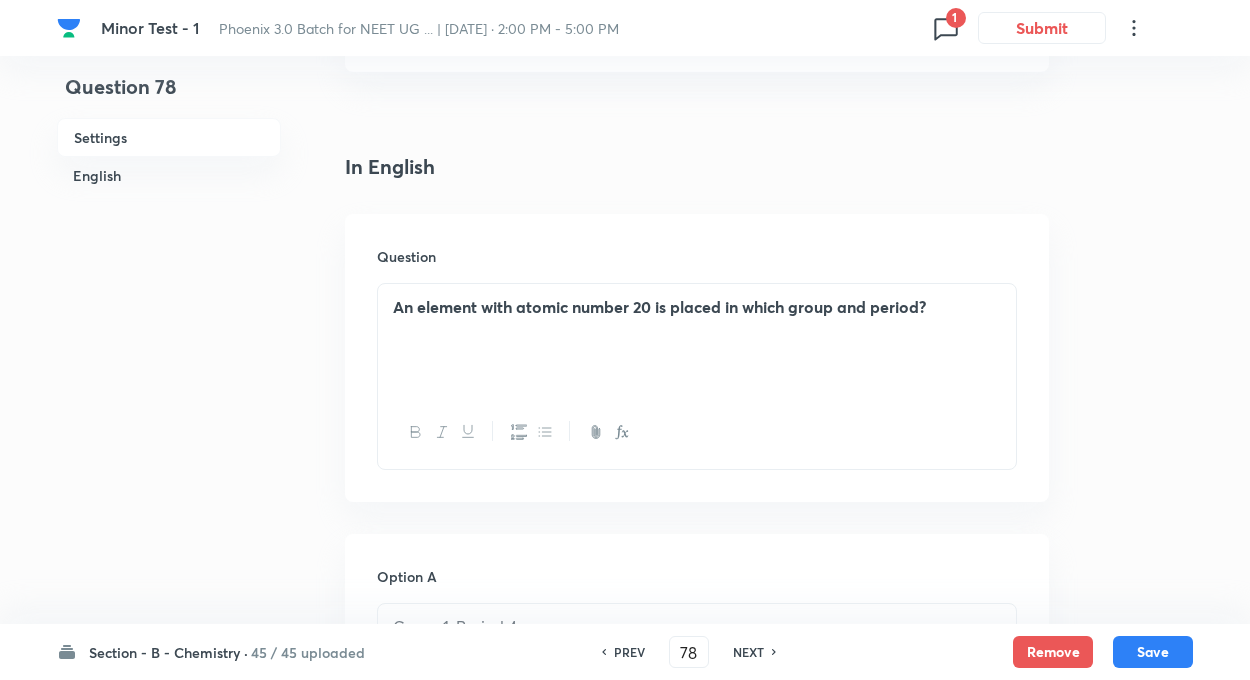 checkbox on "true" 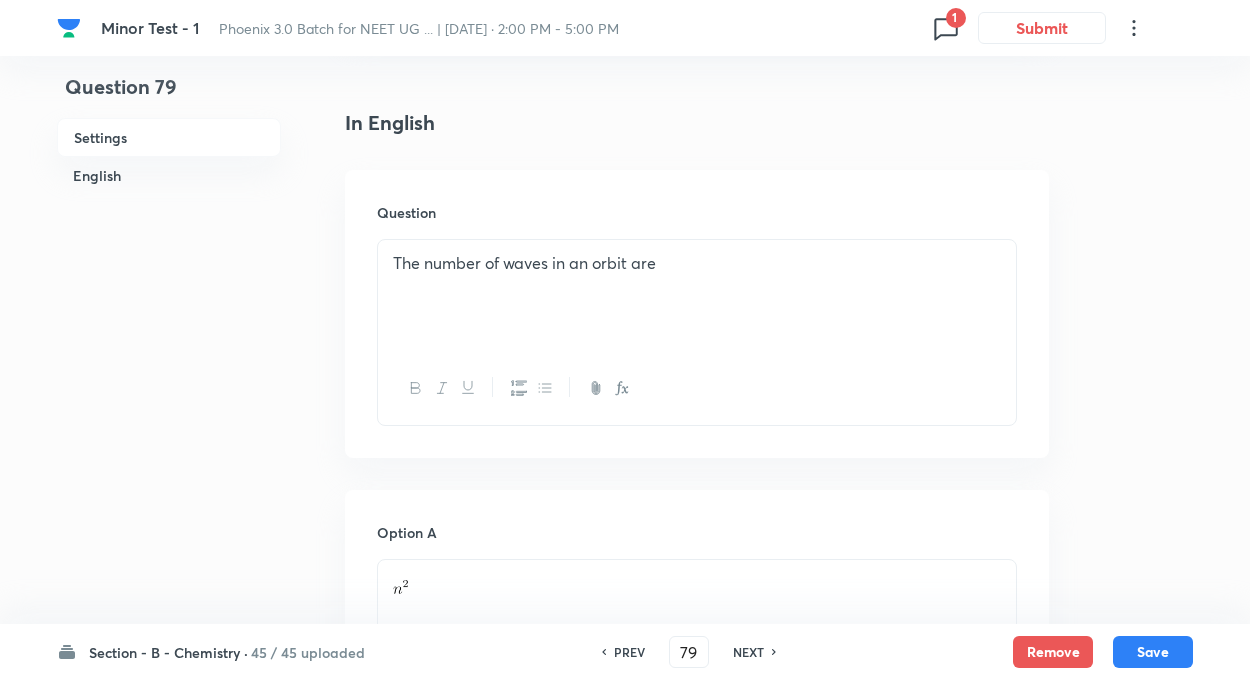 checkbox on "true" 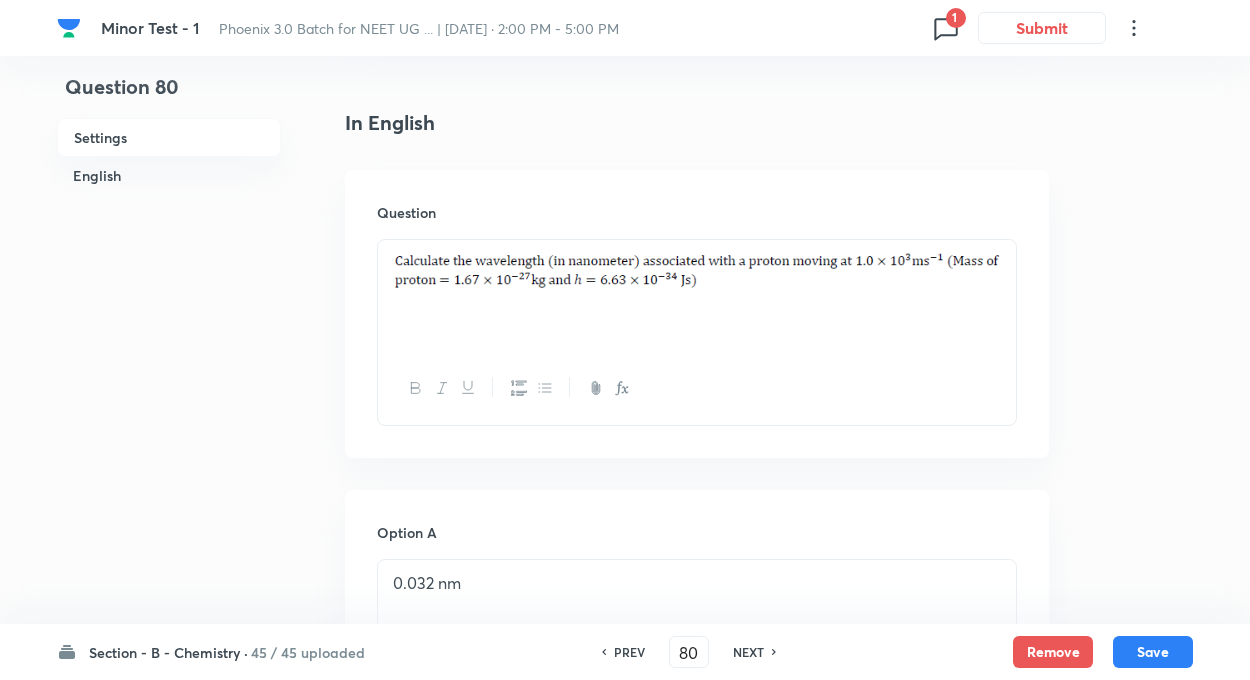 checkbox on "true" 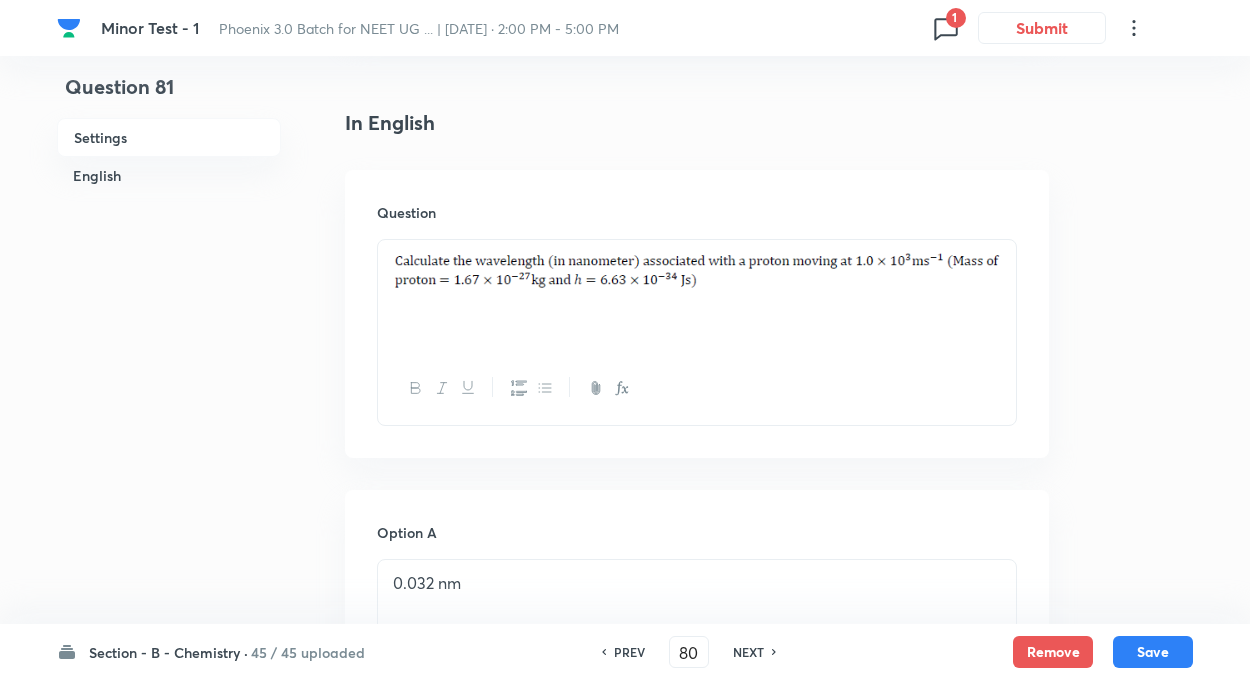 type on "81" 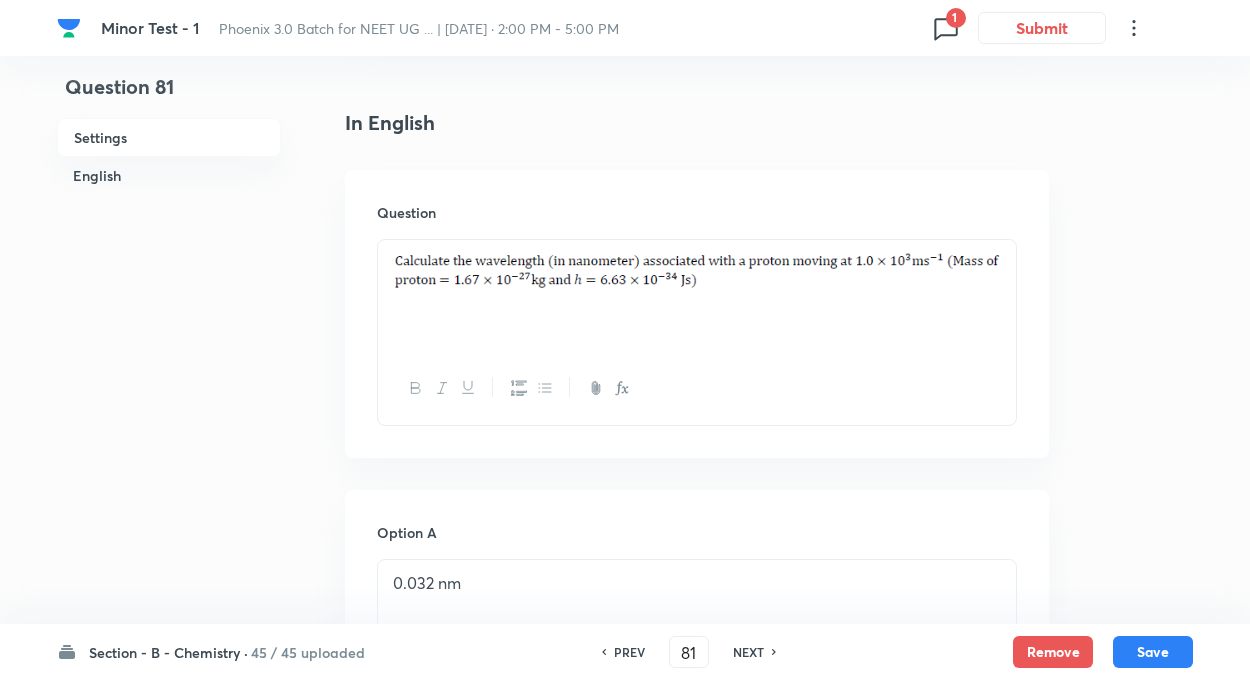 checkbox on "false" 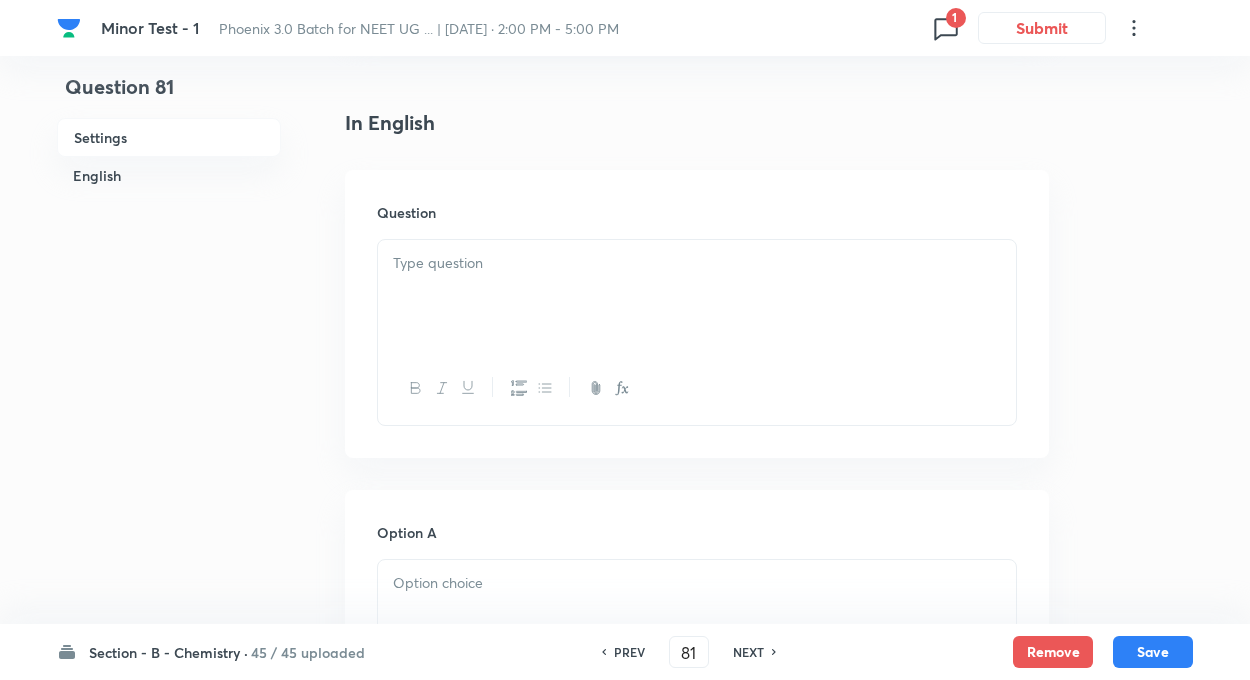 checkbox on "true" 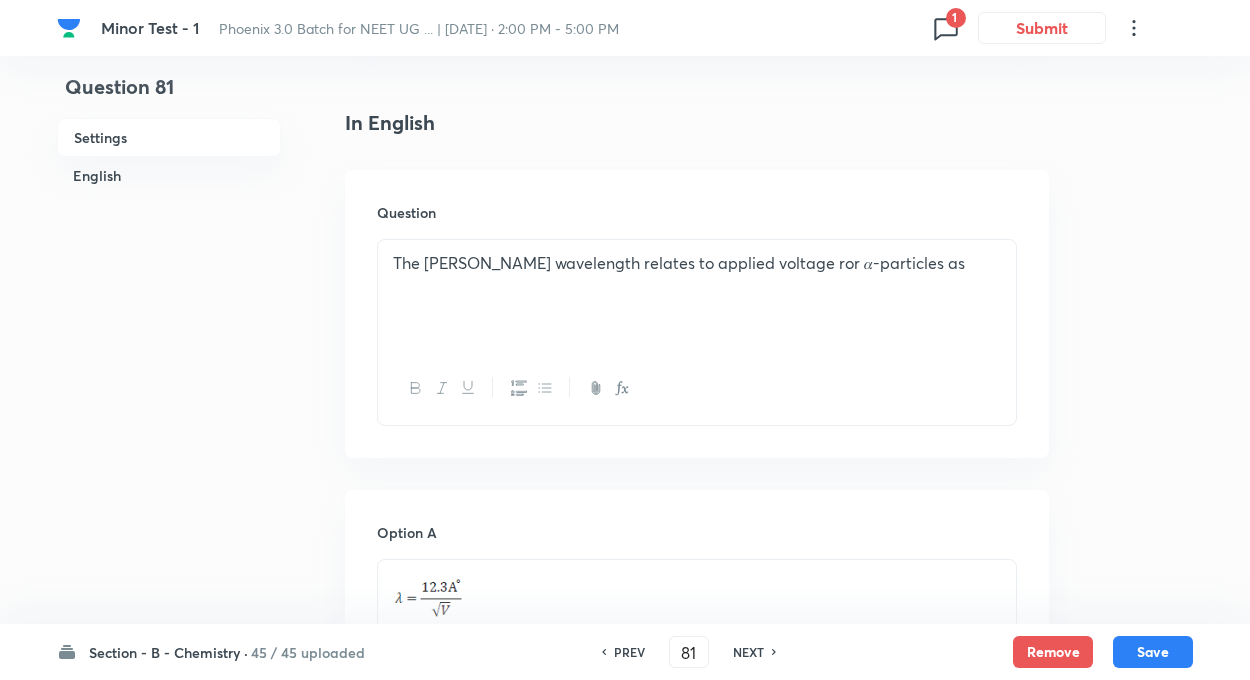 click on "NEXT" at bounding box center (748, 652) 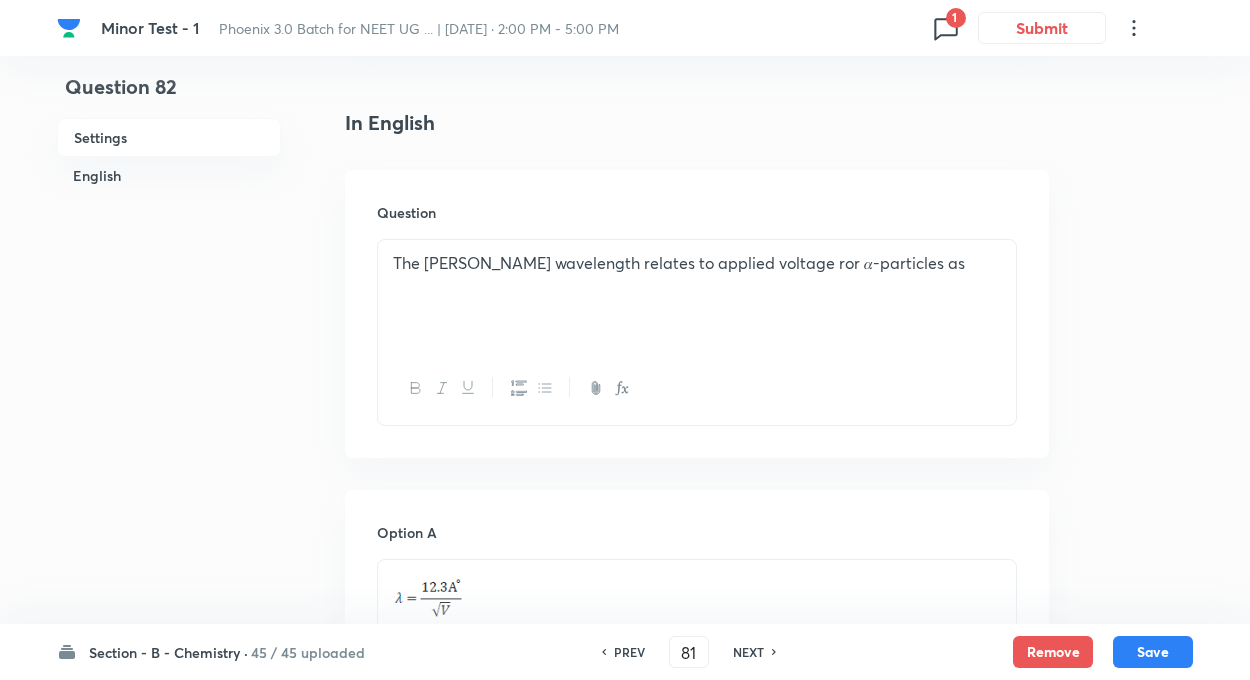type on "82" 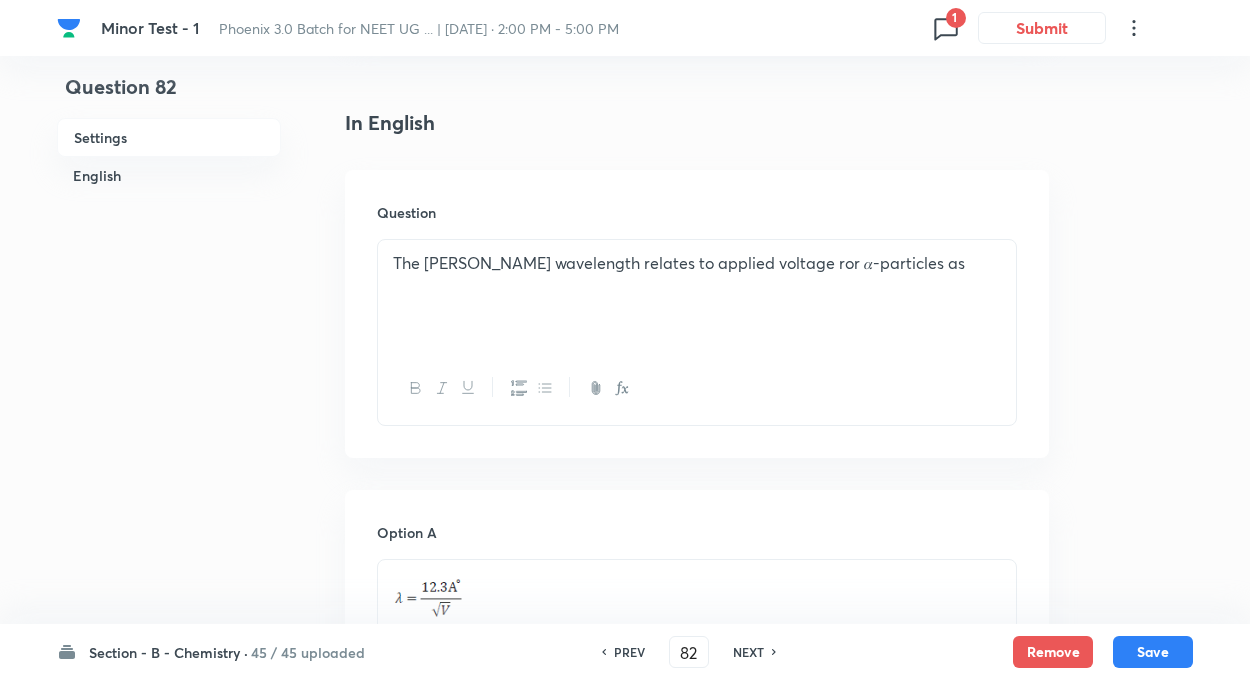 checkbox on "false" 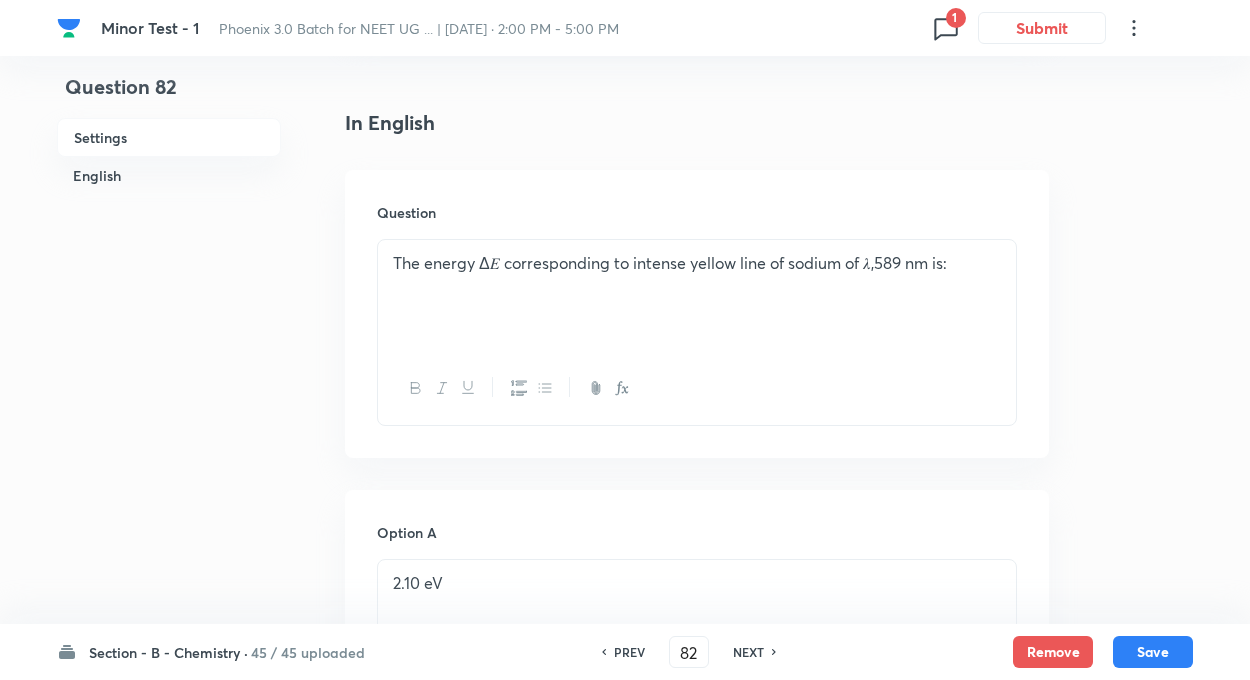 checkbox on "true" 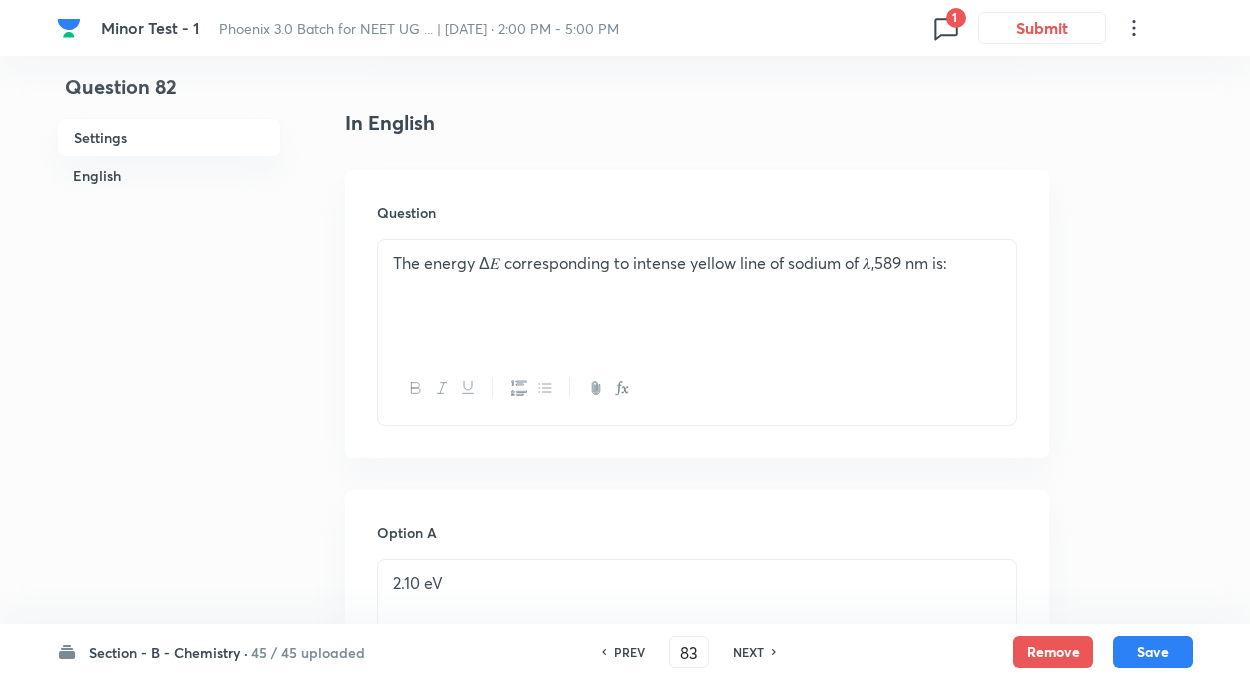 checkbox on "false" 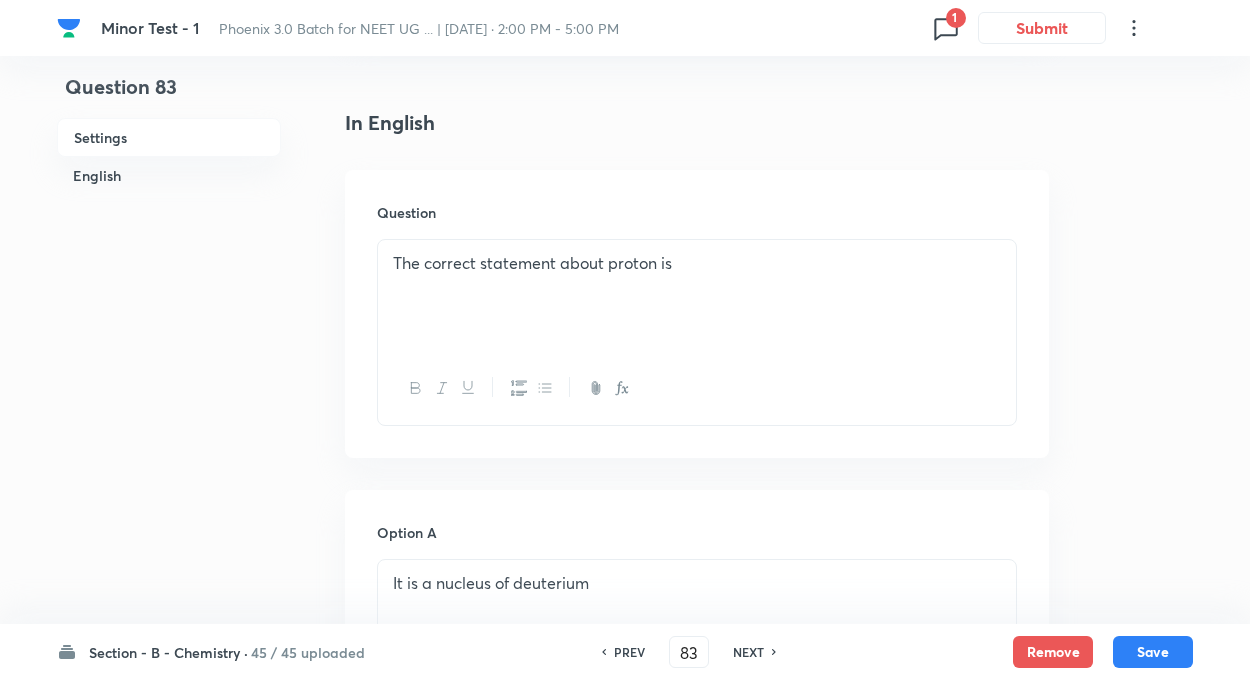 click on "NEXT" at bounding box center [748, 652] 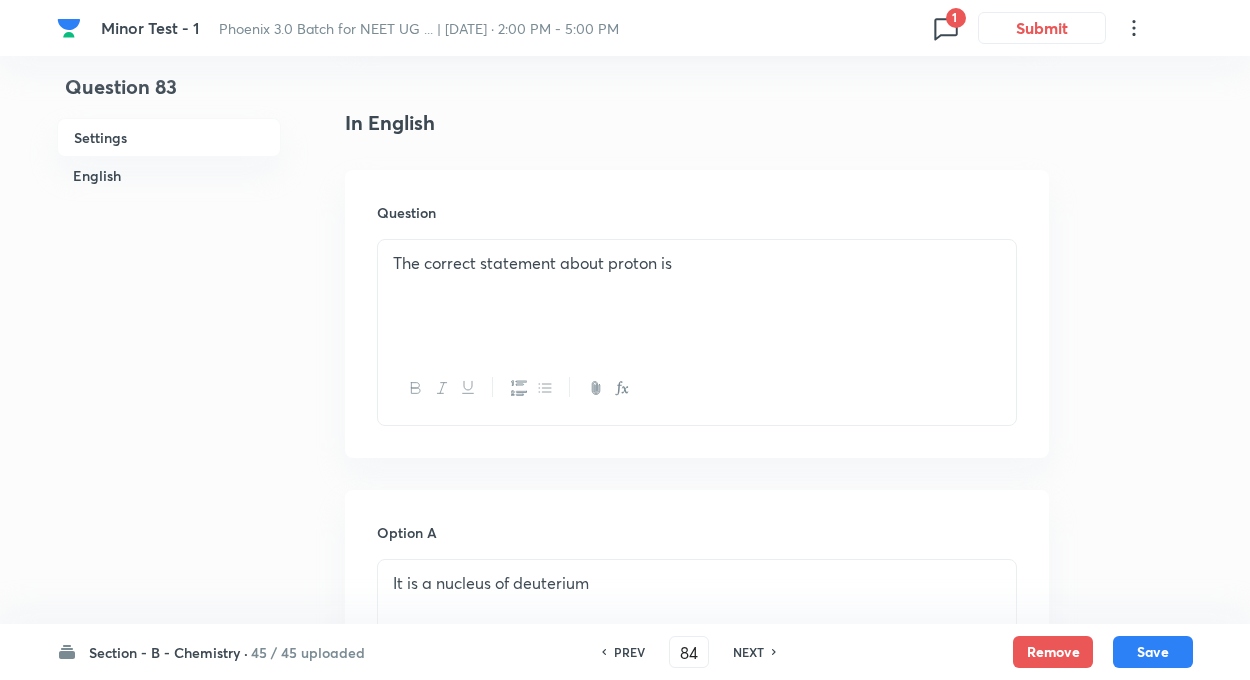 checkbox on "false" 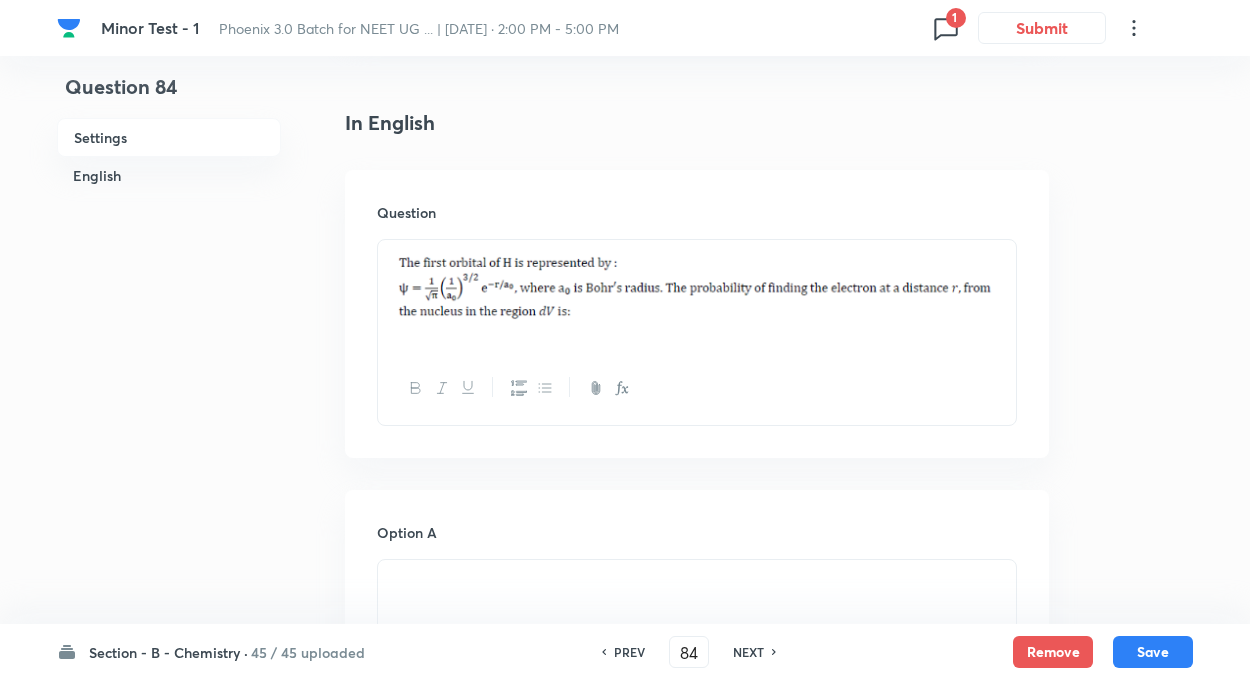checkbox on "true" 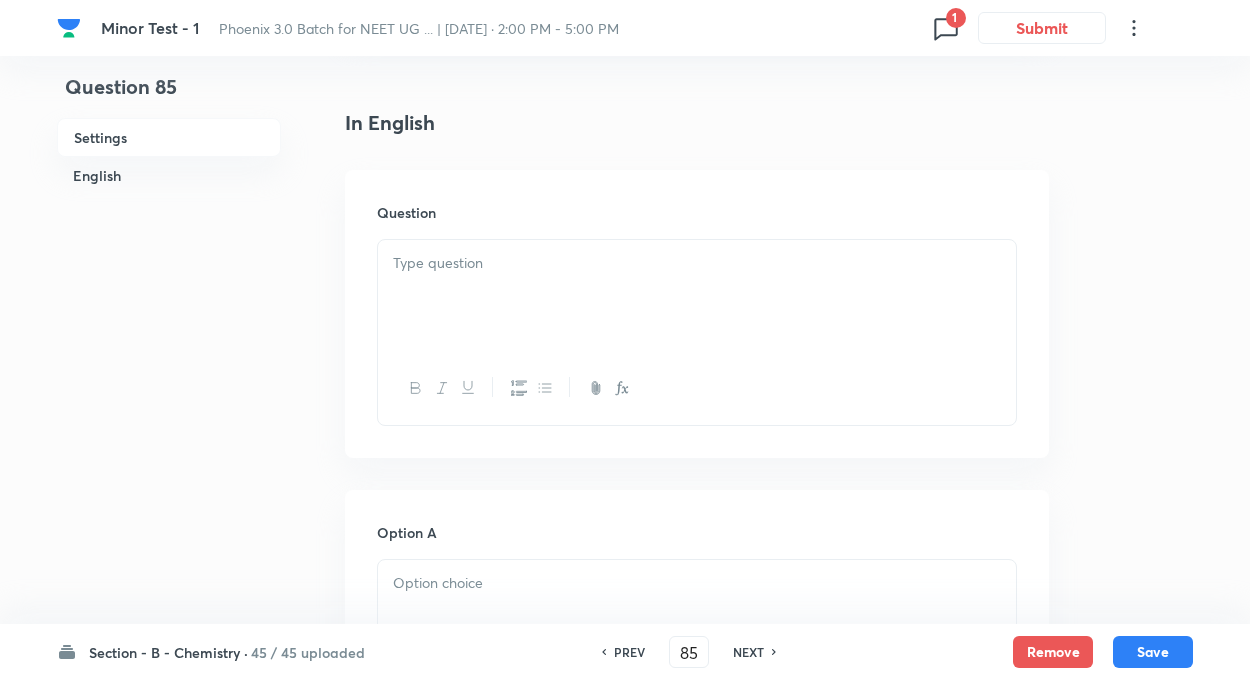 checkbox on "true" 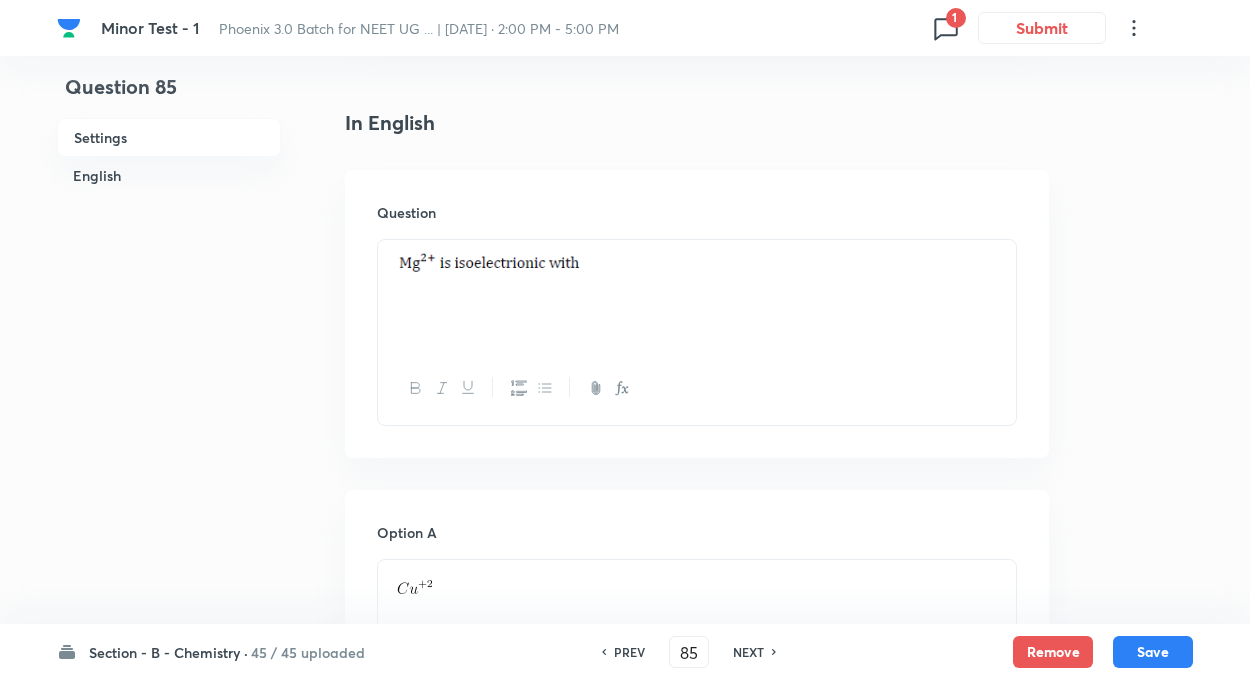 click on "NEXT" at bounding box center (748, 652) 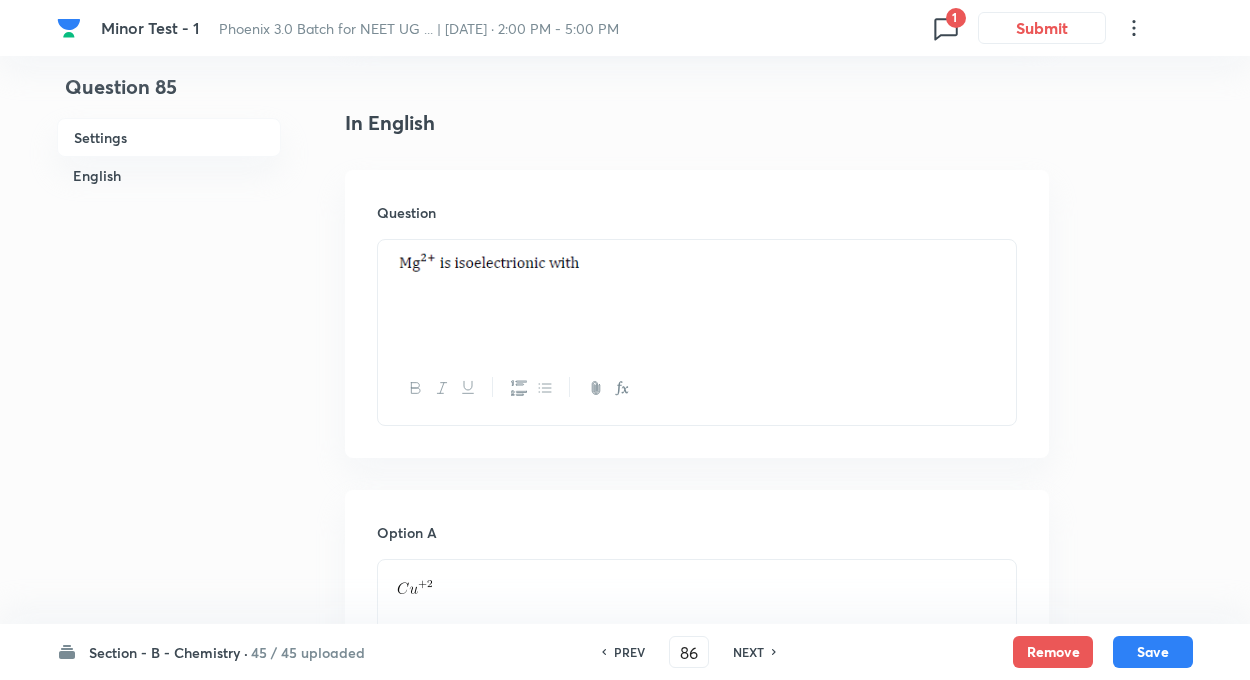 checkbox on "false" 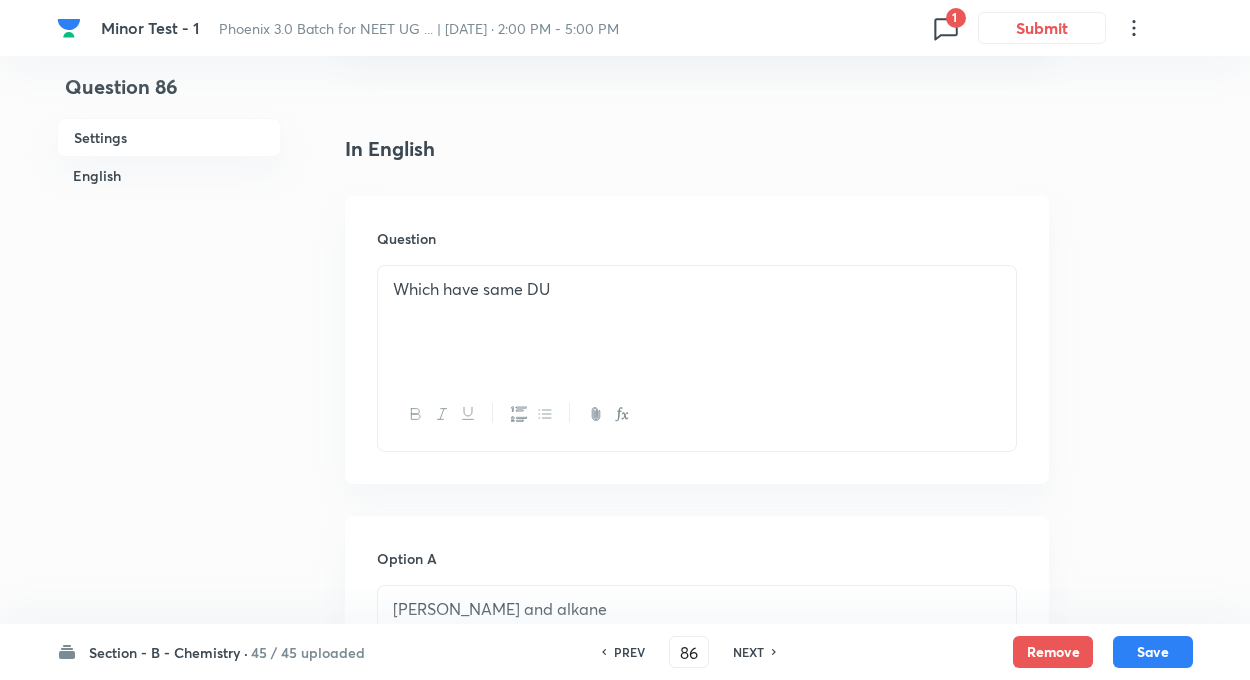 checkbox on "true" 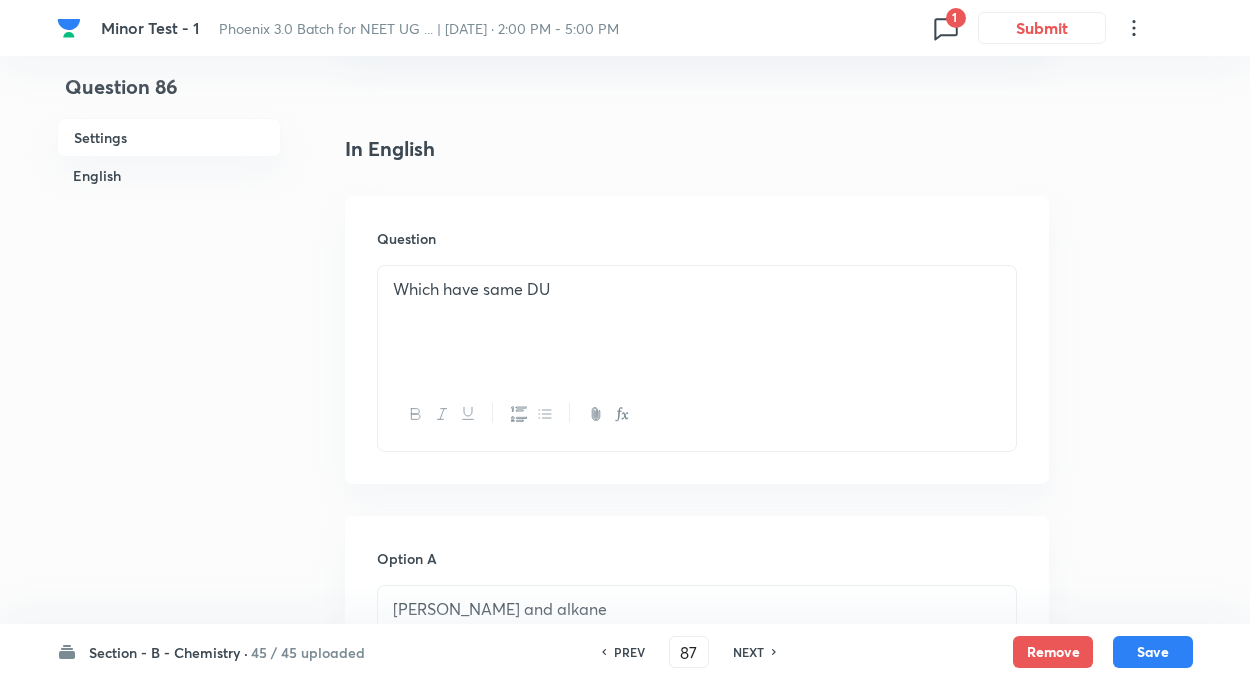 checkbox on "false" 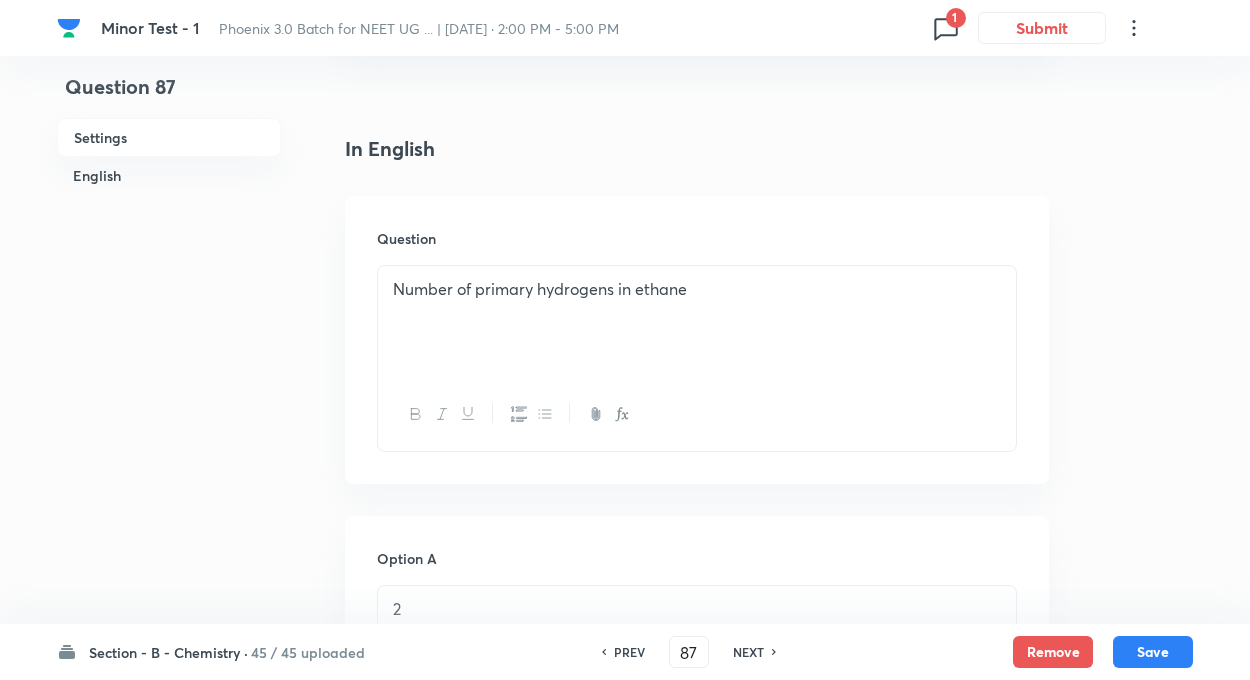 checkbox on "true" 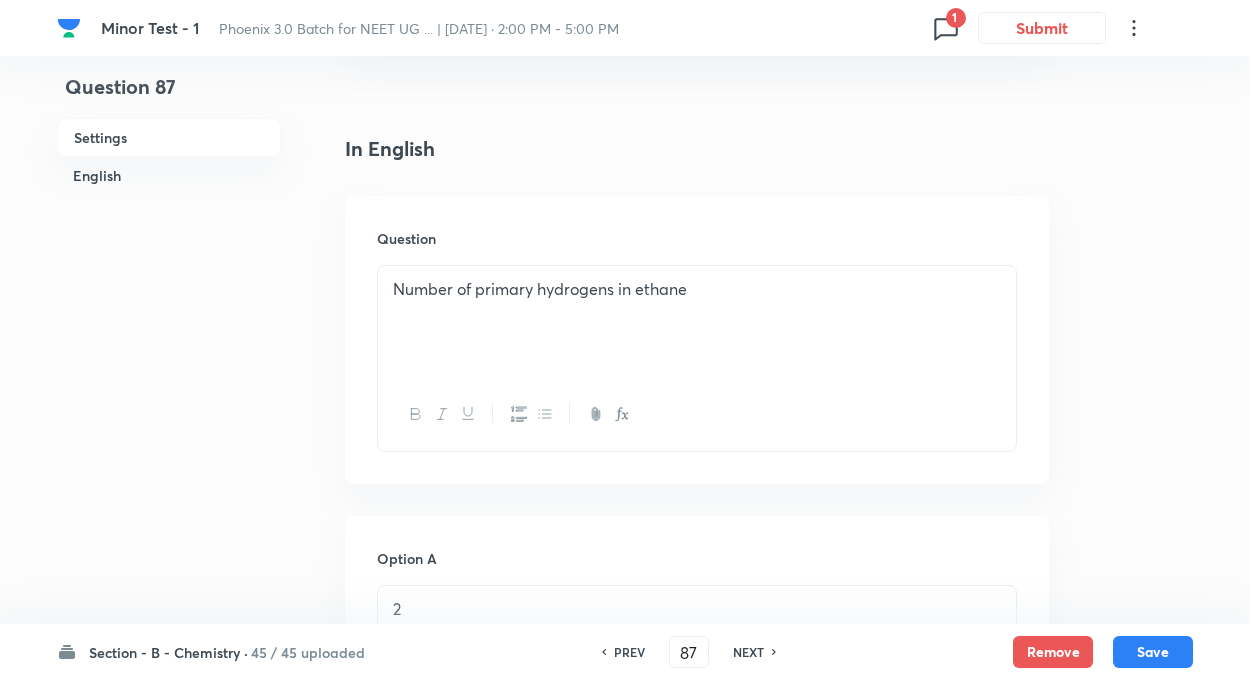 click on "NEXT" at bounding box center [748, 652] 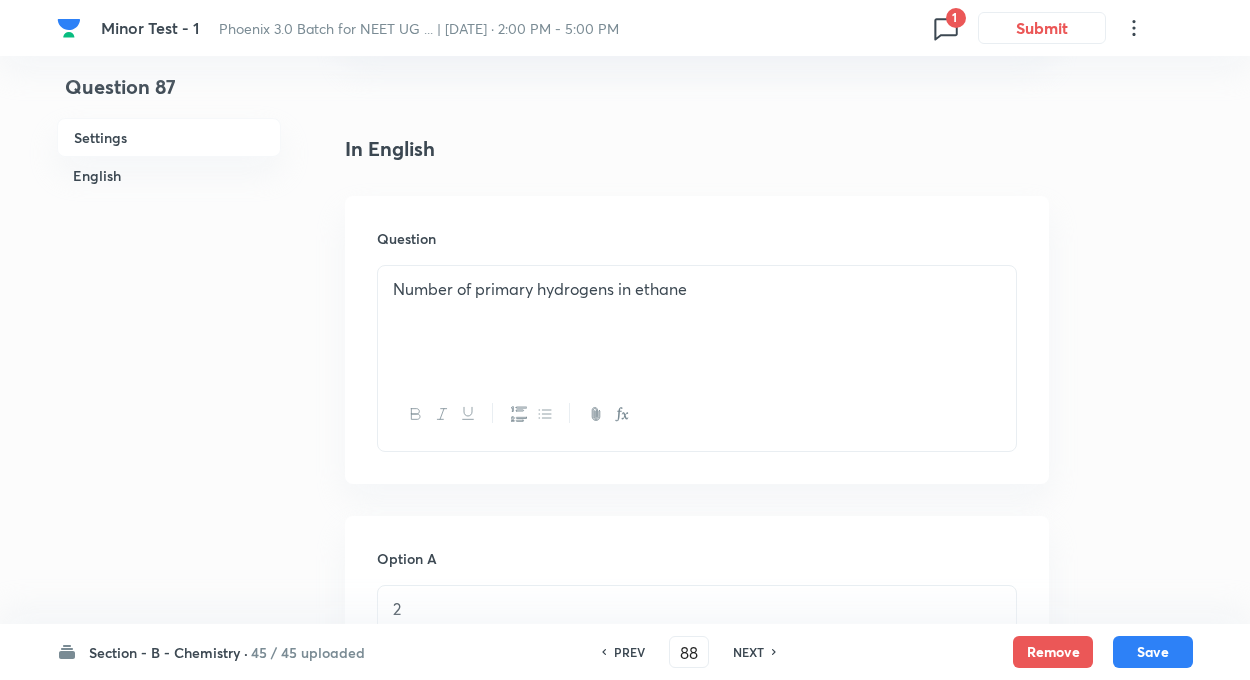 checkbox on "false" 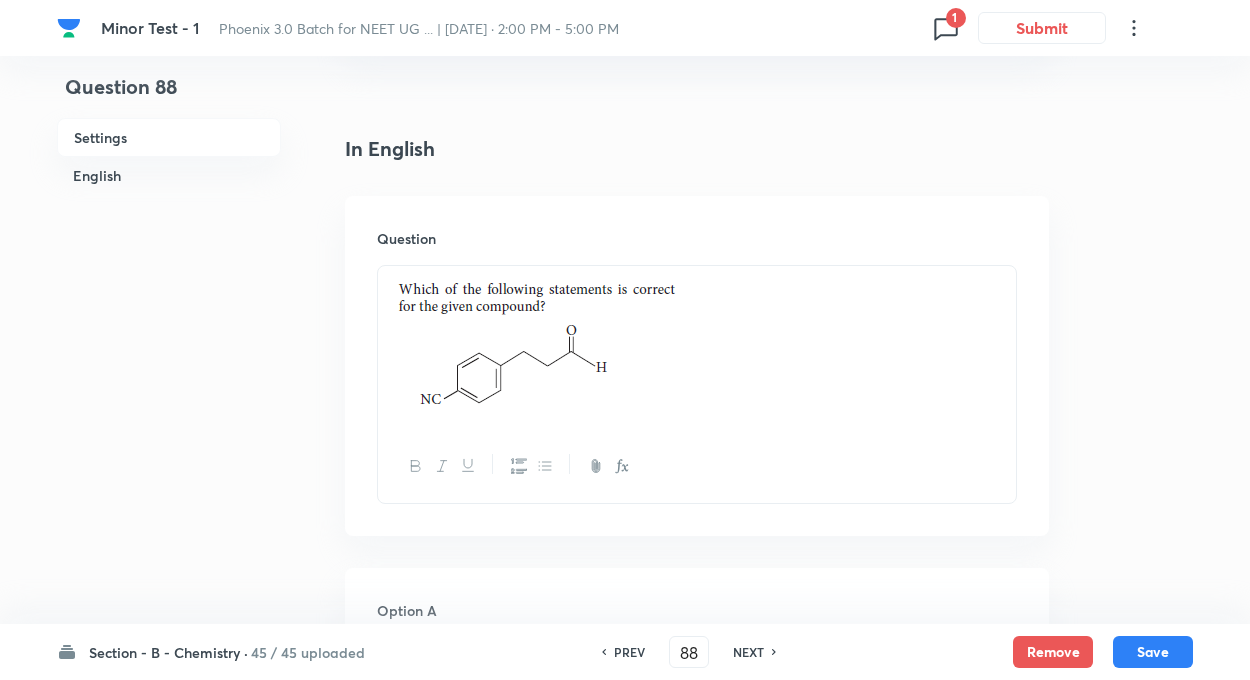 checkbox on "true" 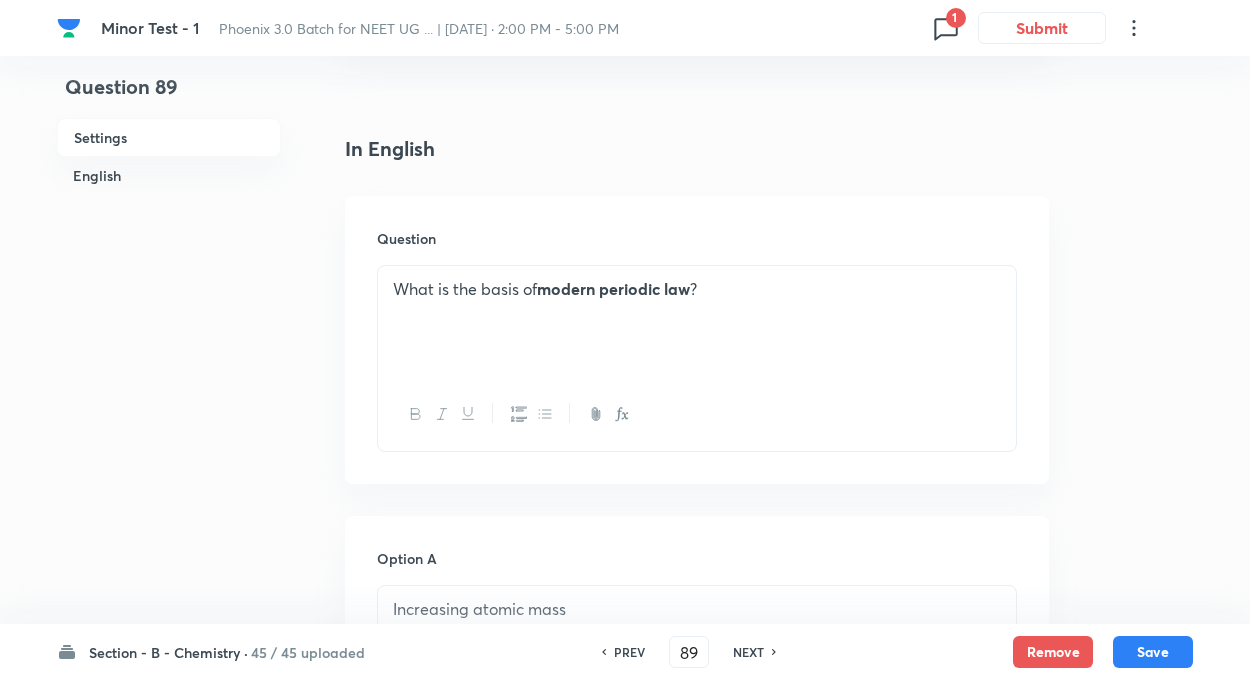 checkbox on "true" 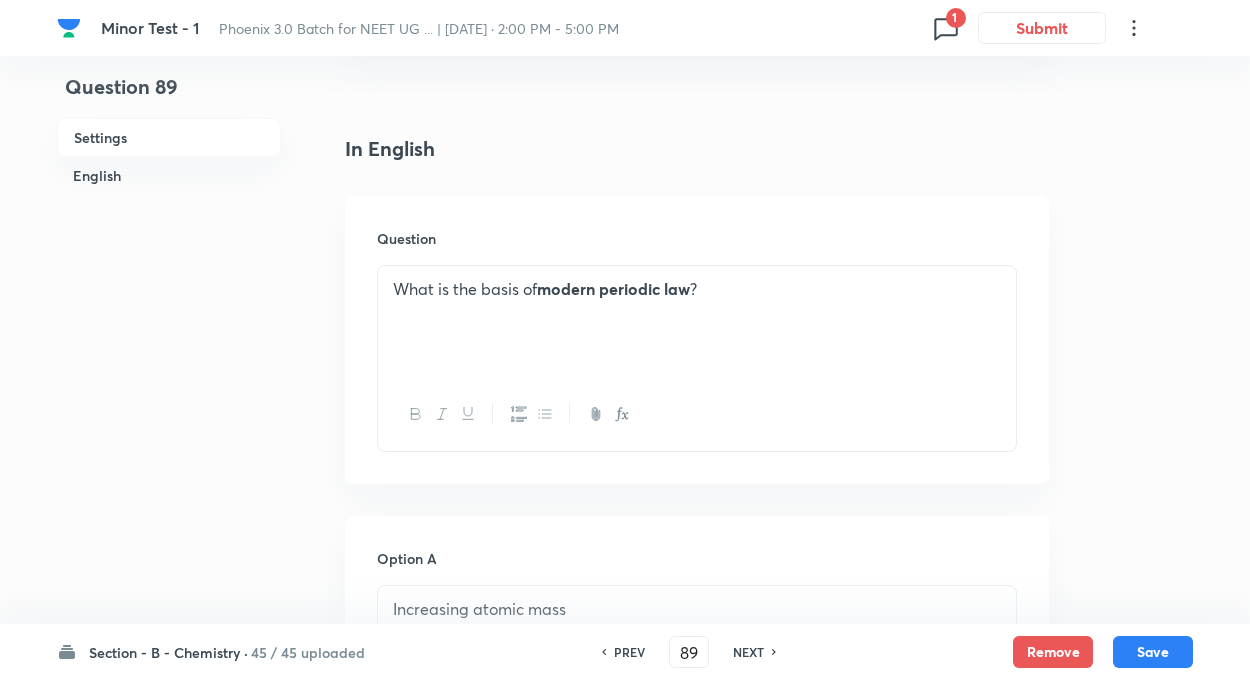 click on "PREV" at bounding box center [629, 652] 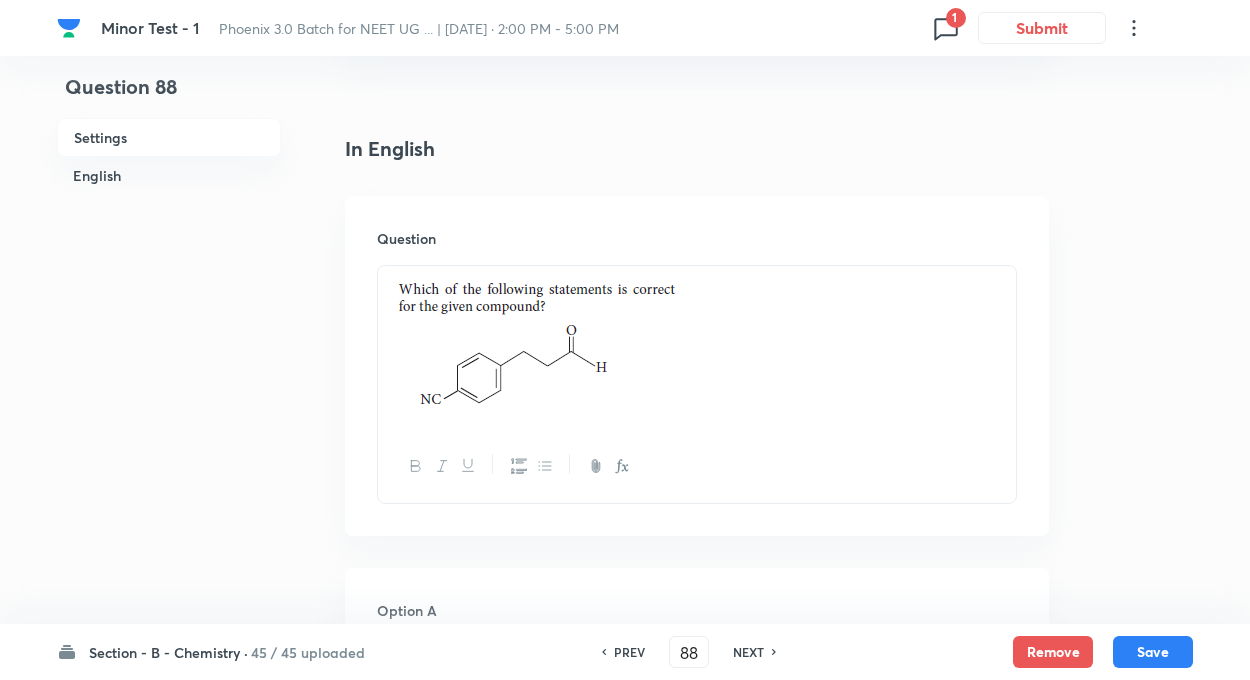 checkbox on "true" 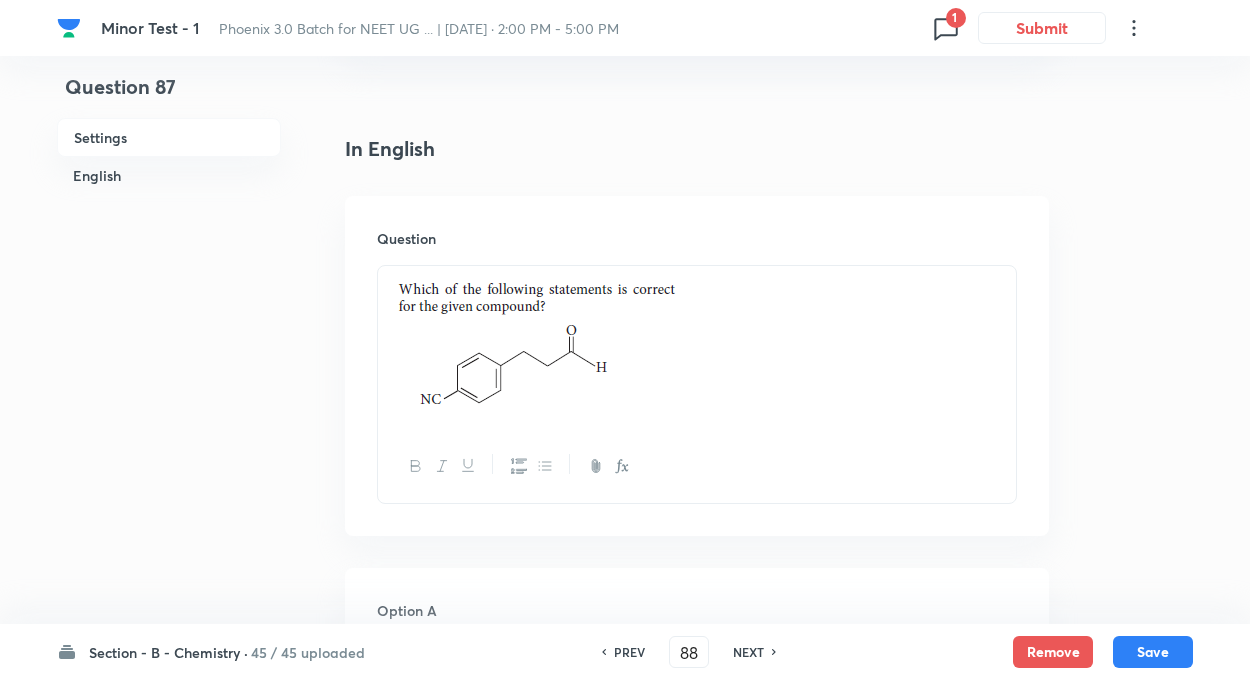 type on "87" 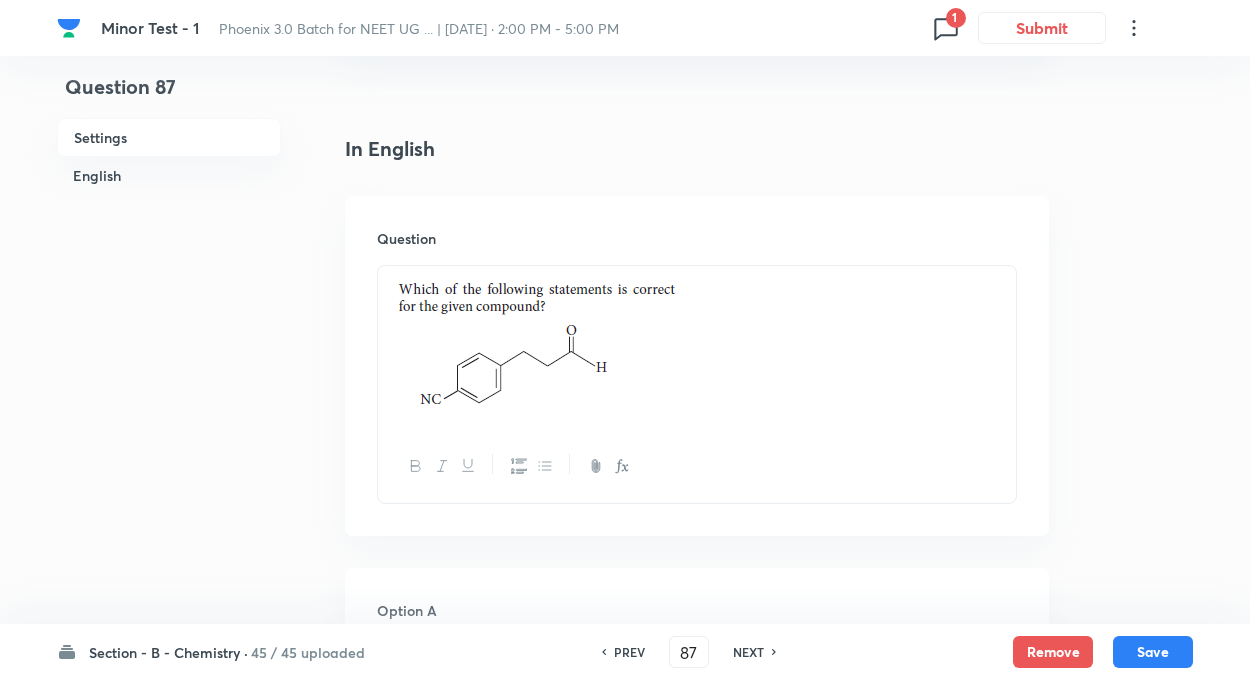 checkbox on "false" 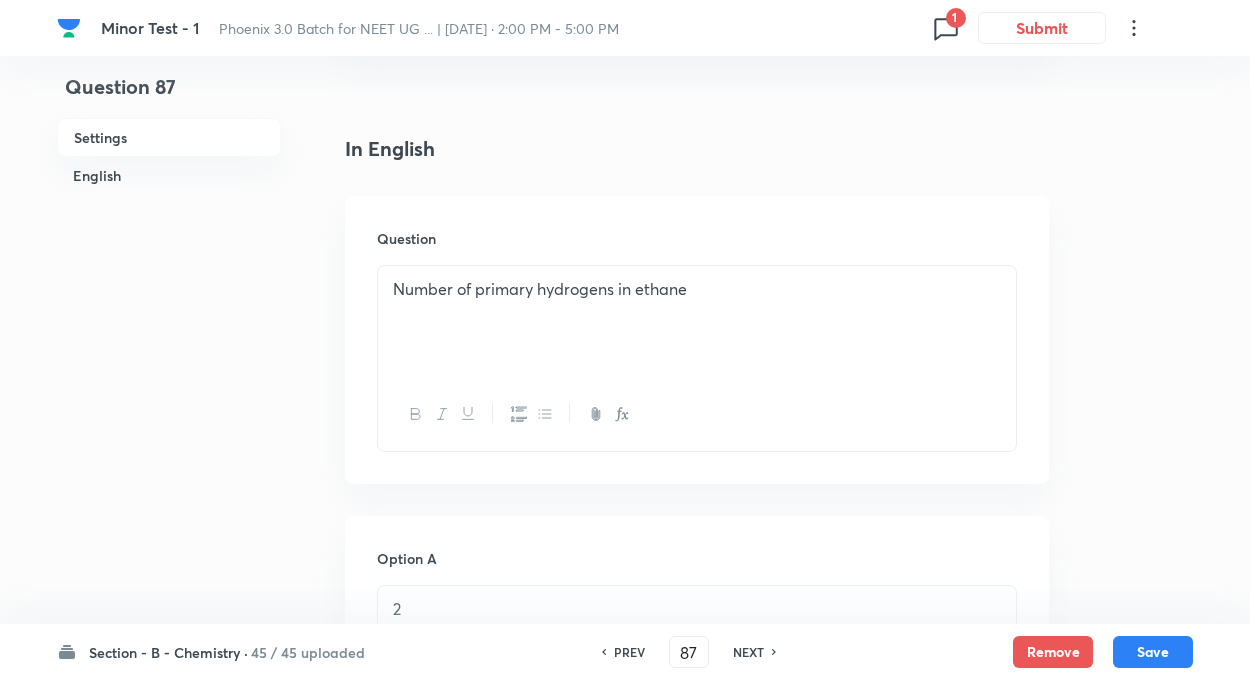 click on "Question Number of primary hydrogens in ethane" at bounding box center [697, 340] 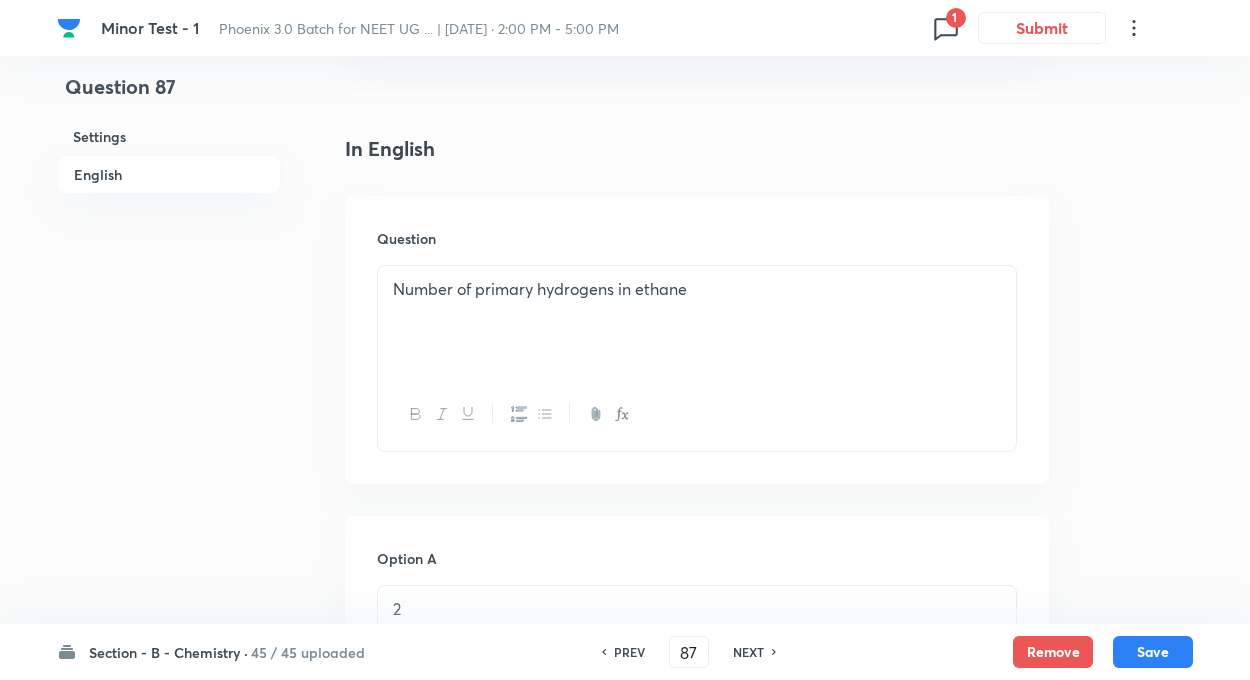 scroll, scrollTop: 520, scrollLeft: 0, axis: vertical 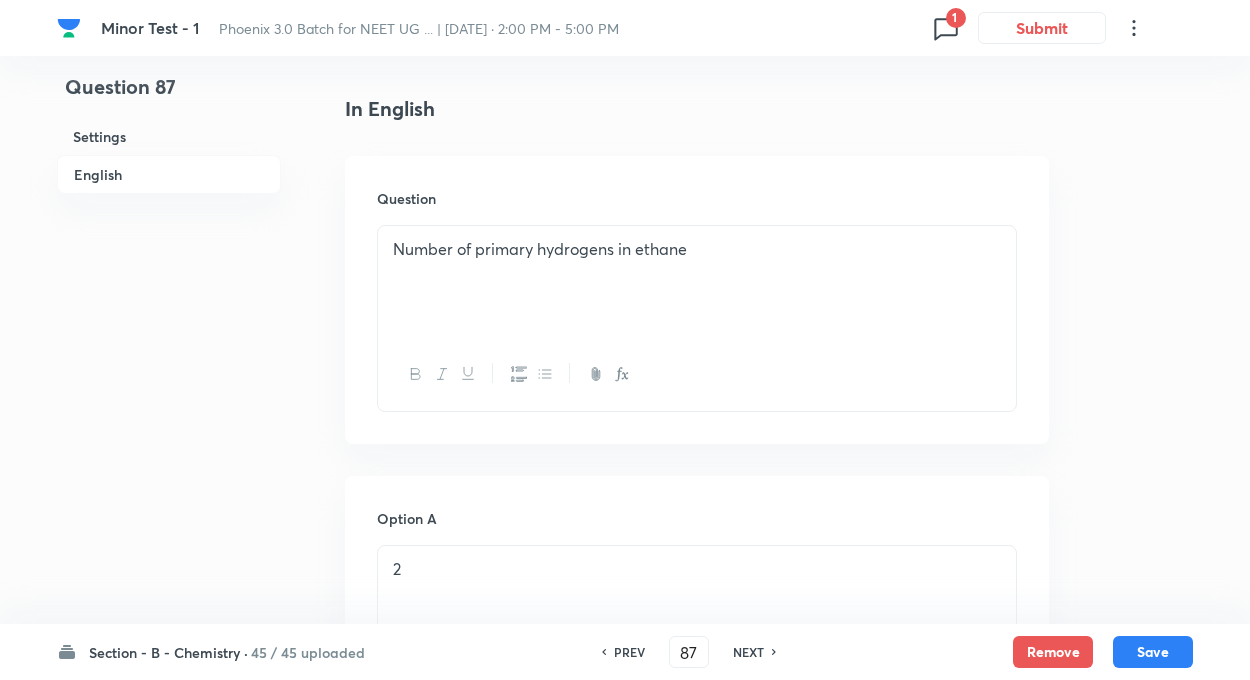click on "NEXT" at bounding box center (748, 652) 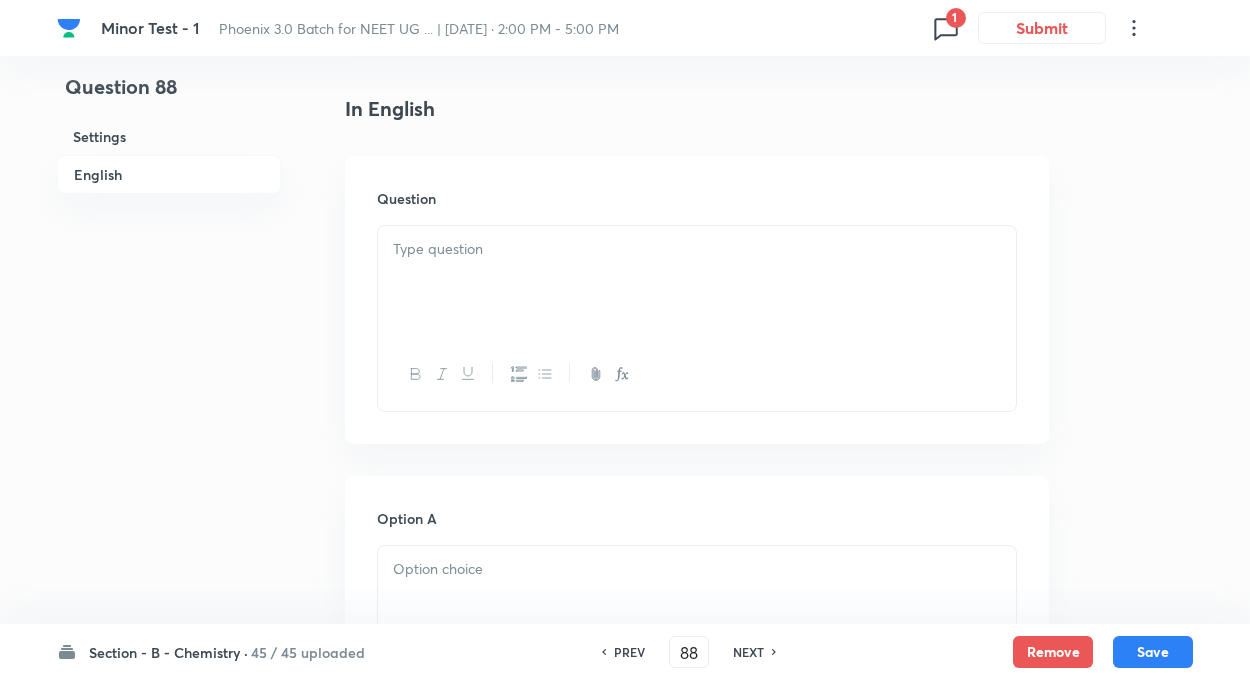 checkbox on "false" 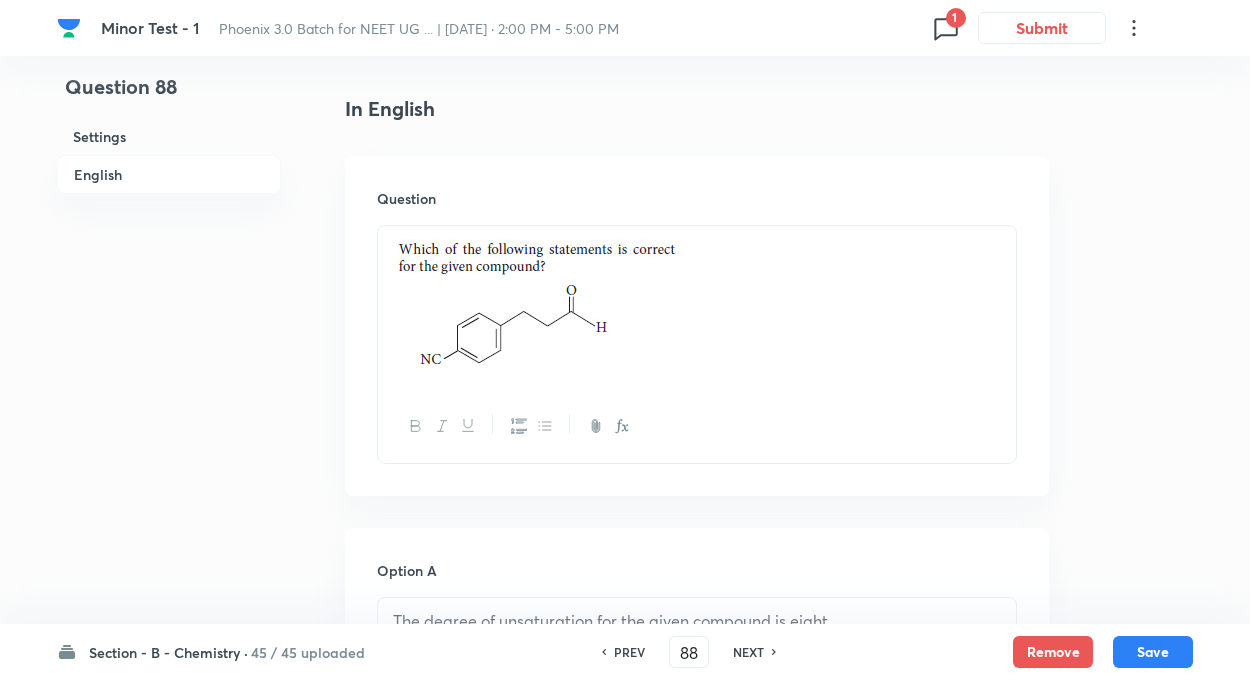 click on "NEXT" at bounding box center [748, 652] 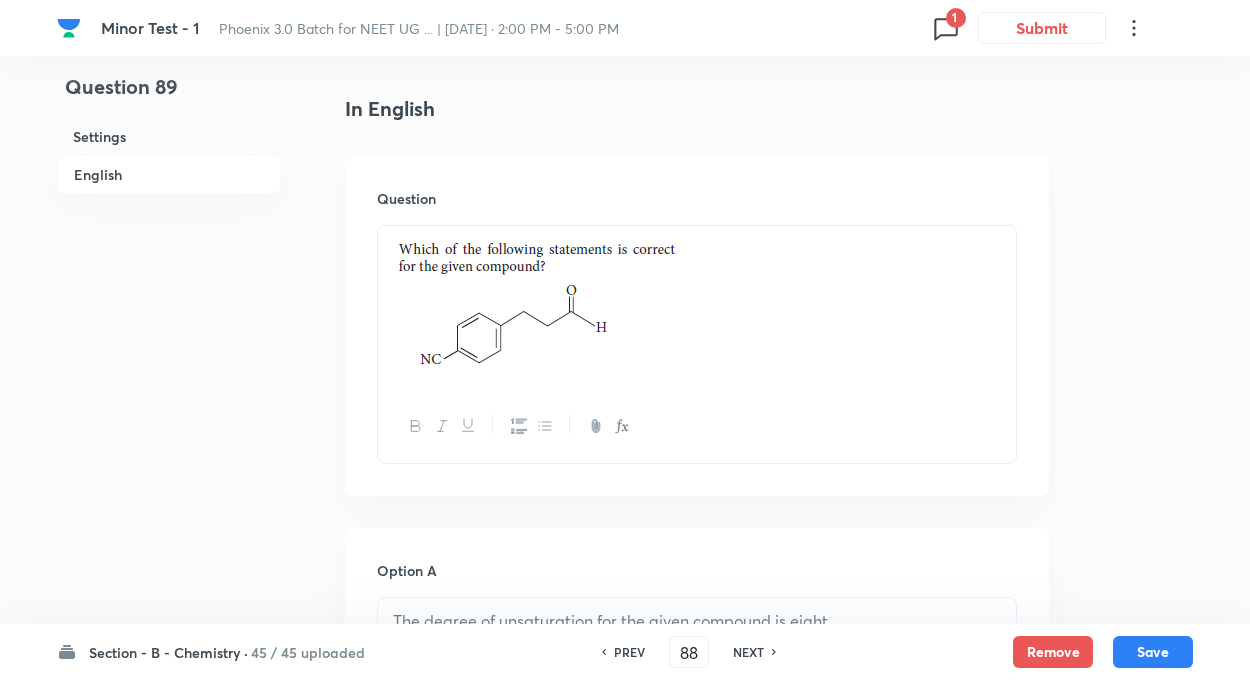 type on "89" 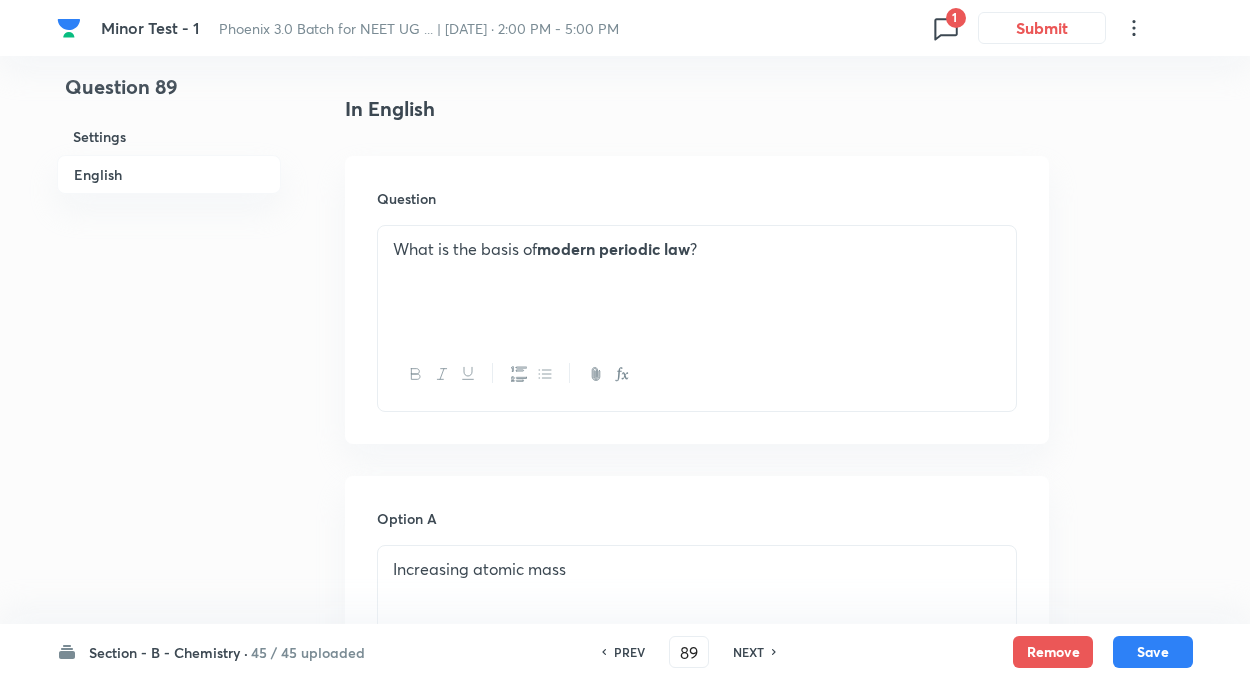 checkbox on "true" 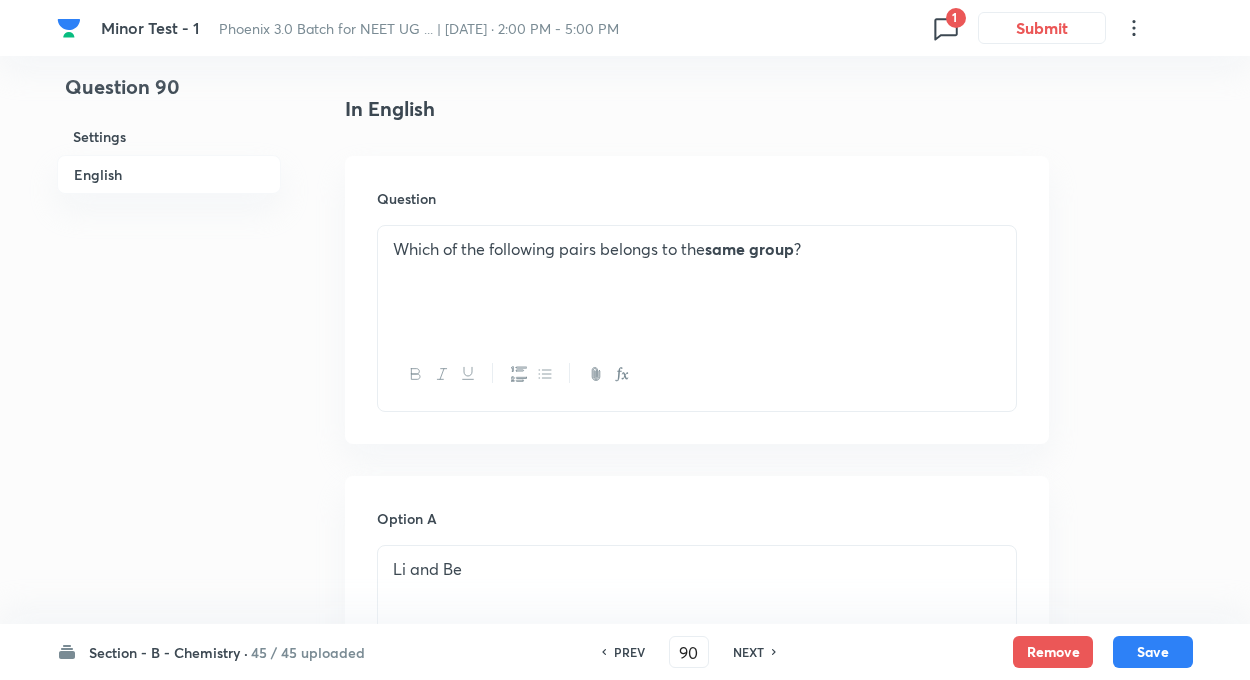 checkbox on "true" 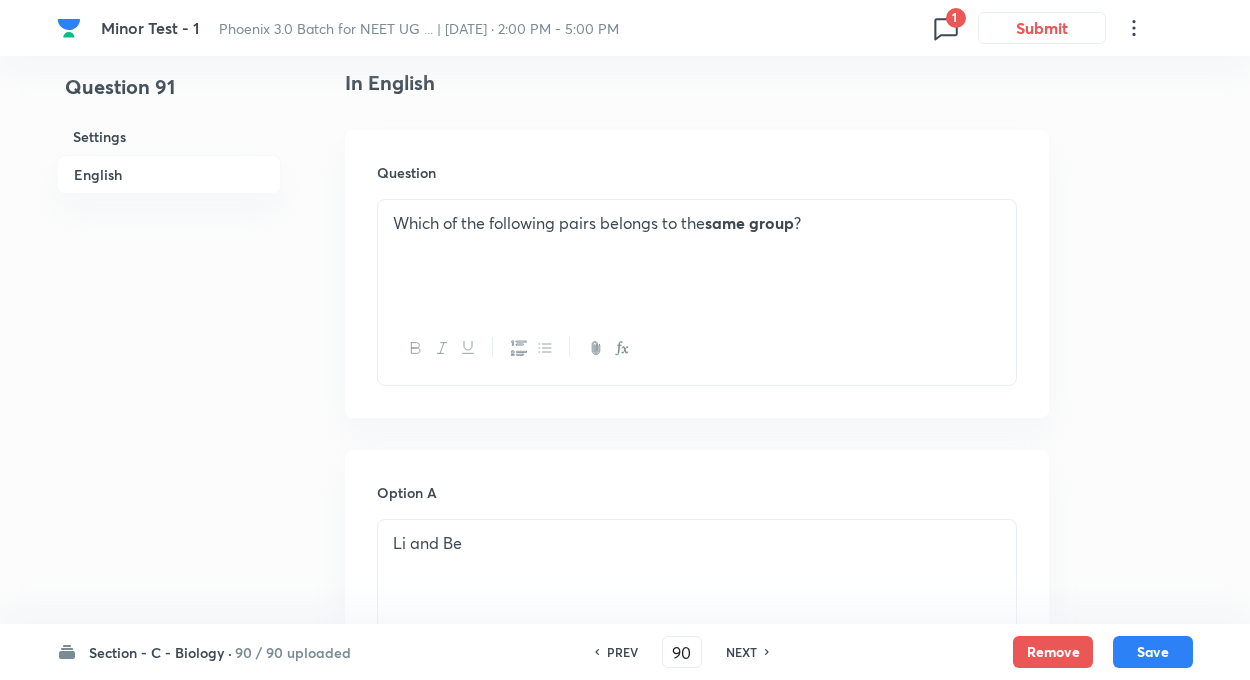 type on "91" 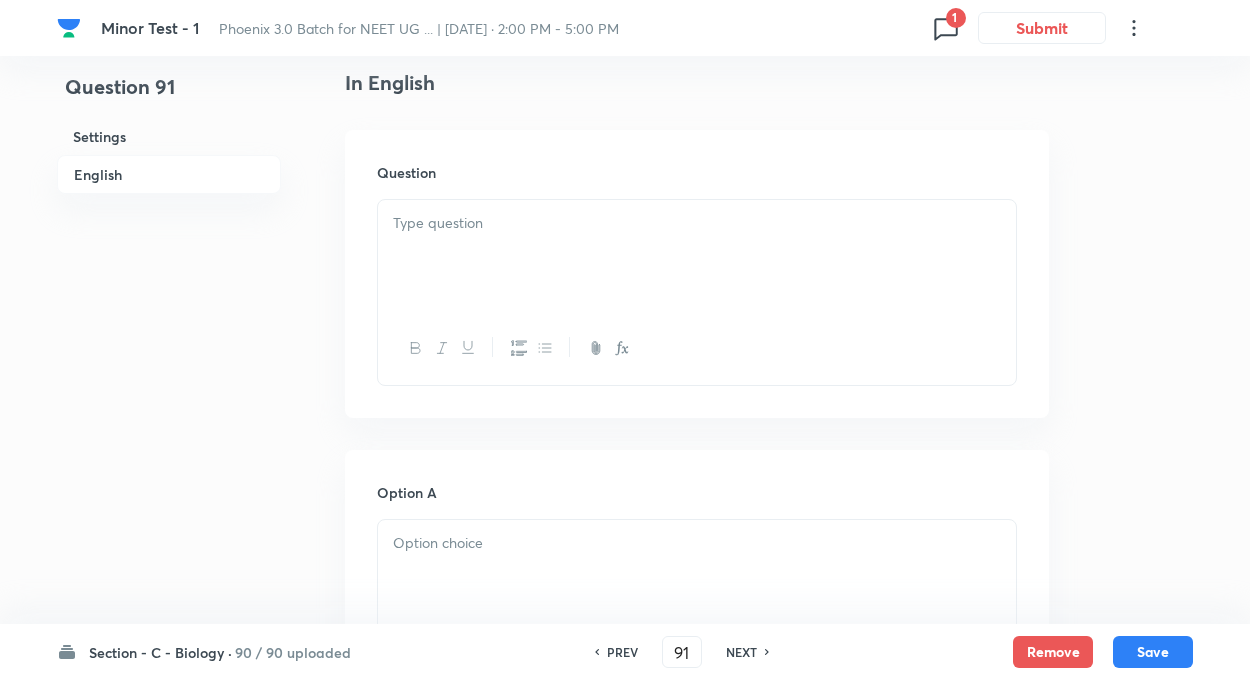 checkbox on "true" 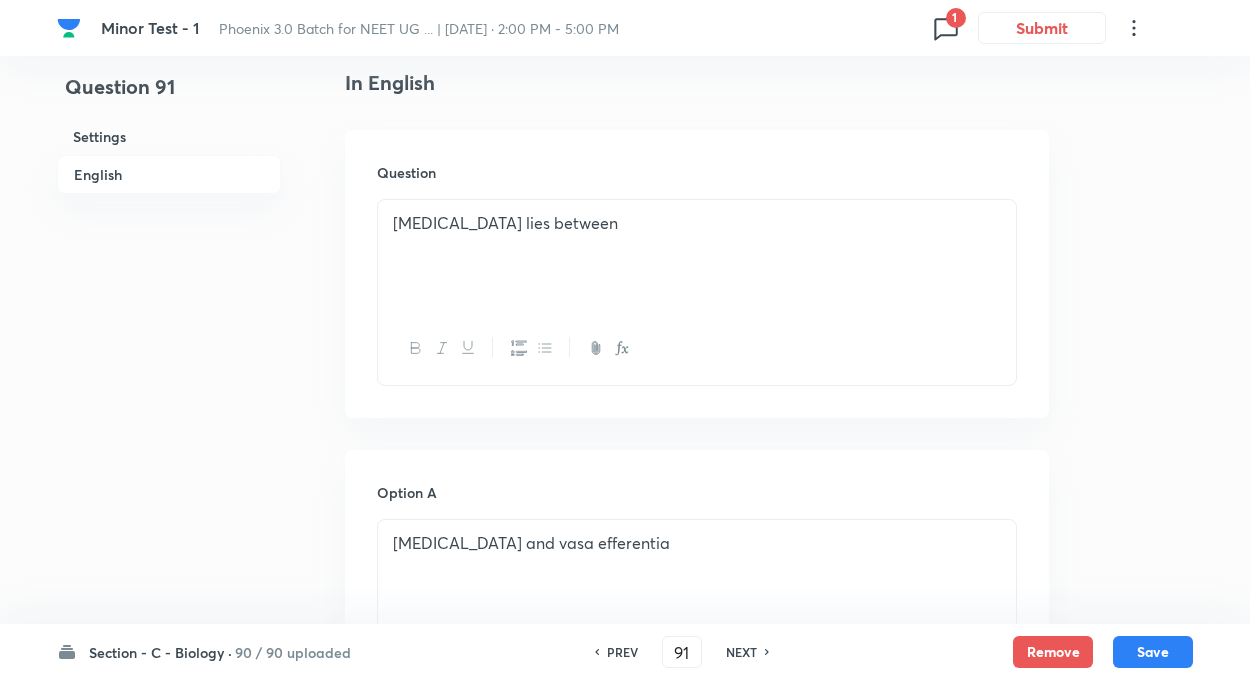 click on "PREV" at bounding box center [622, 652] 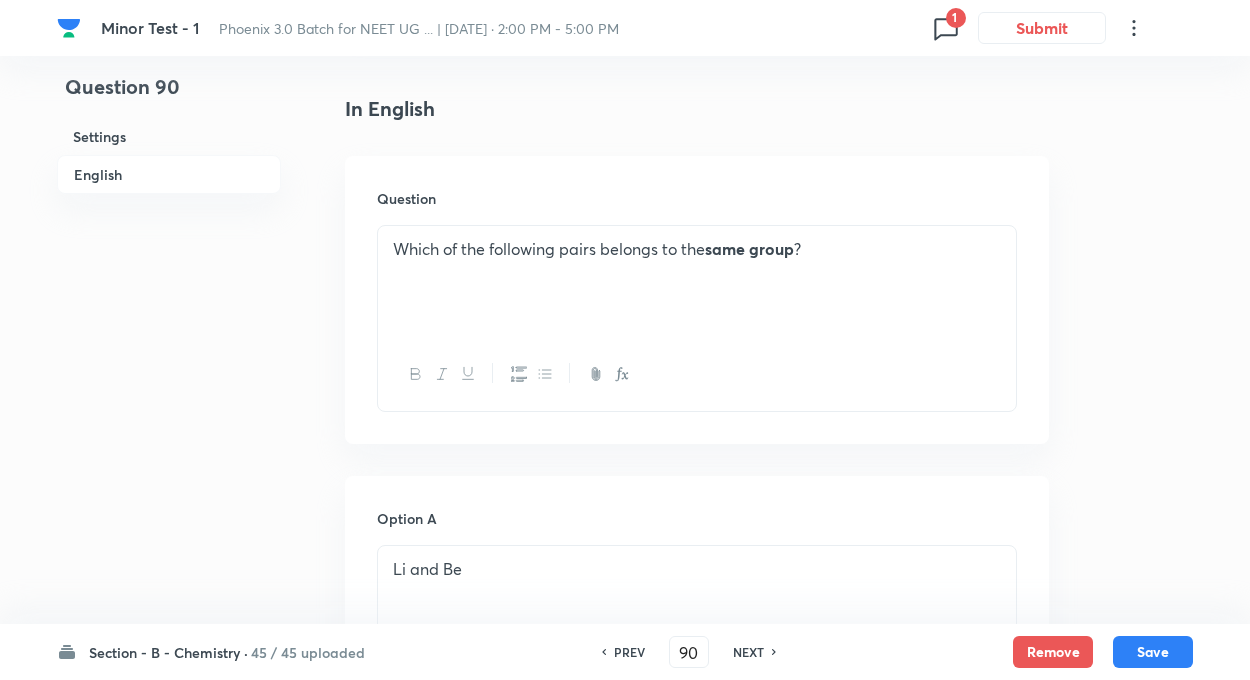 checkbox on "true" 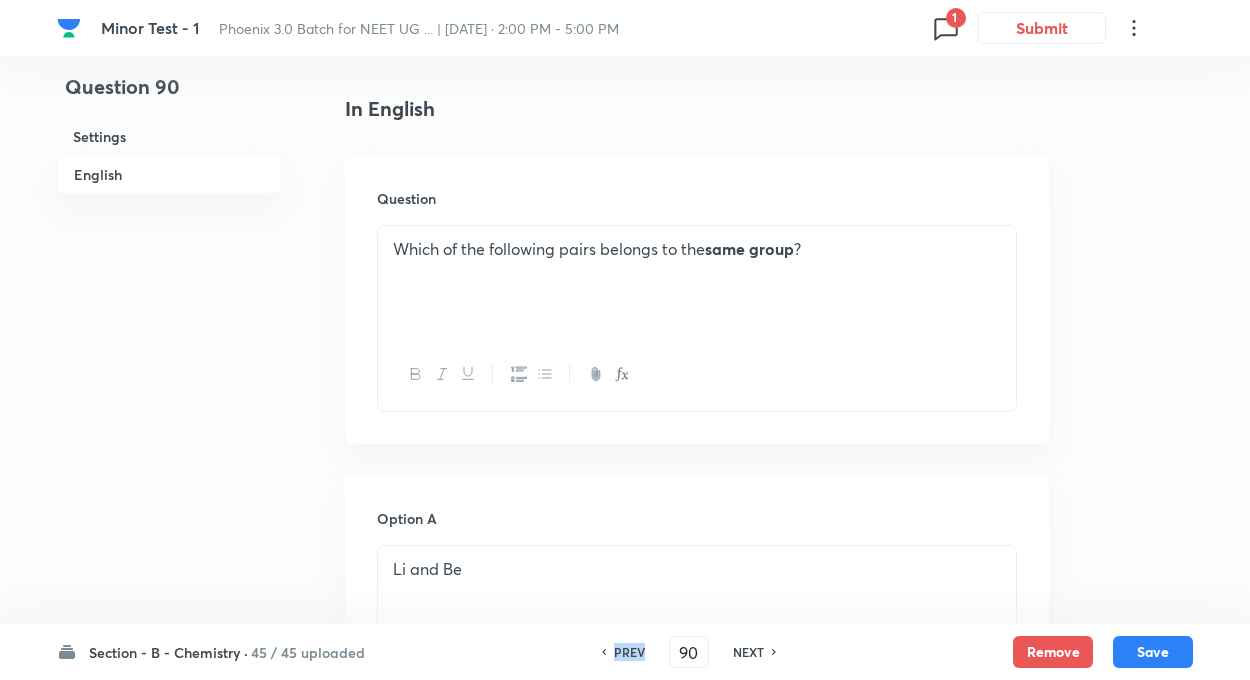 click on "PREV" at bounding box center [629, 652] 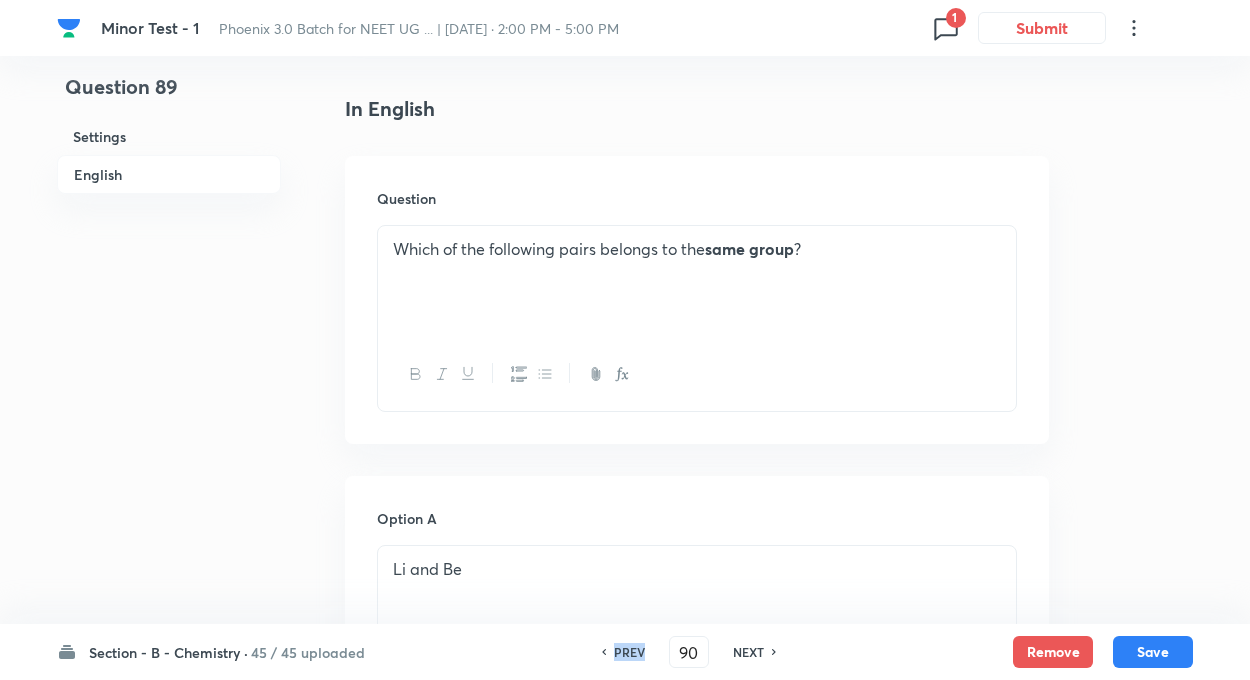 type on "89" 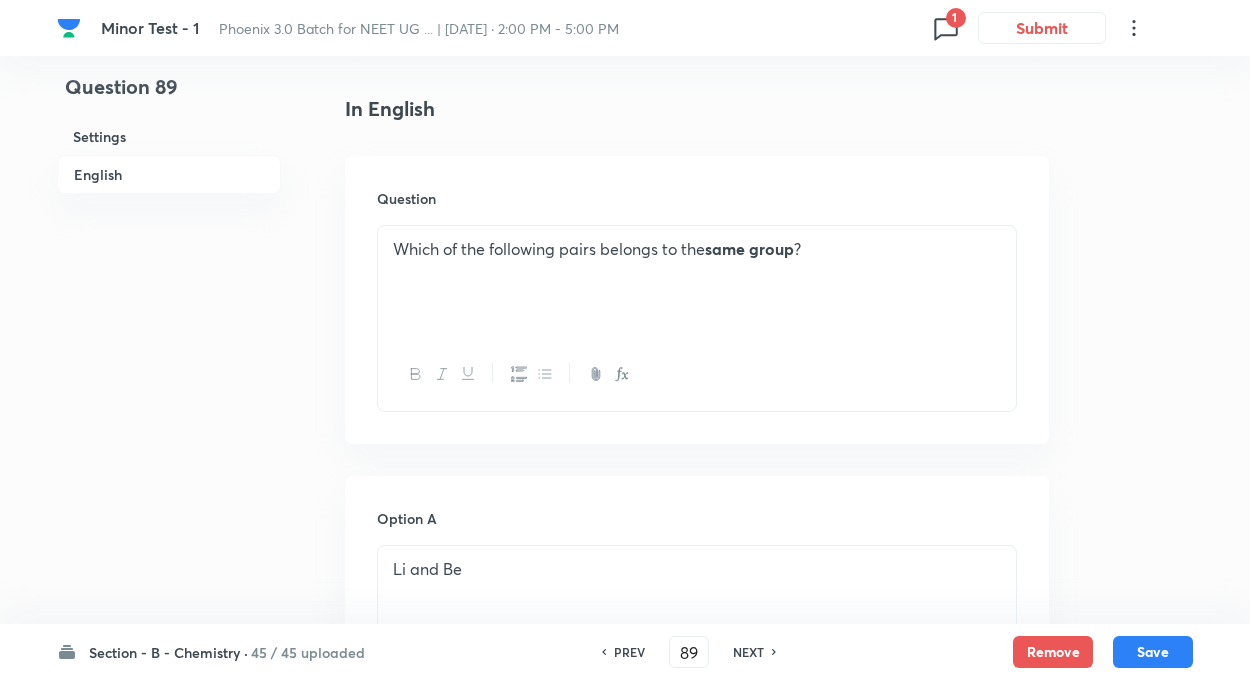 checkbox on "true" 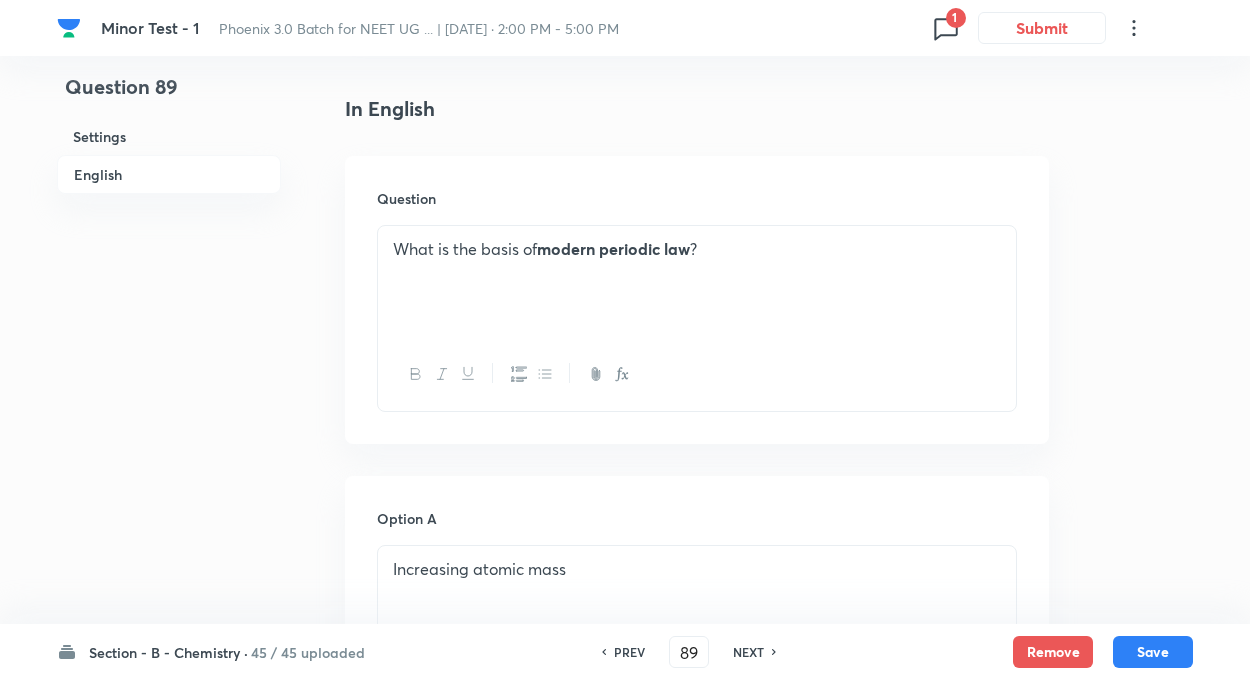 click on "PREV" at bounding box center [629, 652] 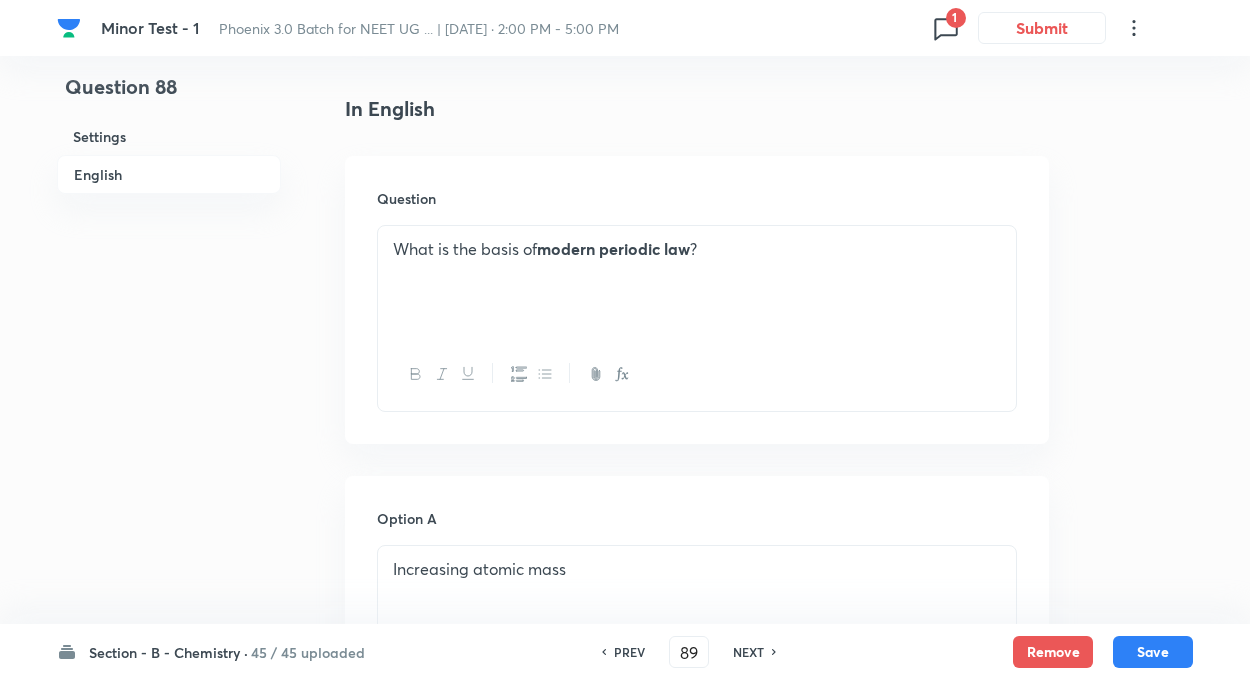 type on "88" 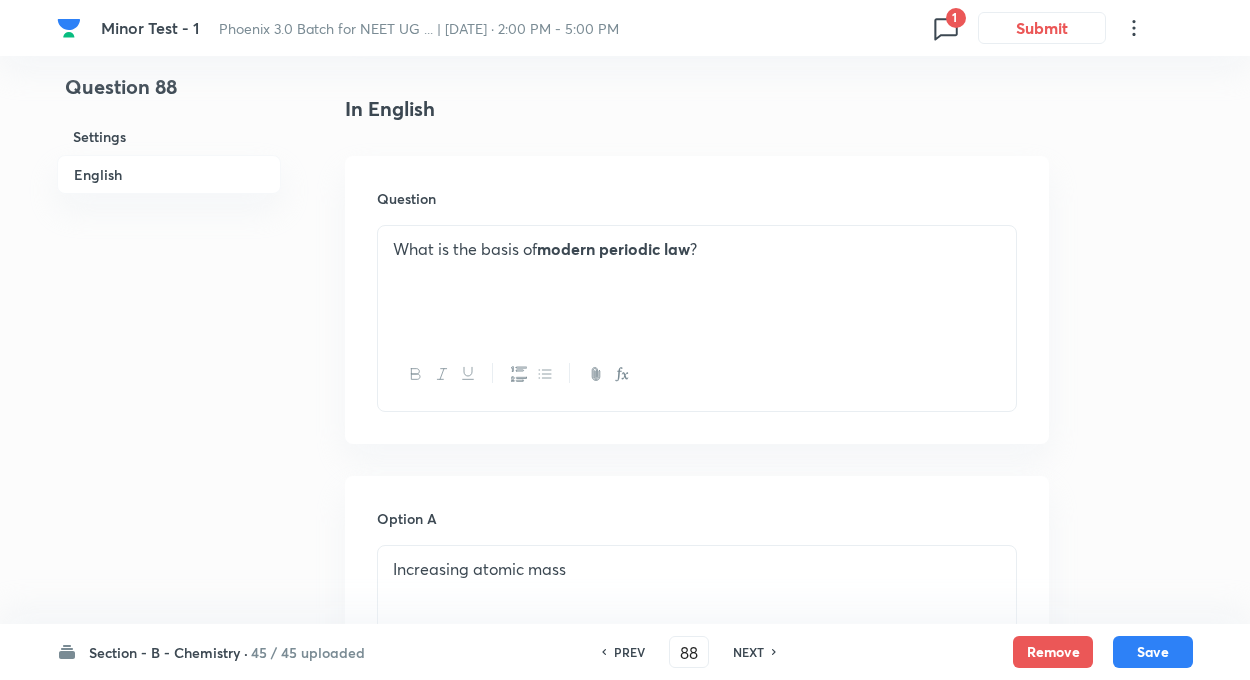 checkbox on "true" 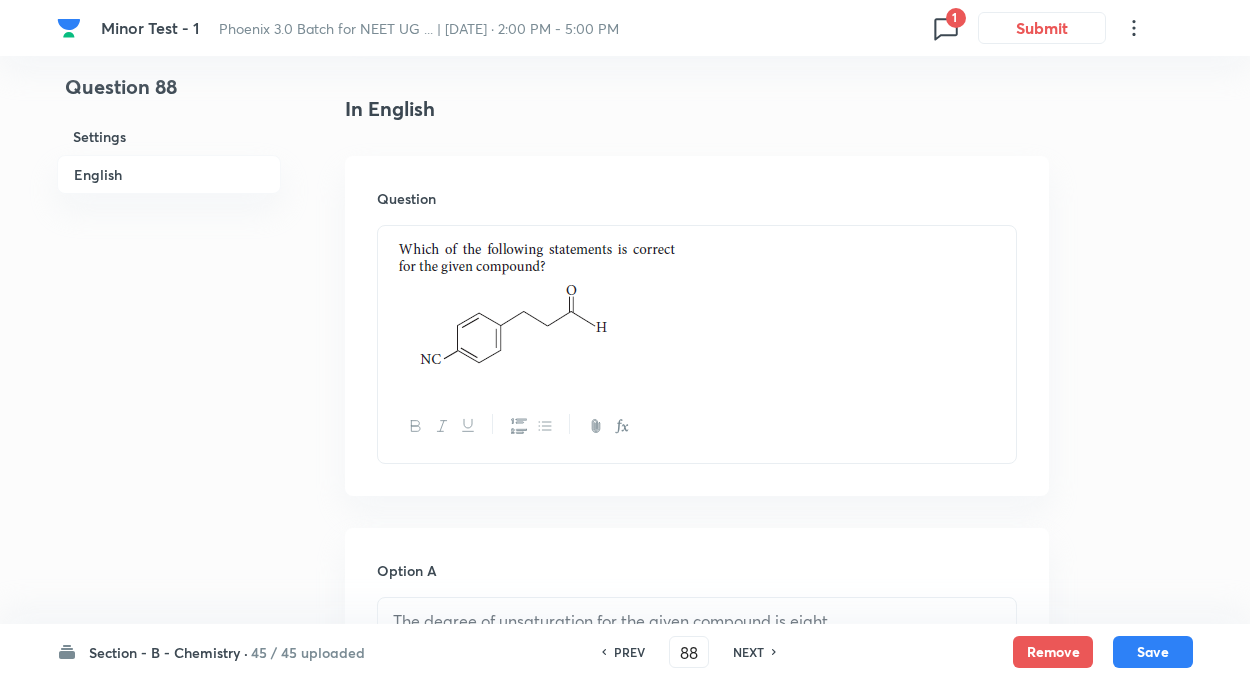click on "PREV" at bounding box center [629, 652] 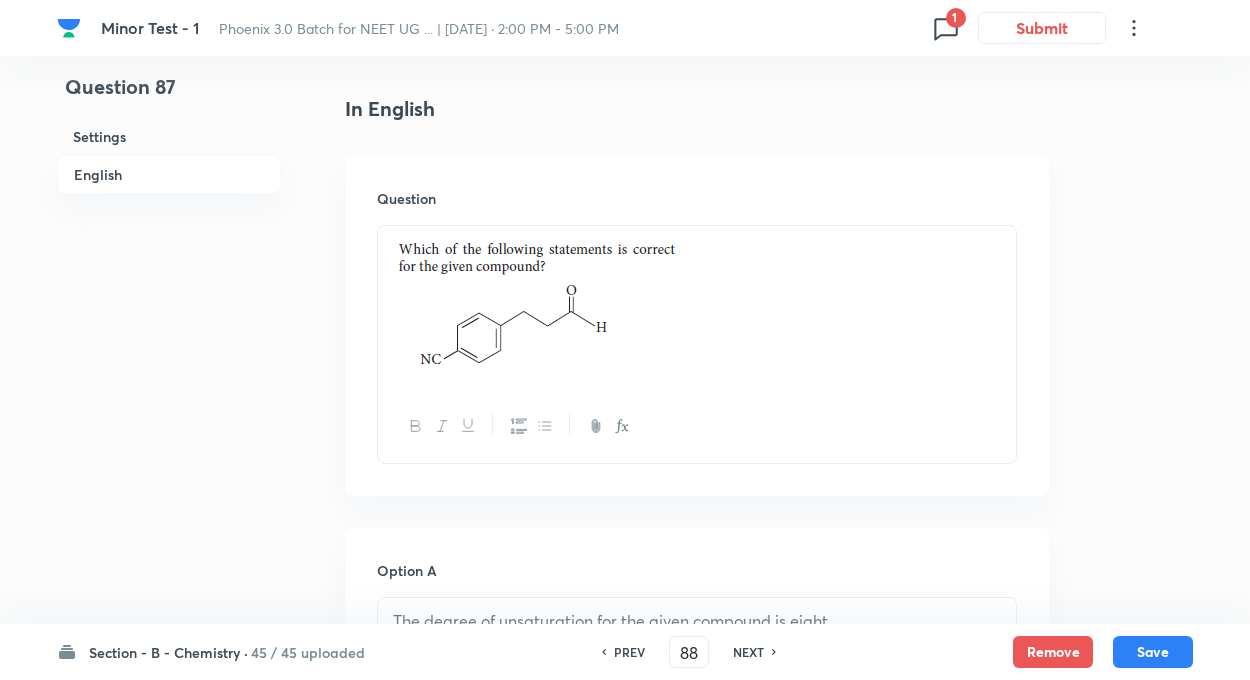 type on "87" 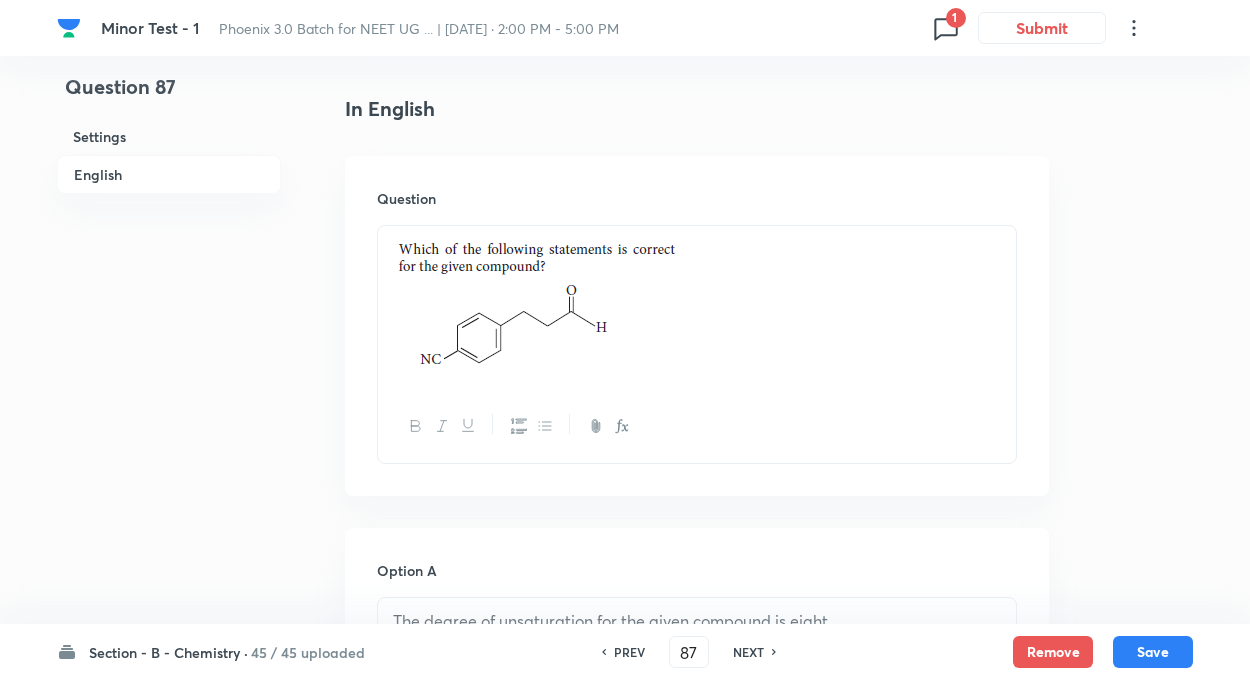 checkbox on "false" 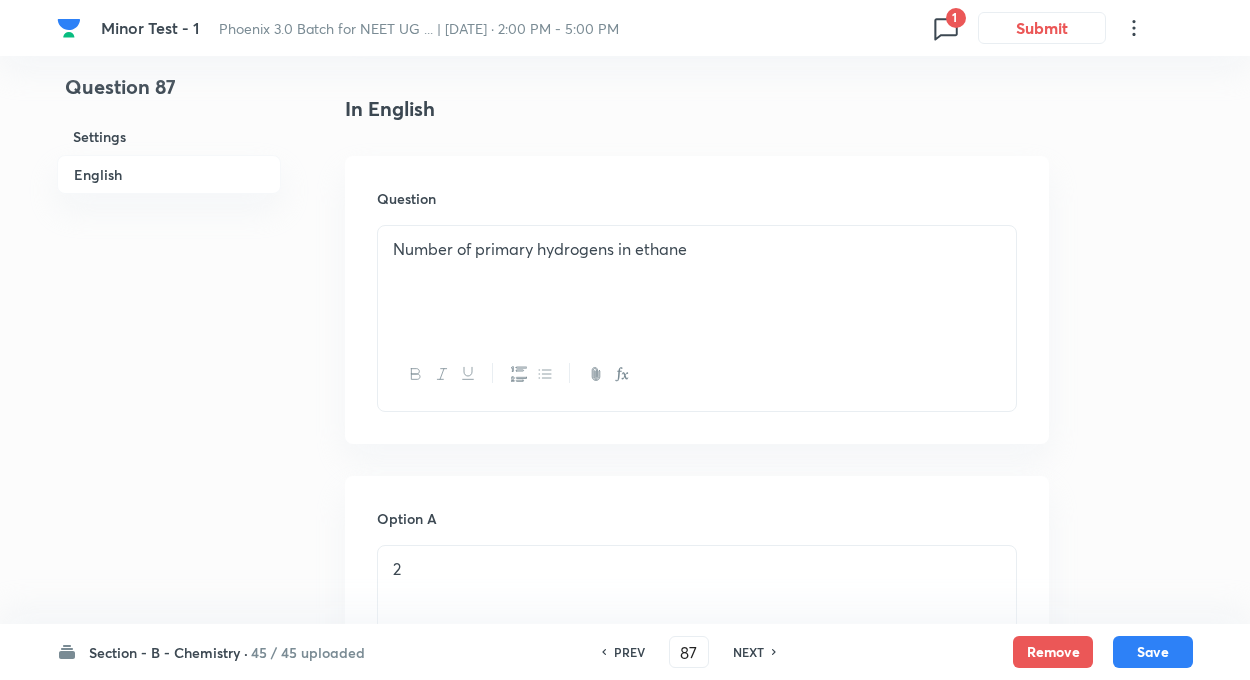 click on "PREV" at bounding box center [629, 652] 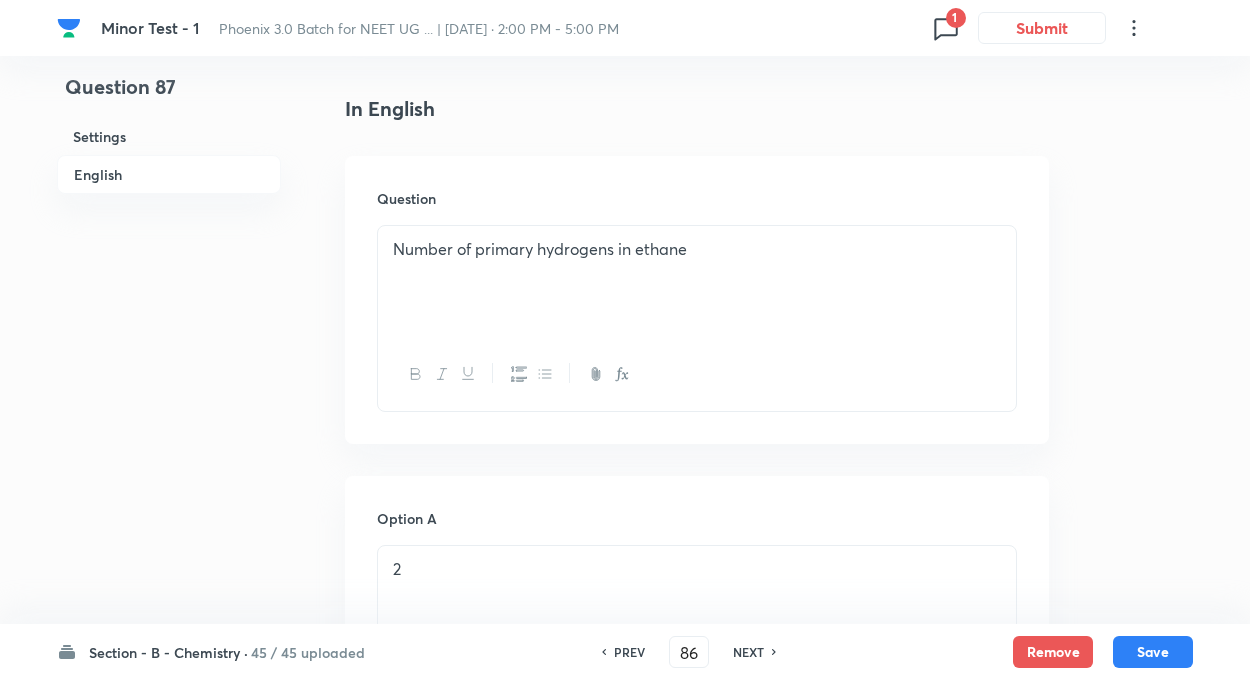 checkbox on "false" 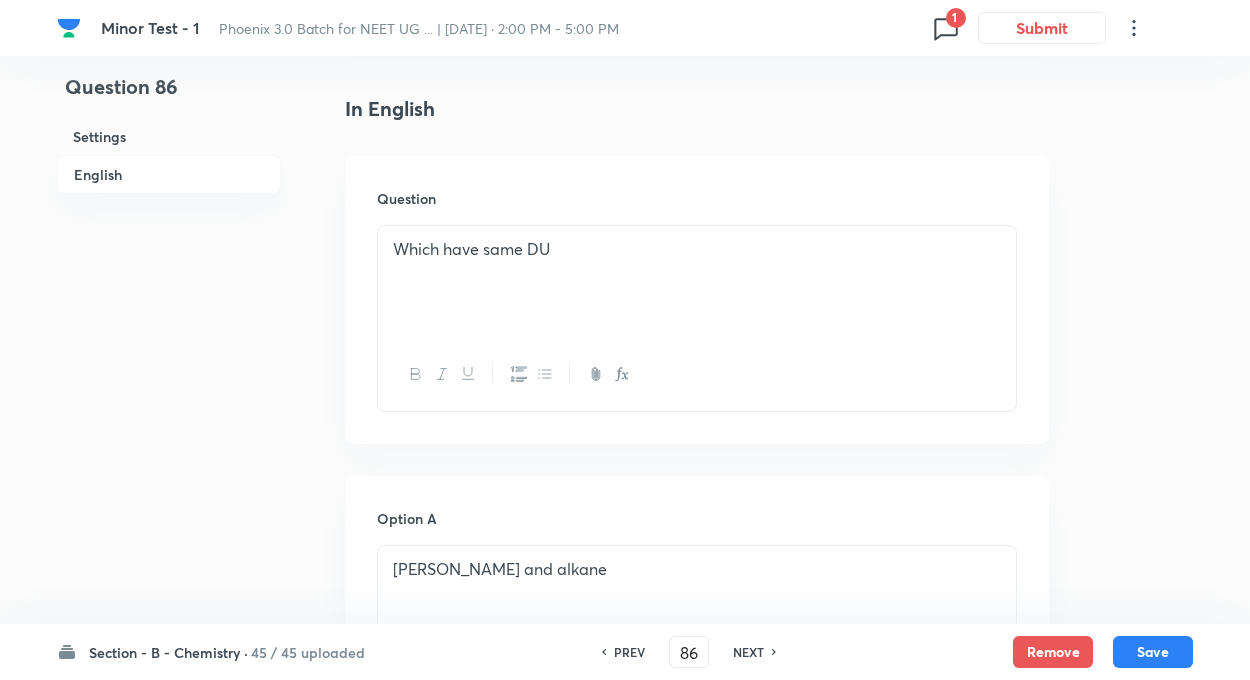 checkbox on "true" 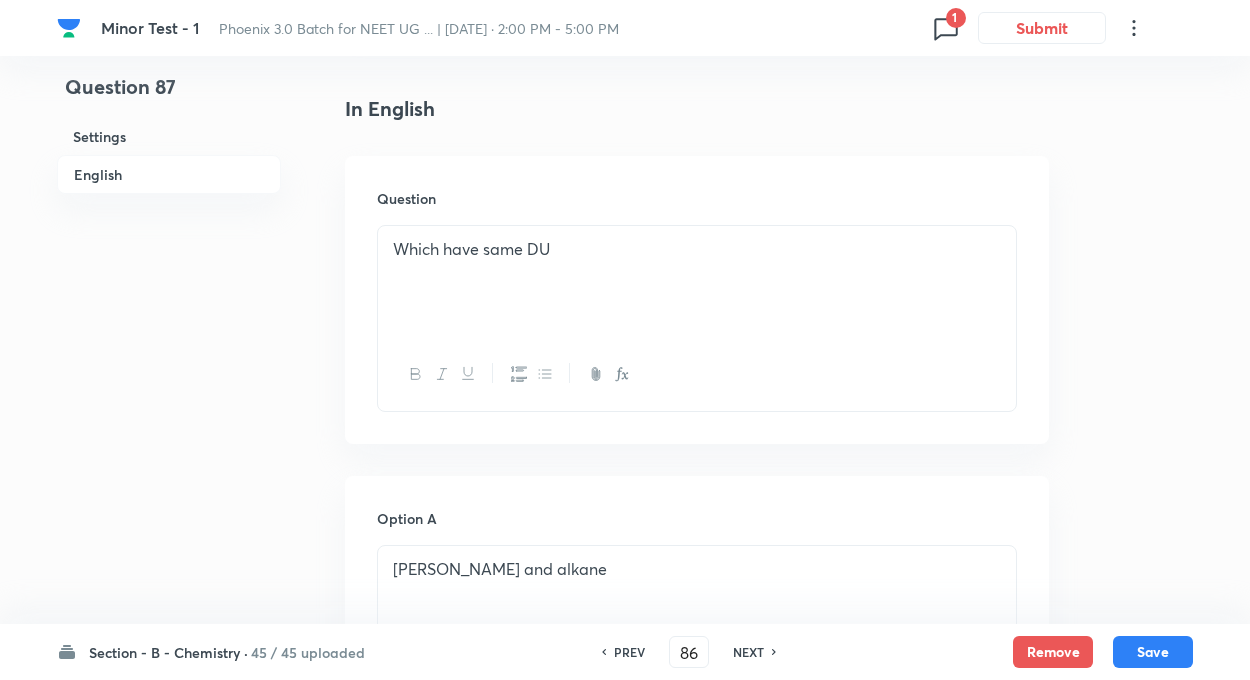 type on "87" 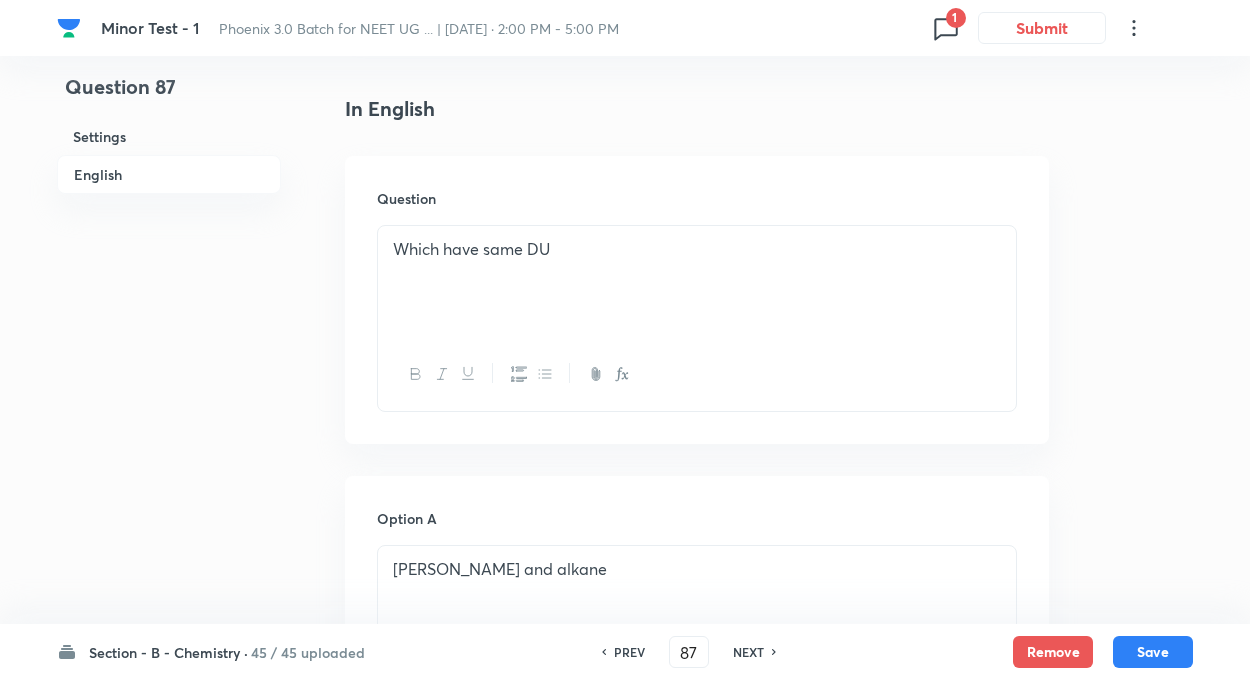 checkbox on "false" 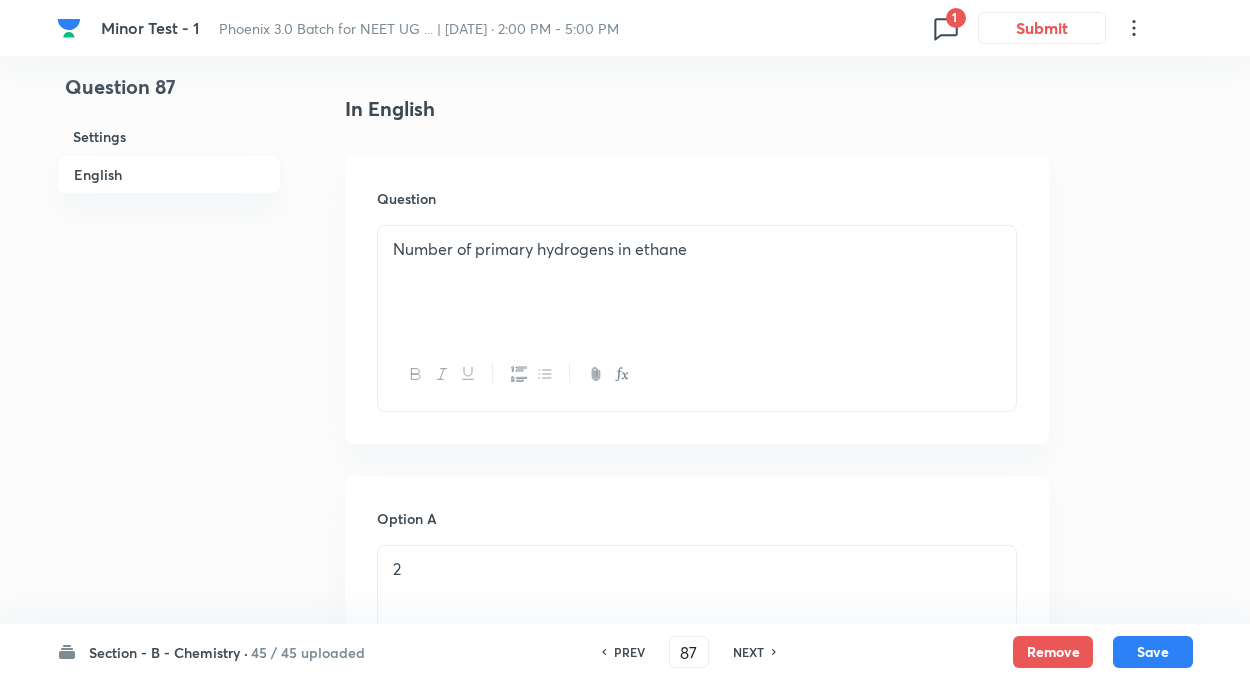 click on "Question 87 Settings English Settings Type Single choice correct 4 options + 4 marks - 1 mark Edit Concept Chemistry Organic Chemistry Classification and Nomenclature Nomenclature of Aromatic Compounds Edit Additional details Easy Fact Not from PYQ paper No equation Edit In English Question Number of primary hydrogens in ethane Option A 2 Mark as correct answer Option B 4 Mark as correct answer Option C 6 Marked as correct Option D 5 Mark as correct answer Solution Two primary carbons and each have three primary hydrogens so total 6 hydrogens" at bounding box center (625, 847) 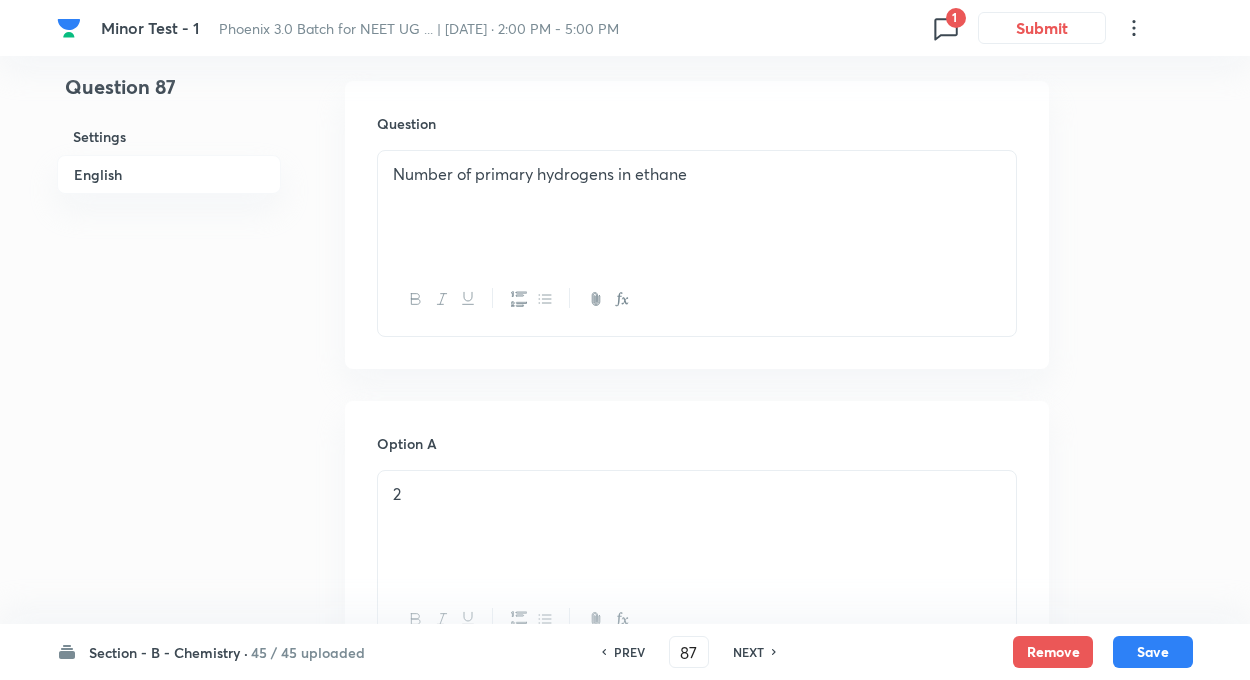 scroll, scrollTop: 600, scrollLeft: 0, axis: vertical 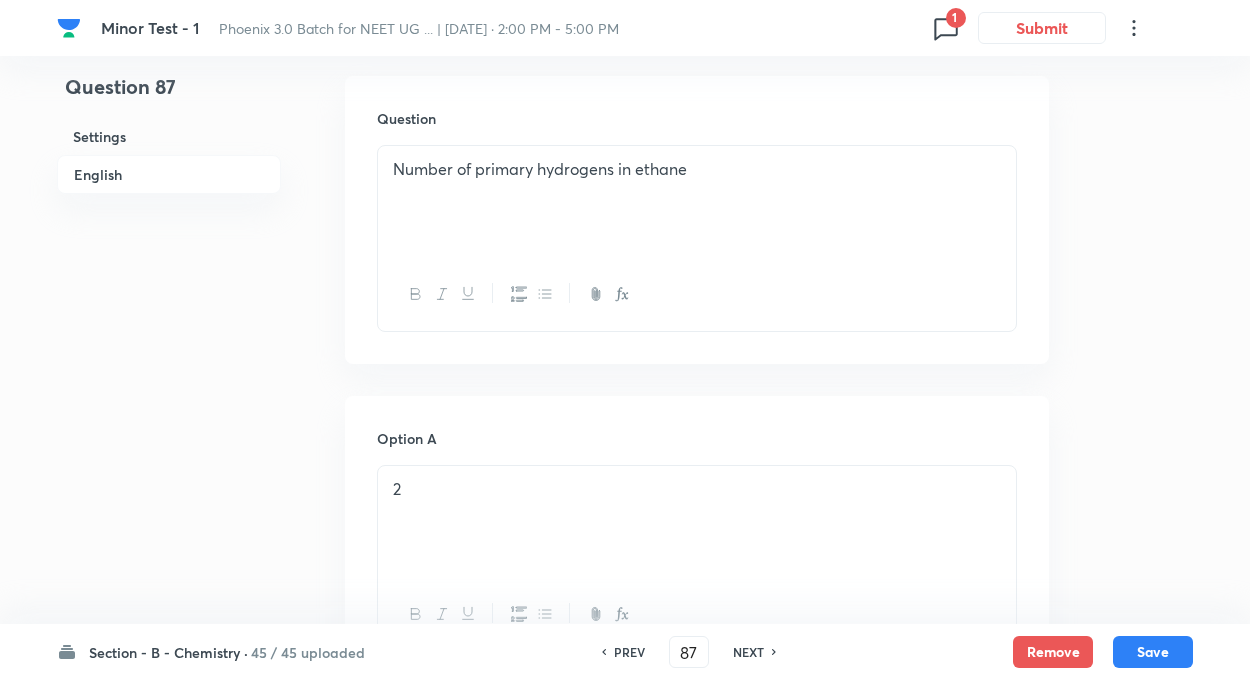 click on "PREV" at bounding box center (629, 652) 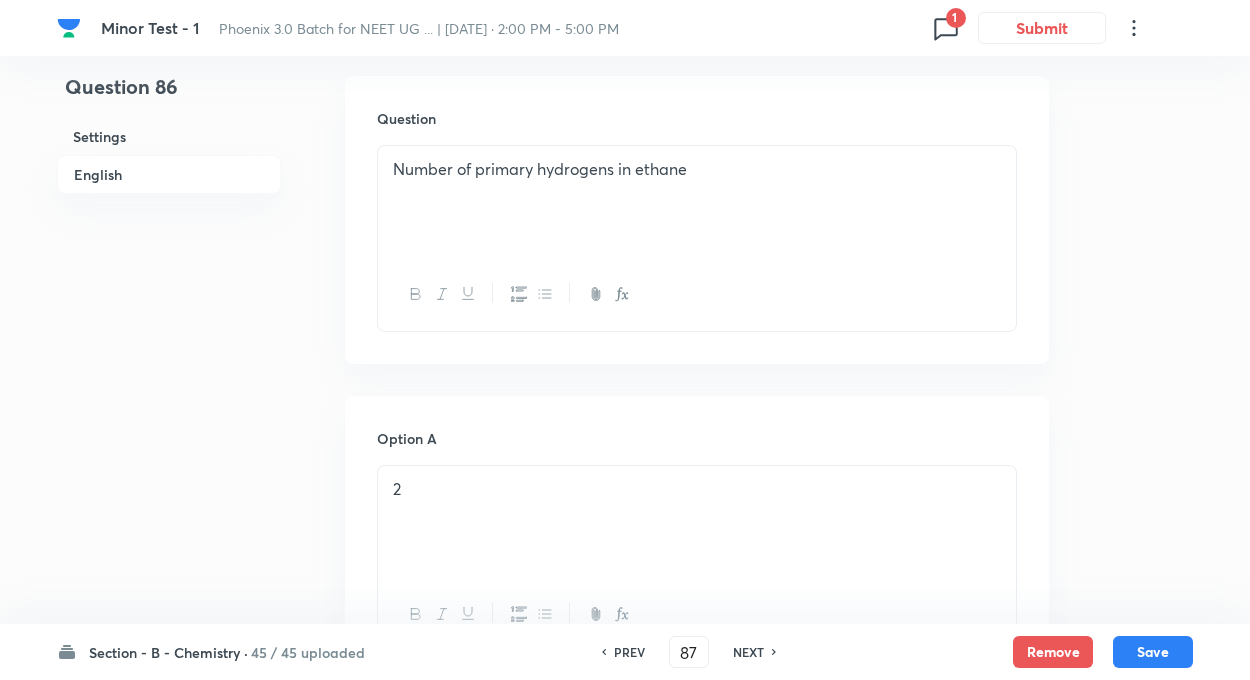 type on "86" 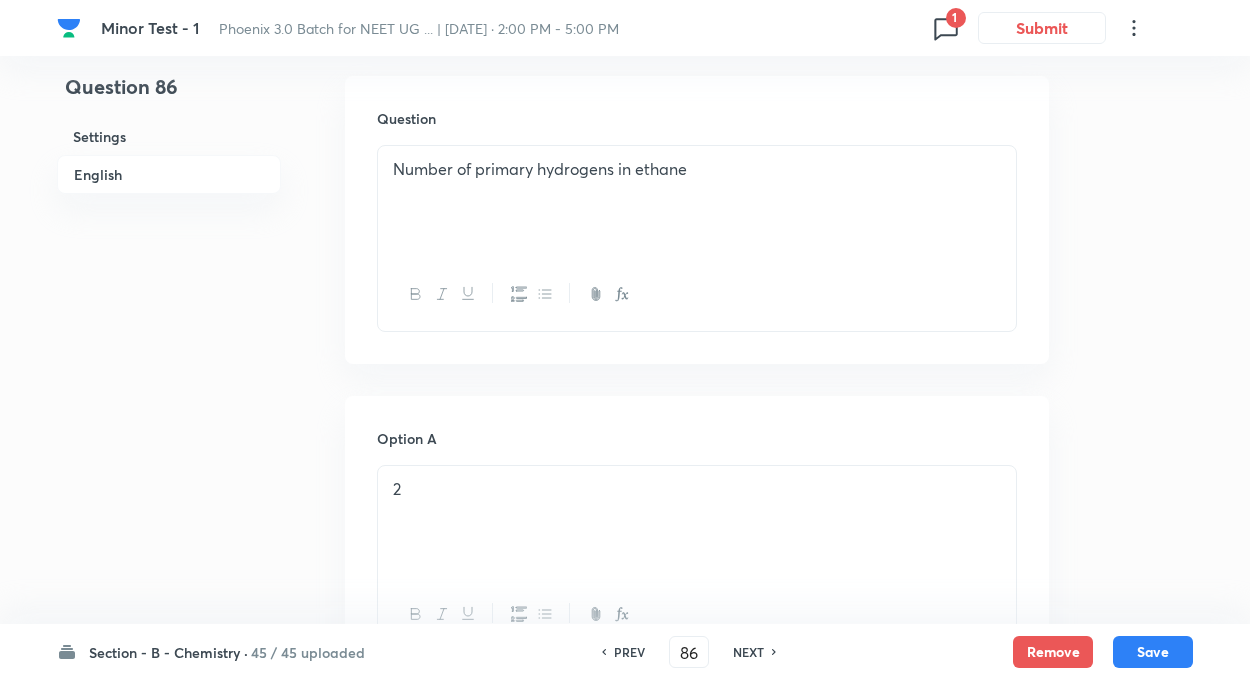 checkbox on "false" 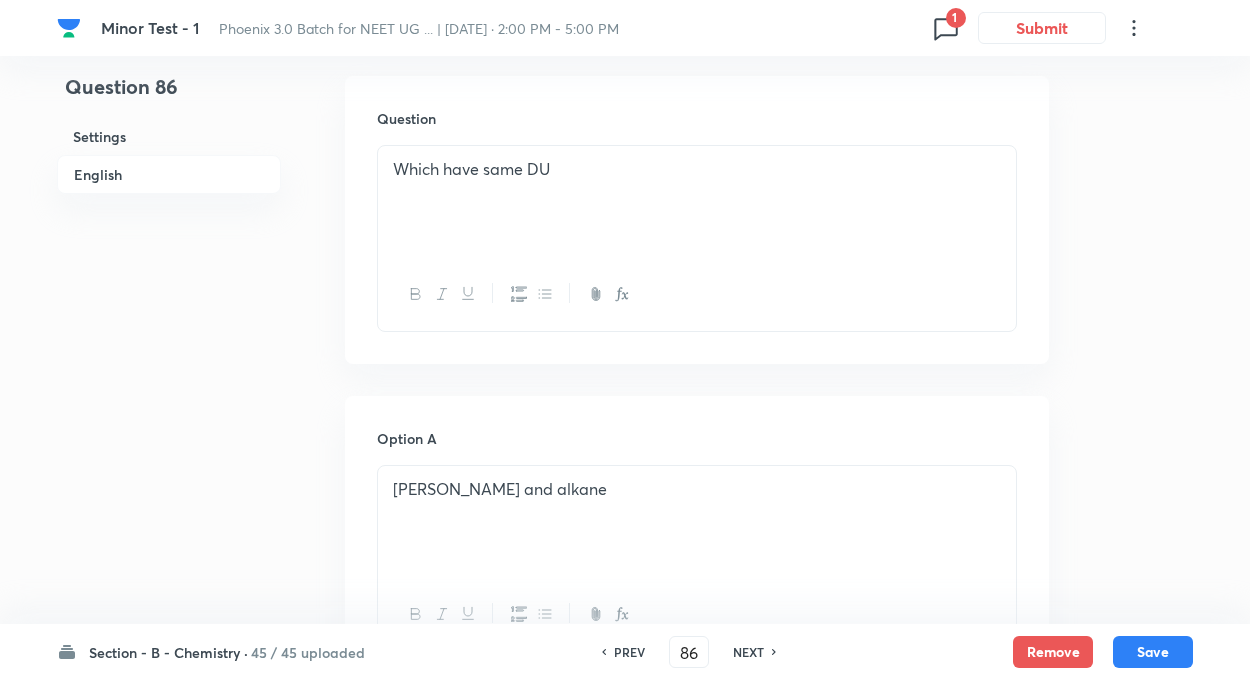 click on "PREV" at bounding box center (629, 652) 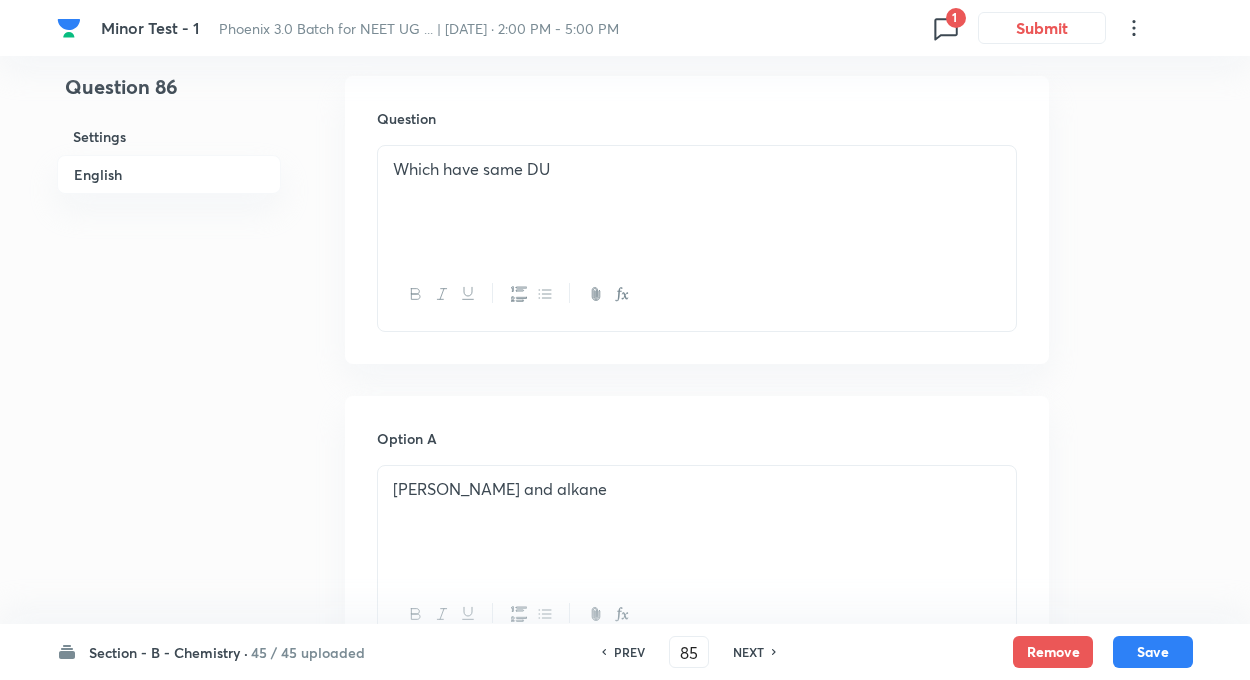 checkbox on "false" 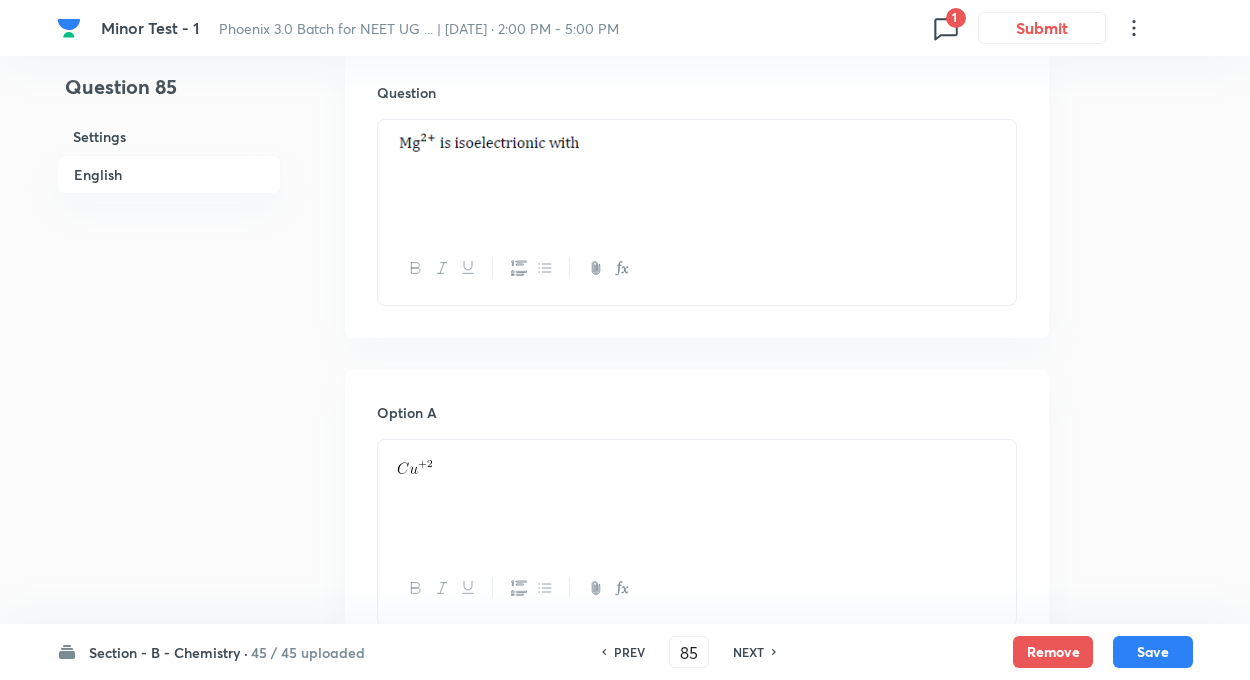 checkbox on "true" 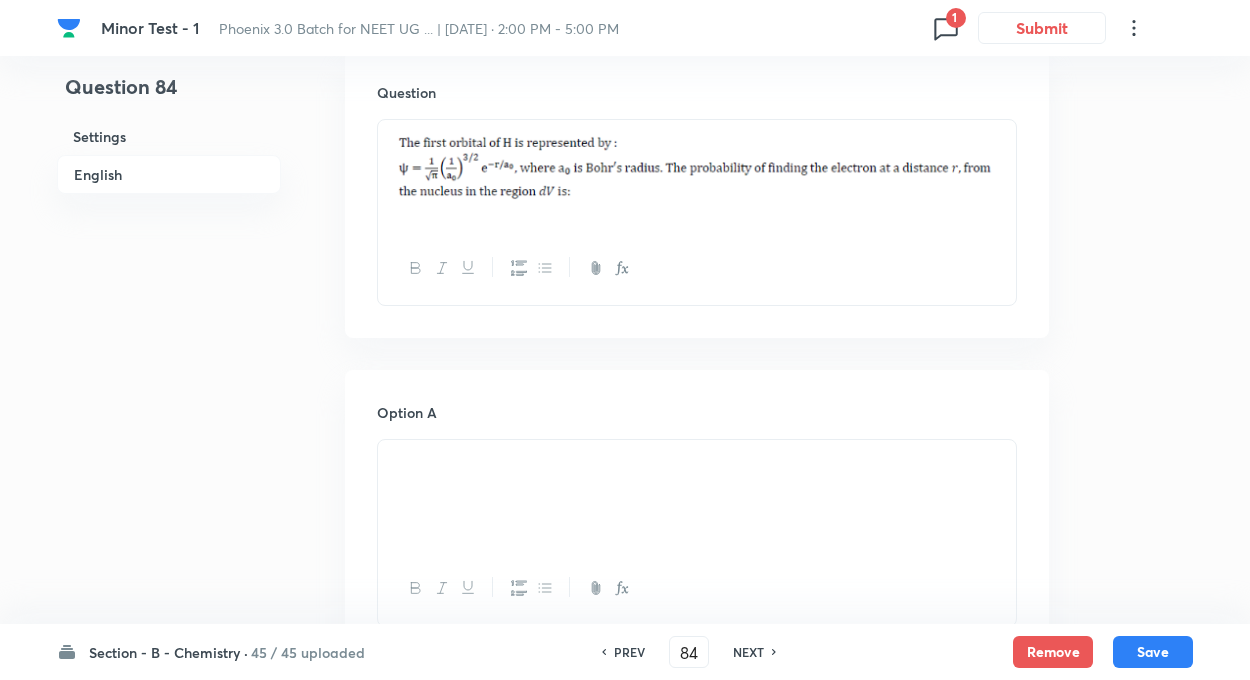 checkbox on "true" 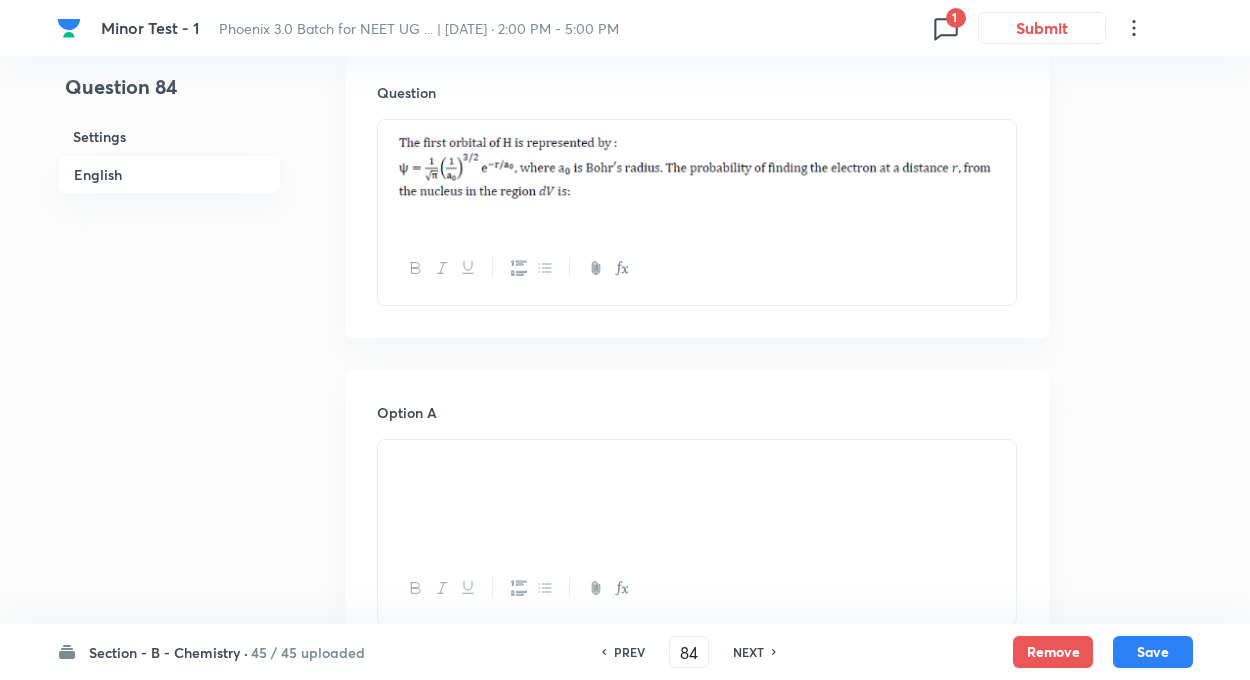 click on "PREV" at bounding box center [629, 652] 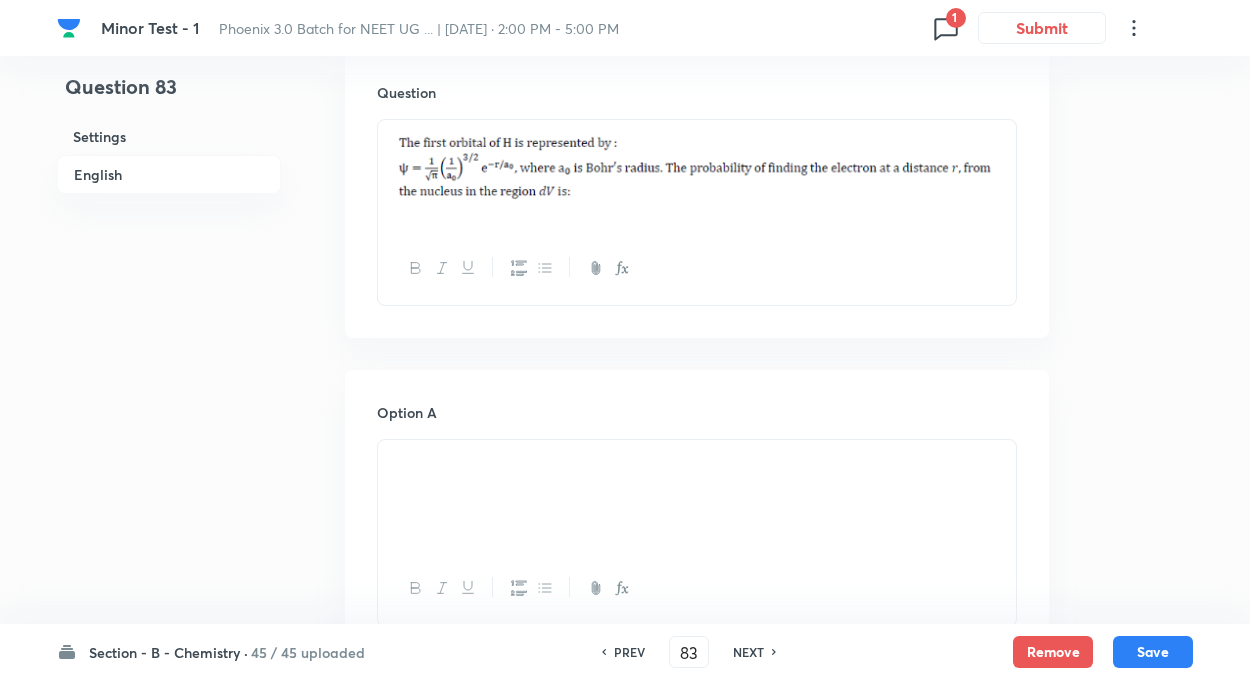 type 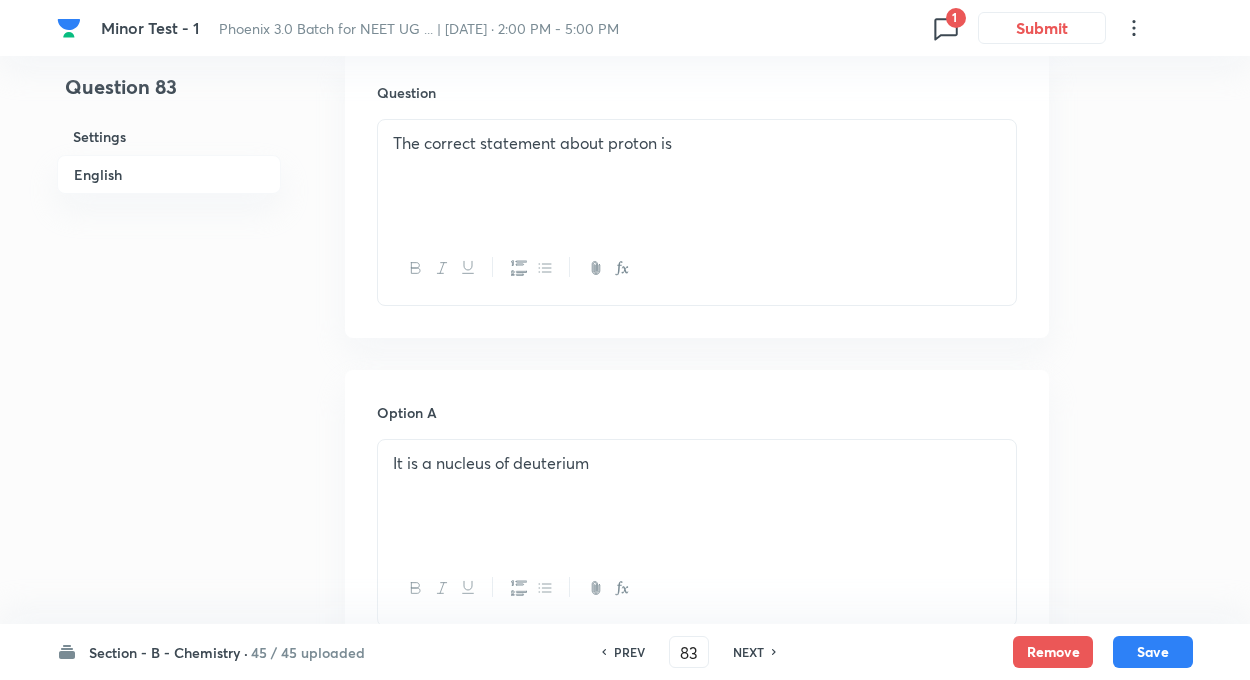 click on "PREV" at bounding box center [629, 652] 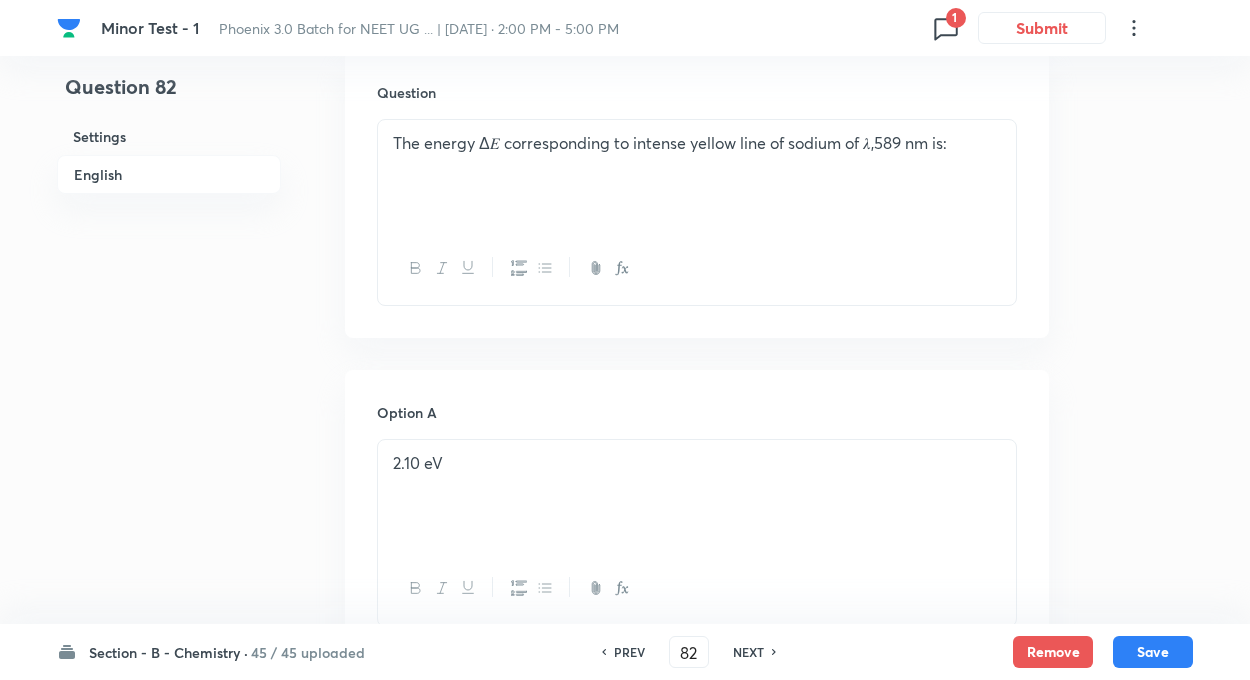 click on "PREV" at bounding box center [629, 652] 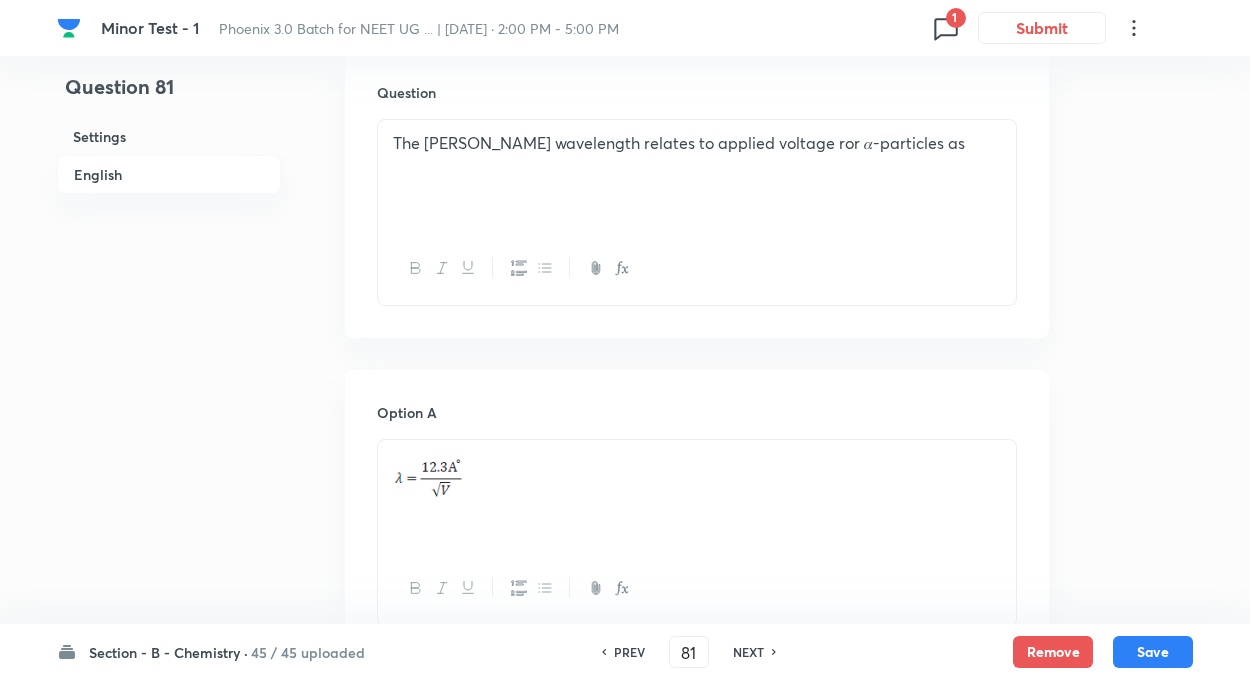 click on "PREV" at bounding box center (629, 652) 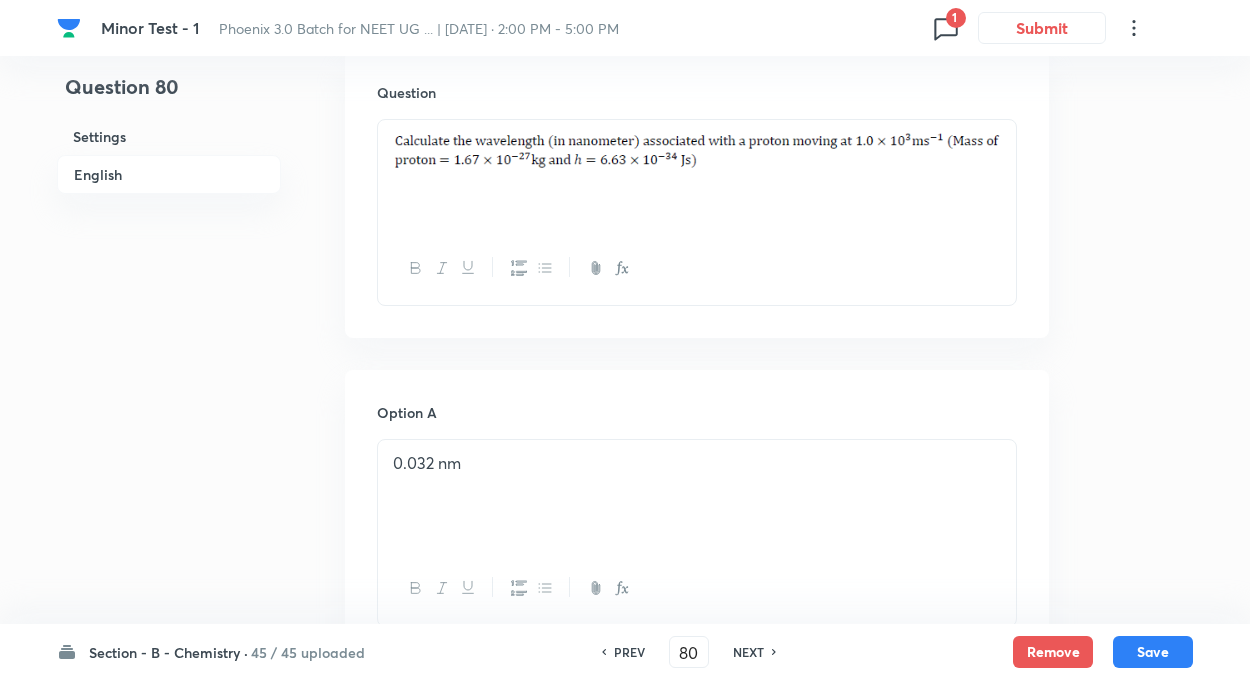 click on "PREV" at bounding box center (629, 652) 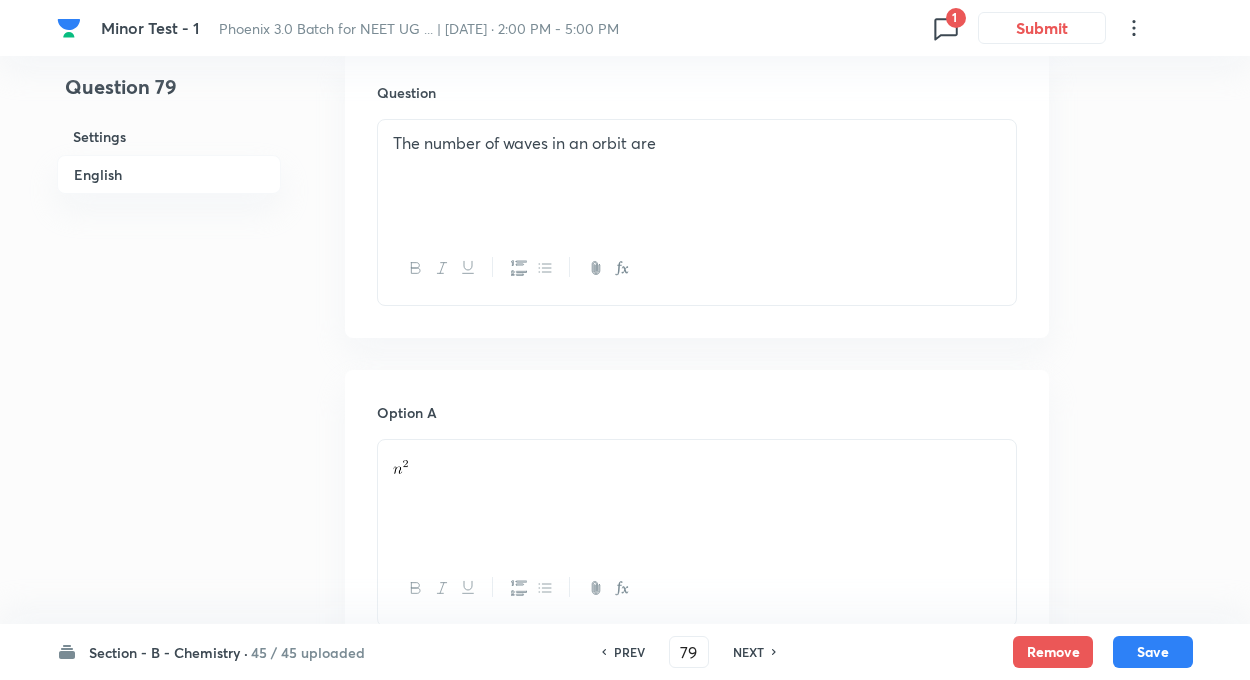 click on "PREV" at bounding box center (629, 652) 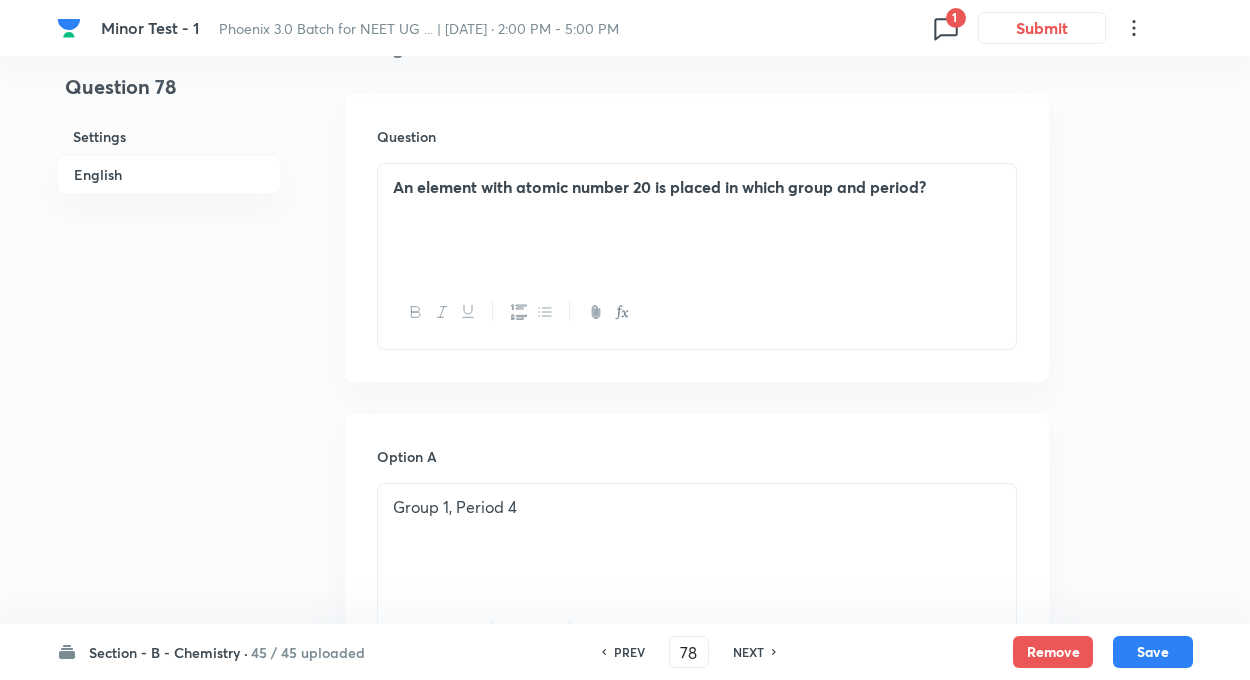 click on "PREV" at bounding box center (629, 652) 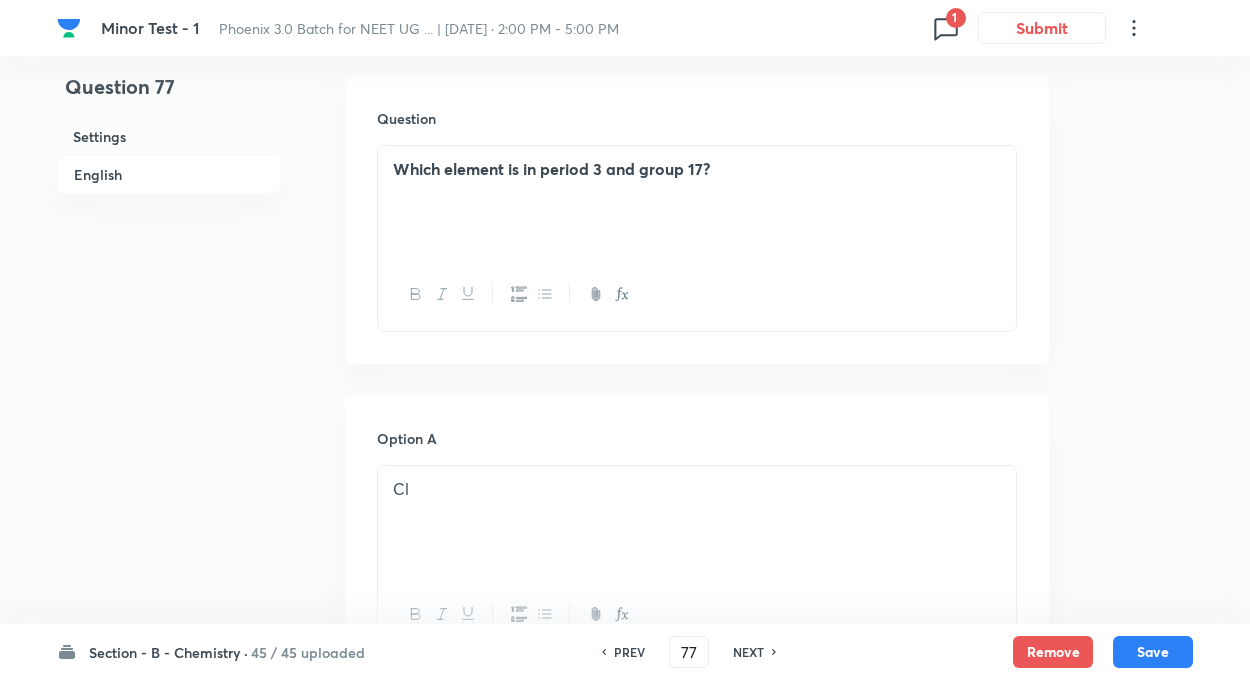 click on "PREV" at bounding box center (629, 652) 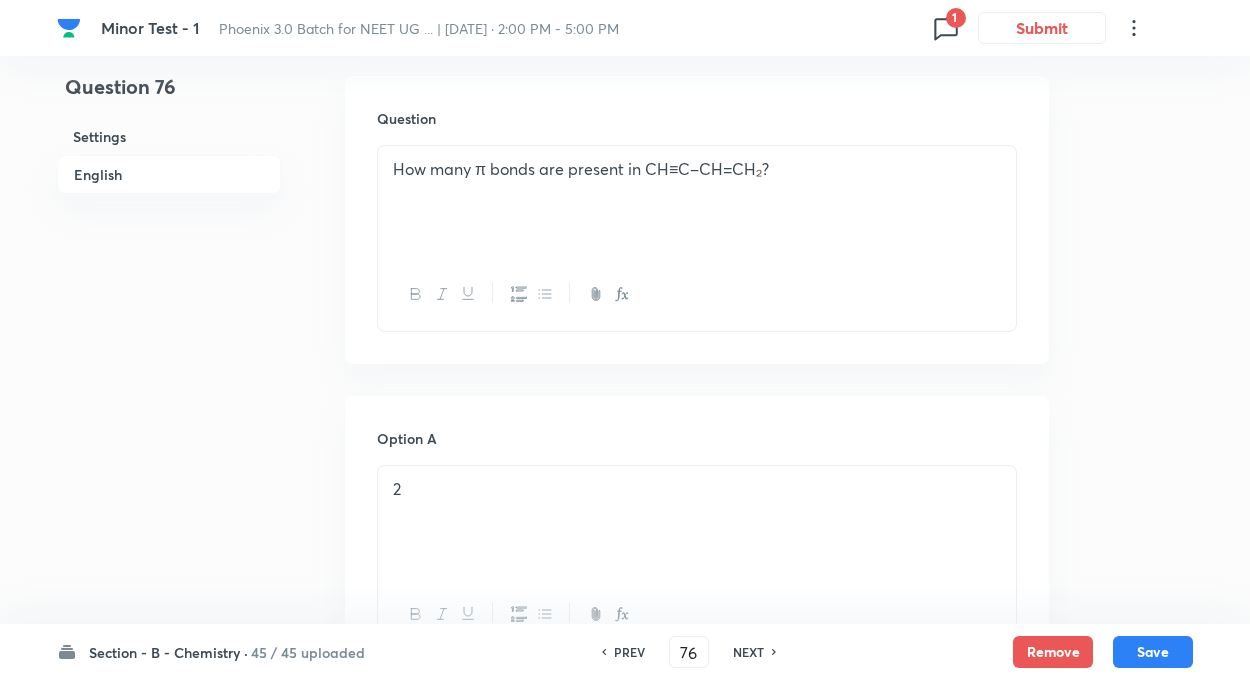 click on "PREV" at bounding box center (629, 652) 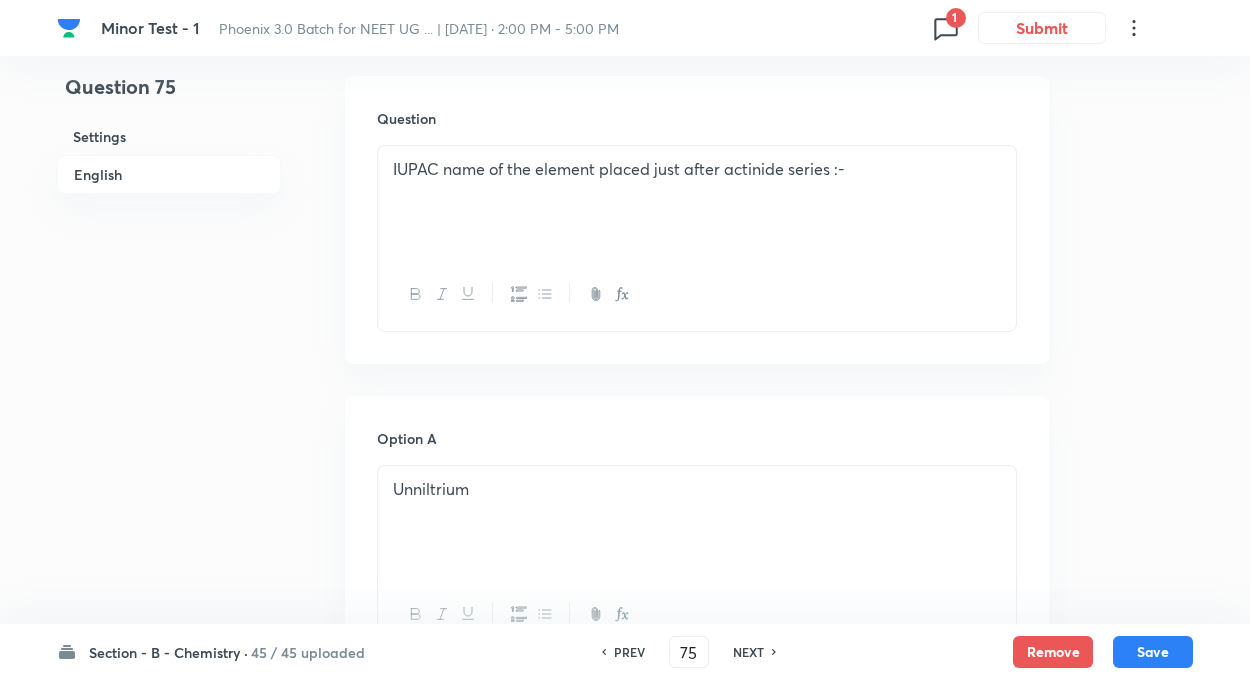 click on "PREV" at bounding box center (629, 652) 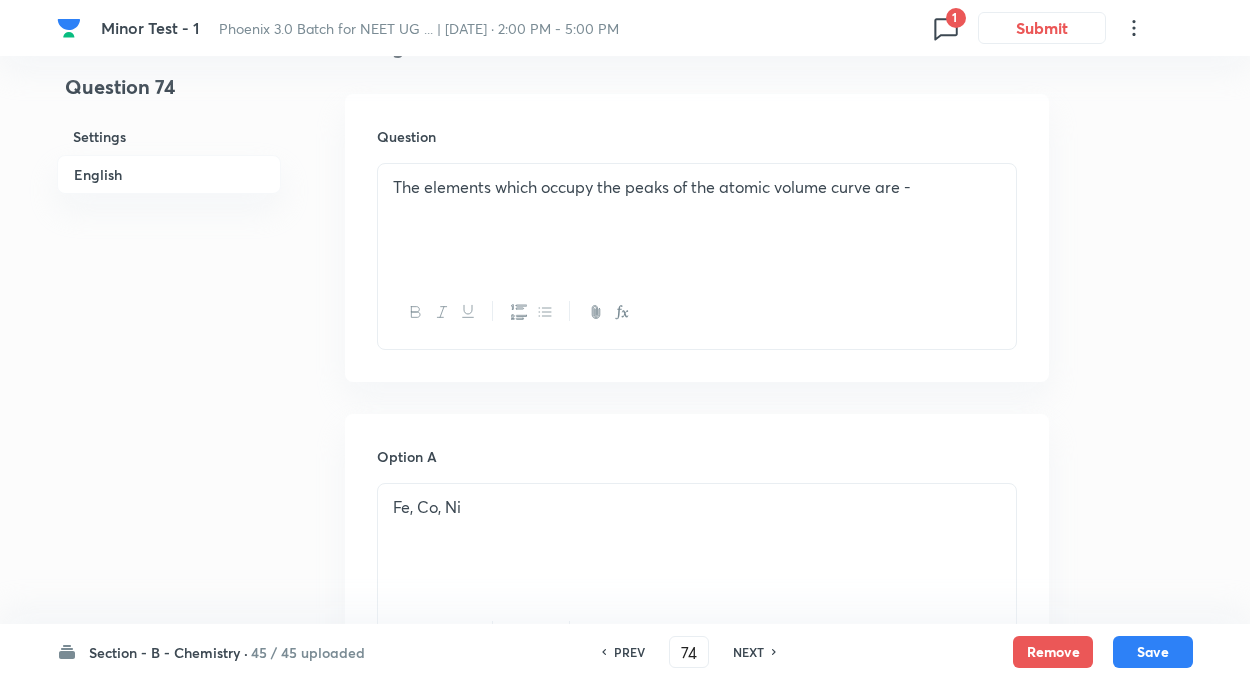 click on "PREV" at bounding box center (629, 652) 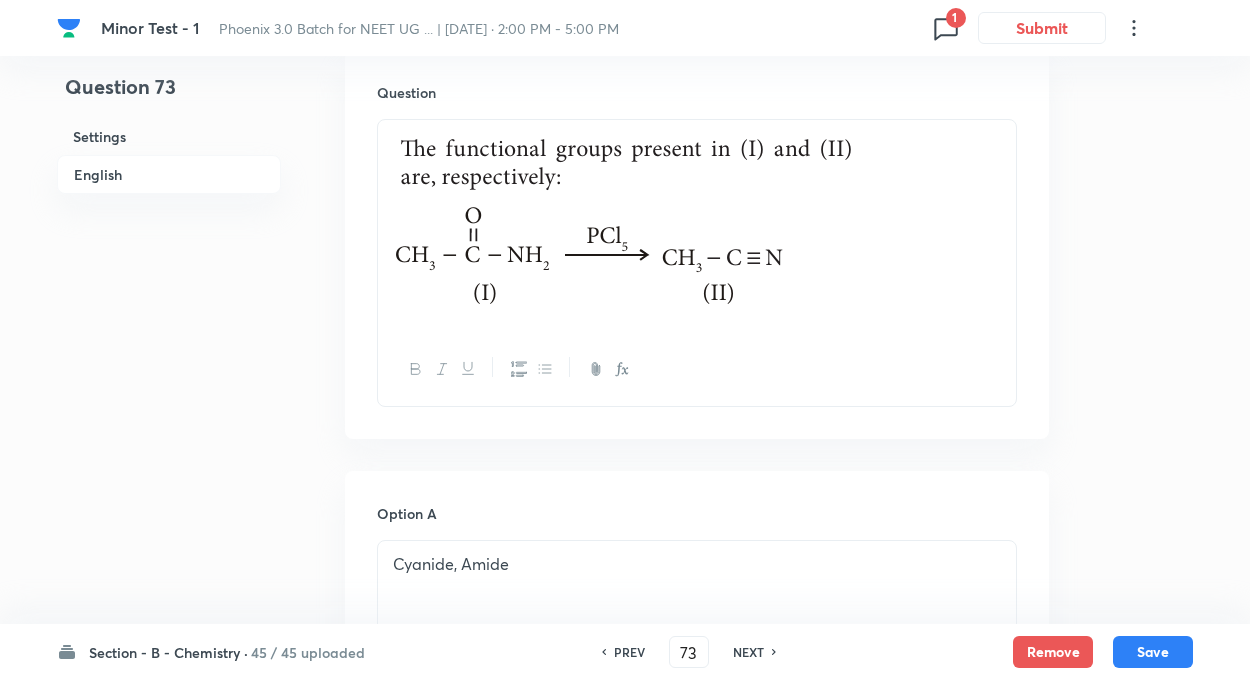 click on "PREV" at bounding box center [629, 652] 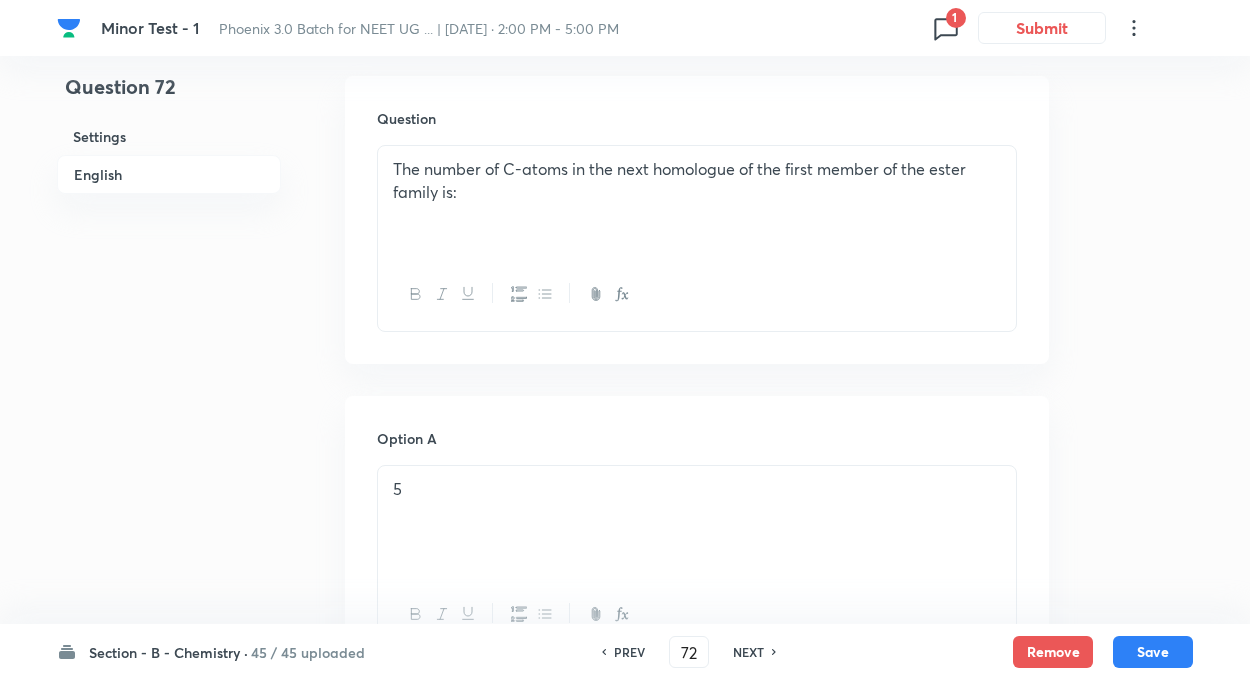click on "PREV" at bounding box center (629, 652) 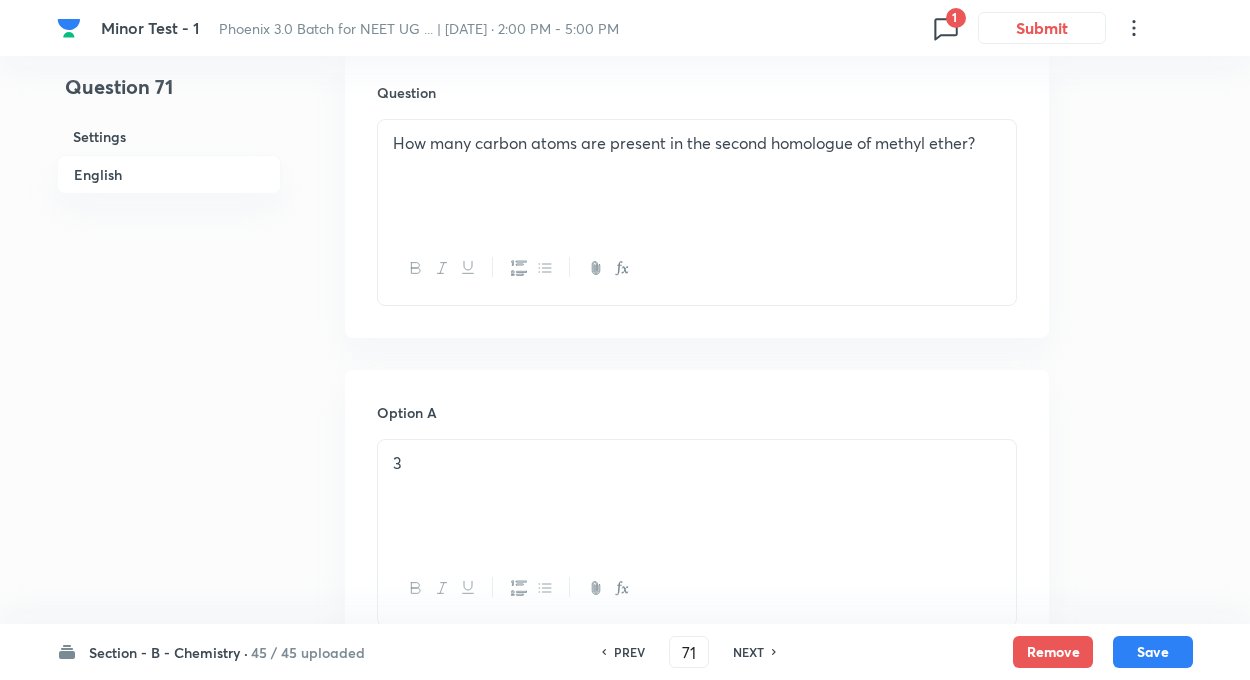 click on "PREV" at bounding box center [629, 652] 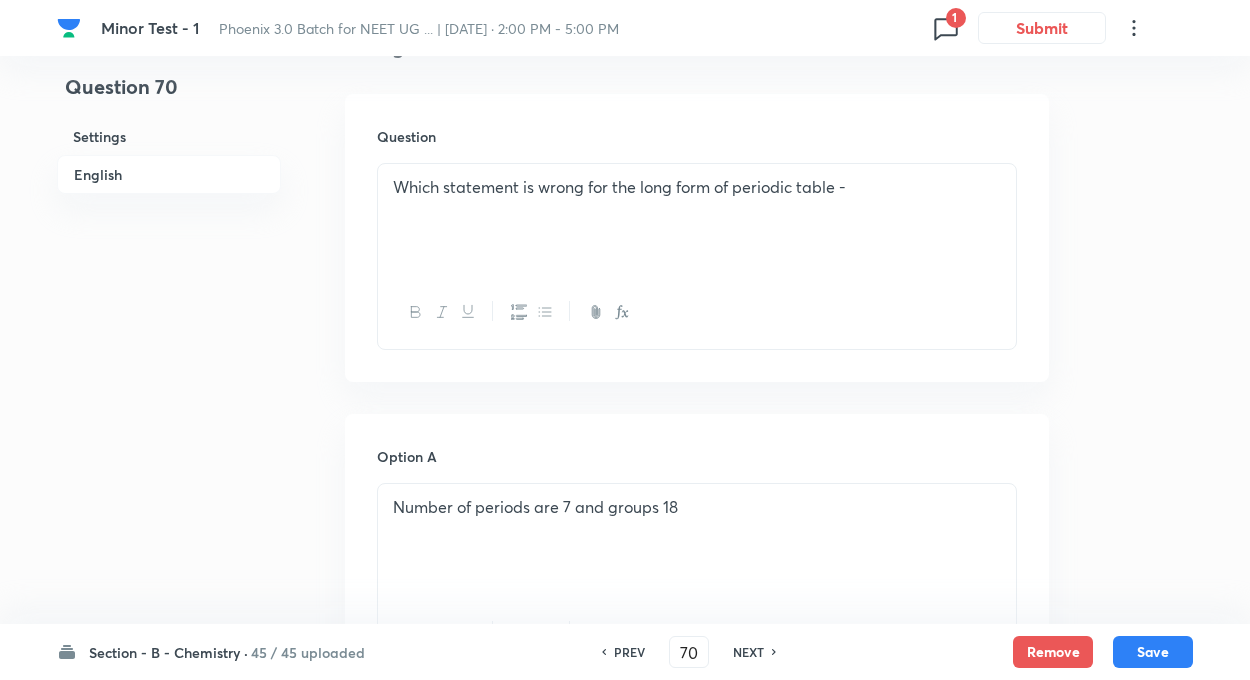 click on "PREV" at bounding box center [629, 652] 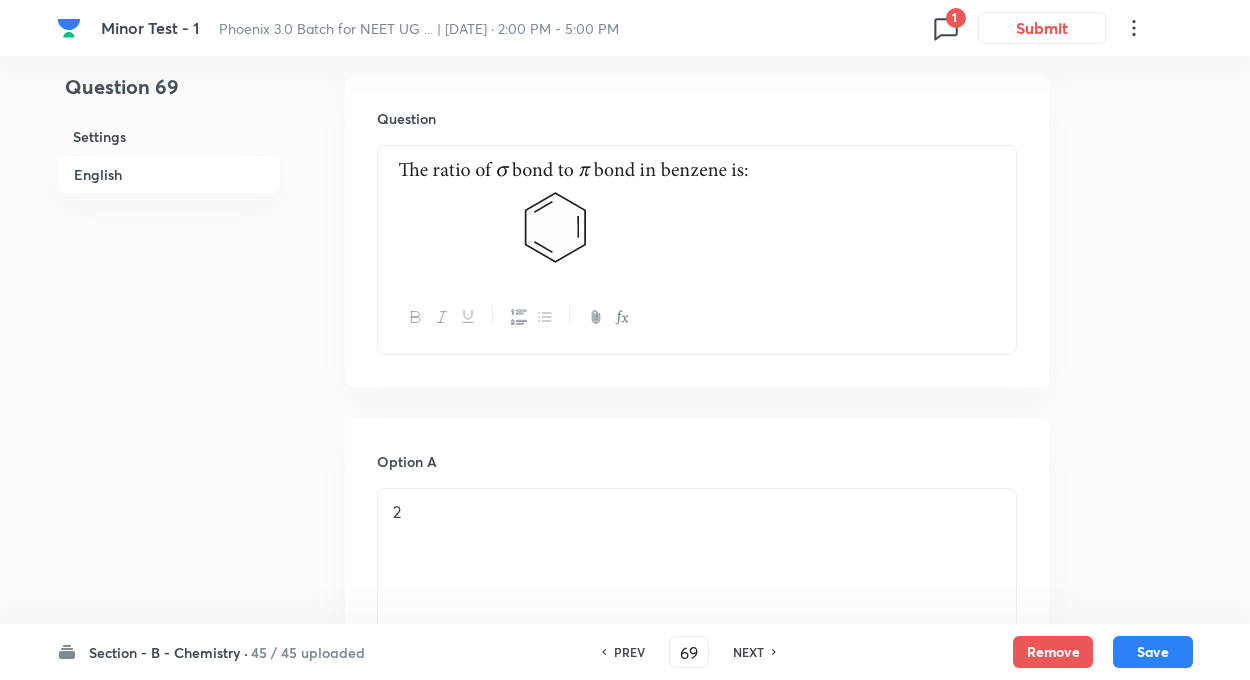 click on "PREV" at bounding box center (629, 652) 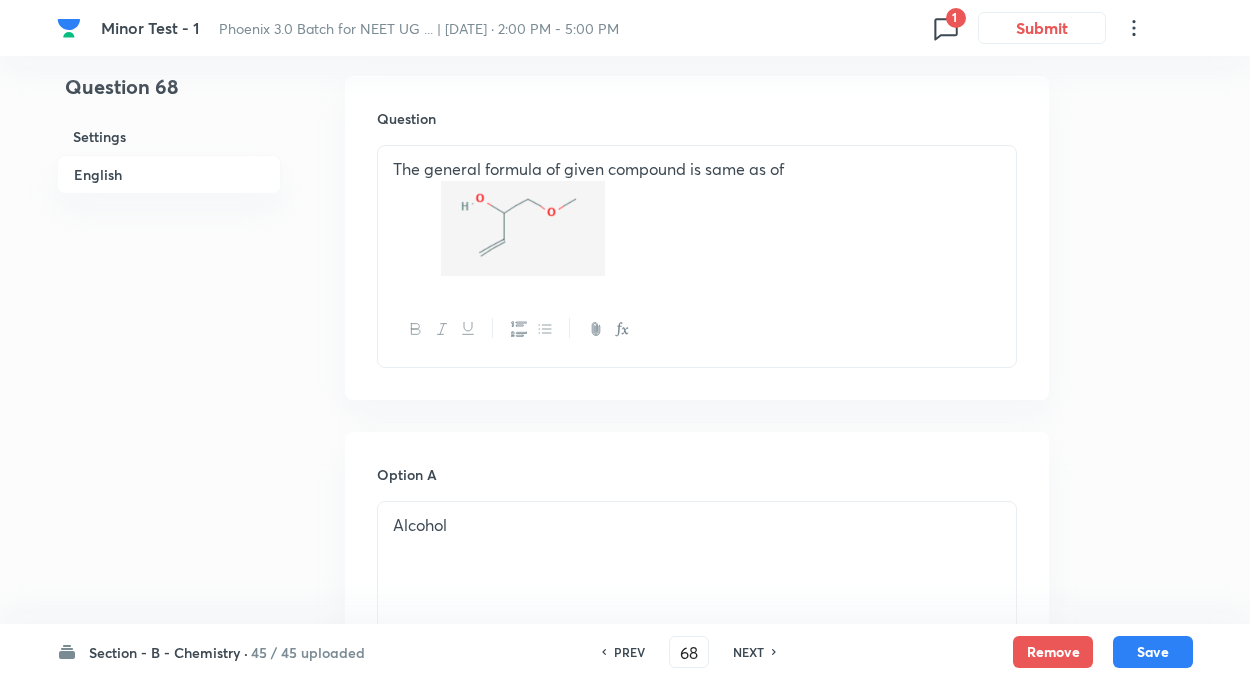 click on "PREV" at bounding box center (629, 652) 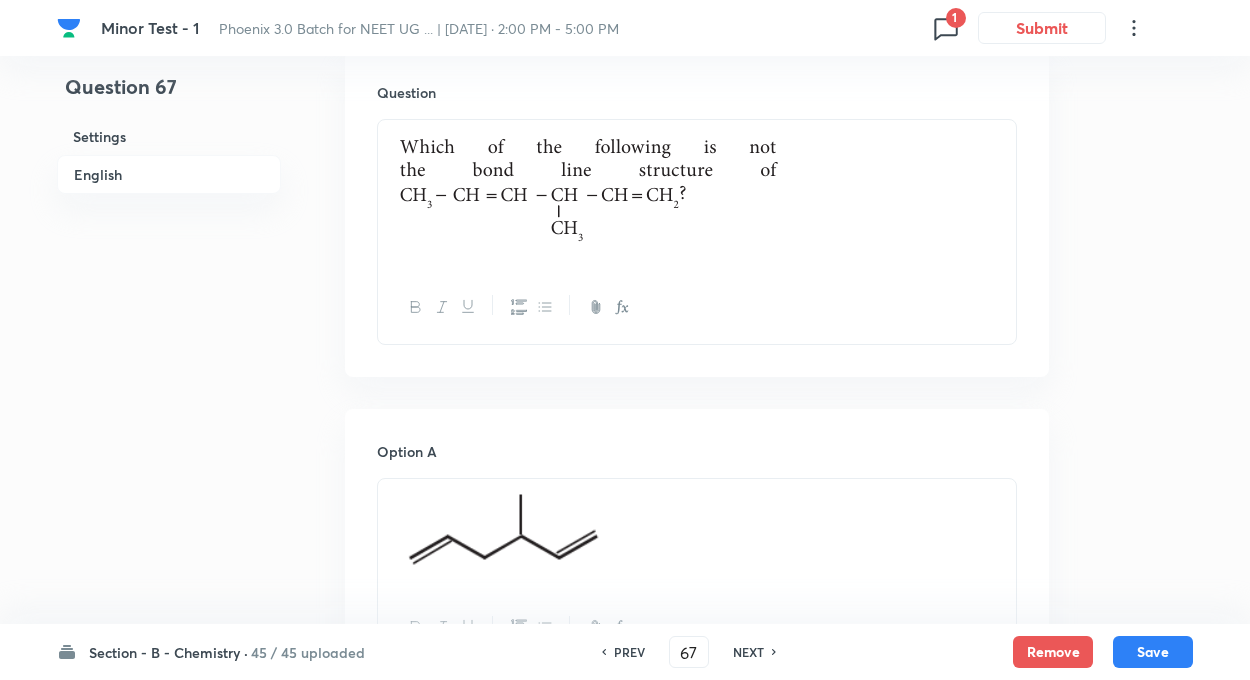 click on "PREV" at bounding box center [629, 652] 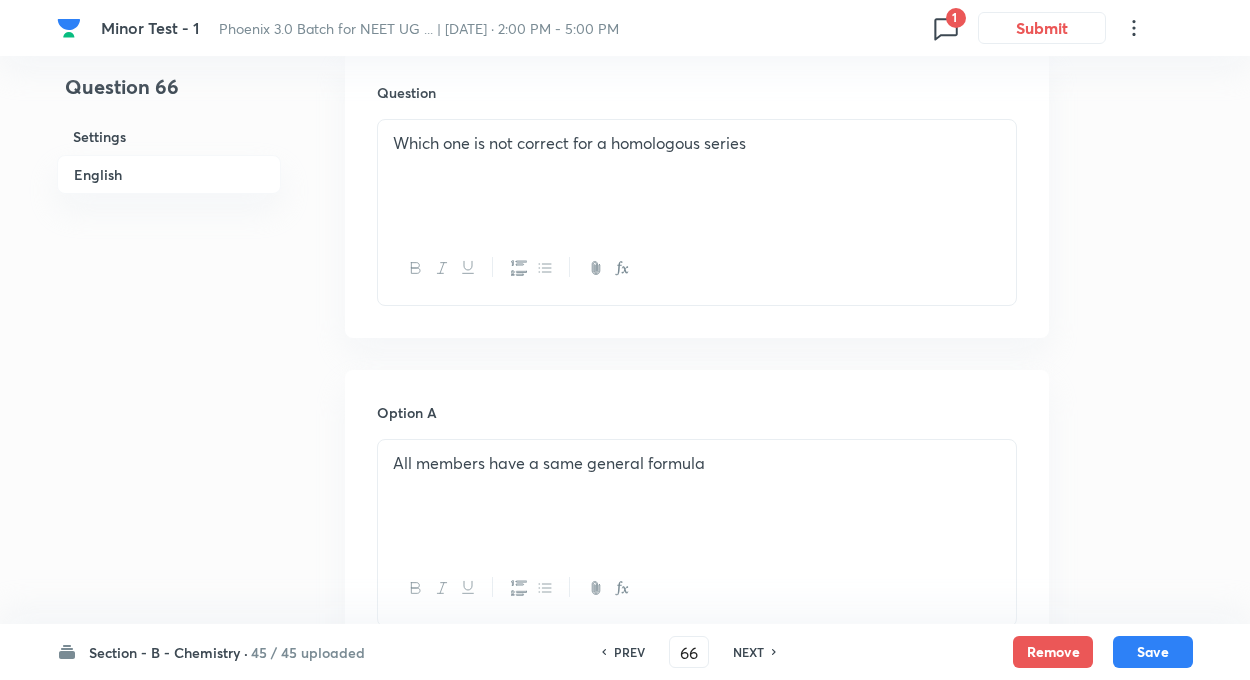 click on "PREV" at bounding box center [629, 652] 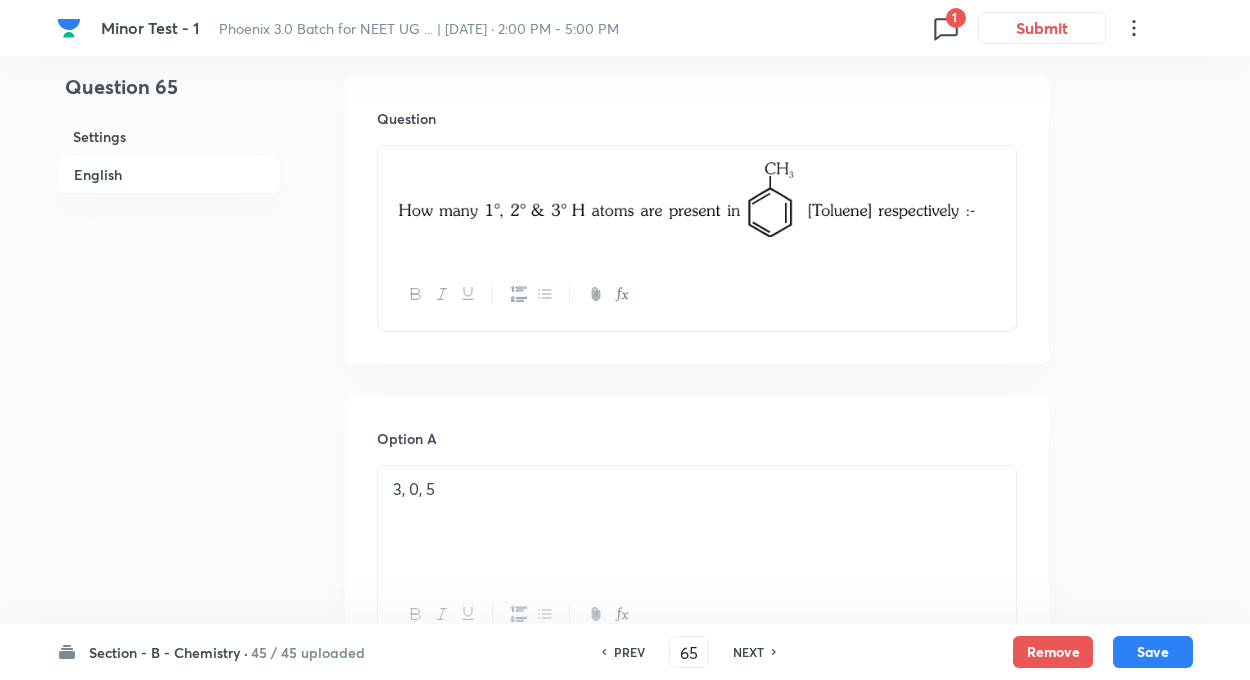 click on "PREV" at bounding box center (629, 652) 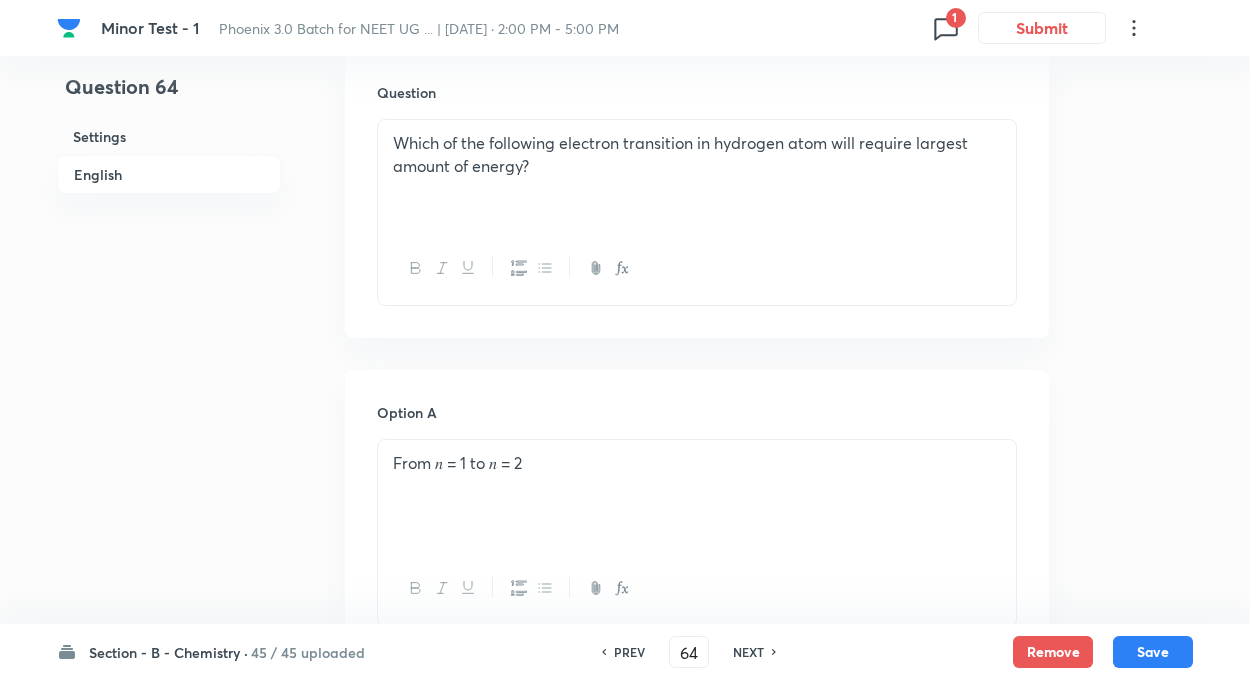 click on "PREV" at bounding box center [629, 652] 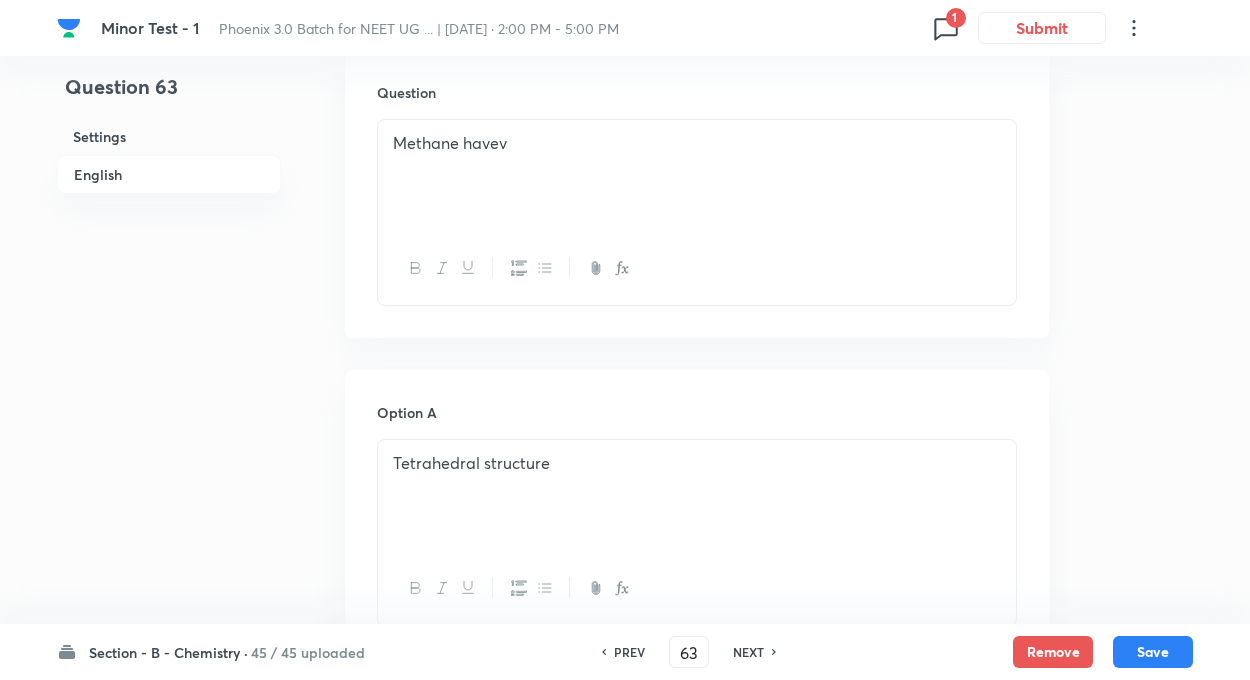 click on "PREV" at bounding box center [629, 652] 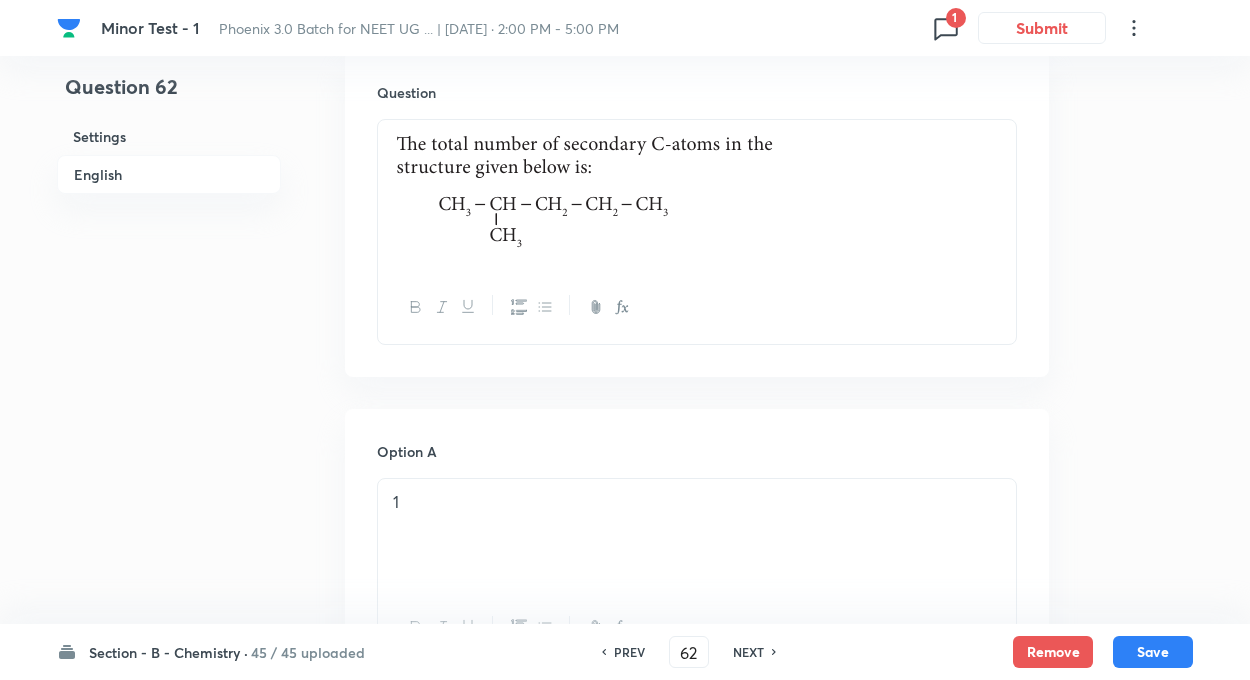 click on "PREV" at bounding box center [629, 652] 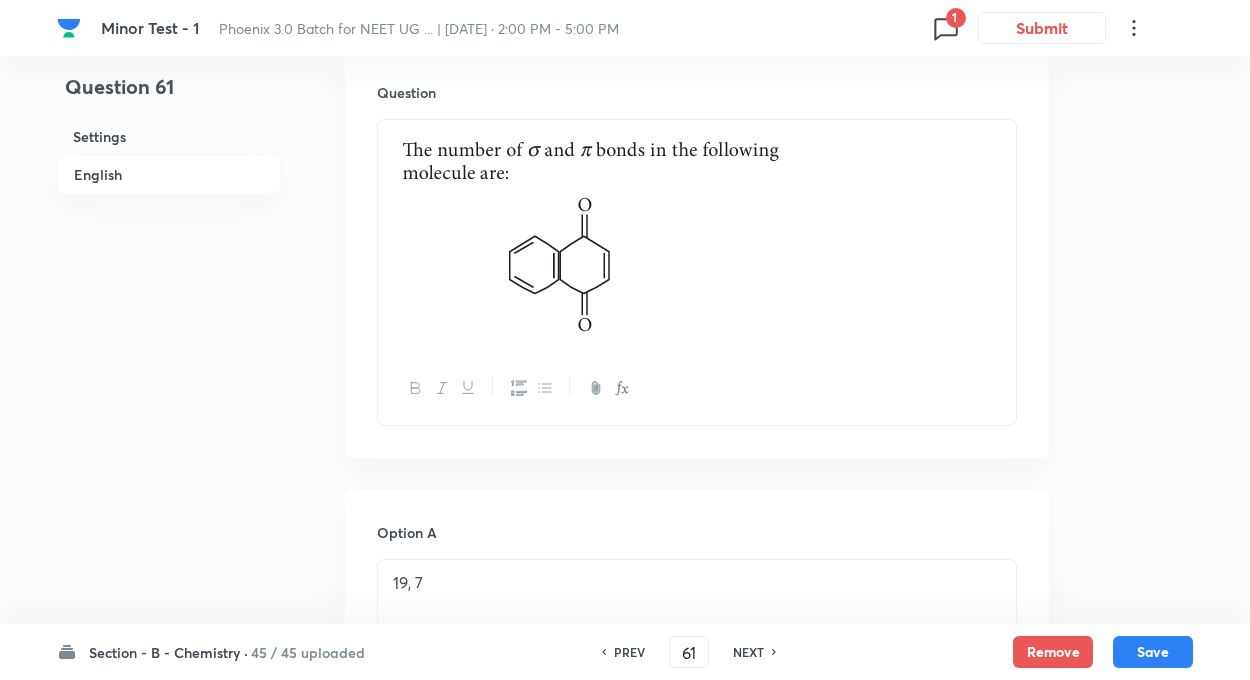 click on "PREV" at bounding box center [629, 652] 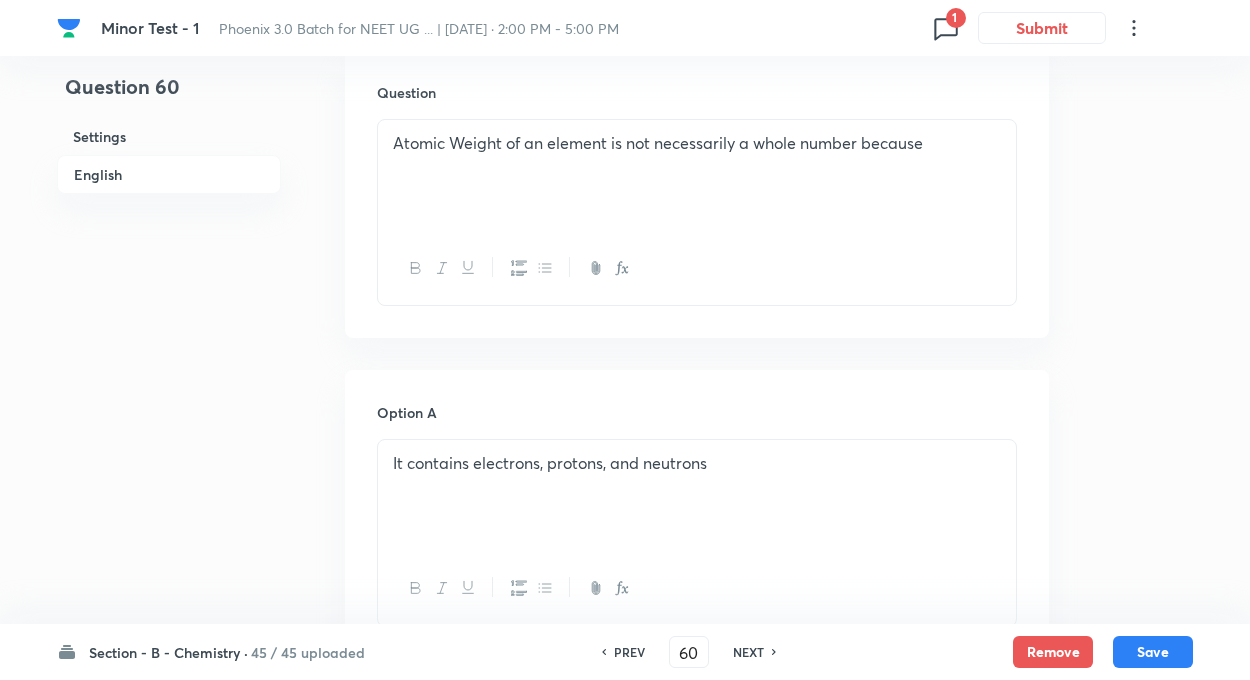 click on "PREV" at bounding box center (629, 652) 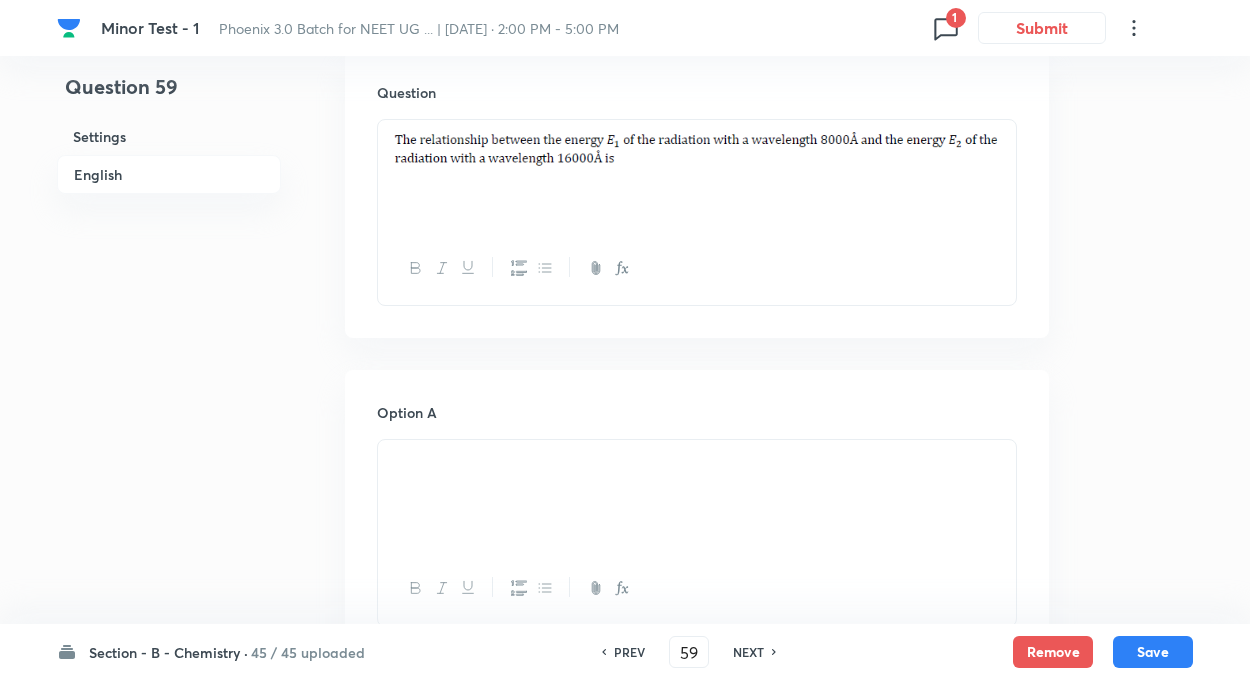 click on "PREV" at bounding box center (629, 652) 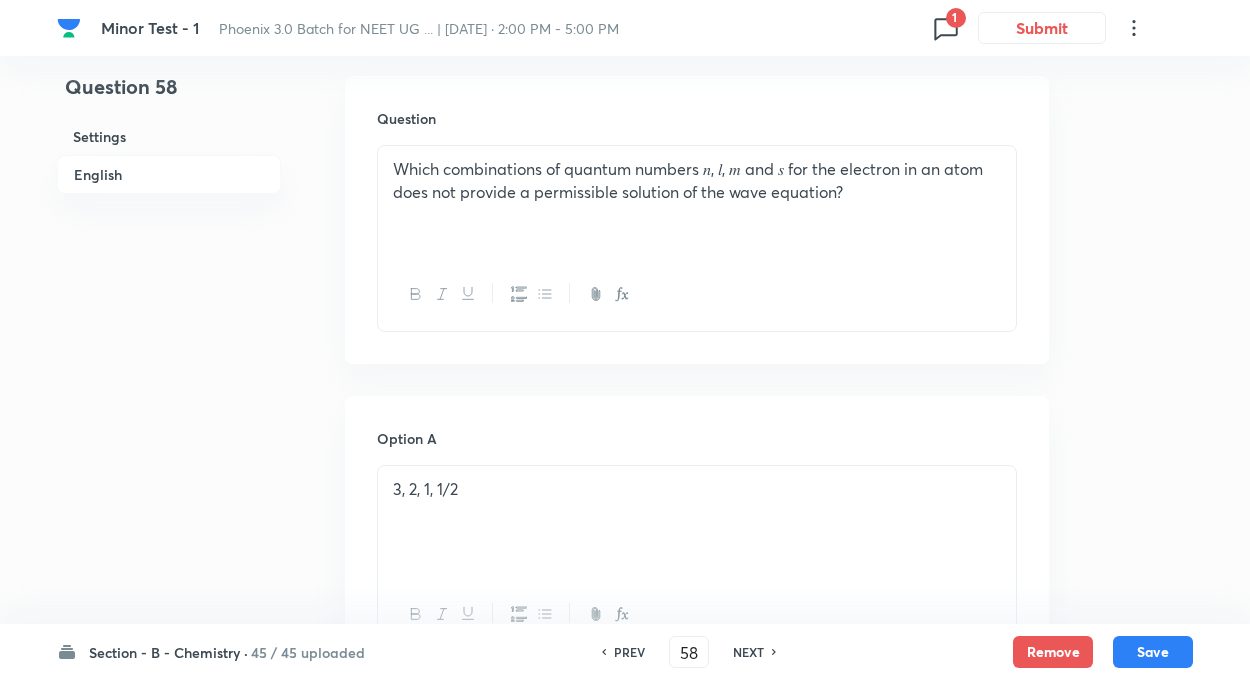 click on "PREV" at bounding box center (629, 652) 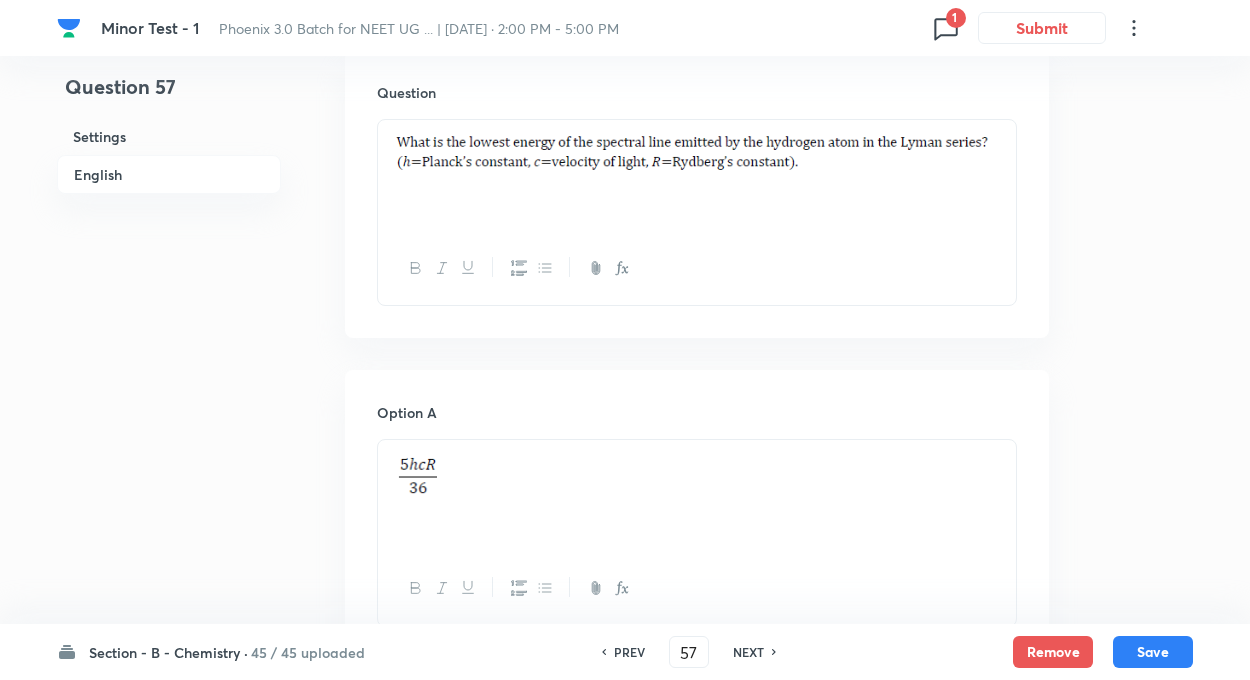 click on "PREV" at bounding box center [629, 652] 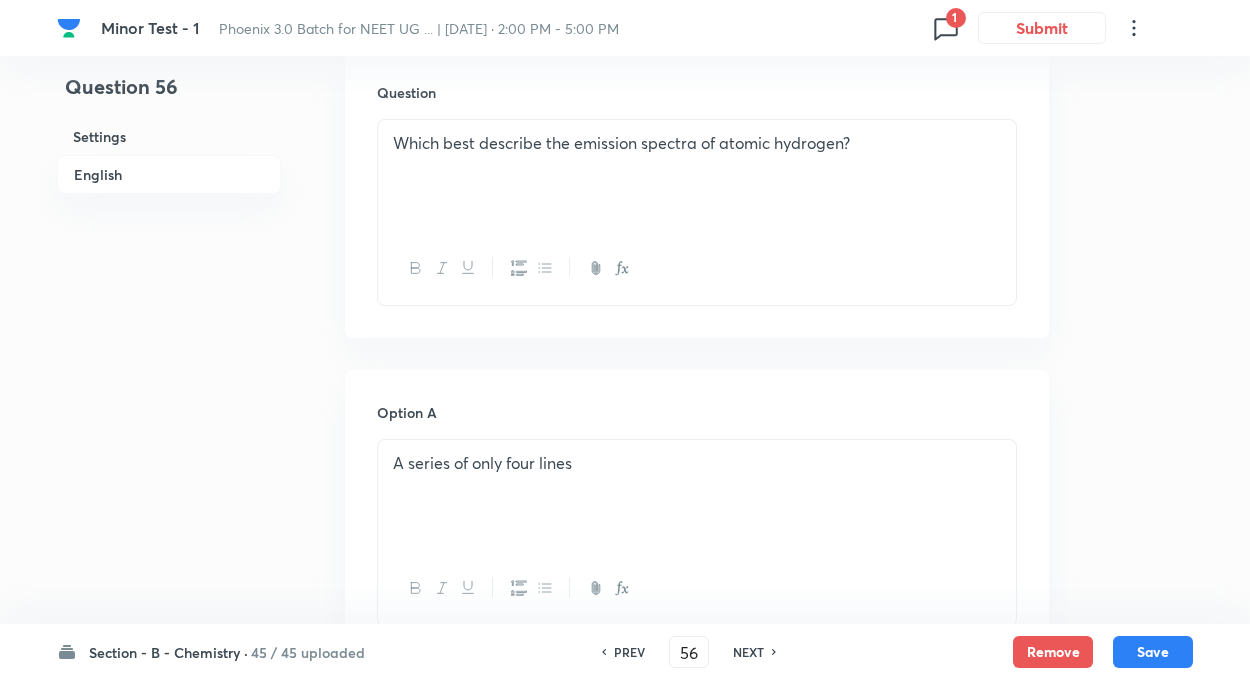 click on "PREV" at bounding box center [629, 652] 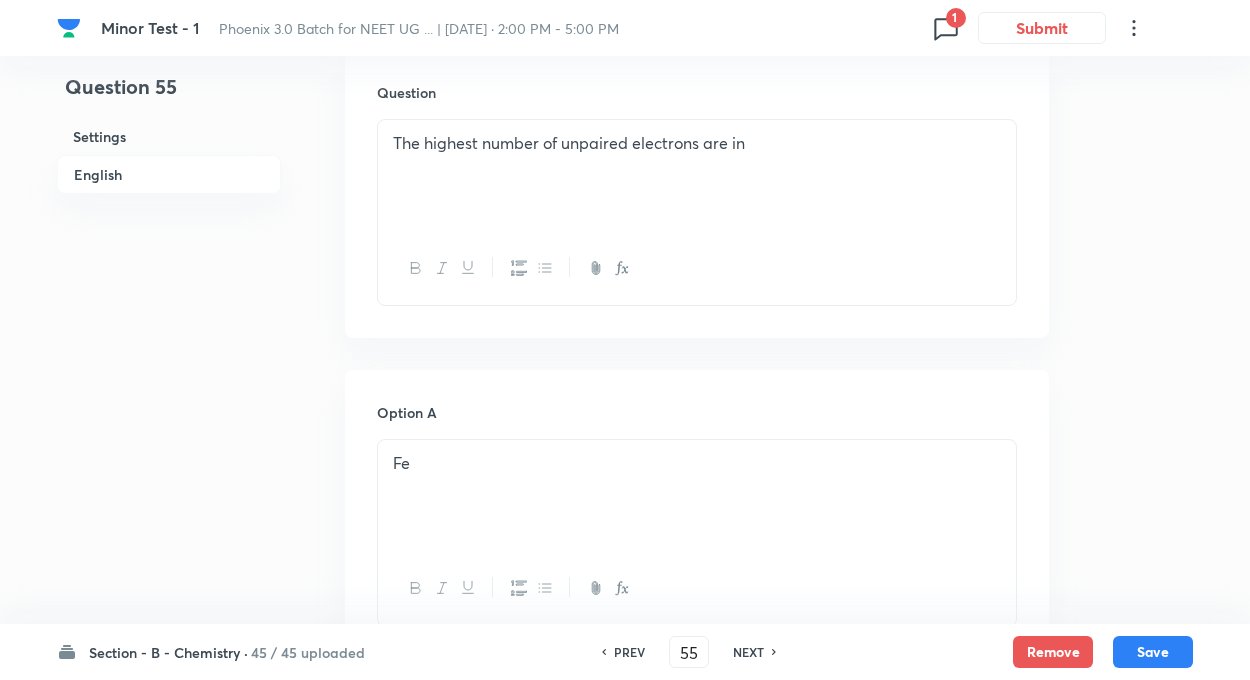 click on "PREV" at bounding box center [629, 652] 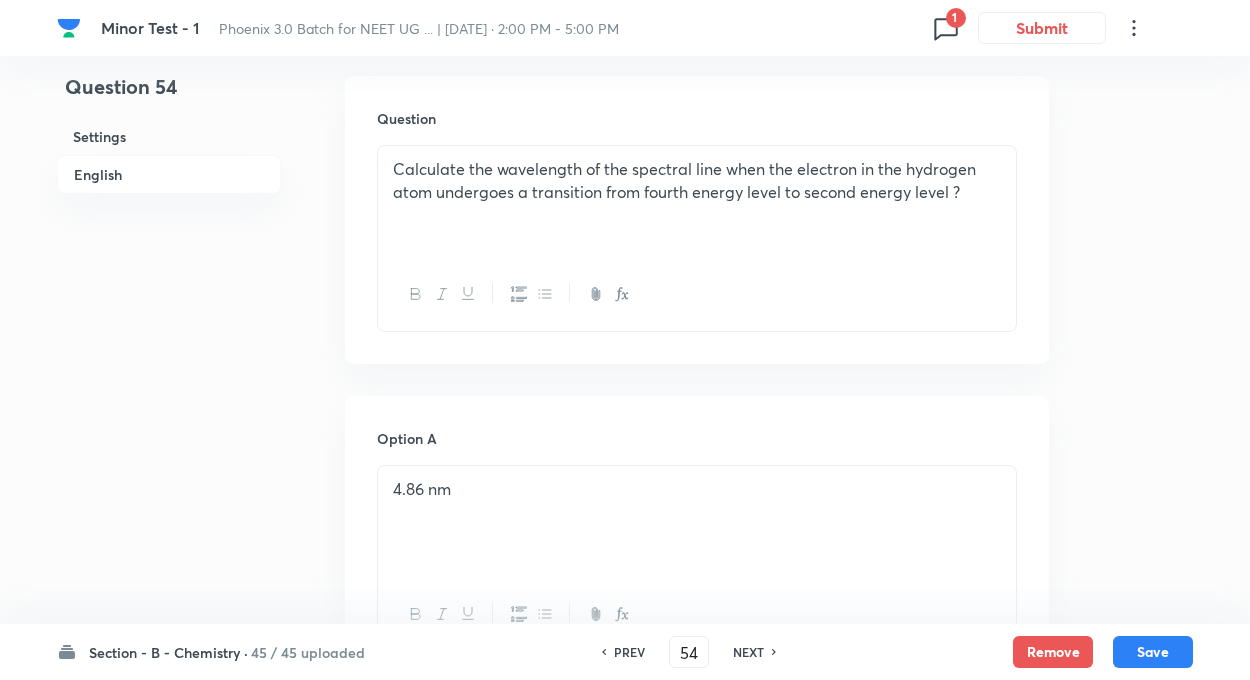 click on "PREV" at bounding box center [629, 652] 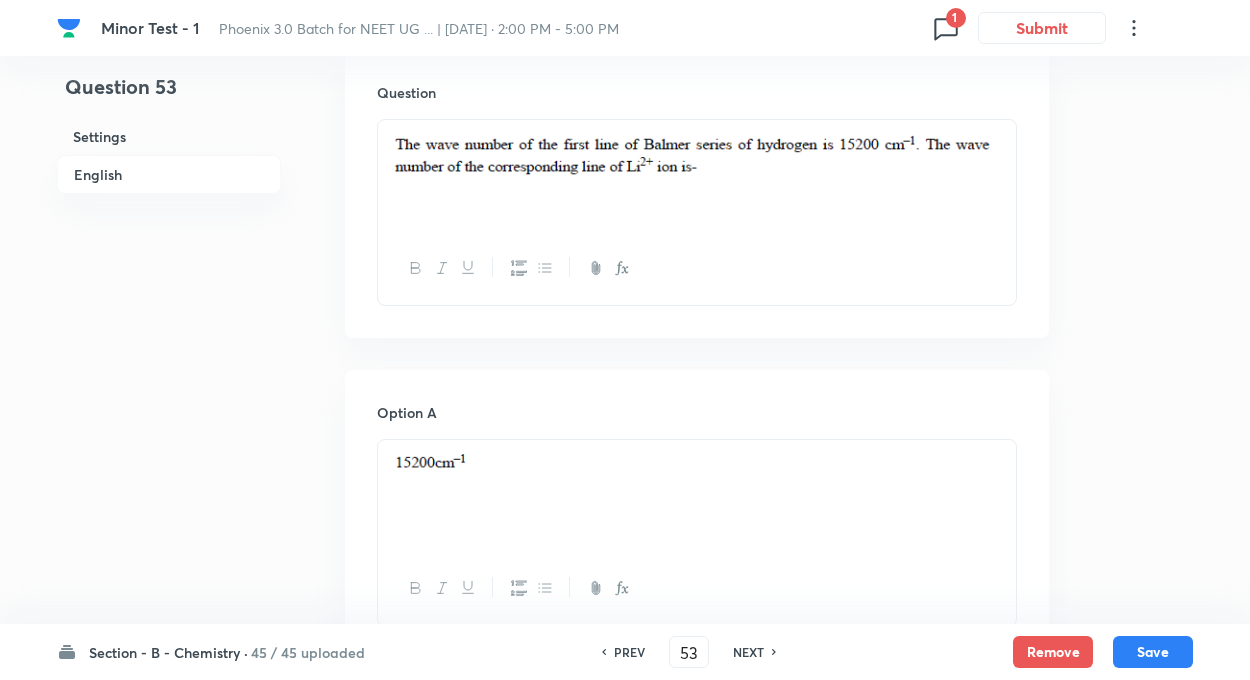 click on "PREV" at bounding box center [629, 652] 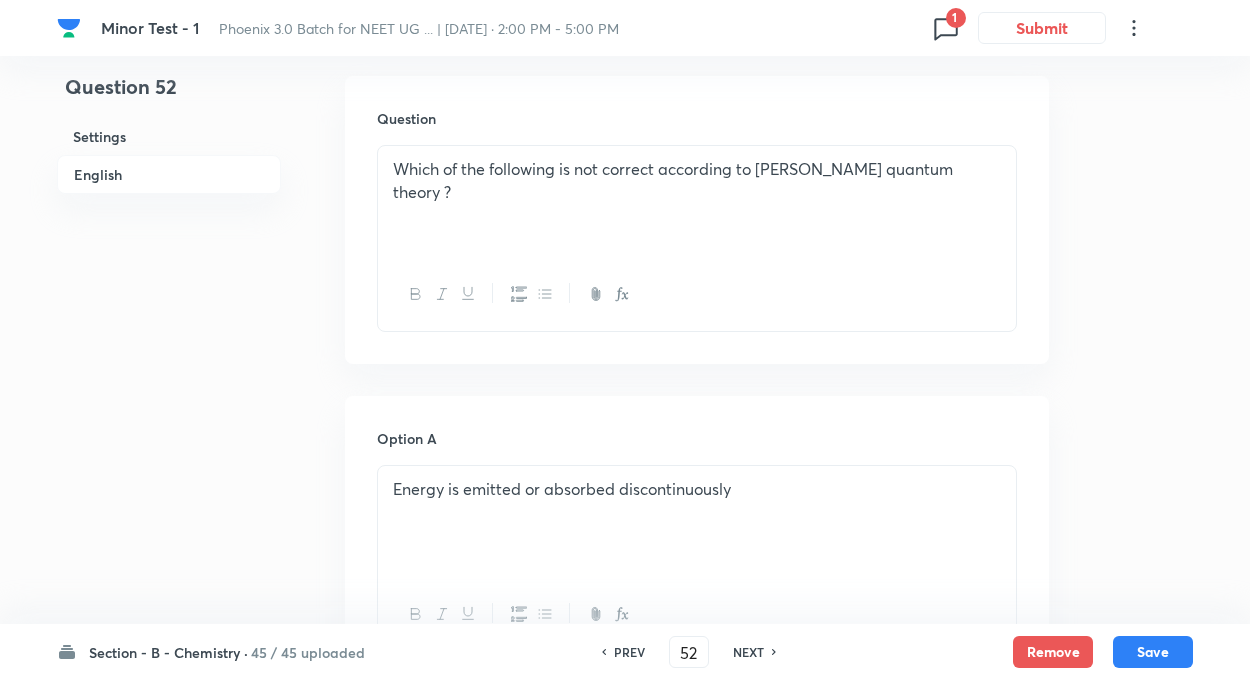 click on "PREV" at bounding box center [629, 652] 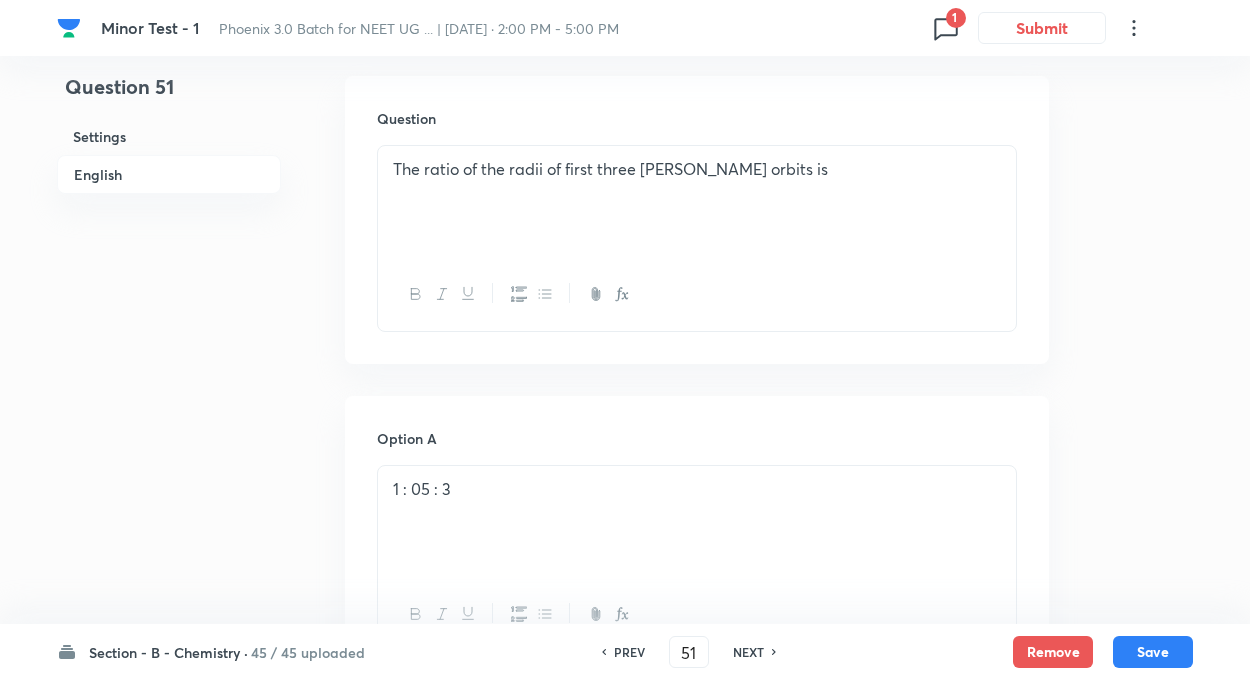 click on "PREV" at bounding box center (629, 652) 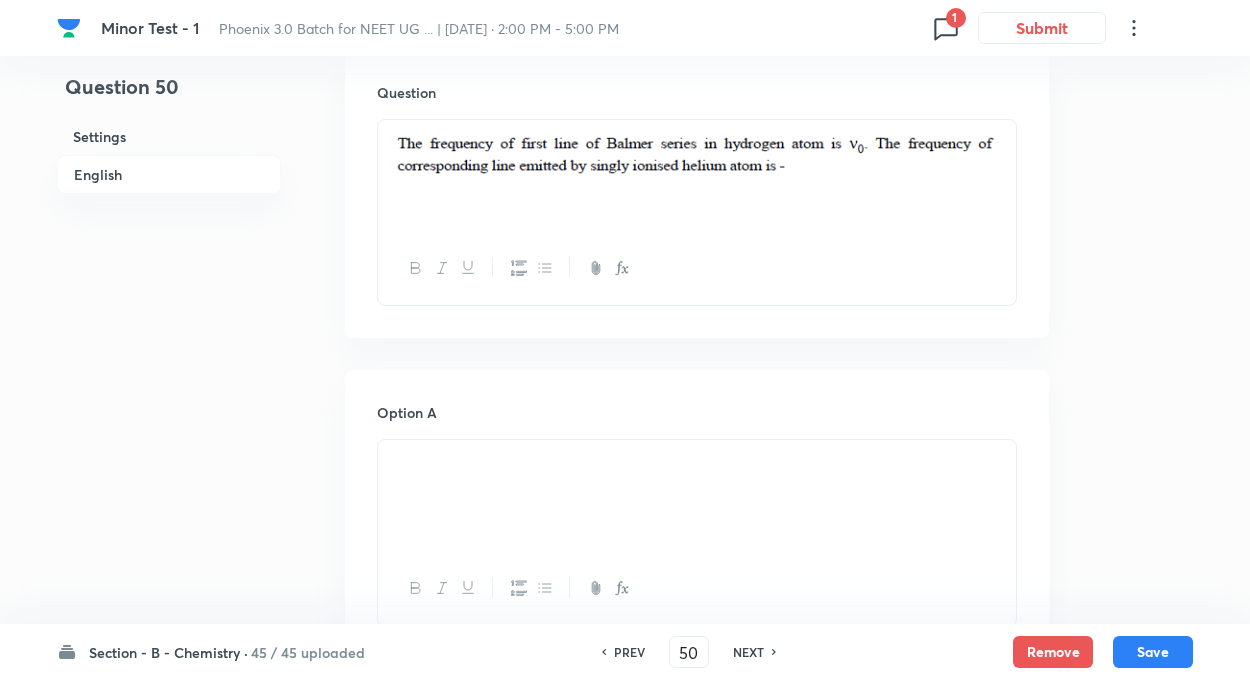 click on "PREV" at bounding box center [629, 652] 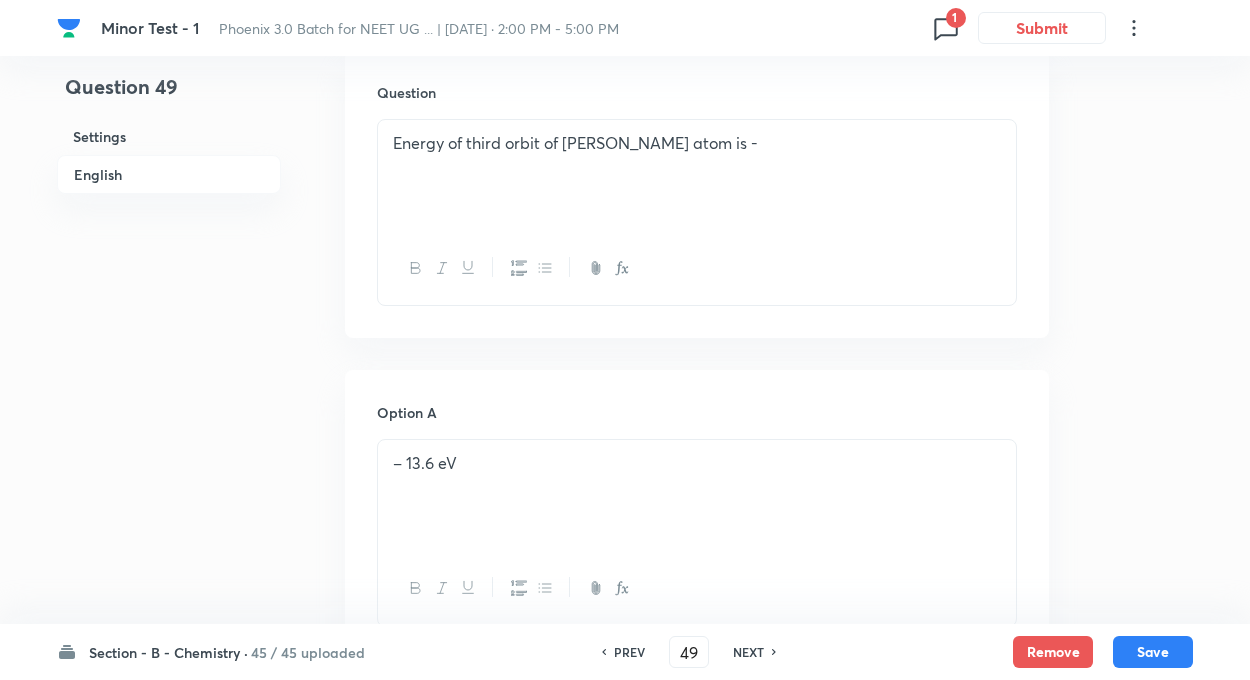 click on "PREV" at bounding box center (629, 652) 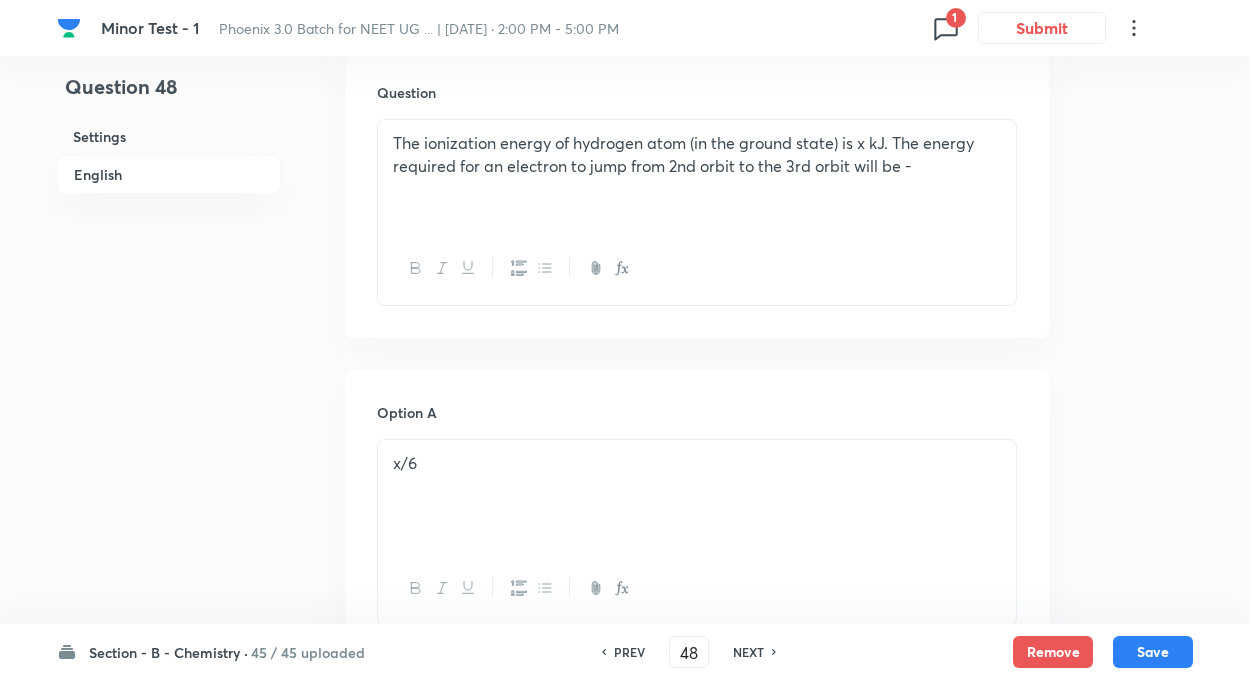 click on "PREV" at bounding box center [629, 652] 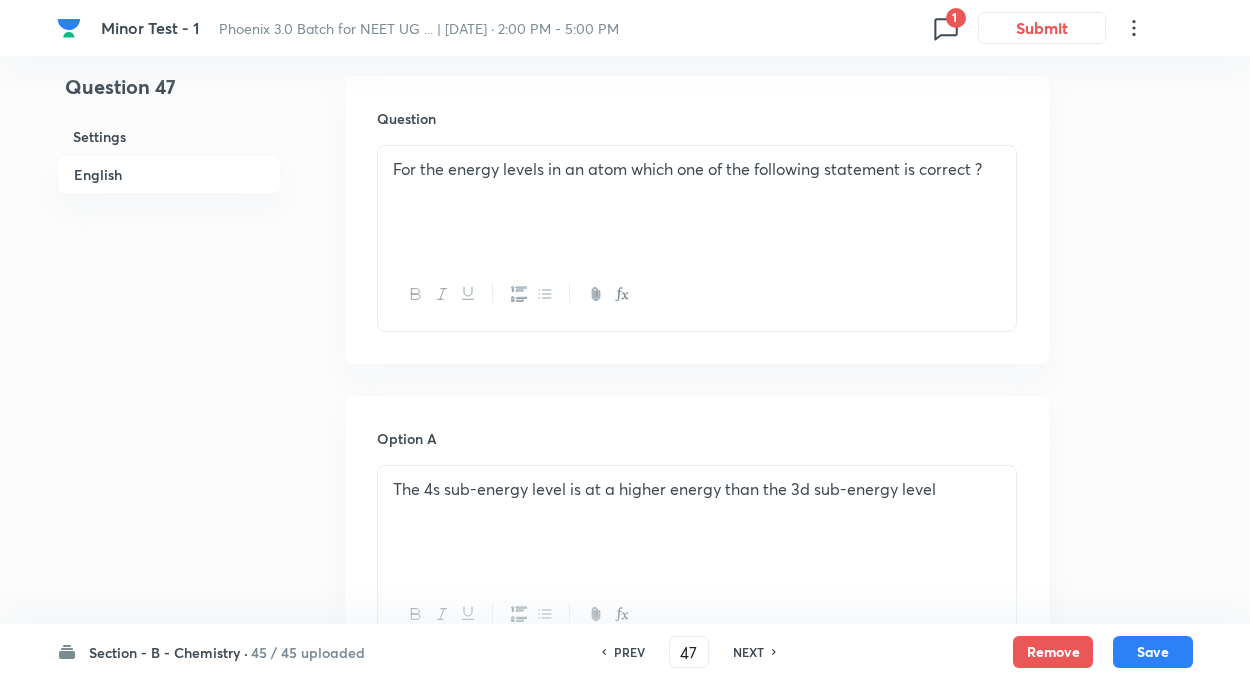 click on "Question 47 Settings English Settings Type Single choice correct 4 options + 4 marks - 1 mark Edit Concept Chemistry Physical Chemistry Atomic Structure Representation Of Atom With Electrons And Neutrons Edit Additional details Easy Fact Not from PYQ paper No equation Edit In English Question For the energy levels in an atom which one of the following statement is correct ? Option A The 4s sub-energy level is at a higher energy than the 3d sub-energy level Mark as correct answer Option B The M-energy level can have maximum of 32 electrons Mark as correct answer Option C The second principal energy level can have four orbitals and contain a maximum of 8 electrons Marked as correct Option D The 5th main energy level can have maximum of 49 electrons Mark as correct answer Solution" at bounding box center [625, 789] 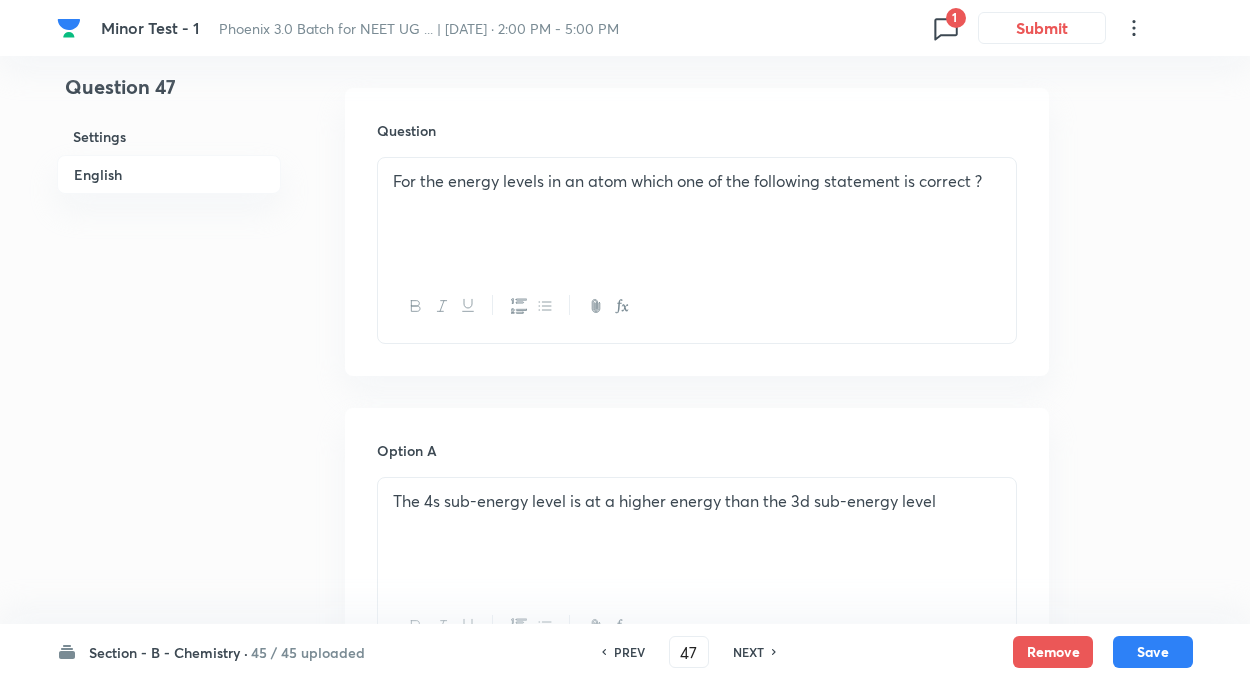 click on "Question 47 Settings English Settings Type Single choice correct 4 options + 4 marks - 1 mark Edit Concept Chemistry Physical Chemistry Atomic Structure Representation Of Atom With Electrons And Neutrons Edit Additional details Easy Fact Not from PYQ paper No equation Edit In English Question For the energy levels in an atom which one of the following statement is correct ? Option A The 4s sub-energy level is at a higher energy than the 3d sub-energy level Mark as correct answer Option B The M-energy level can have maximum of 32 electrons Mark as correct answer Option C The second principal energy level can have four orbitals and contain a maximum of 8 electrons Marked as correct Option D The 5th main energy level can have maximum of 49 electrons Mark as correct answer Solution" at bounding box center (625, 801) 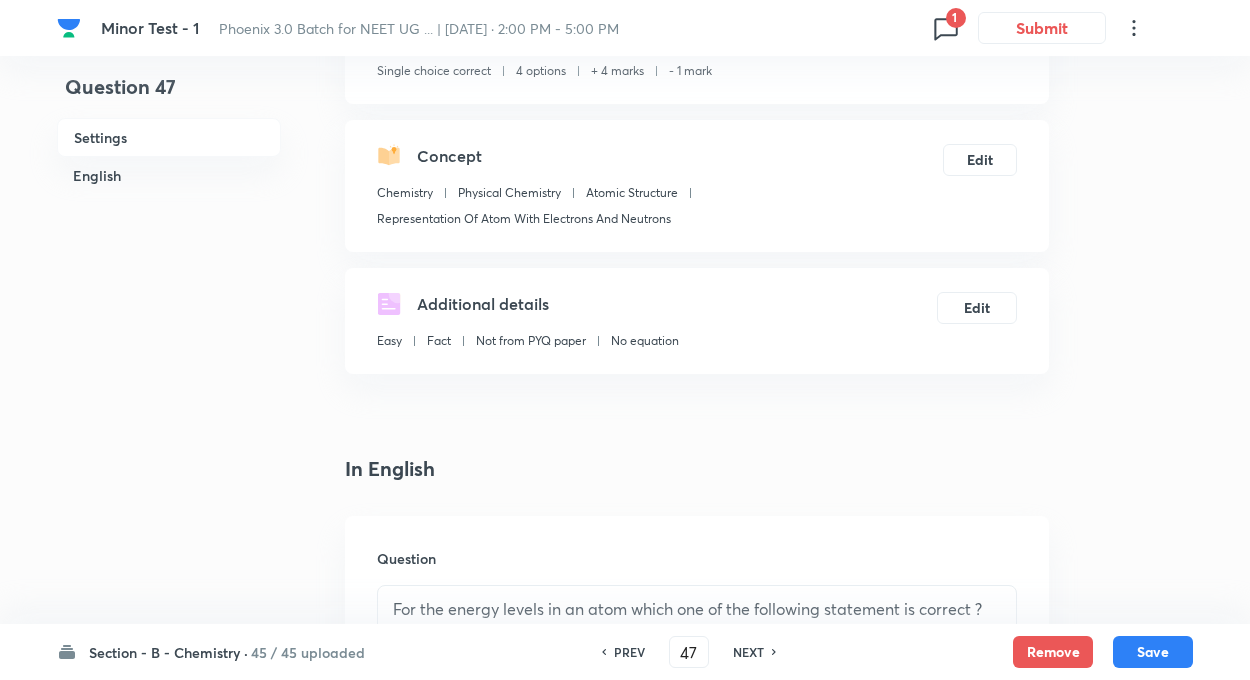 scroll, scrollTop: 200, scrollLeft: 0, axis: vertical 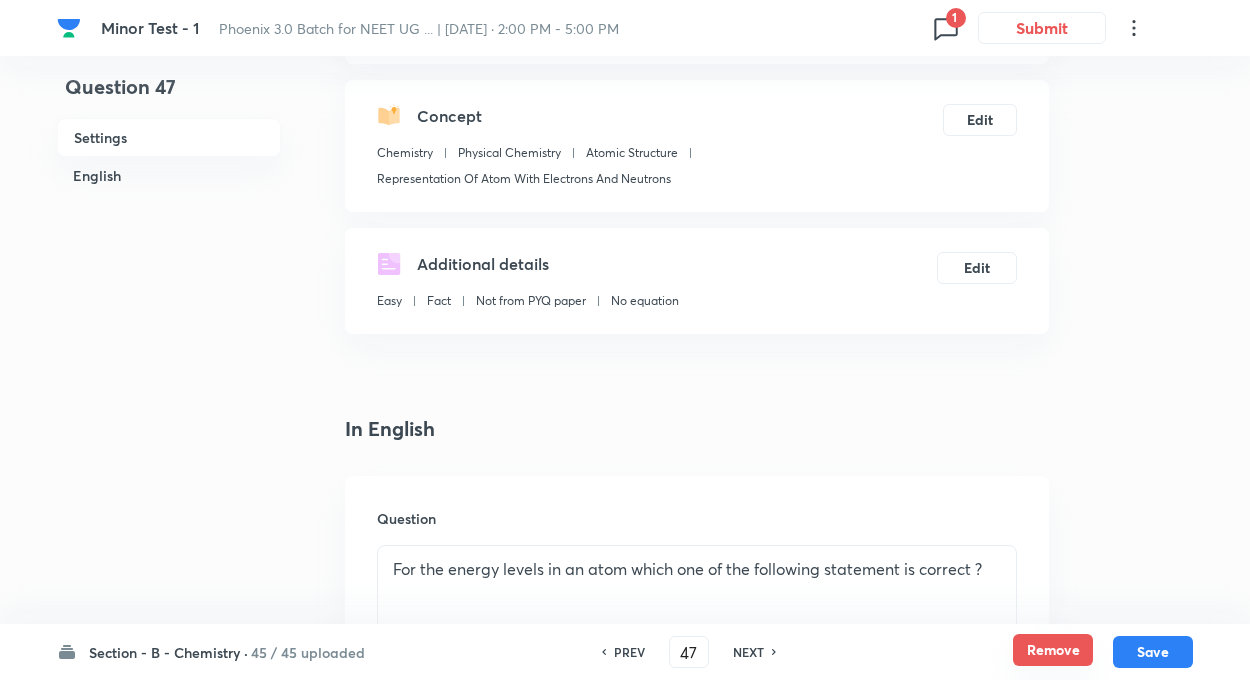 click on "Remove" at bounding box center (1053, 650) 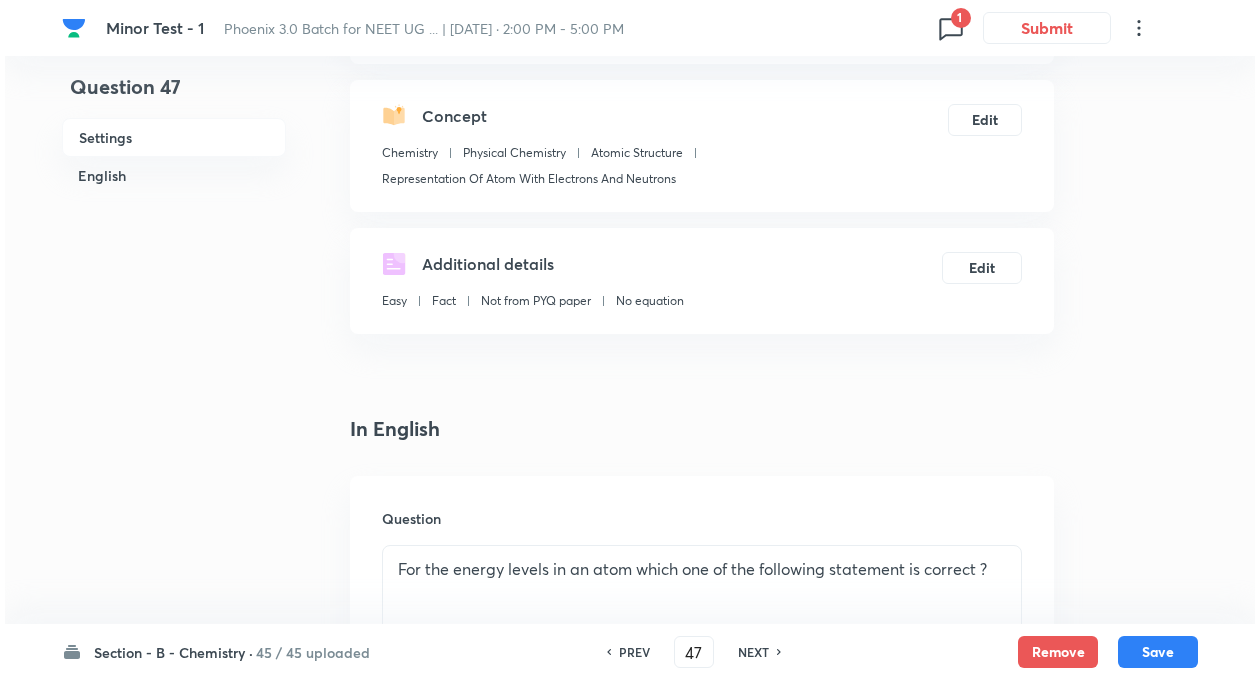 scroll, scrollTop: 0, scrollLeft: 0, axis: both 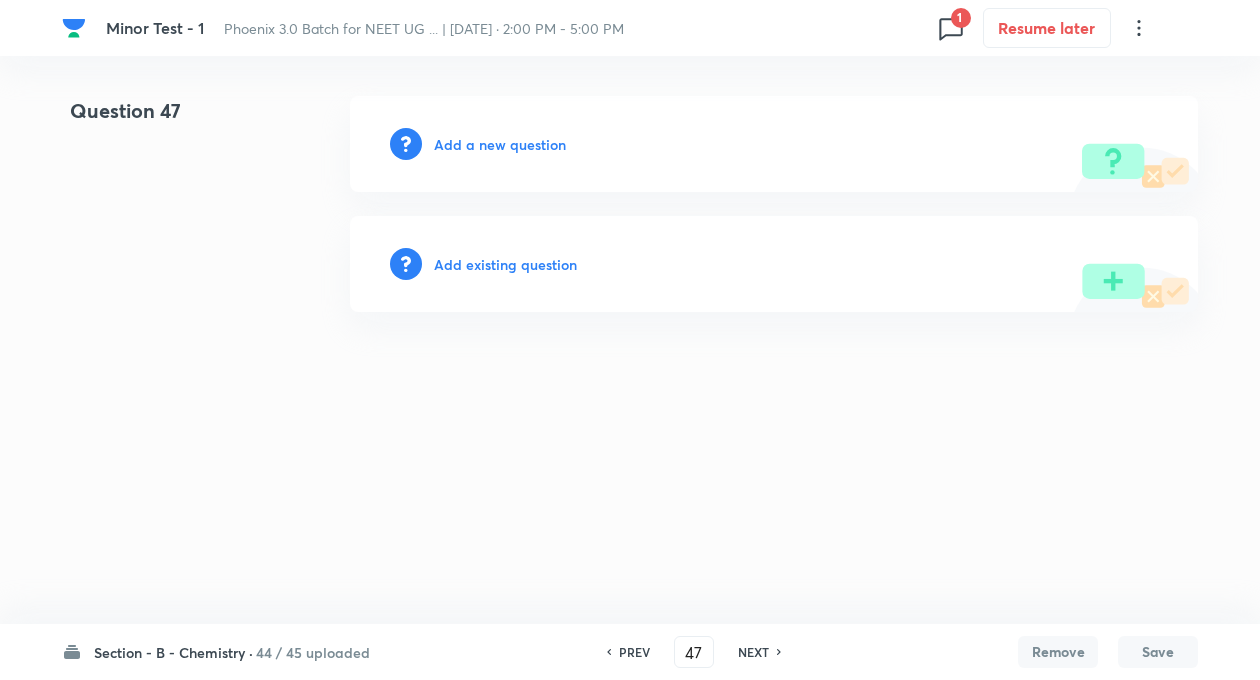 click on "Add a new question" at bounding box center [500, 144] 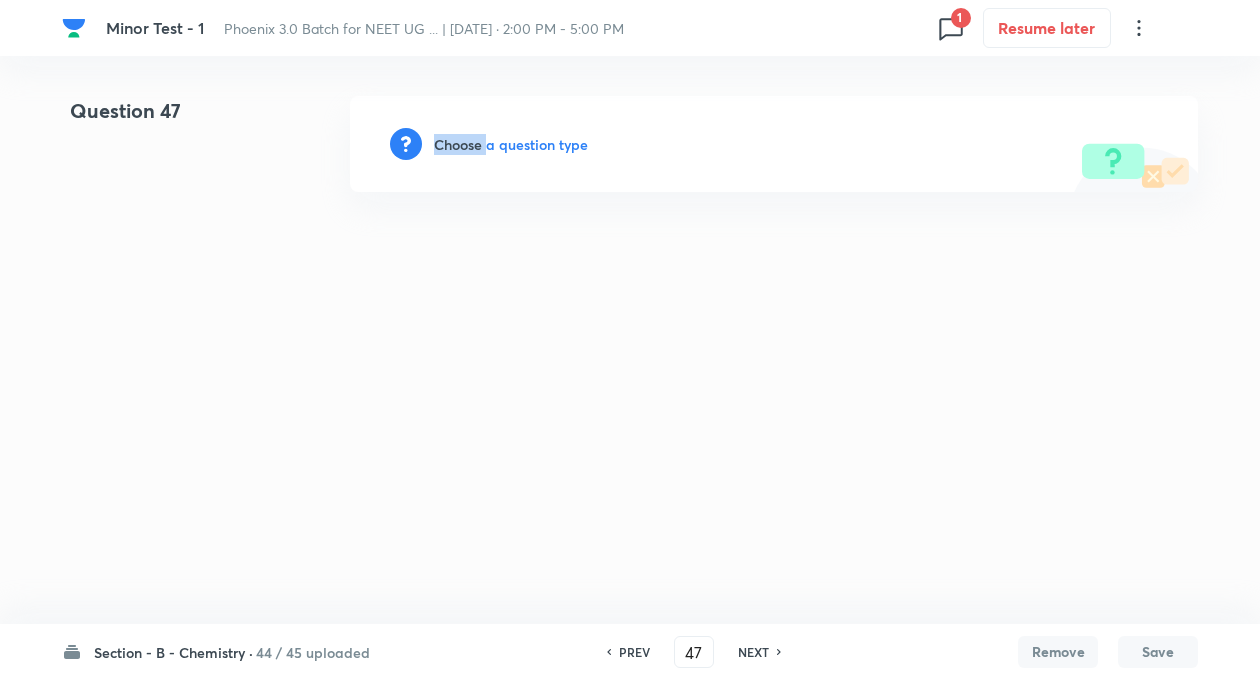 click on "Choose a question type" at bounding box center (511, 144) 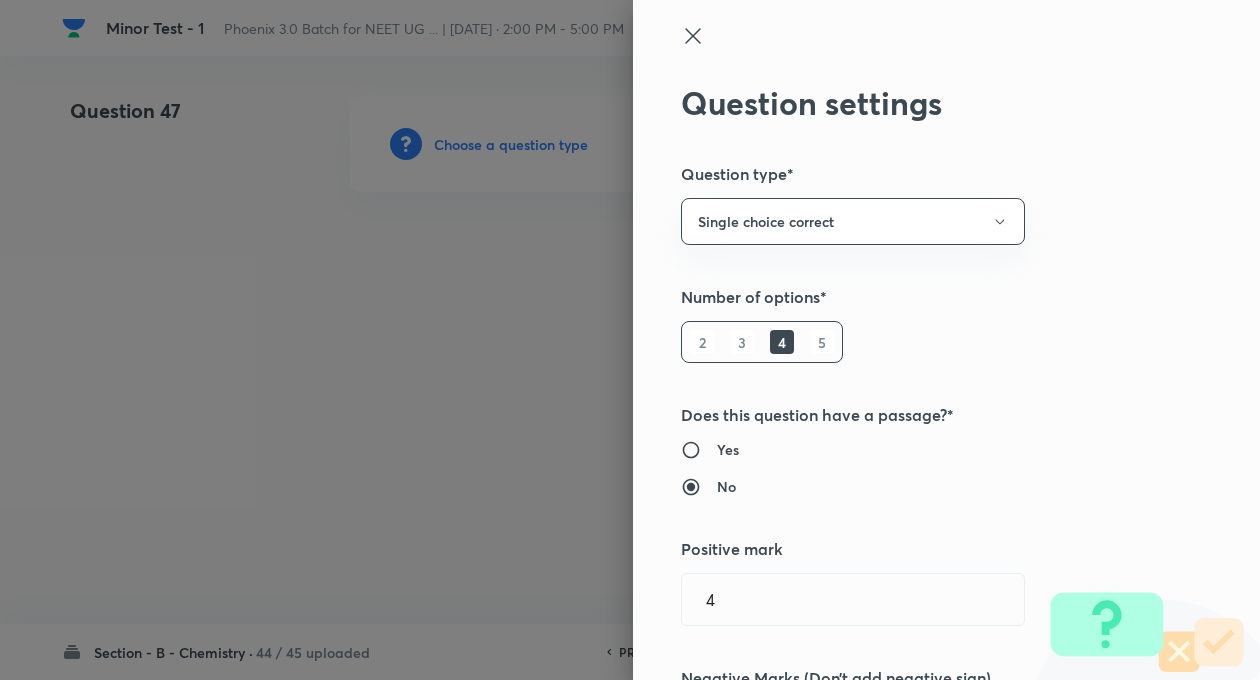 click on "Question settings Question type* Single choice correct Number of options* 2 3 4 5 Does this question have a passage?* Yes No Positive mark 4 ​ Negative Marks (Don’t add negative sign) 1 ​ Syllabus Topic group* ​ Topic* ​ Concept* ​ Sub-concept* ​ Concept-field ​ Additional details Question Difficulty Very easy Easy Moderate Hard Very hard Question is based on Fact Numerical Concept Previous year question Yes No Does this question have equation? Yes No Verification status Is the question verified? *Select 'yes' only if a question is verified Yes No Save" at bounding box center [946, 340] 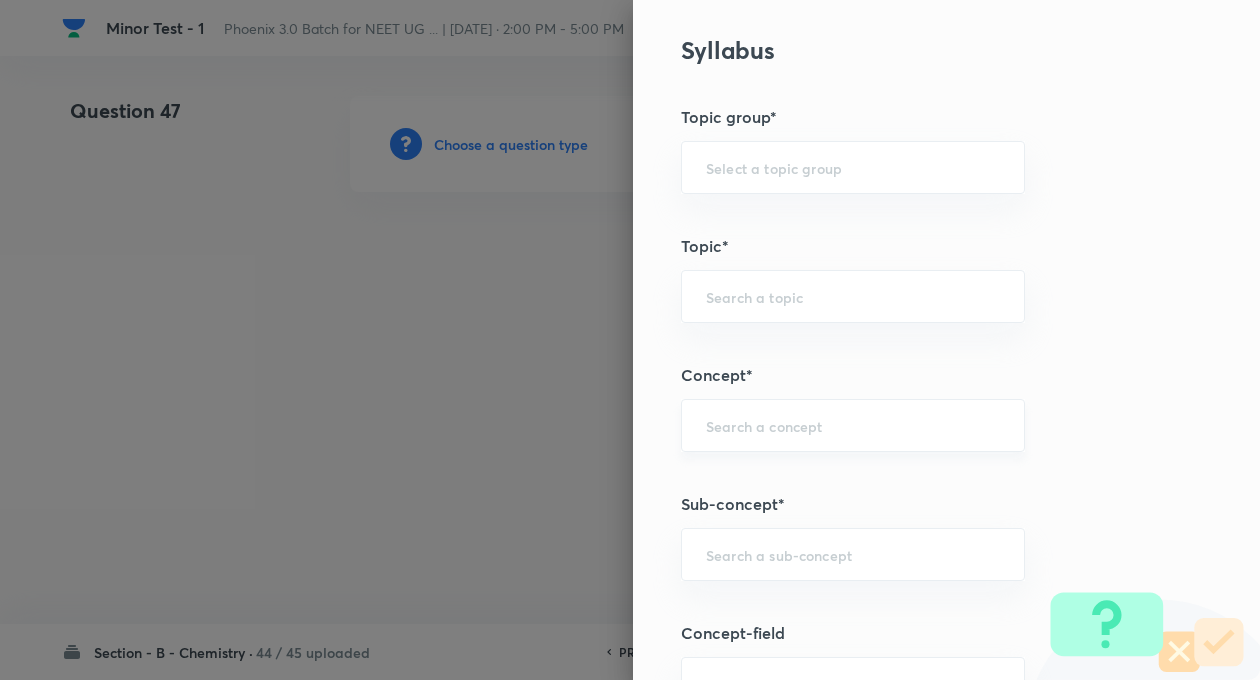 scroll, scrollTop: 800, scrollLeft: 0, axis: vertical 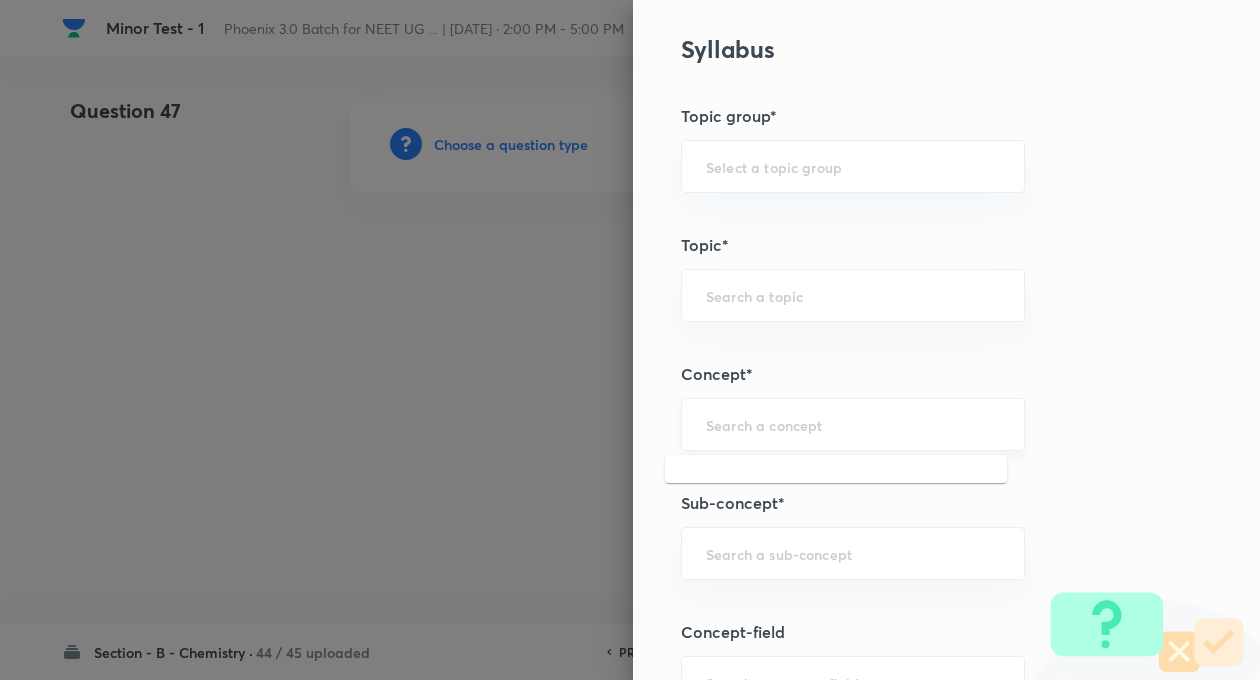 click at bounding box center [853, 424] 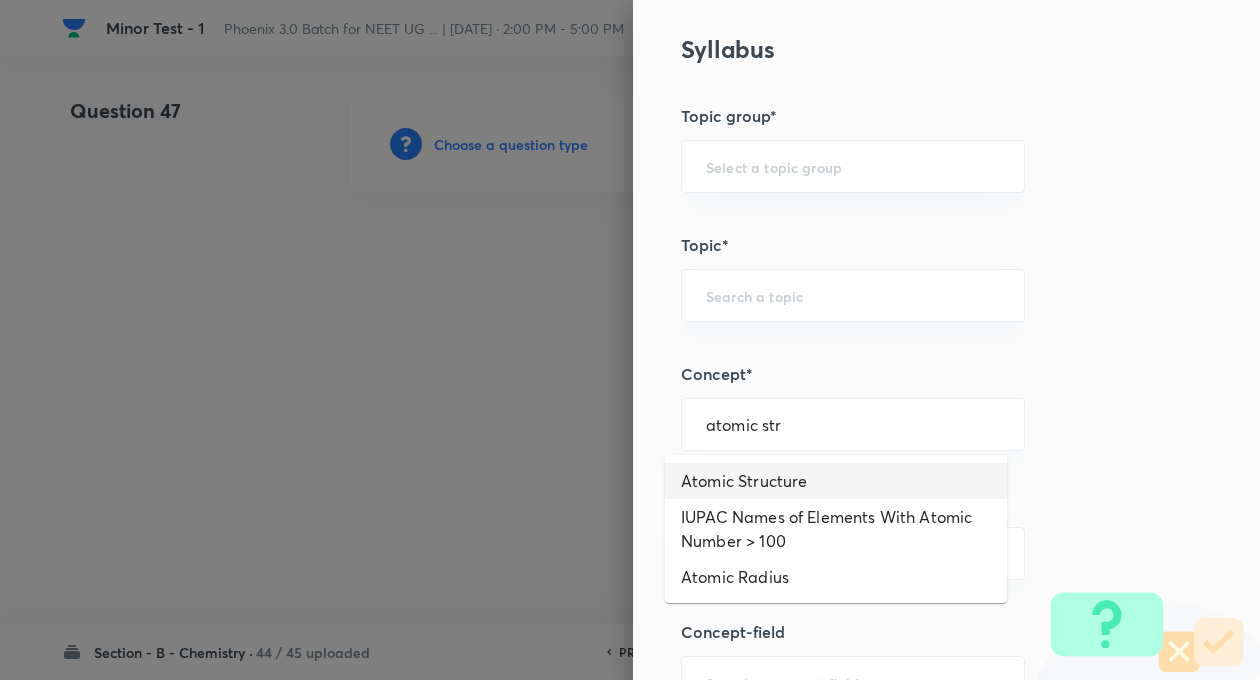 click on "Atomic Structure" at bounding box center (836, 481) 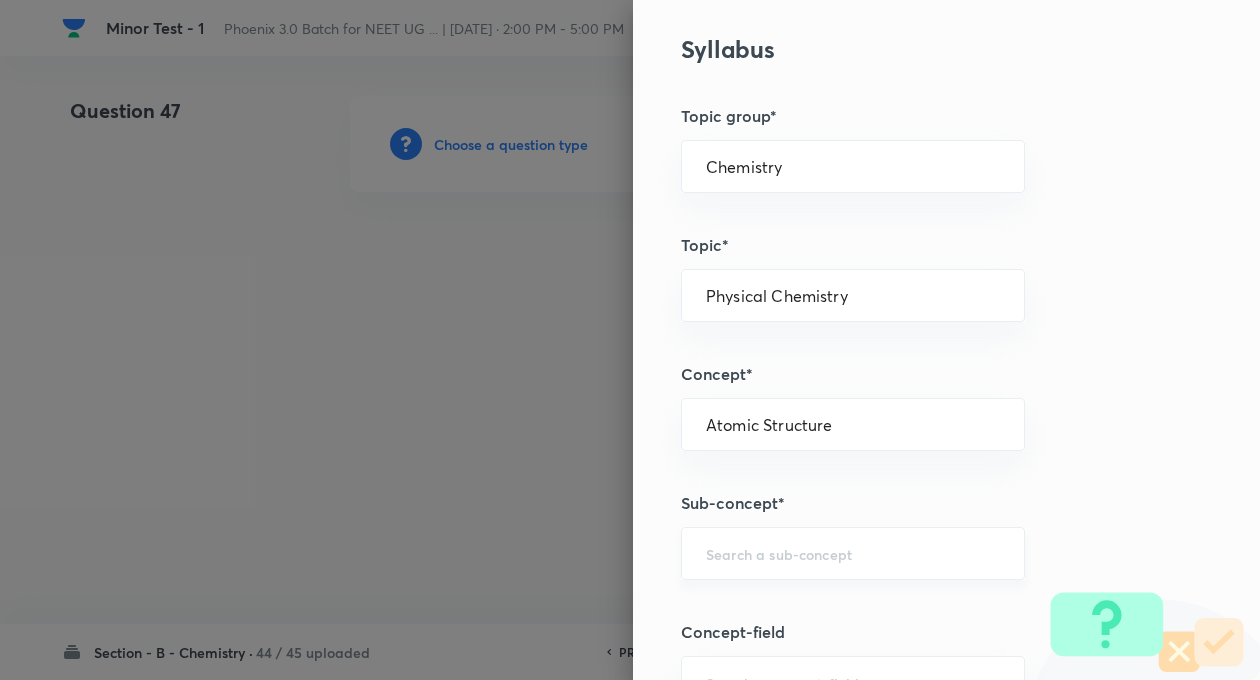 click at bounding box center (853, 553) 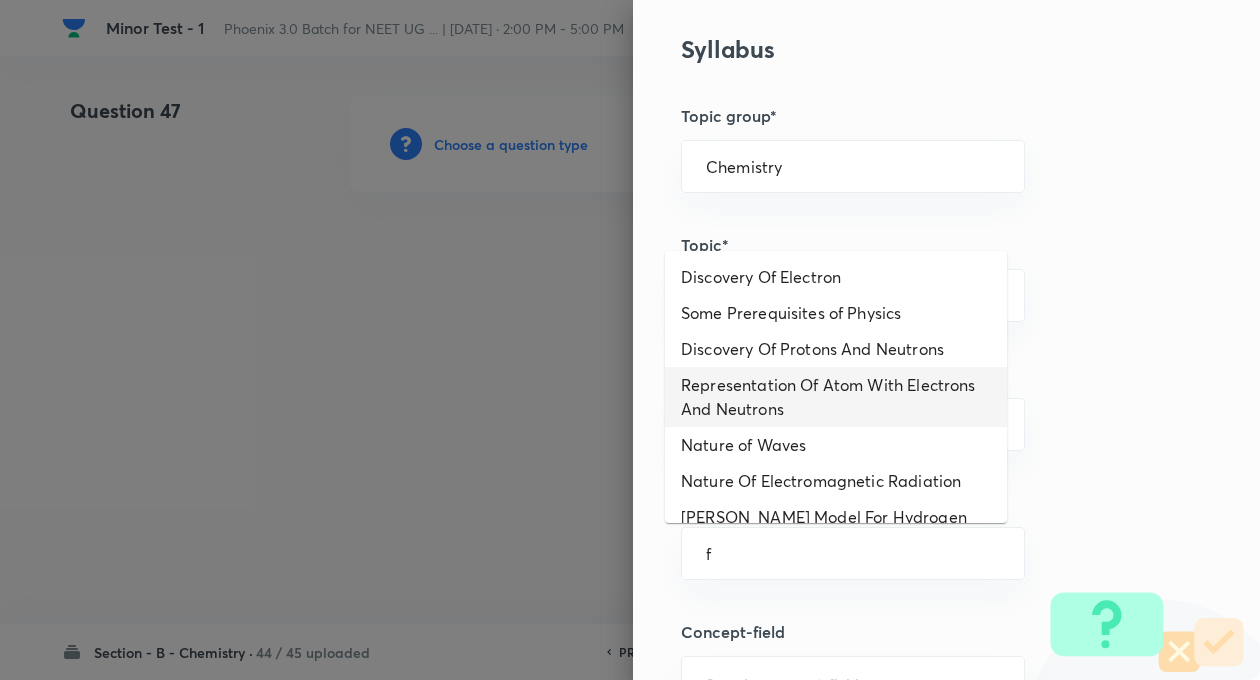 click on "Representation Of Atom With Electrons And Neutrons" at bounding box center (836, 397) 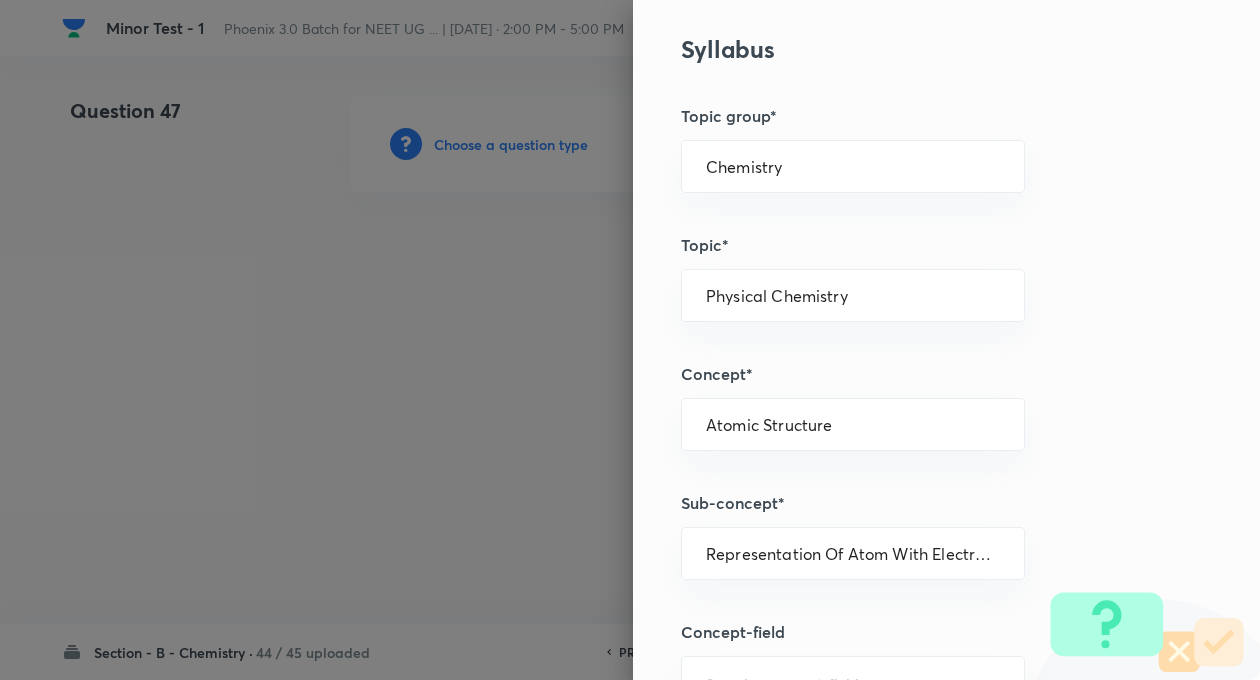 click on "Question settings Question type* Single choice correct Number of options* 2 3 4 5 Does this question have a passage?* Yes No Positive mark 4 ​ Negative Marks (Don’t add negative sign) 1 ​ Syllabus Topic group* Chemistry ​ Topic* Physical Chemistry ​ Concept* Atomic Structure ​ Sub-concept* Representation Of Atom With Electrons And Neutrons ​ Concept-field ​ Additional details Question Difficulty Very easy Easy Moderate Hard Very hard Question is based on Fact Numerical Concept Previous year question Yes No Does this question have equation? Yes No Verification status Is the question verified? *Select 'yes' only if a question is verified Yes No Save" at bounding box center (946, 340) 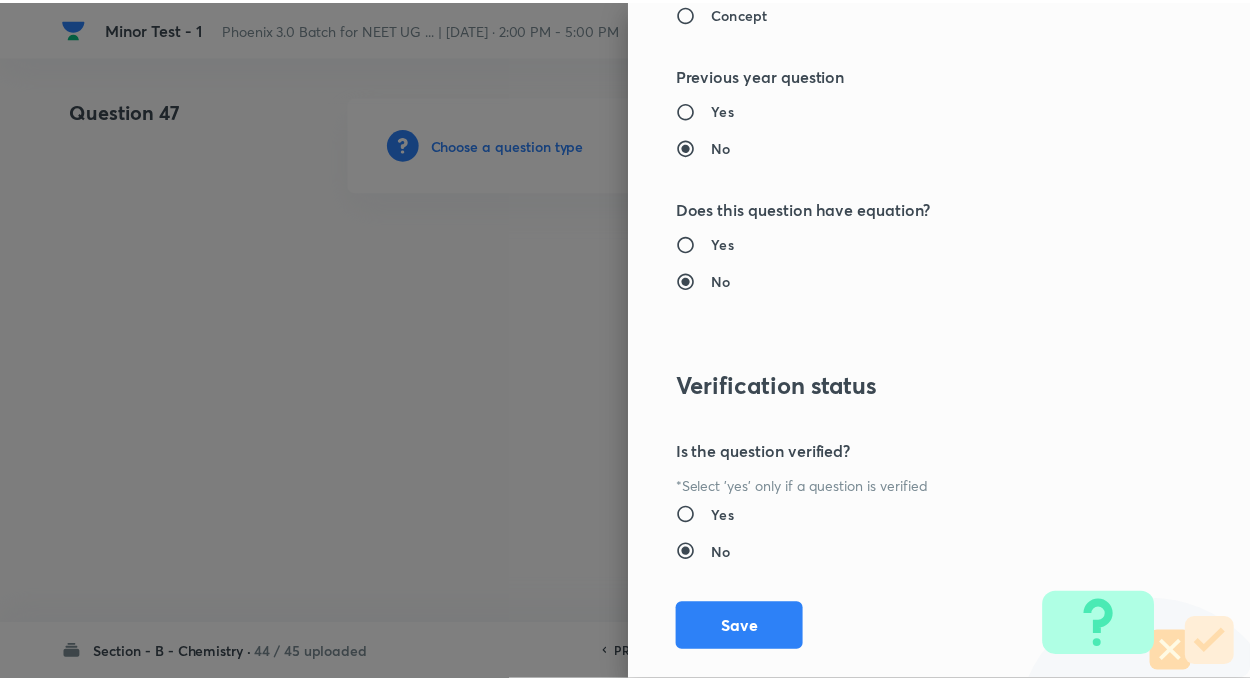 scroll, scrollTop: 2046, scrollLeft: 0, axis: vertical 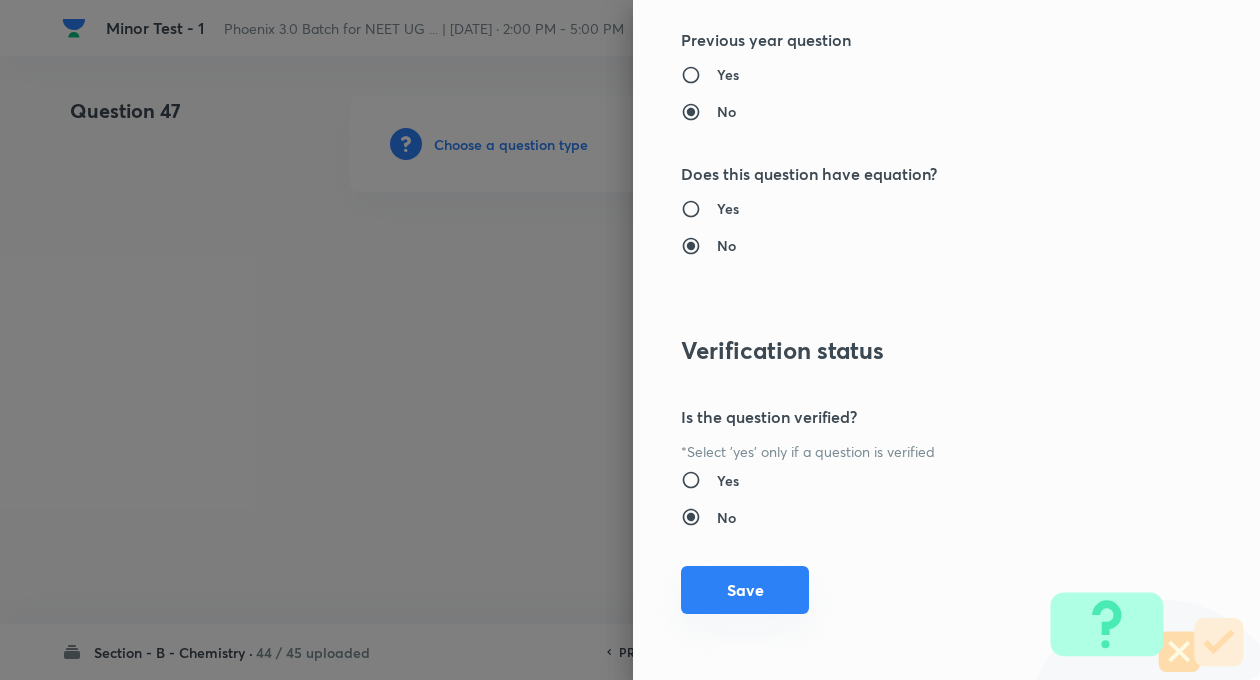 click on "Save" at bounding box center [745, 590] 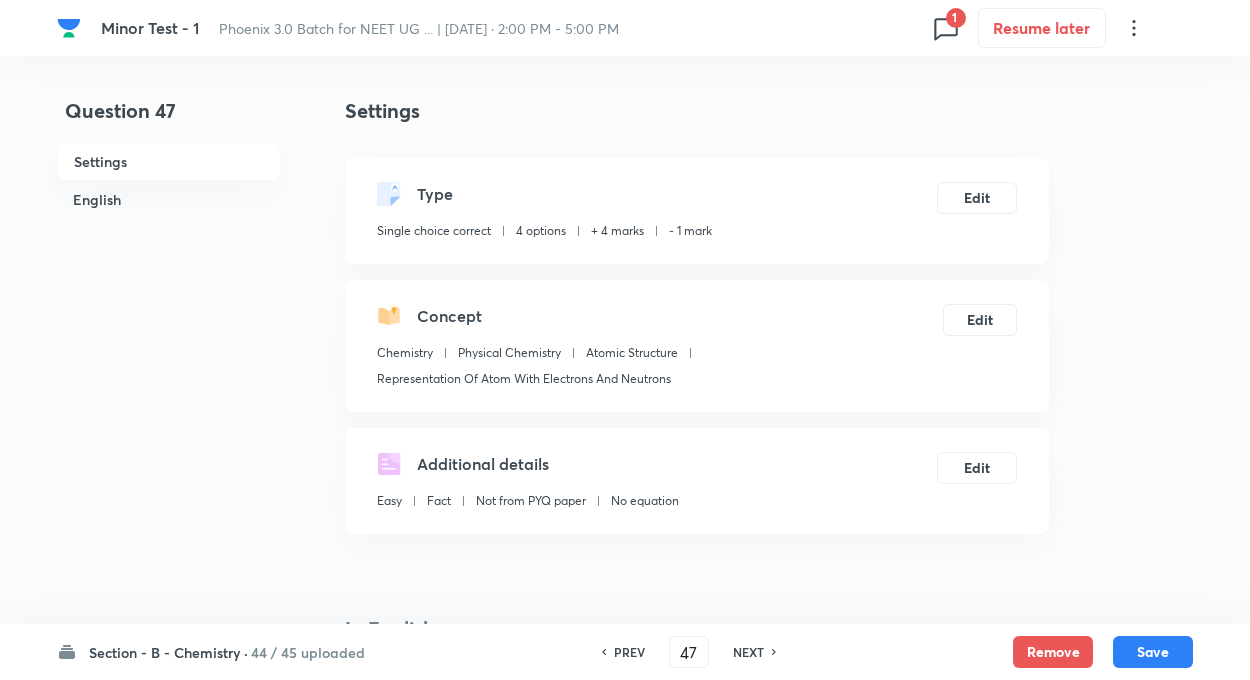 click on "Question 47 Settings English" at bounding box center [169, 1367] 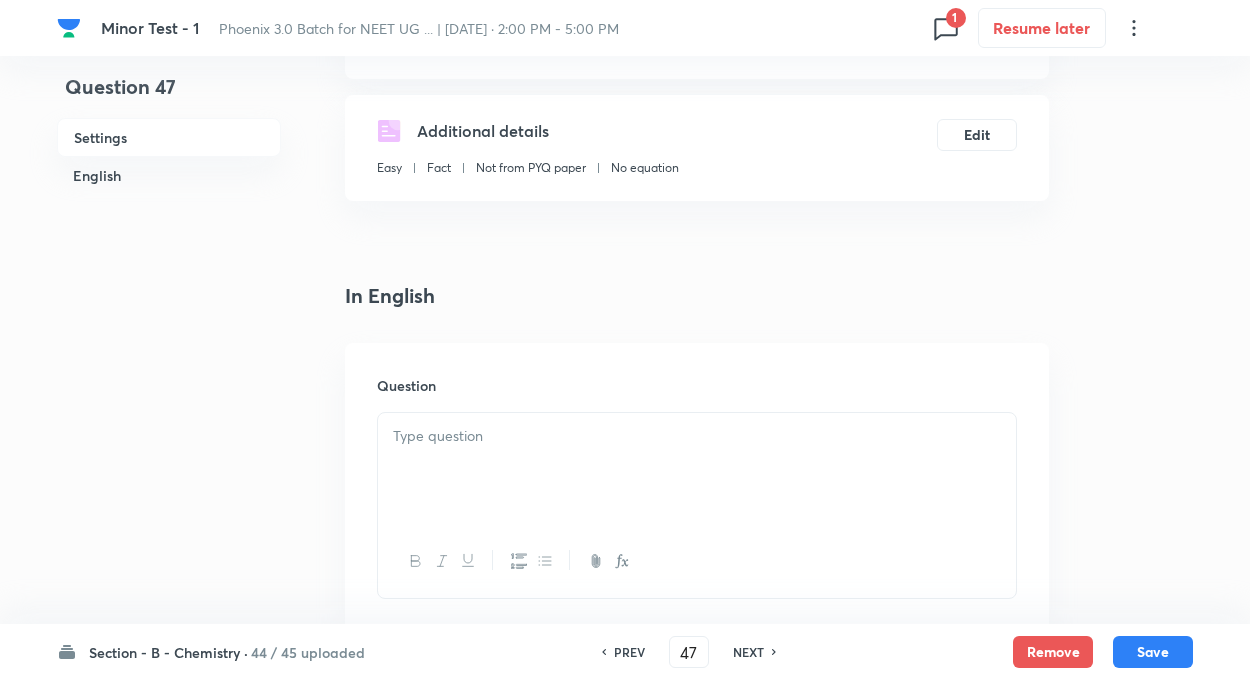 scroll, scrollTop: 400, scrollLeft: 0, axis: vertical 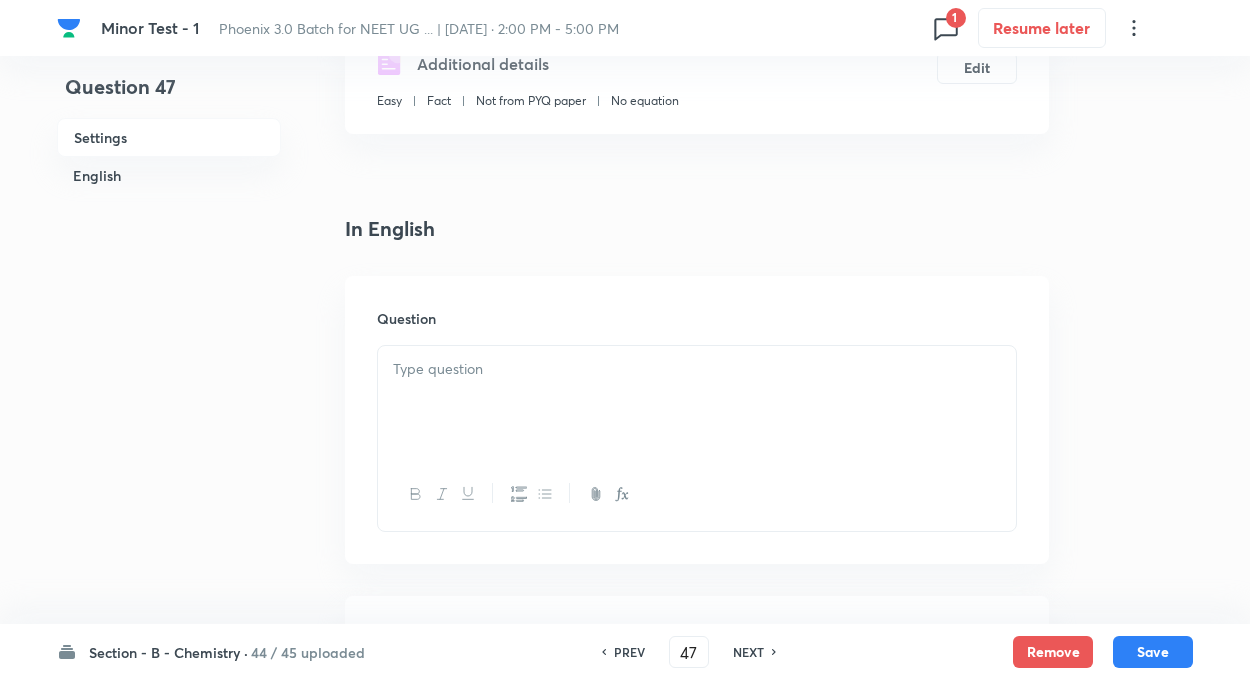 click at bounding box center [697, 369] 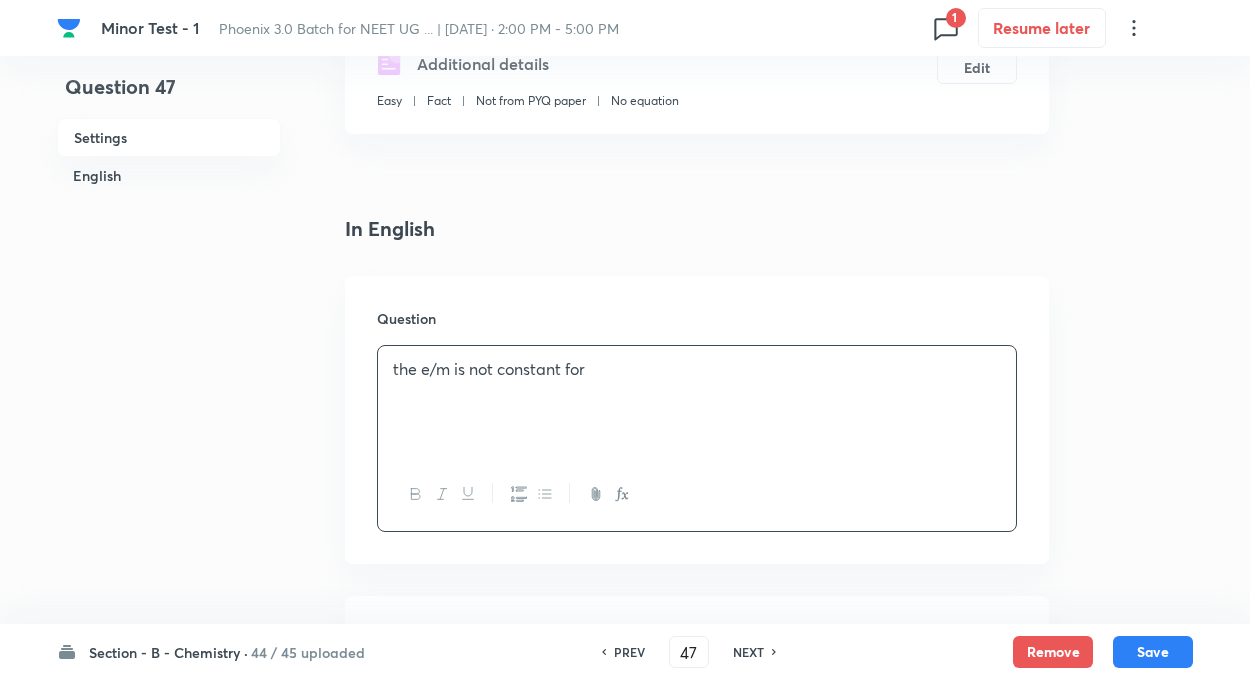 click on "Question 47 Settings English Settings Type Single choice correct 4 options + 4 marks - 1 mark Edit Concept Chemistry Physical Chemistry Atomic Structure Representation Of Atom With Electrons And Neutrons Edit Additional details Easy Fact Not from PYQ paper No equation Edit In English Question the e/m is not constant for Option A Mark as correct answer Option B Mark as correct answer Option C Mark as correct answer Option D Mark as correct answer Solution" at bounding box center (625, 967) 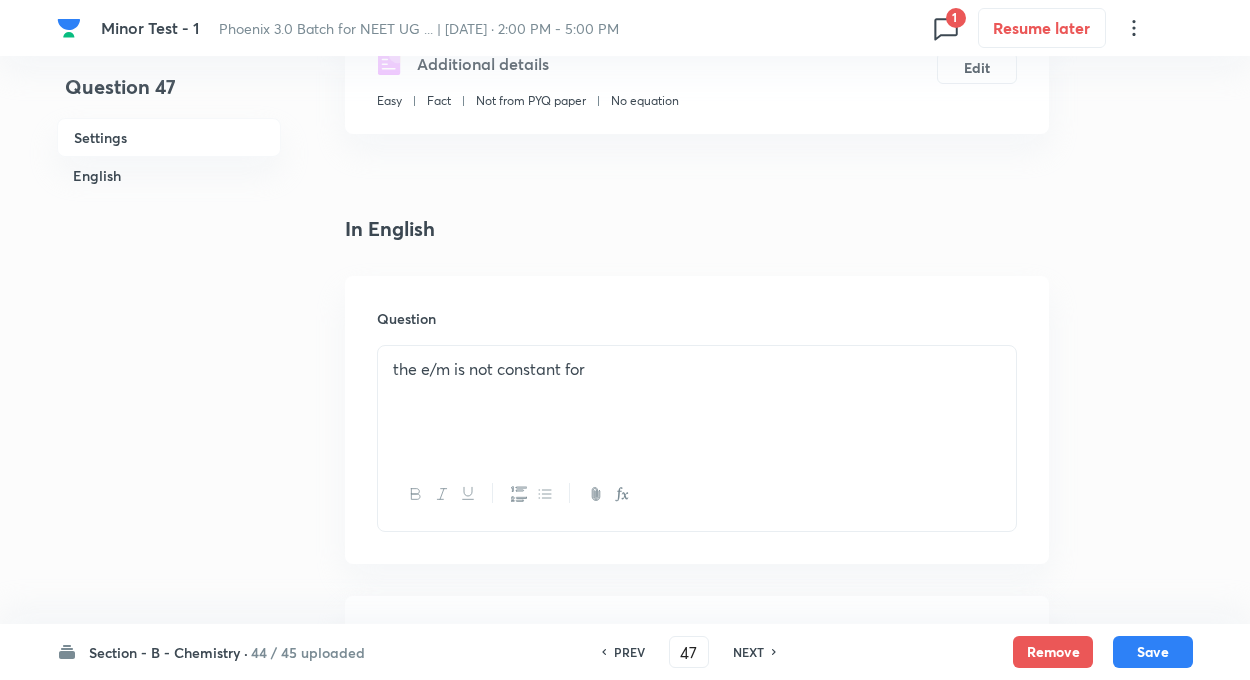 click on "the e/m is not constant for" at bounding box center (697, 369) 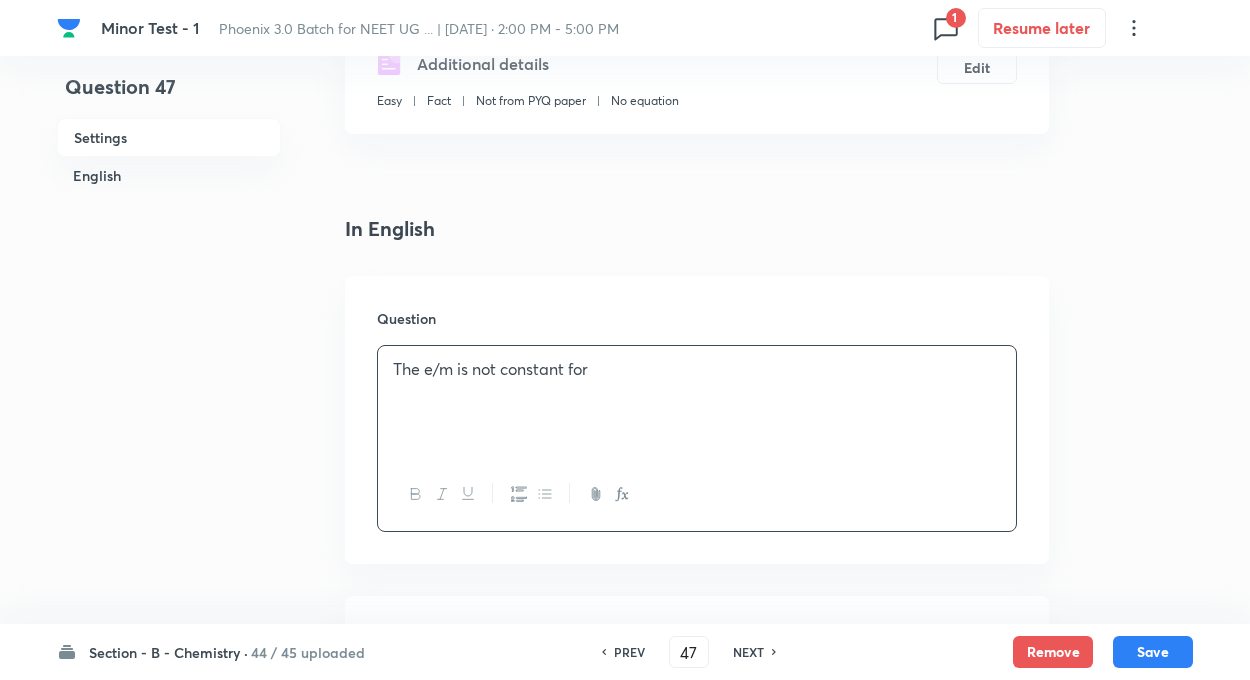 click on "Question 47 Settings English Settings Type Single choice correct 4 options + 4 marks - 1 mark Edit Concept Chemistry Physical Chemistry Atomic Structure Representation Of Atom With Electrons And Neutrons Edit Additional details Easy Fact Not from PYQ paper No equation Edit In English Question The e/m is not constant for Option A Mark as correct answer Option B Mark as correct answer Option C Mark as correct answer Option D Mark as correct answer Solution" at bounding box center (625, 967) 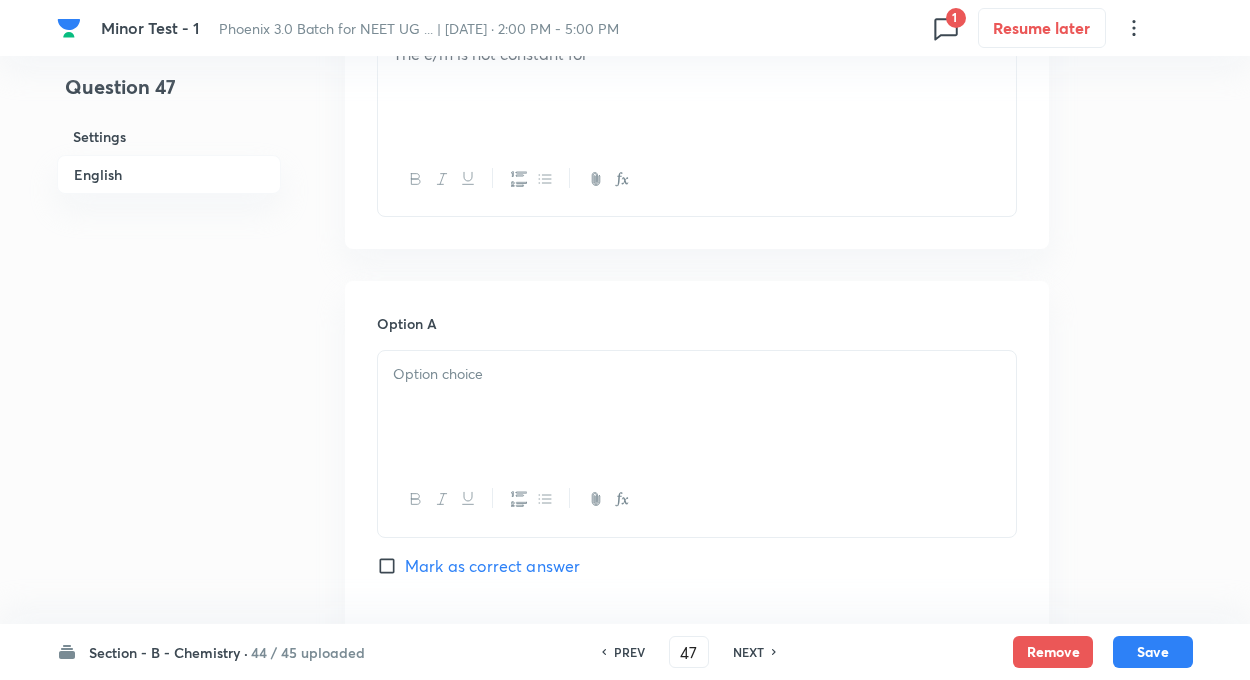 scroll, scrollTop: 720, scrollLeft: 0, axis: vertical 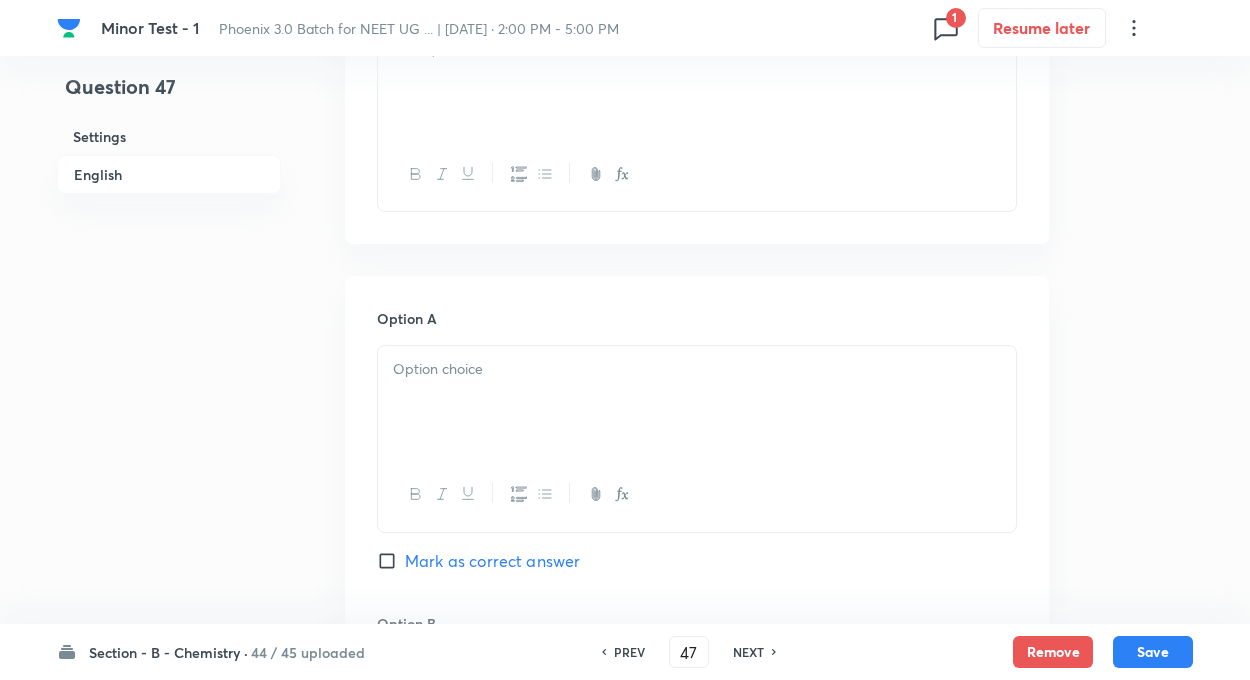 click at bounding box center (697, 402) 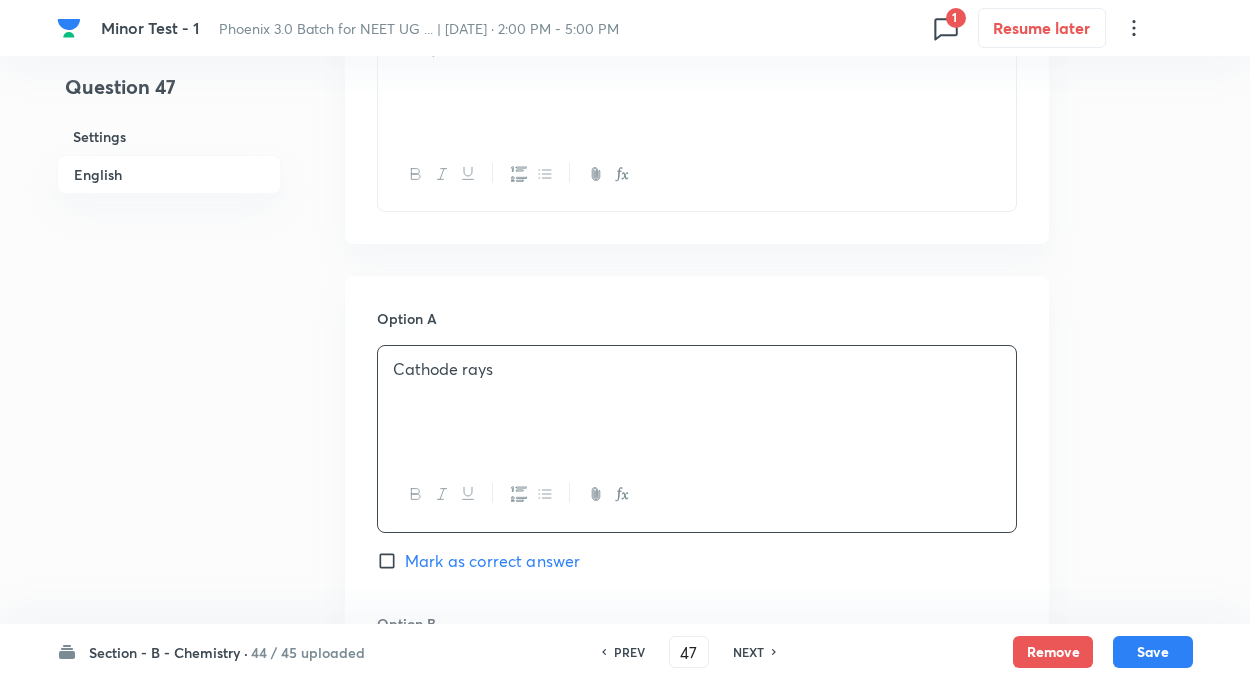 click on "Question 47 Settings English Settings Type Single choice correct 4 options + 4 marks - 1 mark Edit Concept Chemistry Physical Chemistry Atomic Structure Representation Of Atom With Electrons And Neutrons Edit Additional details Easy Fact Not from PYQ paper No equation Edit In English Question The e/m is not constant for Option A Cathode rays Mark as correct answer Option B Mark as correct answer Option C Mark as correct answer Option D Mark as correct answer Solution" at bounding box center (625, 647) 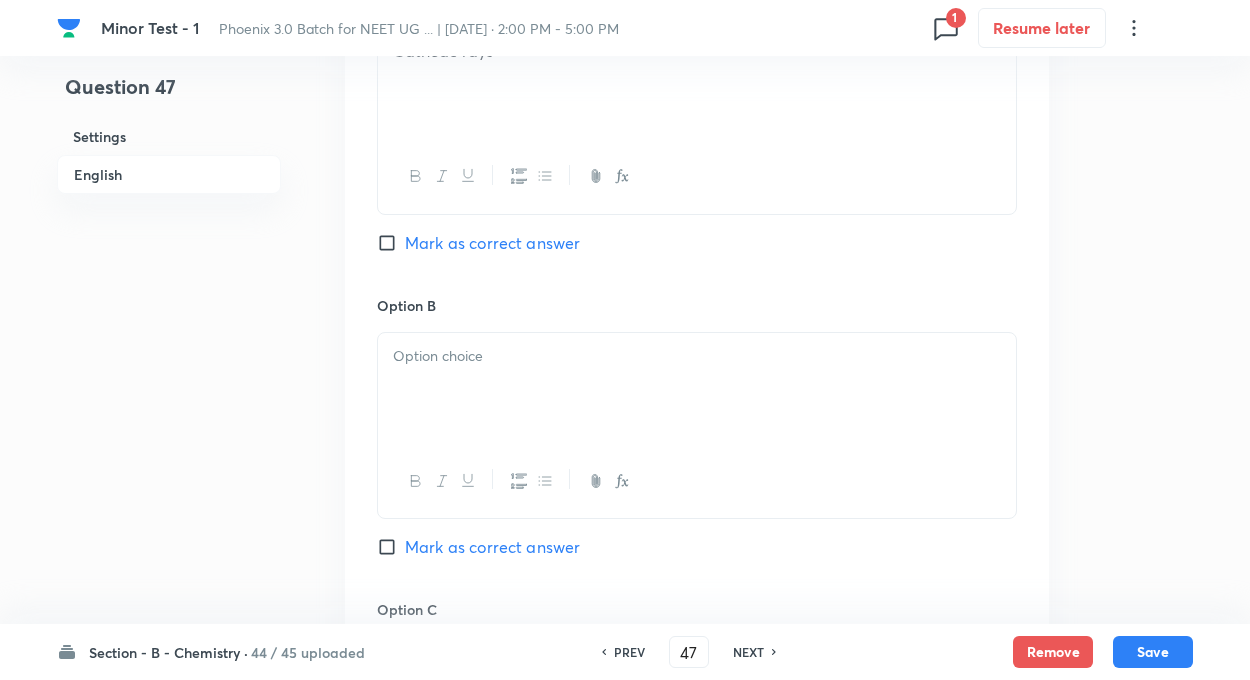 scroll, scrollTop: 1040, scrollLeft: 0, axis: vertical 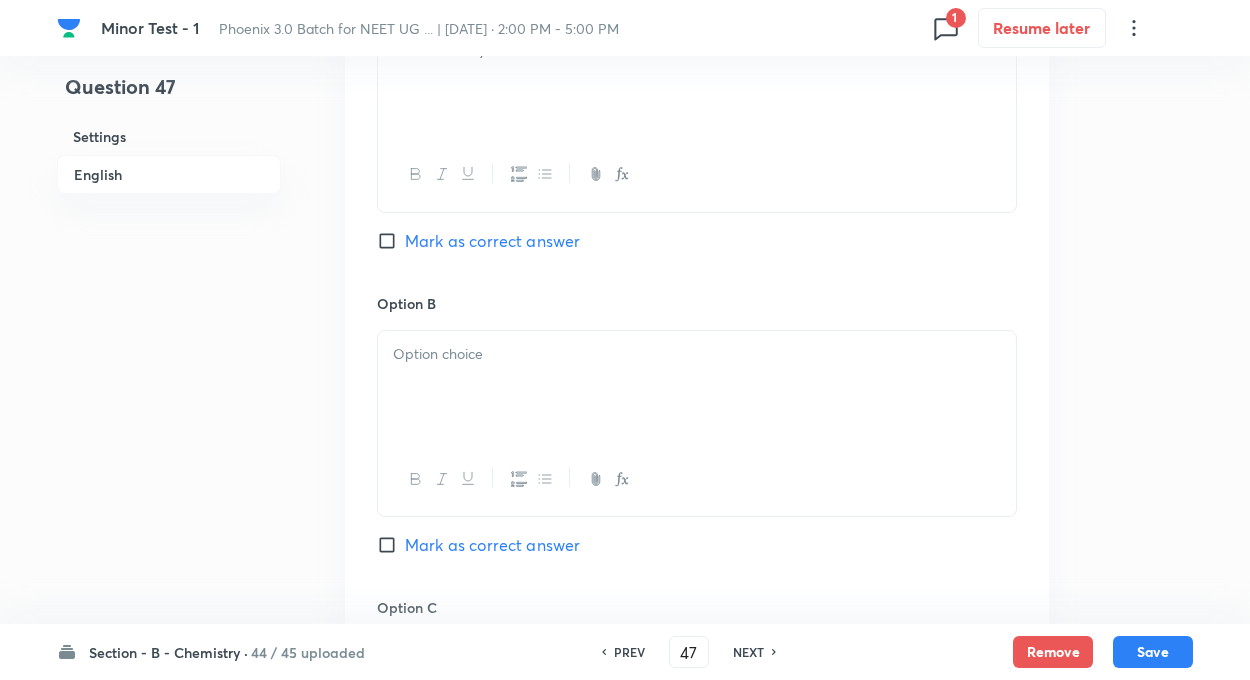 click at bounding box center [697, 354] 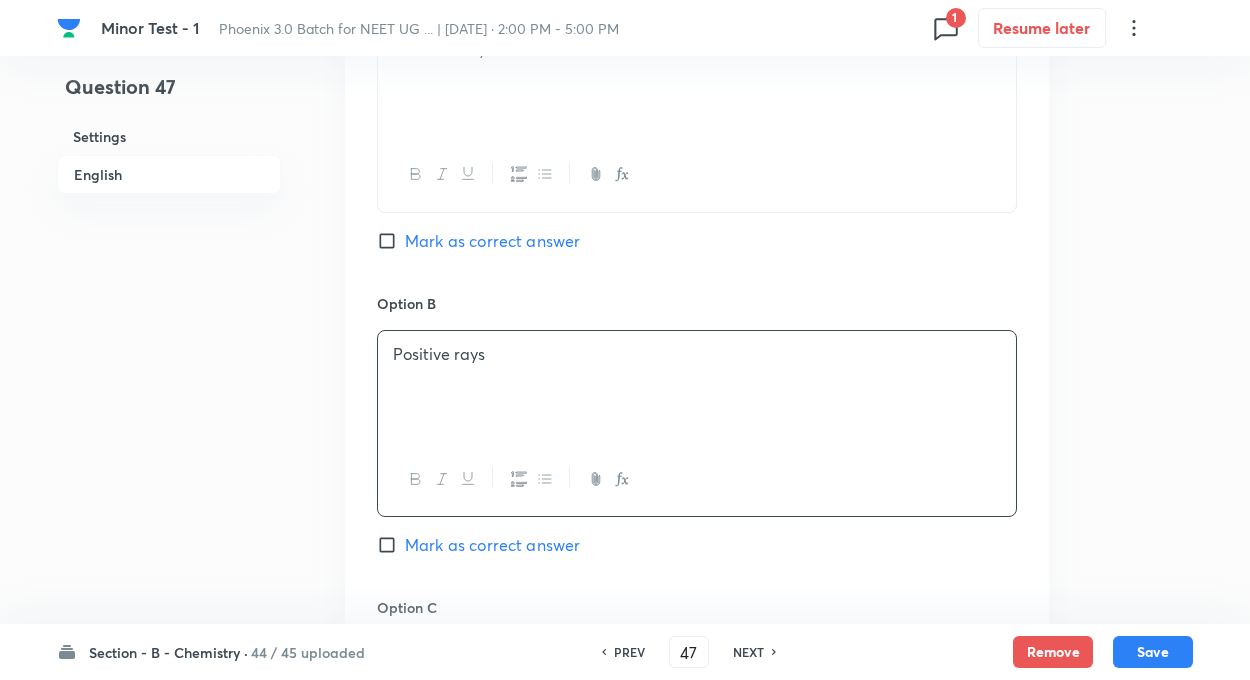 click on "Question 47 Settings English" at bounding box center [169, 327] 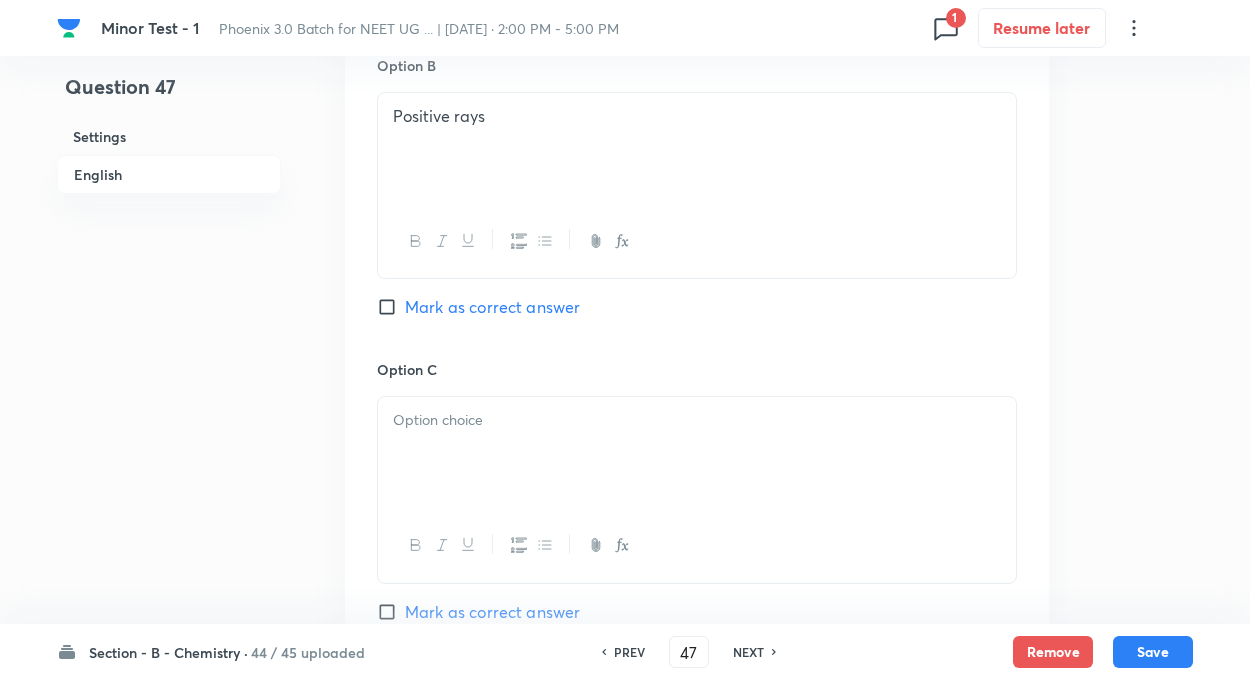 scroll, scrollTop: 1280, scrollLeft: 0, axis: vertical 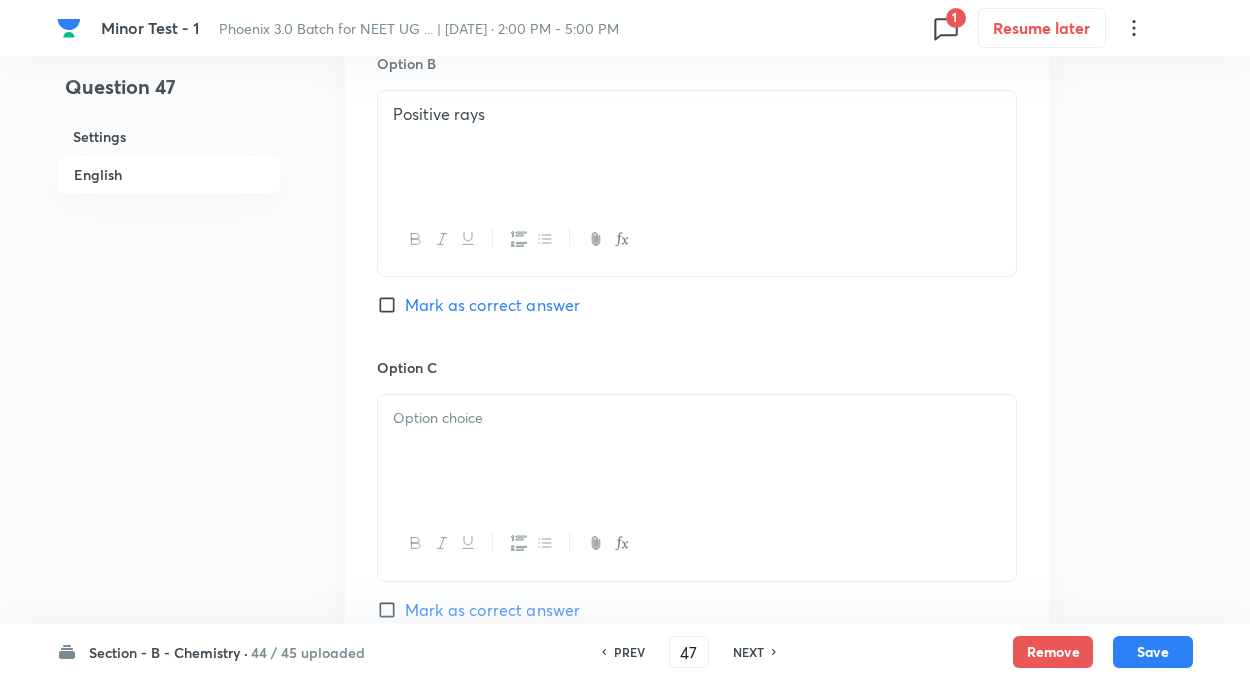 click at bounding box center [697, 418] 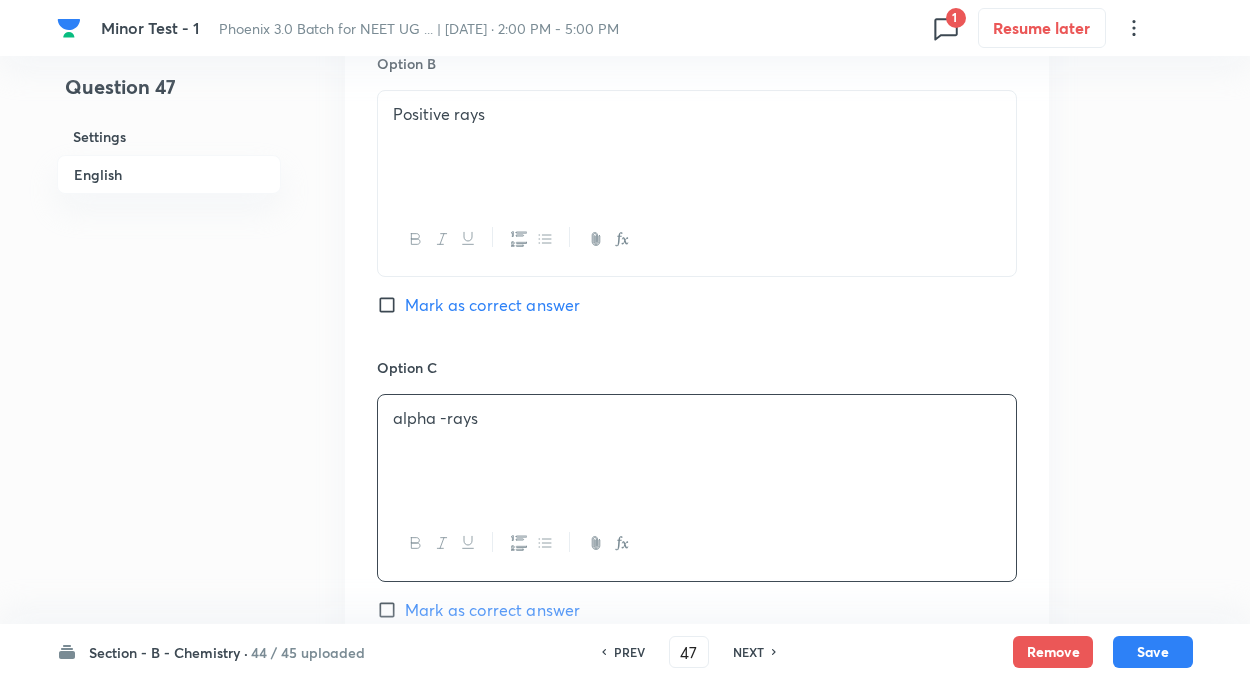 click on "Question 47 Settings English Settings Type Single choice correct 4 options + 4 marks - 1 mark Edit Concept Chemistry Physical Chemistry Atomic Structure Representation Of Atom With Electrons And Neutrons Edit Additional details Easy Fact Not from PYQ paper No equation Edit In English Question The e/m is not constant for Option A Cathode rays Mark as correct answer Option B Positive rays  Mark as correct answer Option C alpha -rays Mark as correct answer Option D Mark as correct answer Solution" at bounding box center [625, 87] 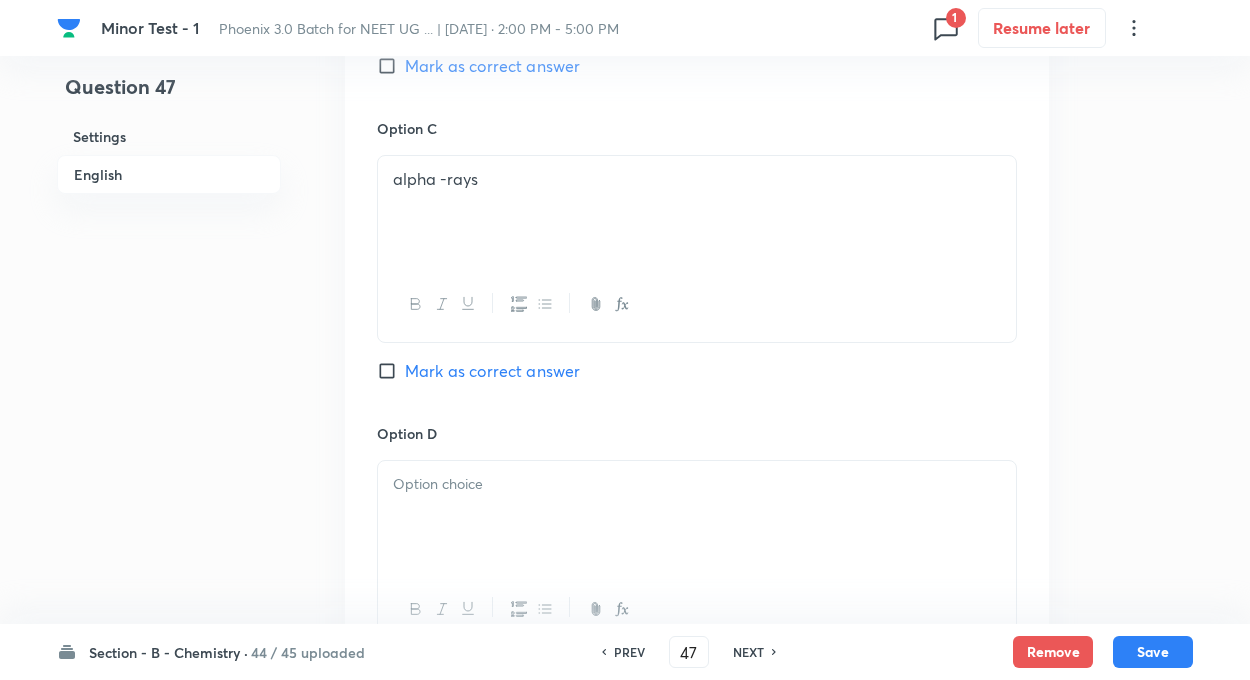 scroll, scrollTop: 1520, scrollLeft: 0, axis: vertical 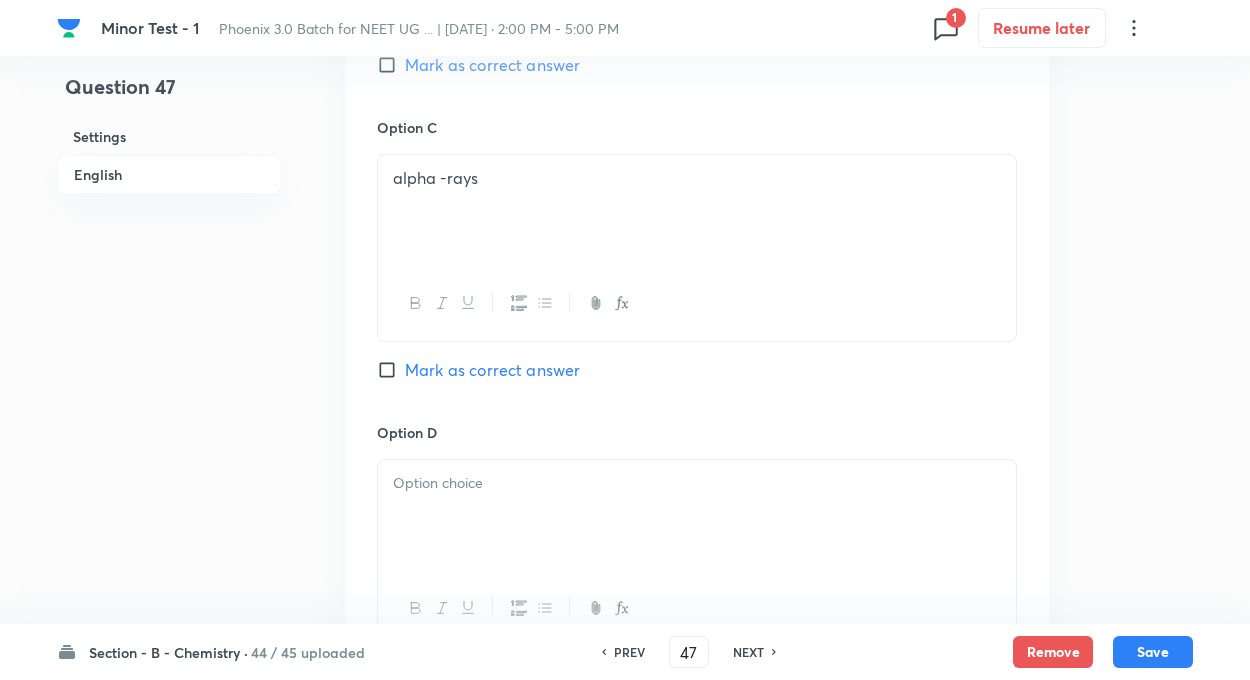 click at bounding box center [697, 516] 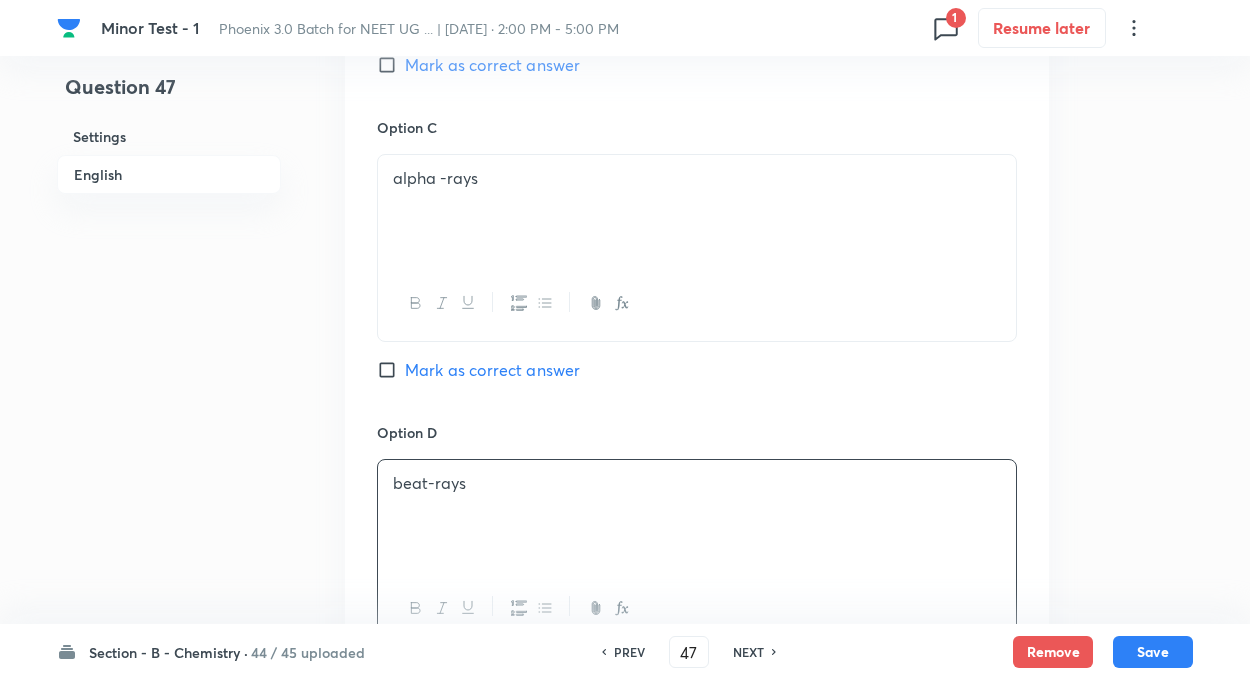 click on "Question 47 Settings English Settings Type Single choice correct 4 options + 4 marks - 1 mark Edit Concept Chemistry Physical Chemistry Atomic Structure Representation Of Atom With Electrons And Neutrons Edit Additional details Easy Fact Not from PYQ paper No equation Edit In English Question The e/m is not constant for Option A Cathode rays Mark as correct answer Option B Positive rays  Mark as correct answer Option C alpha -rays Mark as correct answer Option D beat-rays Mark as correct answer Solution" at bounding box center [625, -153] 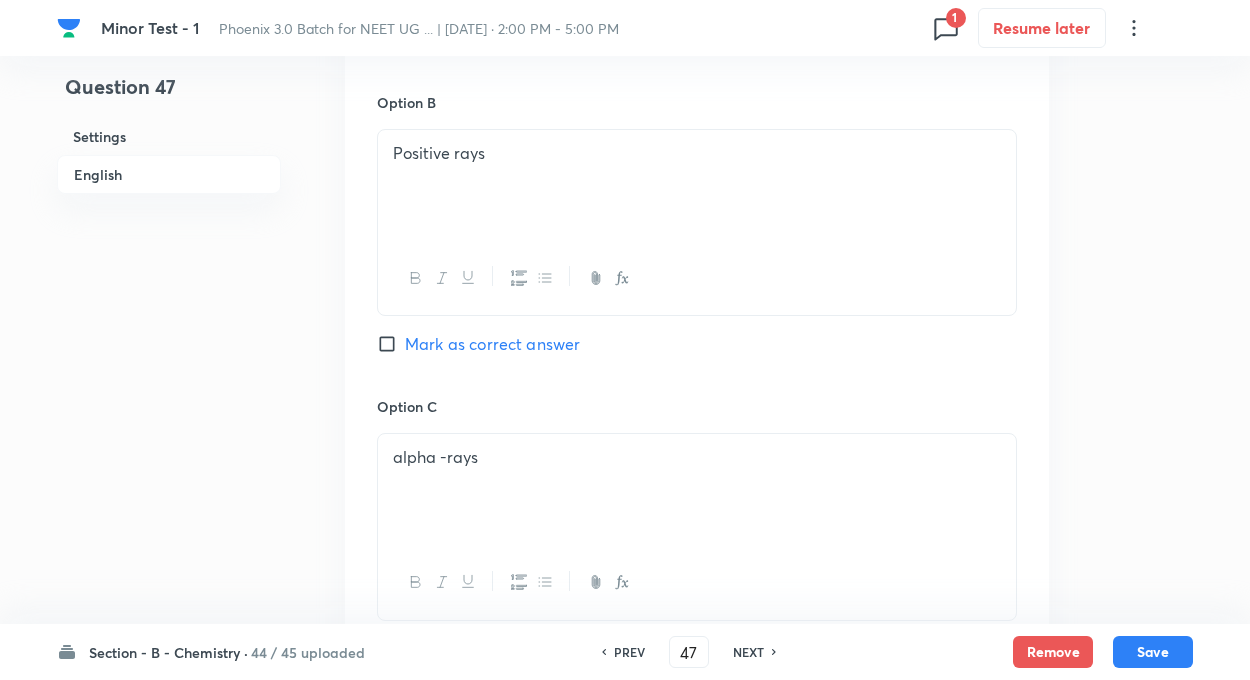 scroll, scrollTop: 1240, scrollLeft: 0, axis: vertical 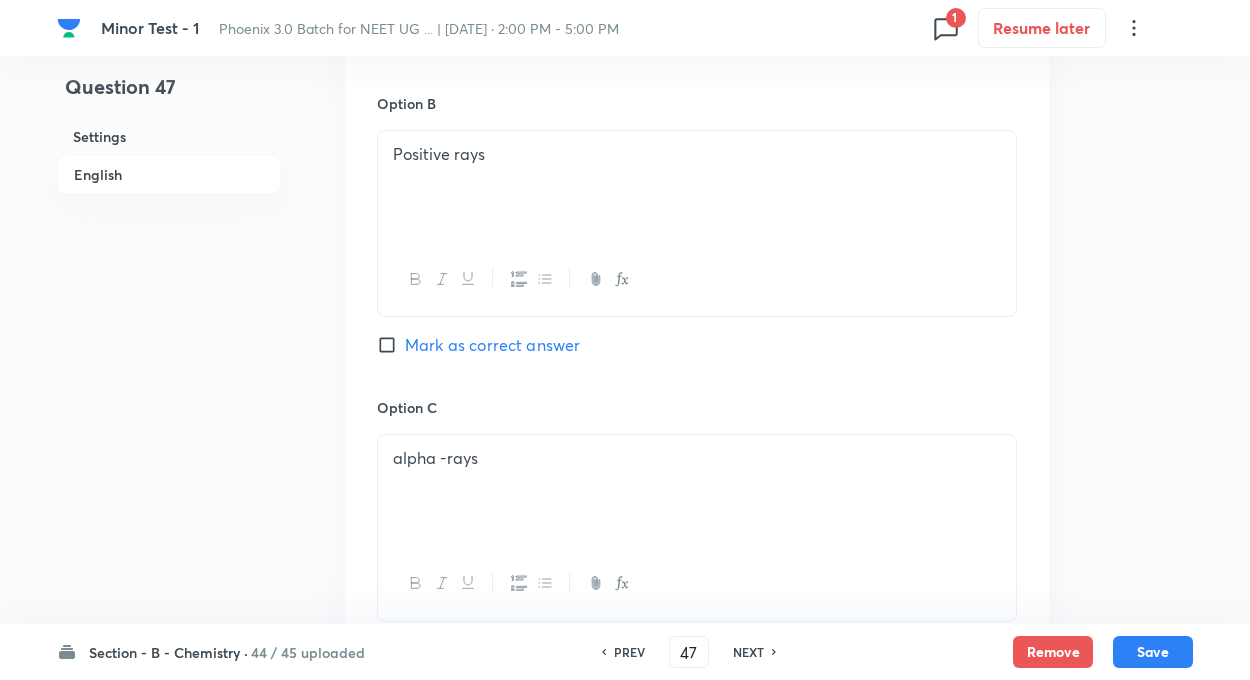 click on "Mark as correct answer" at bounding box center (391, 345) 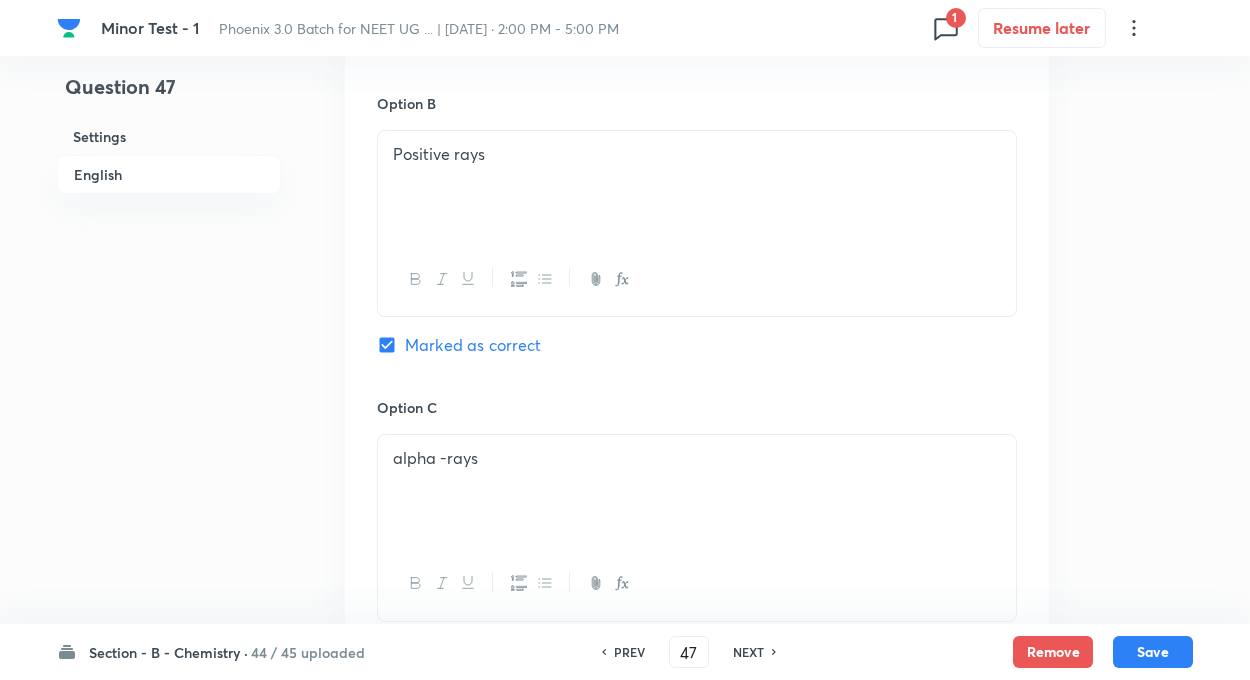 click on "Question 47 Settings English Settings Type Single choice correct 4 options + 4 marks - 1 mark Edit Concept Chemistry Physical Chemistry Atomic Structure Representation Of Atom With Electrons And Neutrons Edit Additional details Easy Fact Not from PYQ paper No equation Edit In English Question The e/m is not constant for Option A Cathode rays Mark as correct answer Option B Positive rays  Marked as correct Option C alpha -rays Mark as correct answer Option D beat-rays Mark as correct answer Solution" at bounding box center (625, 127) 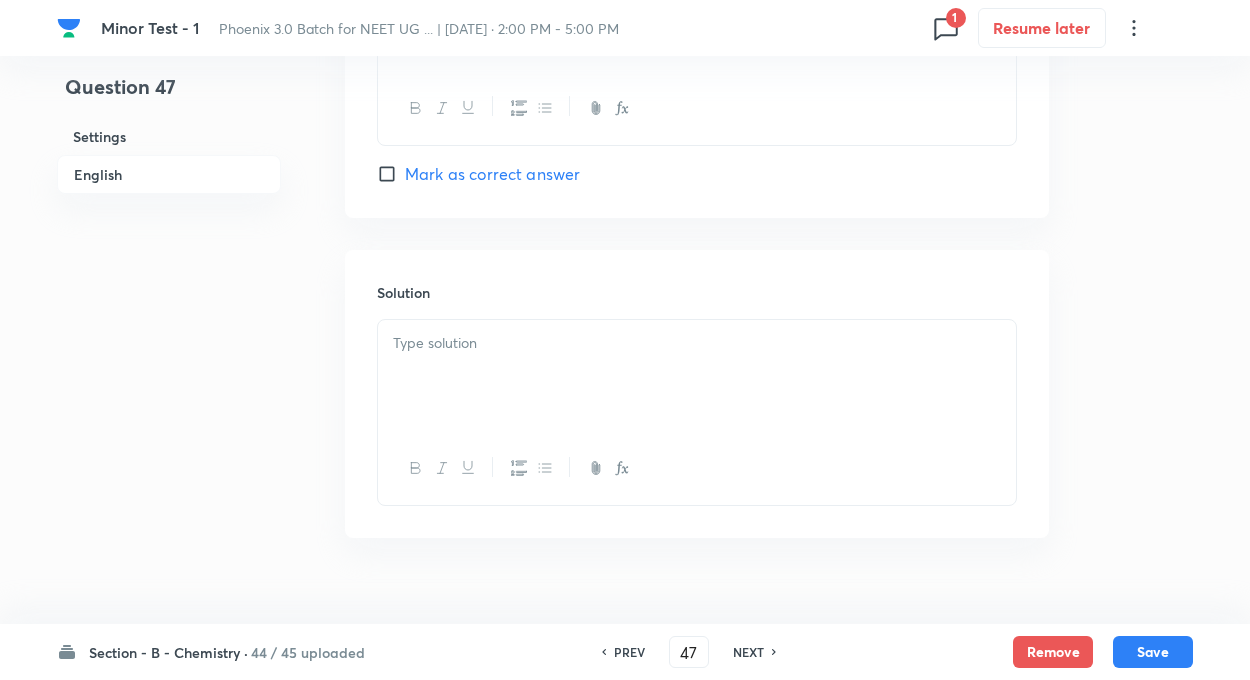scroll, scrollTop: 2054, scrollLeft: 0, axis: vertical 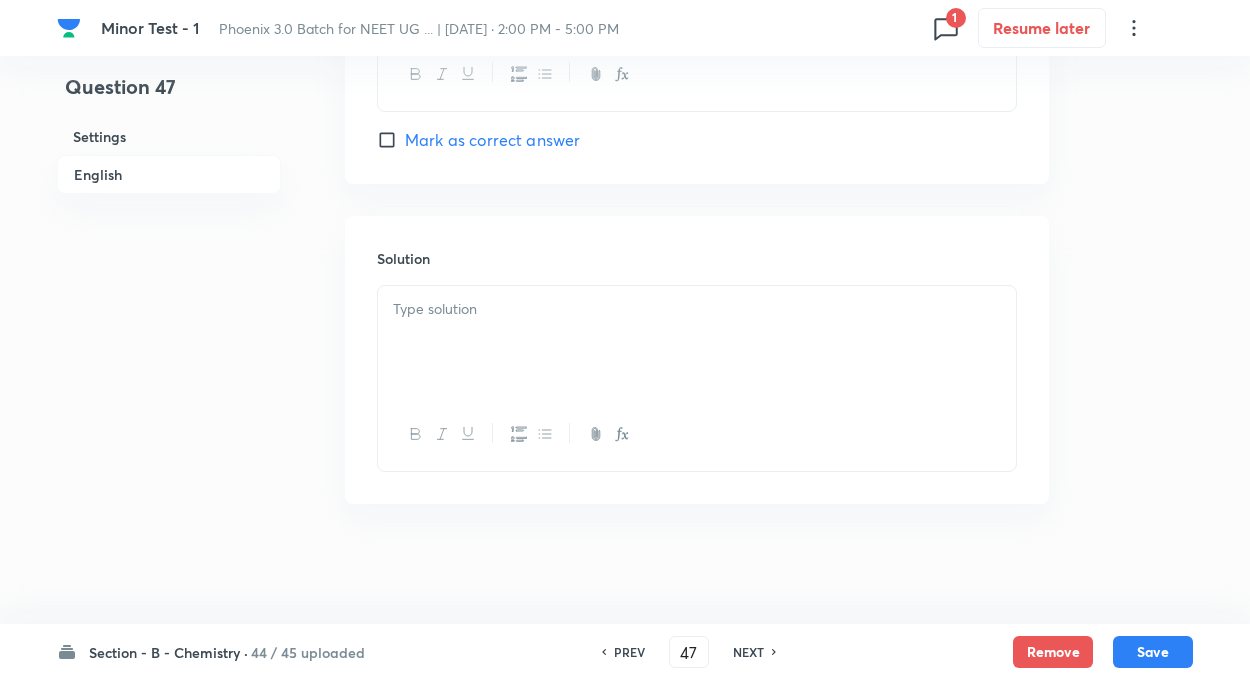 click at bounding box center (697, 342) 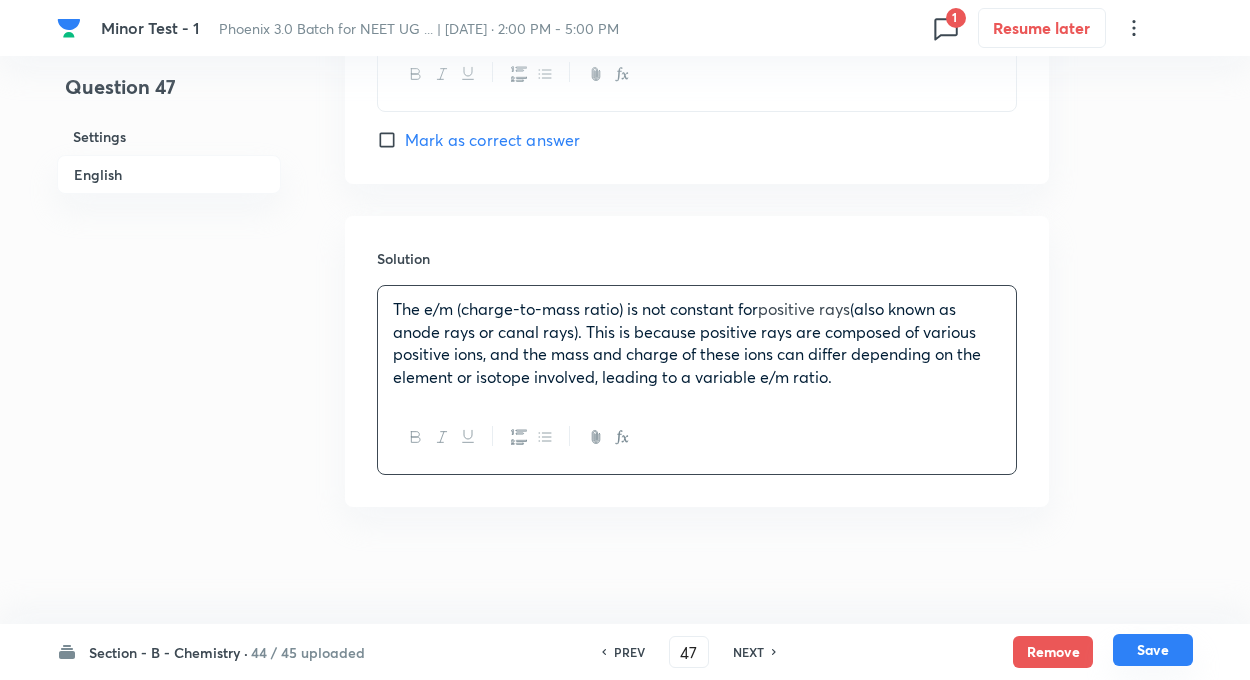 click on "Save" at bounding box center (1153, 650) 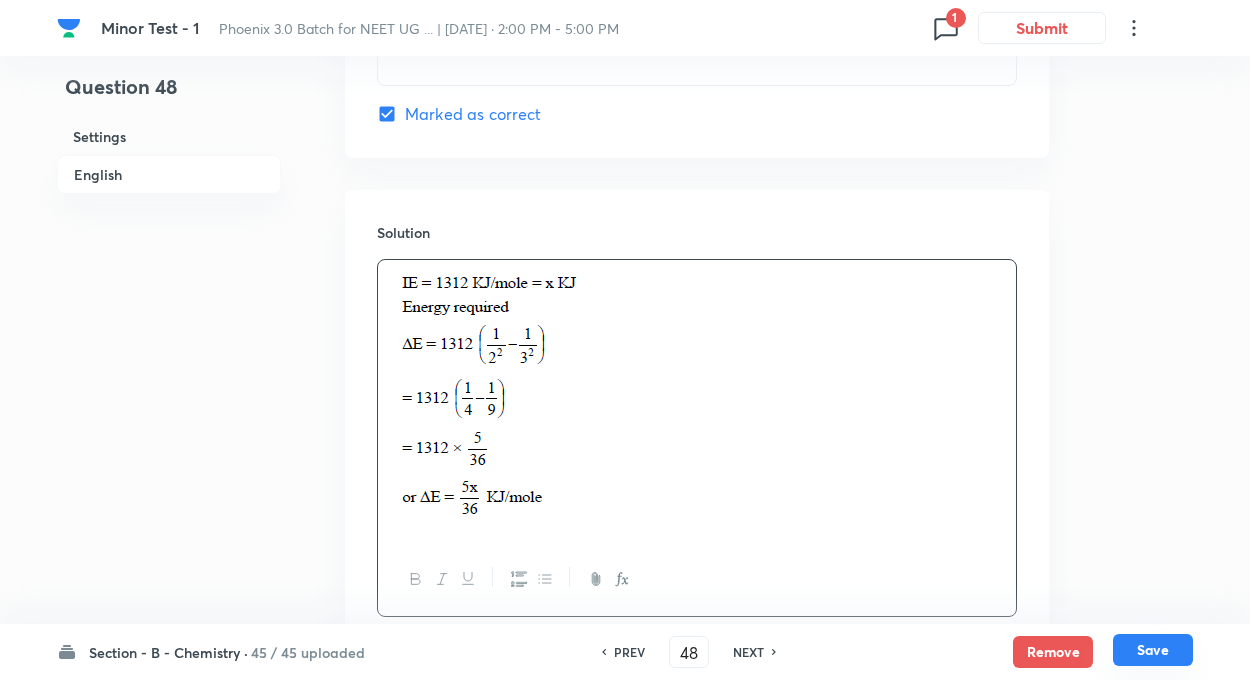 scroll, scrollTop: 2028, scrollLeft: 0, axis: vertical 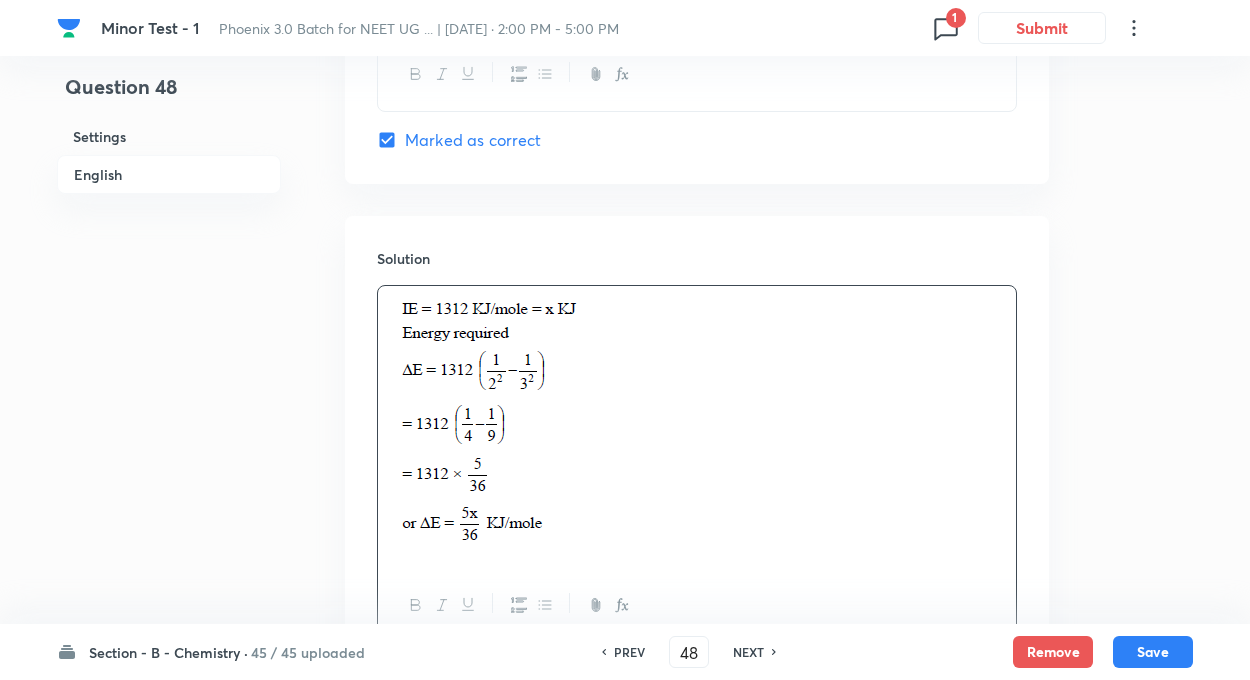 click on "NEXT" at bounding box center (748, 652) 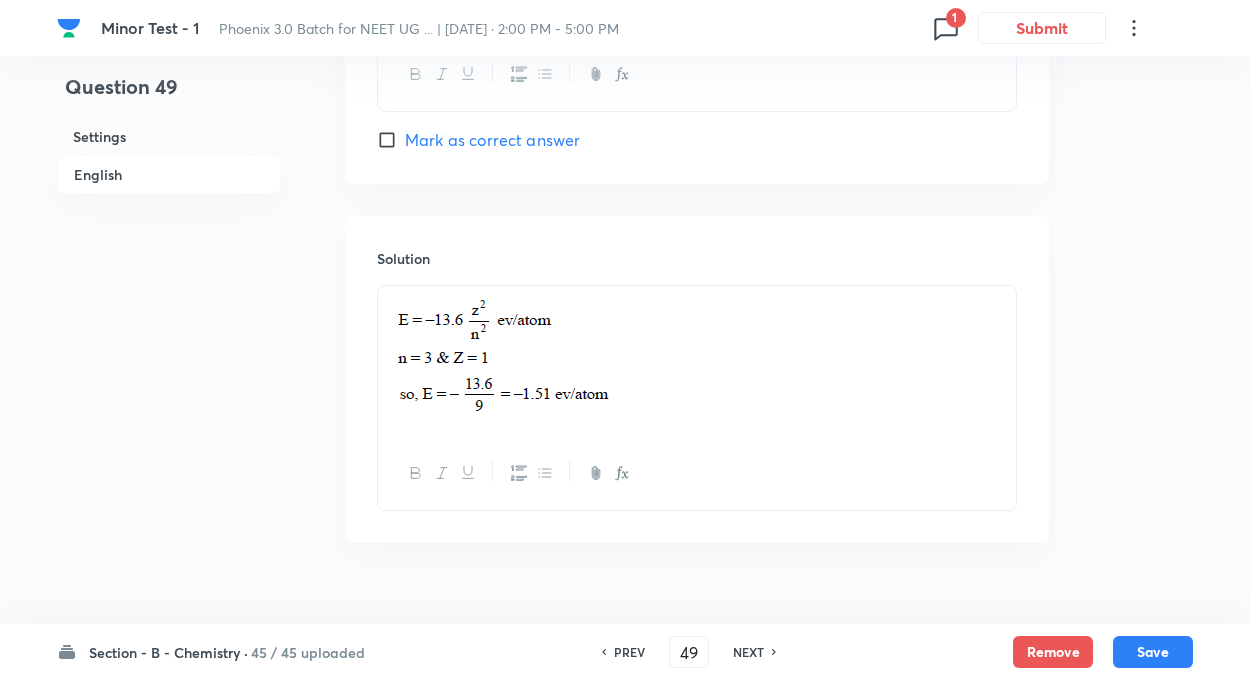 click on "NEXT" at bounding box center [748, 652] 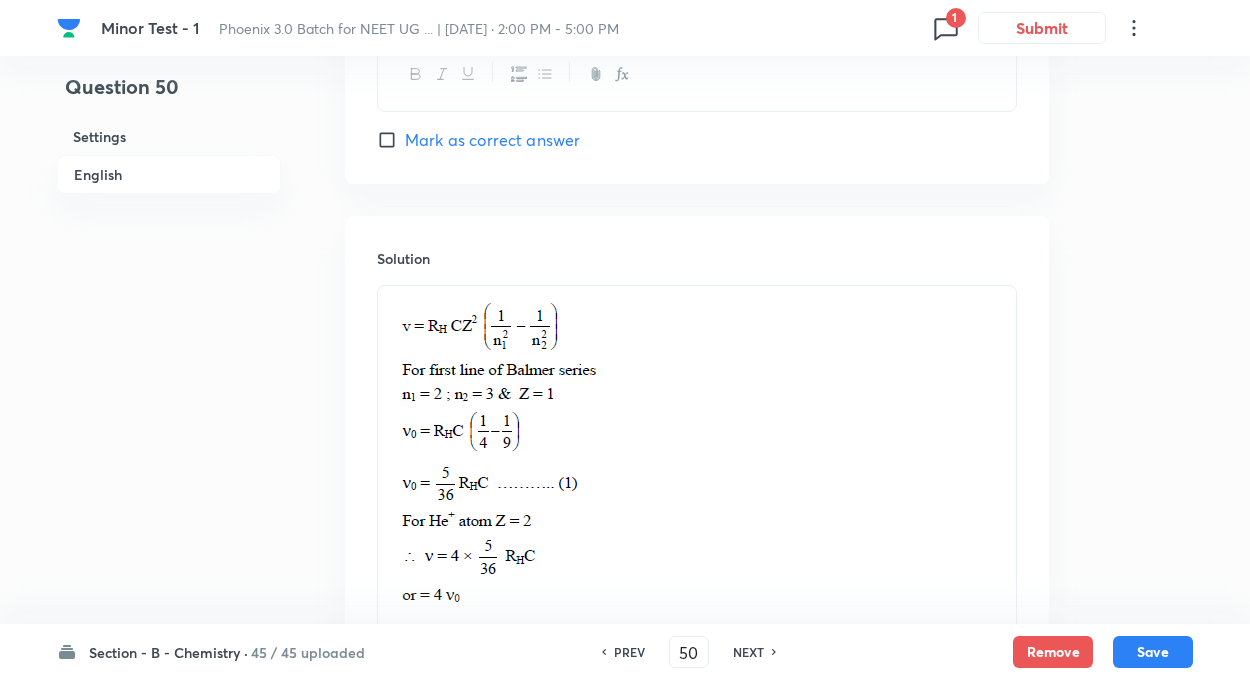 click on "Question 50 Settings English" at bounding box center [169, -557] 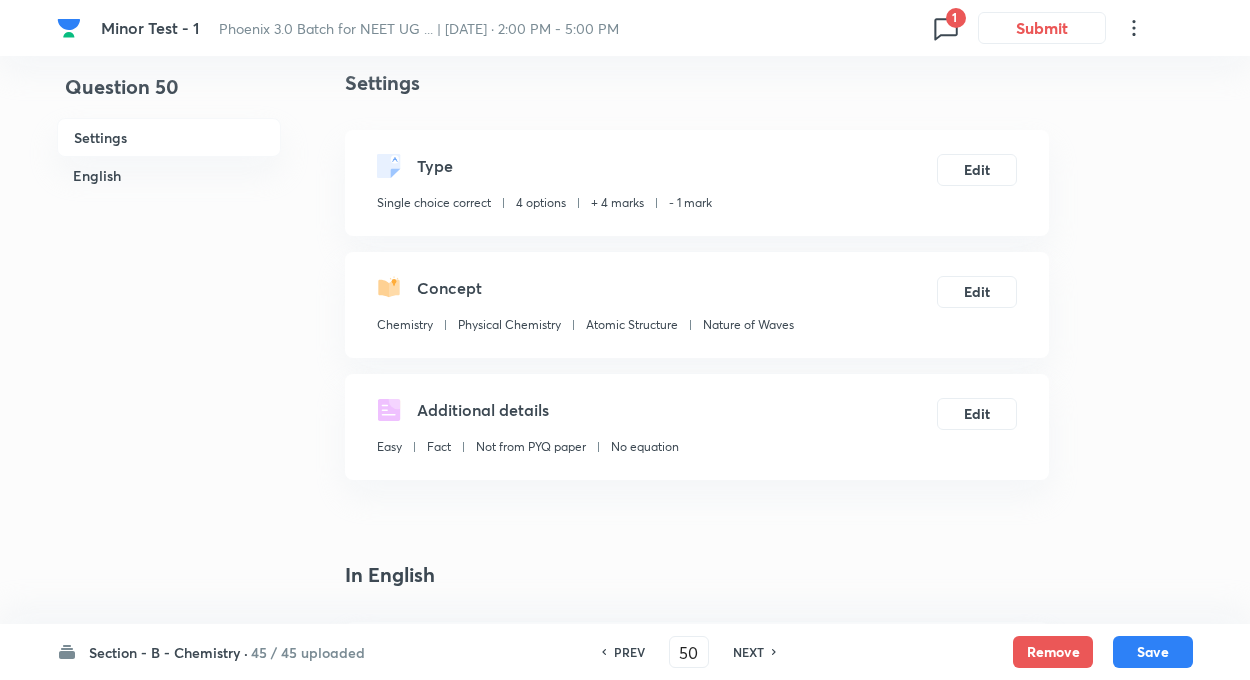scroll, scrollTop: 68, scrollLeft: 0, axis: vertical 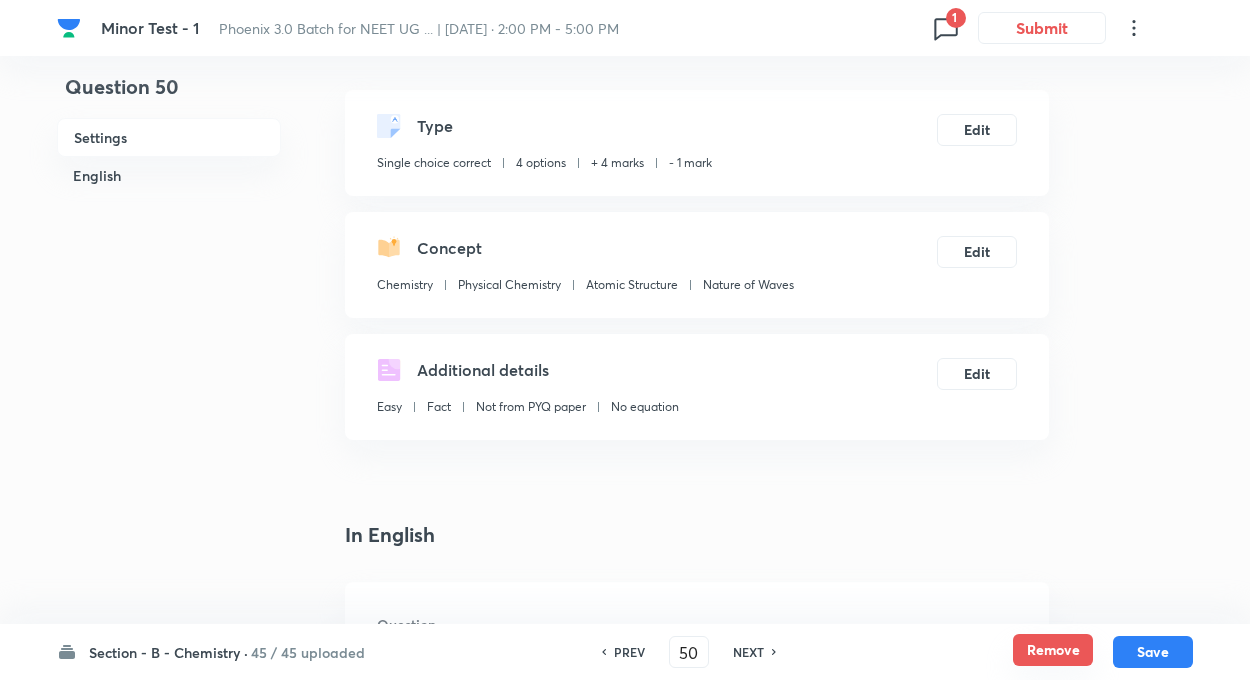 click on "Remove" at bounding box center (1053, 650) 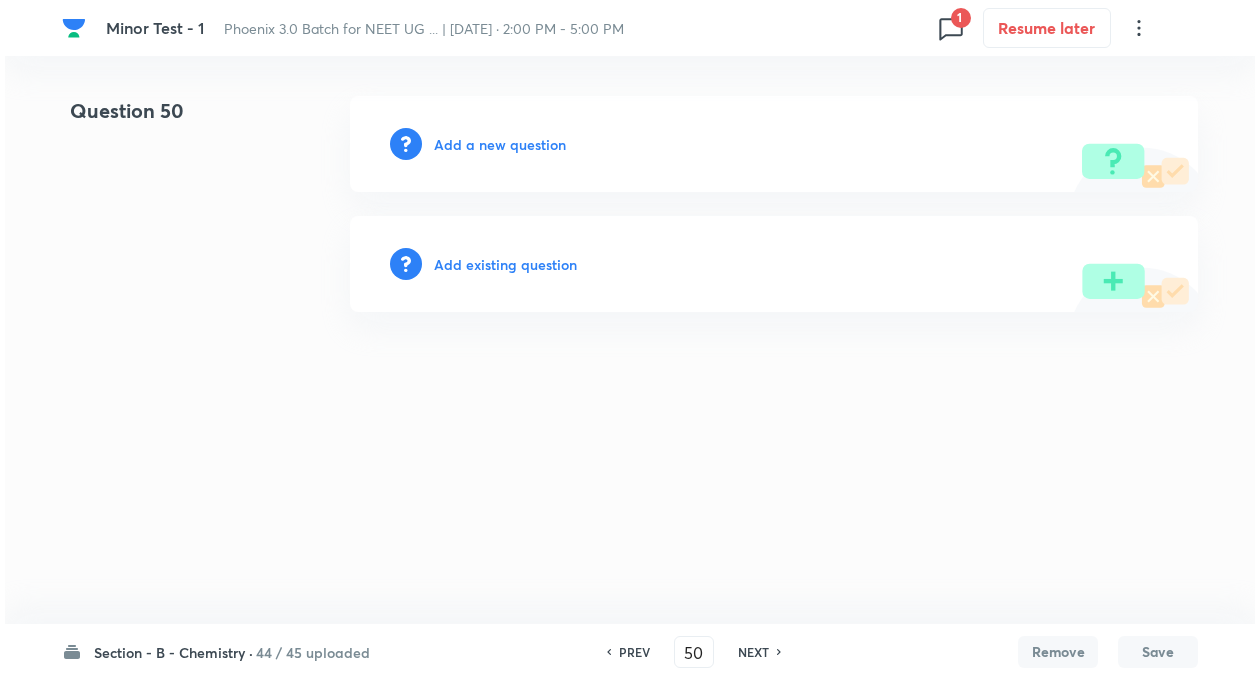 scroll, scrollTop: 0, scrollLeft: 0, axis: both 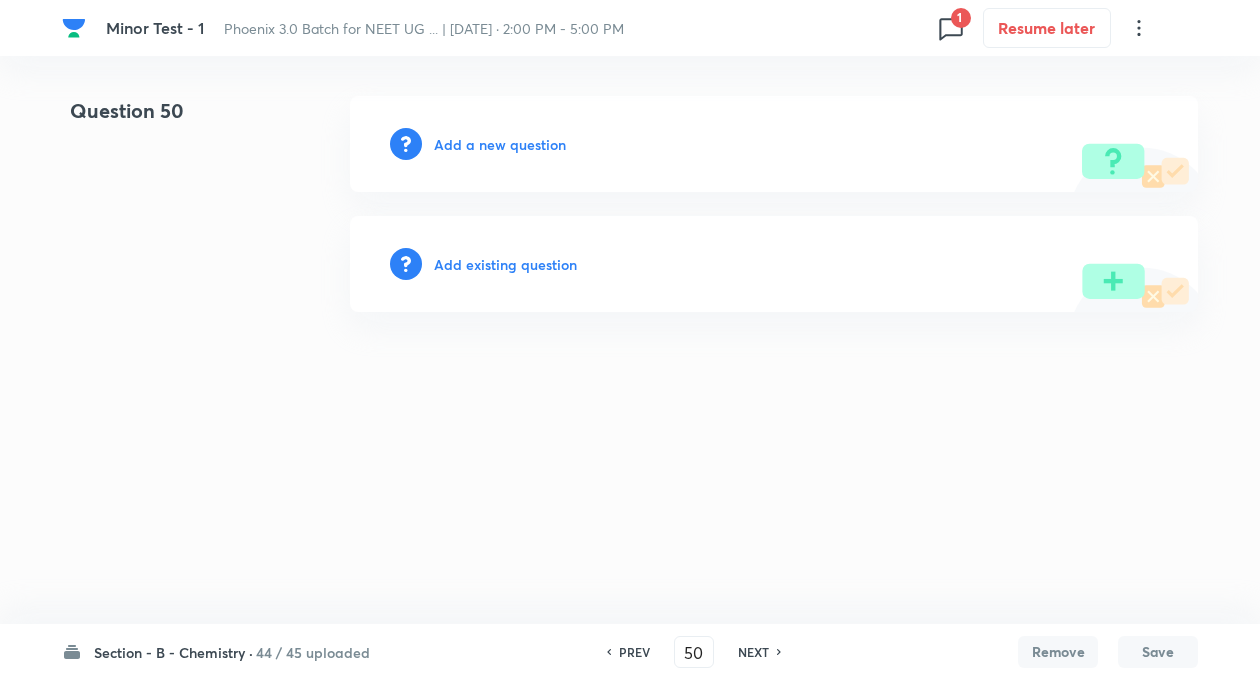 click on "Add a new question" at bounding box center [500, 144] 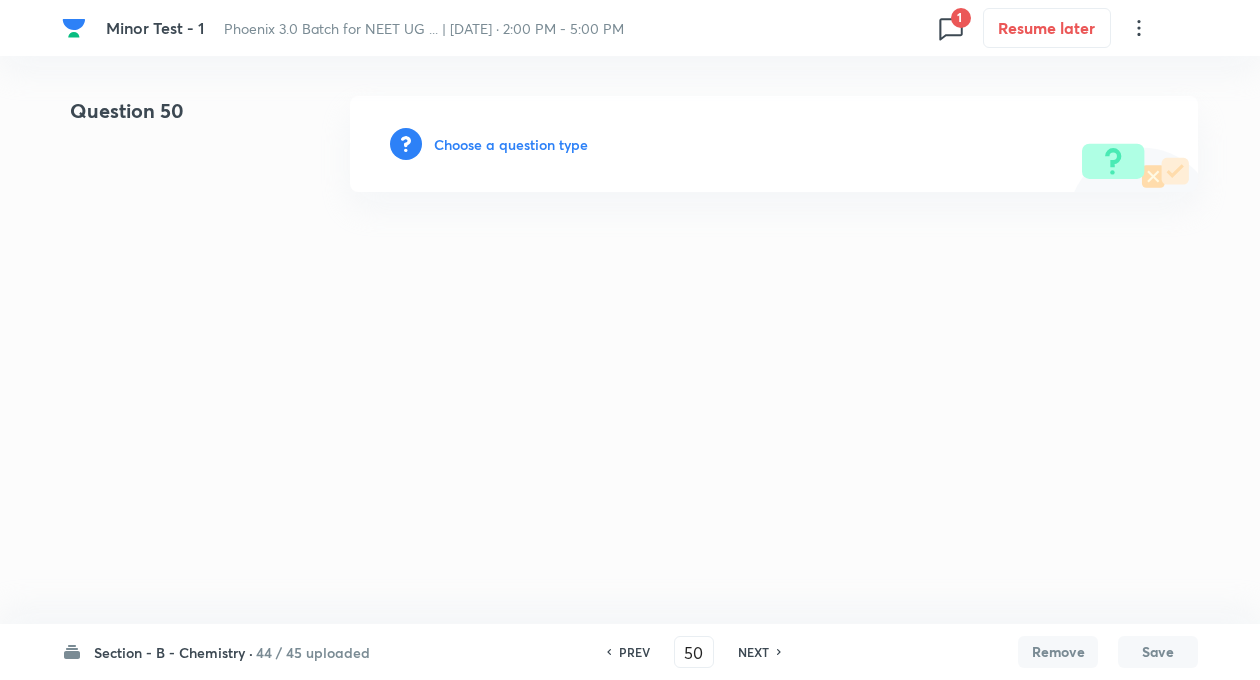 click on "Choose a question type" at bounding box center [511, 144] 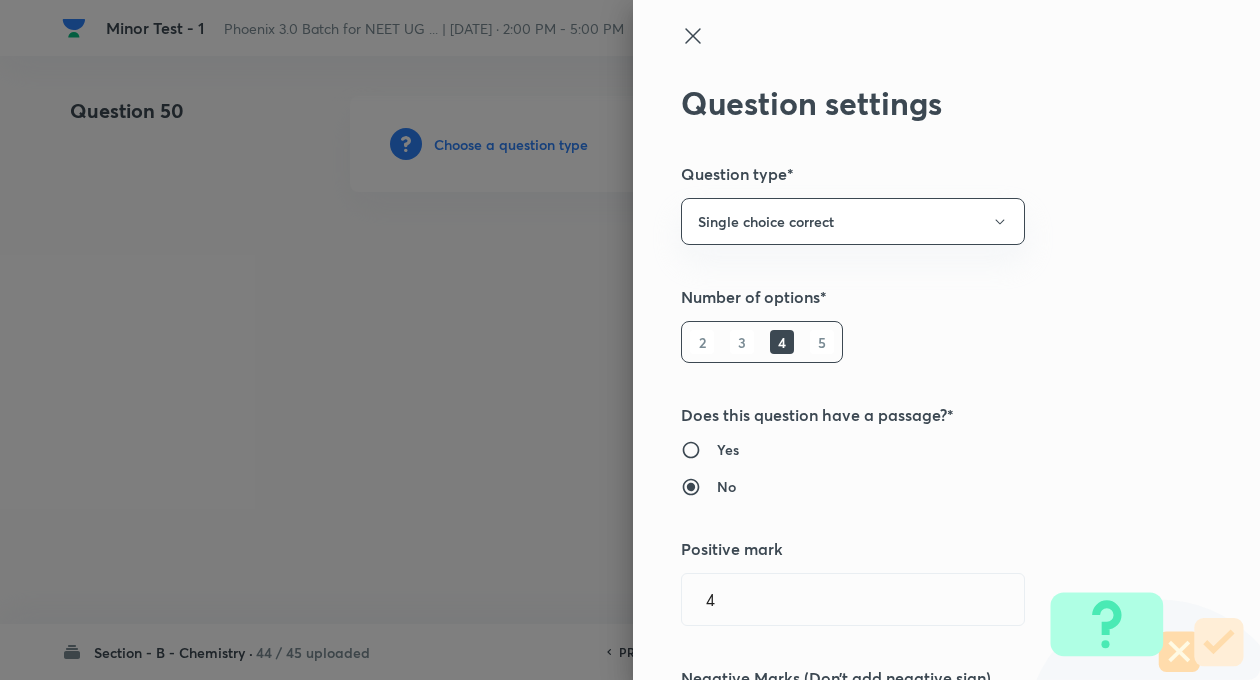 click on "Question settings Question type* Single choice correct Number of options* 2 3 4 5 Does this question have a passage?* Yes No Positive mark 4 ​ Negative Marks (Don’t add negative sign) 1 ​ Syllabus Topic group* ​ Topic* ​ Concept* ​ Sub-concept* ​ Concept-field ​ Additional details Question Difficulty Very easy Easy Moderate Hard Very hard Question is based on Fact Numerical Concept Previous year question Yes No Does this question have equation? Yes No Verification status Is the question verified? *Select 'yes' only if a question is verified Yes No Save" at bounding box center (946, 340) 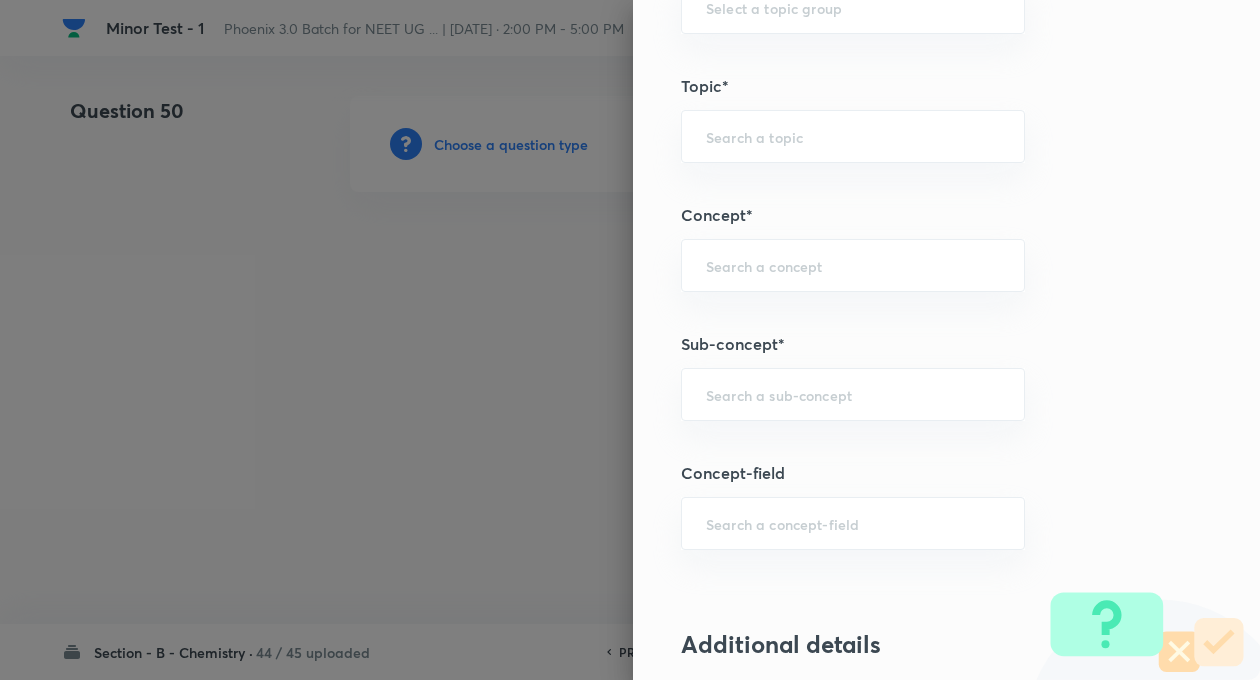 scroll, scrollTop: 960, scrollLeft: 0, axis: vertical 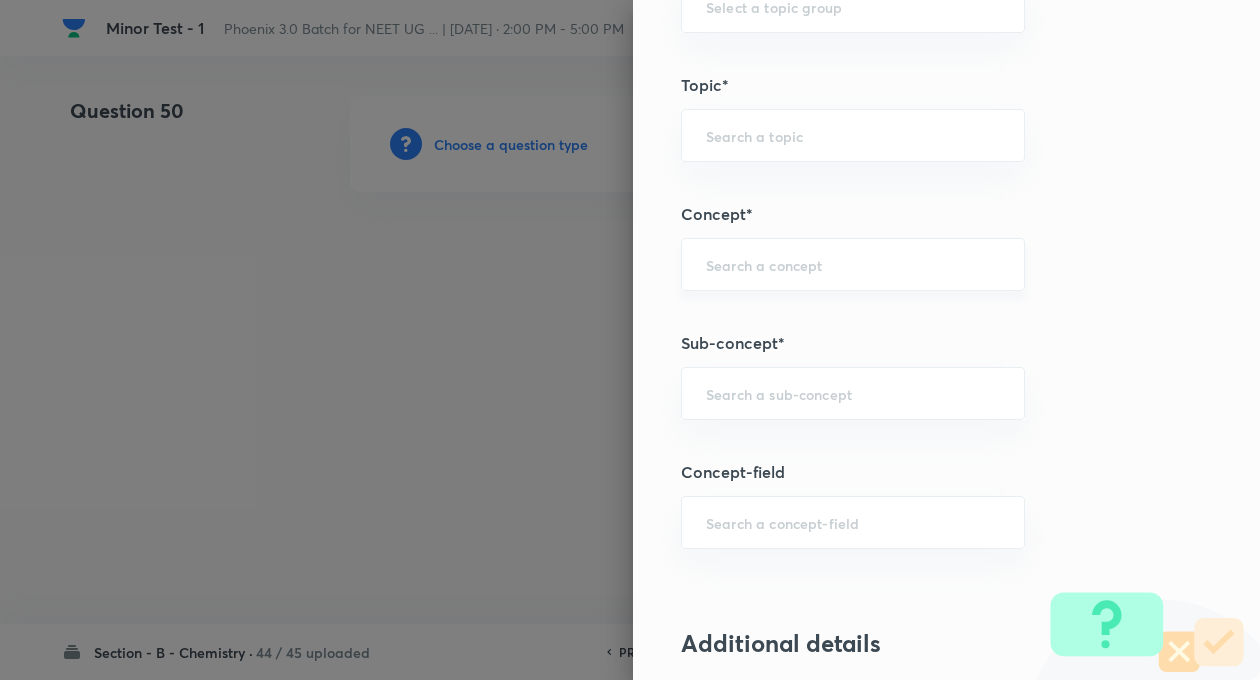 click at bounding box center (853, 264) 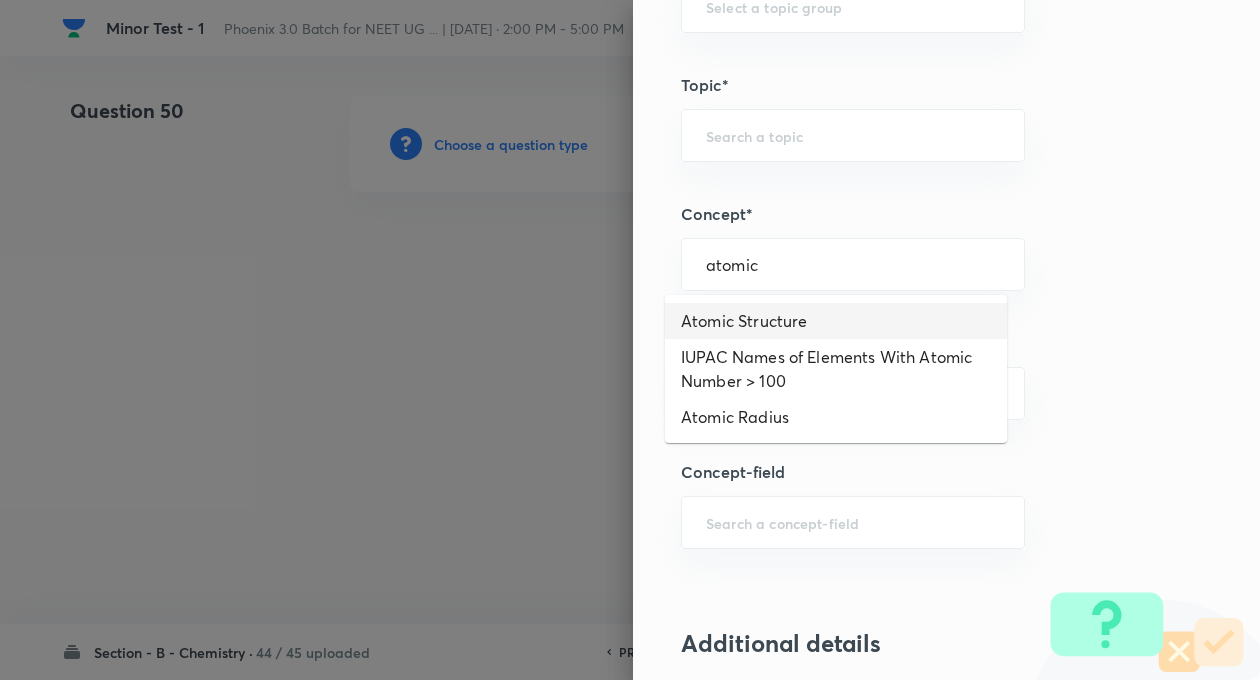 click on "Atomic Structure" at bounding box center [836, 321] 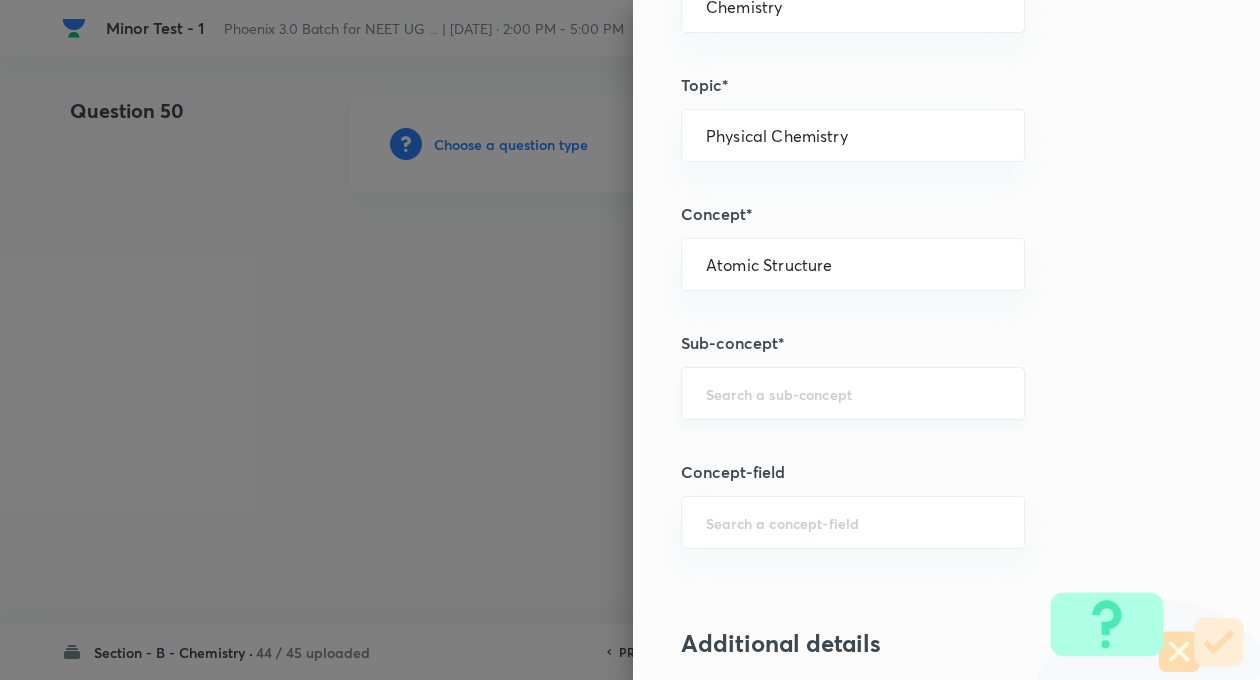 click on "​" at bounding box center [853, 393] 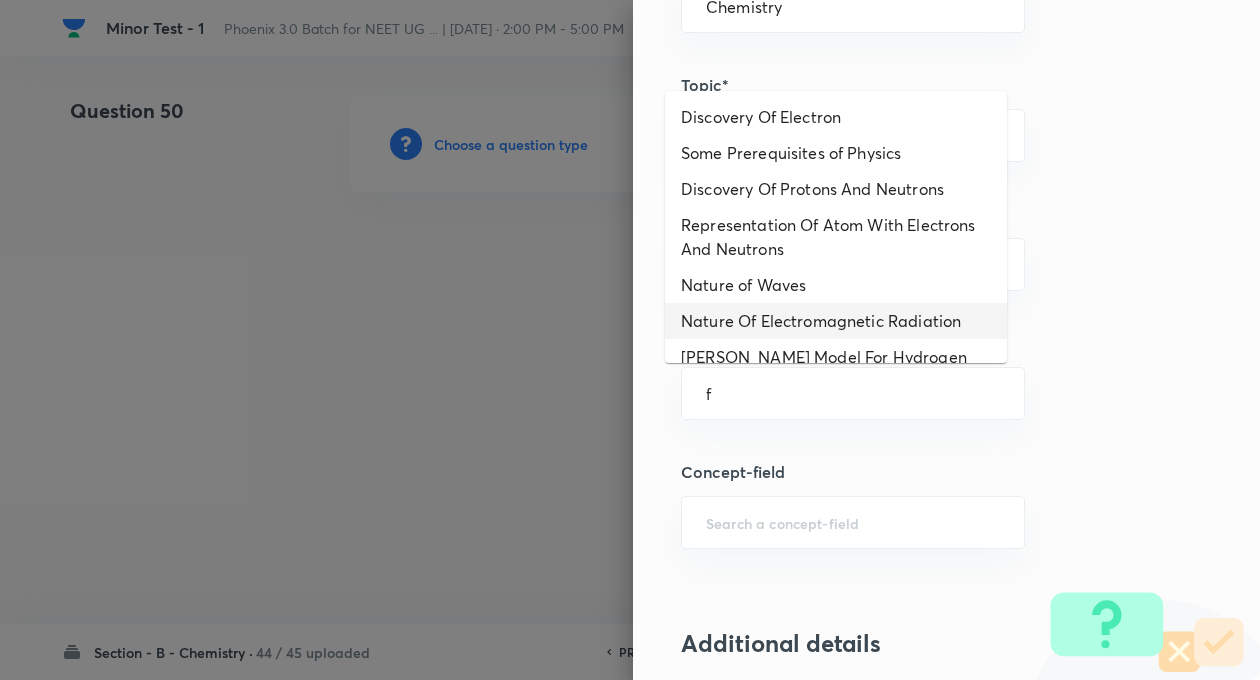 click on "Nature Of Electromagnetic Radiation" at bounding box center (836, 321) 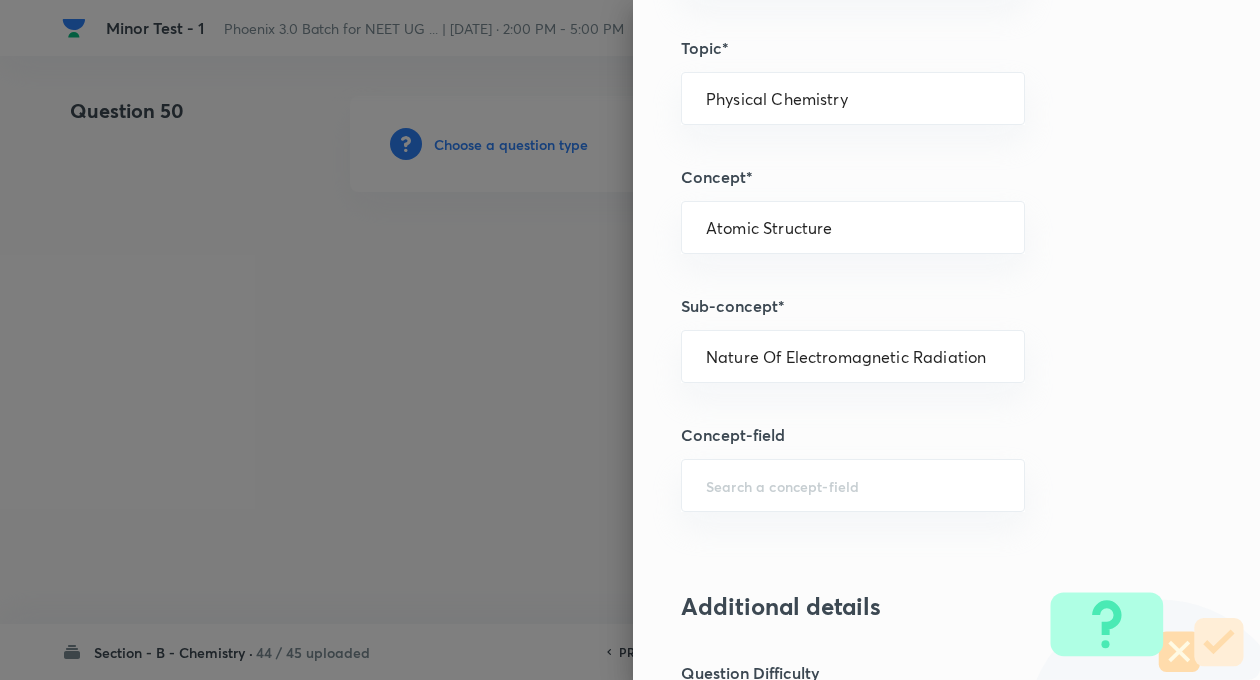 click on "Question settings Question type* Single choice correct Number of options* 2 3 4 5 Does this question have a passage?* Yes No Positive mark 4 ​ Negative Marks (Don’t add negative sign) 1 ​ Syllabus Topic group* Chemistry ​ Topic* Physical Chemistry ​ Concept* Atomic Structure ​ Sub-concept* Nature Of Electromagnetic Radiation ​ Concept-field ​ Additional details Question Difficulty Very easy Easy Moderate Hard Very hard Question is based on Fact Numerical Concept Previous year question Yes No Does this question have equation? Yes No Verification status Is the question verified? *Select 'yes' only if a question is verified Yes No Save" at bounding box center [946, 340] 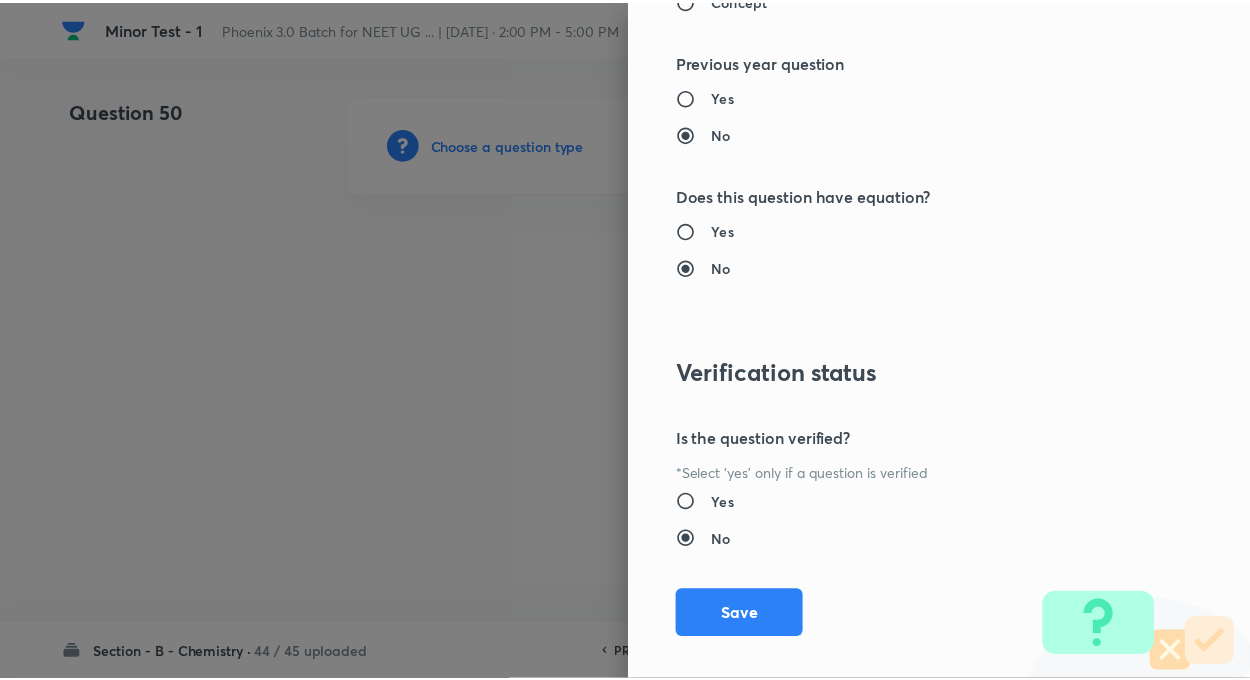 scroll, scrollTop: 2046, scrollLeft: 0, axis: vertical 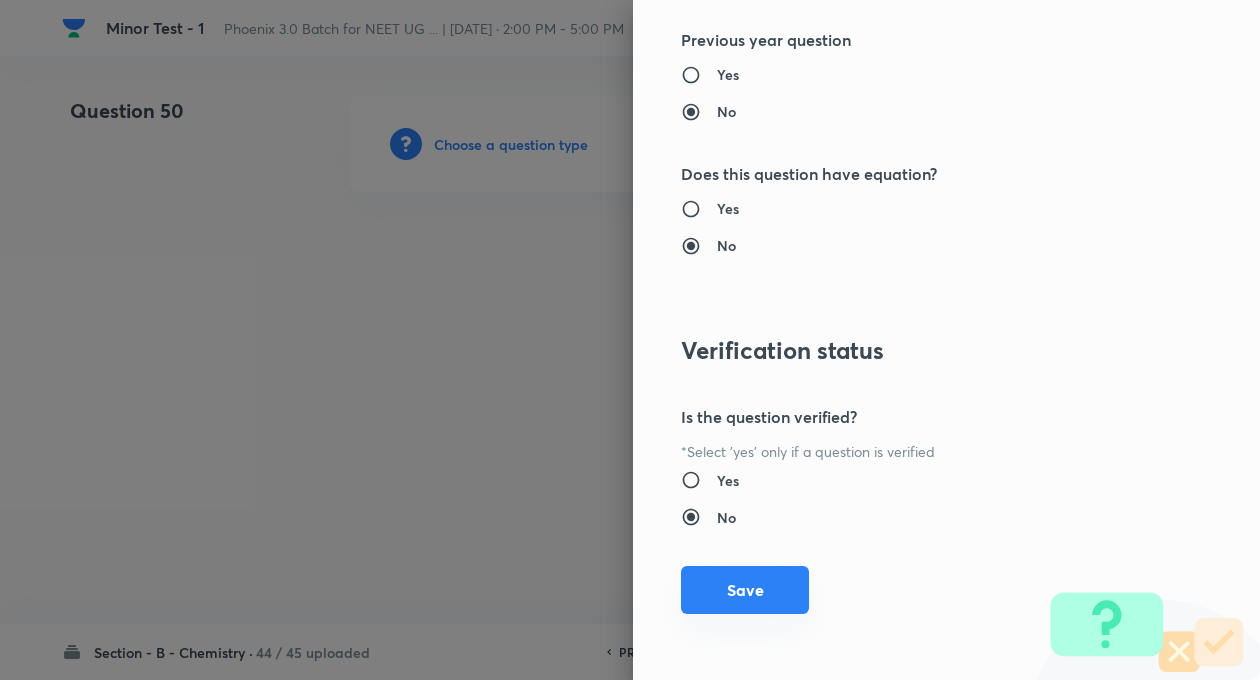 click on "Save" at bounding box center (745, 590) 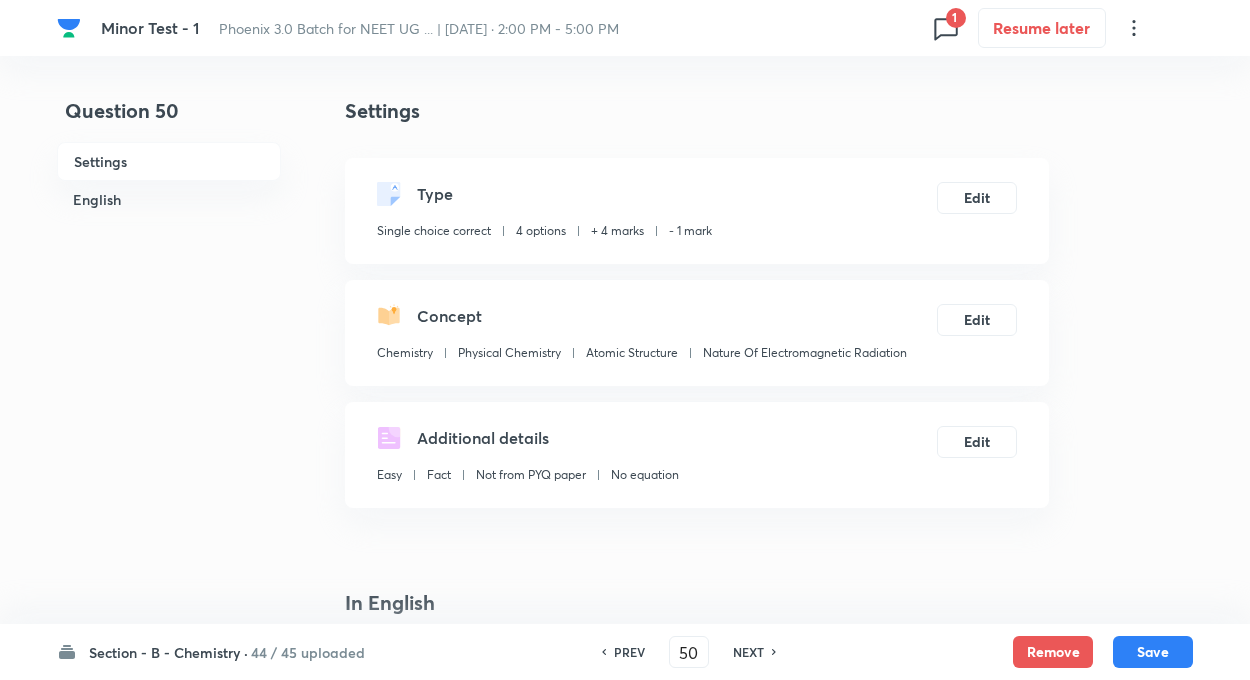 click on "Additional details Easy Fact Not from PYQ paper No equation Edit" at bounding box center (697, 455) 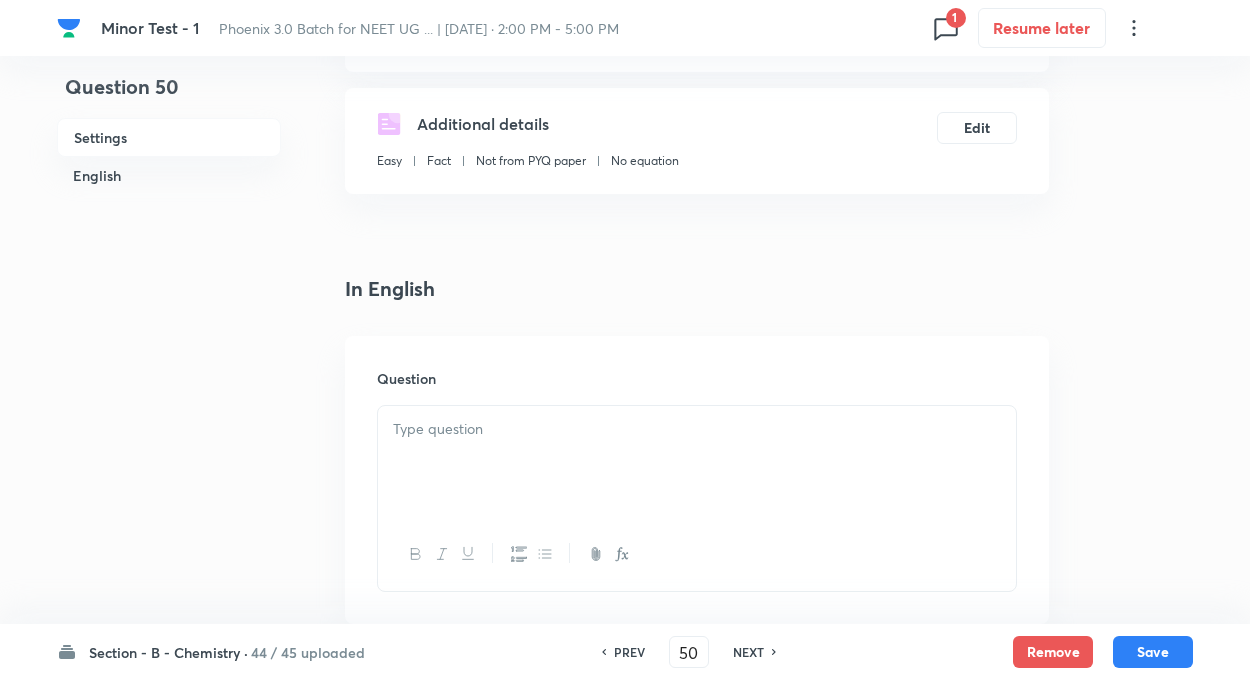 scroll, scrollTop: 320, scrollLeft: 0, axis: vertical 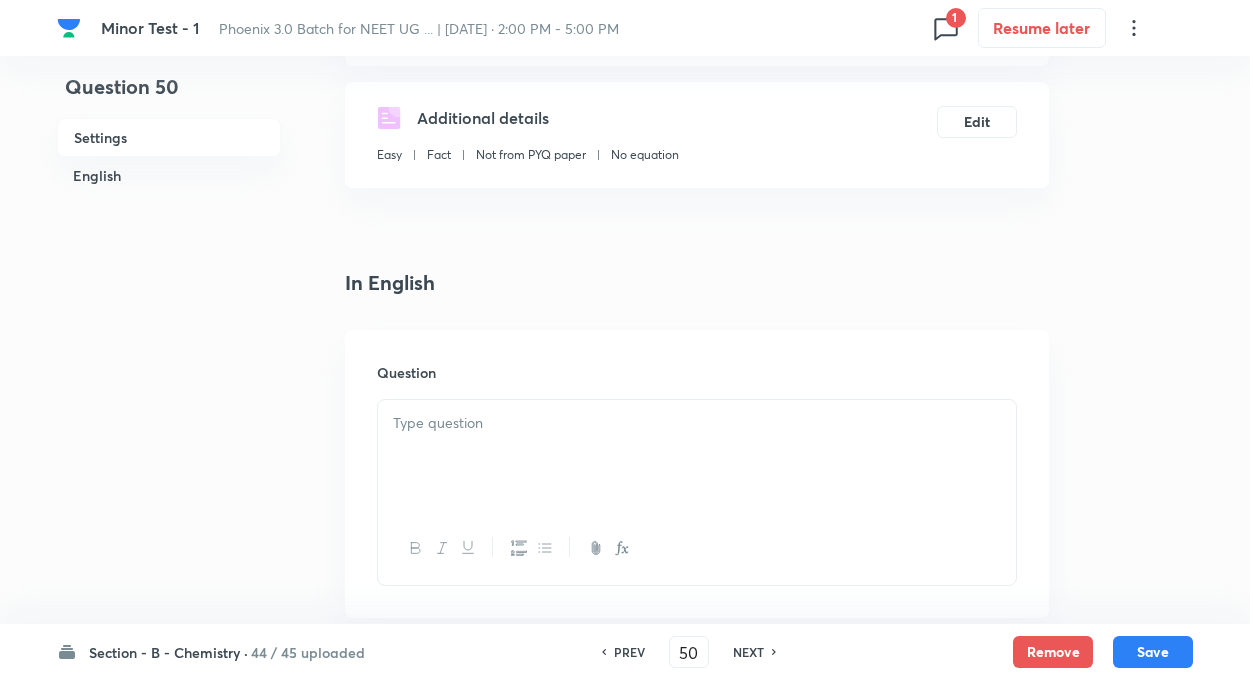 click at bounding box center (697, 423) 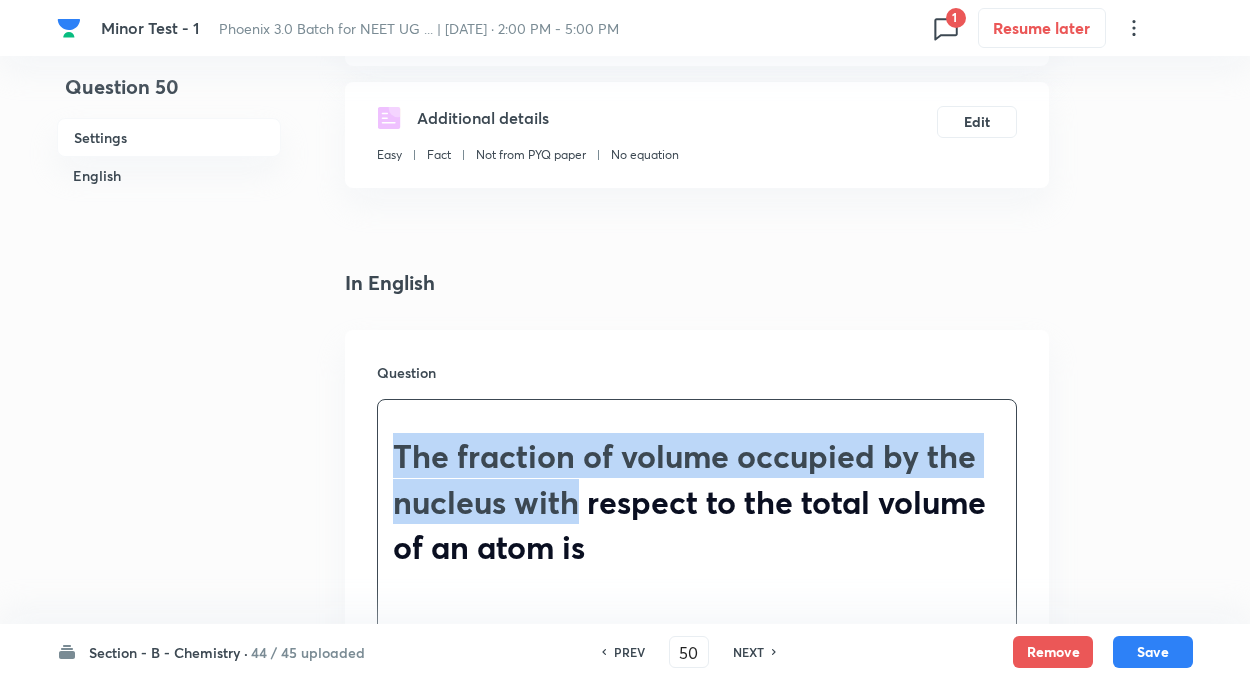 drag, startPoint x: 394, startPoint y: 449, endPoint x: 573, endPoint y: 519, distance: 192.20041 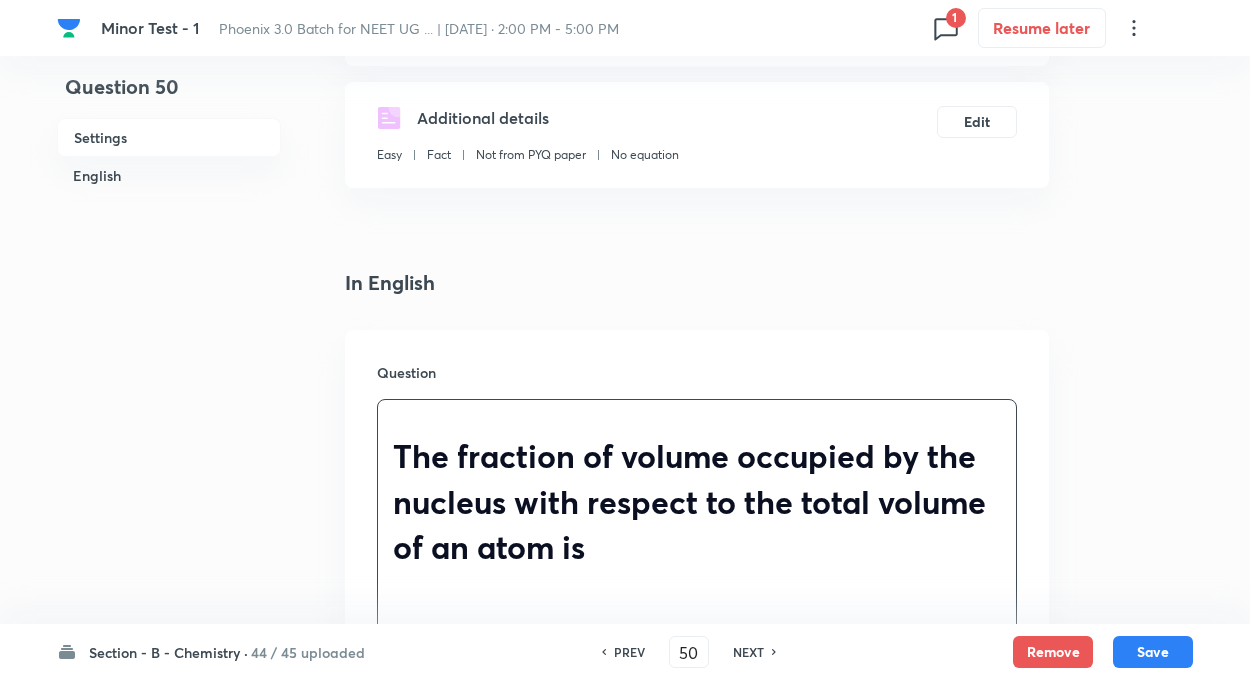 click on "Question 50 Settings English" at bounding box center (169, 1091) 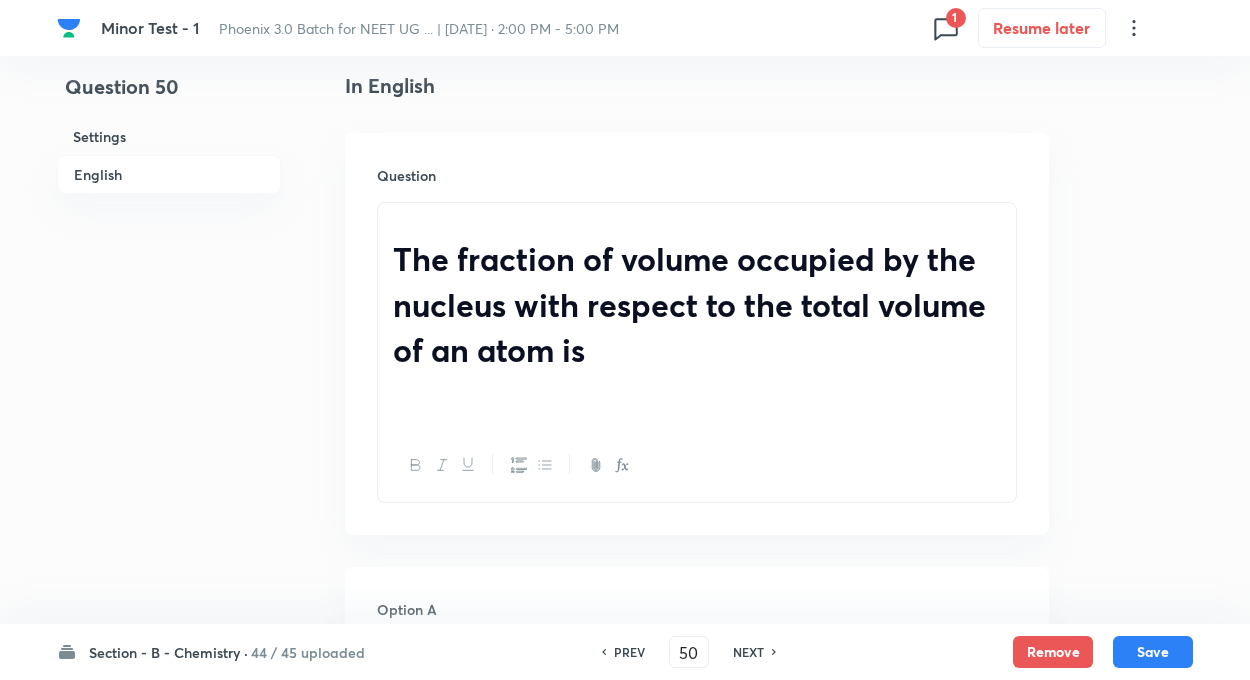 scroll, scrollTop: 520, scrollLeft: 0, axis: vertical 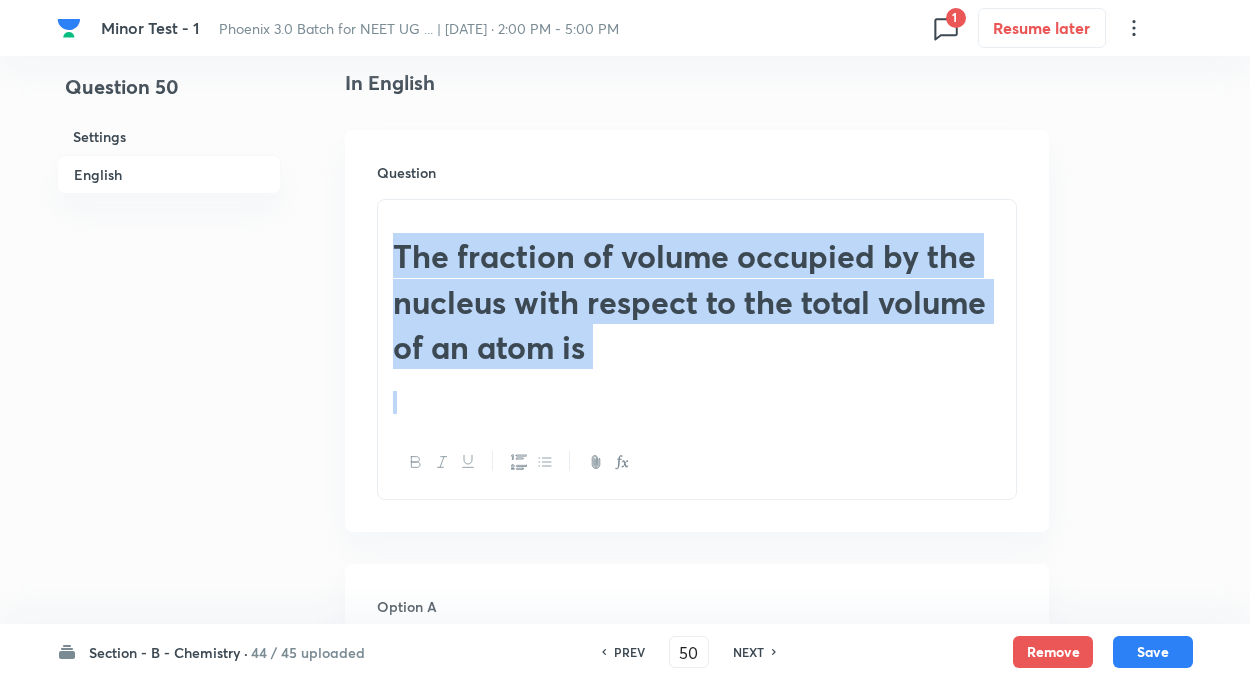 drag, startPoint x: 395, startPoint y: 264, endPoint x: 599, endPoint y: 371, distance: 230.35841 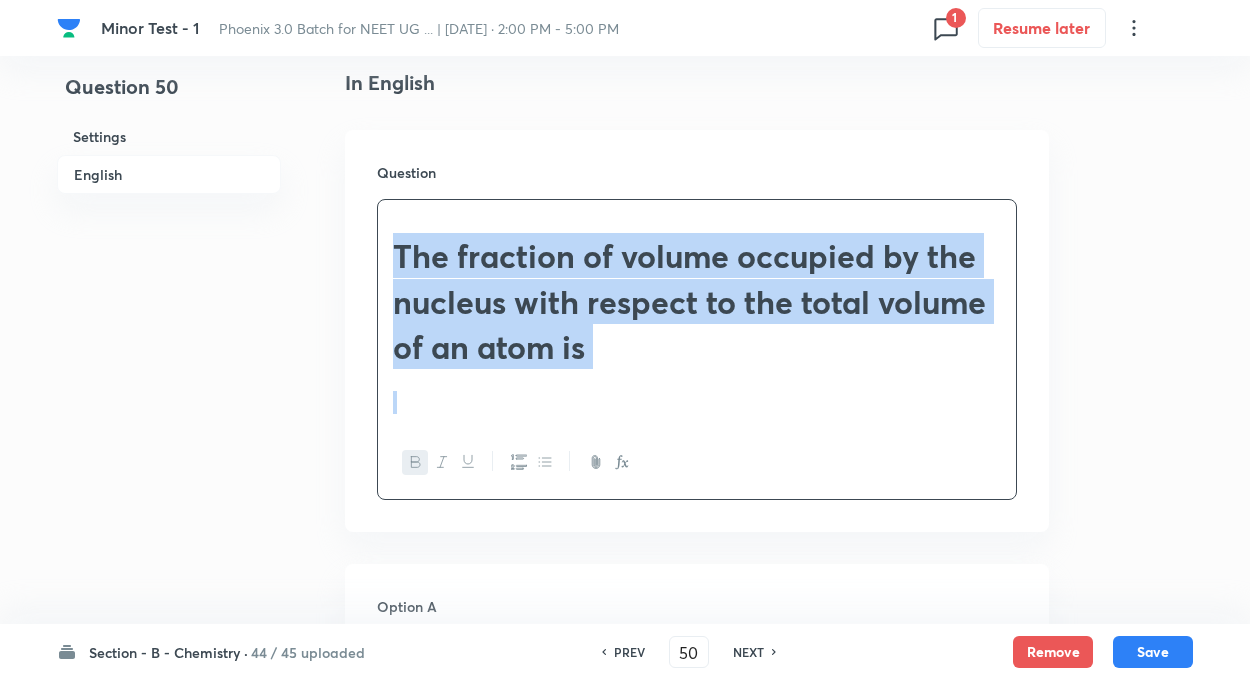 click 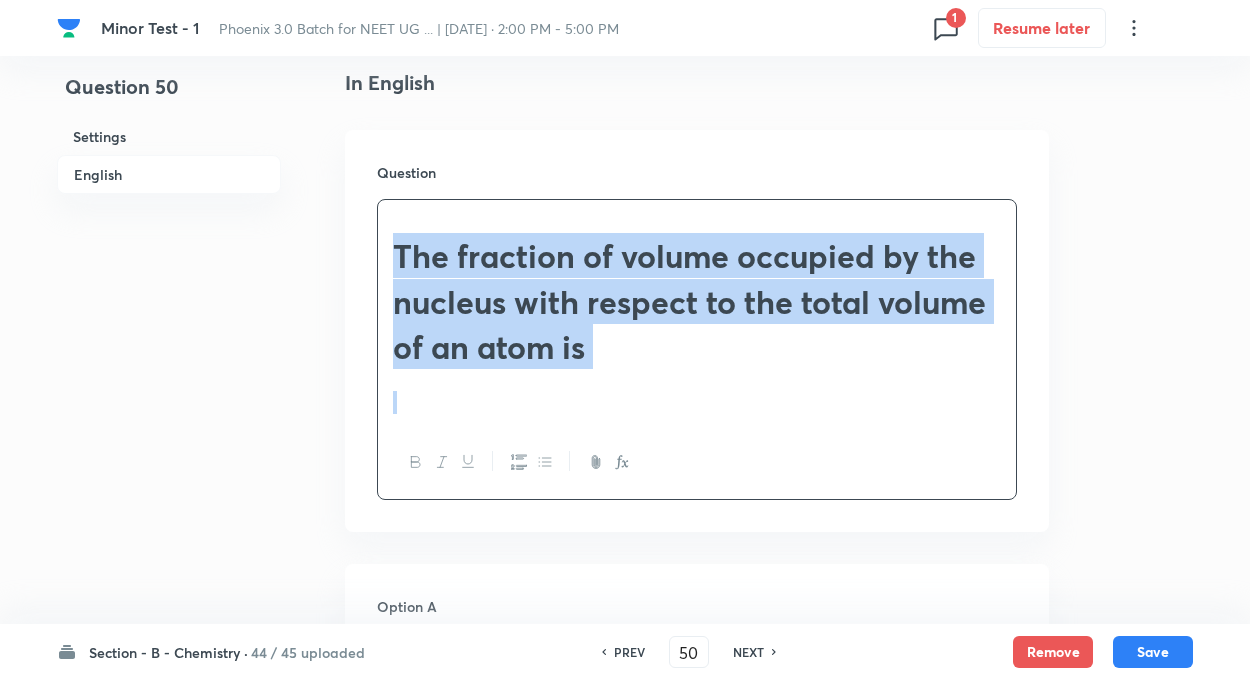 click 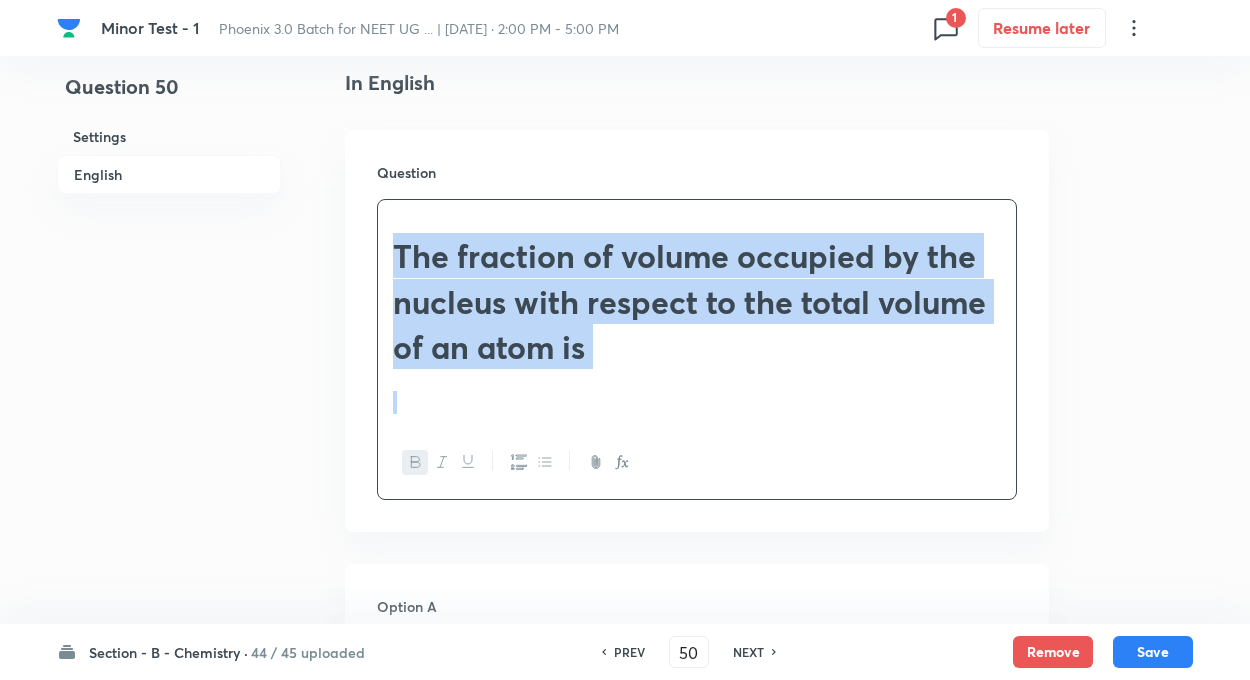 click 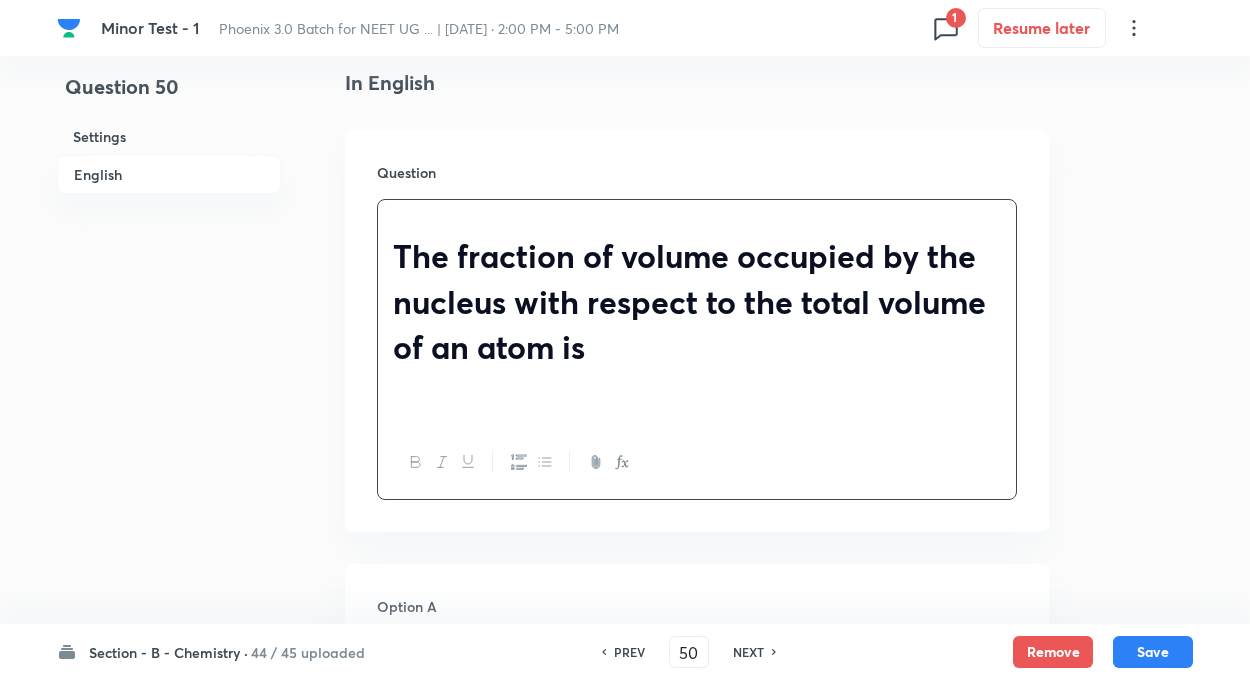 click on "Question 50 Settings English Settings Type Single choice correct 4 options + 4 marks - 1 mark Edit Concept Chemistry Physical Chemistry Atomic Structure Nature Of Electromagnetic Radiation Edit Additional details Easy Fact Not from PYQ paper No equation Edit In English Question The fraction of volume occupied by the nucleus with respect to the total volume of an atom is Option A Mark as correct answer Option B Mark as correct answer Option C Mark as correct answer Option D Mark as correct answer Solution" at bounding box center (625, 891) 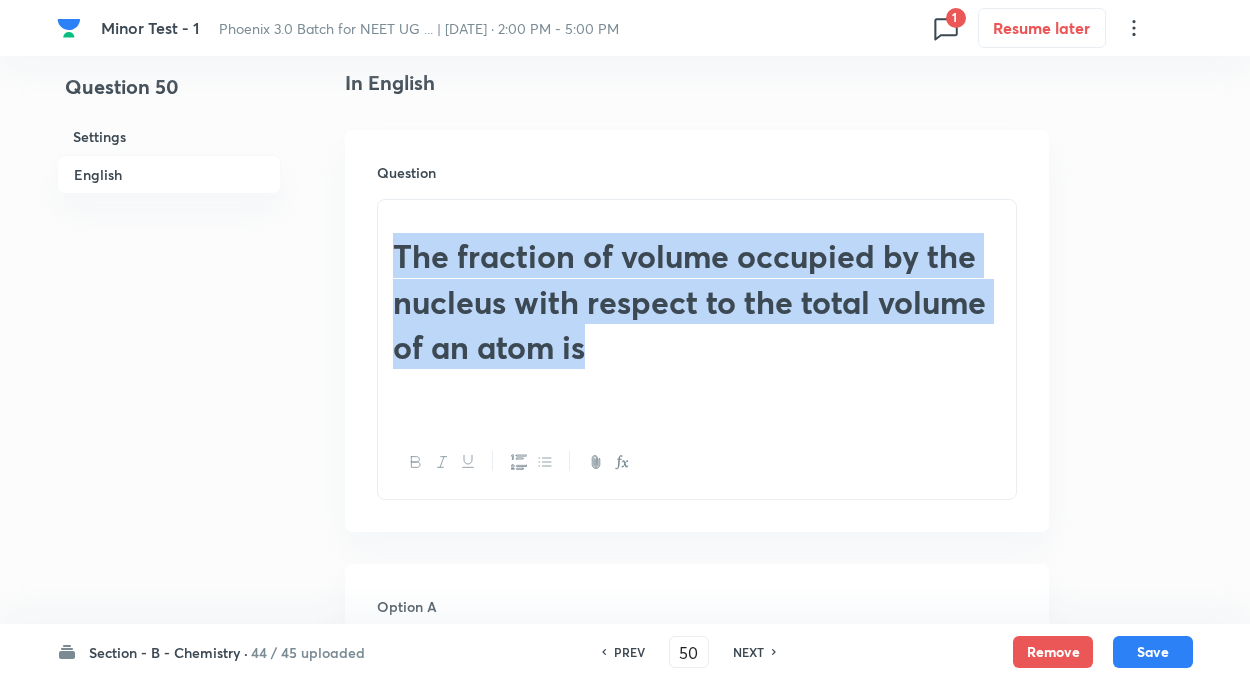 drag, startPoint x: 394, startPoint y: 245, endPoint x: 589, endPoint y: 345, distance: 219.14607 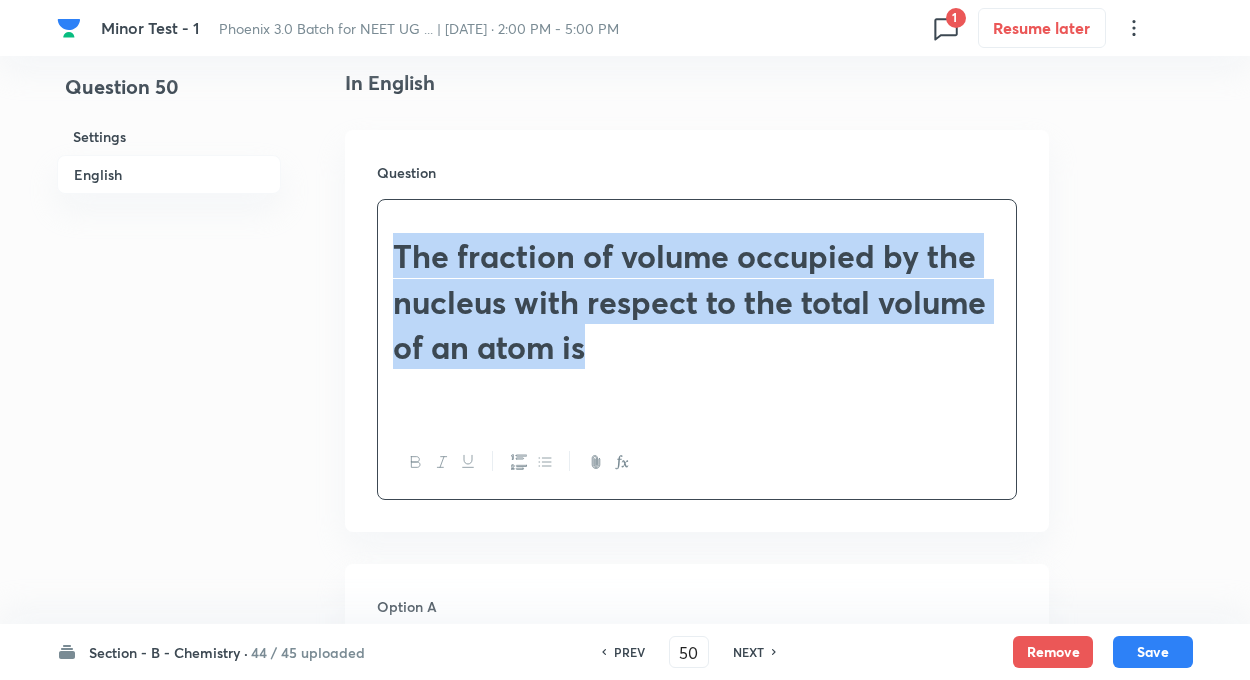 click 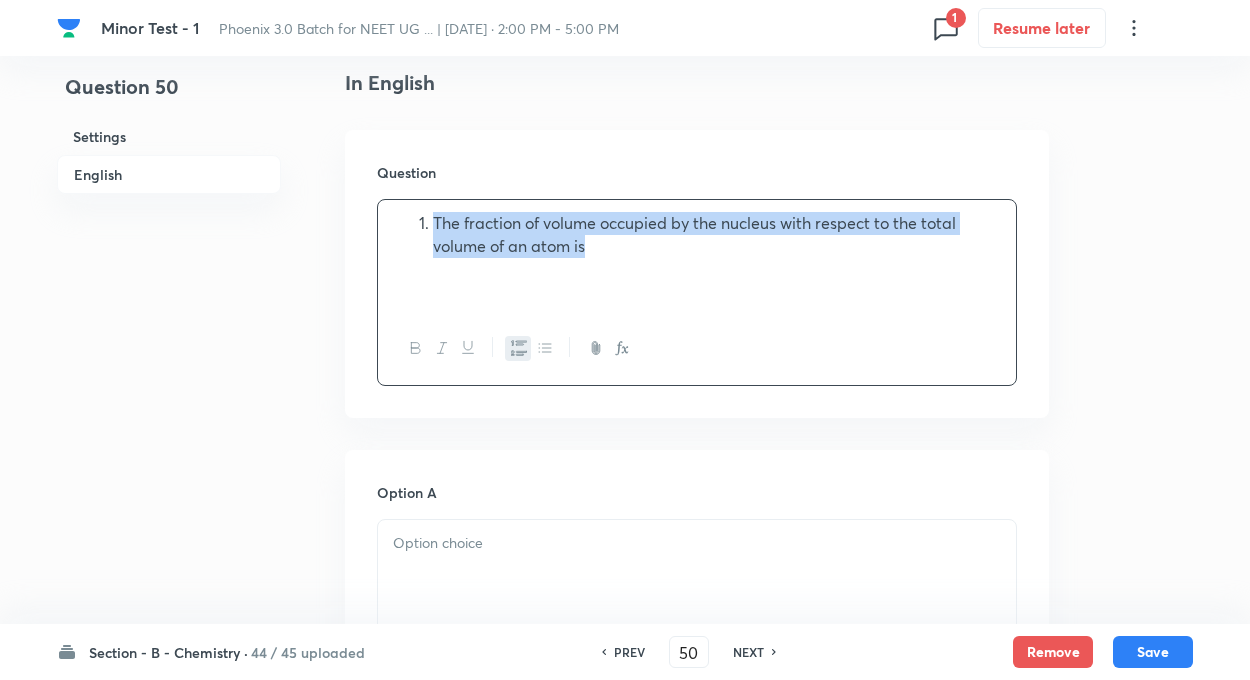 click on "The fraction of volume occupied by the nucleus with respect to the total volume of an atom is" at bounding box center (697, 256) 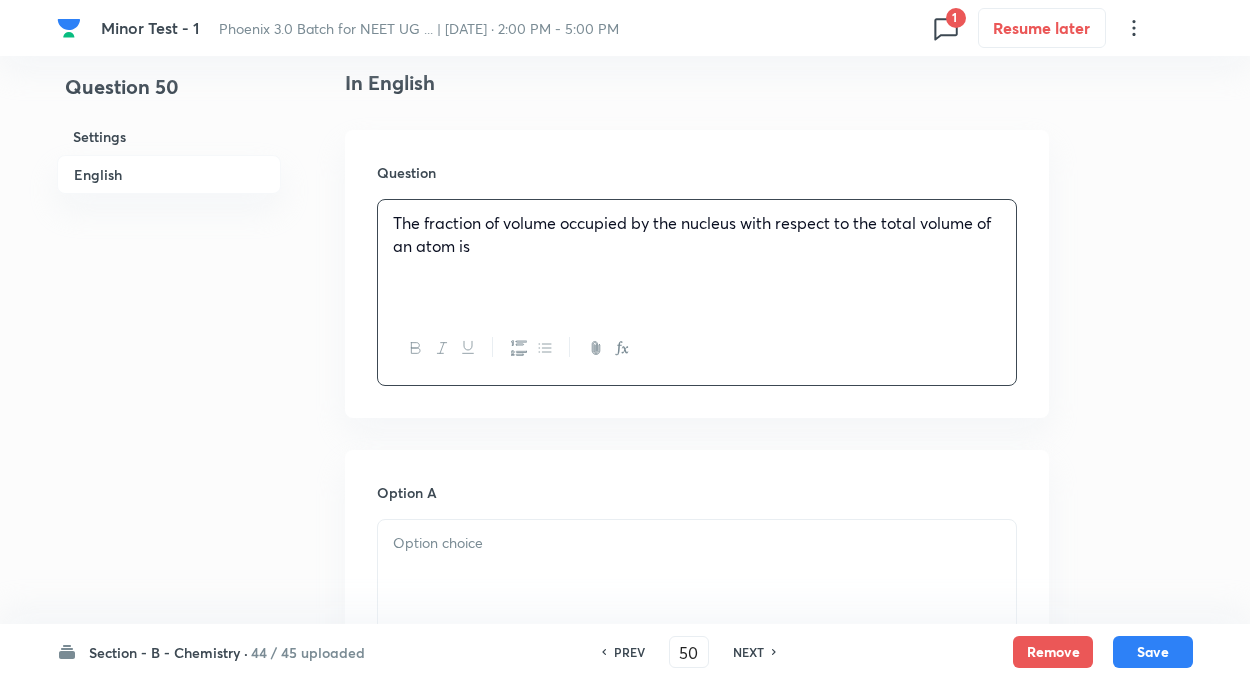 click on "Question 50 Settings English Settings Type Single choice correct 4 options + 4 marks - 1 mark Edit Concept Chemistry Physical Chemistry Atomic Structure Nature Of Electromagnetic Radiation Edit Additional details Easy Fact Not from PYQ paper No equation Edit In English Question The fraction of volume occupied by the nucleus with respect to the total volume of an atom is Option A Mark as correct answer Option B Mark as correct answer Option C Mark as correct answer Option D Mark as correct answer Solution" at bounding box center [625, 834] 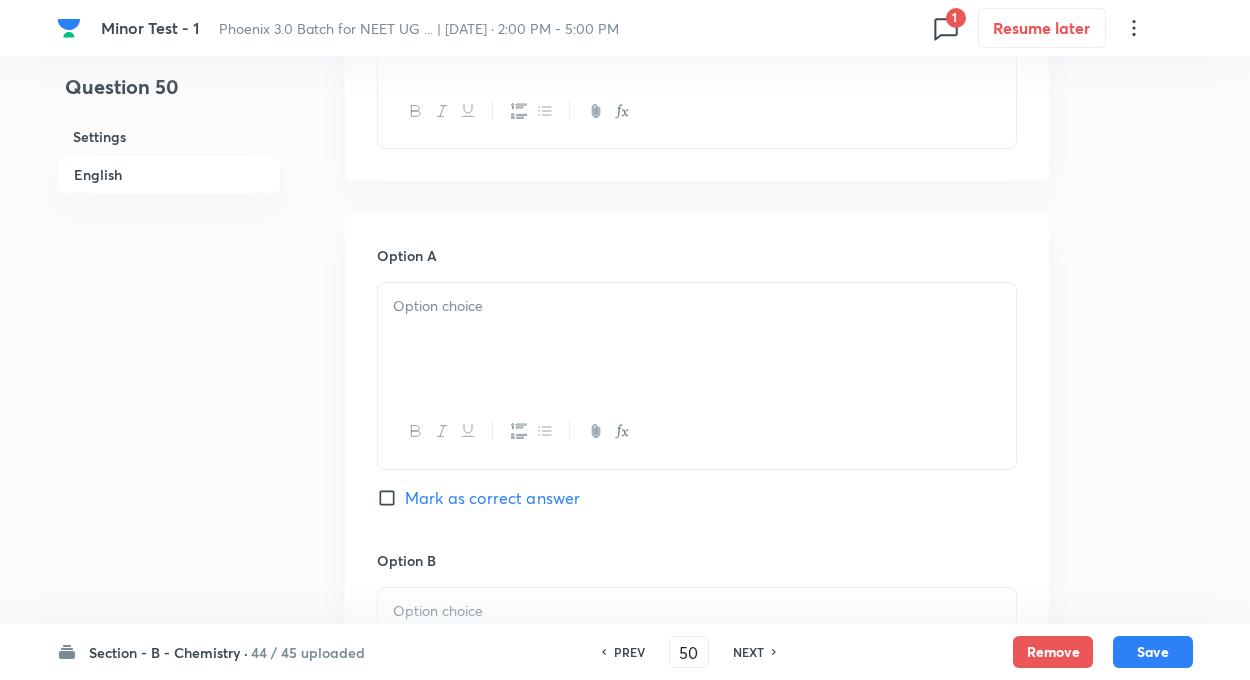 scroll, scrollTop: 760, scrollLeft: 0, axis: vertical 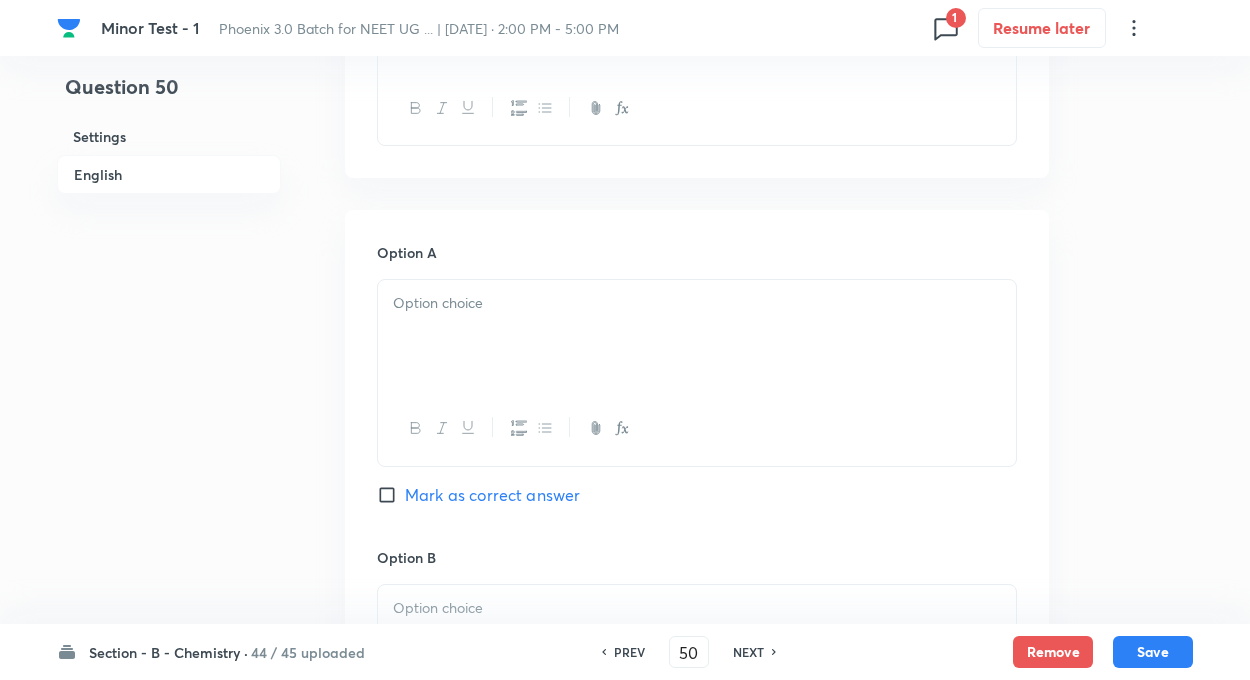 click at bounding box center [697, 303] 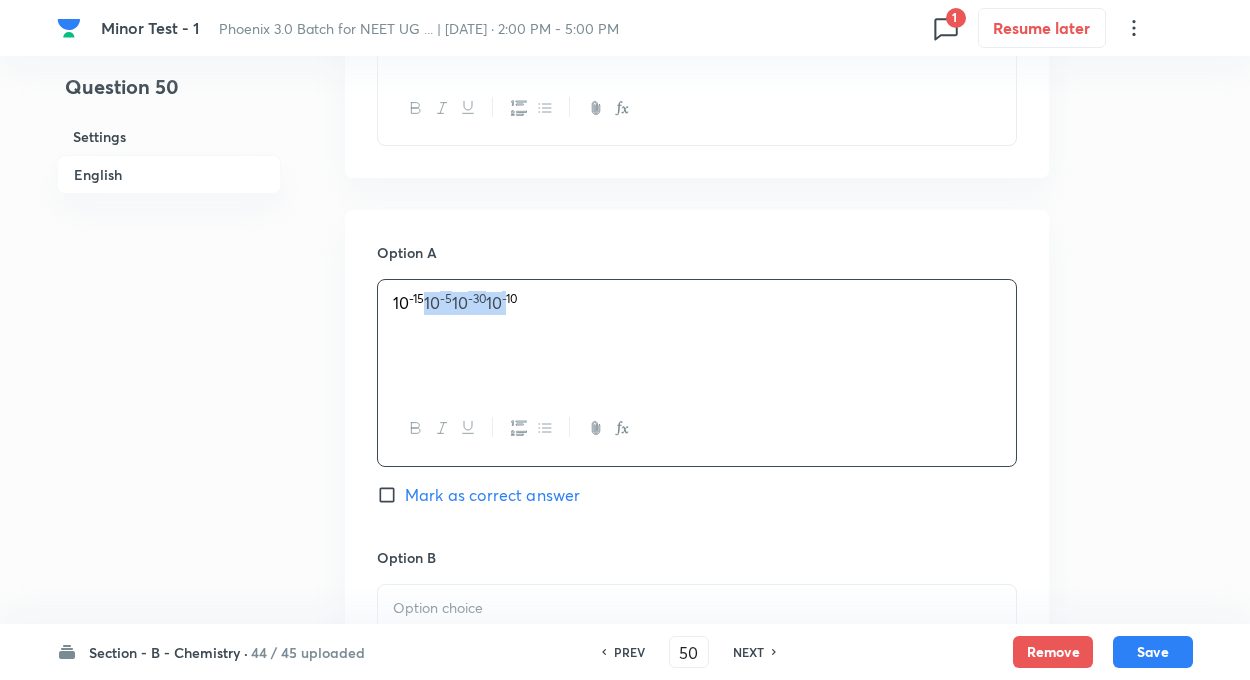 drag, startPoint x: 424, startPoint y: 301, endPoint x: 533, endPoint y: 317, distance: 110.16805 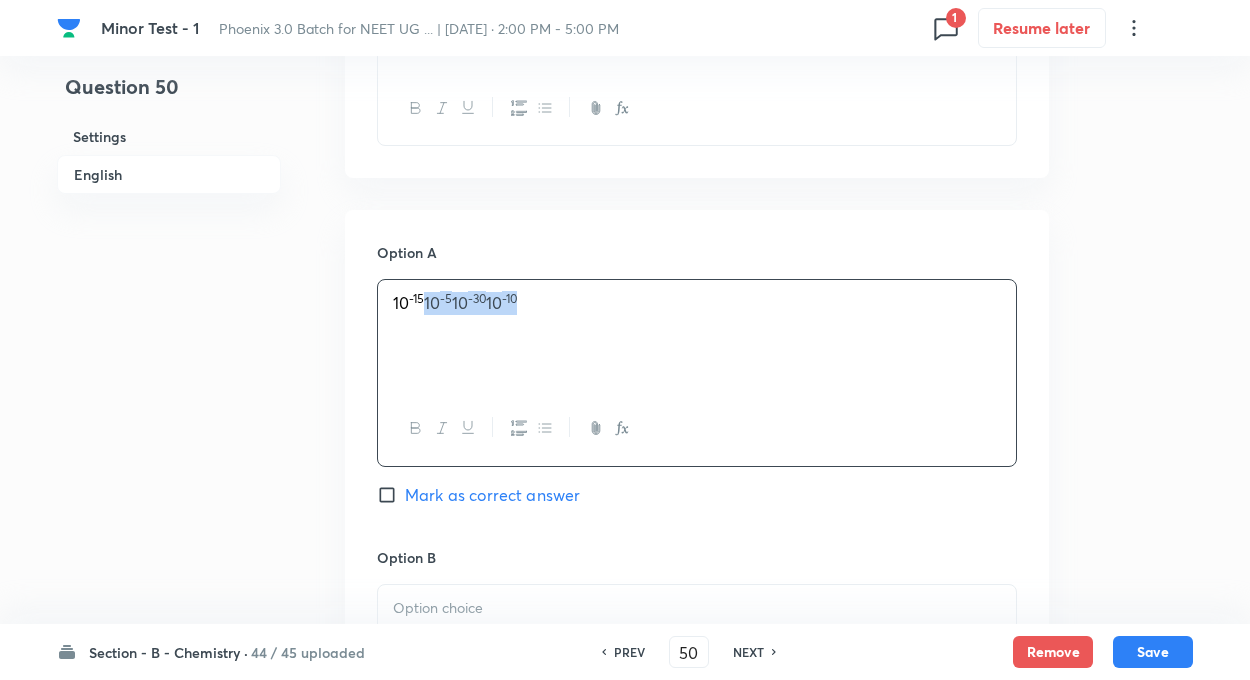 drag, startPoint x: 544, startPoint y: 313, endPoint x: 425, endPoint y: 301, distance: 119.60351 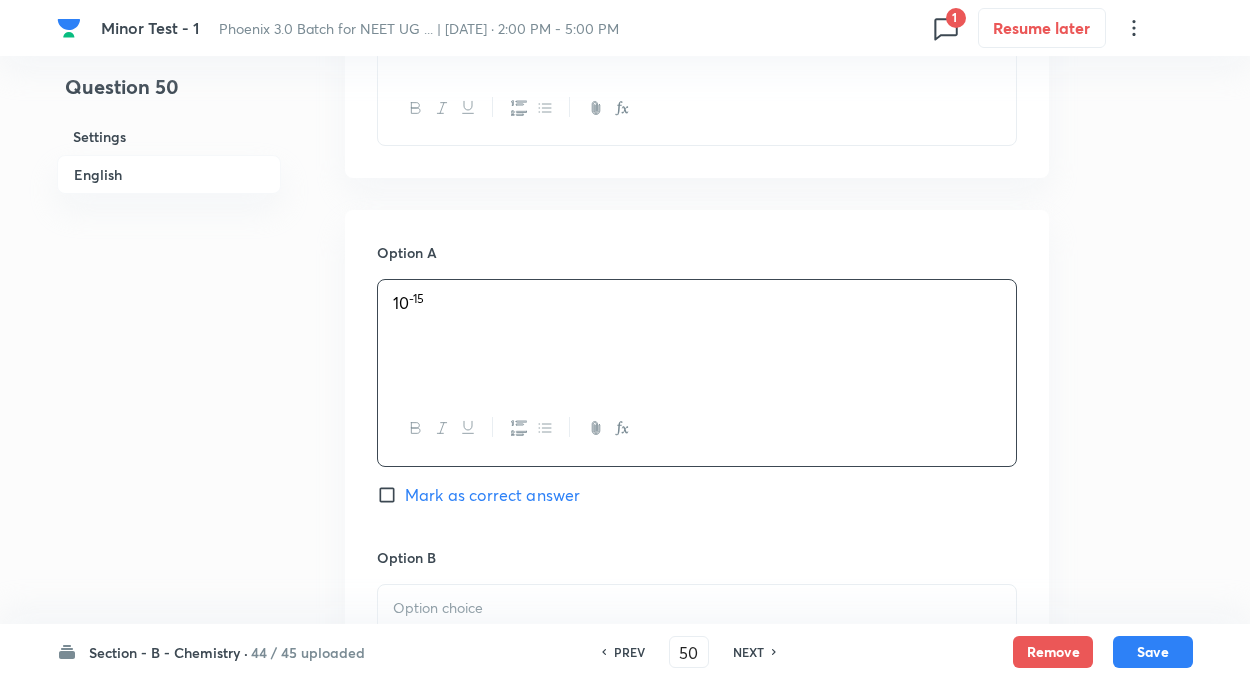 click on "Question 50 Settings English" at bounding box center (169, 594) 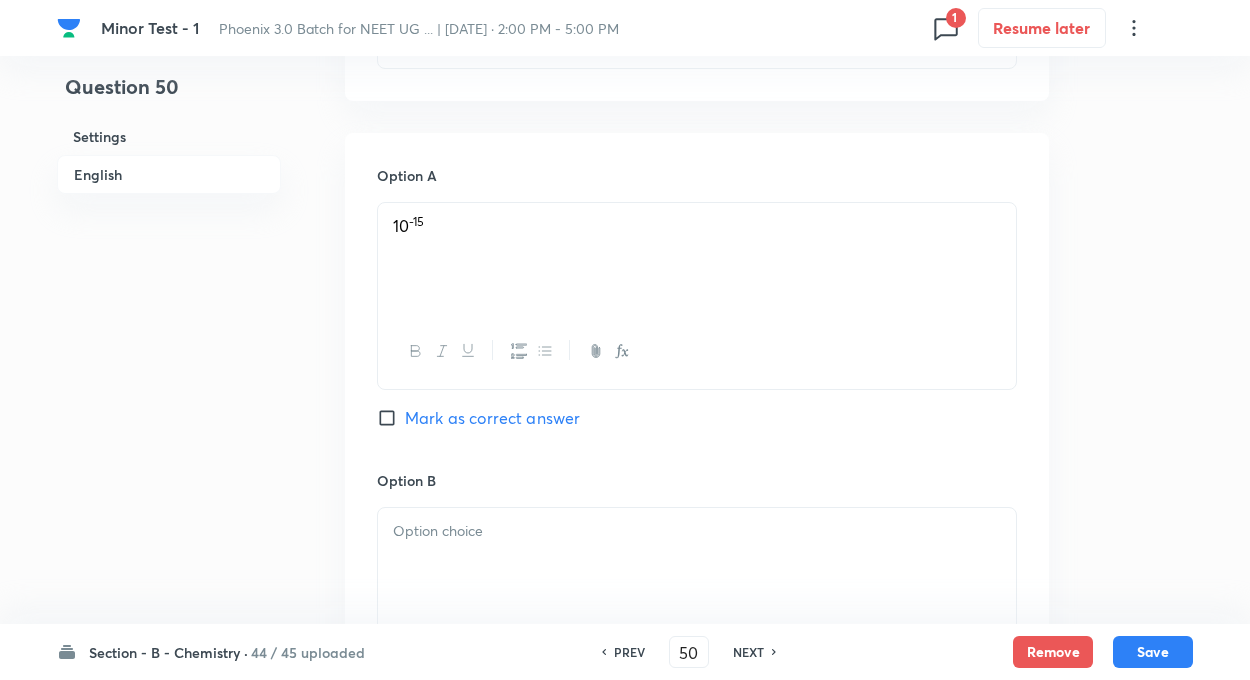 scroll, scrollTop: 840, scrollLeft: 0, axis: vertical 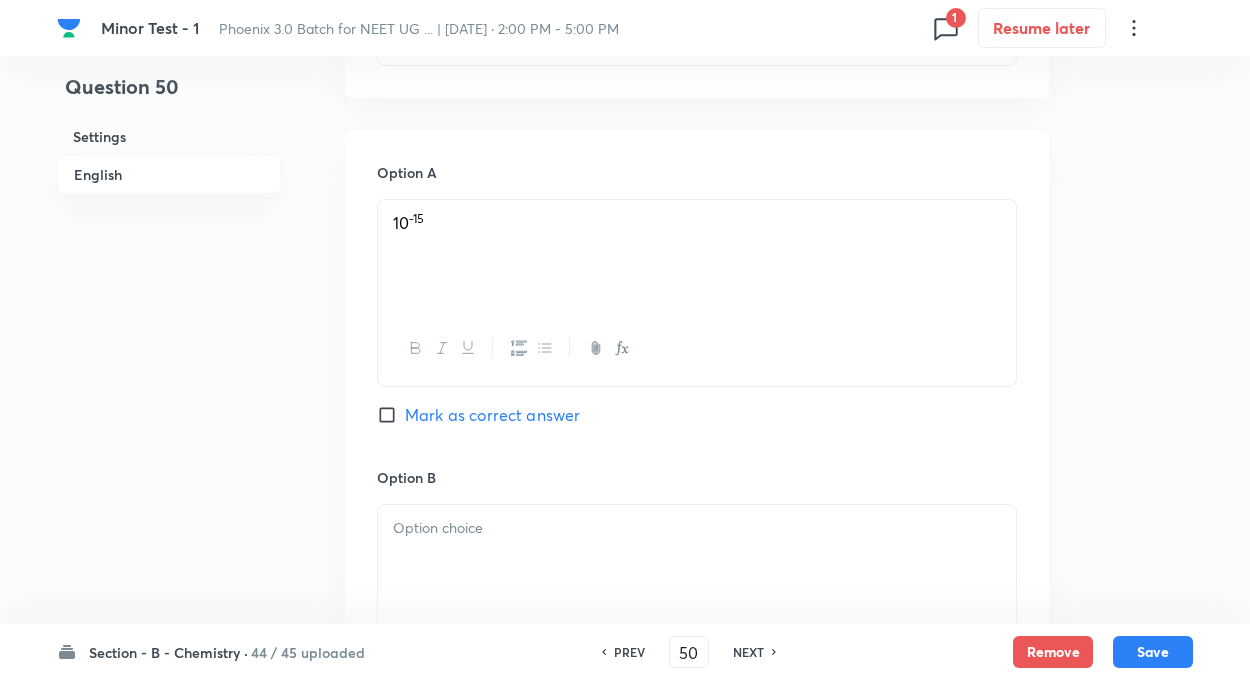 click on "Mark as correct answer" at bounding box center (391, 415) 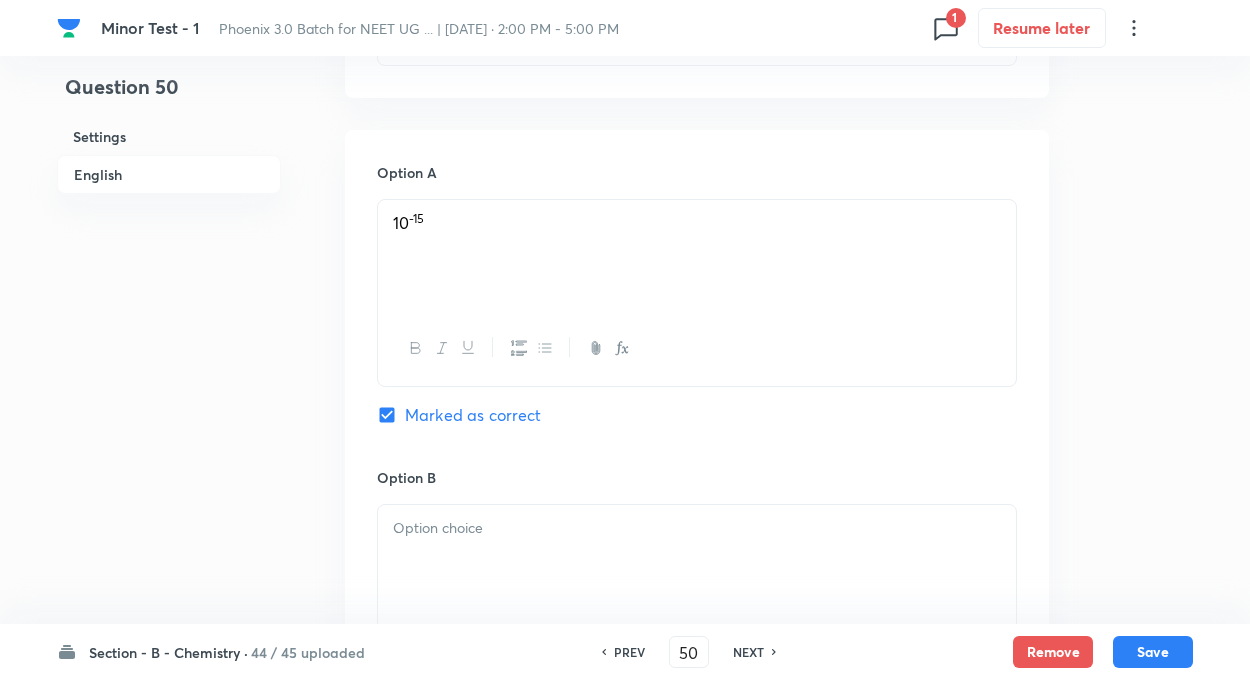 click at bounding box center [697, 528] 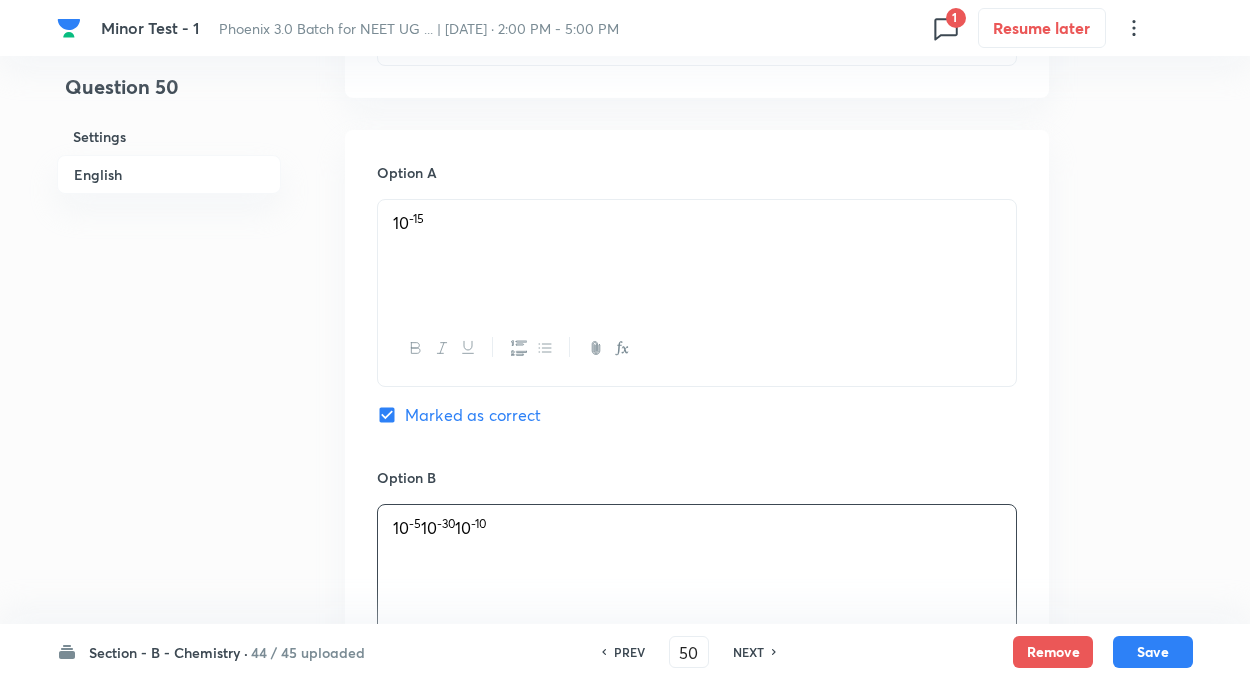 click on "Question 50 Settings English" at bounding box center [169, 514] 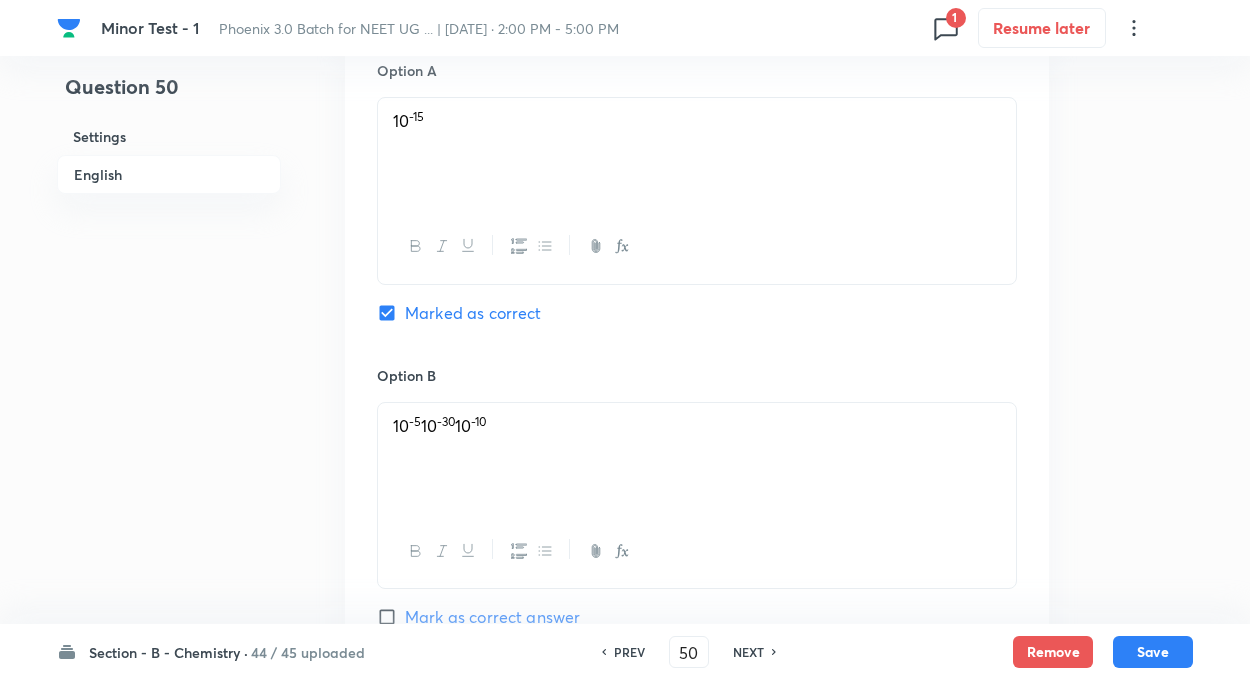 scroll, scrollTop: 1000, scrollLeft: 0, axis: vertical 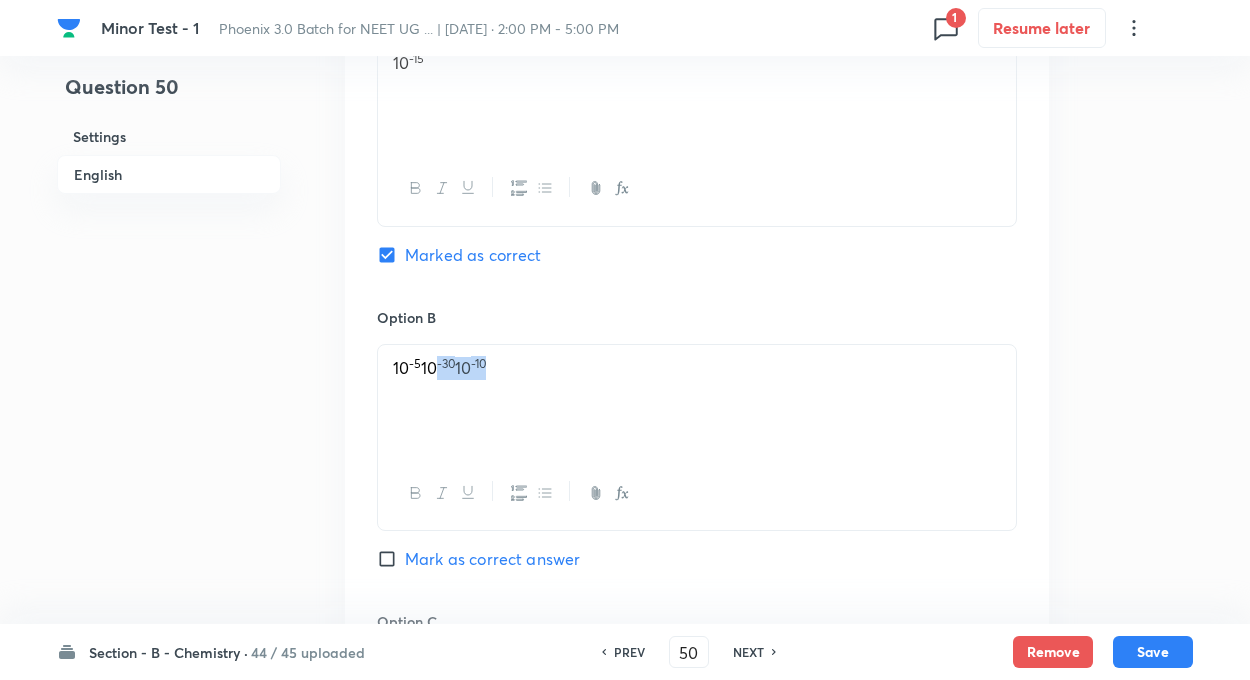 drag, startPoint x: 431, startPoint y: 369, endPoint x: 618, endPoint y: 397, distance: 189.08464 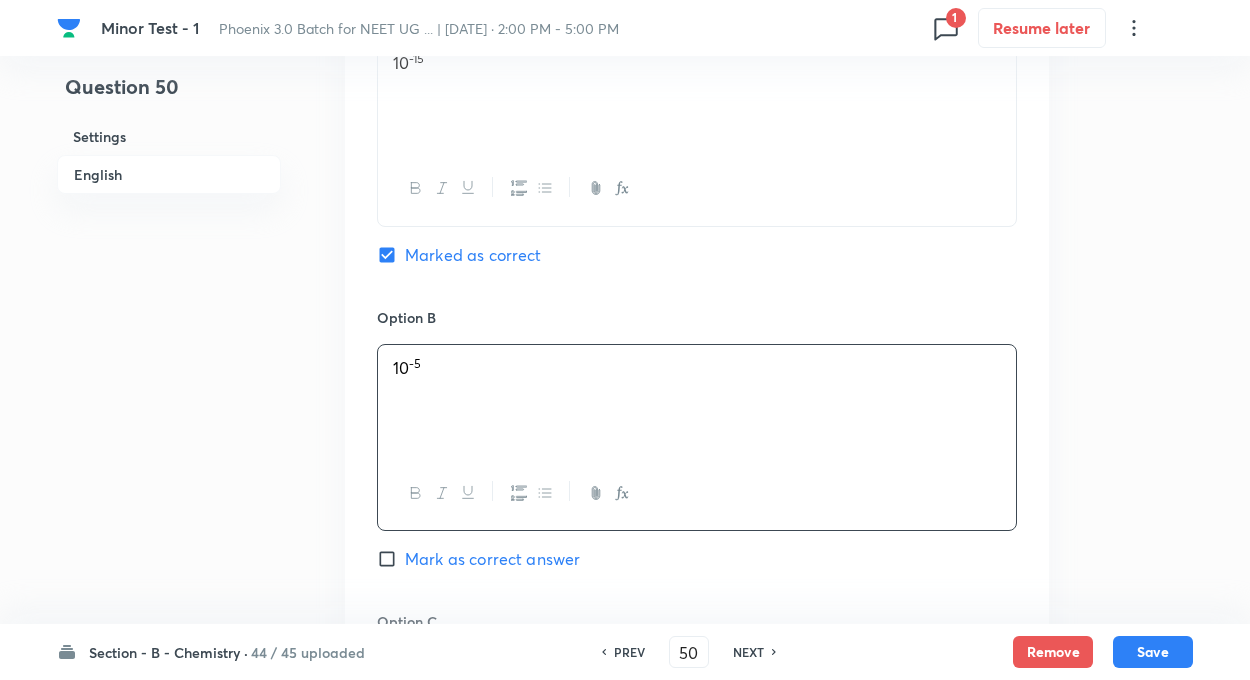 click on "Question 50 Settings English Settings Type Single choice correct 4 options + 4 marks - 1 mark Edit Concept Chemistry Physical Chemistry Atomic Structure Nature Of Electromagnetic Radiation Edit Additional details Easy Fact Not from PYQ paper No equation Edit In English Question The fraction of volume occupied by the nucleus with respect to the total volume of an atom is Option A 10 -15 Marked as correct Option B 10 -5 Mark as correct answer Option C Mark as correct answer Option D Mark as correct answer Solution" at bounding box center [625, 354] 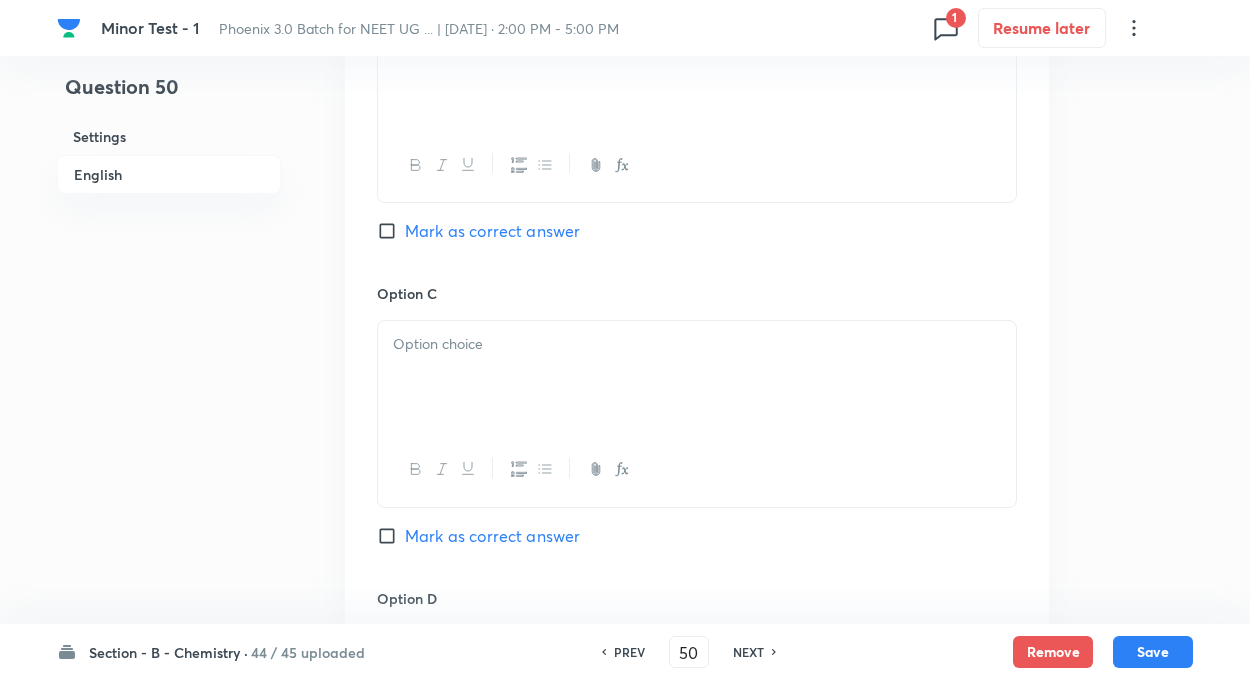 scroll, scrollTop: 1360, scrollLeft: 0, axis: vertical 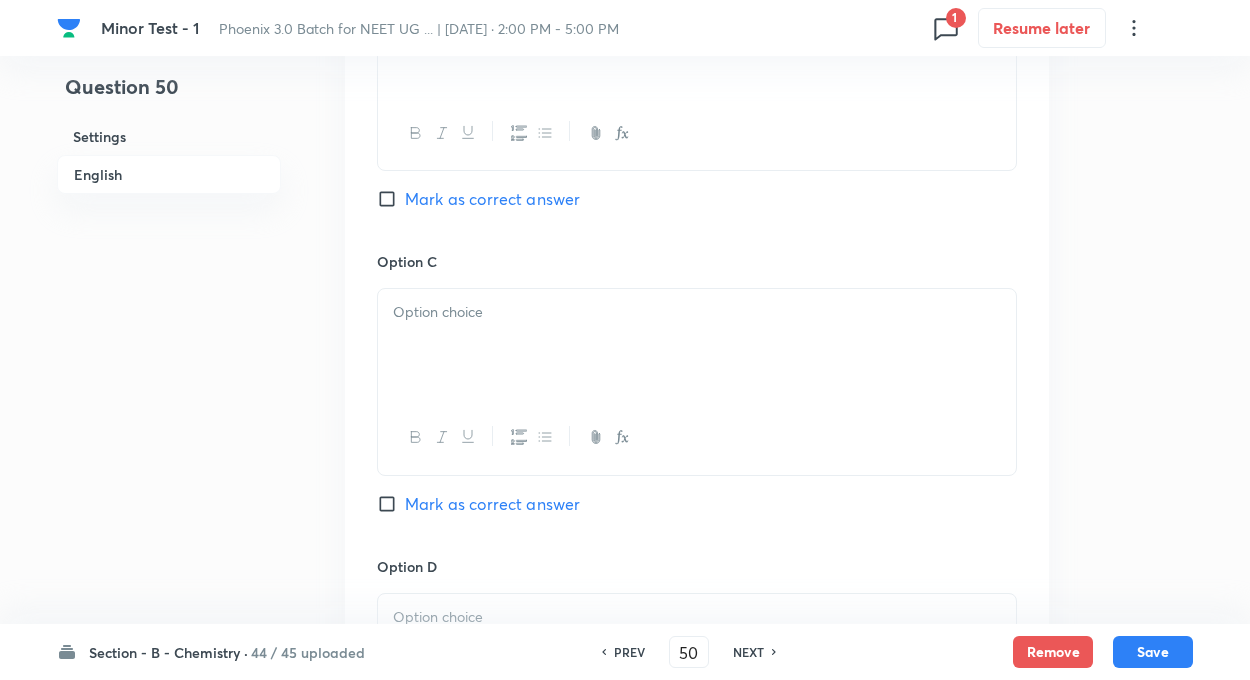 click at bounding box center (697, 345) 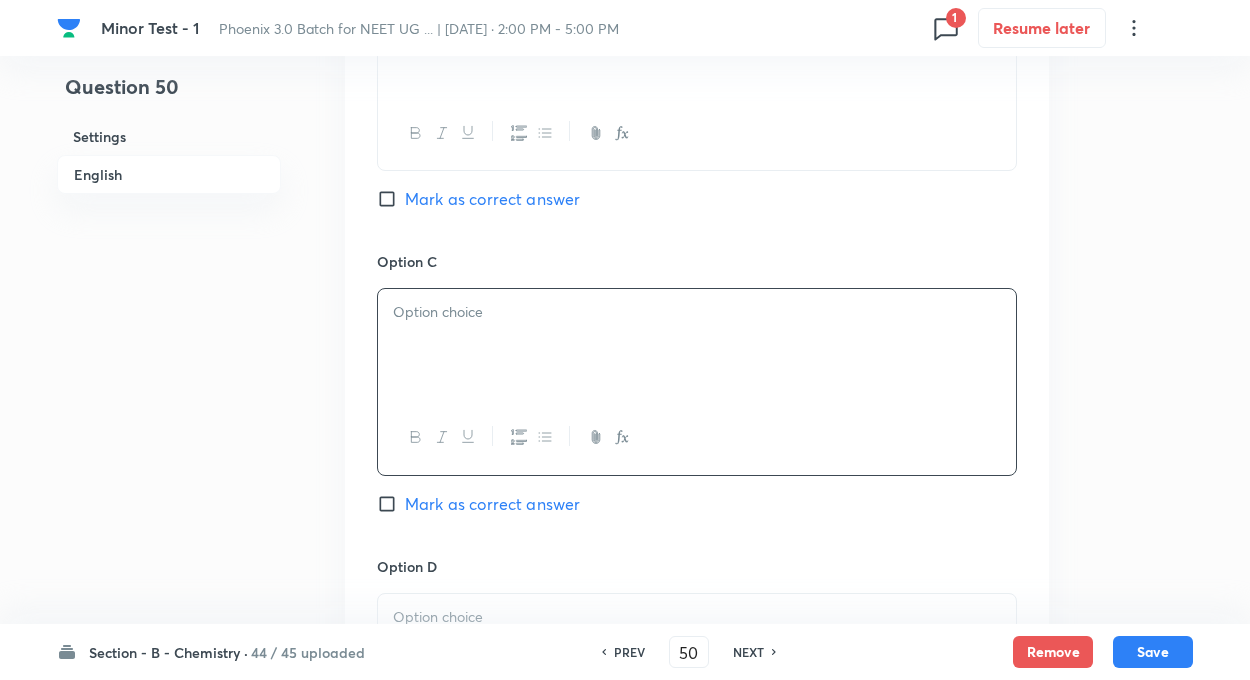 paste 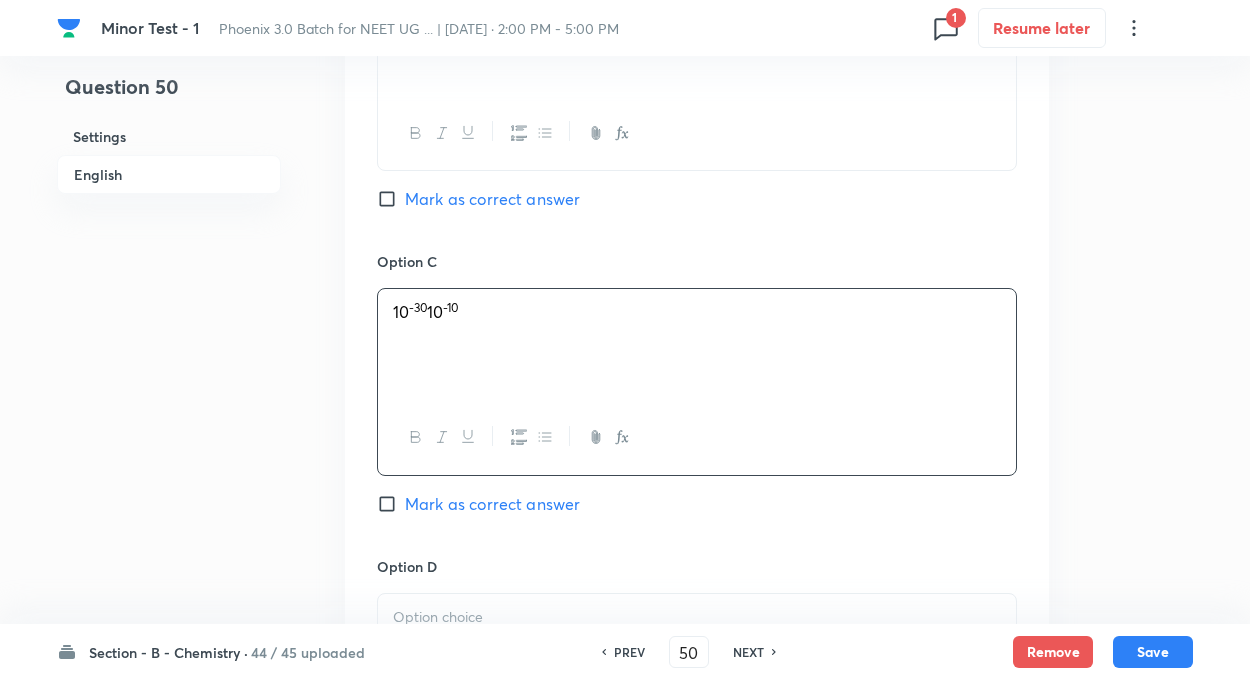 drag, startPoint x: 447, startPoint y: 311, endPoint x: 556, endPoint y: 333, distance: 111.19802 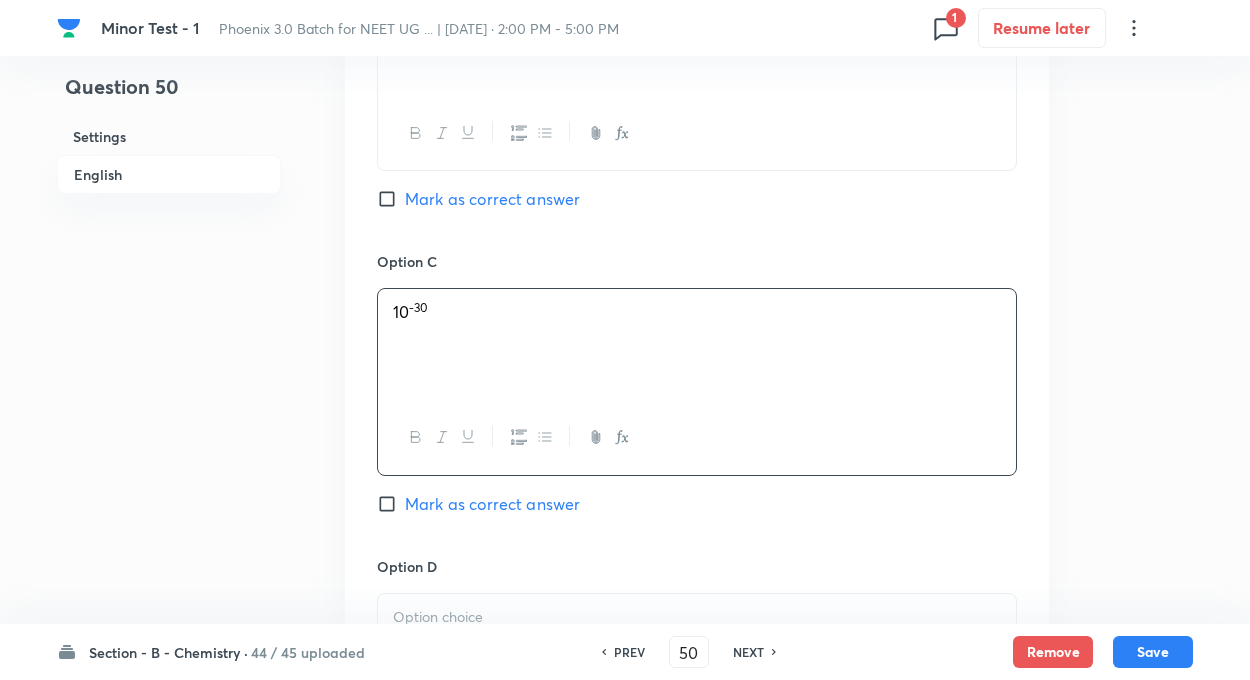 click on "Option A 10 -15 Marked as correct Option B 10 -5 Mark as correct answer Option C  10 -30    Mark as correct answer Option D Mark as correct answer" at bounding box center [697, 231] 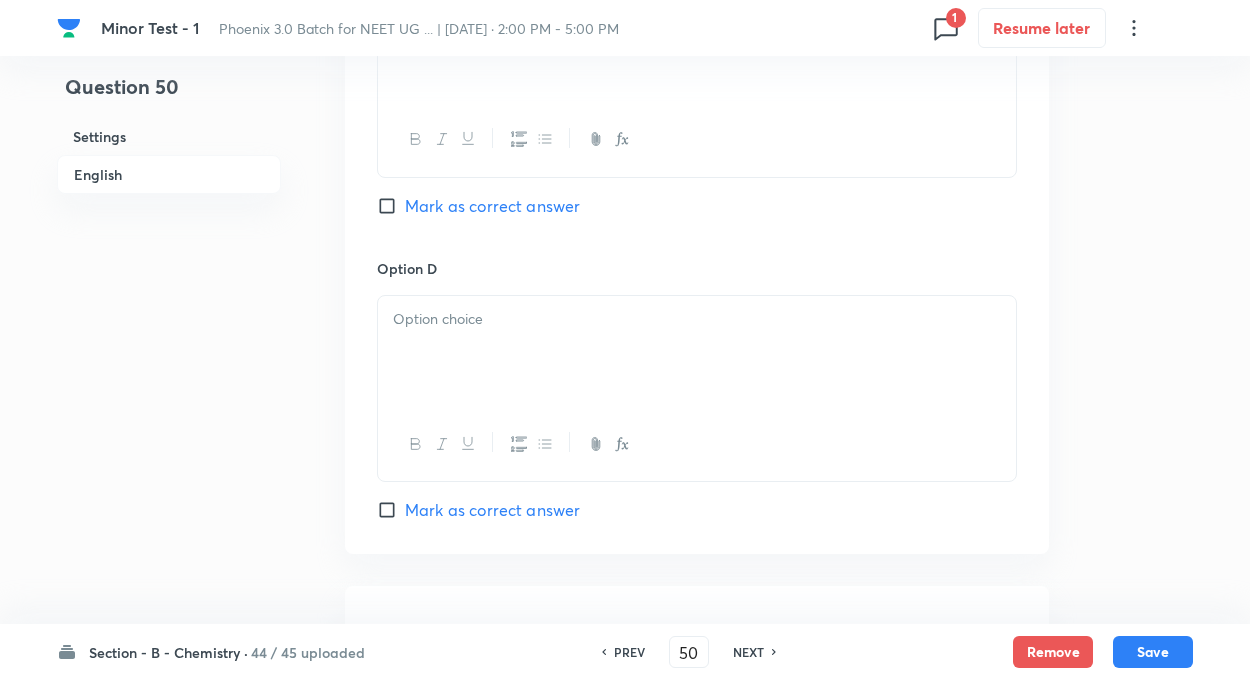 scroll, scrollTop: 1720, scrollLeft: 0, axis: vertical 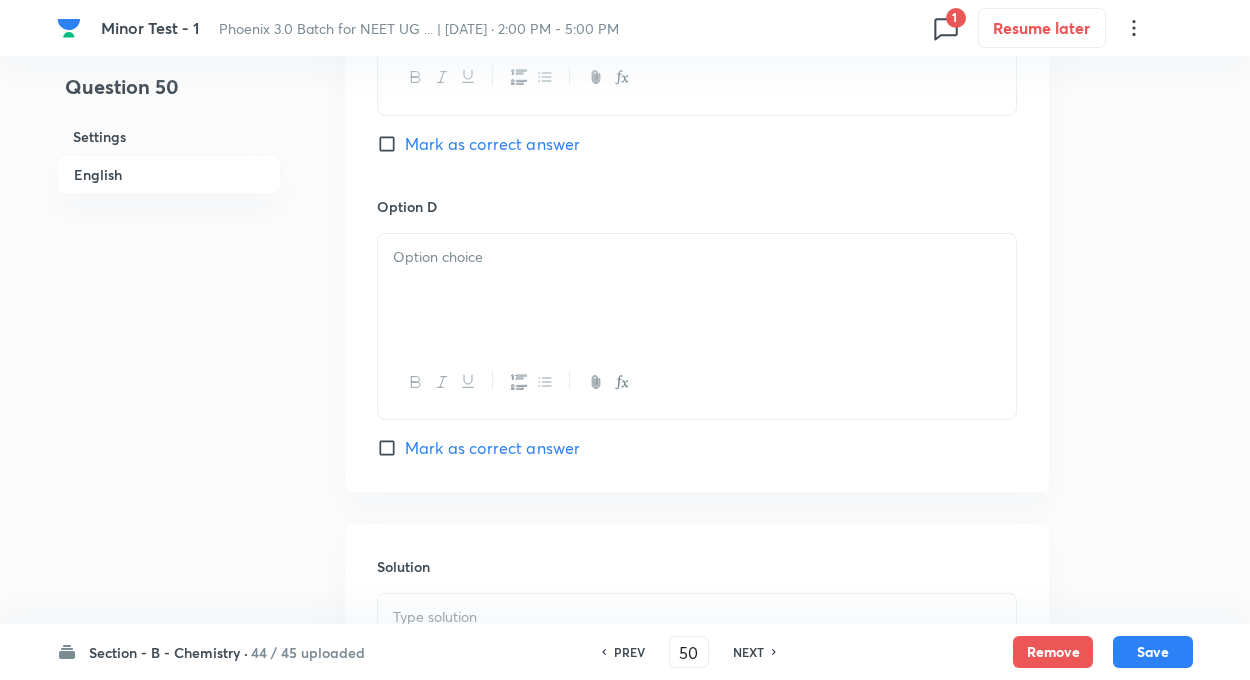 click at bounding box center [697, 382] 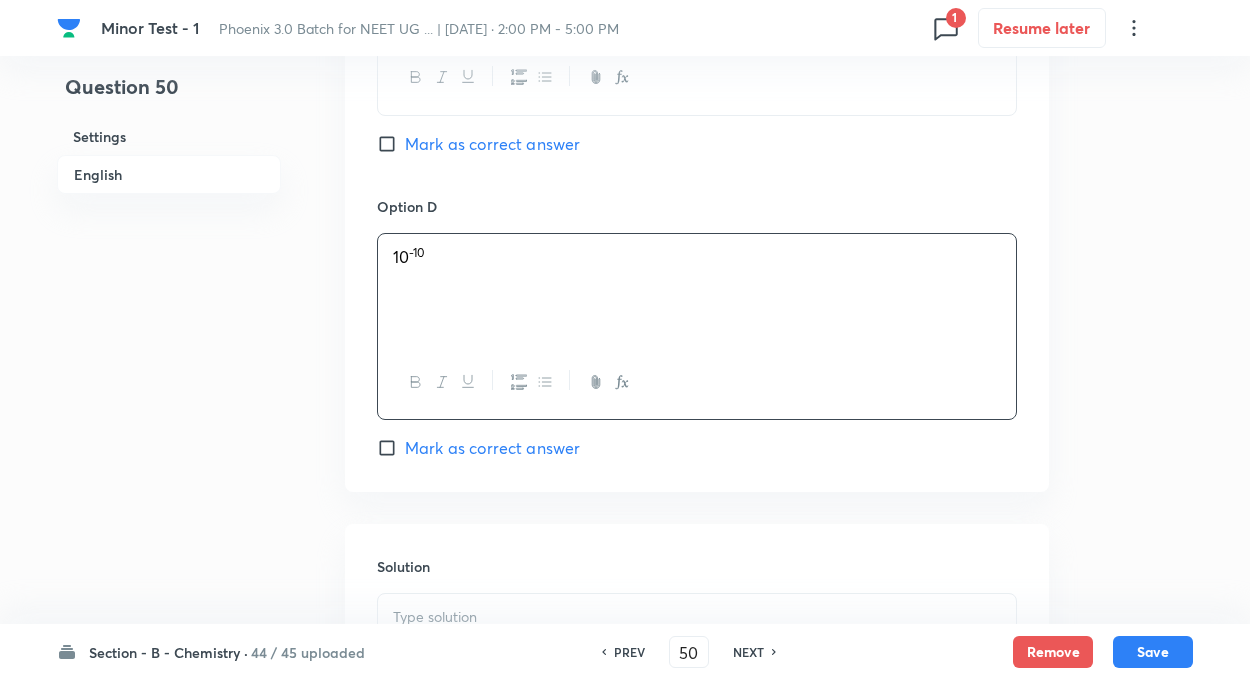click on "Question 50 Settings English Settings Type Single choice correct 4 options + 4 marks - 1 mark Edit Concept Chemistry Physical Chemistry Atomic Structure Nature Of Electromagnetic Radiation Edit Additional details Easy Fact Not from PYQ paper No equation Edit In English Question The fraction of volume occupied by the nucleus with respect to the total volume of an atom is Option A 10 -15 Marked as correct Option B 10 -5 Mark as correct answer Option C  10 -30    Mark as correct answer Option D 10 -10 Mark as correct answer Solution" at bounding box center (625, -366) 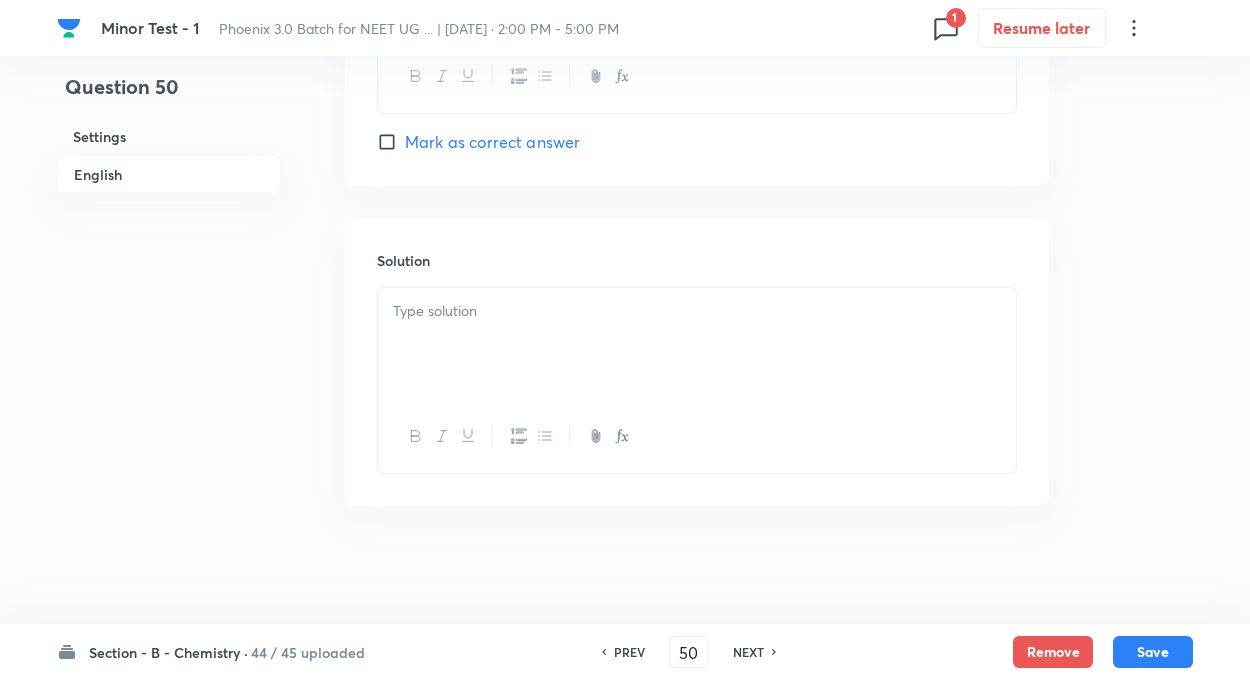 scroll, scrollTop: 2028, scrollLeft: 0, axis: vertical 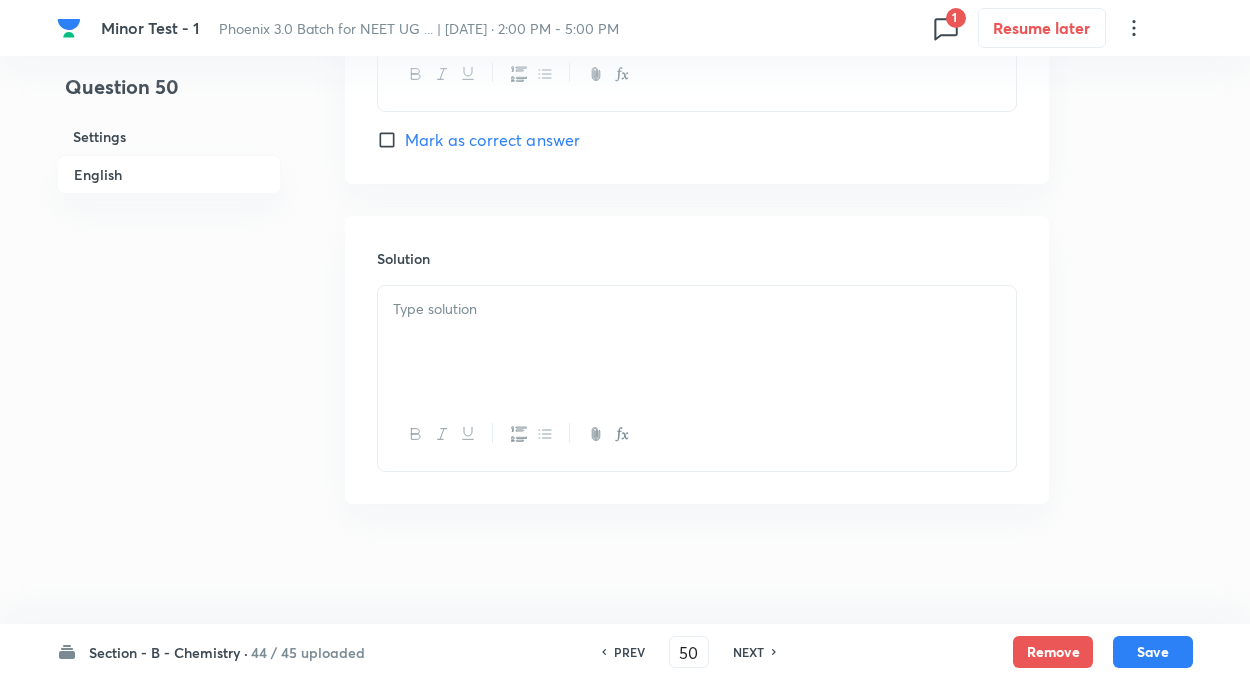 click at bounding box center (697, 342) 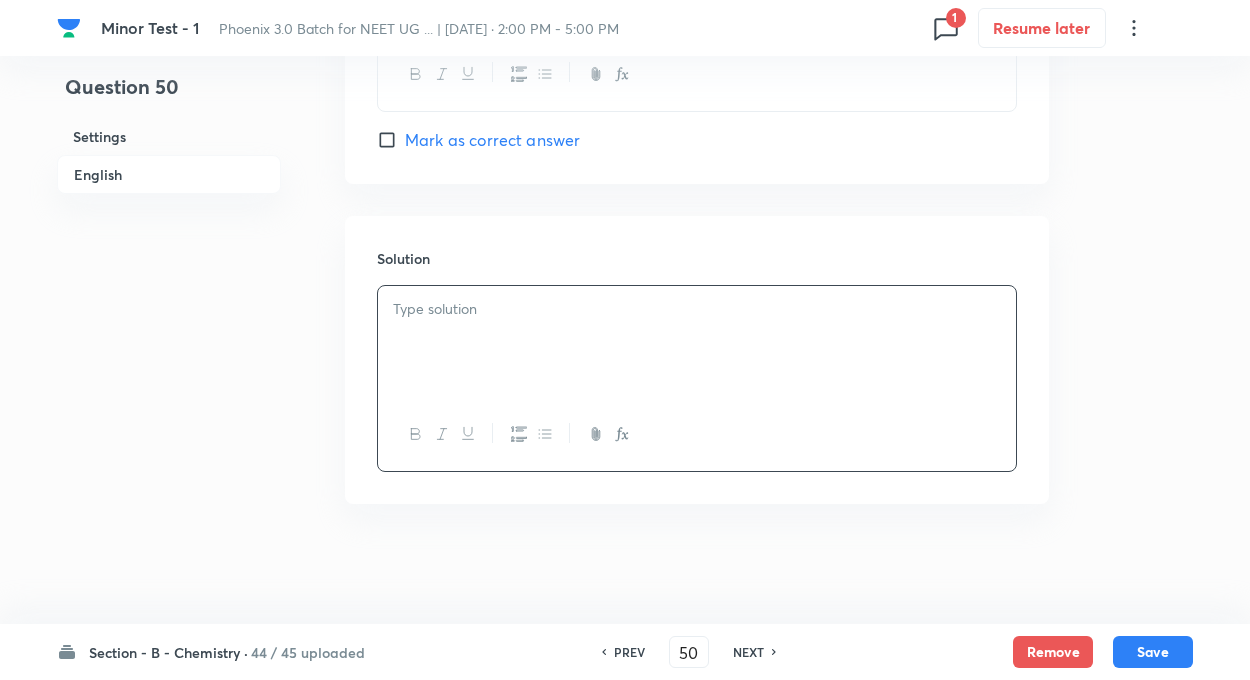 paste 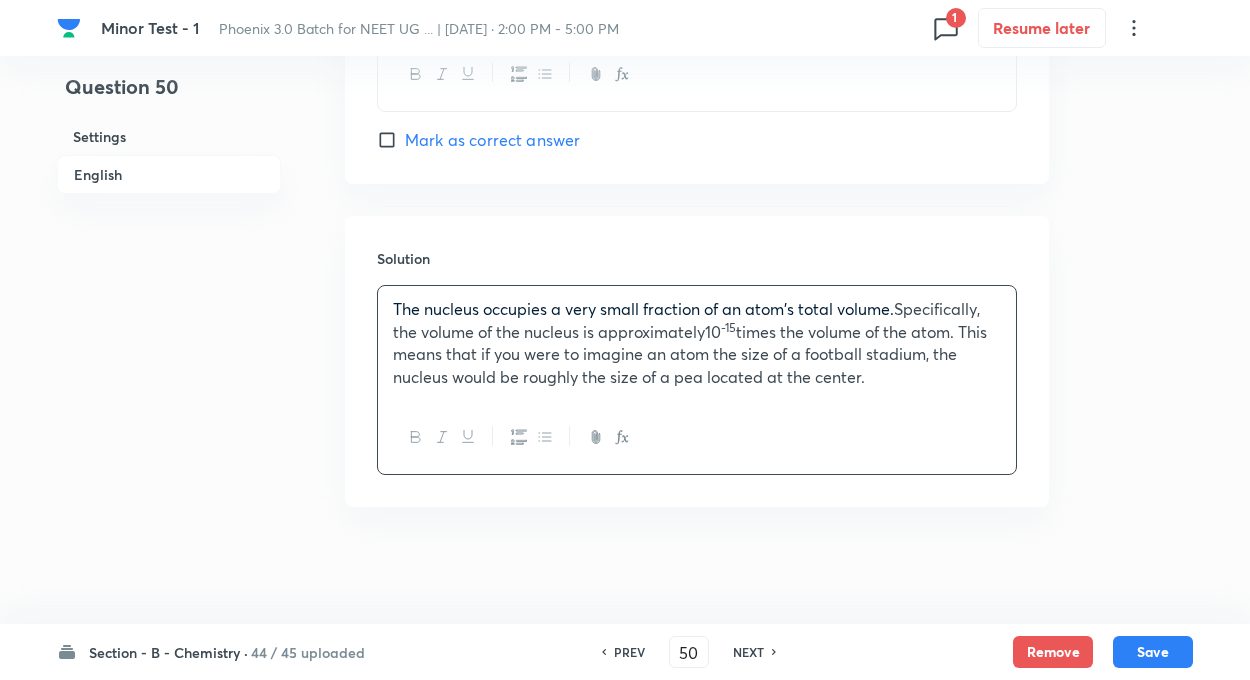 click on "Question 50 Settings English" at bounding box center [169, -673] 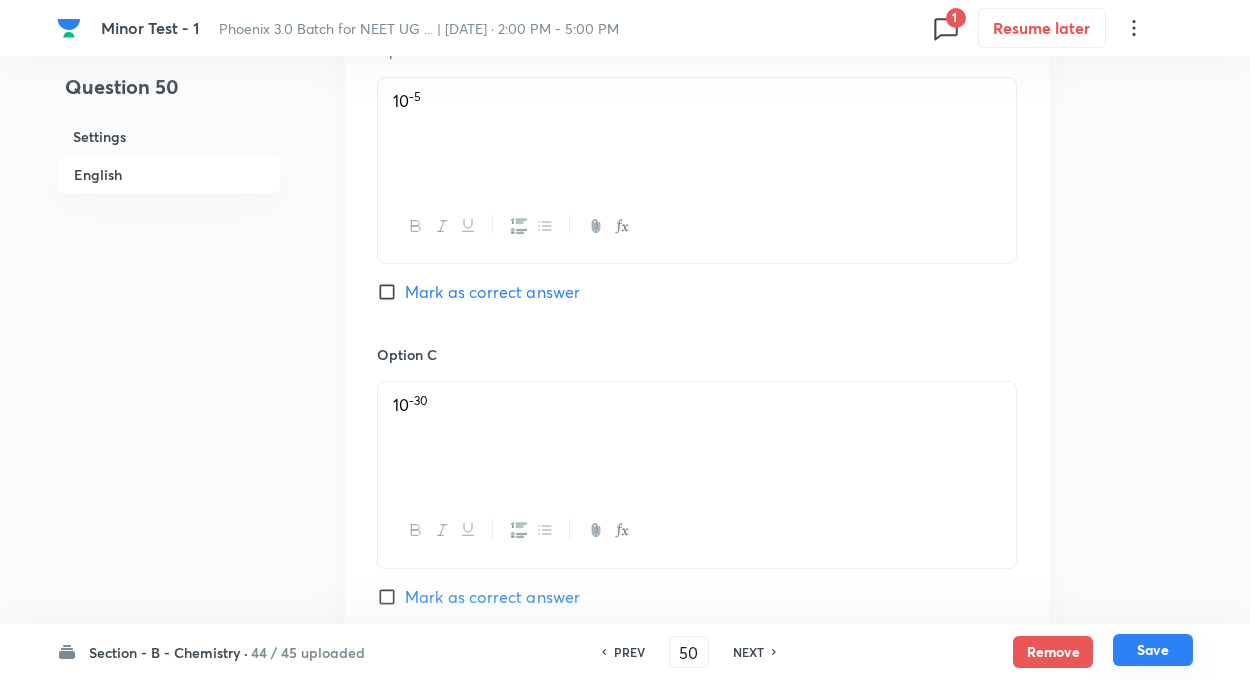 scroll, scrollTop: 1268, scrollLeft: 0, axis: vertical 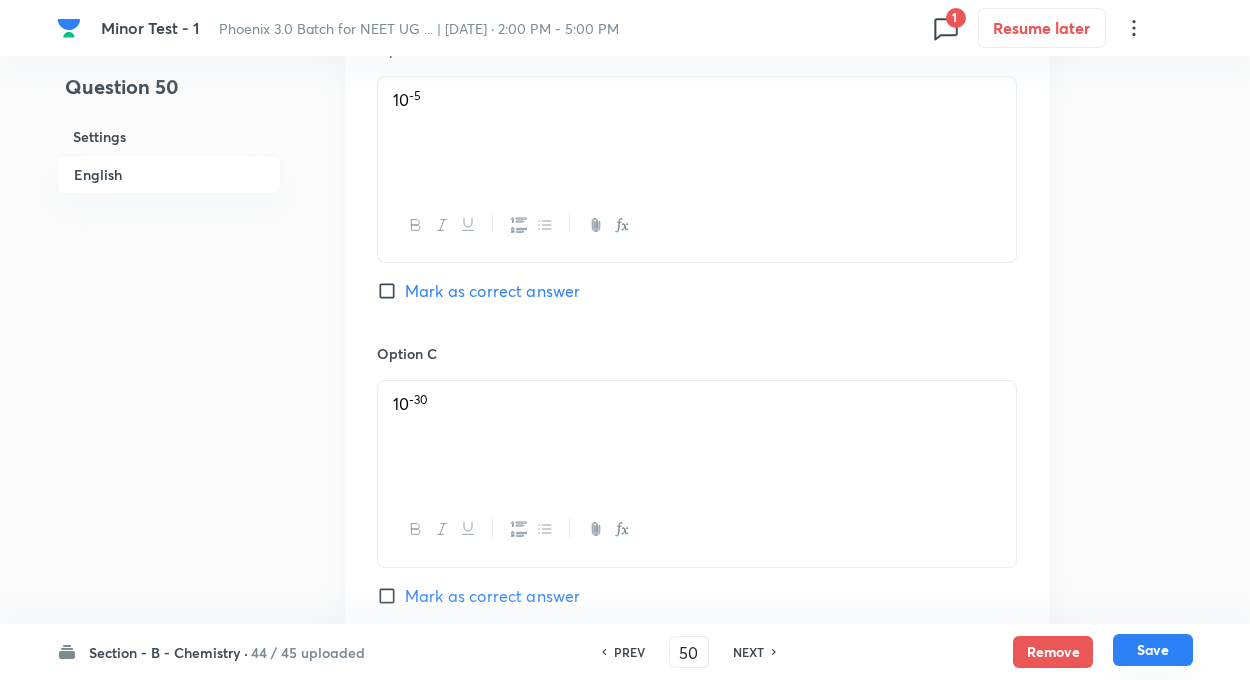 click on "Save" at bounding box center (1153, 650) 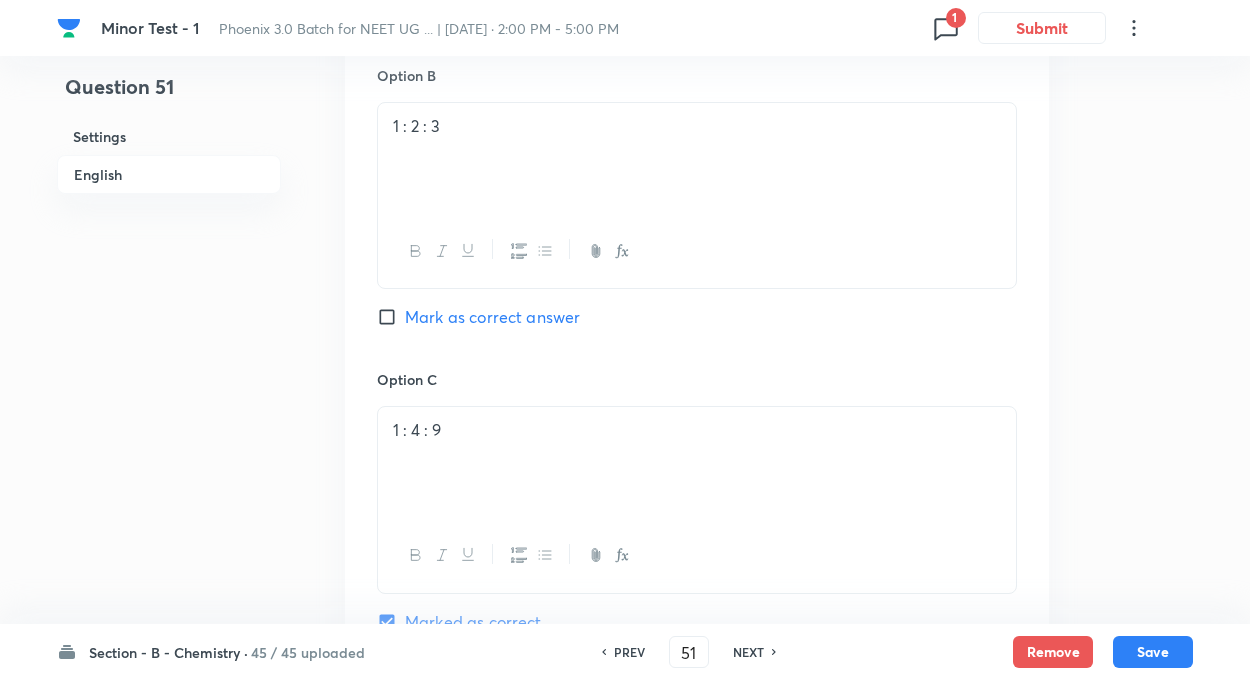 click on "NEXT" at bounding box center (748, 652) 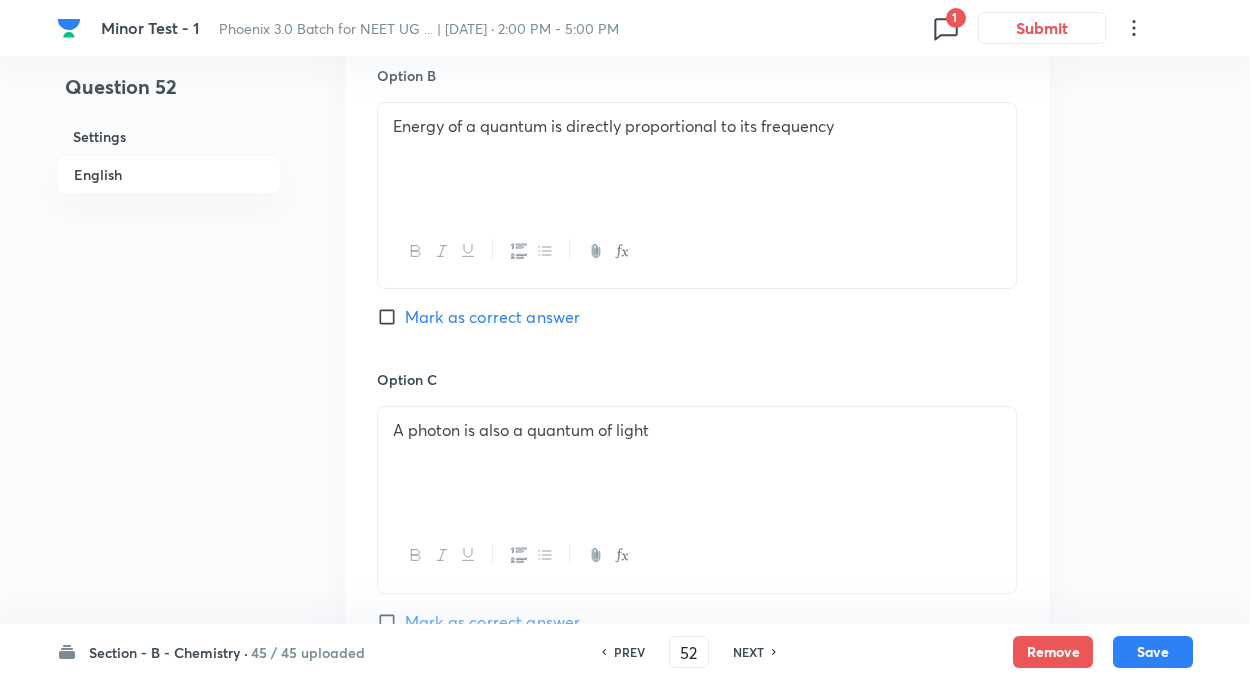 click on "NEXT" at bounding box center (748, 652) 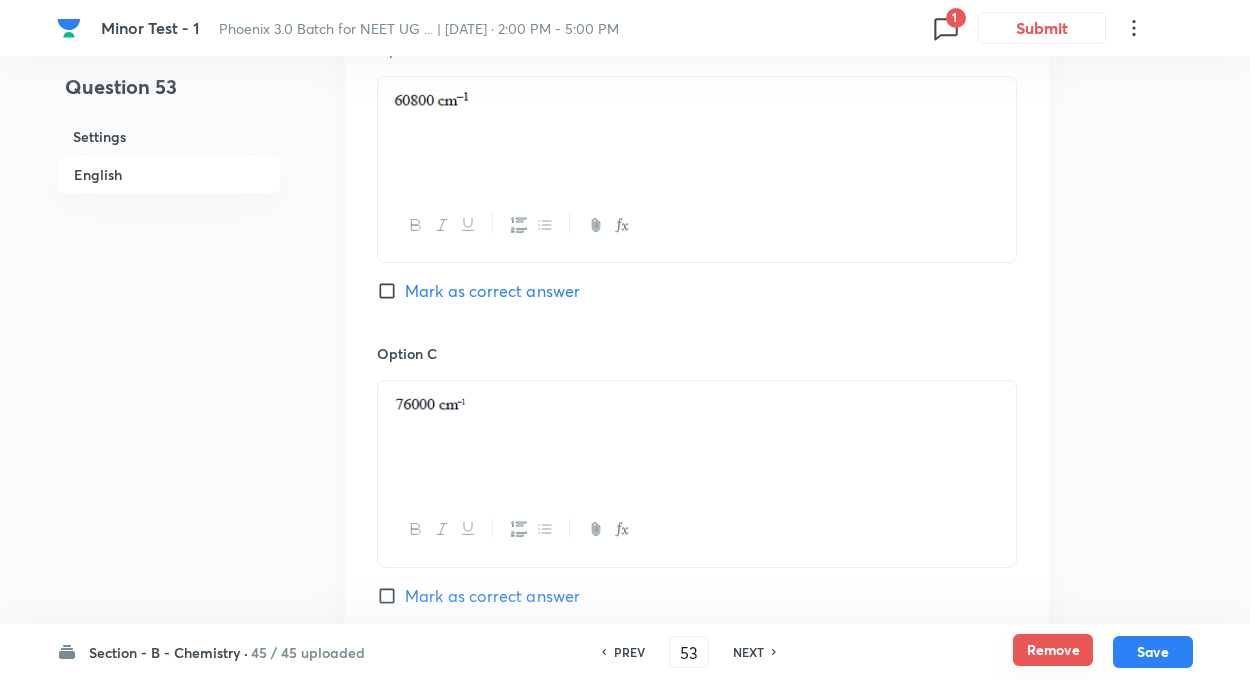 click on "Remove" at bounding box center (1053, 650) 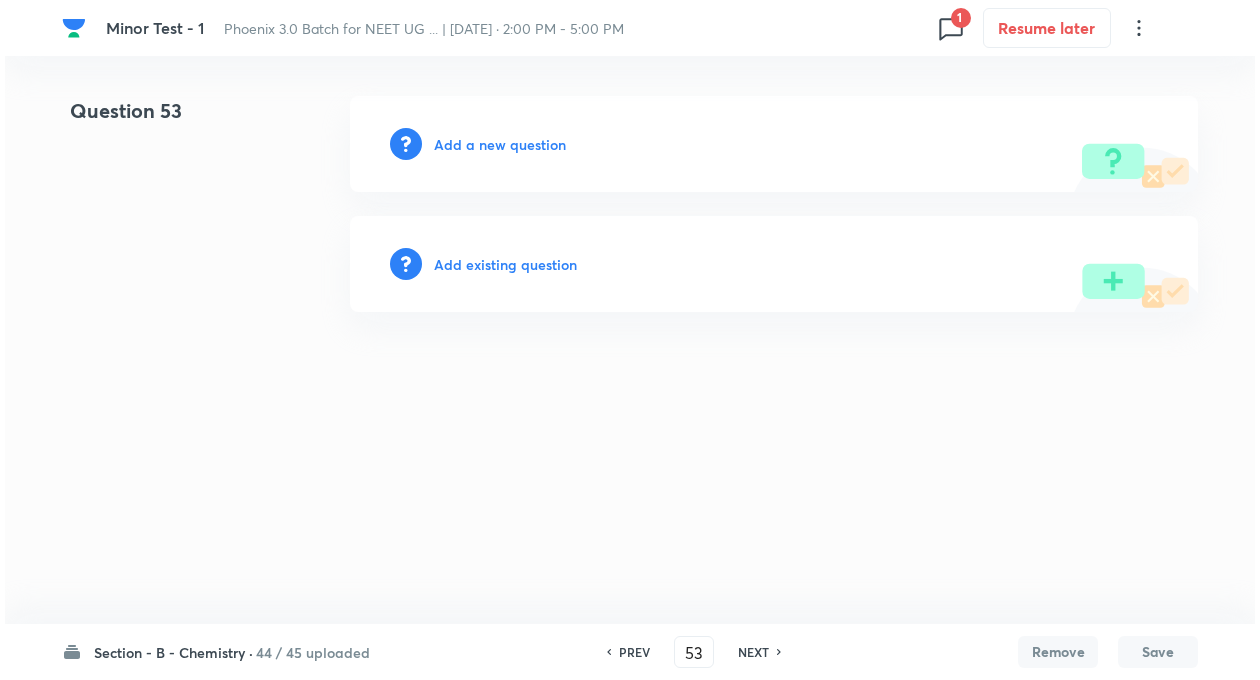 scroll, scrollTop: 0, scrollLeft: 0, axis: both 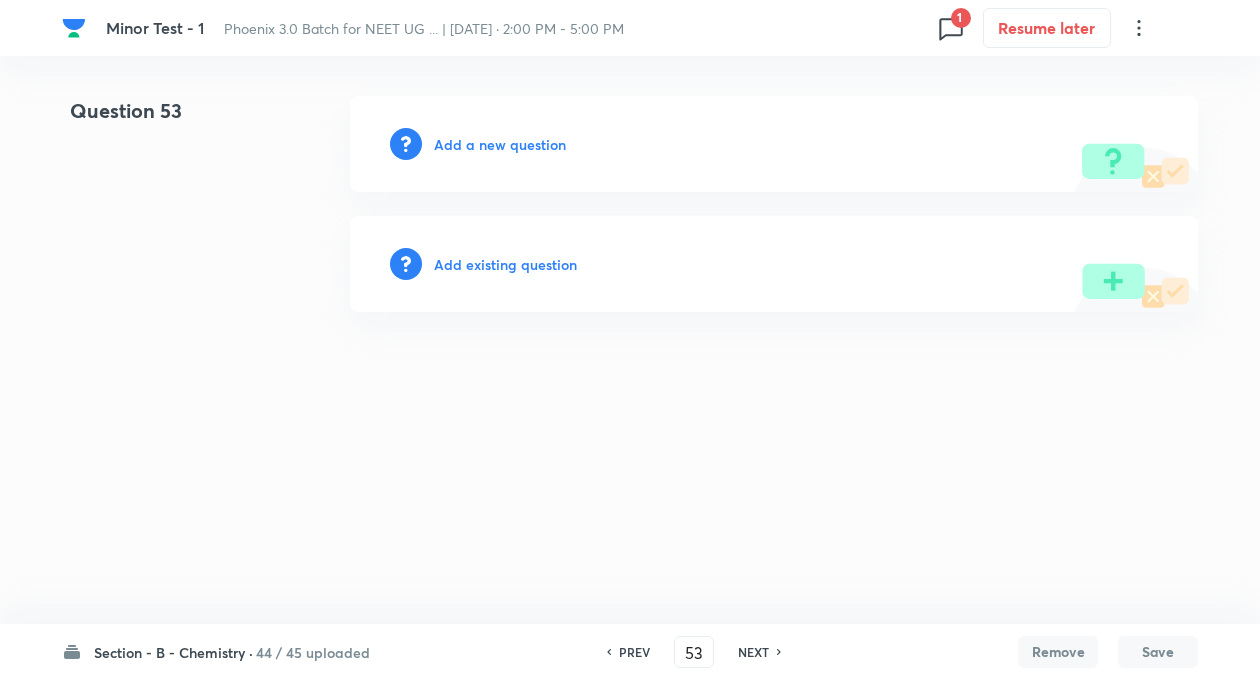 click on "Add a new question" at bounding box center (500, 144) 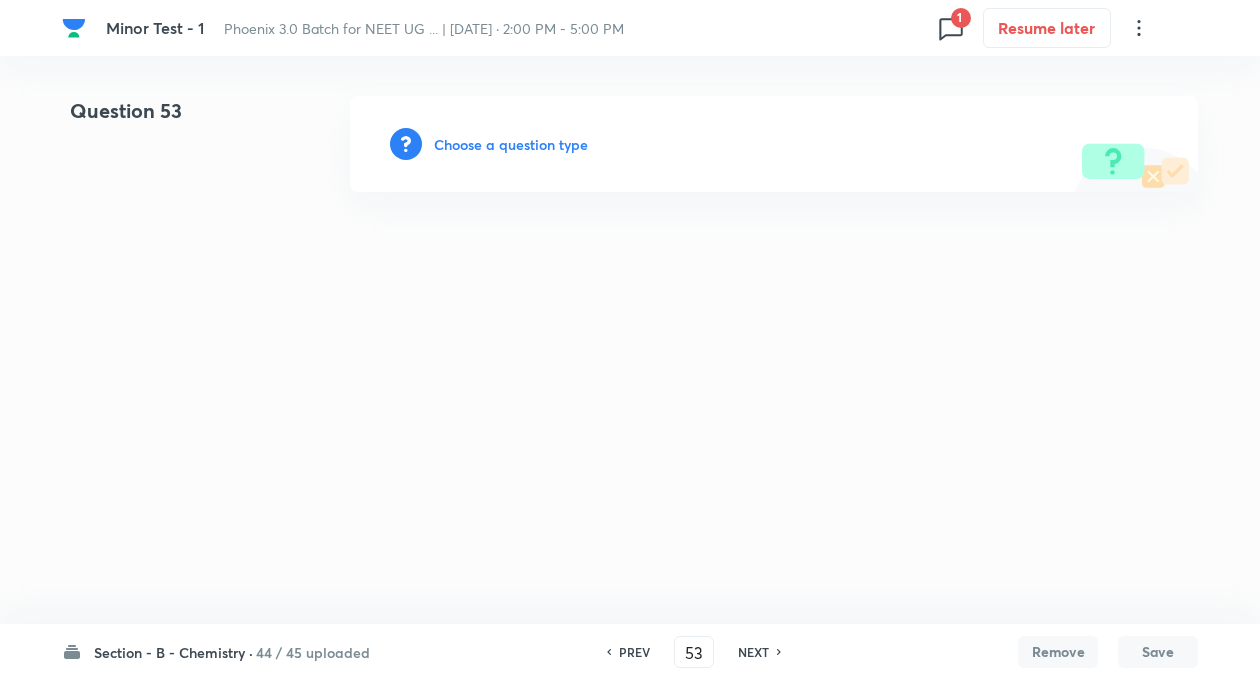 click on "Choose a question type" at bounding box center (511, 144) 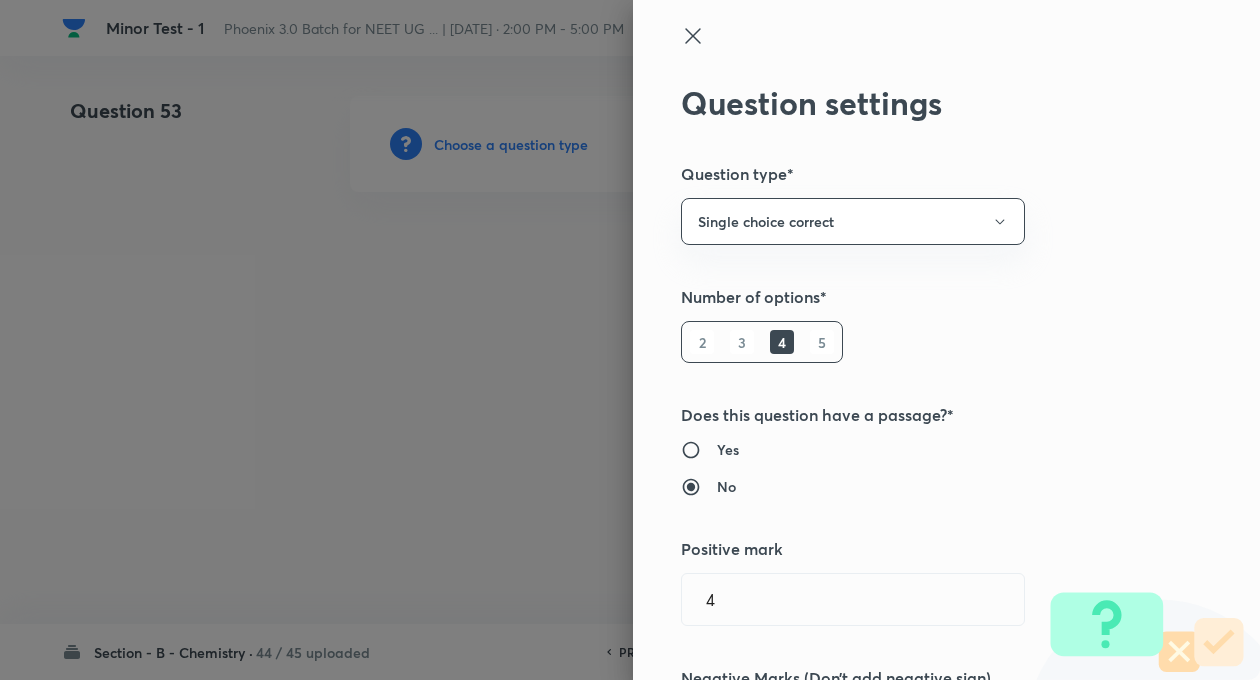 click on "Question settings Question type* Single choice correct Number of options* 2 3 4 5 Does this question have a passage?* Yes No Positive mark 4 ​ Negative Marks (Don’t add negative sign) 1 ​ Syllabus Topic group* ​ Topic* ​ Concept* ​ Sub-concept* ​ Concept-field ​ Additional details Question Difficulty Very easy Easy Moderate Hard Very hard Question is based on Fact Numerical Concept Previous year question Yes No Does this question have equation? Yes No Verification status Is the question verified? *Select 'yes' only if a question is verified Yes No Save" at bounding box center (946, 340) 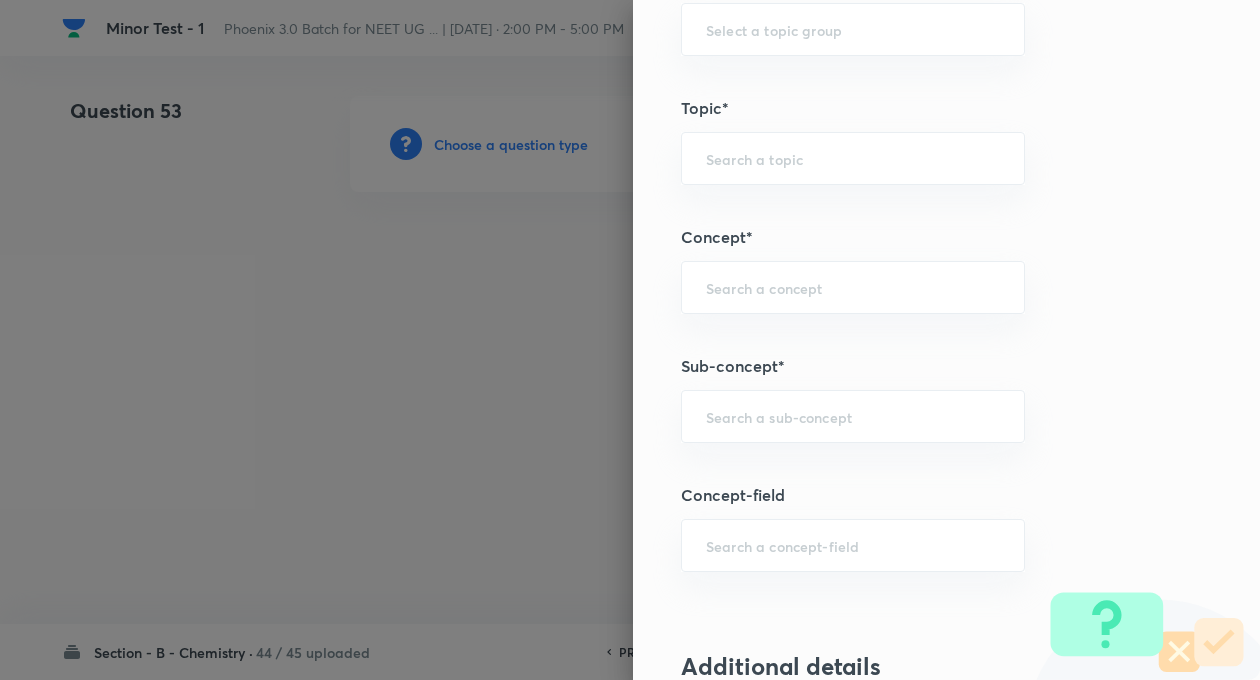 scroll, scrollTop: 960, scrollLeft: 0, axis: vertical 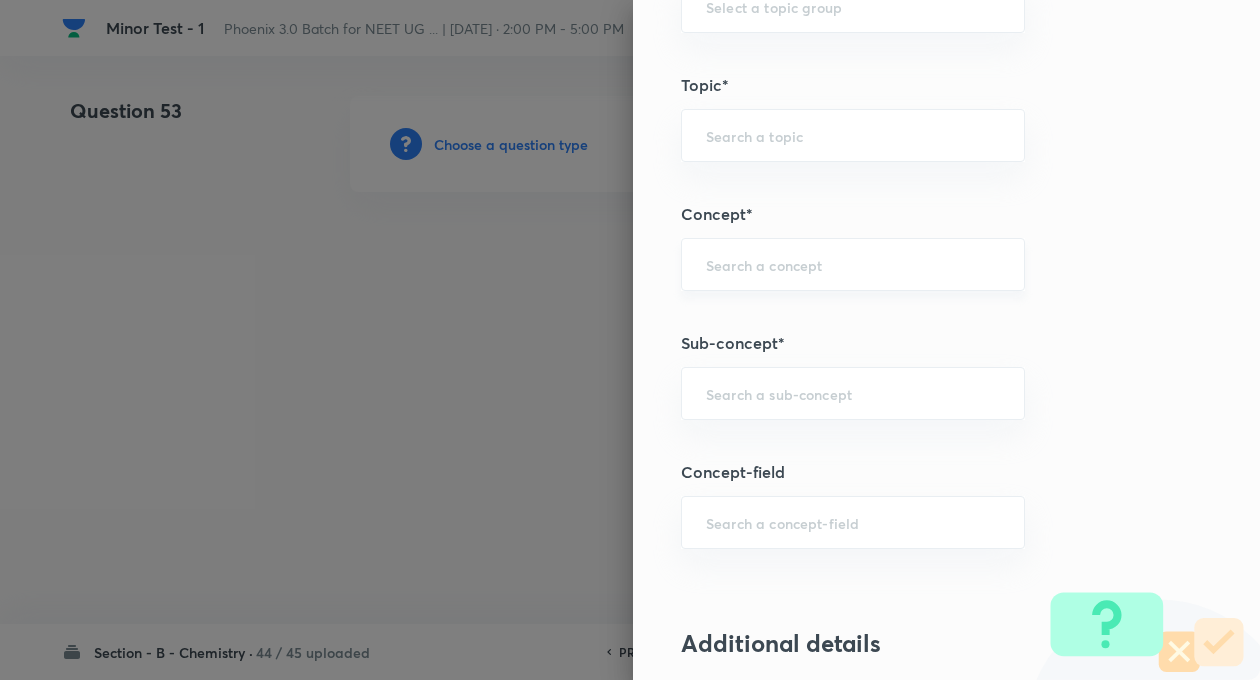 click at bounding box center [853, 264] 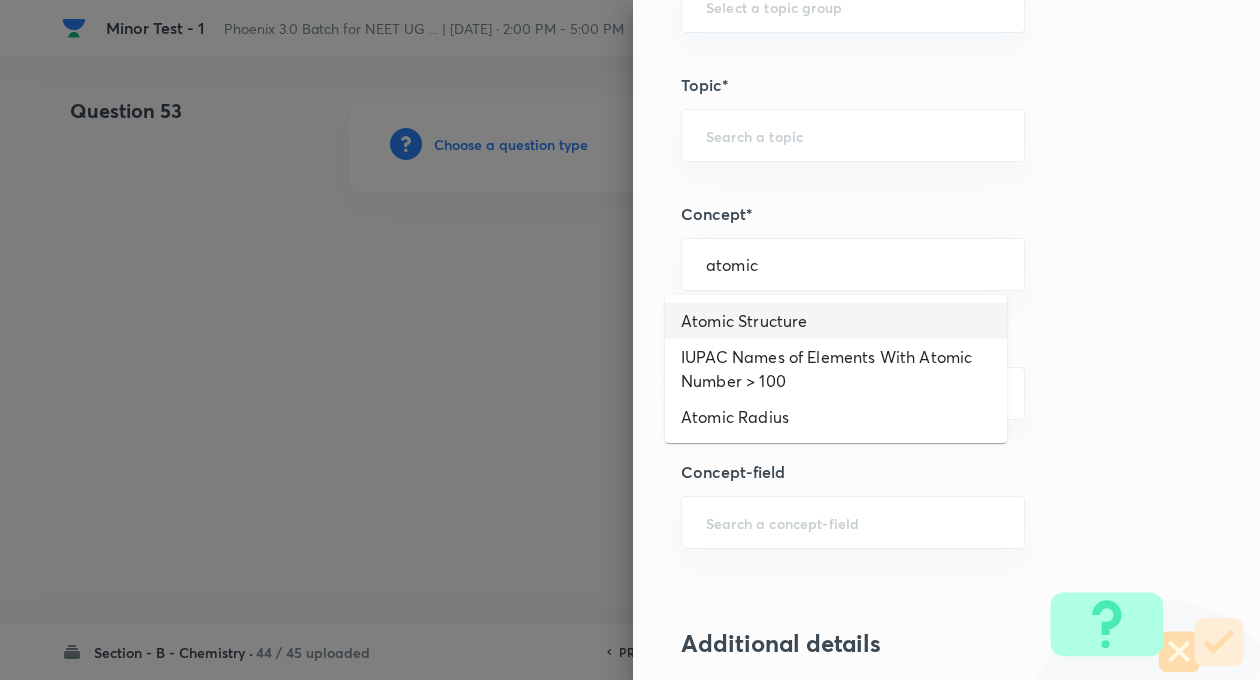 click on "Atomic Structure" at bounding box center (836, 321) 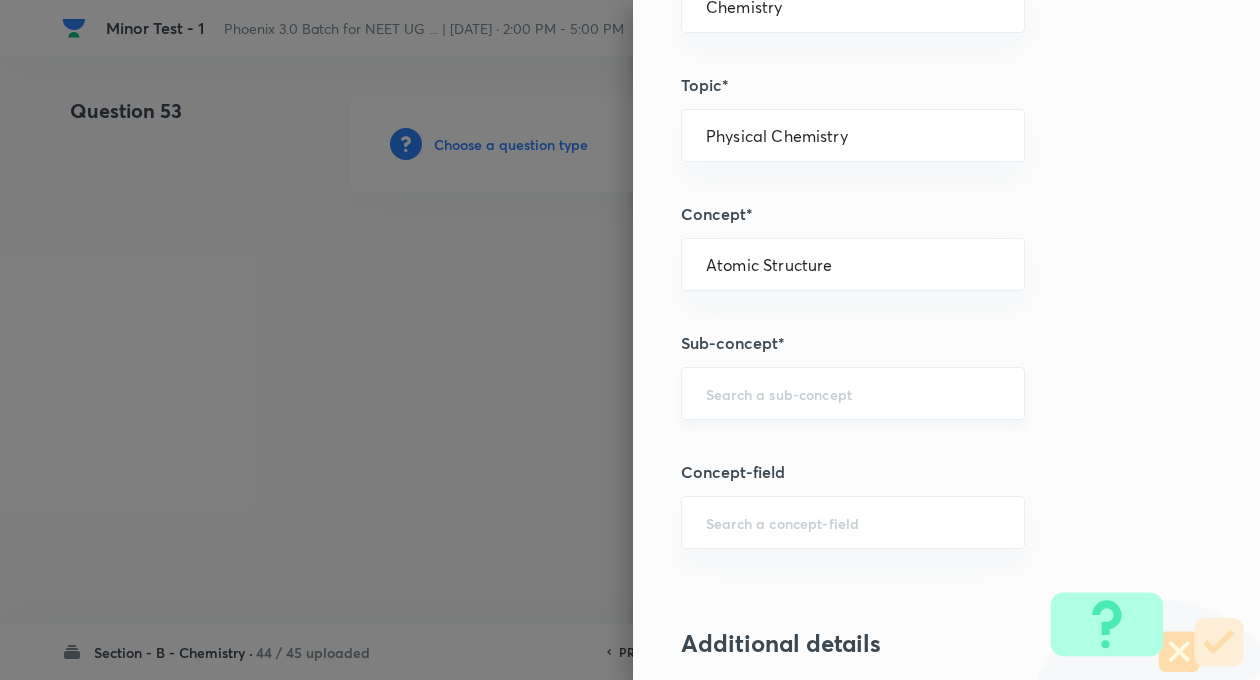 click at bounding box center (853, 393) 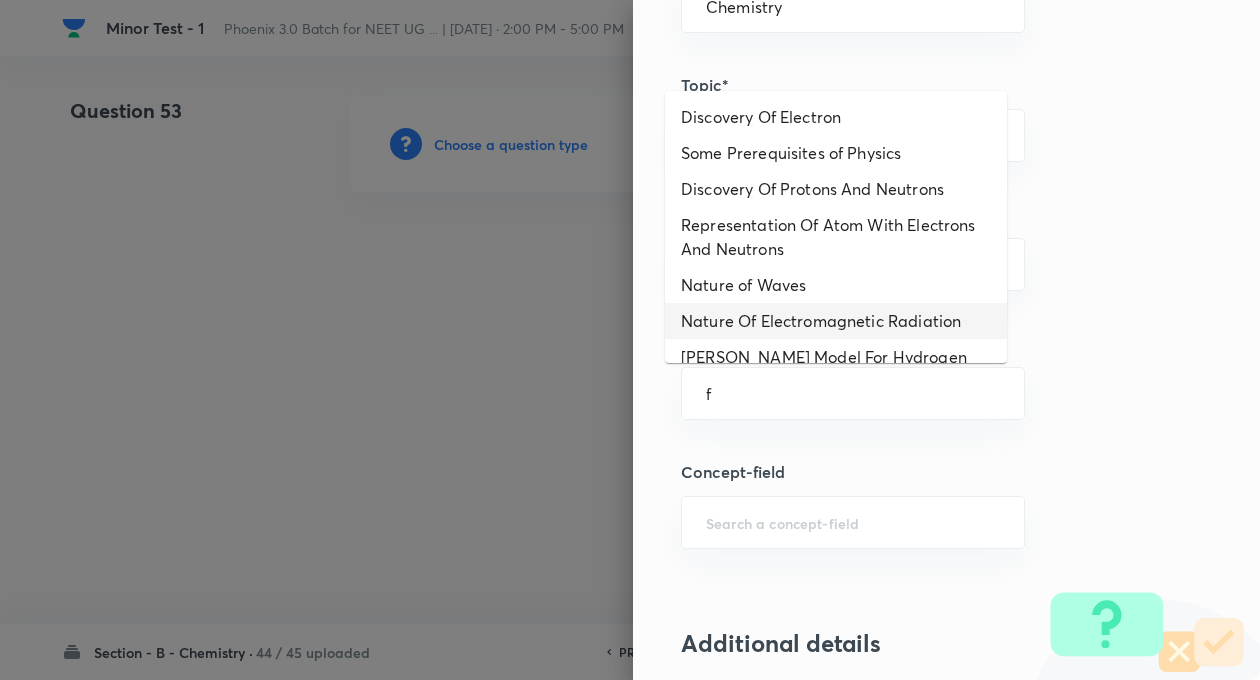 click on "Nature Of Electromagnetic Radiation" at bounding box center [836, 321] 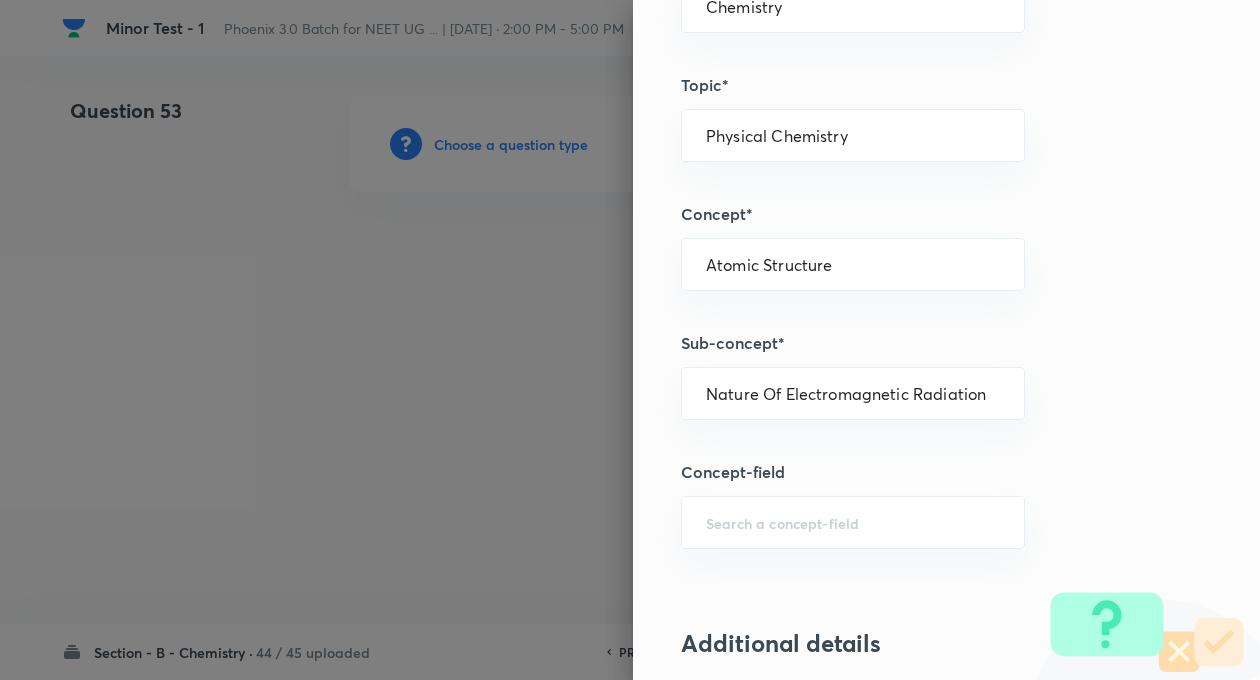 click on "Sub-concept*" at bounding box center [913, 343] 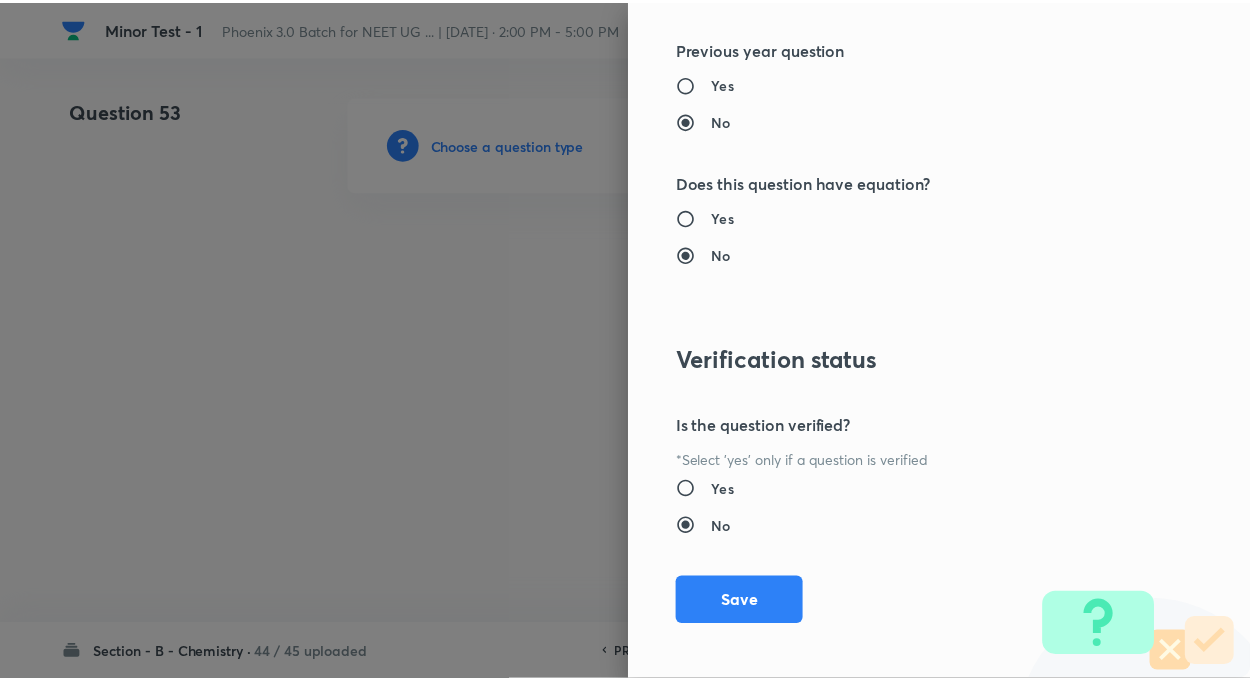 scroll, scrollTop: 2046, scrollLeft: 0, axis: vertical 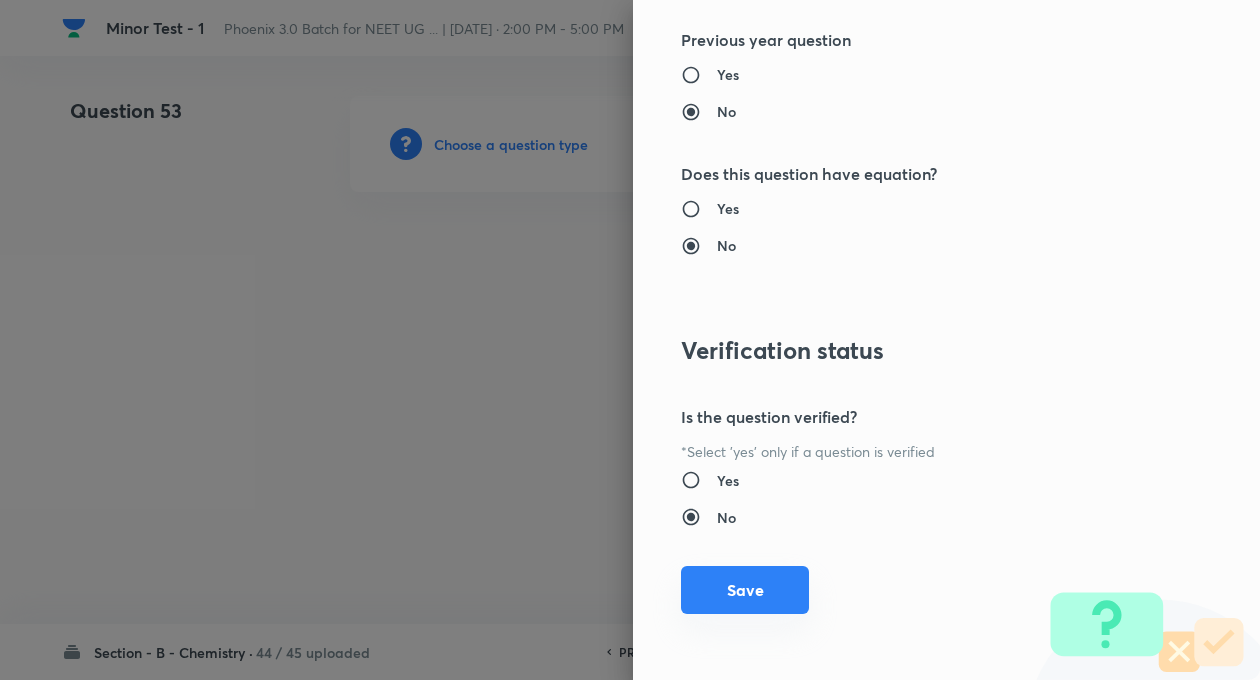 click on "Save" at bounding box center (745, 590) 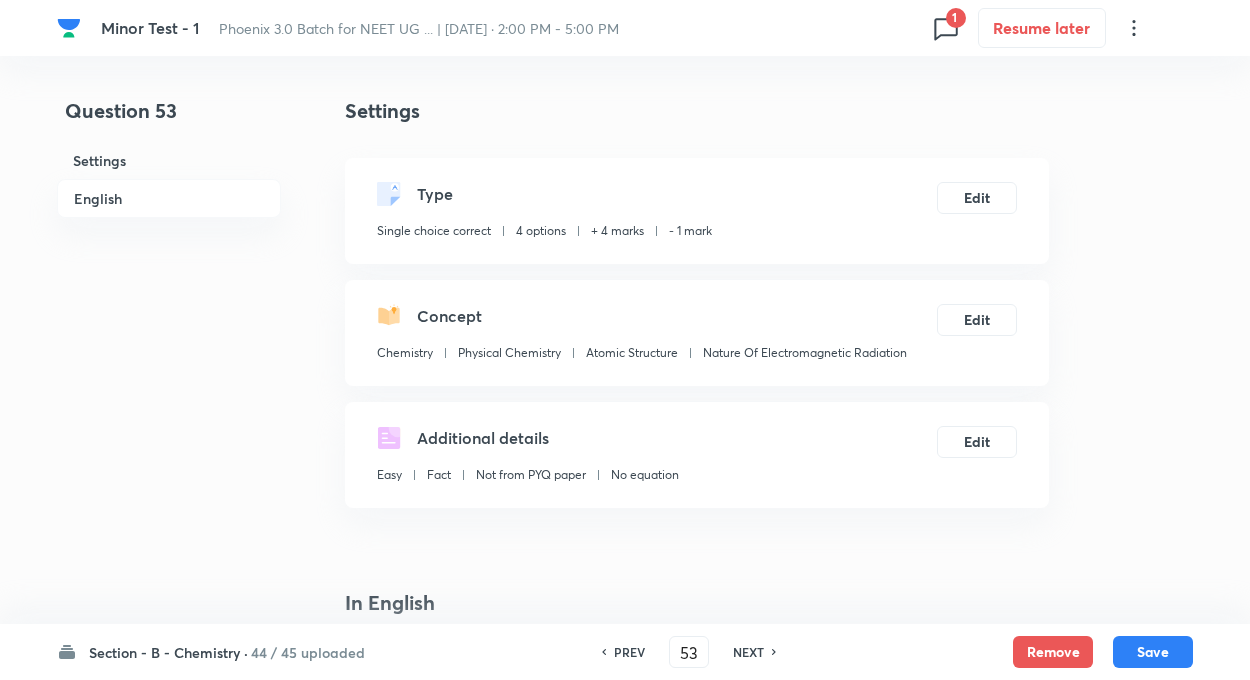 click on "Question 53 Settings English" at bounding box center (169, 1354) 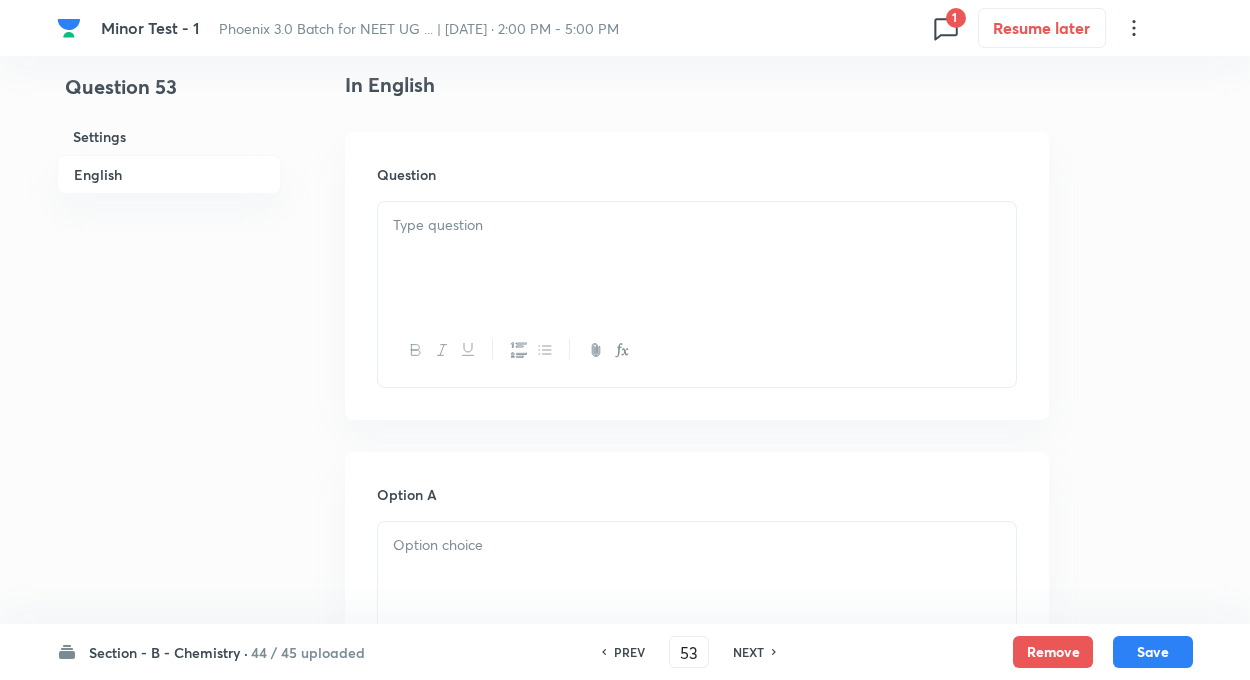 scroll, scrollTop: 520, scrollLeft: 0, axis: vertical 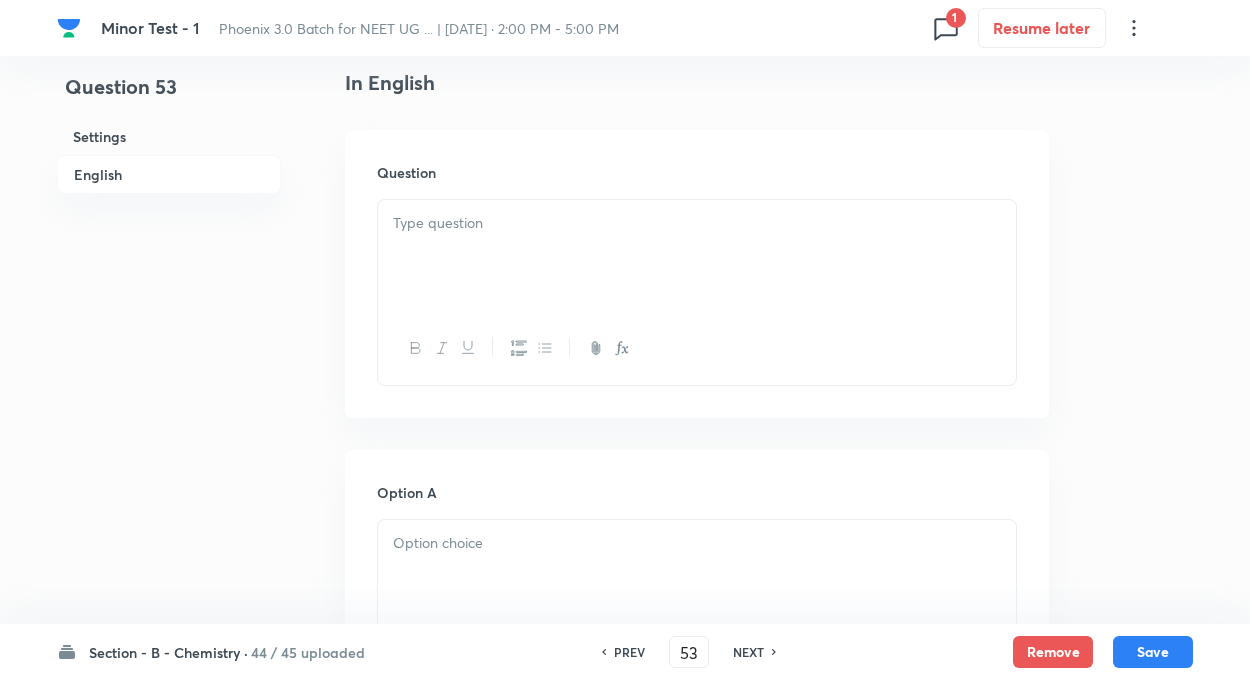 click at bounding box center [697, 256] 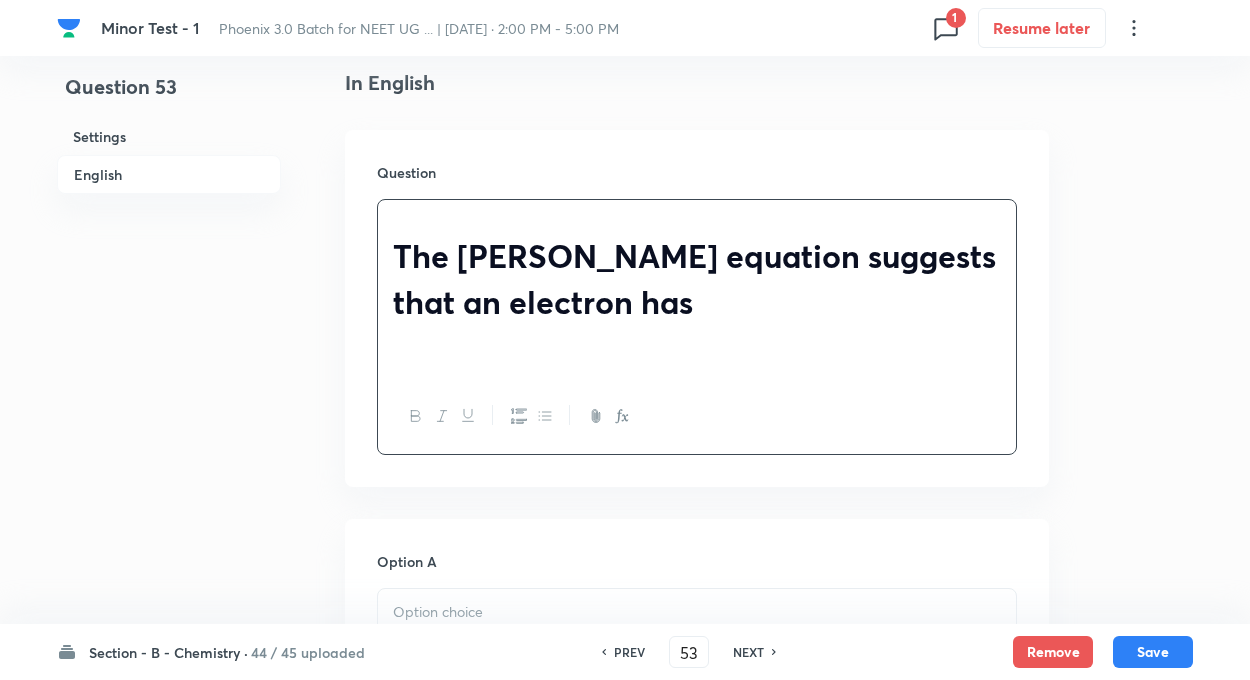 click on "The de-Broglie equation suggests that an electron has" at bounding box center (694, 278) 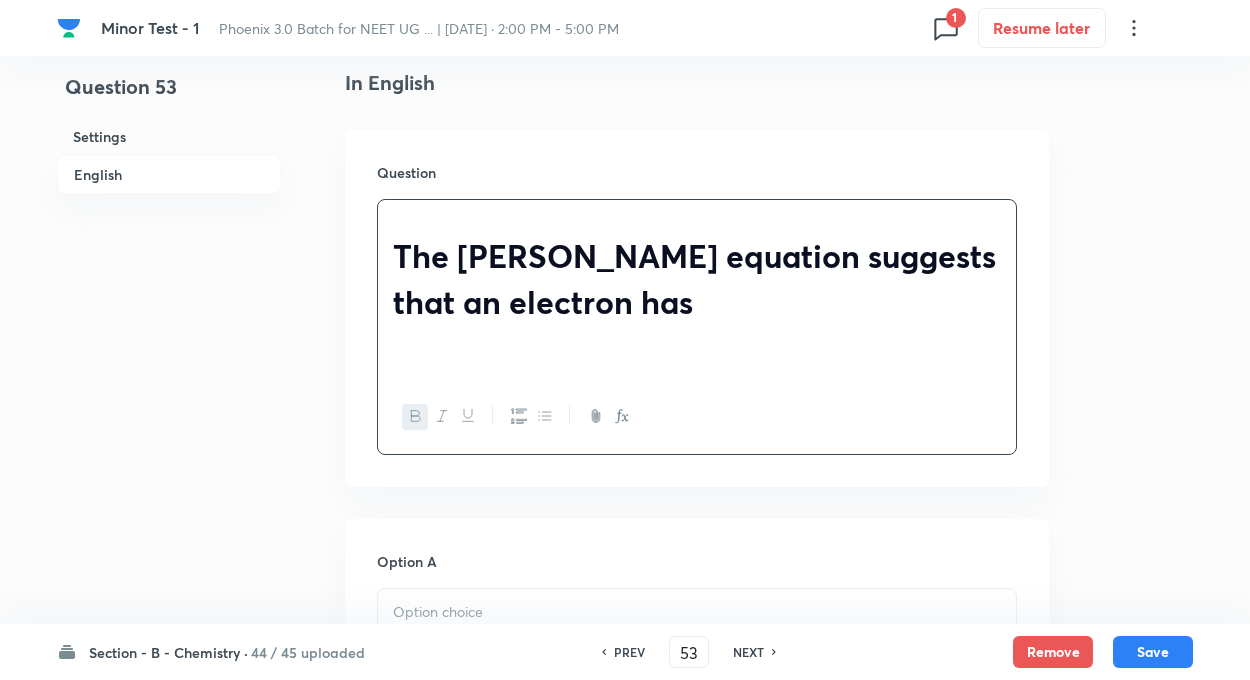 click 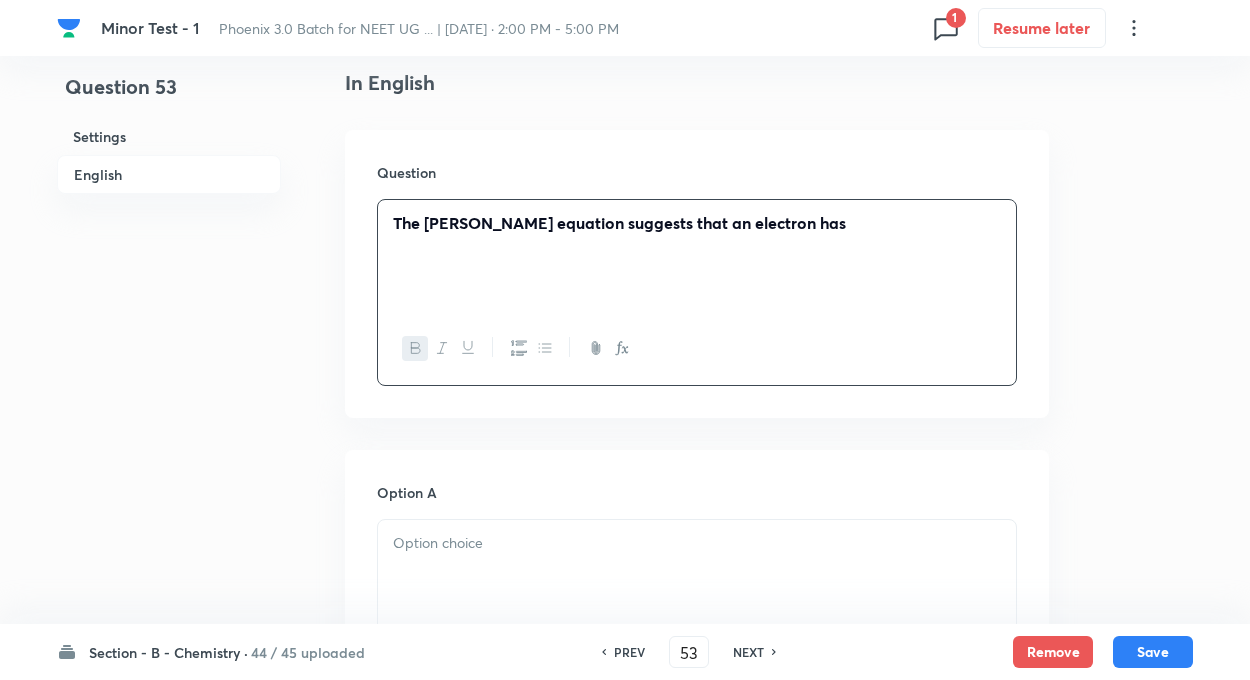 click on "Question 53 Settings English" at bounding box center (169, 834) 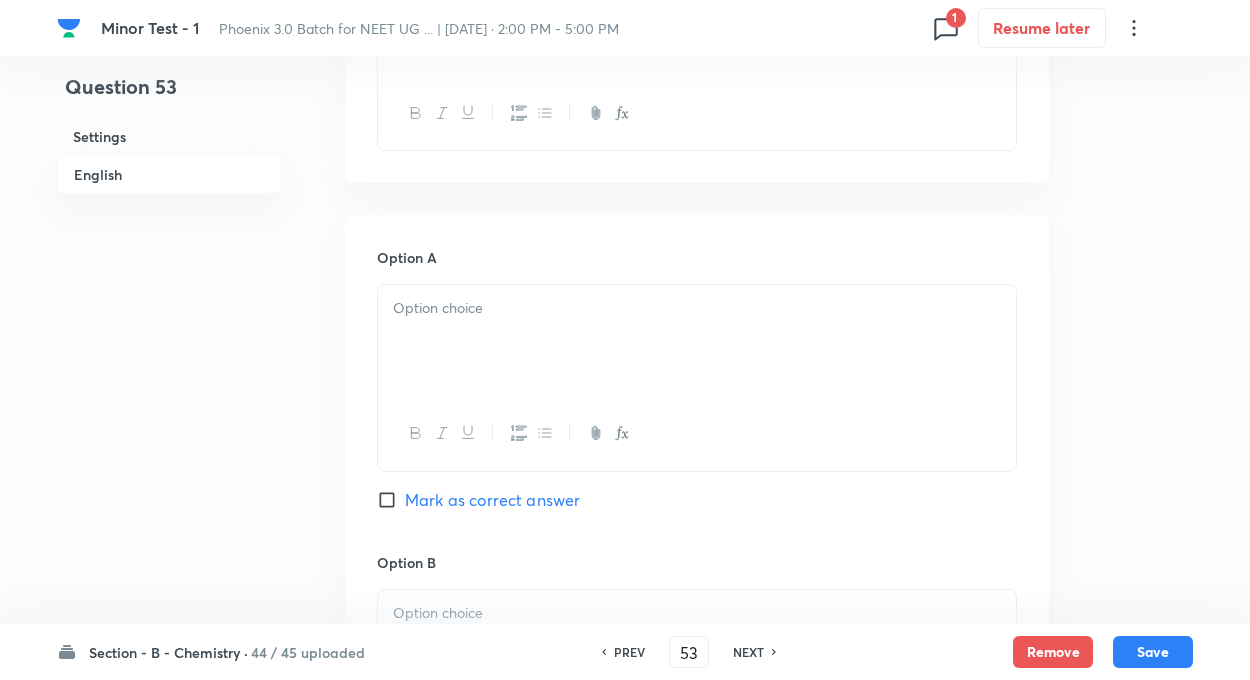 scroll, scrollTop: 760, scrollLeft: 0, axis: vertical 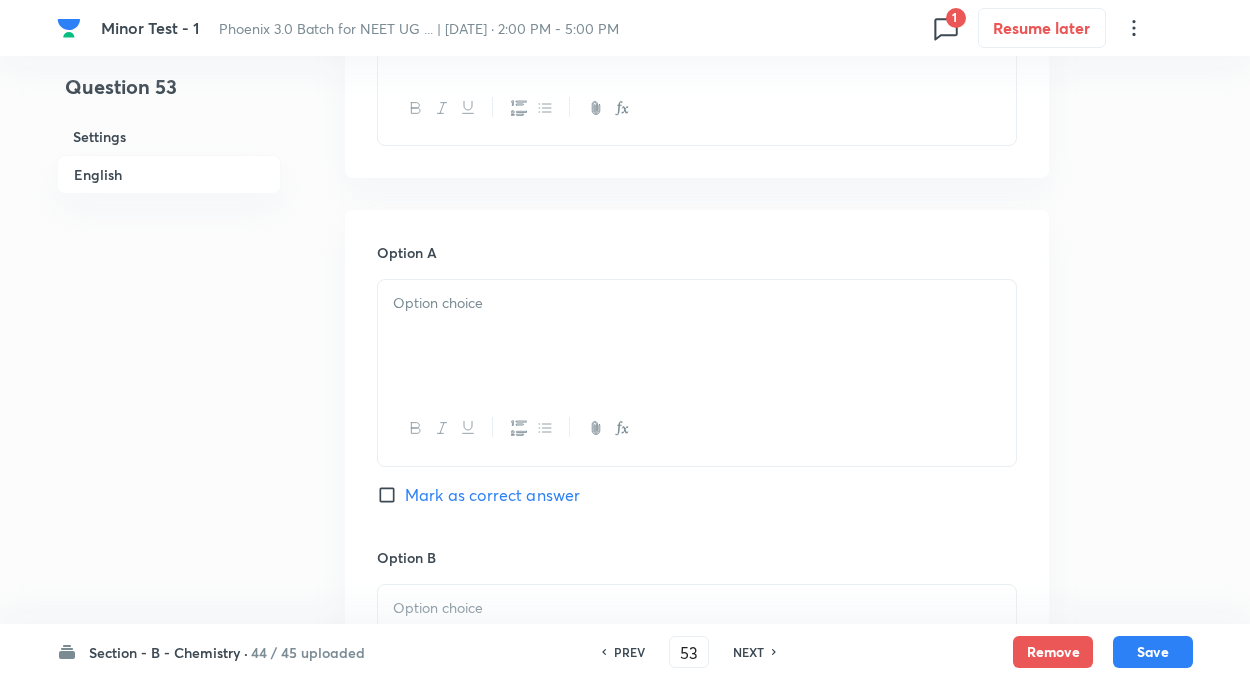 click at bounding box center [697, 336] 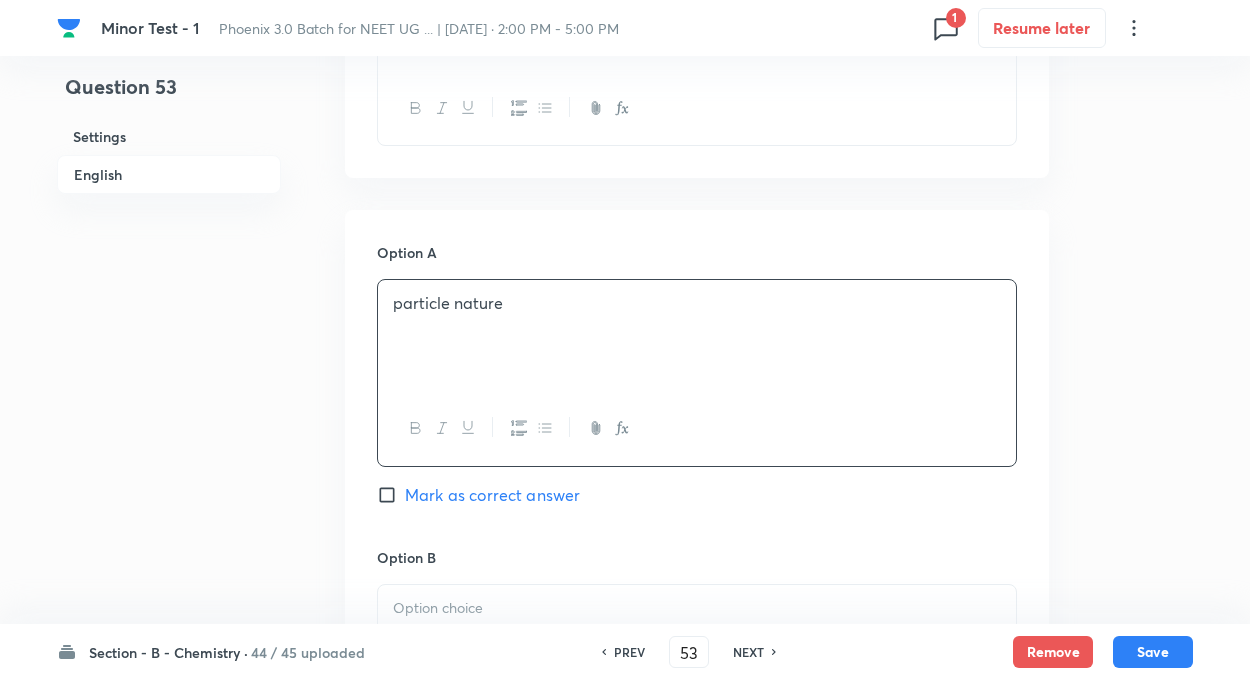 click on "Question 53 Settings English Settings Type Single choice correct 4 options + 4 marks - 1 mark Edit Concept Chemistry Physical Chemistry Atomic Structure Nature Of Electromagnetic Radiation Edit Additional details Easy Fact Not from PYQ paper No equation Edit In English Question The de-Broglie equation suggests that an electron has Option A particle nature Mark as correct answer Option B Mark as correct answer Option C Mark as correct answer Option D Mark as correct answer Solution" at bounding box center (625, 594) 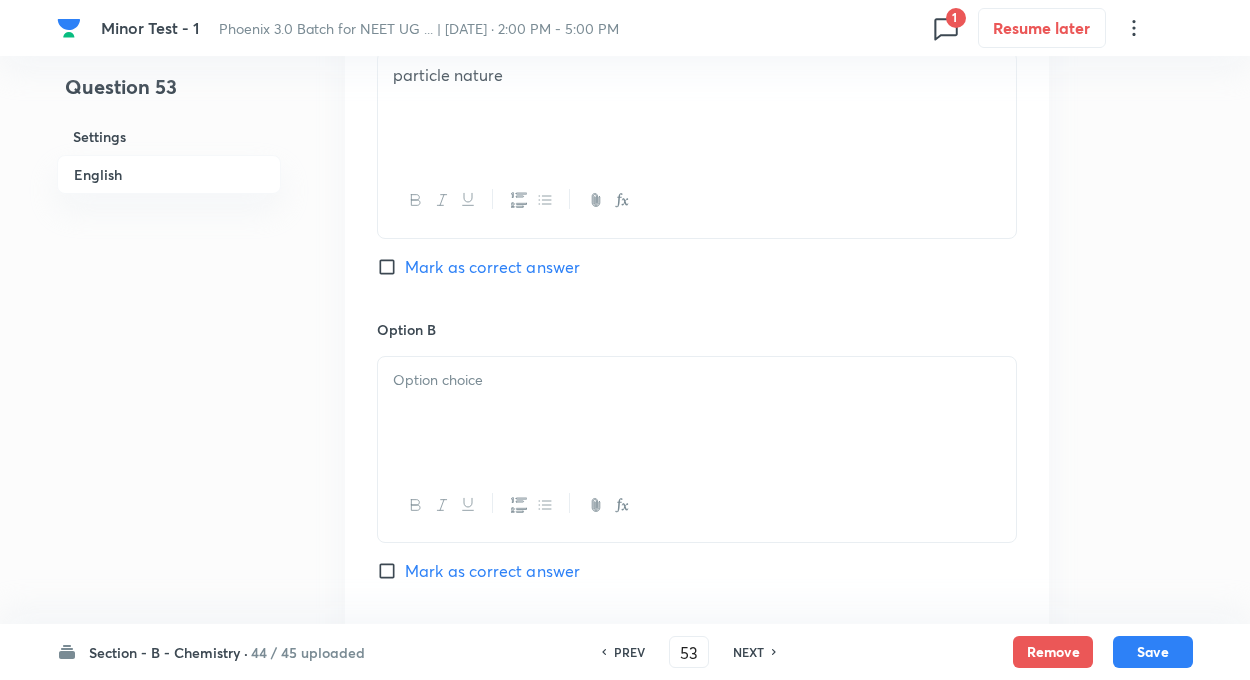 scroll, scrollTop: 1040, scrollLeft: 0, axis: vertical 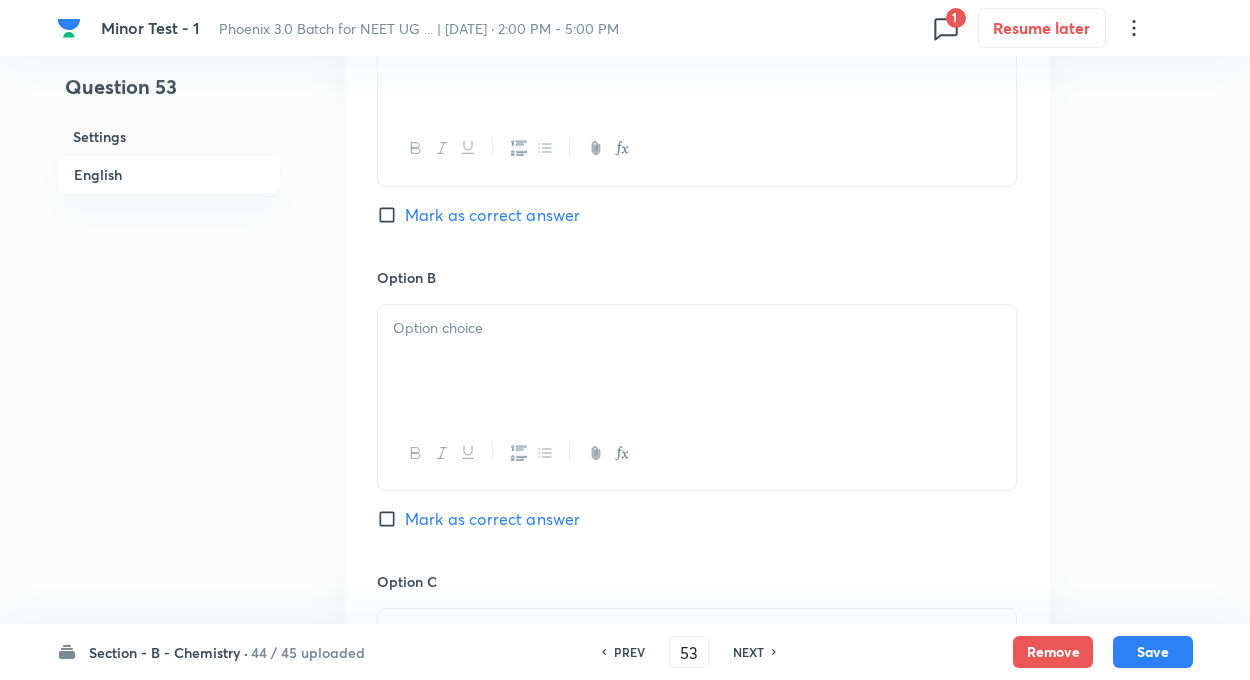 click at bounding box center [697, 328] 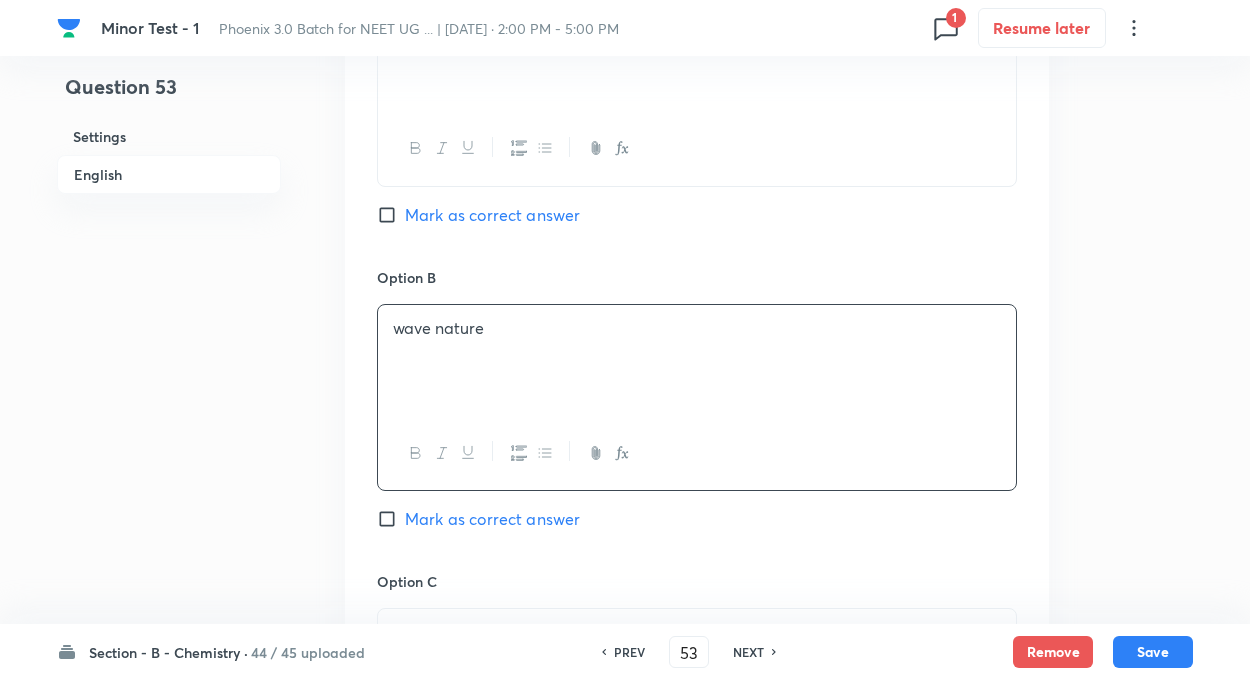 click on "Question 53 Settings English" at bounding box center (169, 314) 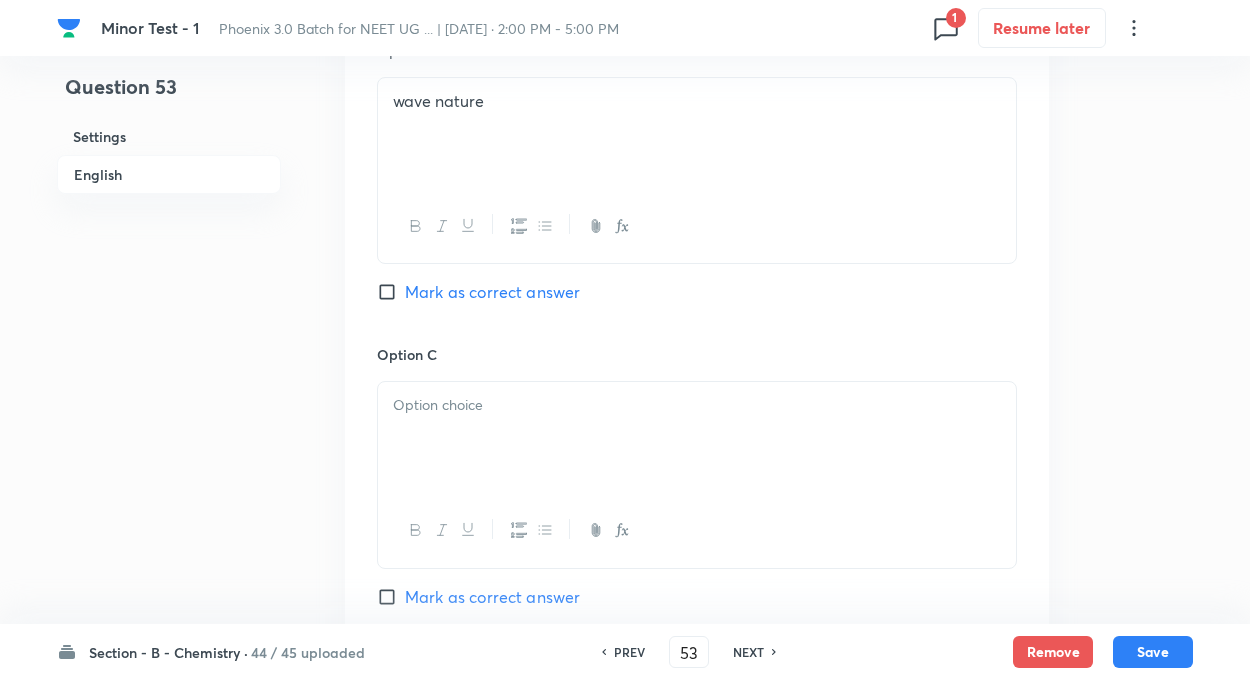 scroll, scrollTop: 1400, scrollLeft: 0, axis: vertical 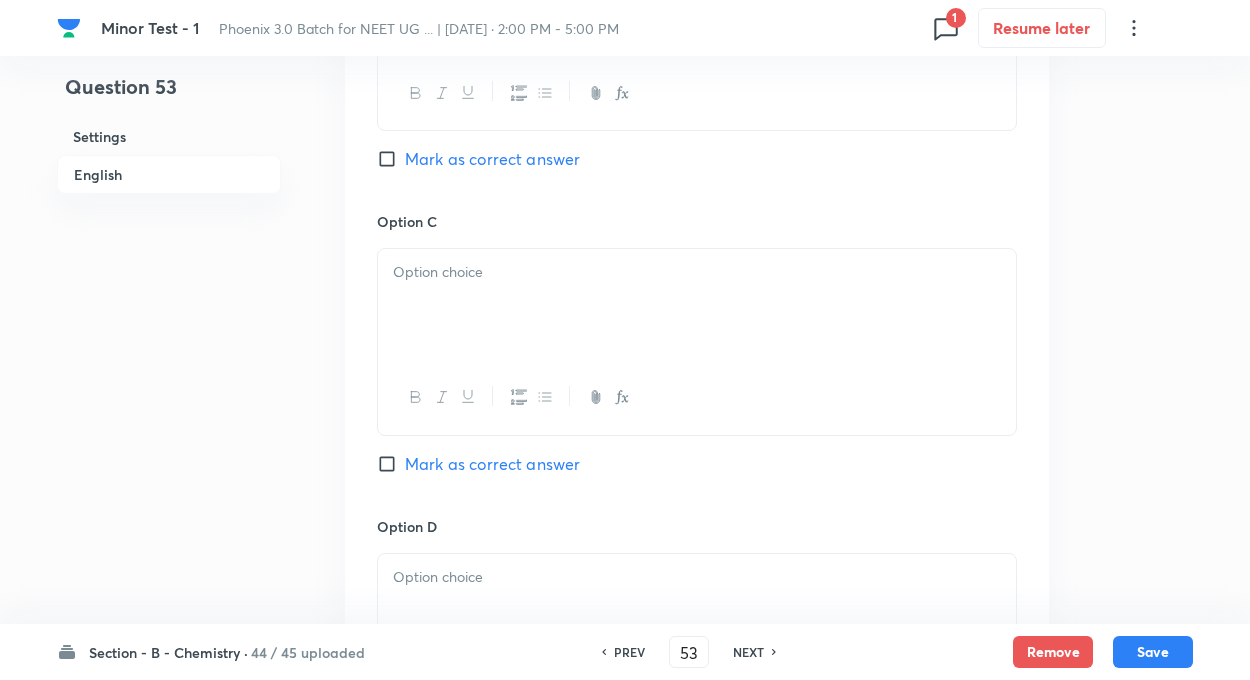 click at bounding box center (697, 305) 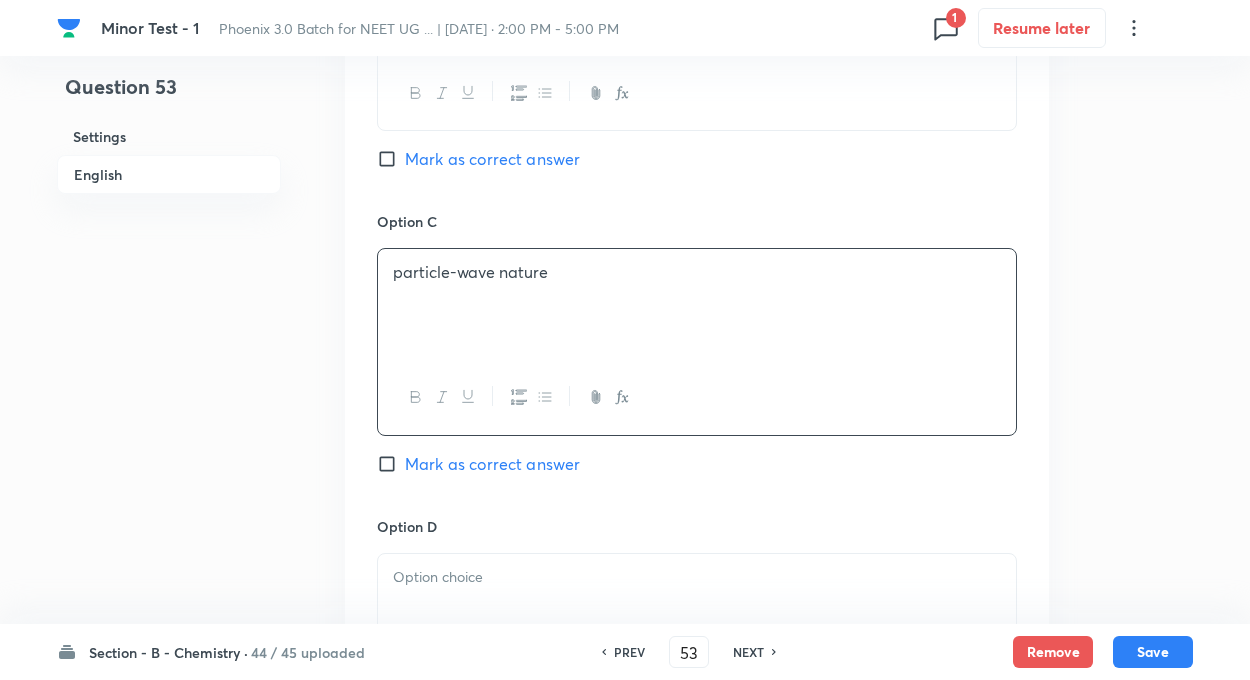 click on "Question 53 Settings English" at bounding box center (169, -46) 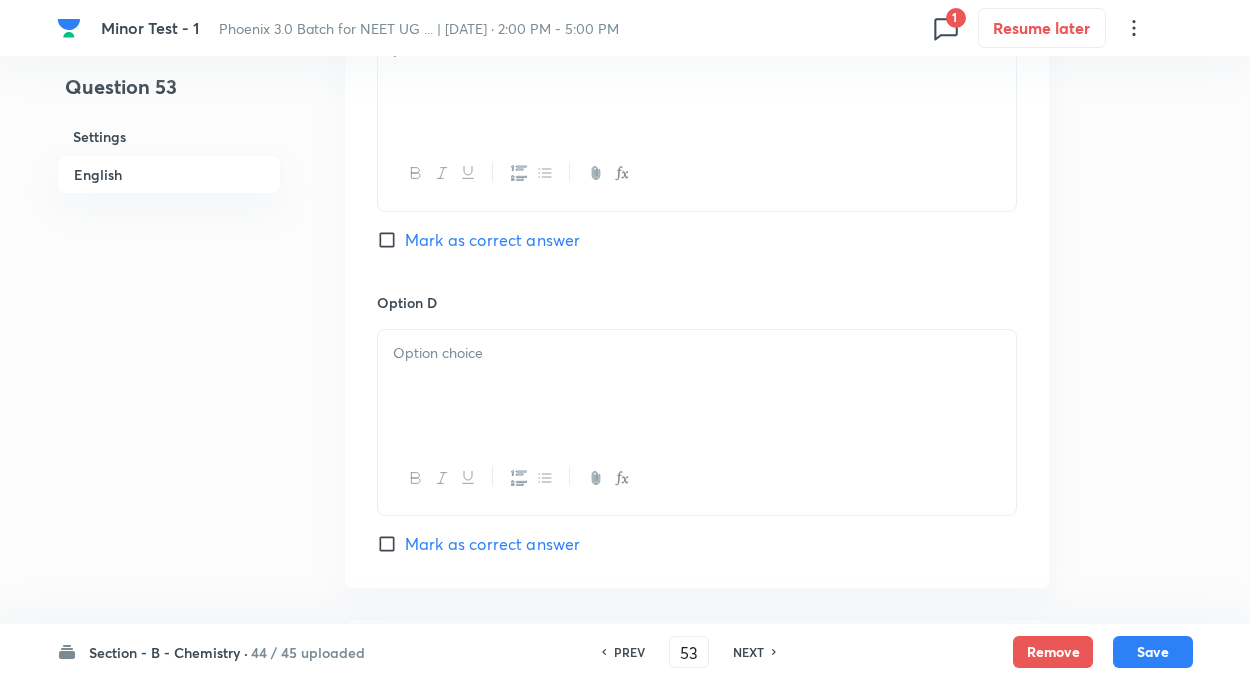 scroll, scrollTop: 1640, scrollLeft: 0, axis: vertical 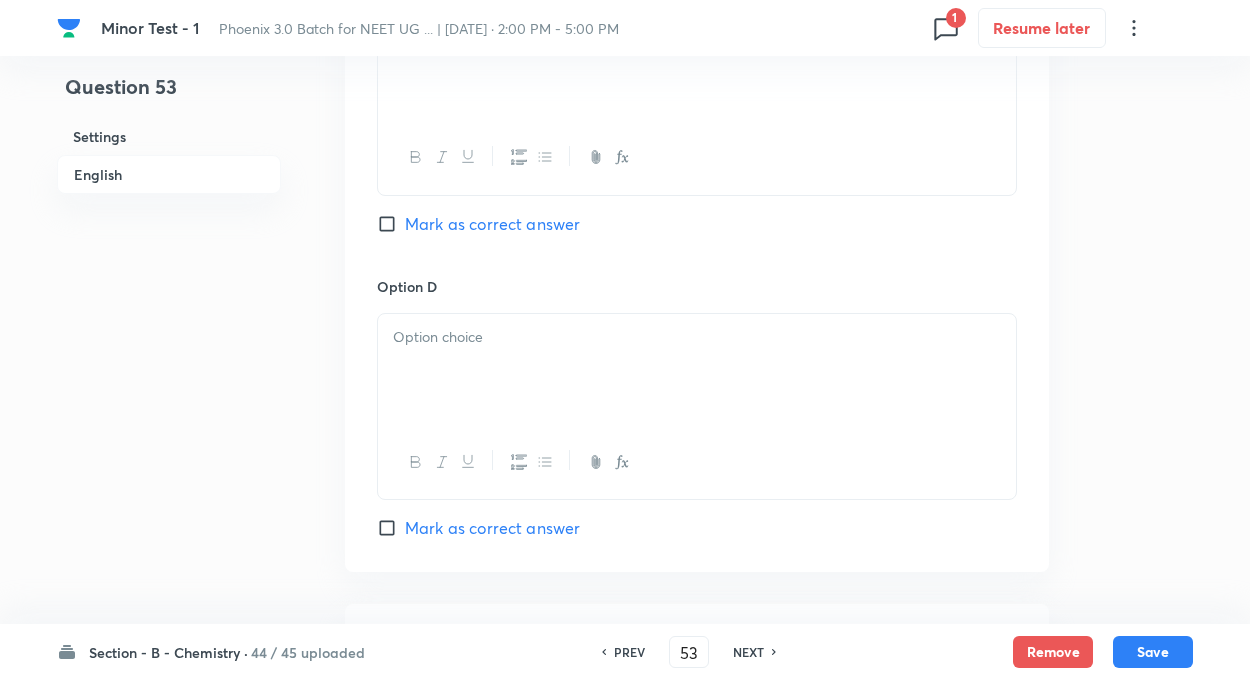 click at bounding box center (697, 337) 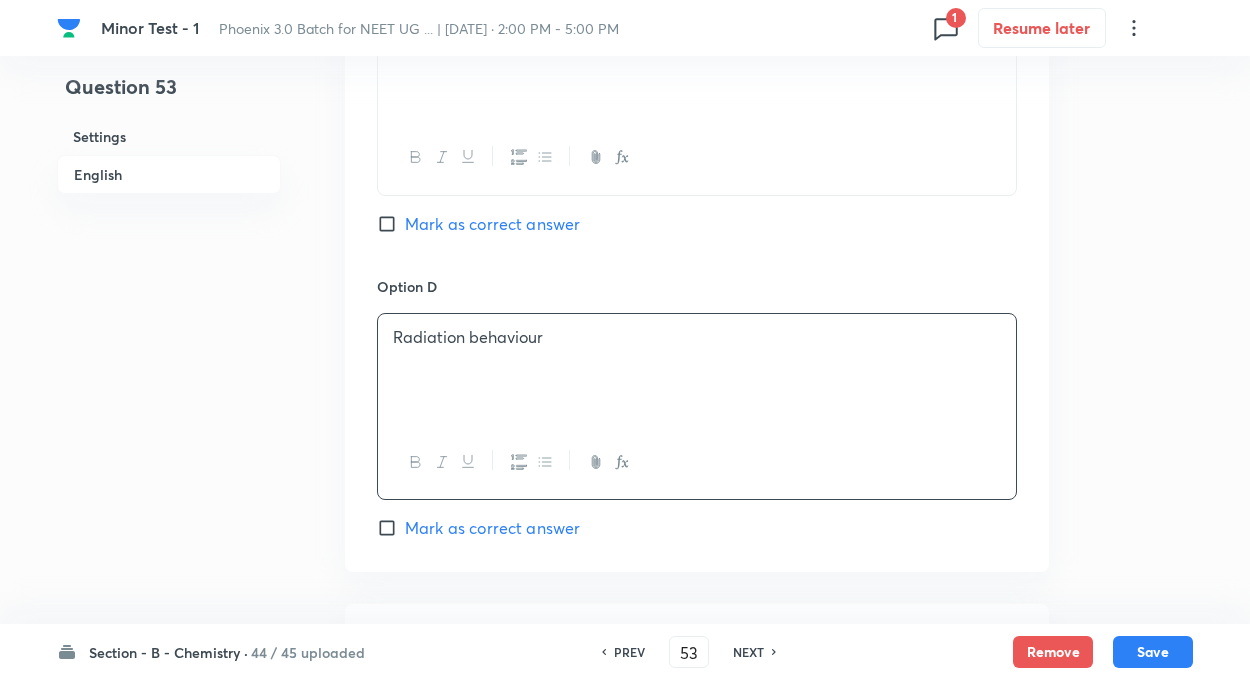 click on "Question 53 Settings English Settings Type Single choice correct 4 options + 4 marks - 1 mark Edit Concept Chemistry Physical Chemistry Atomic Structure Nature Of Electromagnetic Radiation Edit Additional details Easy Fact Not from PYQ paper No equation Edit In English Question The de-Broglie equation suggests that an electron has Option A particle nature Mark as correct answer Option B wave nature Mark as correct answer Option C particle-wave nature Mark as correct answer Option D Radiation behaviour Mark as correct answer Solution" at bounding box center (625, -286) 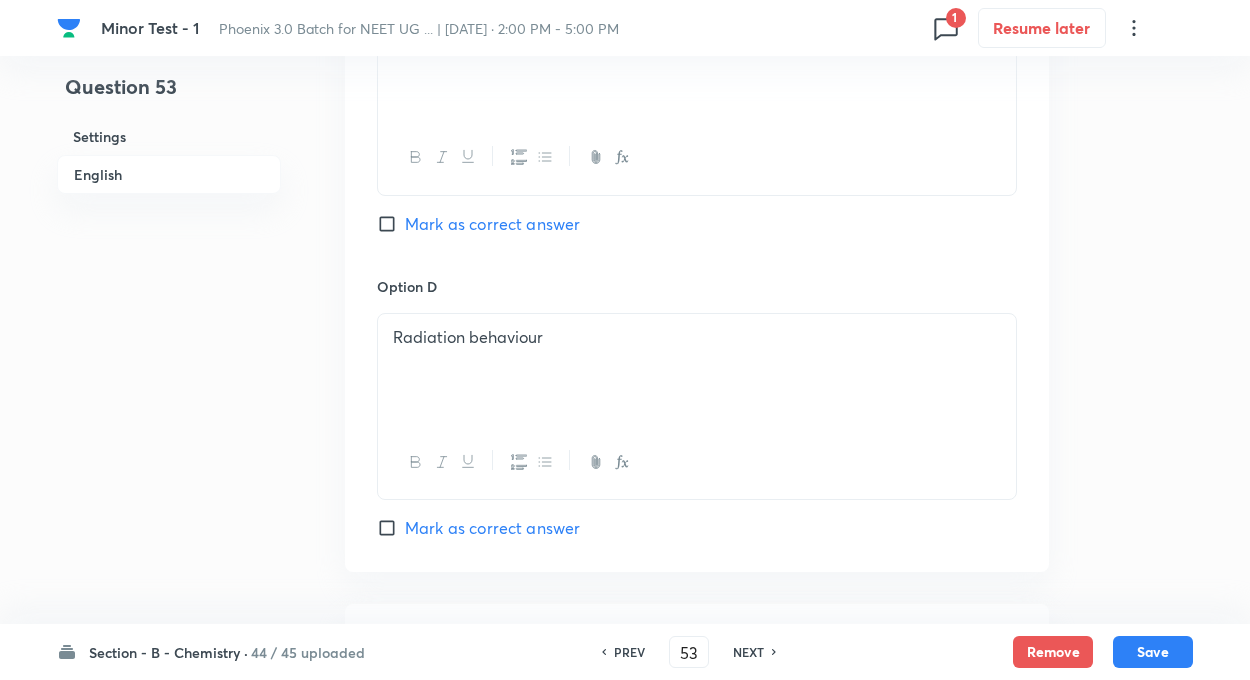 click on "Mark as correct answer" at bounding box center [391, 224] 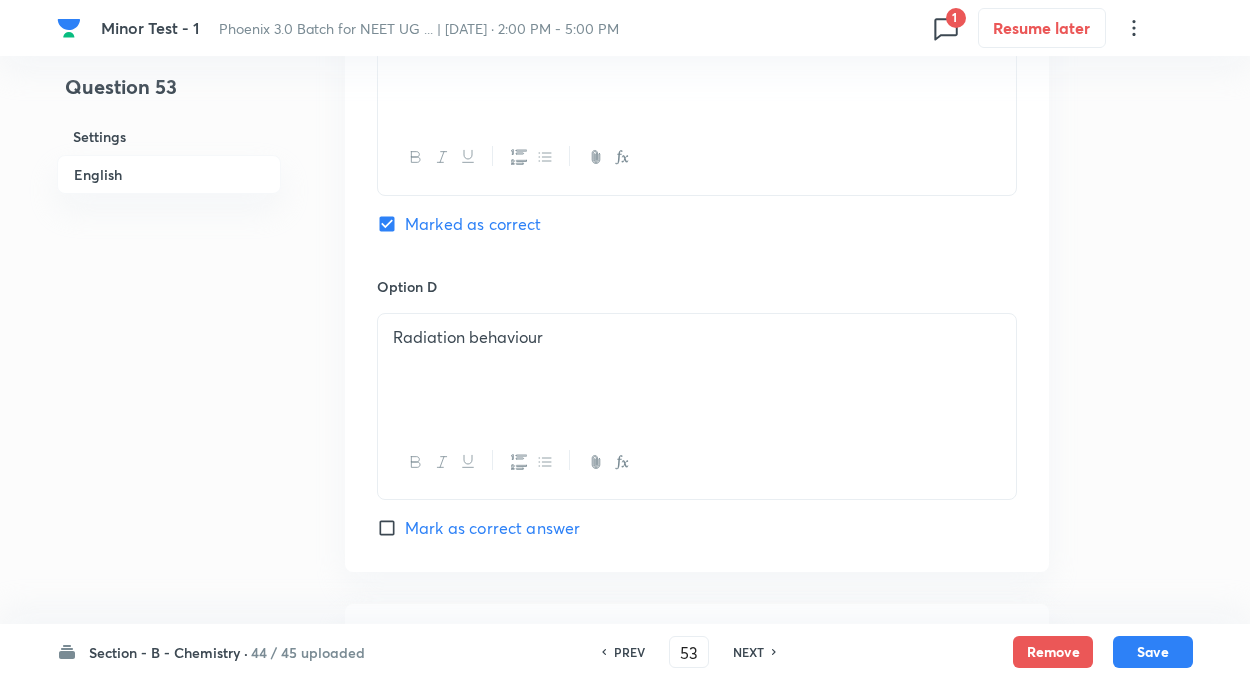 click on "Question 53 Settings English Settings Type Single choice correct 4 options + 4 marks - 1 mark Edit Concept Chemistry Physical Chemistry Atomic Structure Nature Of Electromagnetic Radiation Edit Additional details Easy Fact Not from PYQ paper No equation Edit In English Question The de-Broglie equation suggests that an electron has Option A particle nature Mark as correct answer Option B wave nature Mark as correct answer Option C particle-wave nature Marked as correct Option D Radiation behaviour Mark as correct answer Solution" at bounding box center (625, -286) 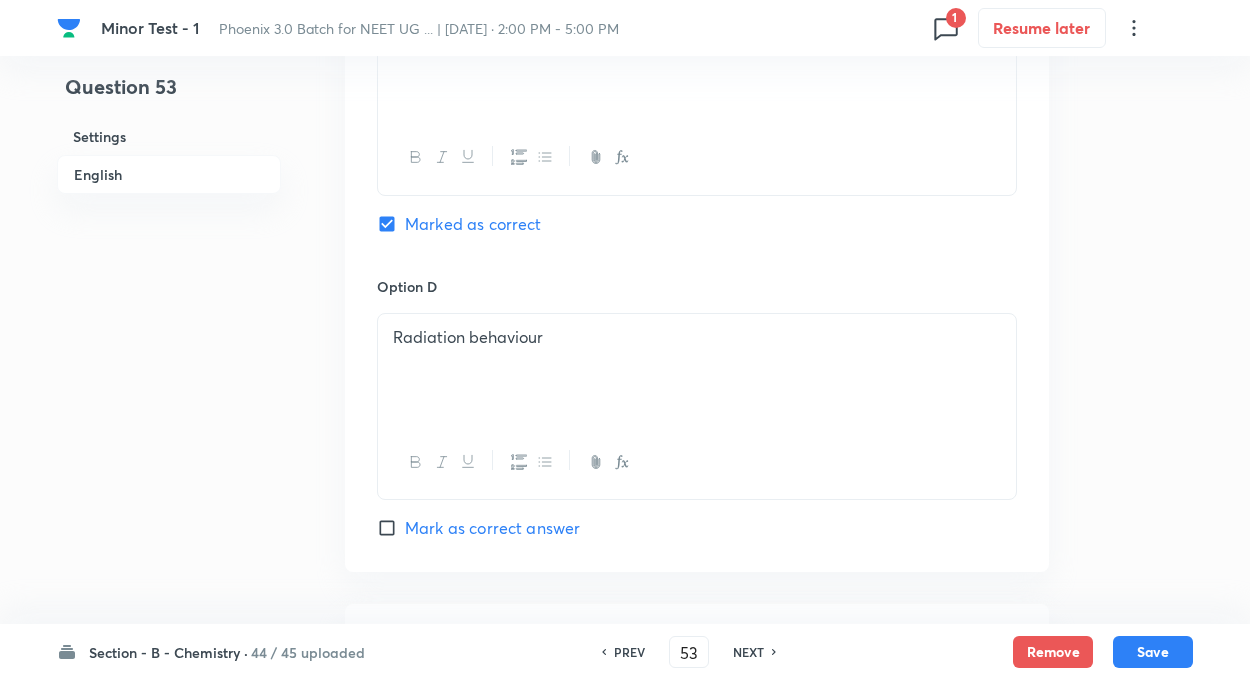 click on "Question 53 Settings English Settings Type Single choice correct 4 options + 4 marks - 1 mark Edit Concept Chemistry Physical Chemistry Atomic Structure Nature Of Electromagnetic Radiation Edit Additional details Easy Fact Not from PYQ paper No equation Edit In English Question The de-Broglie equation suggests that an electron has Option A particle nature Mark as correct answer Option B wave nature Mark as correct answer Option C particle-wave nature Marked as correct Option D Radiation behaviour Mark as correct answer Solution" at bounding box center (625, -286) 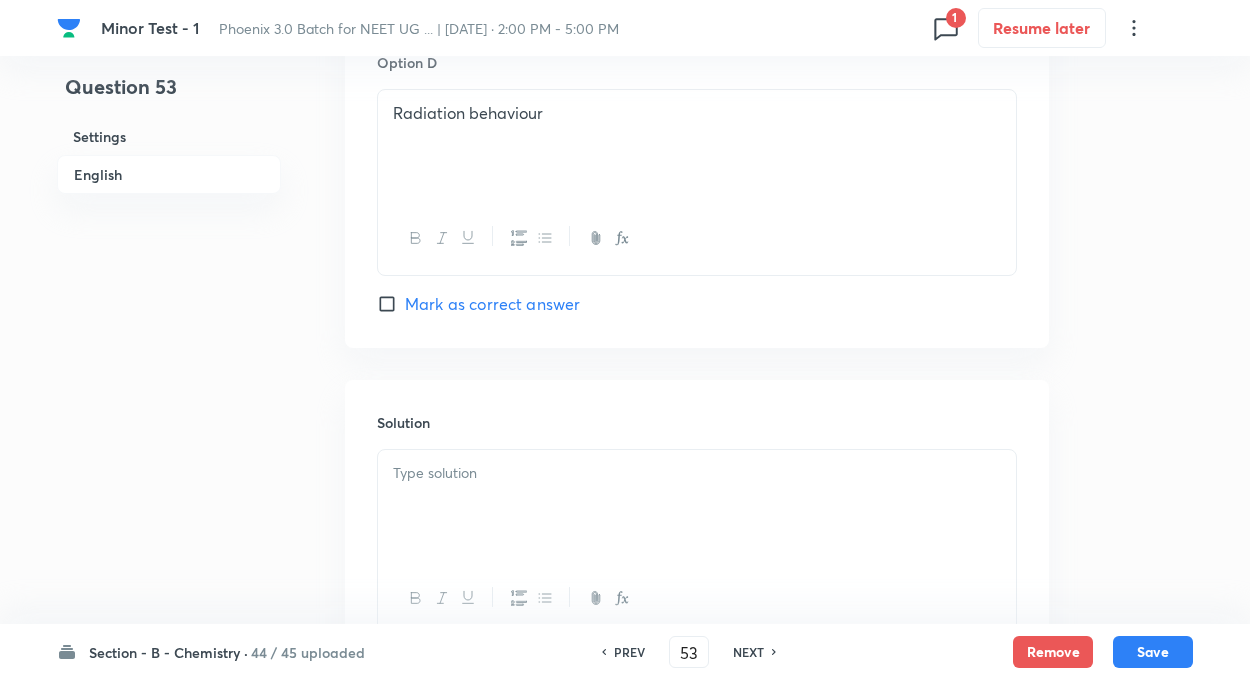 scroll, scrollTop: 1920, scrollLeft: 0, axis: vertical 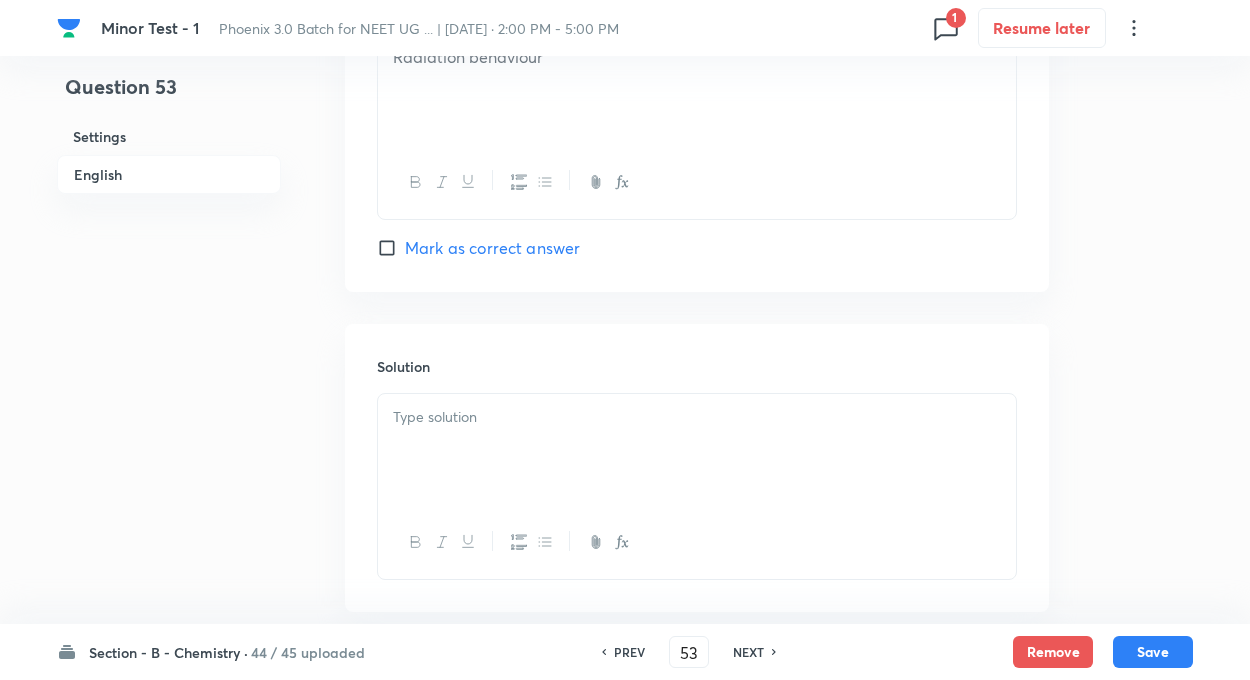 click at bounding box center [697, 417] 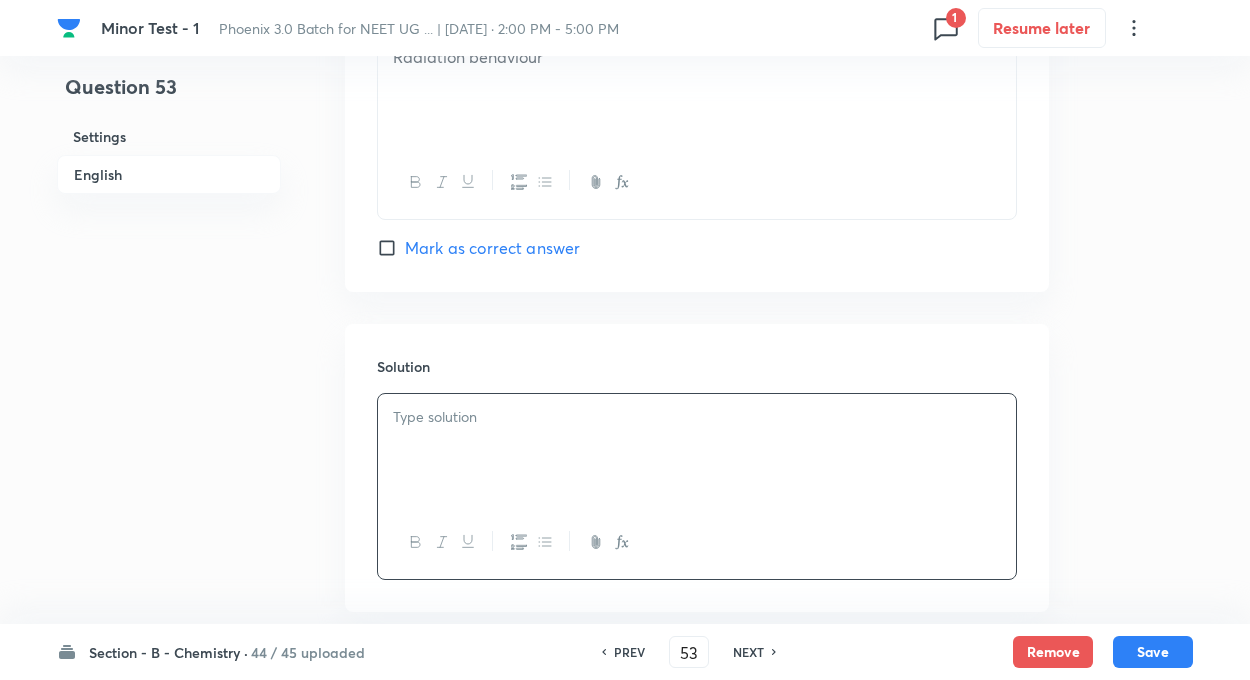 paste 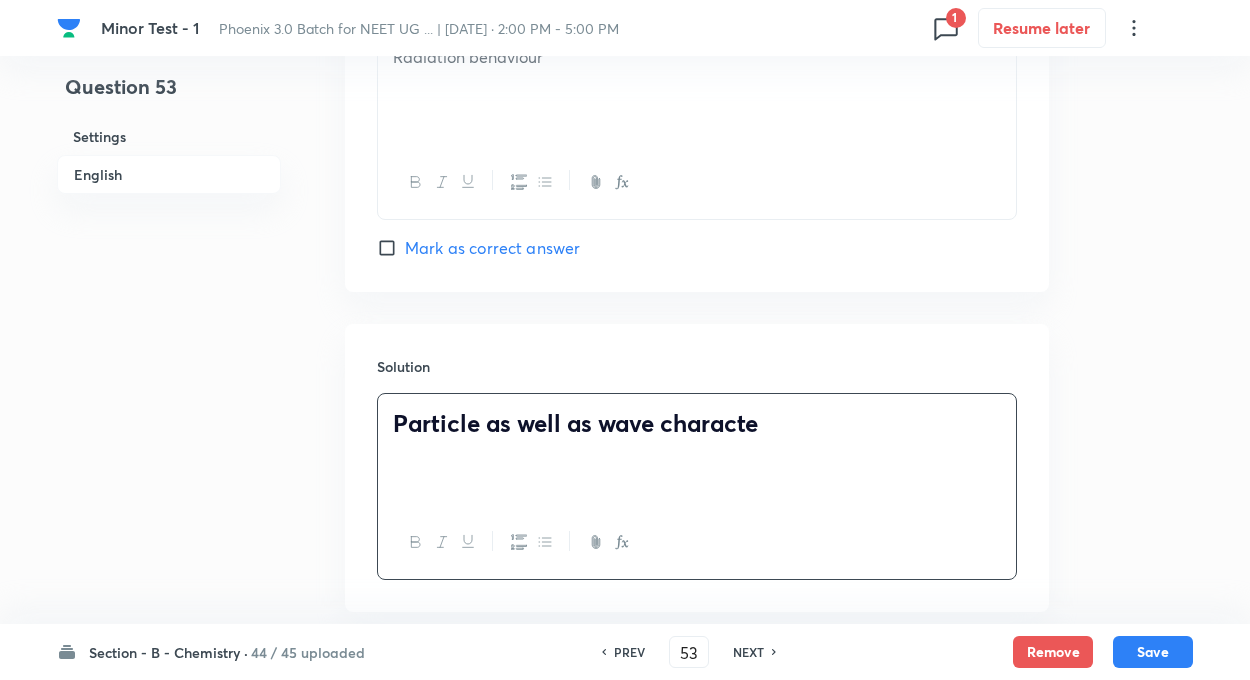 click on "Particle as well as wave characte" at bounding box center (575, 423) 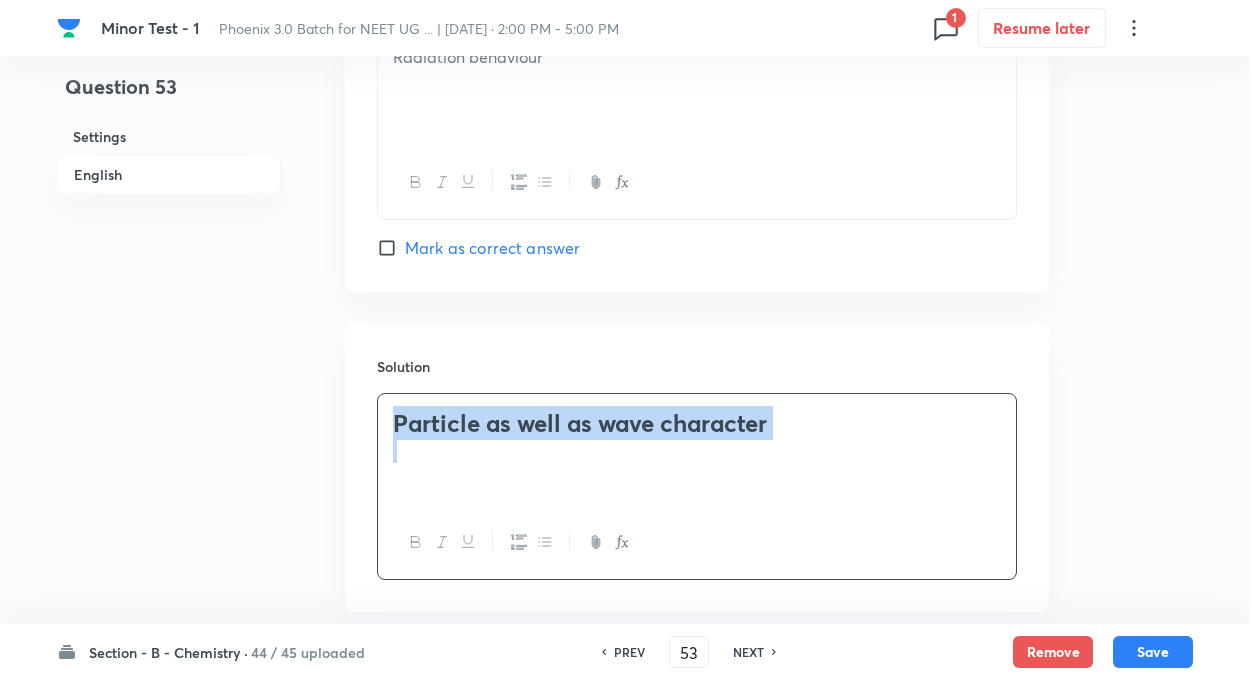 drag, startPoint x: 390, startPoint y: 419, endPoint x: 809, endPoint y: 445, distance: 419.8059 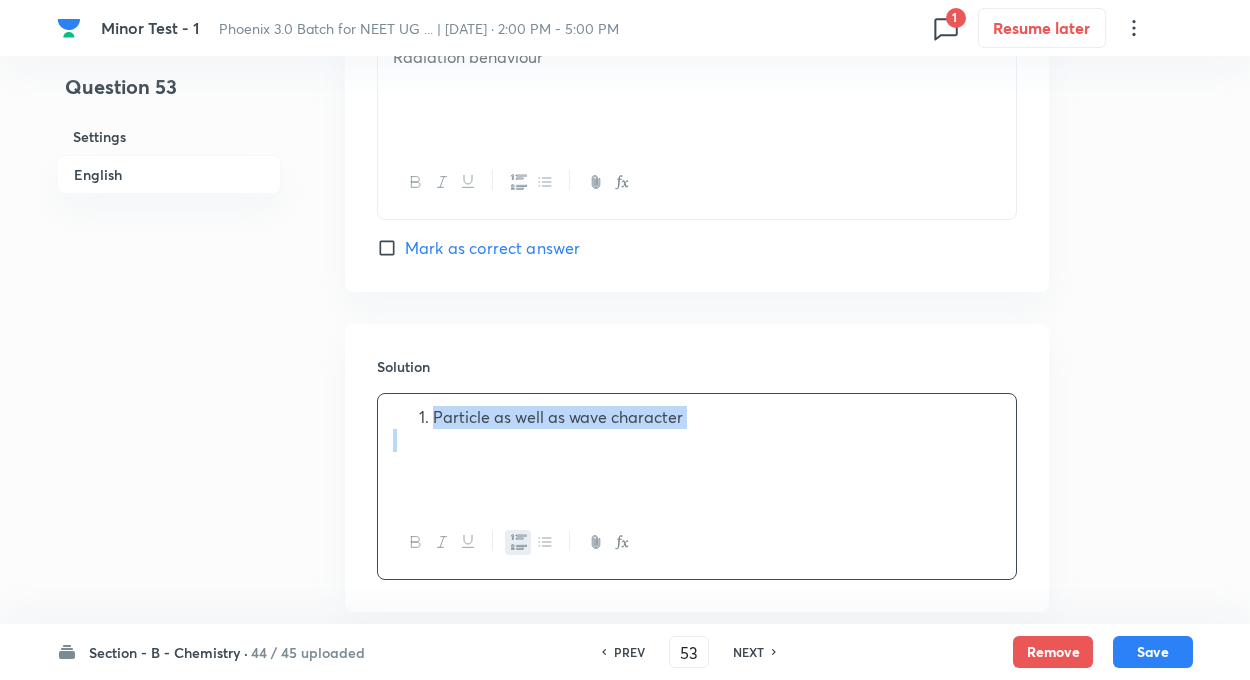 click on "Particle as well as wave character" at bounding box center (558, 416) 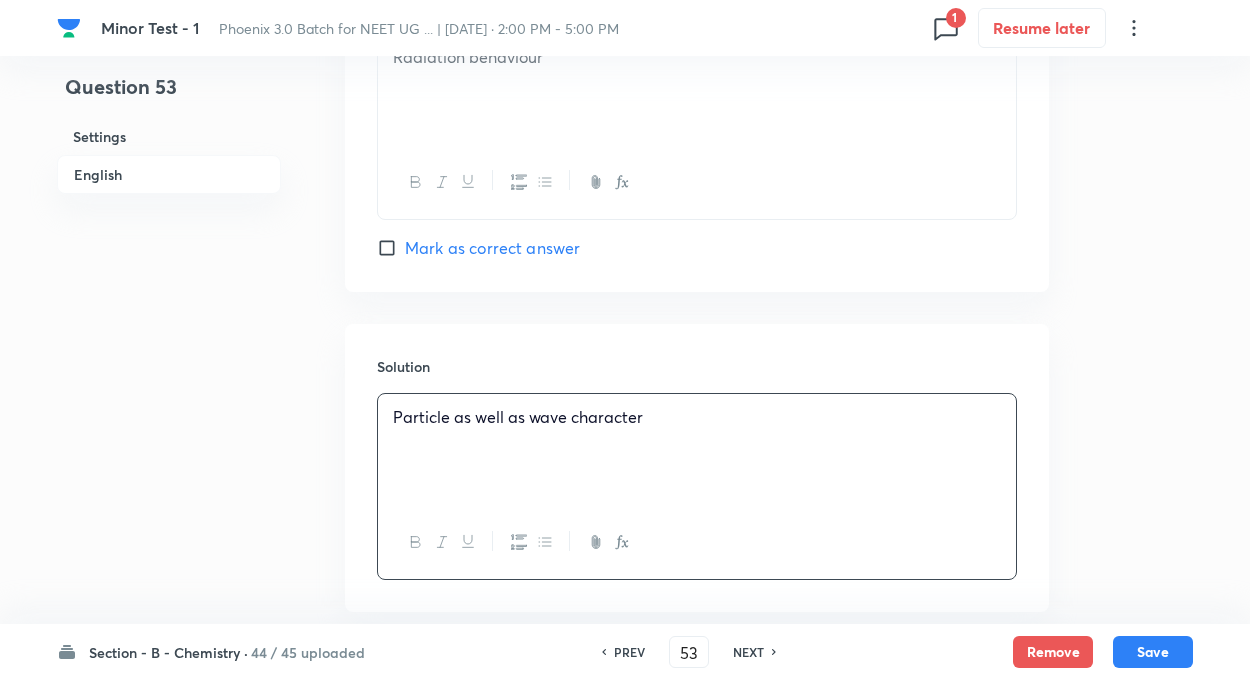 click on "Particle as well as wave character" at bounding box center [697, 417] 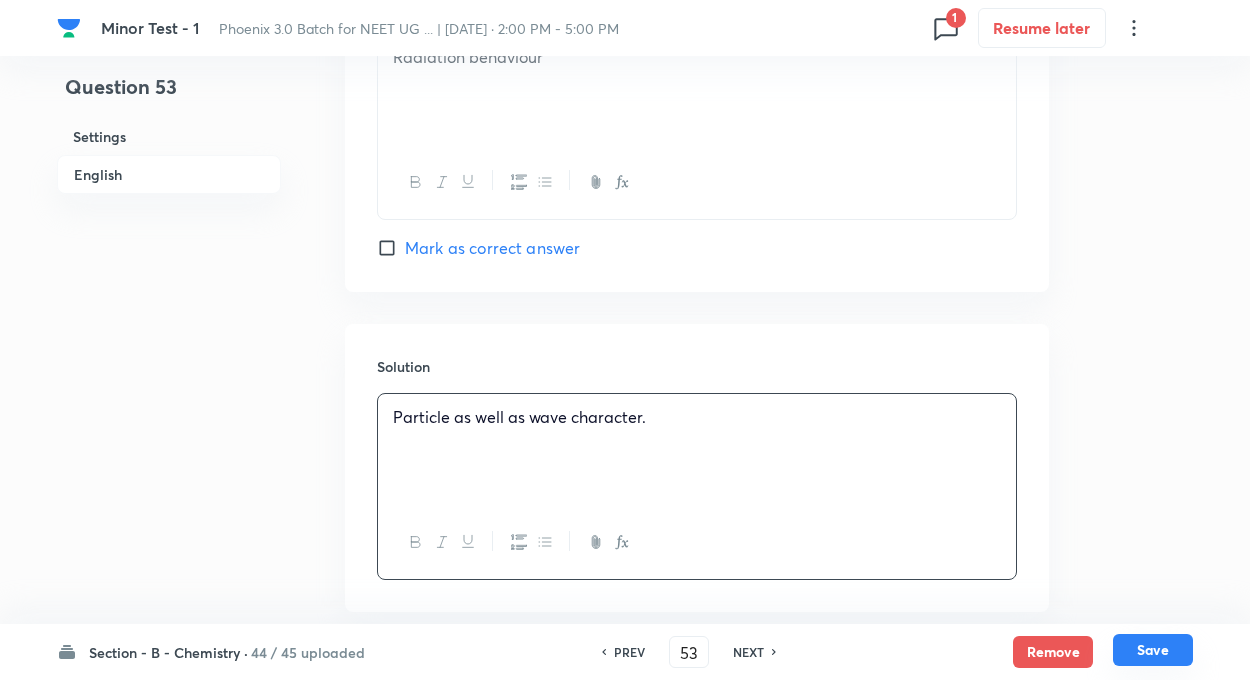 click on "Save" at bounding box center (1153, 650) 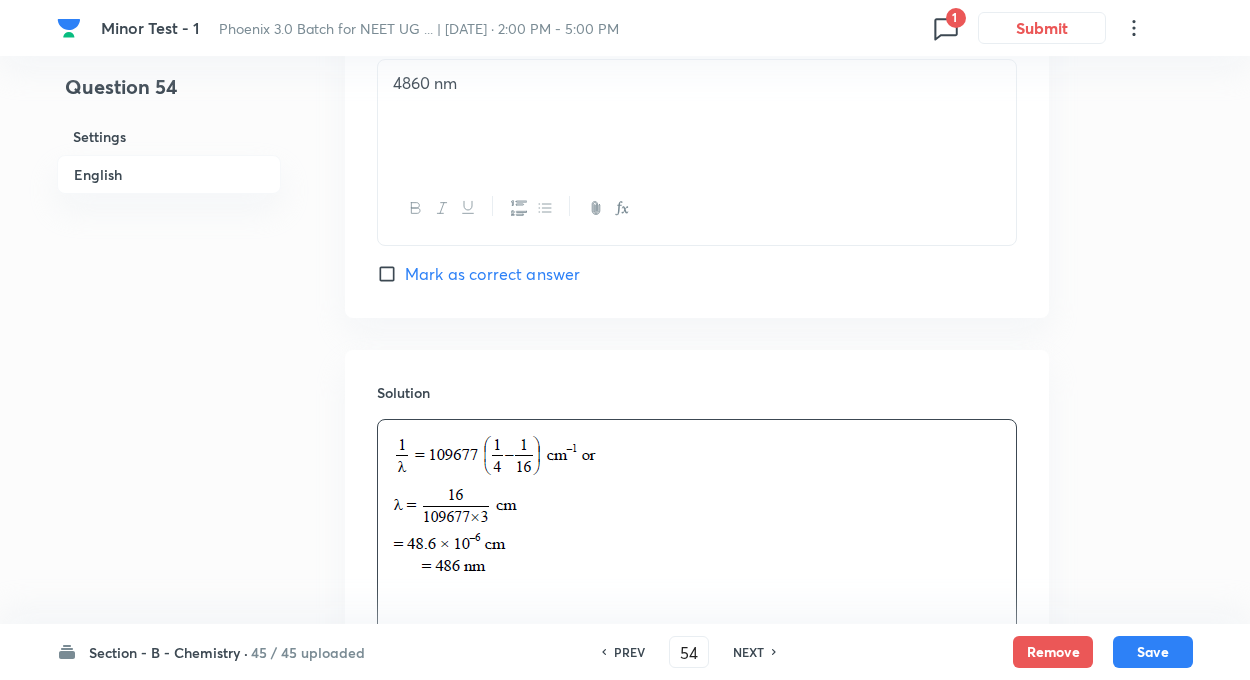 scroll, scrollTop: 1946, scrollLeft: 0, axis: vertical 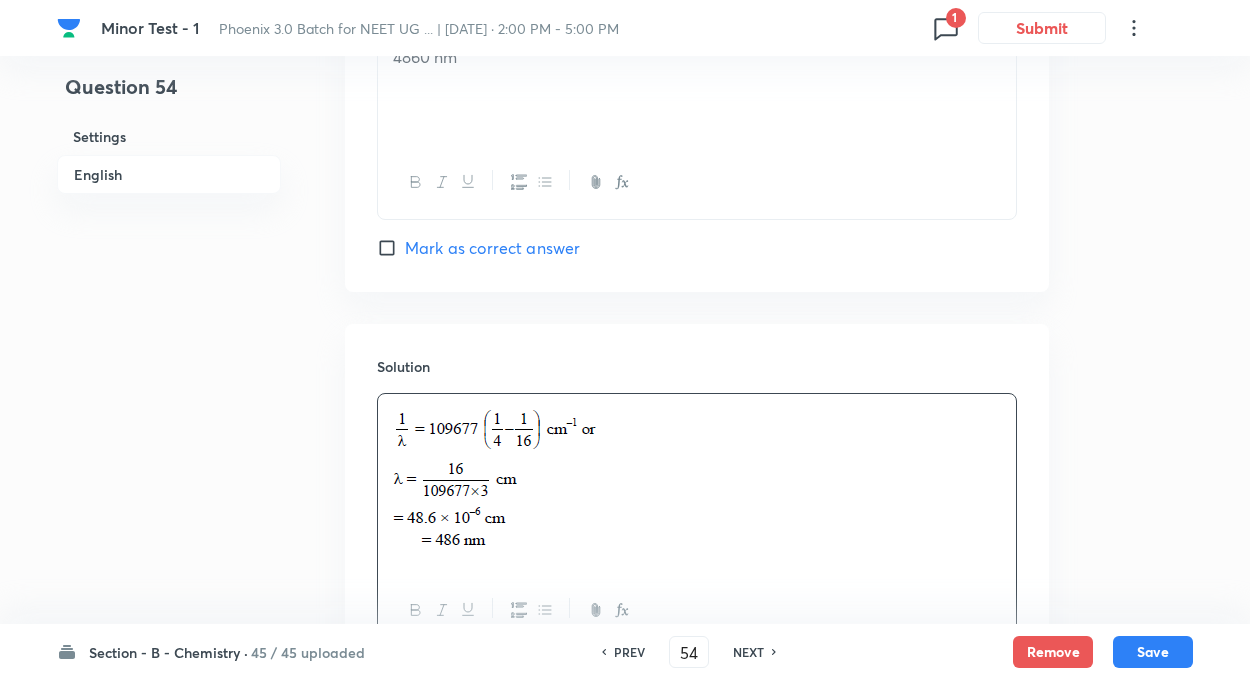 click on "NEXT" at bounding box center (748, 652) 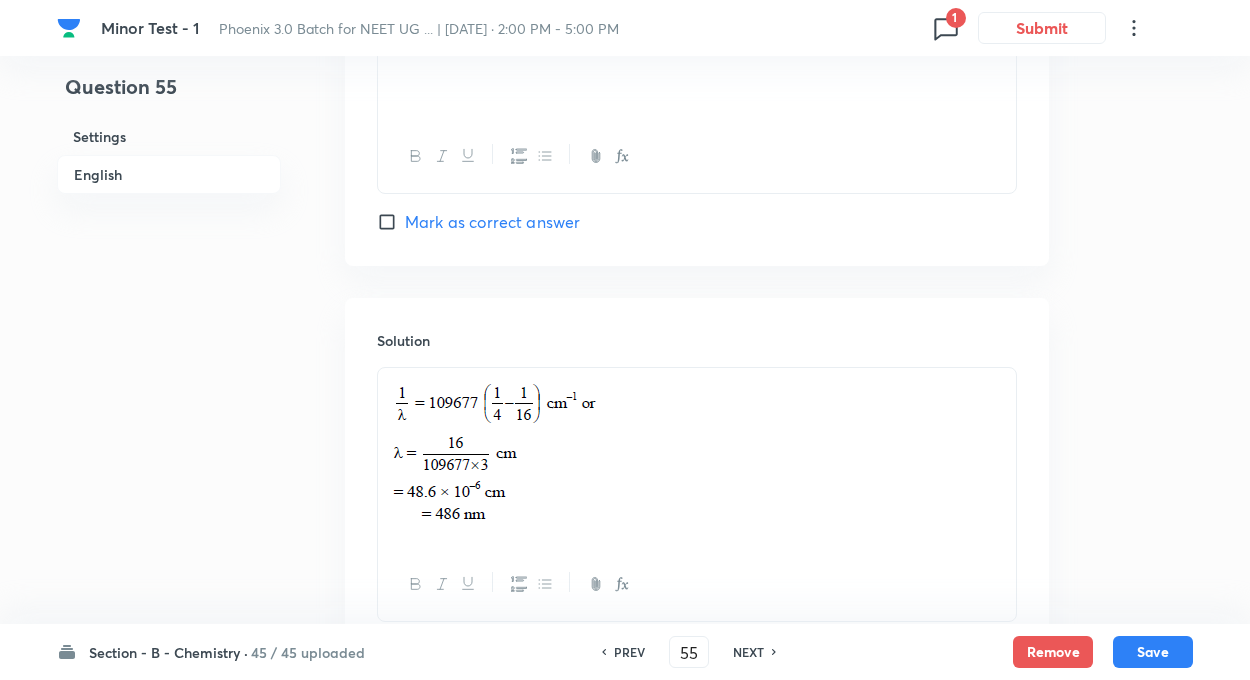 click on "NEXT" at bounding box center [748, 652] 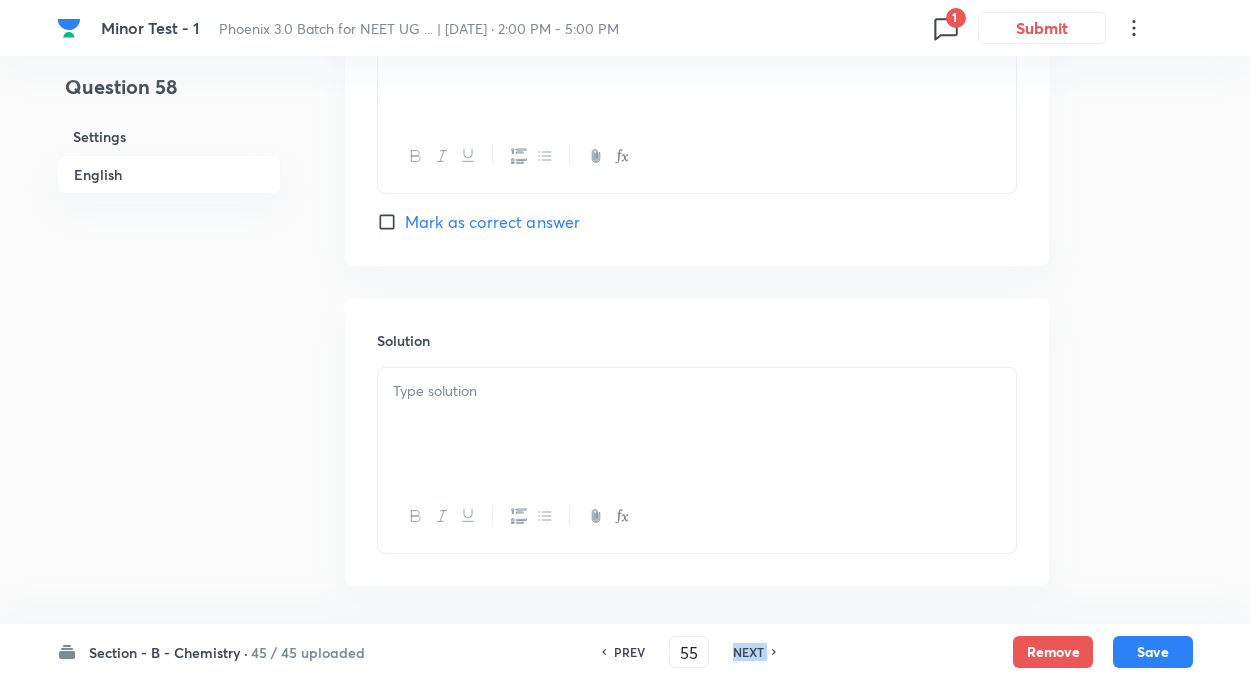 click on "NEXT" at bounding box center [748, 652] 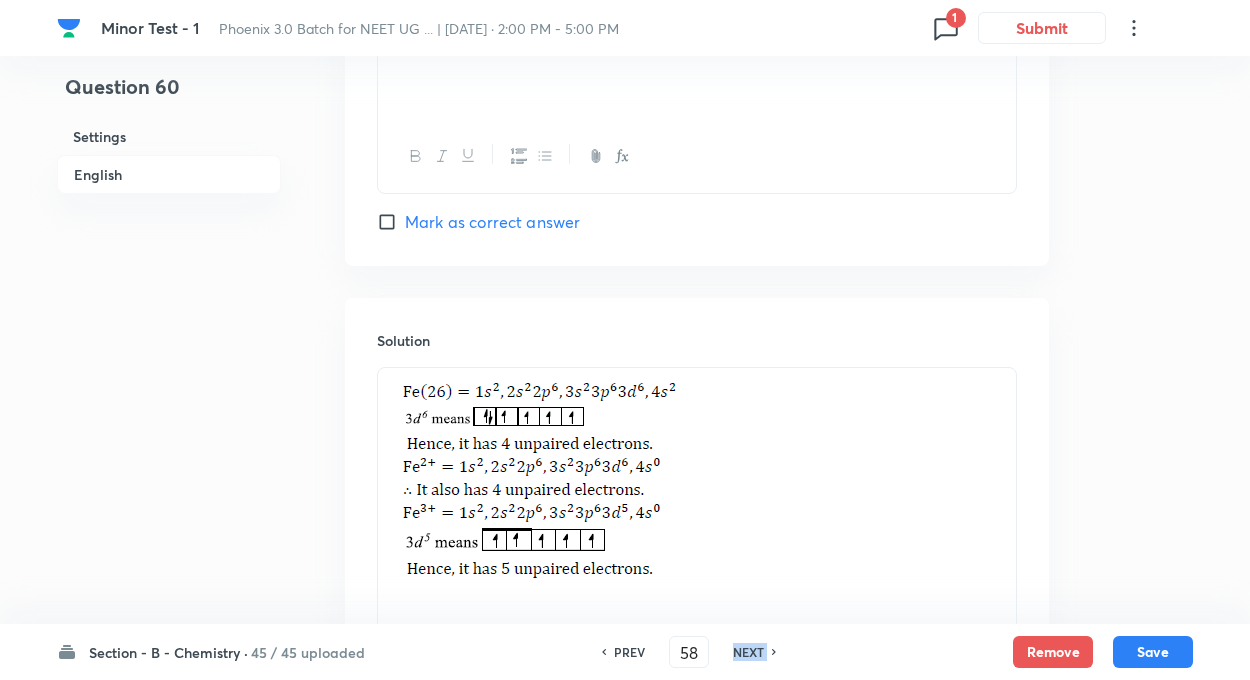 click on "NEXT" at bounding box center (748, 652) 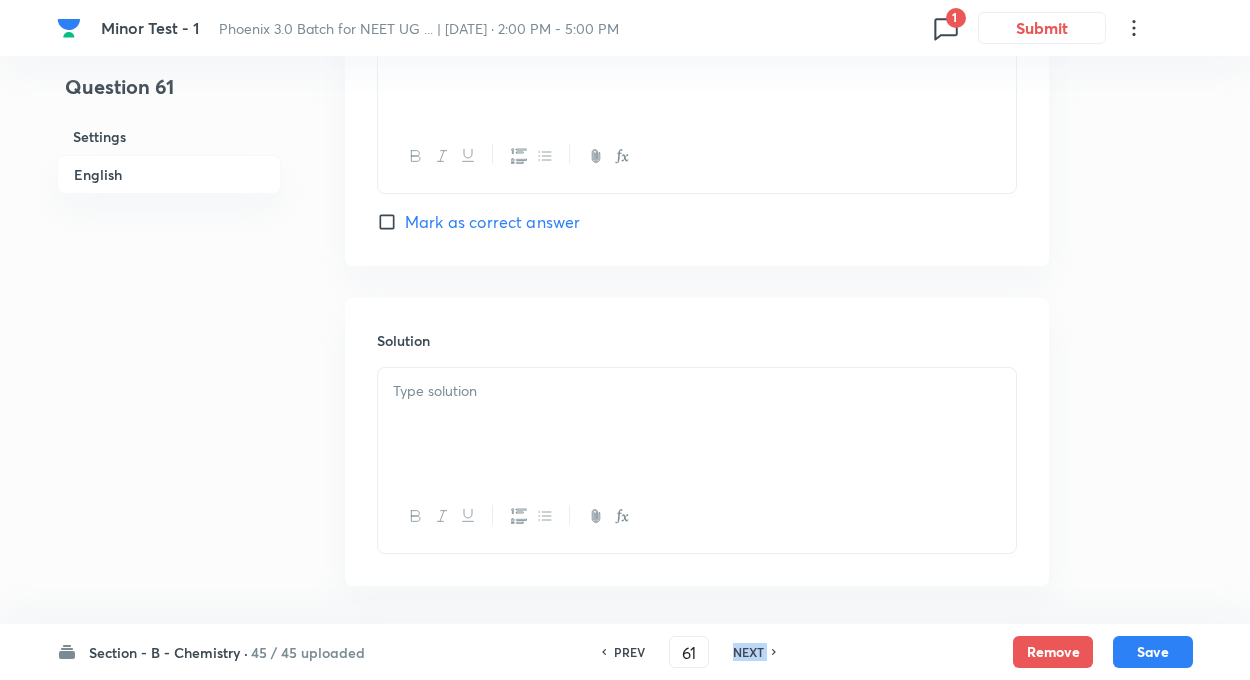 click on "NEXT" at bounding box center [748, 652] 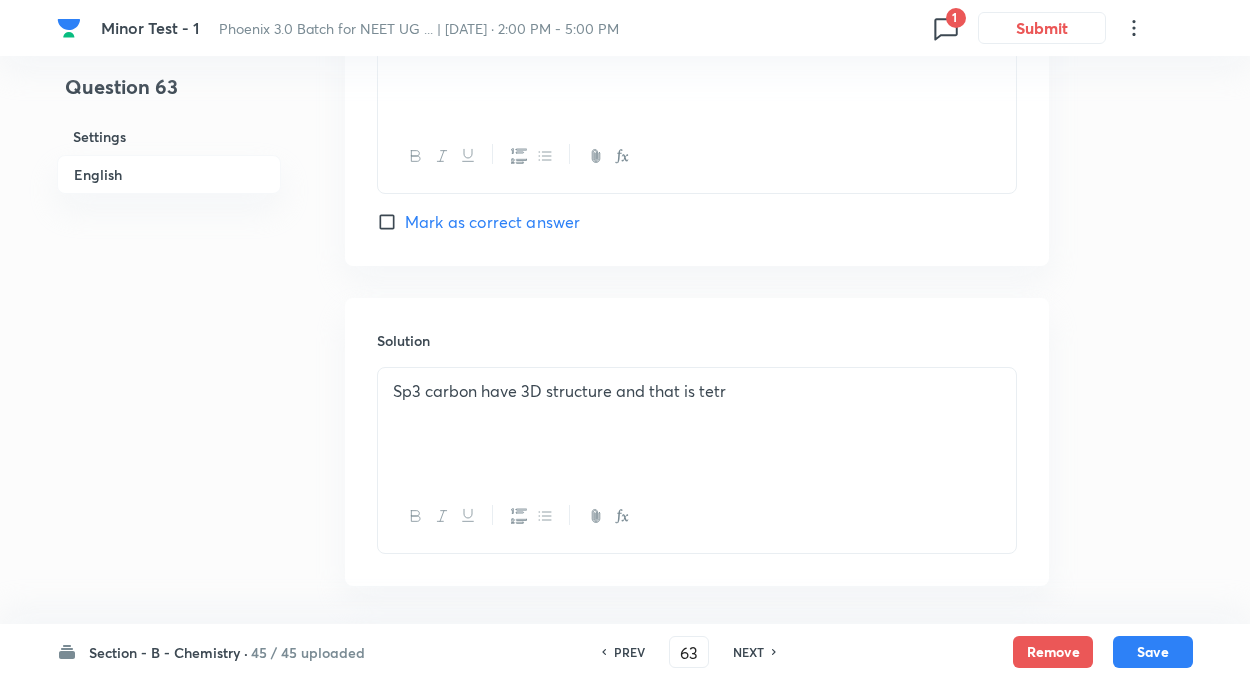 click on "NEXT" at bounding box center (748, 652) 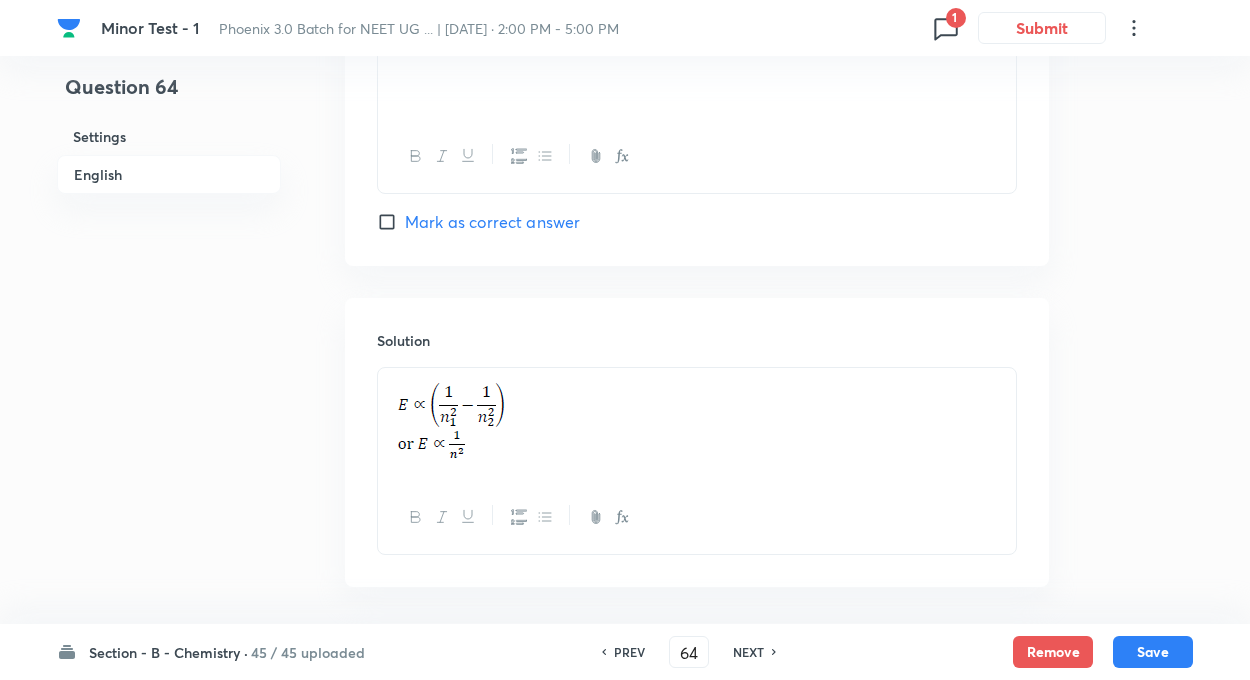 click on "Question 64 Settings English Settings Type Single choice correct 4 options + 4 marks - 1 mark Edit Concept Chemistry Physical Chemistry Atomic Structure Discovery Of Electron Edit Additional details Easy Fact Not from PYQ paper No equation Edit In English Question Which of the following electron transition in hydrogen atom will require largest amount of energy? Option A From 𝑛 = 1 to 𝑛 = 2 Marked as correct Option B From 𝑛 = 2 to 𝑛 = 3 Mark as correct answer Option C From 𝑛 = ∞ to 𝑛 = 1 Mark as correct answer Option D From 𝑛 = 3 to 𝑛 = 5 Mark as correct answer Solution" at bounding box center [625, -592] 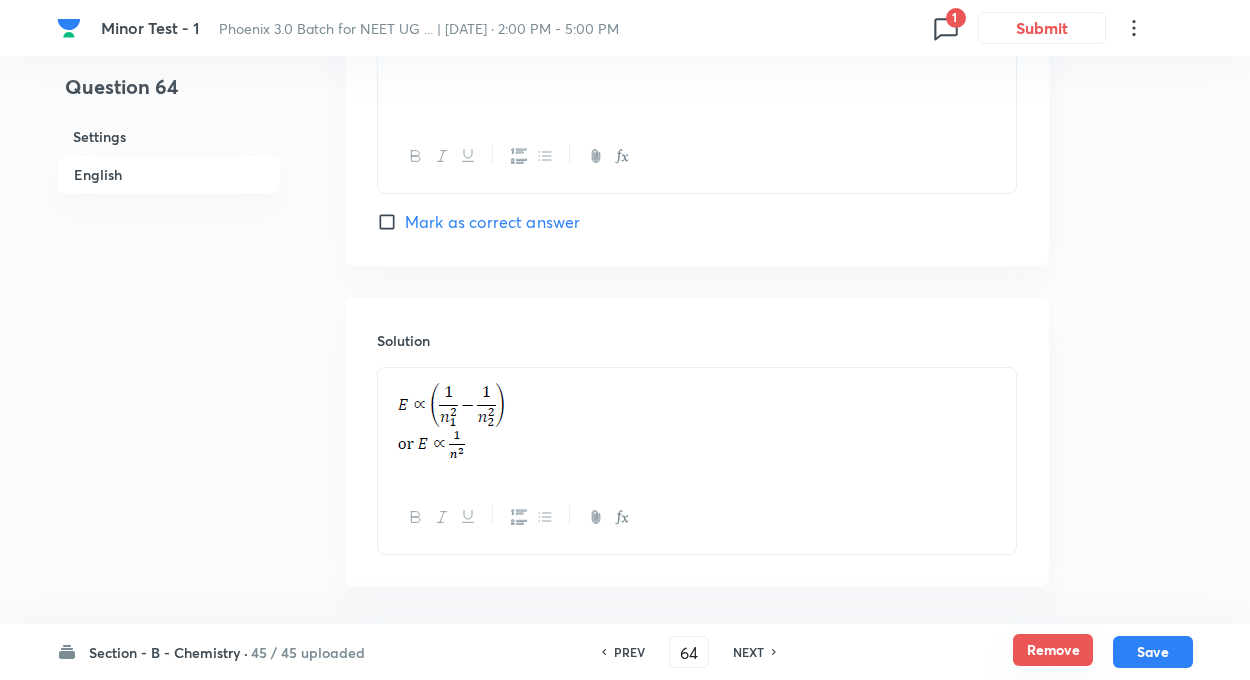 click on "Remove" at bounding box center [1053, 650] 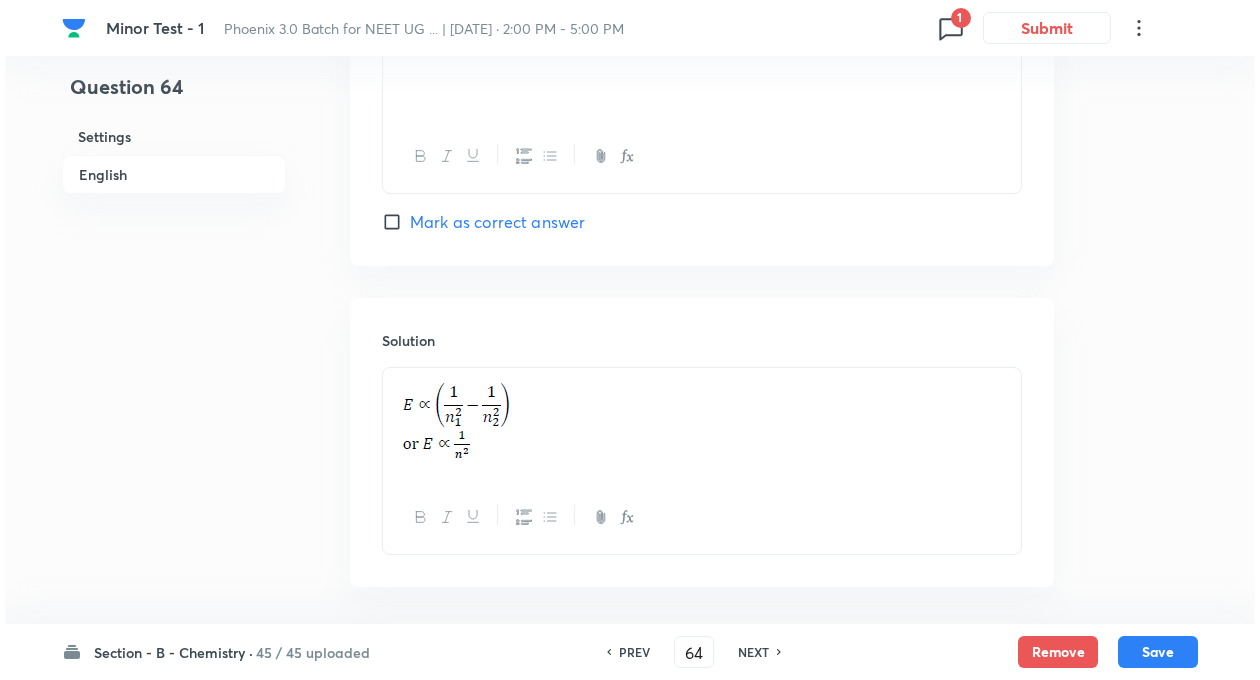 scroll, scrollTop: 0, scrollLeft: 0, axis: both 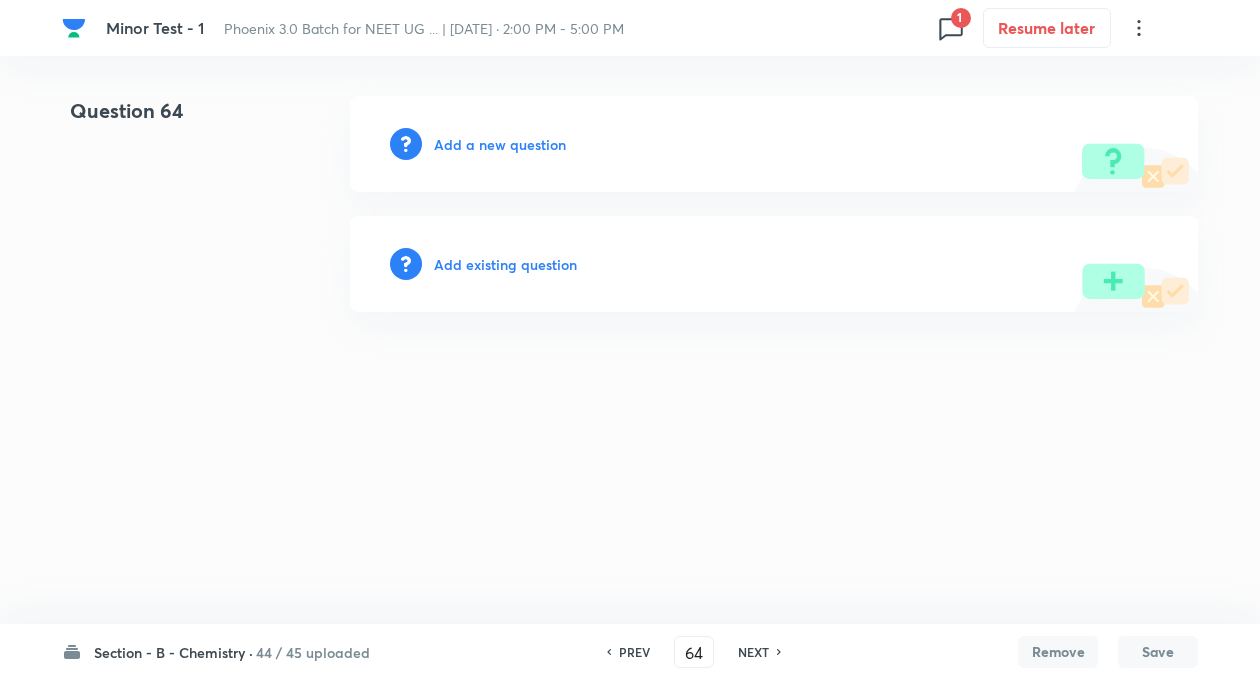 click on "Add a new question" at bounding box center (500, 144) 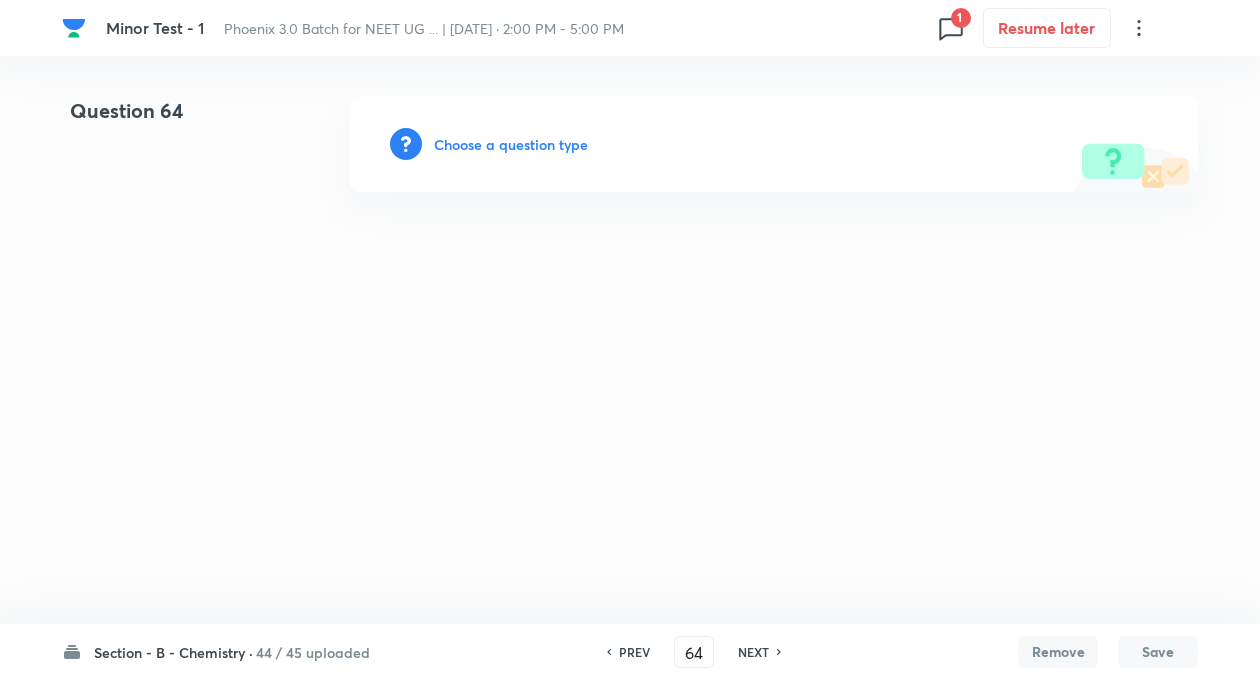 click on "Choose a question type" at bounding box center [511, 144] 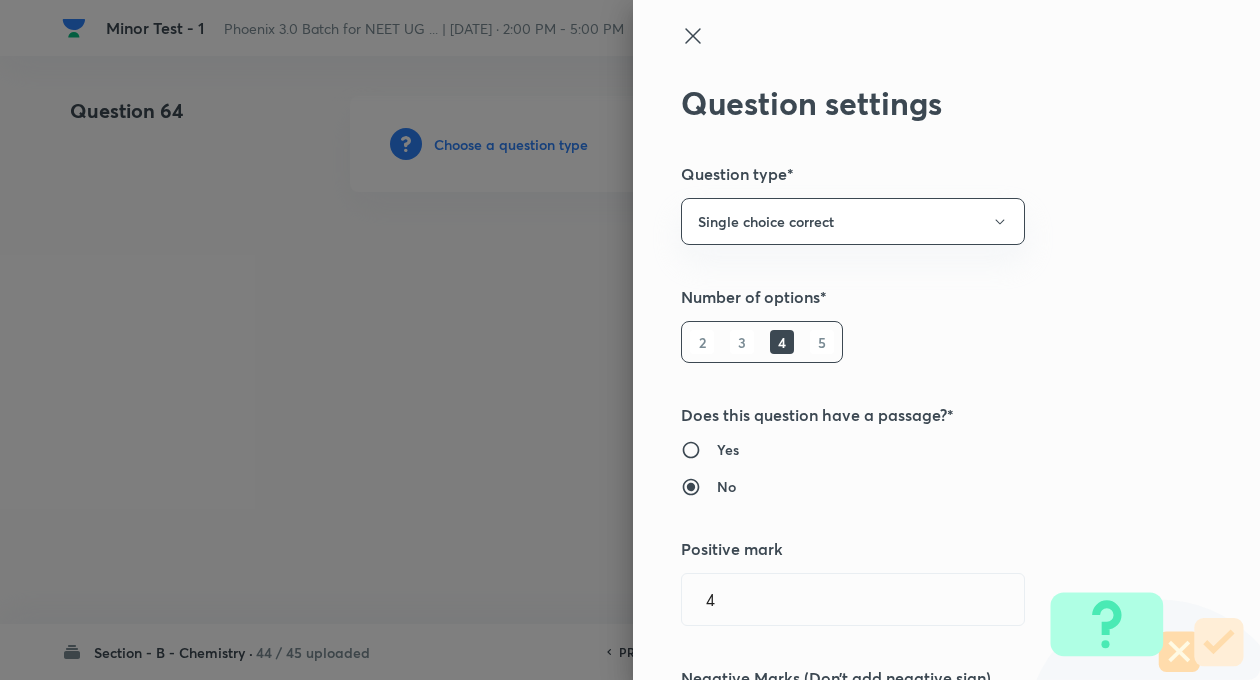 click on "Question settings Question type* Single choice correct Number of options* 2 3 4 5 Does this question have a passage?* Yes No Positive mark 4 ​ Negative Marks (Don’t add negative sign) 1 ​ Syllabus Topic group* ​ Topic* ​ Concept* ​ Sub-concept* ​ Concept-field ​ Additional details Question Difficulty Very easy Easy Moderate Hard Very hard Question is based on Fact Numerical Concept Previous year question Yes No Does this question have equation? Yes No Verification status Is the question verified? *Select 'yes' only if a question is verified Yes No Save" at bounding box center (946, 340) 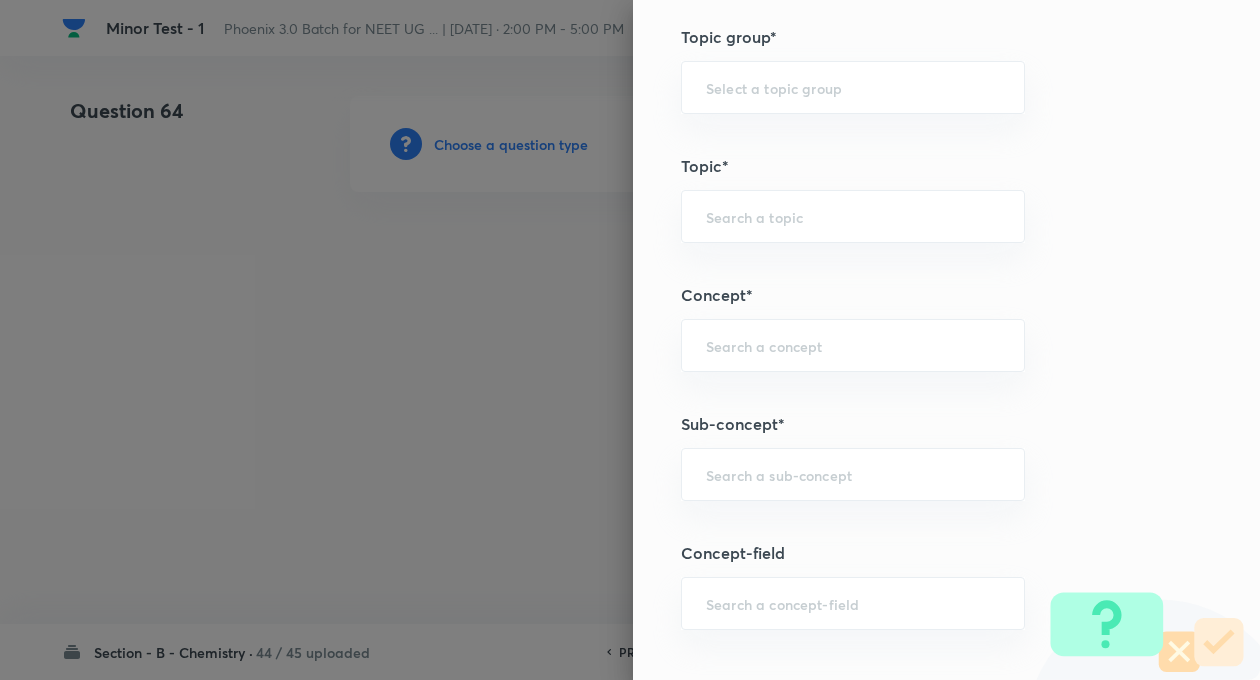 scroll, scrollTop: 880, scrollLeft: 0, axis: vertical 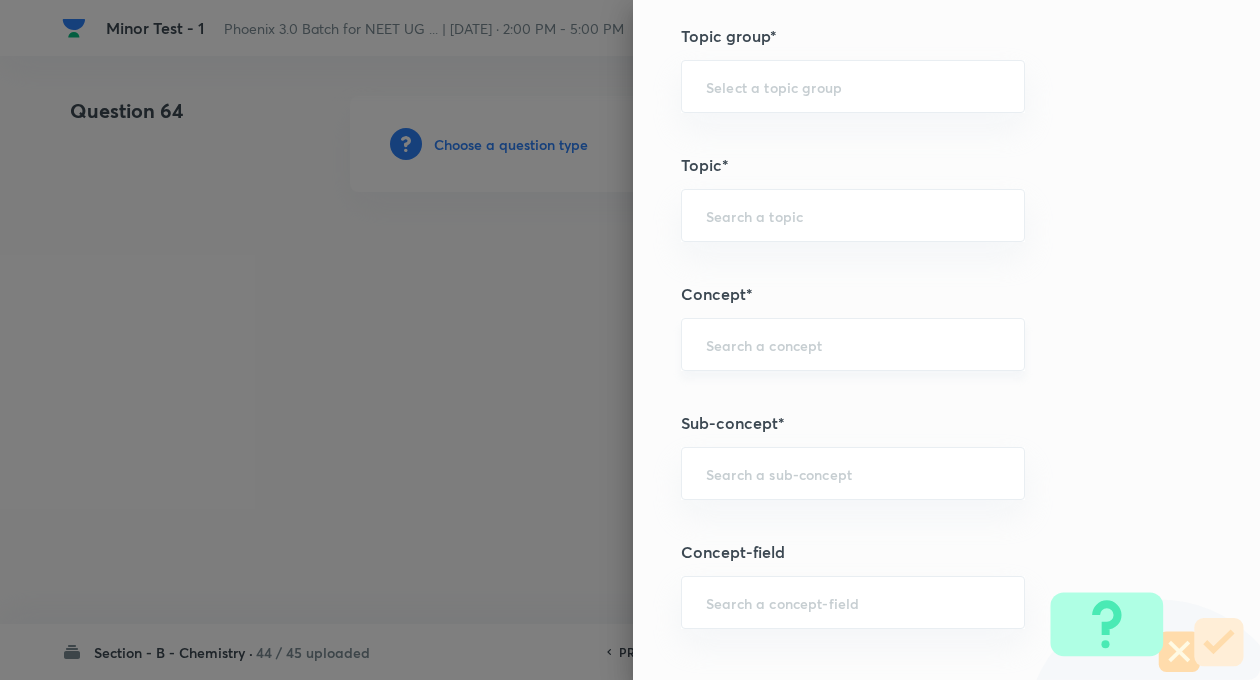 click at bounding box center [853, 344] 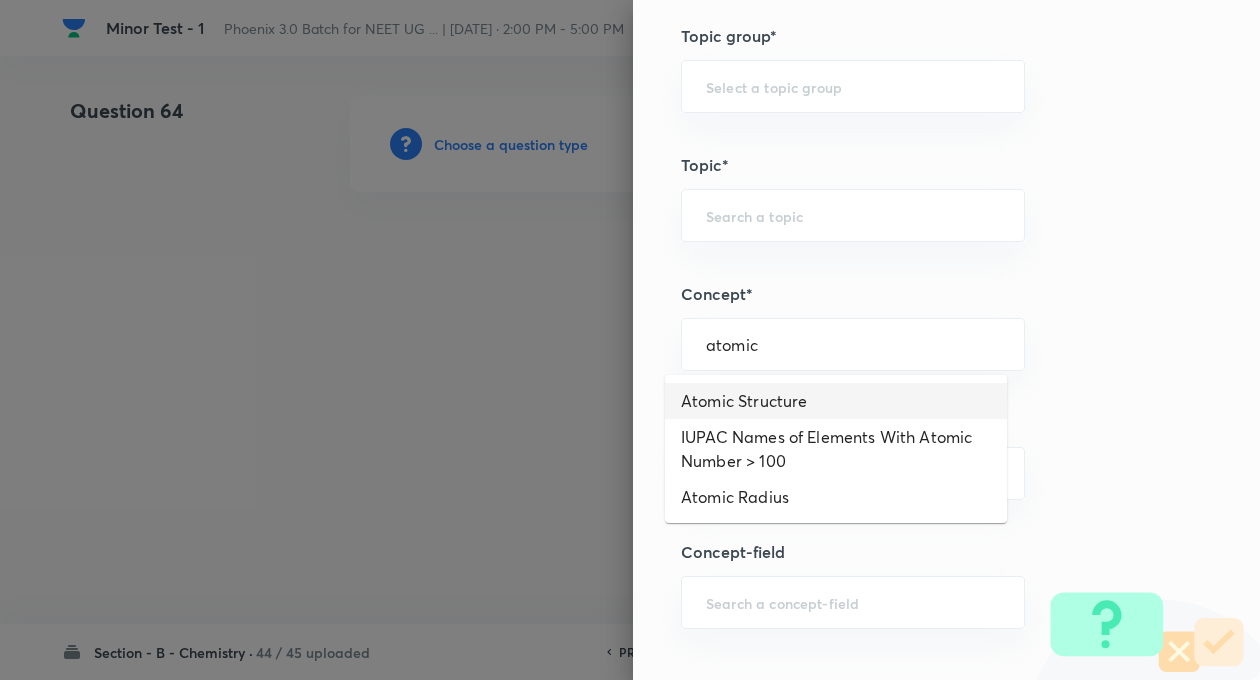 click on "Atomic Structure" at bounding box center (836, 401) 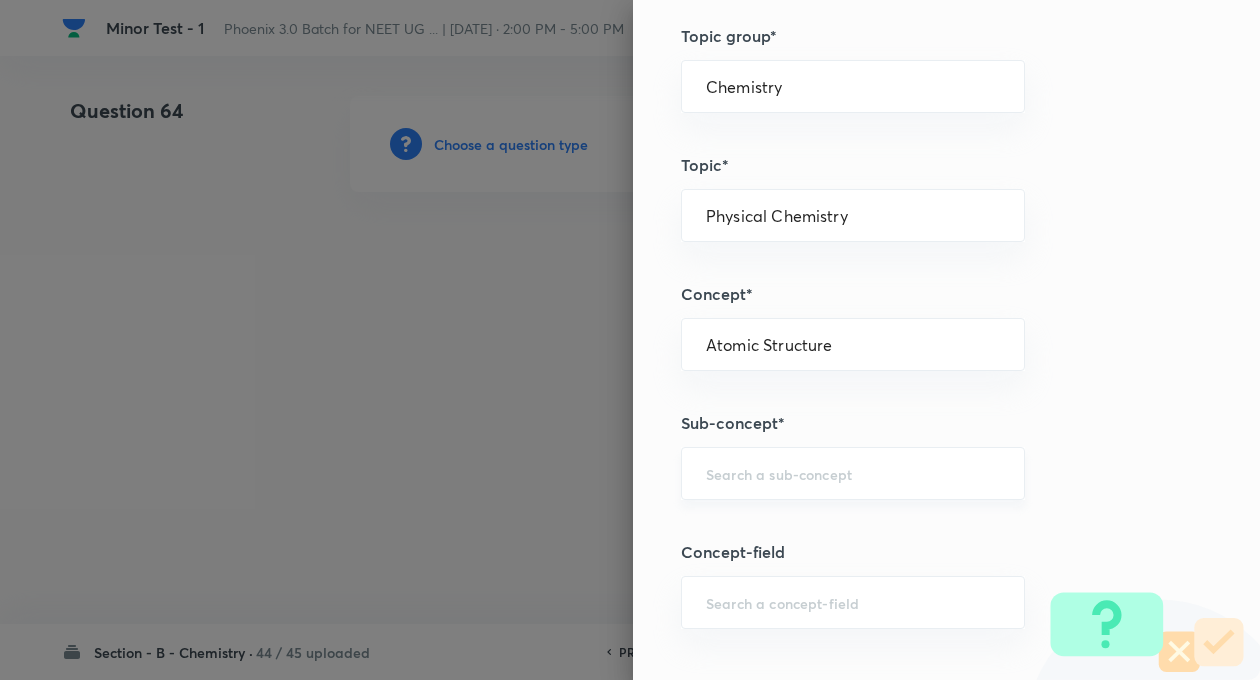 click at bounding box center [853, 473] 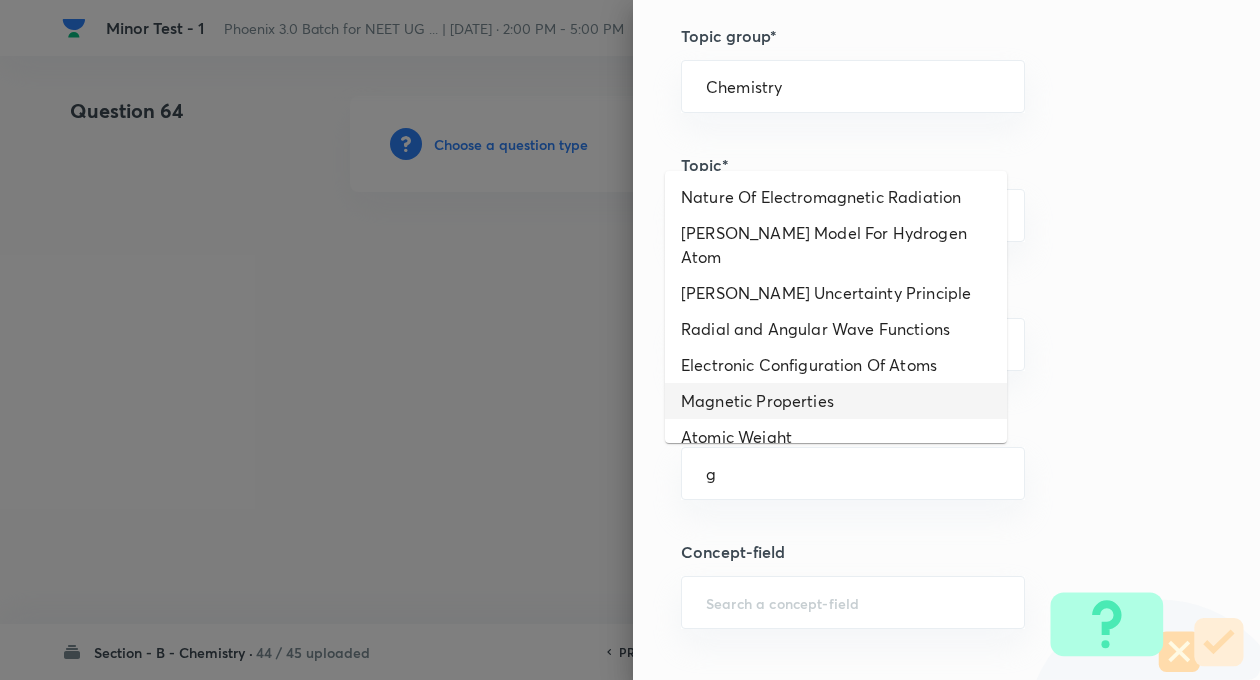 click on "Magnetic Properties" at bounding box center (836, 401) 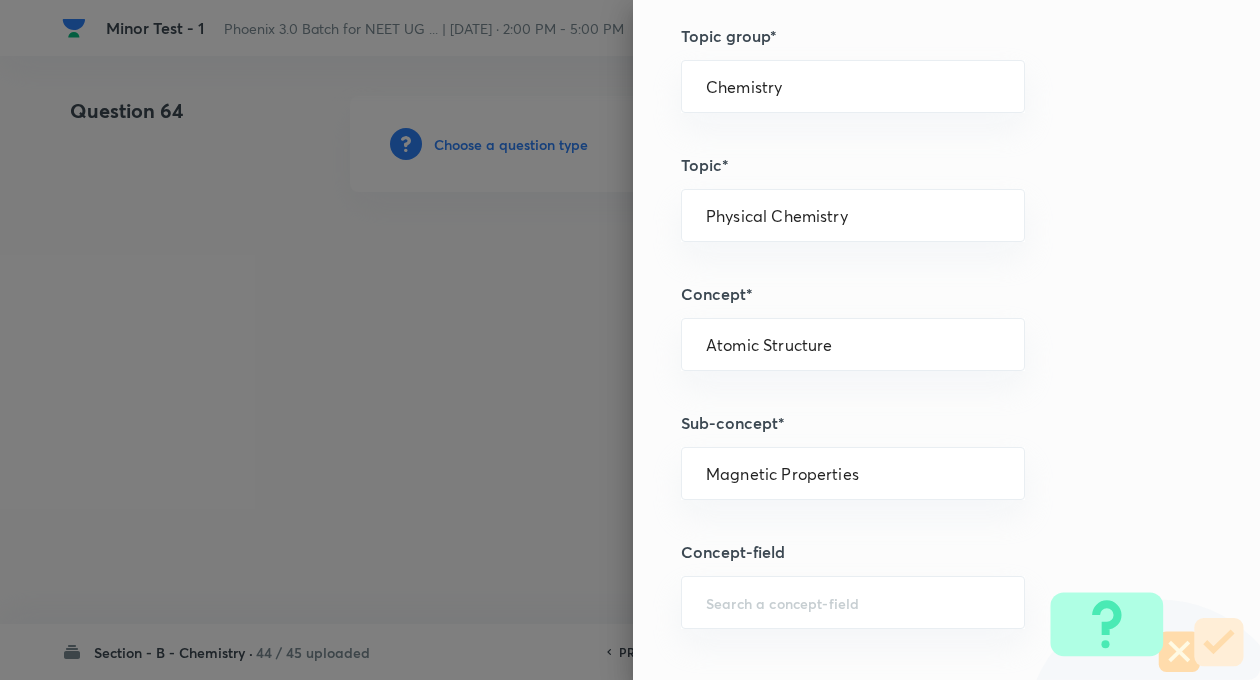 click on "Question settings Question type* Single choice correct Number of options* 2 3 4 5 Does this question have a passage?* Yes No Positive mark 4 ​ Negative Marks (Don’t add negative sign) 1 ​ Syllabus Topic group* Chemistry ​ Topic* Physical Chemistry ​ Concept* Atomic Structure ​ Sub-concept* Magnetic Properties ​ Concept-field ​ Additional details Question Difficulty Very easy Easy Moderate Hard Very hard Question is based on Fact Numerical Concept Previous year question Yes No Does this question have equation? Yes No Verification status Is the question verified? *Select 'yes' only if a question is verified Yes No Save" at bounding box center [946, 340] 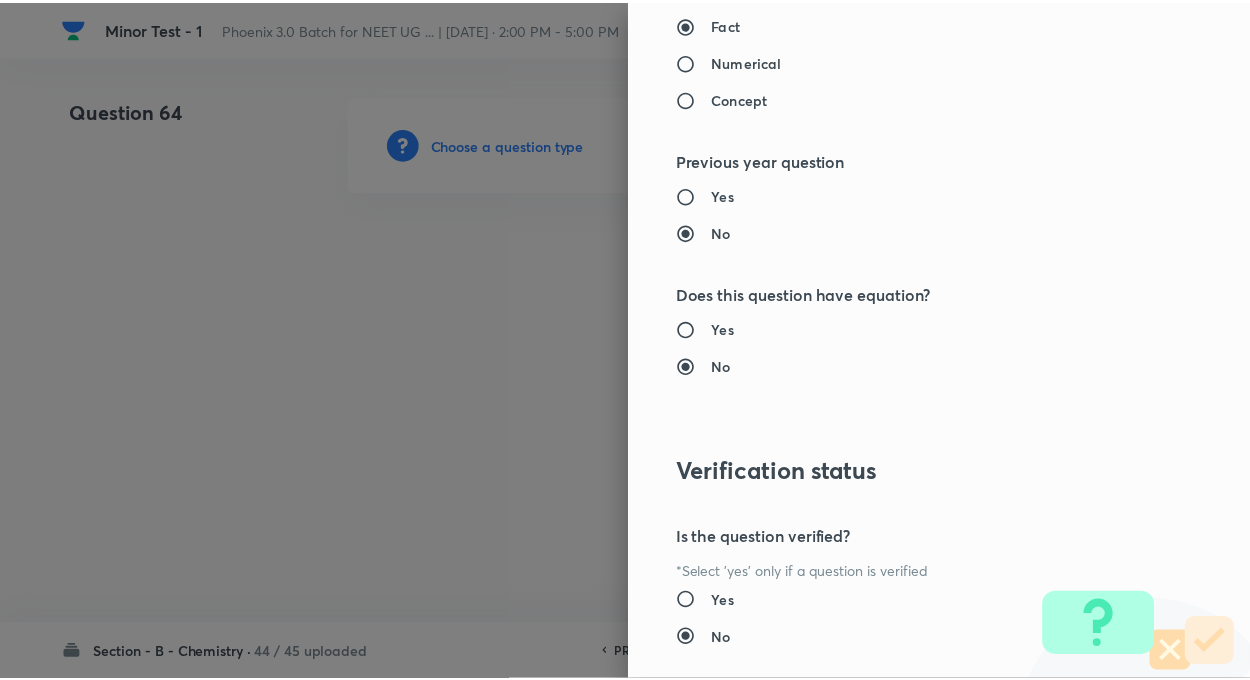 scroll, scrollTop: 2046, scrollLeft: 0, axis: vertical 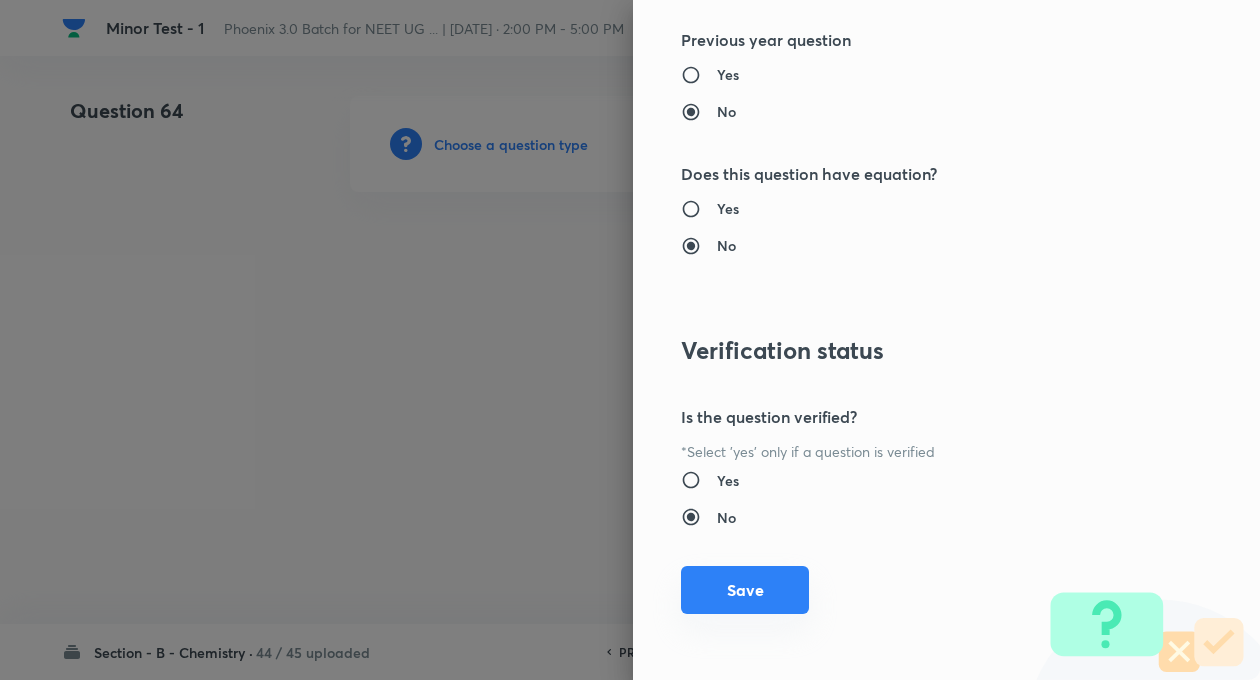 click on "Save" at bounding box center (745, 590) 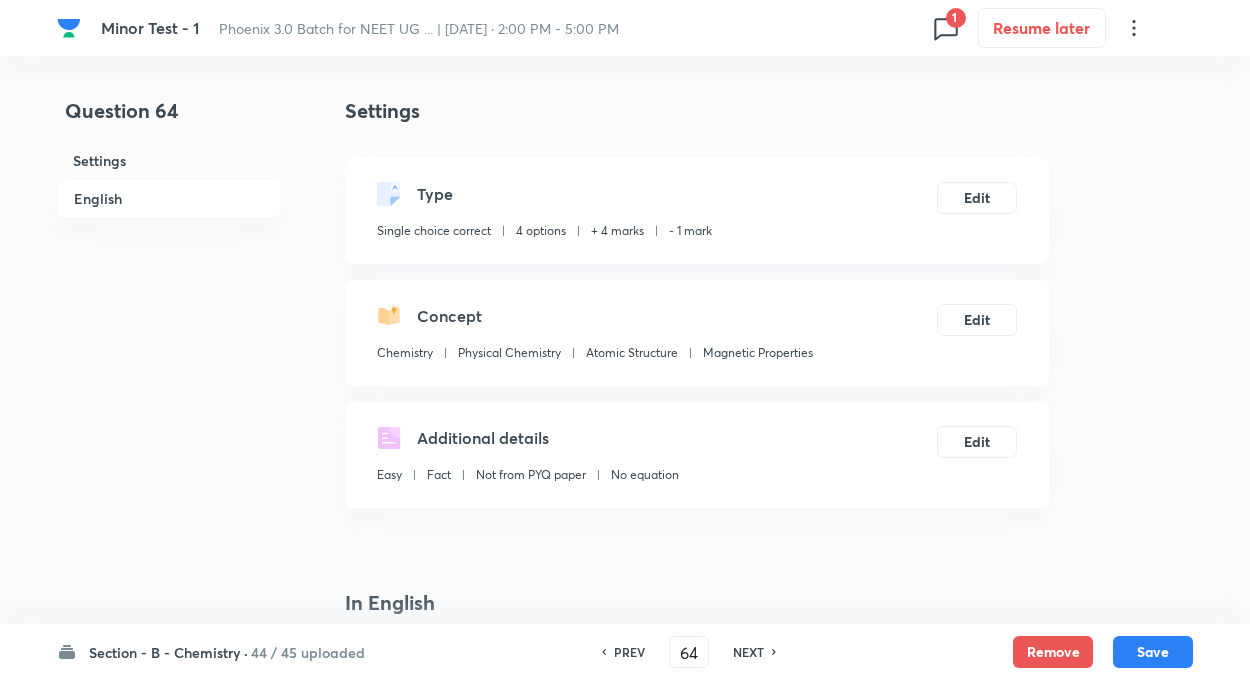 click on "Question 64 Settings English" at bounding box center [169, 1354] 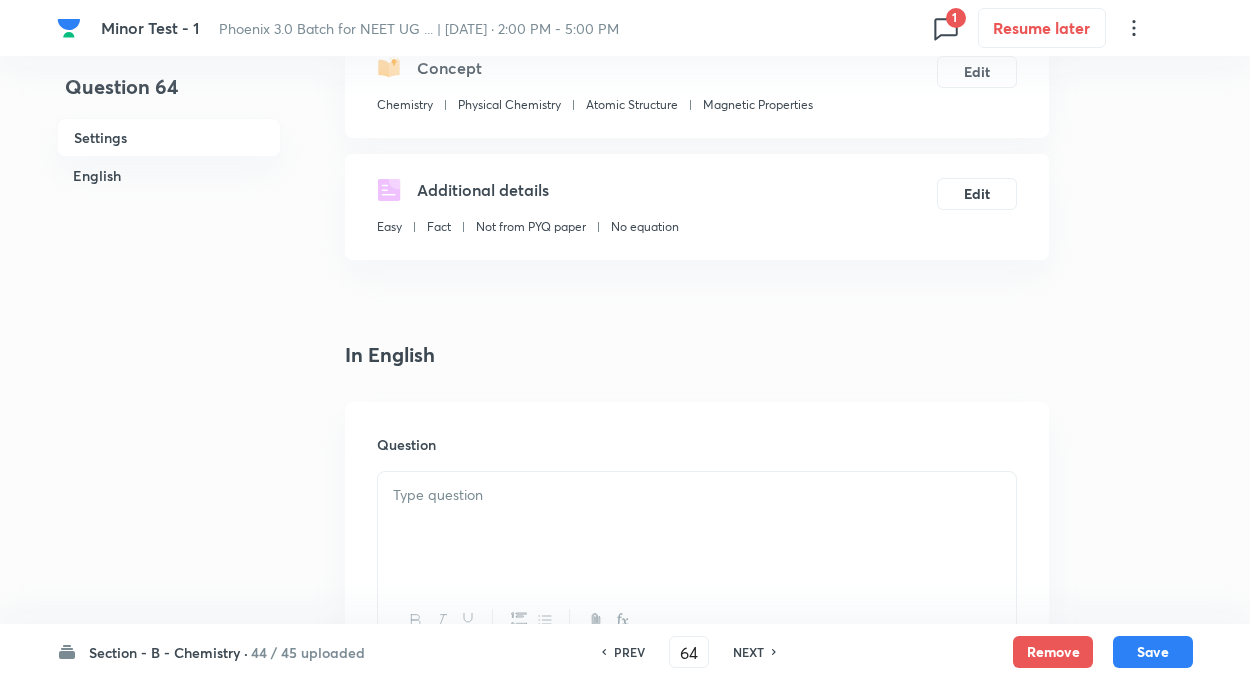 scroll, scrollTop: 320, scrollLeft: 0, axis: vertical 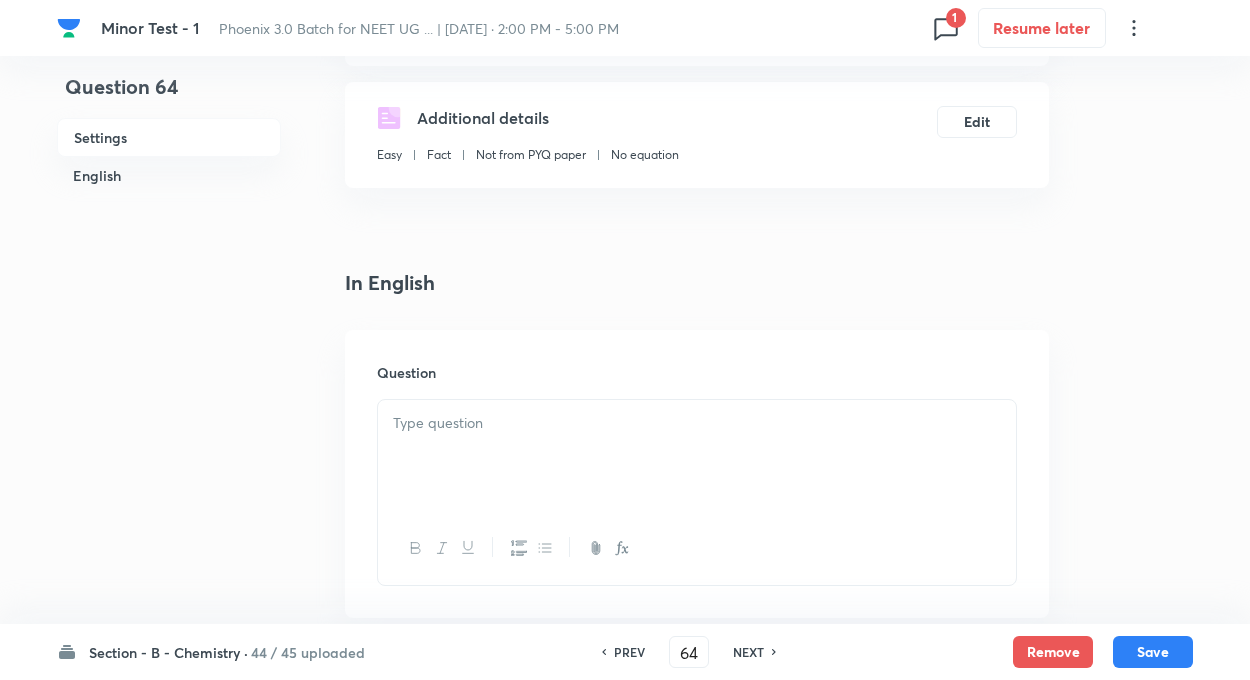 click at bounding box center [697, 456] 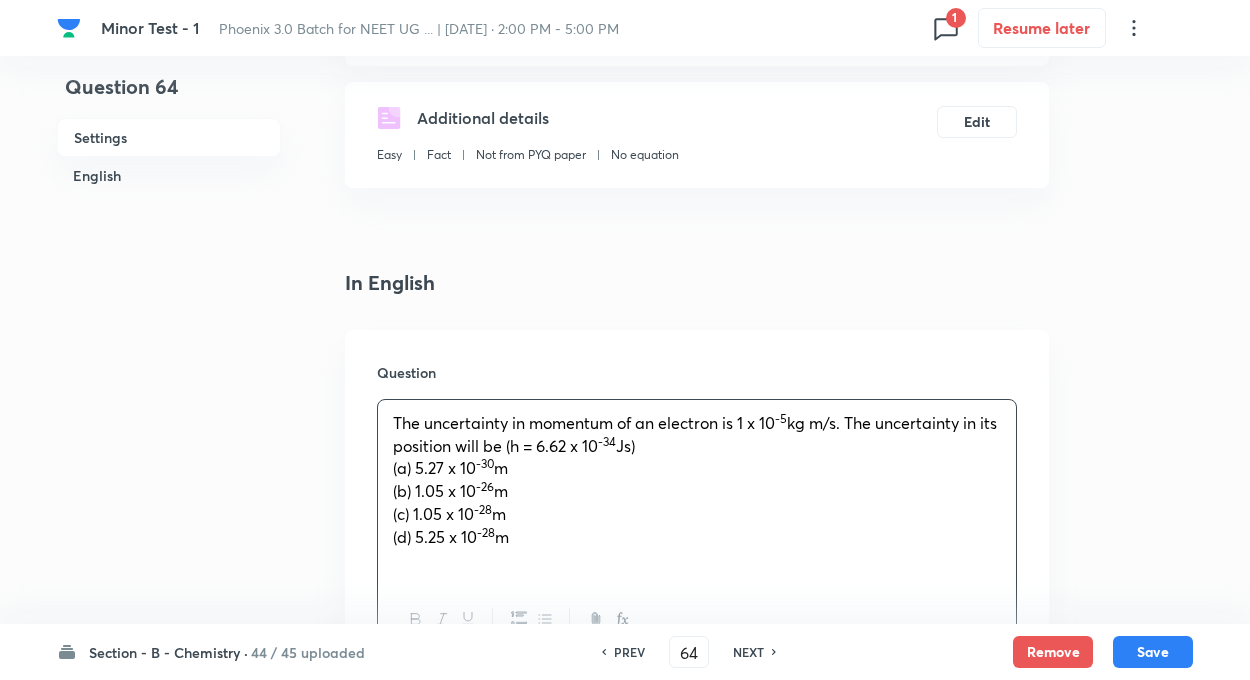 click on "Question 64 Settings English Settings Type Single choice correct 4 options + 4 marks - 1 mark Edit Concept Chemistry Physical Chemistry Atomic Structure Magnetic Properties Edit Additional details Easy Fact Not from PYQ paper No equation Edit In English Question The uncertainty in momentum of an electron is 1 x 10 -5  kg m/s. The uncertainty in its position will be (h = 6.62 x 10 -34  Js)  (a) 5.27 x 10 -30  m  (b) 1.05 x 10 -26  m  (c) 1.05 x 10 -28  m  (d) 5.25 x 10 -28  m Option A Mark as correct answer Option B Mark as correct answer Option C Mark as correct answer Option D Mark as correct answer Solution" at bounding box center (625, 1069) 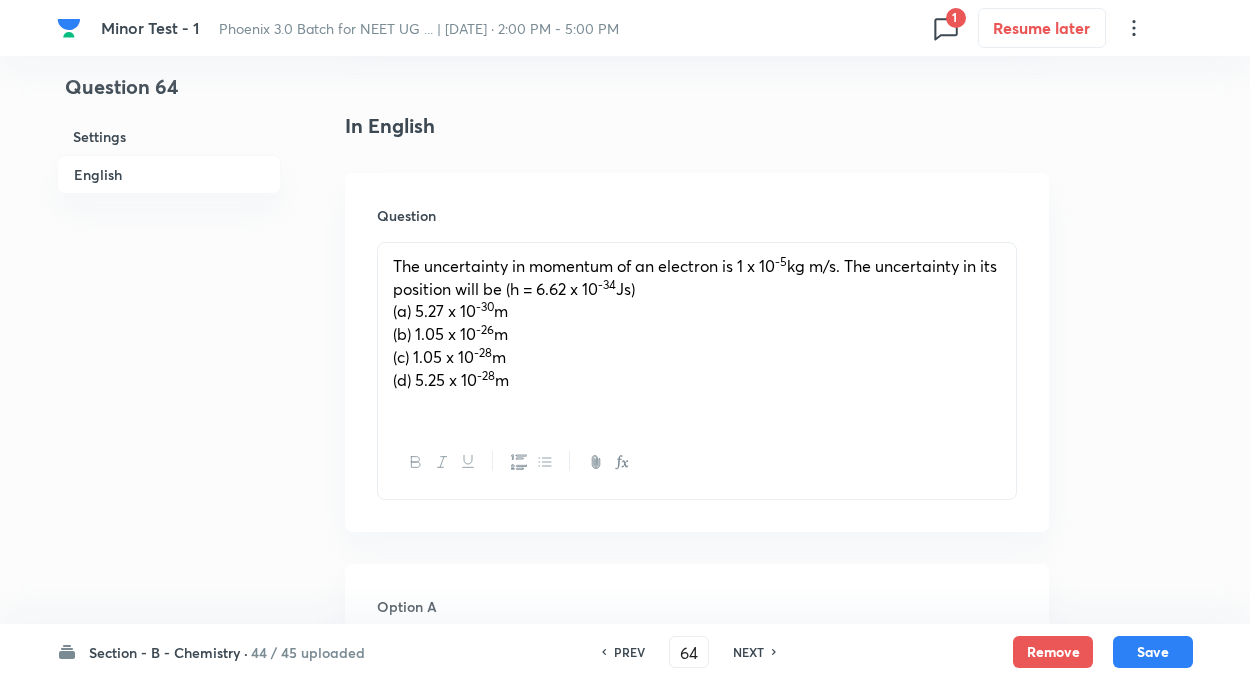 scroll, scrollTop: 480, scrollLeft: 0, axis: vertical 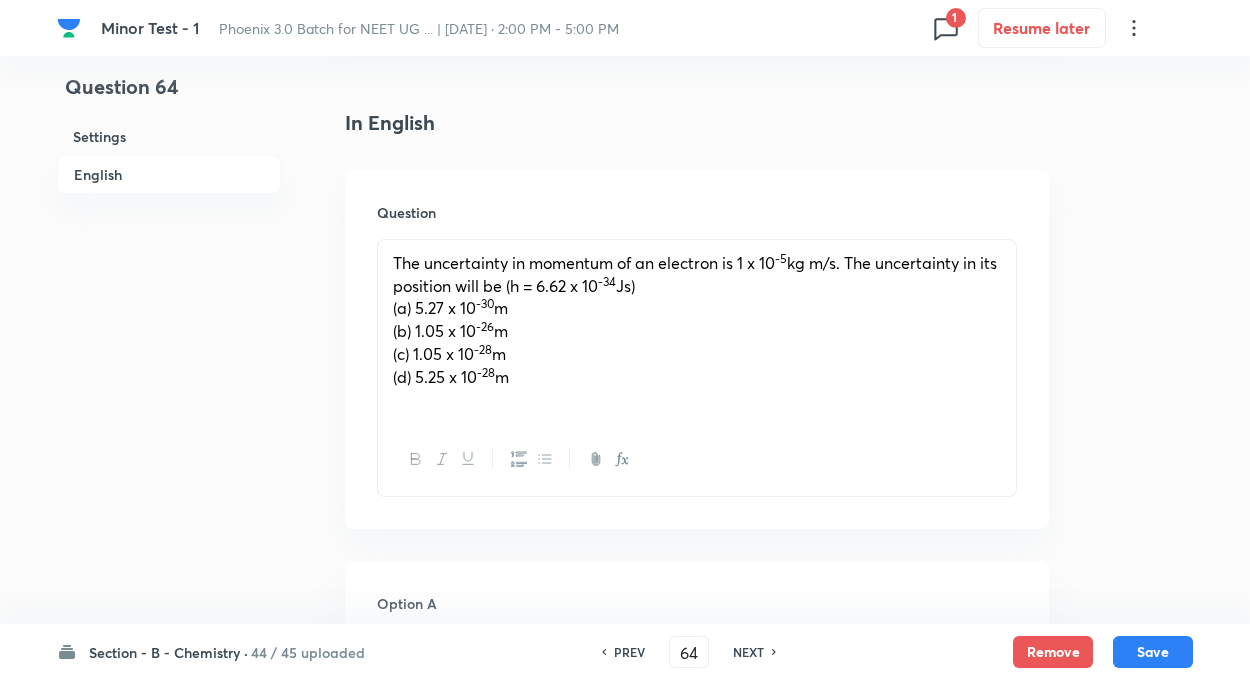 drag, startPoint x: 410, startPoint y: 308, endPoint x: 523, endPoint y: 375, distance: 131.3697 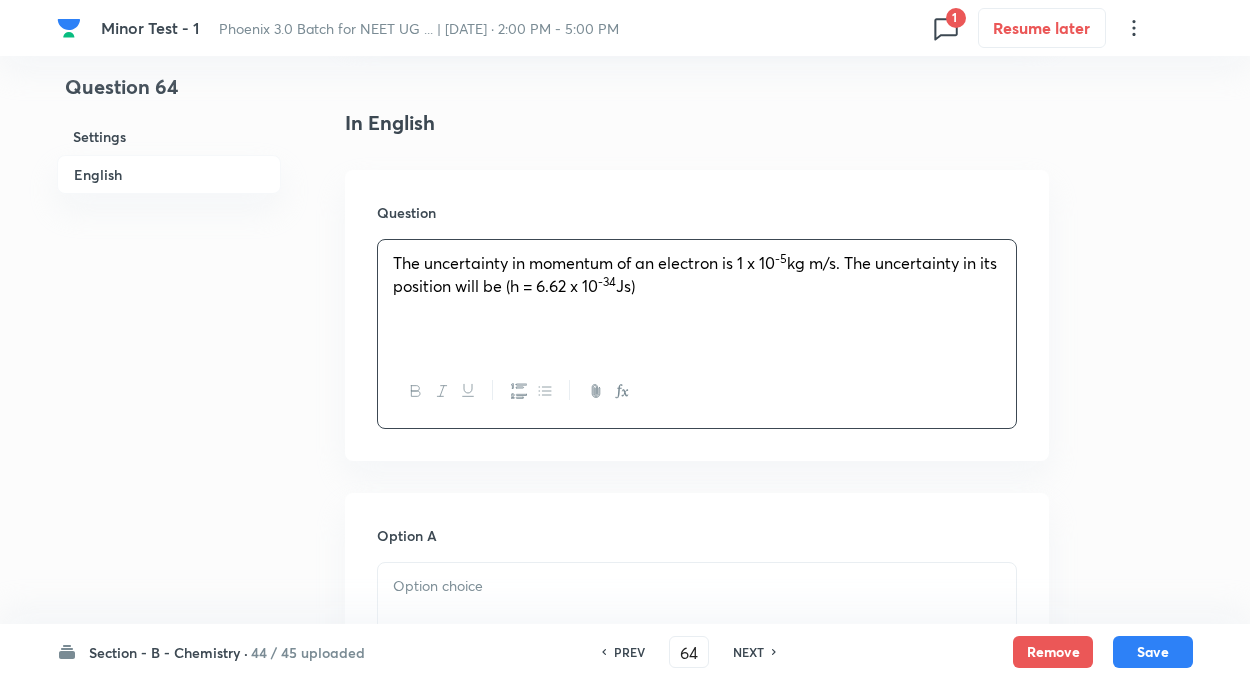 click on "Question 64 Settings English" at bounding box center [169, 875] 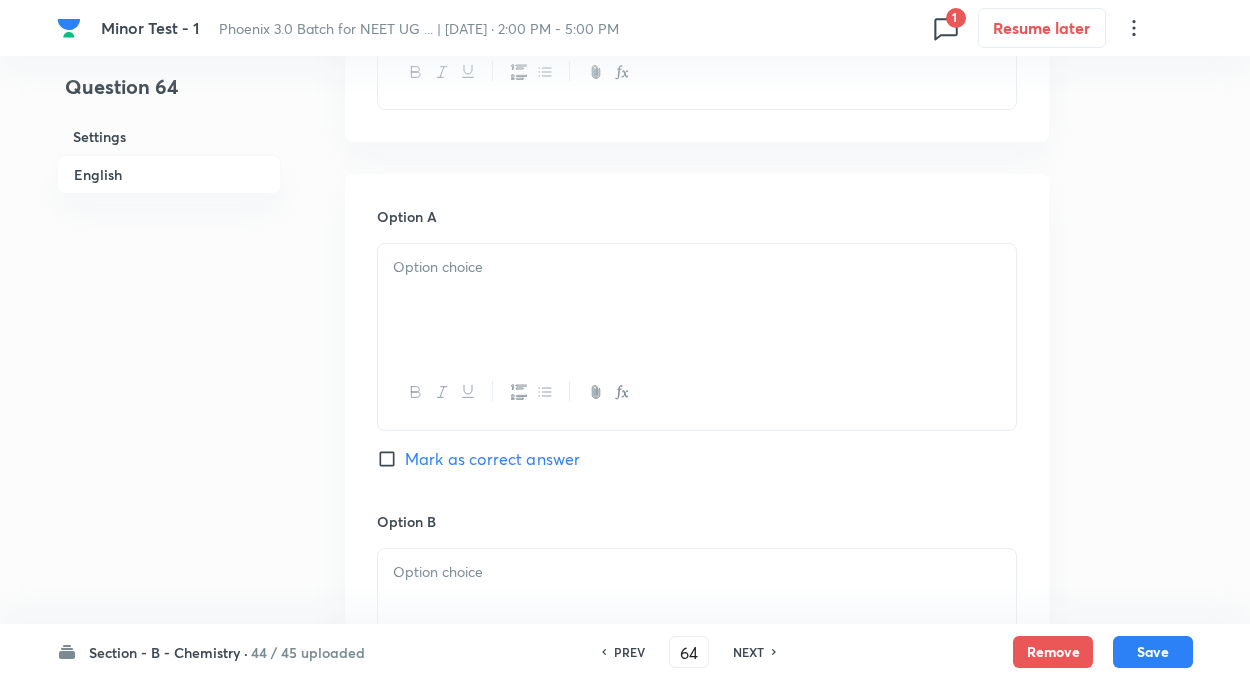 scroll, scrollTop: 800, scrollLeft: 0, axis: vertical 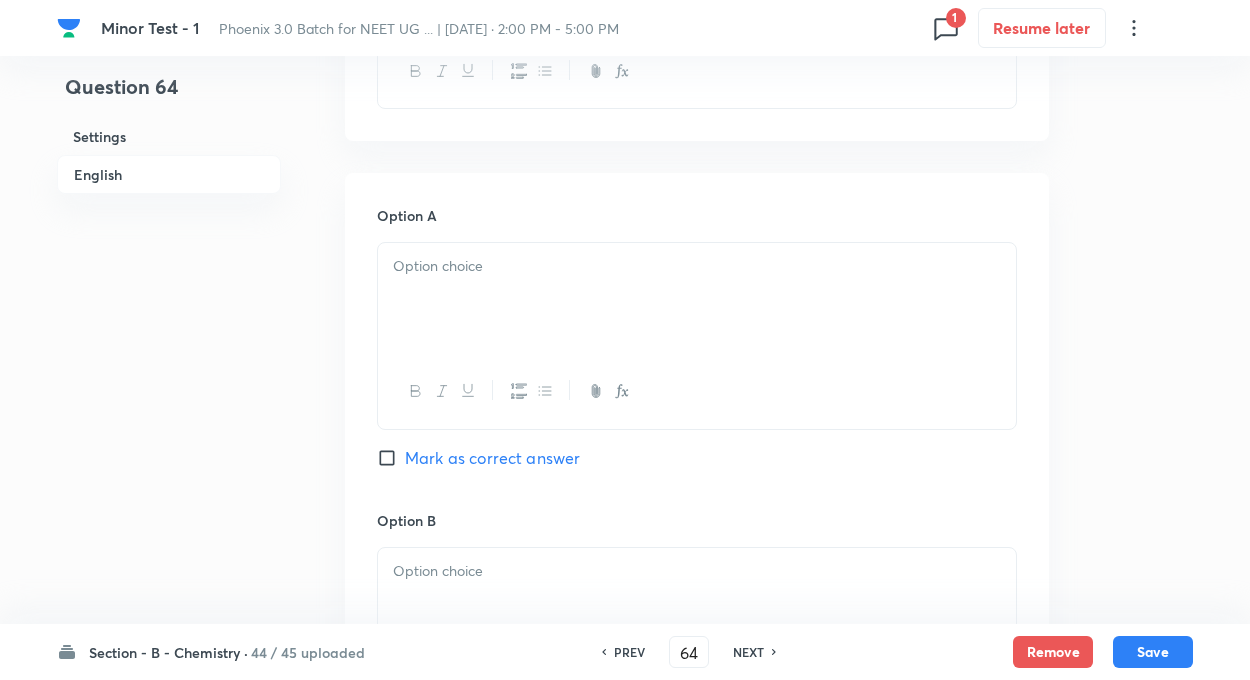 click at bounding box center [697, 299] 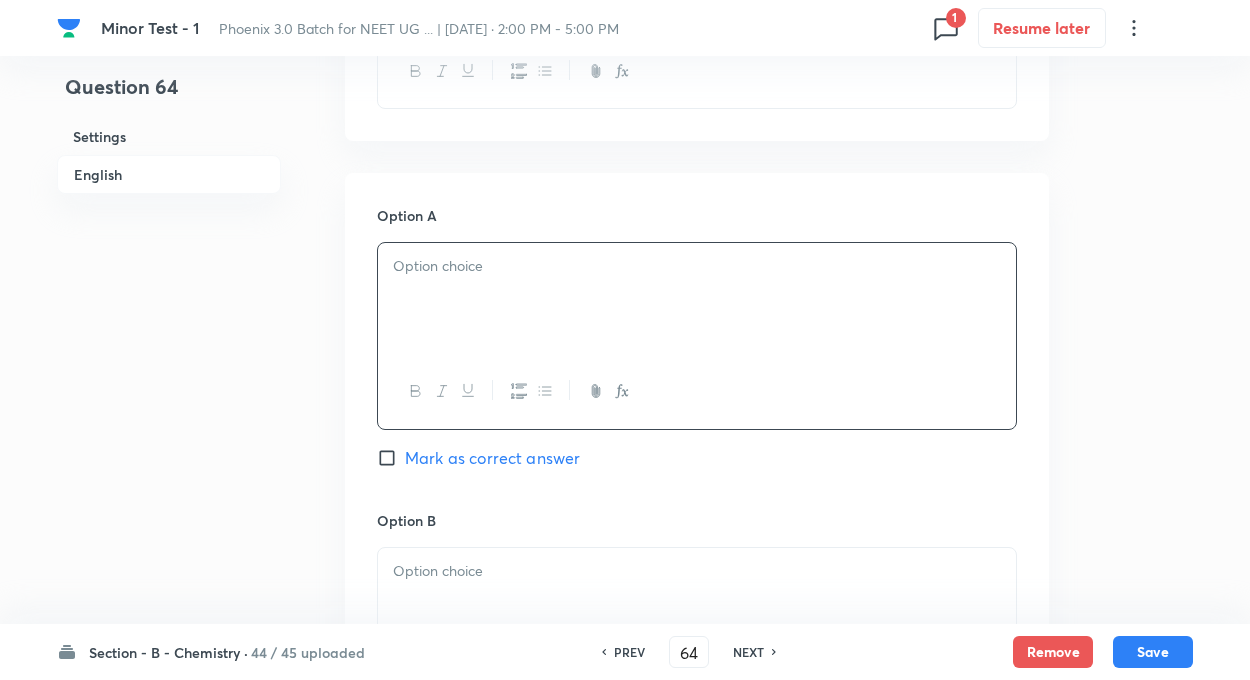 paste 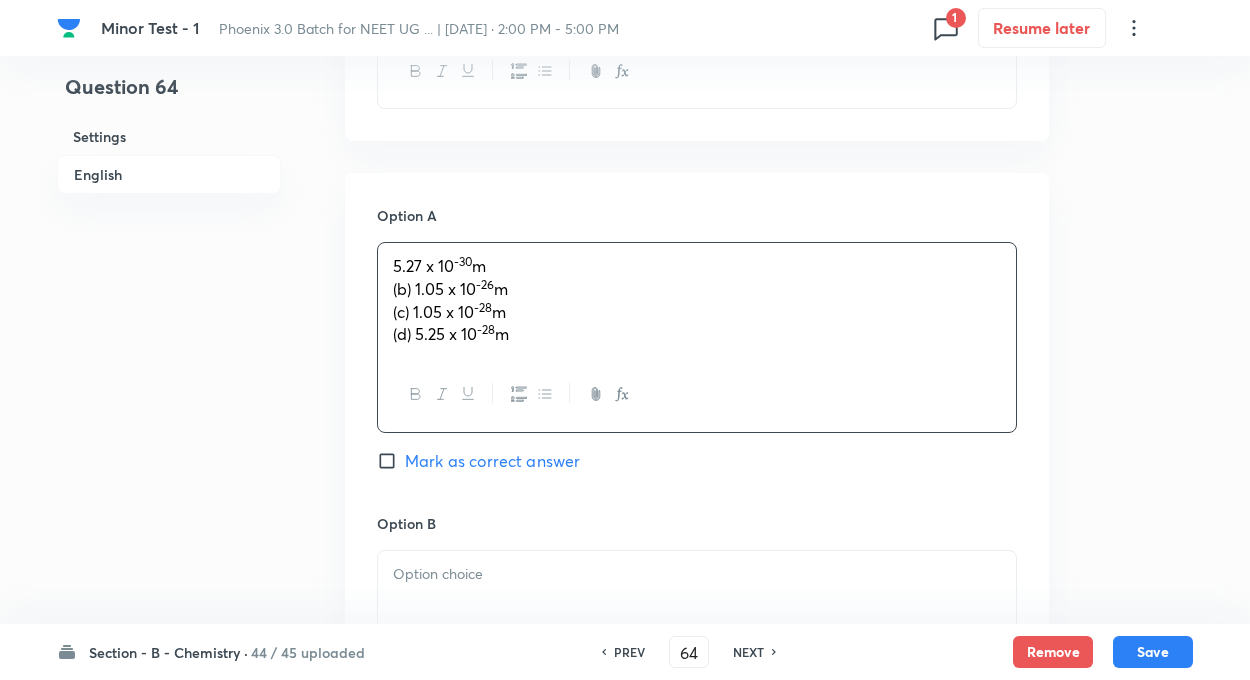 drag, startPoint x: 416, startPoint y: 285, endPoint x: 659, endPoint y: 443, distance: 289.84998 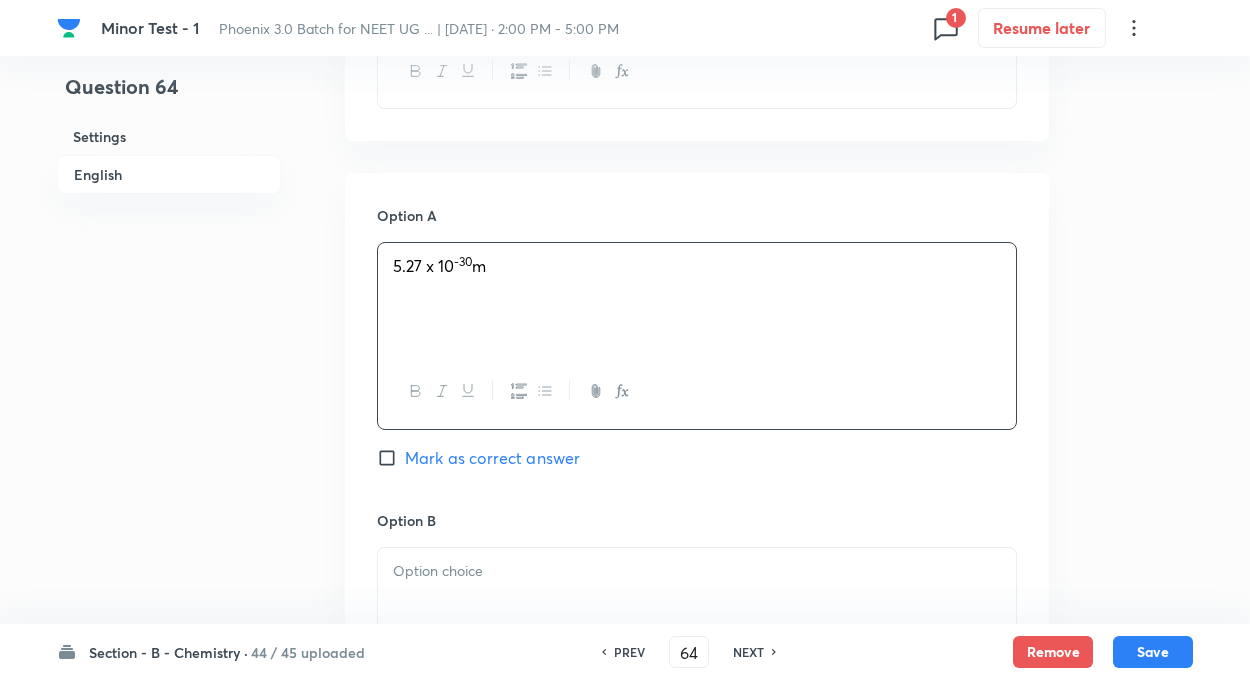 click on "Question 64 Settings English" at bounding box center (169, 555) 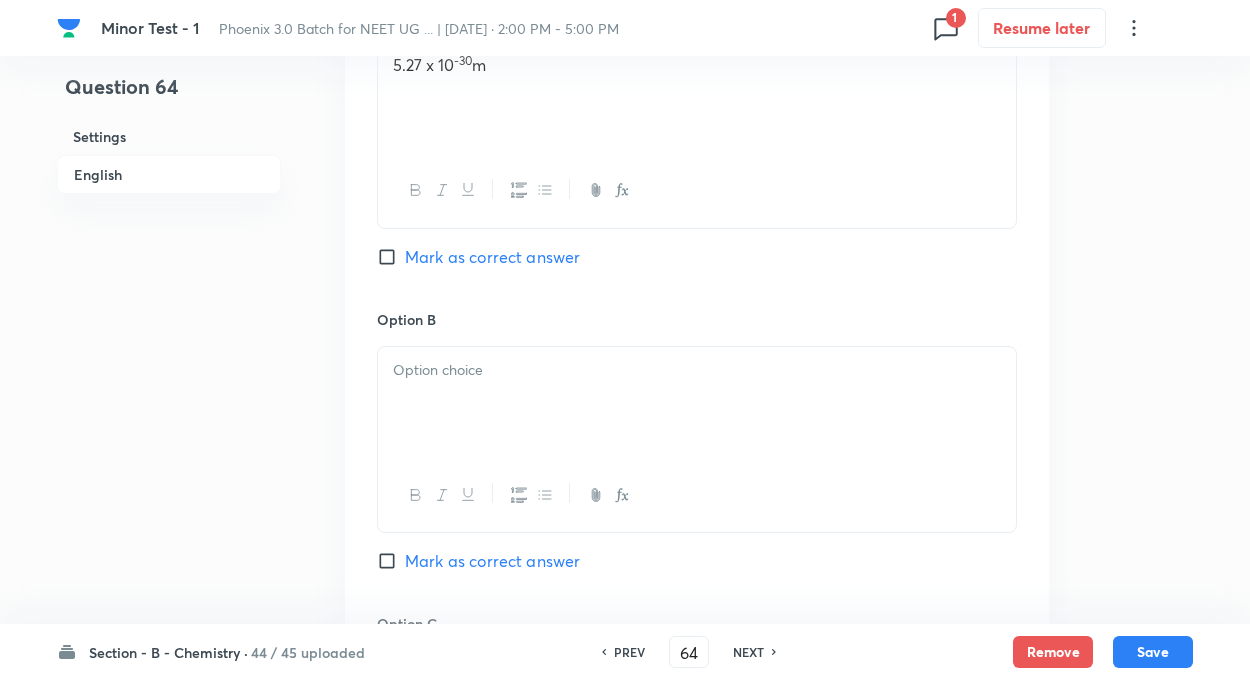 scroll, scrollTop: 1040, scrollLeft: 0, axis: vertical 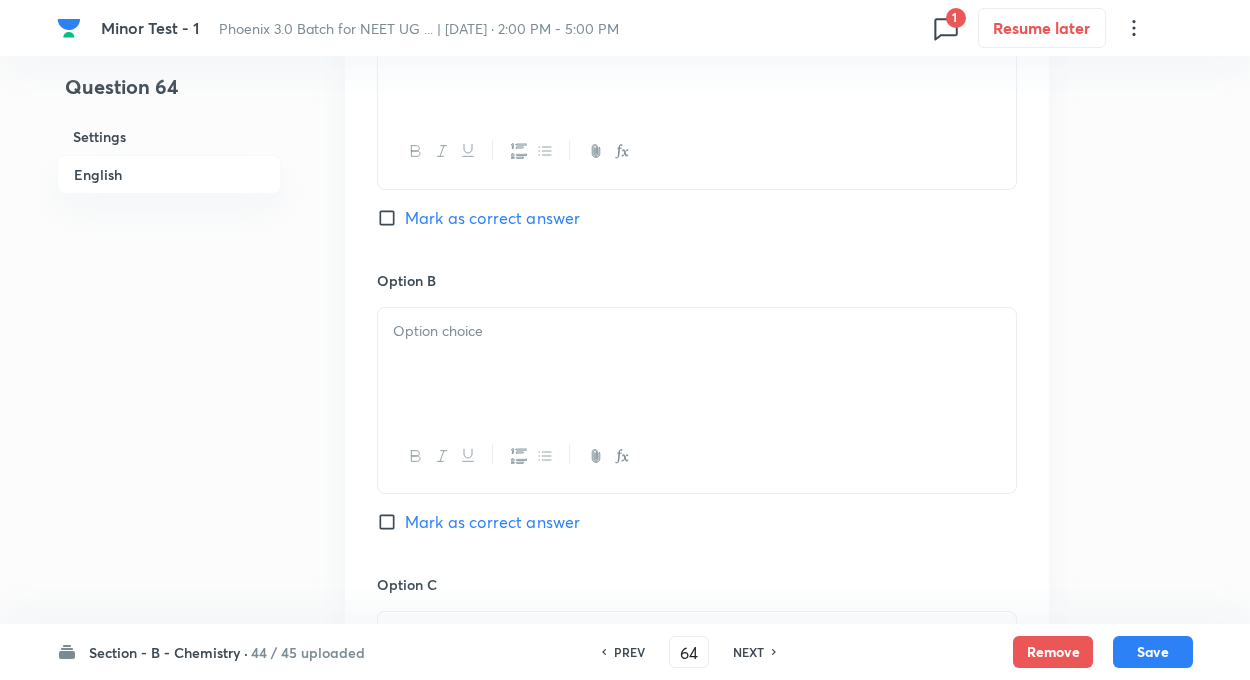 click on "Mark as correct answer" at bounding box center (391, 218) 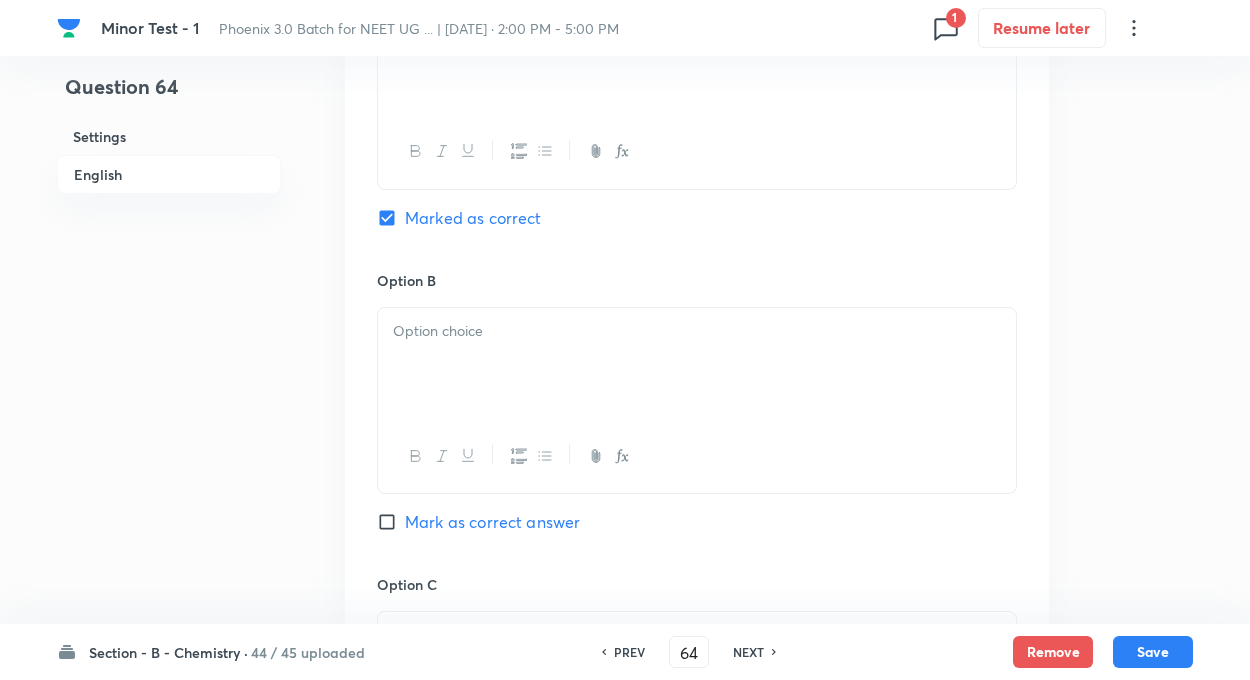 click at bounding box center [697, 364] 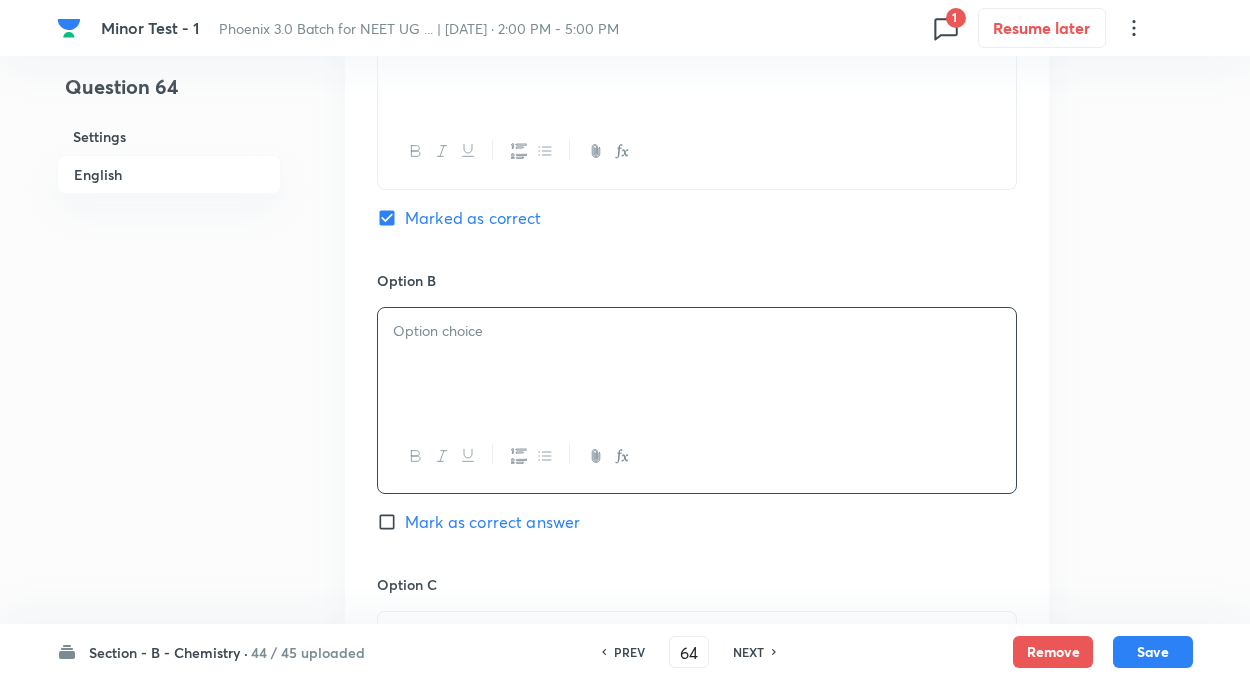 paste 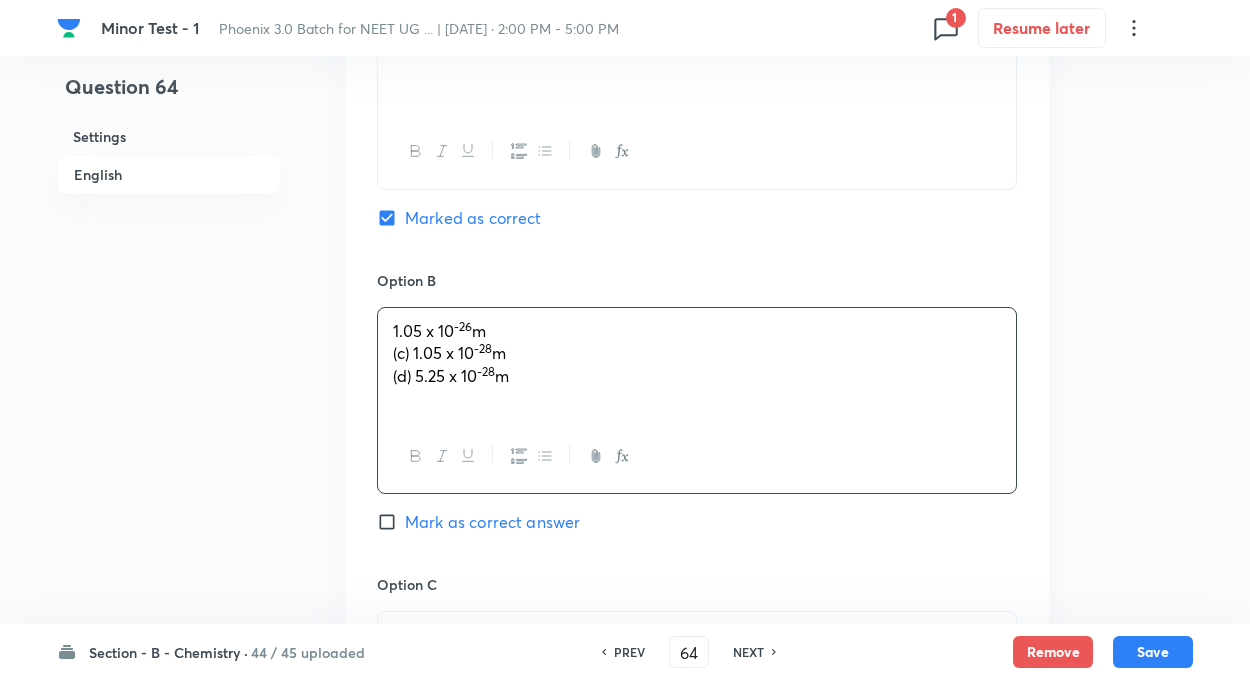 drag, startPoint x: 414, startPoint y: 356, endPoint x: 644, endPoint y: 440, distance: 244.85915 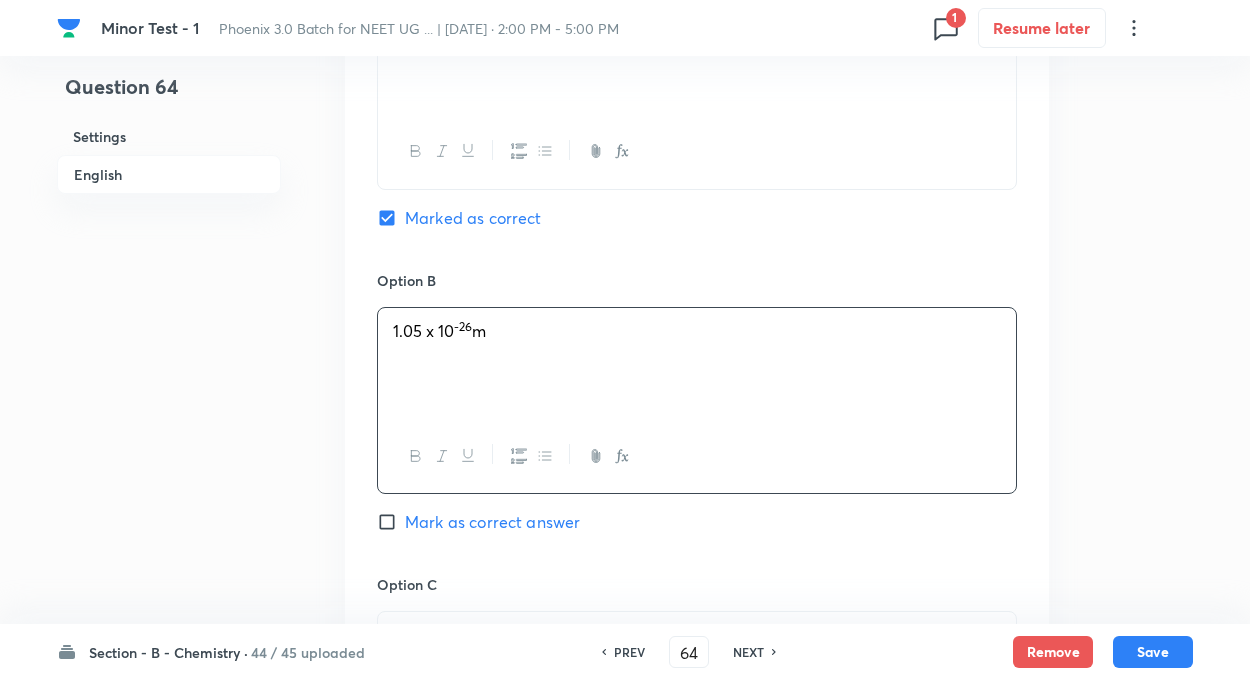 click on "Question 64 Settings English" at bounding box center (169, 315) 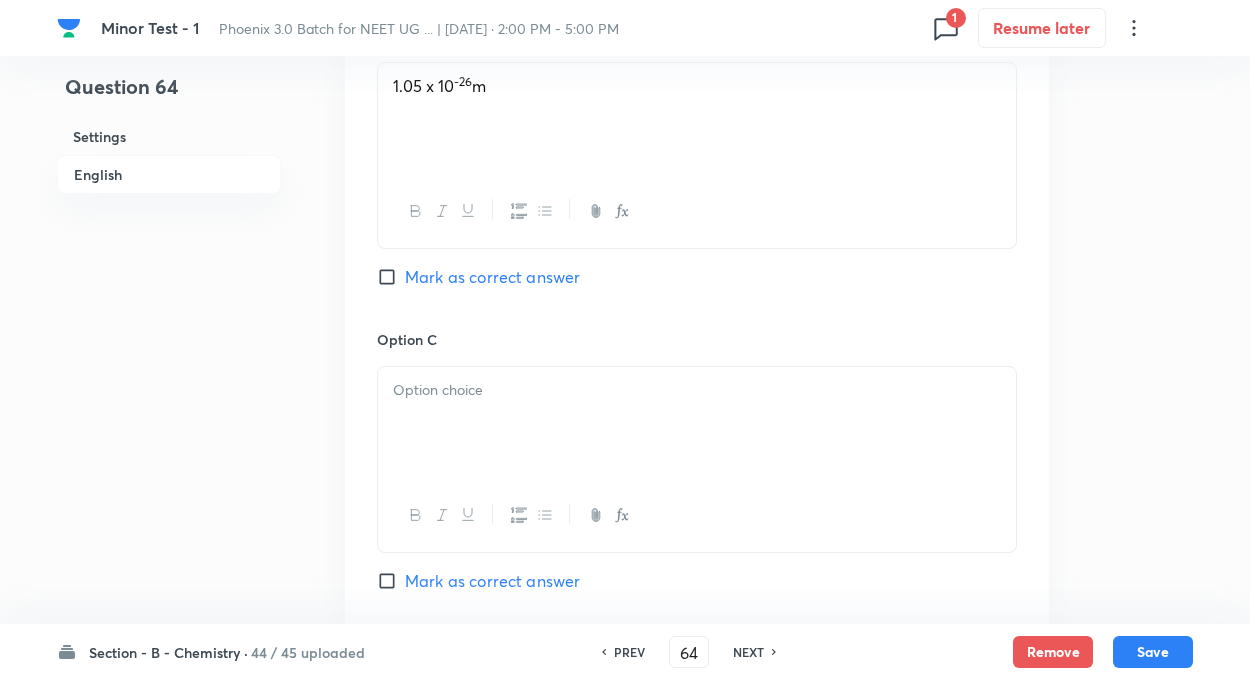 scroll, scrollTop: 1400, scrollLeft: 0, axis: vertical 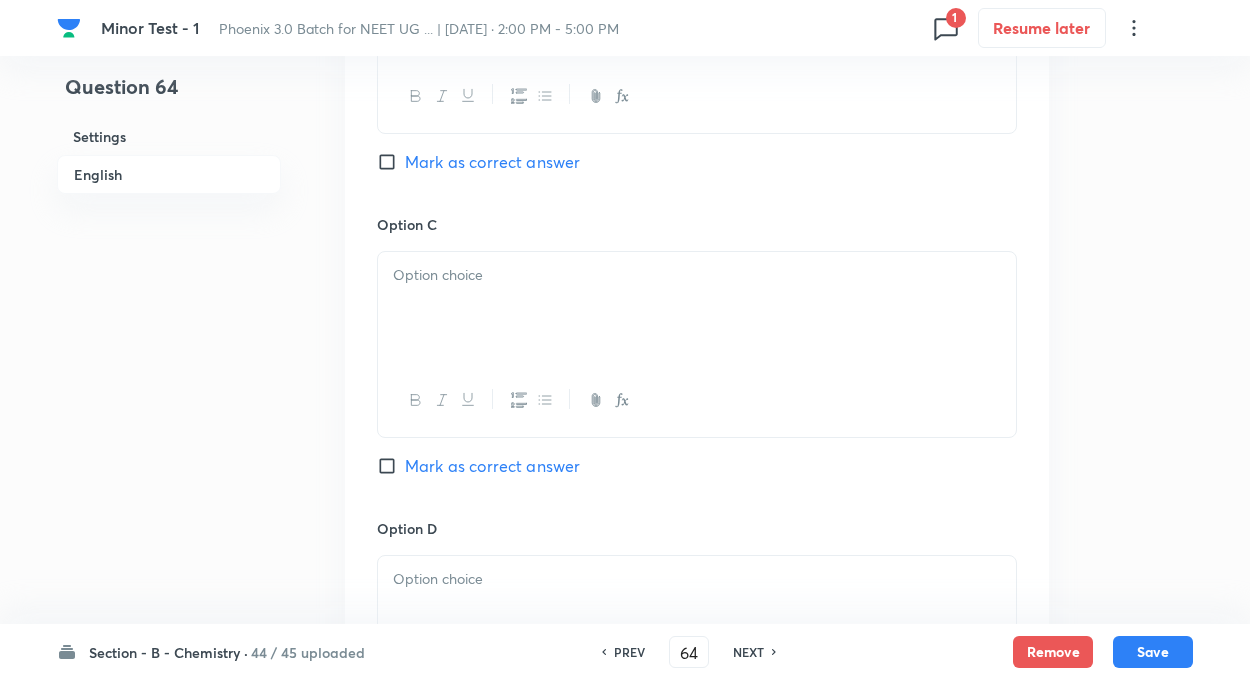 click at bounding box center (697, 308) 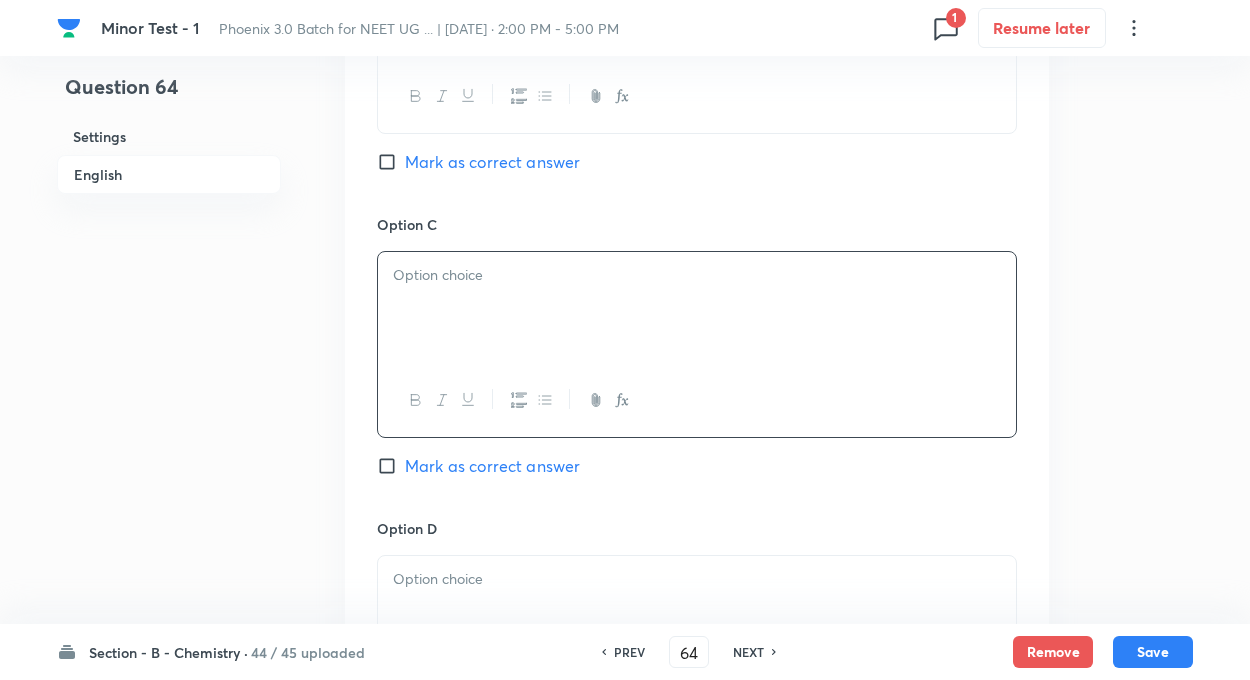paste 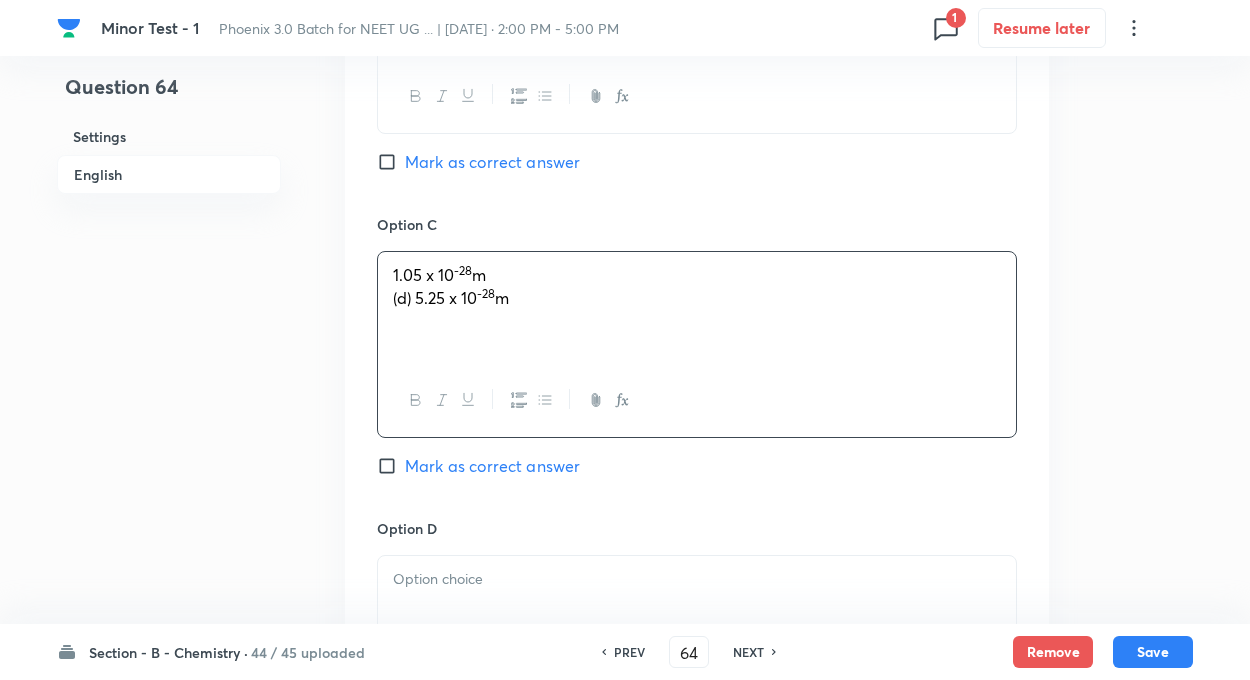 drag, startPoint x: 416, startPoint y: 293, endPoint x: 630, endPoint y: 375, distance: 229.17242 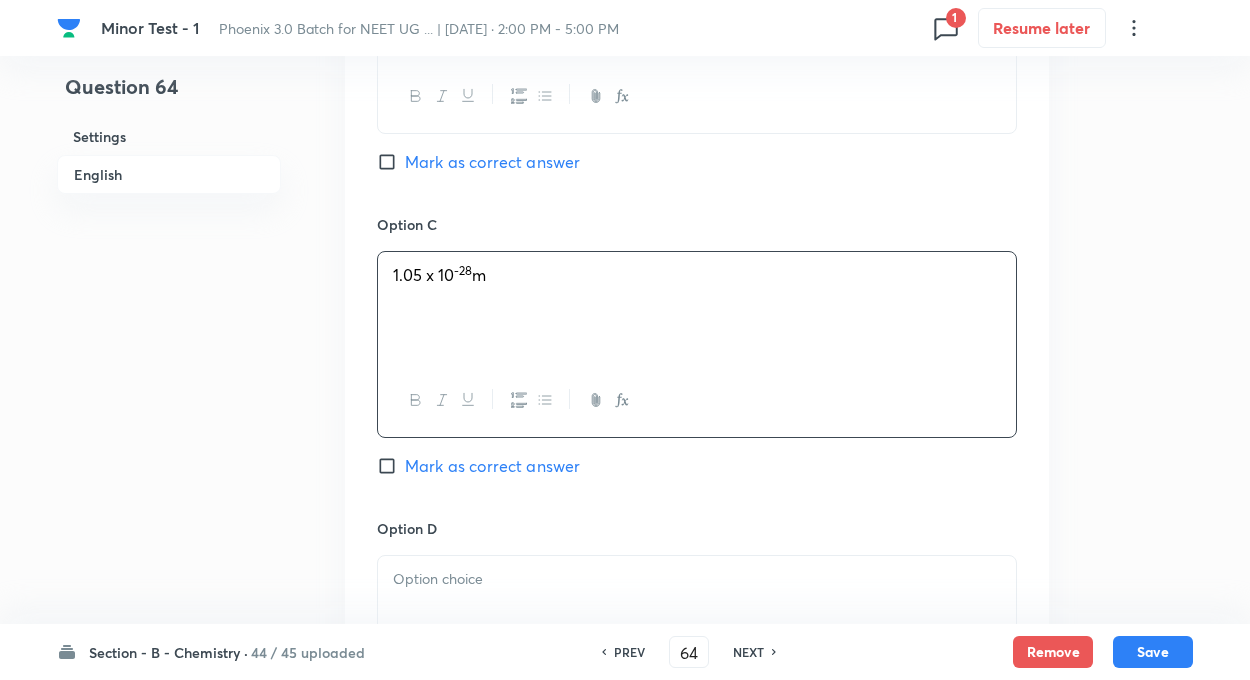 click at bounding box center (697, 579) 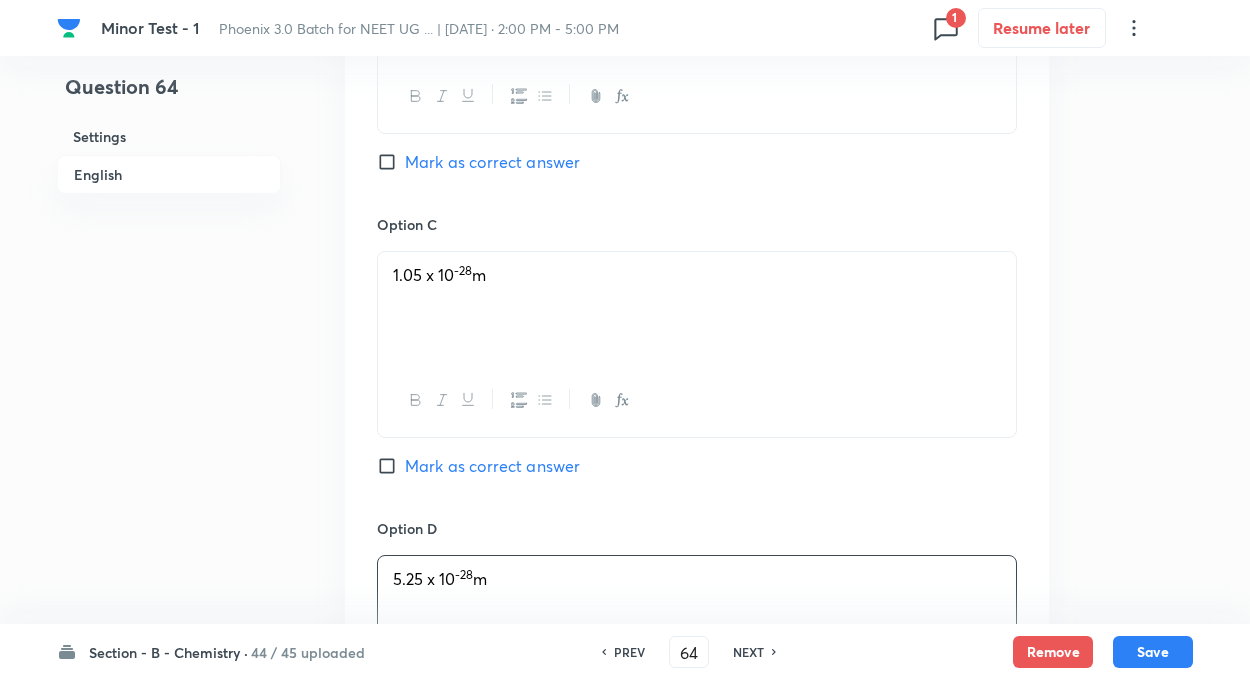 click on "Question 64 Settings English" at bounding box center [169, -45] 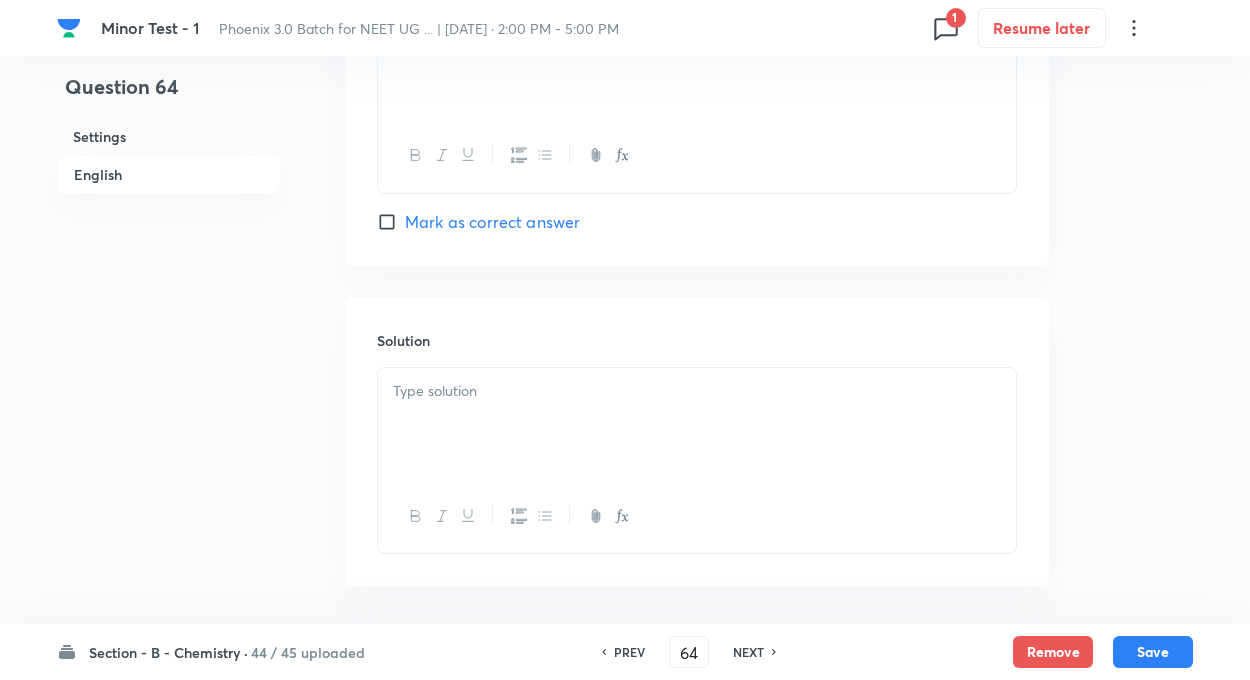 scroll, scrollTop: 2031, scrollLeft: 0, axis: vertical 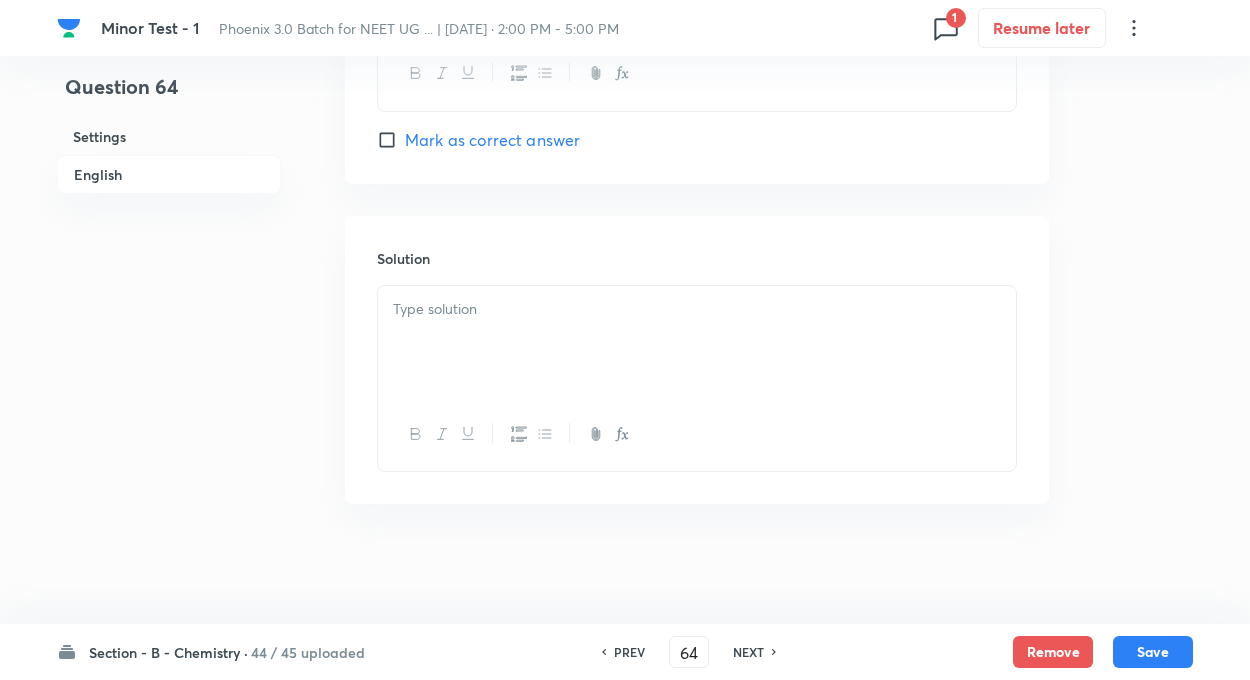 click at bounding box center (697, 342) 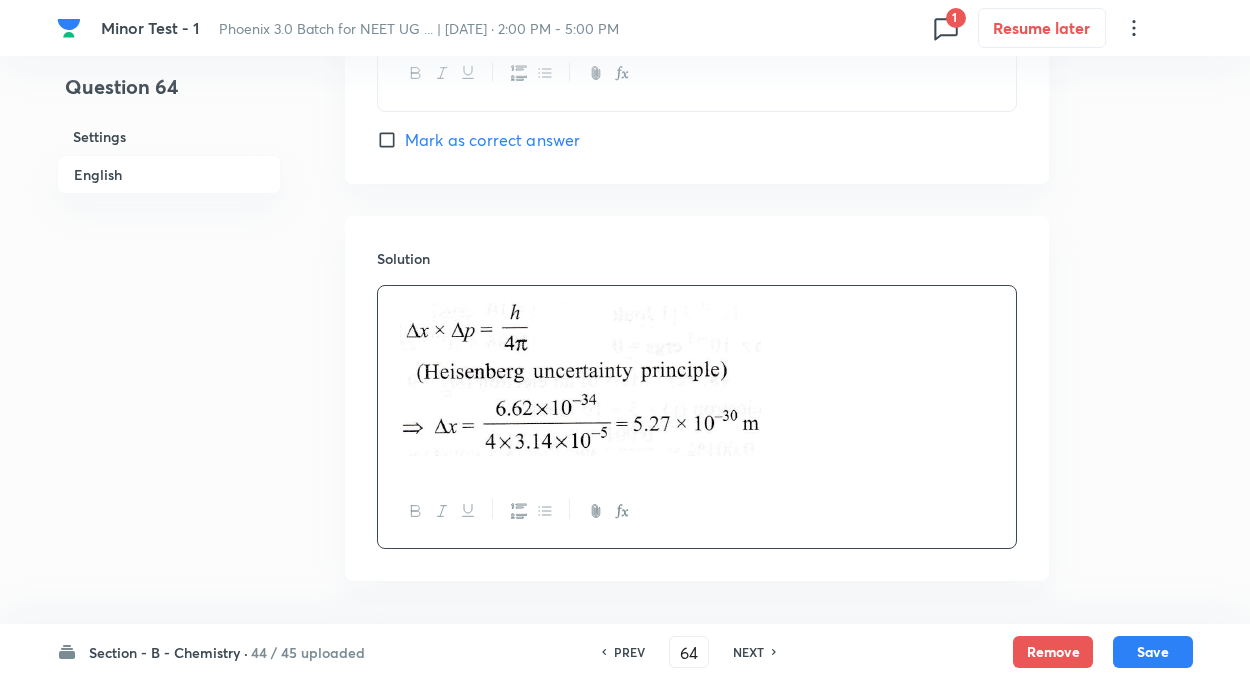 click on "Question 64 Settings English" at bounding box center [169, -637] 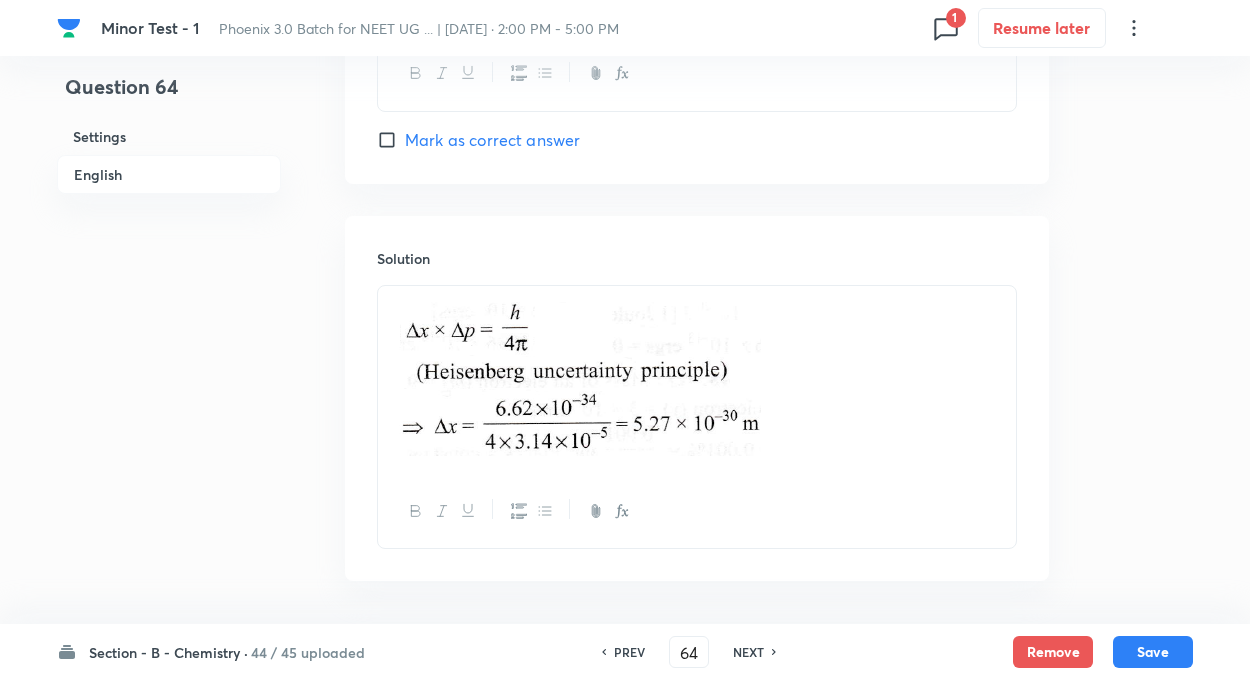 click on "Question 64 Settings English" at bounding box center [169, -637] 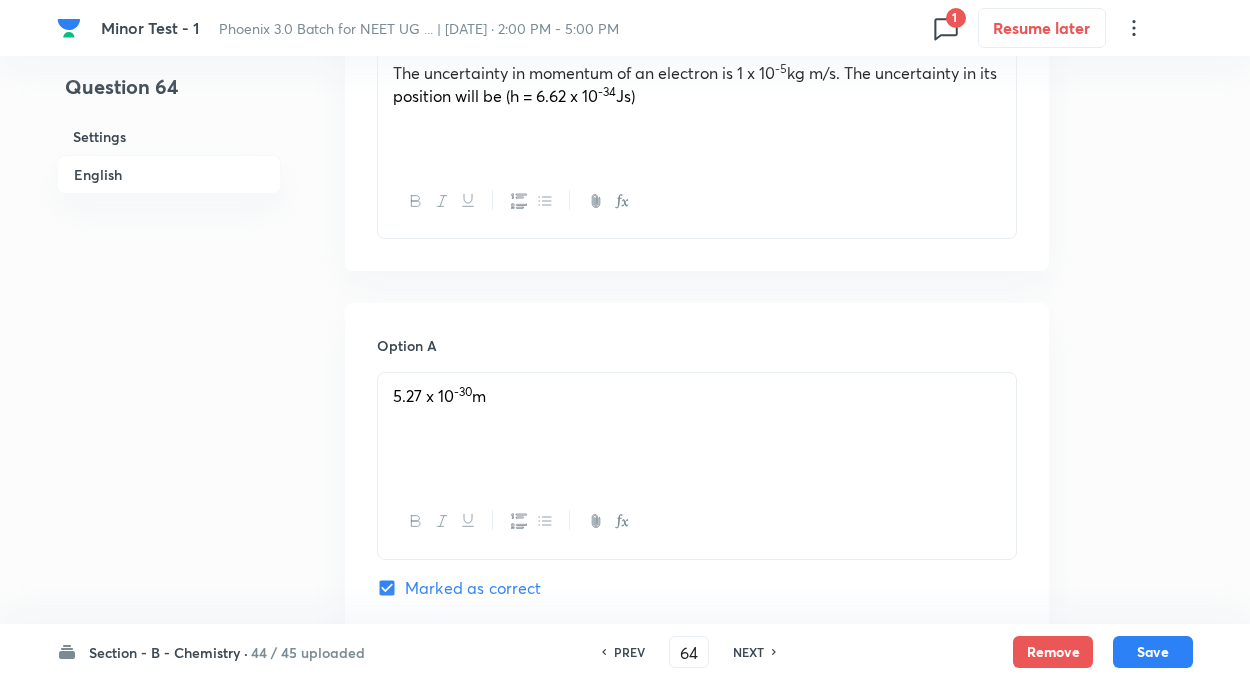 scroll, scrollTop: 668, scrollLeft: 0, axis: vertical 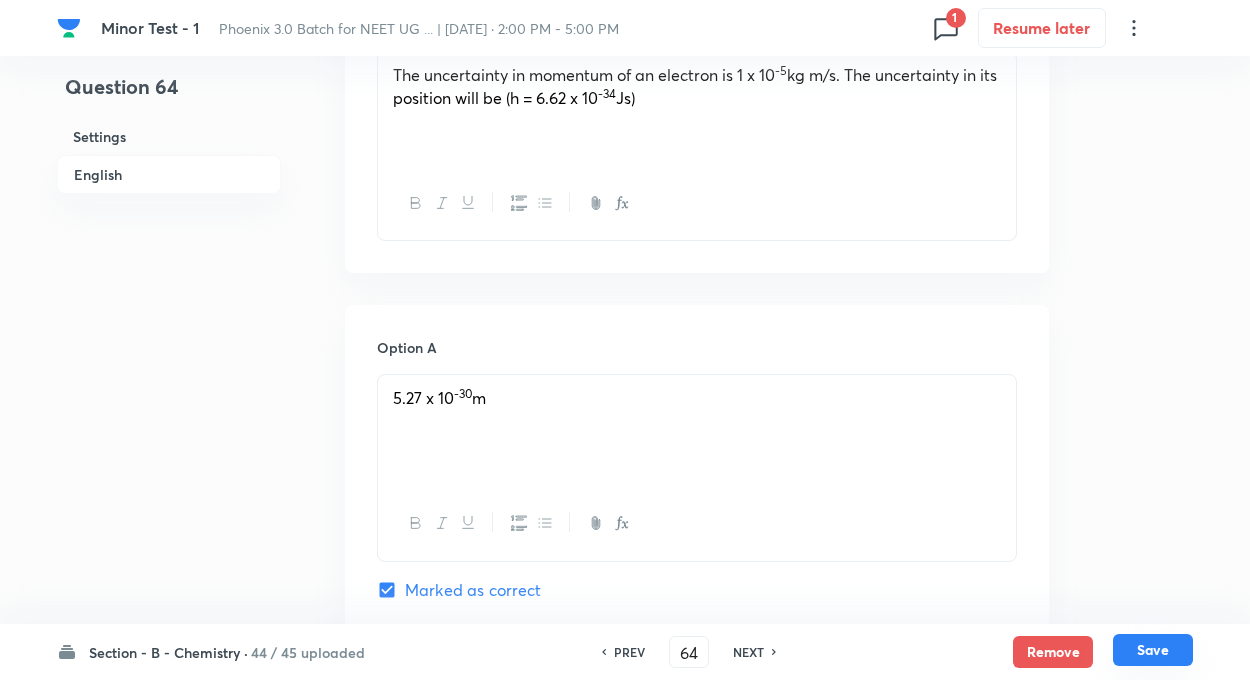 click on "Save" at bounding box center [1153, 650] 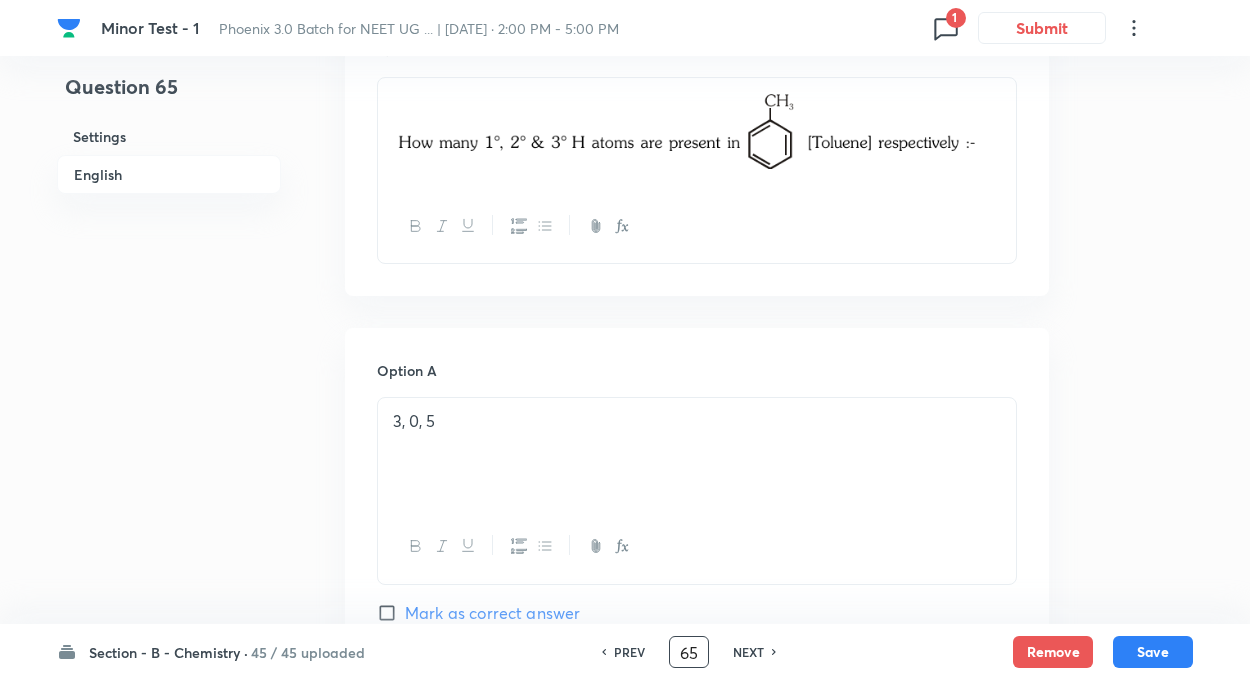 click on "65" at bounding box center [689, 652] 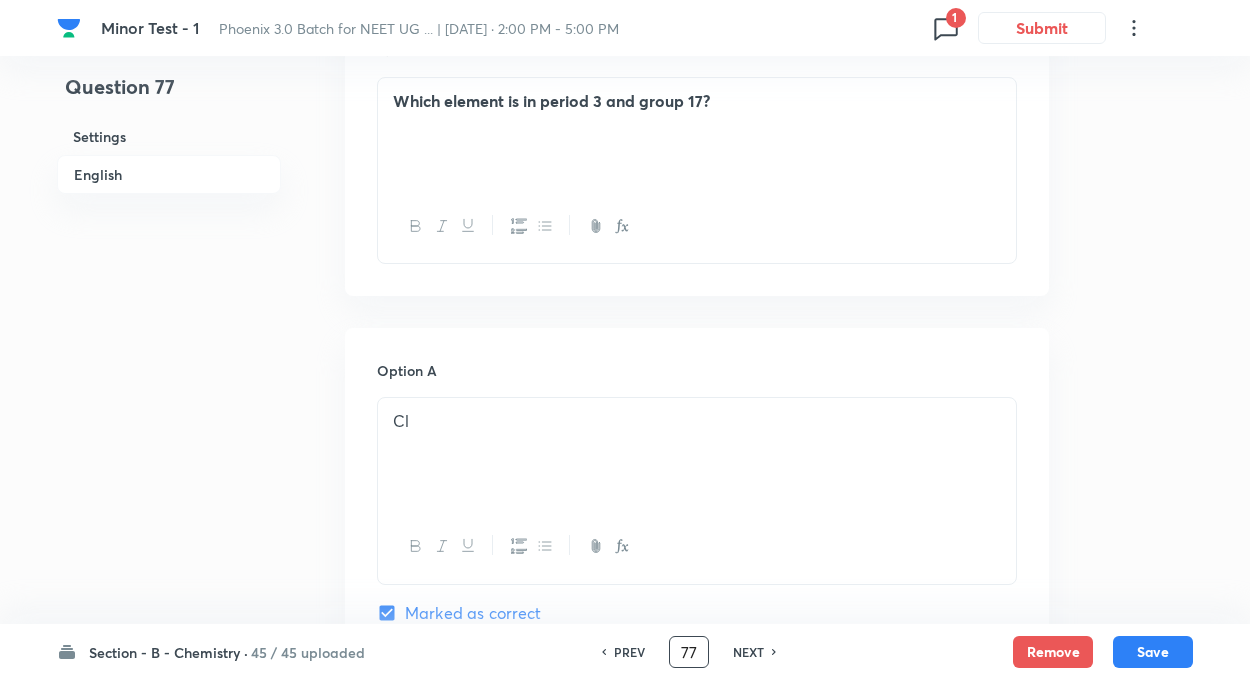 click on "77" at bounding box center (689, 652) 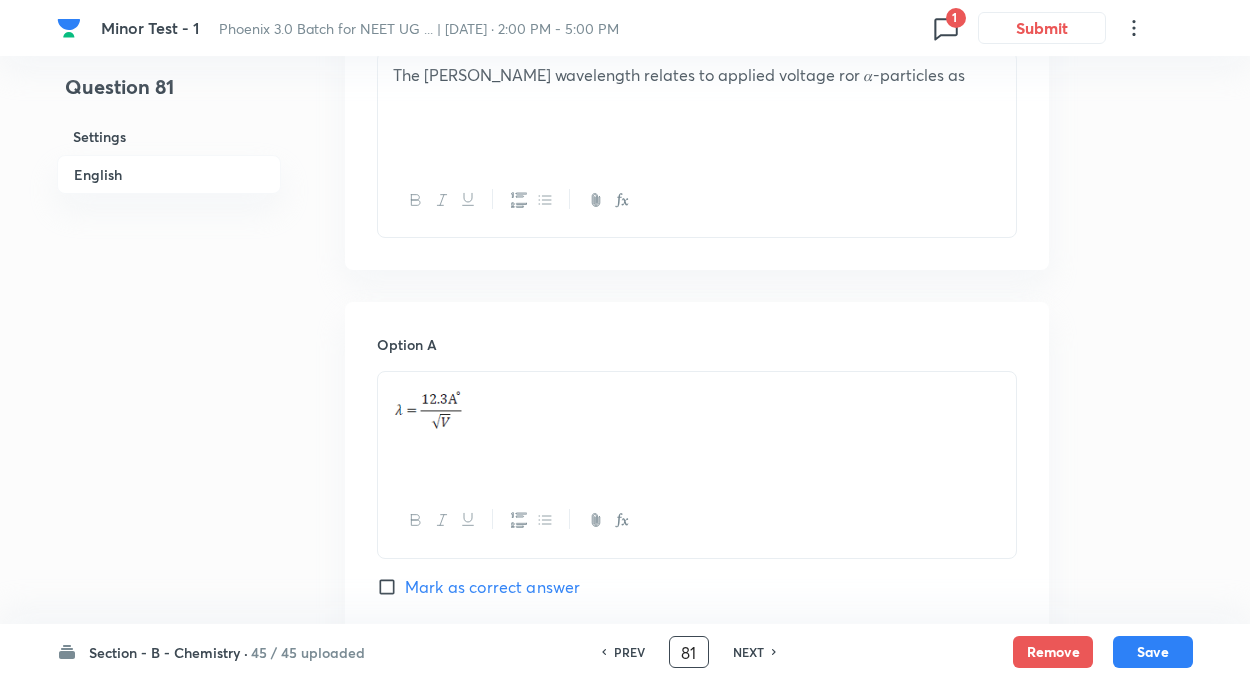 click on "81" at bounding box center (689, 652) 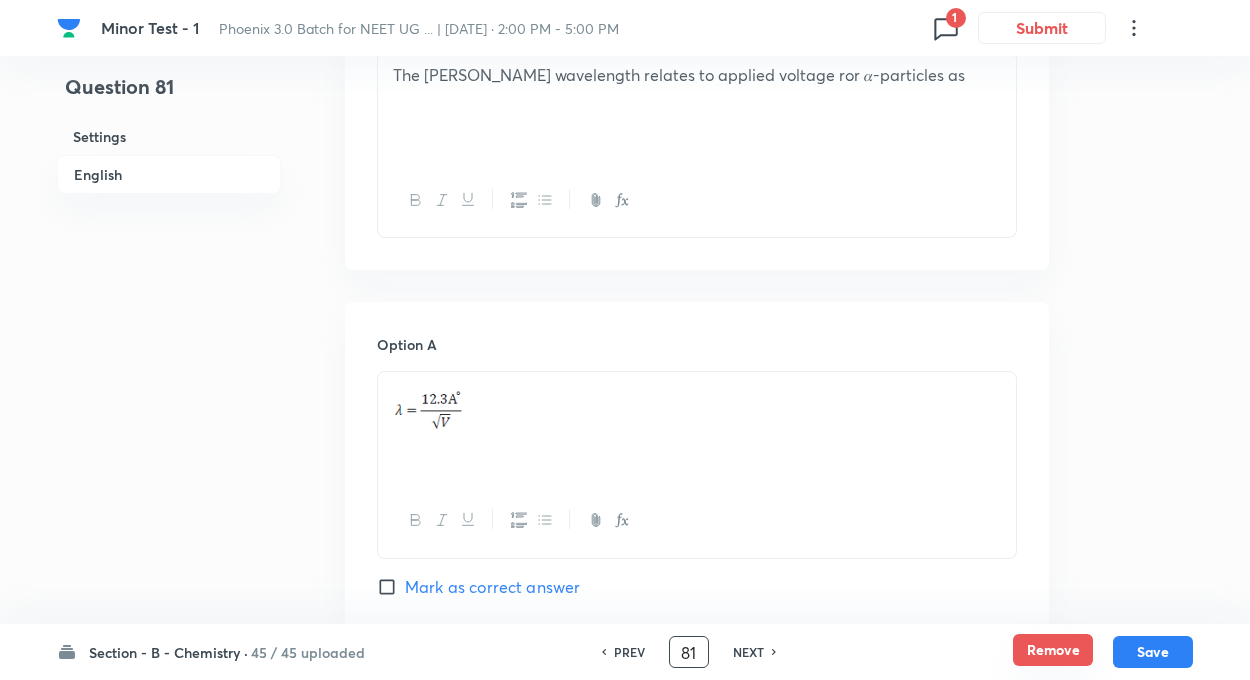 click on "Remove" at bounding box center (1053, 650) 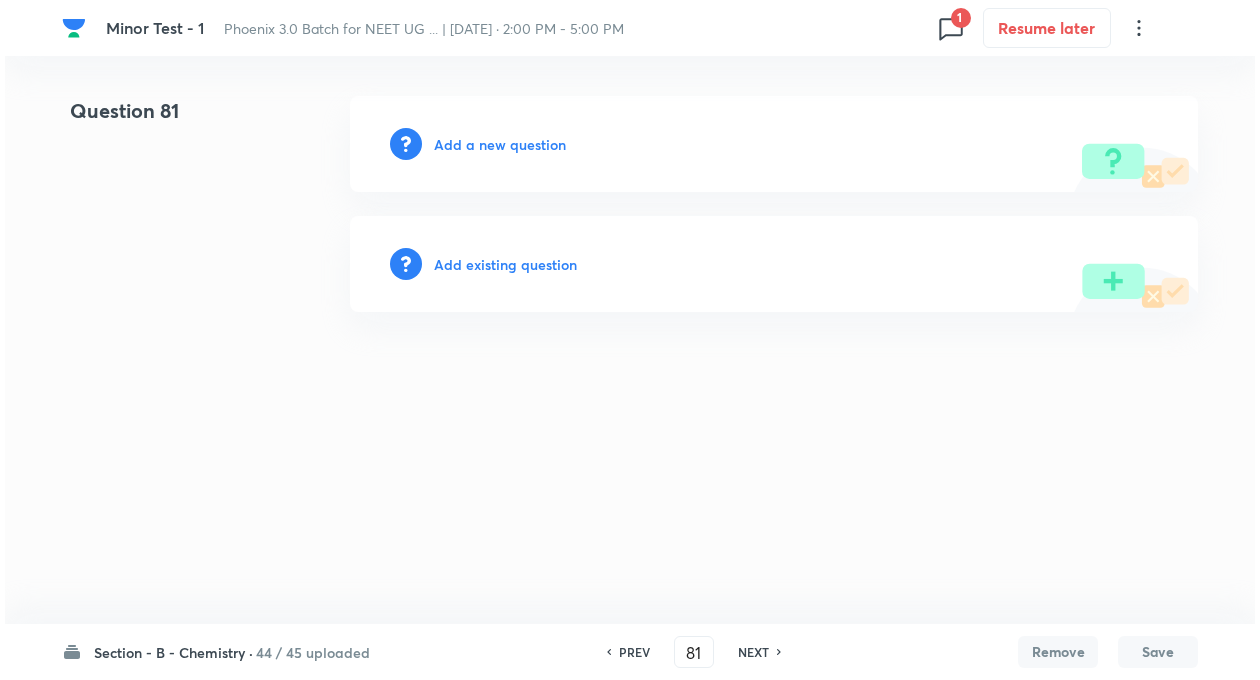 scroll, scrollTop: 0, scrollLeft: 0, axis: both 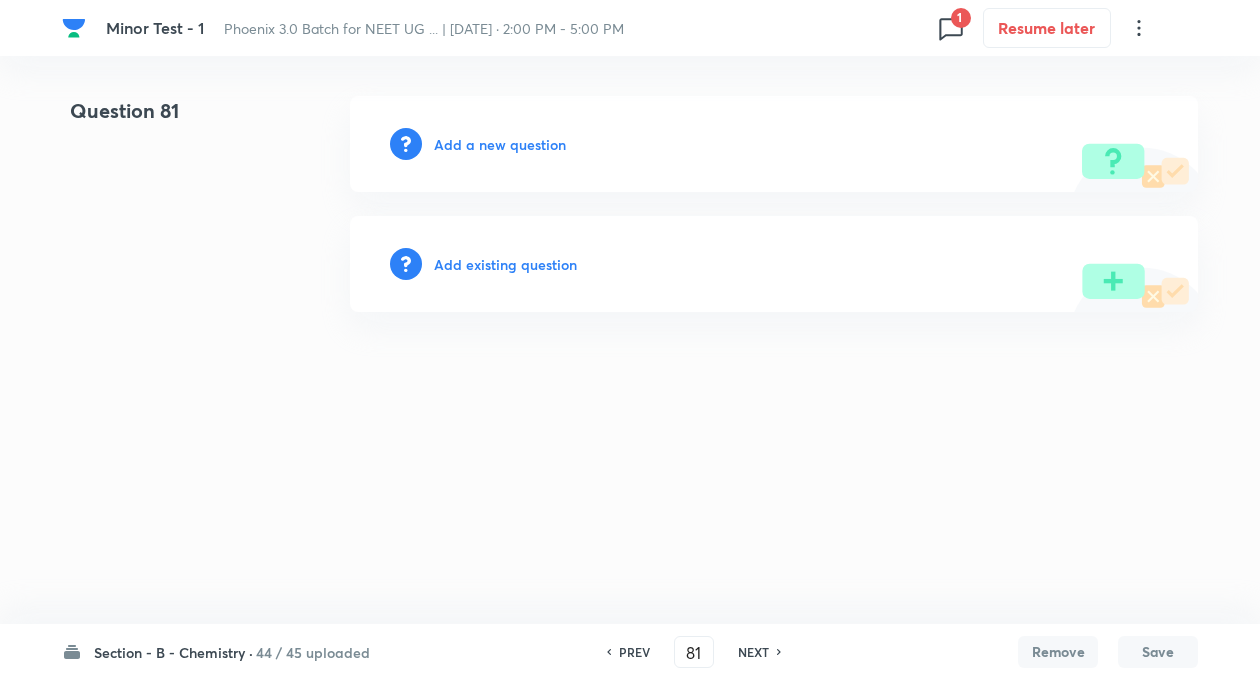 click on "Add a new question" at bounding box center (500, 144) 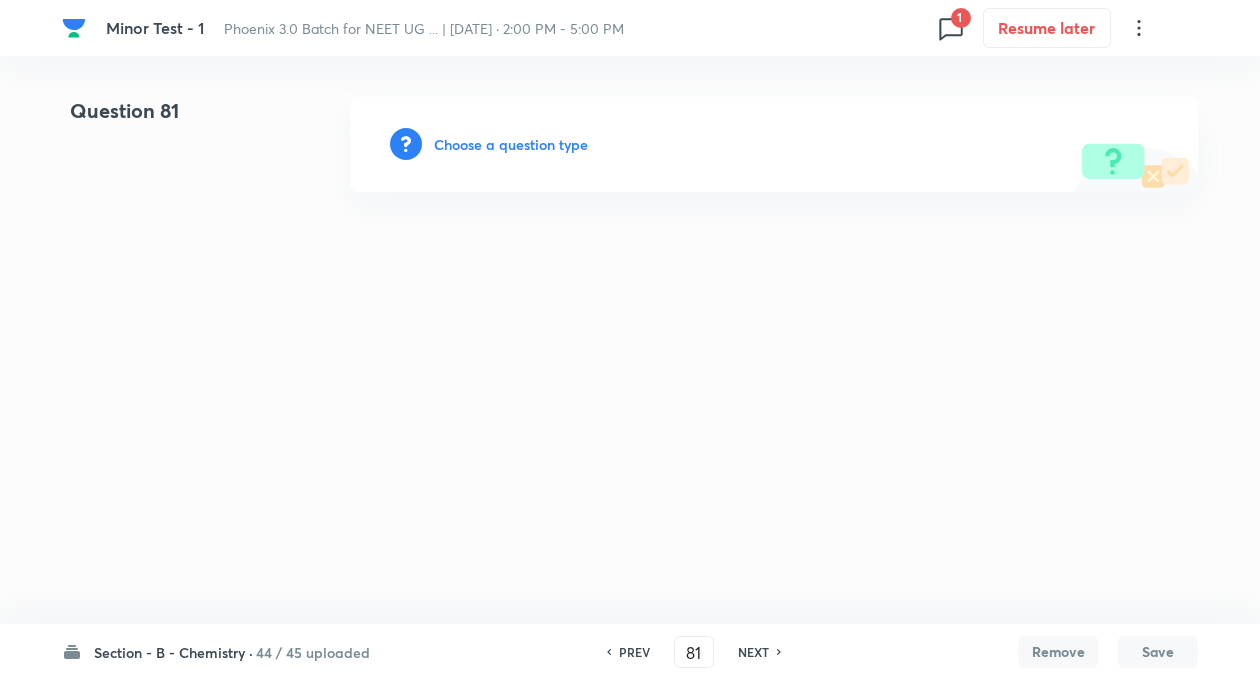 click on "Choose a question type" at bounding box center (511, 144) 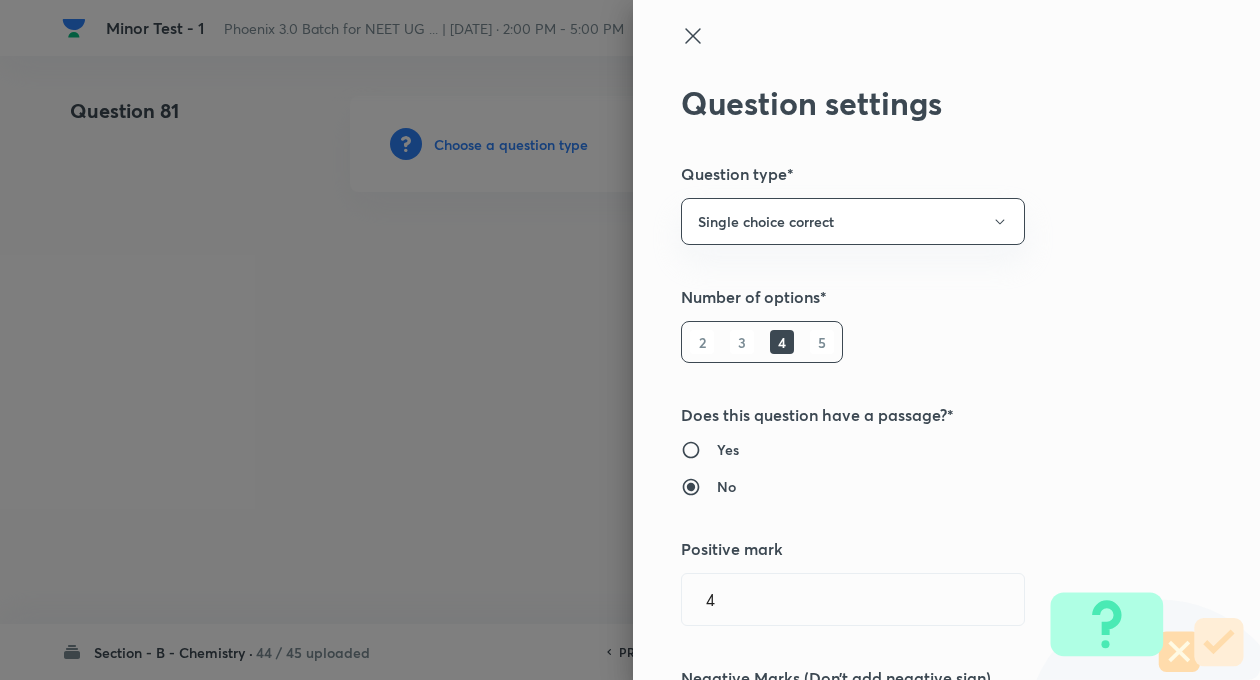 click on "Question settings Question type* Single choice correct Number of options* 2 3 4 5 Does this question have a passage?* Yes No Positive mark 4 ​ Negative Marks (Don’t add negative sign) 1 ​ Syllabus Topic group* ​ Topic* ​ Concept* ​ Sub-concept* ​ Concept-field ​ Additional details Question Difficulty Very easy Easy Moderate Hard Very hard Question is based on Fact Numerical Concept Previous year question Yes No Does this question have equation? Yes No Verification status Is the question verified? *Select 'yes' only if a question is verified Yes No Save" at bounding box center (946, 340) 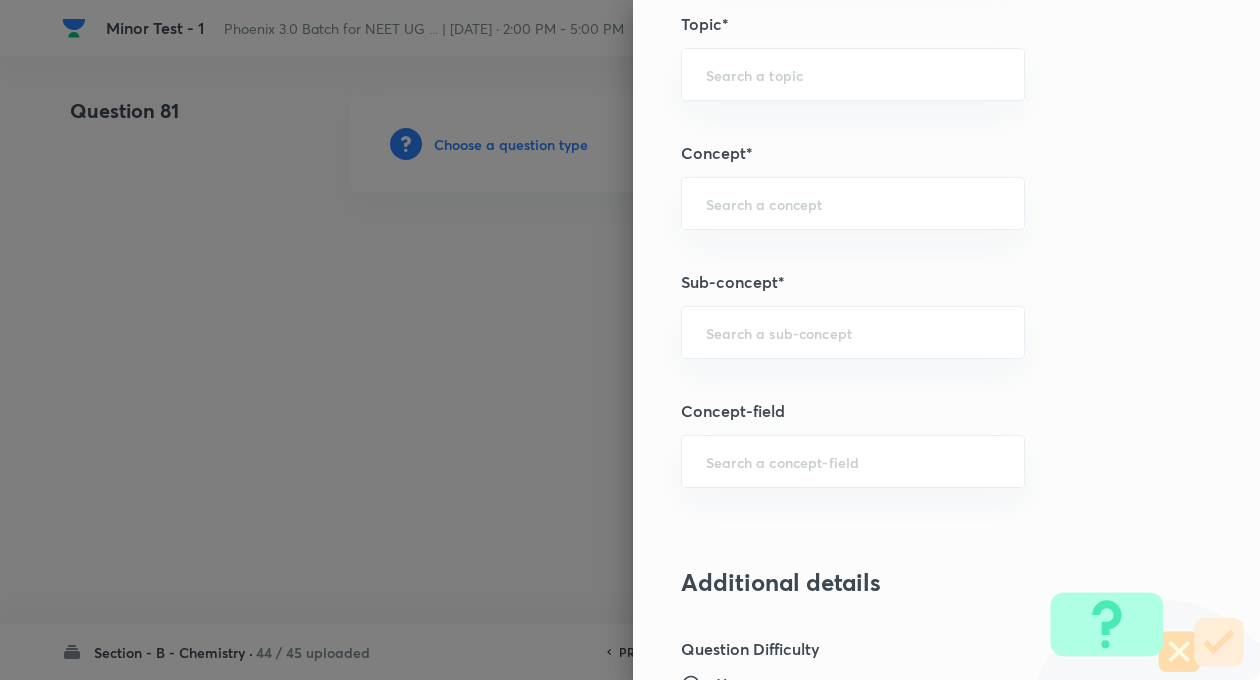 scroll, scrollTop: 1040, scrollLeft: 0, axis: vertical 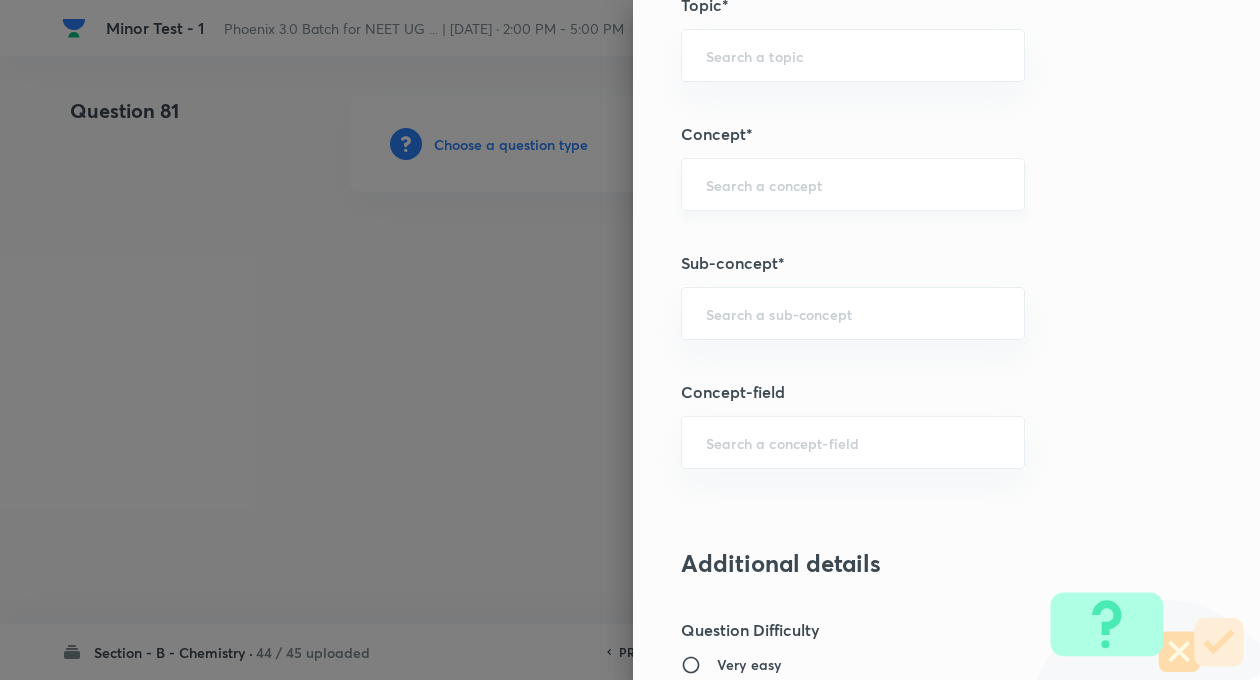 click on "​" at bounding box center (853, 184) 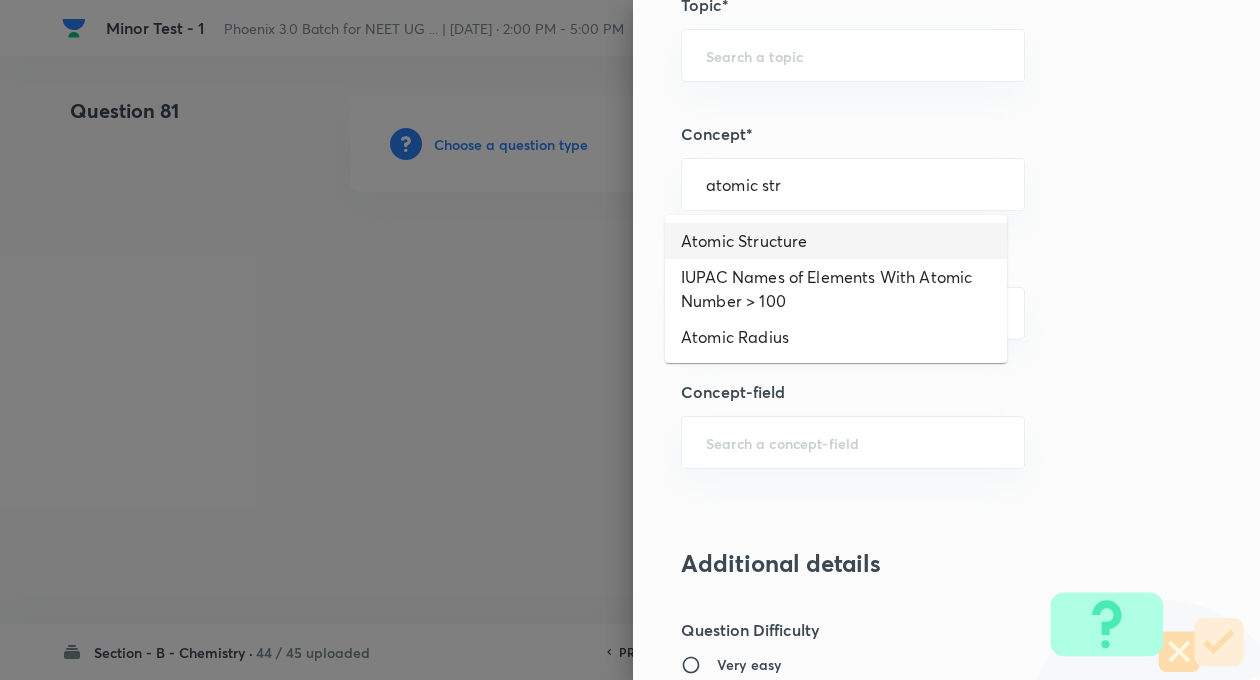 click on "Atomic Structure" at bounding box center (836, 241) 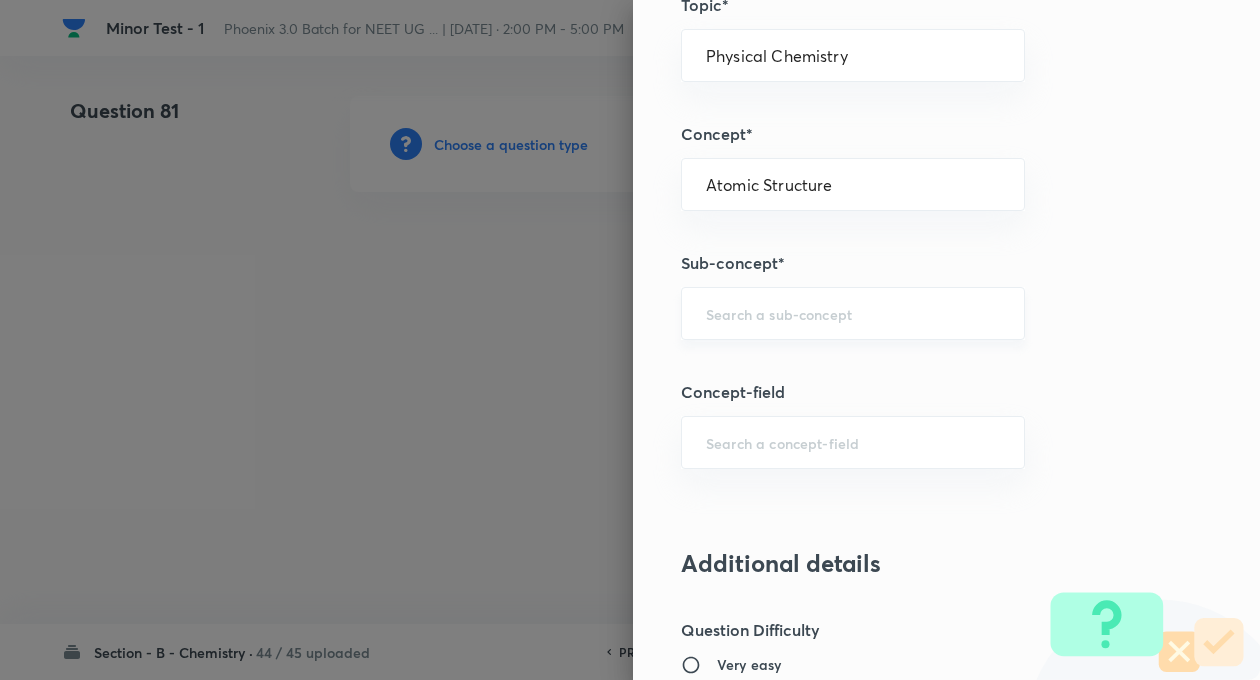 click at bounding box center (853, 313) 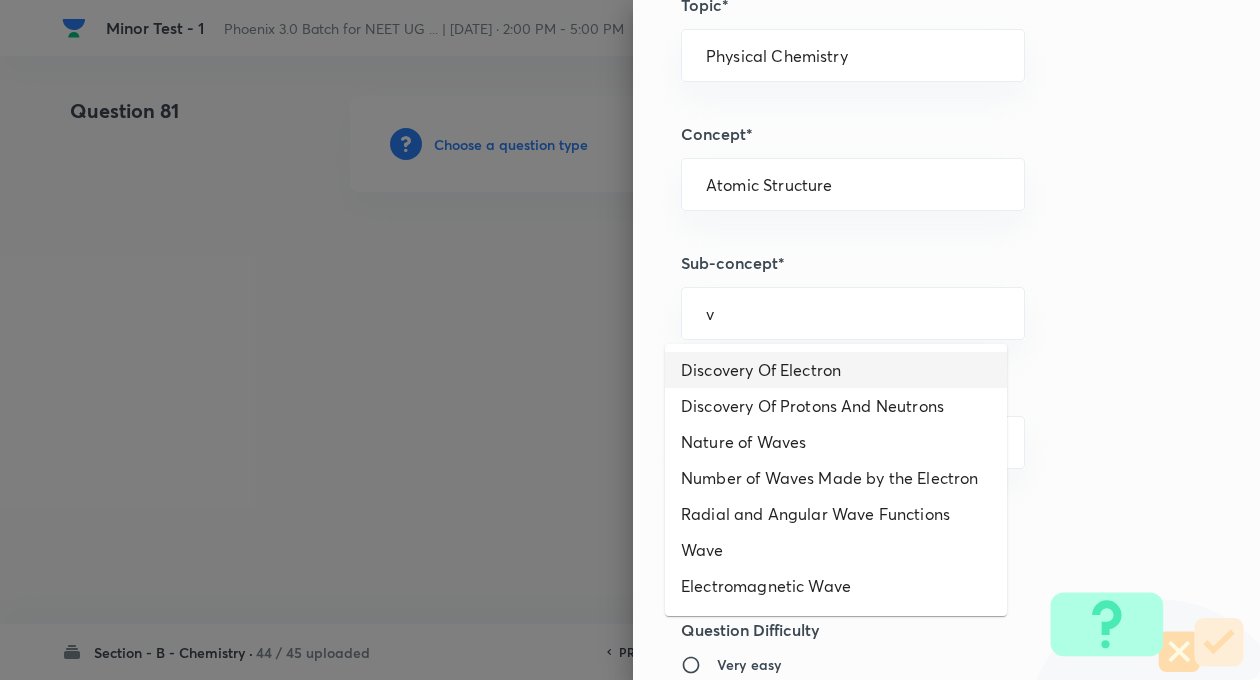 click on "Discovery Of Electron" at bounding box center [836, 370] 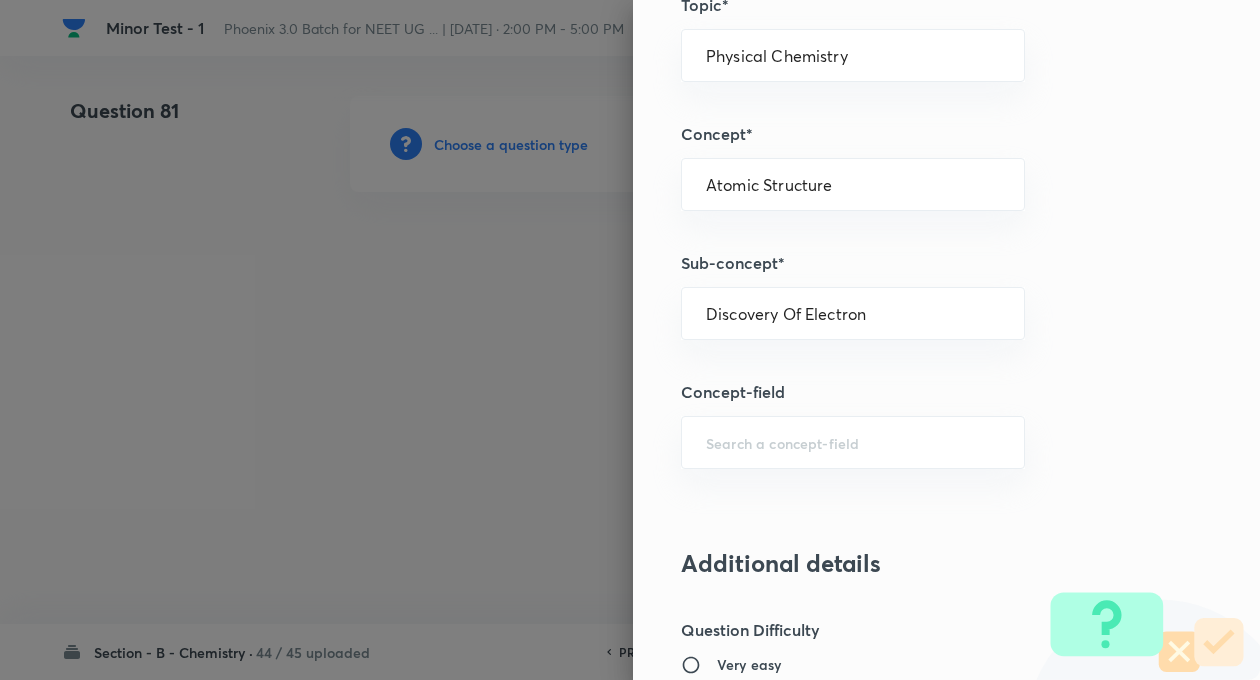 click on "Question settings Question type* Single choice correct Number of options* 2 3 4 5 Does this question have a passage?* Yes No Positive mark 4 ​ Negative Marks (Don’t add negative sign) 1 ​ Syllabus Topic group* Chemistry ​ Topic* Physical Chemistry ​ Concept* Atomic Structure ​ Sub-concept* Discovery Of Electron ​ Concept-field ​ Additional details Question Difficulty Very easy Easy Moderate Hard Very hard Question is based on Fact Numerical Concept Previous year question Yes No Does this question have equation? Yes No Verification status Is the question verified? *Select 'yes' only if a question is verified Yes No Save" at bounding box center [946, 340] 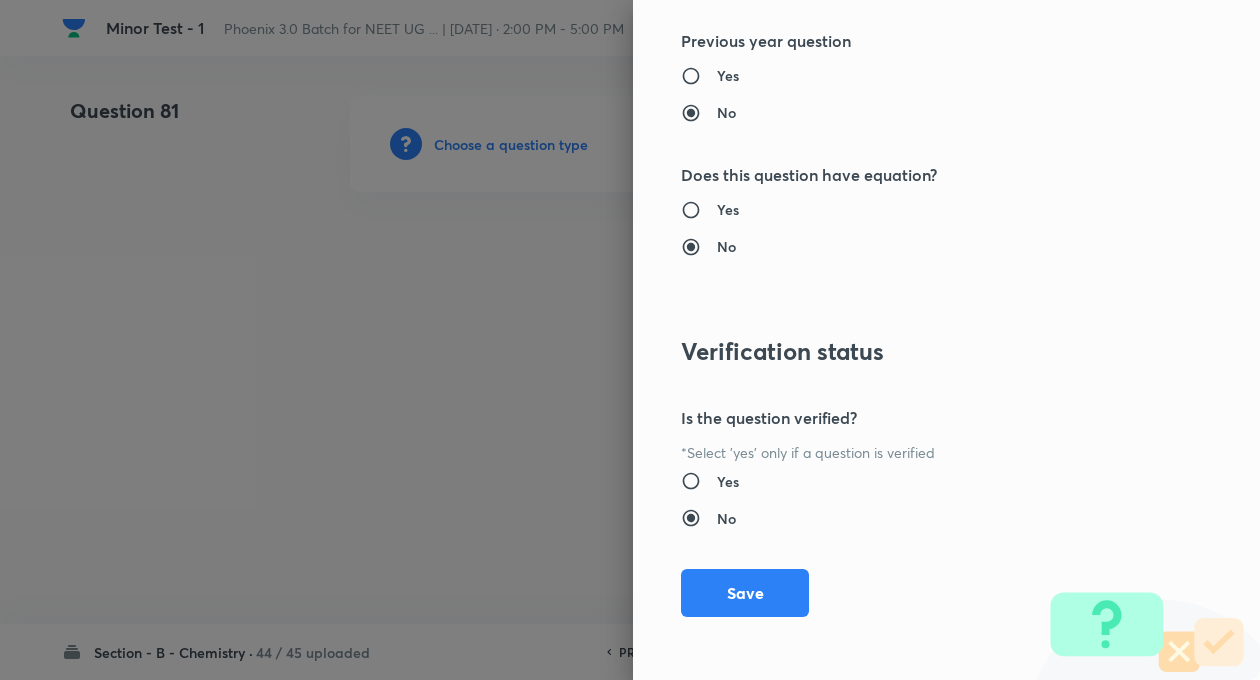 scroll, scrollTop: 2046, scrollLeft: 0, axis: vertical 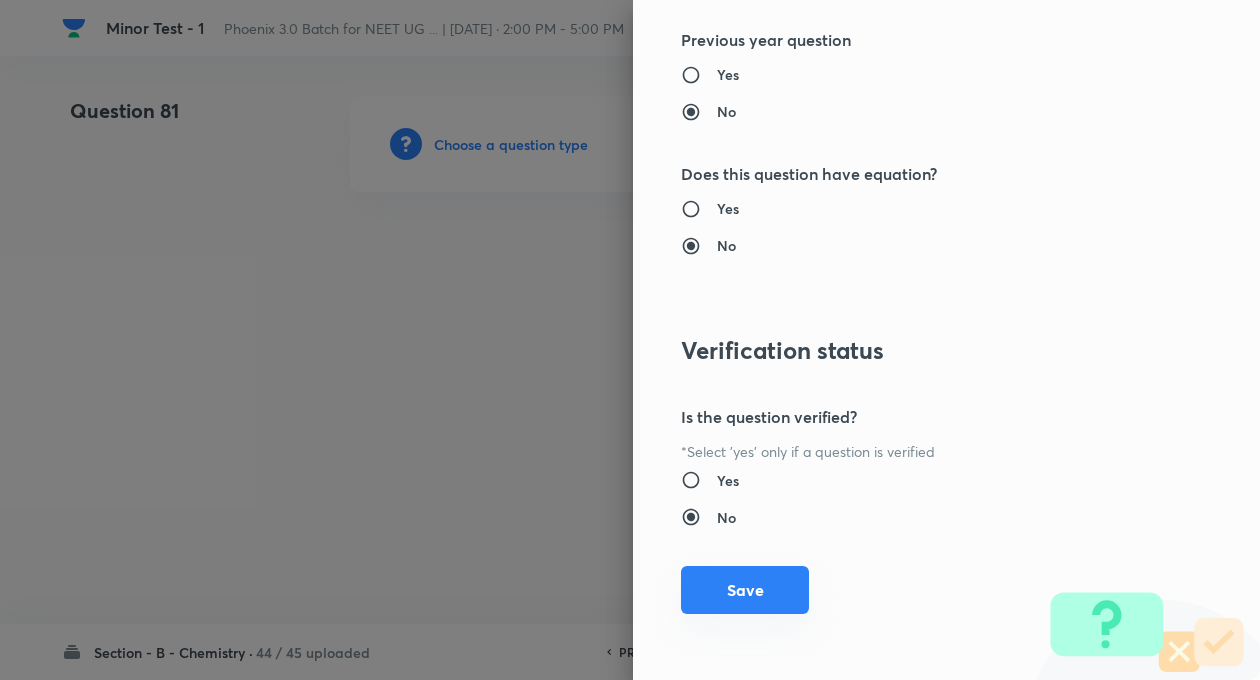 click on "Save" at bounding box center [745, 590] 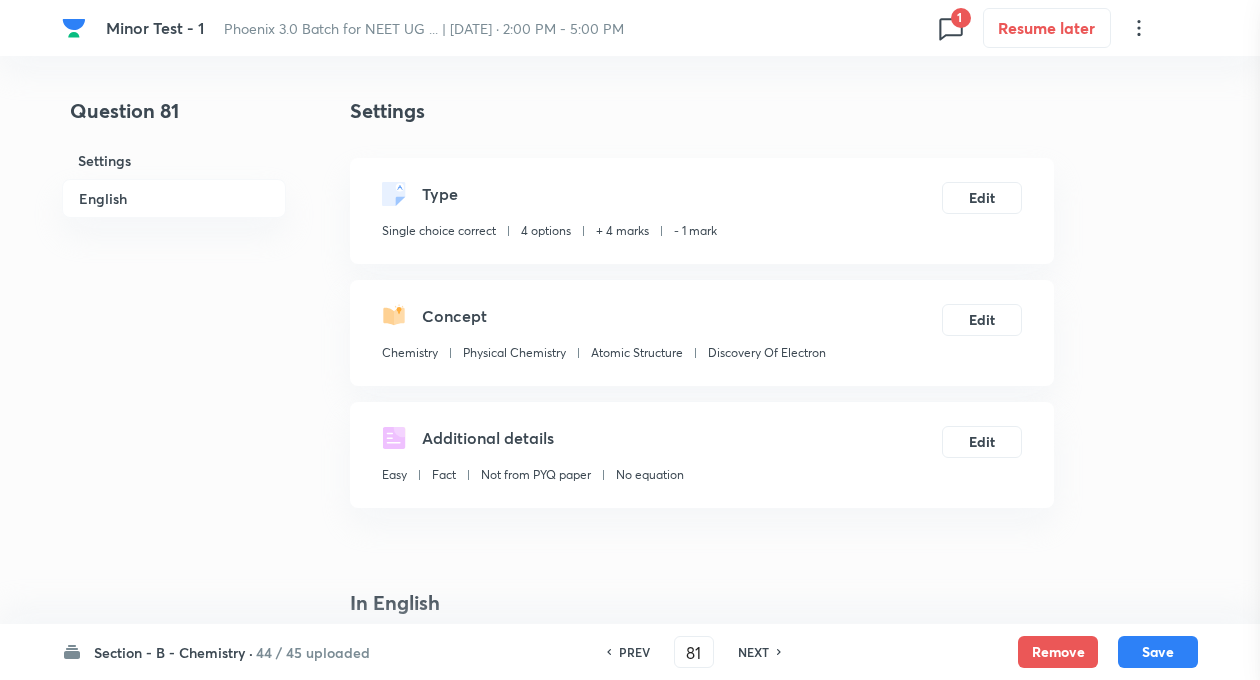 click at bounding box center [630, 340] 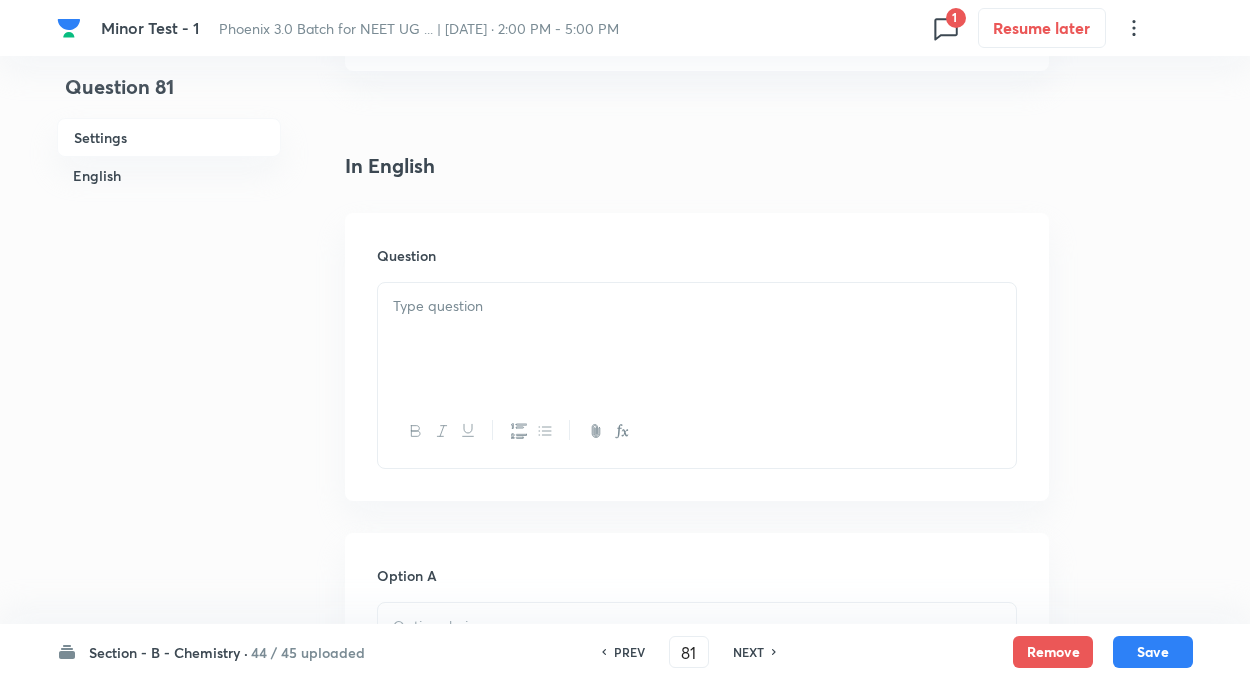 scroll, scrollTop: 440, scrollLeft: 0, axis: vertical 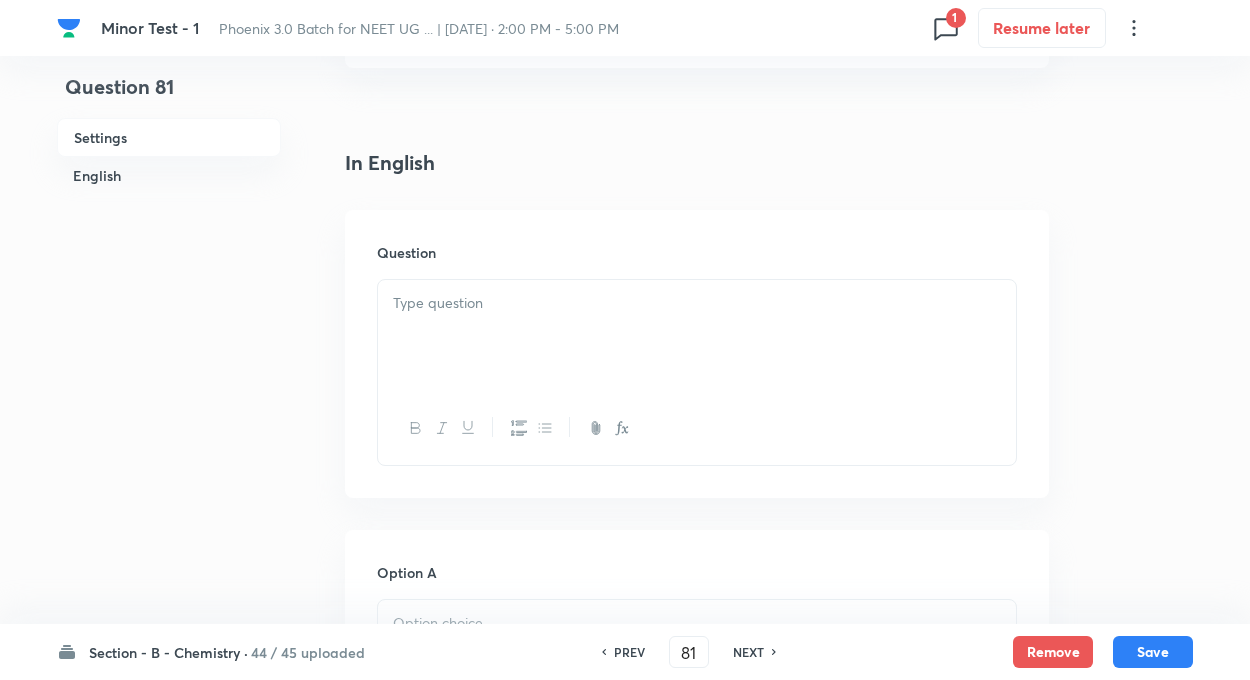 click on "Question 81 Settings English" at bounding box center (169, 914) 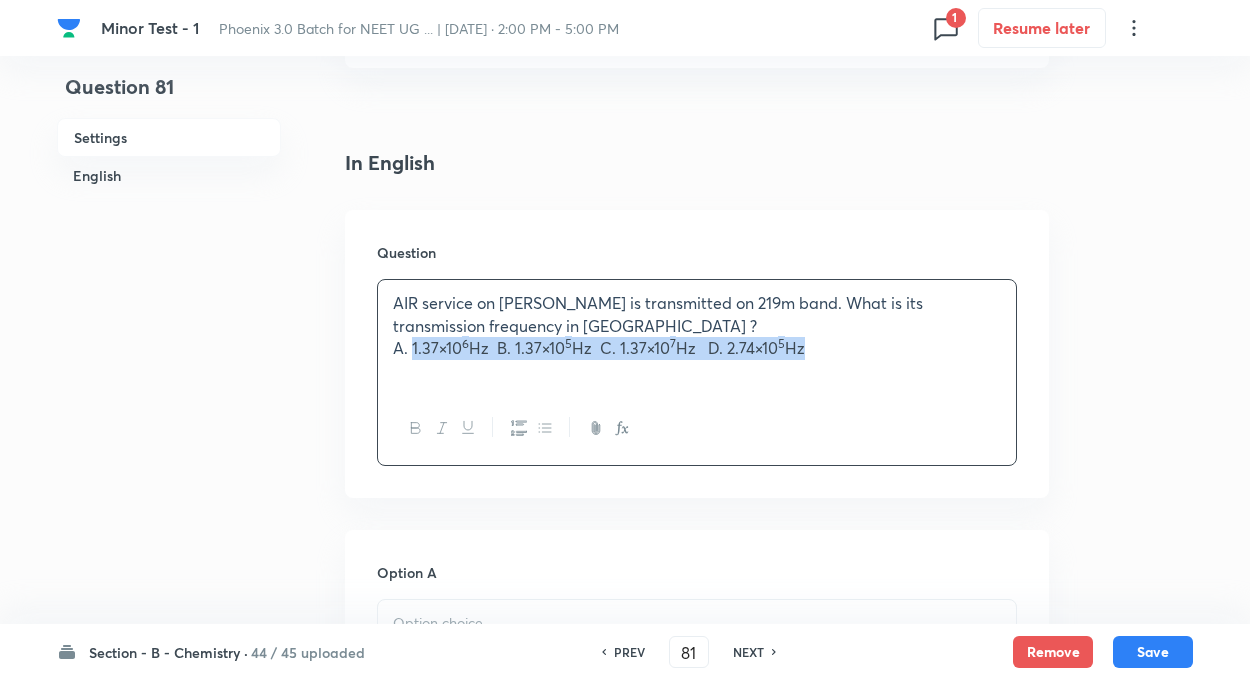 drag, startPoint x: 412, startPoint y: 345, endPoint x: 814, endPoint y: 395, distance: 405.09753 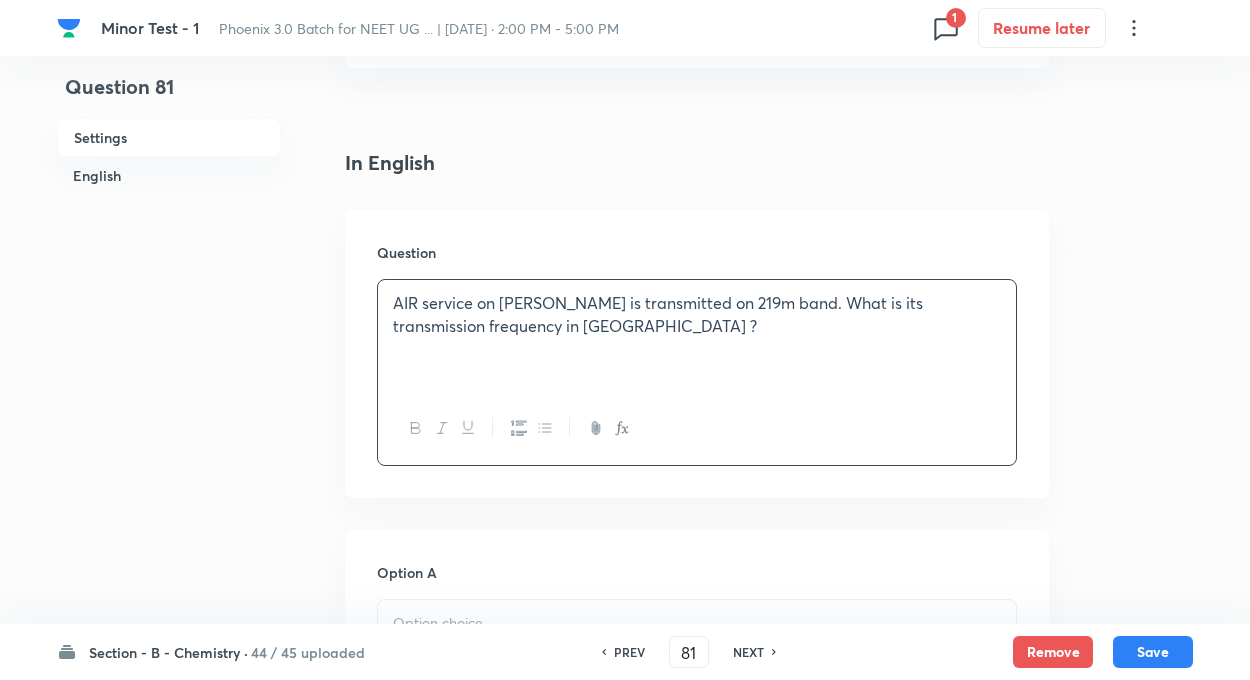 click on "Question 81 Settings English Settings Type Single choice correct 4 options + 4 marks - 1 mark Edit Concept Chemistry Physical Chemistry Atomic Structure Discovery Of Electron Edit Additional details Easy Fact Not from PYQ paper No equation Edit In English Question AIR service on Vividh Bharati is transmitted on 219m band. What is its transmission frequency in Hertz ?  Option A Mark as correct answer Option B Mark as correct answer Option C Mark as correct answer Option D Mark as correct answer Solution" at bounding box center (625, 914) 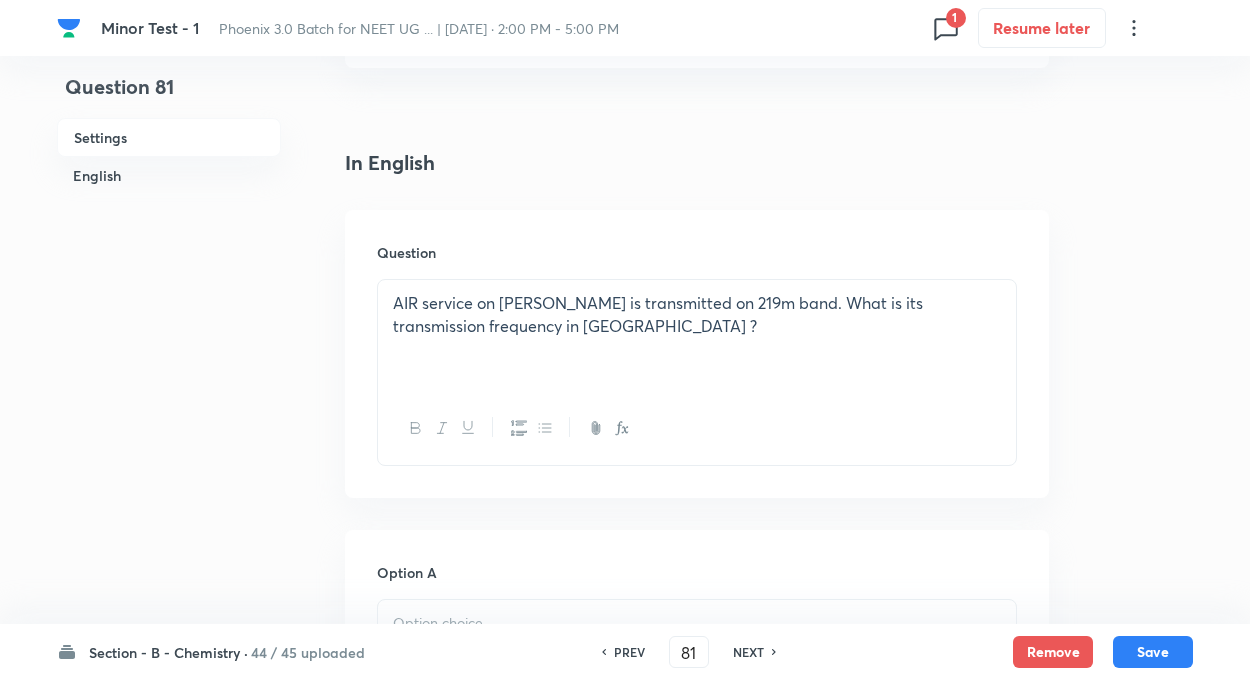 click on "AIR service on Vividh Bharati is transmitted on 219m band. What is its transmission frequency in Hertz ?" at bounding box center [658, 314] 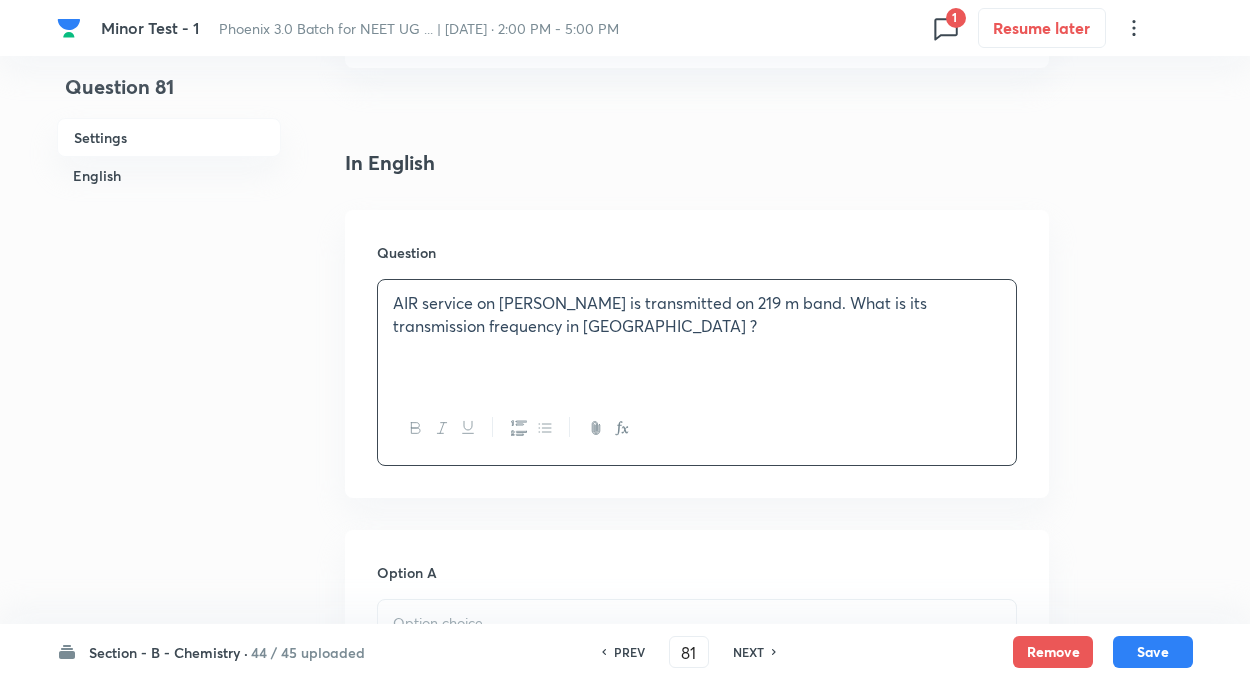 click on "Question 81 Settings English Settings Type Single choice correct 4 options + 4 marks - 1 mark Edit Concept Chemistry Physical Chemistry Atomic Structure Discovery Of Electron Edit Additional details Easy Fact Not from PYQ paper No equation Edit In English Question AIR service on Vividh Bharati is transmitted on 219 m band. What is its transmission frequency in Hertz ?  Option A Mark as correct answer Option B Mark as correct answer Option C Mark as correct answer Option D Mark as correct answer Solution" at bounding box center [625, 914] 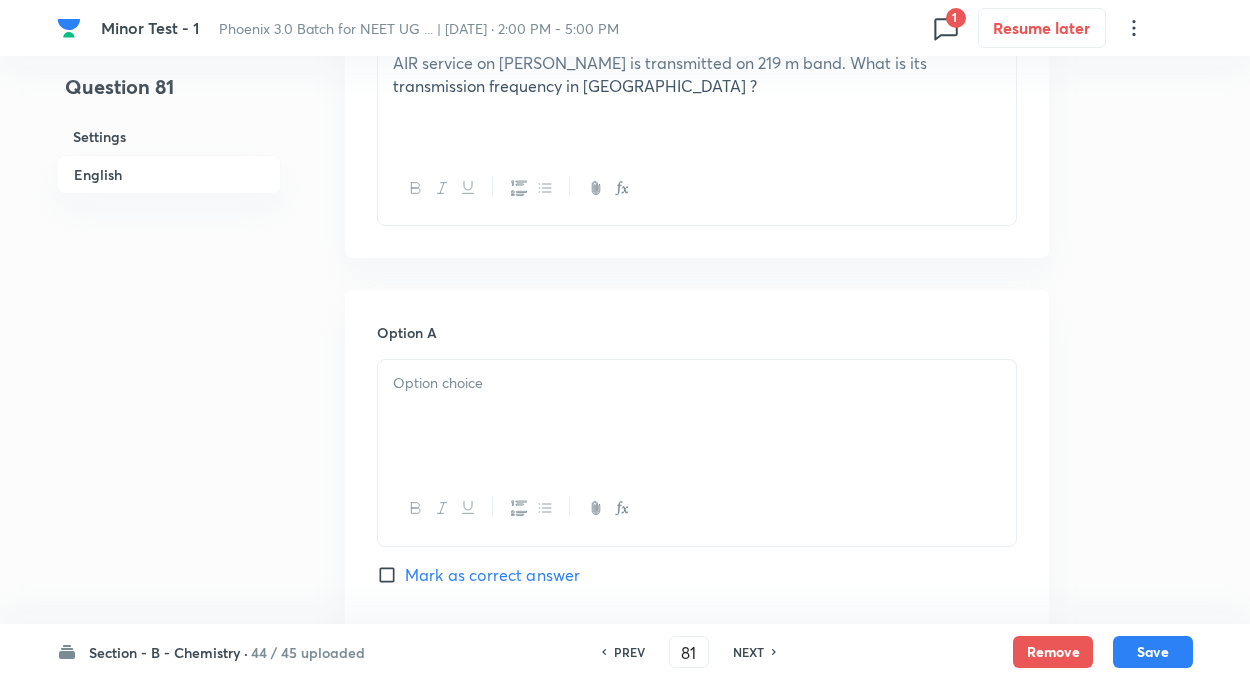 scroll, scrollTop: 720, scrollLeft: 0, axis: vertical 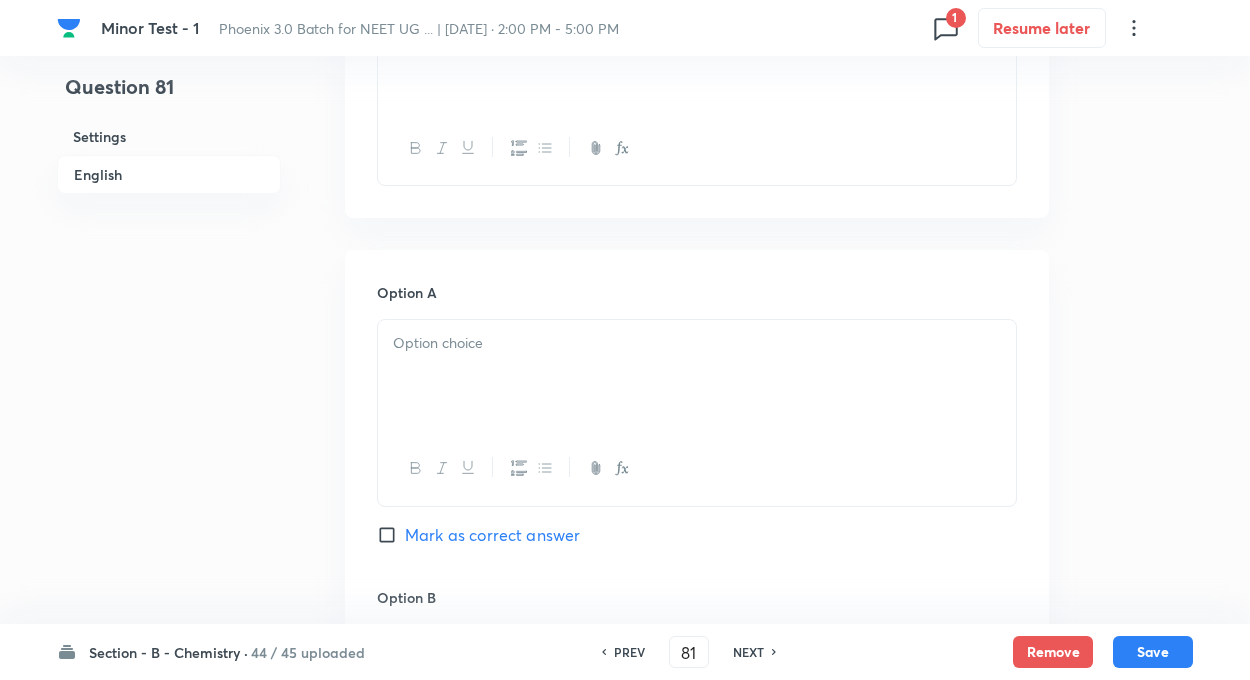 click at bounding box center (697, 343) 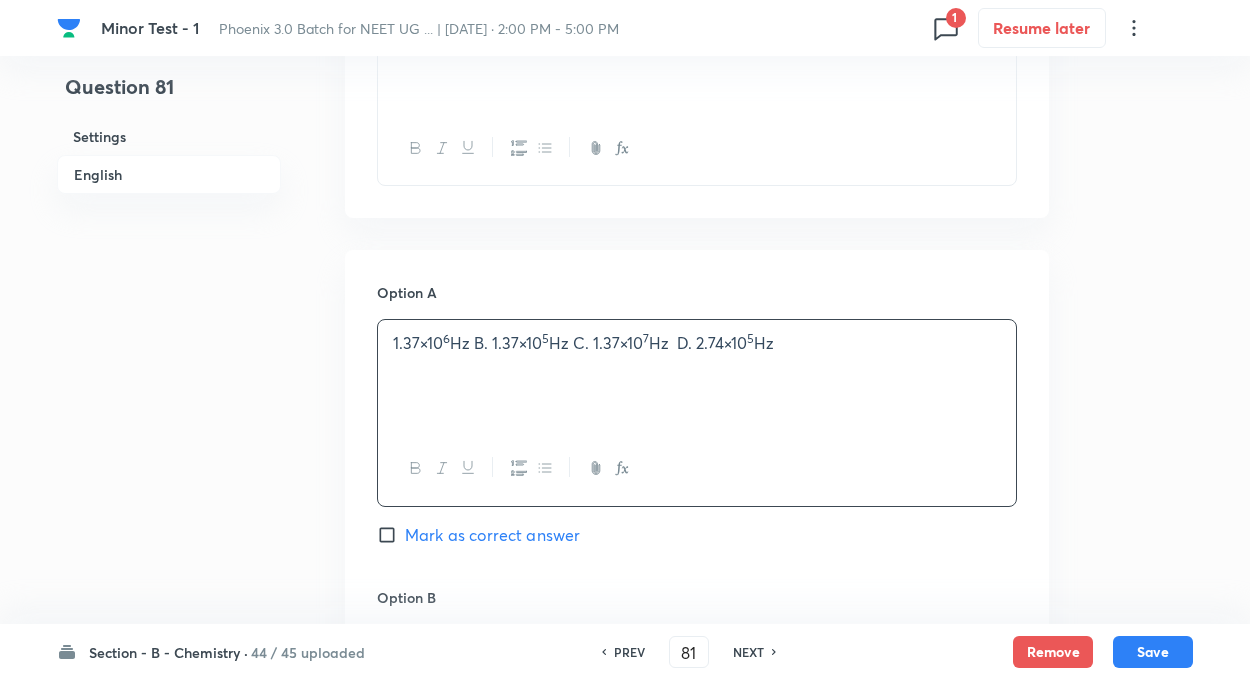 click on "1.37×10" at bounding box center [418, 342] 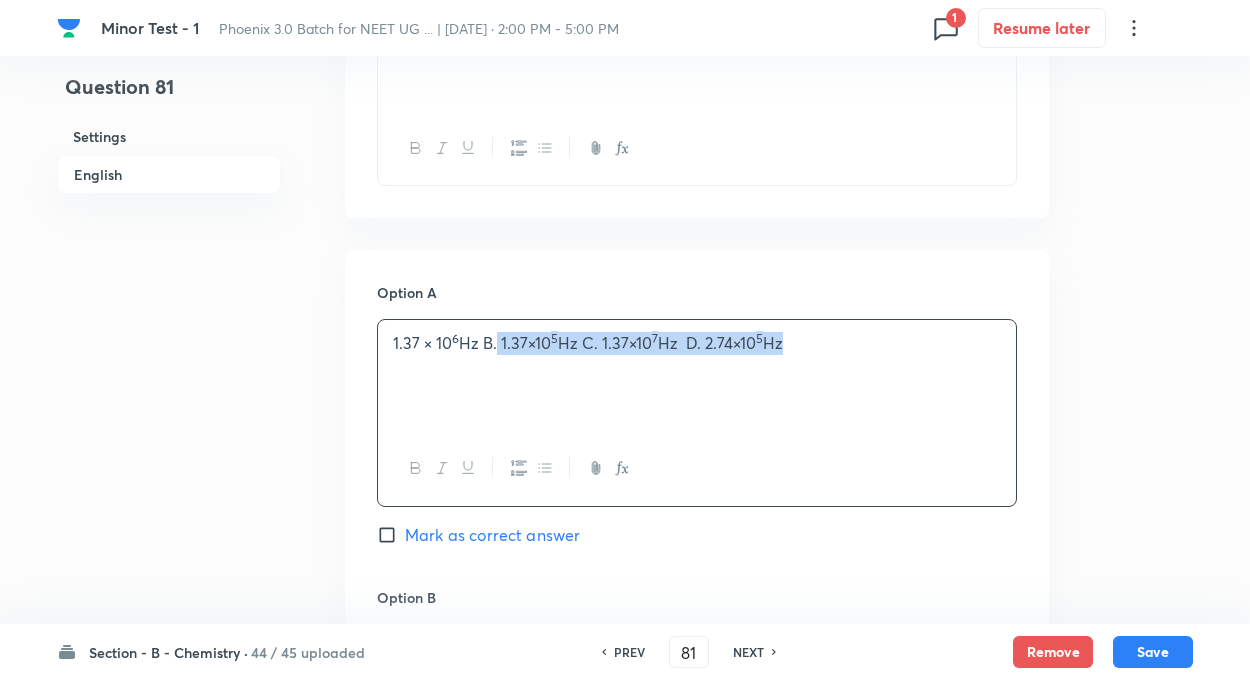 drag, startPoint x: 500, startPoint y: 340, endPoint x: 960, endPoint y: 418, distance: 466.5662 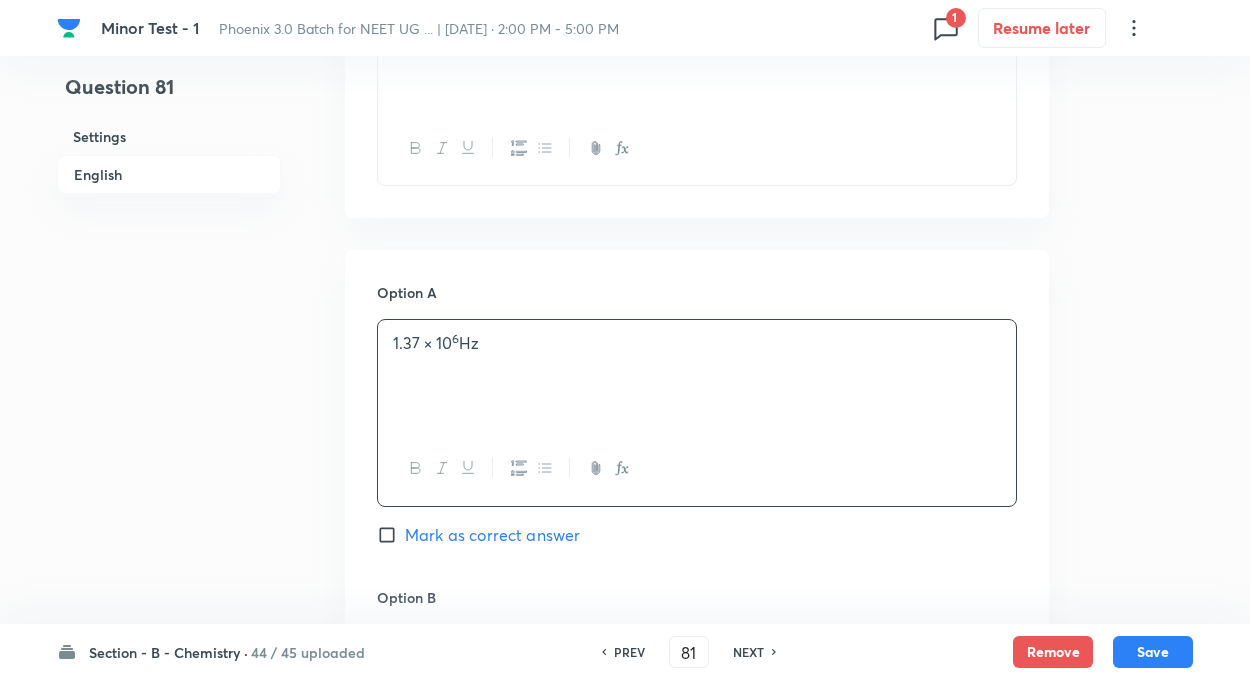 click on "Question 81 Settings English Settings Type Single choice correct 4 options + 4 marks - 1 mark Edit Concept Chemistry Physical Chemistry Atomic Structure Discovery Of Electron Edit Additional details Easy Fact Not from PYQ paper No equation Edit In English Question AIR service on Vividh Bharati is transmitted on 219 m band. What is its transmission frequency in Hertz ?  Option A 1.37 × 10 6  Hz Mark as correct answer Option B Mark as correct answer Option C Mark as correct answer Option D Mark as correct answer Solution" at bounding box center [625, 634] 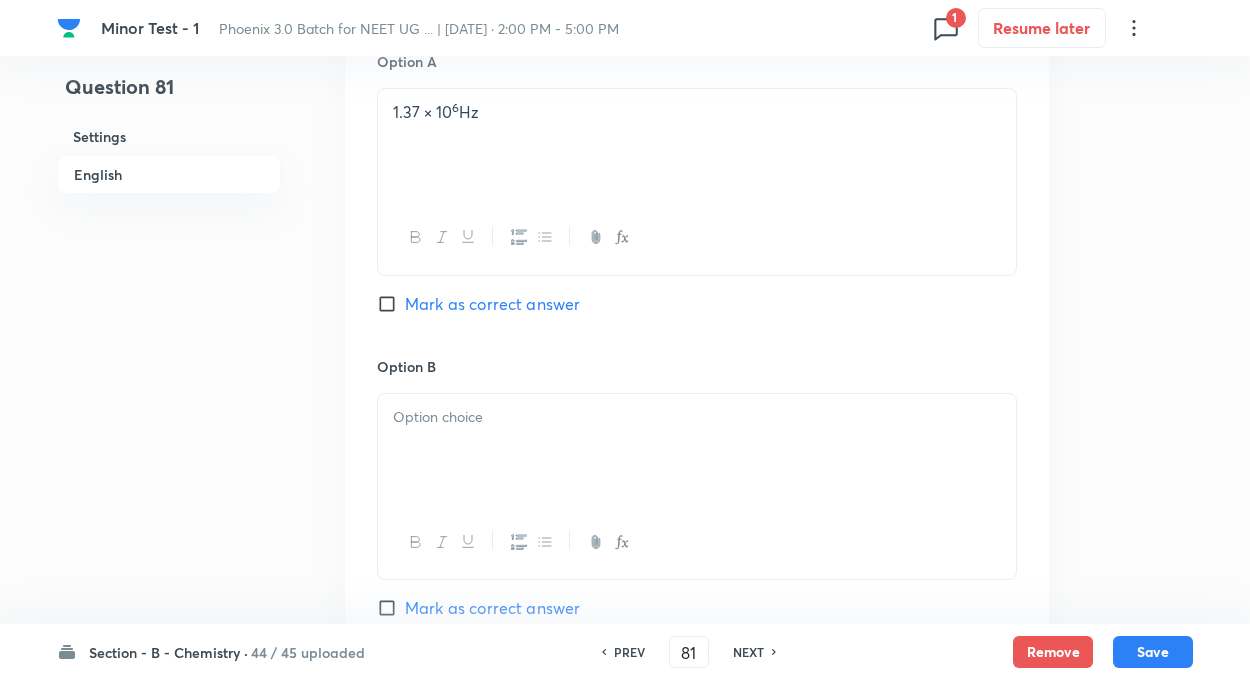 scroll, scrollTop: 1040, scrollLeft: 0, axis: vertical 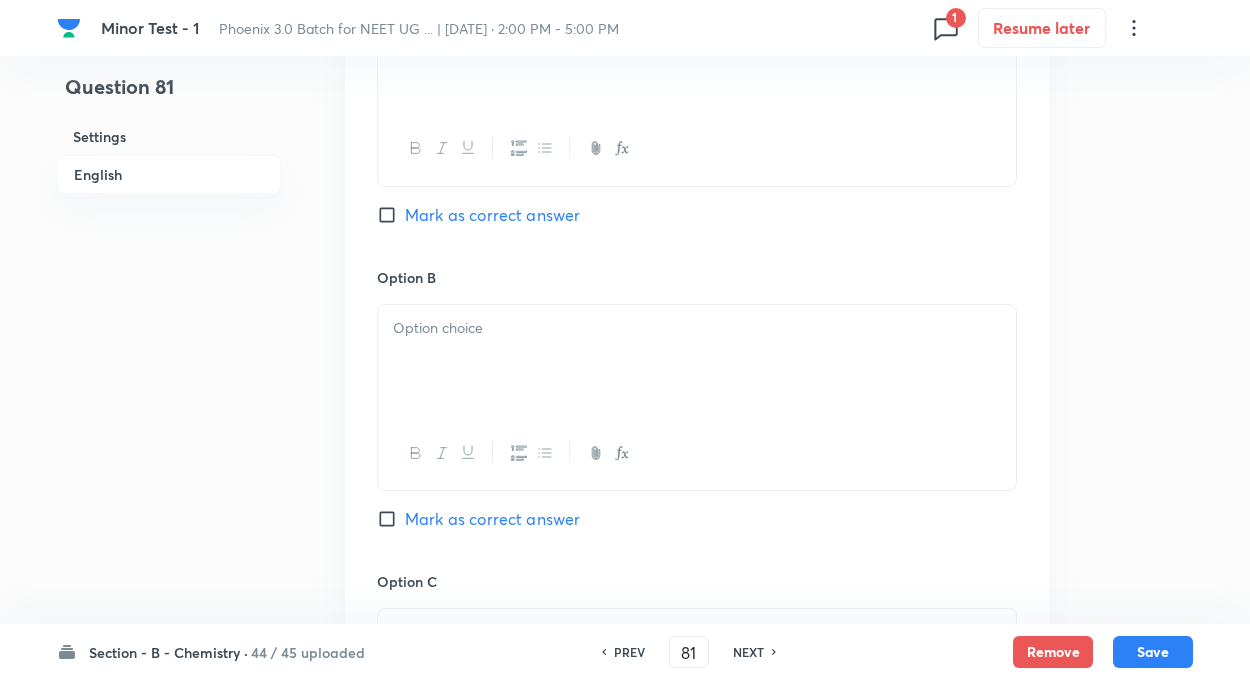 click at bounding box center [697, 361] 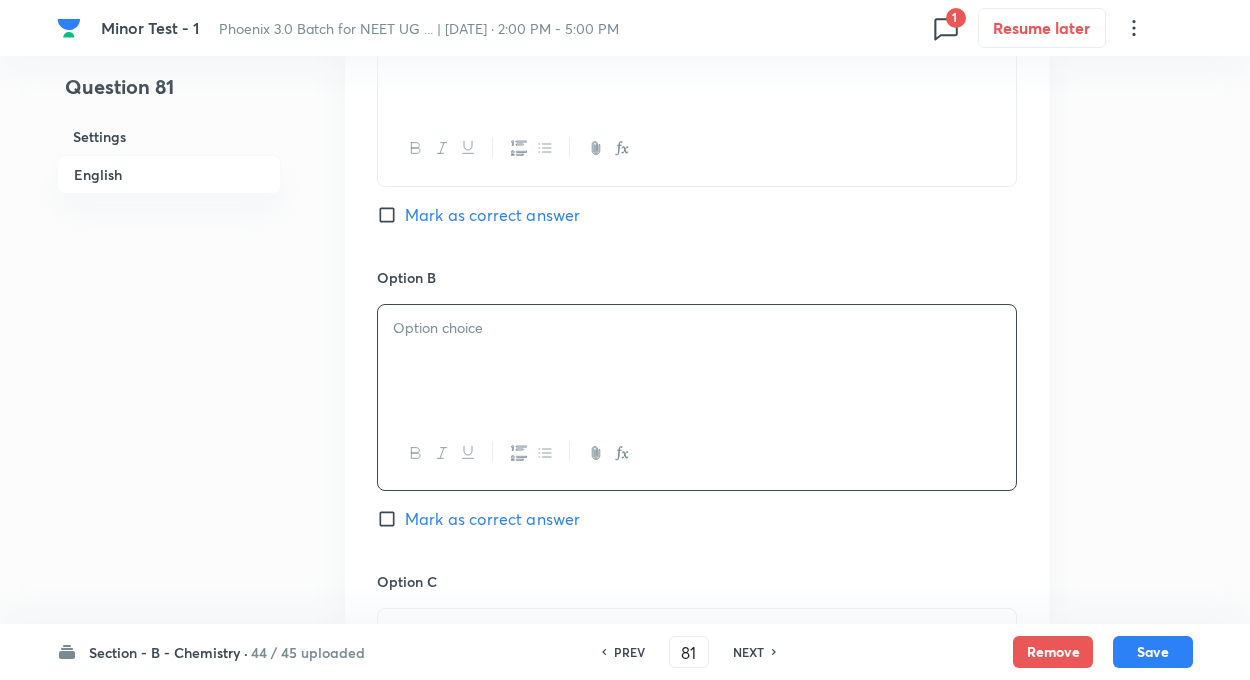 paste 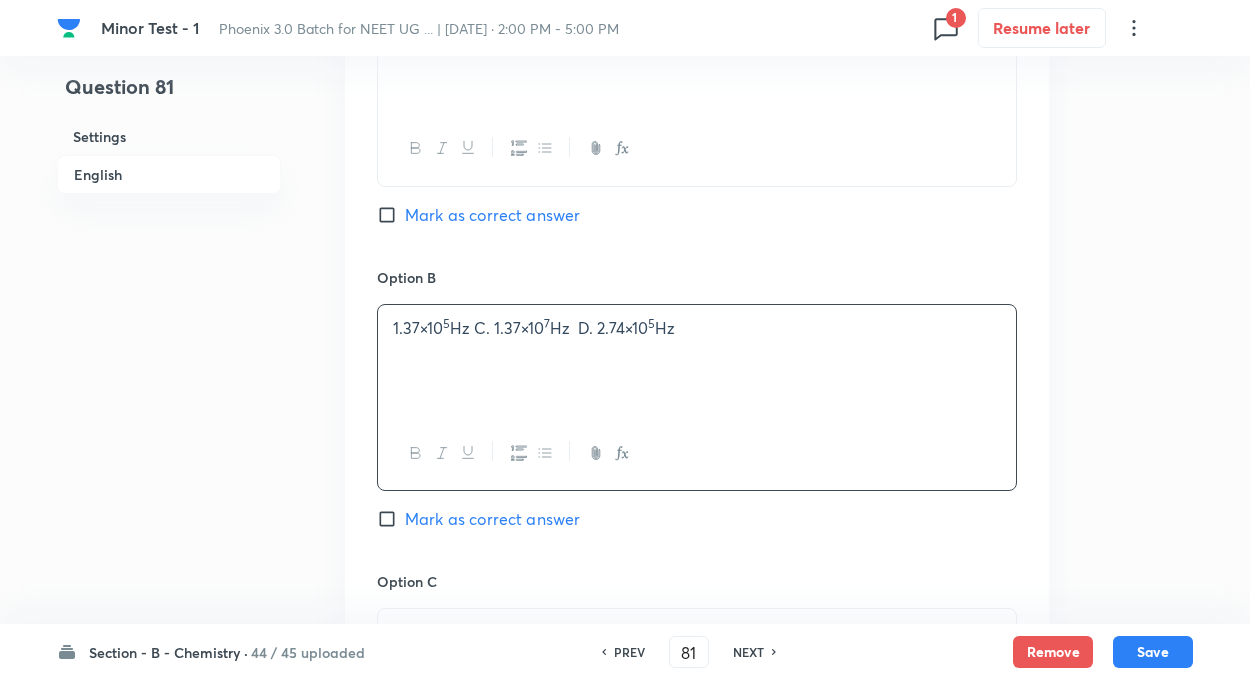 click on "1.37×10" at bounding box center (418, 327) 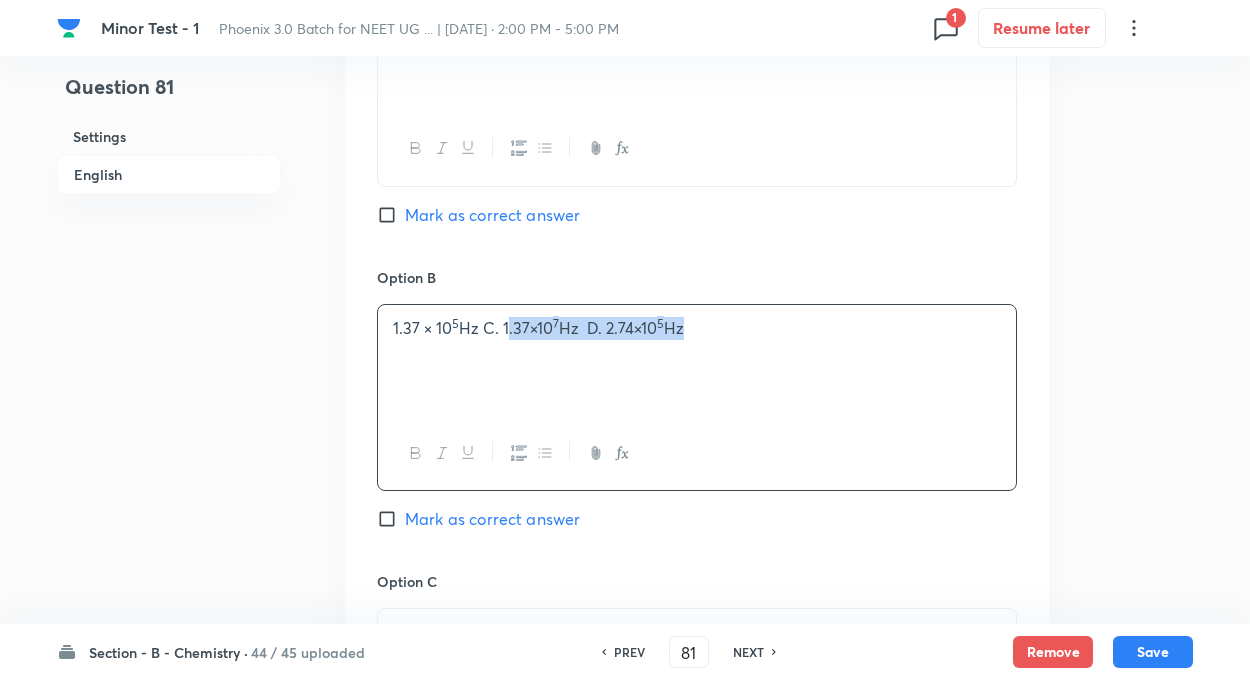 drag, startPoint x: 504, startPoint y: 326, endPoint x: 849, endPoint y: 368, distance: 347.54712 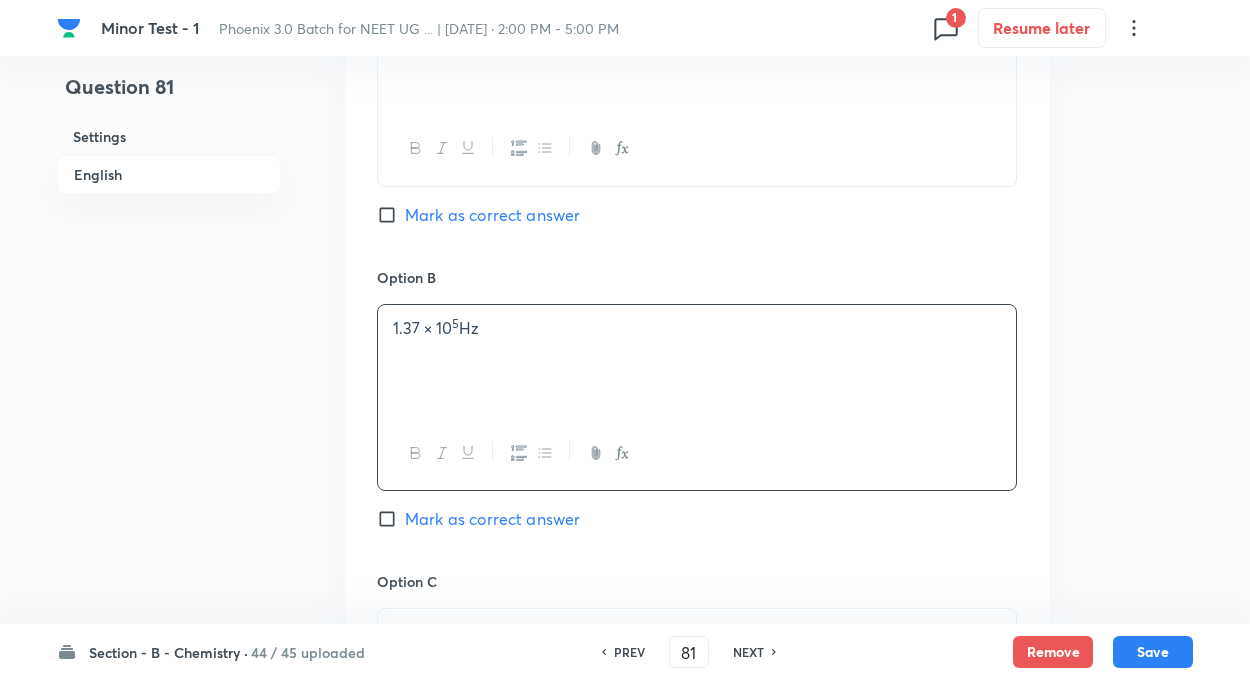 click on "Question 81 Settings English" at bounding box center [169, 314] 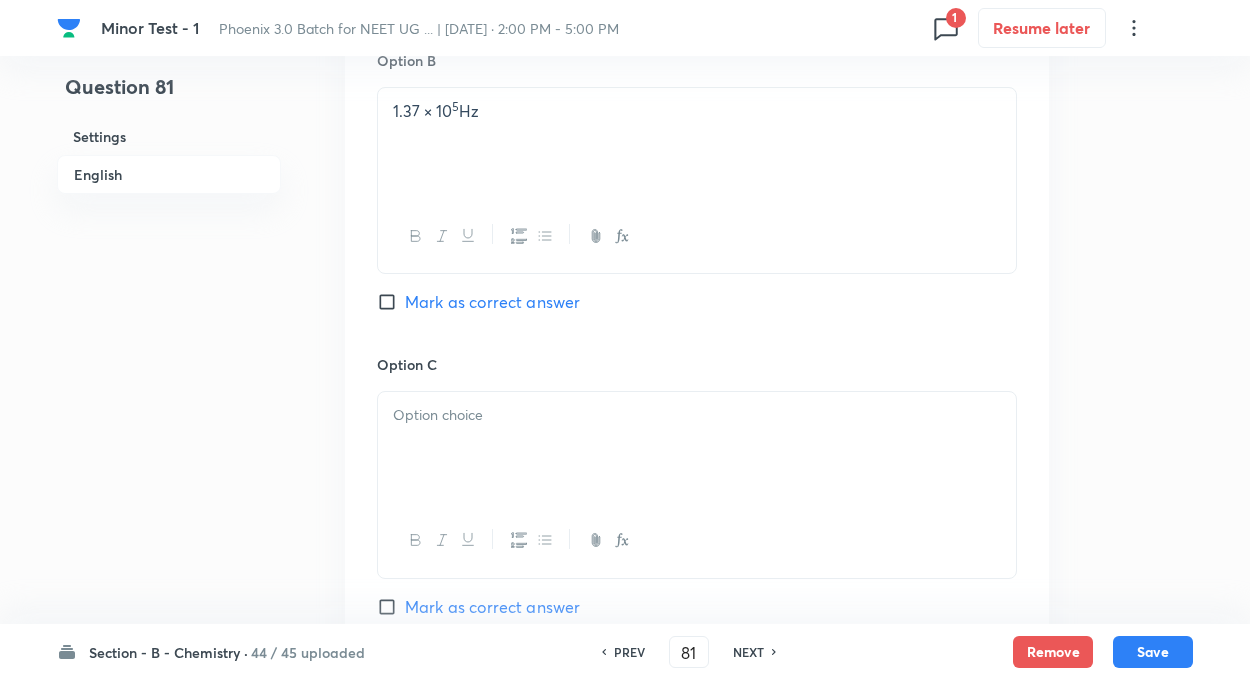 scroll, scrollTop: 1280, scrollLeft: 0, axis: vertical 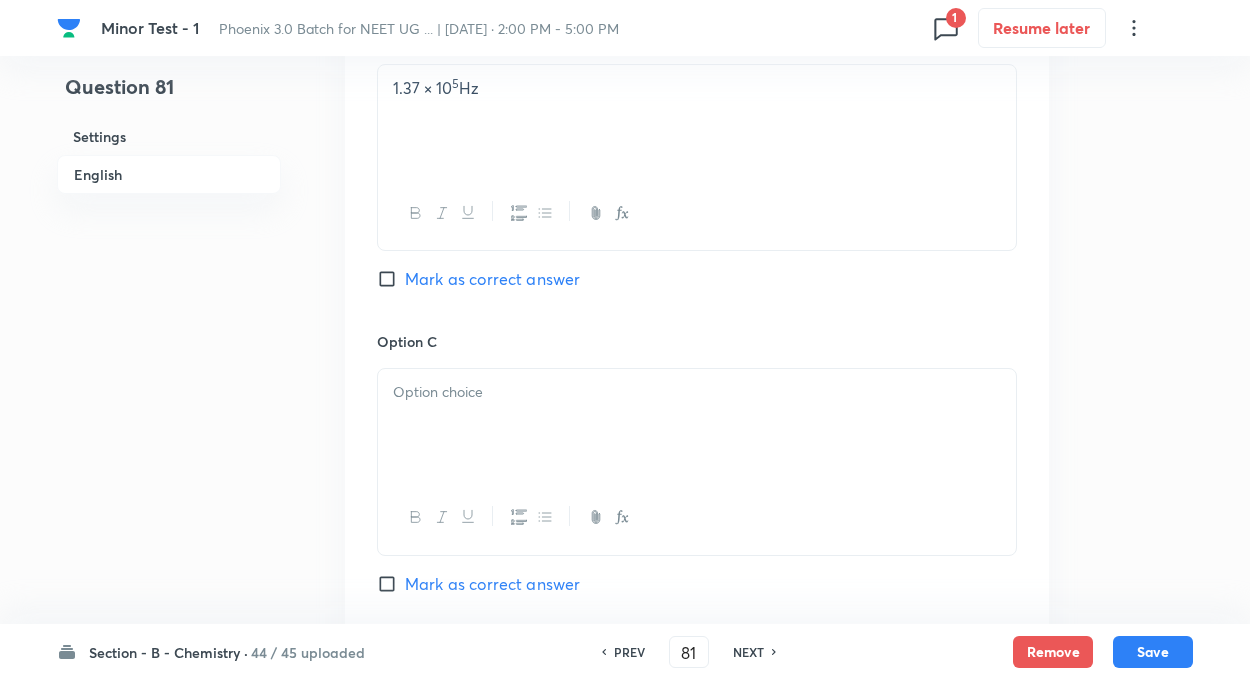 click at bounding box center (697, 425) 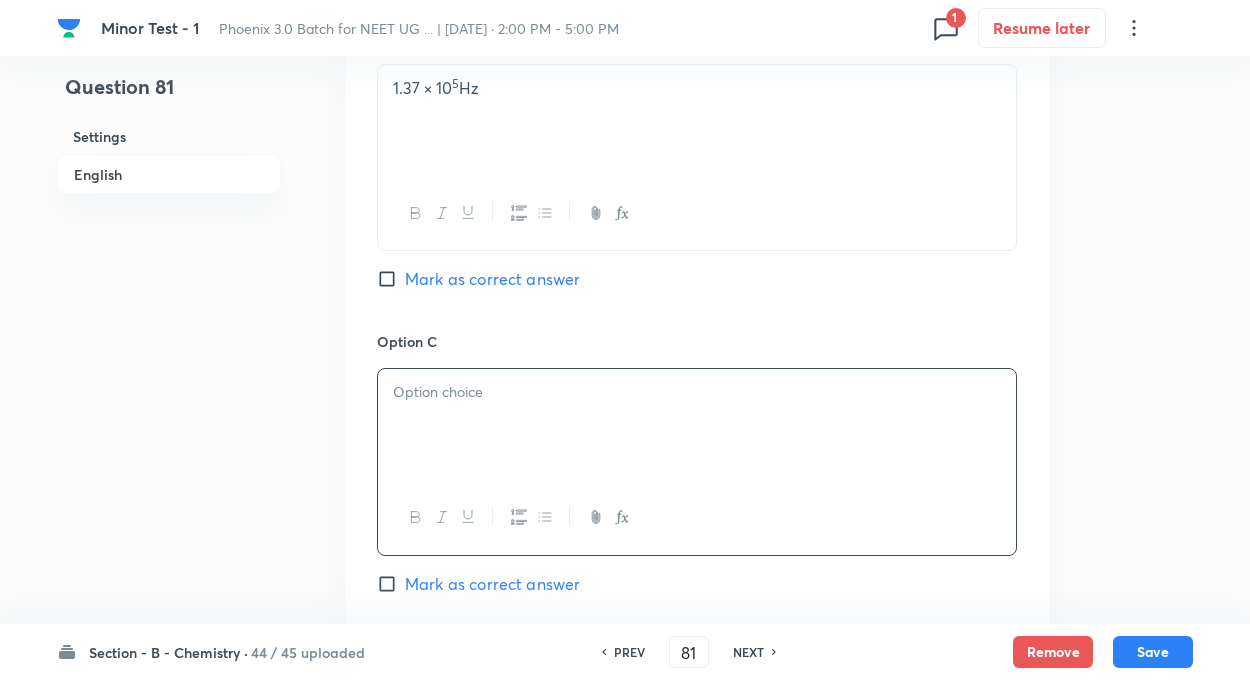 click at bounding box center [697, 425] 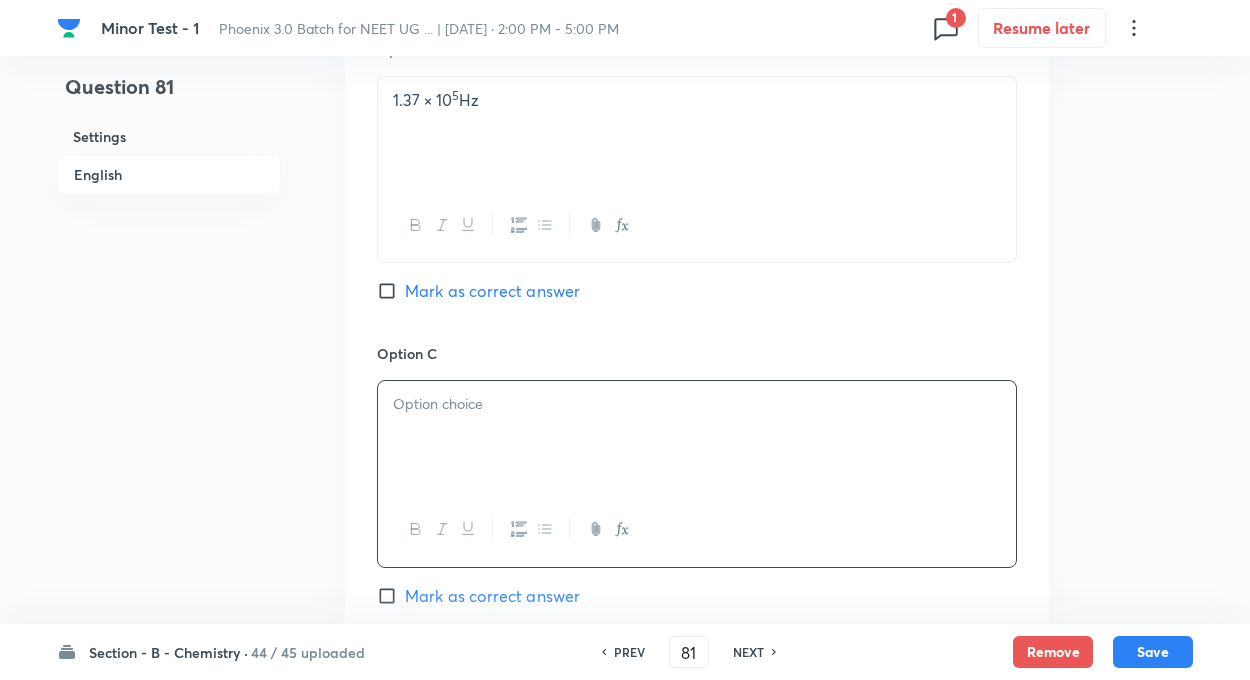 click on "Question 81 Settings English Settings Type Single choice correct 4 options + 4 marks - 1 mark Edit Concept Chemistry Physical Chemistry Atomic Structure Discovery Of Electron Edit Additional details Easy Fact Not from PYQ paper No equation Edit In English Question AIR service on Vividh Bharati is transmitted on 219 m band. What is its transmission frequency in Hertz ?  Option A 1.37 × 10 6  Hz Mark as correct answer Option B  1.37 × 10 5  Hz  Mark as correct answer Option C Mark as correct answer Option D Mark as correct answer Solution" at bounding box center (625, 86) 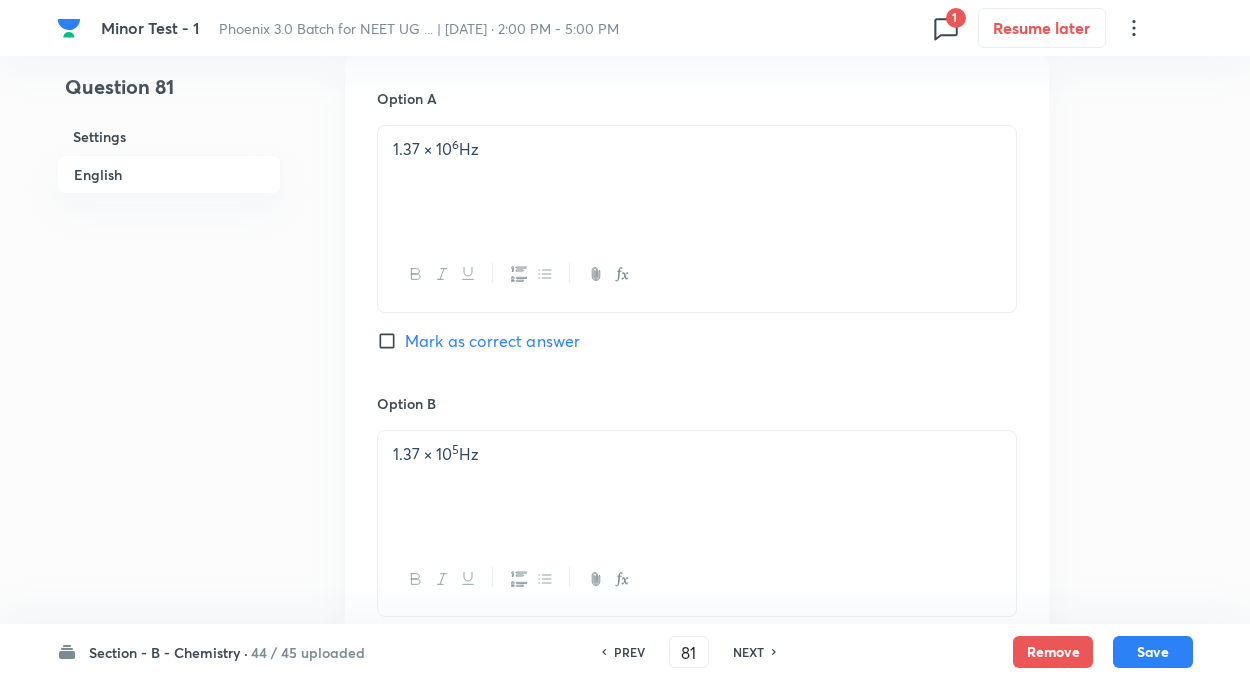 scroll, scrollTop: 880, scrollLeft: 0, axis: vertical 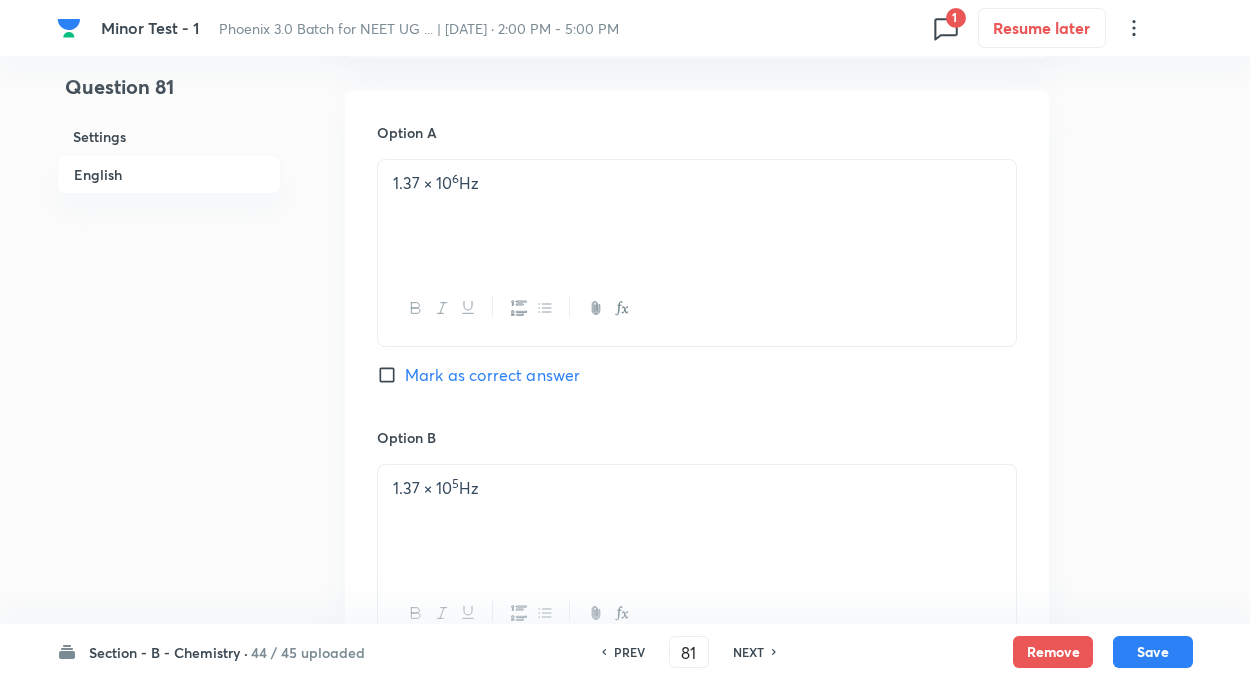 click on "Mark as correct answer" at bounding box center (391, 375) 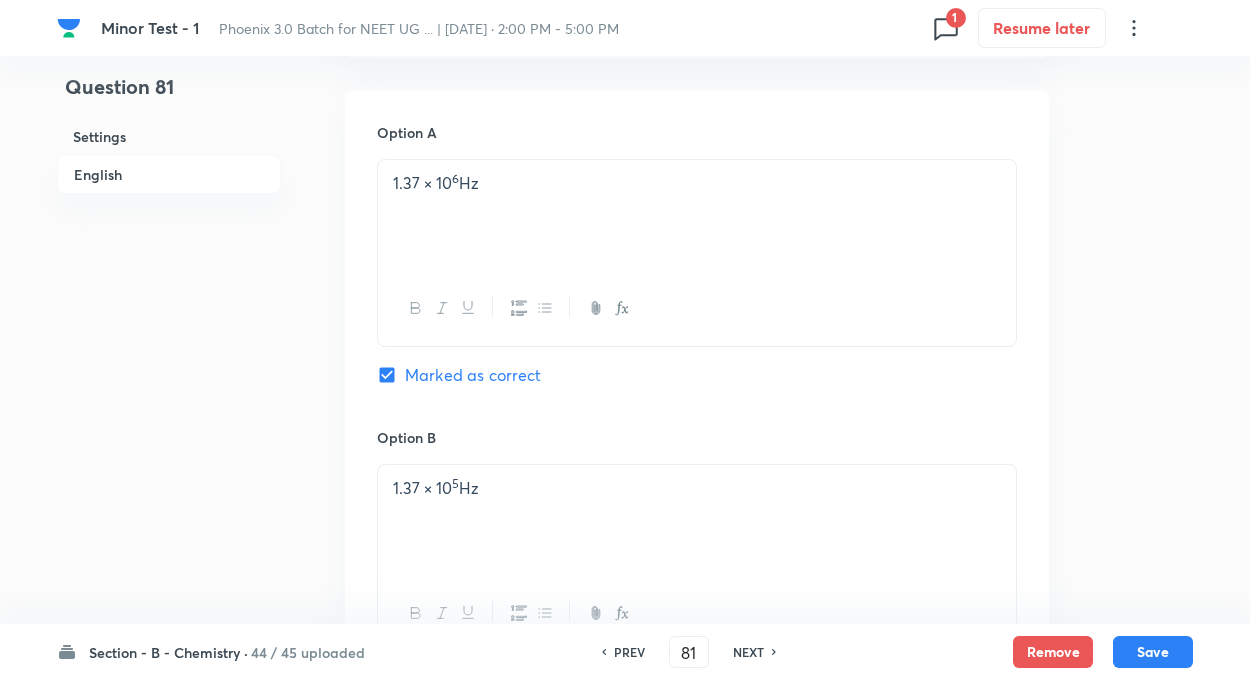 click on "Question 81 Settings English Settings Type Single choice correct 4 options + 4 marks - 1 mark Edit Concept Chemistry Physical Chemistry Atomic Structure Discovery Of Electron Edit Additional details Easy Fact Not from PYQ paper No equation Edit In English Question AIR service on Vividh Bharati is transmitted on 219 m band. What is its transmission frequency in Hertz ?  Option A 1.37 × 10 6  Hz Marked as correct Option B  1.37 × 10 5  Hz  Mark as correct answer Option C Mark as correct answer Option D Mark as correct answer Solution" at bounding box center (625, 474) 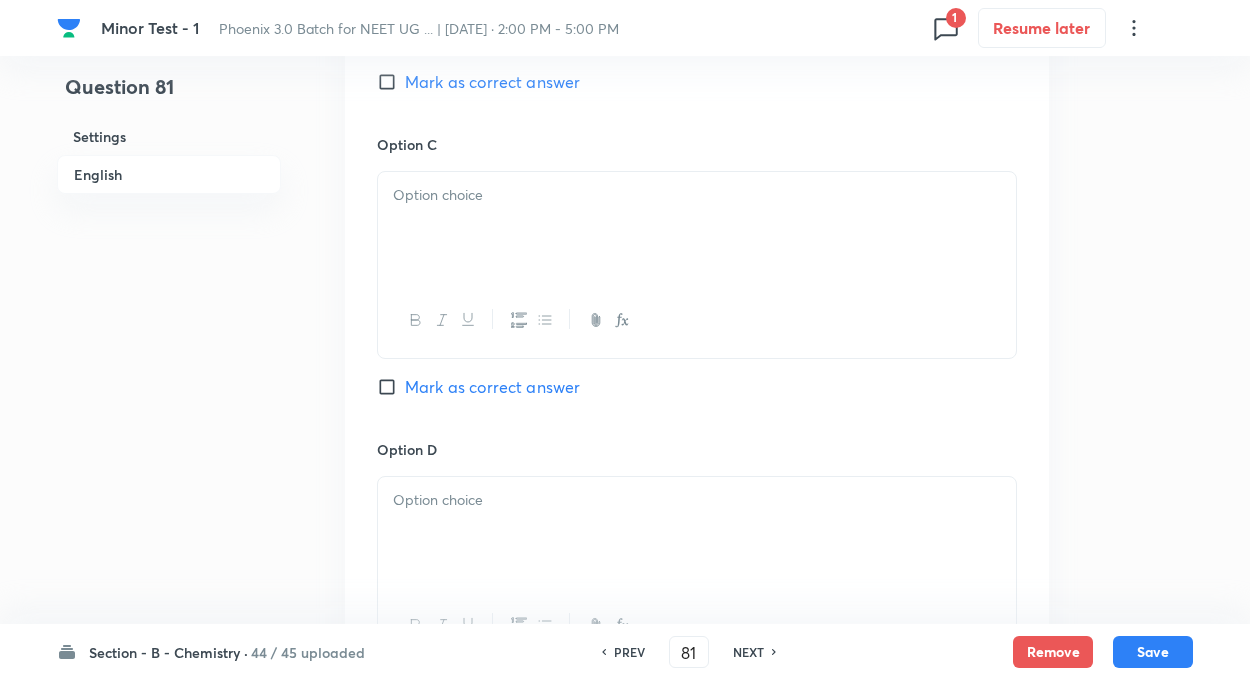 scroll, scrollTop: 1480, scrollLeft: 0, axis: vertical 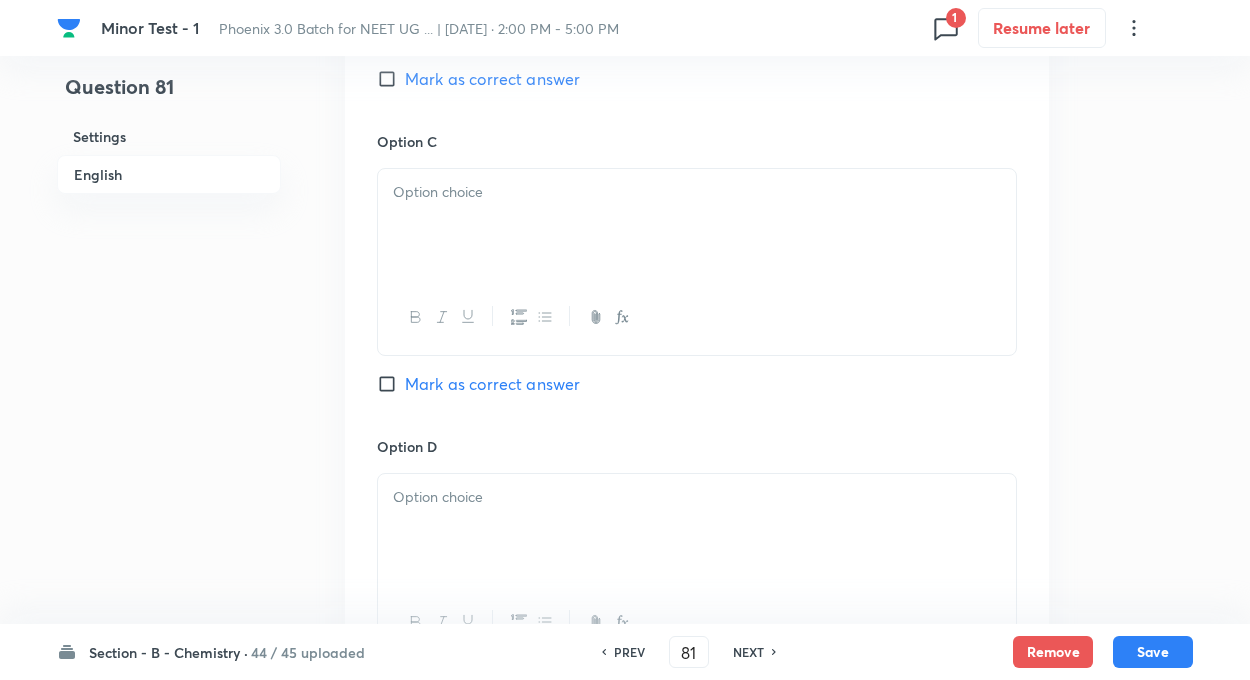 click at bounding box center [697, 225] 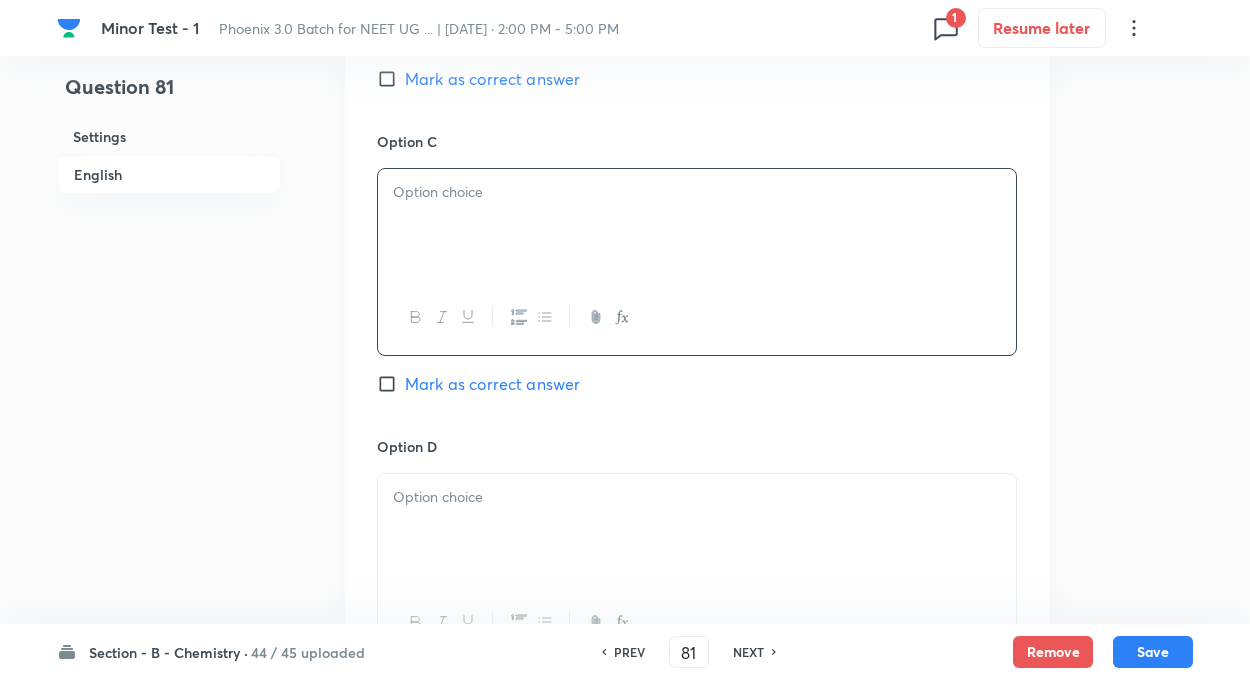 paste 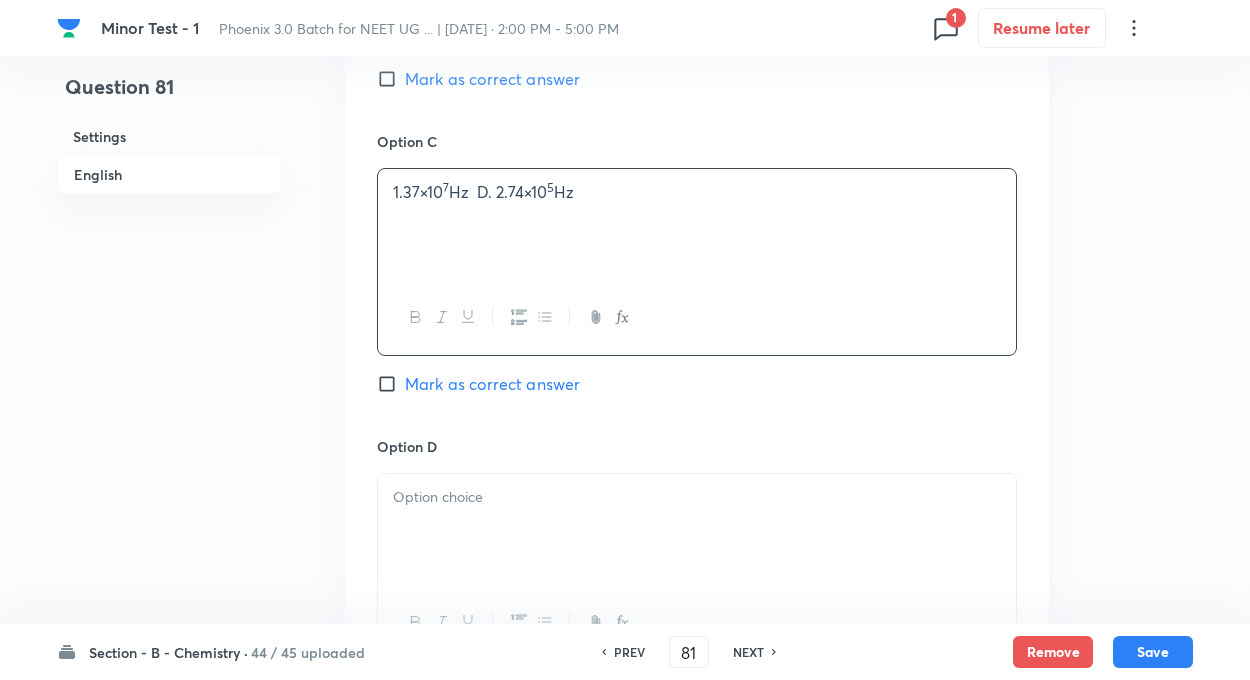 click on "1.37×10" at bounding box center [418, 191] 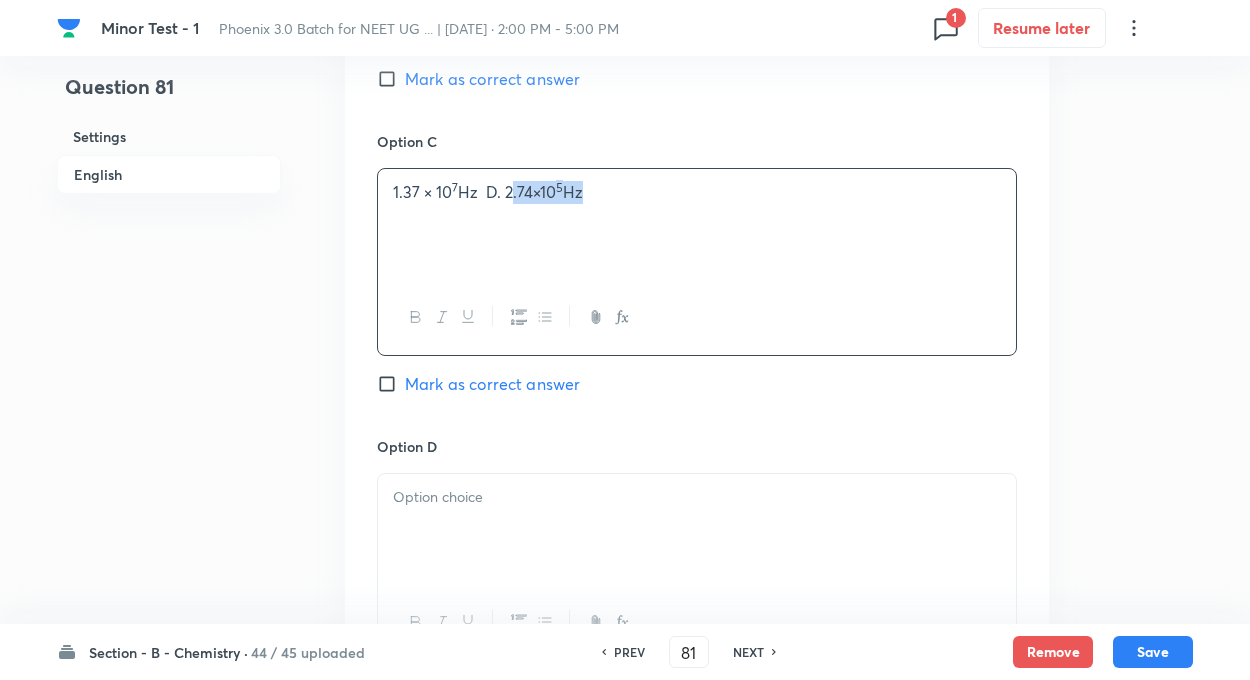drag, startPoint x: 511, startPoint y: 190, endPoint x: 692, endPoint y: 224, distance: 184.16568 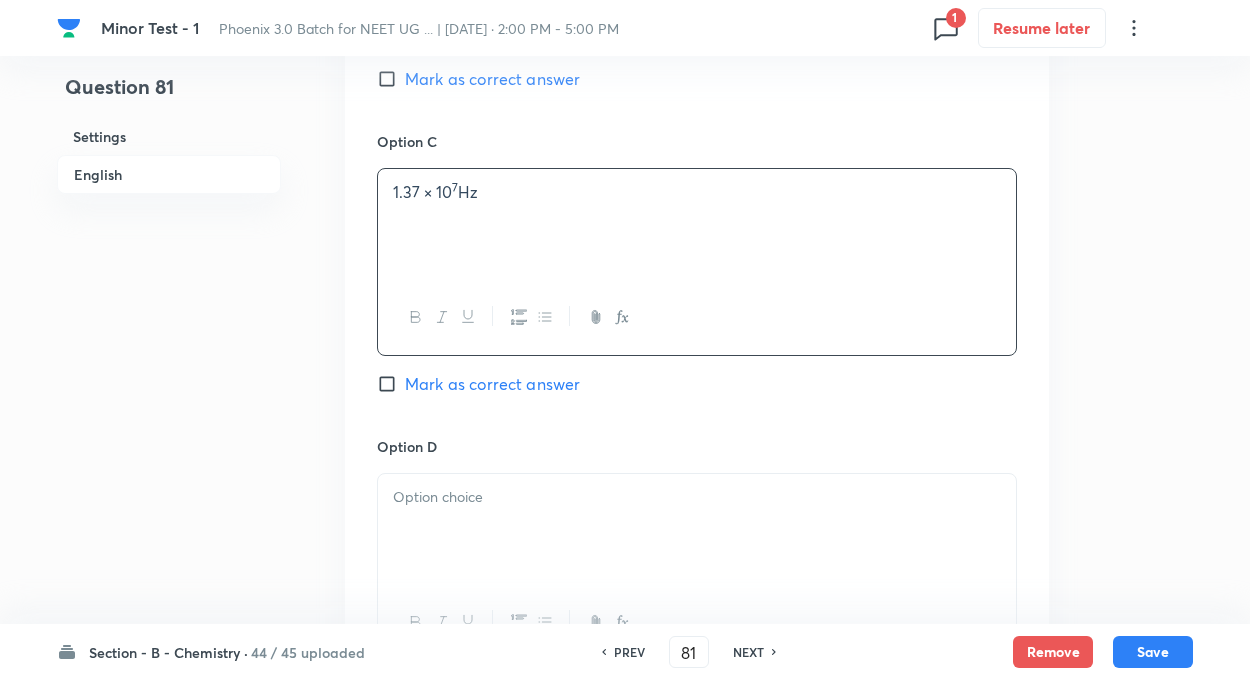click at bounding box center (697, 530) 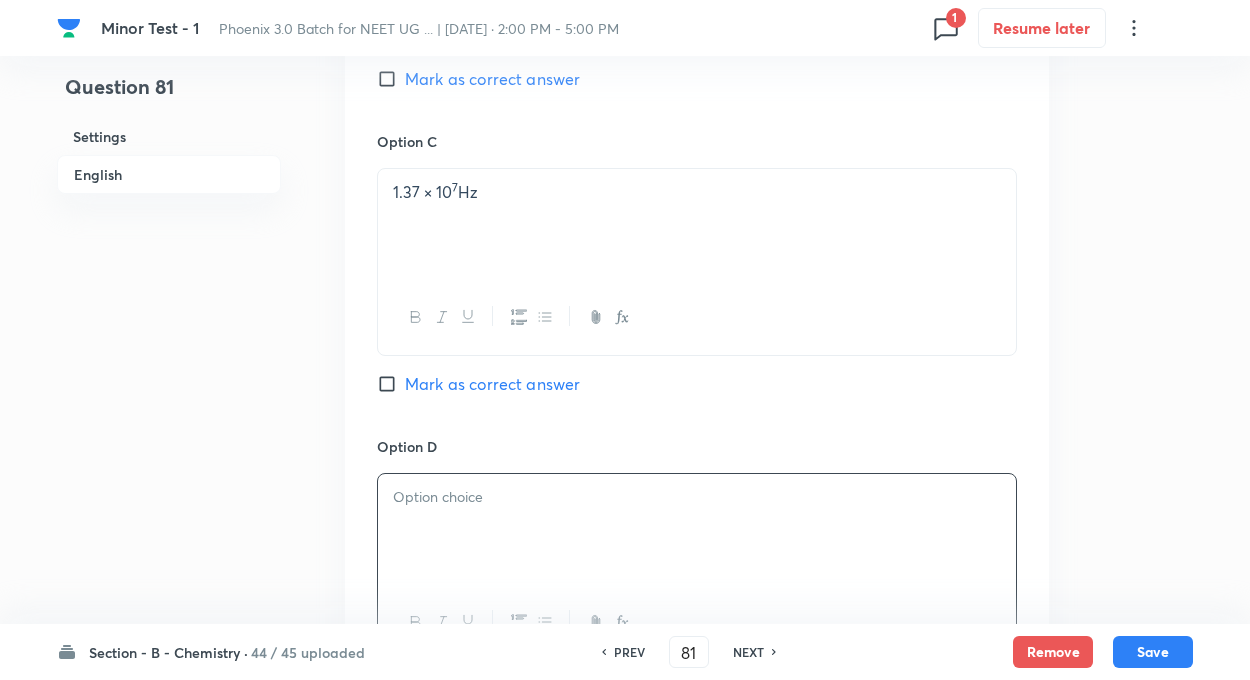 paste 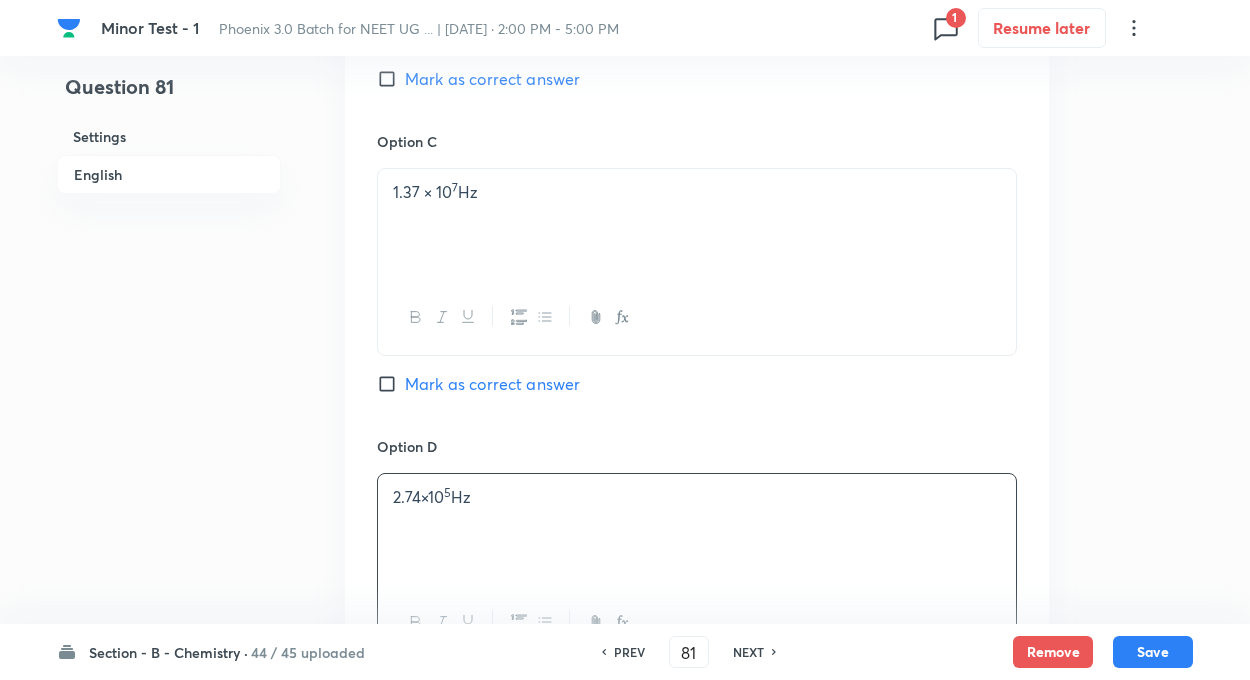 click on "2.74×10" at bounding box center (418, 496) 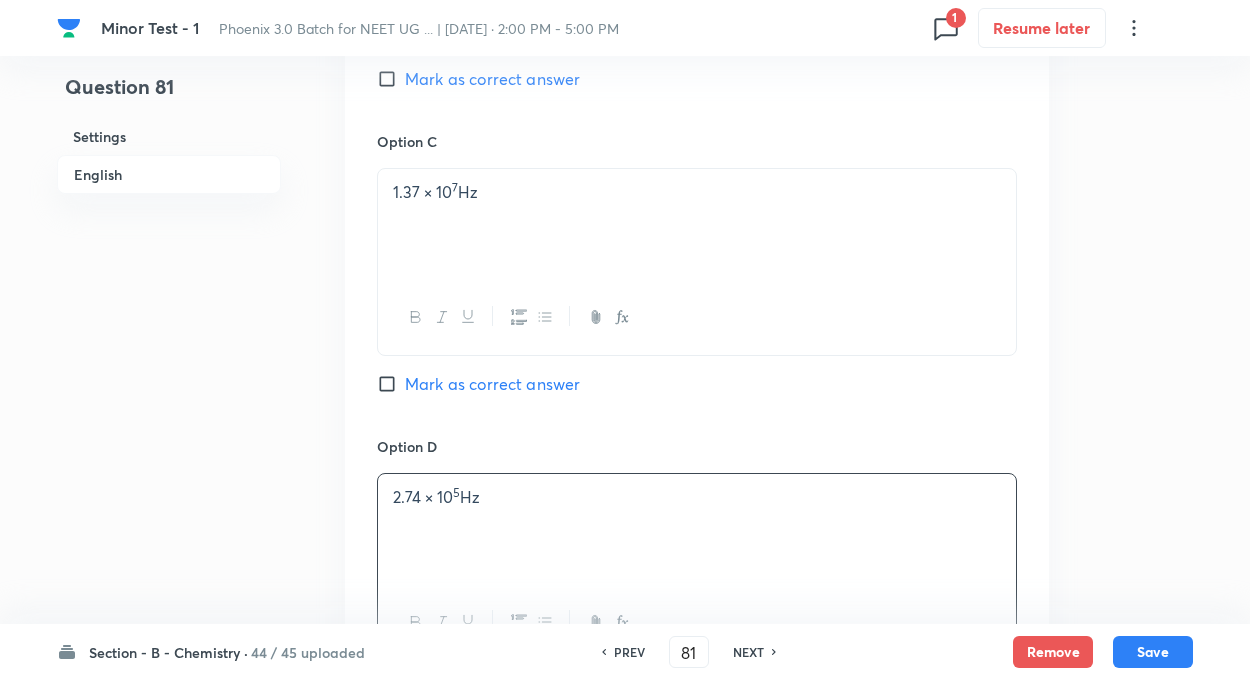 click on "Question 81 Settings English Settings Type Single choice correct 4 options + 4 marks - 1 mark Edit Concept Chemistry Physical Chemistry Atomic Structure Discovery Of Electron Edit Additional details Easy Fact Not from PYQ paper No equation Edit In English Question AIR service on Vividh Bharati is transmitted on 219 m band. What is its transmission frequency in Hertz ?  Option A 1.37 × 10 6  Hz Marked as correct Option B  1.37 × 10 5  Hz  Mark as correct answer Option C 1.37 × 10 7  Hz   Mark as correct answer Option D 2.74 × 10 5  Hz Mark as correct answer Solution" at bounding box center (625, -126) 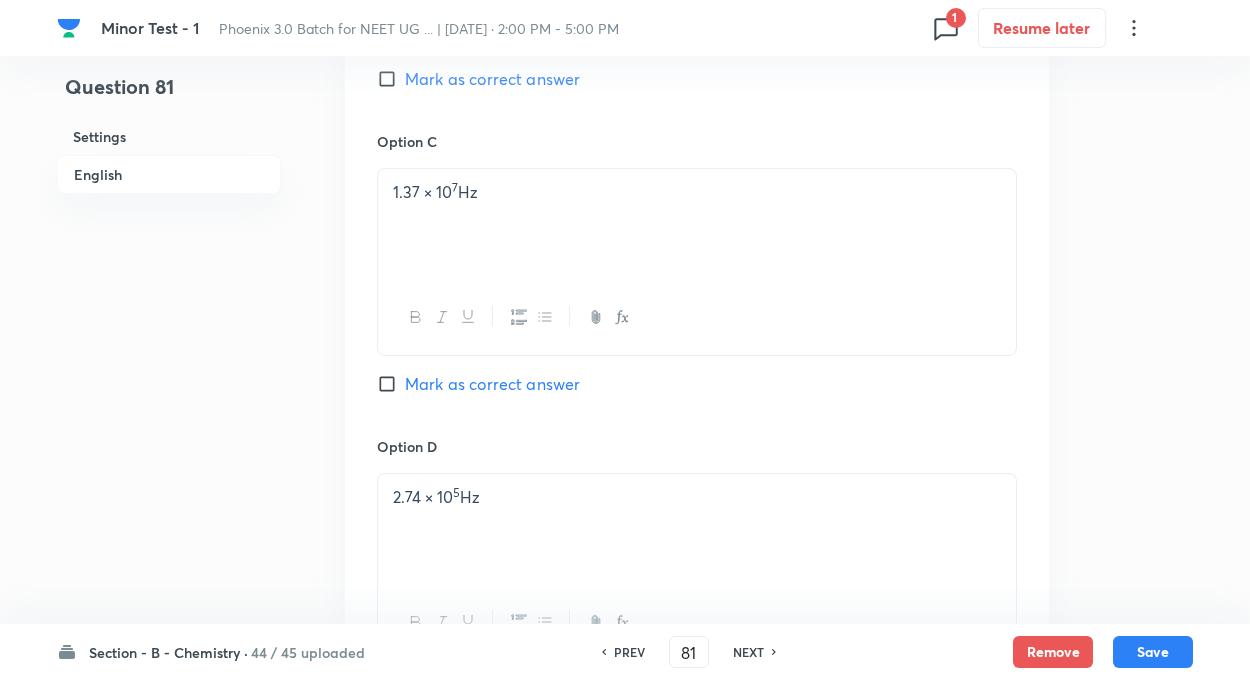 scroll, scrollTop: 1520, scrollLeft: 0, axis: vertical 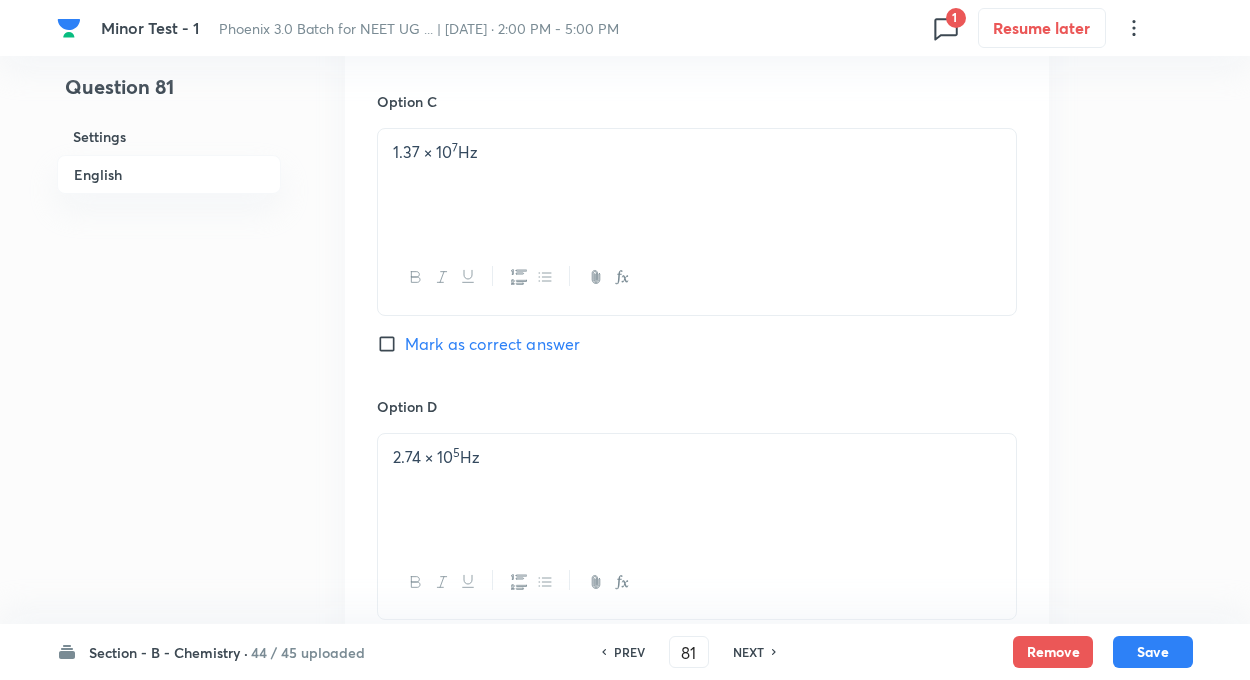 click on "Question 81 Settings English Settings Type Single choice correct 4 options + 4 marks - 1 mark Edit Concept Chemistry Physical Chemistry Atomic Structure Discovery Of Electron Edit Additional details Easy Fact Not from PYQ paper No equation Edit In English Question AIR service on Vividh Bharati is transmitted on 219 m band. What is its transmission frequency in Hertz ?  Option A 1.37 × 10 6  Hz Marked as correct Option B  1.37 × 10 5  Hz  Mark as correct answer Option C 1.37 × 10 7  Hz   Mark as correct answer Option D 2.74 × 10 5  Hz Mark as correct answer Solution" at bounding box center (625, -166) 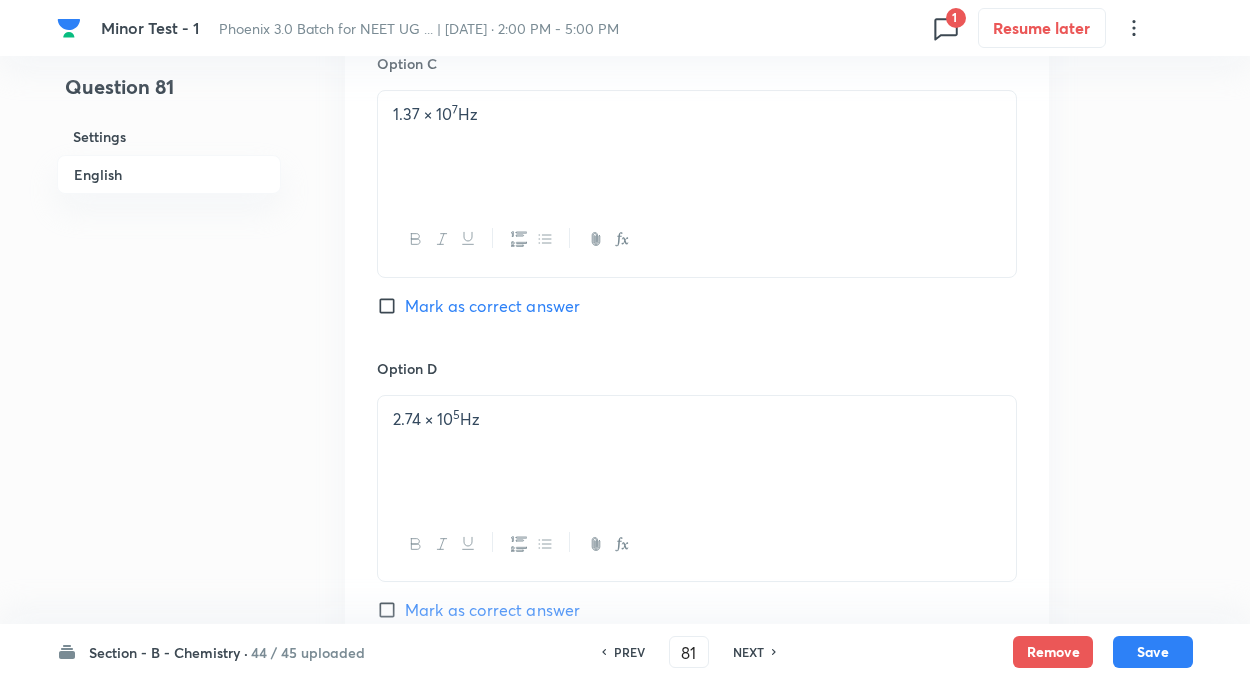scroll, scrollTop: 1560, scrollLeft: 0, axis: vertical 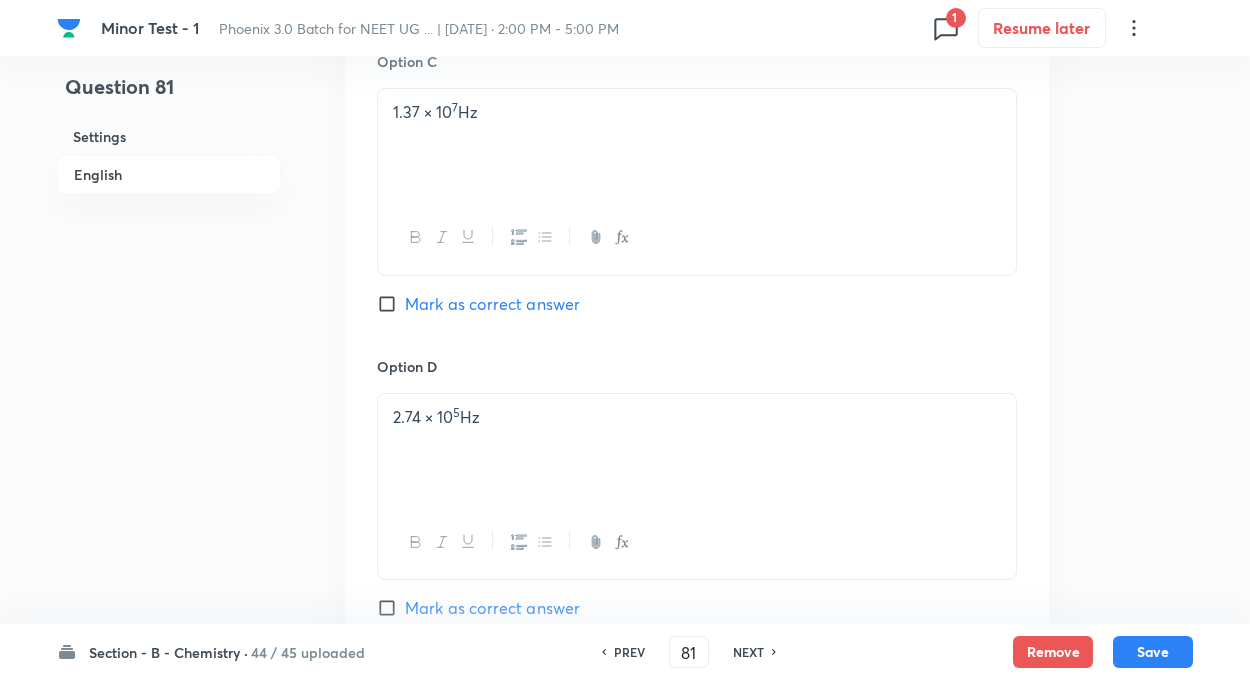 click on "Question 81 Settings English Settings Type Single choice correct 4 options + 4 marks - 1 mark Edit Concept Chemistry Physical Chemistry Atomic Structure Discovery Of Electron Edit Additional details Easy Fact Not from PYQ paper No equation Edit In English Question AIR service on Vividh Bharati is transmitted on 219 m band. What is its transmission frequency in Hertz ?  Option A 1.37 × 10 6  Hz Marked as correct Option B  1.37 × 10 5  Hz  Mark as correct answer Option C 1.37 × 10 7  Hz   Mark as correct answer Option D 2.74 × 10 5  Hz Mark as correct answer Solution" at bounding box center (625, -206) 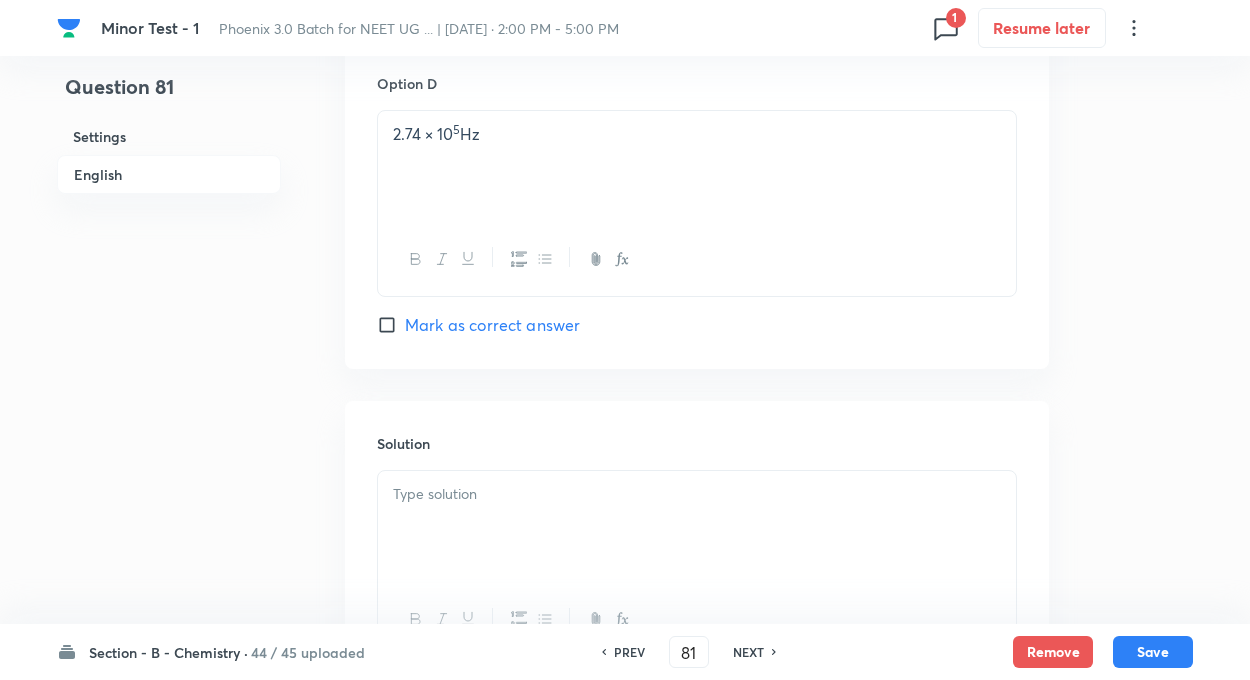 scroll, scrollTop: 2028, scrollLeft: 0, axis: vertical 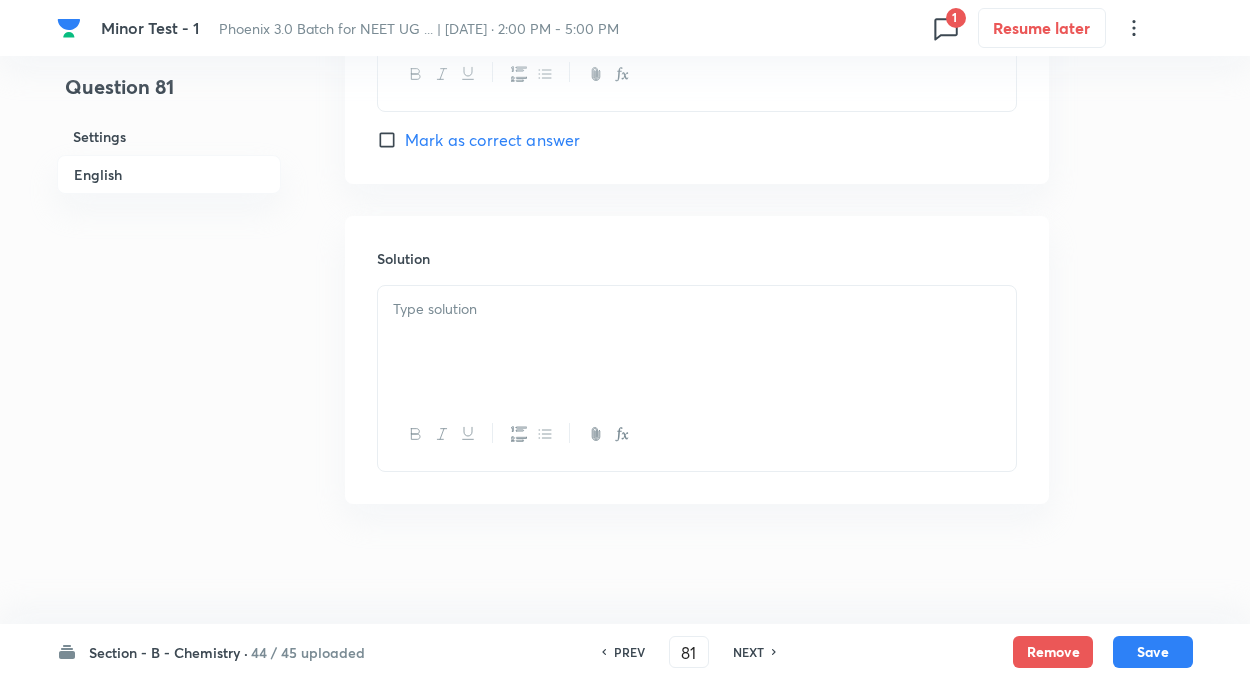 click at bounding box center [697, 342] 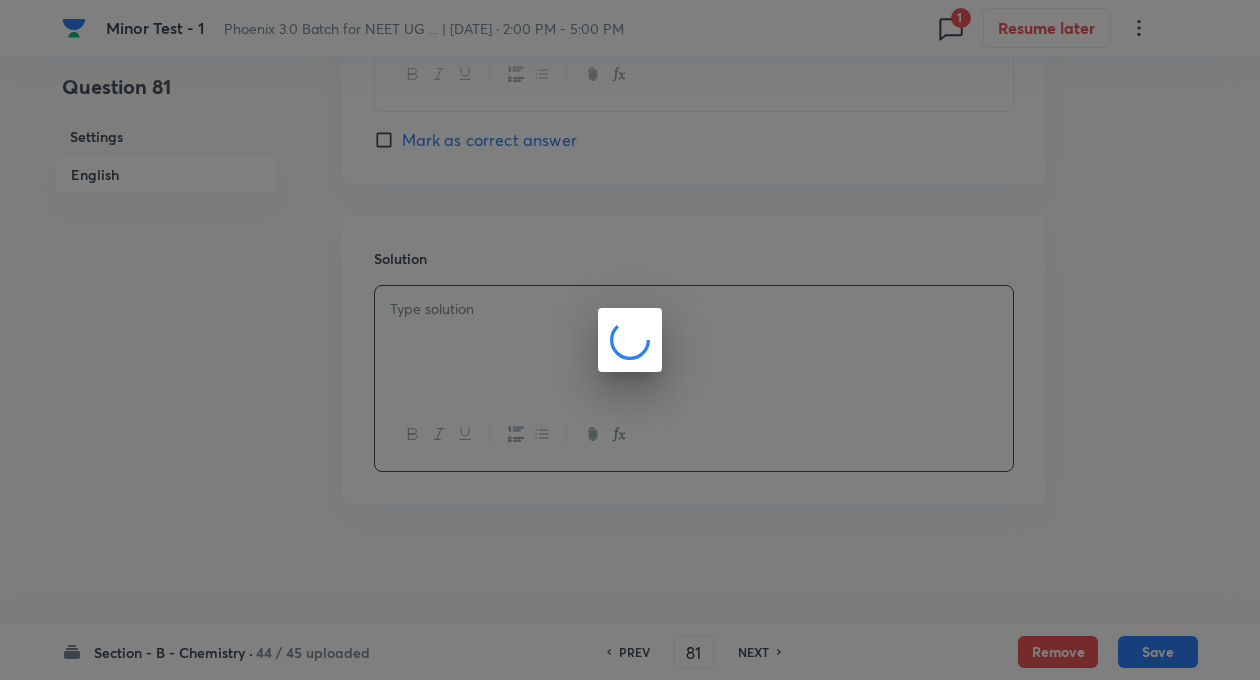 click at bounding box center [630, 340] 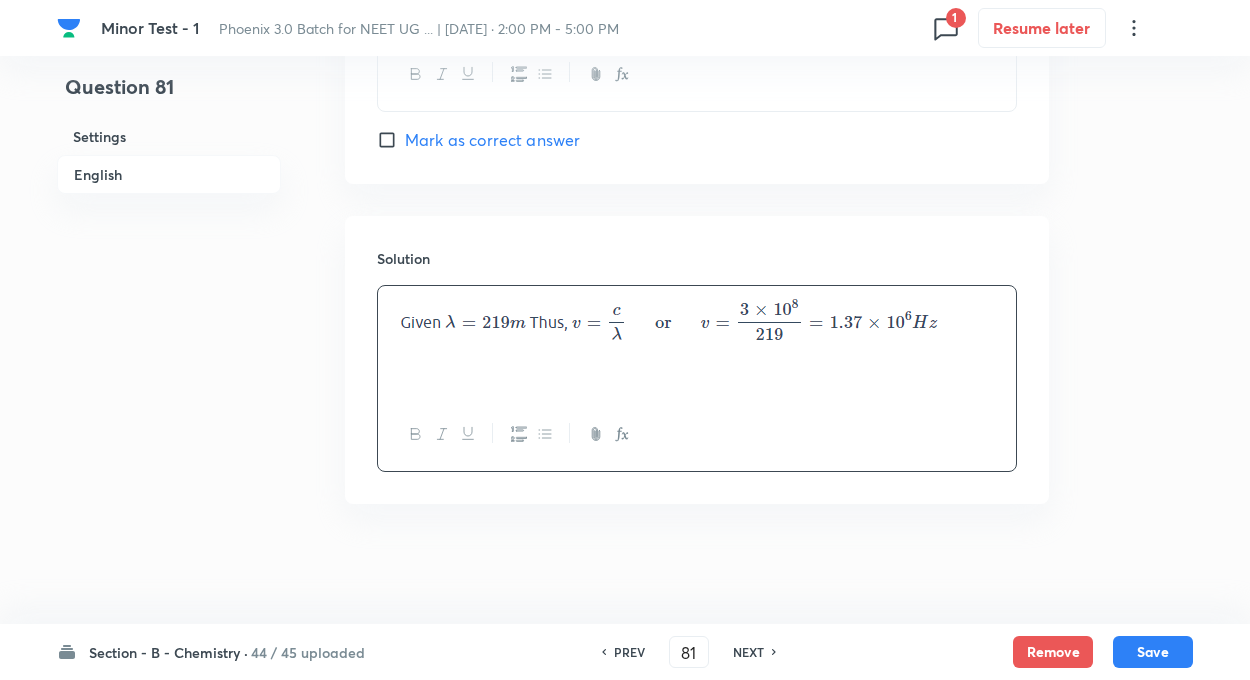 click on "Question 81 Settings English Settings Type Single choice correct 4 options + 4 marks - 1 mark Edit Concept Chemistry Physical Chemistry Atomic Structure Discovery Of Electron Edit Additional details Easy Fact Not from PYQ paper No equation Edit In English Question AIR service on Vividh Bharati is transmitted on 219 m band. What is its transmission frequency in Hertz ?  Option A 1.37 × 10 6  Hz Marked as correct Option B  1.37 × 10 5  Hz  Mark as correct answer Option C 1.37 × 10 7  Hz   Mark as correct answer Option D 2.74 × 10 5  Hz Mark as correct answer Solution" at bounding box center (625, -674) 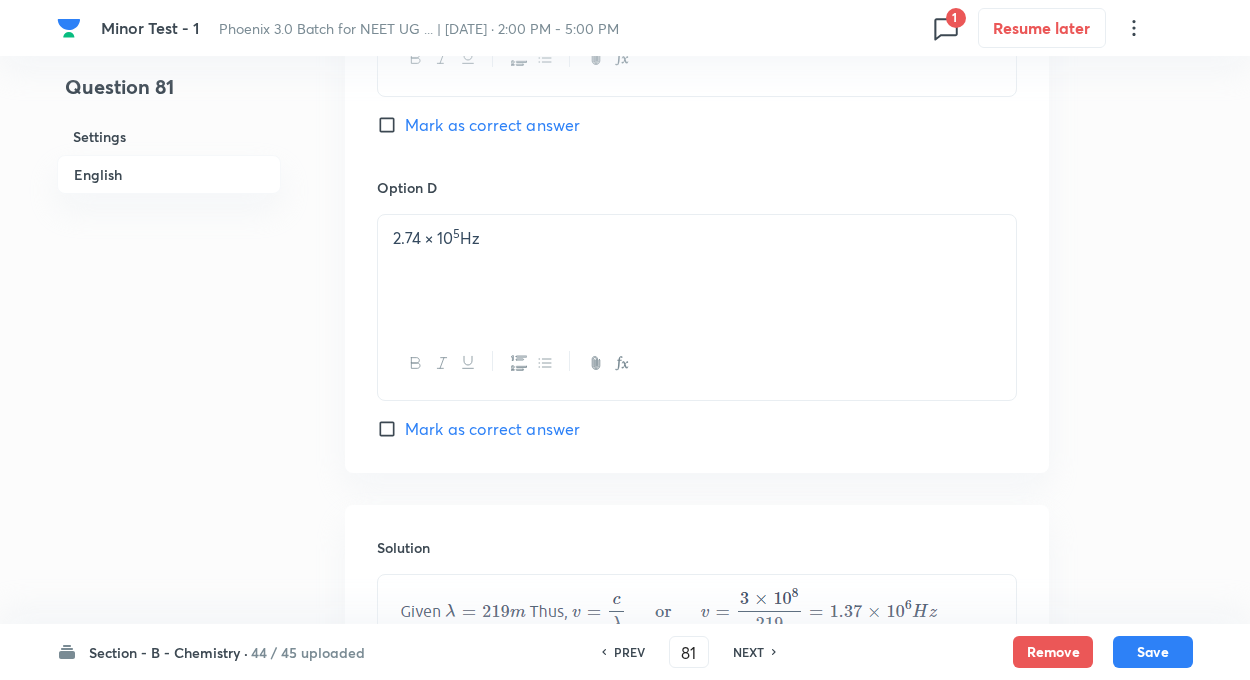 scroll, scrollTop: 1748, scrollLeft: 0, axis: vertical 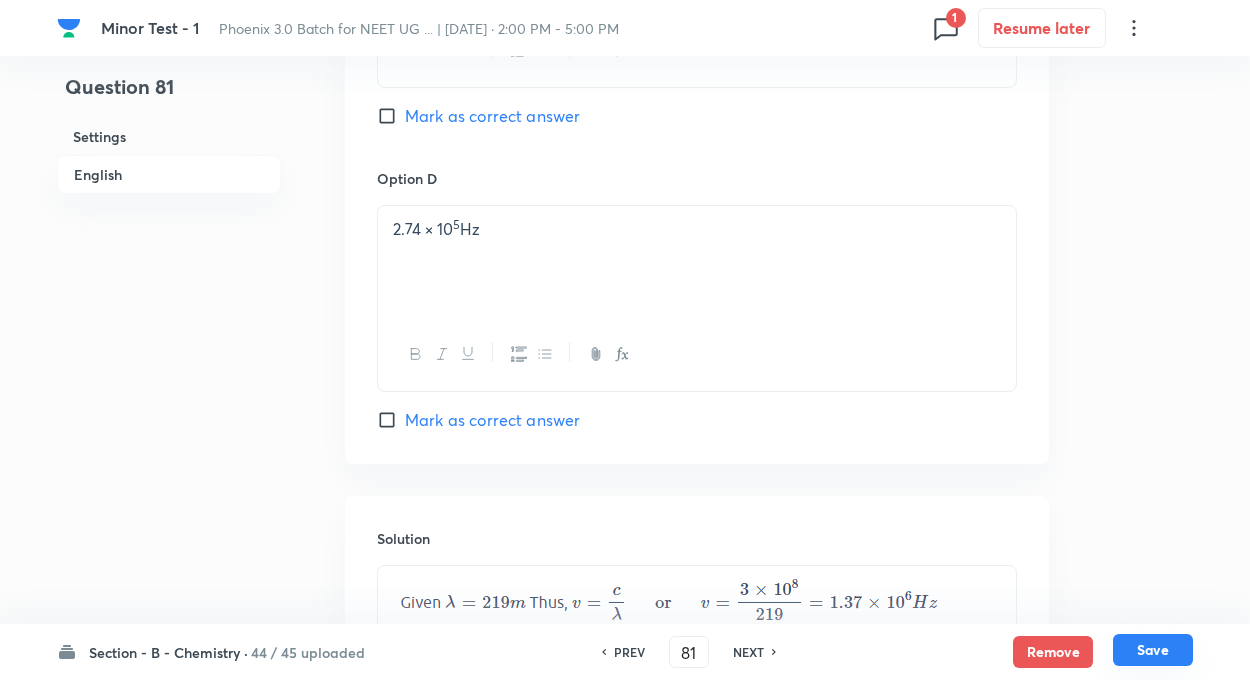 click on "Save" at bounding box center [1153, 650] 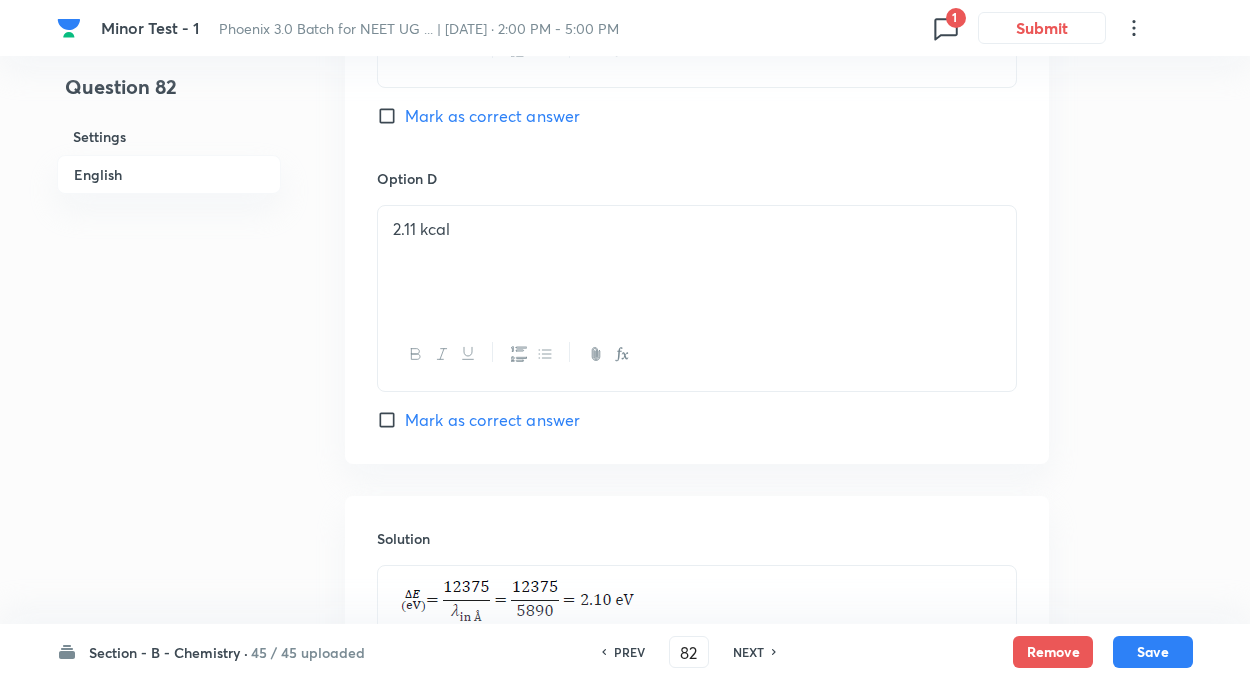 click on "Question 82 Settings English" at bounding box center (169, -394) 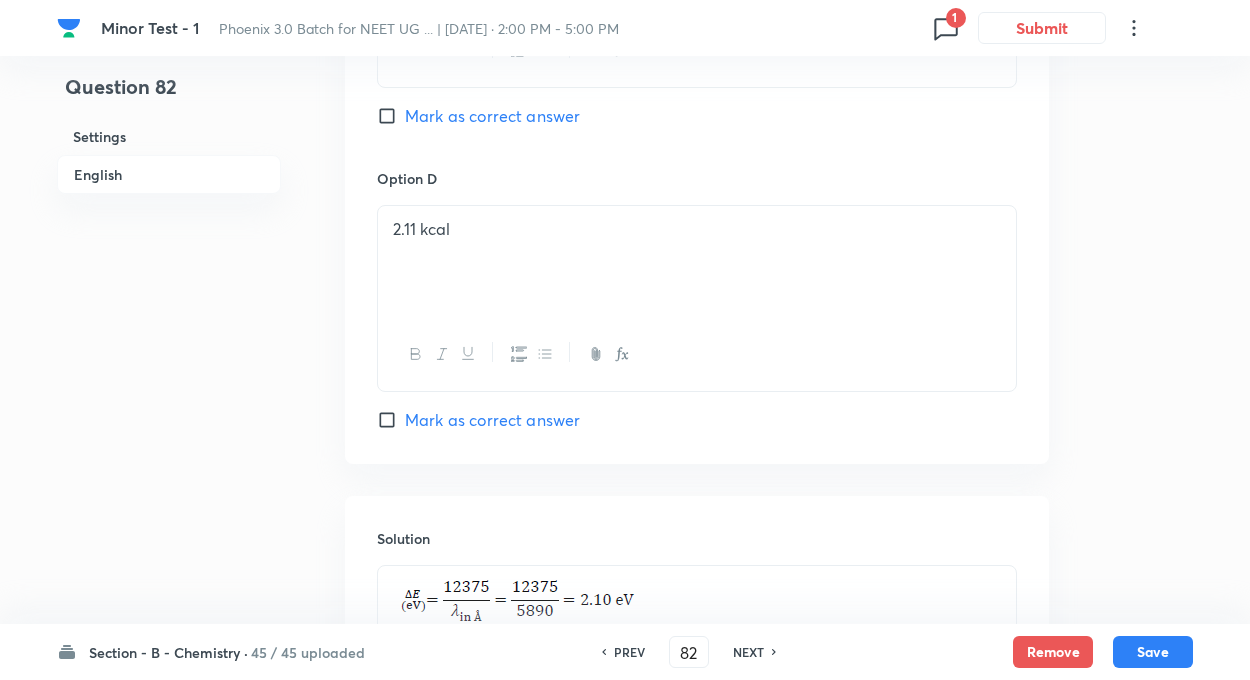 click on "Question 82 Settings English Settings Type Single choice correct 4 options + 4 marks - 1 mark Edit Concept Chemistry Physical Chemistry Atomic Structure Planck’S Quantum Theory Edit Additional details Easy Fact Not from PYQ paper No equation Edit In English Question The energy Δ𝐸 corresponding to intense yellow line of sodium of 𝜆,589 nm is: Option A 2.10 eV Marked as correct Option B 43.37 eV Mark as correct answer Option C 47.12 eV Mark as correct answer Option D 2.11 kcal Mark as correct answer Solution" at bounding box center (625, -394) 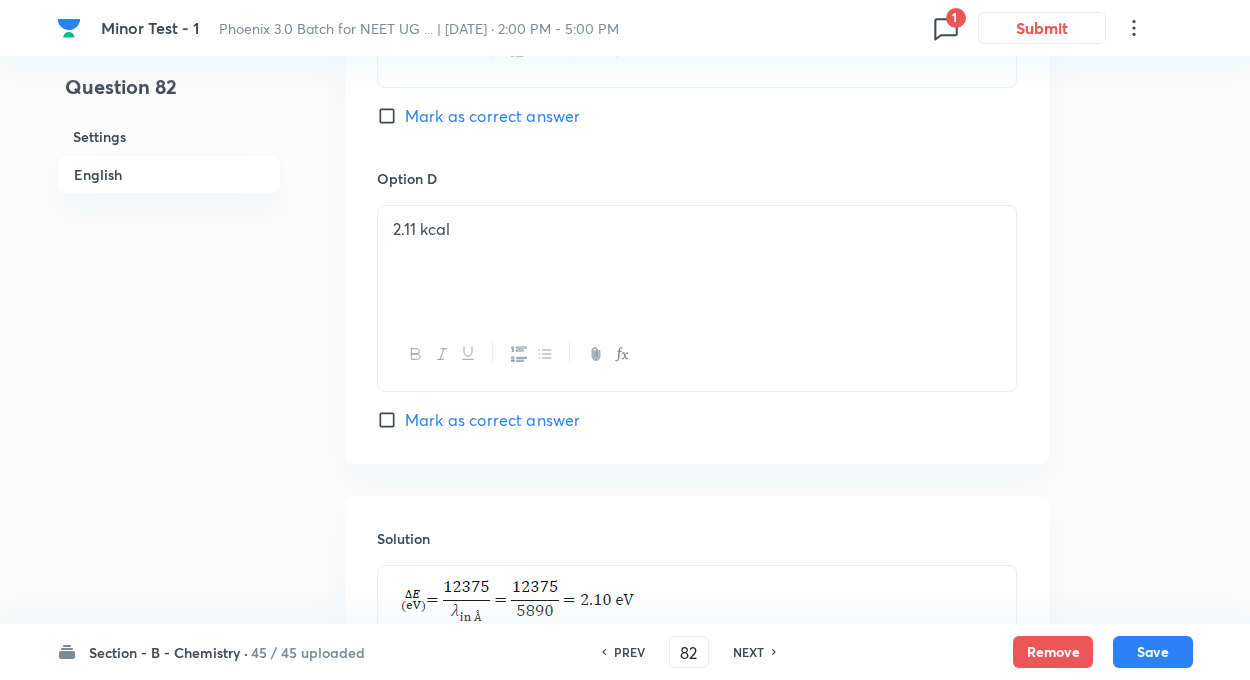 click on "PREV 82 ​ NEXT" at bounding box center (689, 652) 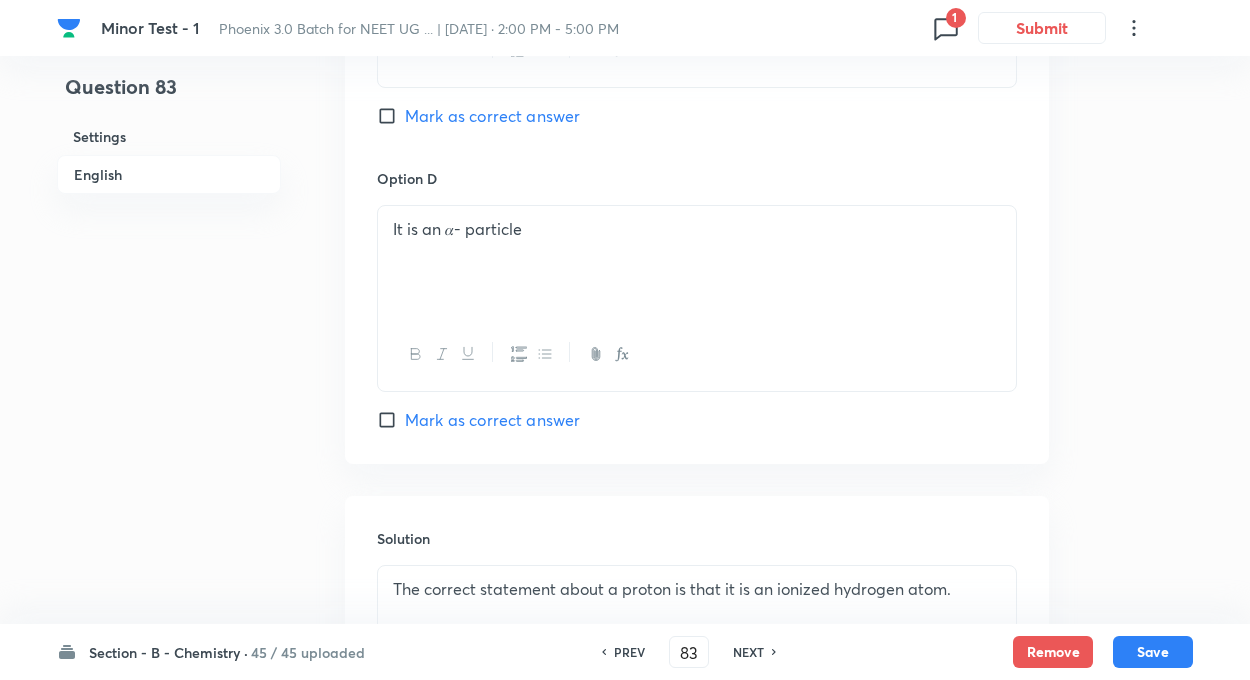 click on "NEXT" at bounding box center (748, 652) 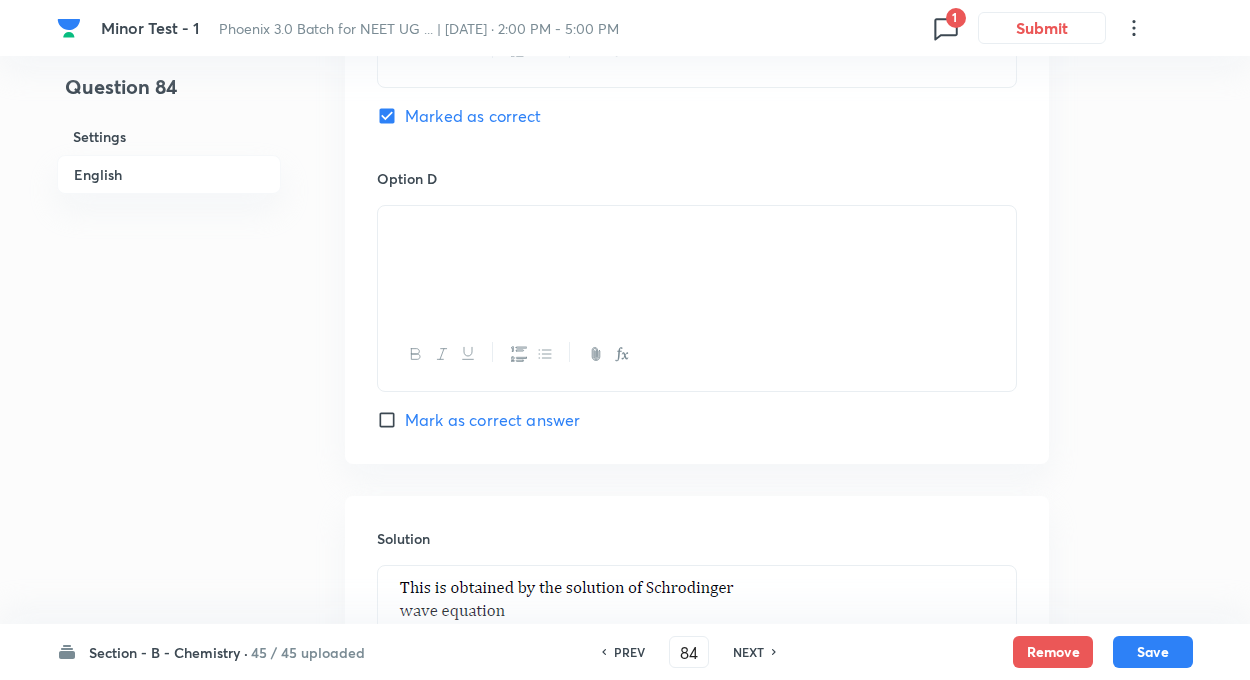 click on "Question 84 Settings English Settings Type Single choice correct 4 options + 4 marks - 1 mark Edit Concept Chemistry Physical Chemistry Atomic Structure Discovery Of Electron Edit Additional details Easy Fact Not from PYQ paper No equation Edit In English Question Option A Mark as correct answer Option B Mark as correct answer Option C Marked as correct Option D Mark as correct answer Solution" at bounding box center (625, -357) 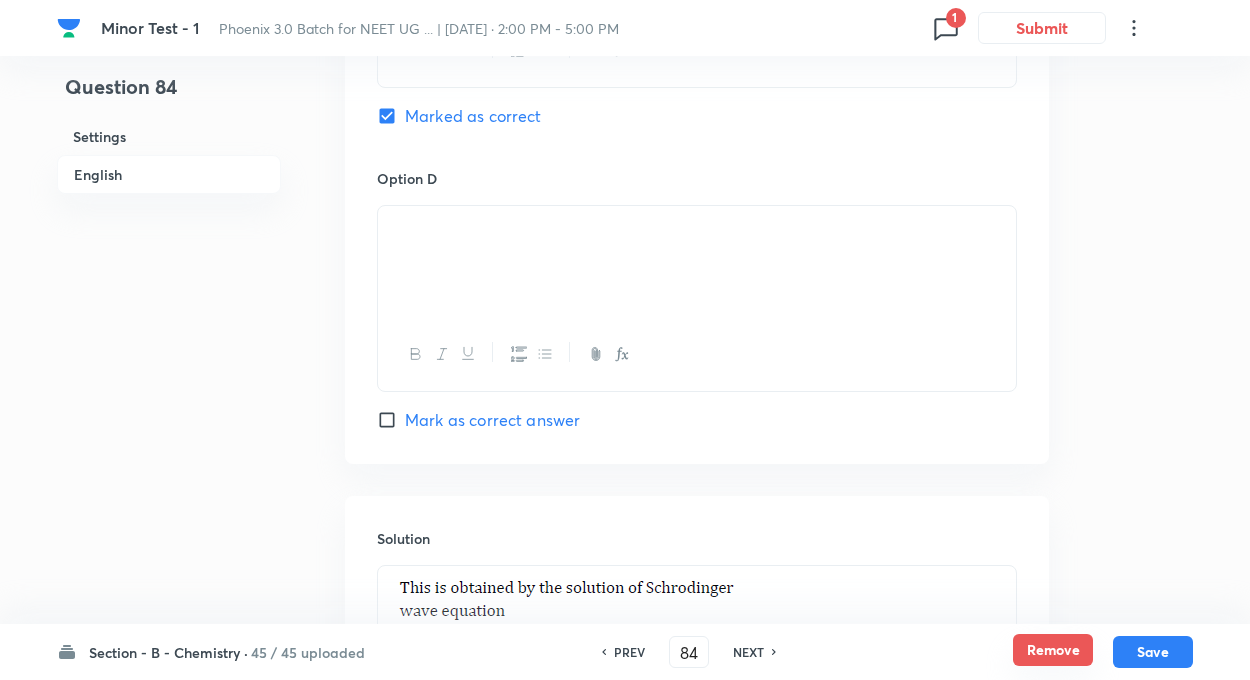 click on "Remove" at bounding box center (1053, 650) 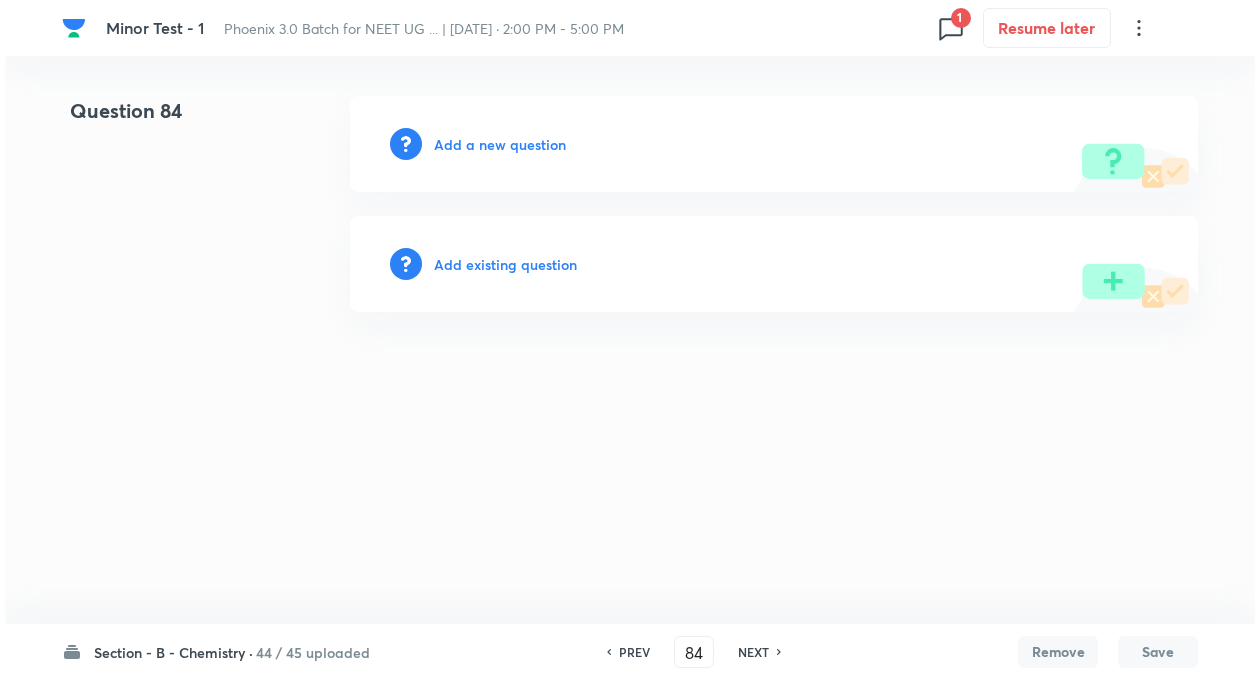scroll, scrollTop: 0, scrollLeft: 0, axis: both 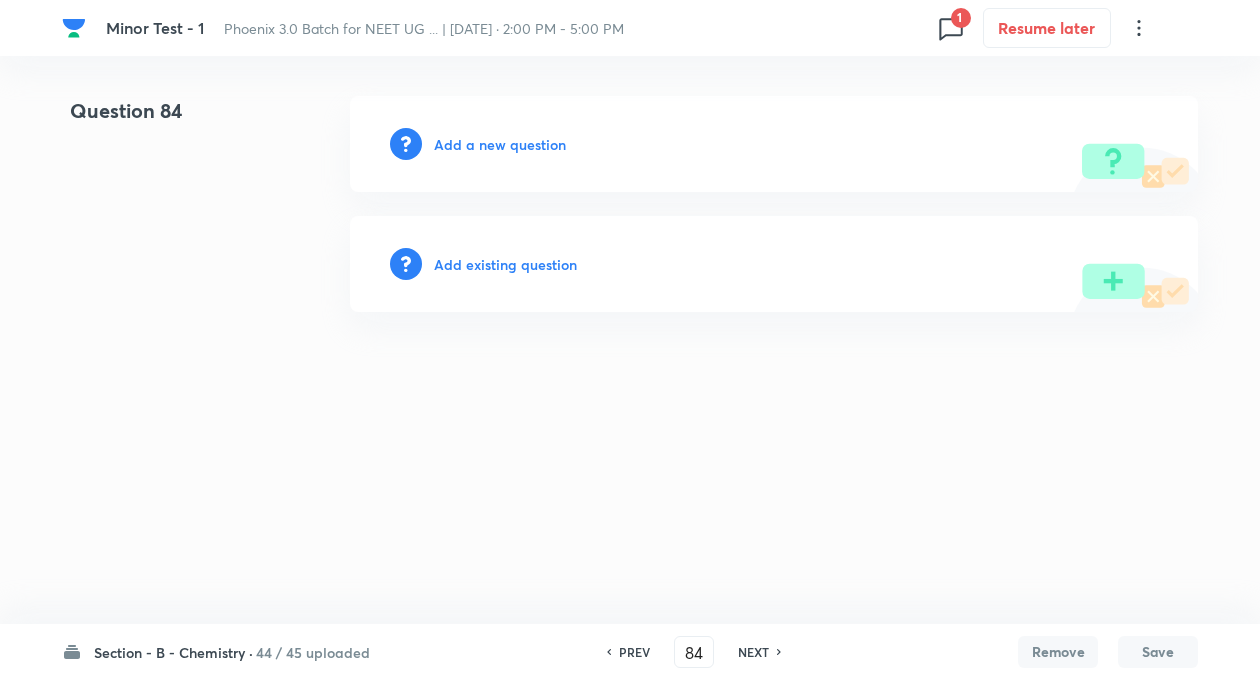 click on "Add a new question" at bounding box center [500, 144] 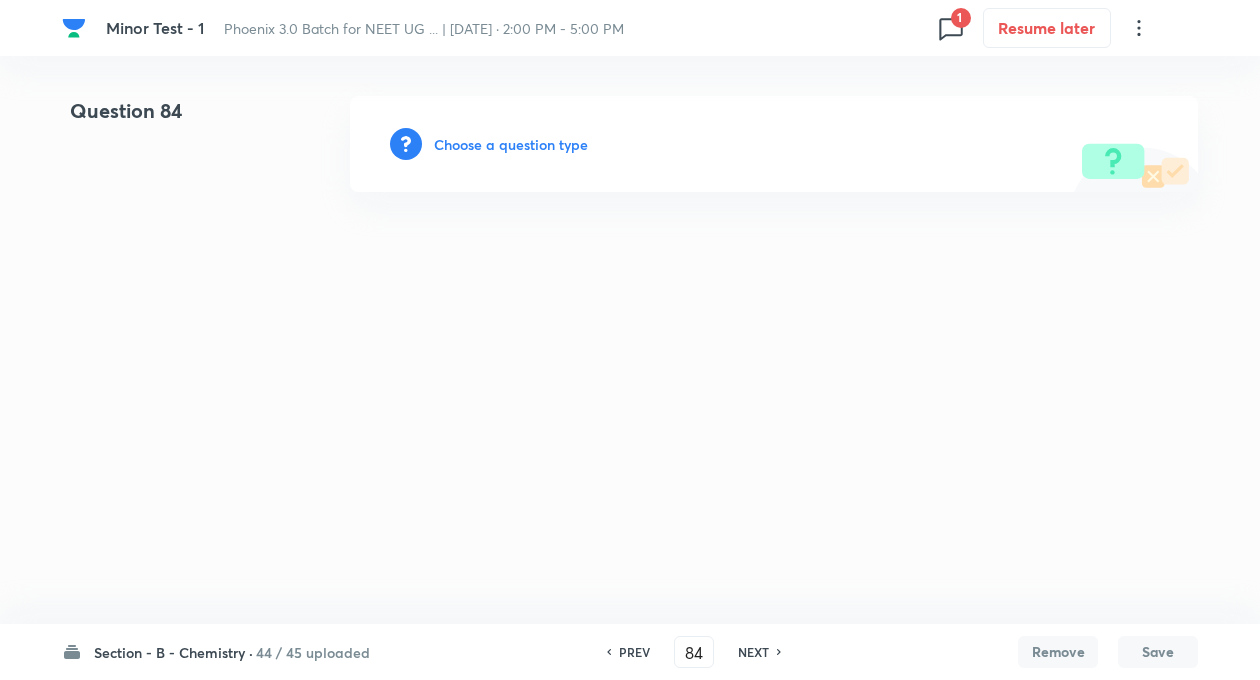 click on "Choose a question type" at bounding box center (511, 144) 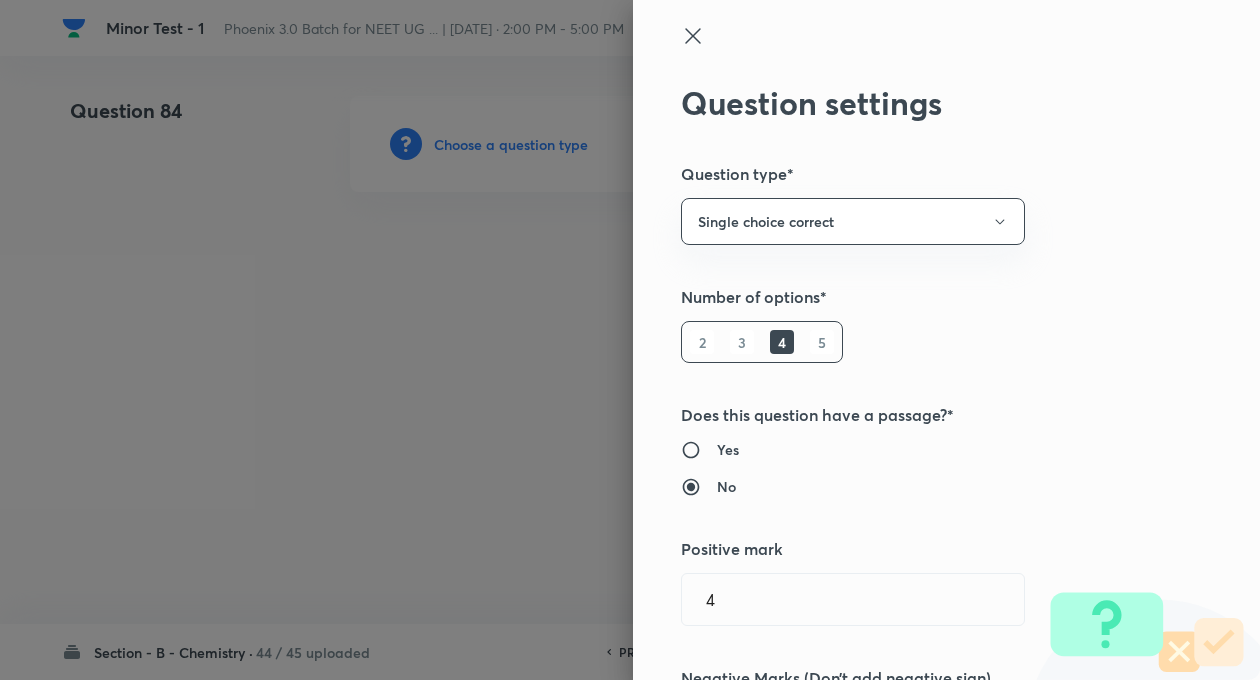 click on "Question settings Question type* Single choice correct Number of options* 2 3 4 5 Does this question have a passage?* Yes No Positive mark 4 ​ Negative Marks (Don’t add negative sign) 1 ​ Syllabus Topic group* ​ Topic* ​ Concept* ​ Sub-concept* ​ Concept-field ​ Additional details Question Difficulty Very easy Easy Moderate Hard Very hard Question is based on Fact Numerical Concept Previous year question Yes No Does this question have equation? Yes No Verification status Is the question verified? *Select 'yes' only if a question is verified Yes No Save" at bounding box center (946, 340) 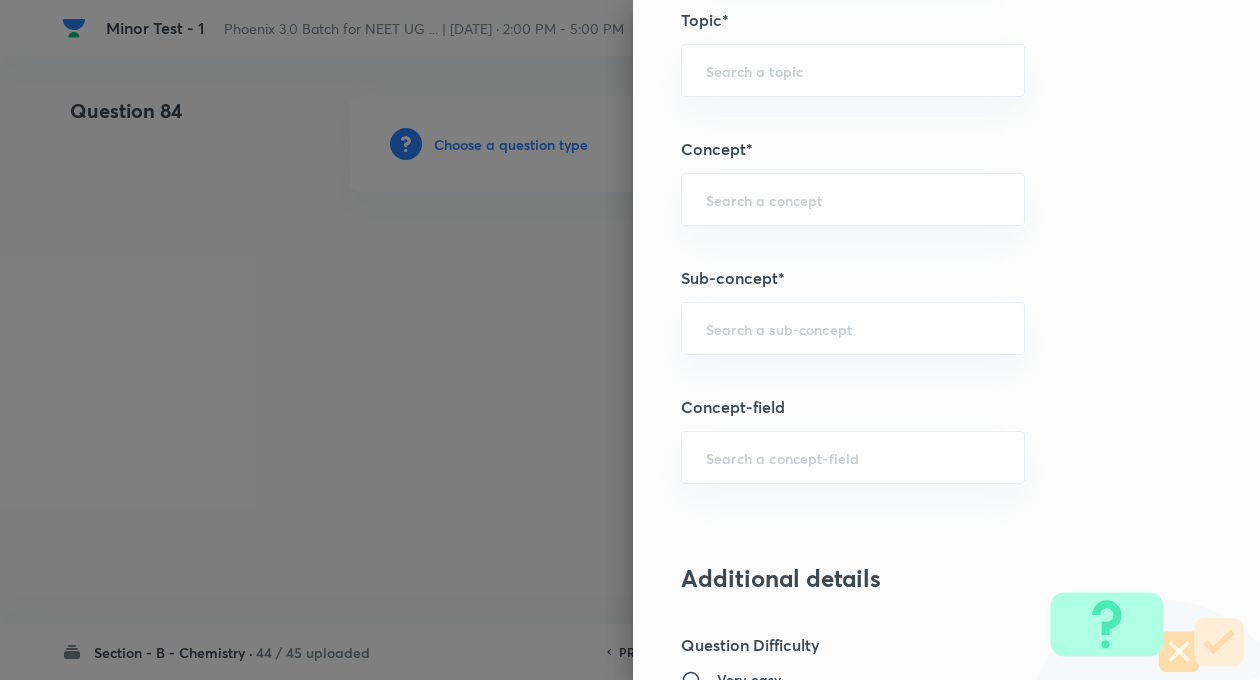 scroll, scrollTop: 1040, scrollLeft: 0, axis: vertical 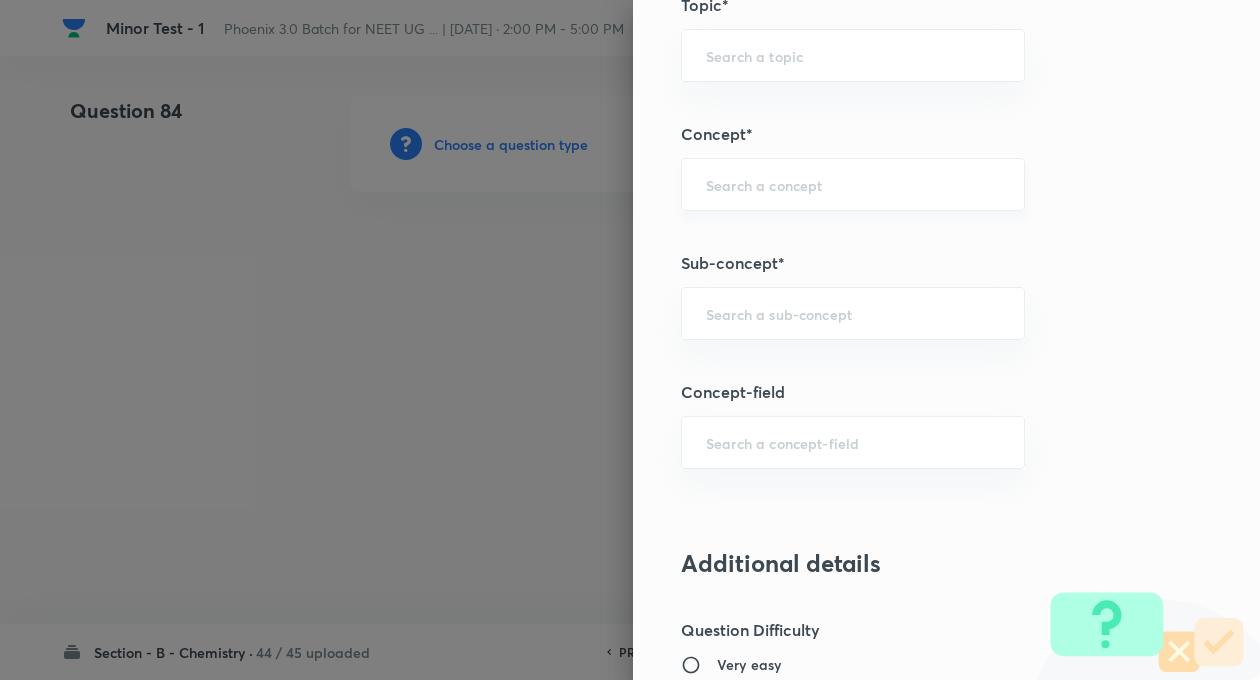 click on "​" at bounding box center [853, 184] 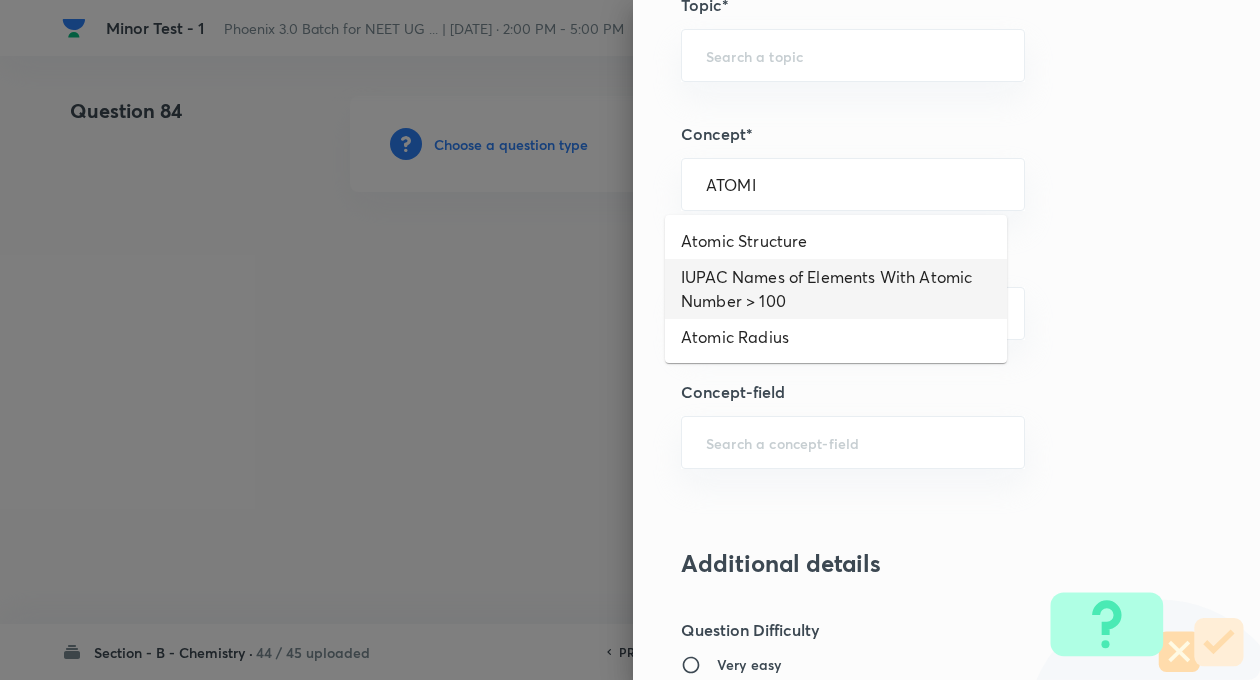 click on "IUPAC Names of Elements With Atomic Number > 100" at bounding box center [836, 289] 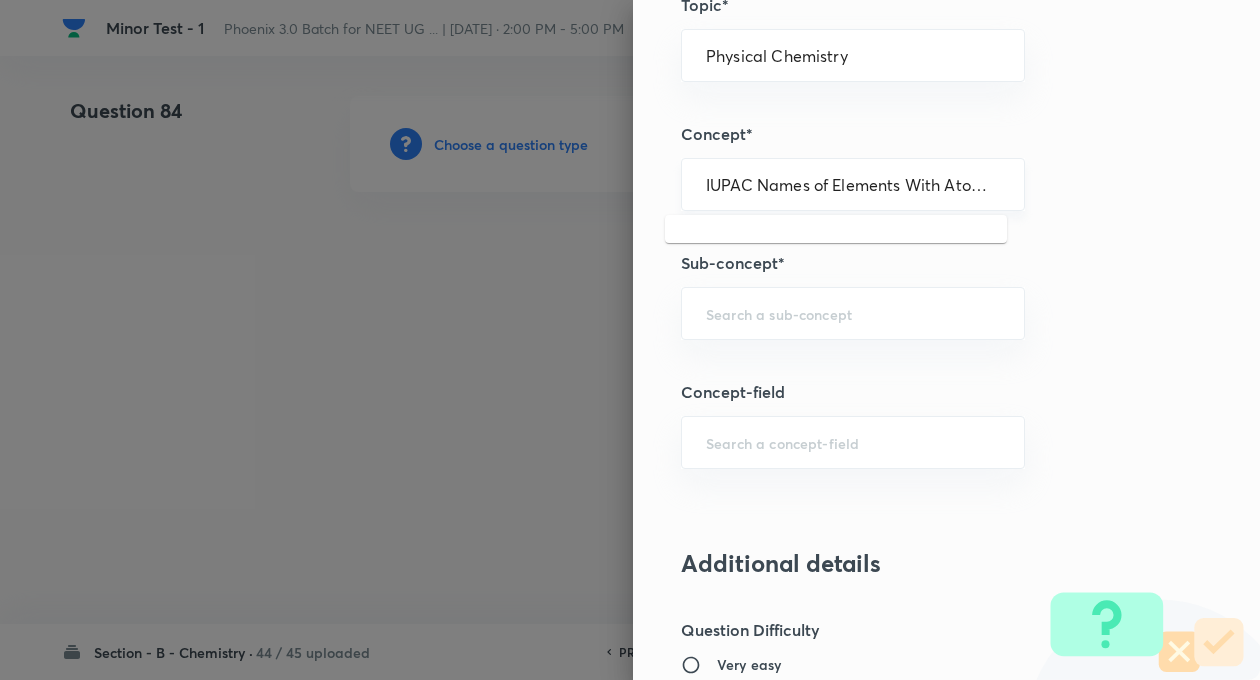 click on "IUPAC Names of Elements With Atomic Number > 100" at bounding box center [853, 184] 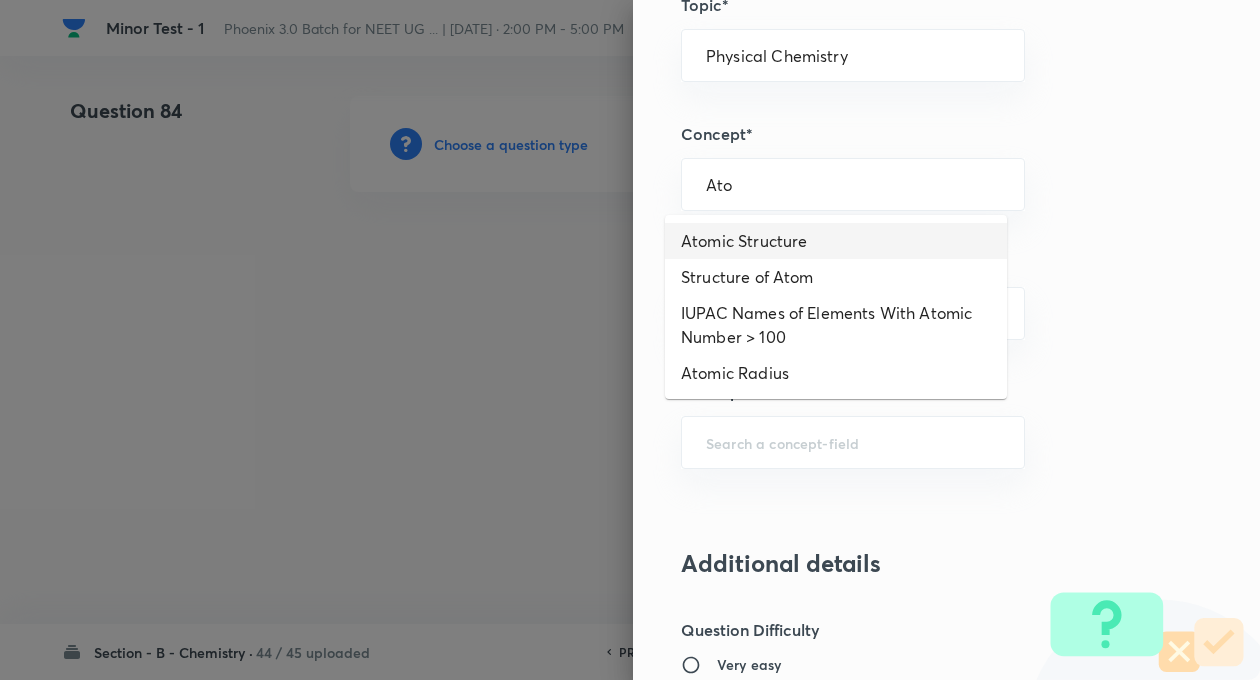 click on "Atomic Structure" at bounding box center (836, 241) 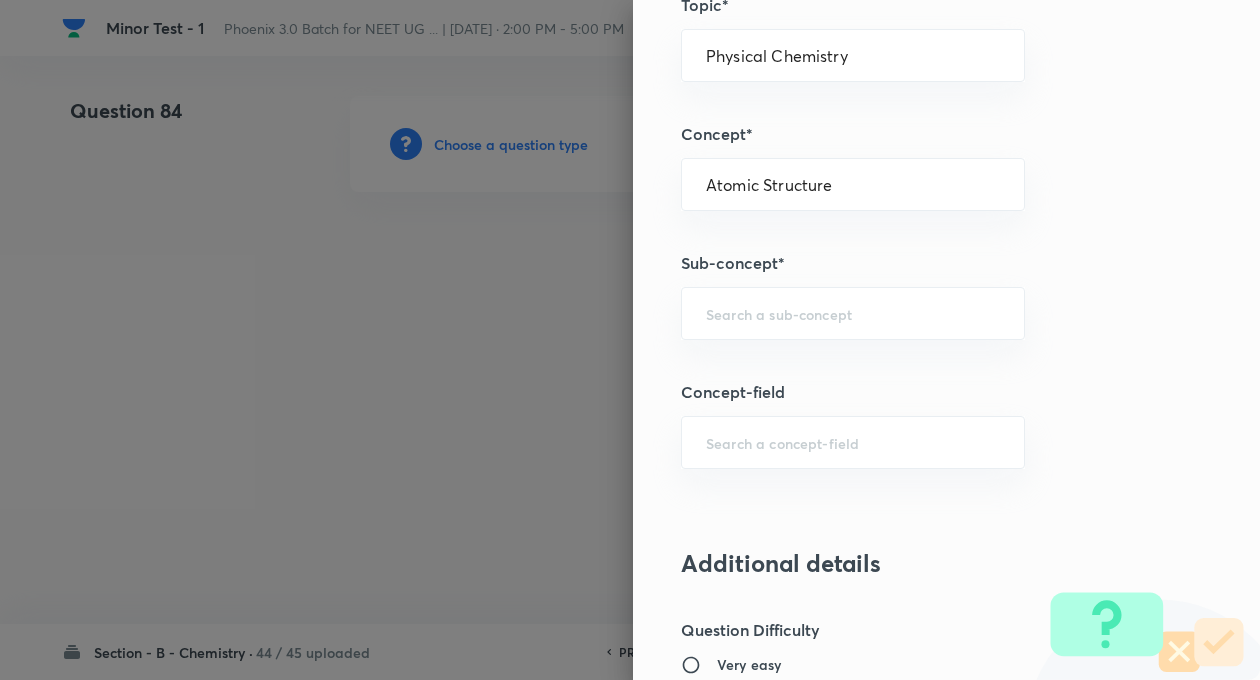 click on "Question settings Question type* Single choice correct Number of options* 2 3 4 5 Does this question have a passage?* Yes No Positive mark 4 ​ Negative Marks (Don’t add negative sign) 1 ​ Syllabus Topic group* Chemistry ​ Topic* Physical Chemistry ​ Concept* Atomic Structure ​ Sub-concept* ​ Concept-field ​ Additional details Question Difficulty Very easy Easy Moderate Hard Very hard Question is based on Fact Numerical Concept Previous year question Yes No Does this question have equation? Yes No Verification status Is the question verified? *Select 'yes' only if a question is verified Yes No Save" at bounding box center (946, 340) 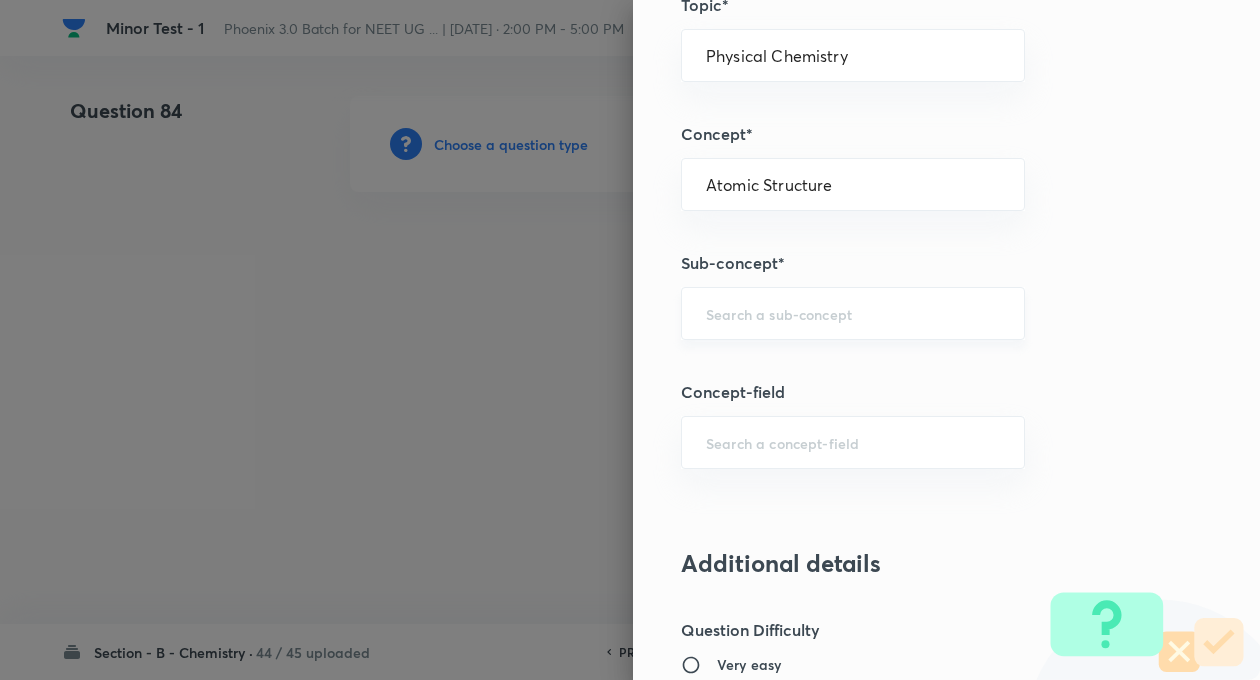 click on "​" at bounding box center (853, 313) 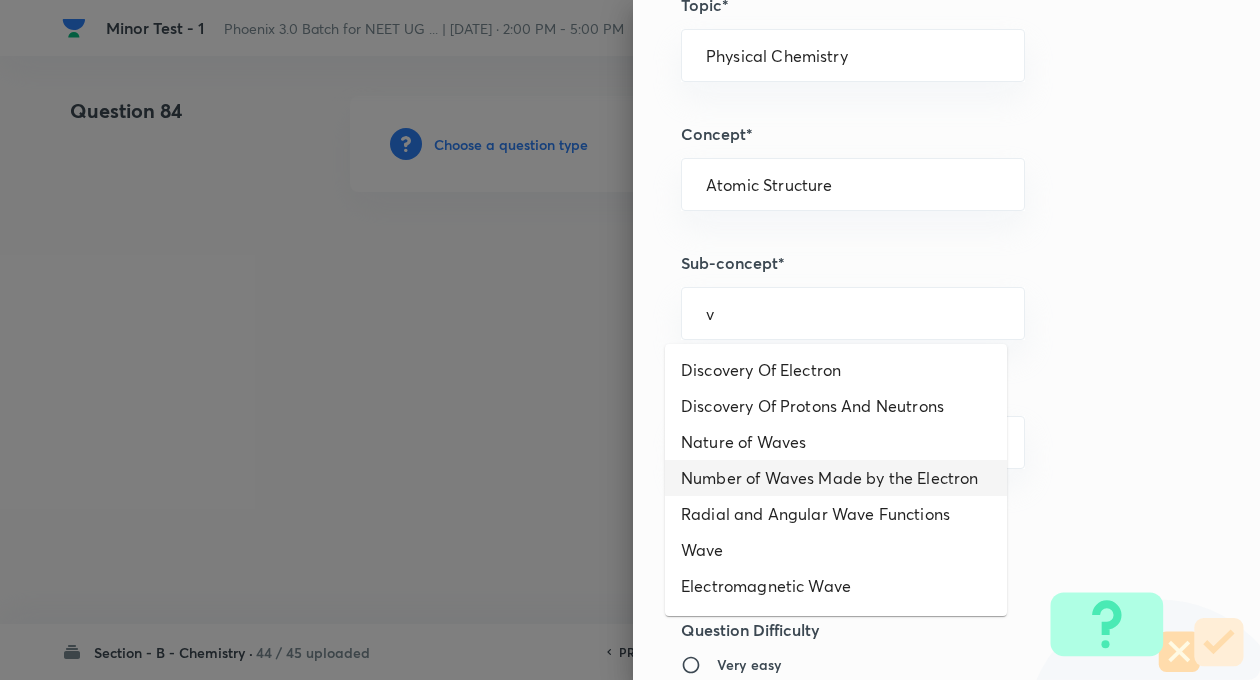 click on "Number of Waves Made by the Electron" at bounding box center (836, 478) 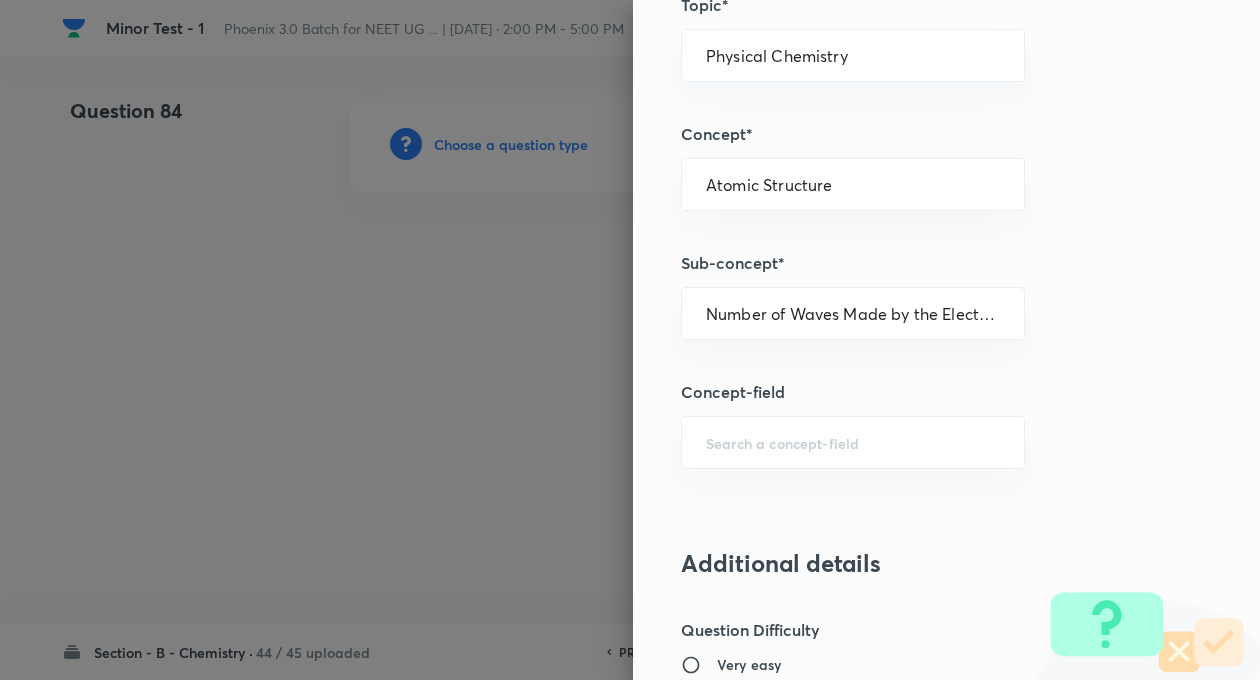 click on "Question settings Question type* Single choice correct Number of options* 2 3 4 5 Does this question have a passage?* Yes No Positive mark 4 ​ Negative Marks (Don’t add negative sign) 1 ​ Syllabus Topic group* Chemistry ​ Topic* Physical Chemistry ​ Concept* Atomic Structure ​ Sub-concept* Number of Waves Made by the Electron ​ Concept-field ​ Additional details Question Difficulty Very easy Easy Moderate Hard Very hard Question is based on Fact Numerical Concept Previous year question Yes No Does this question have equation? Yes No Verification status Is the question verified? *Select 'yes' only if a question is verified Yes No Save" at bounding box center (946, 340) 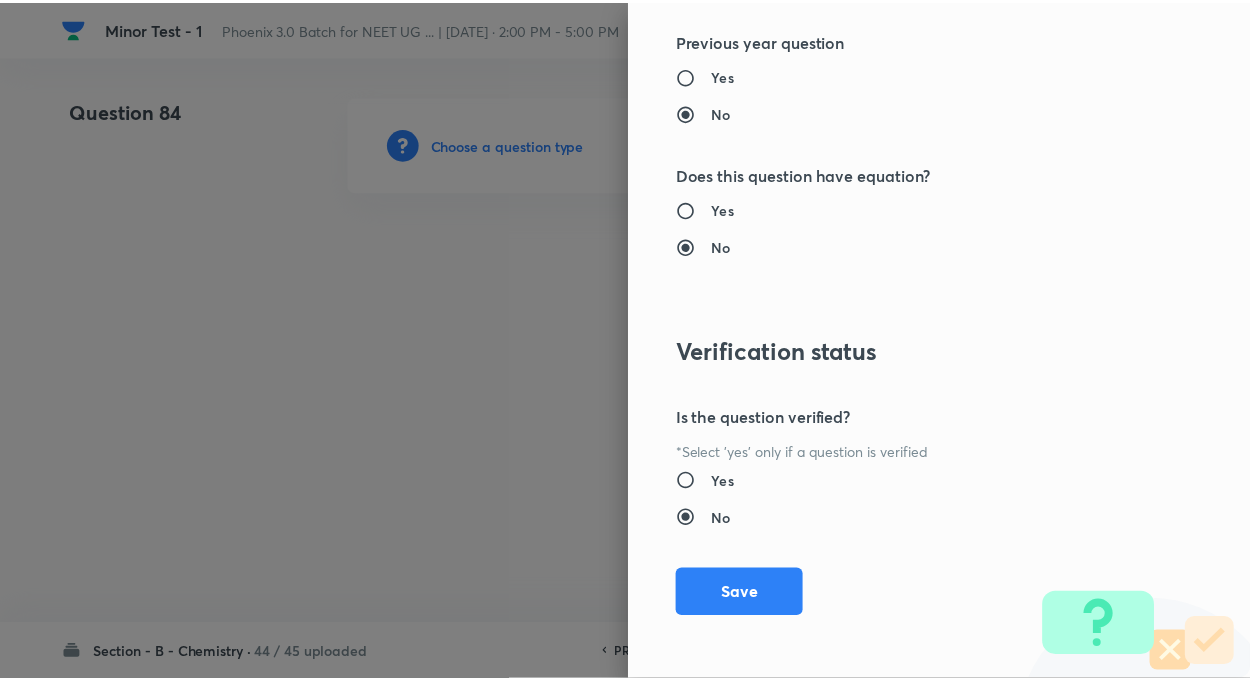 scroll, scrollTop: 2046, scrollLeft: 0, axis: vertical 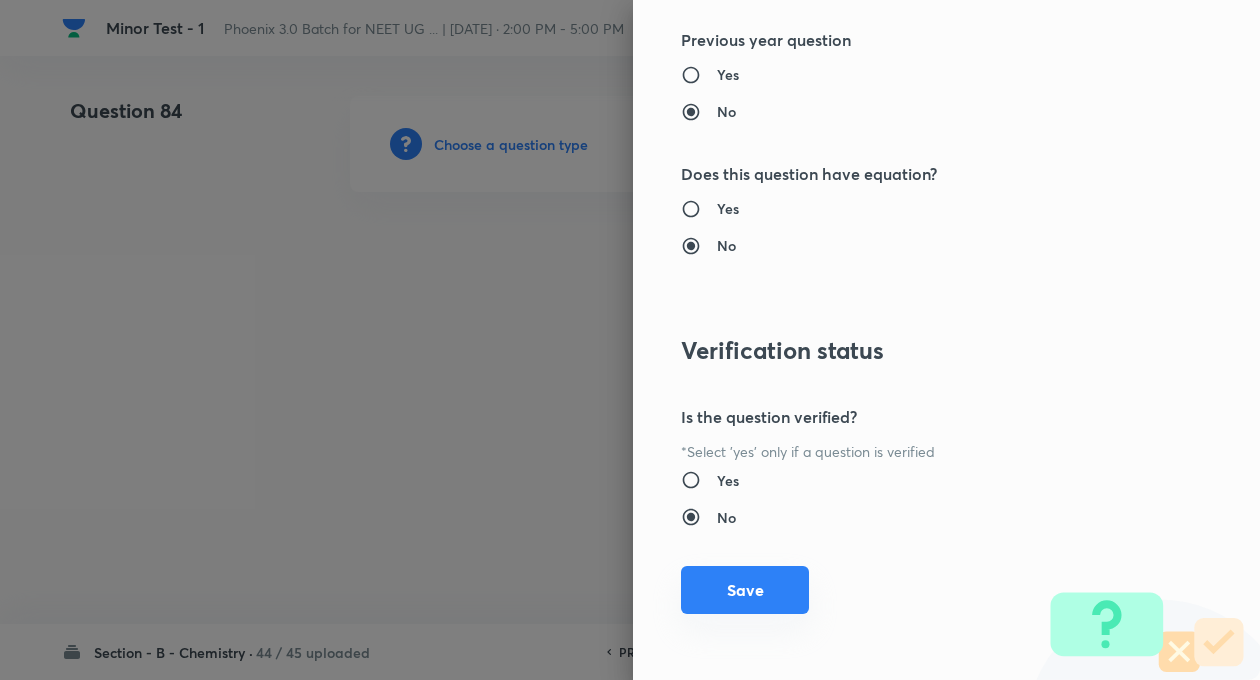 click on "Save" at bounding box center [745, 590] 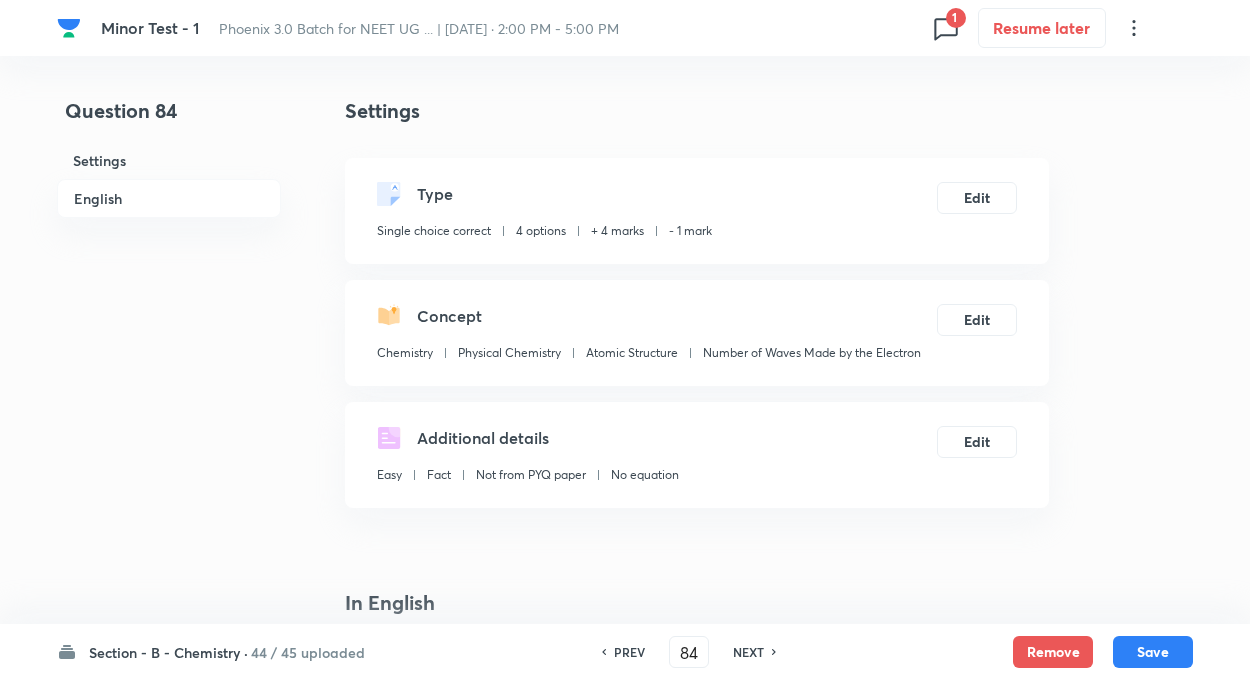 click on "Question 84 Settings English" at bounding box center (169, 1354) 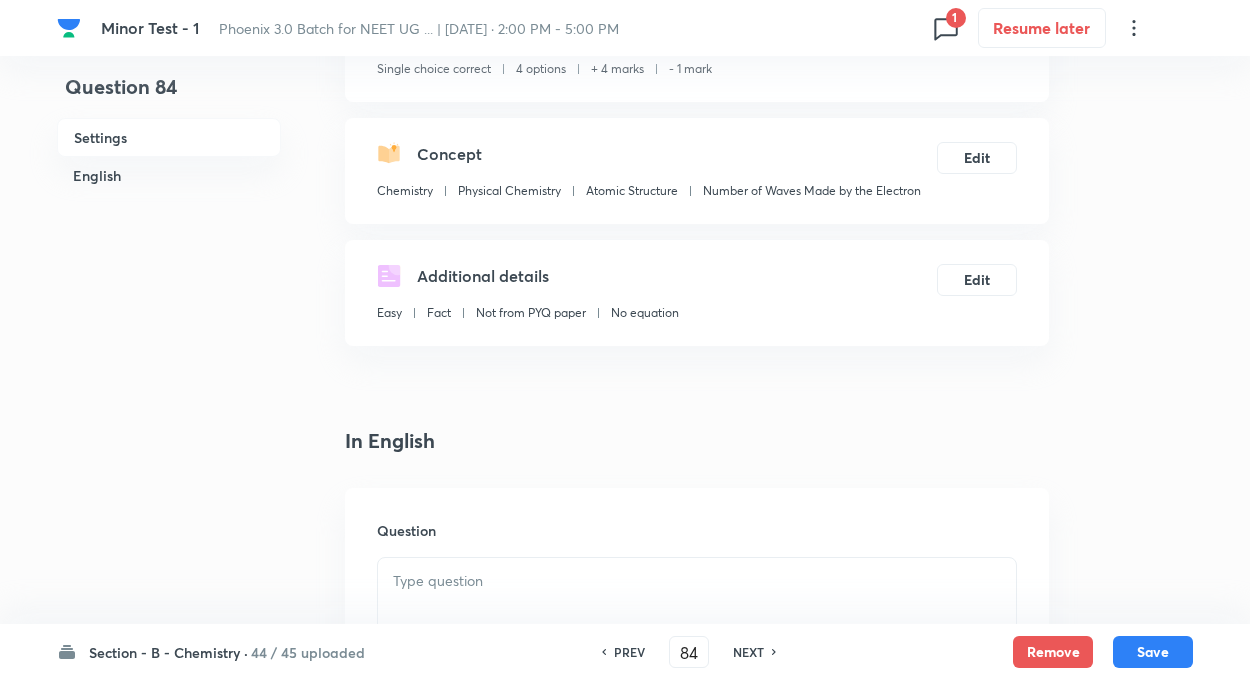 scroll, scrollTop: 400, scrollLeft: 0, axis: vertical 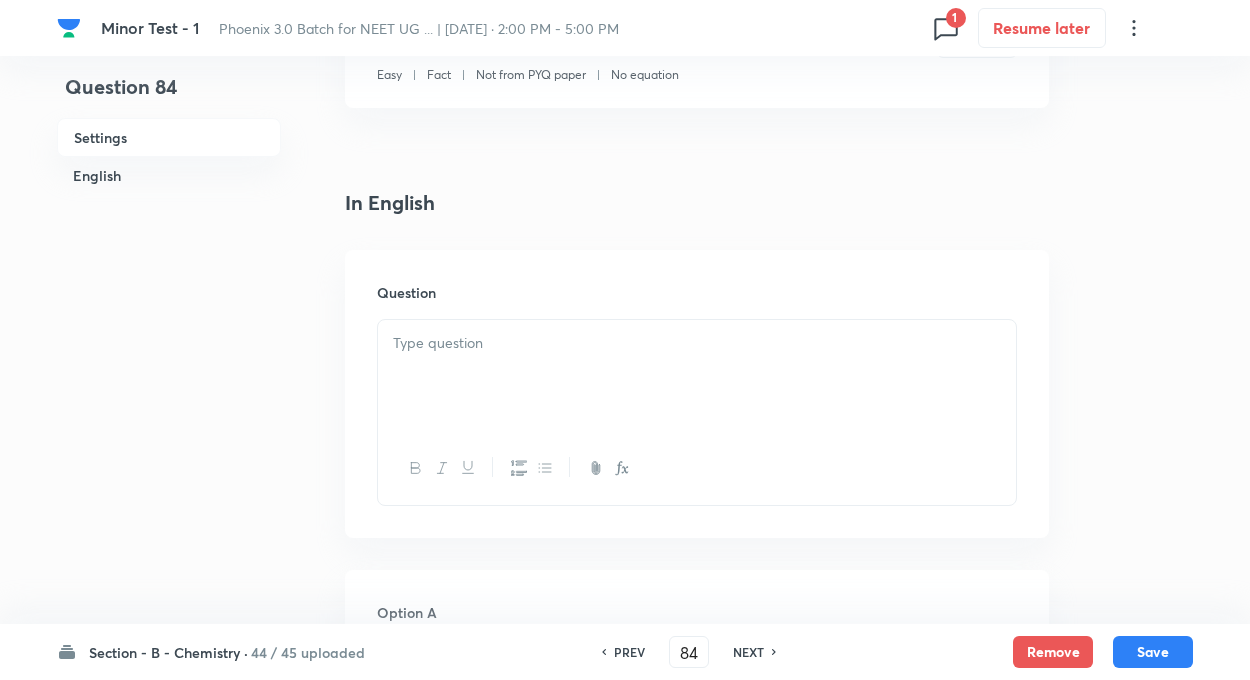 click at bounding box center (697, 376) 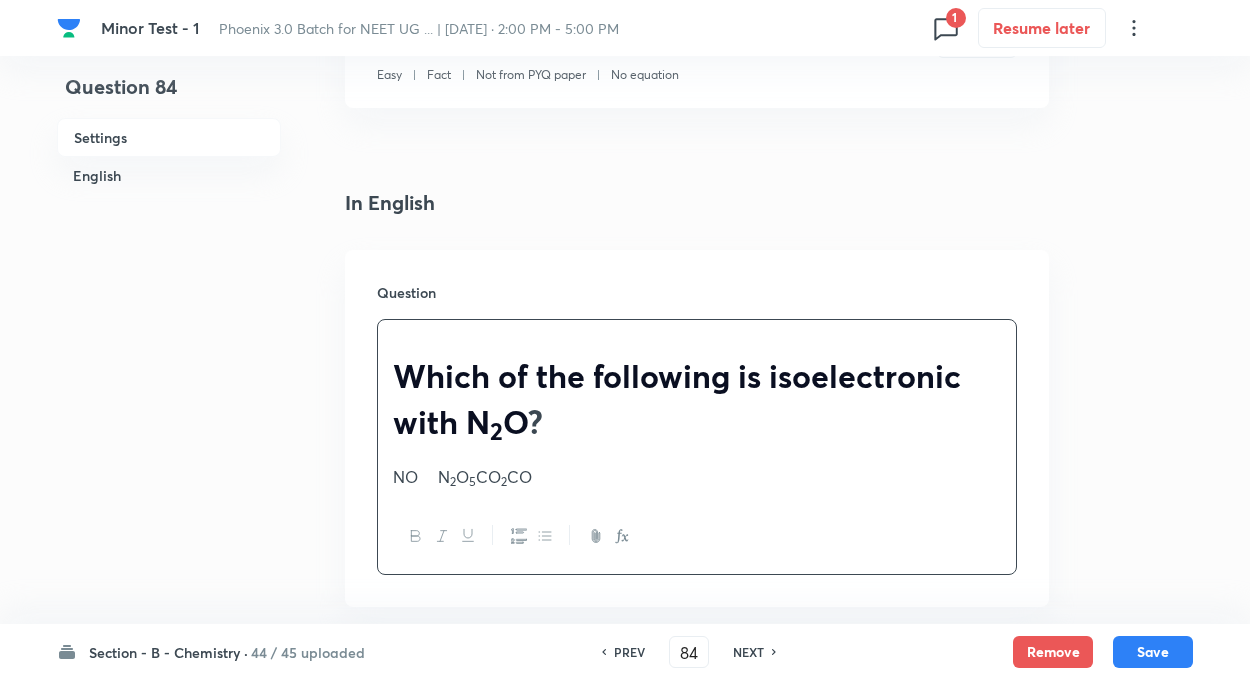 click on "Which of the following is isoelectronic with N 2 O​  ? NO     N 2 O 5     CO 2    CO" at bounding box center [697, 410] 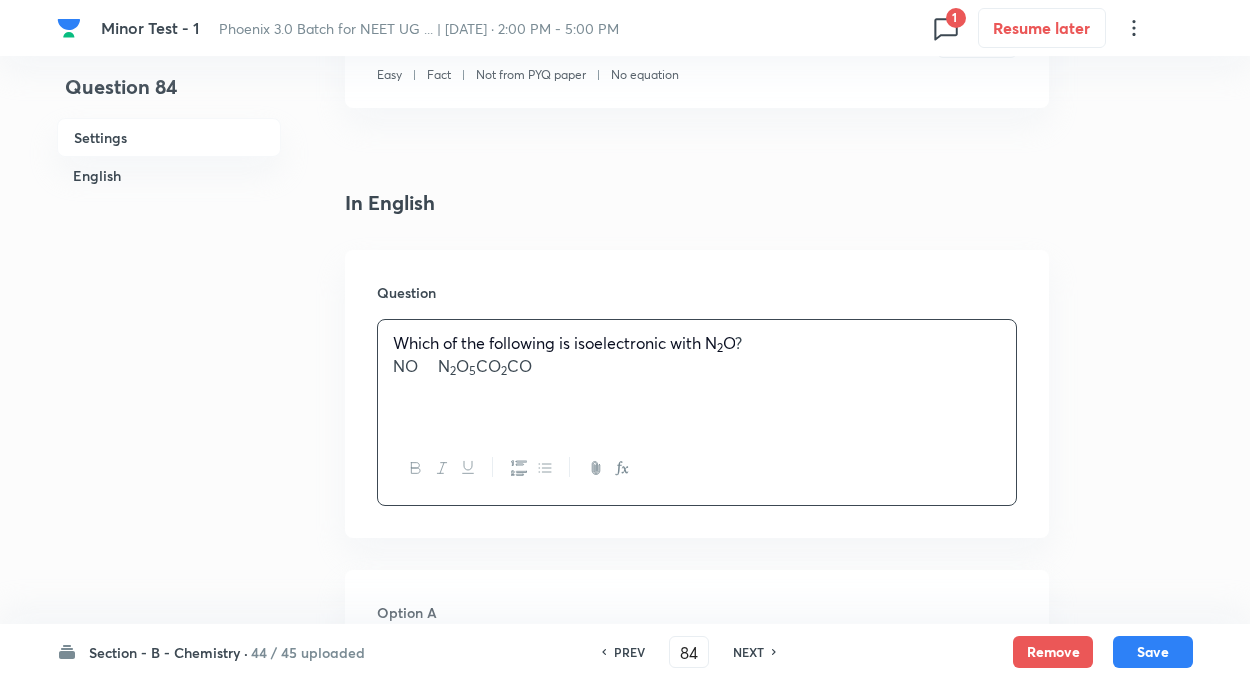 drag, startPoint x: 390, startPoint y: 363, endPoint x: 658, endPoint y: 404, distance: 271.11804 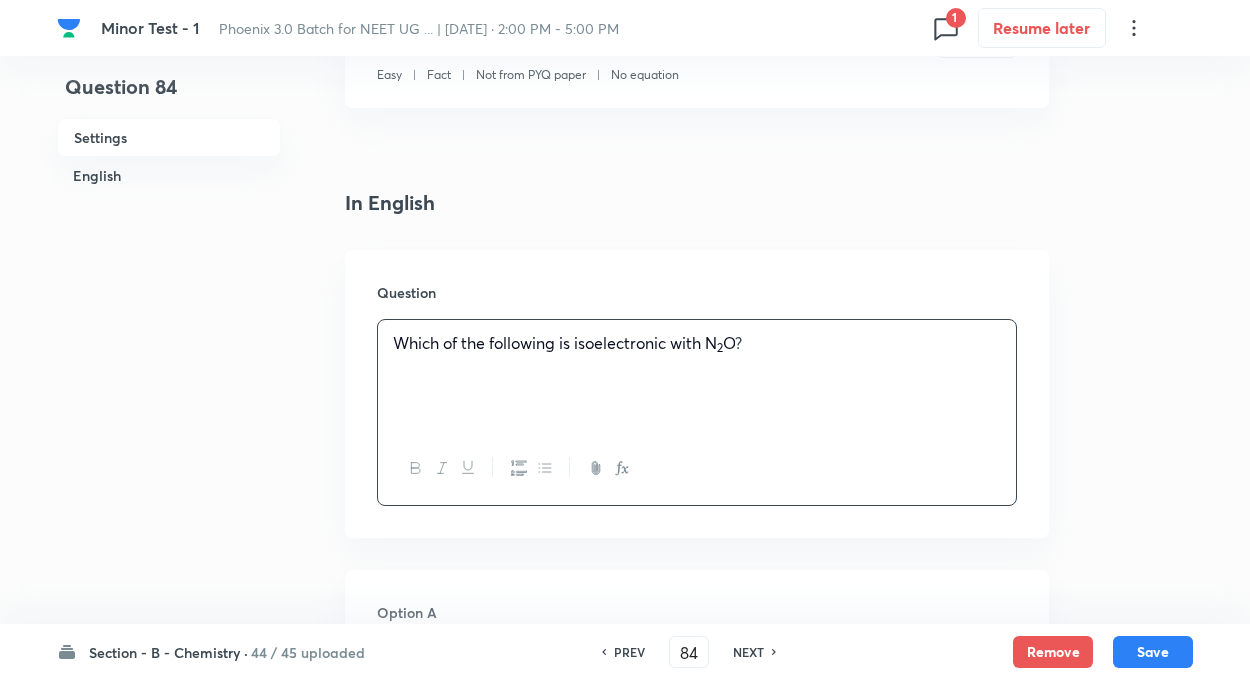 click on "Question 84 Settings English Settings Type Single choice correct 4 options + 4 marks - 1 mark Edit Concept Chemistry Physical Chemistry Atomic Structure Number of Waves Made by the Electron Edit Additional details Easy Fact Not from PYQ paper No equation Edit In English Question Which of the following is isoelectronic with N 2 O​  ? Option A Mark as correct answer Option B Mark as correct answer Option C Mark as correct answer Option D Mark as correct answer Solution" at bounding box center (625, 954) 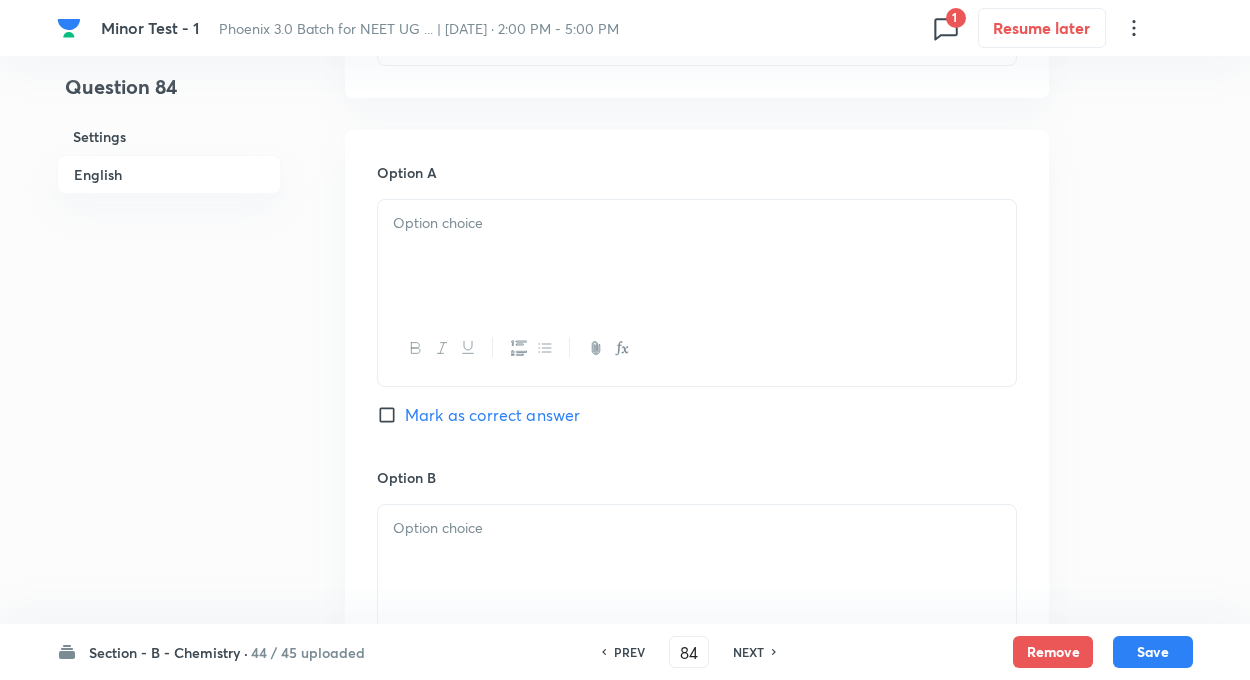 scroll, scrollTop: 880, scrollLeft: 0, axis: vertical 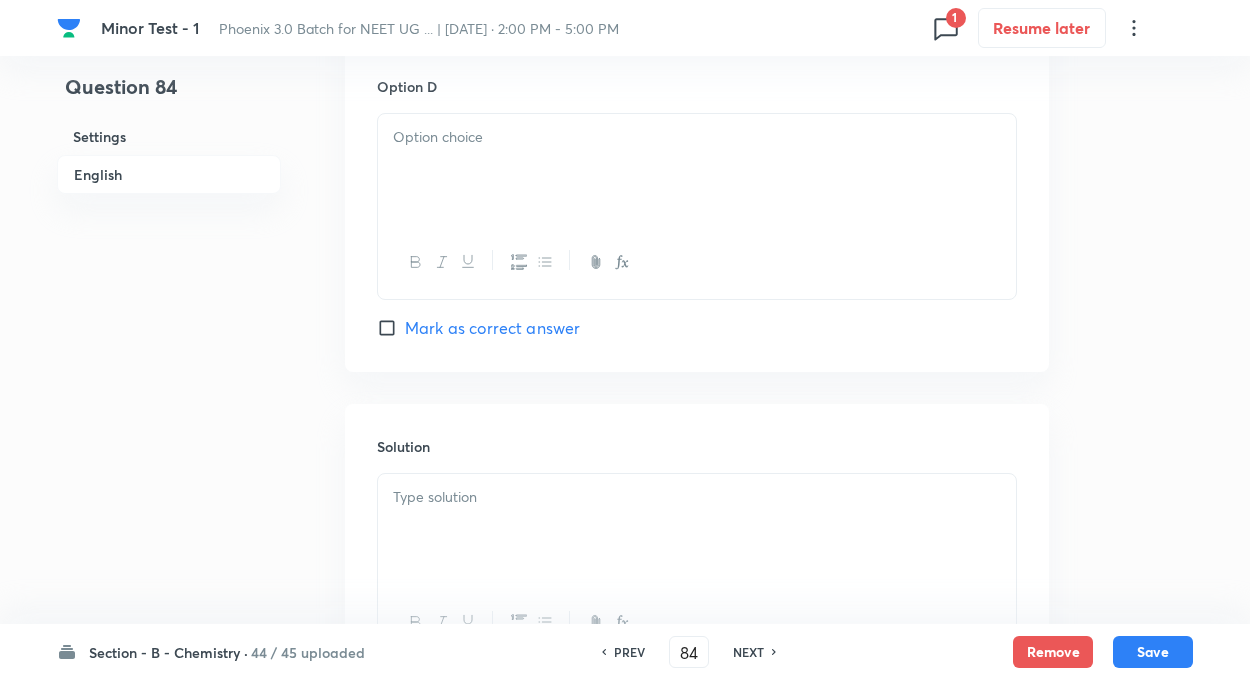 click on "Question 84 Settings English Settings Type Single choice correct 4 options + 4 marks - 1 mark Edit Concept Chemistry Physical Chemistry Atomic Structure Number of Waves Made by the Electron Edit Additional details Easy Fact Not from PYQ paper No equation Edit In English Question Which of the following is isoelectronic with N 2 O​  ? Option A Mark as correct answer Option B Mark as correct answer Option C Mark as correct answer Option D Mark as correct answer Solution" at bounding box center [625, -486] 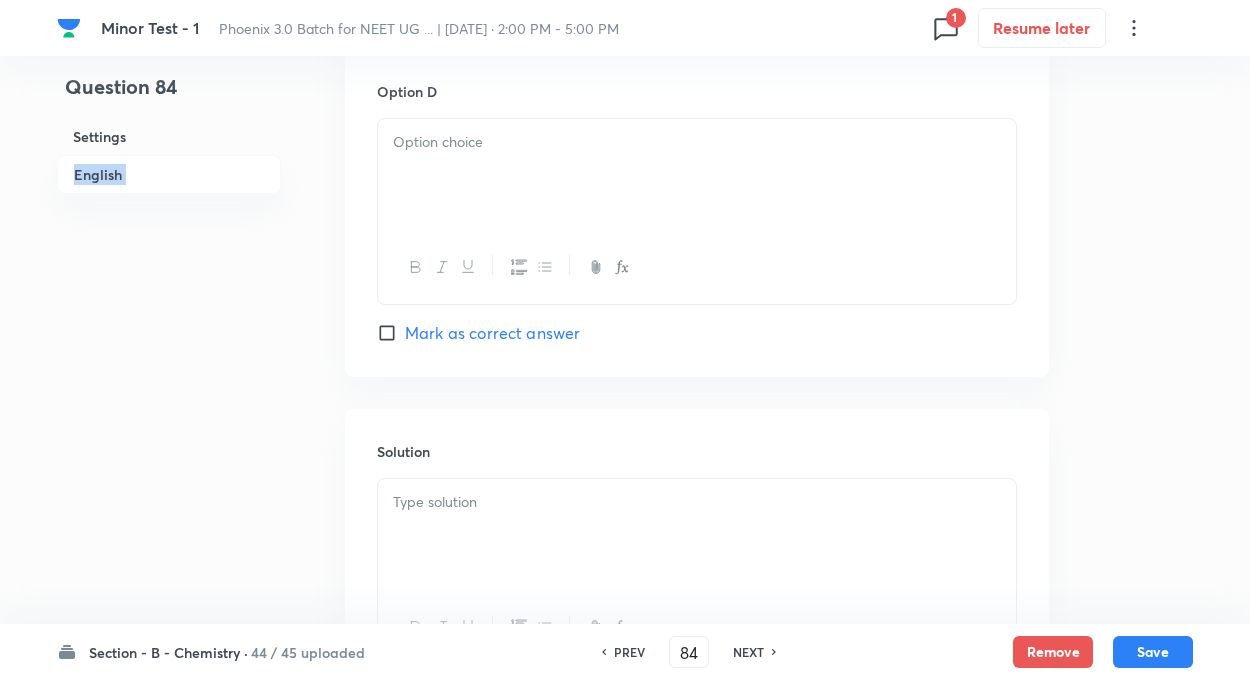 click on "Question 84 Settings English Settings Type Single choice correct 4 options + 4 marks - 1 mark Edit Concept Chemistry Physical Chemistry Atomic Structure Number of Waves Made by the Electron Edit Additional details Easy Fact Not from PYQ paper No equation Edit In English Question Which of the following is isoelectronic with N 2 O​  ? Option A Mark as correct answer Option B Mark as correct answer Option C Mark as correct answer Option D Mark as correct answer Solution" at bounding box center (625, -481) 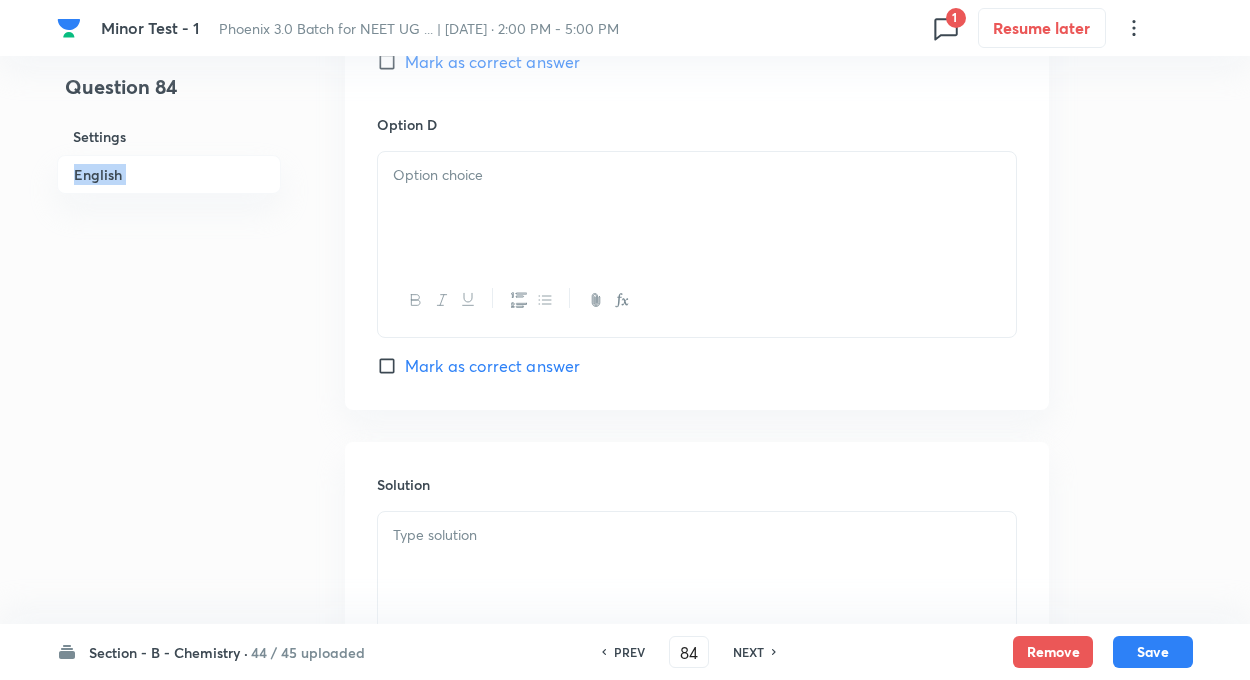 scroll, scrollTop: 1640, scrollLeft: 0, axis: vertical 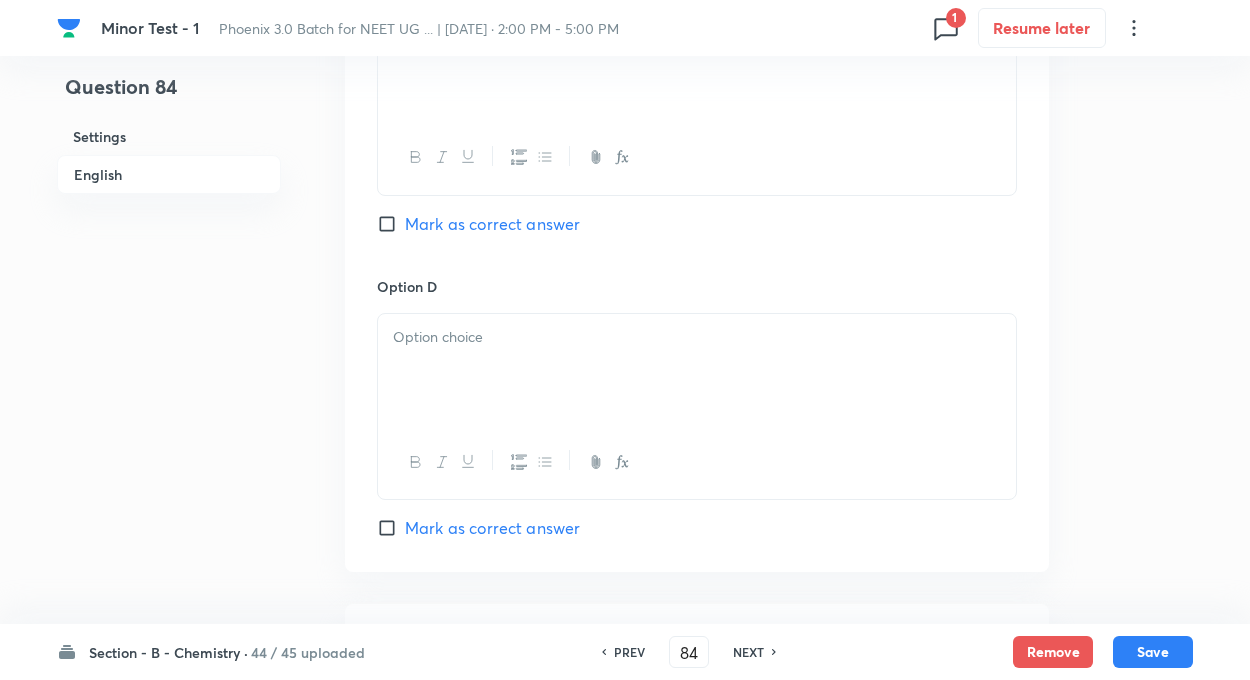 click at bounding box center [697, 370] 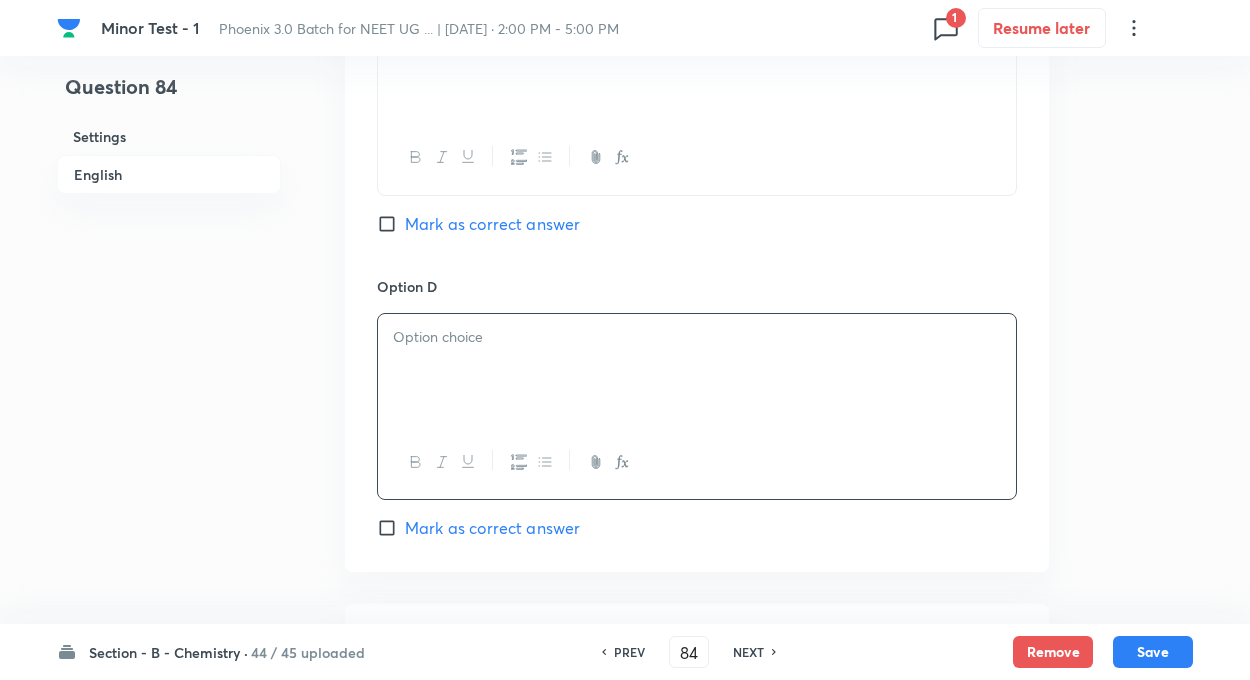 click on "Question 84 Settings English" at bounding box center (169, -286) 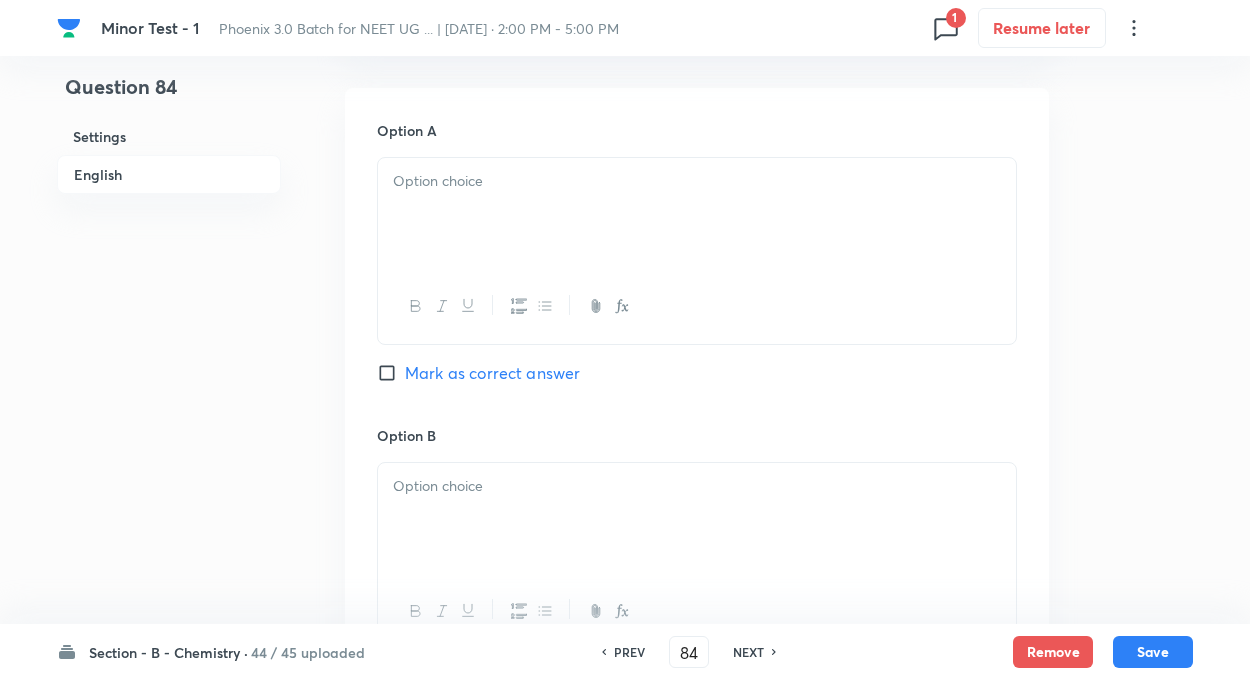 scroll, scrollTop: 880, scrollLeft: 0, axis: vertical 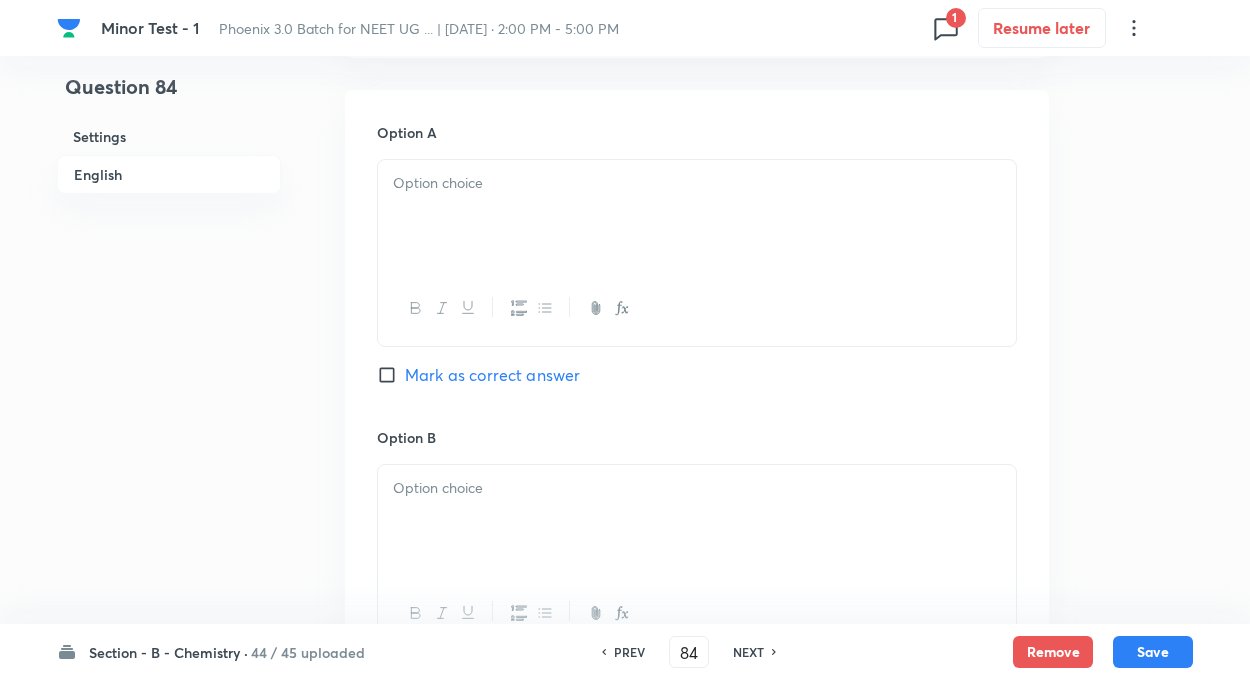 click at bounding box center [697, 216] 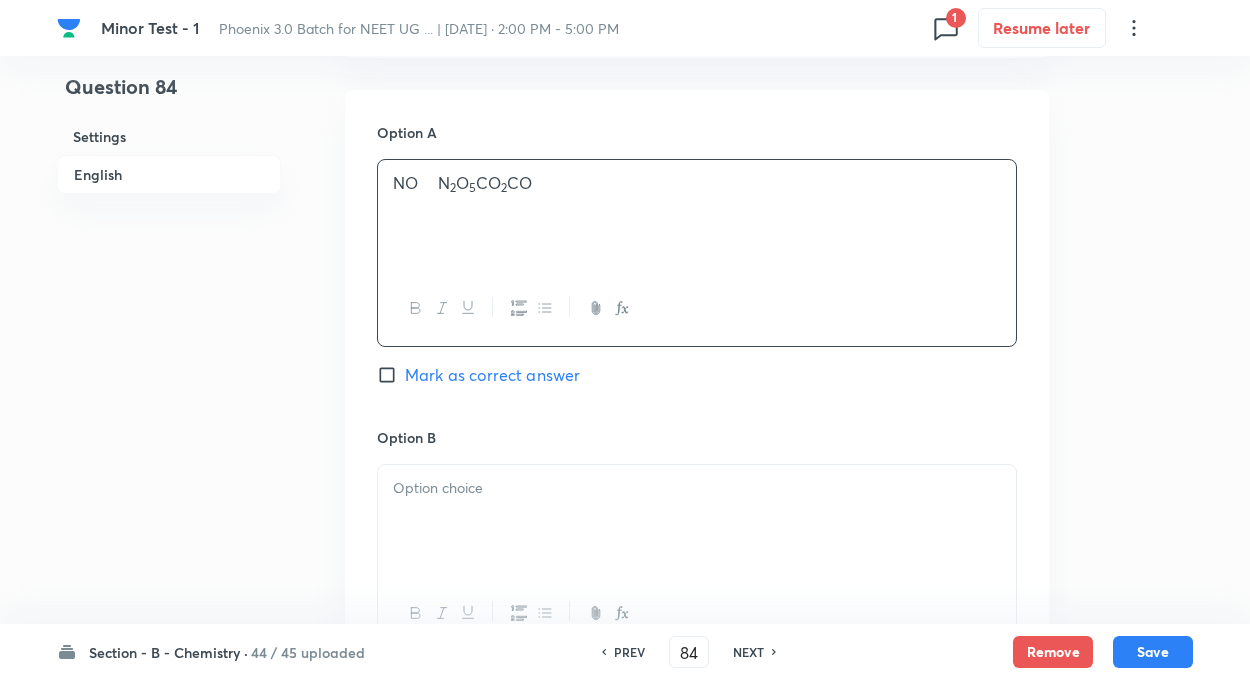 drag, startPoint x: 442, startPoint y: 183, endPoint x: 617, endPoint y: 205, distance: 176.37744 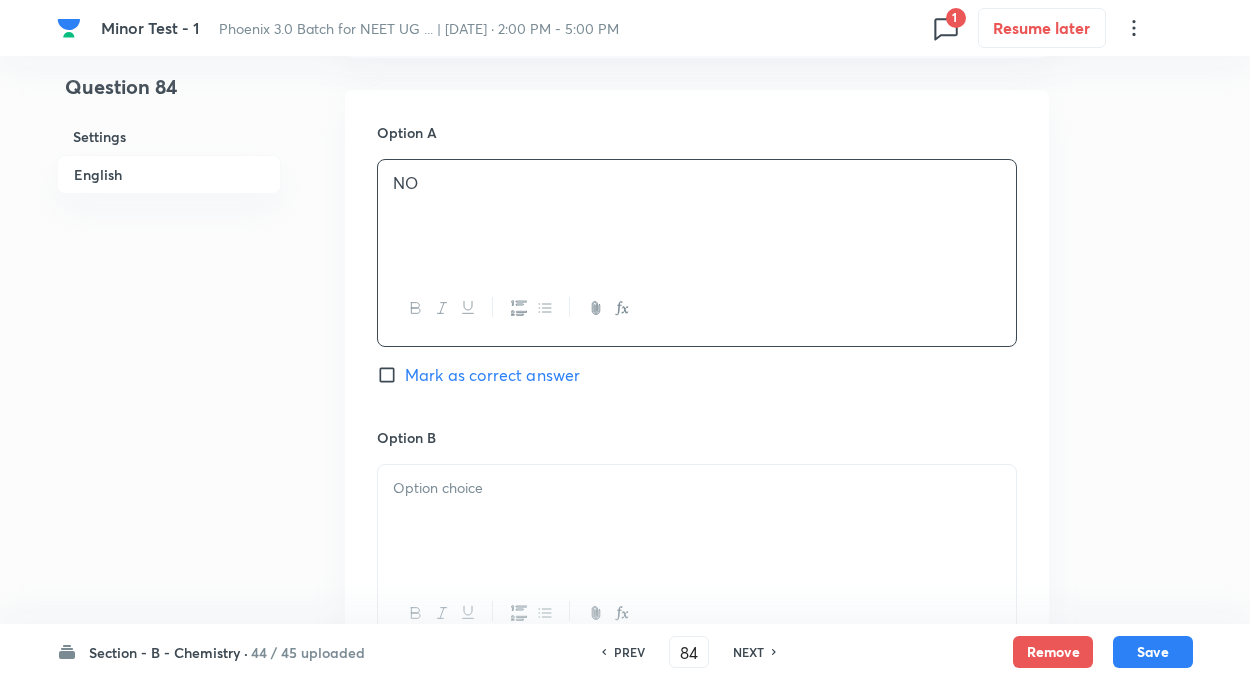 click at bounding box center [697, 521] 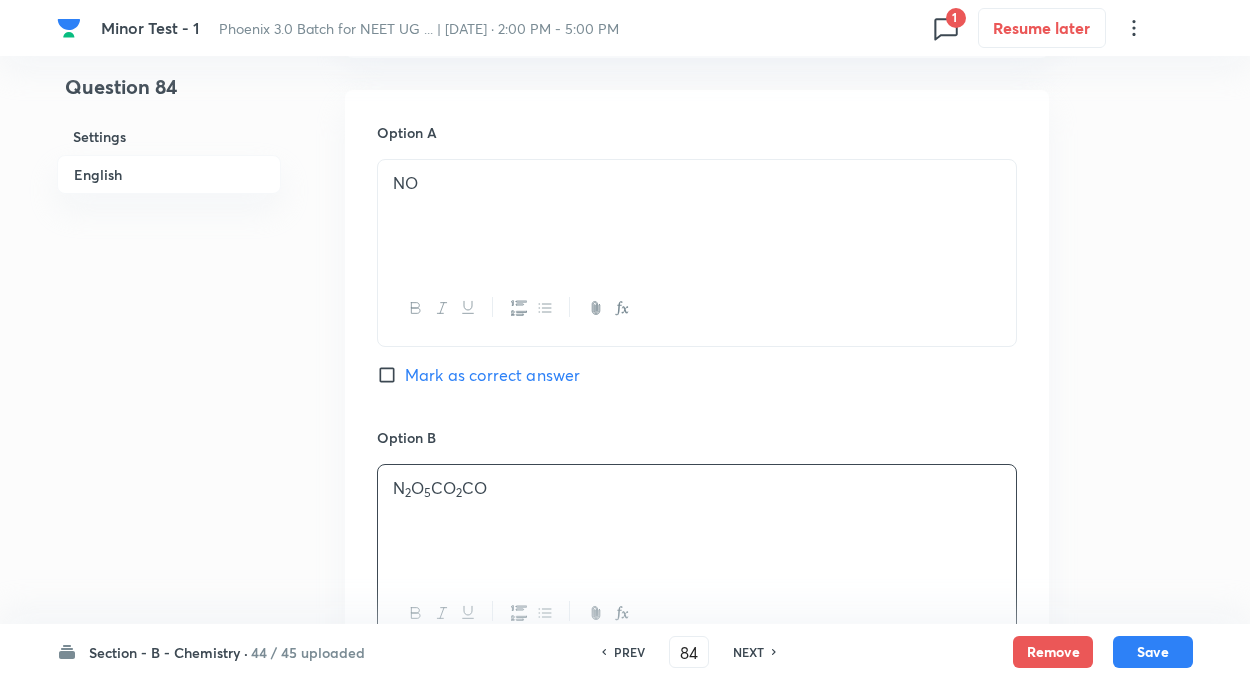 drag, startPoint x: 452, startPoint y: 489, endPoint x: 558, endPoint y: 499, distance: 106.47065 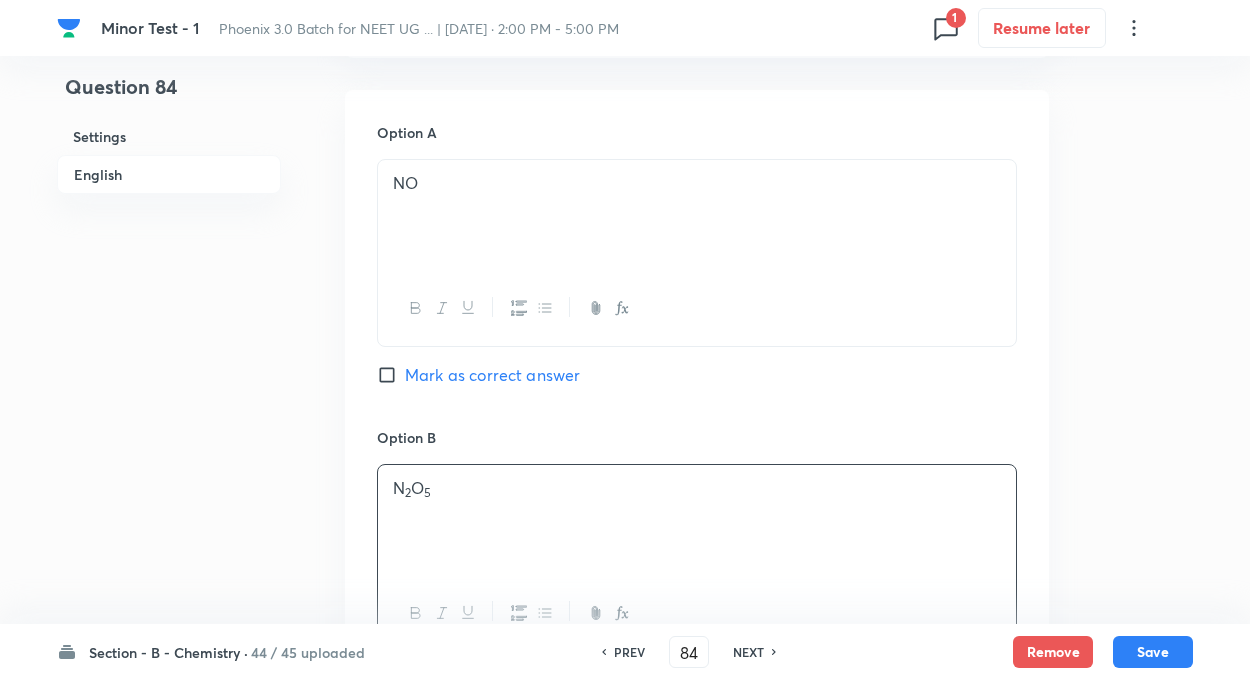 click on "Question 84 Settings English" at bounding box center (169, 474) 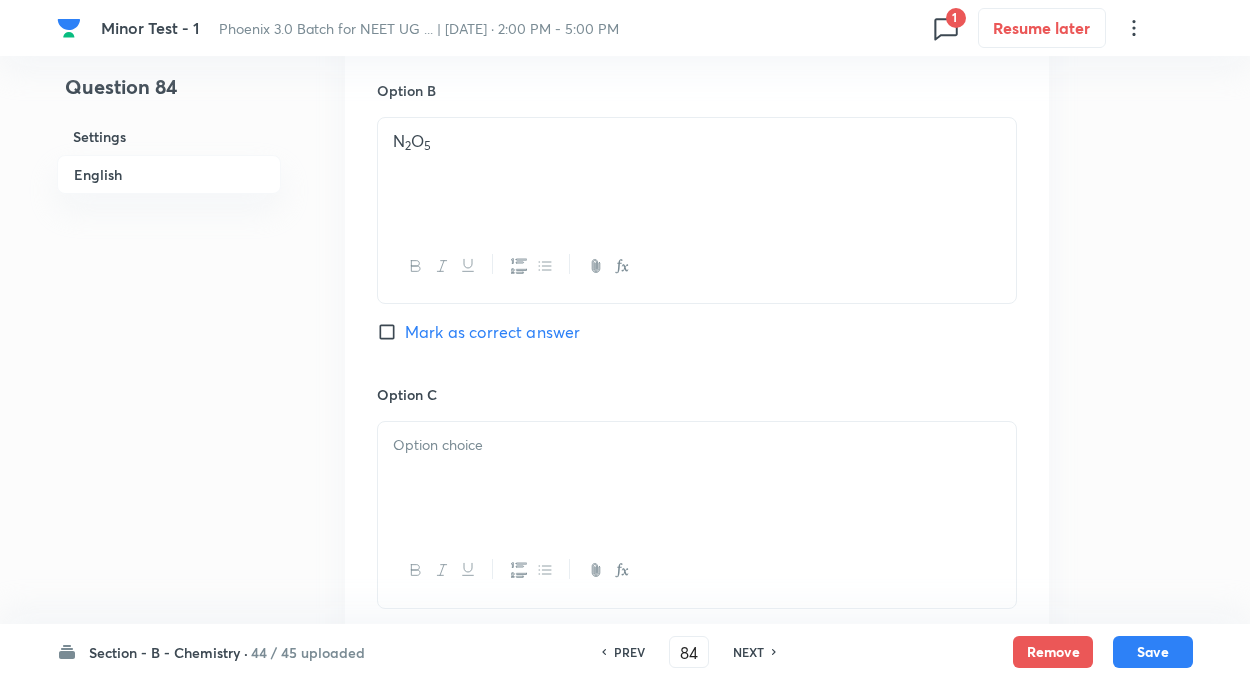scroll, scrollTop: 1320, scrollLeft: 0, axis: vertical 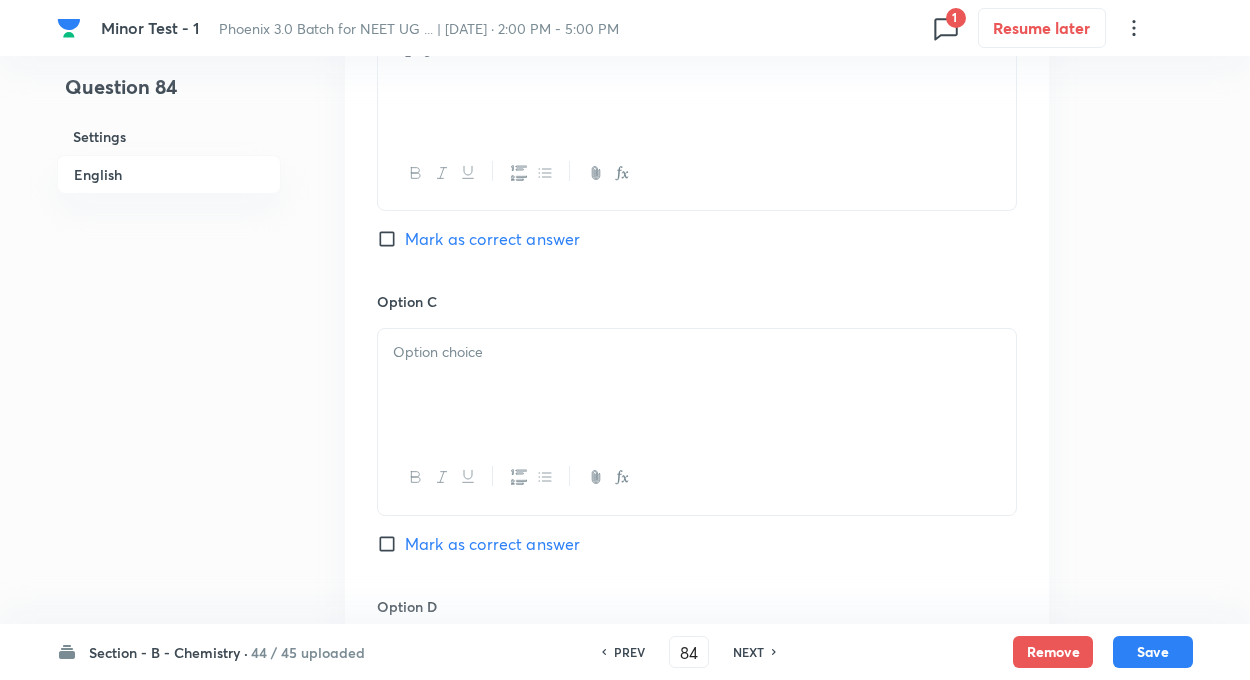 click at bounding box center (697, 385) 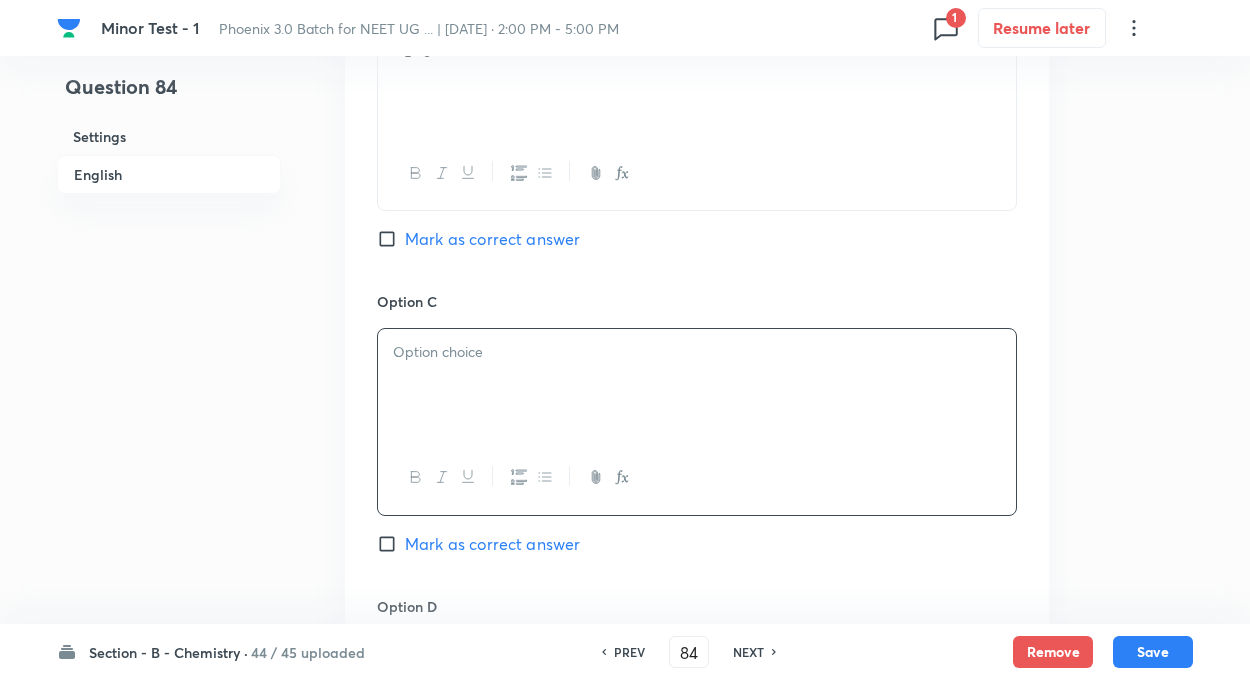 paste 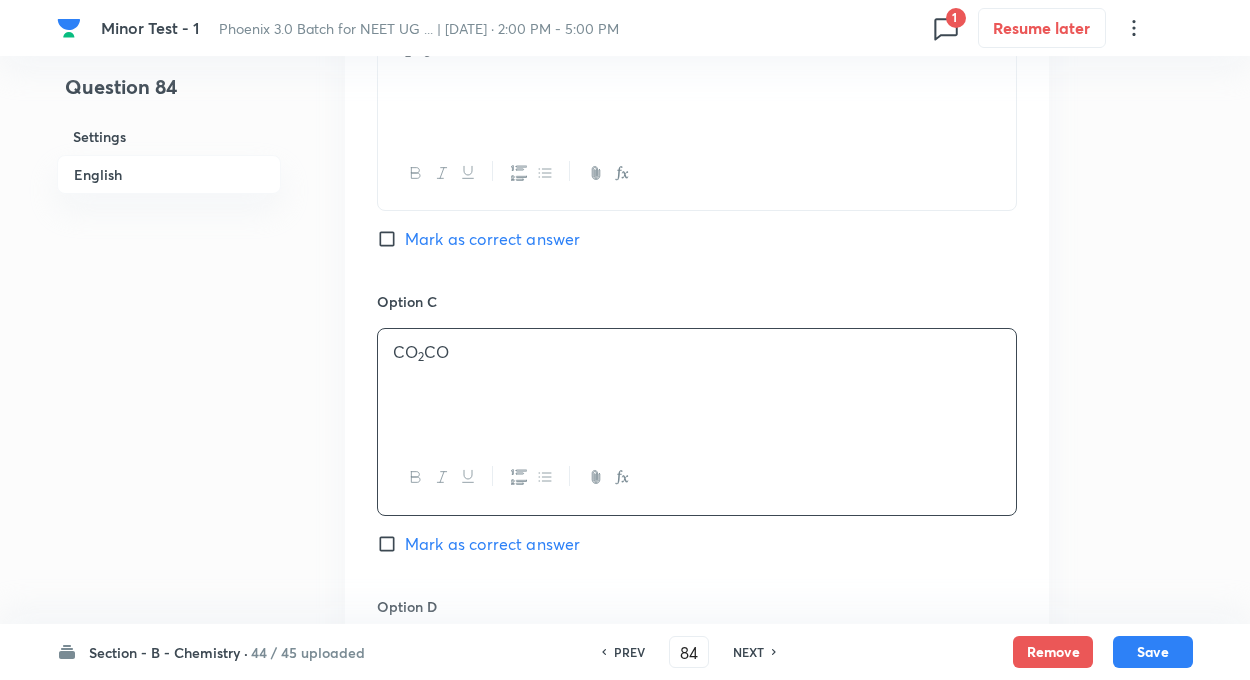 drag, startPoint x: 437, startPoint y: 355, endPoint x: 492, endPoint y: 366, distance: 56.089214 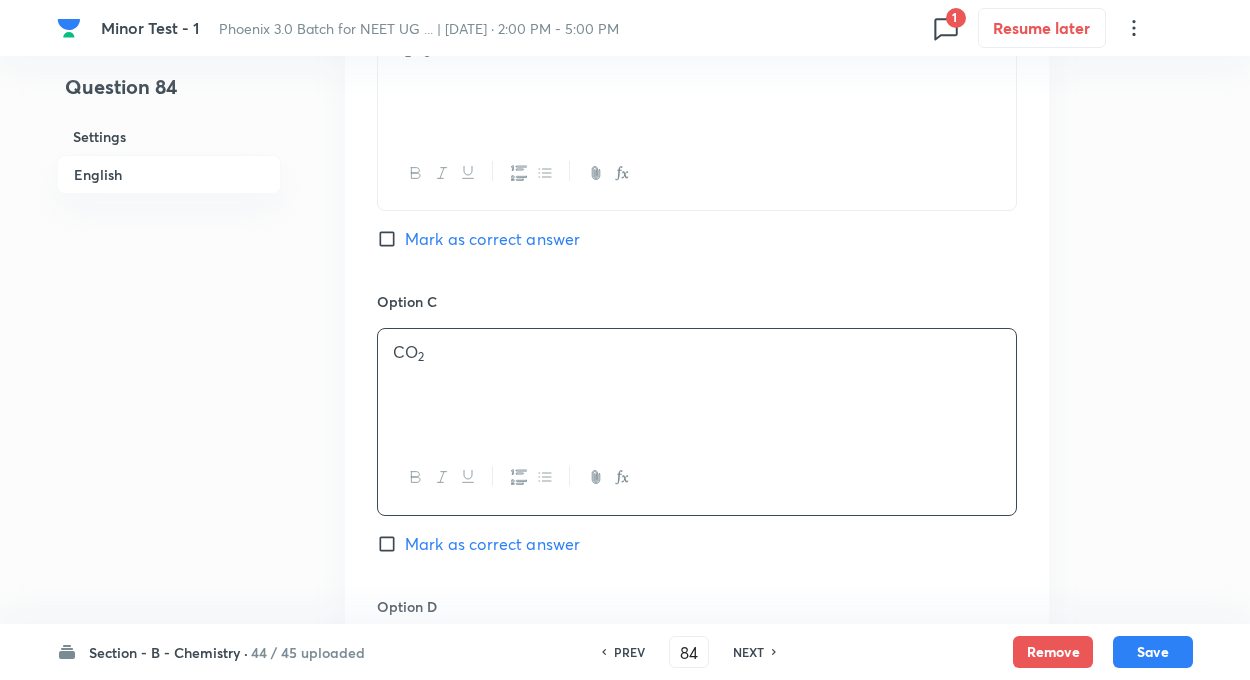 click on "Question 84 Settings English" at bounding box center [169, 34] 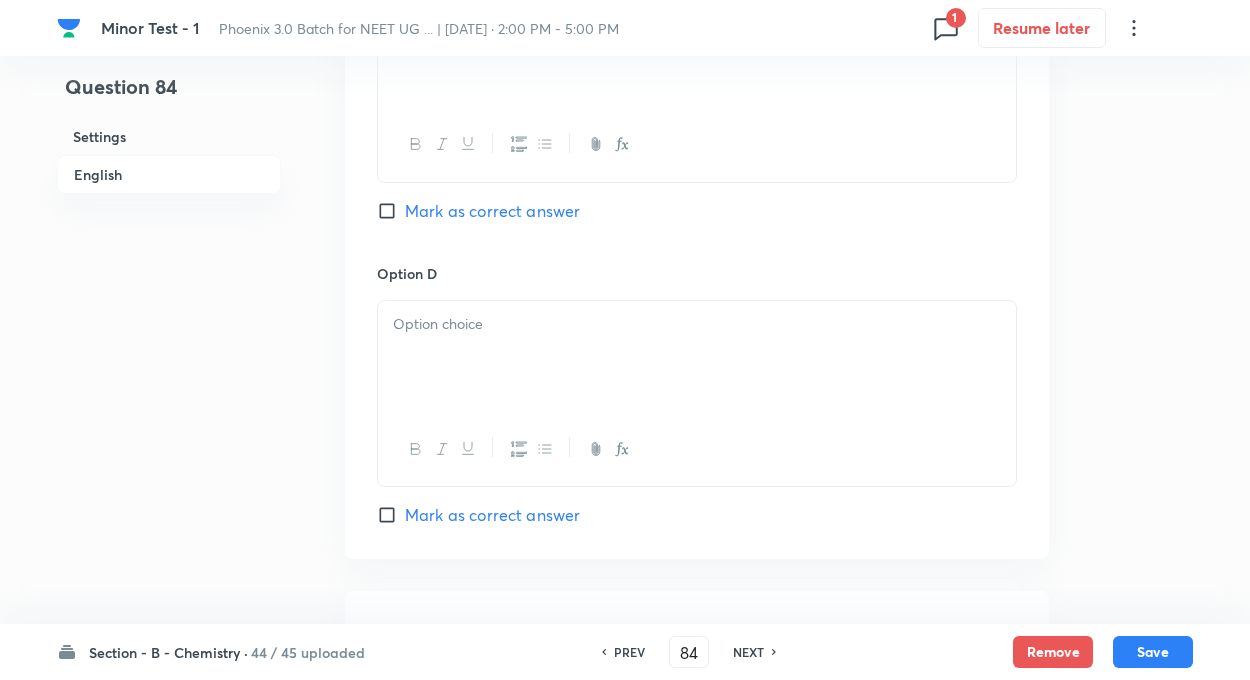 scroll, scrollTop: 1720, scrollLeft: 0, axis: vertical 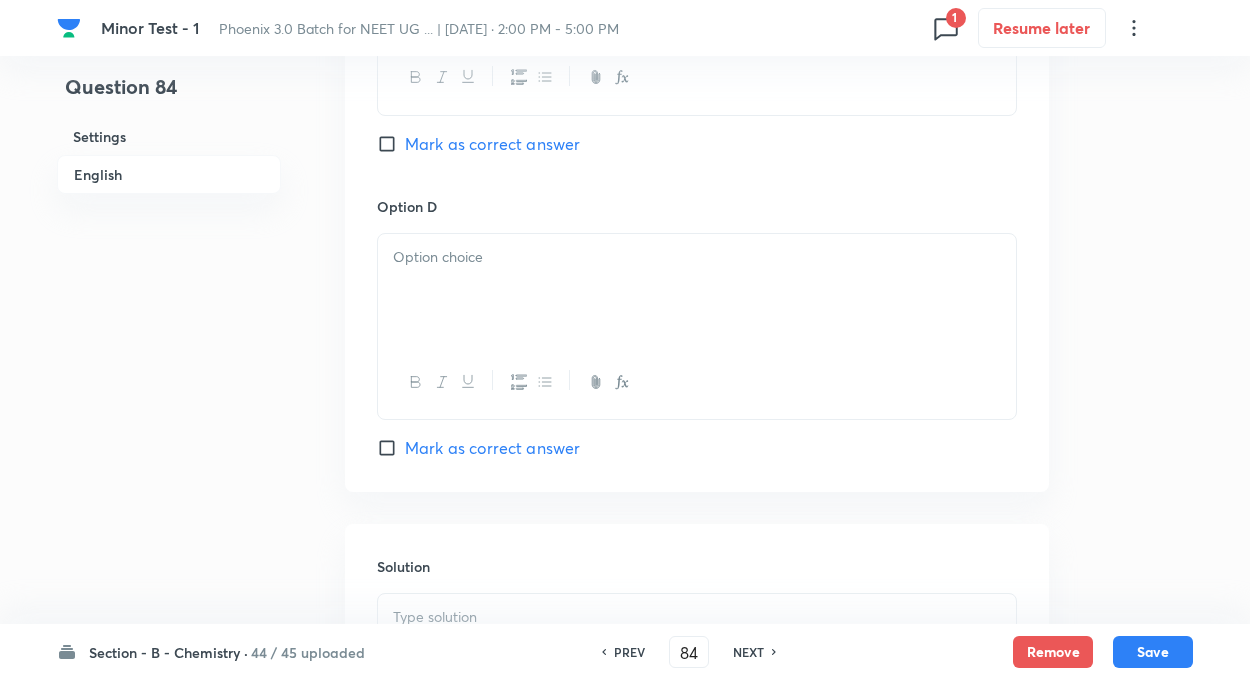 click at bounding box center [697, 290] 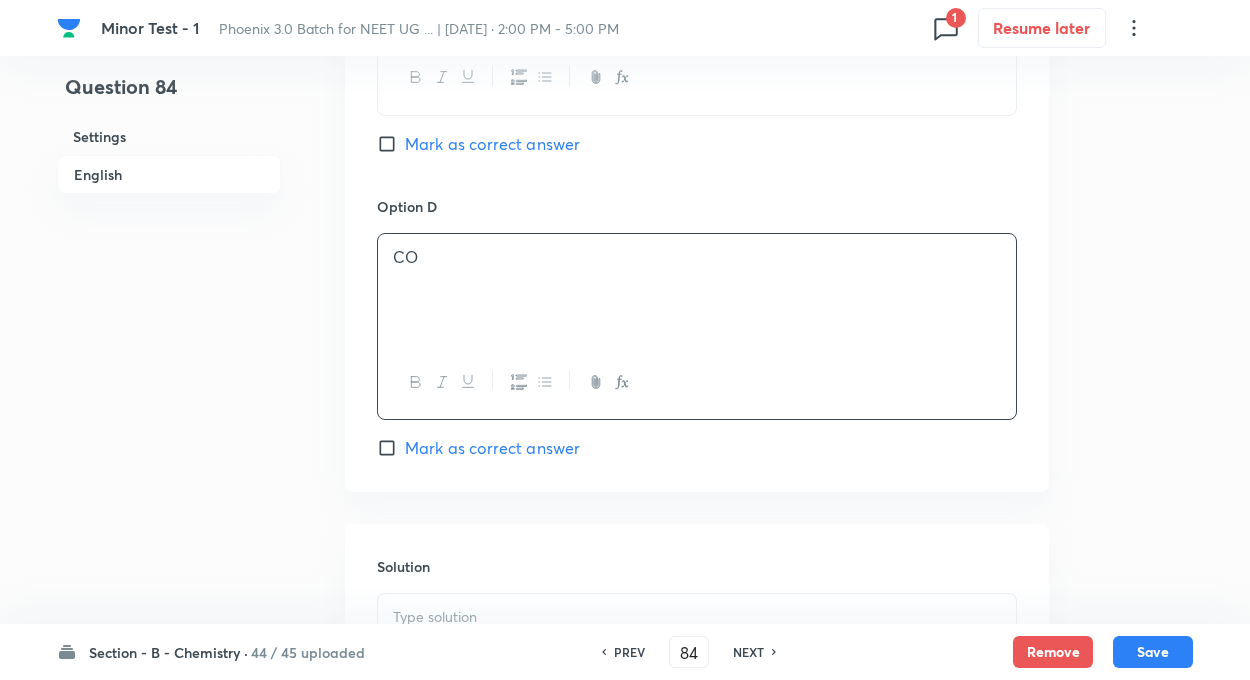 click on "Question 84 Settings English Settings Type Single choice correct 4 options + 4 marks - 1 mark Edit Concept Chemistry Physical Chemistry Atomic Structure Number of Waves Made by the Electron Edit Additional details Easy Fact Not from PYQ paper No equation Edit In English Question Which of the following is isoelectronic with N 2 O​  ? Option A NO       Mark as correct answer Option B N 2 O 5       Mark as correct answer Option C CO 2   Mark as correct answer Option D CO  Mark as correct answer Solution" at bounding box center [625, -366] 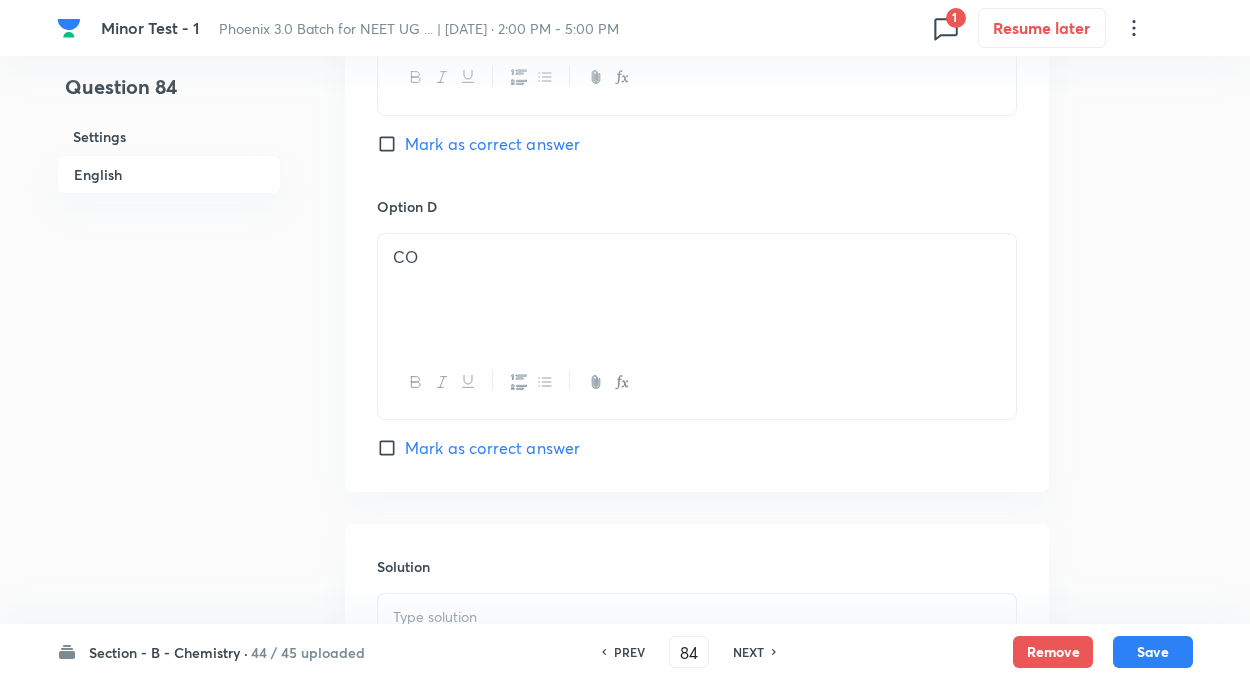 click on "Question 84 Settings English Settings Type Single choice correct 4 options + 4 marks - 1 mark Edit Concept Chemistry Physical Chemistry Atomic Structure Number of Waves Made by the Electron Edit Additional details Easy Fact Not from PYQ paper No equation Edit In English Question Which of the following is isoelectronic with N 2 O​  ? Option A NO       Mark as correct answer Option B N 2 O 5       Mark as correct answer Option C CO 2   Mark as correct answer Option D CO  Mark as correct answer Solution" at bounding box center [625, -366] 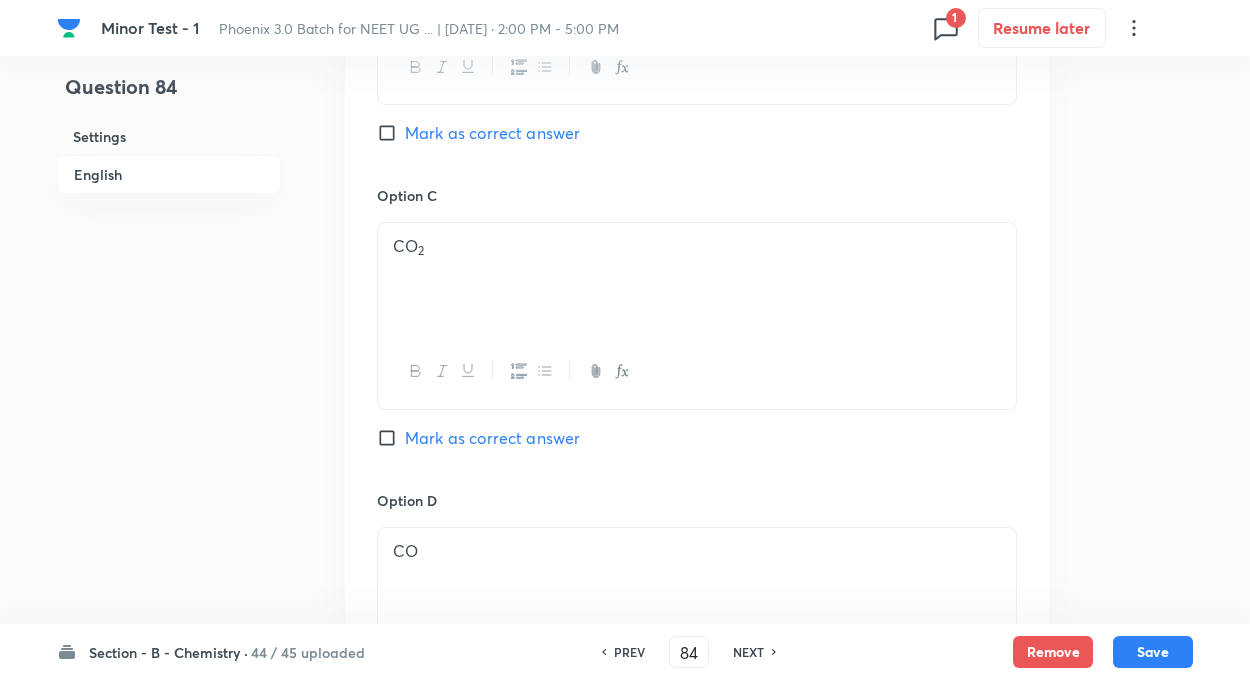 scroll, scrollTop: 1520, scrollLeft: 0, axis: vertical 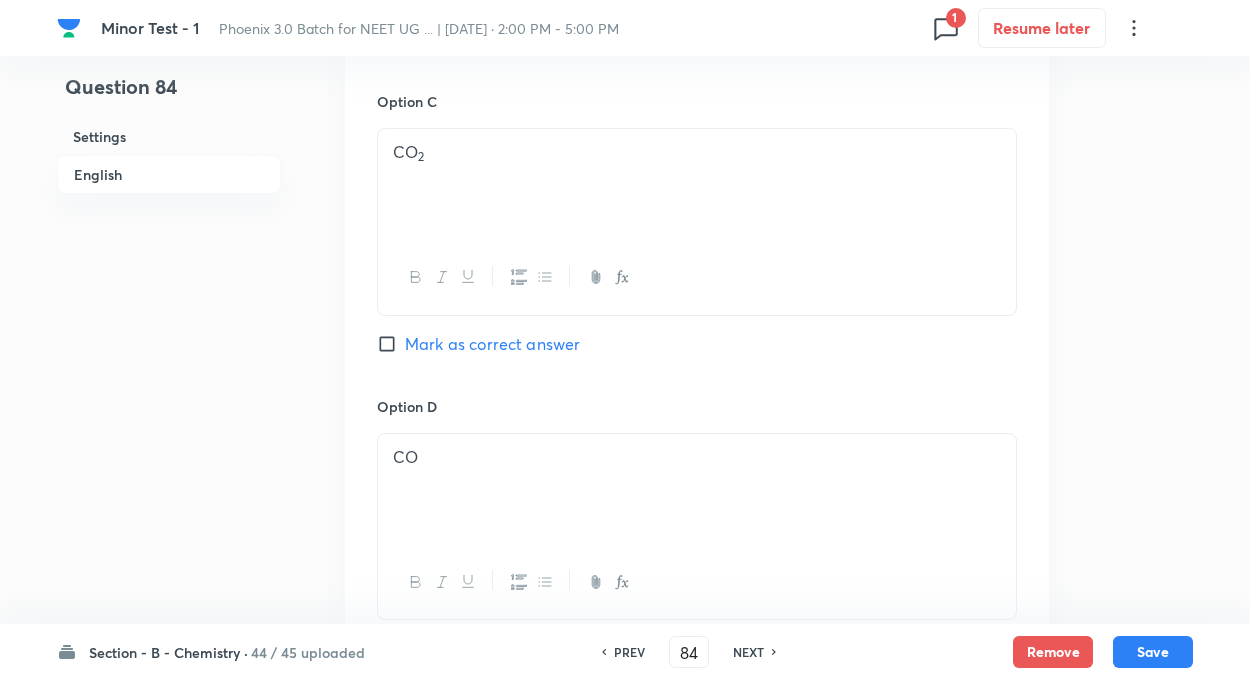click on "Mark as correct answer" at bounding box center (391, 344) 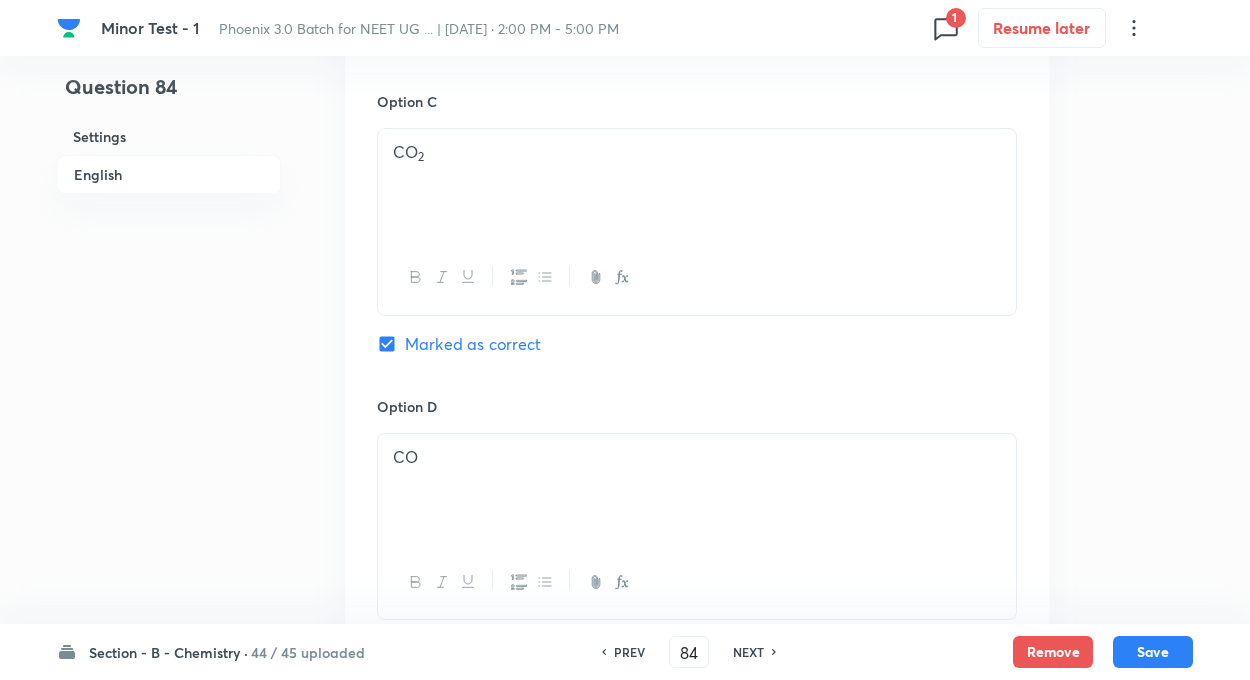 click on "Question 84 Settings English Settings Type Single choice correct 4 options + 4 marks - 1 mark Edit Concept Chemistry Physical Chemistry Atomic Structure Number of Waves Made by the Electron Edit Additional details Easy Fact Not from PYQ paper No equation Edit In English Question Which of the following is isoelectronic with N 2 O​  ? Option A NO       Mark as correct answer Option B N 2 O 5       Mark as correct answer Option C CO 2   Marked as correct Option D CO  Mark as correct answer Solution" at bounding box center (625, -166) 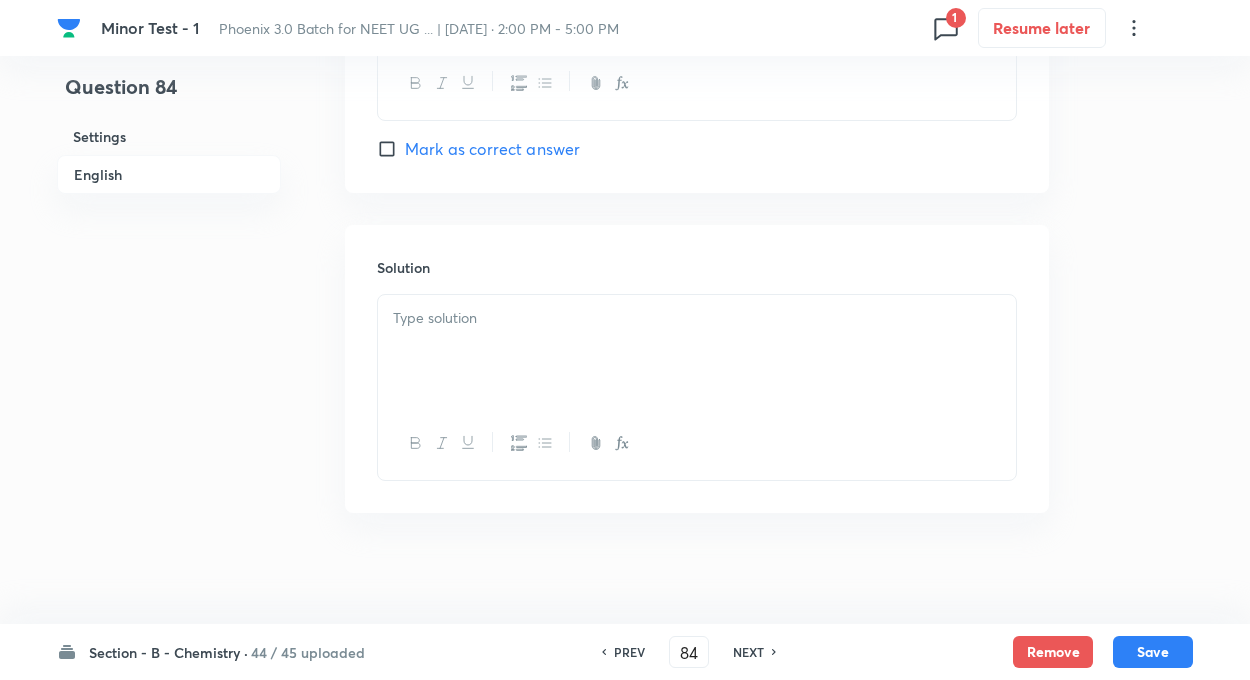 scroll, scrollTop: 2028, scrollLeft: 0, axis: vertical 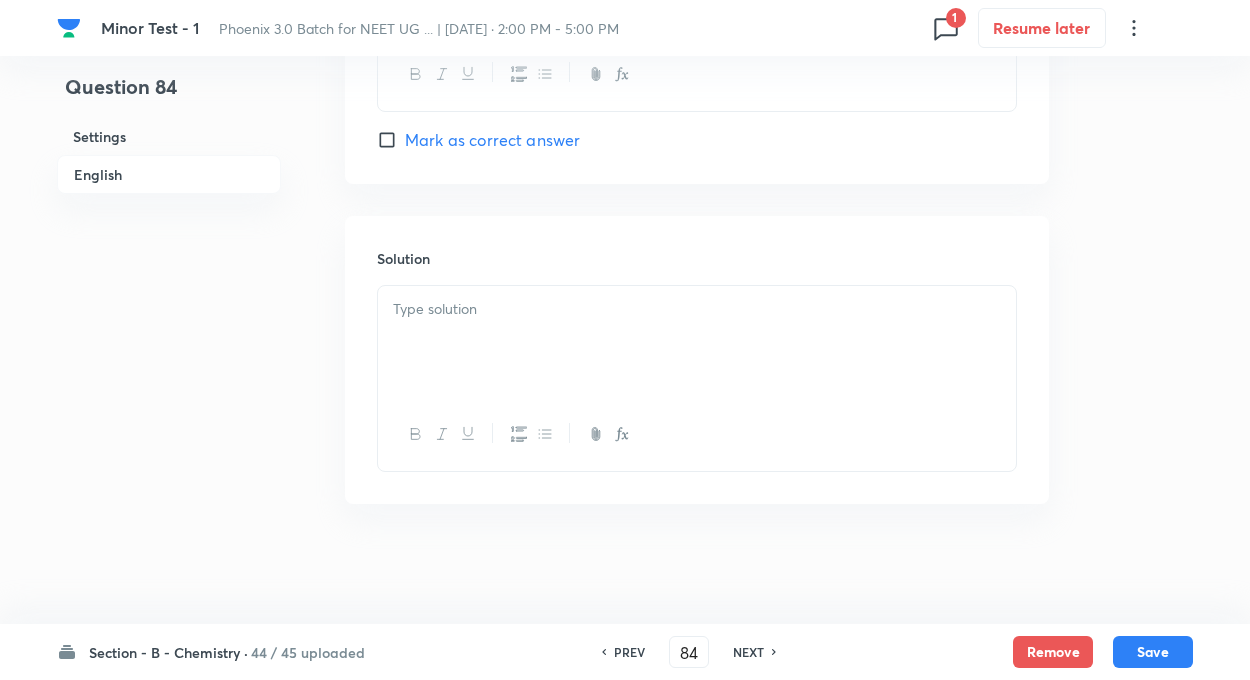click at bounding box center [697, 309] 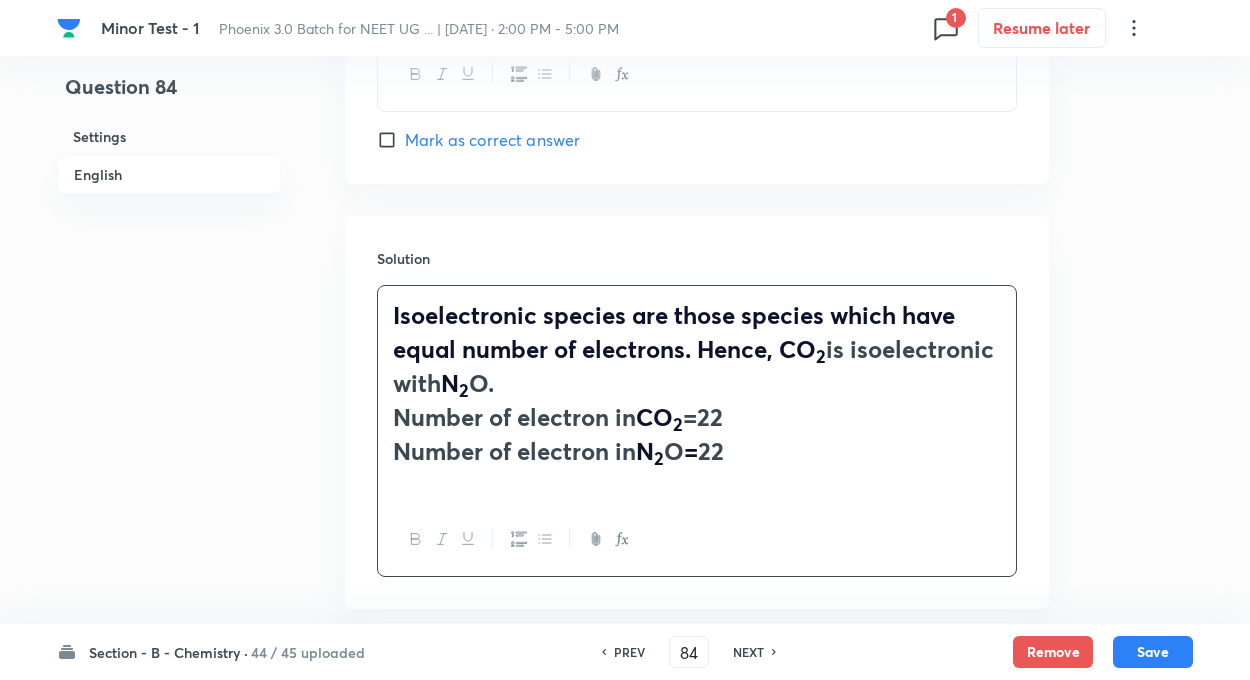 click on "Isoelectronic species are those species which have equal number of electrons. Hence, CO 2 ​  is isoelectronic with  N 2 ​ O.  Number of electron in  CO 2 ​ =22 Number of electron in  N 2 ​ O = 22" at bounding box center (697, 394) 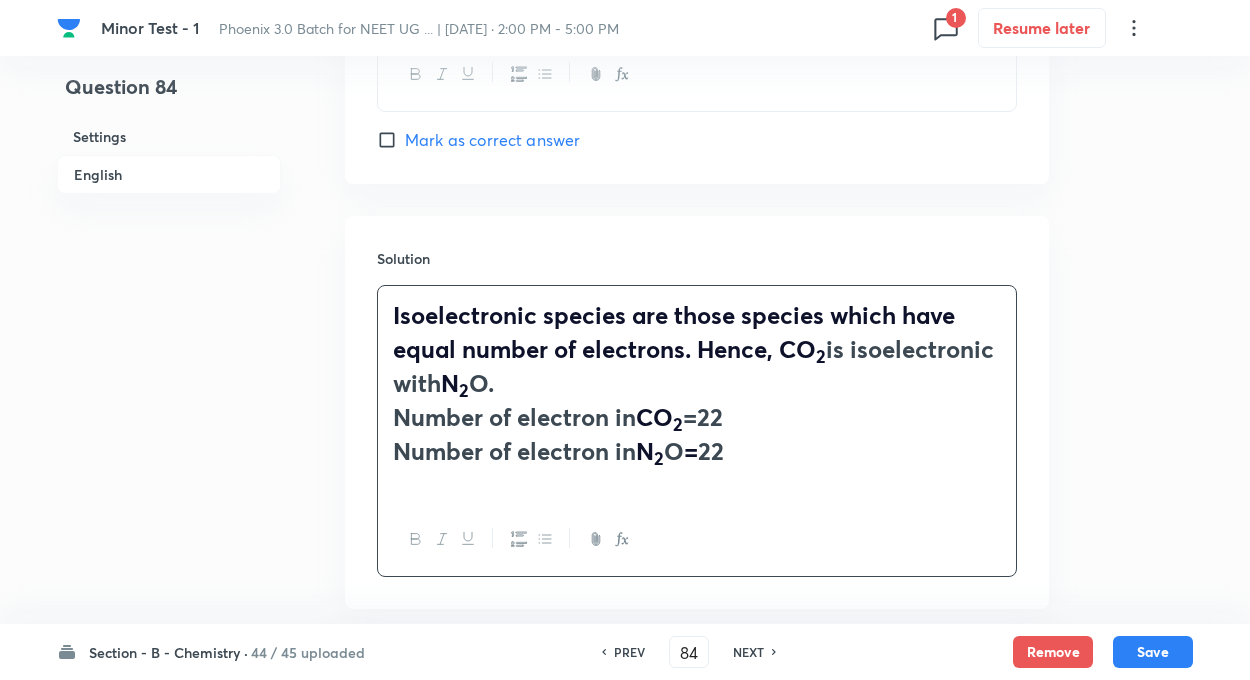 click 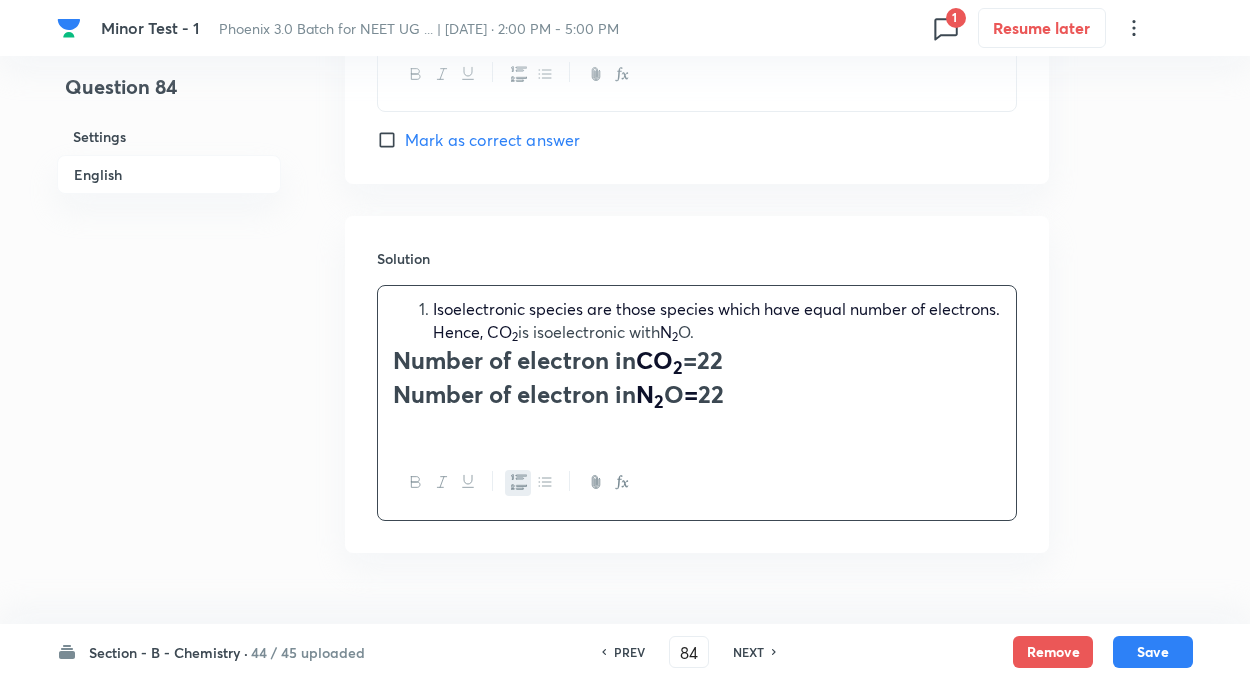 click on "Number of electron in  CO 2 ​ =22" at bounding box center [697, 360] 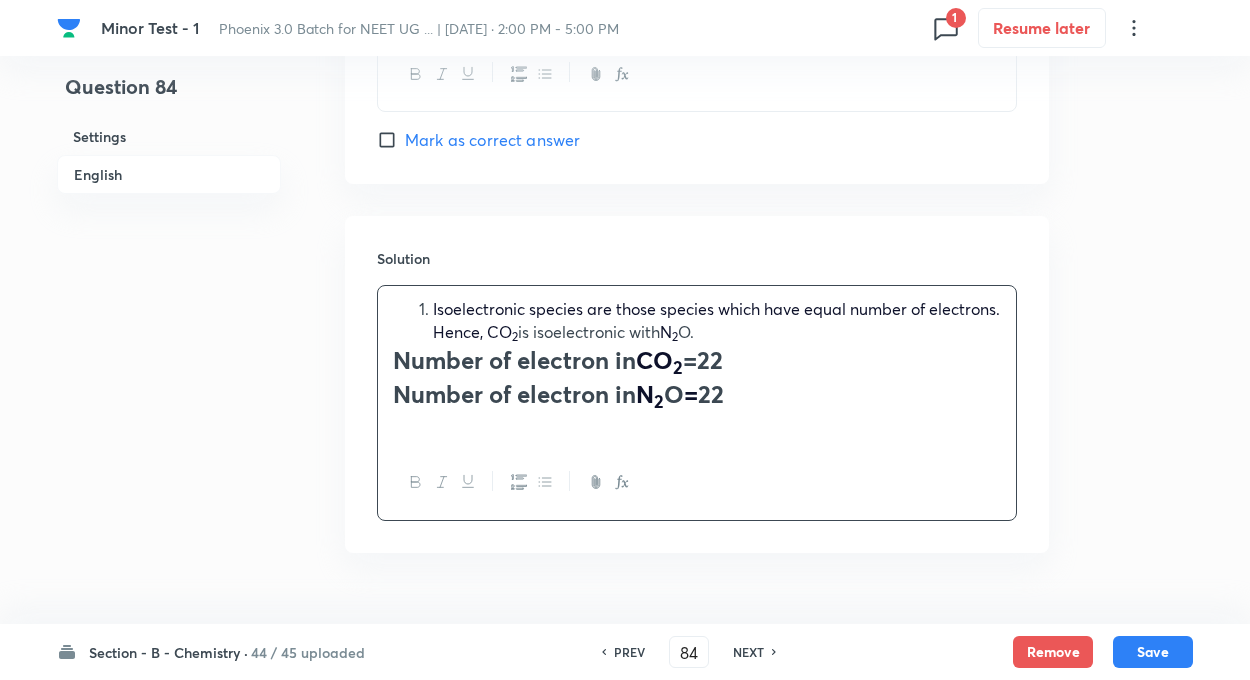 click 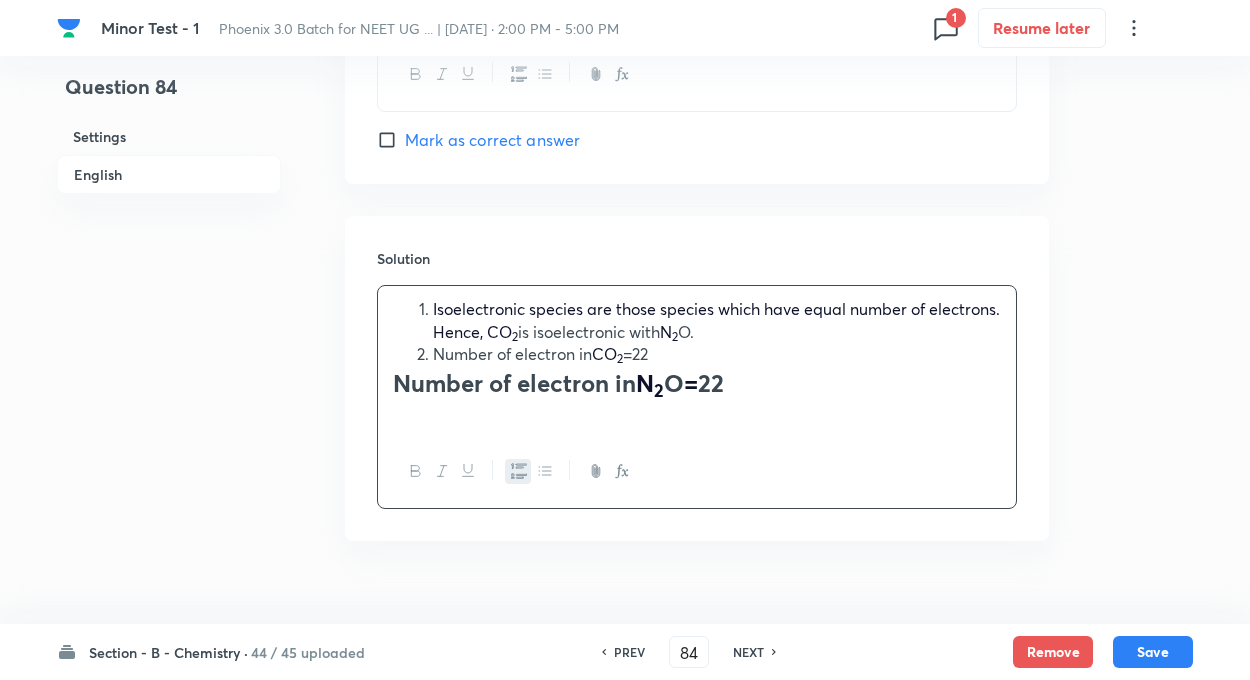 click on "Number of electron in  N 2 ​ O = 22" at bounding box center [697, 383] 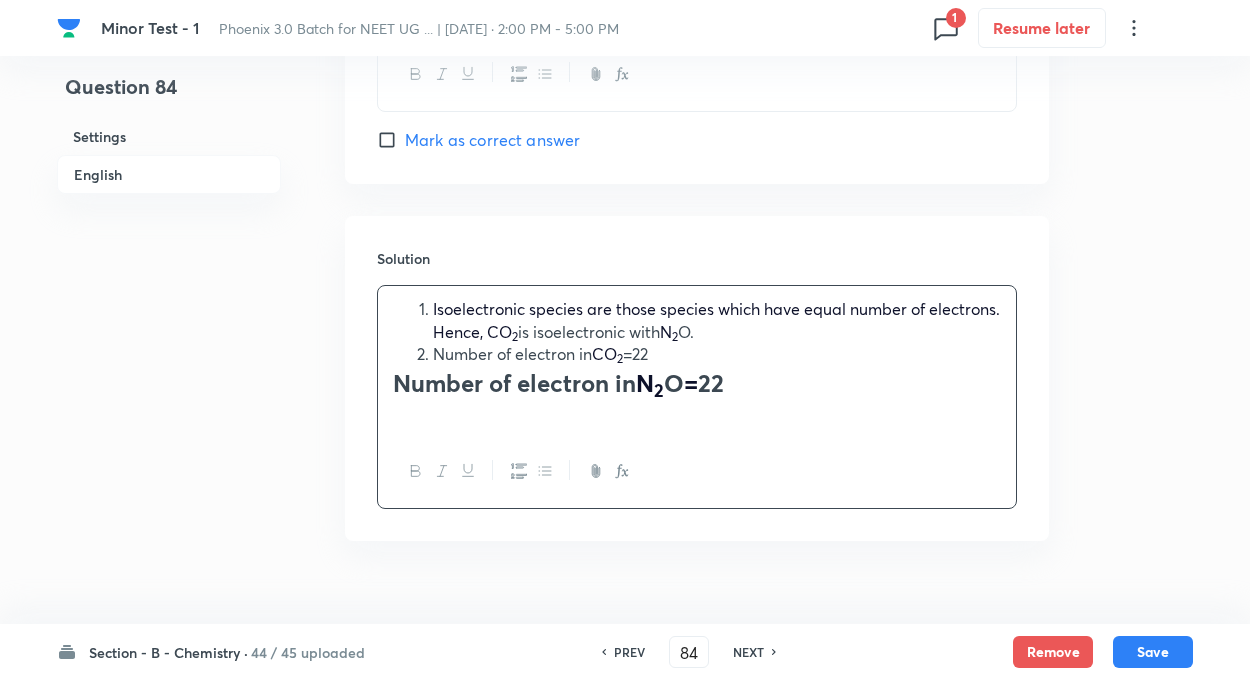 click 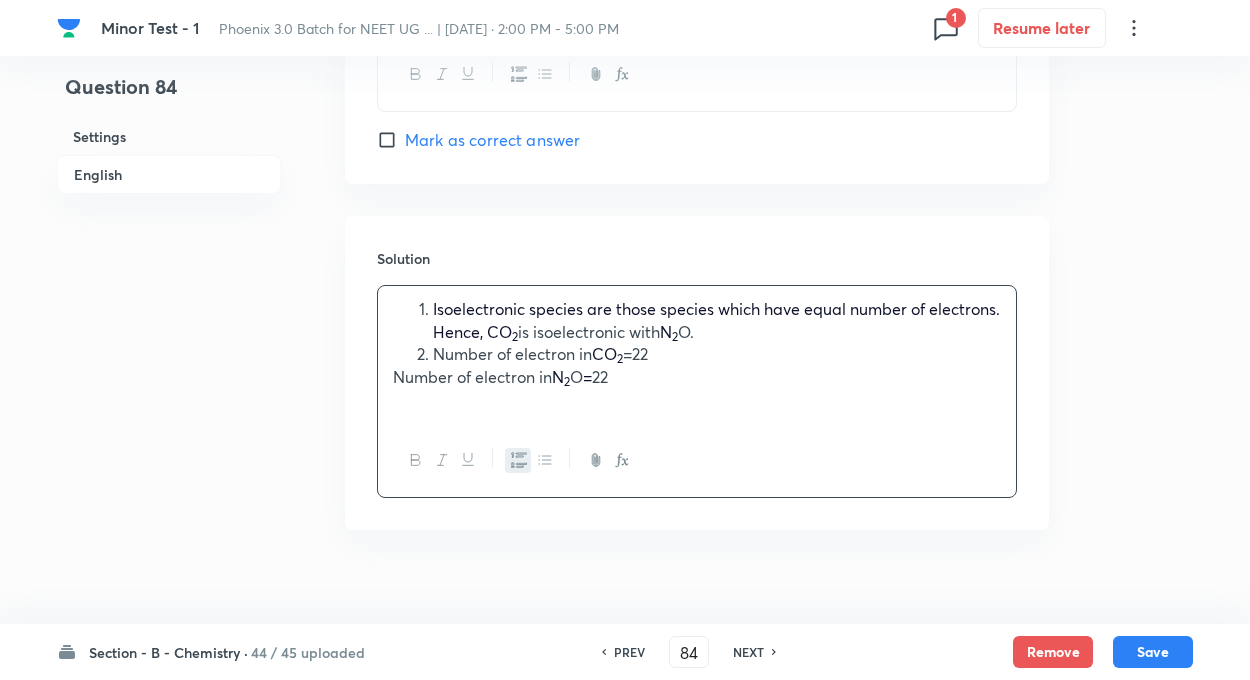 click on "Number of electron in  CO 2 ​ =22" at bounding box center (717, 354) 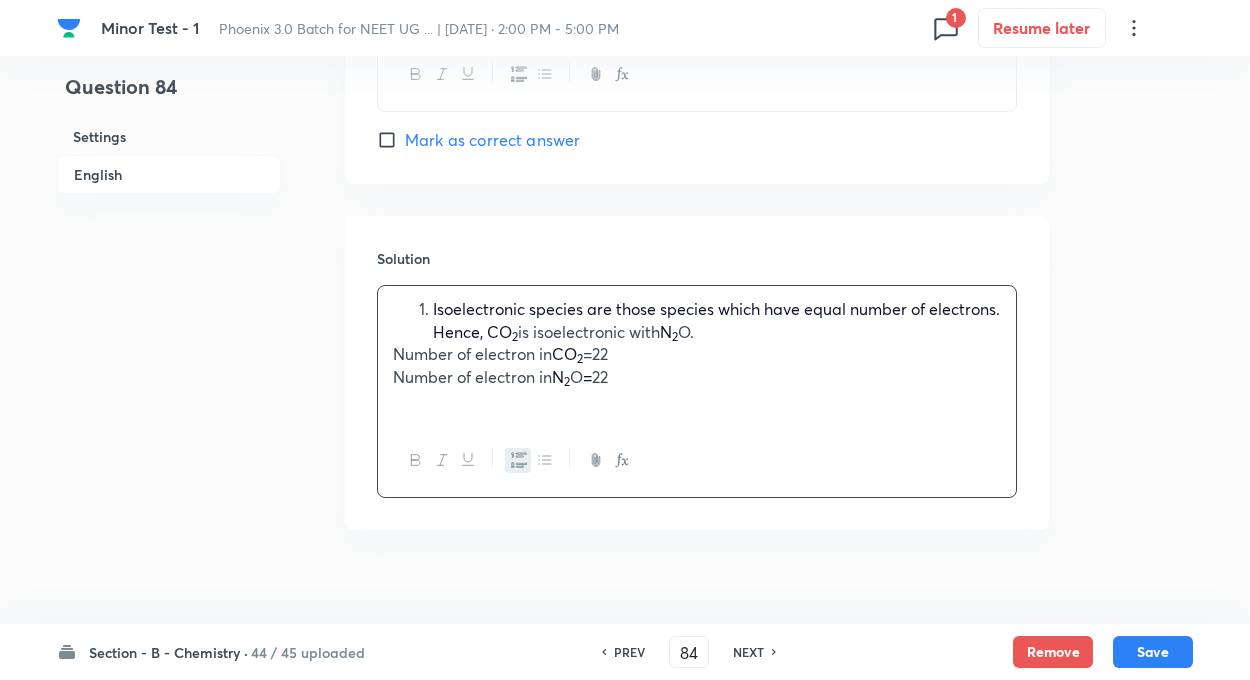 click on "Isoelectronic species are those species which have equal number of electrons. Hence, CO 2 ​  is isoelectronic with  N 2 ​ O." at bounding box center [717, 320] 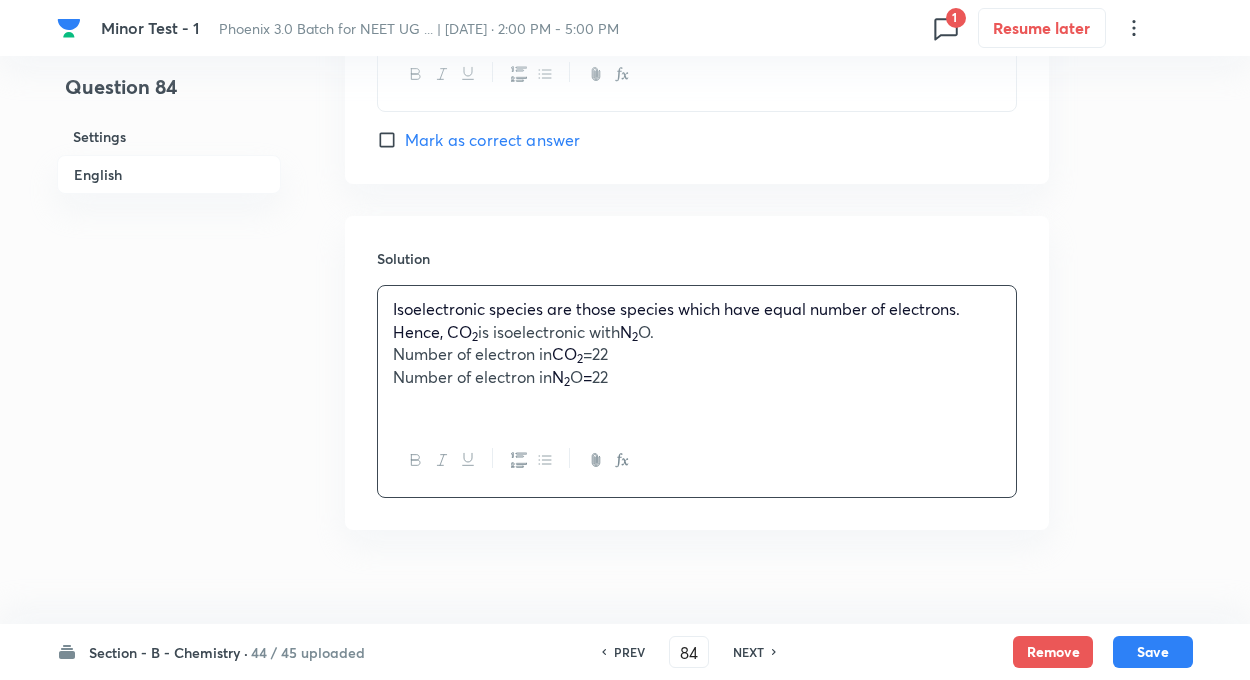 drag, startPoint x: 627, startPoint y: 333, endPoint x: 663, endPoint y: 334, distance: 36.013885 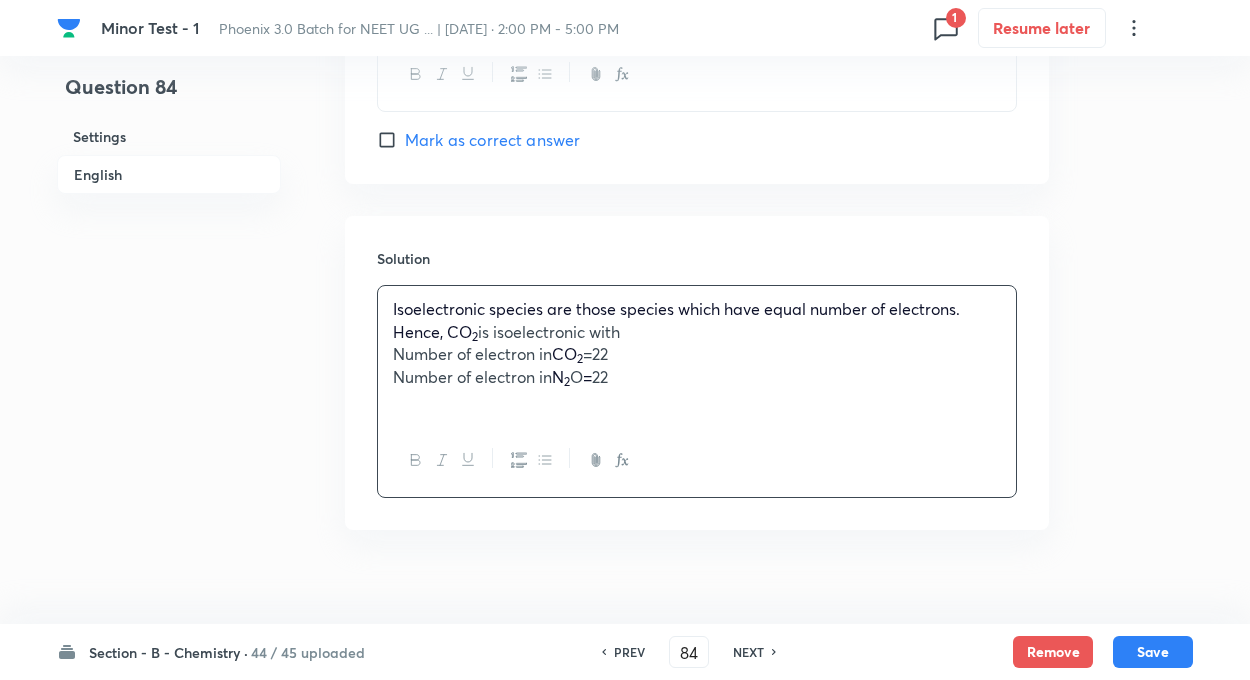 click on "Isoelectronic species are those species which have equal number of electrons. Hence, CO" at bounding box center [676, 320] 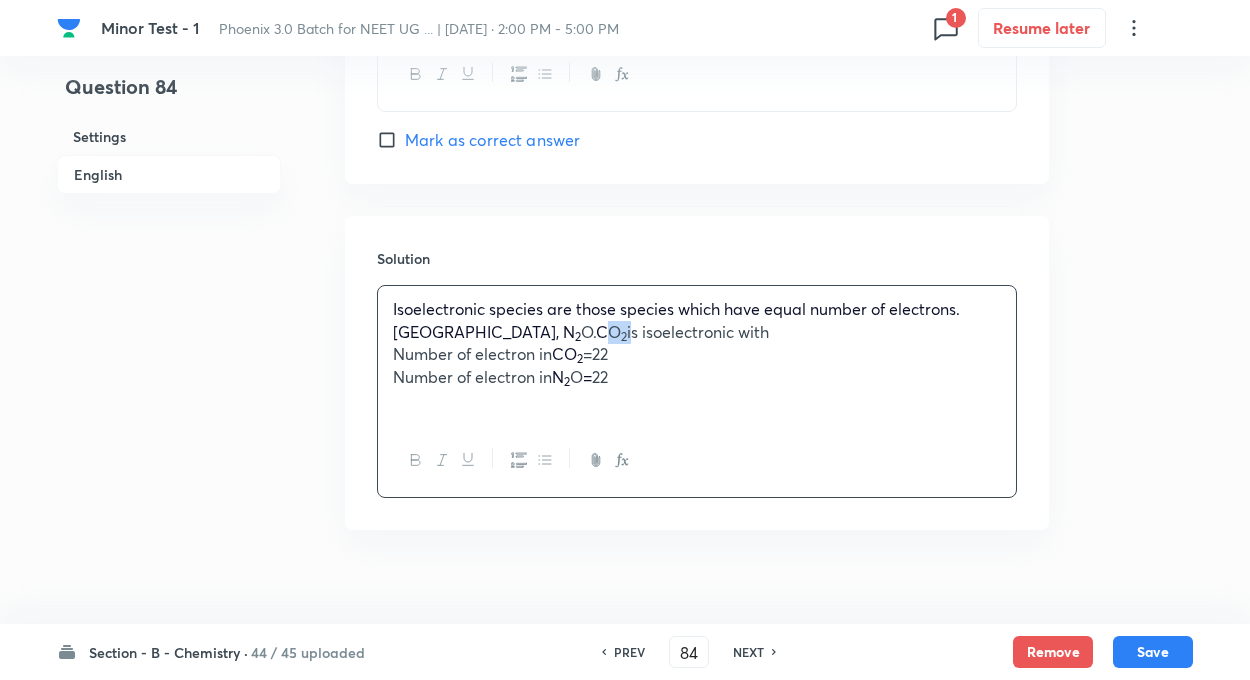 drag, startPoint x: 489, startPoint y: 331, endPoint x: 525, endPoint y: 342, distance: 37.64306 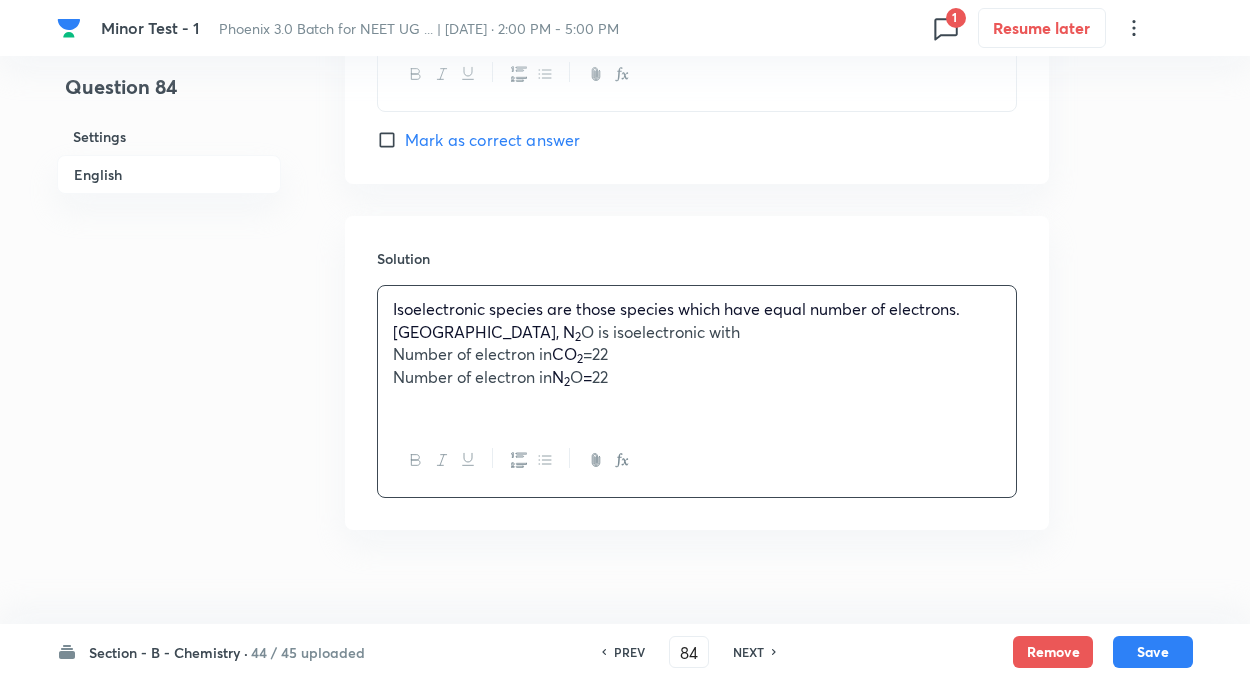 click on "Isoelectronic species are those species which have equal number of electrons. Hence,    N 2 ​ O is isoelectronic with" at bounding box center (697, 320) 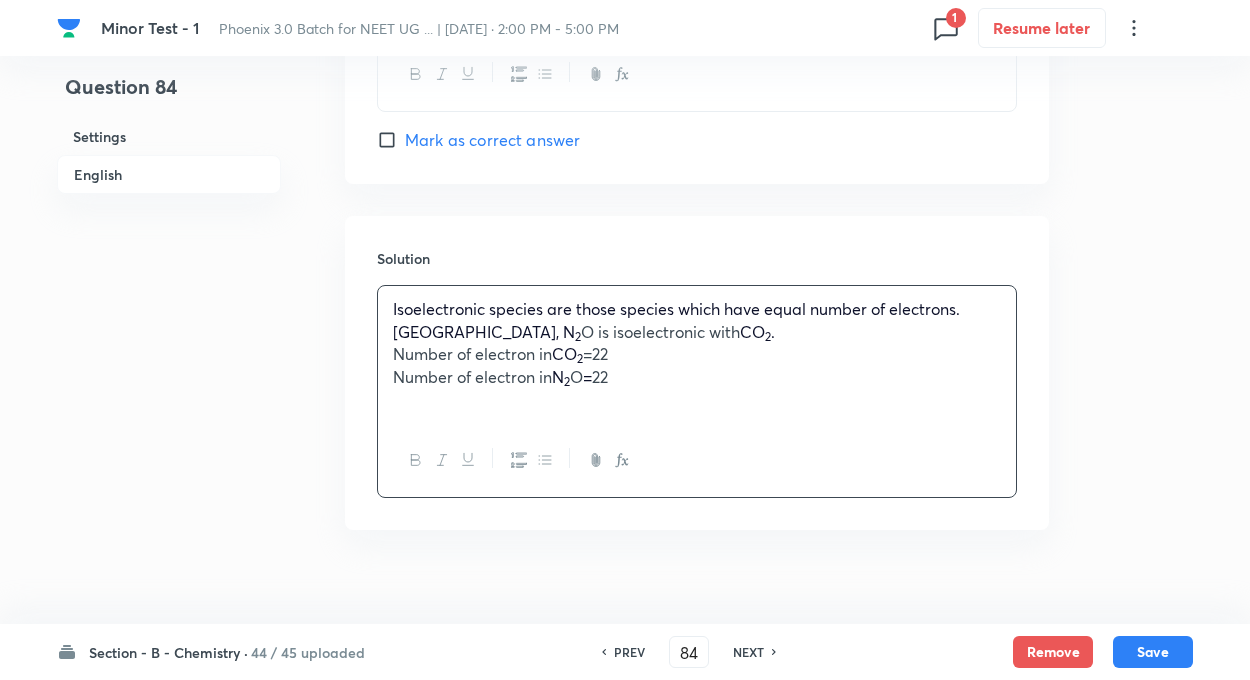 click on "Number of electron in  CO 2 ​ =22" at bounding box center [697, 354] 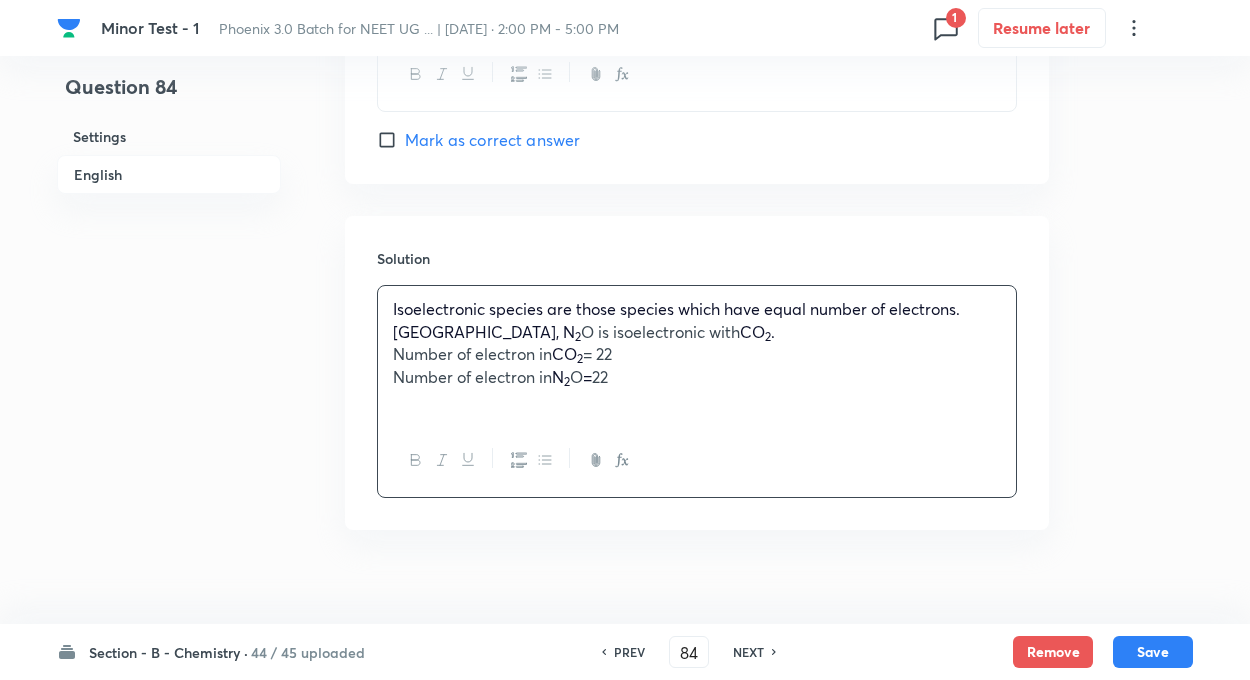 click on "=" at bounding box center (587, 376) 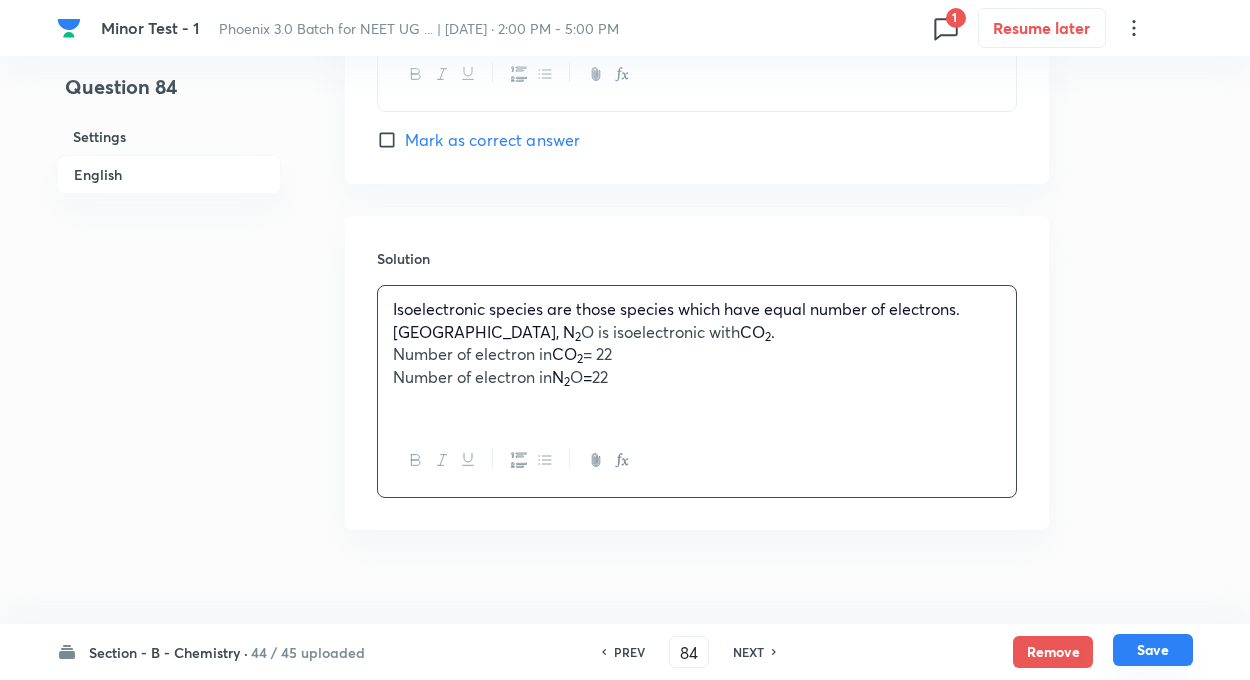 click on "Save" at bounding box center (1153, 650) 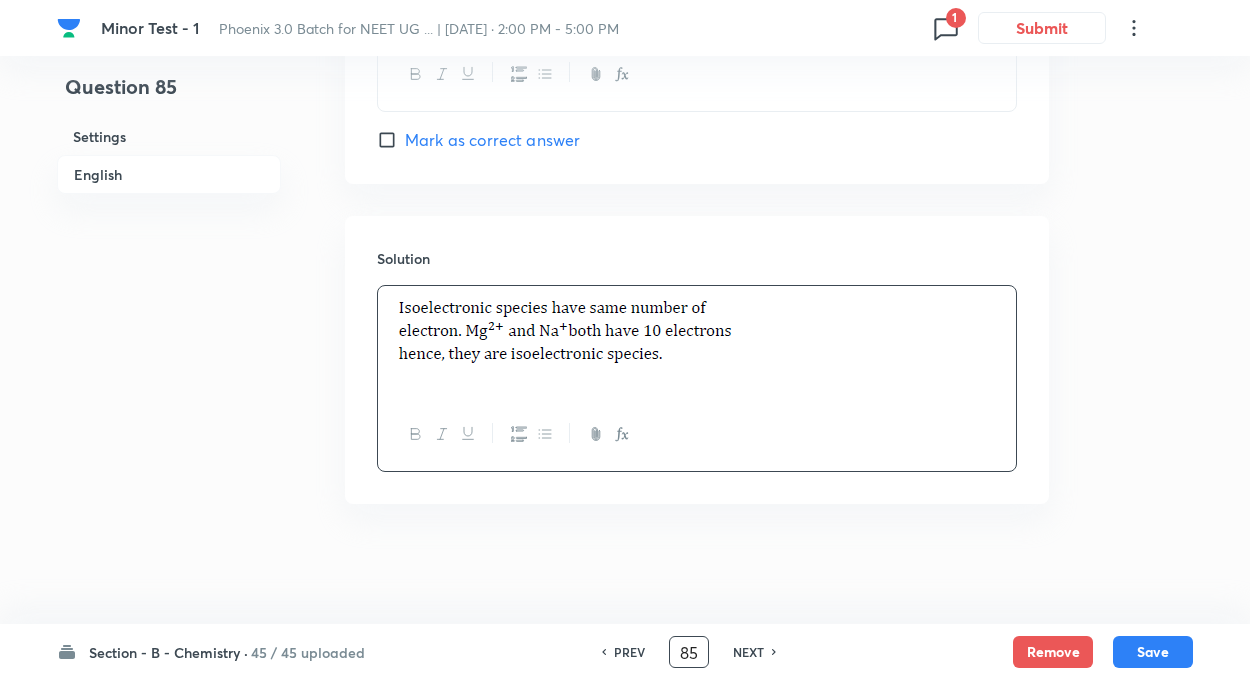 click on "85" at bounding box center (689, 652) 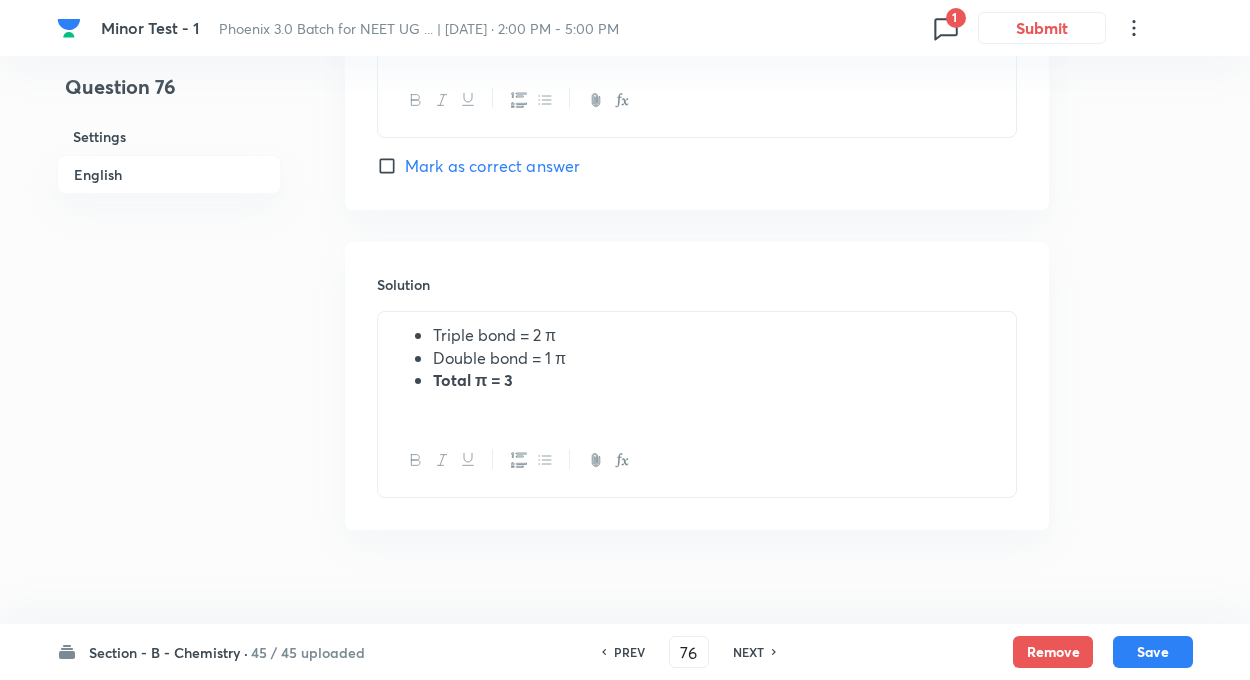 click on "Question 76 Settings English Settings Type Single choice correct 4 options + 4 marks - 1 mark Edit Concept Chemistry Organic Chemistry Classification and Nomenclature IUPAC Name System or Geneva Name system Edit Additional details Easy Fact Not from PYQ paper No equation Edit In English Question How many π bonds are present in CH≡C–CH=CH₂? Option A 2 Mark as correct answer Option B 3  Marked as correct Option C 4 Mark as correct answer Option D 5 Mark as correct answer Solution Triple bond = 2 π Double bond = 1 π Total π = 3" at bounding box center (625, -661) 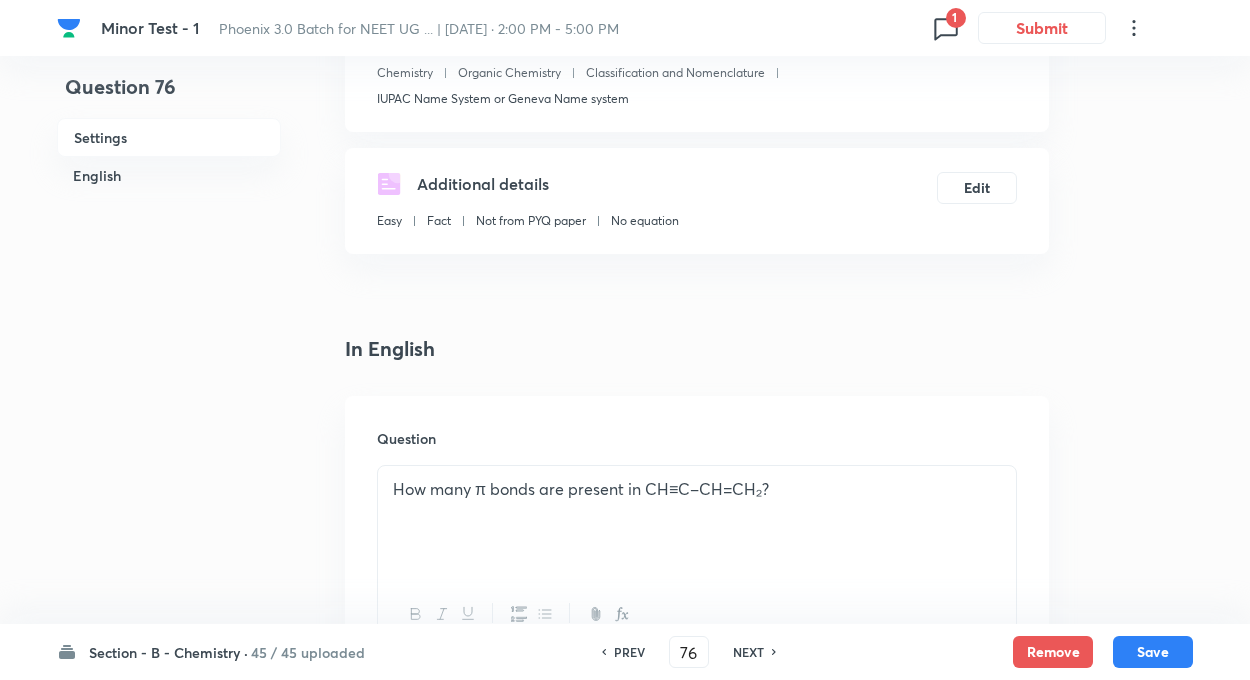 scroll, scrollTop: 320, scrollLeft: 0, axis: vertical 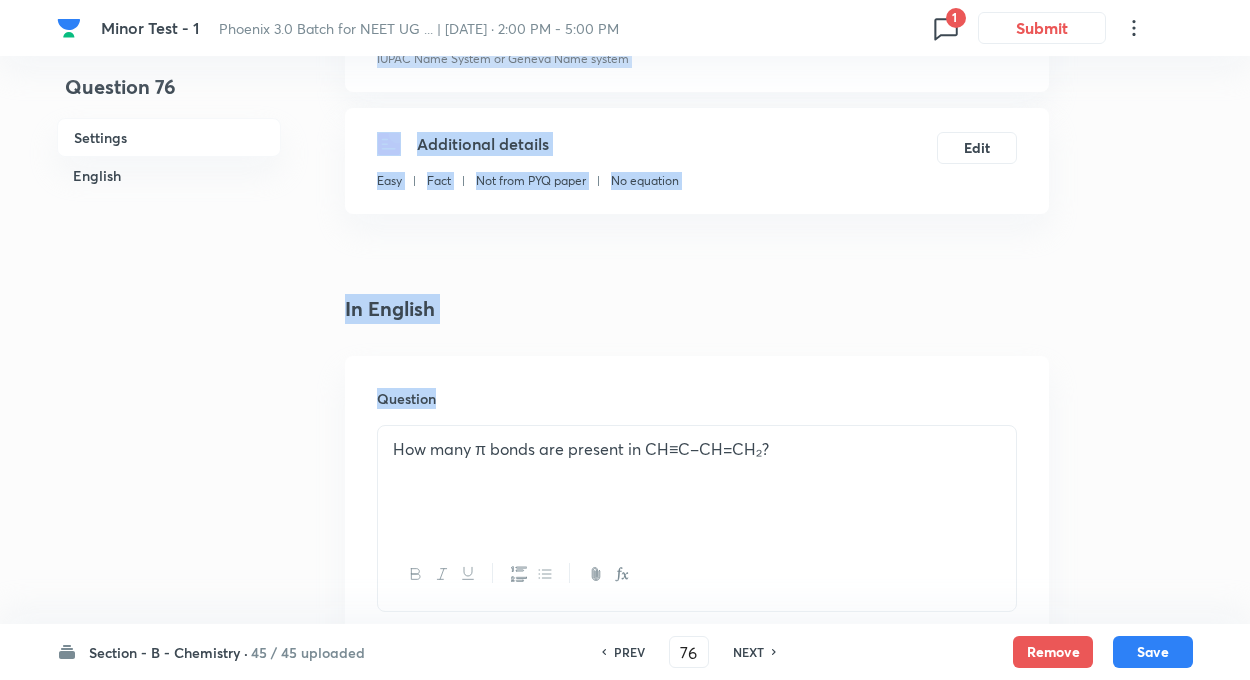 drag, startPoint x: 300, startPoint y: 387, endPoint x: 730, endPoint y: 444, distance: 433.76144 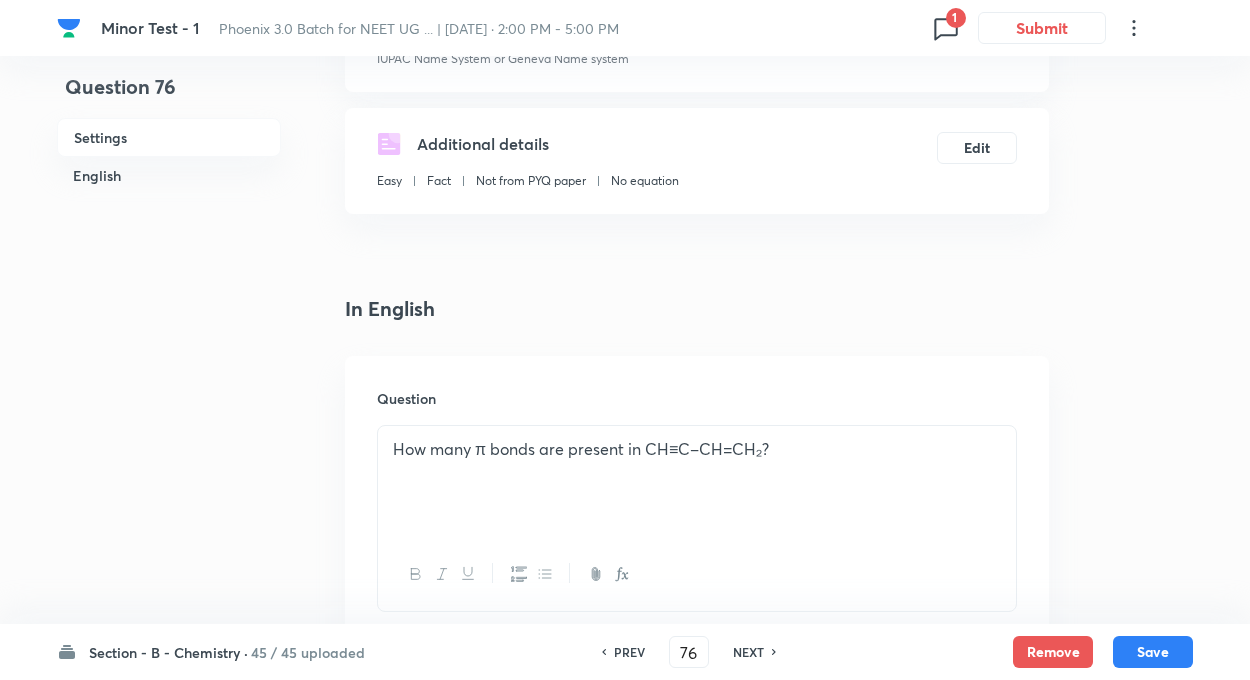 click on "How many π bonds are present in CH≡C–CH=CH₂?" at bounding box center (697, 449) 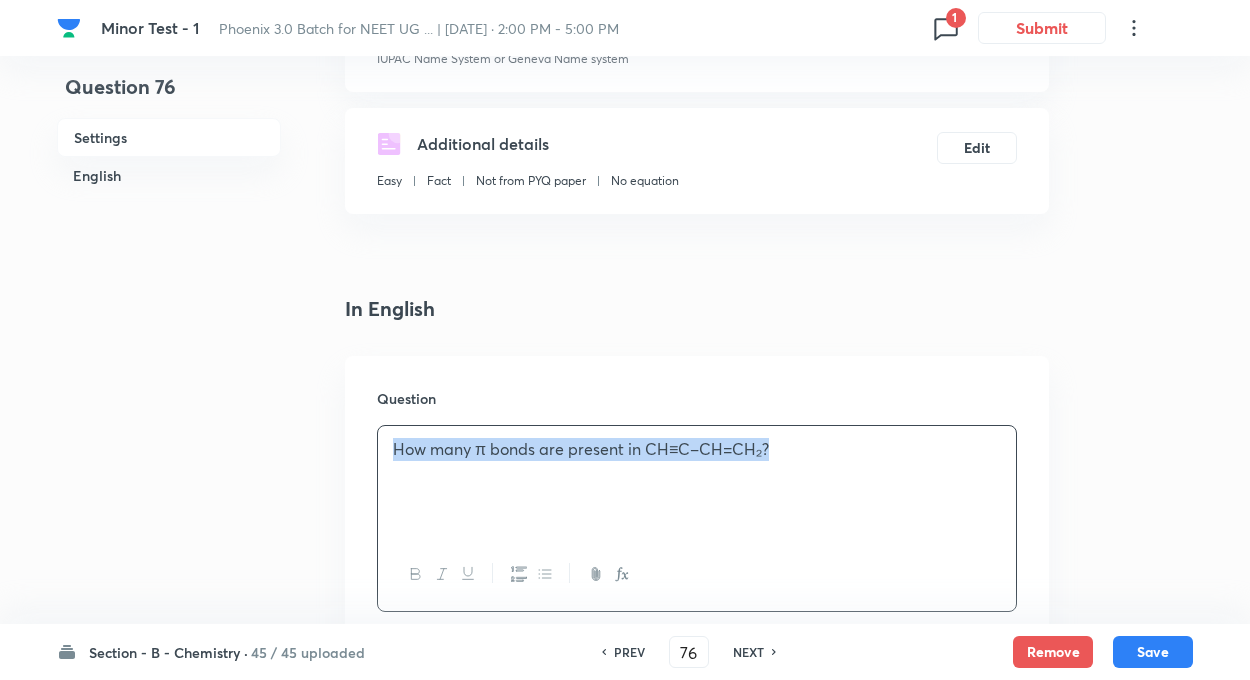drag, startPoint x: 785, startPoint y: 451, endPoint x: 392, endPoint y: 448, distance: 393.01144 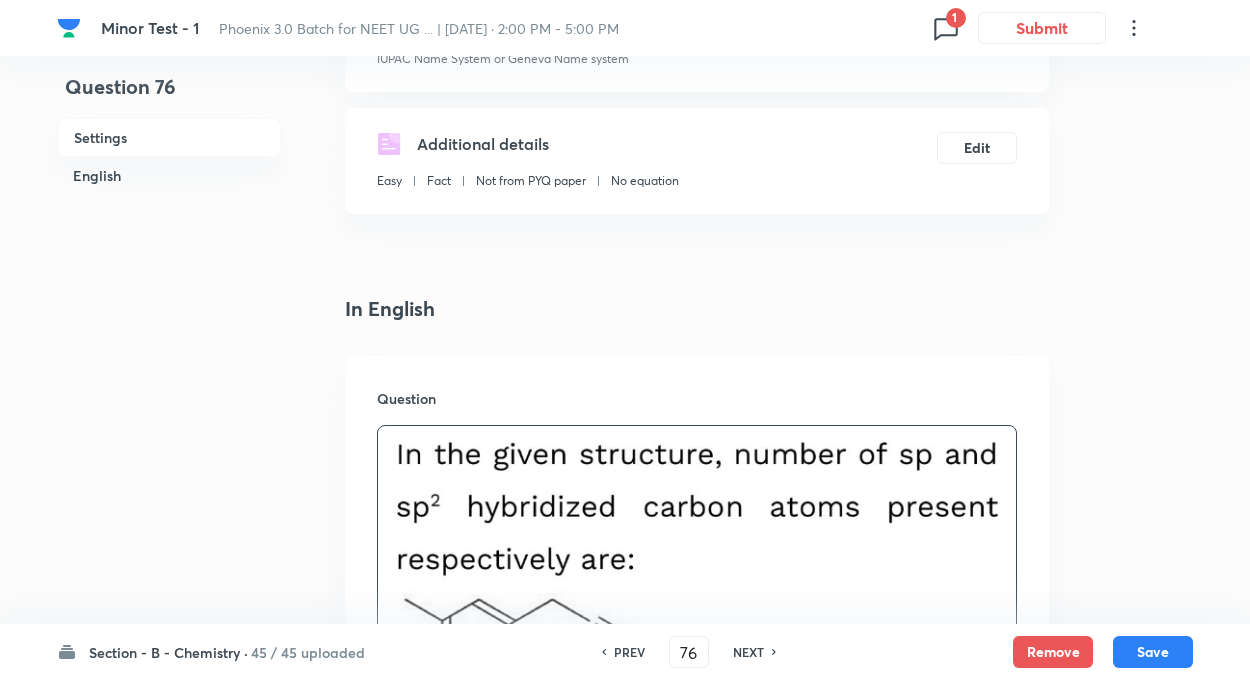 click on "Question 76 Settings English" at bounding box center [169, 1146] 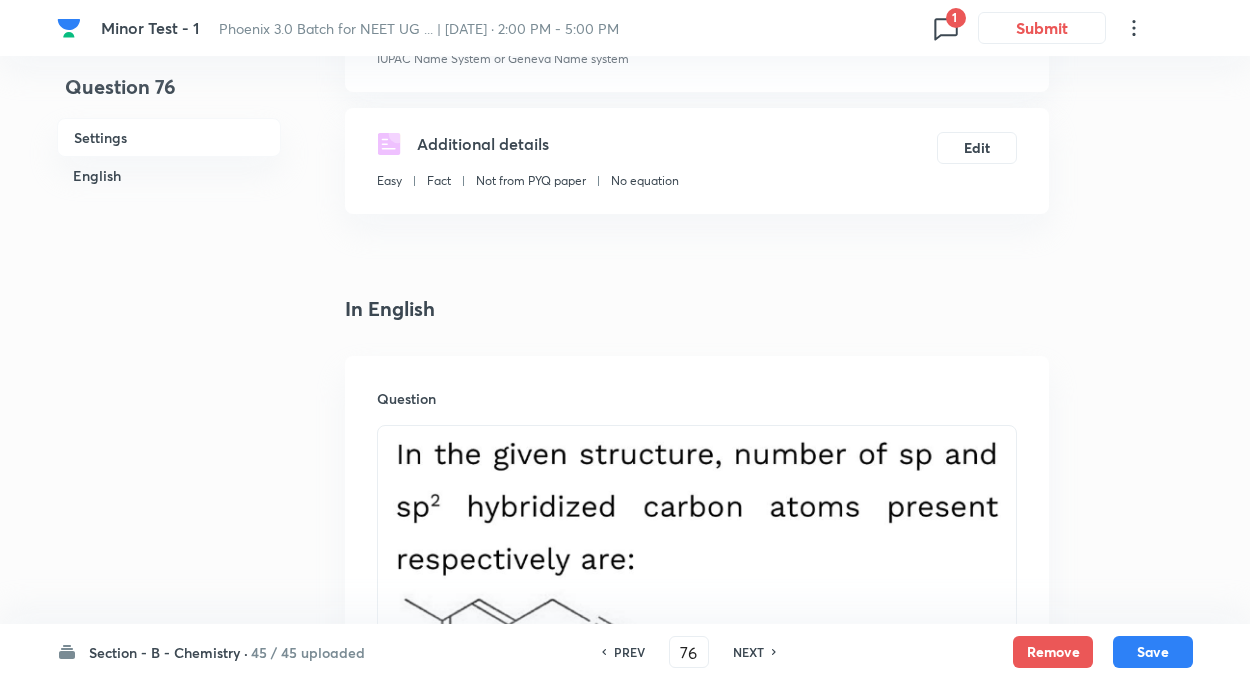 click on "Question 76 Settings English" at bounding box center [169, 1146] 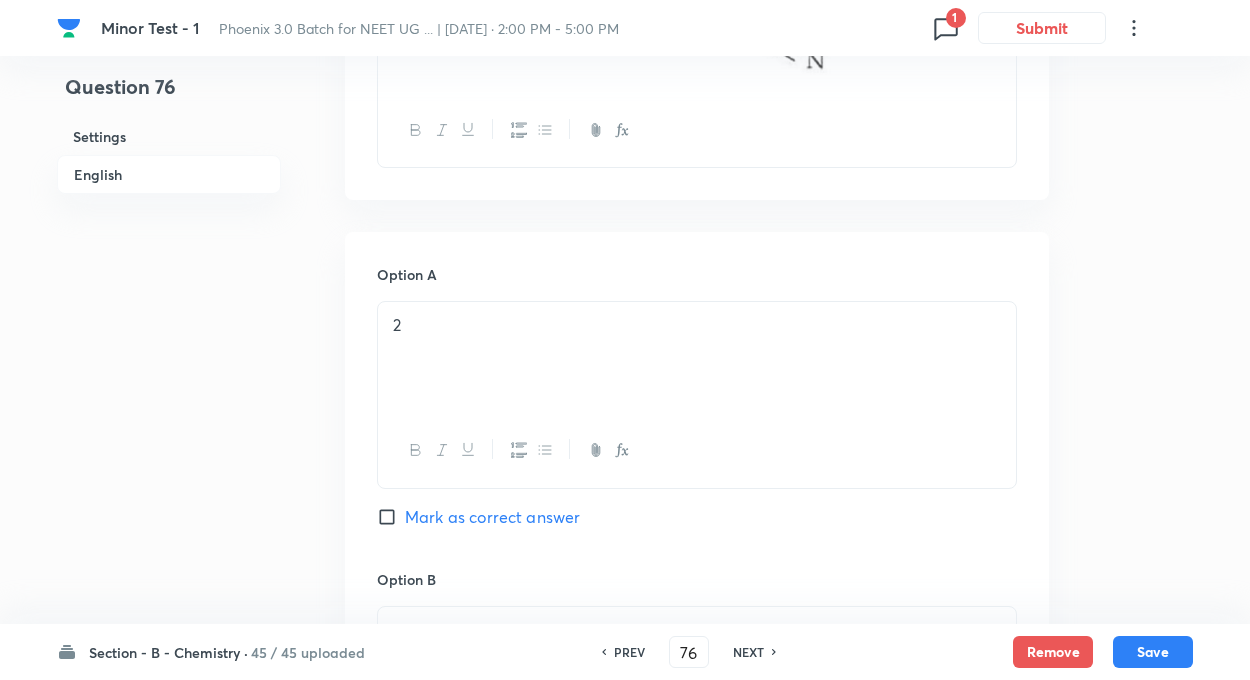 scroll, scrollTop: 1000, scrollLeft: 0, axis: vertical 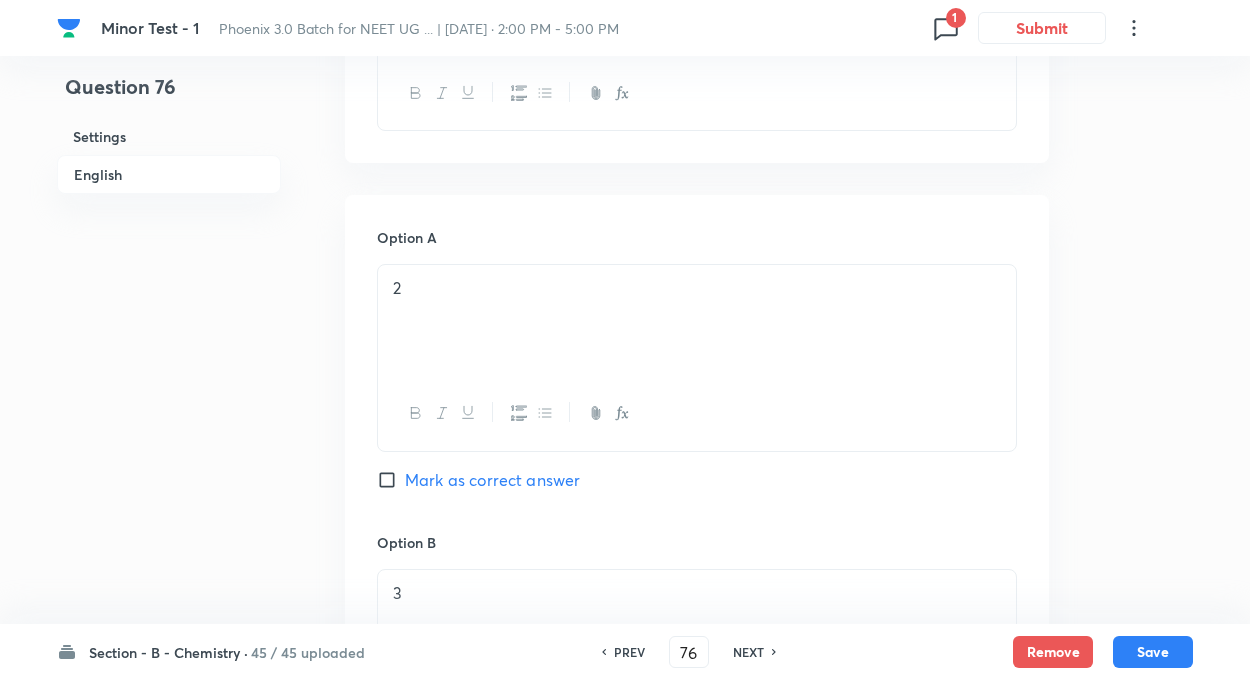 click on "2" at bounding box center (697, 321) 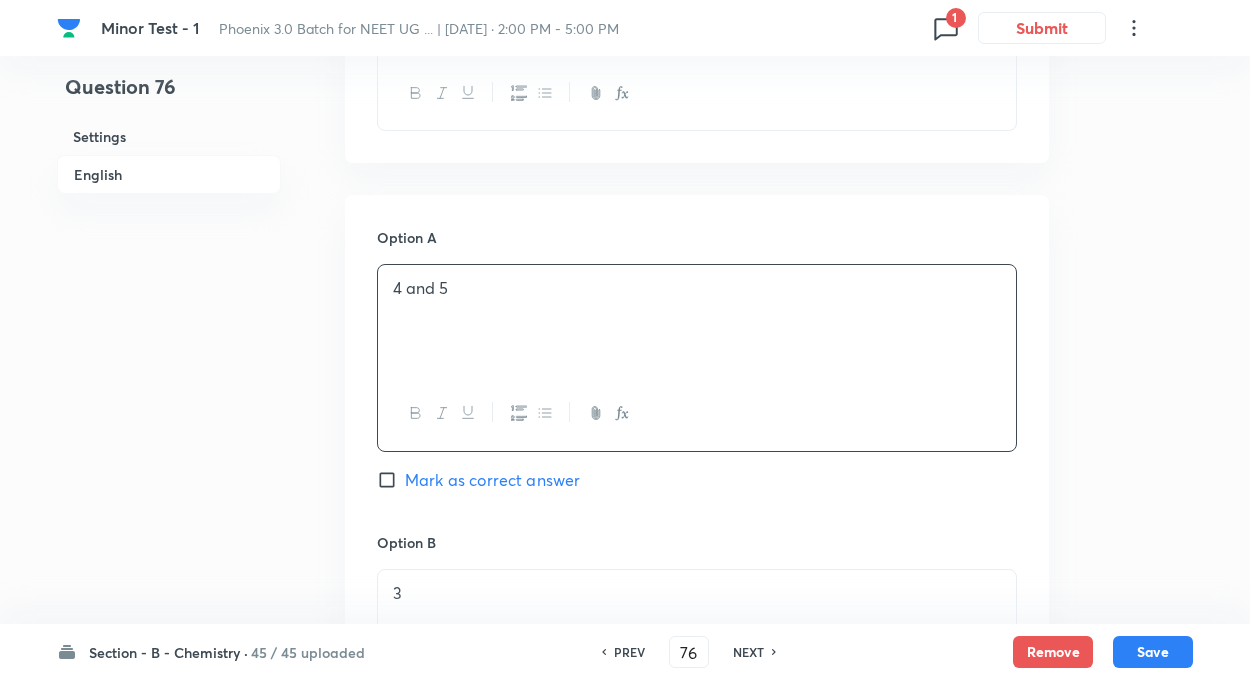 click on "Question 76 Settings English Settings Type Single choice correct 4 options + 4 marks - 1 mark Edit Concept Chemistry Organic Chemistry Classification and Nomenclature IUPAC Name System or Geneva Name system Edit Additional details Easy Fact Not from PYQ paper No equation Edit In English Question Option A 4 and 5 Mark as correct answer Option B 3  Marked as correct Option C 4 Mark as correct answer Option D 5 Mark as correct answer Solution Triple bond = 2 π Double bond = 1 π Total π = 3" at bounding box center (625, 466) 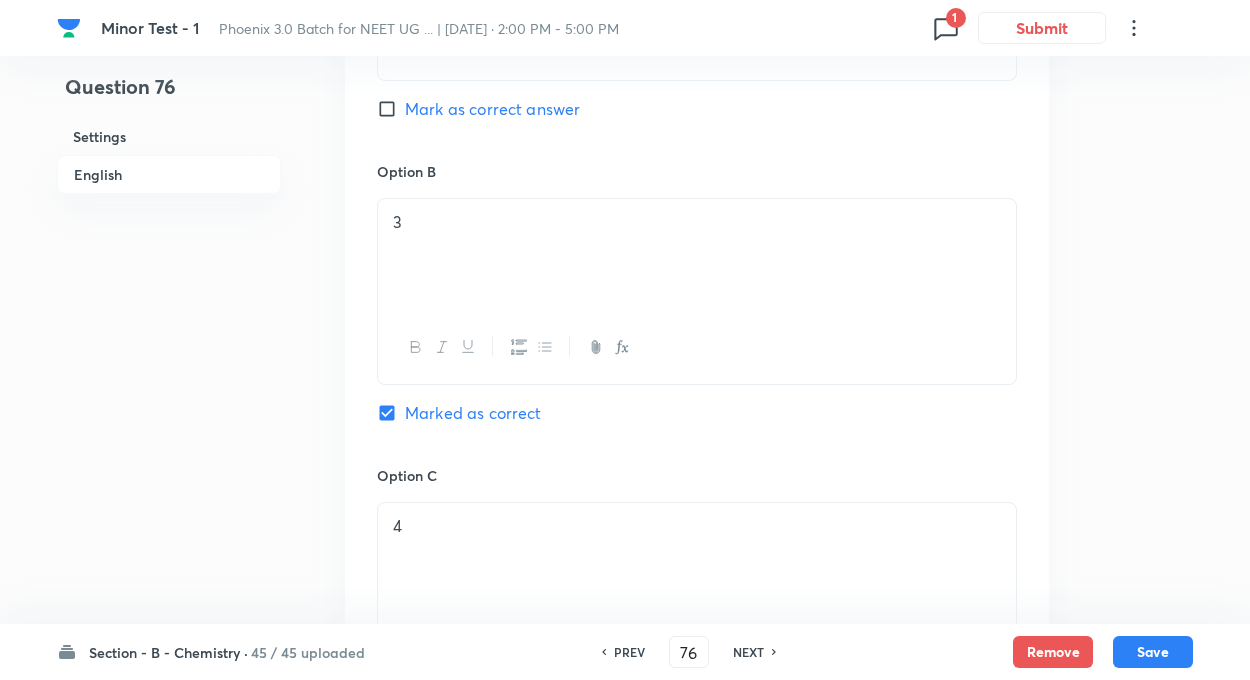 scroll, scrollTop: 1400, scrollLeft: 0, axis: vertical 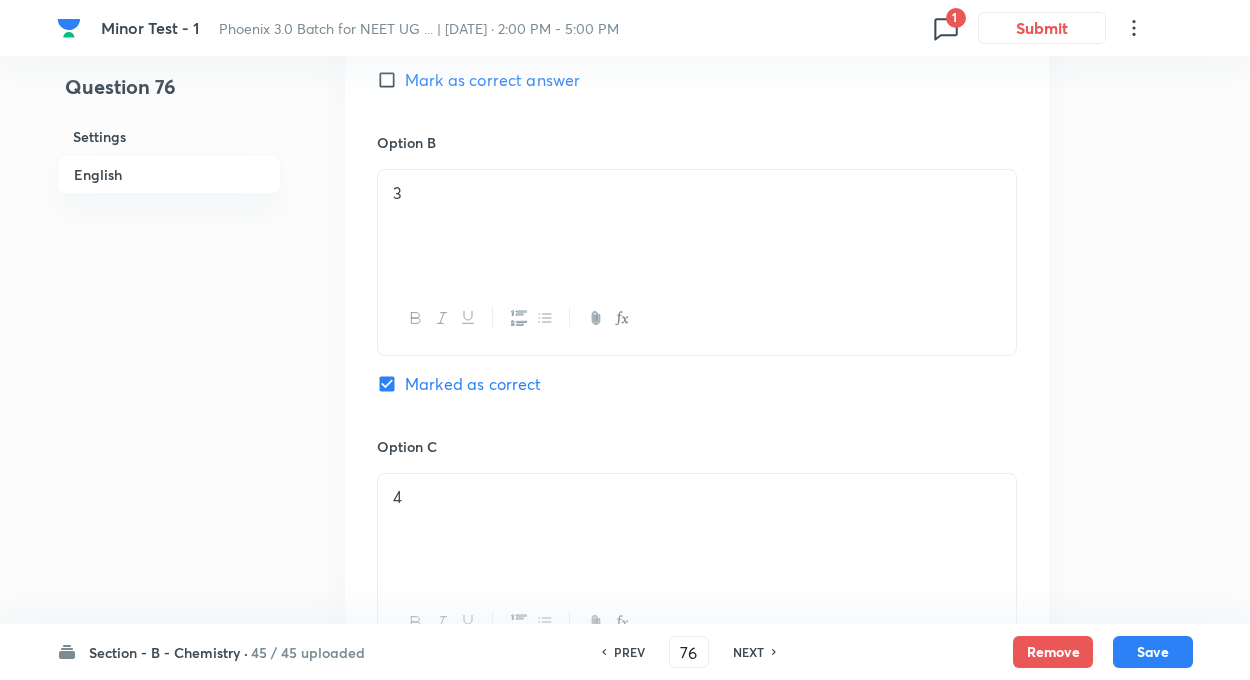 click on "3" at bounding box center (697, 226) 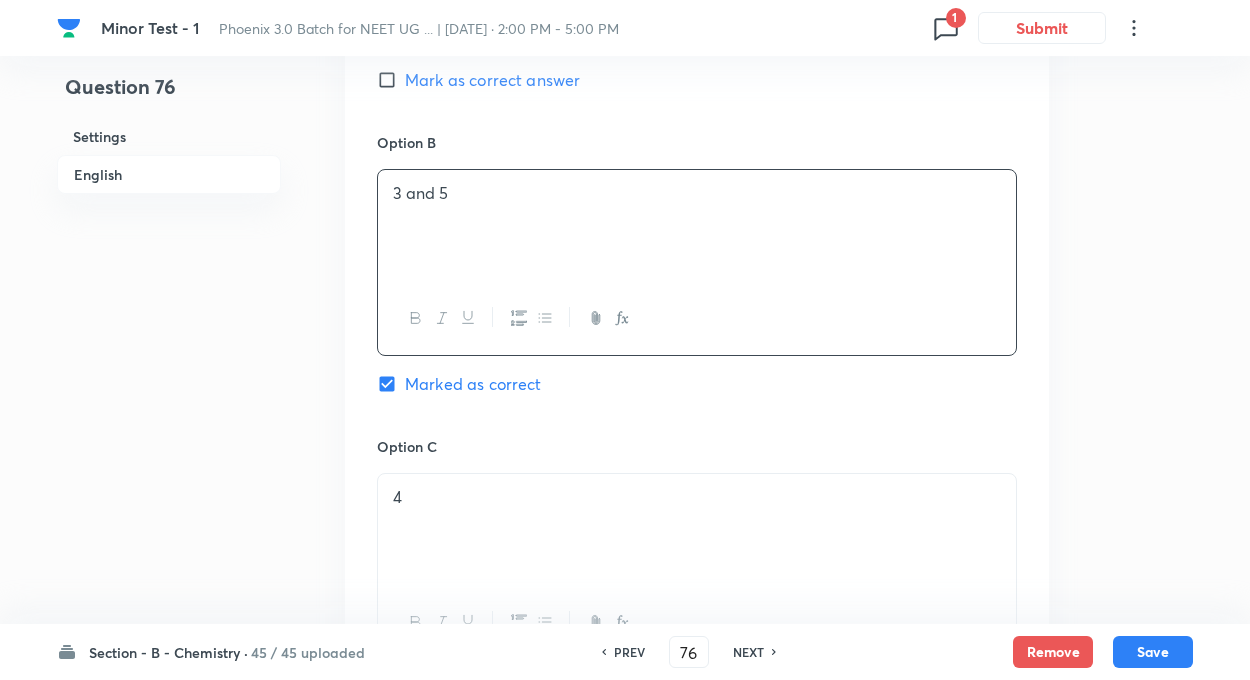 click on "4" at bounding box center [697, 497] 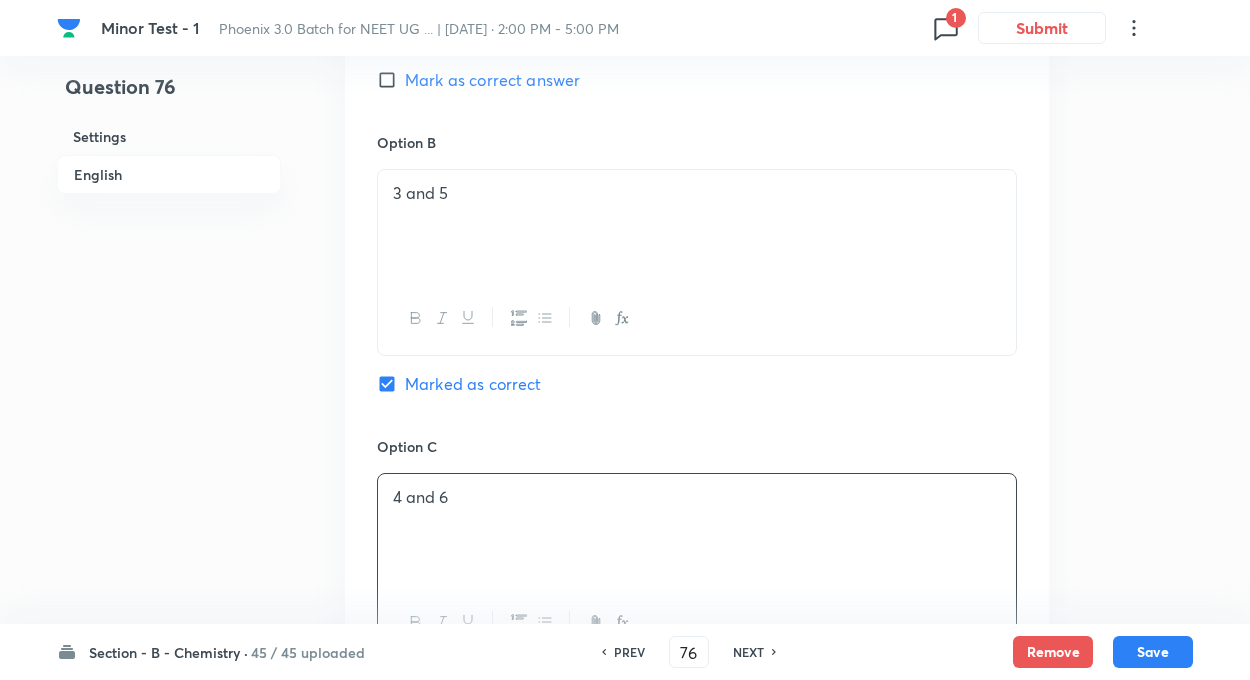 click on "Question 76 Settings English Settings Type Single choice correct 4 options + 4 marks - 1 mark Edit Concept Chemistry Organic Chemistry Classification and Nomenclature IUPAC Name System or Geneva Name system Edit Additional details Easy Fact Not from PYQ paper No equation Edit In English Question Option A 4 and 5 Mark as correct answer Option B 3 and 5  Marked as correct Option C 4 and 6 Mark as correct answer Option D 5 Mark as correct answer Solution Triple bond = 2 π Double bond = 1 π Total π = 3" at bounding box center [625, 66] 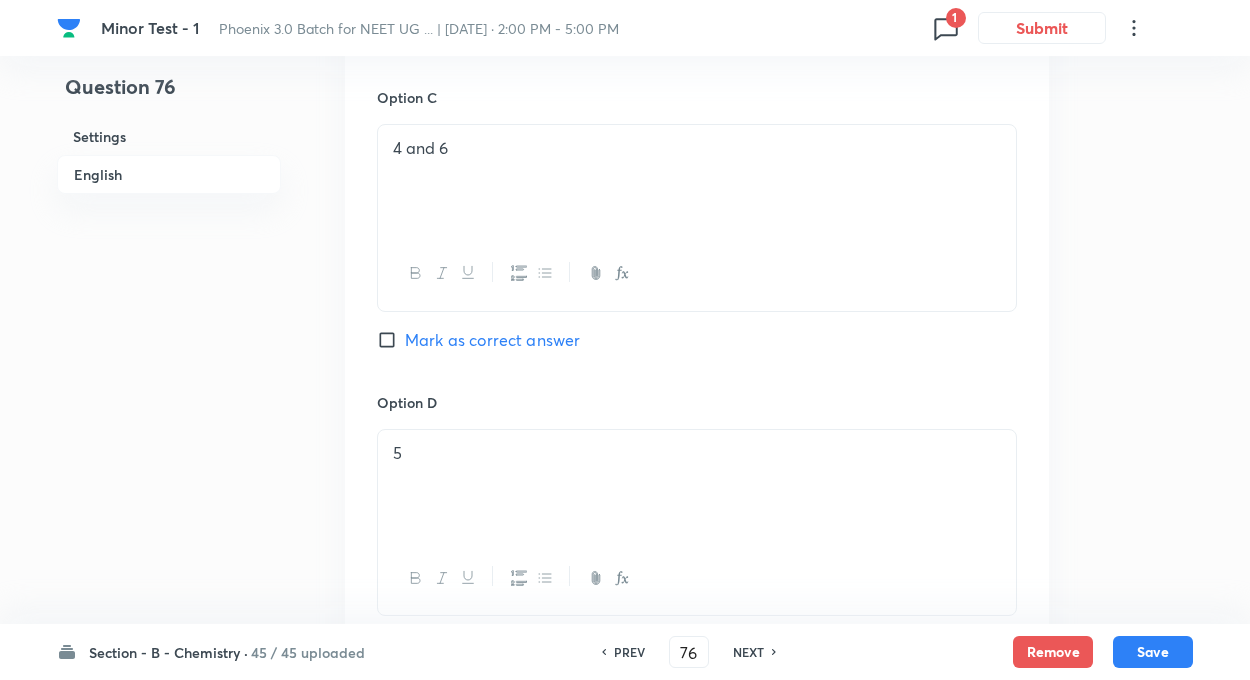 scroll, scrollTop: 1760, scrollLeft: 0, axis: vertical 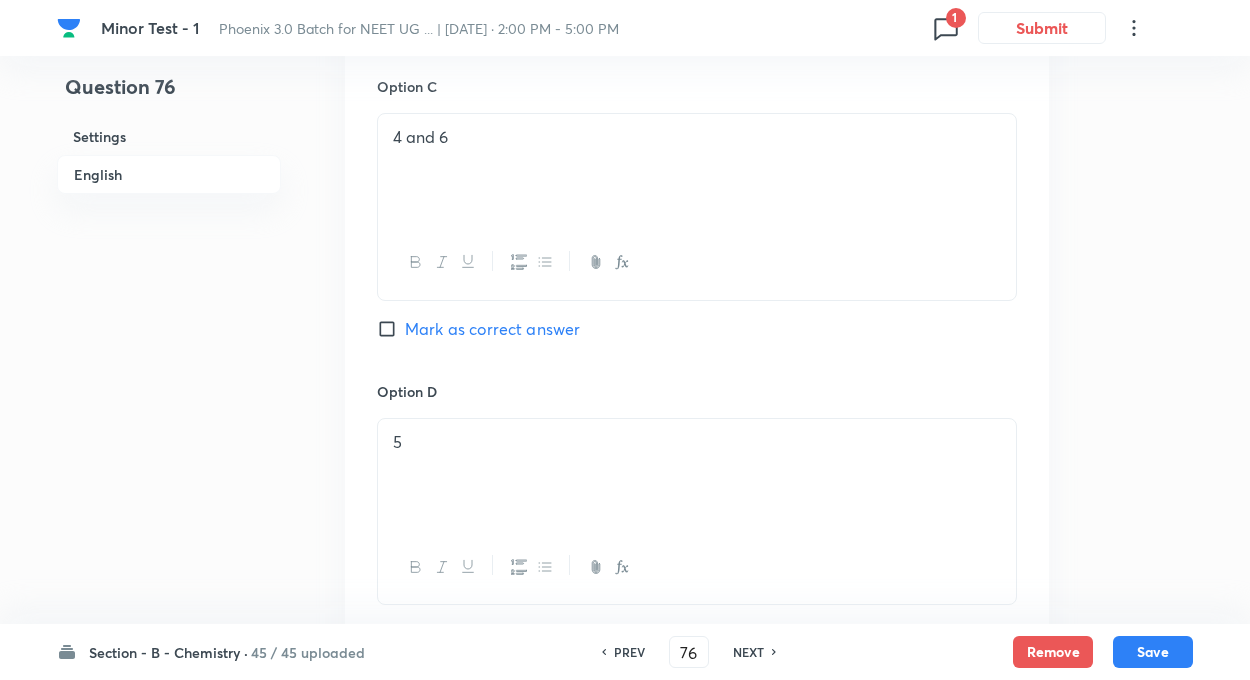 click on "5" at bounding box center (697, 442) 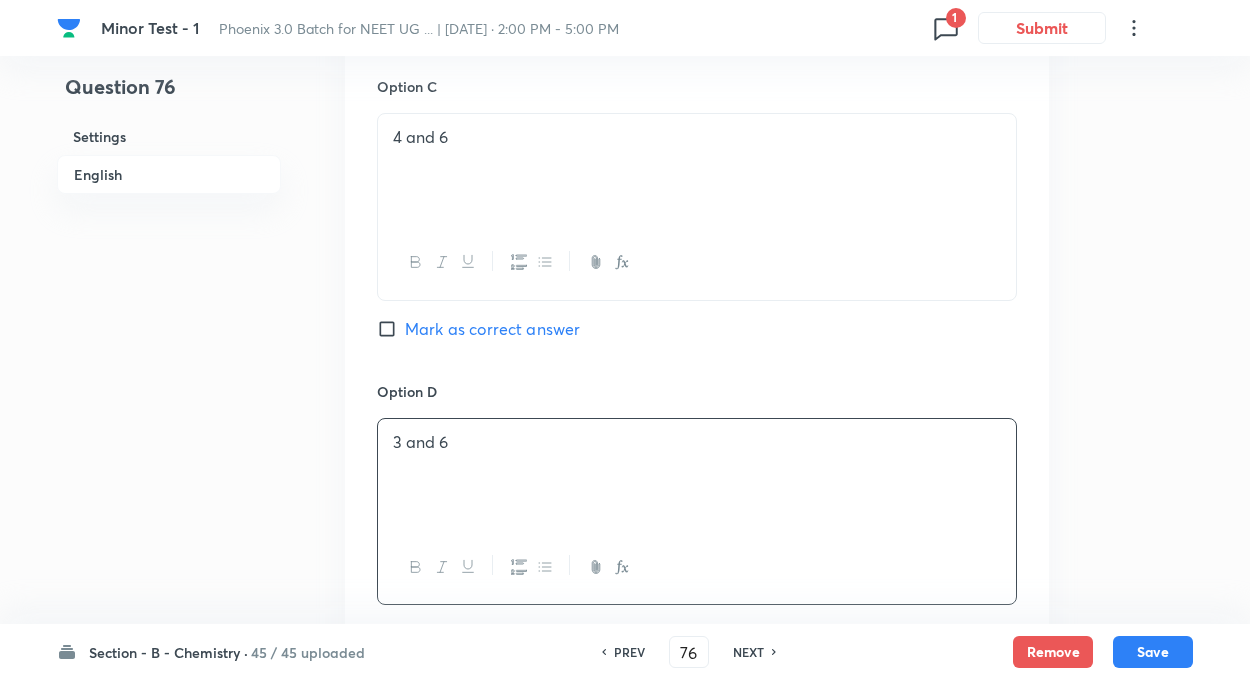 click on "Question 76 Settings English Settings Type Single choice correct 4 options + 4 marks - 1 mark Edit Concept Chemistry Organic Chemistry Classification and Nomenclature IUPAC Name System or Geneva Name system Edit Additional details Easy Fact Not from PYQ paper No equation Edit In English Question Option A 4 and 5 Mark as correct answer Option B 3 and 5  Marked as correct Option C 4 and 6 Mark as correct answer Option D 3 and 6 Mark as correct answer Solution Triple bond = 2 π Double bond = 1 π Total π = 3" at bounding box center [625, -294] 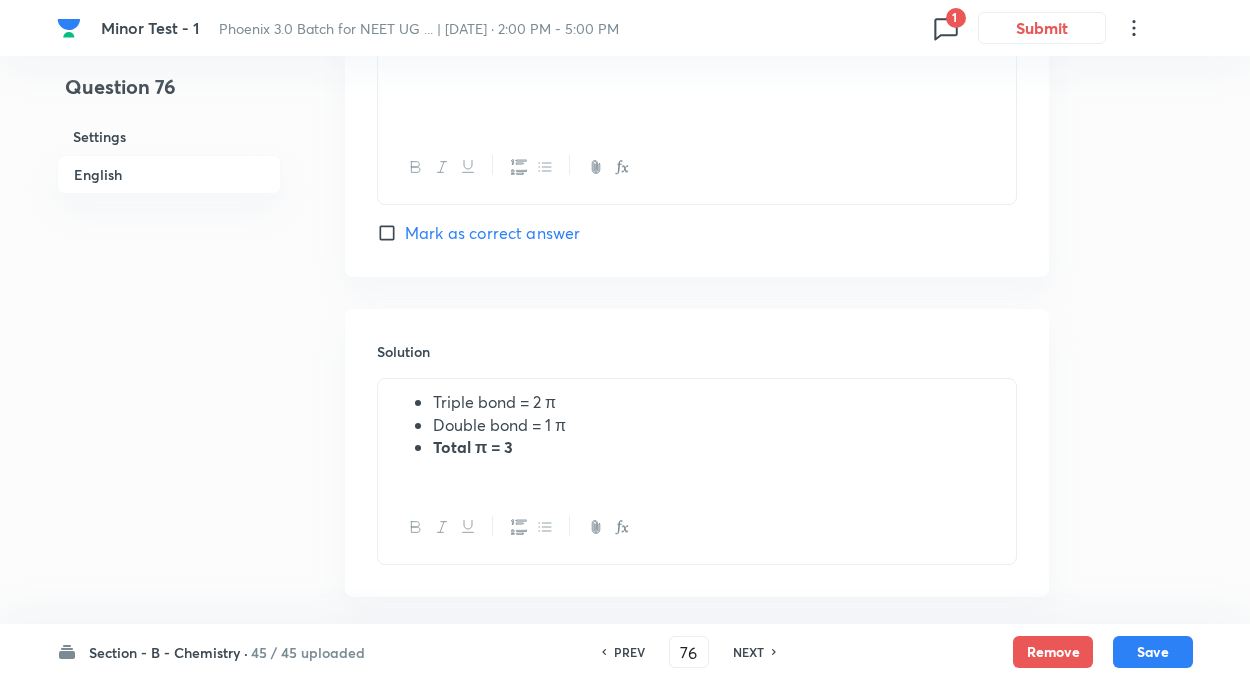 scroll, scrollTop: 2200, scrollLeft: 0, axis: vertical 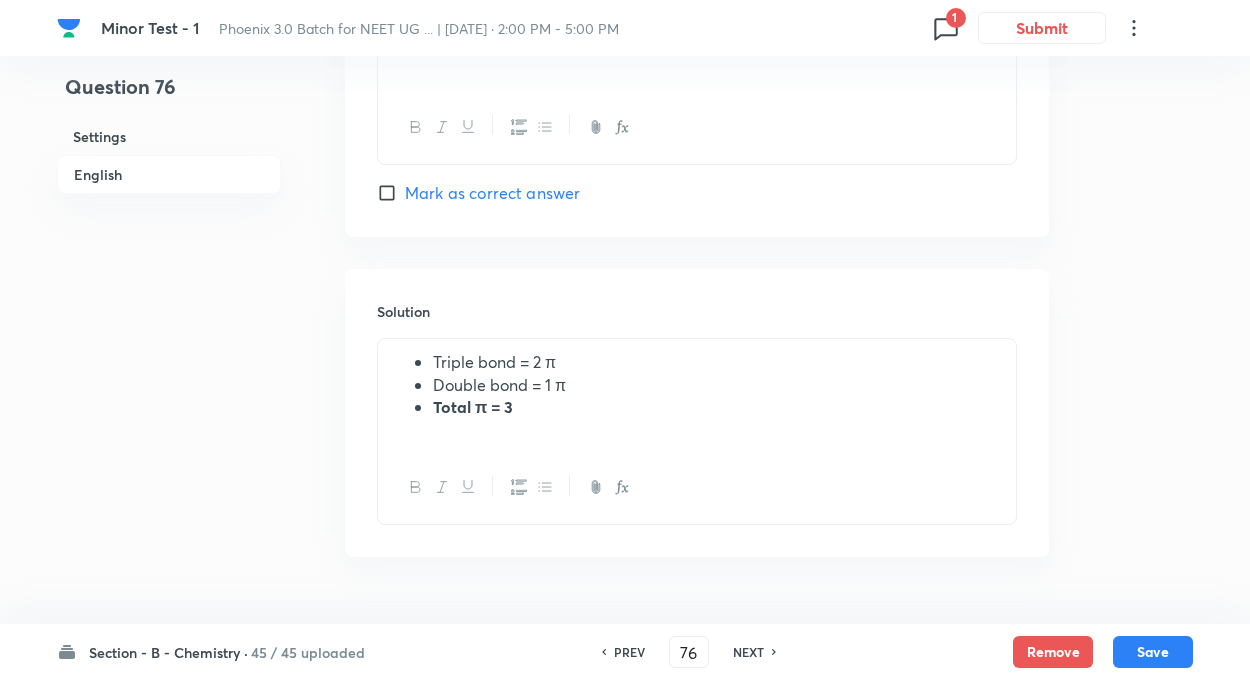 click on "Total π = 3" at bounding box center (717, 407) 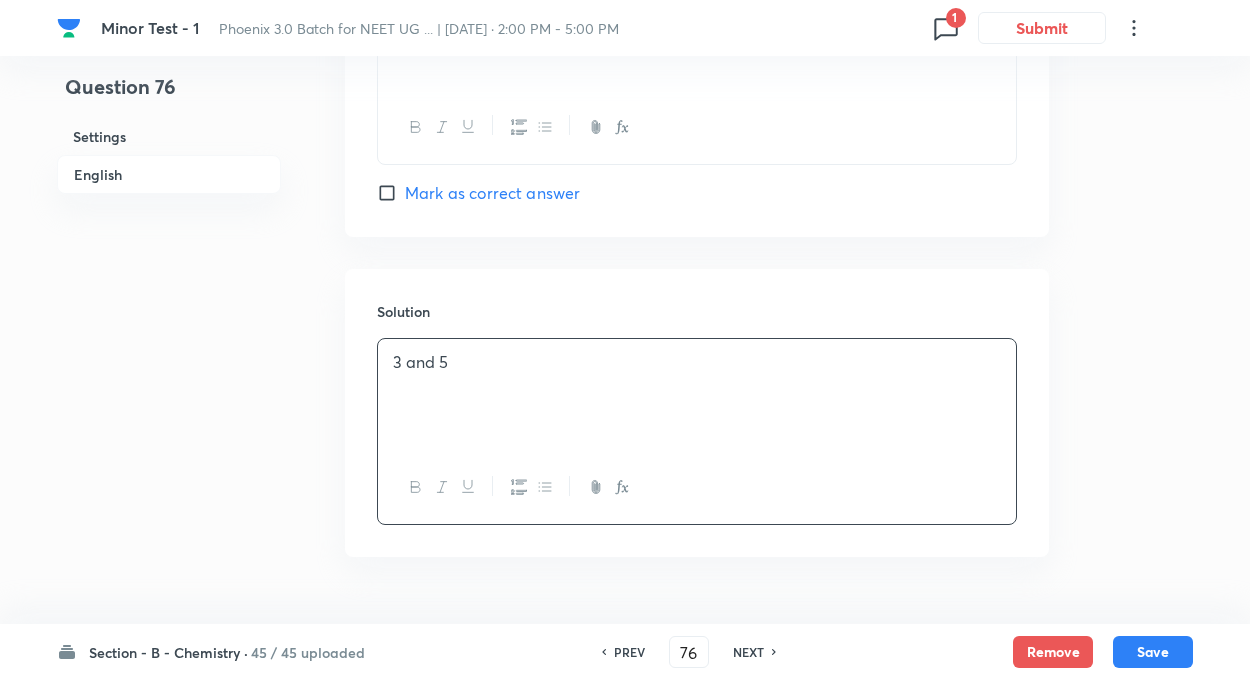 click on "Question 76 Settings English Settings Type Single choice correct 4 options + 4 marks - 1 mark Edit Concept Chemistry Organic Chemistry Classification and Nomenclature IUPAC Name System or Geneva Name system Edit Additional details Easy Fact Not from PYQ paper No equation Edit In English Question Option A 4 and 5 Mark as correct answer Option B 3 and 5  Marked as correct Option C 4 and 6 Mark as correct answer Option D 3 and 6 Mark as correct answer Solution 3 and 5" at bounding box center [625, -734] 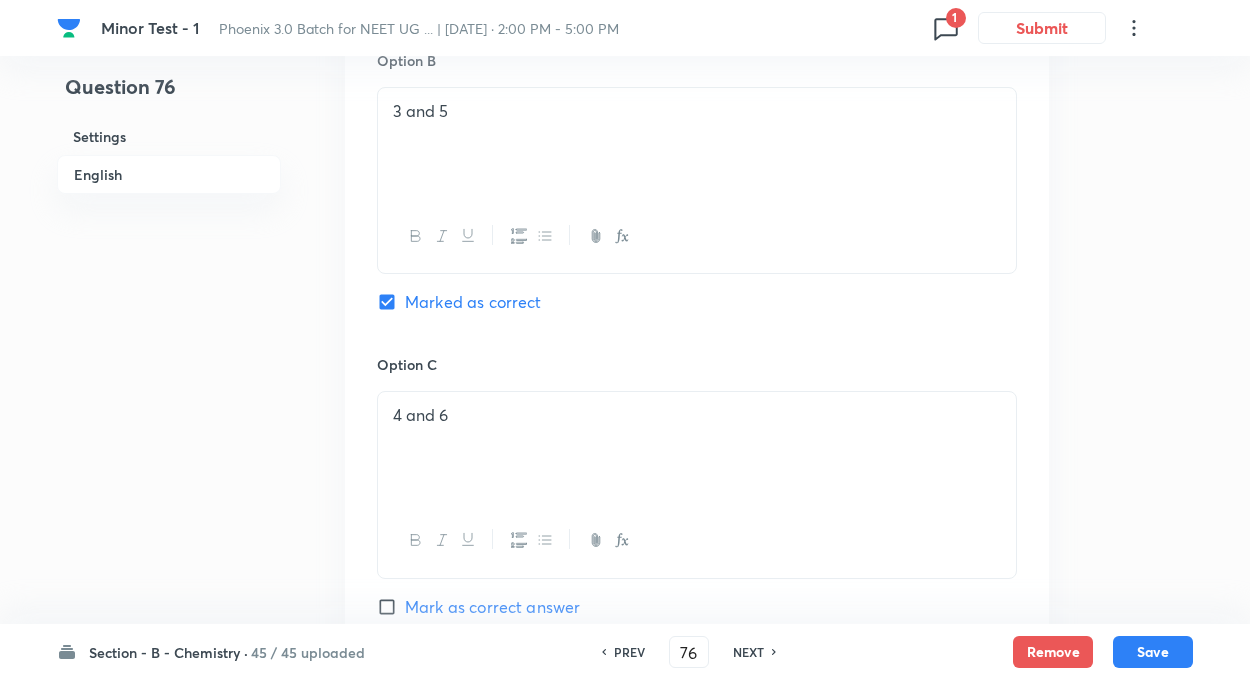 scroll, scrollTop: 1480, scrollLeft: 0, axis: vertical 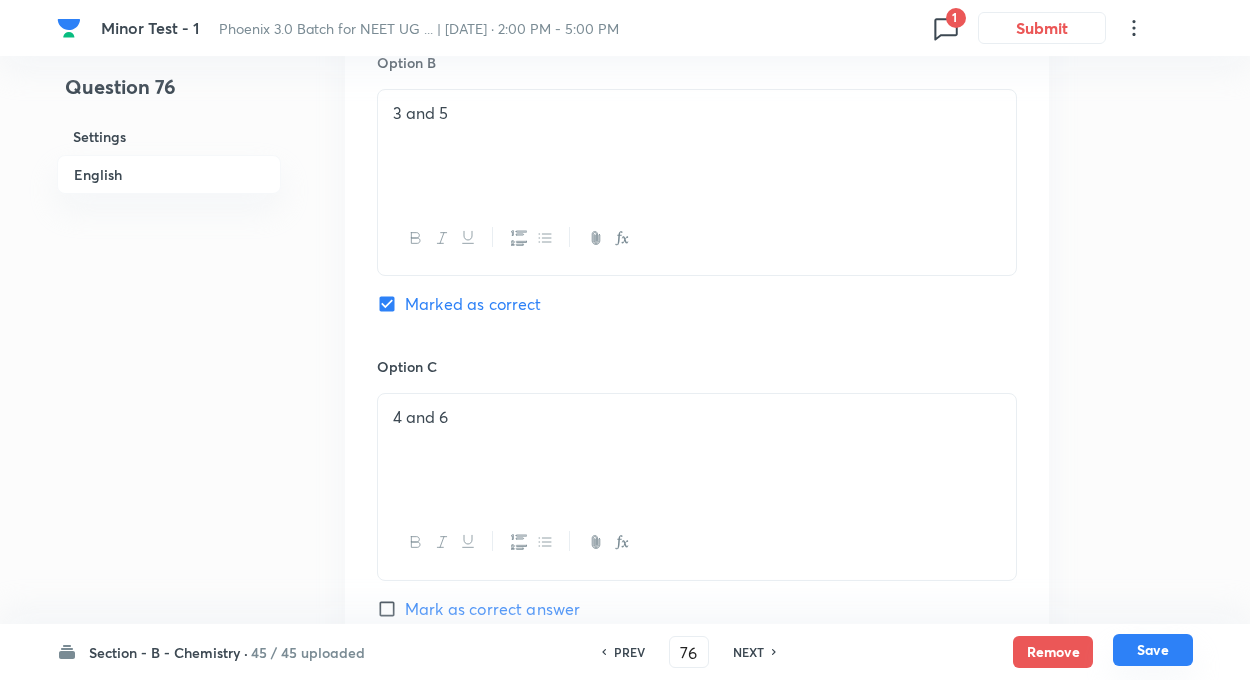 click on "Save" at bounding box center [1153, 650] 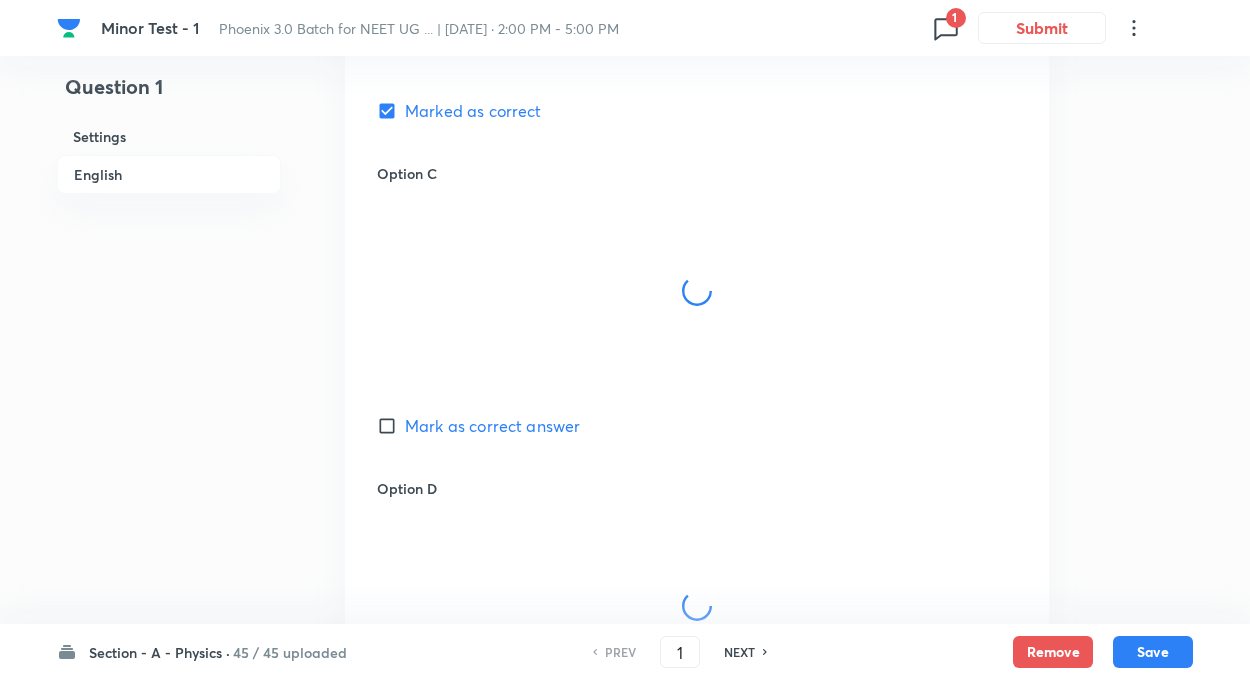 scroll, scrollTop: 1480, scrollLeft: 0, axis: vertical 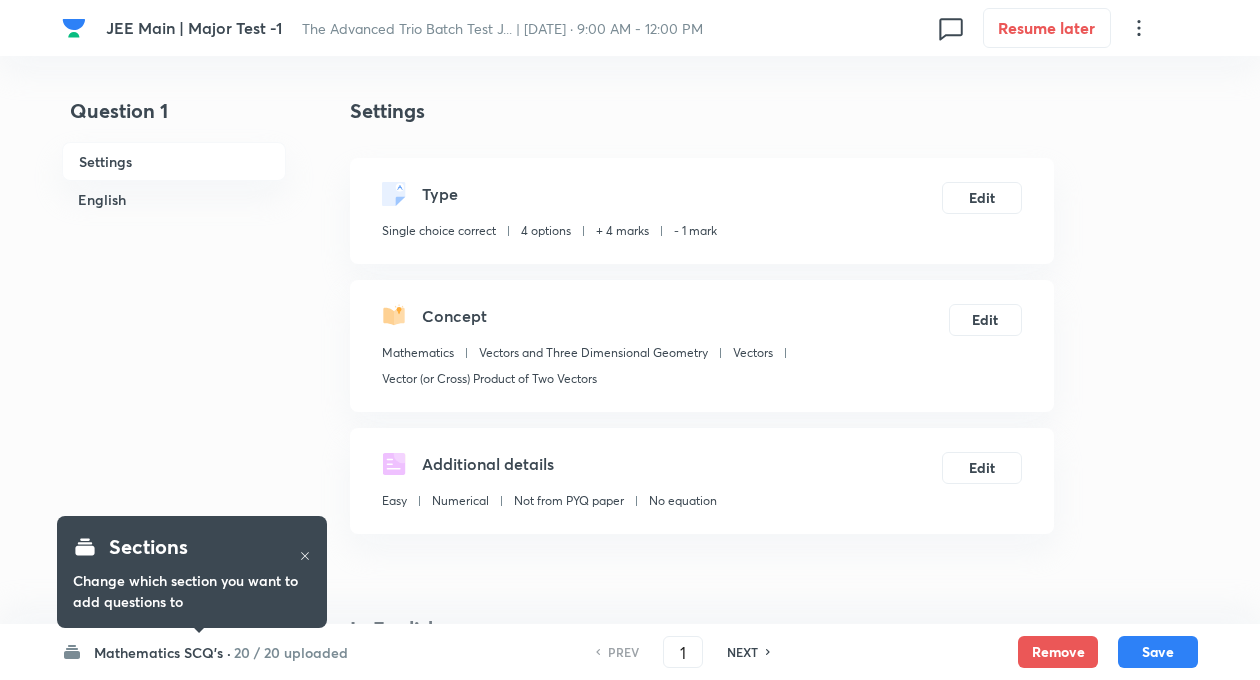 checkbox on "true" 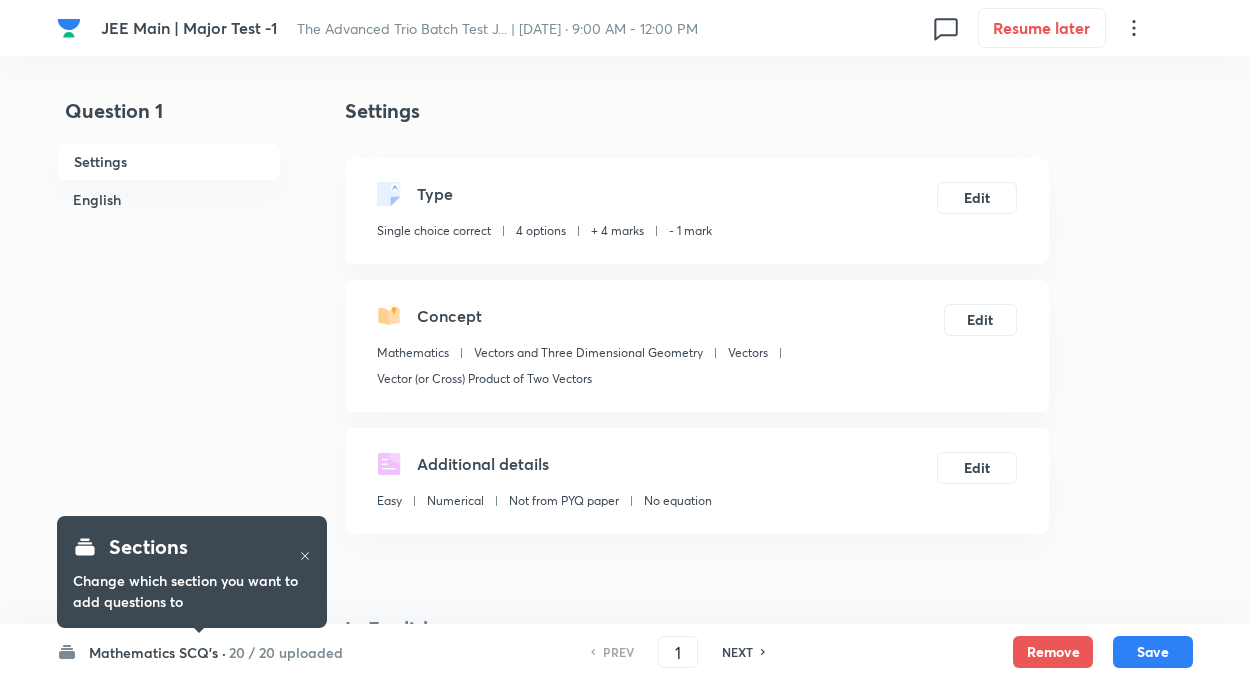 scroll, scrollTop: 0, scrollLeft: 0, axis: both 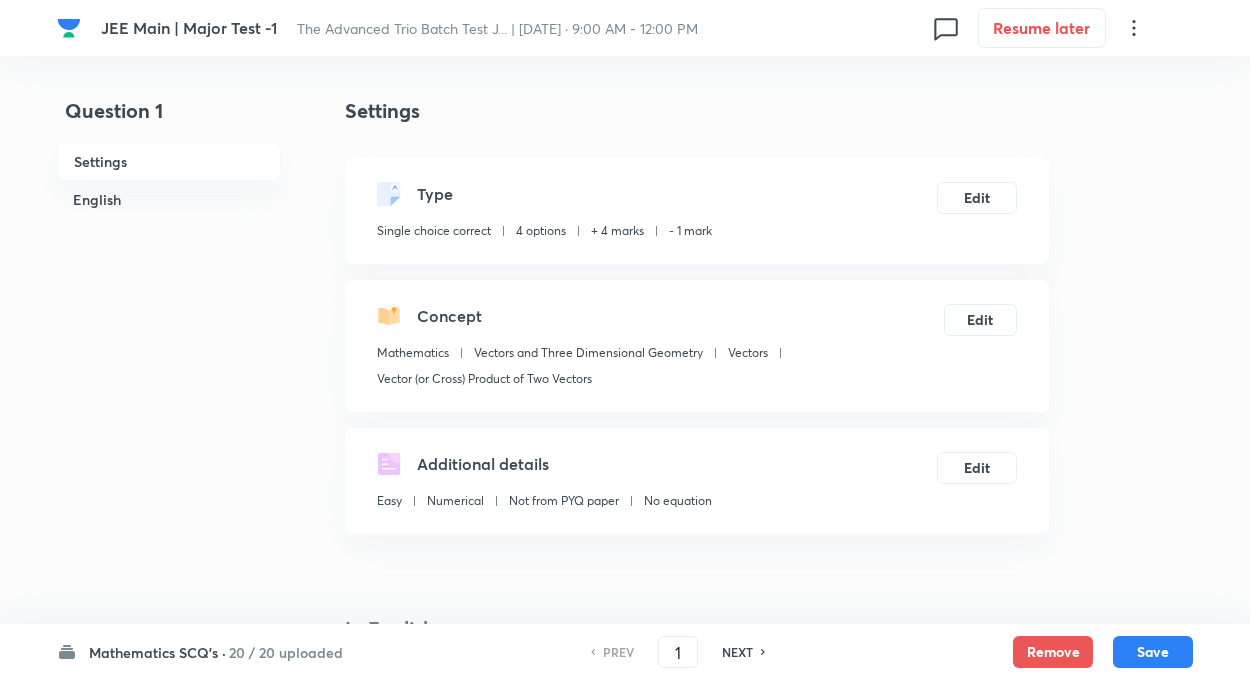 click on "Question 1 Settings English Settings Type Single choice correct 4 options + 4 marks - 1 mark Edit Concept Mathematics Vectors and Three Dimensional Geometry Vectors Vector (or Cross) Product of Two Vectors Edit Additional details Easy Numerical Not from PYQ paper No equation Edit In English Question If   and   are any two vectors of magnitudes   and   respectively, such that   then the maximum value of   is.  Option A   Mark as correct answer Option B   Mark as correct answer Option C   Marked as correct Option D Mark as correct answer Solution" at bounding box center (625, 1378) 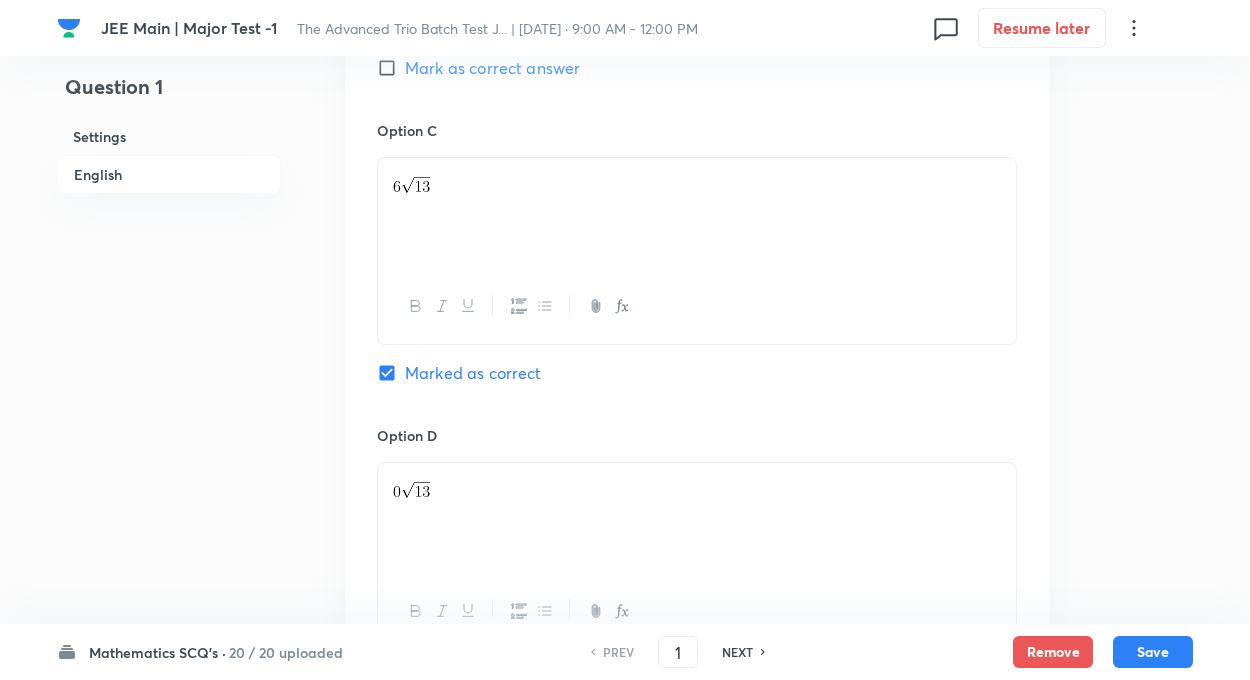 scroll, scrollTop: 1520, scrollLeft: 0, axis: vertical 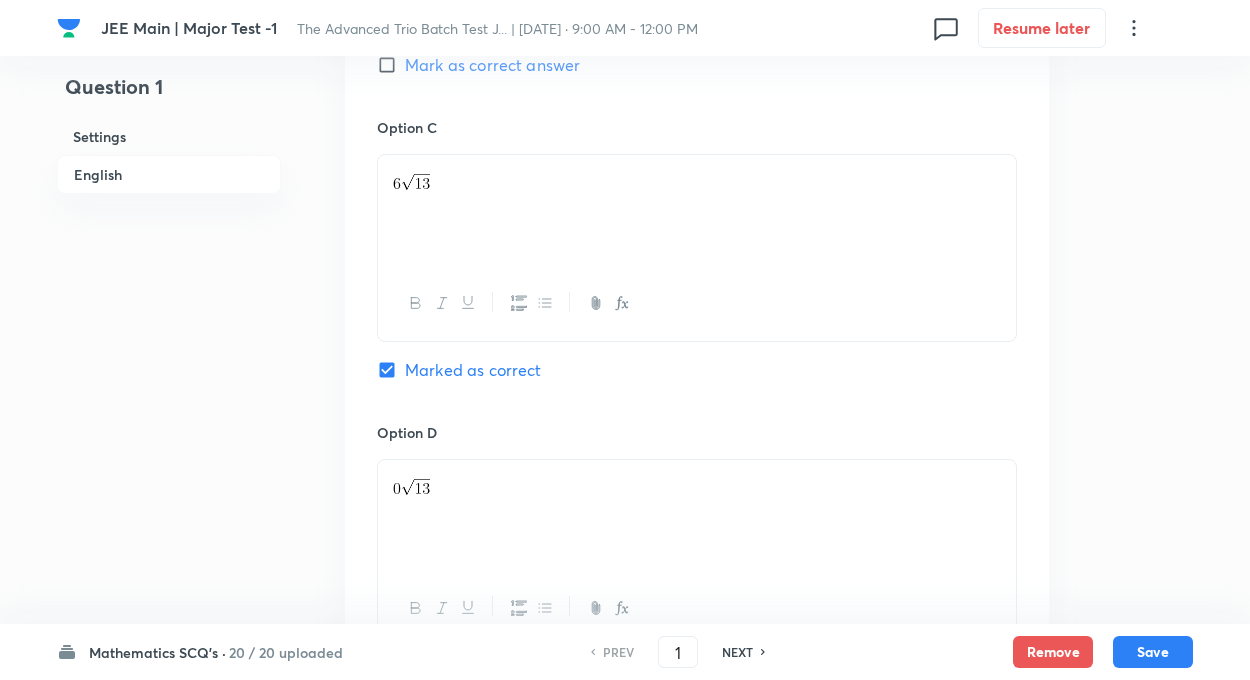 click on "Mathematics SCQ's ·" at bounding box center (157, 652) 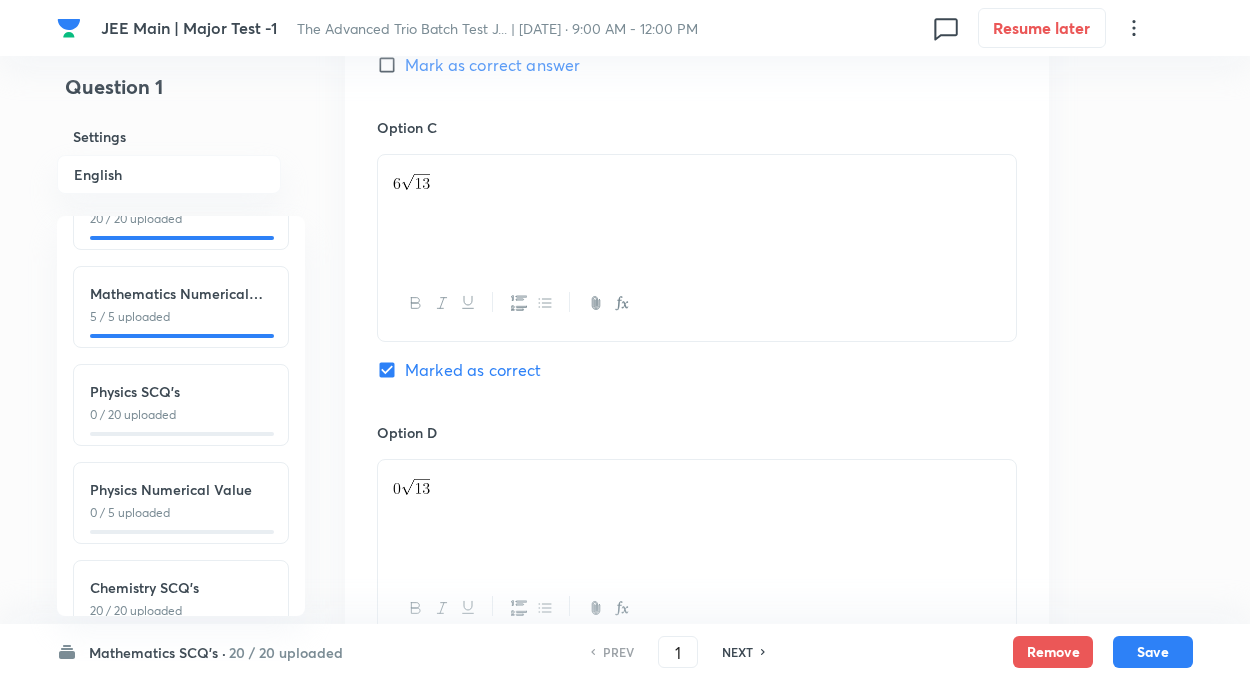 scroll, scrollTop: 221, scrollLeft: 0, axis: vertical 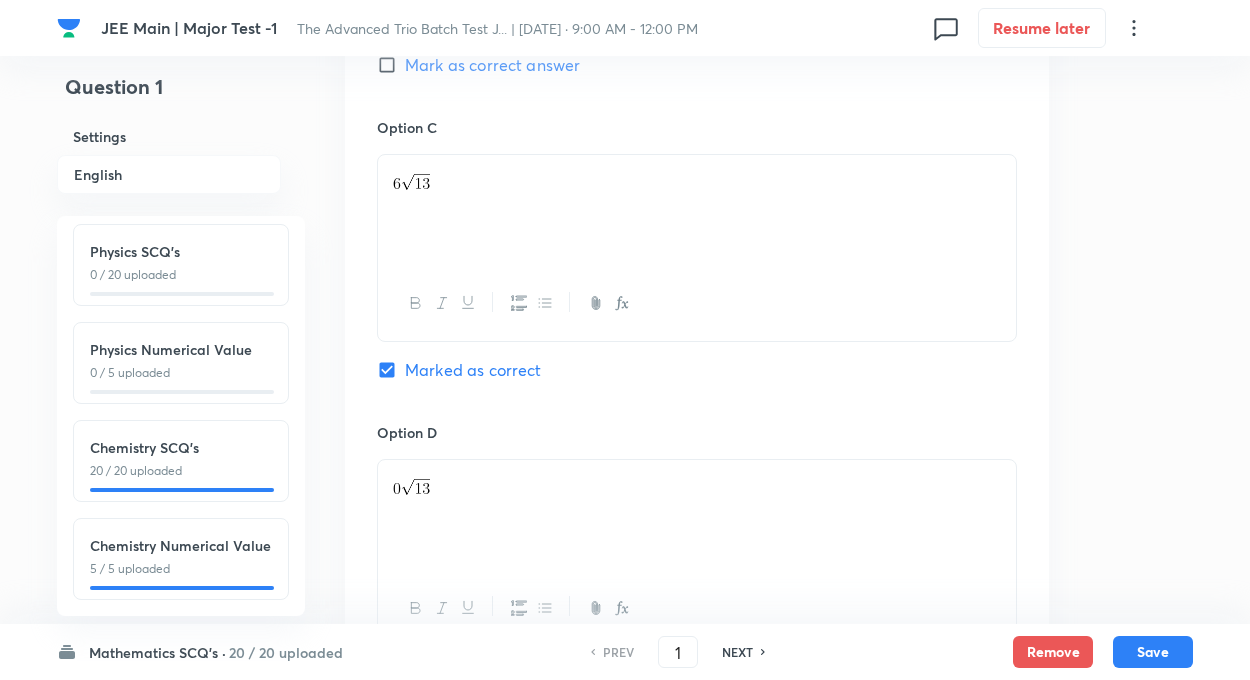 click on "20 / 20 uploaded" at bounding box center [181, 471] 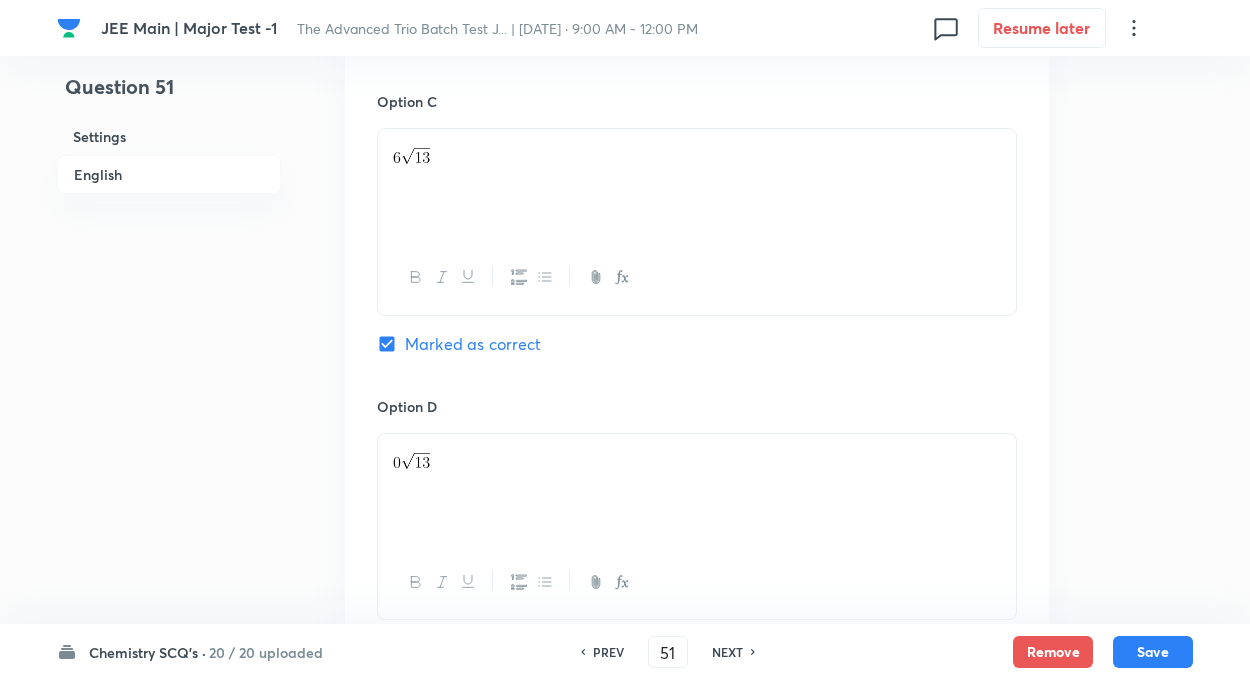 type on "51" 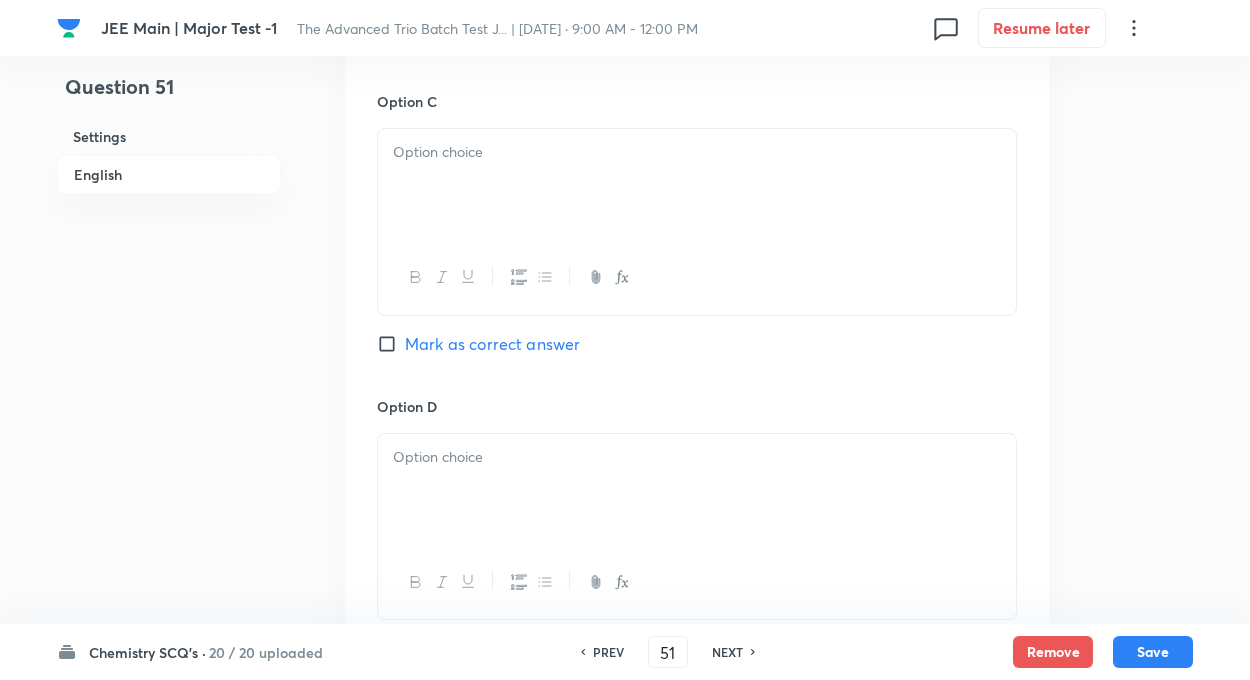 checkbox on "true" 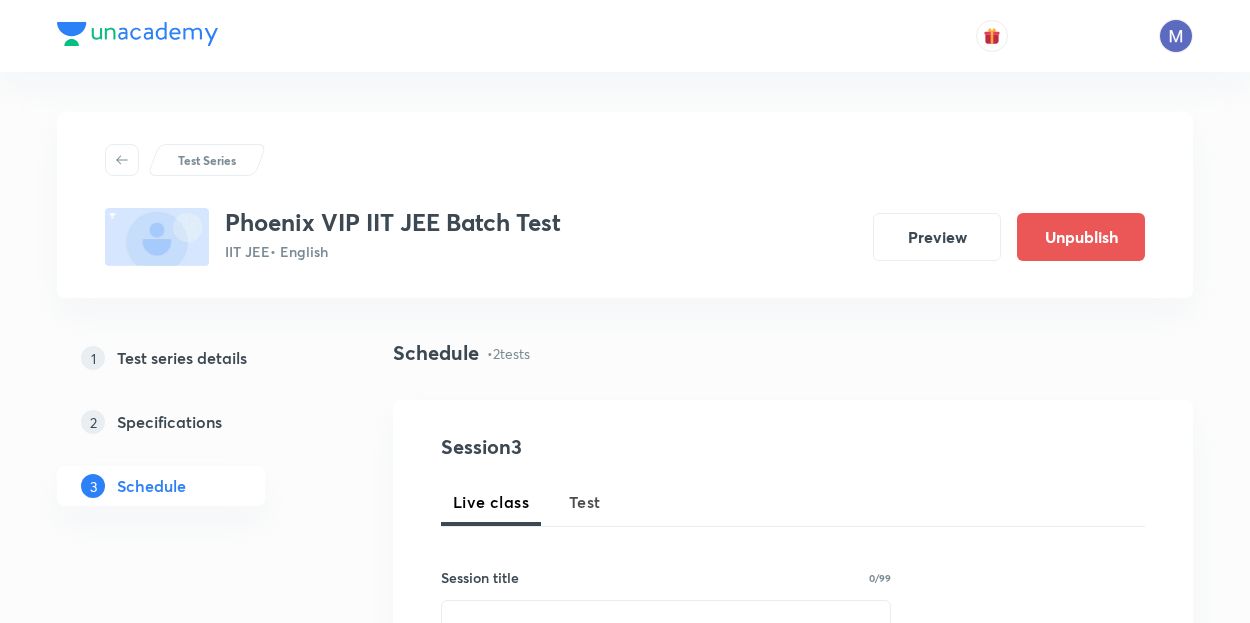 scroll, scrollTop: 1080, scrollLeft: 0, axis: vertical 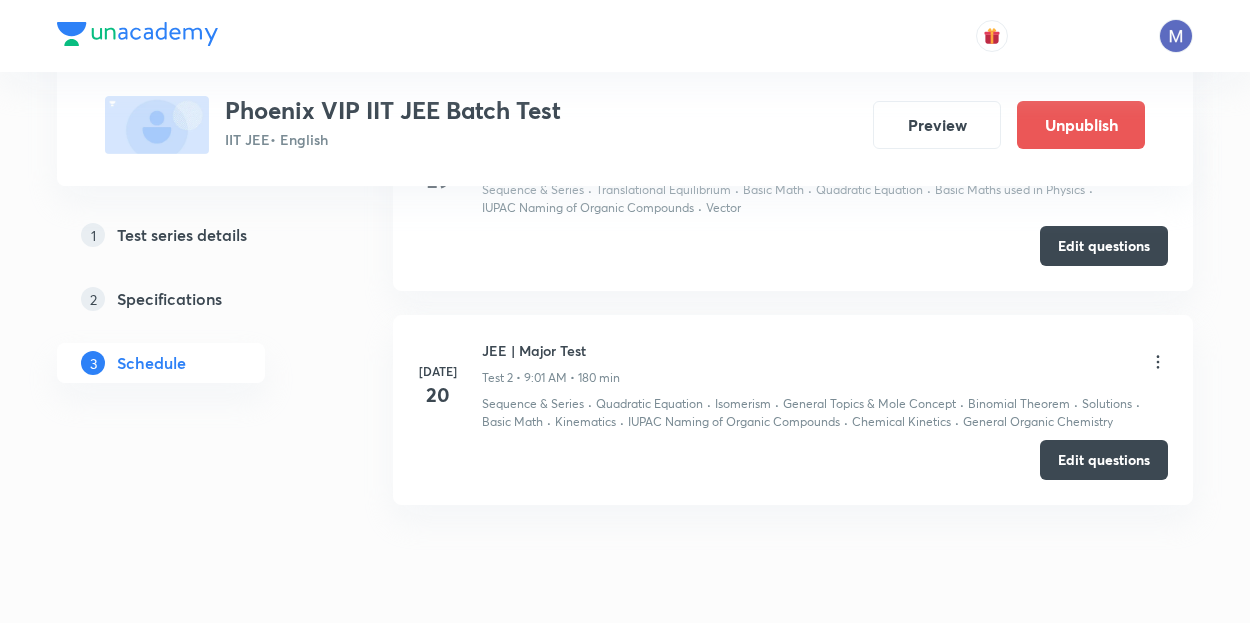 click on "Edit questions" at bounding box center (1104, 460) 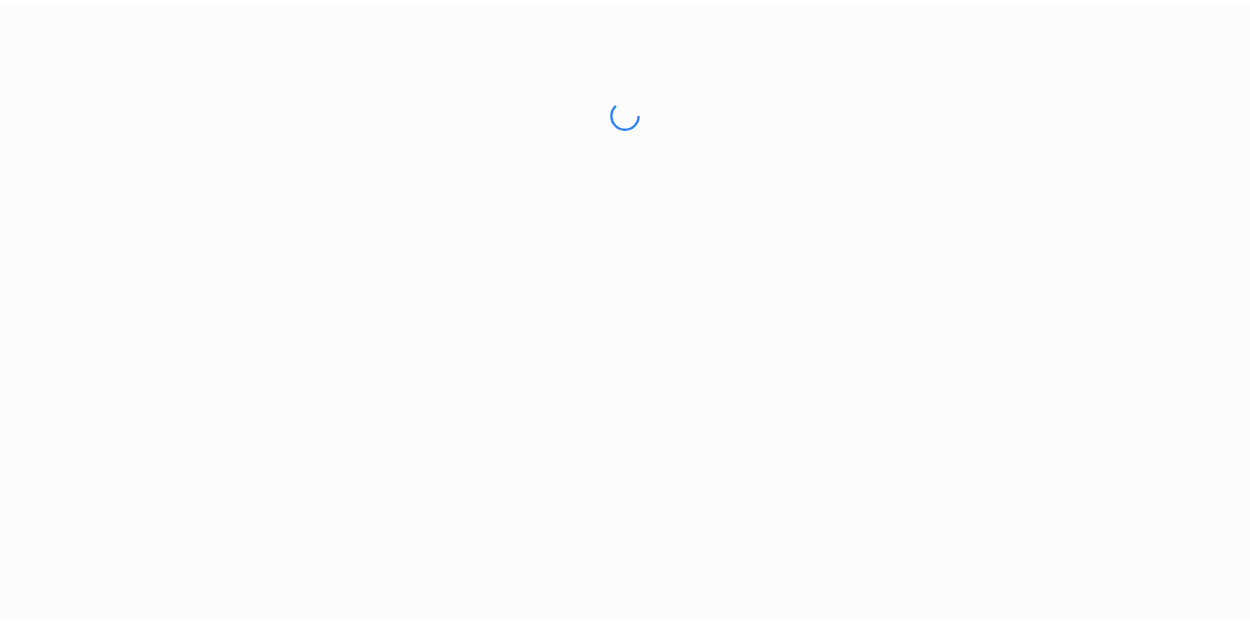 scroll, scrollTop: 0, scrollLeft: 0, axis: both 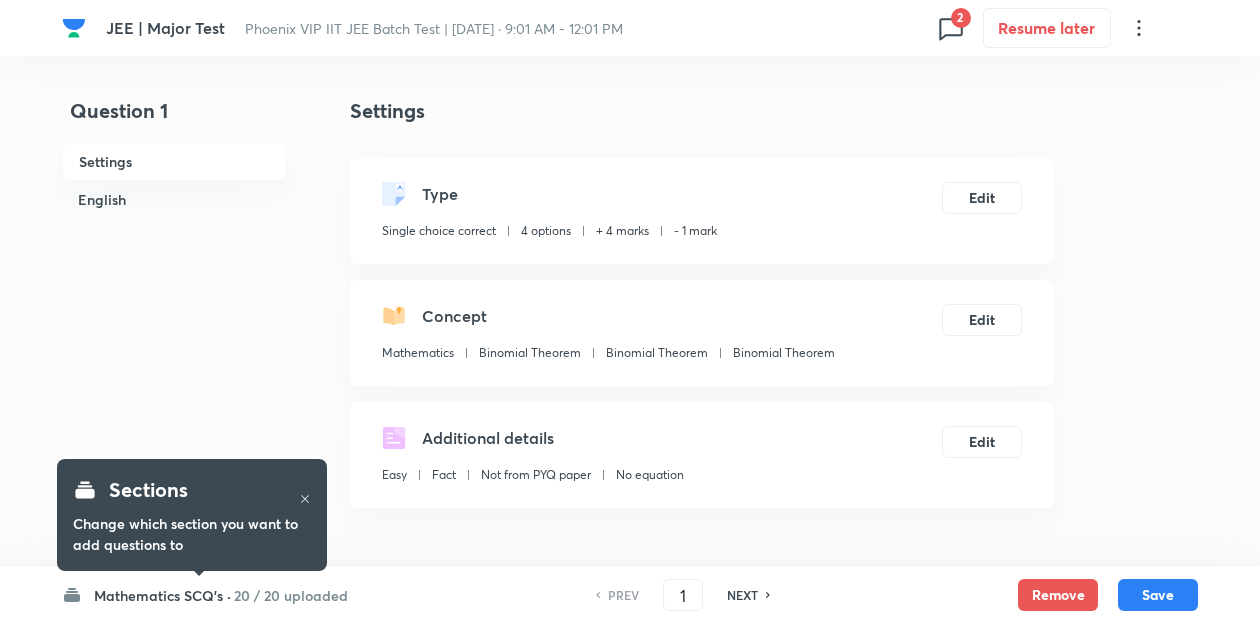 checkbox on "true" 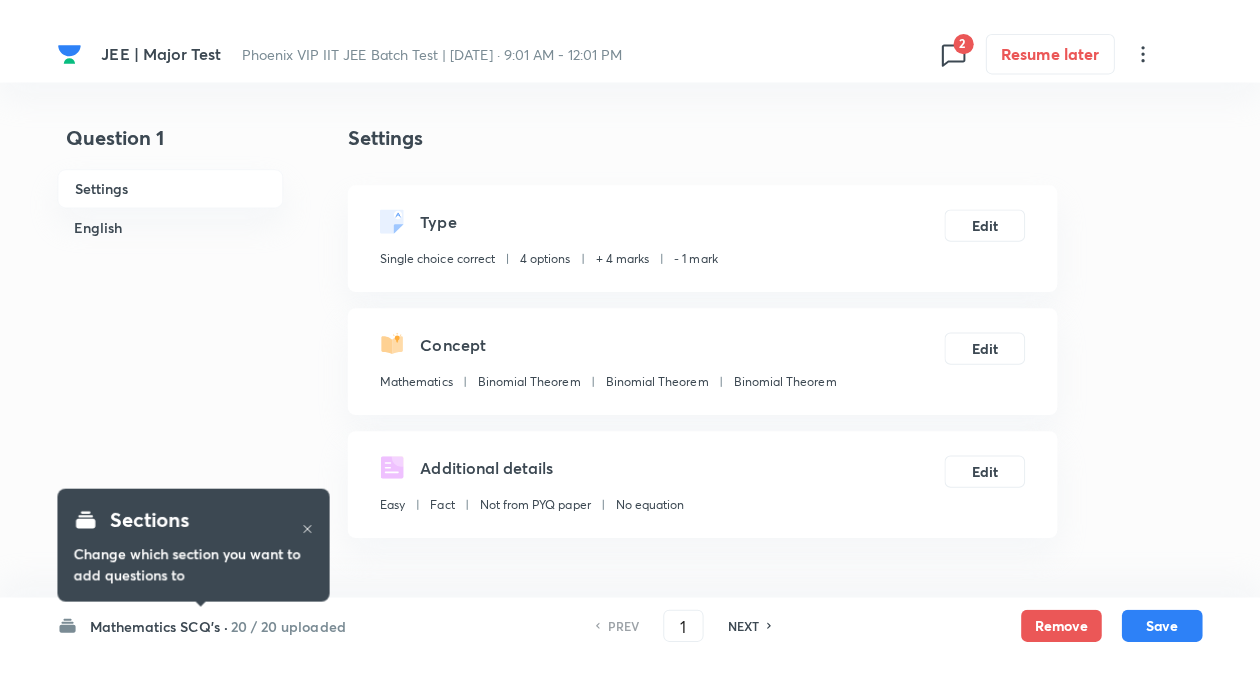 scroll, scrollTop: 0, scrollLeft: 0, axis: both 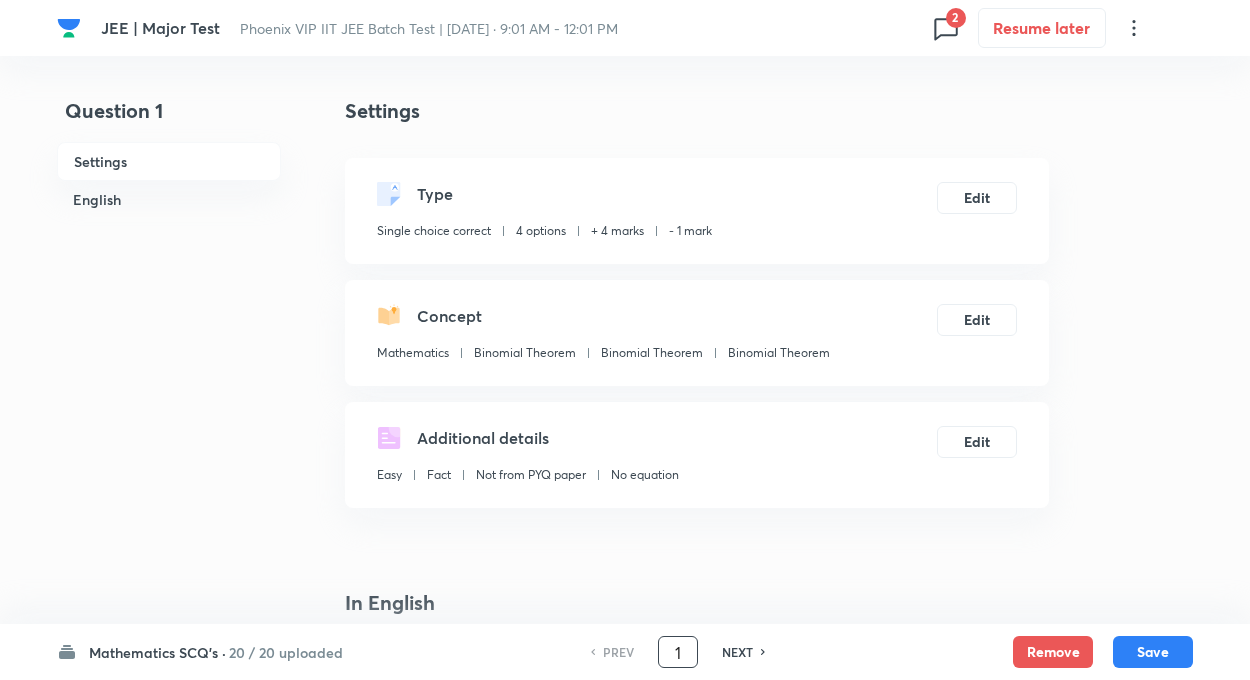 click on "1" at bounding box center [678, 652] 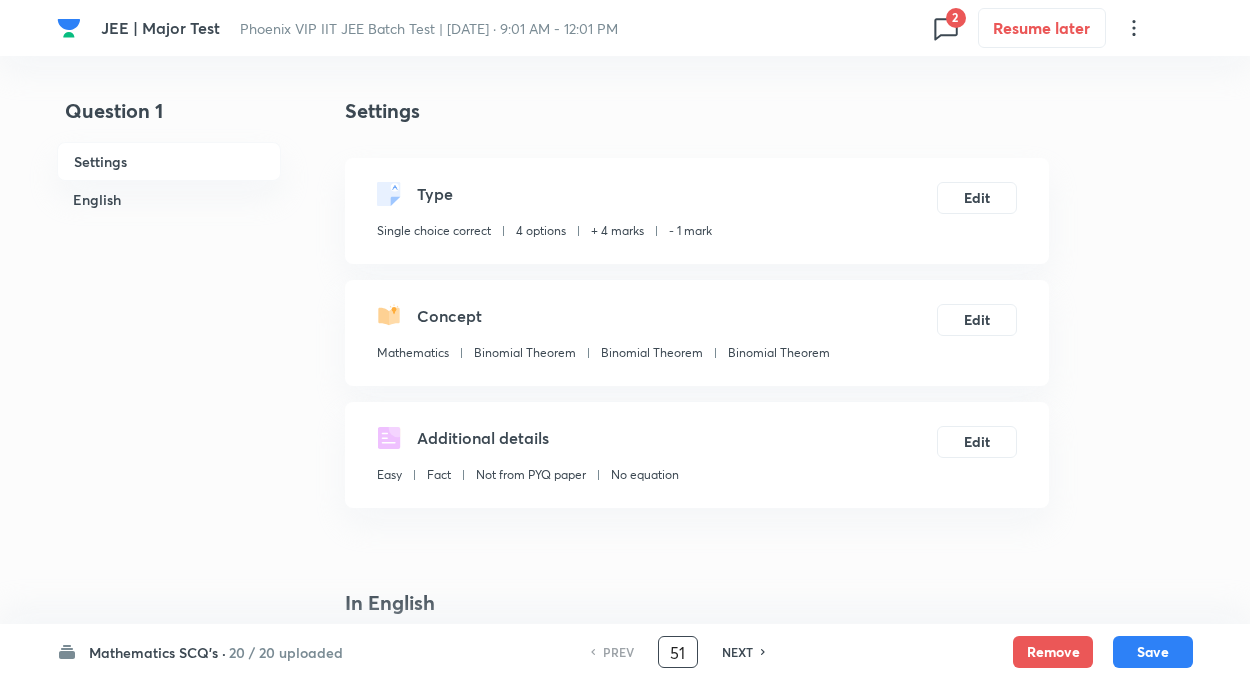 type on "51" 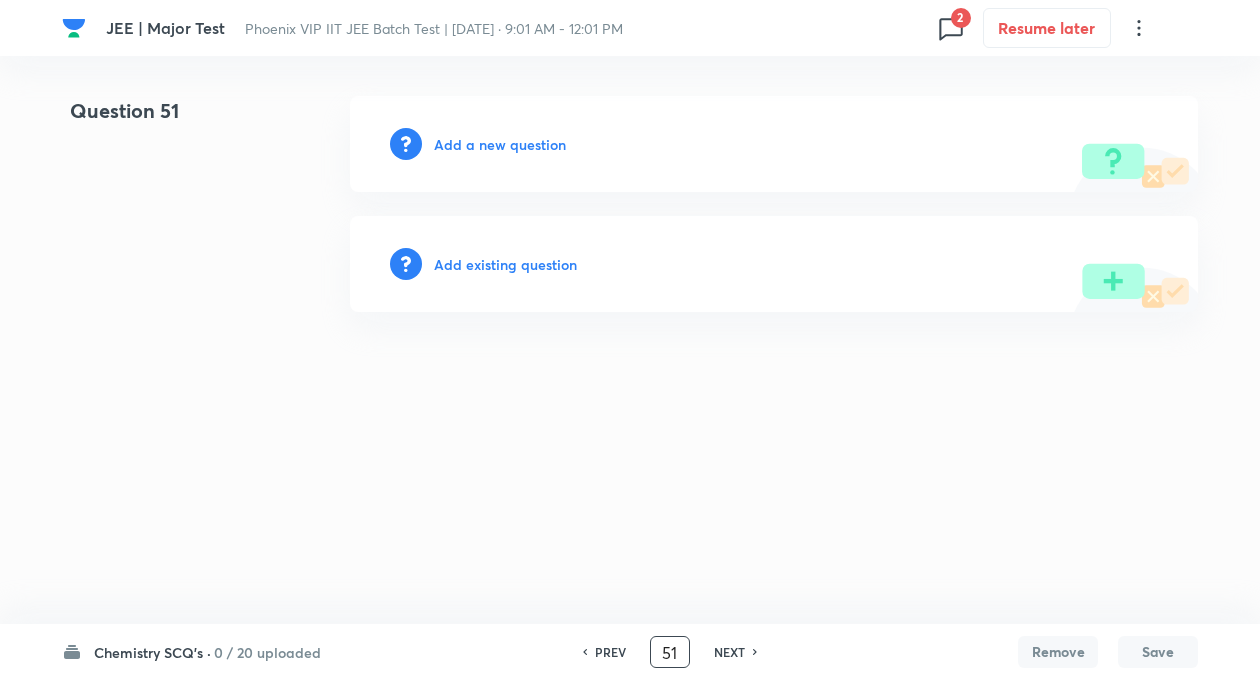 click on "JEE | Major Test Phoenix VIP IIT JEE Batch Test | Jul 20, 2025 · 9:01 AM - 12:01 PM 2 Resume later Question 51 Add a new question Add existing question Chemistry SCQ's ·
0 / 20 uploaded
PREV 51 ​ NEXT Remove Save No internet connection" at bounding box center [630, 204] 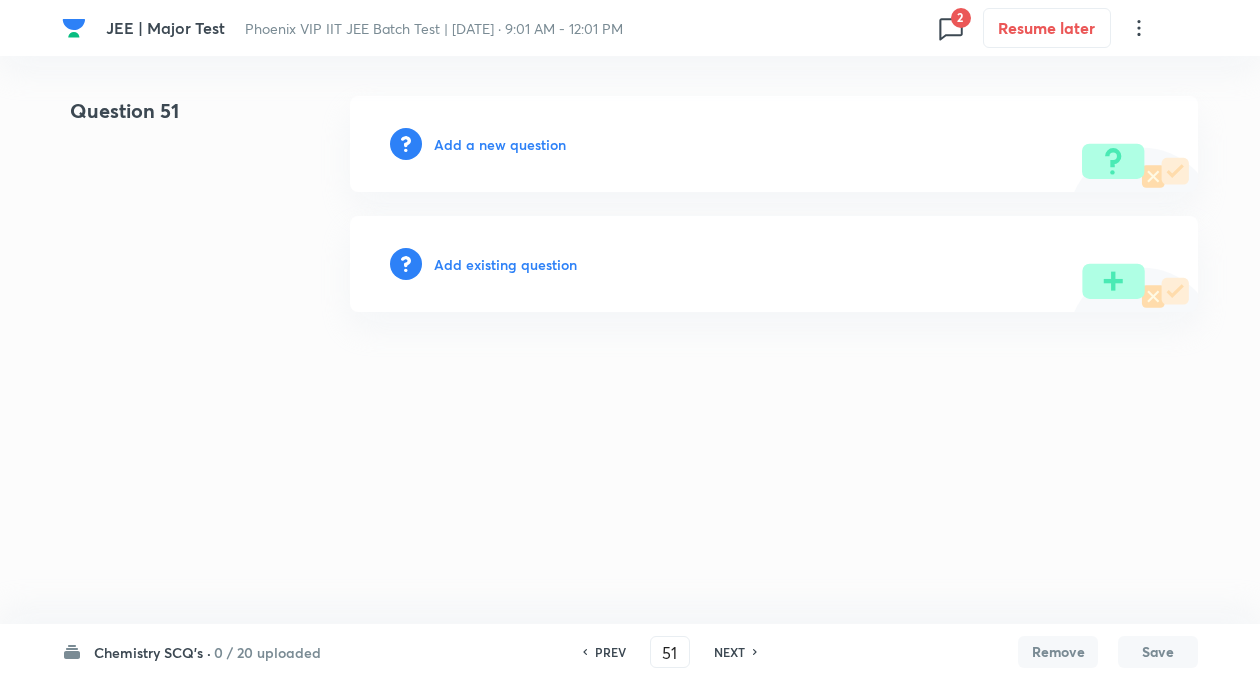 click on "Add existing question" at bounding box center [505, 264] 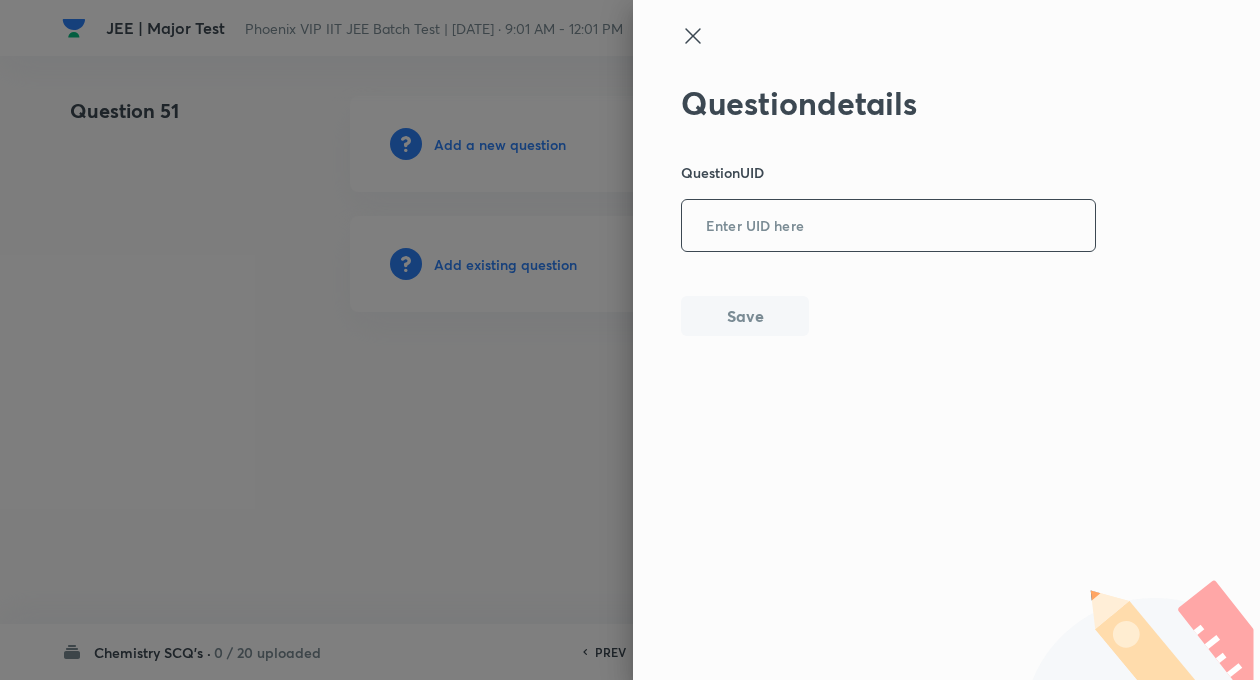 click at bounding box center (888, 226) 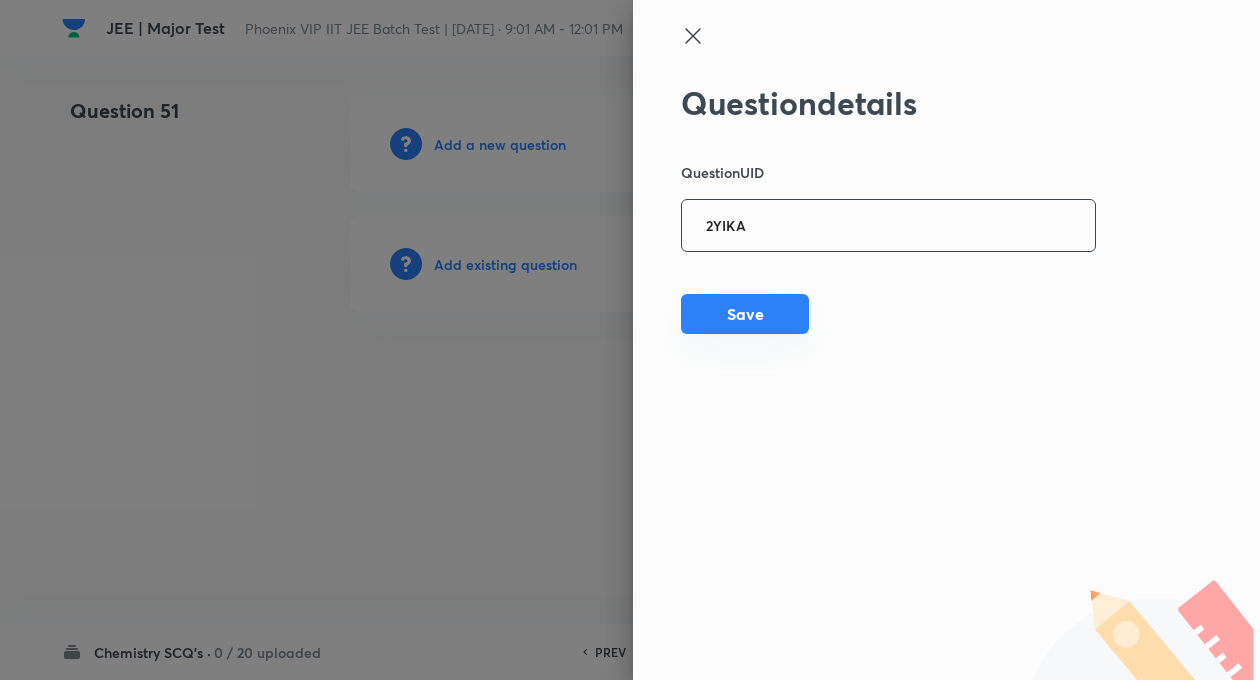 type on "2YIKA" 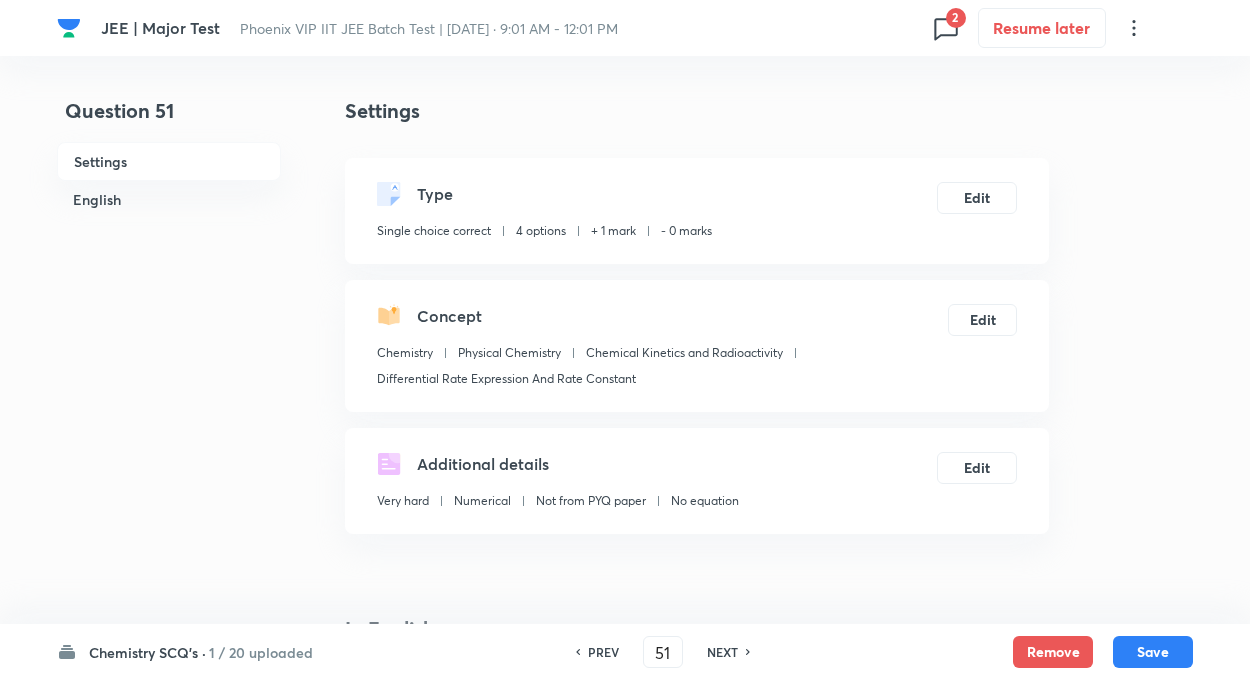 checkbox on "true" 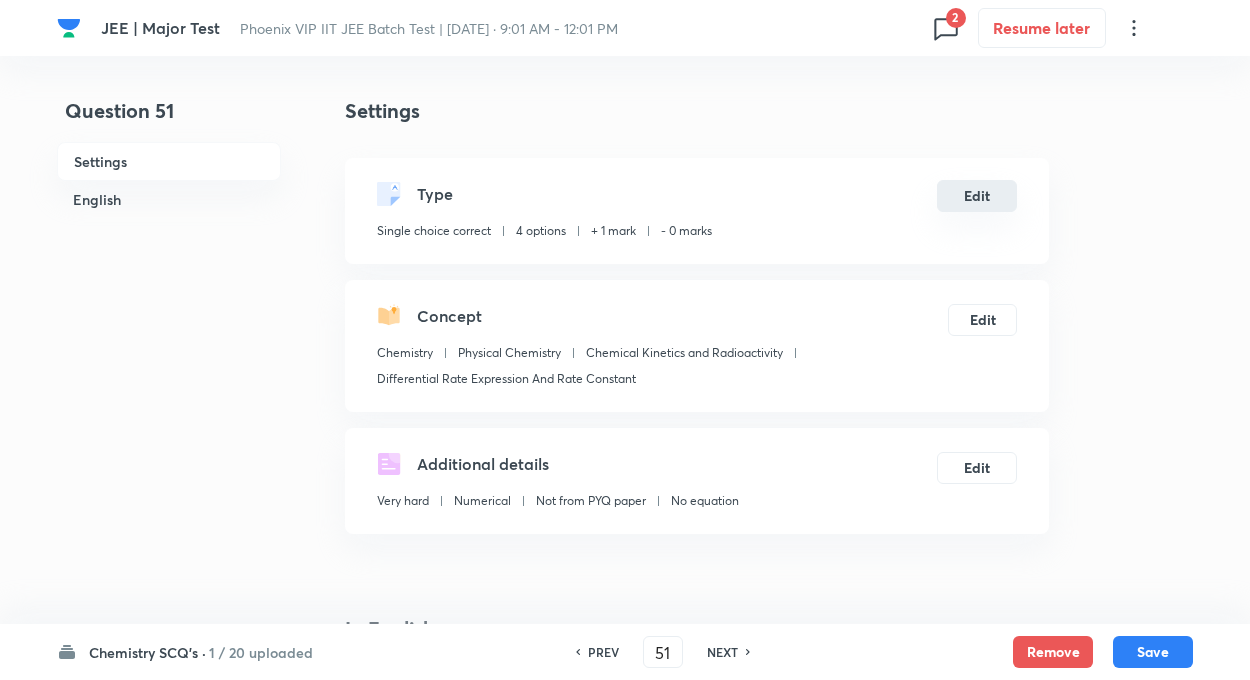 click on "Edit" at bounding box center [977, 196] 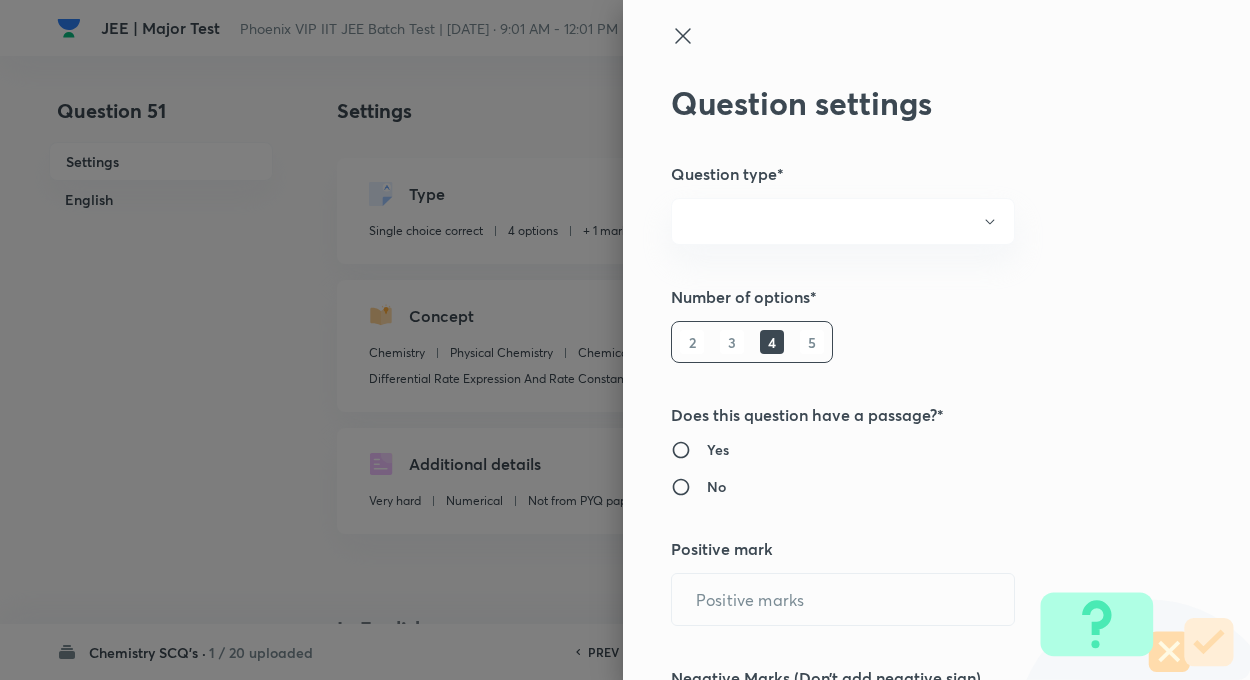 click on "Question settings Question type* Number of options* 2 3 4 5 Does this question have a passage?* Yes No Positive mark ​ Negative Marks (Don’t add negative sign) ​ Syllabus Topic group* ​ Topic* ​ Concept* ​ Sub-concept* ​ Concept-field ​ Additional details Question Difficulty Very easy Easy Moderate Hard Very hard Question is based on Fact Numerical Concept Previous year question Yes No Does this question have equation? Yes No Verification status Is the question verified? *Select 'yes' only if a question is verified Yes No Save" at bounding box center [936, 340] 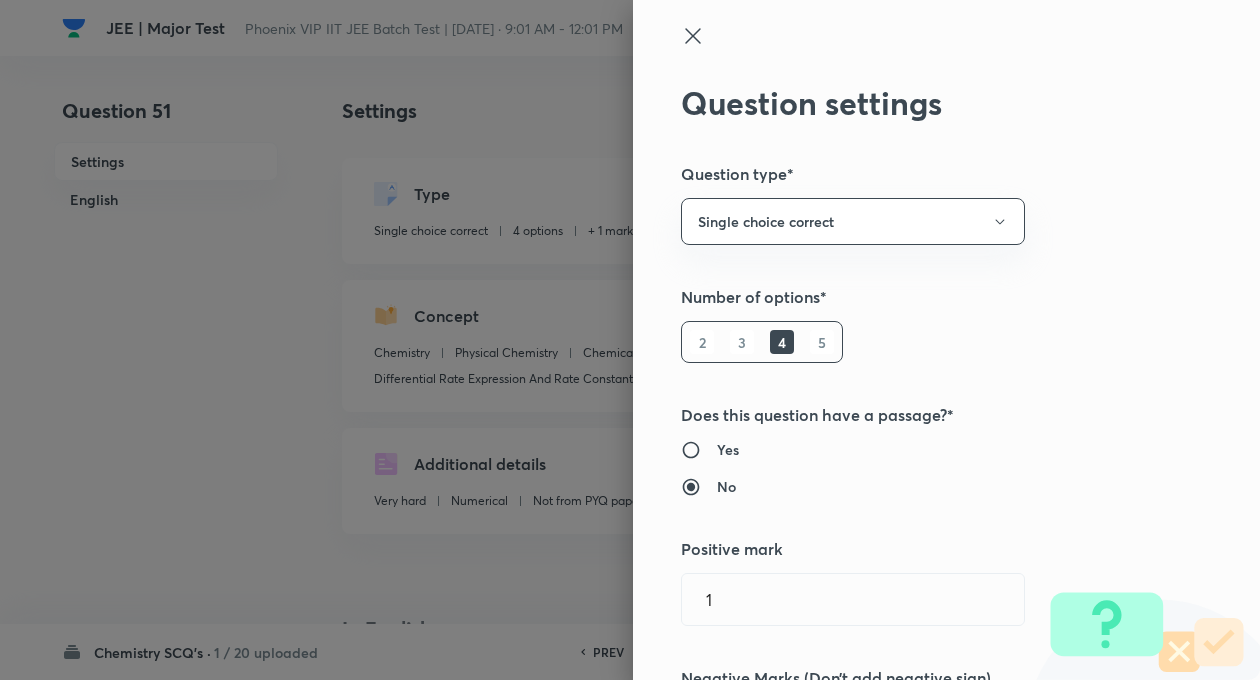 type on "1" 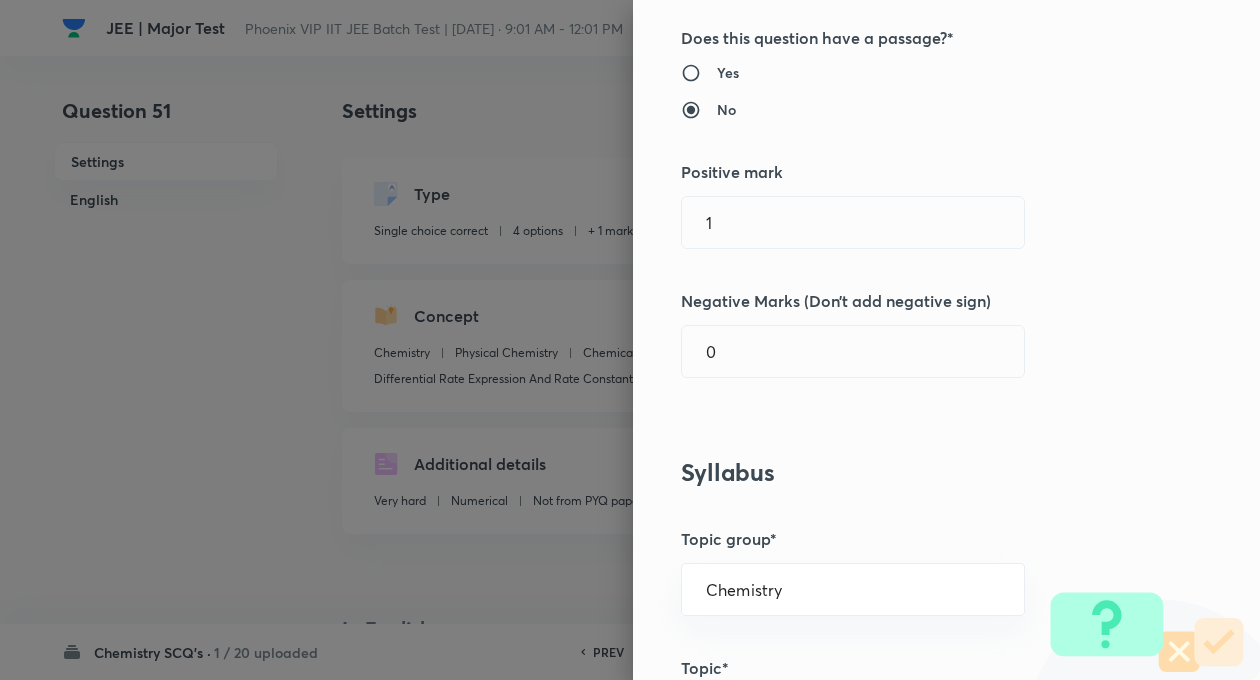 scroll, scrollTop: 400, scrollLeft: 0, axis: vertical 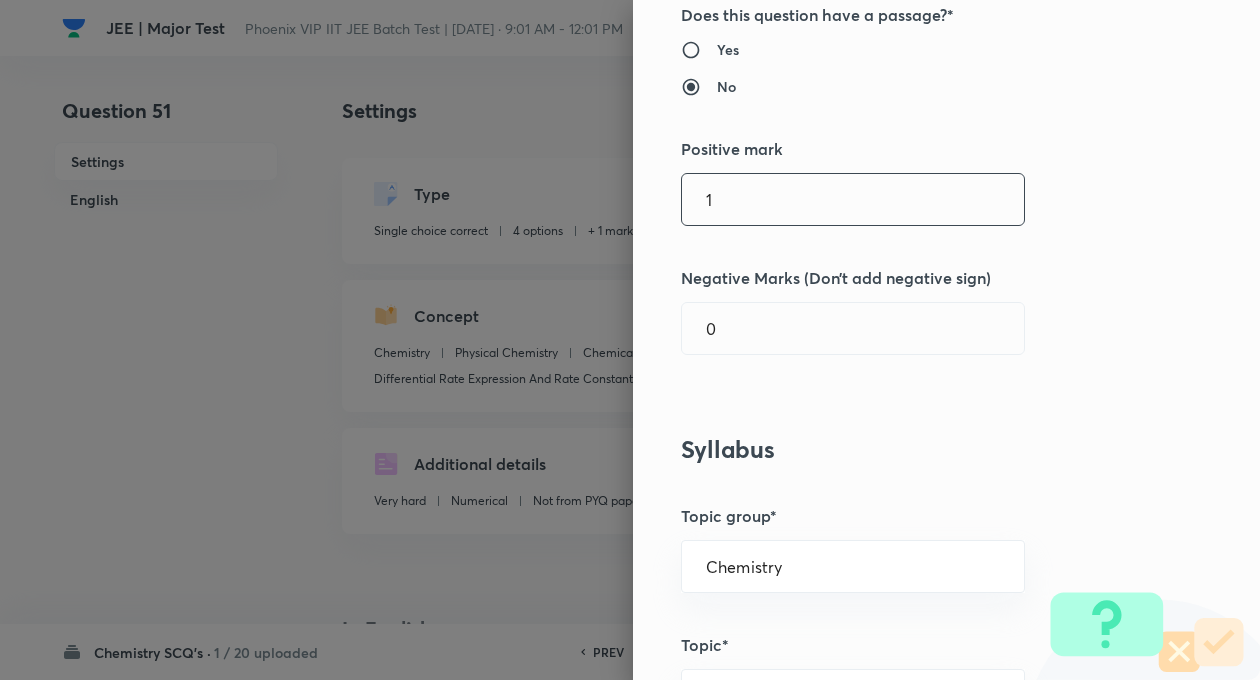 type on "1" 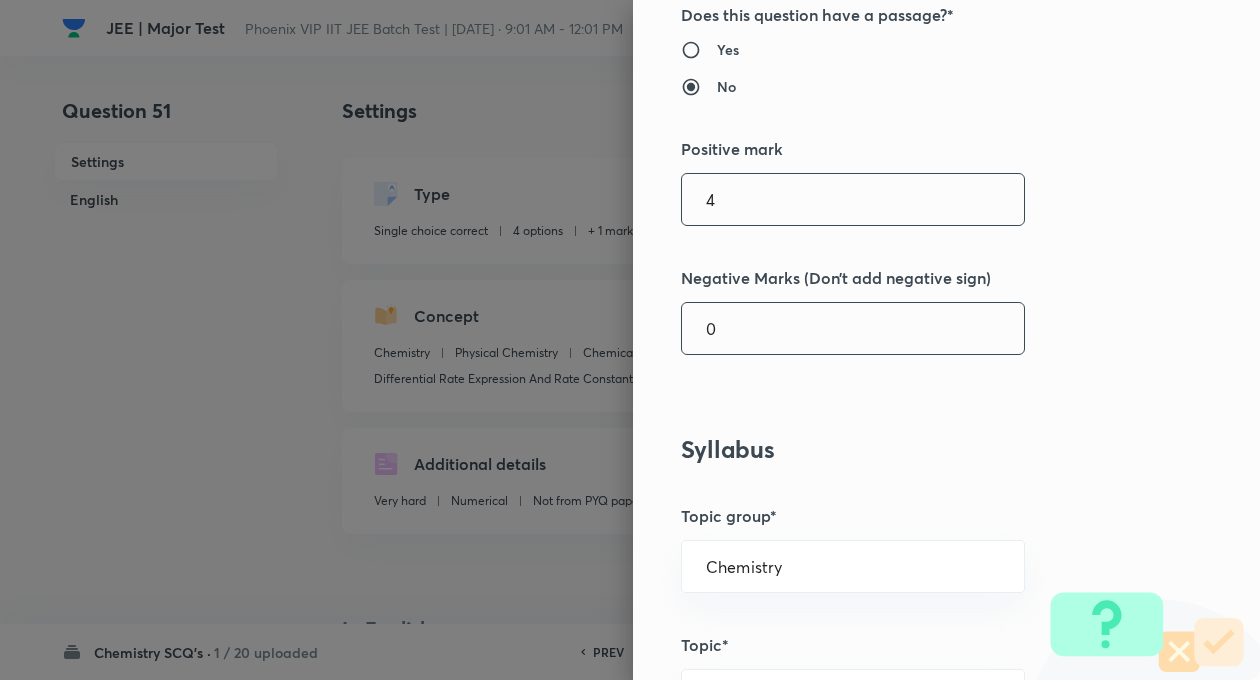 type on "4" 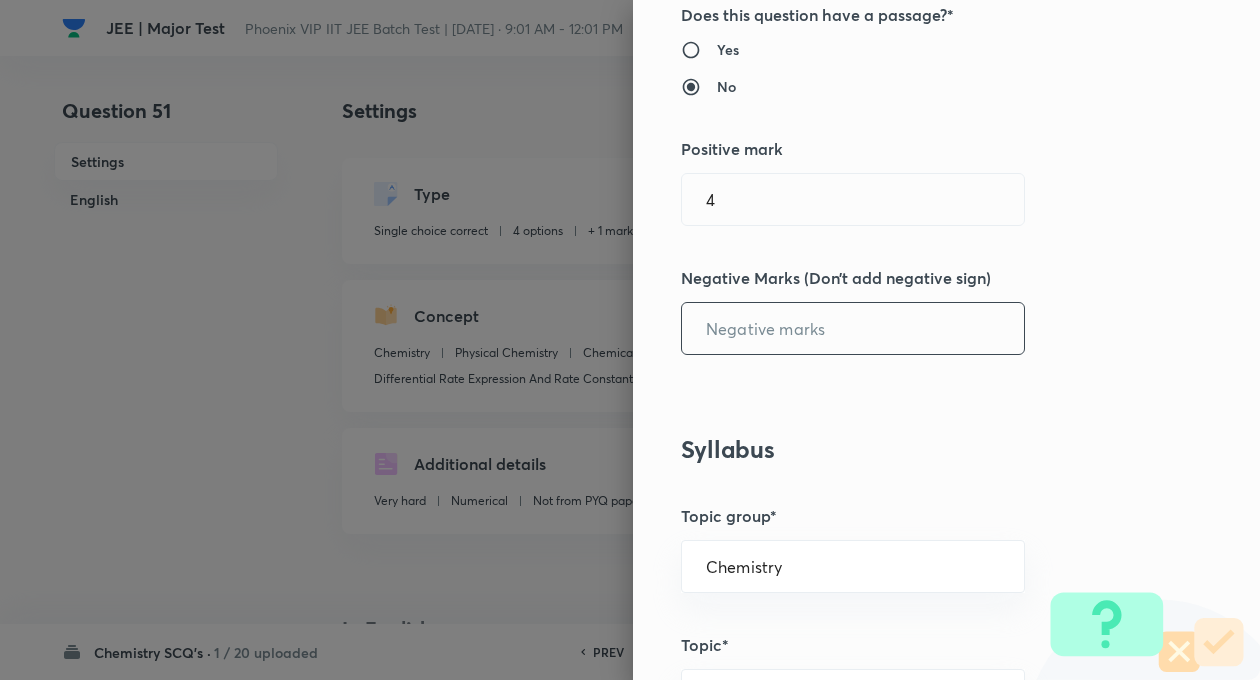 click at bounding box center [853, 328] 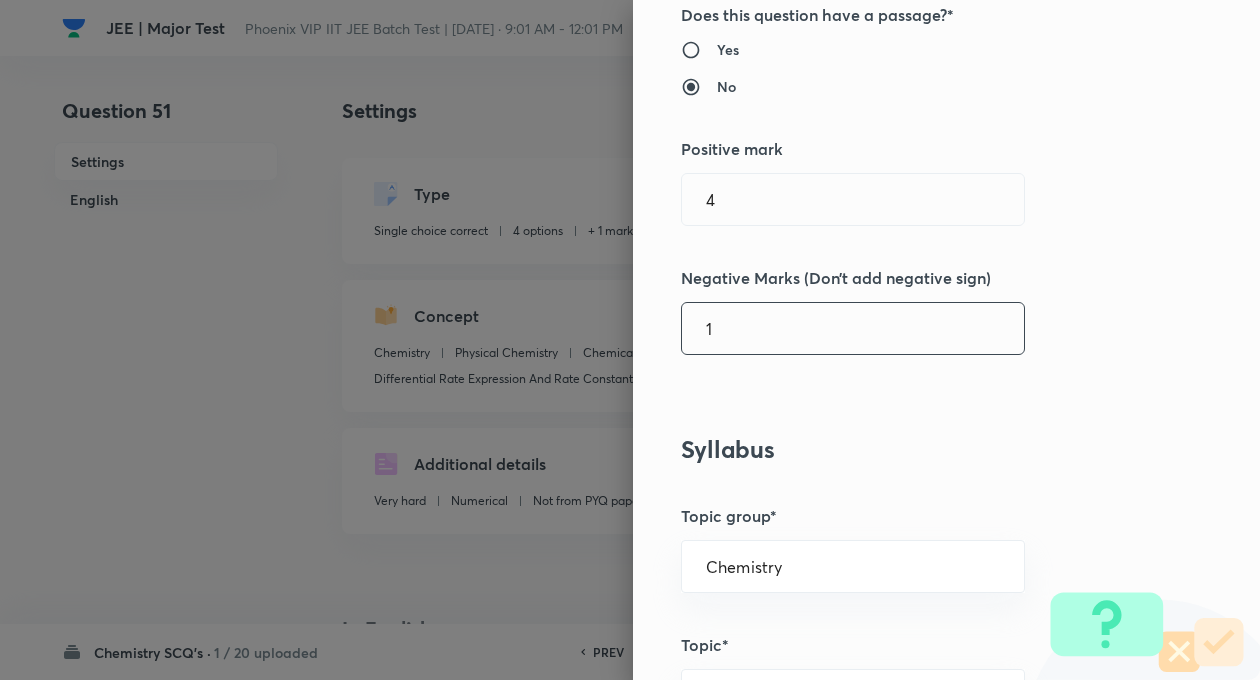 type on "1" 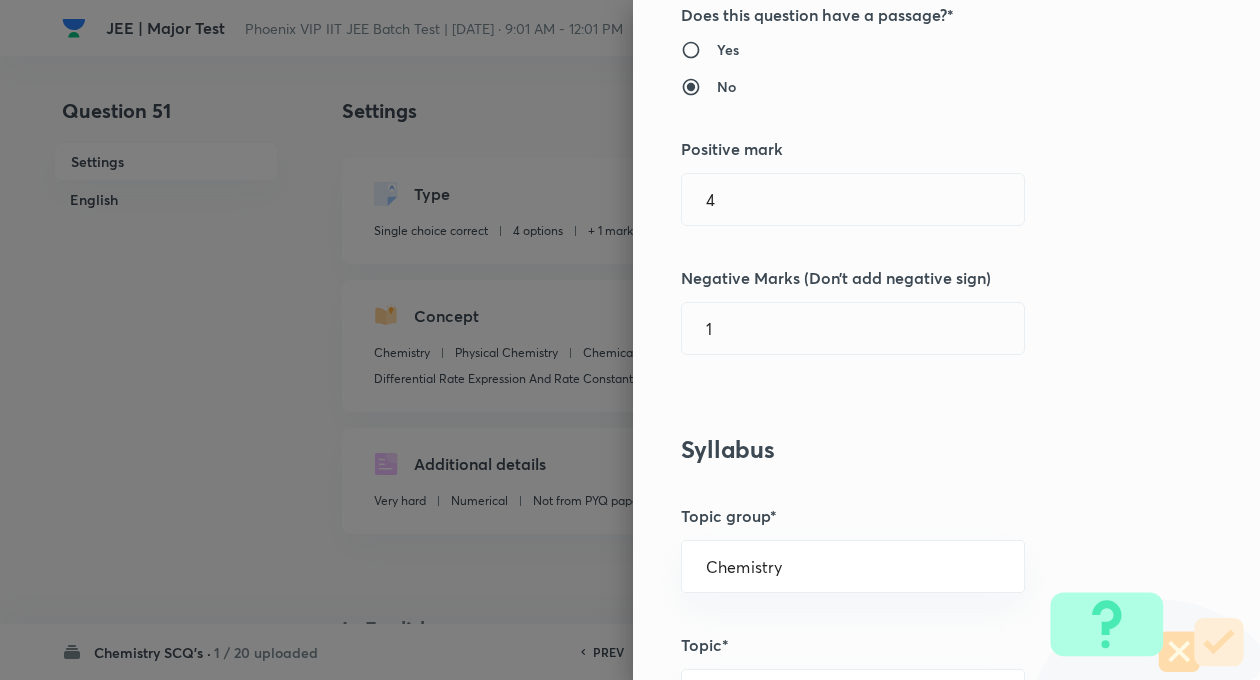 click on "Question settings Question type* Single choice correct Number of options* 2 3 4 5 Does this question have a passage?* Yes No Positive mark 4 ​ Negative Marks (Don’t add negative sign) 1 ​ Syllabus Topic group* Chemistry ​ Topic* Physical Chemistry ​ Concept* Chemical Kinetics and Radioactivity ​ Sub-concept* Differential Rate Expression And Rate Constant ​ Concept-field ​ Additional details Question Difficulty Very easy Easy Moderate Hard Very hard Question is based on Fact Numerical Concept Previous year question Yes No Does this question have equation? Yes No Verification status Is the question verified? *Select 'yes' only if a question is verified Yes No Save" at bounding box center [946, 340] 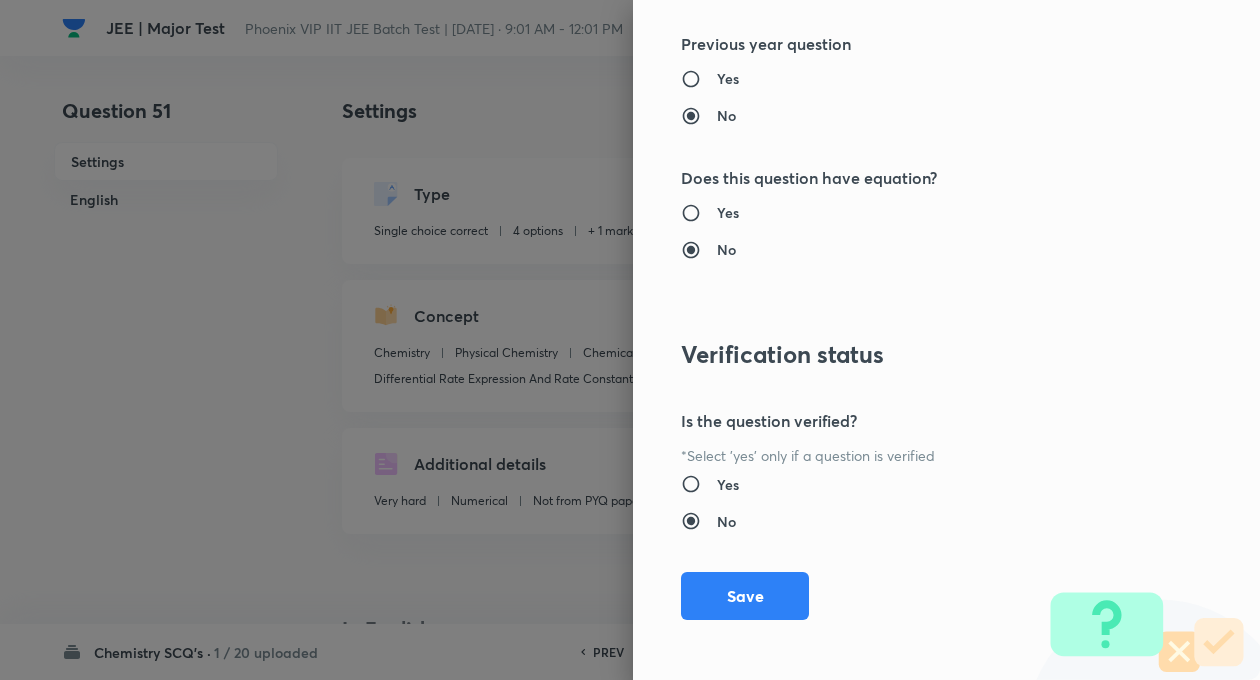 scroll, scrollTop: 2046, scrollLeft: 0, axis: vertical 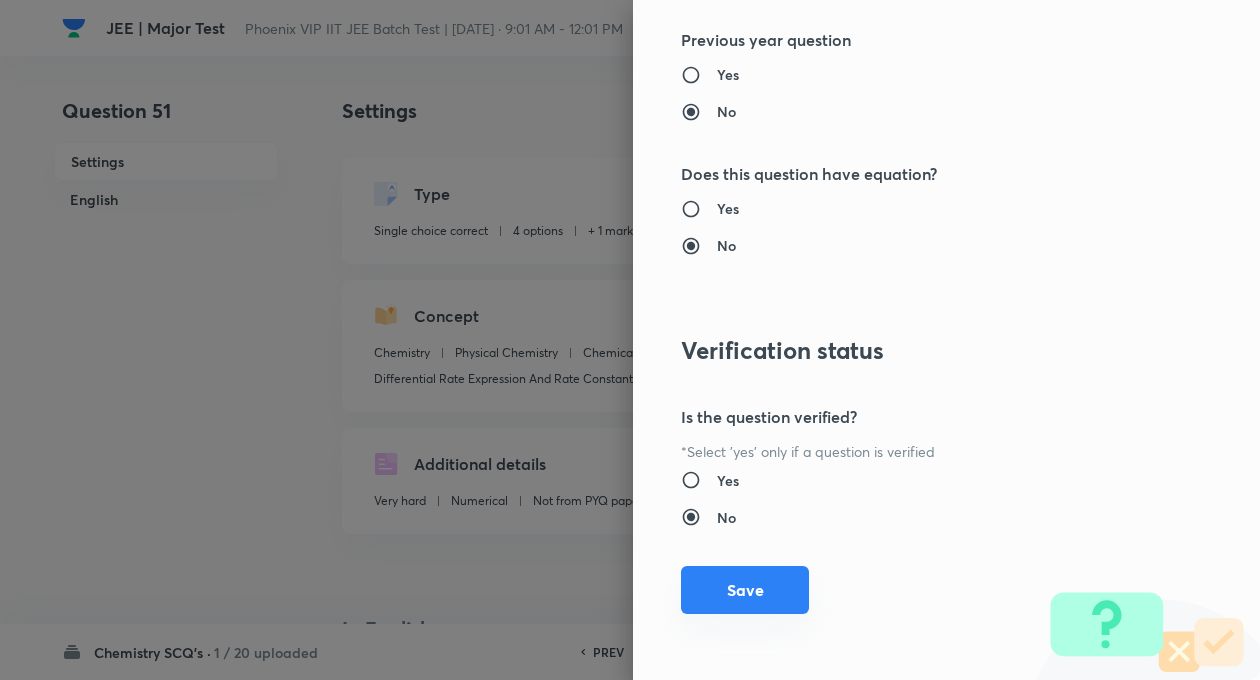 click on "Save" at bounding box center [745, 590] 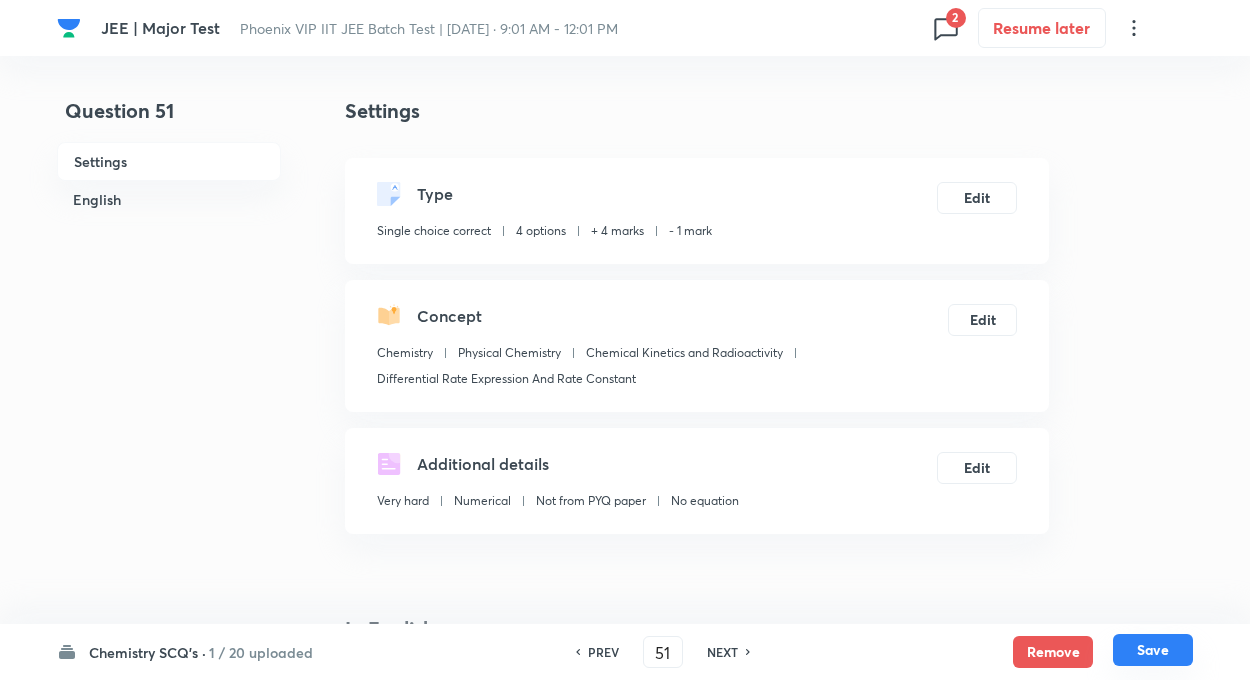 click on "Save" at bounding box center (1153, 650) 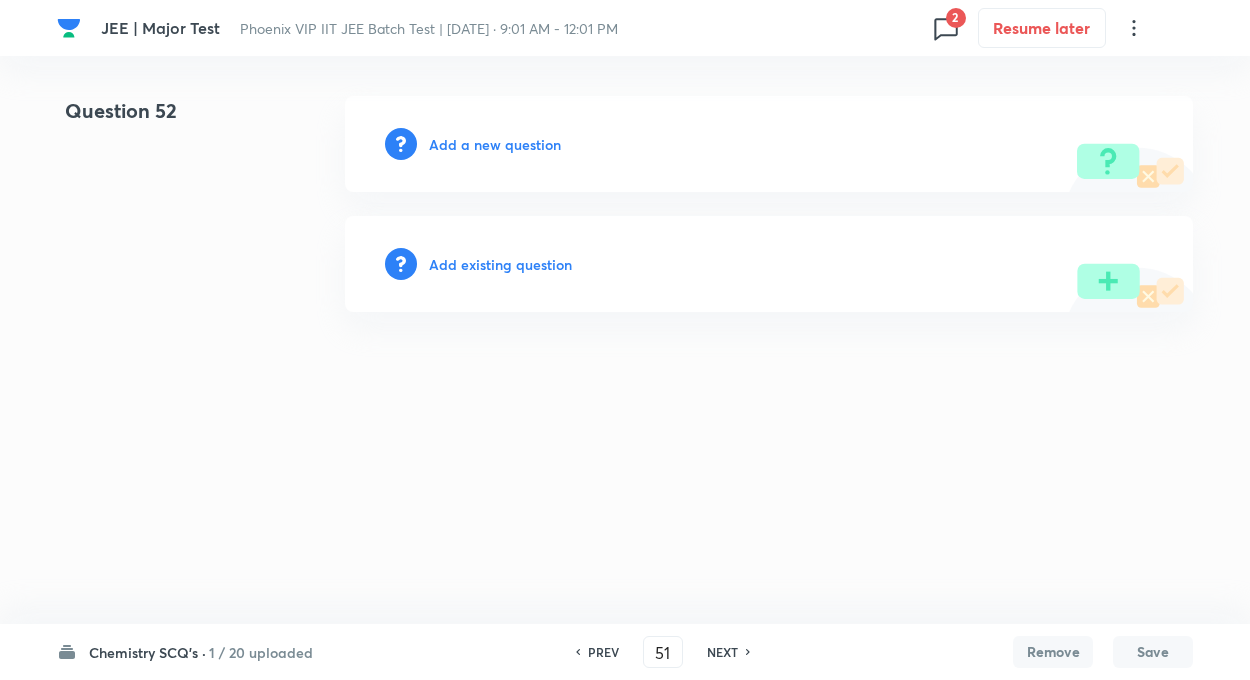 type on "52" 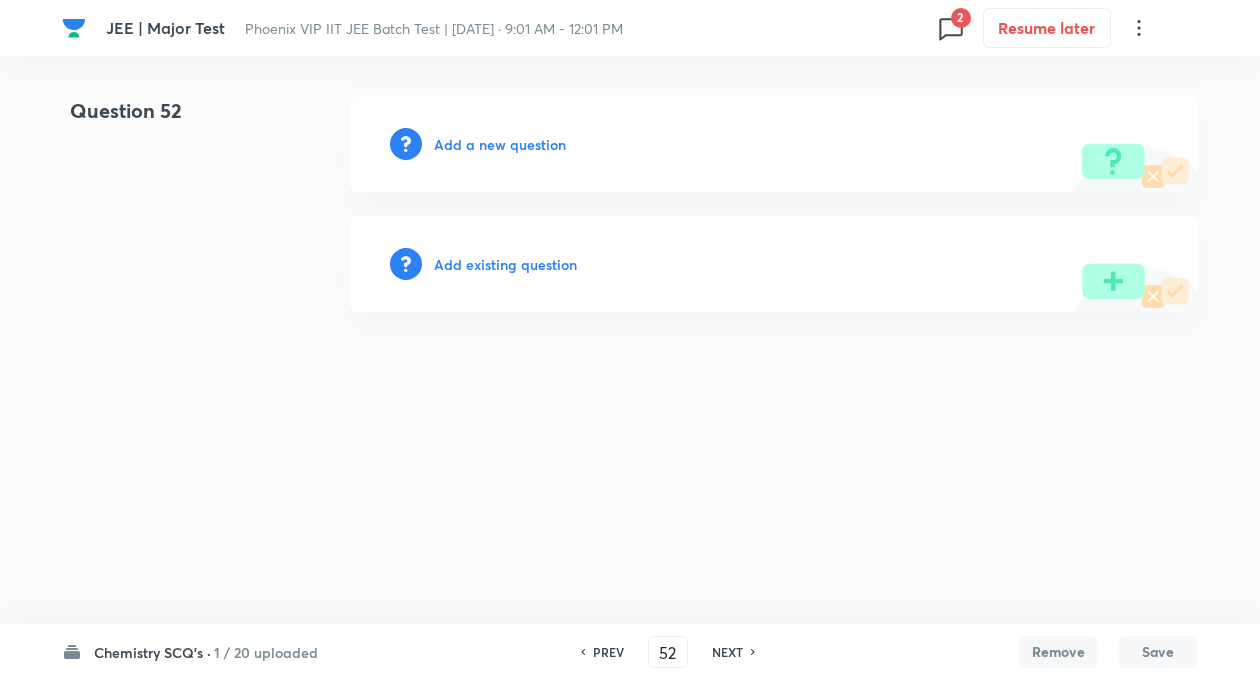 click on "Add existing question" at bounding box center [505, 264] 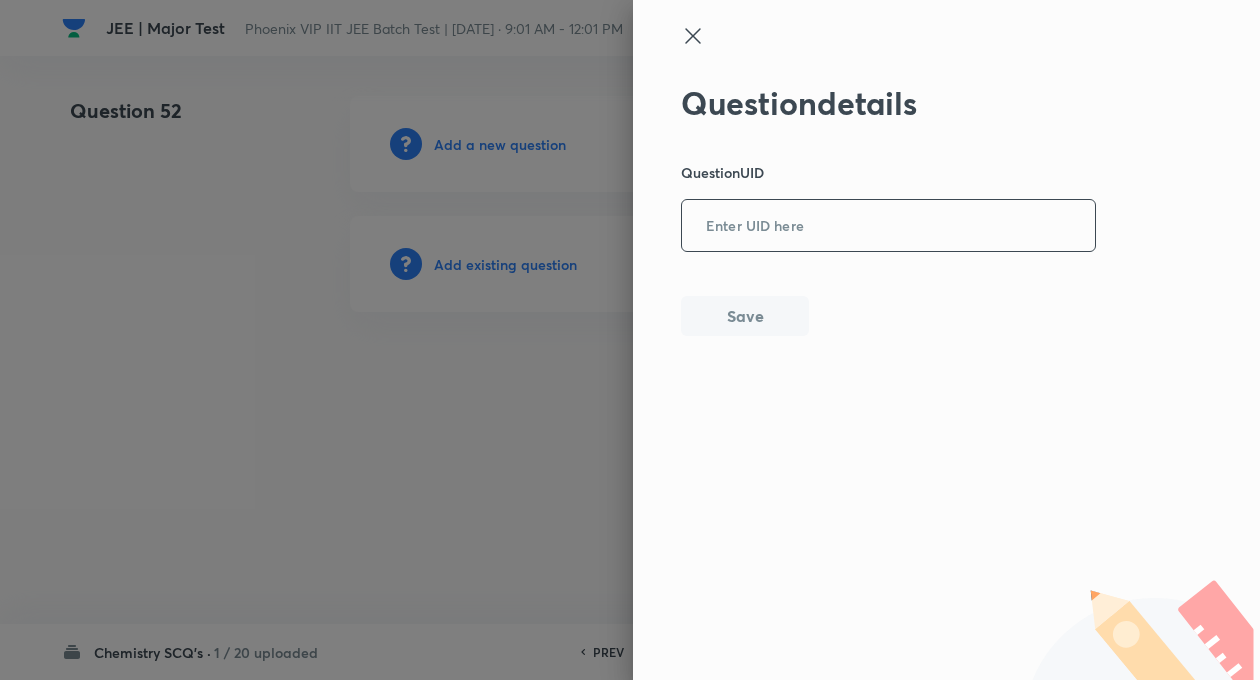 click at bounding box center (888, 226) 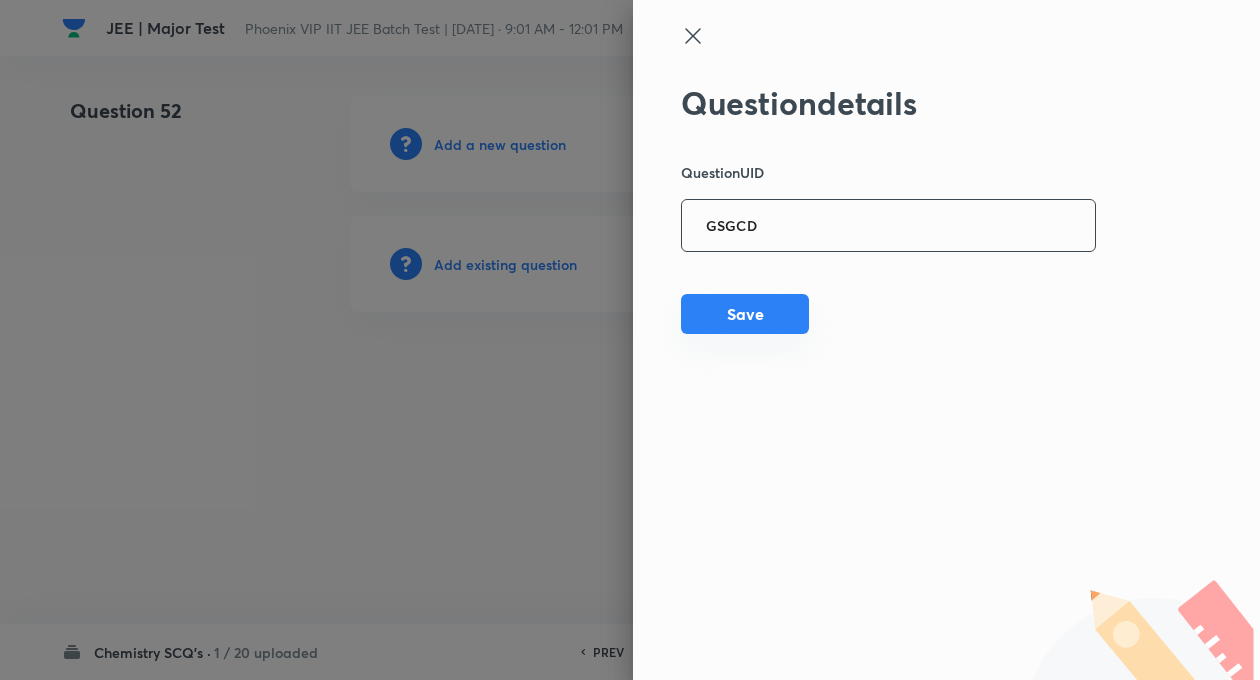 type on "GSGCD" 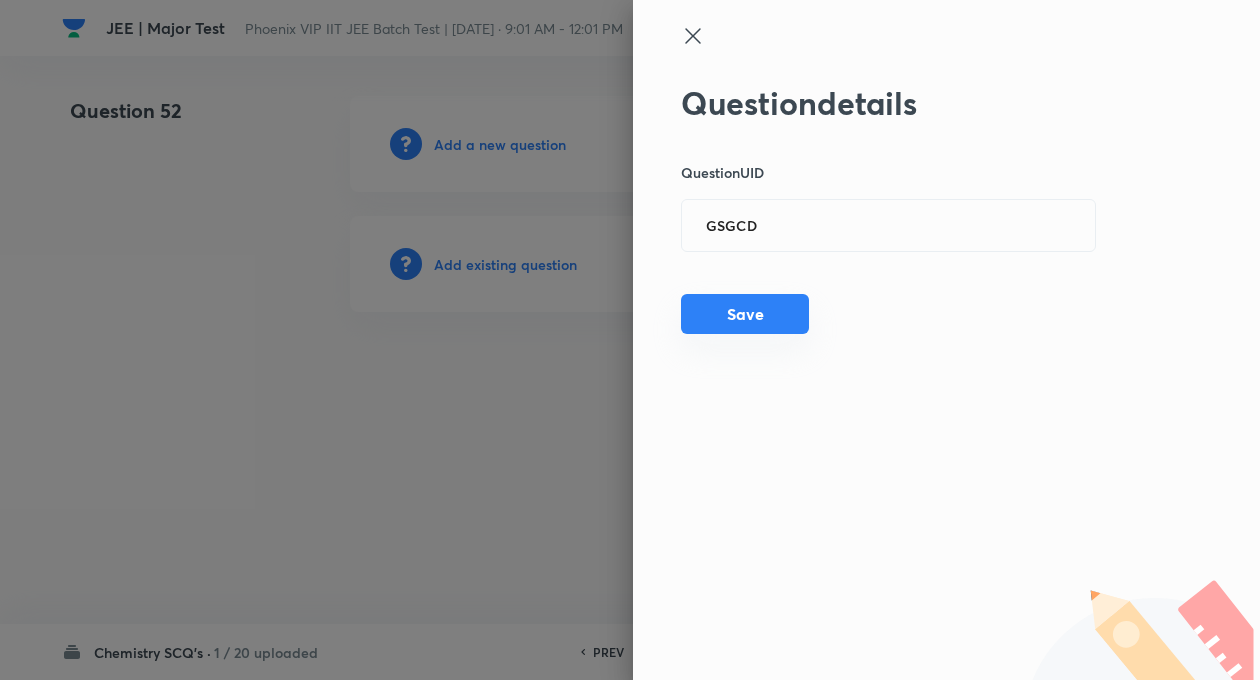 click on "Save" at bounding box center [745, 314] 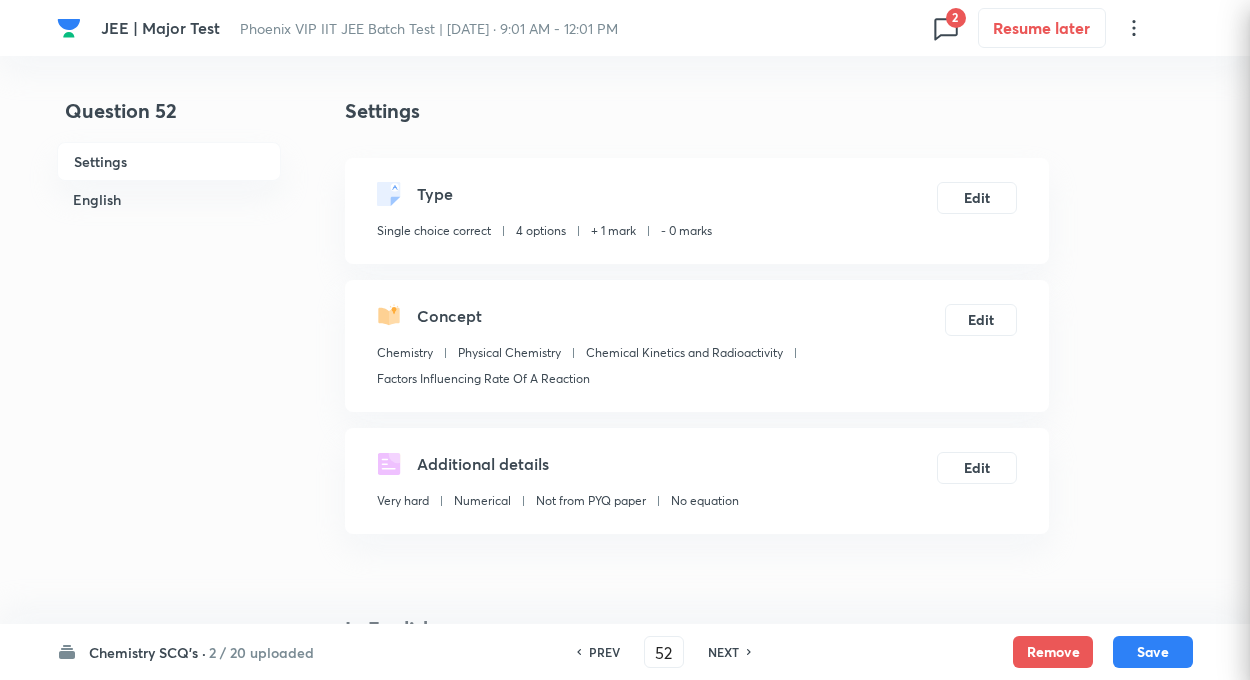 checkbox on "true" 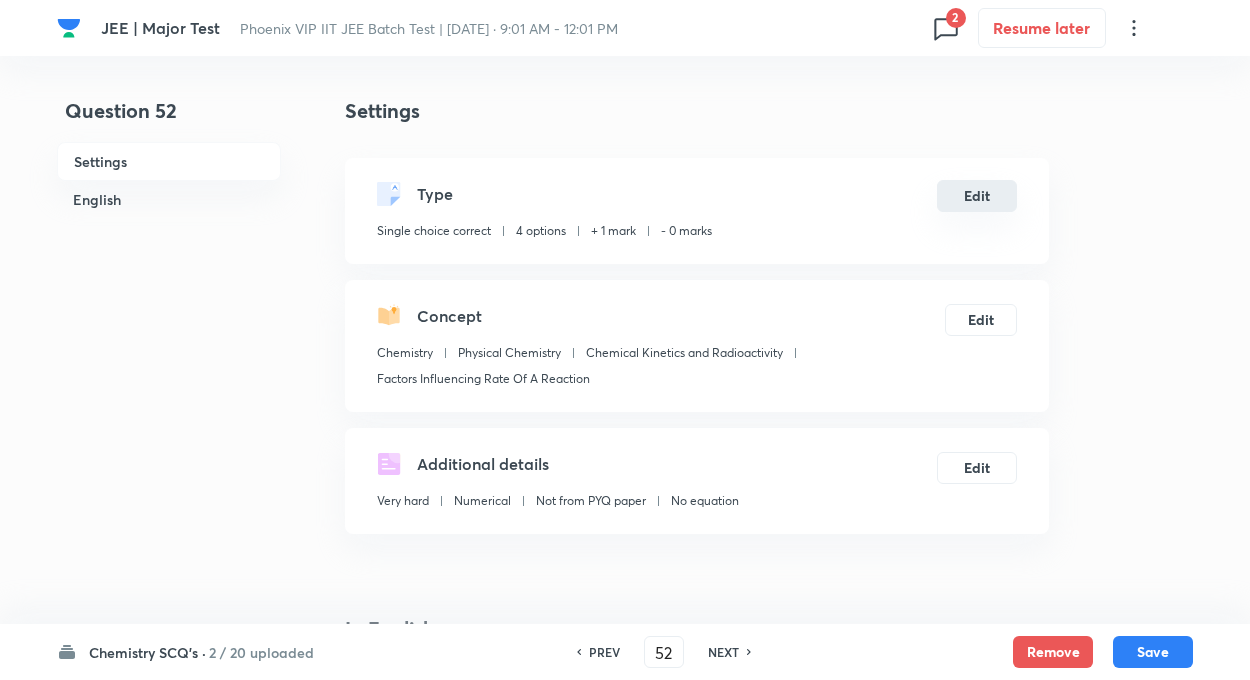 click on "Edit" at bounding box center (977, 196) 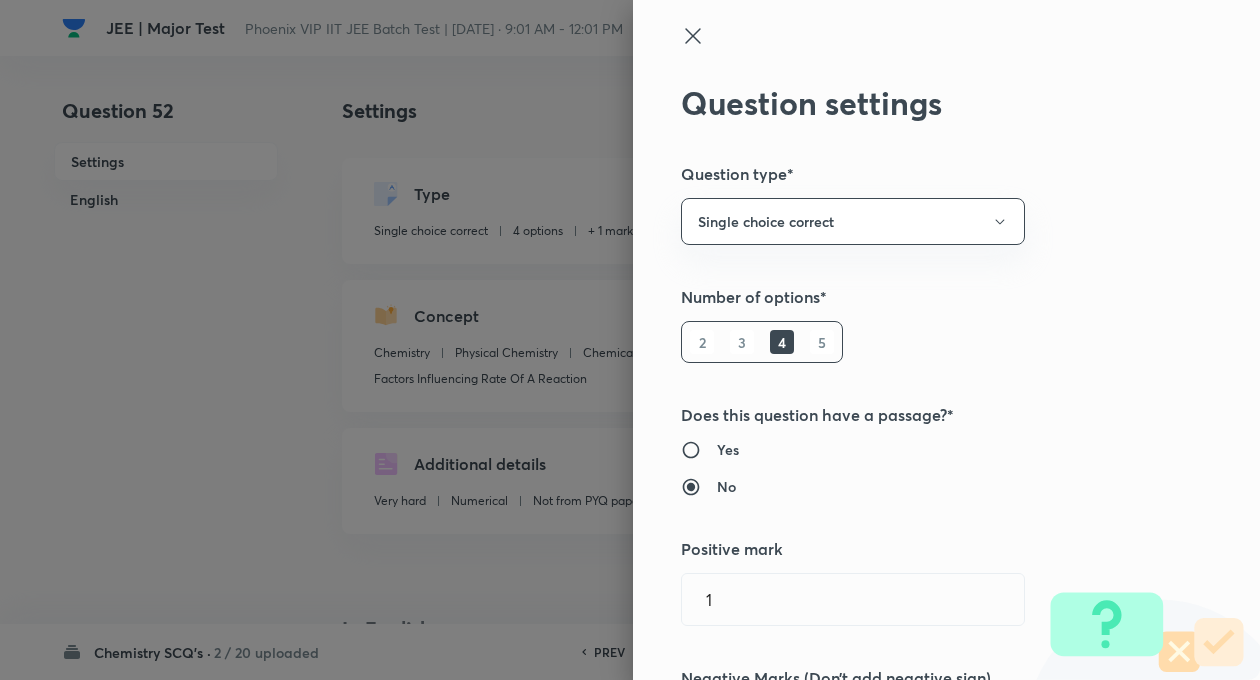 type on "1" 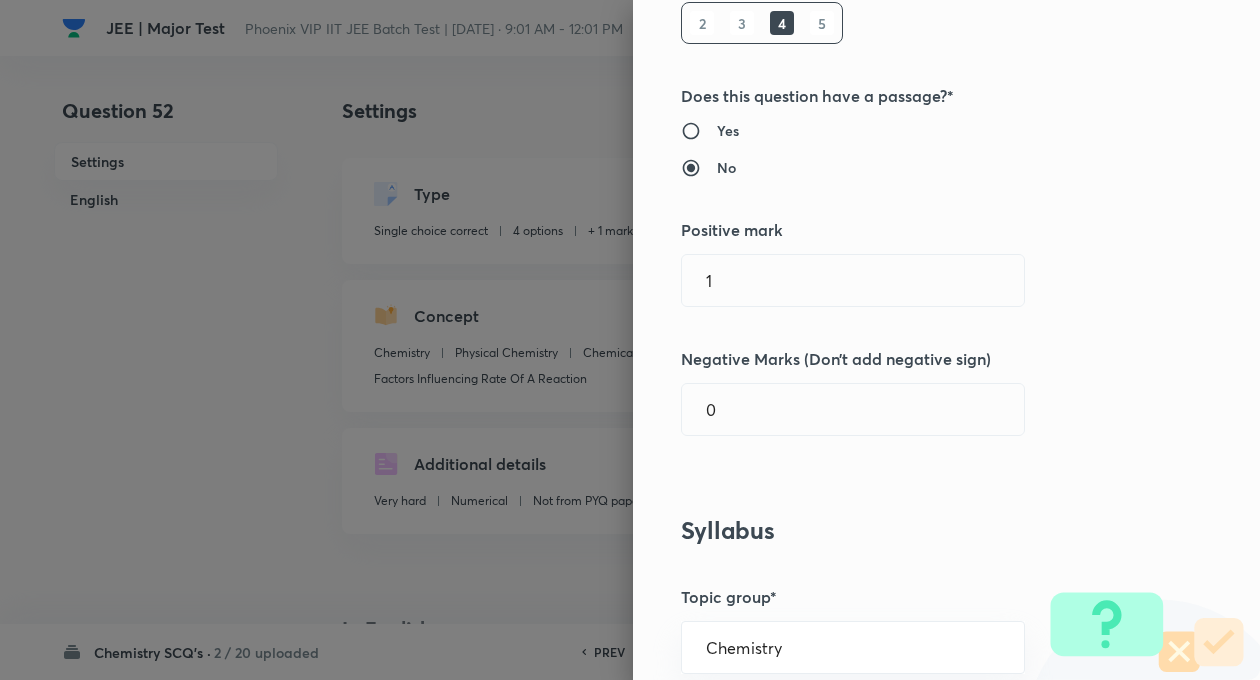 scroll, scrollTop: 320, scrollLeft: 0, axis: vertical 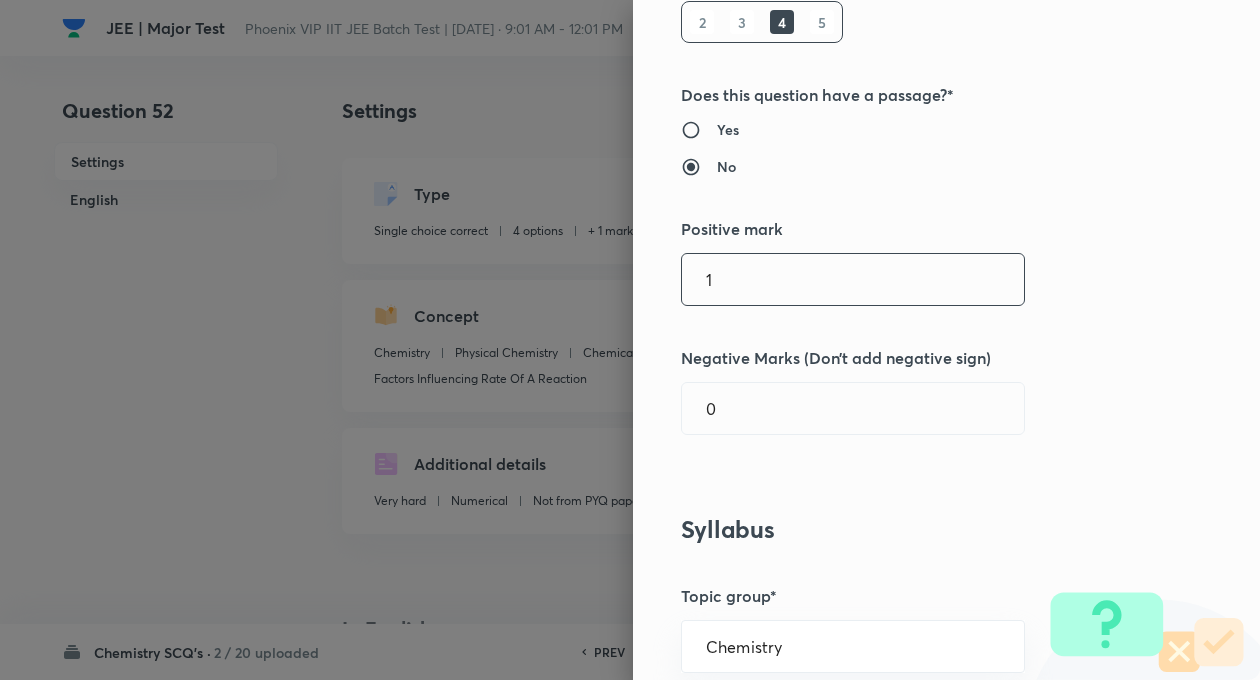 click on "1" at bounding box center [853, 279] 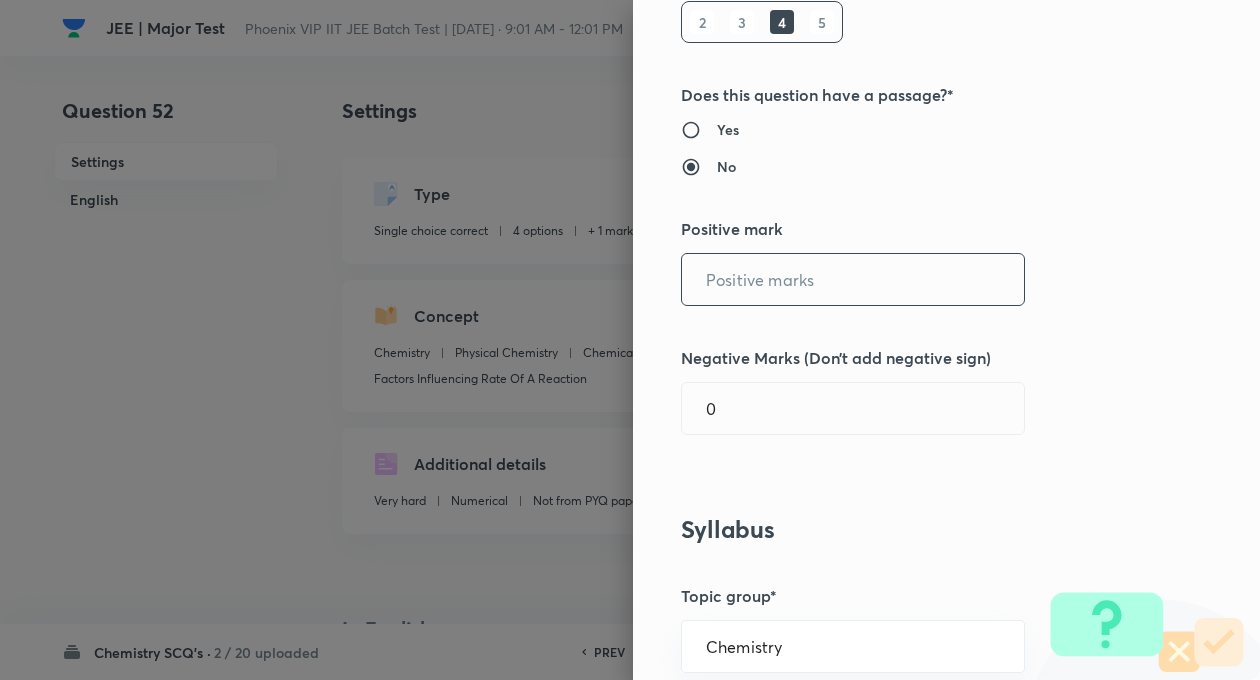 type on "4" 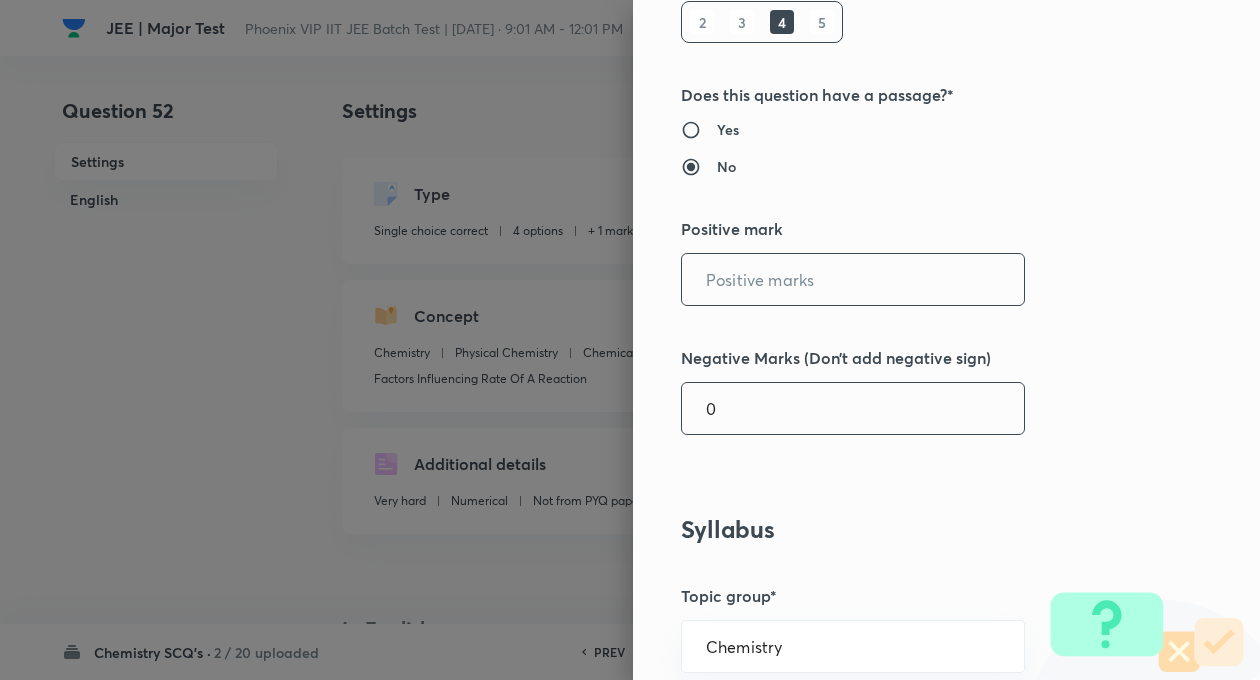 type on "1" 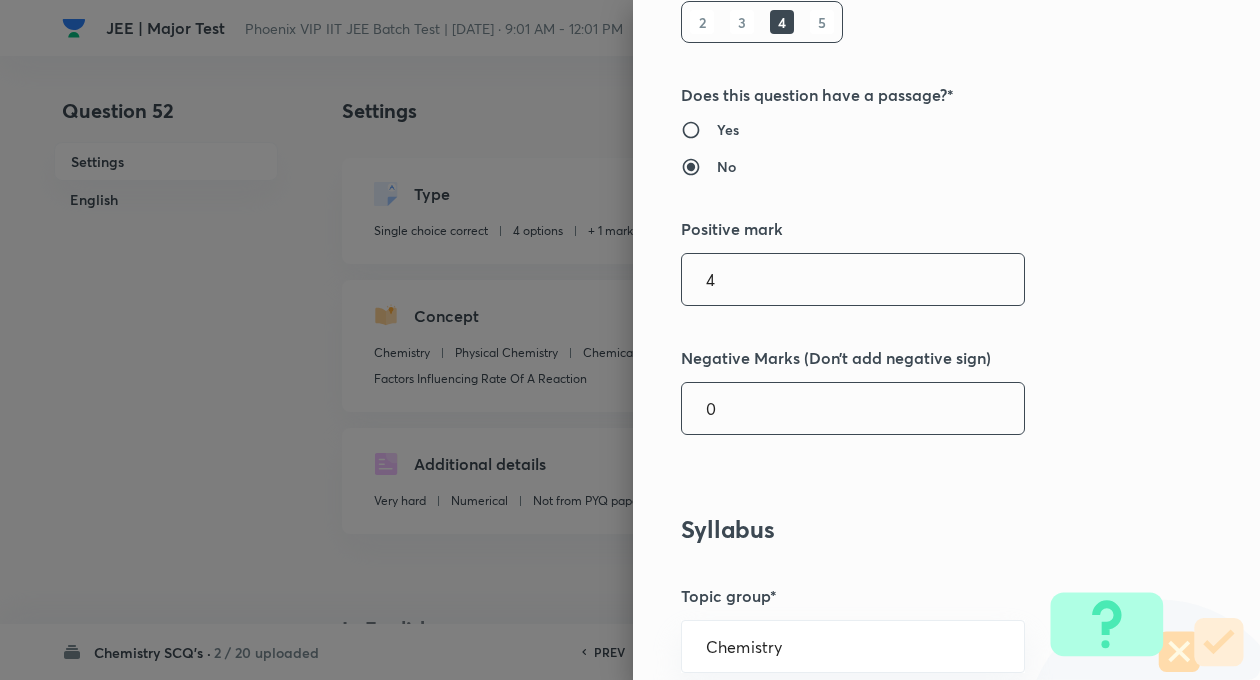type on "4" 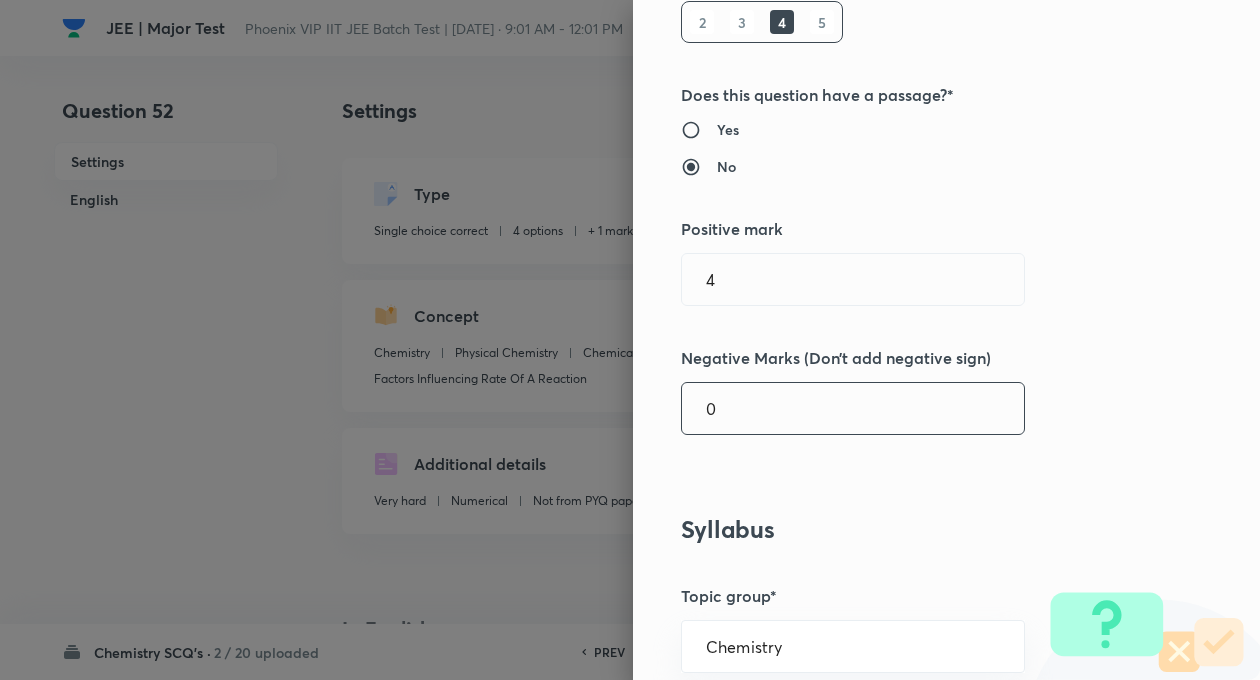 click on "0" at bounding box center (853, 408) 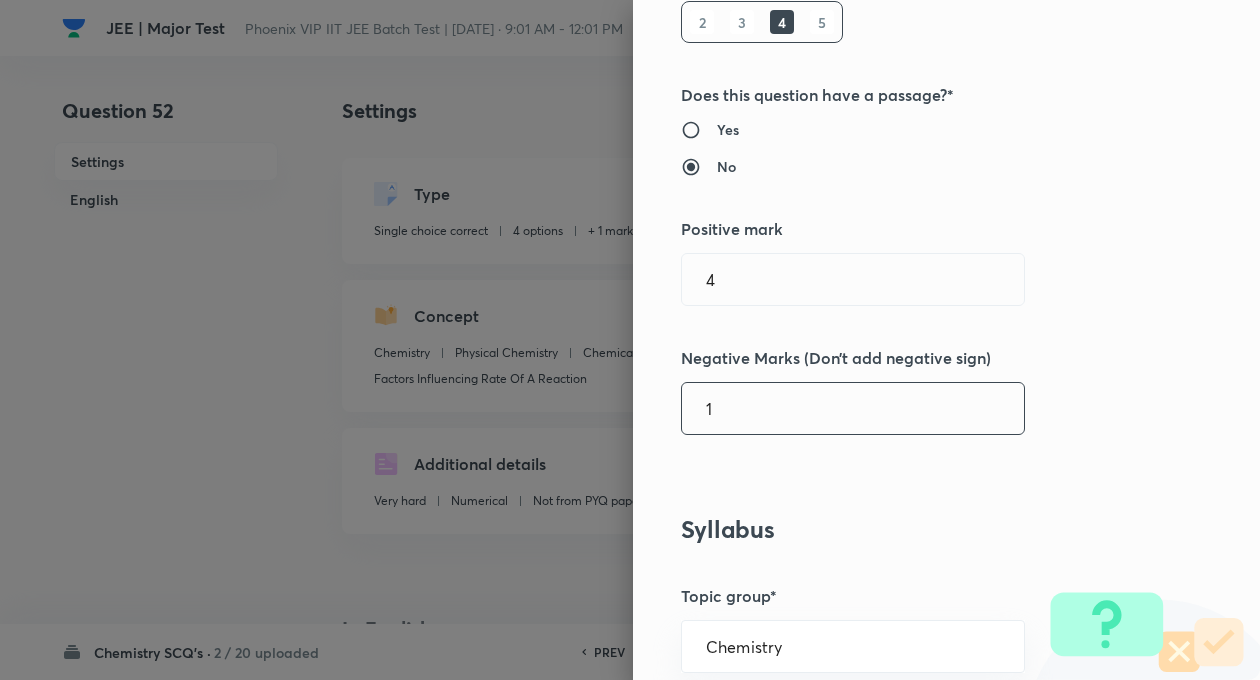 type on "1" 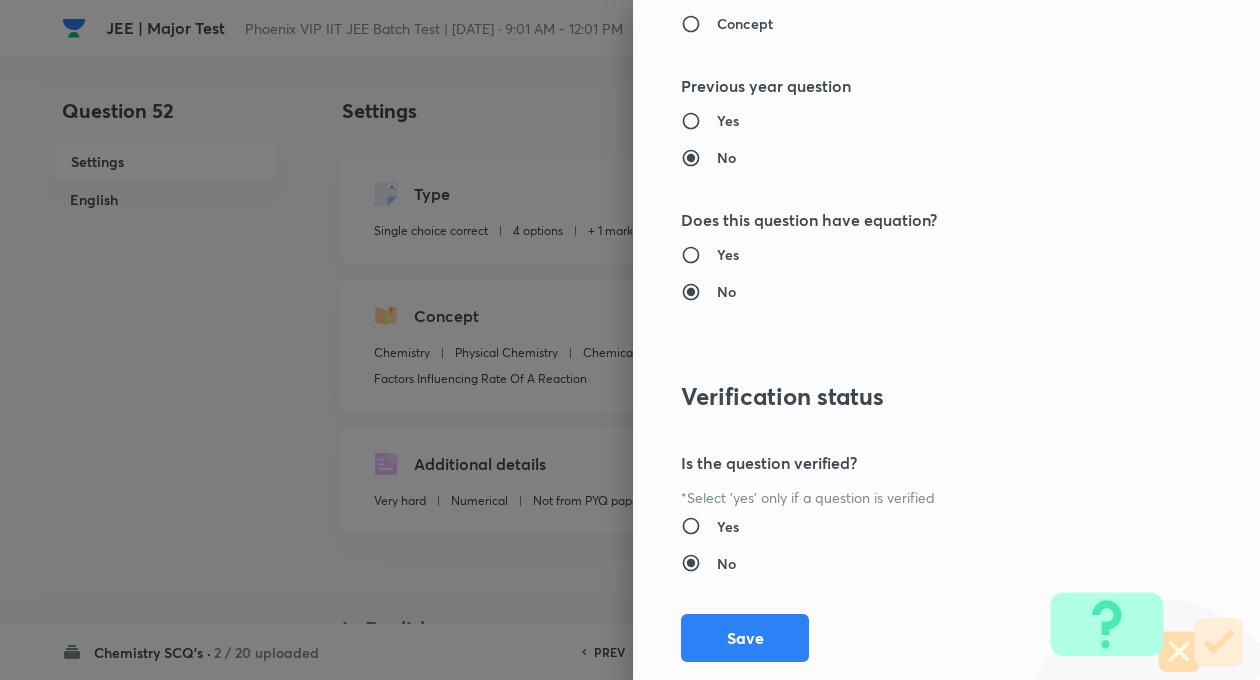 scroll, scrollTop: 2046, scrollLeft: 0, axis: vertical 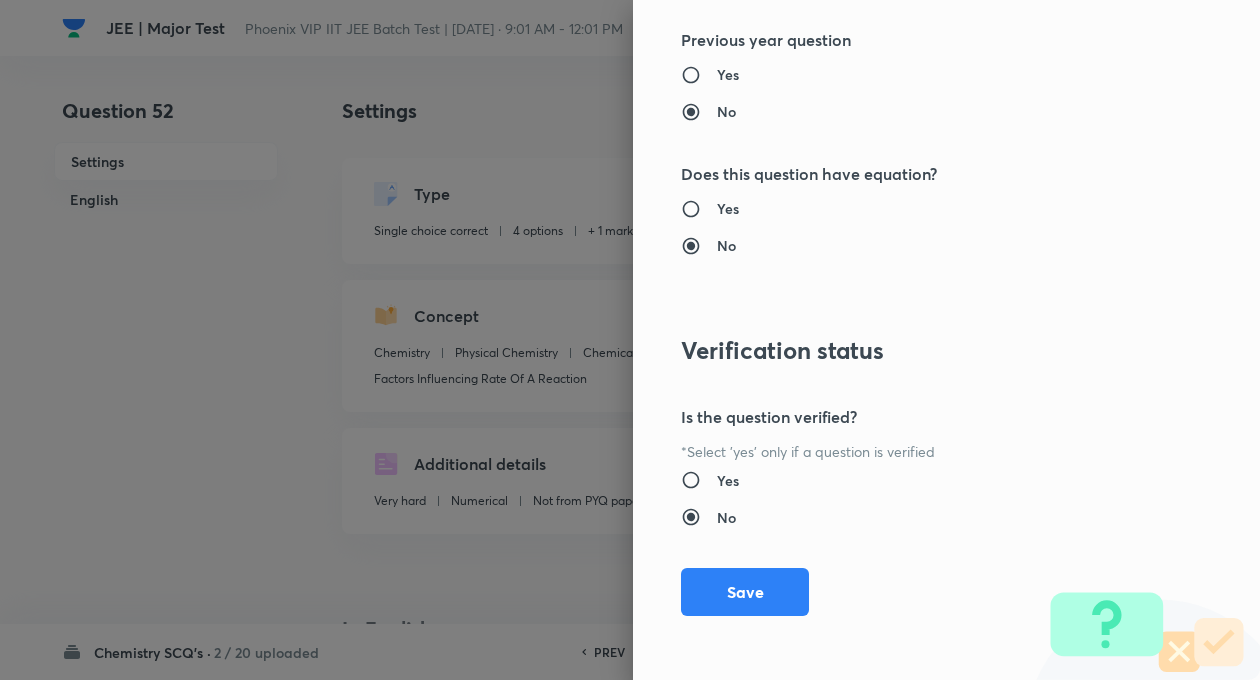 click on "Question settings Question type* Single choice correct Number of options* 2 3 4 5 Does this question have a passage?* Yes No Positive mark 4 ​ Negative Marks (Don’t add negative sign) 1 ​ Syllabus Topic group* Chemistry ​ Topic* Physical Chemistry ​ Concept* Chemical Kinetics and Radioactivity ​ Sub-concept* Factors Influencing Rate Of A Reaction ​ Concept-field ​ Additional details Question Difficulty Very easy Easy Moderate Hard Very hard Question is based on Fact Numerical Concept Previous year question Yes No Does this question have equation? Yes No Verification status Is the question verified? *Select 'yes' only if a question is verified Yes No Save" at bounding box center [946, 340] 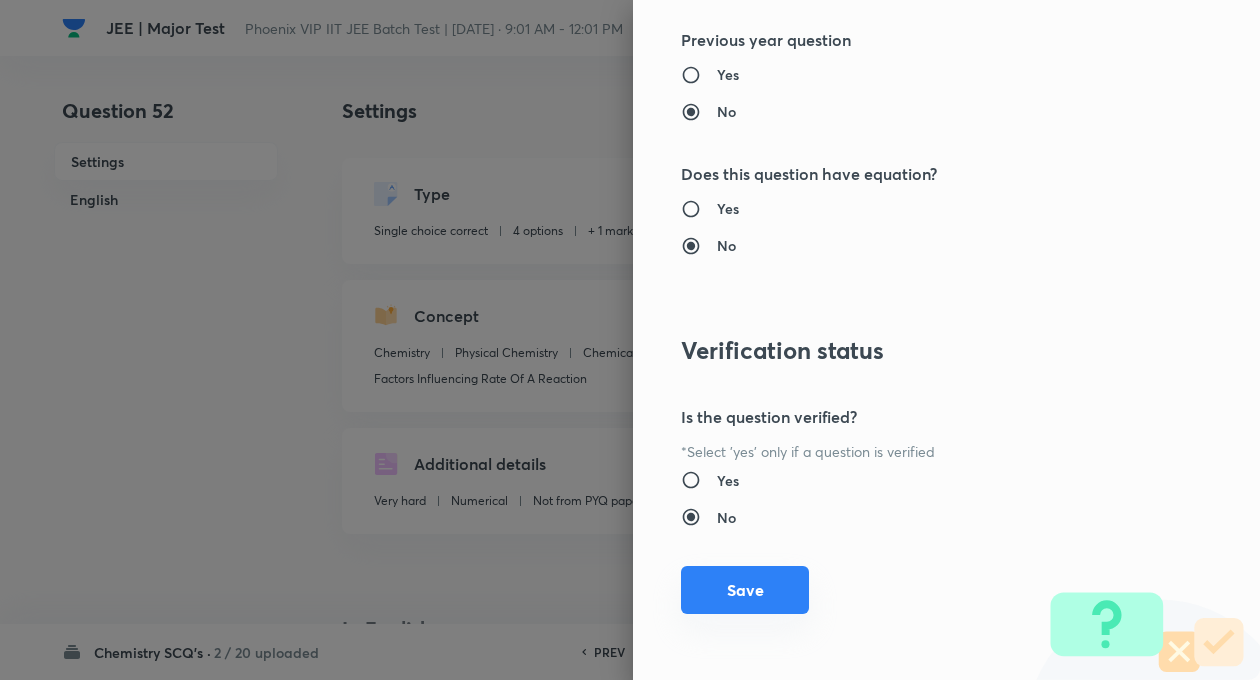 click on "Save" at bounding box center [745, 590] 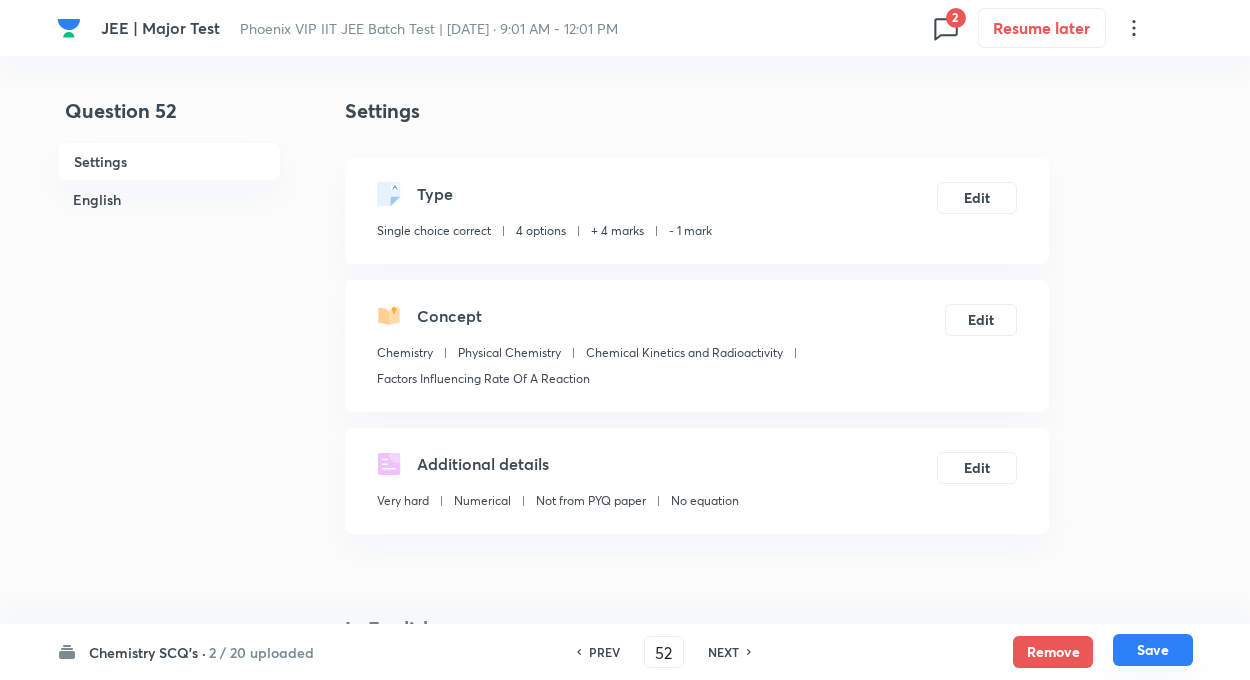 click on "Save" at bounding box center [1153, 650] 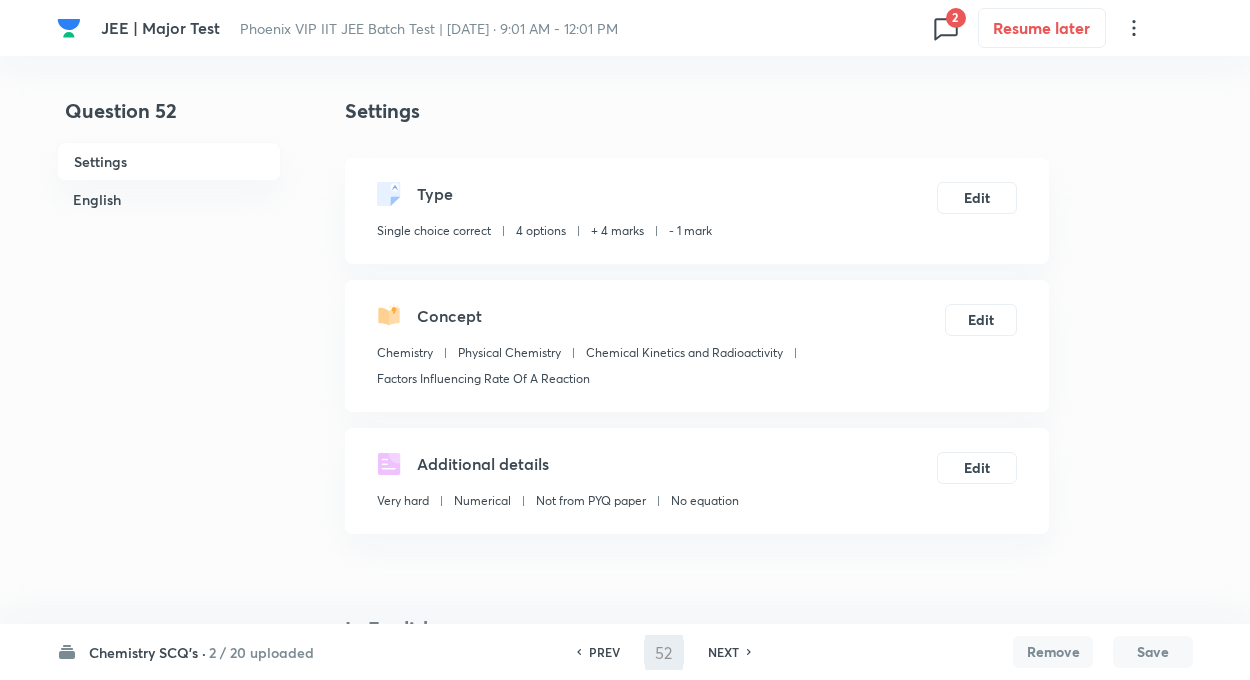 type on "53" 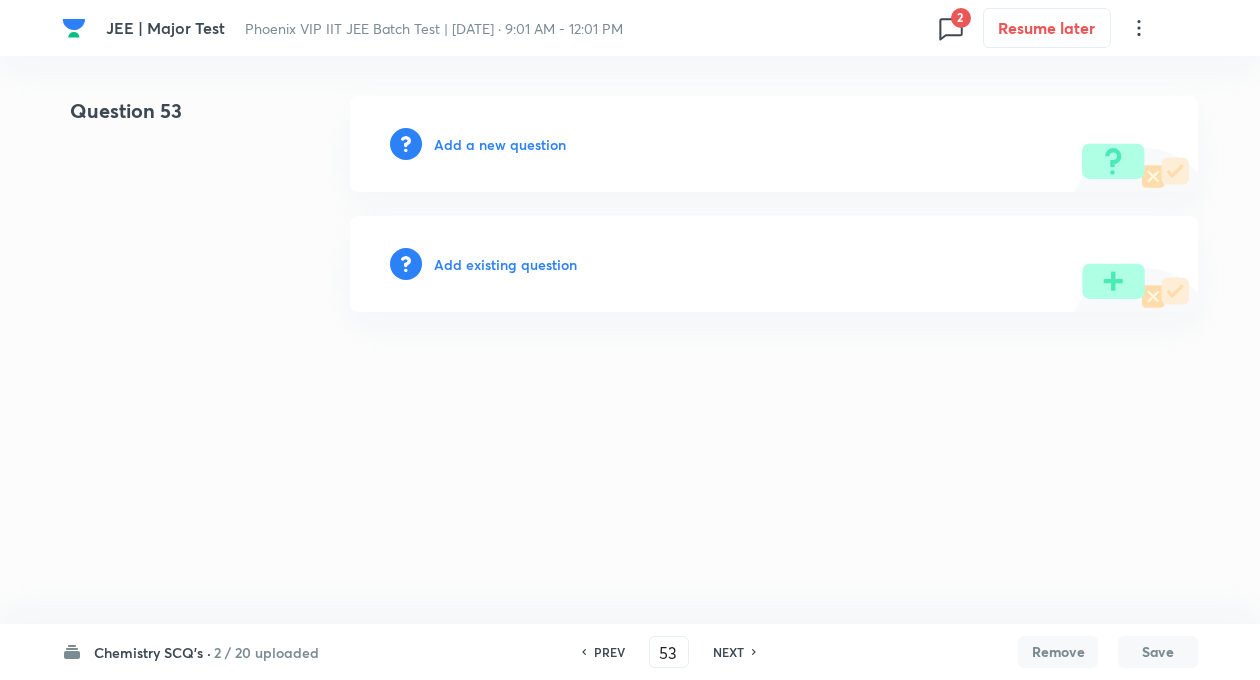 click on "Add existing question" at bounding box center (505, 264) 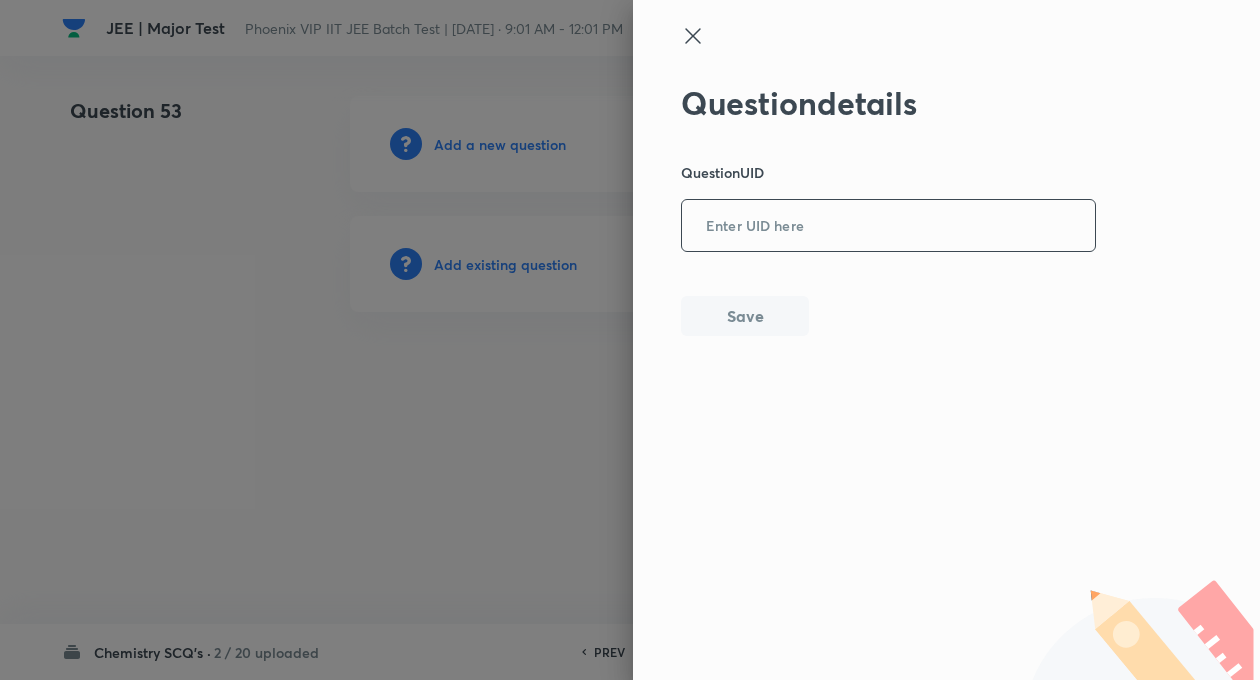 click at bounding box center [888, 226] 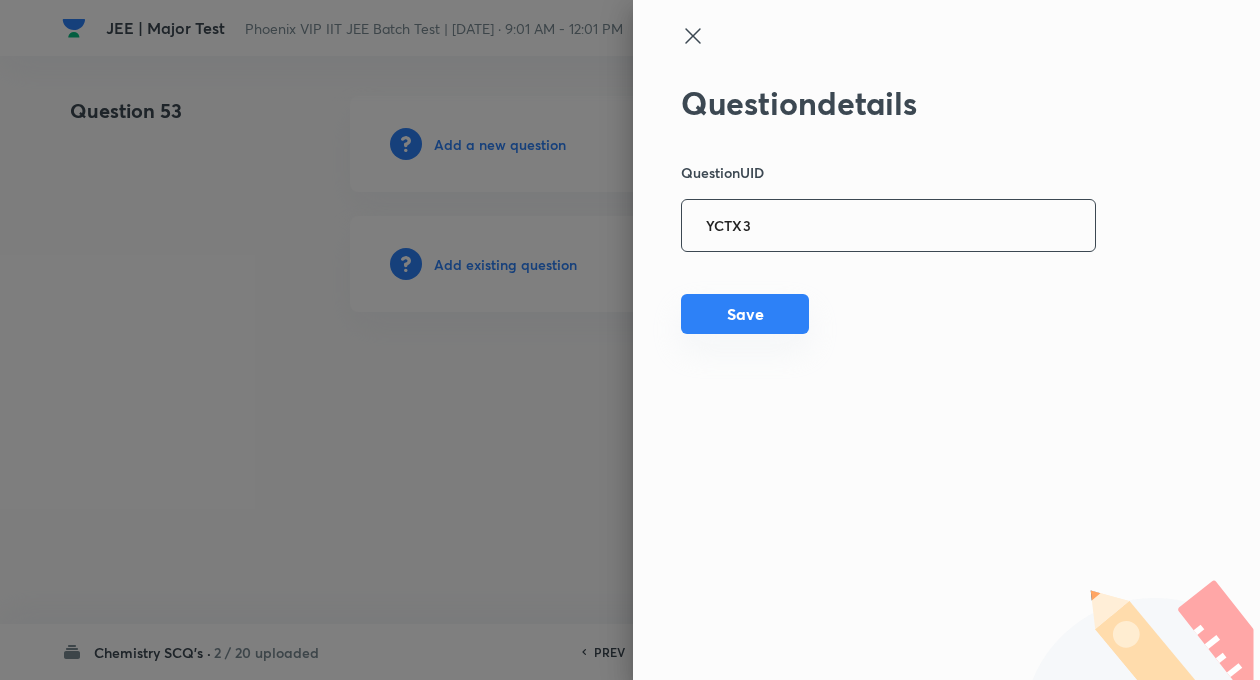 type on "YCTX3" 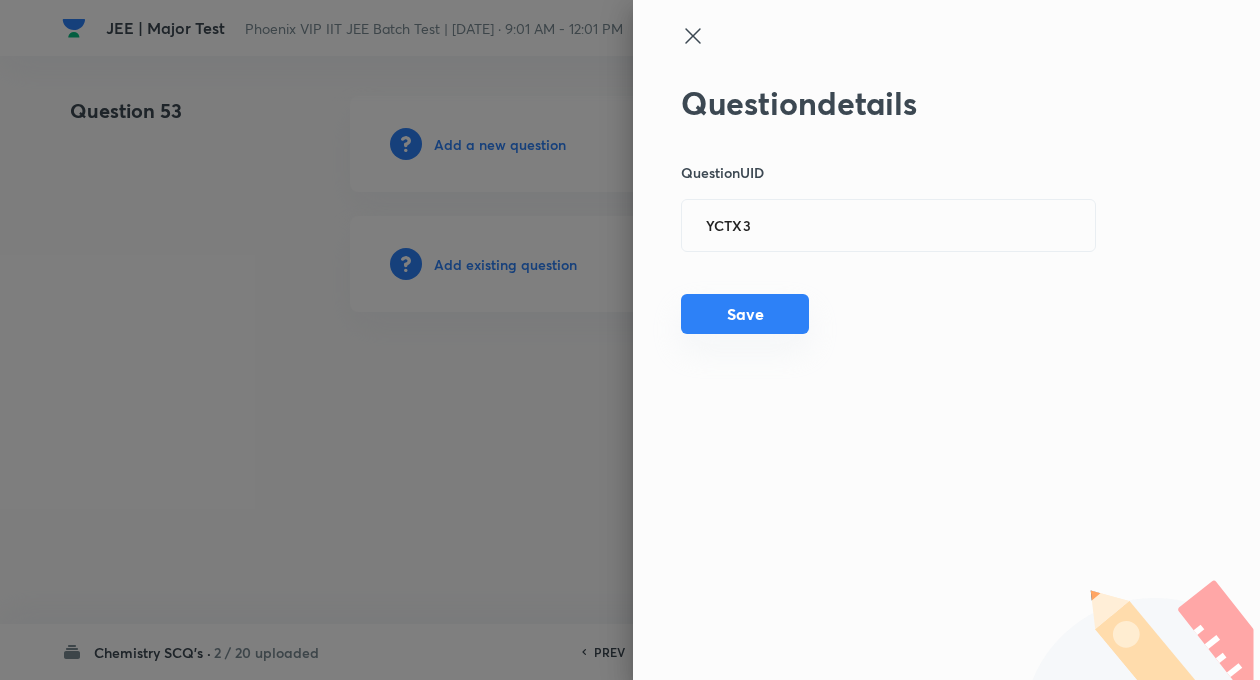 click on "Save" at bounding box center [745, 314] 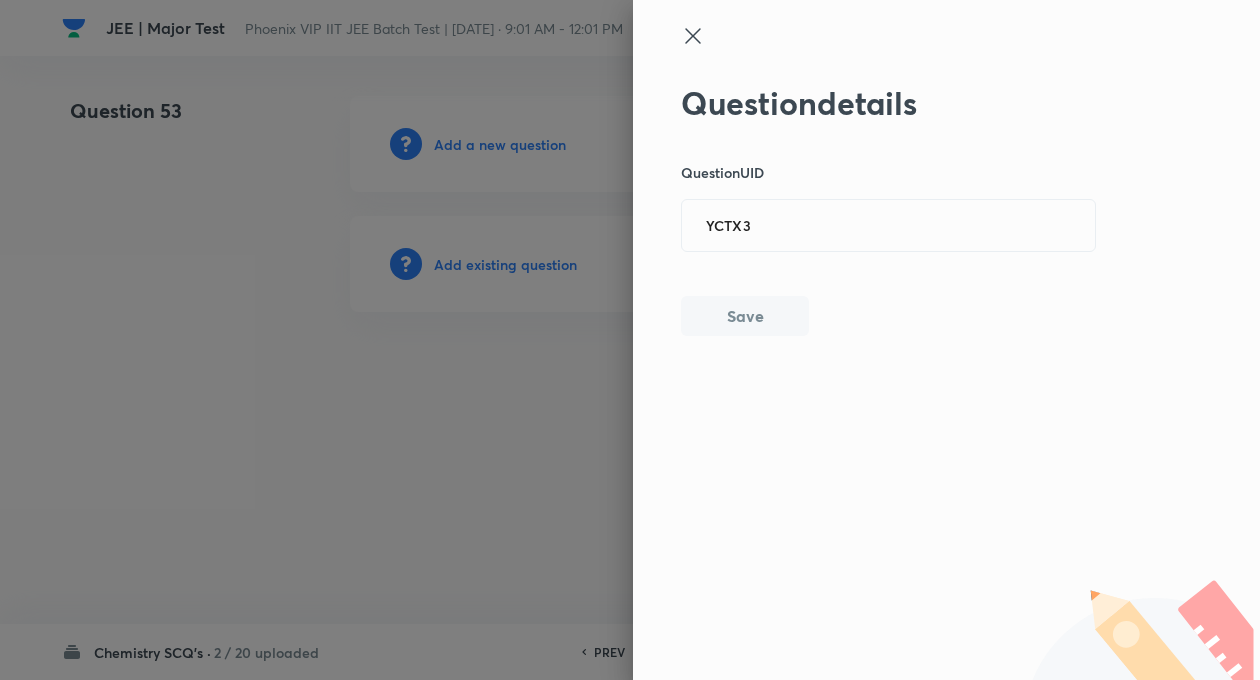 click at bounding box center [630, 340] 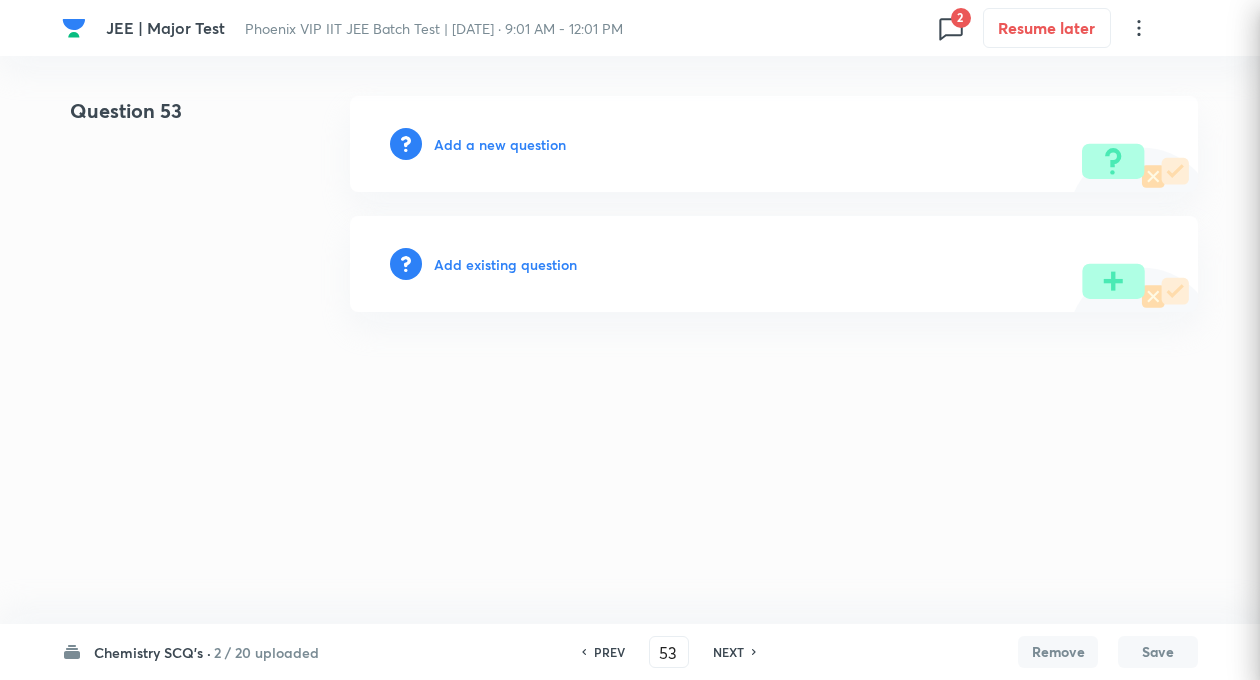 click at bounding box center [630, 340] 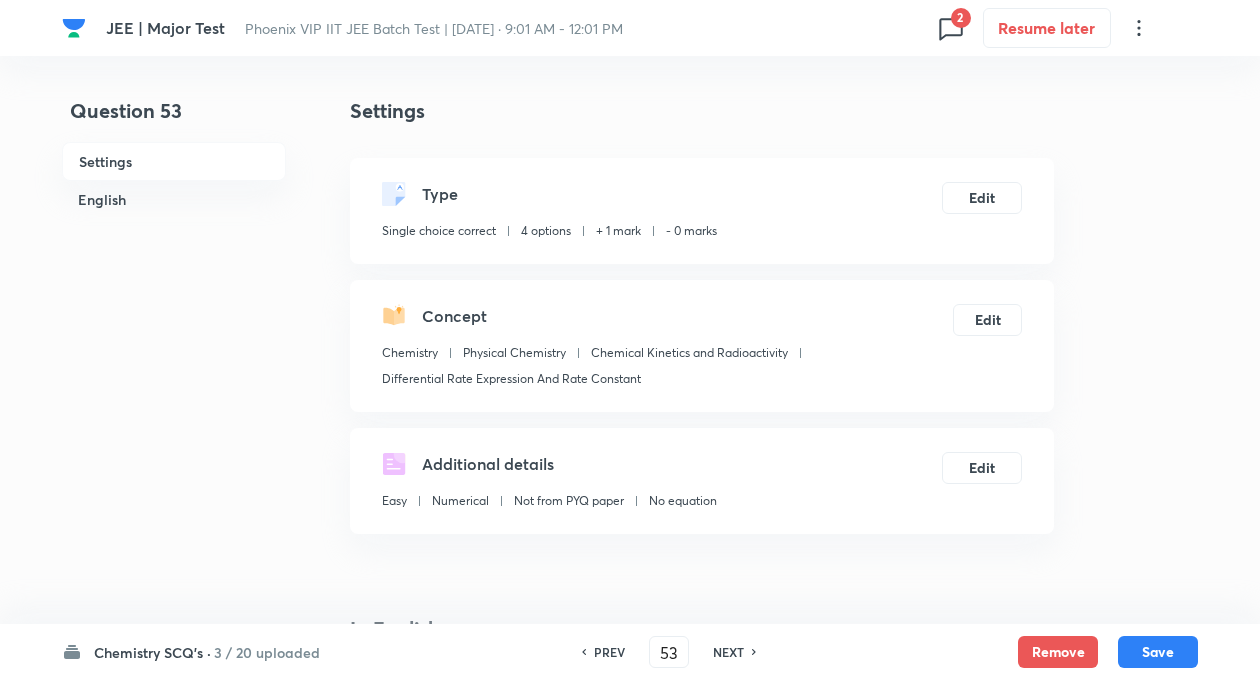 checkbox on "true" 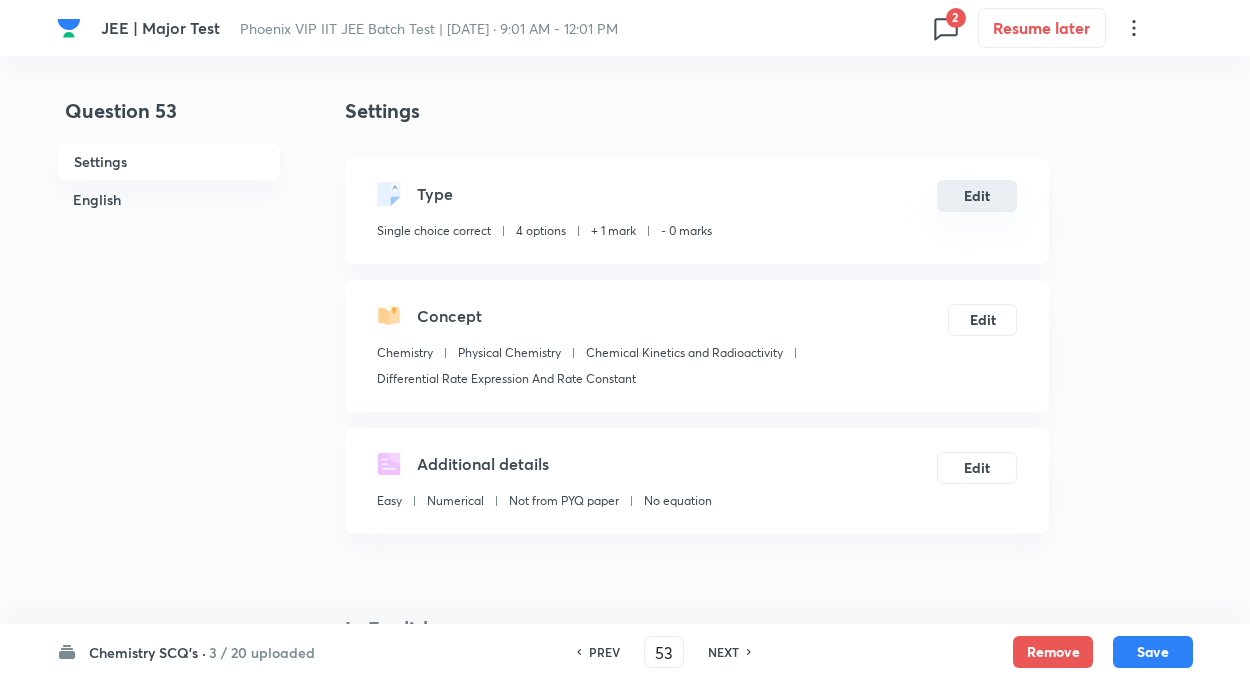 click on "Edit" at bounding box center [977, 196] 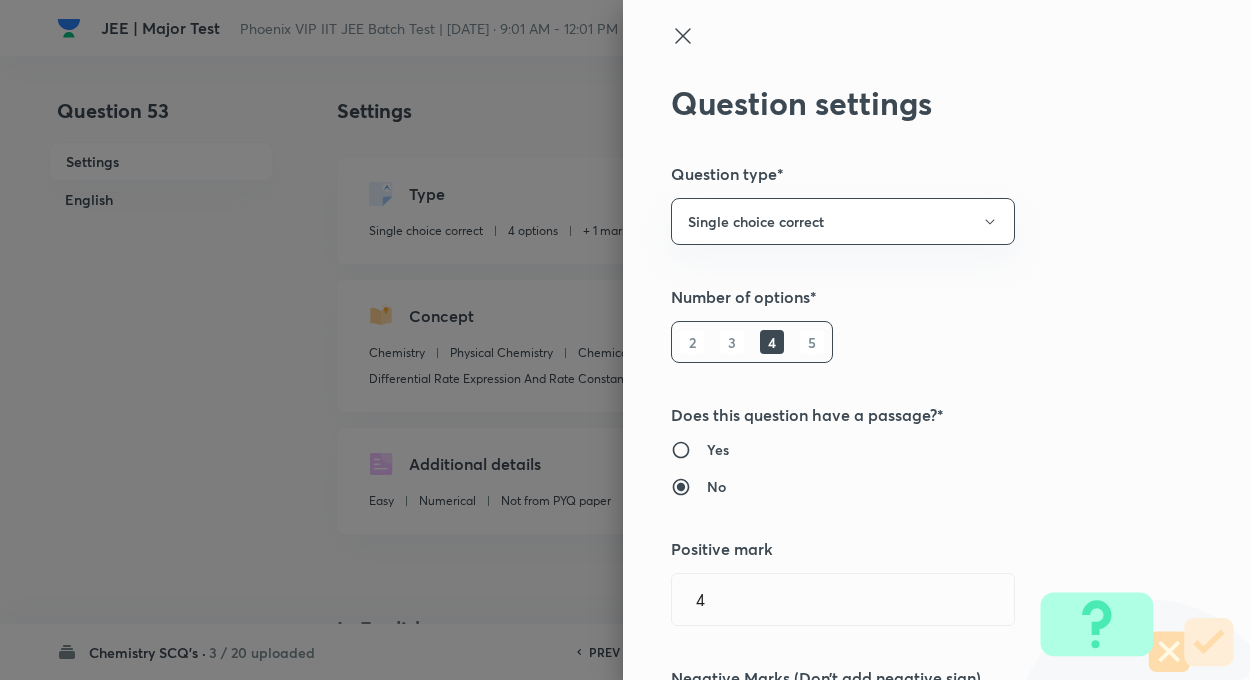 radio on "true" 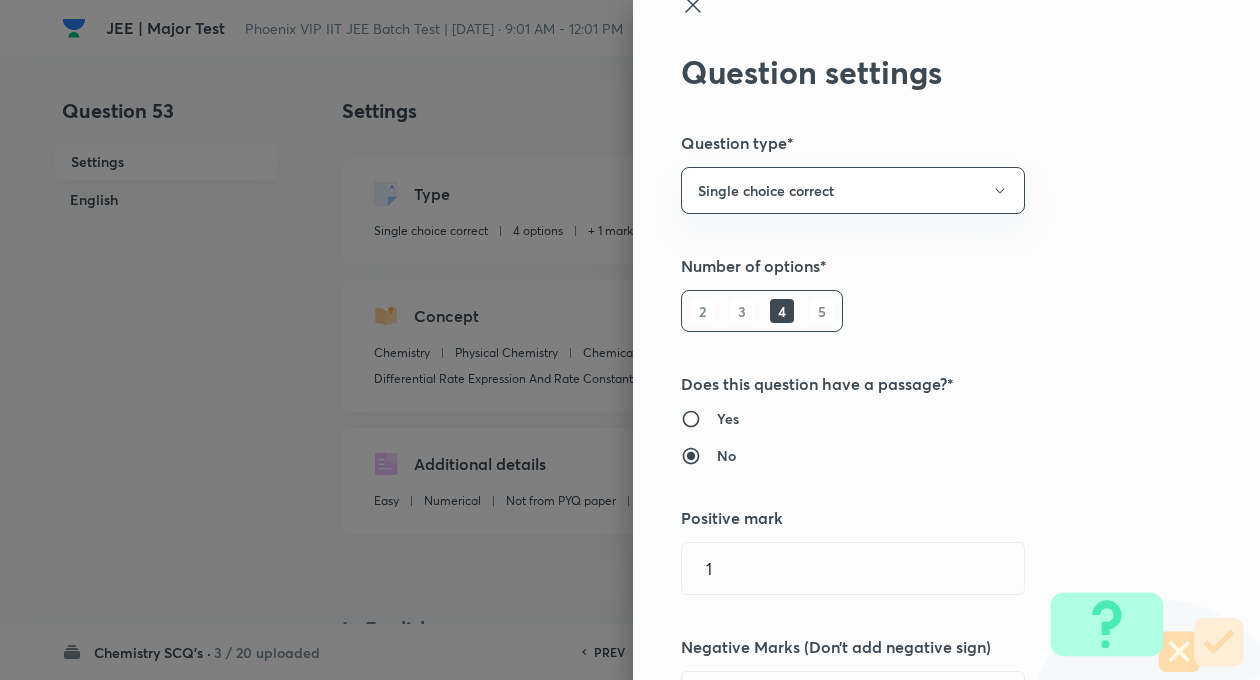 click on "Question settings Question type* Single choice correct Number of options* 2 3 4 5 Does this question have a passage?* Yes No Positive mark 1 ​ Negative Marks (Don’t add negative sign) 0 ​ Syllabus Topic group* Chemistry ​ Topic* Physical Chemistry ​ Concept* Chemical Kinetics and Radioactivity ​ Sub-concept* Differential Rate Expression And Rate Constant ​ Concept-field ​ Additional details Question Difficulty Very easy Easy Moderate Hard Very hard Question is based on Fact Numerical Concept Previous year question Yes No Does this question have equation? Yes No Verification status Is the question verified? *Select 'yes' only if a question is verified Yes No Save" at bounding box center (946, 340) 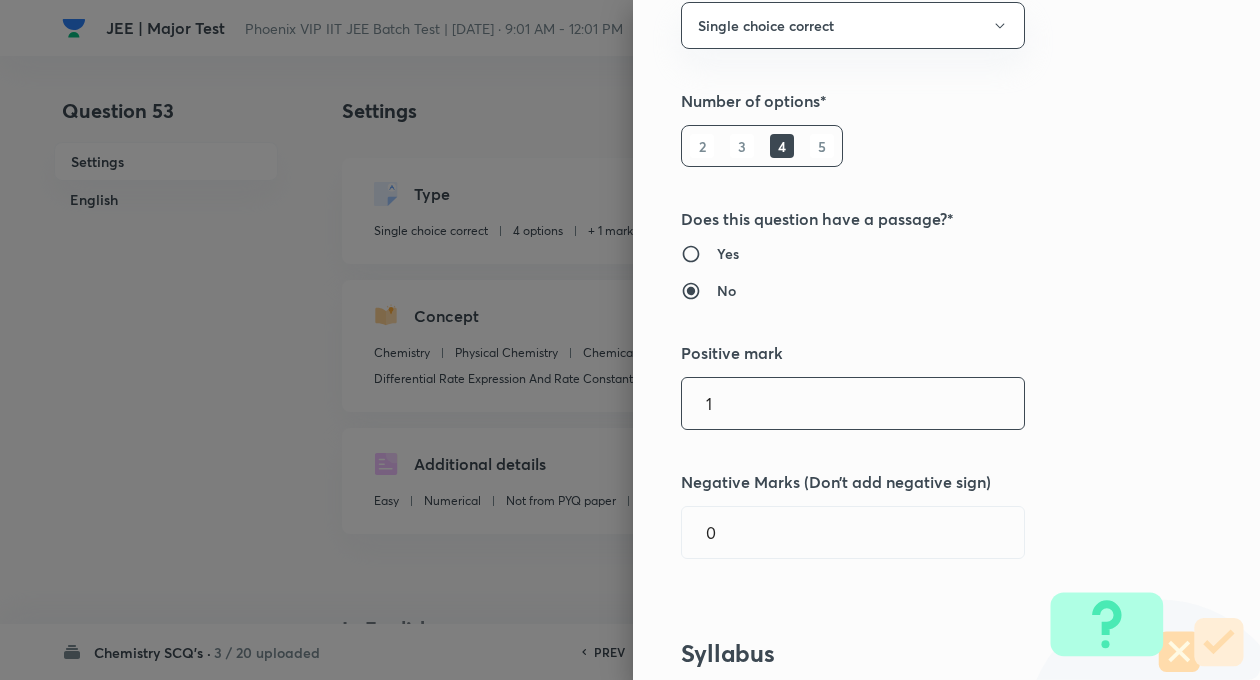 scroll, scrollTop: 280, scrollLeft: 0, axis: vertical 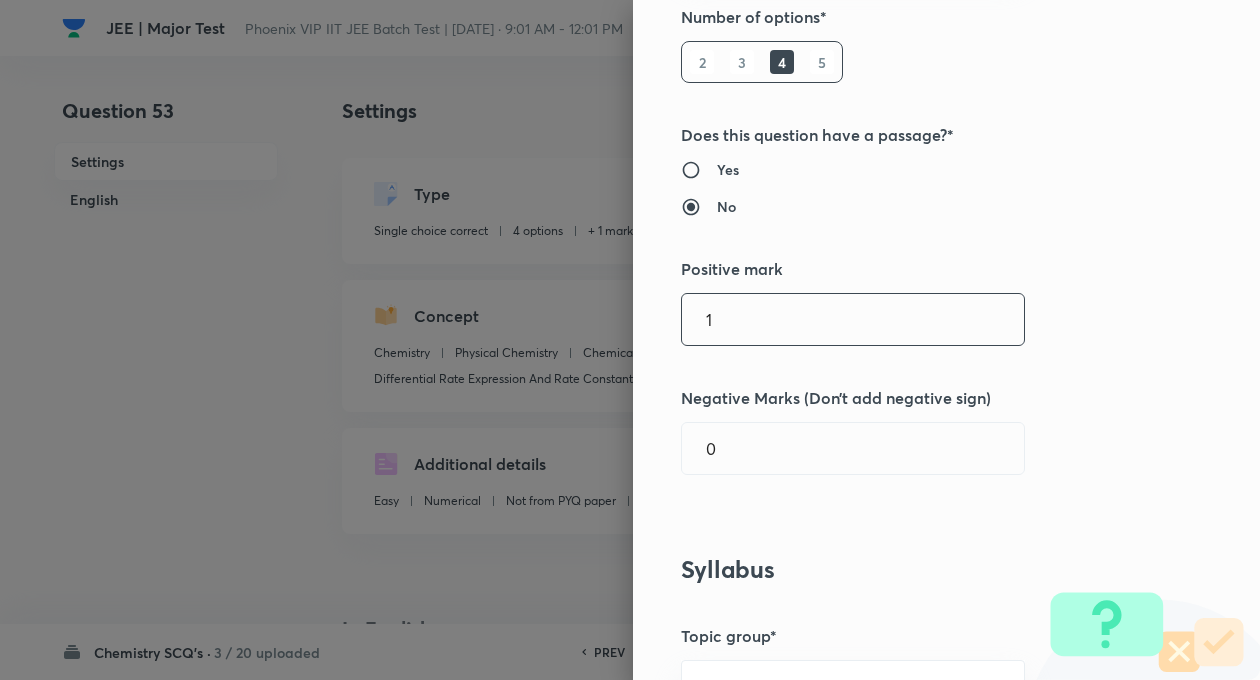 click on "1" at bounding box center (853, 319) 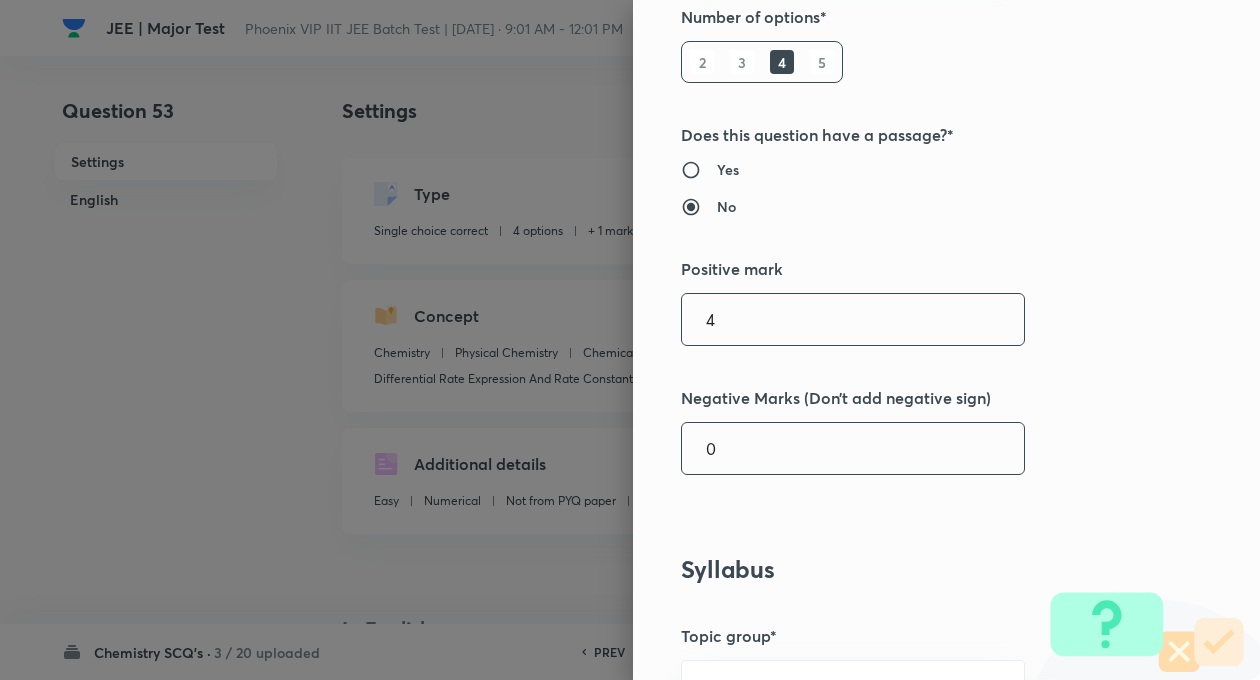 type on "4" 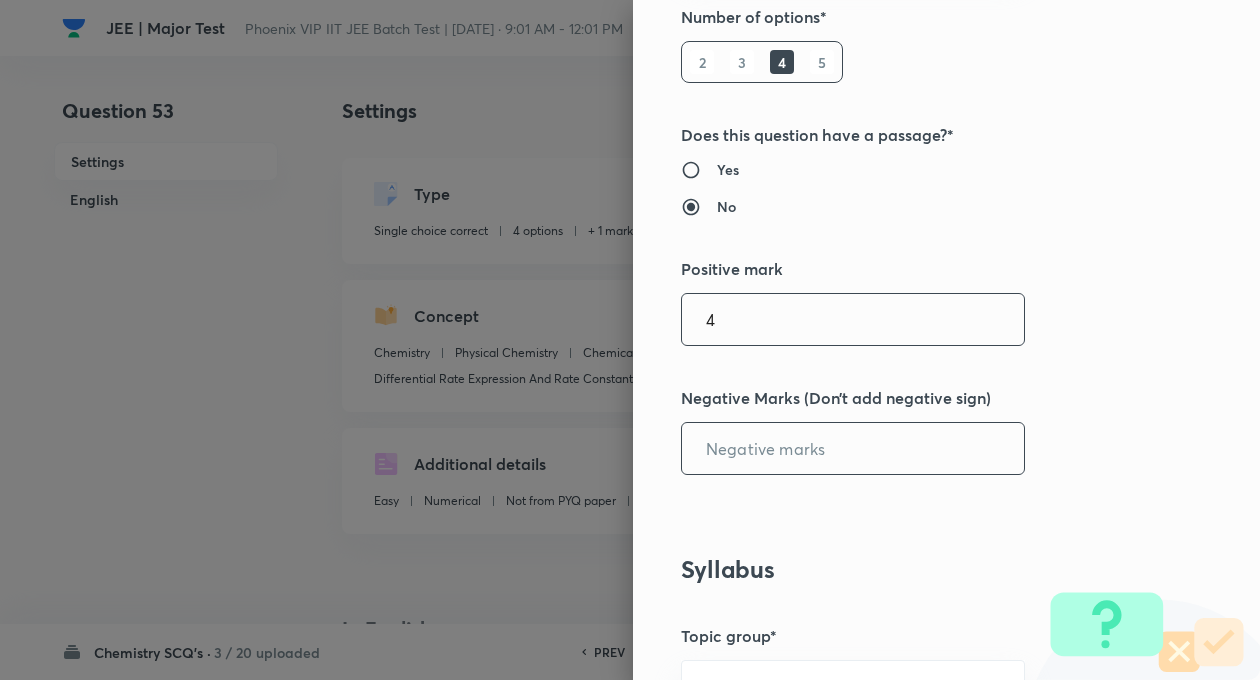 click at bounding box center (853, 448) 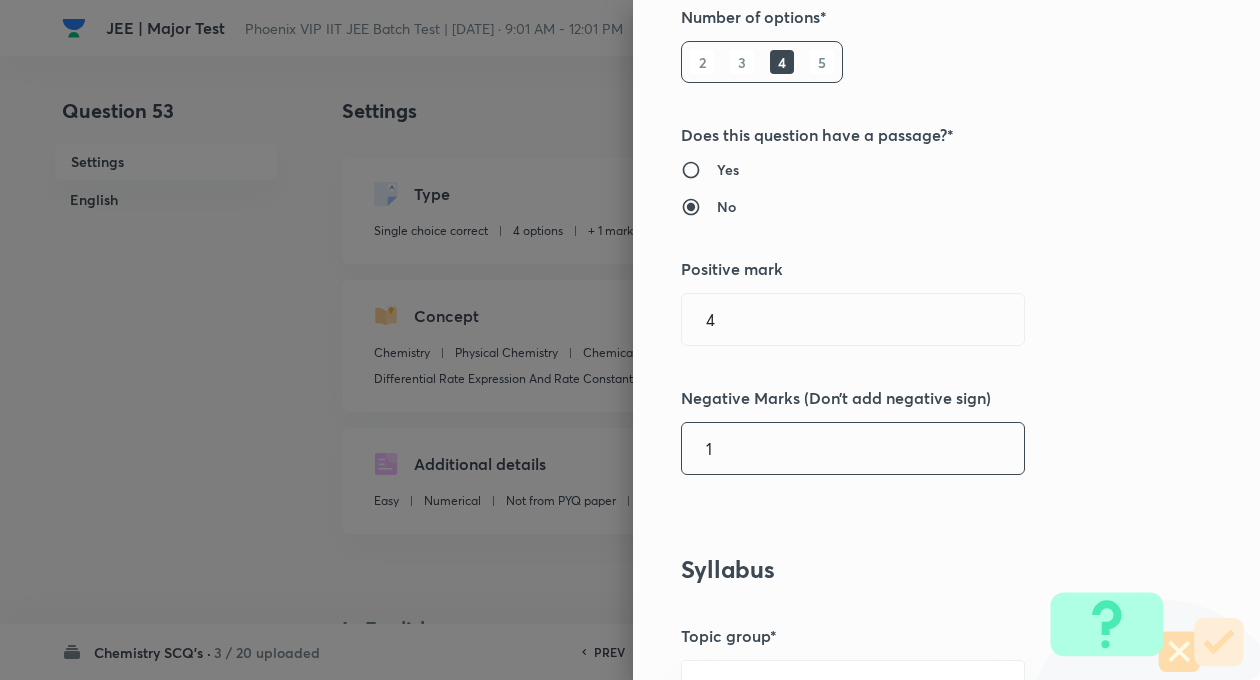 type on "1" 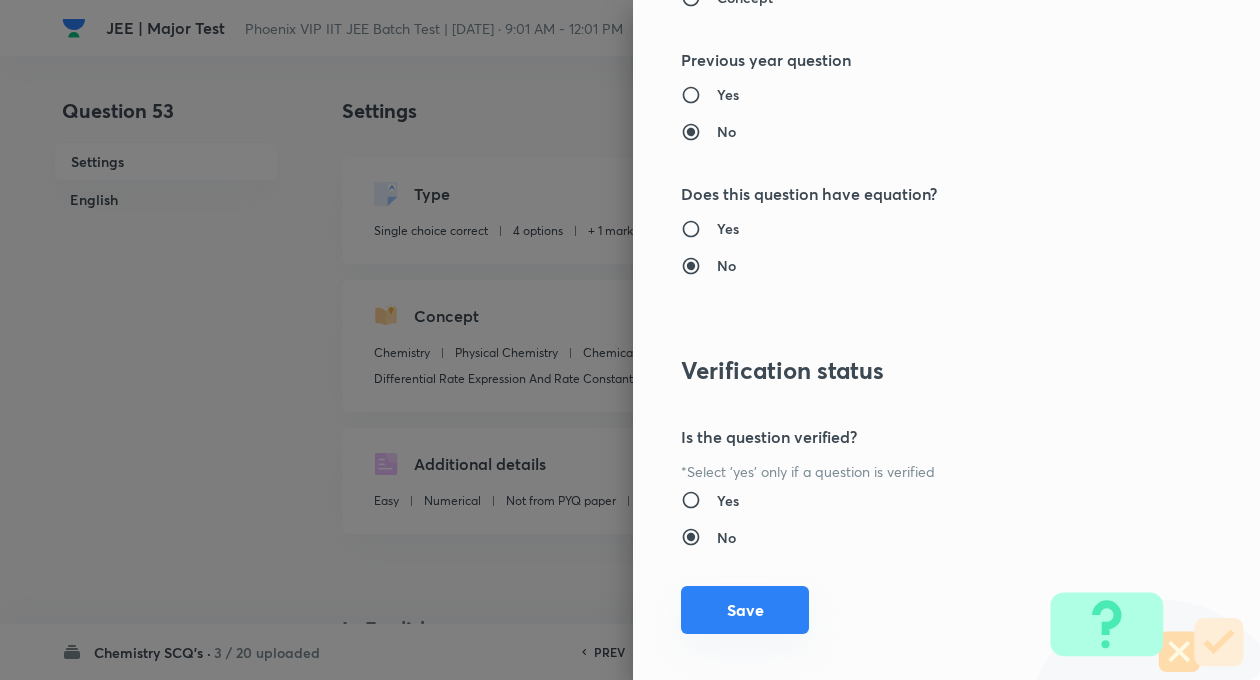 scroll, scrollTop: 2046, scrollLeft: 0, axis: vertical 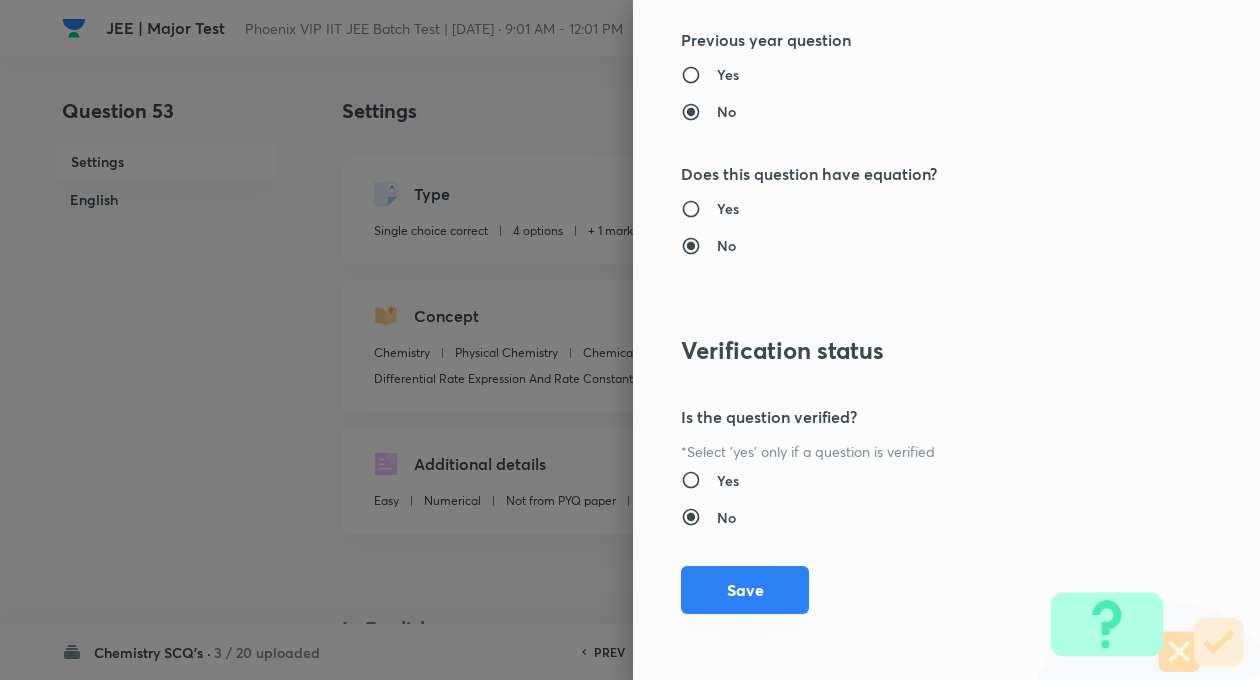 click on "Save" at bounding box center (745, 590) 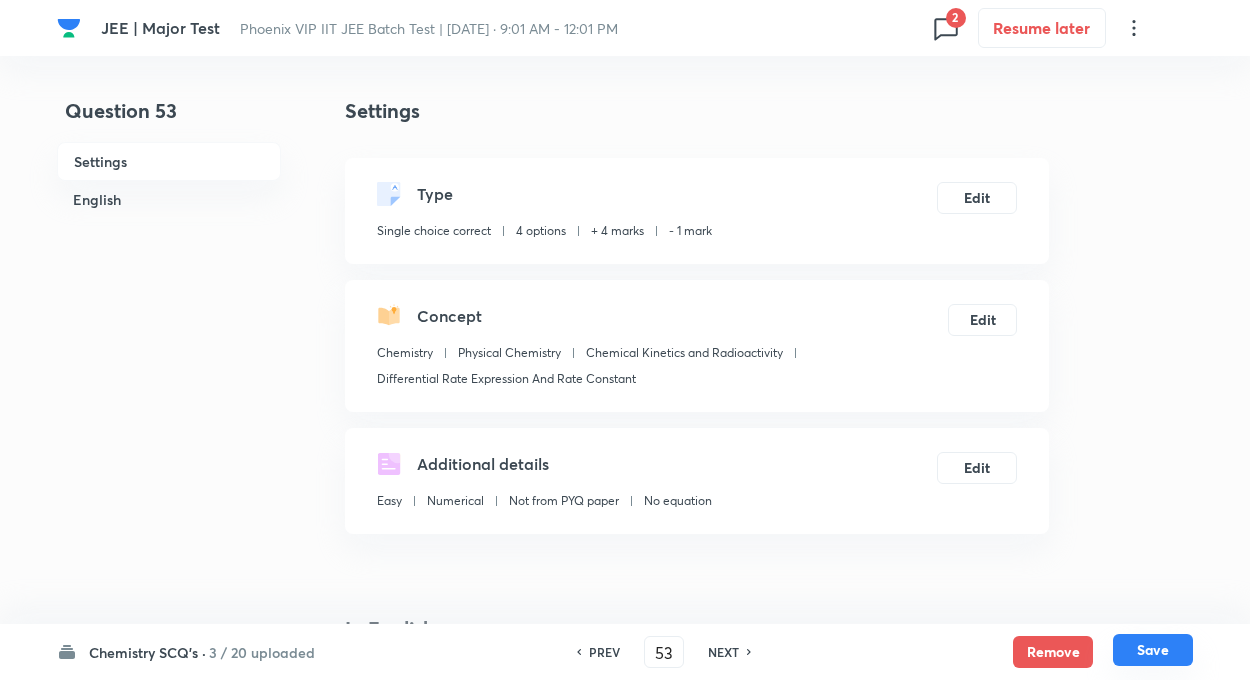 click on "Save" at bounding box center (1153, 650) 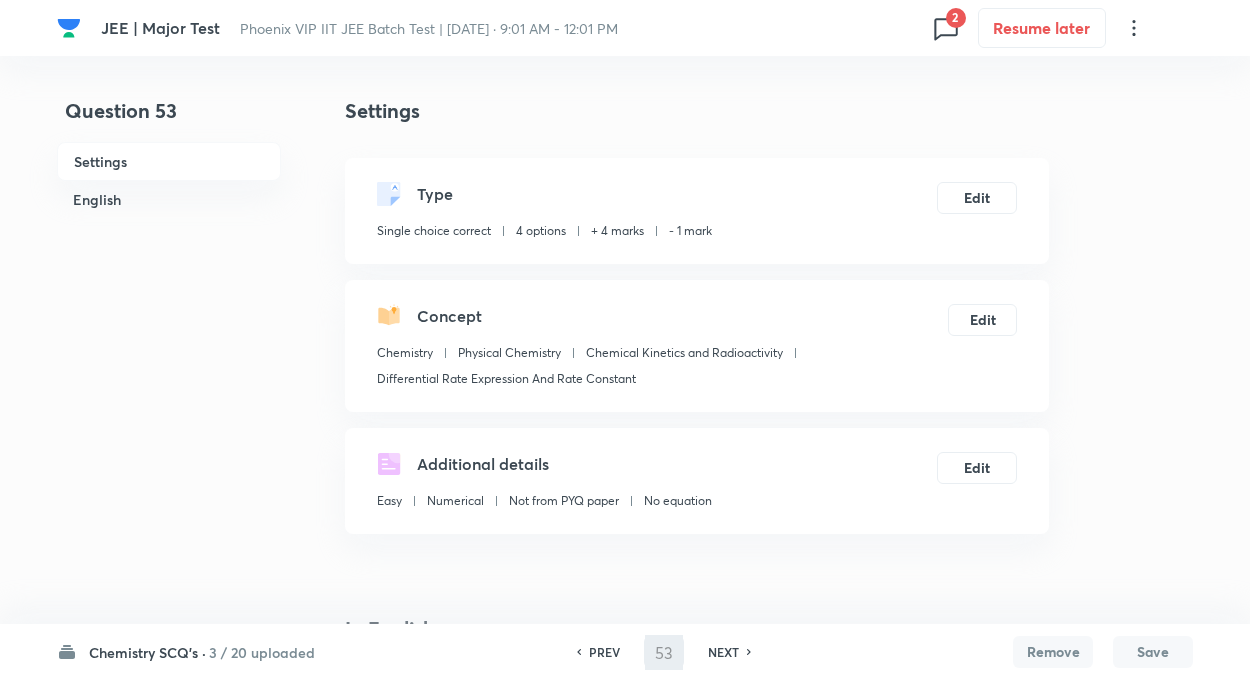 type on "54" 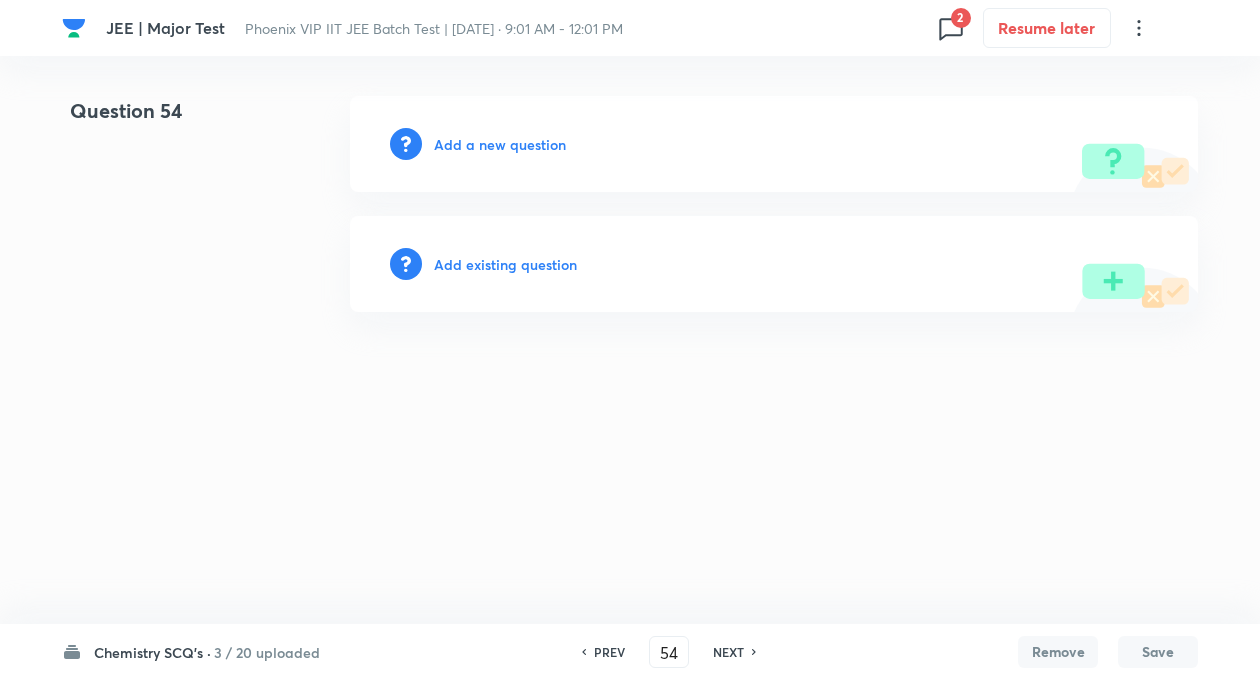 click on "Add existing question" at bounding box center (505, 264) 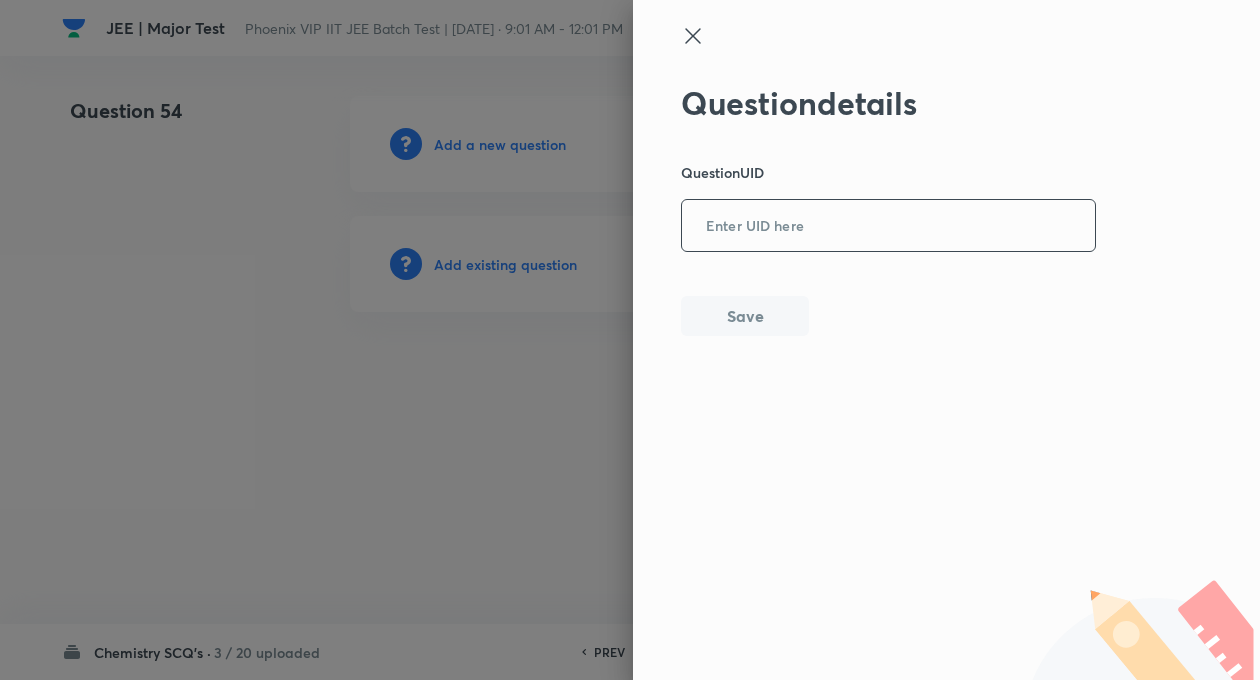 click at bounding box center (888, 226) 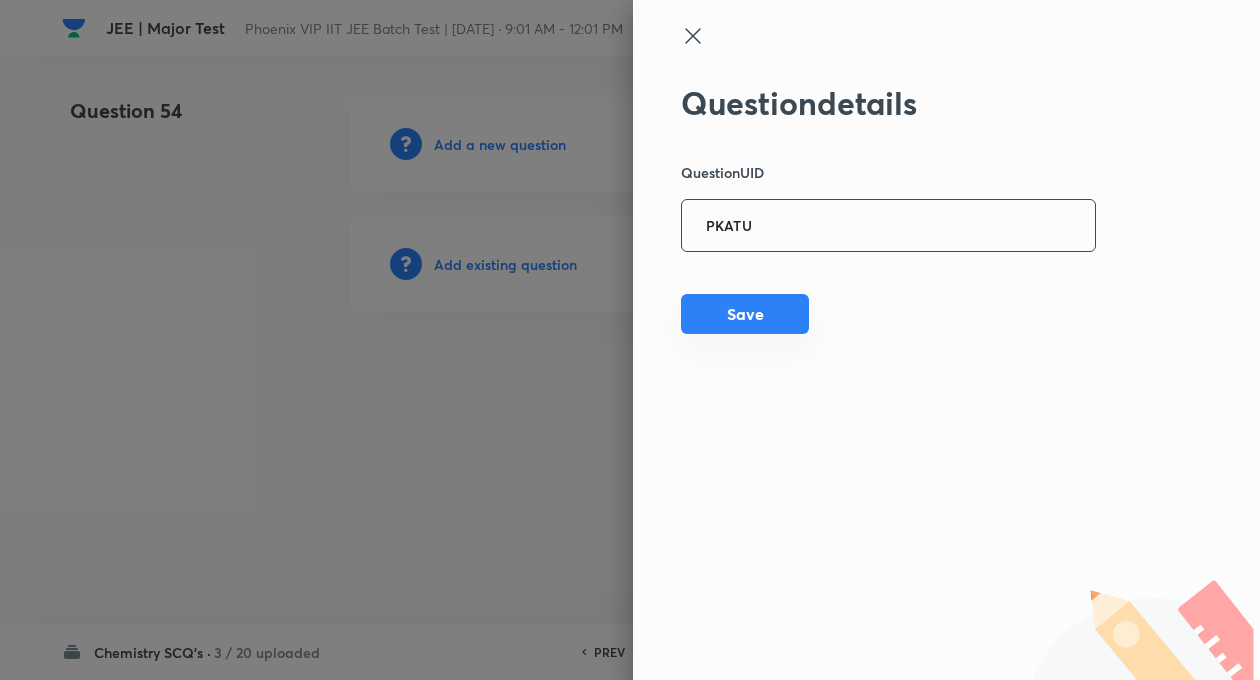 type on "PKATU" 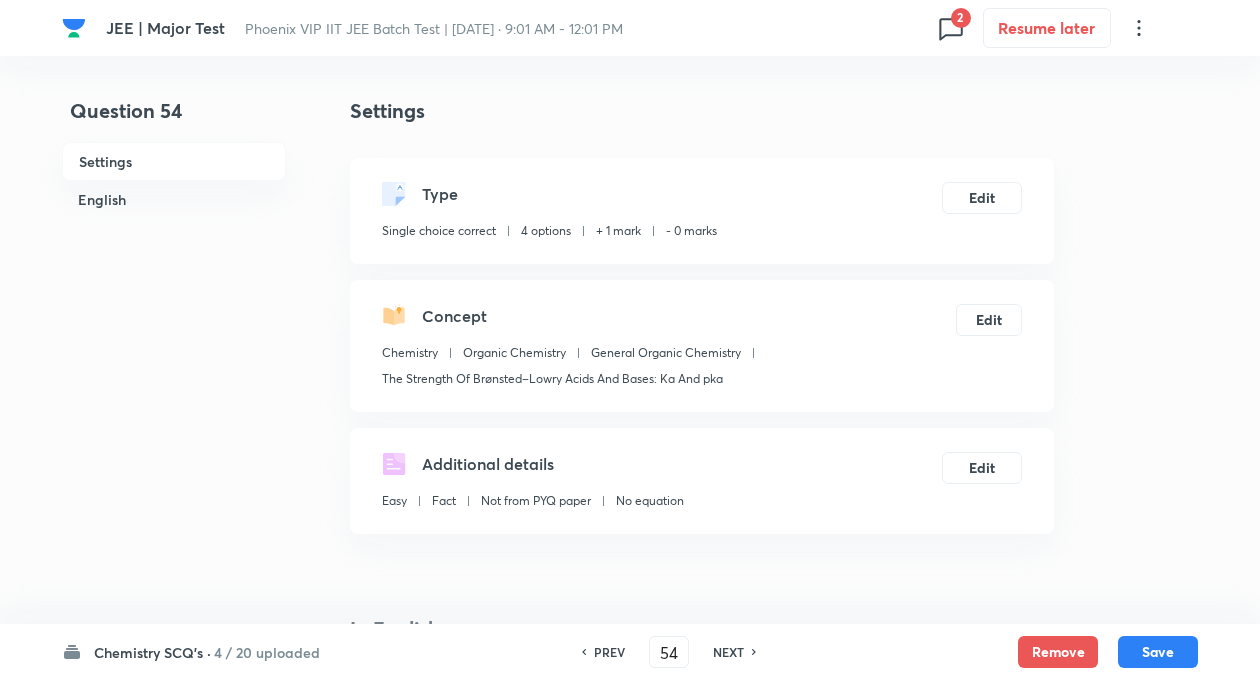 checkbox on "true" 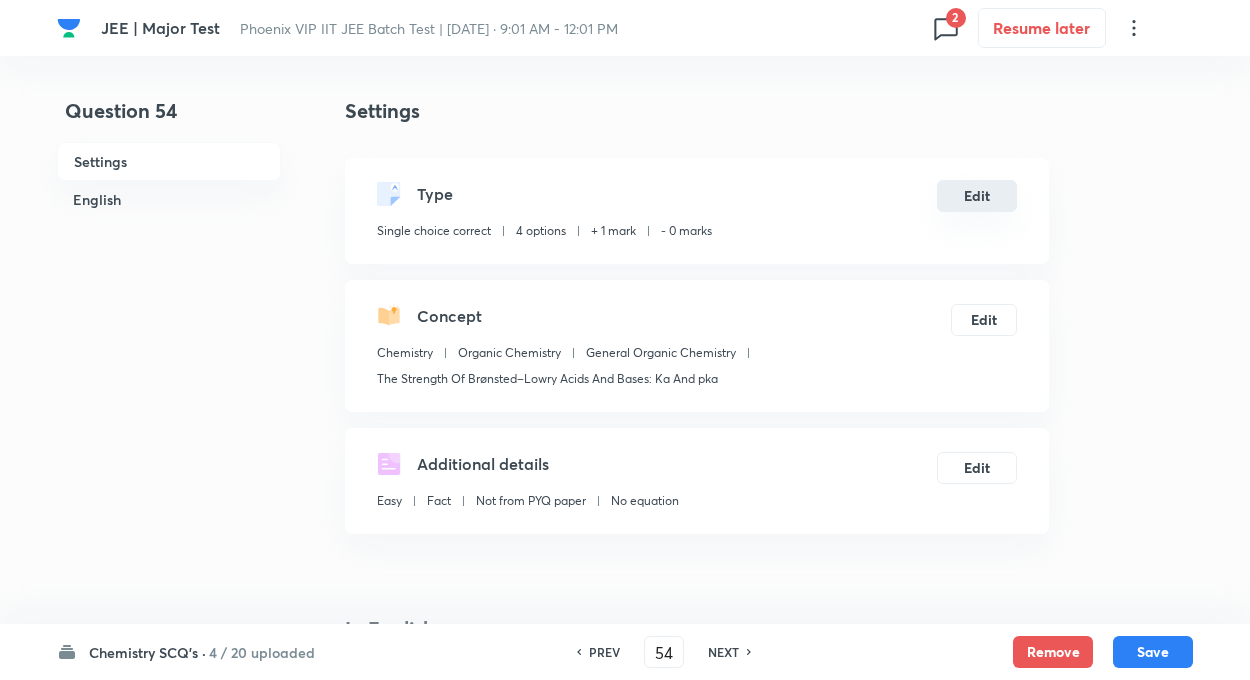 click on "Edit" at bounding box center [977, 196] 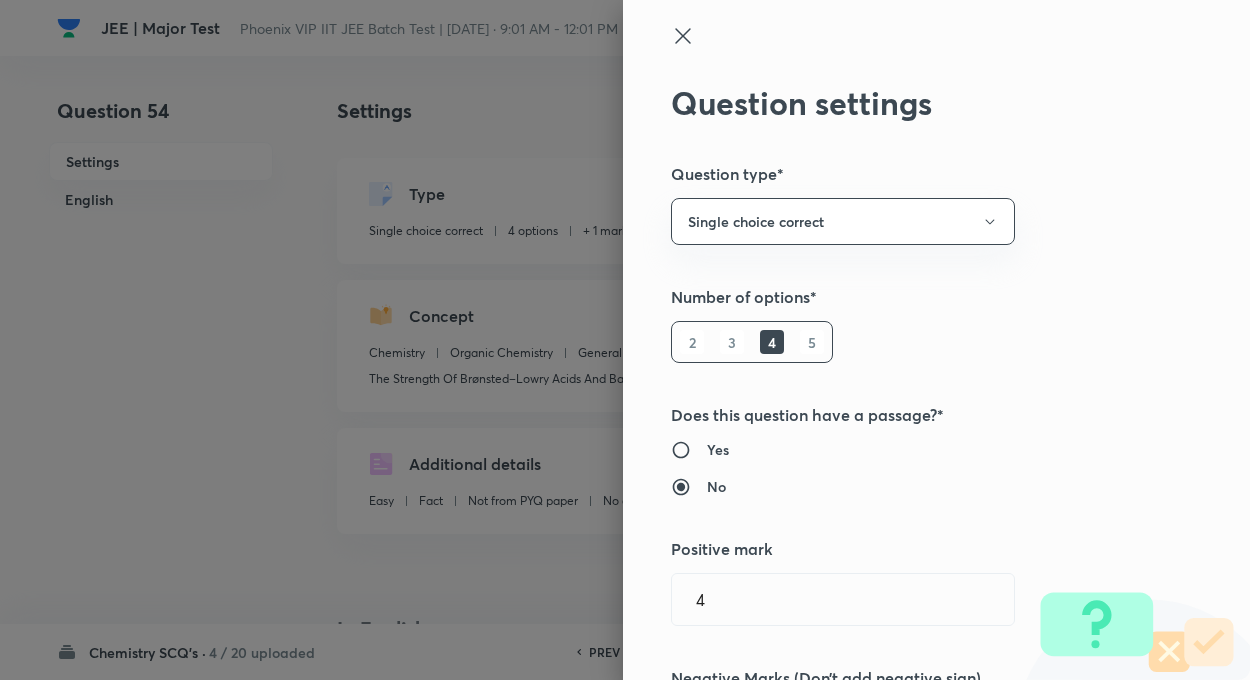radio on "true" 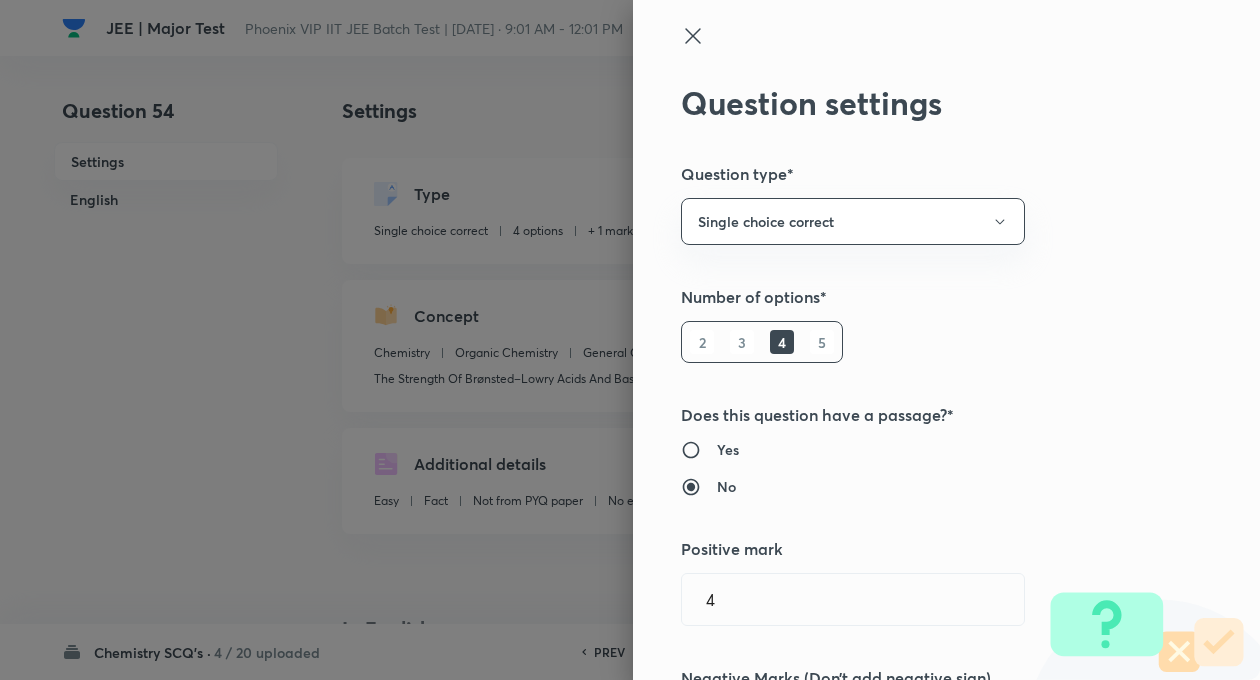 type on "1" 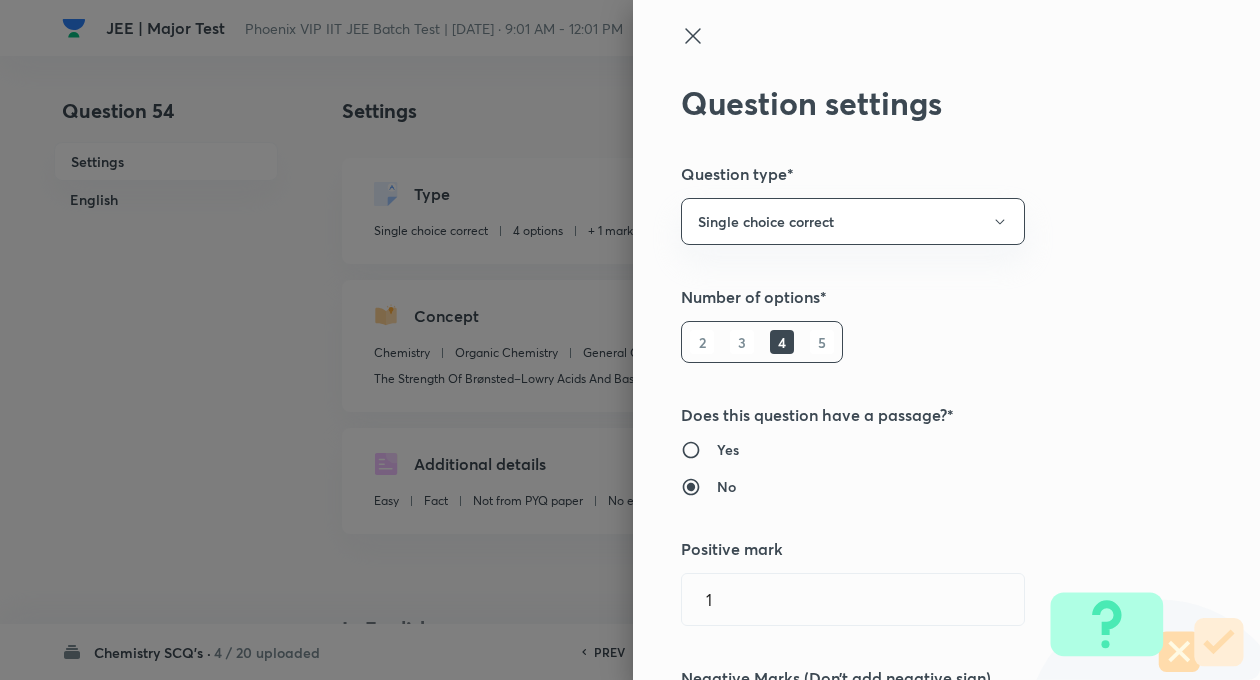 click on "Question settings Question type* Single choice correct Number of options* 2 3 4 5 Does this question have a passage?* Yes No Positive mark 1 ​ Negative Marks (Don’t add negative sign) 0 ​ Syllabus Topic group* Chemistry ​ Topic* Organic Chemistry ​ Concept* General Organic Chemistry ​ Sub-concept* The Strength Of Brønsted–Lowry Acids And Bases: Ka And pka ​ Concept-field ​ Additional details Question Difficulty Very easy Easy Moderate Hard Very hard Question is based on Fact Numerical Concept Previous year question Yes No Does this question have equation? Yes No Verification status Is the question verified? *Select 'yes' only if a question is verified Yes No Save" at bounding box center [946, 340] 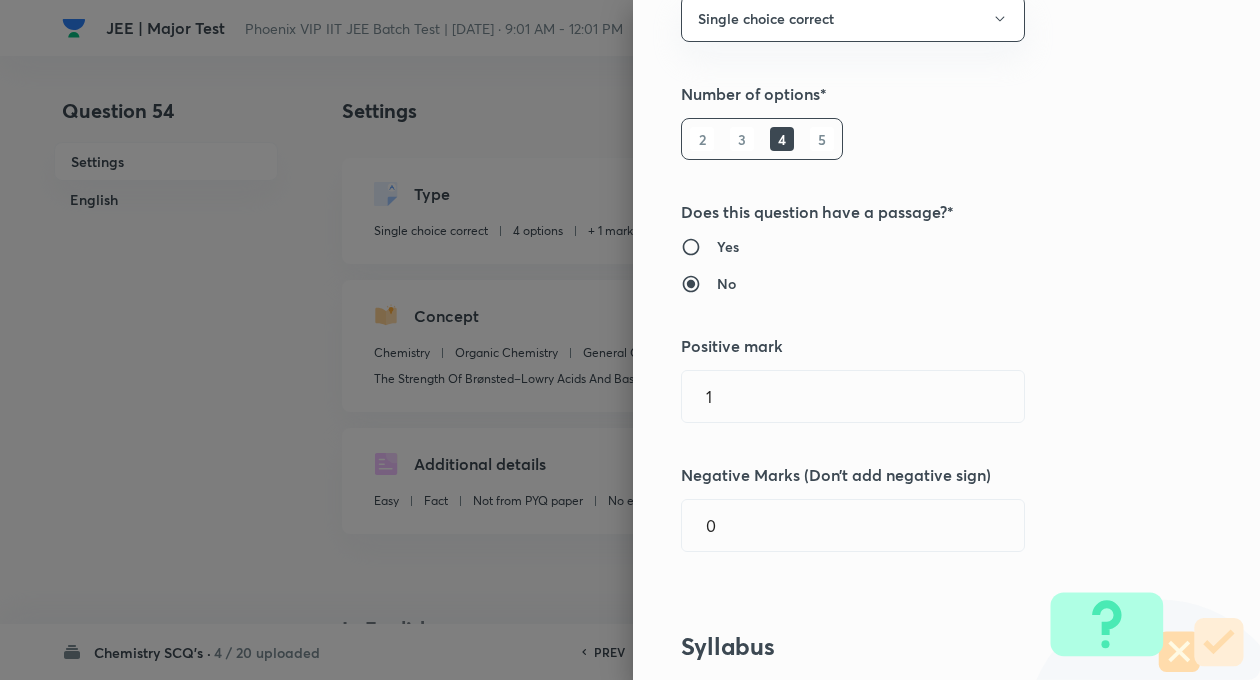 scroll, scrollTop: 320, scrollLeft: 0, axis: vertical 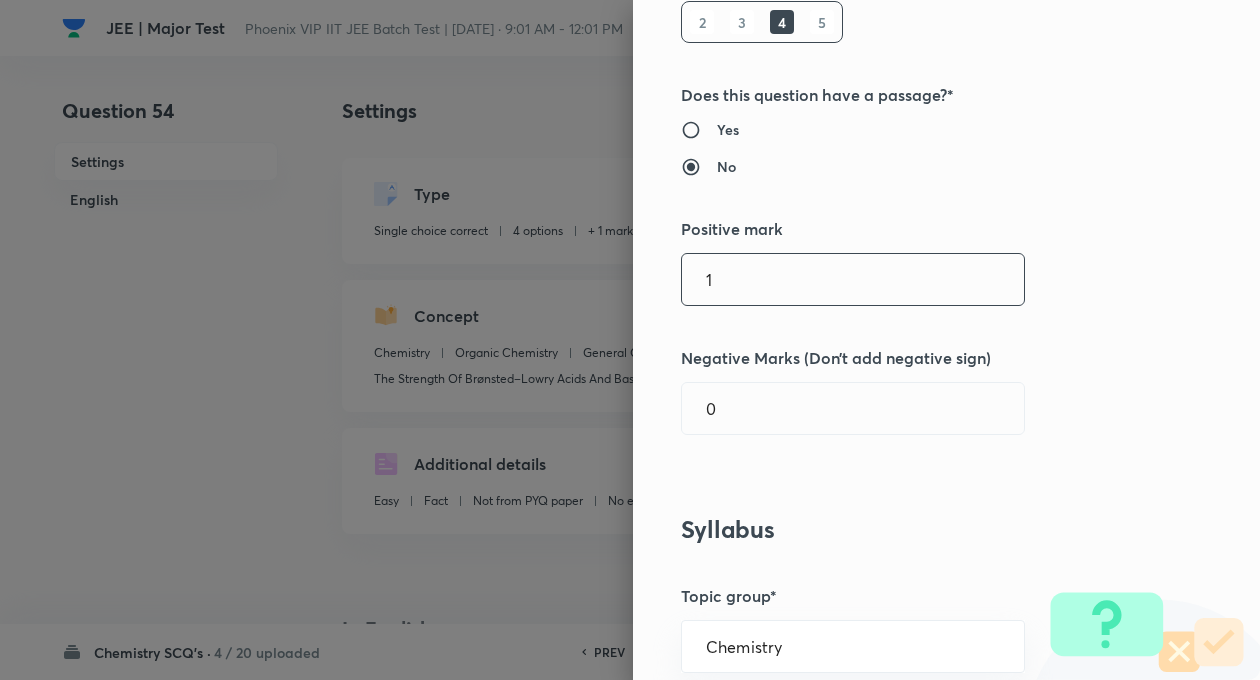 click on "1" at bounding box center [853, 279] 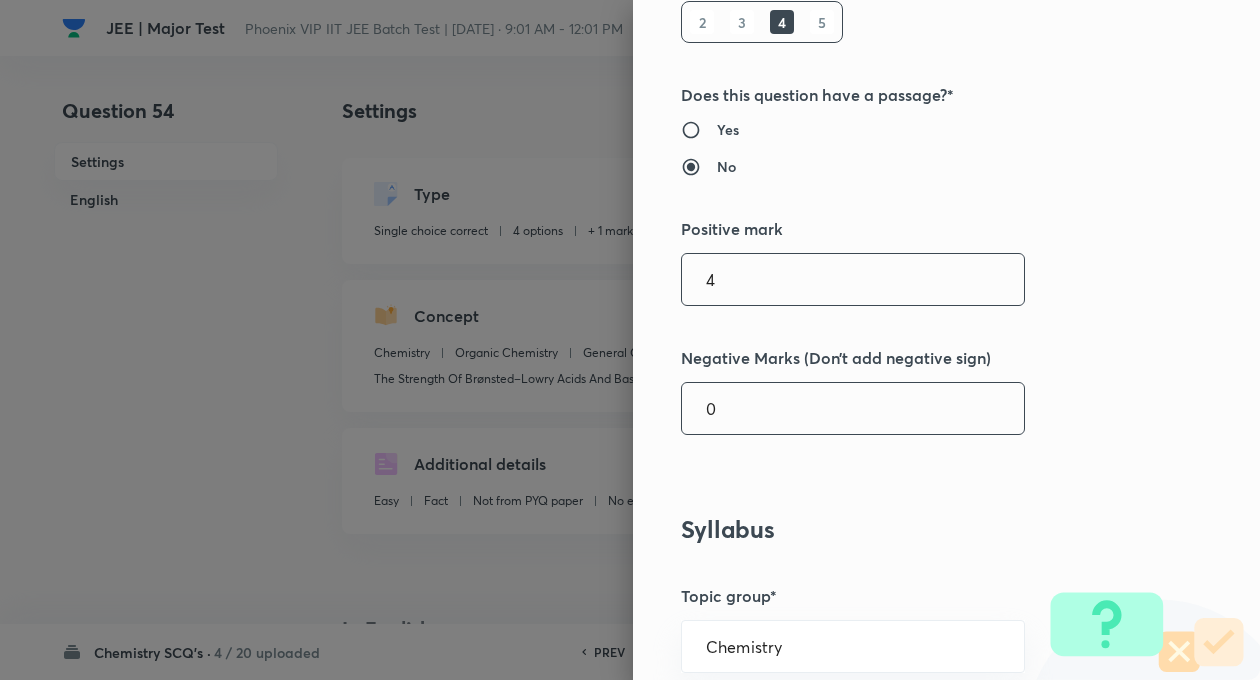 type on "4" 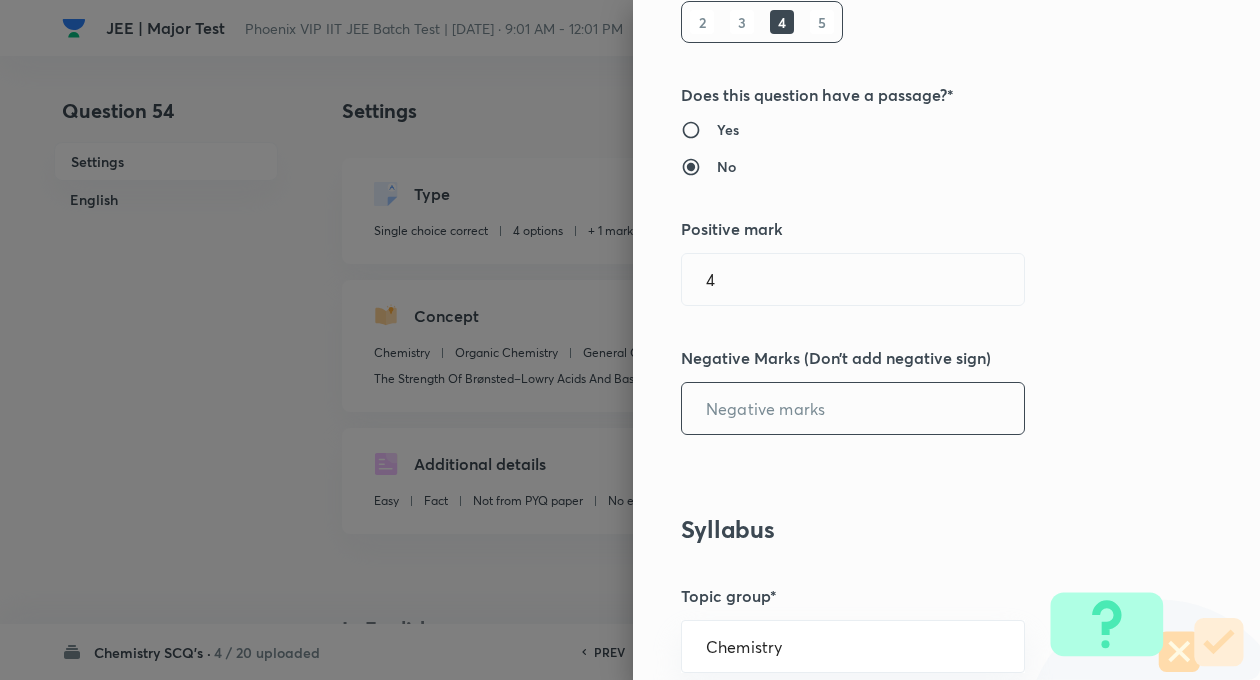 click at bounding box center [853, 408] 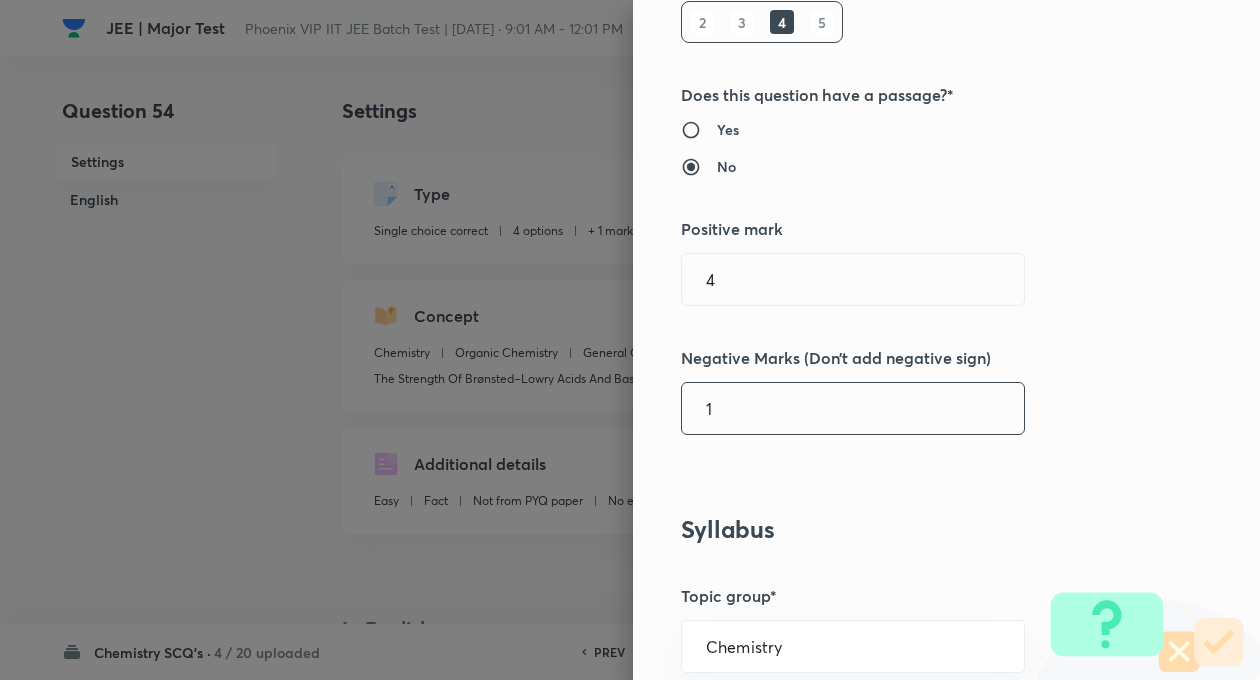 type on "1" 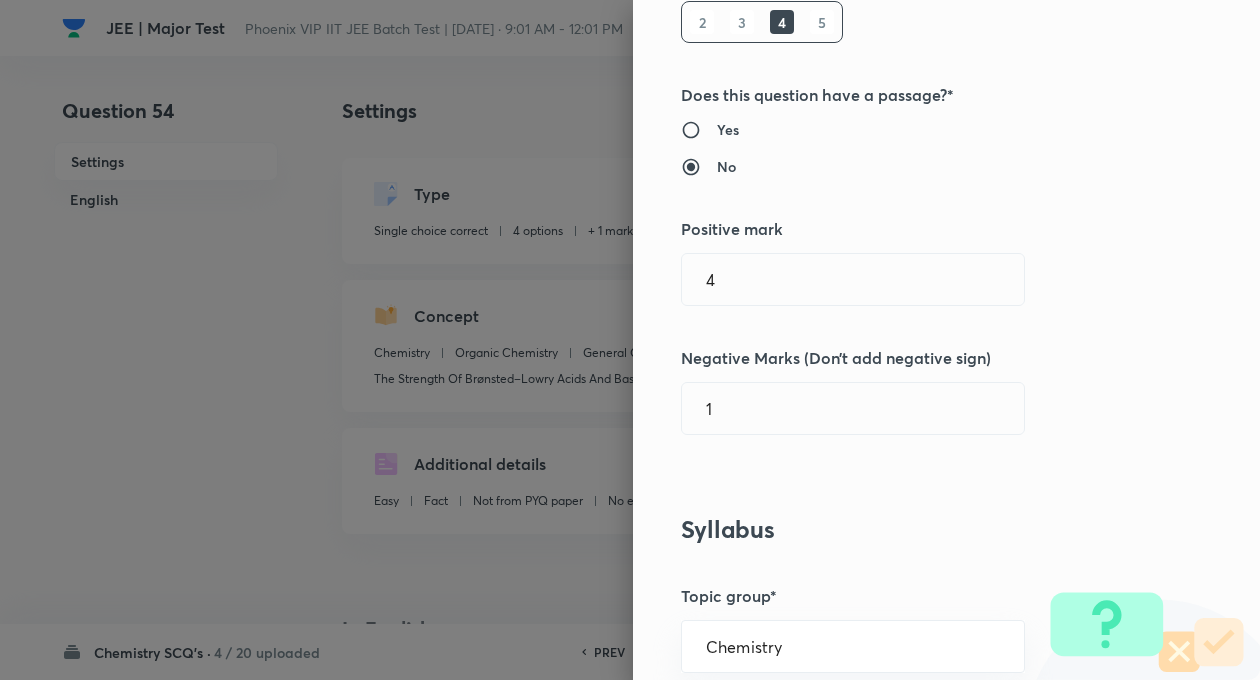 click on "Question settings Question type* Single choice correct Number of options* 2 3 4 5 Does this question have a passage?* Yes No Positive mark 4 ​ Negative Marks (Don’t add negative sign) 1 ​ Syllabus Topic group* Chemistry ​ Topic* Organic Chemistry ​ Concept* General Organic Chemistry ​ Sub-concept* The Strength Of Brønsted–Lowry Acids And Bases: Ka And pka ​ Concept-field ​ Additional details Question Difficulty Very easy Easy Moderate Hard Very hard Question is based on Fact Numerical Concept Previous year question Yes No Does this question have equation? Yes No Verification status Is the question verified? *Select 'yes' only if a question is verified Yes No Save" at bounding box center [946, 340] 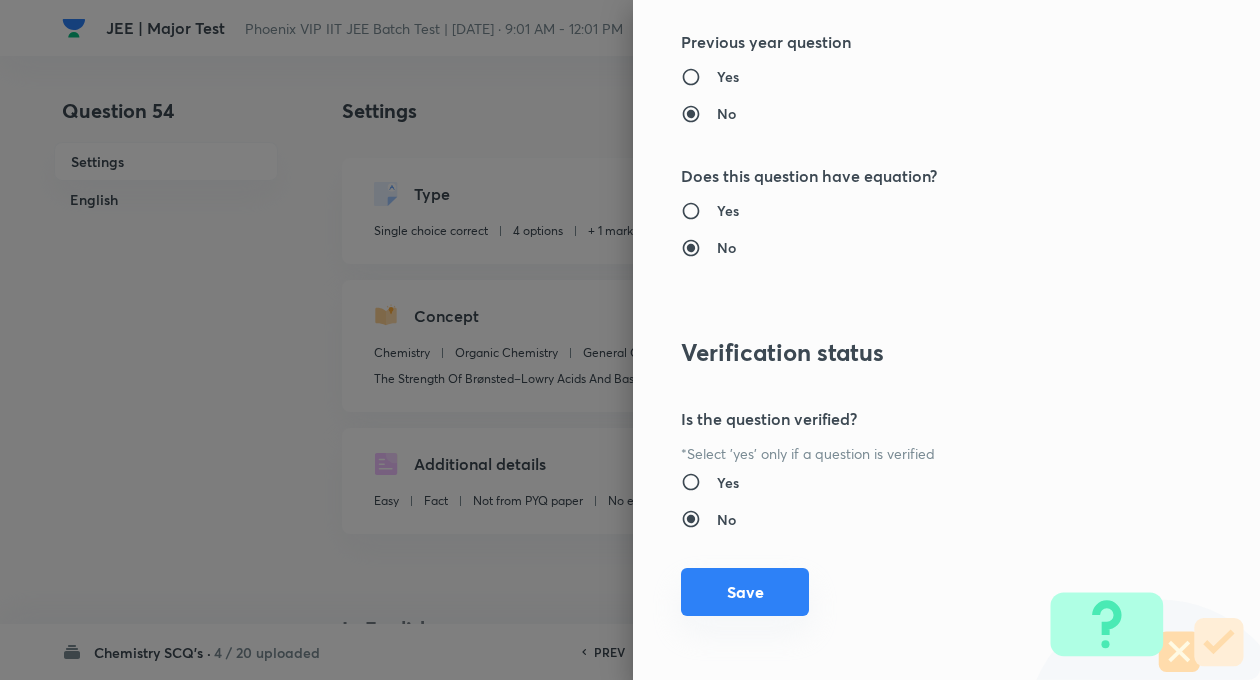 scroll, scrollTop: 2046, scrollLeft: 0, axis: vertical 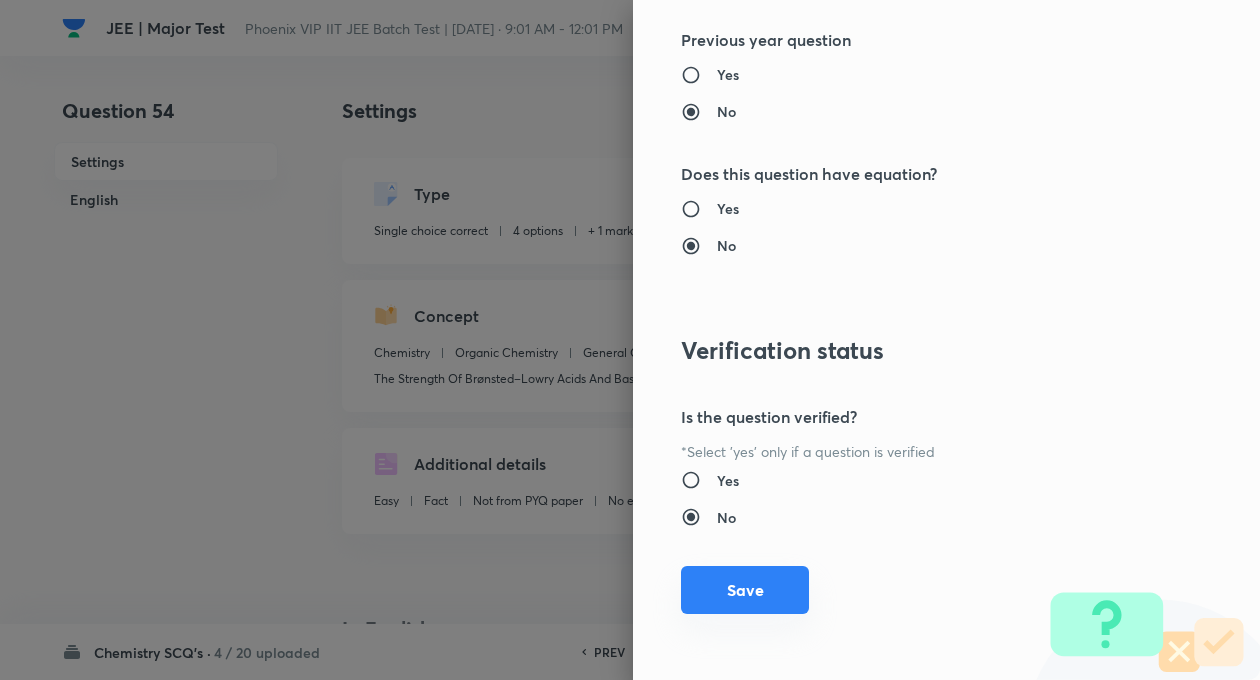 click on "Save" at bounding box center [745, 590] 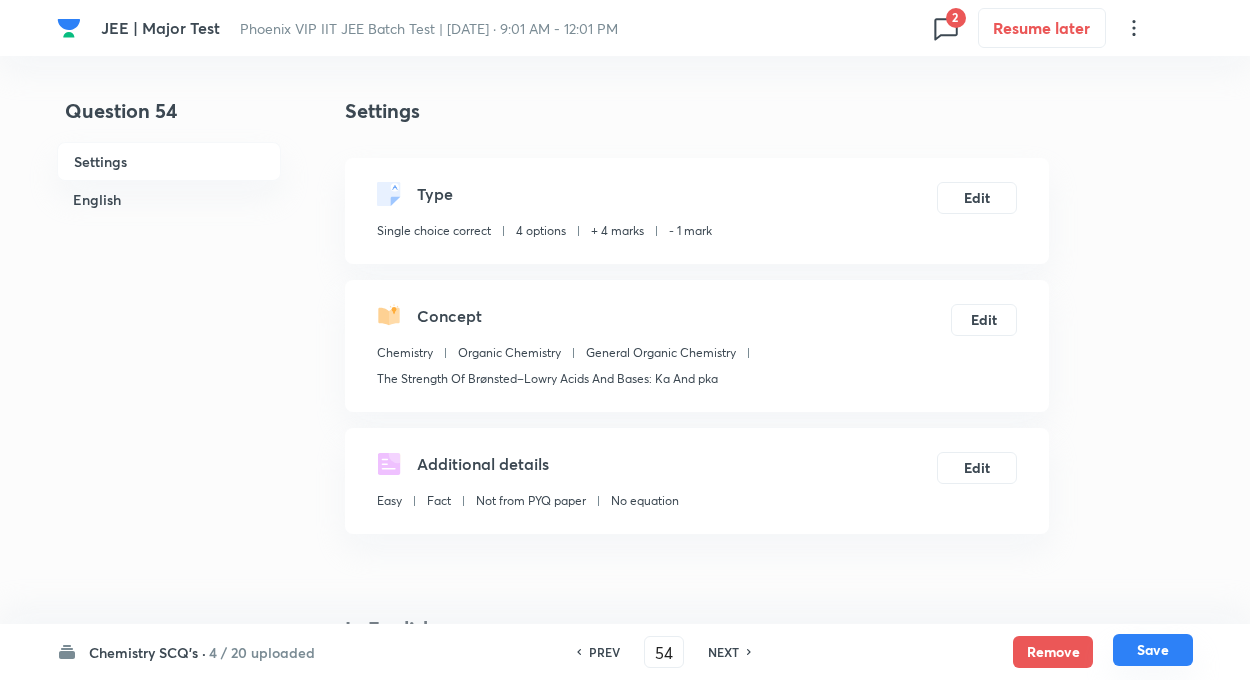 click on "Save" at bounding box center [1153, 650] 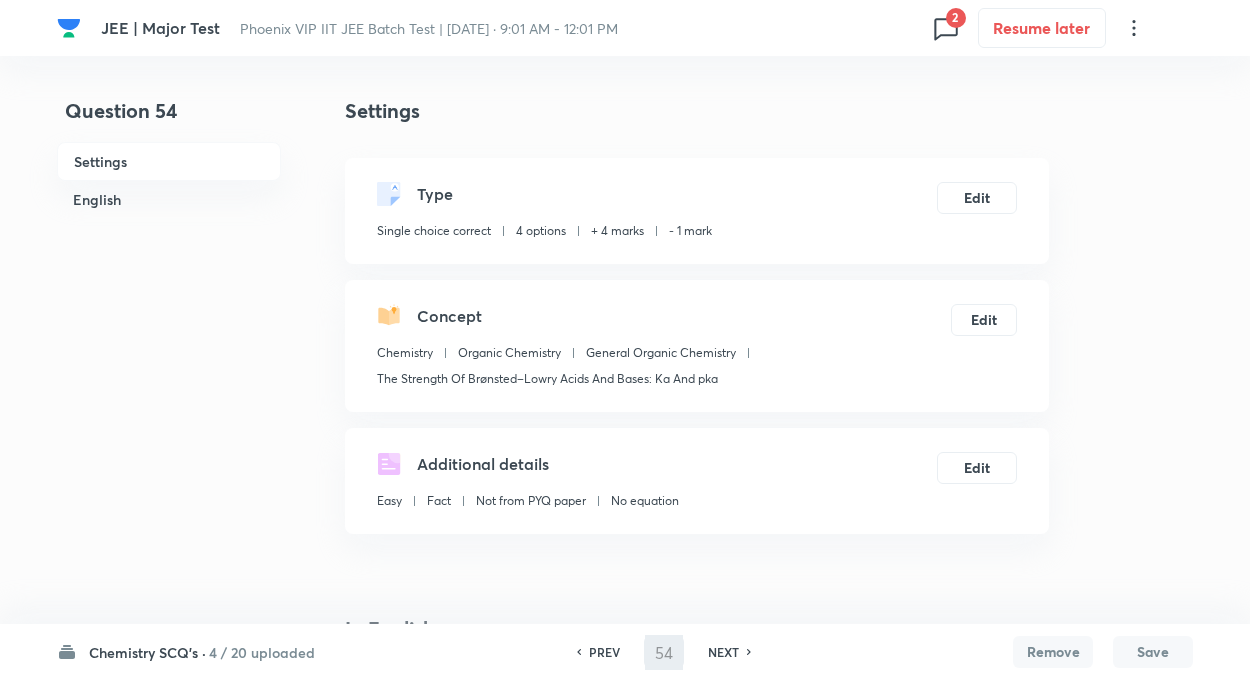 type on "55" 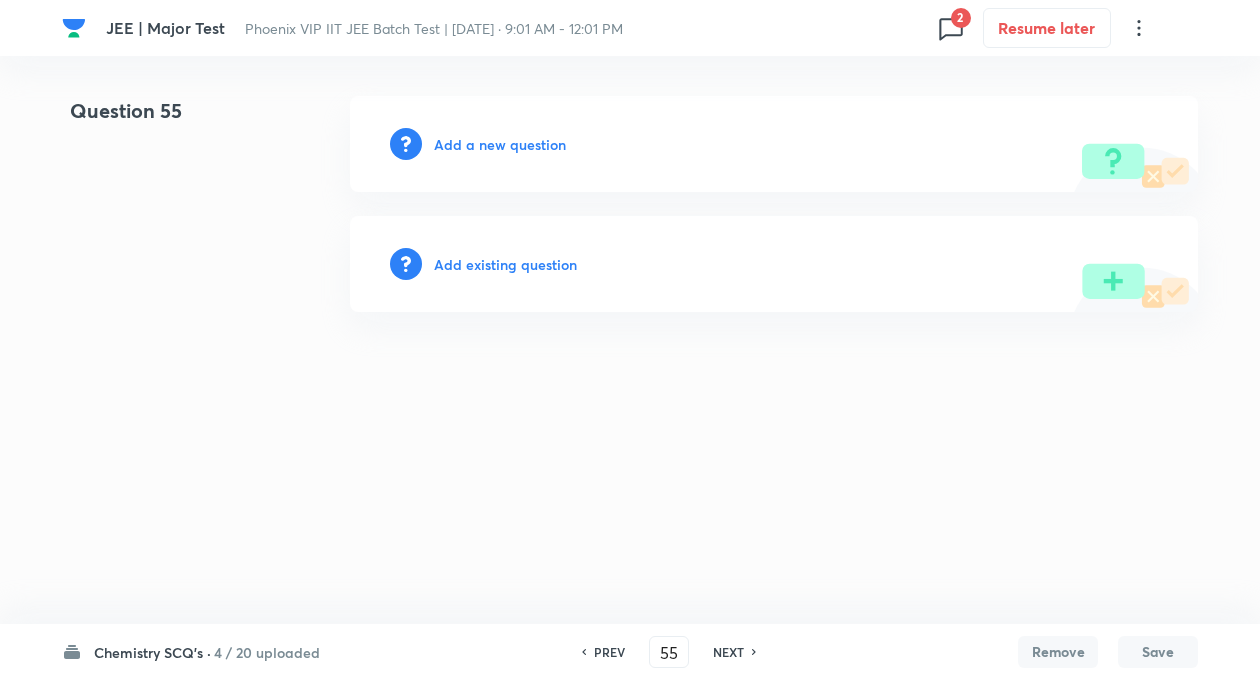 click on "Add existing question" at bounding box center [505, 264] 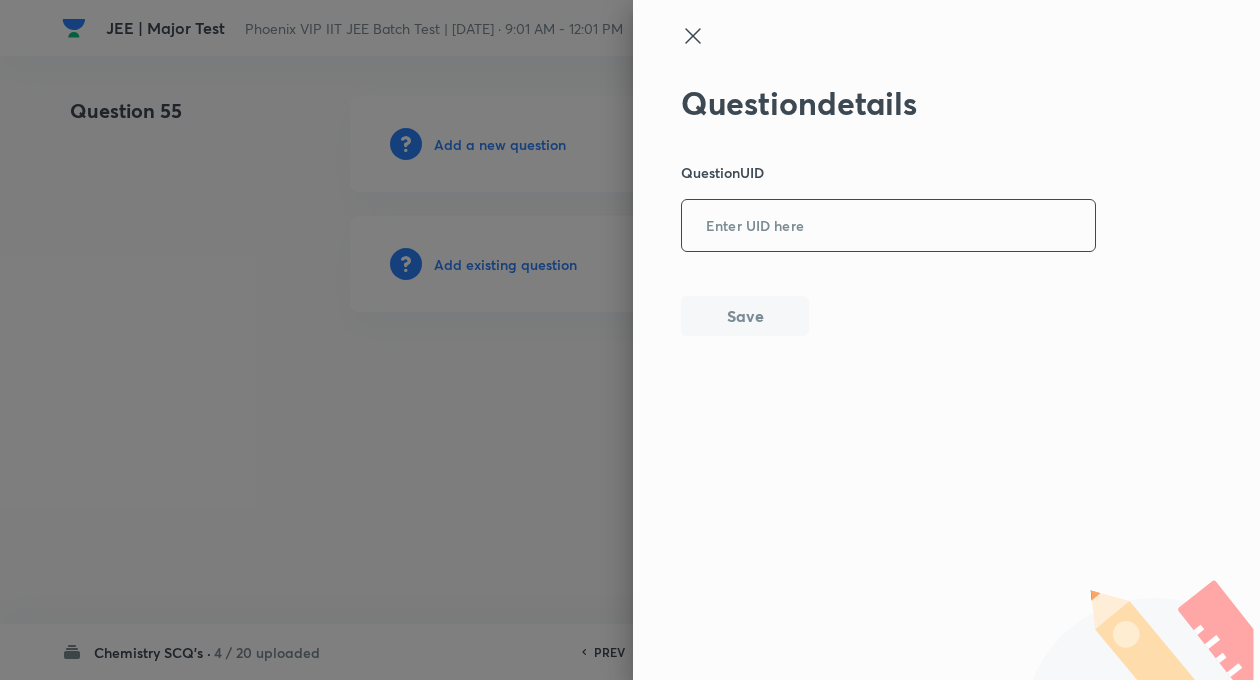 click at bounding box center (888, 226) 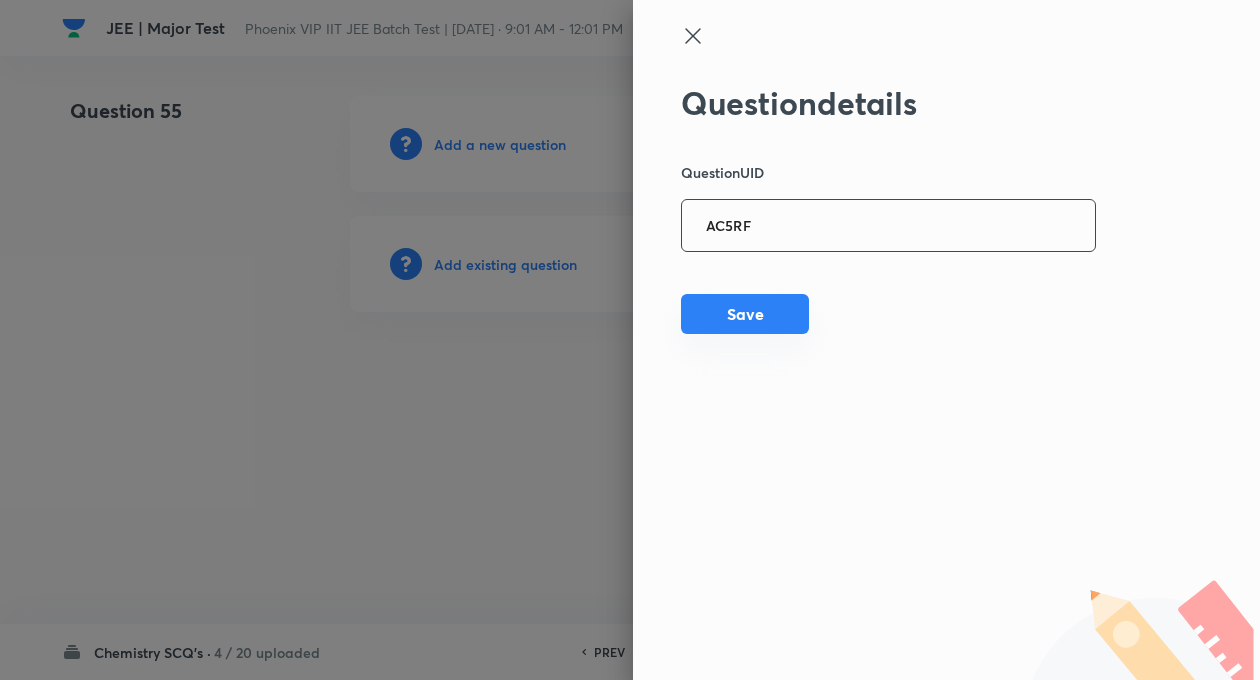 type on "AC5RF" 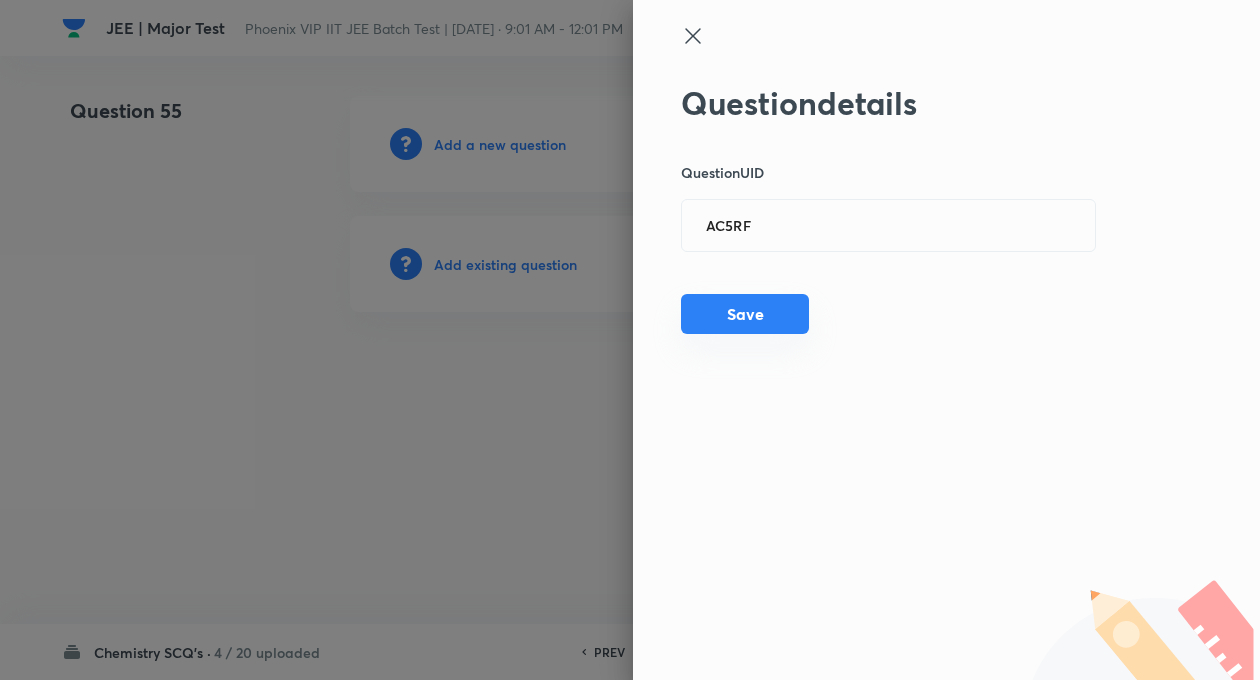 click on "Save" at bounding box center [745, 314] 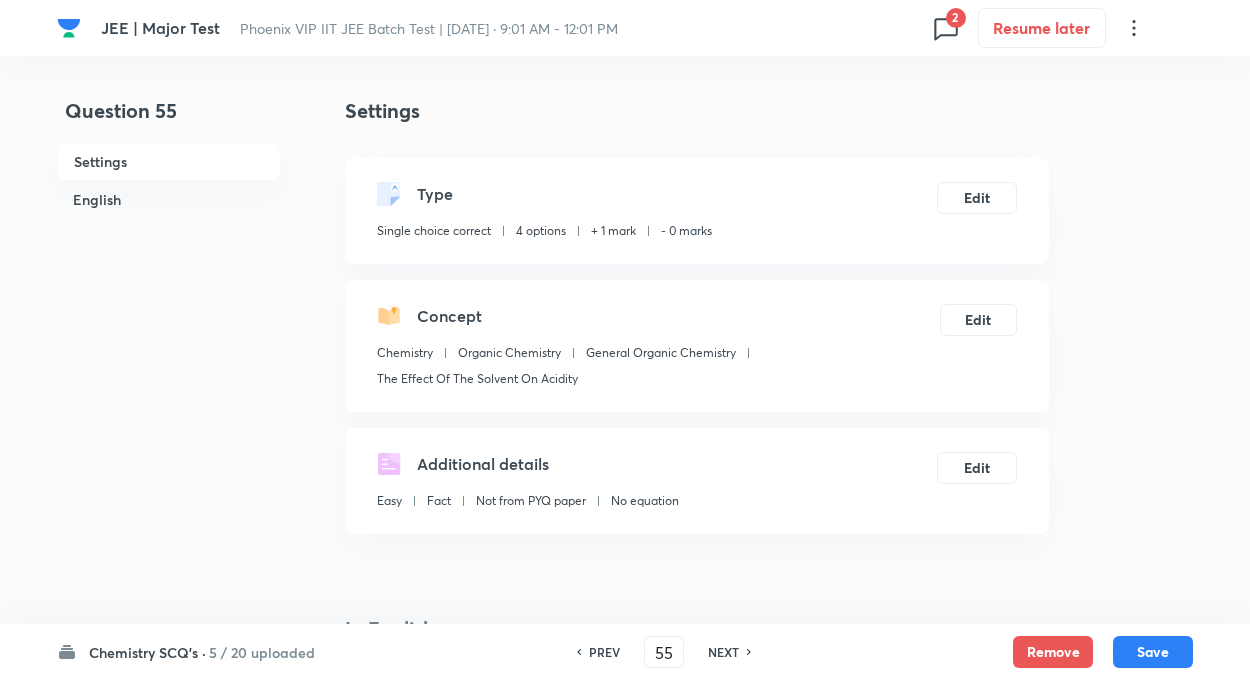 checkbox on "true" 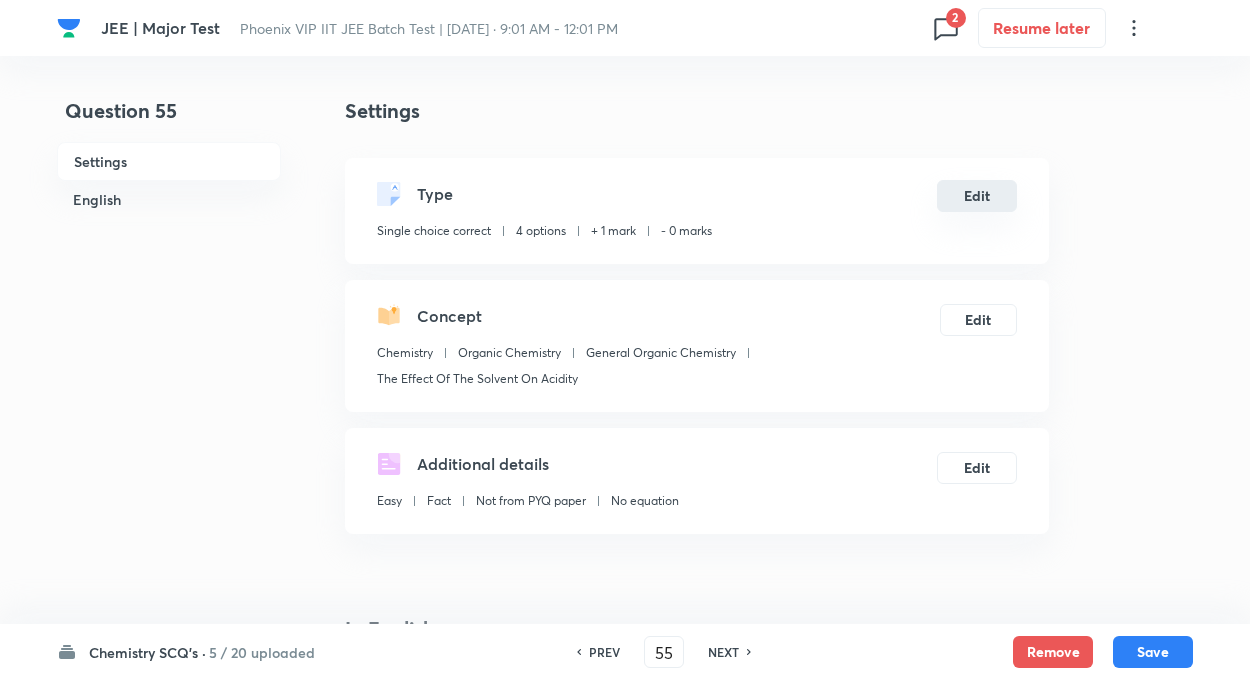 click on "Edit" at bounding box center (977, 196) 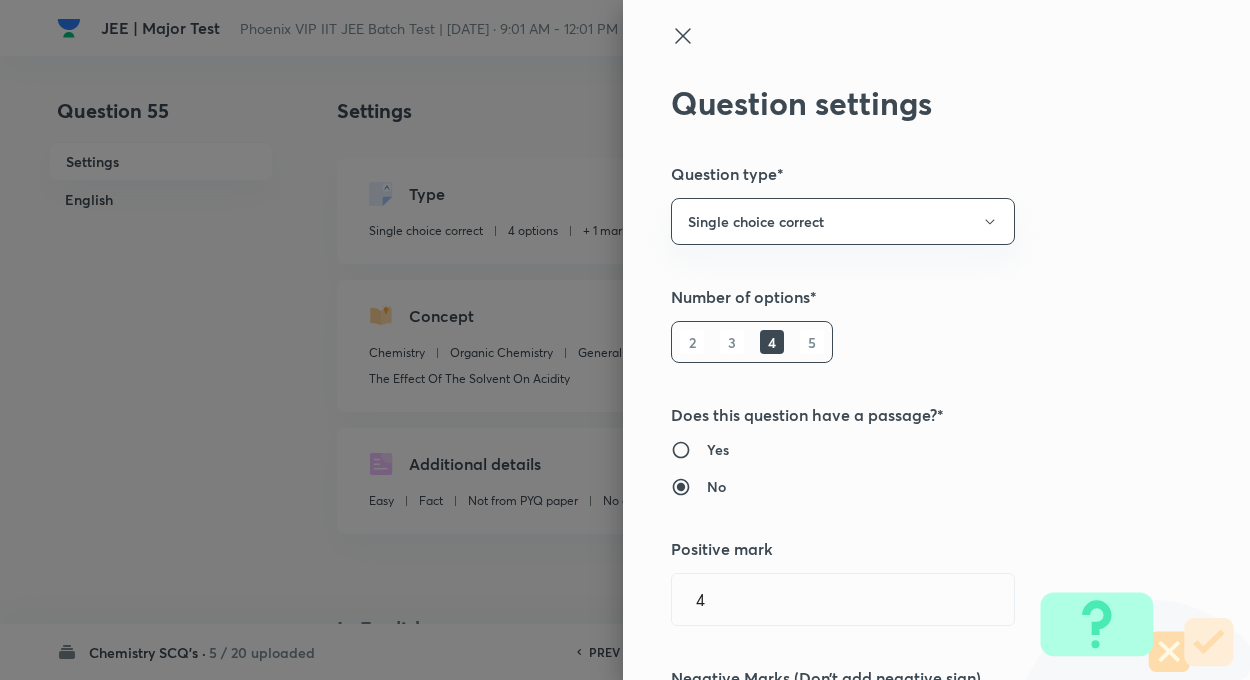 click on "Question settings Question type* Single choice correct Number of options* 2 3 4 5 Does this question have a passage?* Yes No Positive mark 4 ​ Negative Marks (Don’t add negative sign) 1 ​ Syllabus Topic group* Chemistry ​ Topic* Organic Chemistry ​ Concept* General Organic Chemistry ​ Sub-concept* The Strength Of Brønsted–Lowry Acids And Bases: Ka And pka ​ Concept-field ​ Additional details Question Difficulty Very easy Easy Moderate Hard Very hard Question is based on Fact Numerical Concept Previous year question Yes No Does this question have equation? Yes No Verification status Is the question verified? *Select 'yes' only if a question is verified Yes No Save" at bounding box center (936, 340) 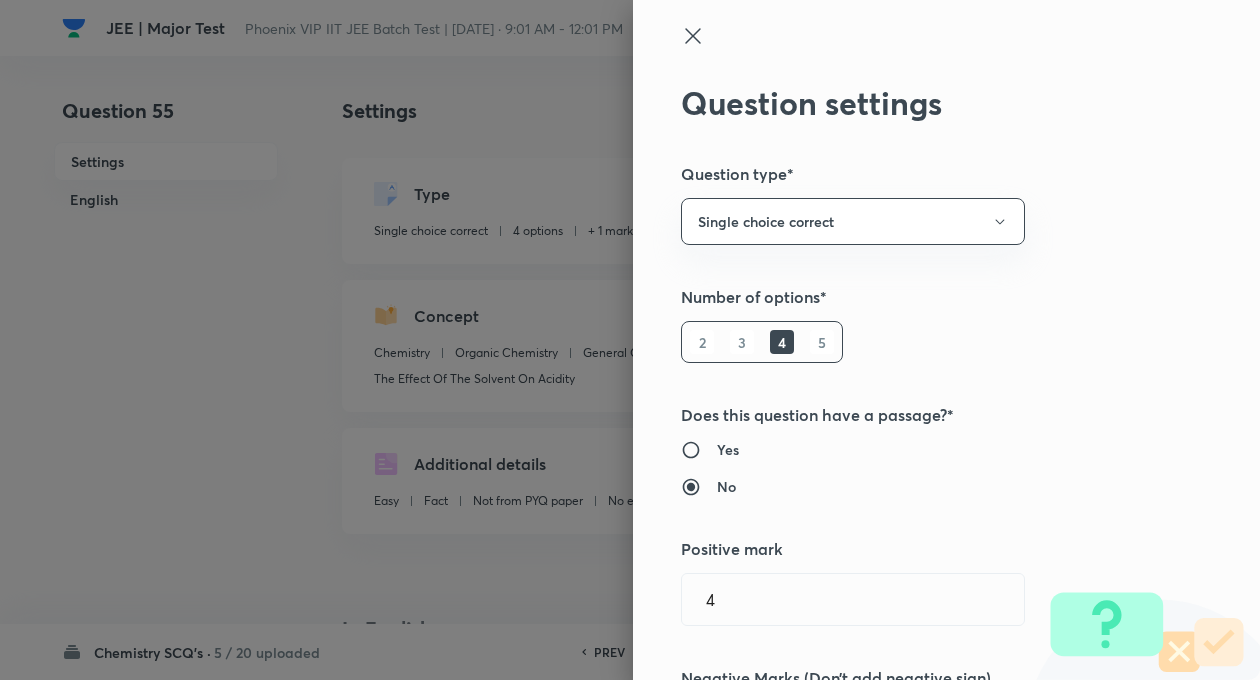 type on "1" 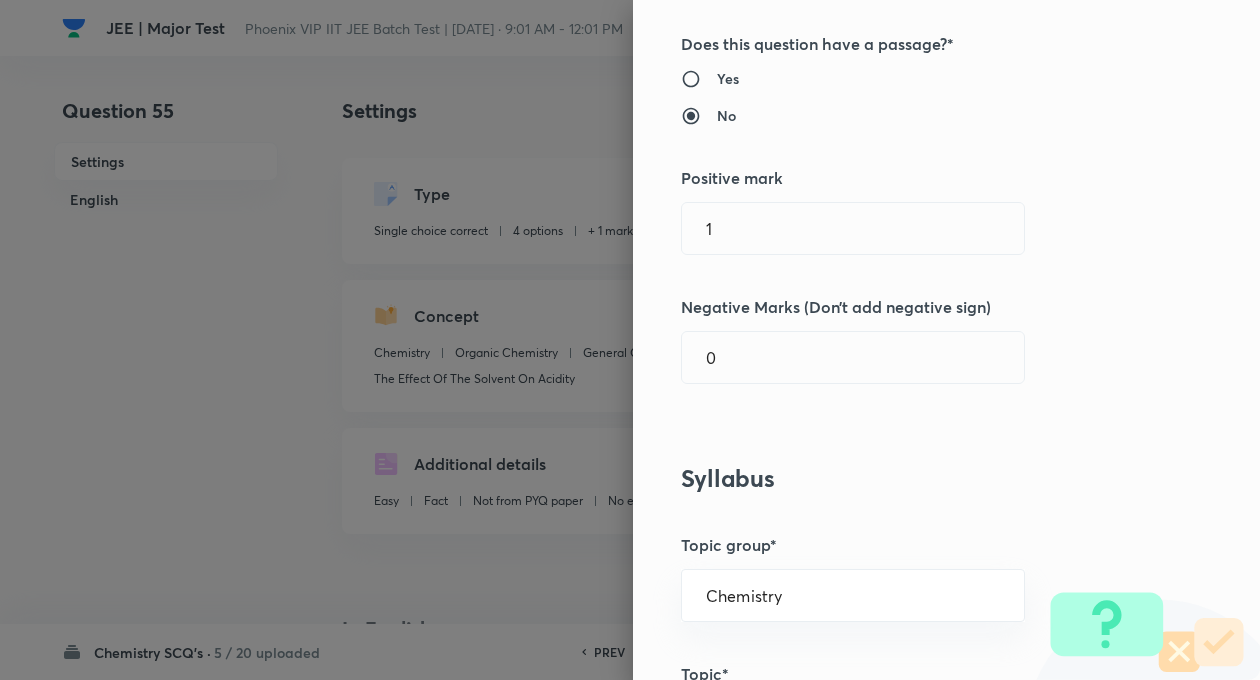 scroll, scrollTop: 400, scrollLeft: 0, axis: vertical 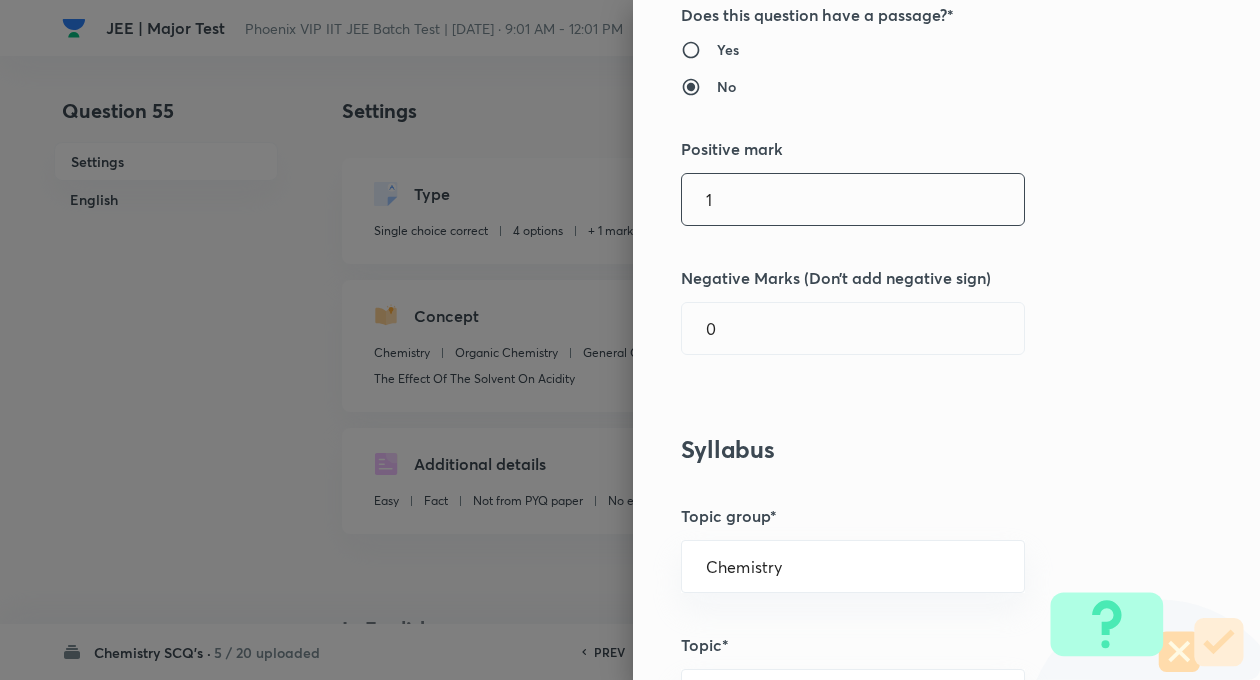 click on "1" at bounding box center [853, 199] 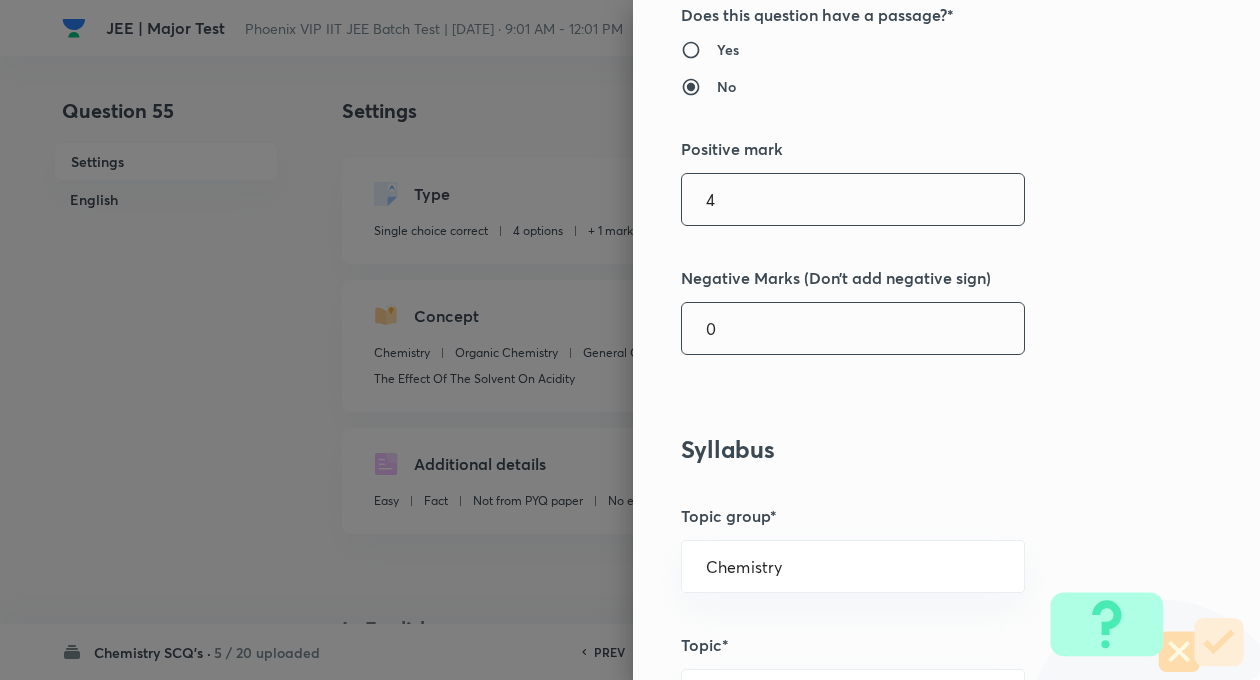 type on "4" 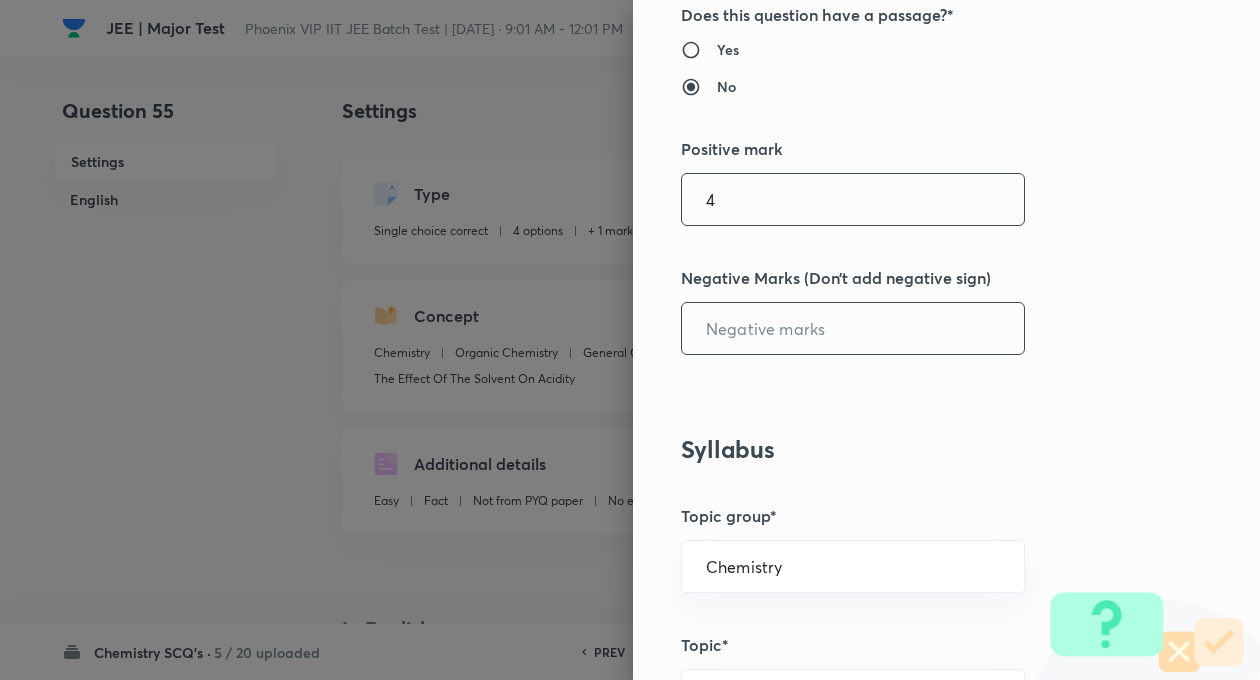click at bounding box center [853, 328] 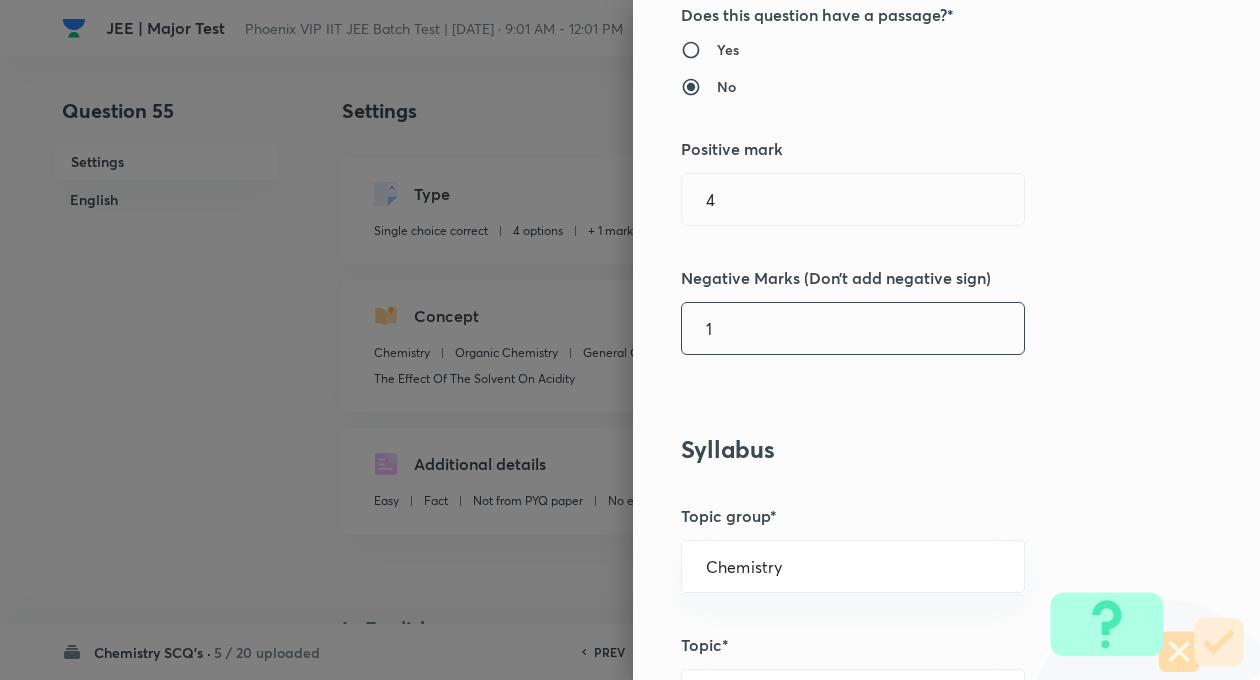 type on "1" 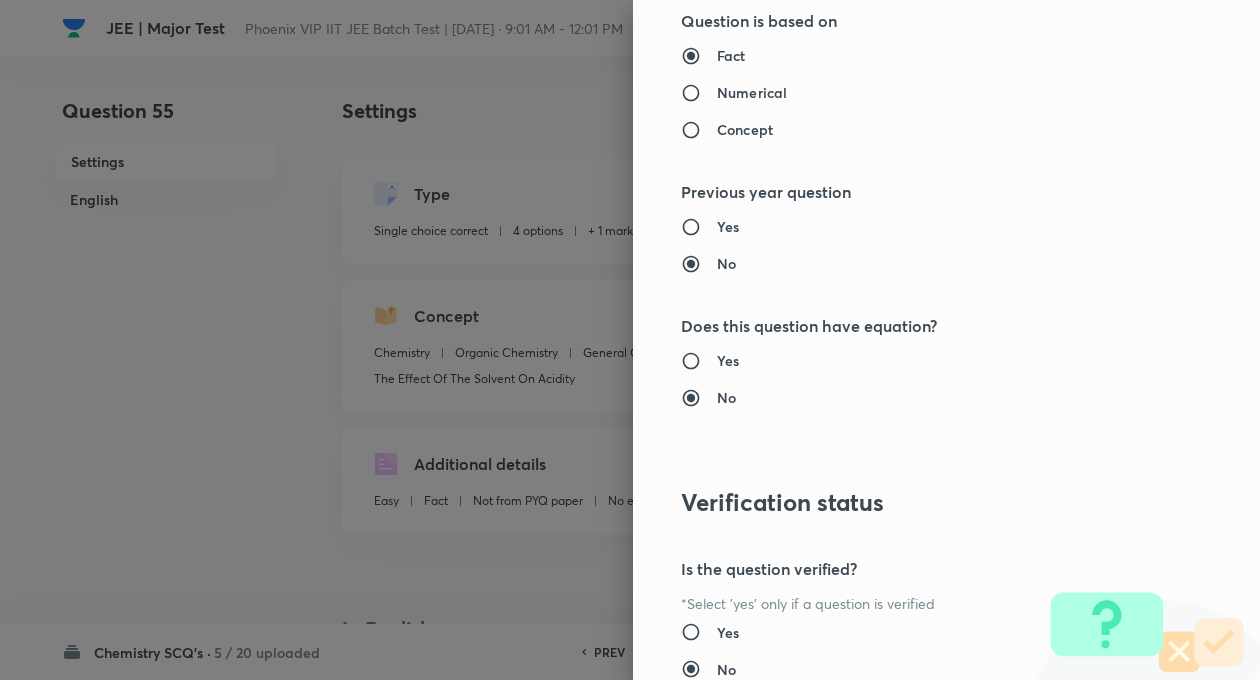 scroll, scrollTop: 2046, scrollLeft: 0, axis: vertical 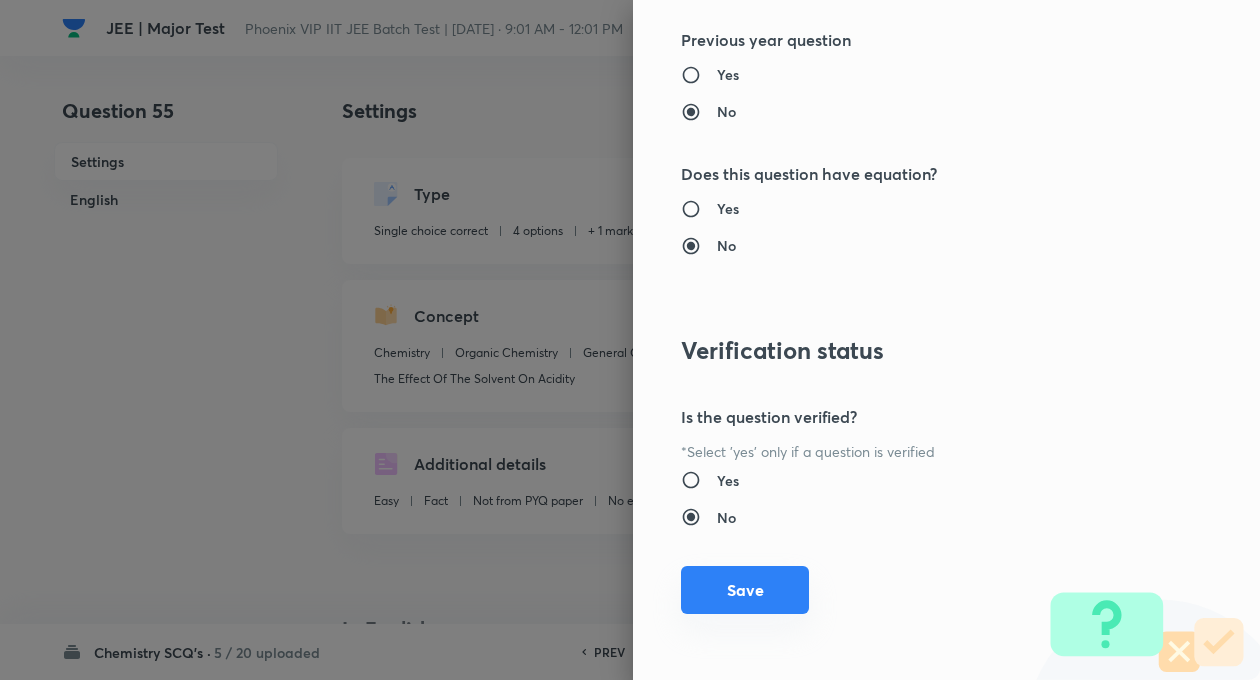 click on "Save" at bounding box center [745, 590] 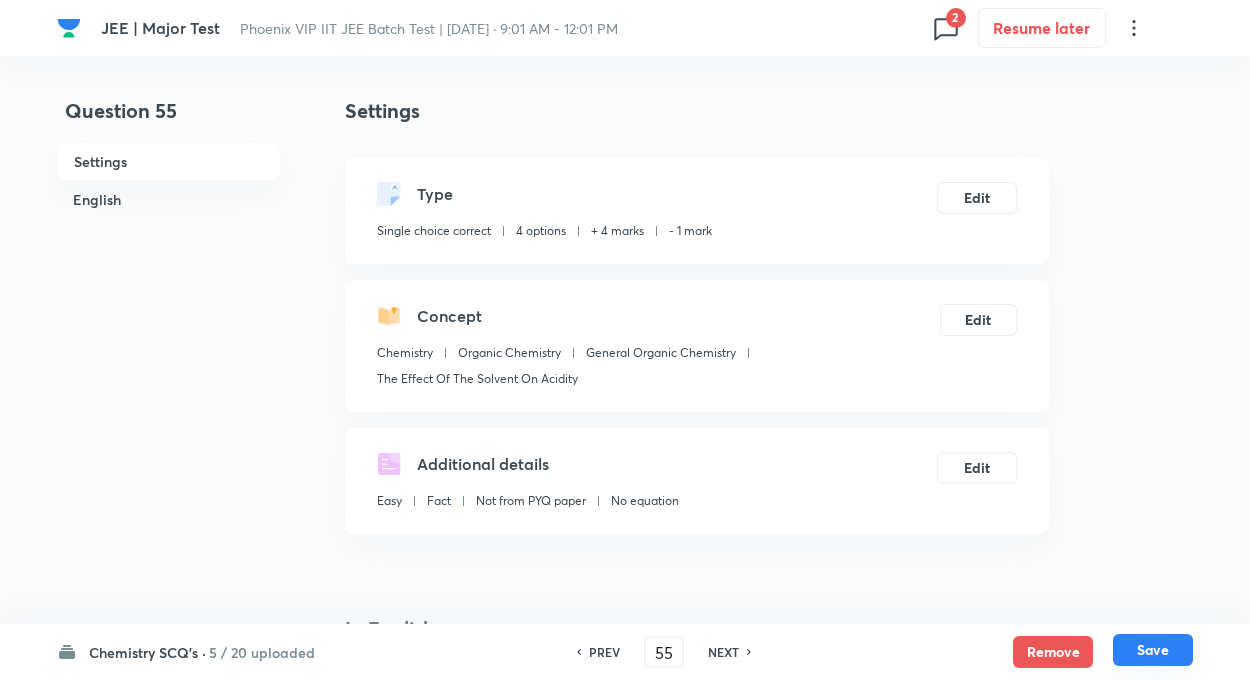 click on "Save" at bounding box center [1153, 650] 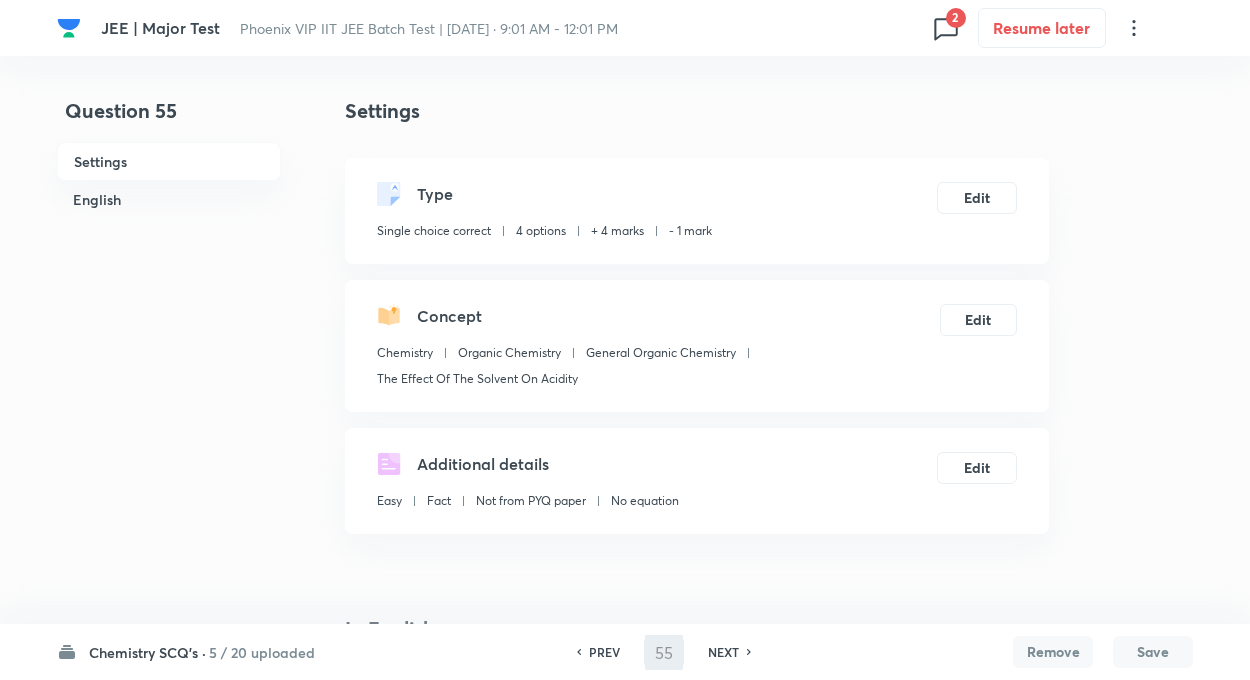 type on "56" 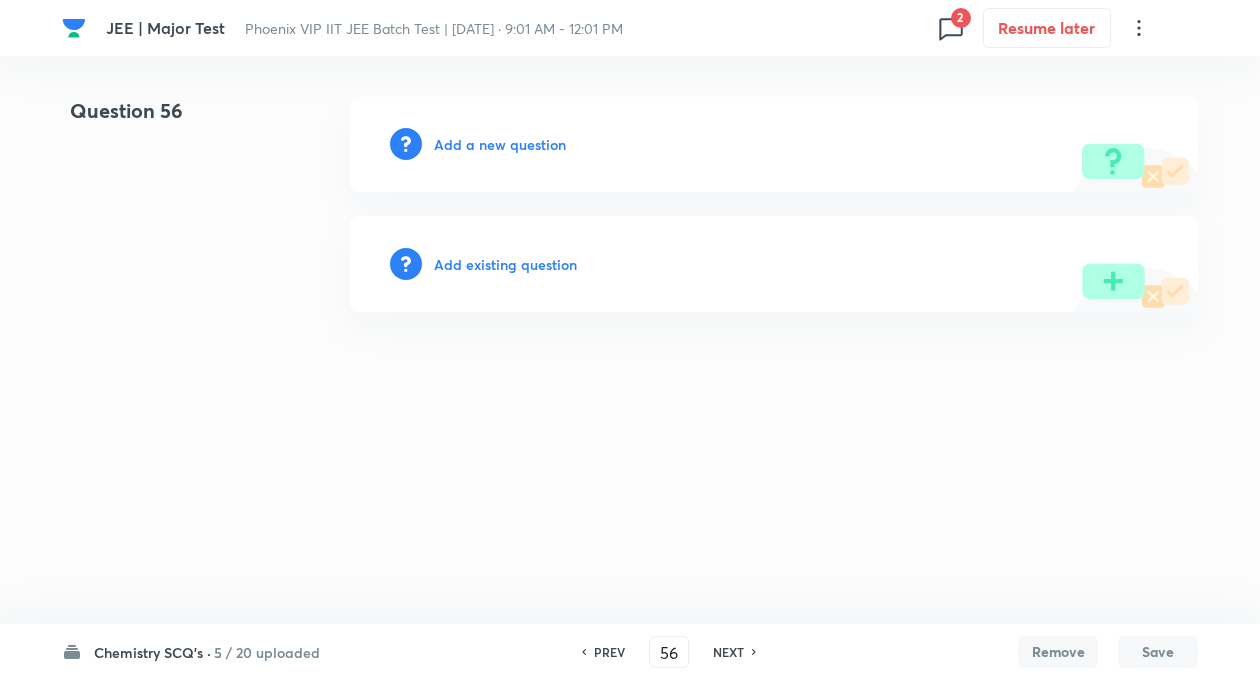 click on "Add existing question" at bounding box center [505, 264] 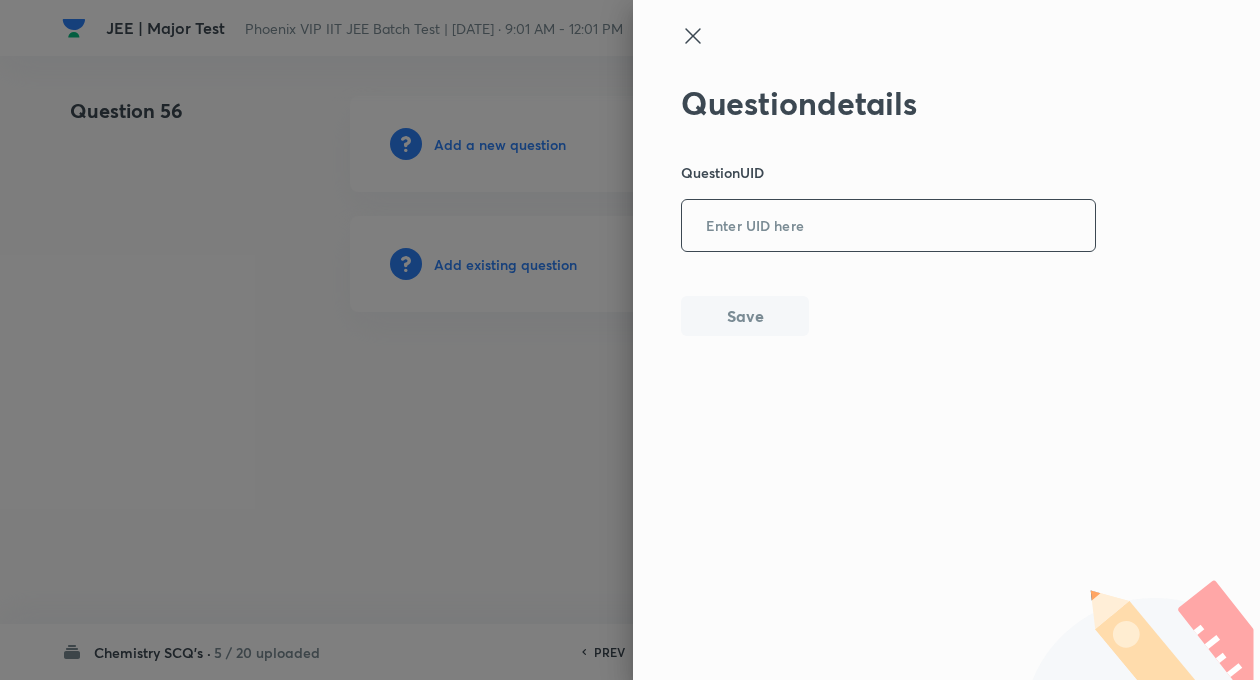 click at bounding box center [888, 226] 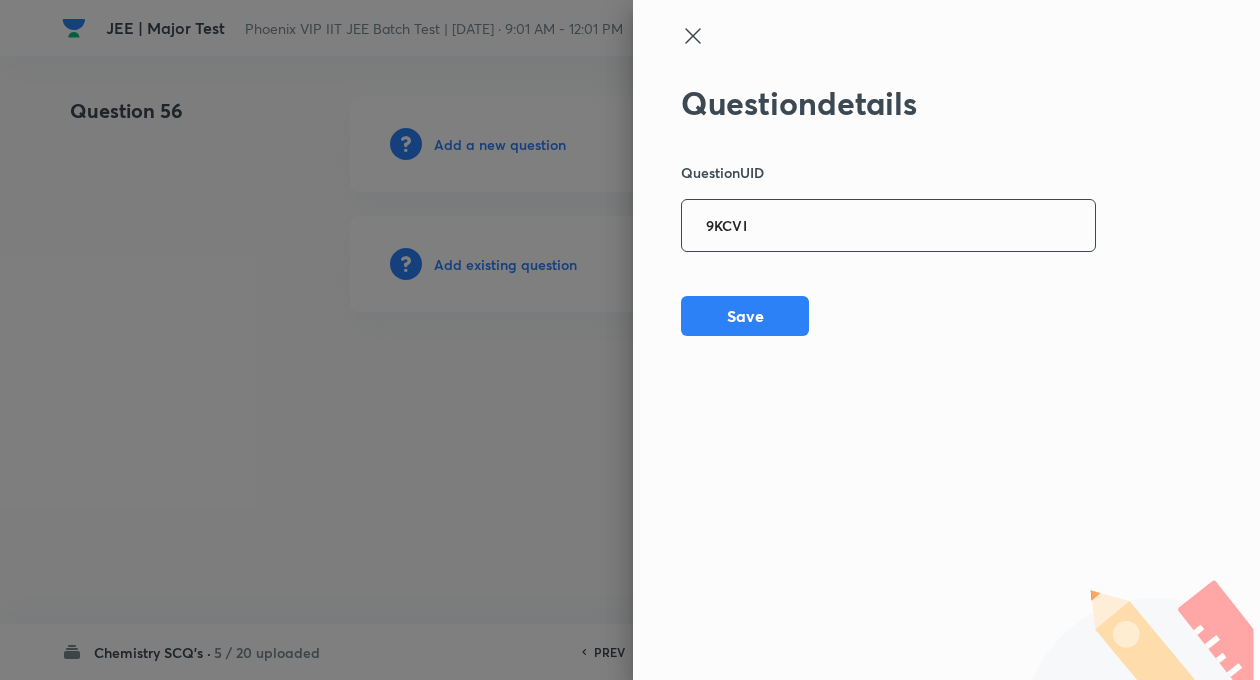 type on "9KCVI" 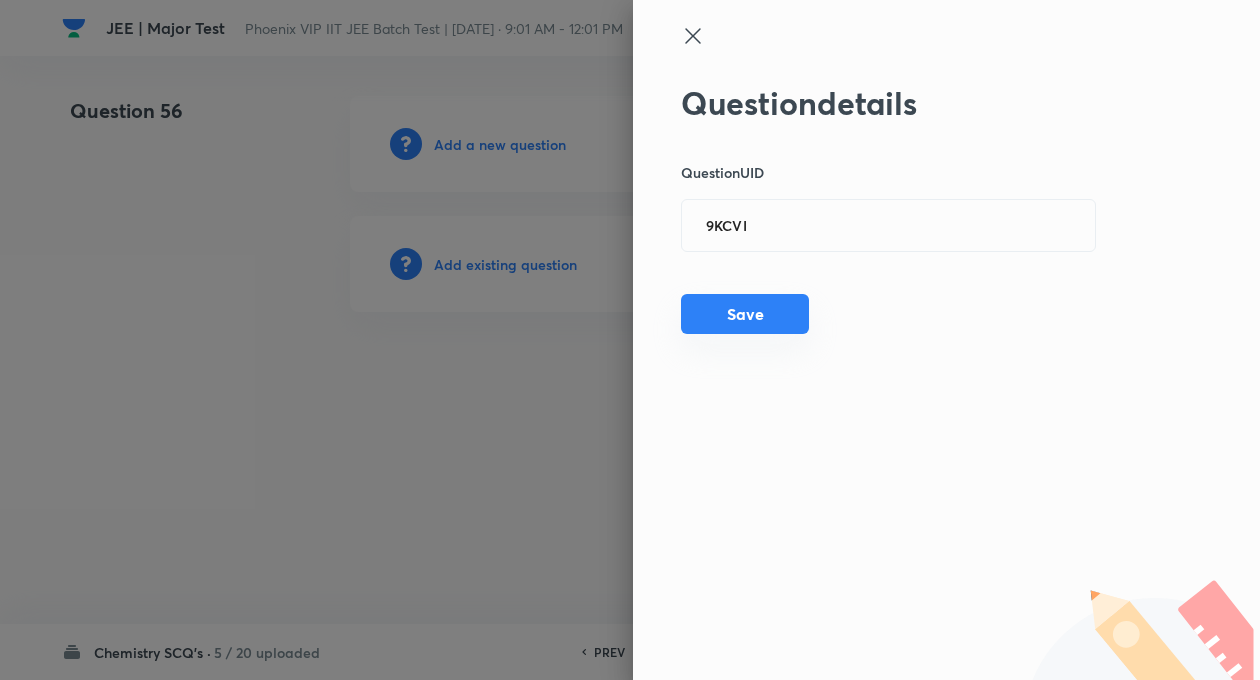 click on "Save" at bounding box center (745, 314) 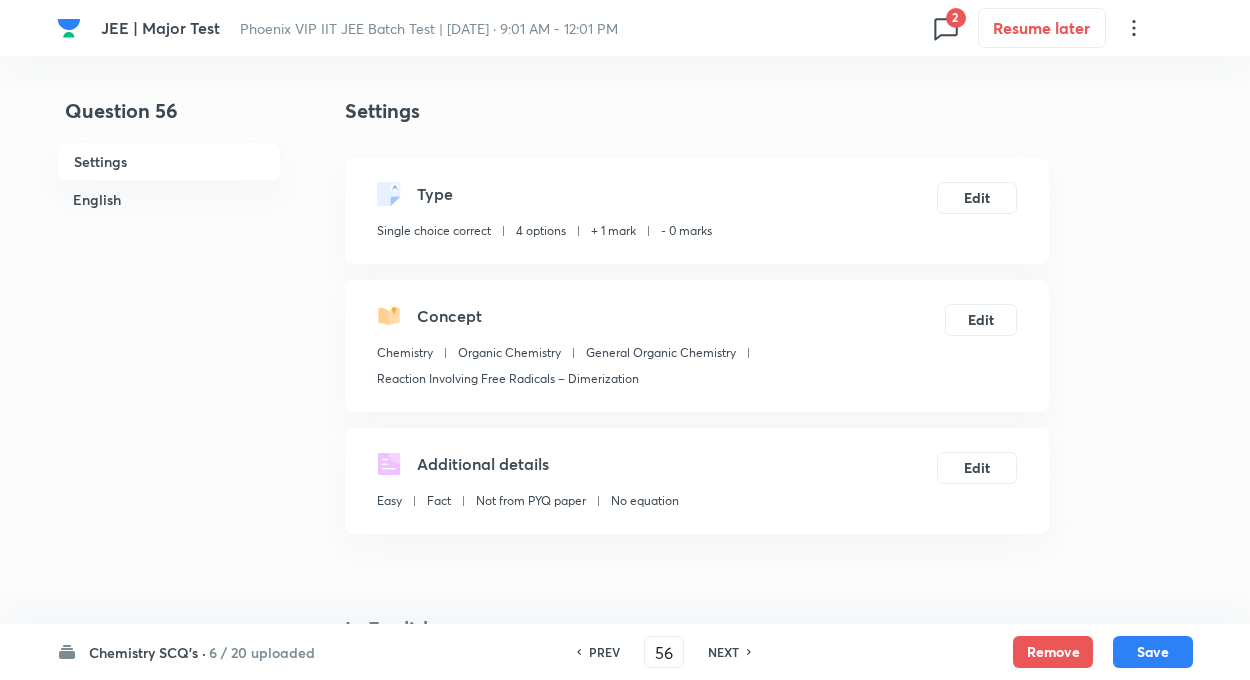 checkbox on "true" 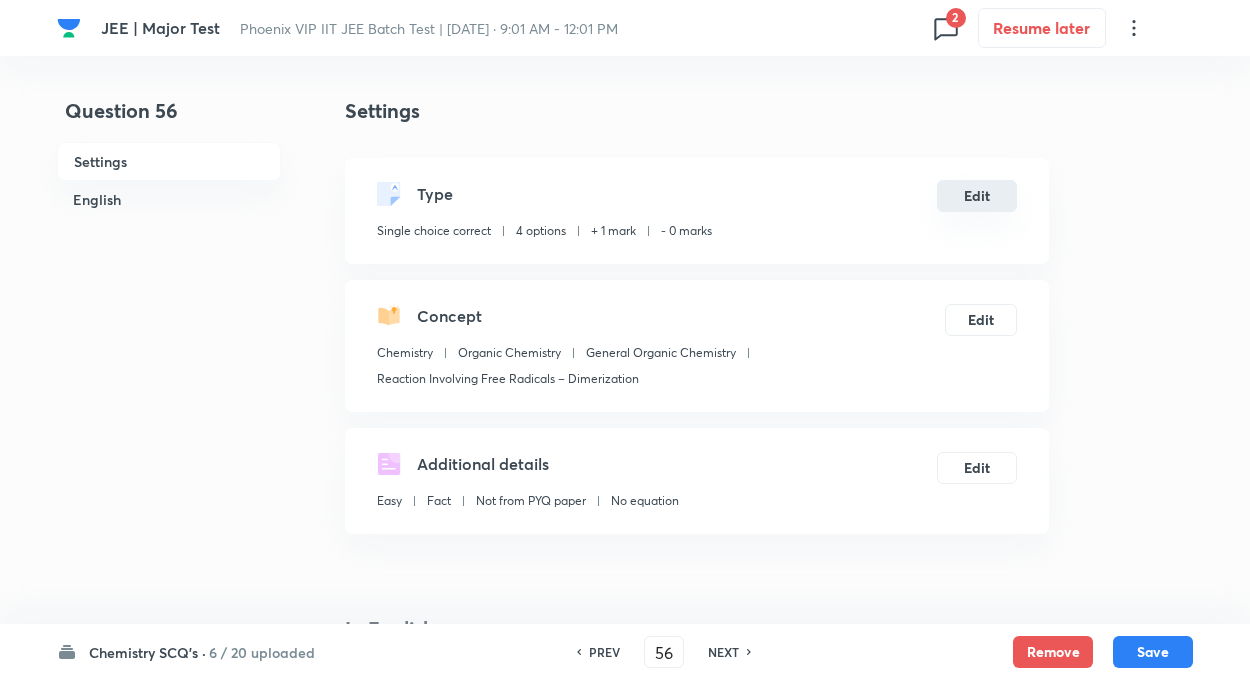 click on "Edit" at bounding box center (977, 196) 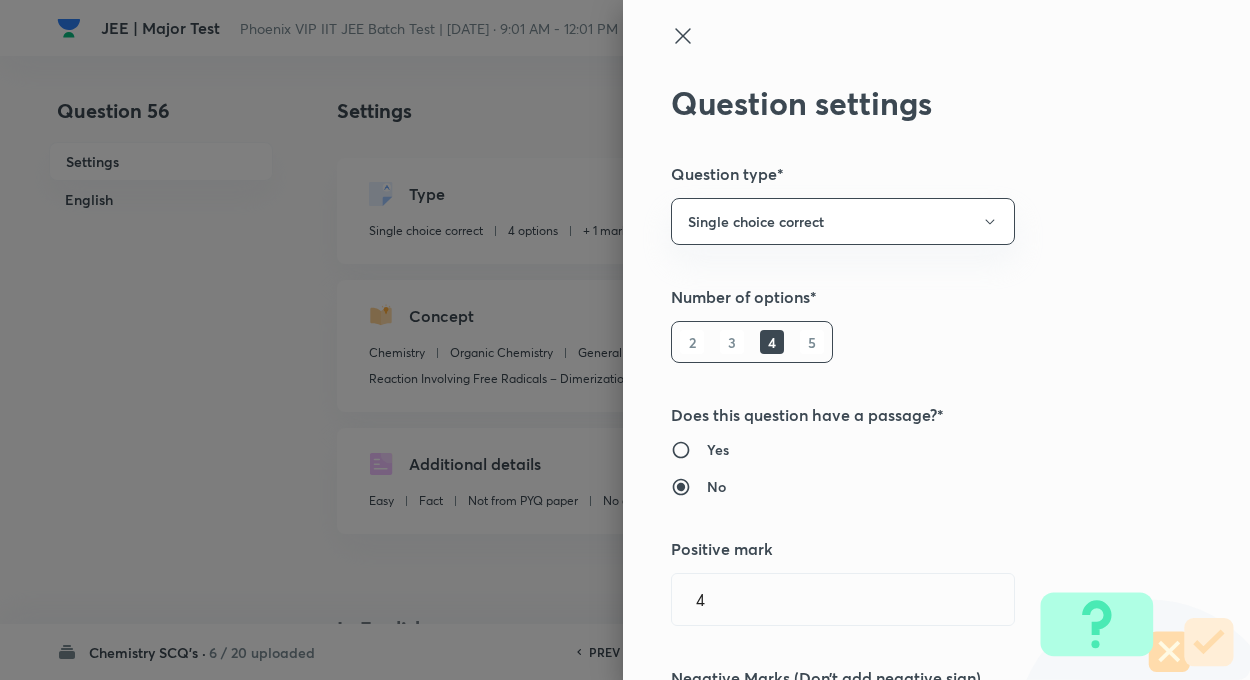 type on "1" 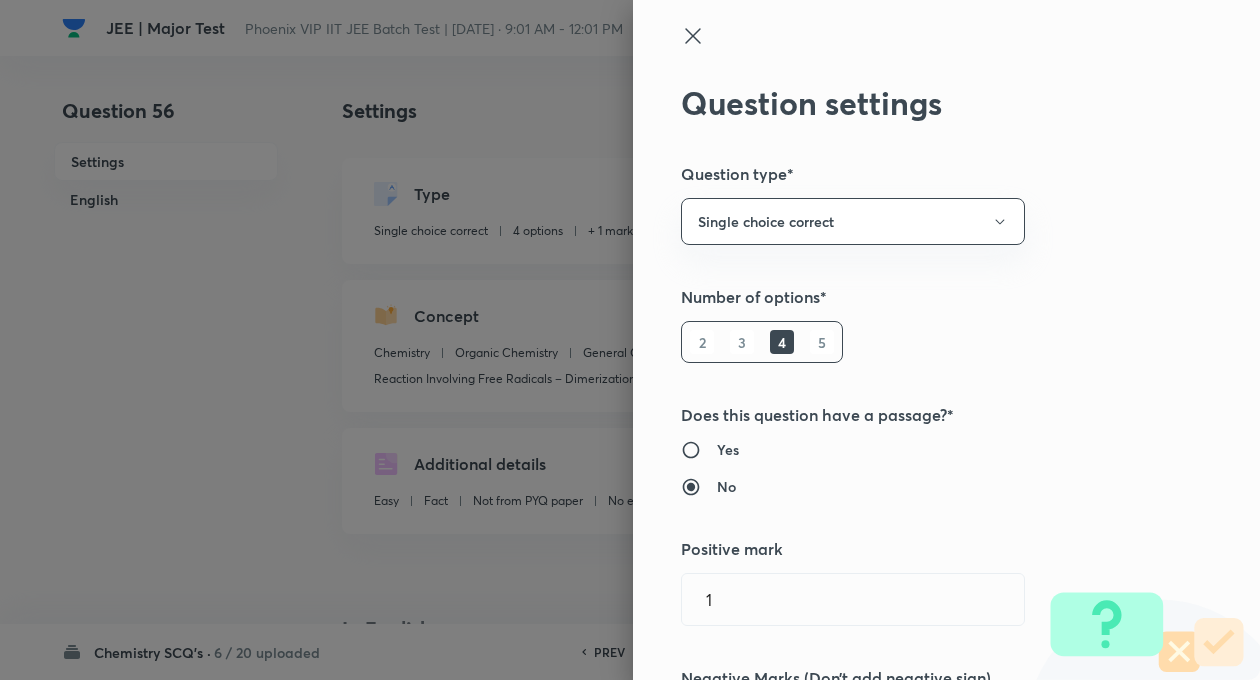 click on "Question settings Question type* Single choice correct Number of options* 2 3 4 5 Does this question have a passage?* Yes No Positive mark 1 ​ Negative Marks (Don’t add negative sign) 0 ​ Syllabus Topic group* Chemistry ​ Topic* Organic Chemistry ​ Concept* General Organic Chemistry ​ Sub-concept* Reaction Involving Free Radicals – Dimerization ​ Concept-field ​ Additional details Question Difficulty Very easy Easy Moderate Hard Very hard Question is based on Fact Numerical Concept Previous year question Yes No Does this question have equation? Yes No Verification status Is the question verified? *Select 'yes' only if a question is verified Yes No Save" at bounding box center (946, 340) 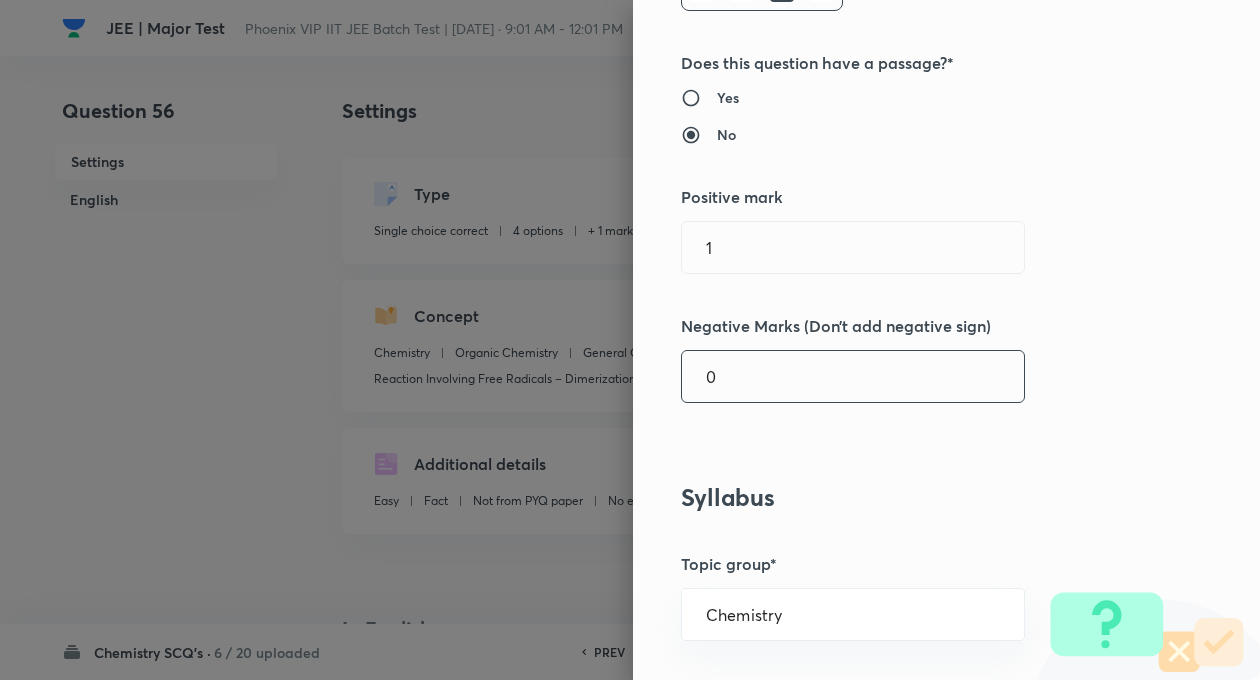 scroll, scrollTop: 360, scrollLeft: 0, axis: vertical 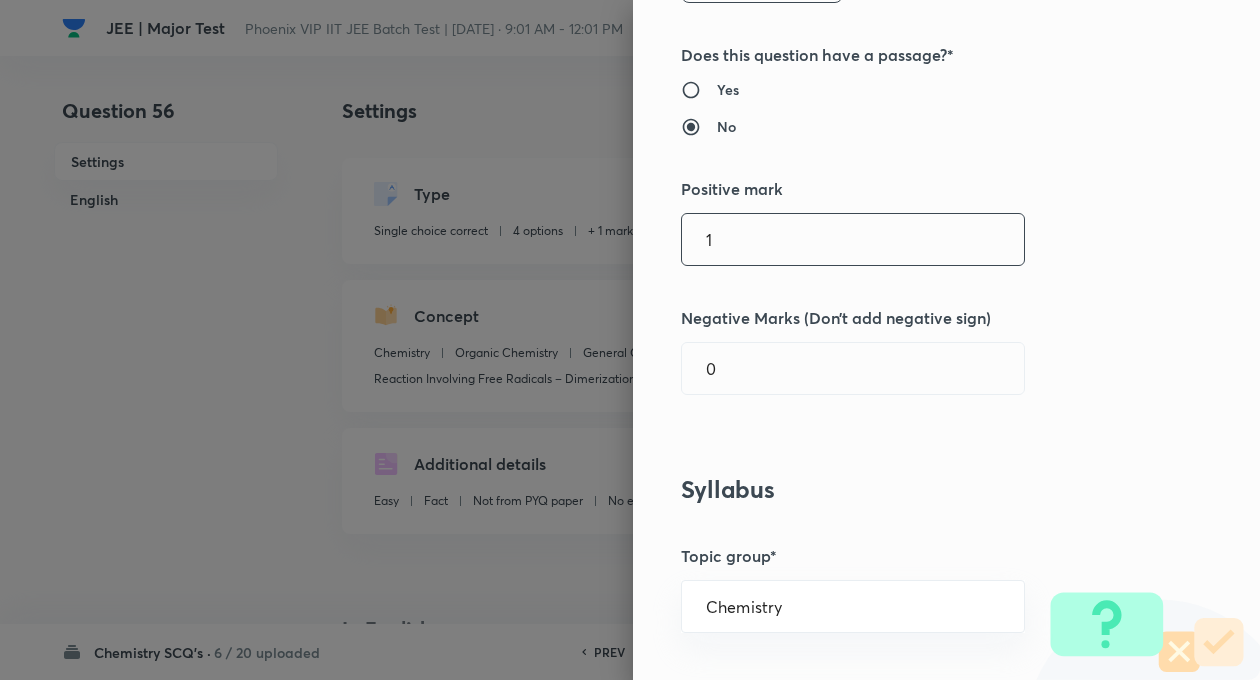 click on "1" at bounding box center (853, 239) 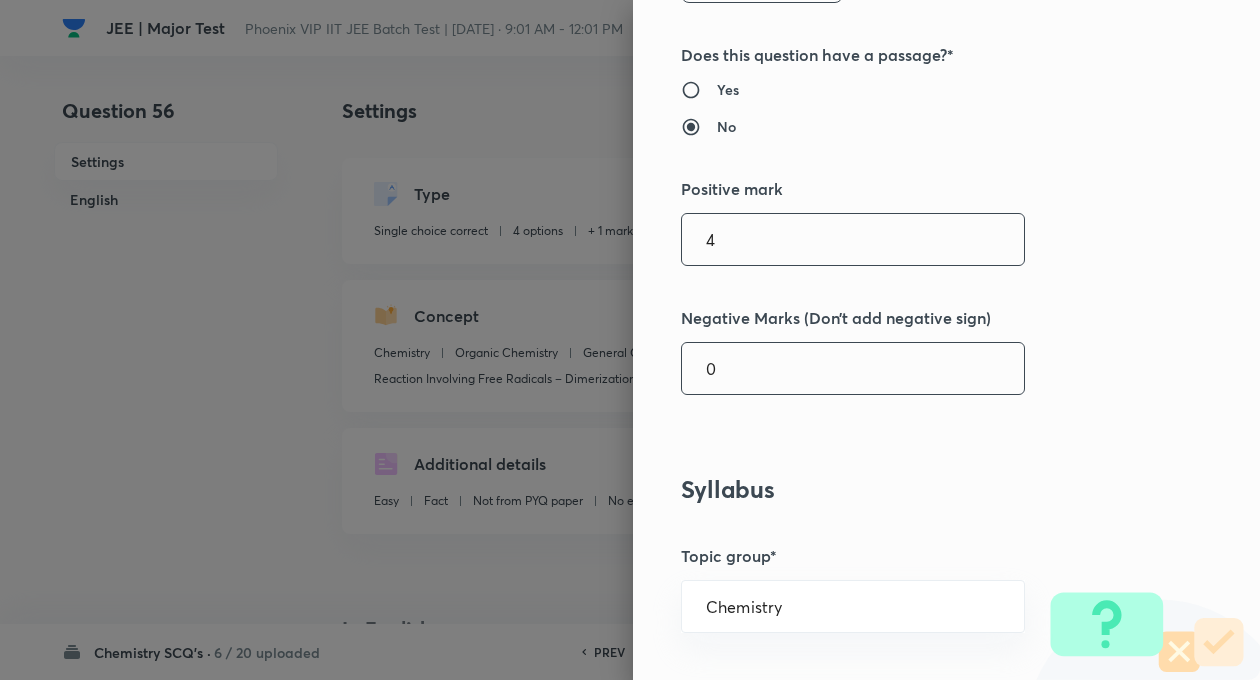 type on "4" 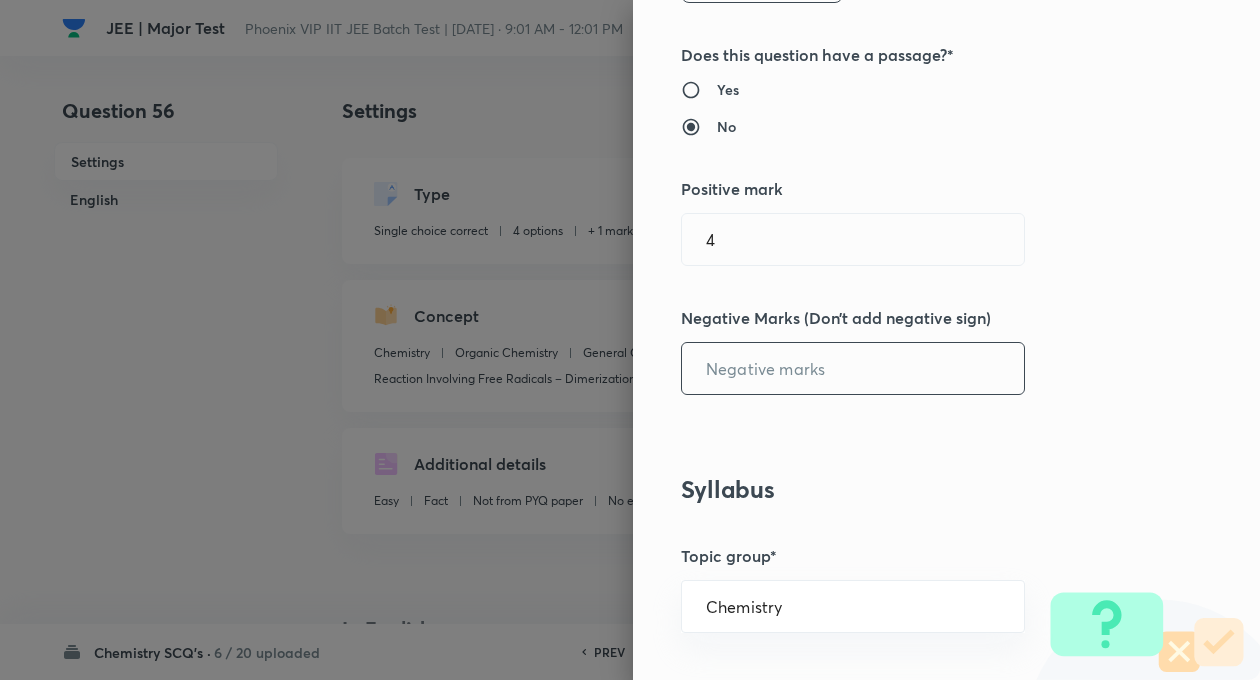click at bounding box center [853, 368] 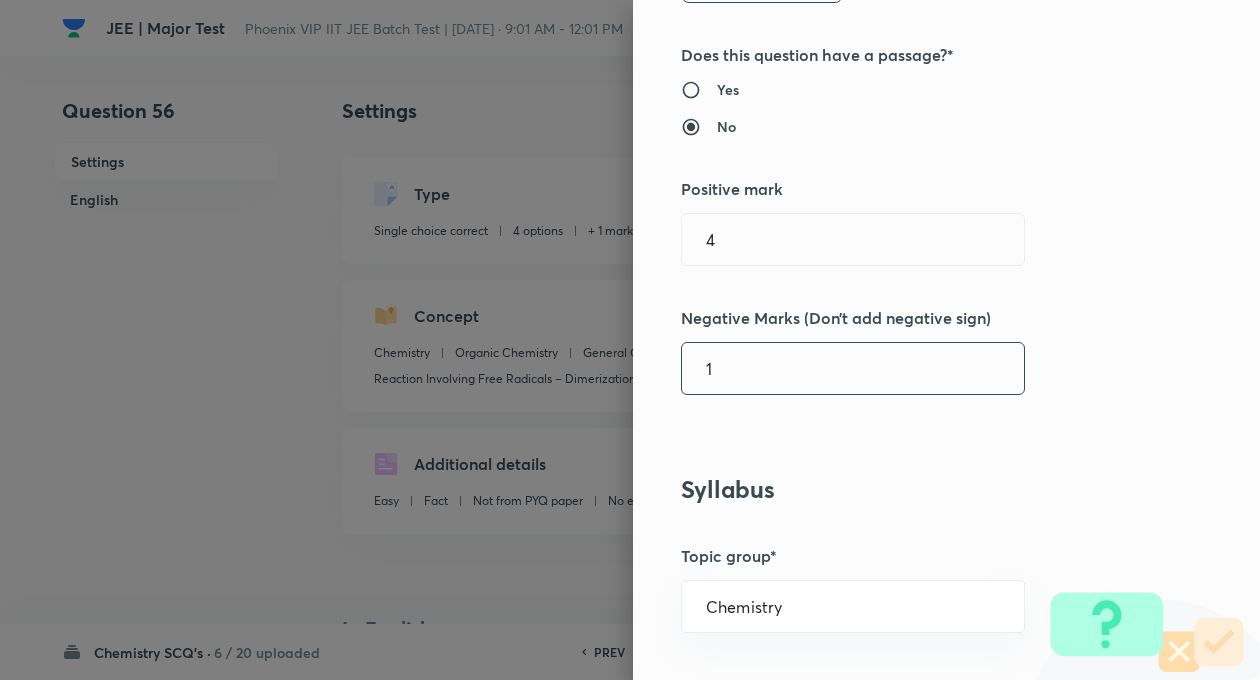 type on "1" 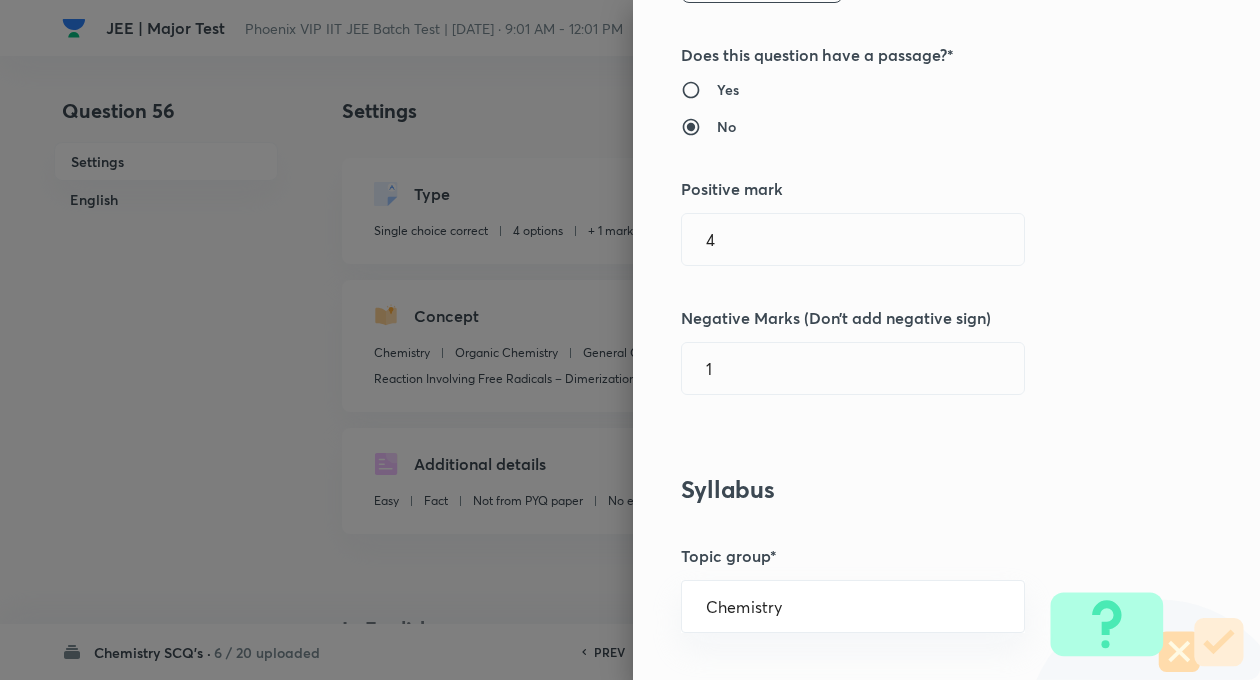 click on "Syllabus" at bounding box center [913, 489] 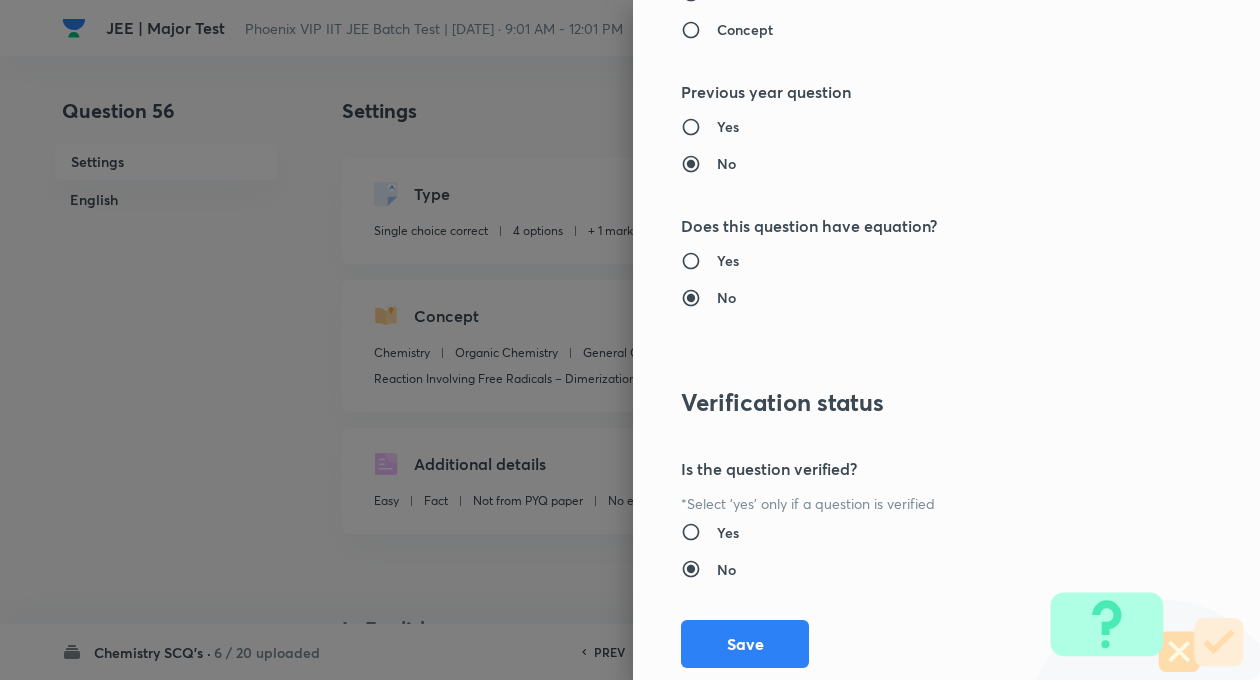 scroll, scrollTop: 2046, scrollLeft: 0, axis: vertical 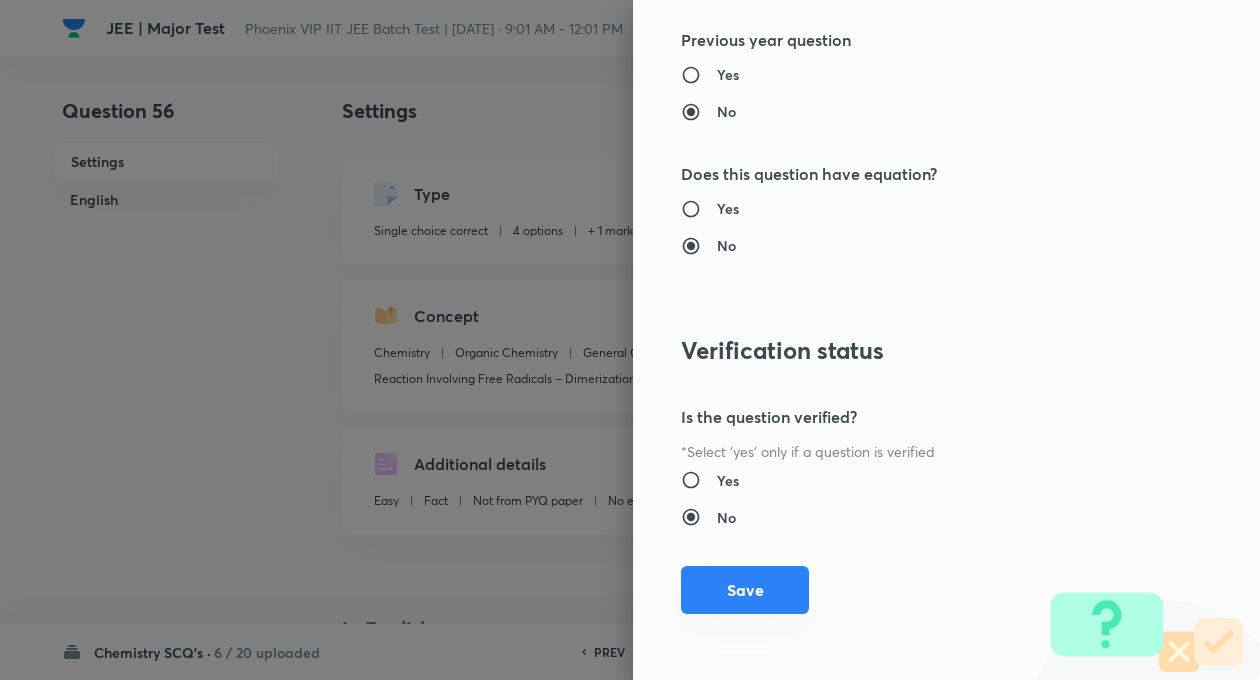 click on "Save" at bounding box center [745, 590] 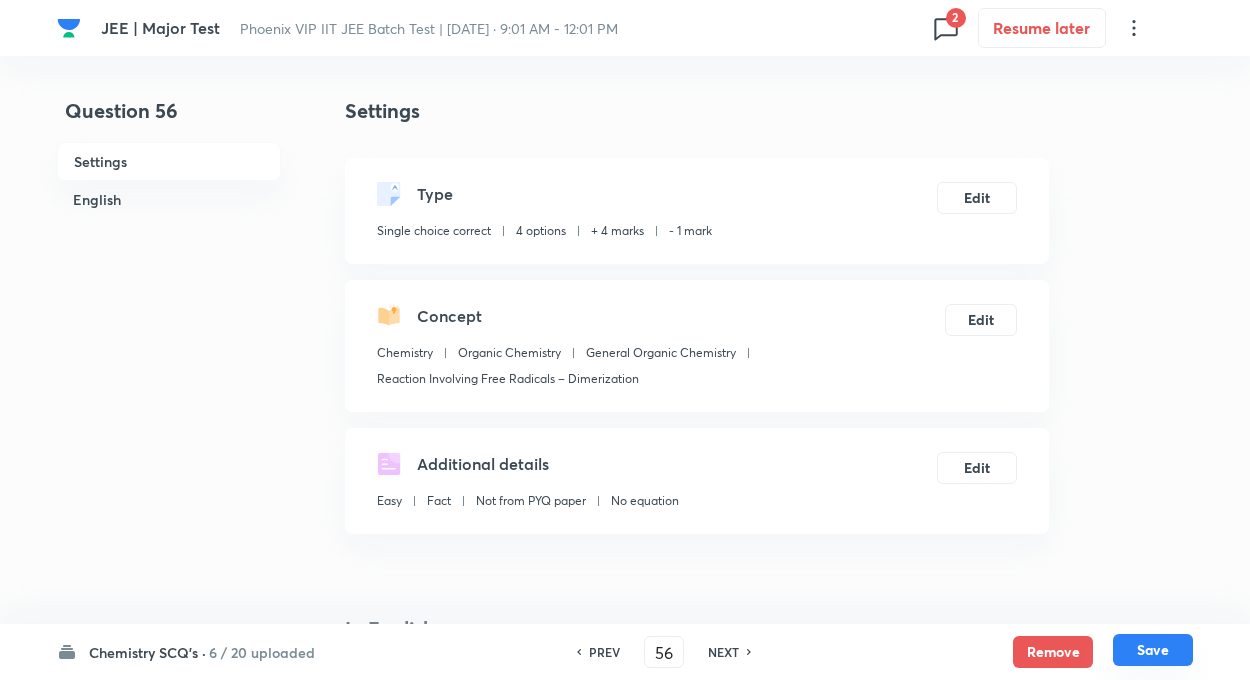 click on "Save" at bounding box center [1153, 650] 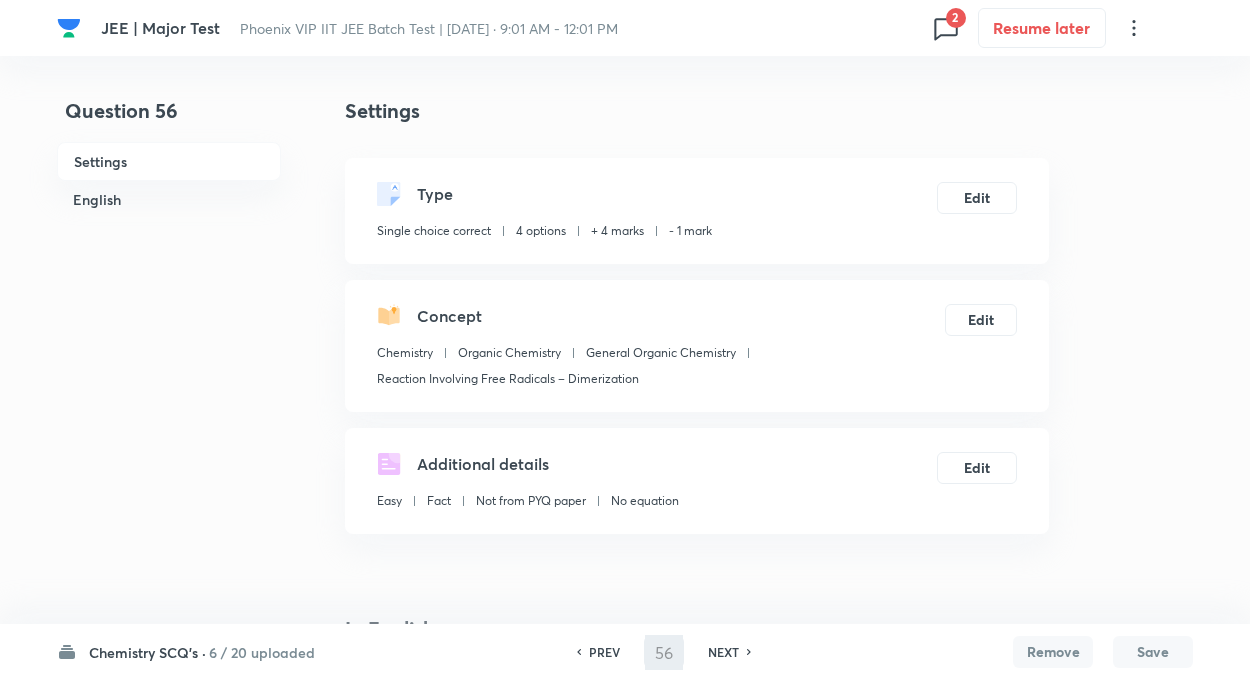 type on "57" 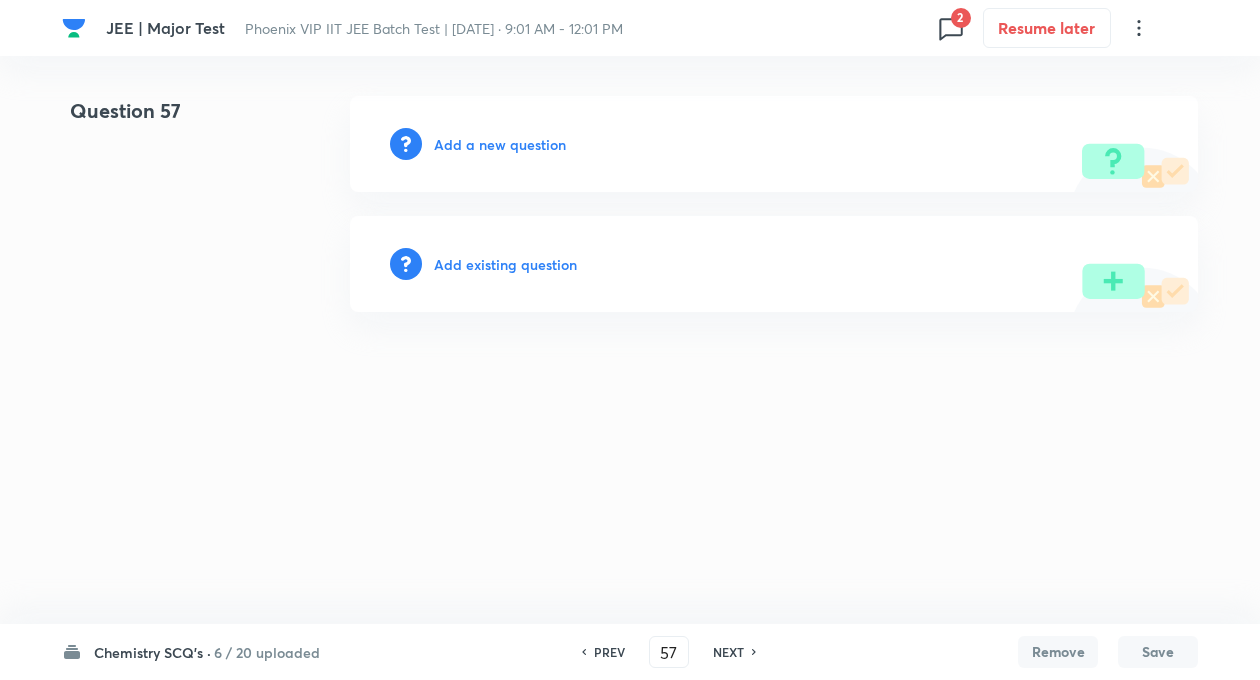click on "Add existing question" at bounding box center [505, 264] 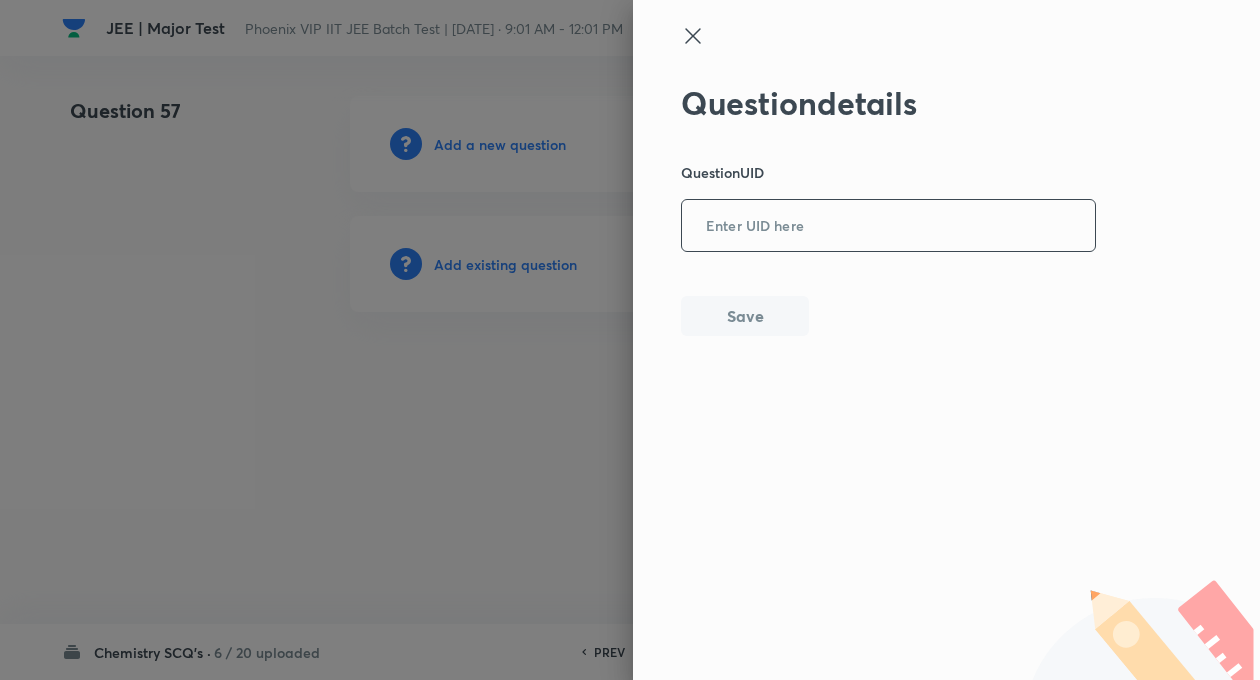 click at bounding box center [888, 226] 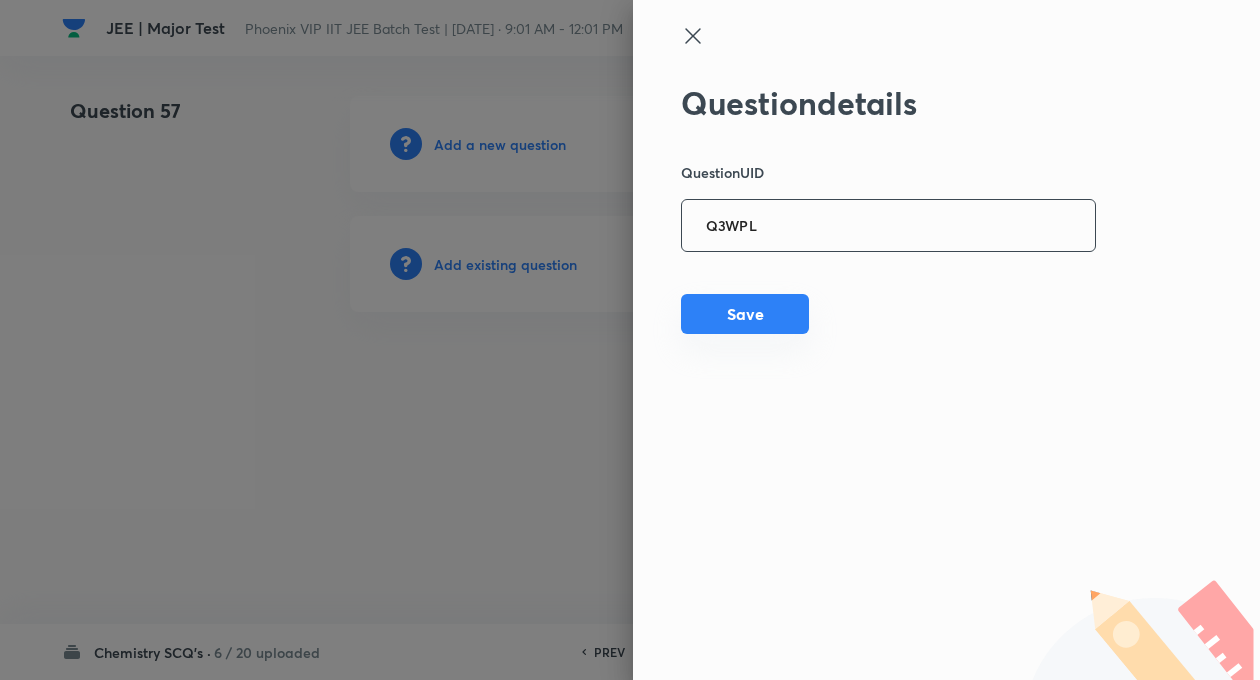 type on "Q3WPL" 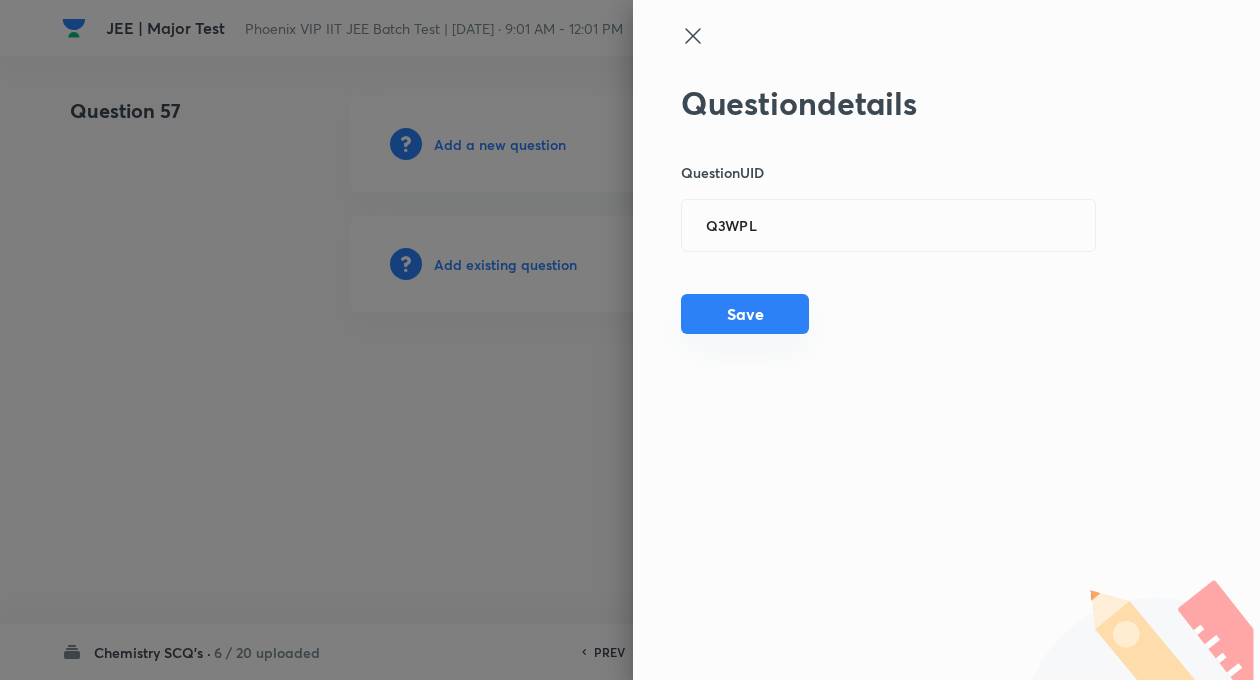 click on "Save" at bounding box center (745, 314) 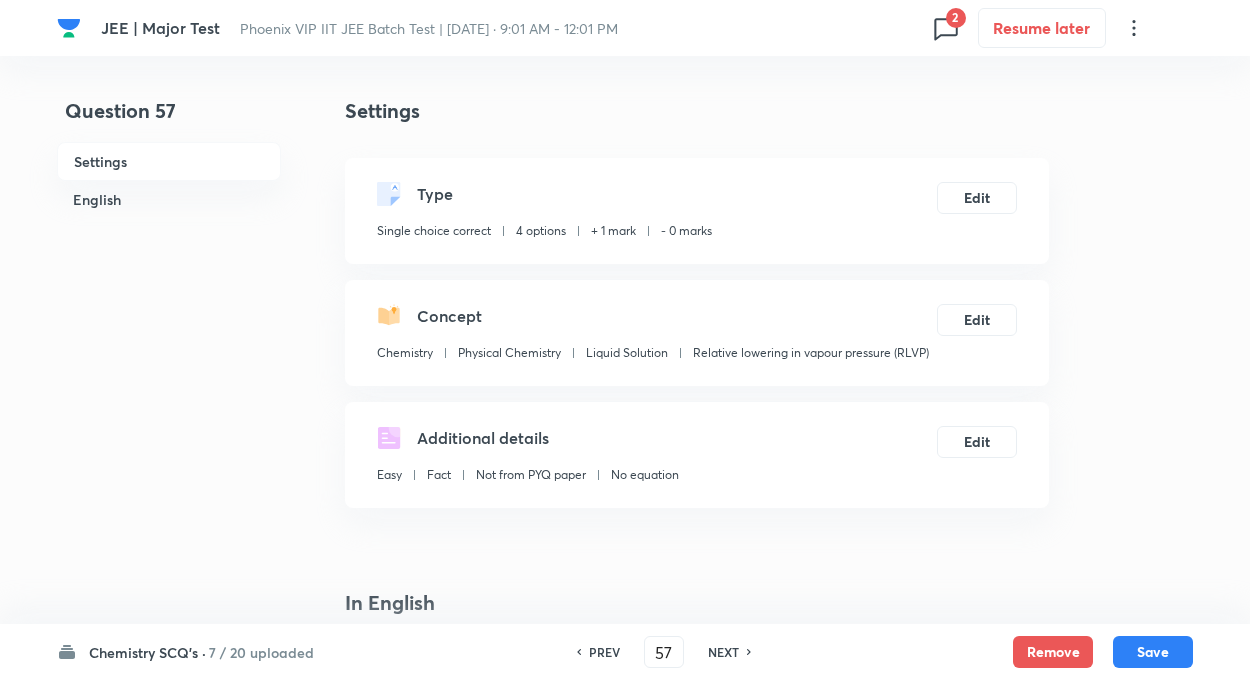 checkbox on "true" 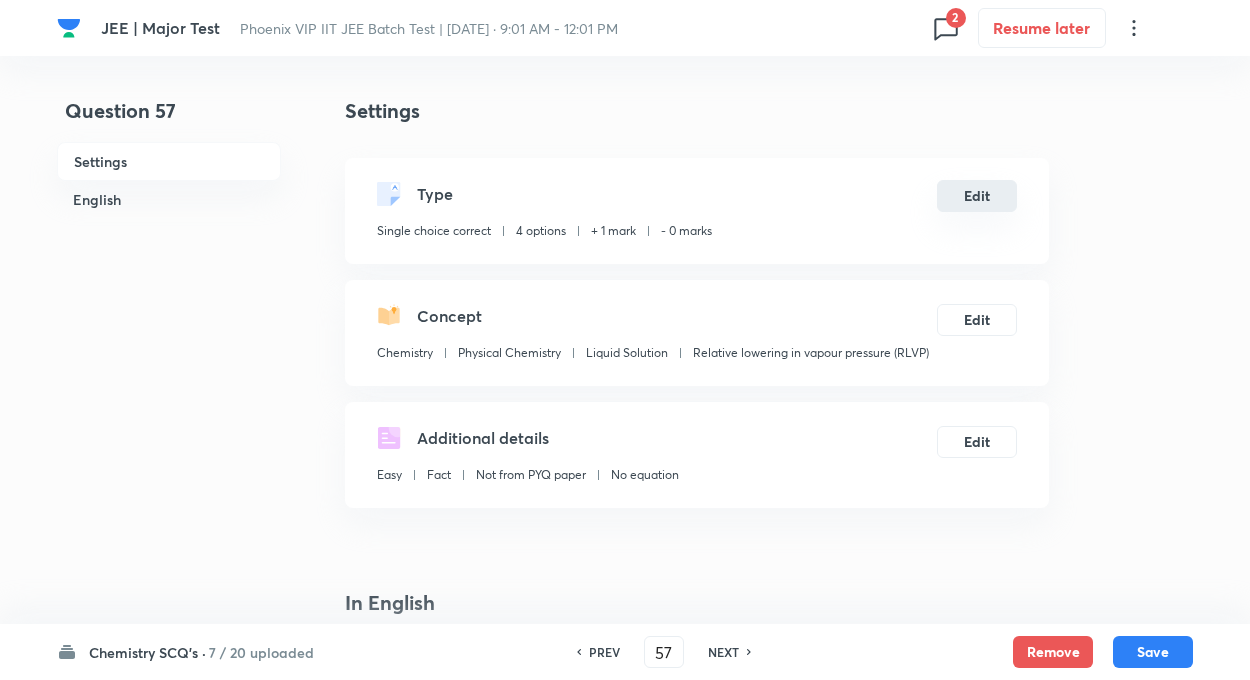 click on "Edit" at bounding box center (977, 196) 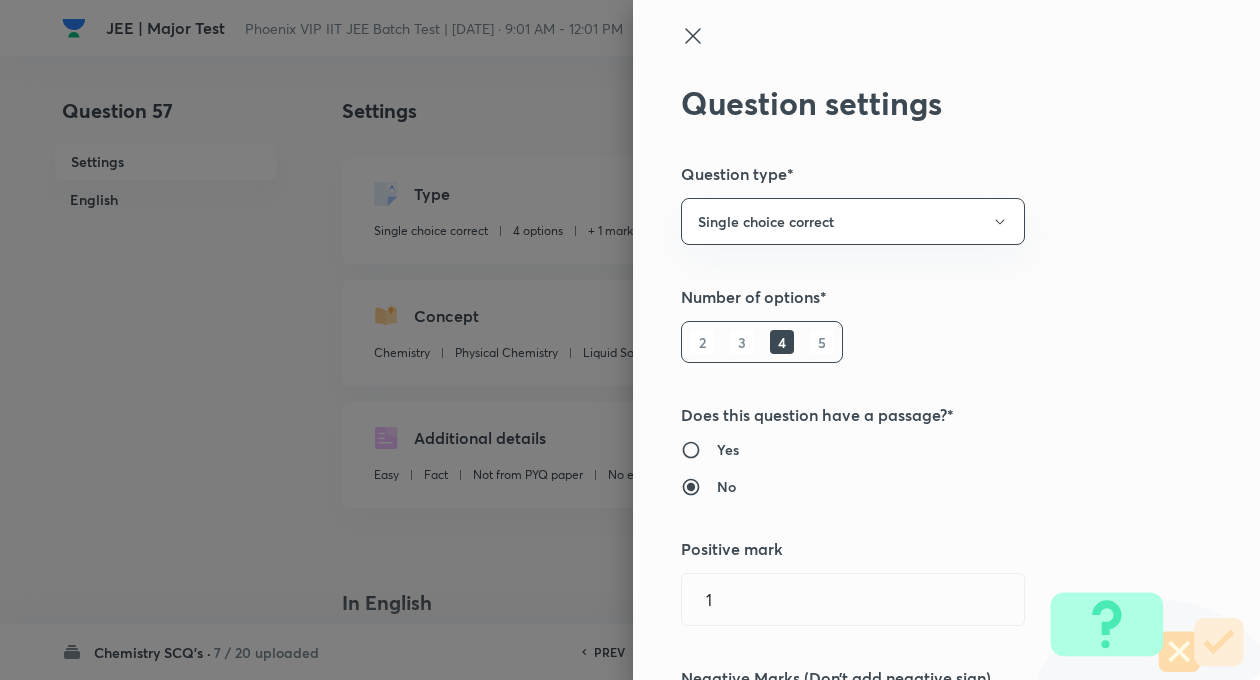 type on "1" 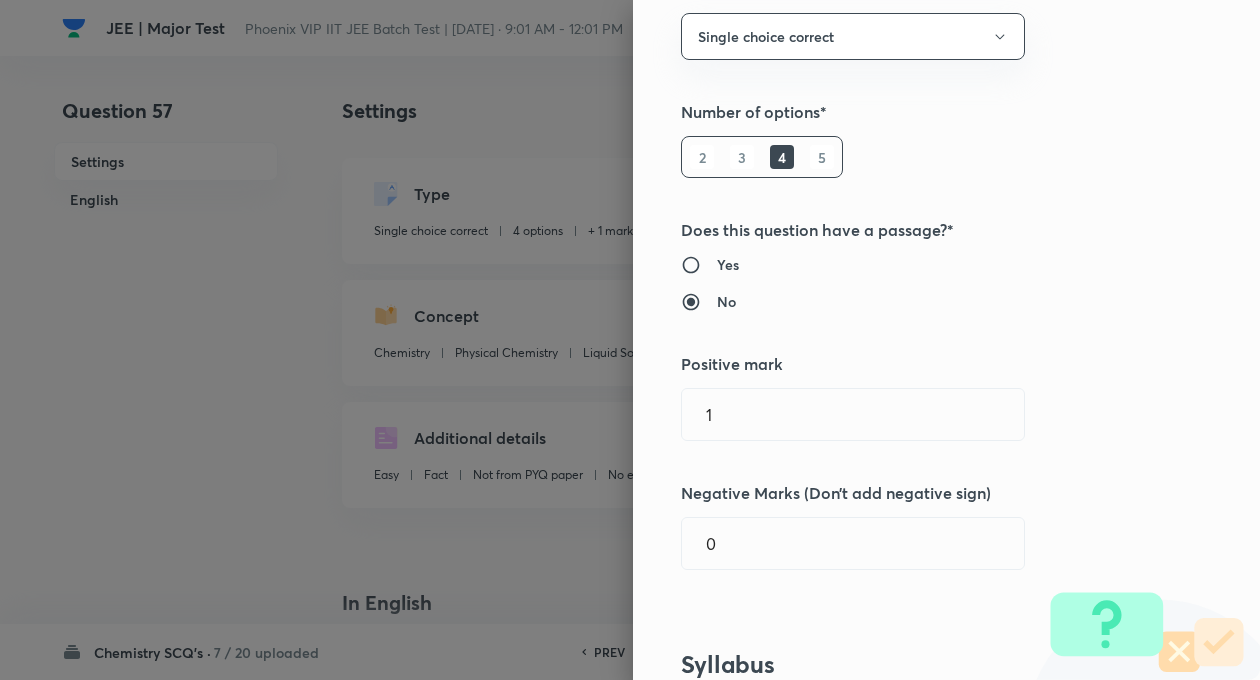 scroll, scrollTop: 320, scrollLeft: 0, axis: vertical 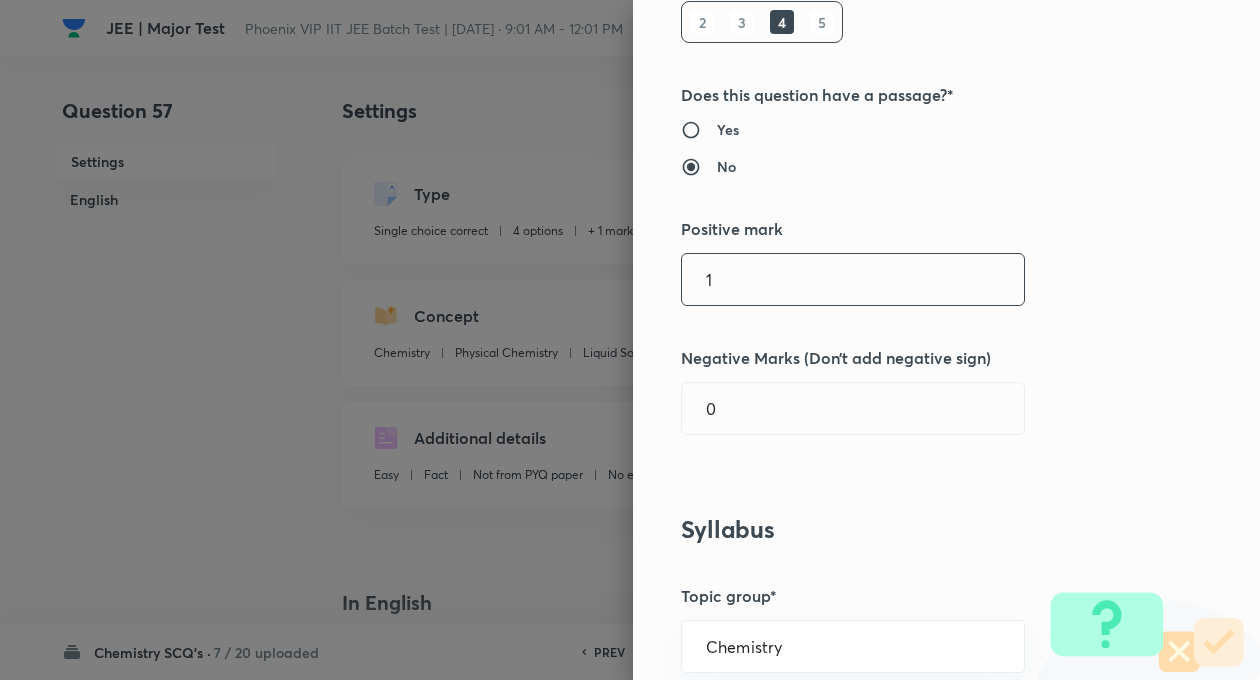 click on "1" at bounding box center (853, 279) 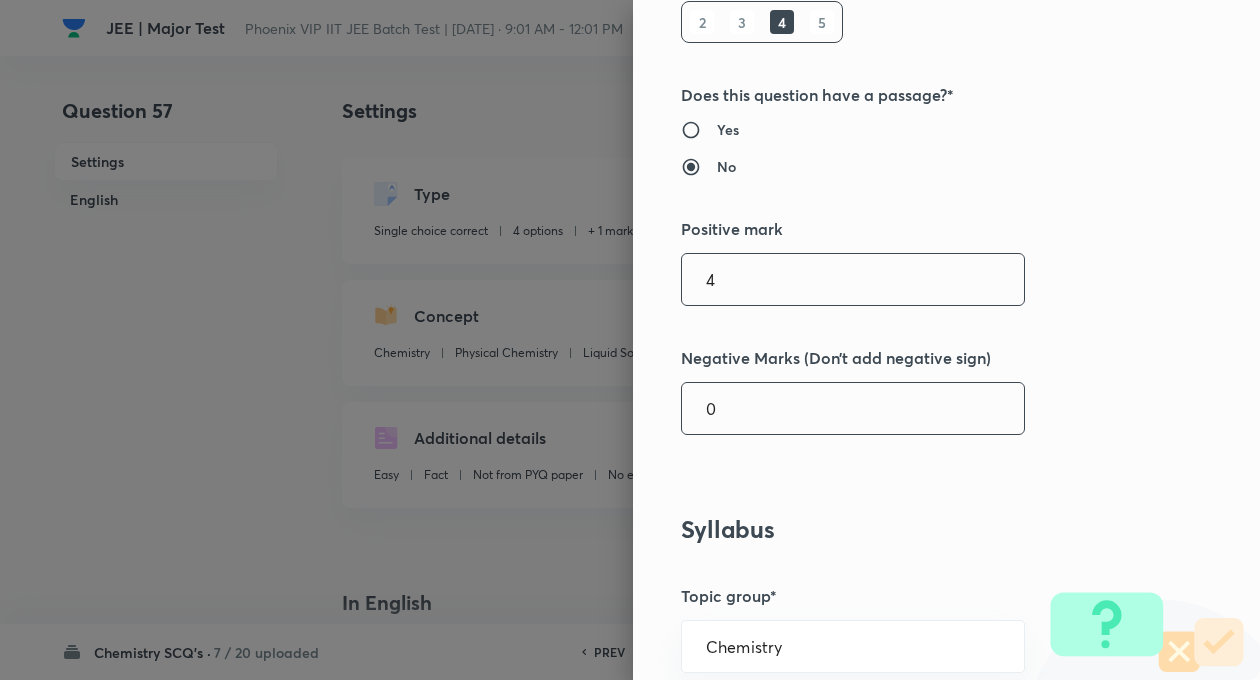 type on "4" 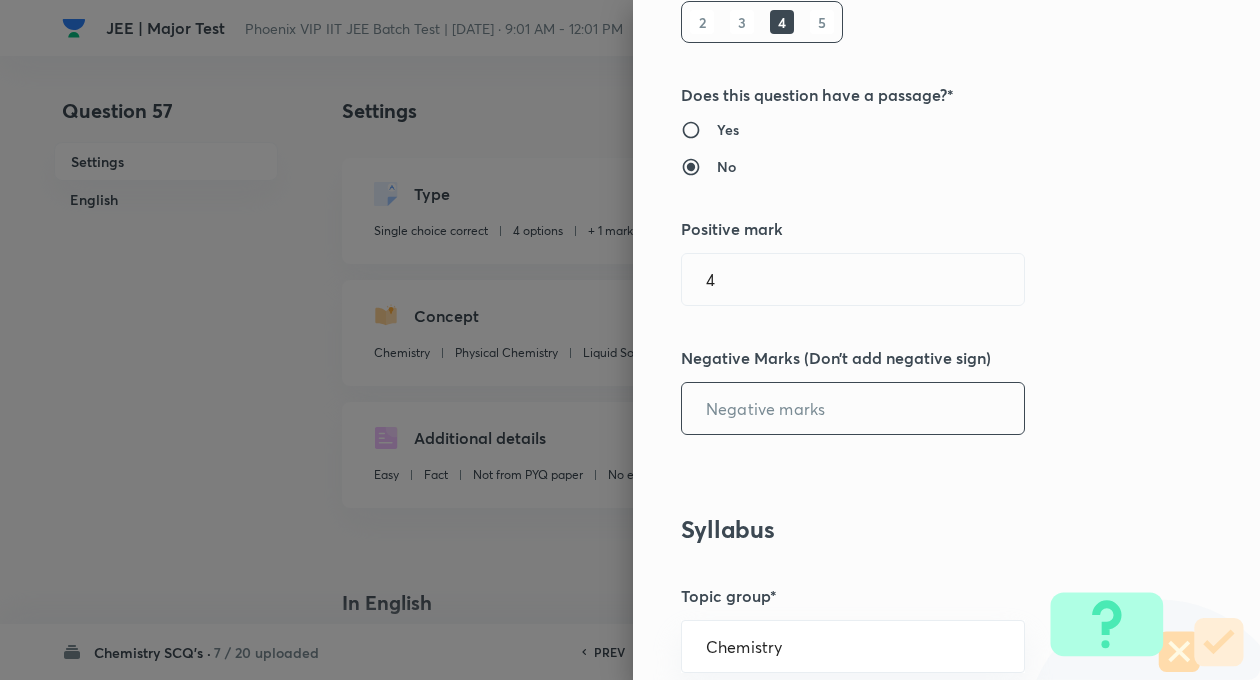 click at bounding box center (853, 408) 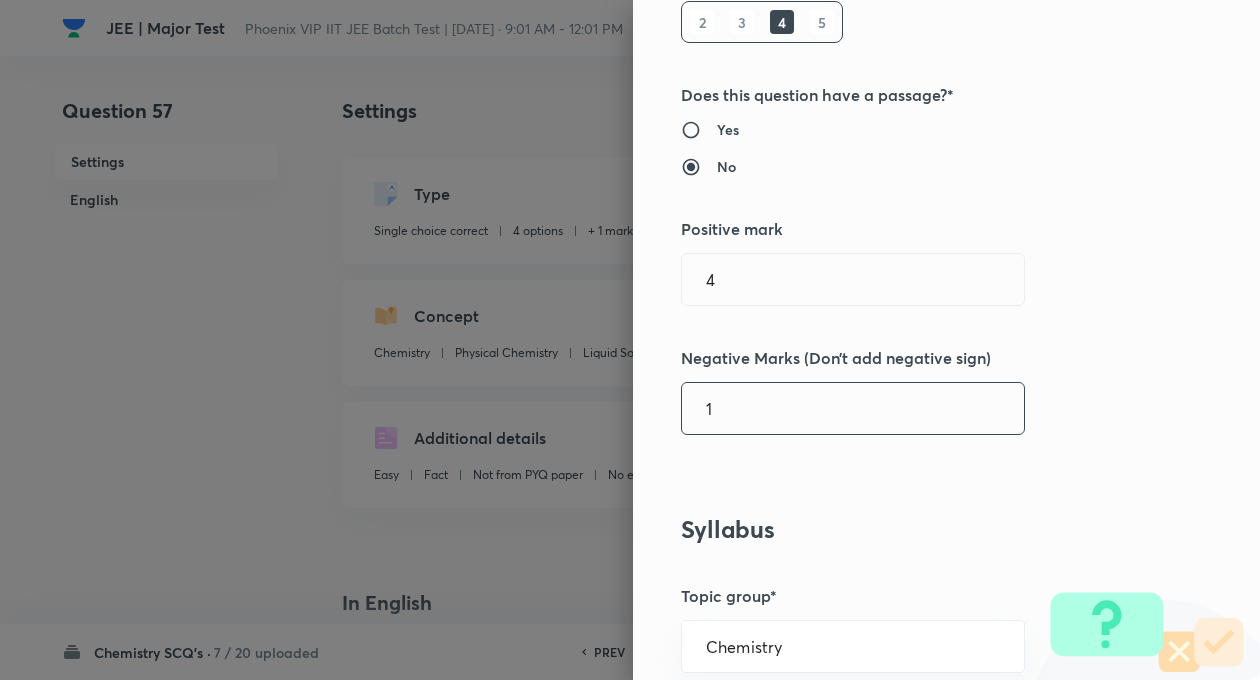 type on "1" 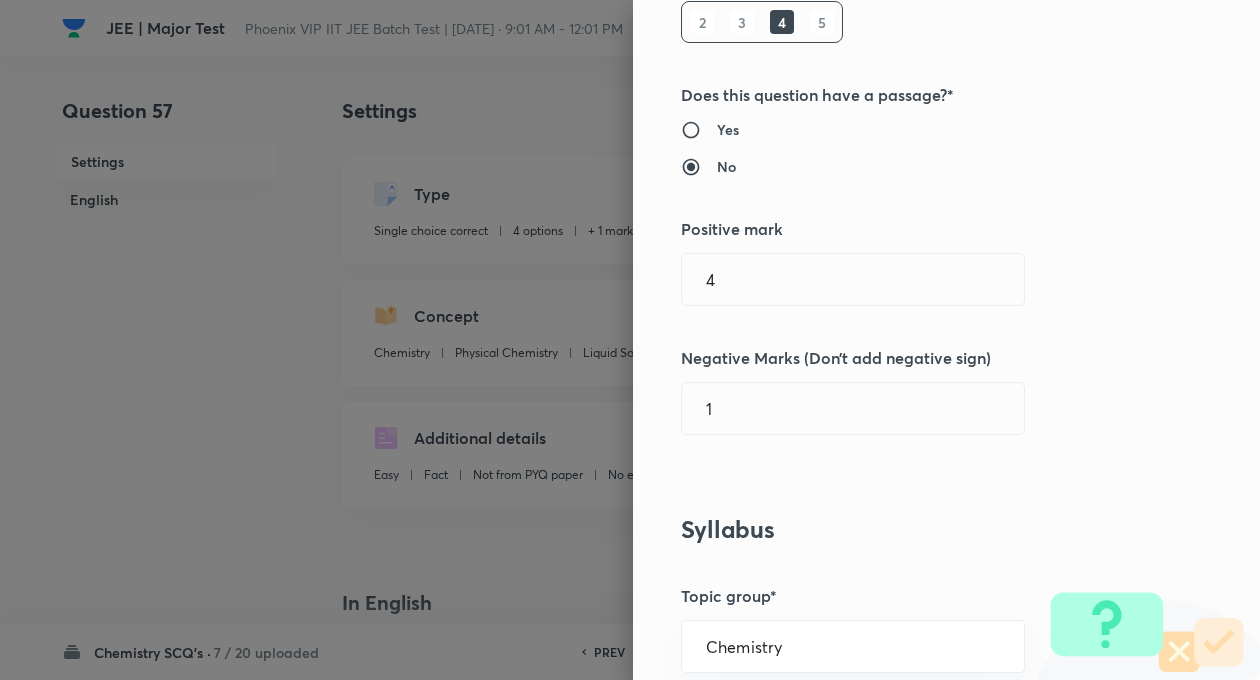 click on "Question settings Question type* Single choice correct Number of options* 2 3 4 5 Does this question have a passage?* Yes No Positive mark 4 ​ Negative Marks (Don’t add negative sign) 1 ​ Syllabus Topic group* Chemistry ​ Topic* Physical Chemistry ​ Concept* Liquid Solution ​ Sub-concept* Relative lowering in vapour pressure (RLVP) ​ Concept-field ​ Additional details Question Difficulty Very easy Easy Moderate Hard Very hard Question is based on Fact Numerical Concept Previous year question Yes No Does this question have equation? Yes No Verification status Is the question verified? *Select 'yes' only if a question is verified Yes No Save" at bounding box center (946, 340) 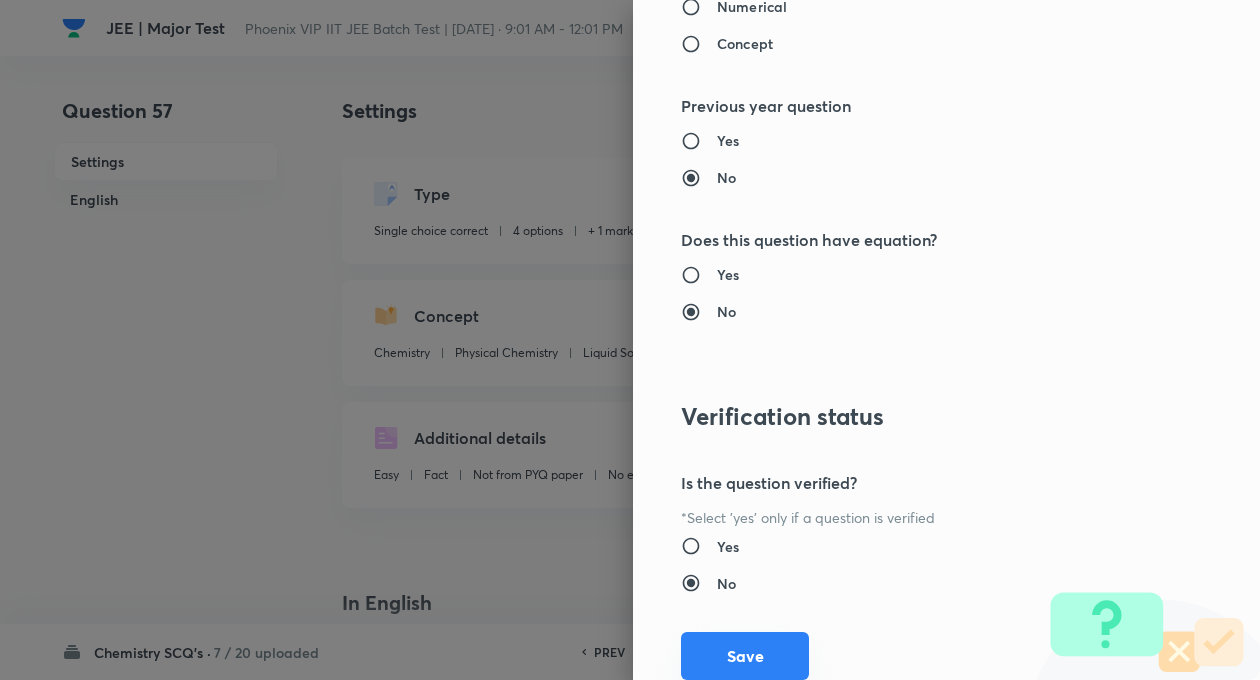 scroll, scrollTop: 2040, scrollLeft: 0, axis: vertical 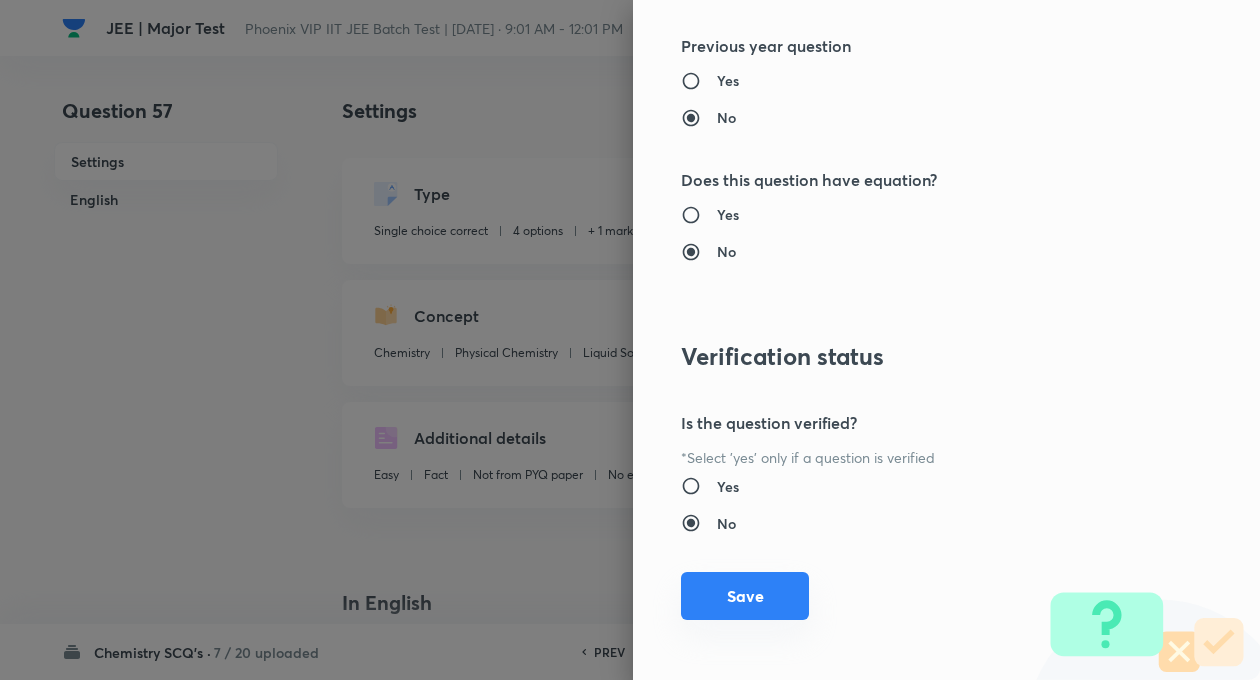 click on "Save" at bounding box center [745, 596] 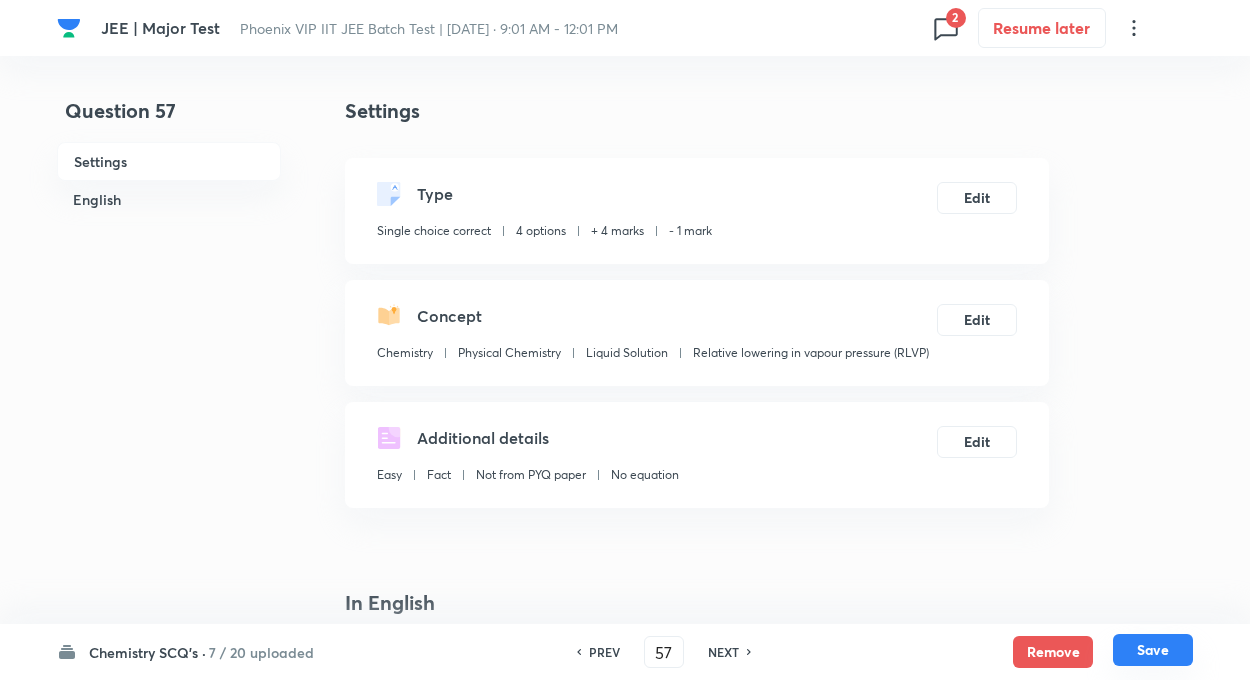 click on "Save" at bounding box center (1153, 650) 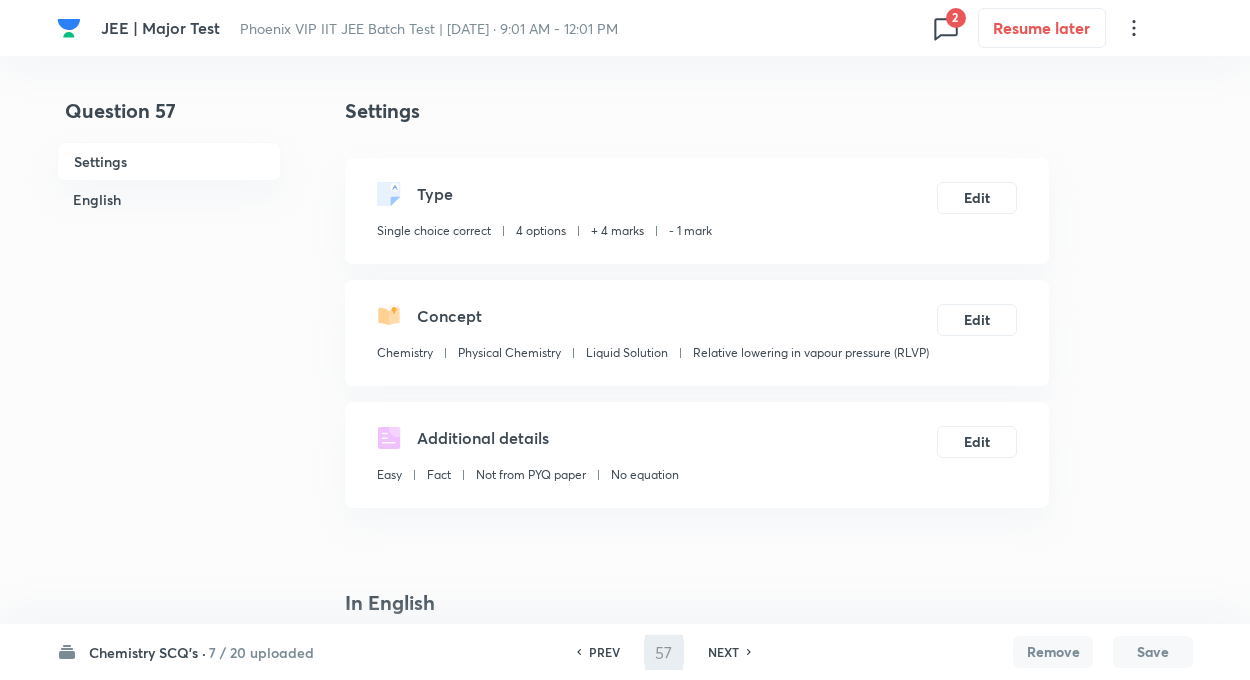 type on "58" 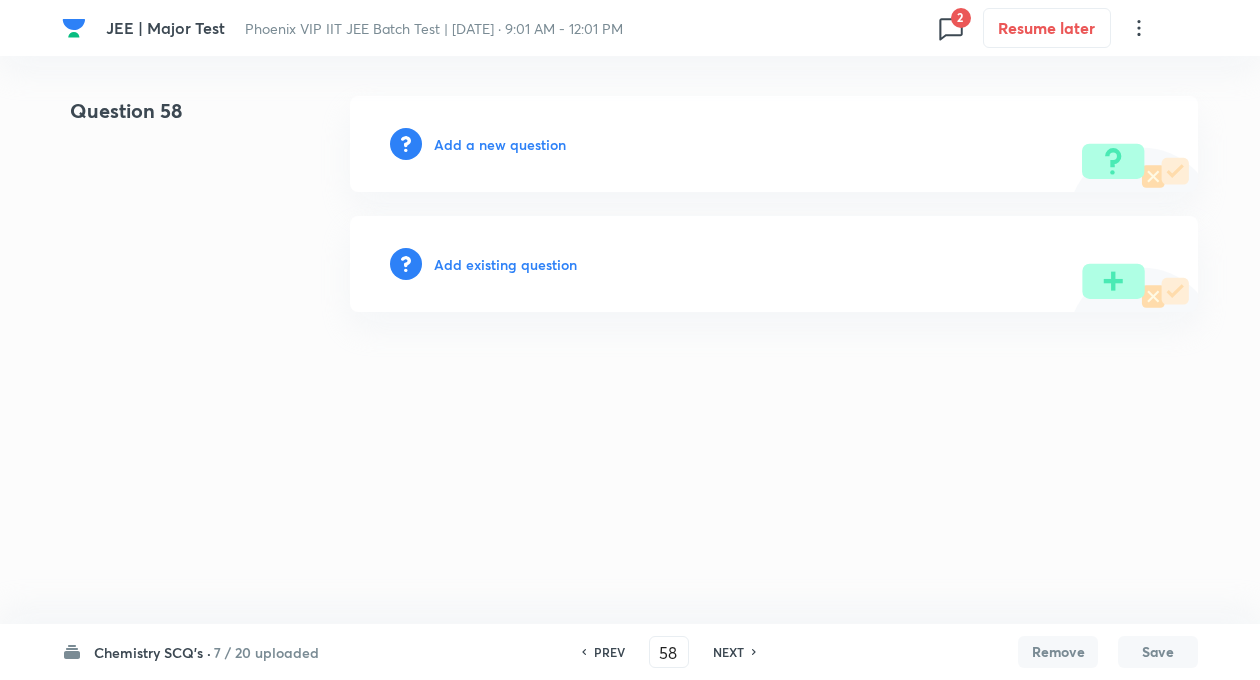 click on "Add existing question" at bounding box center (505, 264) 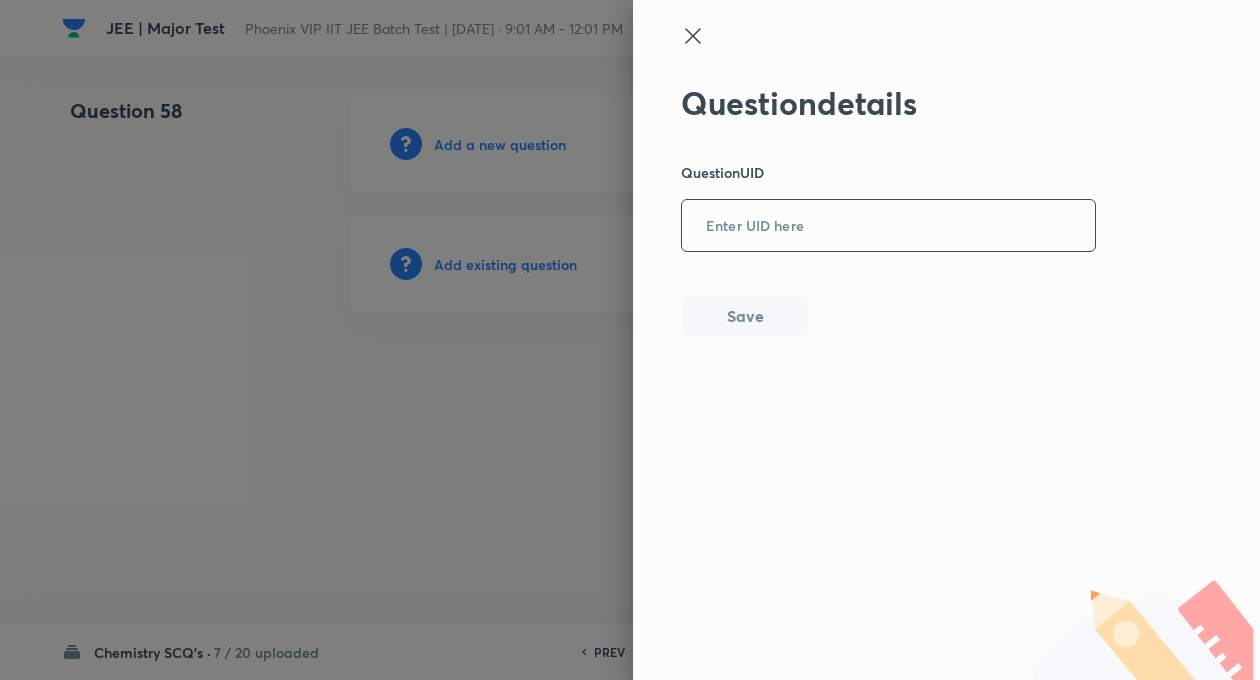 click at bounding box center [888, 226] 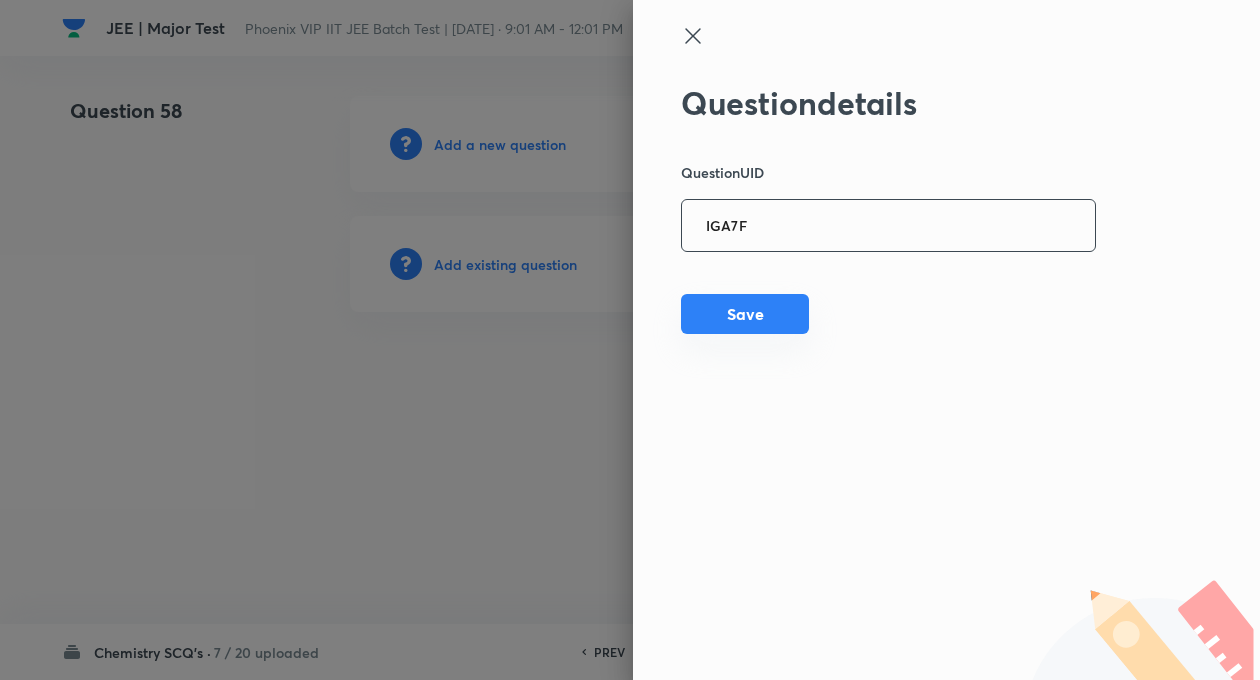 type on "IGA7F" 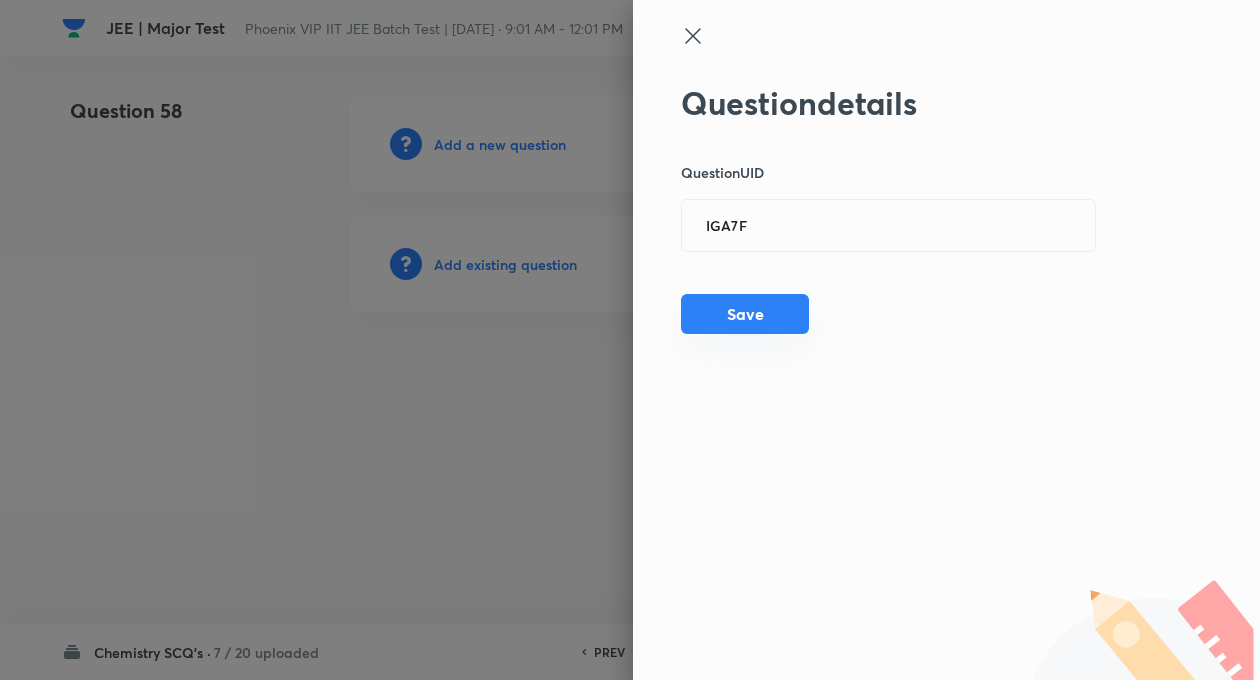 click on "Save" at bounding box center [745, 314] 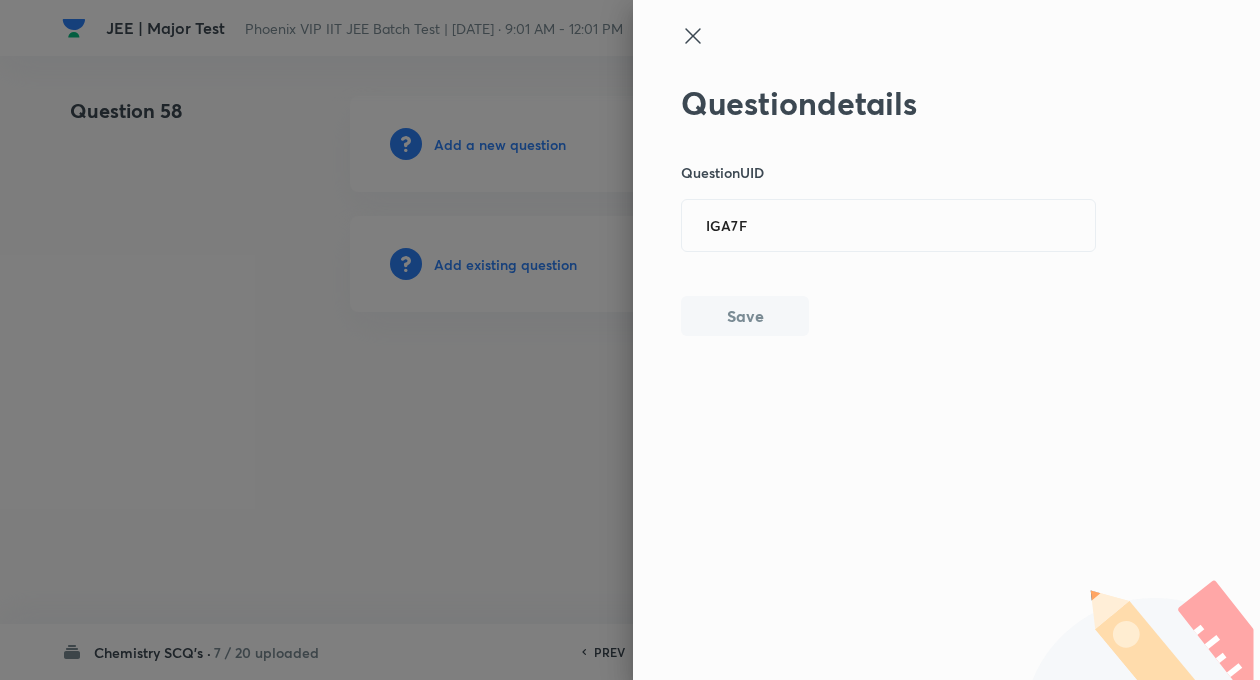 type 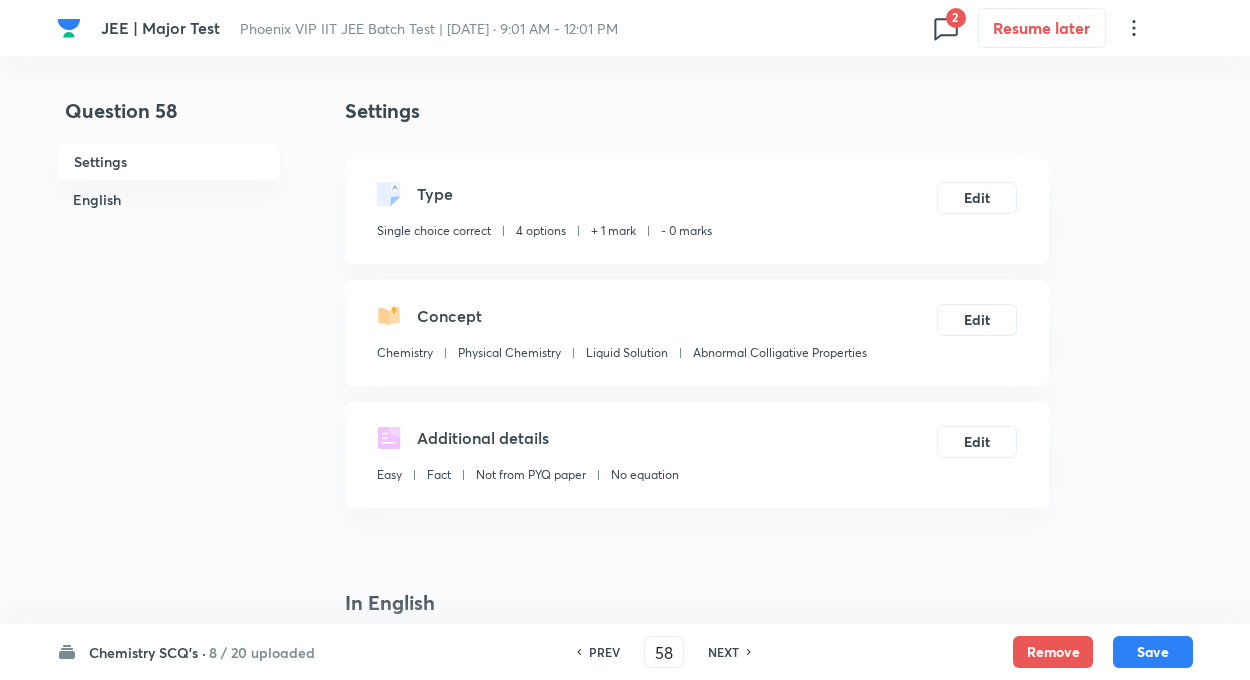 checkbox on "true" 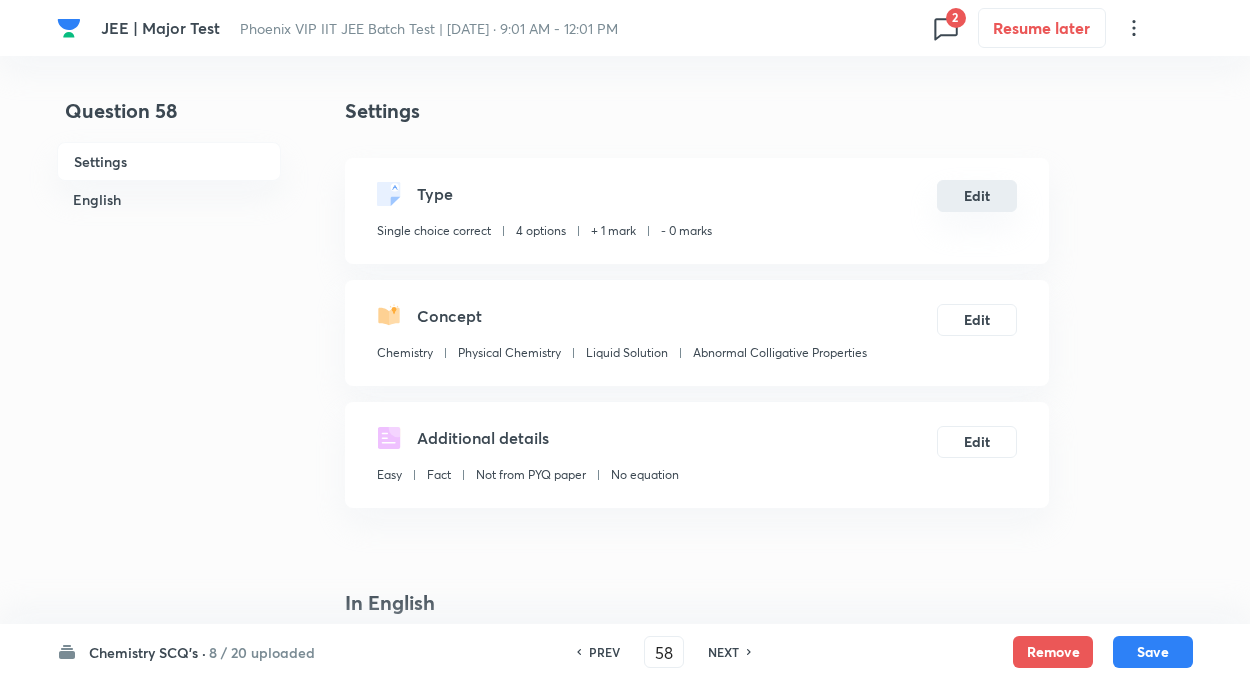 click on "Edit" at bounding box center [977, 196] 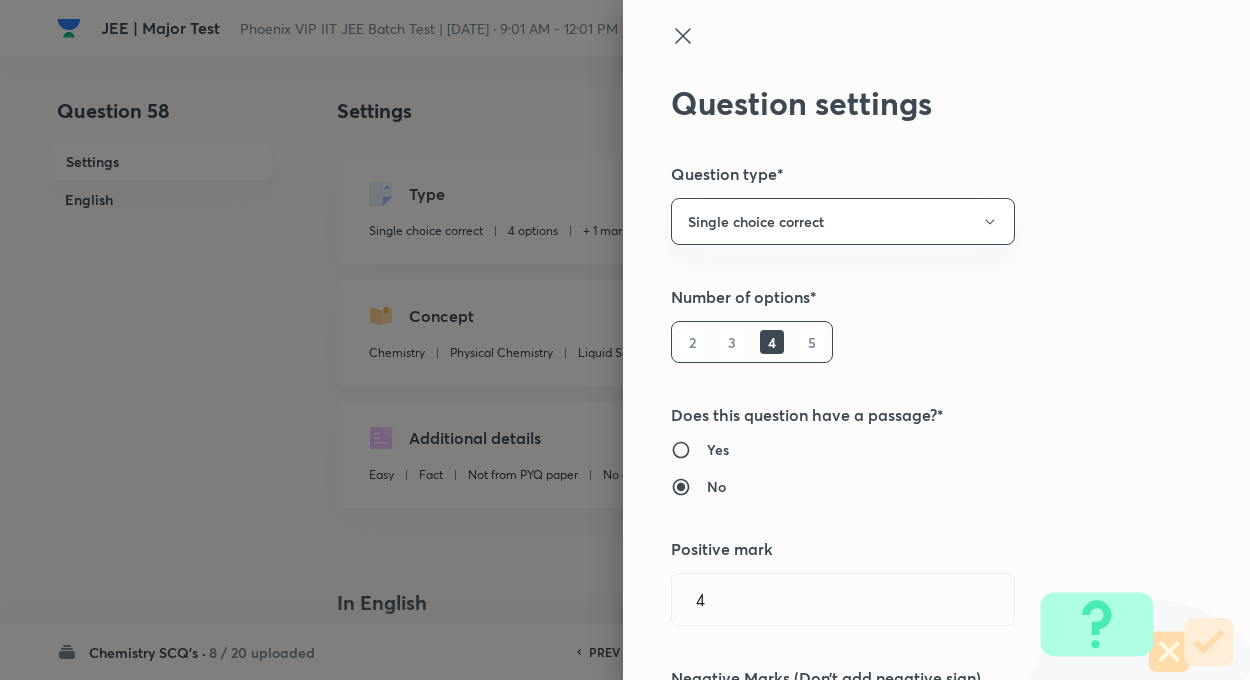 type on "1" 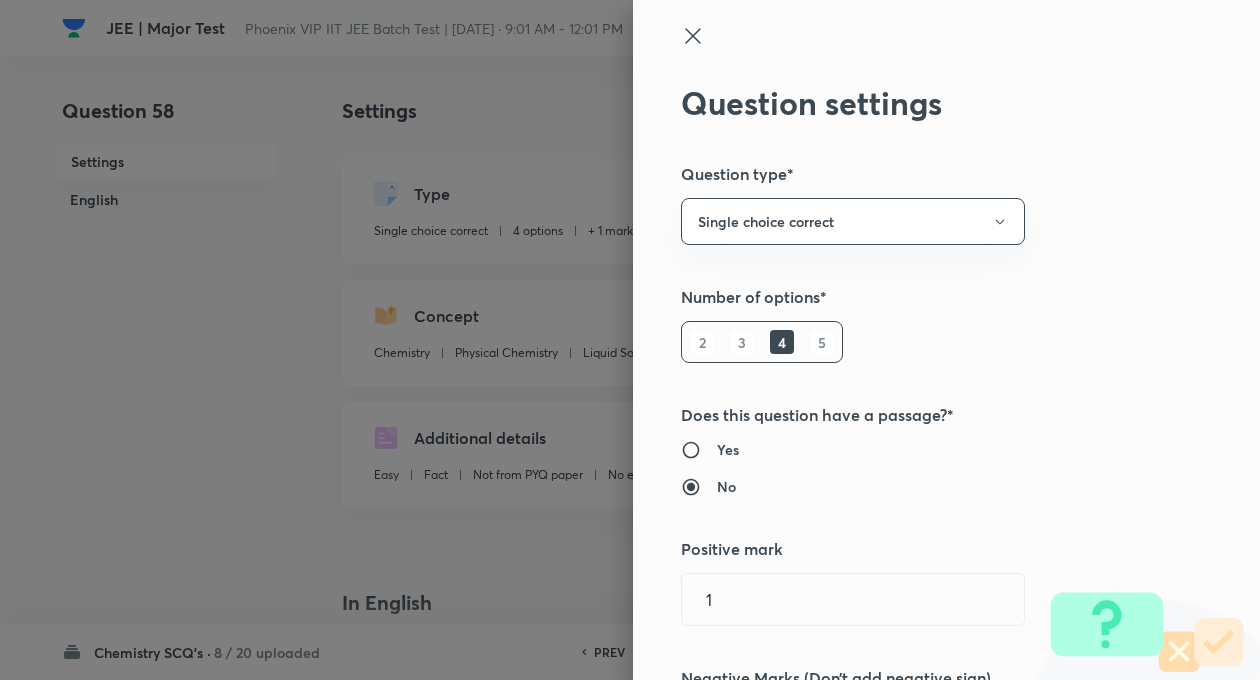 click on "Question settings Question type* Single choice correct Number of options* 2 3 4 5 Does this question have a passage?* Yes No Positive mark 1 ​ Negative Marks (Don’t add negative sign) 0 ​ Syllabus Topic group* Chemistry ​ Topic* Physical Chemistry ​ Concept* Liquid Solution ​ Sub-concept* Abnormal Colligative Properties ​ Concept-field ​ Additional details Question Difficulty Very easy Easy Moderate Hard Very hard Question is based on Fact Numerical Concept Previous year question Yes No Does this question have equation? Yes No Verification status Is the question verified? *Select 'yes' only if a question is verified Yes No Save" at bounding box center [946, 340] 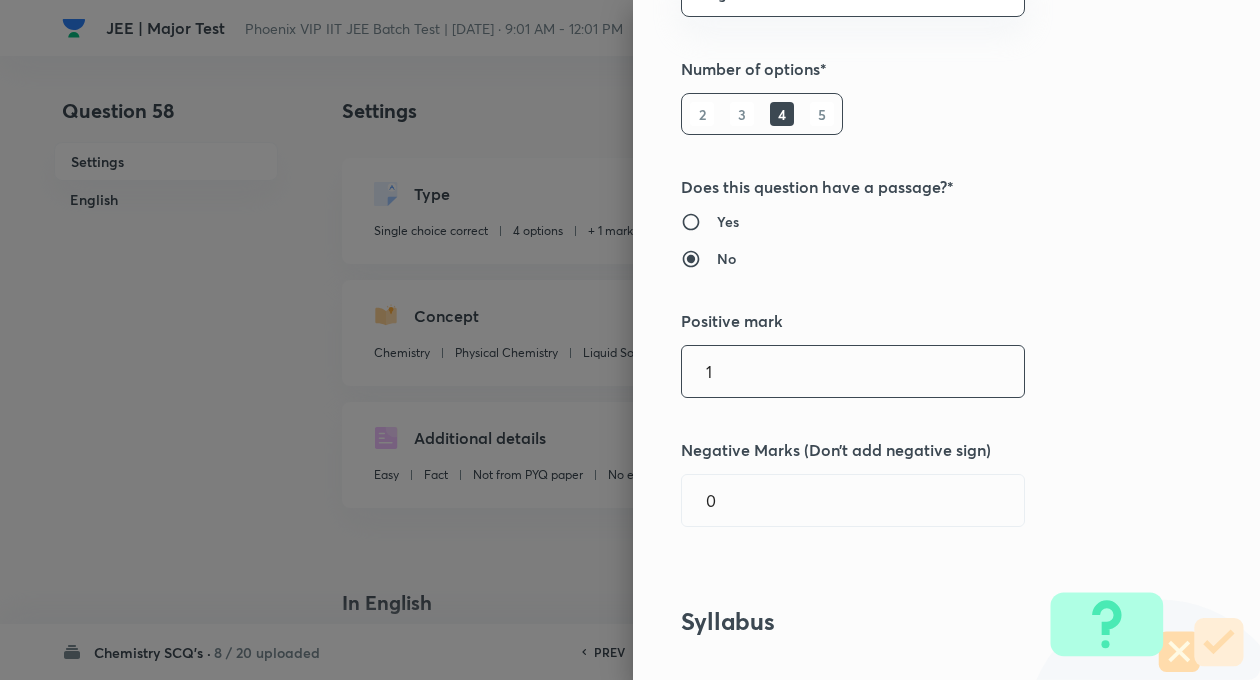 scroll, scrollTop: 280, scrollLeft: 0, axis: vertical 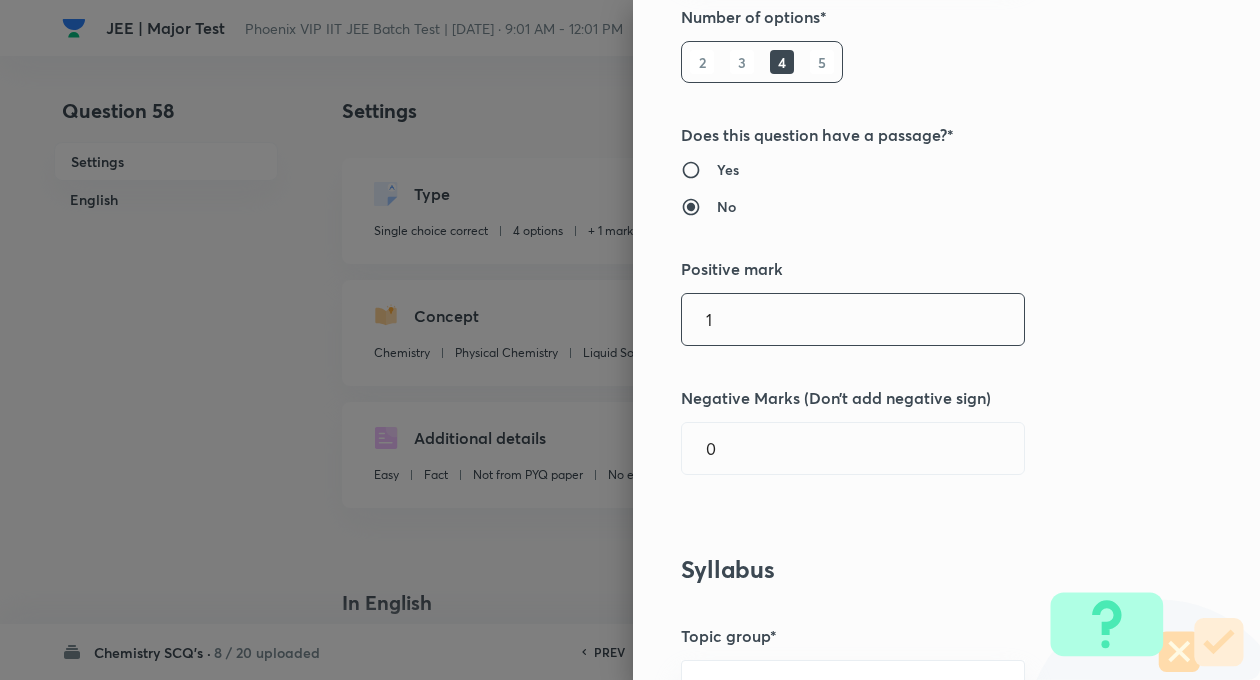 click on "1" at bounding box center [853, 319] 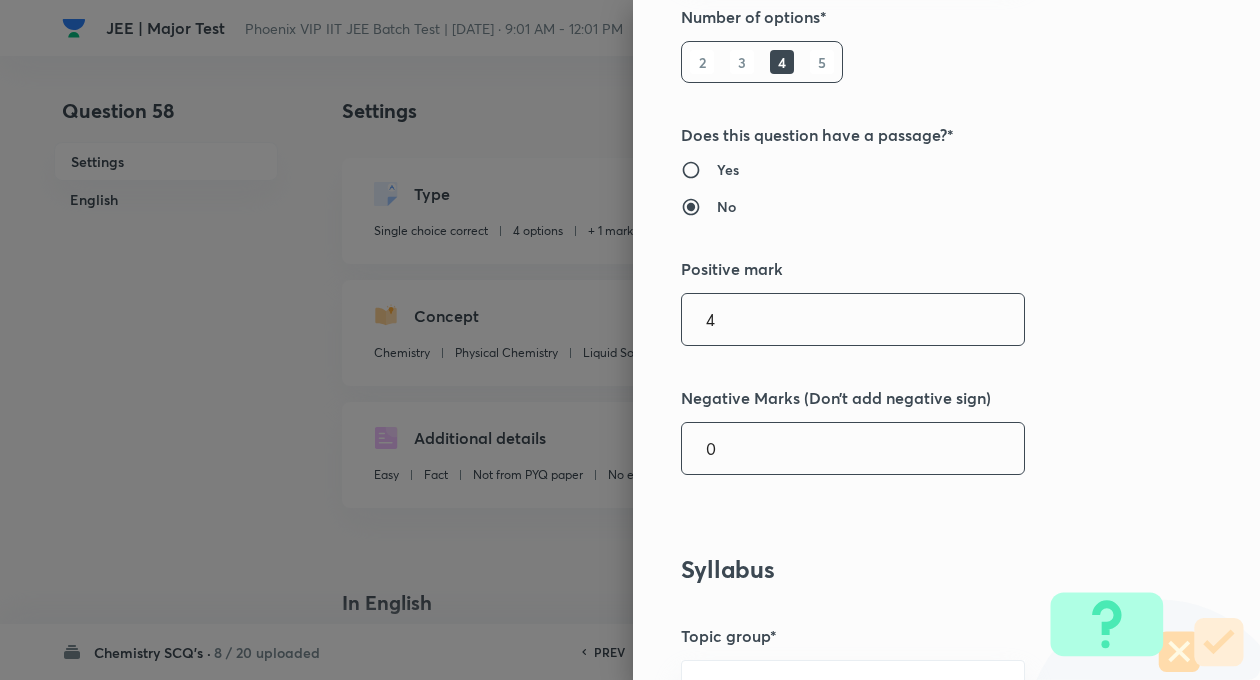 type on "4" 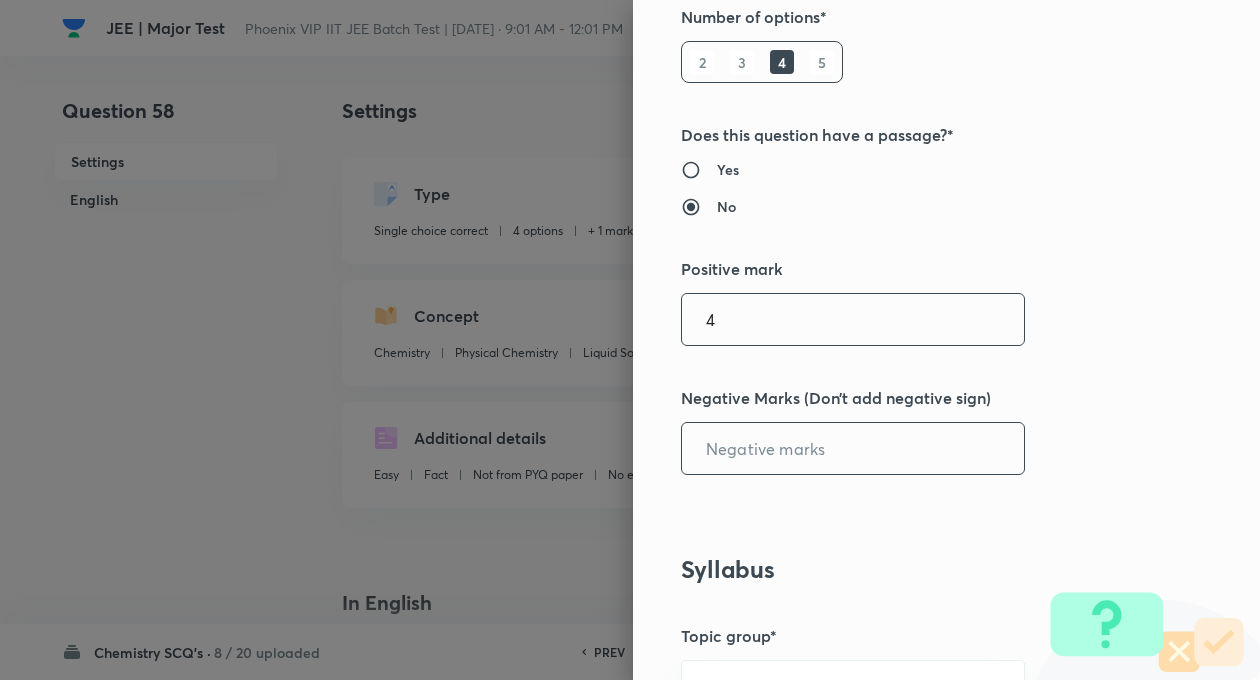 click at bounding box center [853, 448] 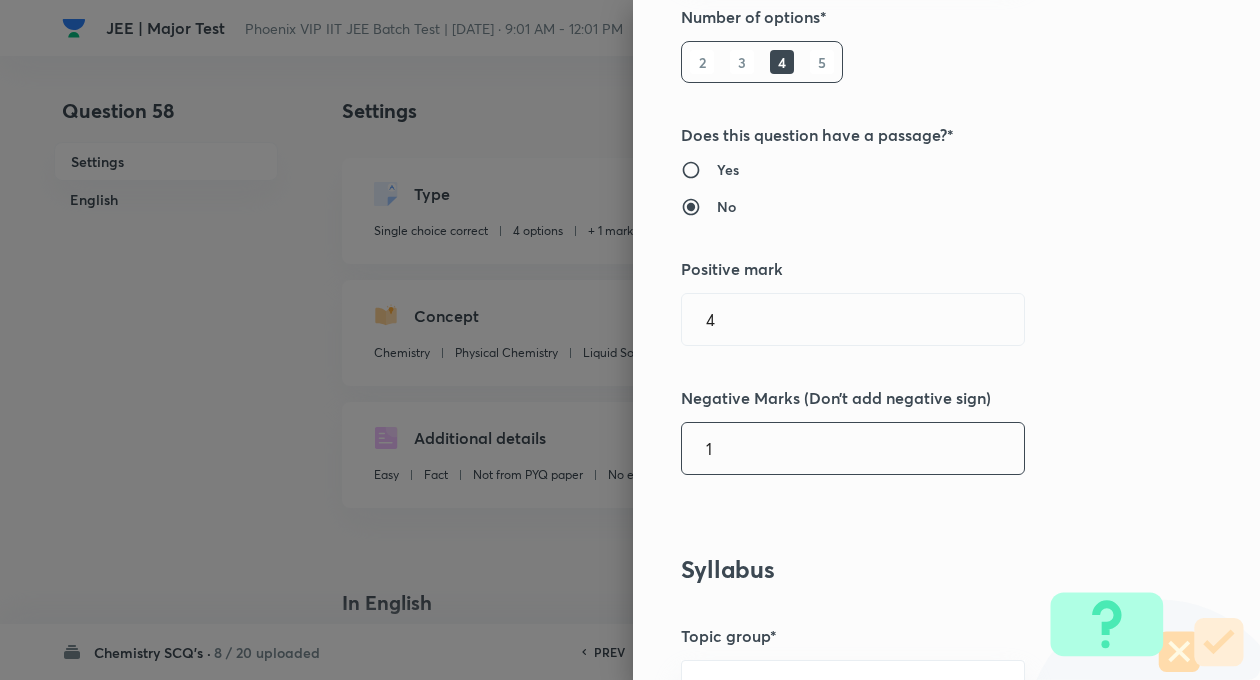 type on "1" 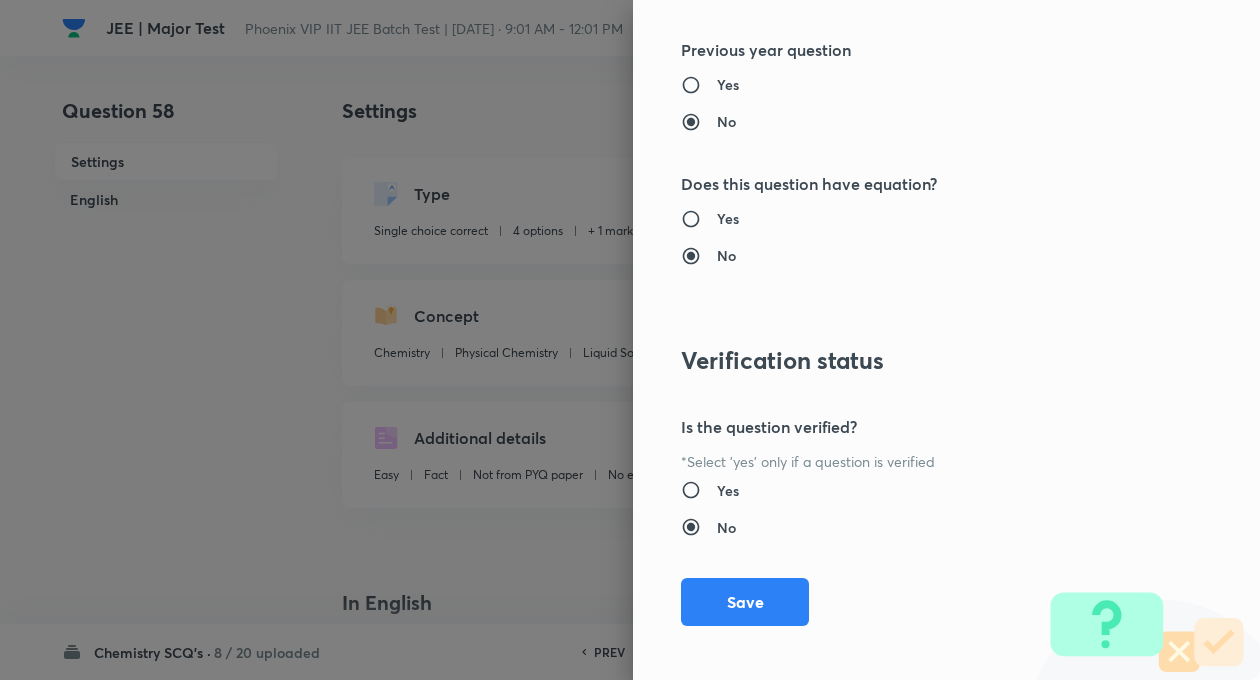 scroll, scrollTop: 2046, scrollLeft: 0, axis: vertical 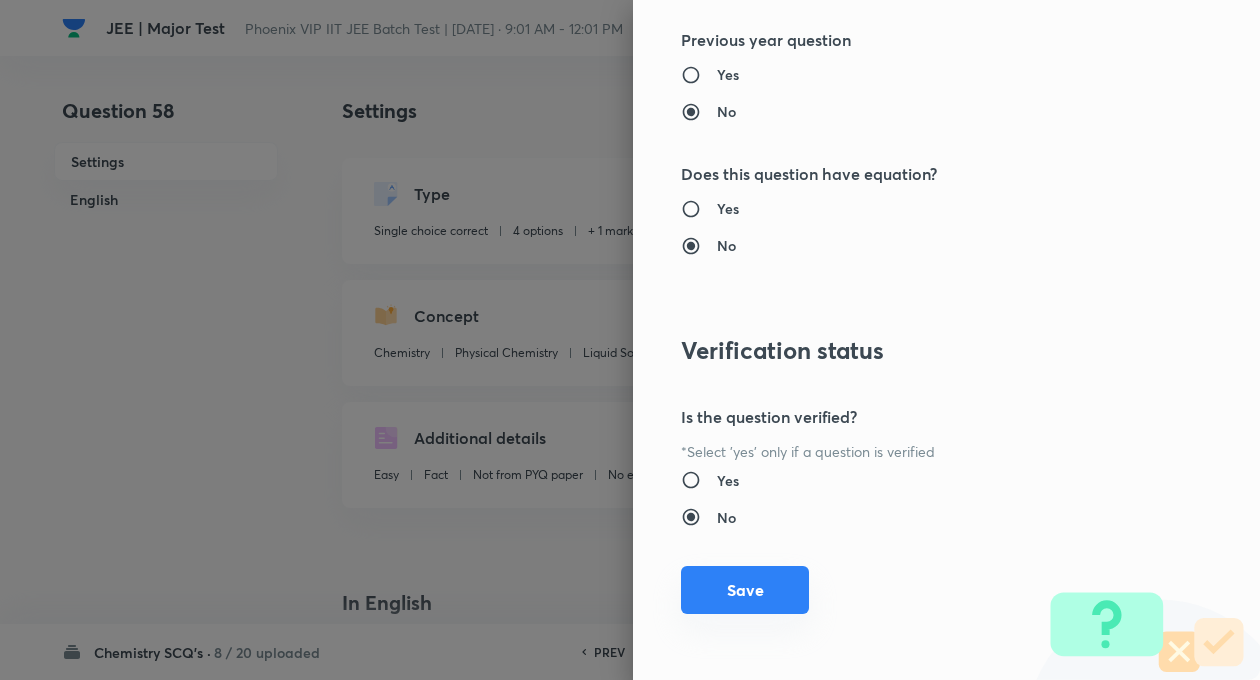click on "Save" at bounding box center [745, 590] 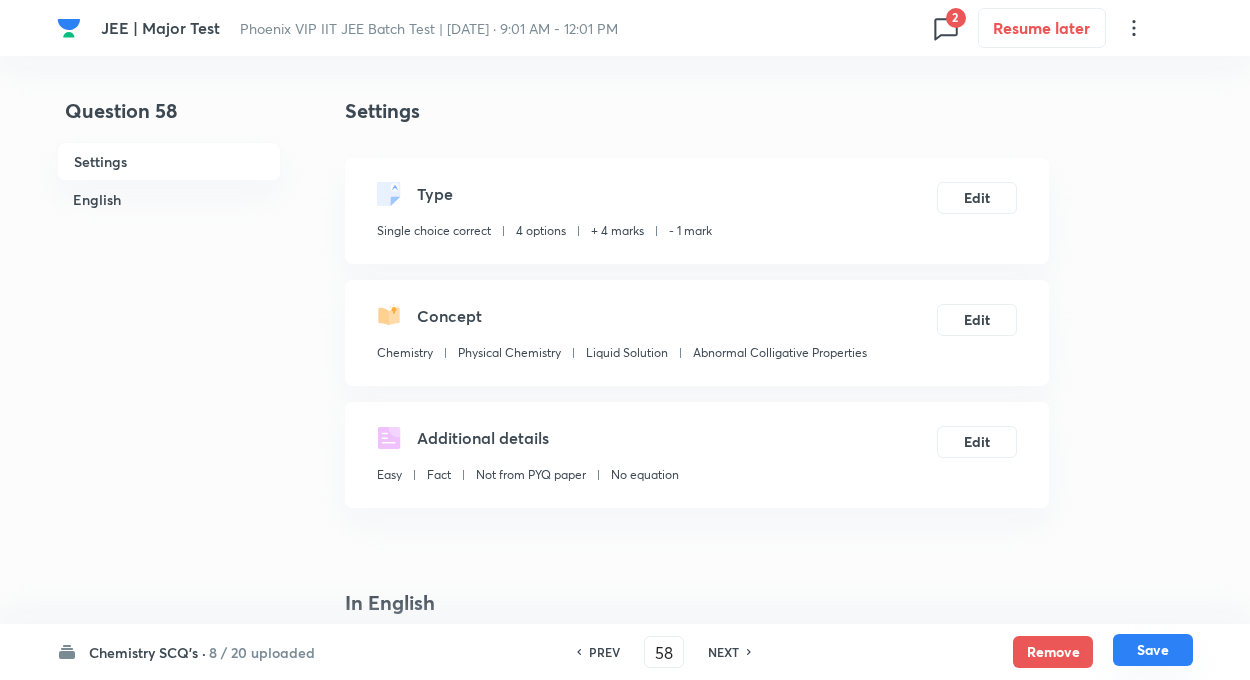 click on "Save" at bounding box center [1153, 650] 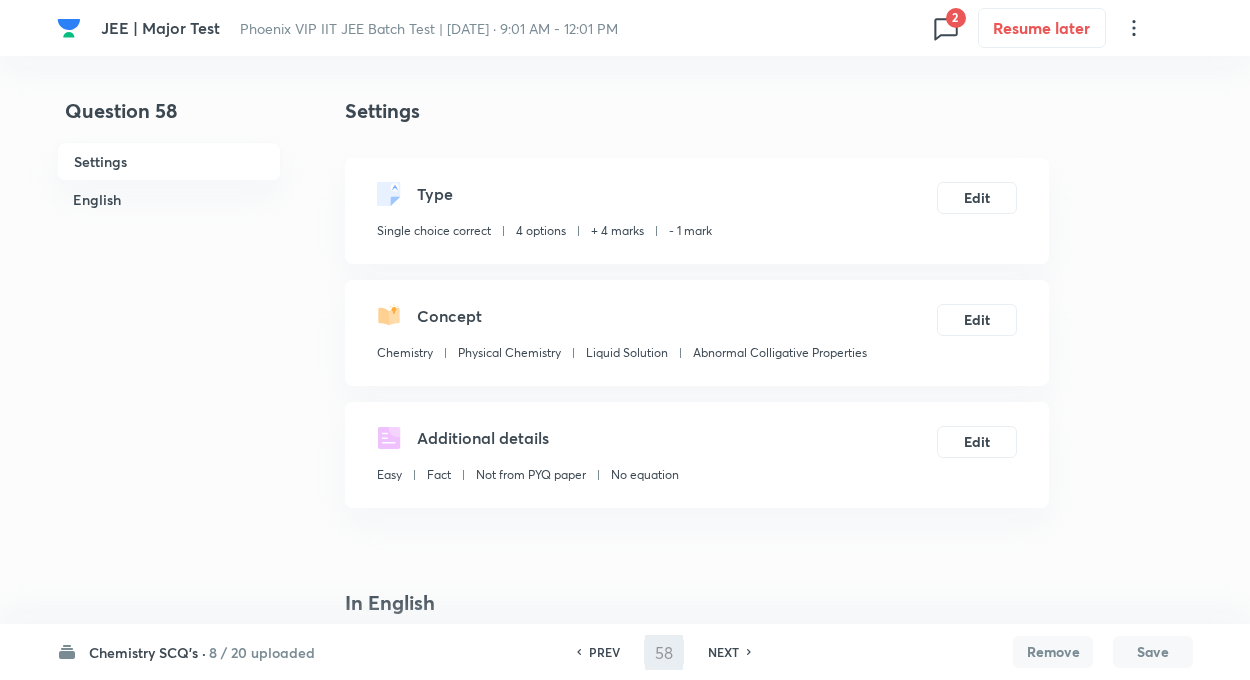 type on "59" 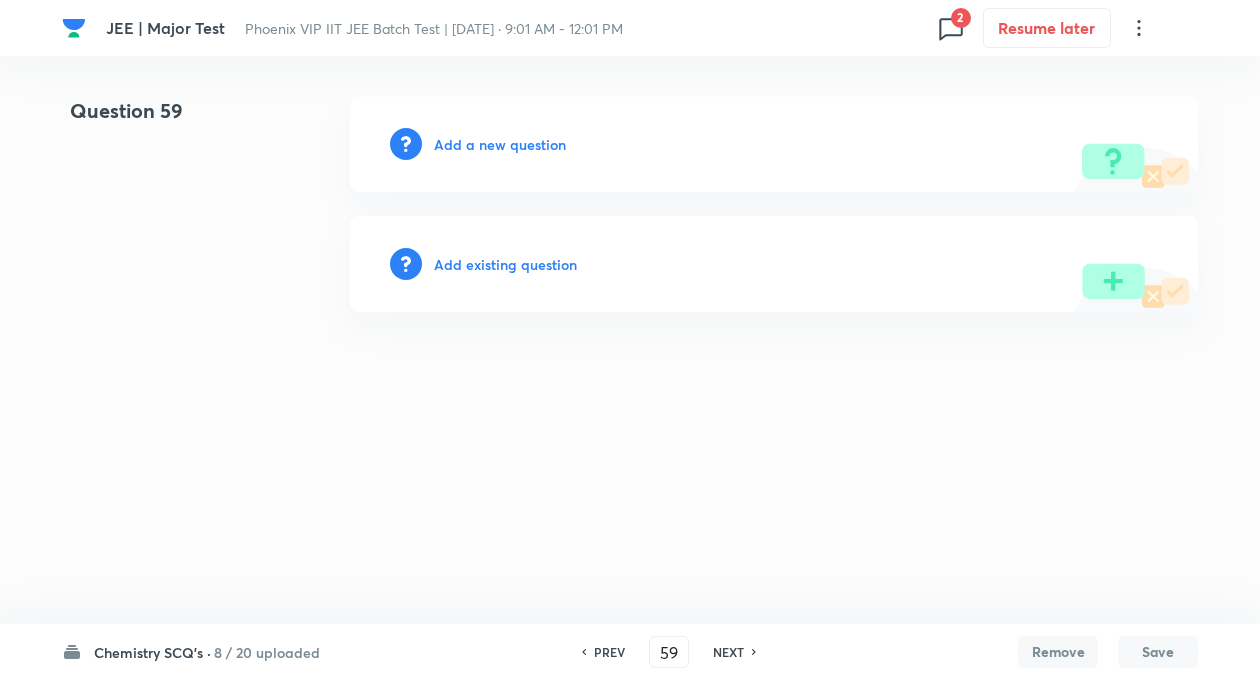 click on "Add existing question" at bounding box center (505, 264) 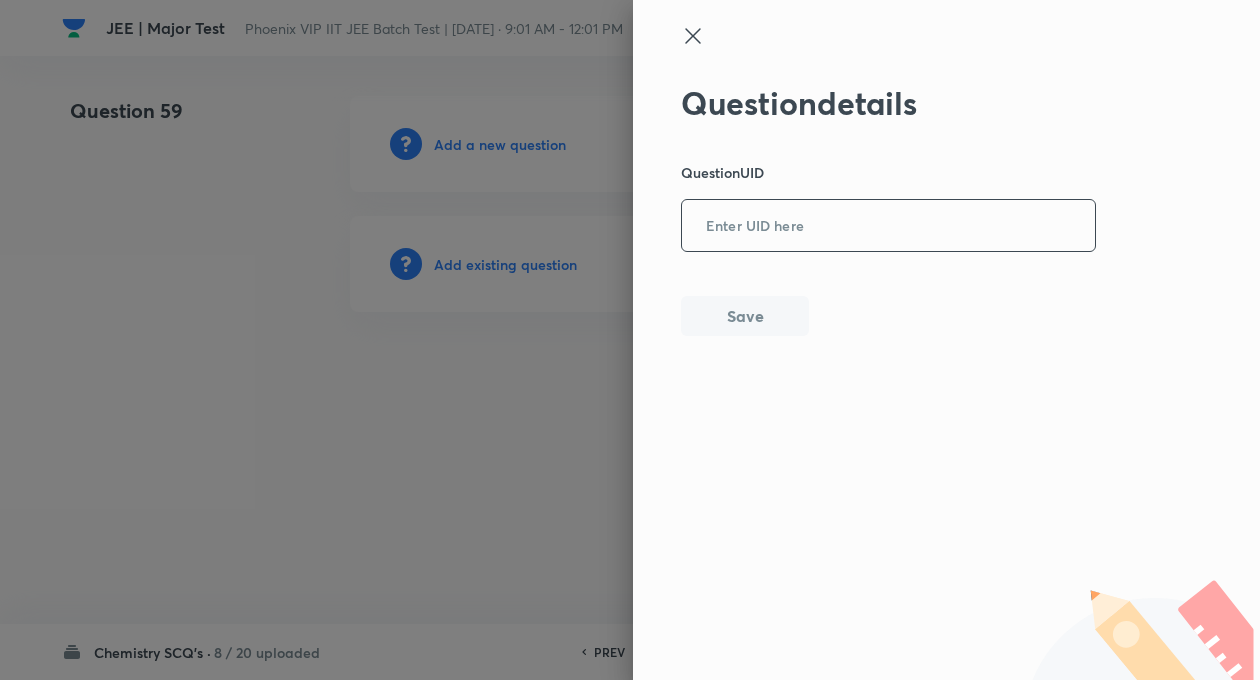 click at bounding box center (888, 226) 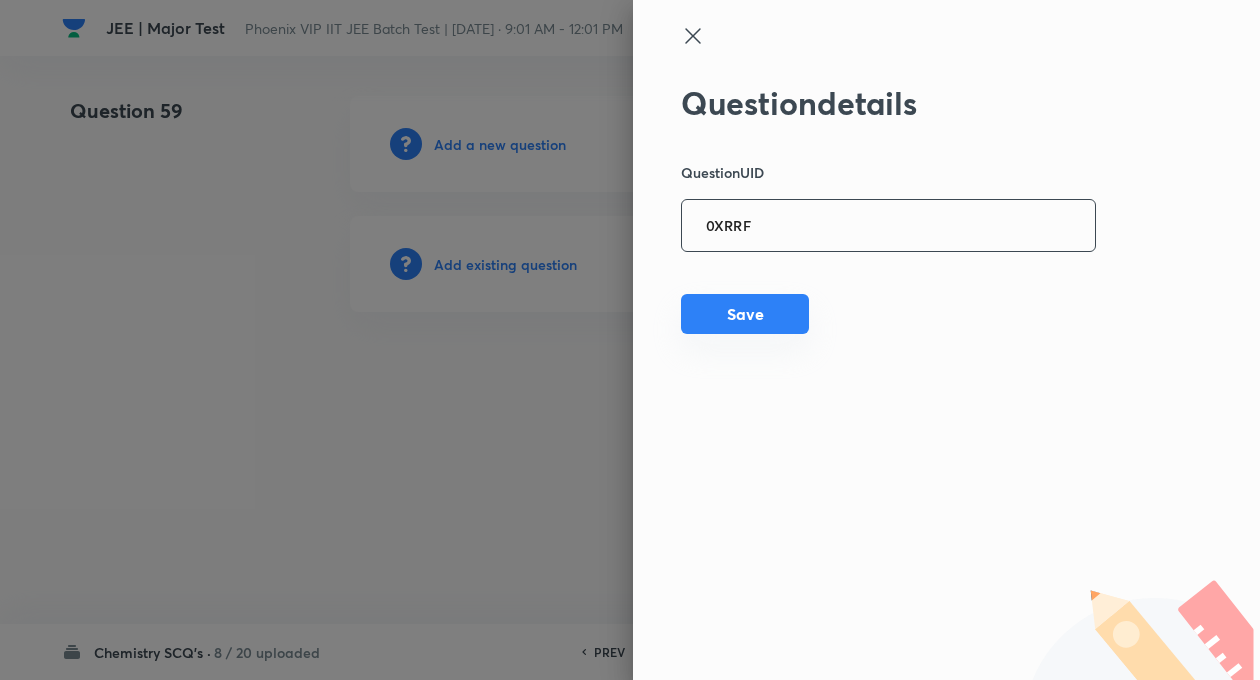 type on "0XRRF" 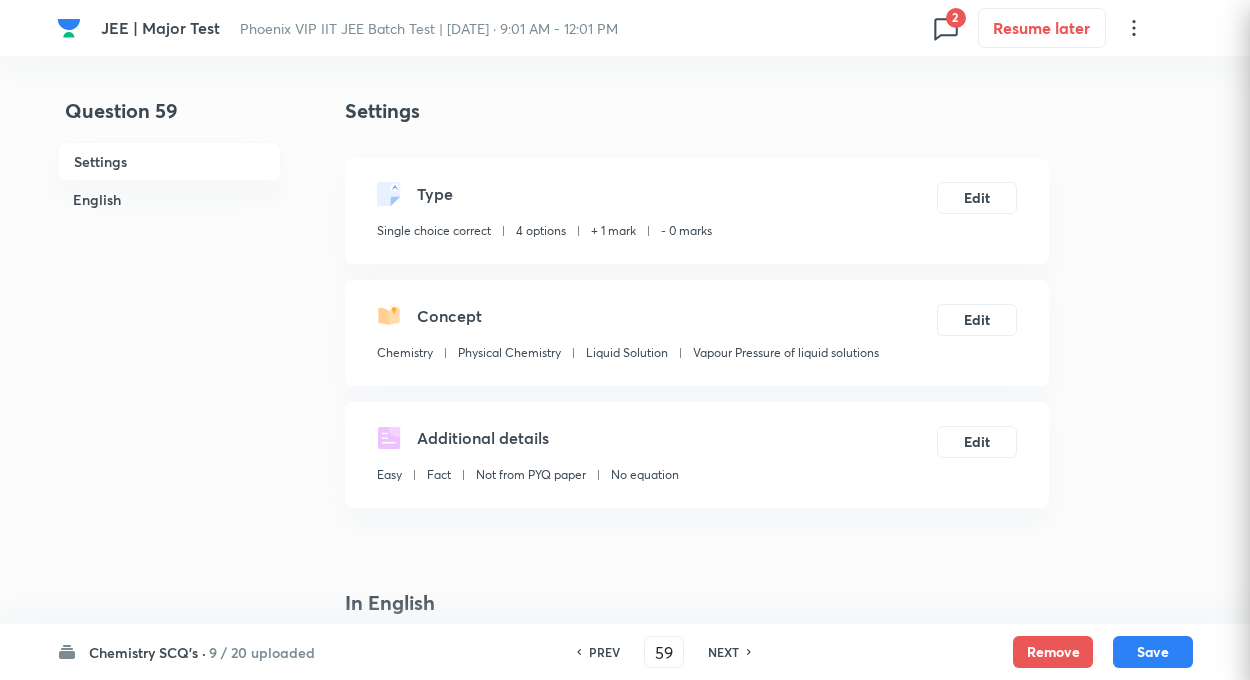 checkbox on "true" 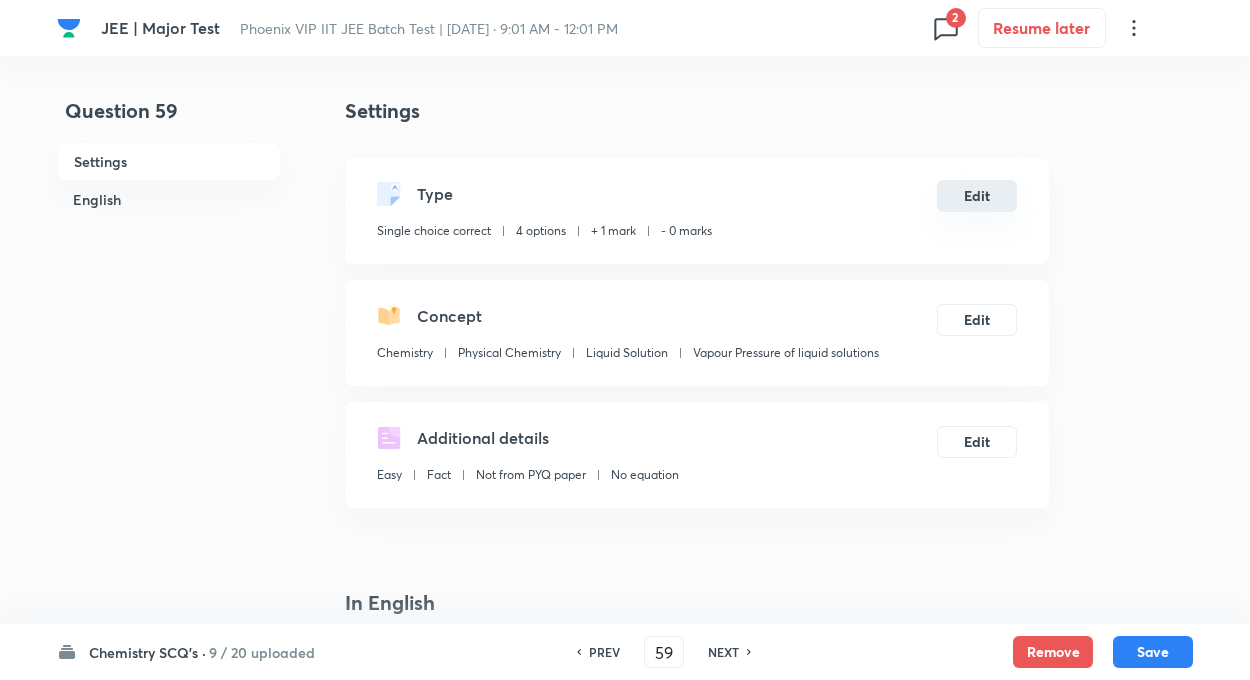 click on "Edit" at bounding box center (977, 196) 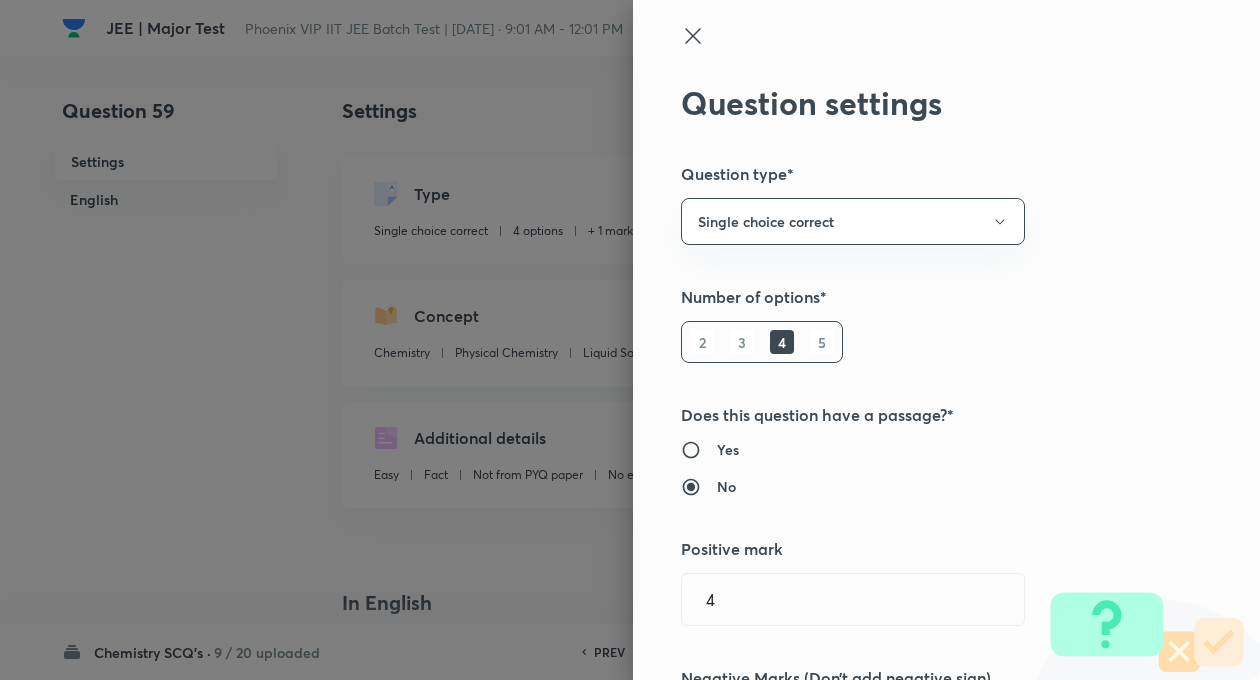 type on "1" 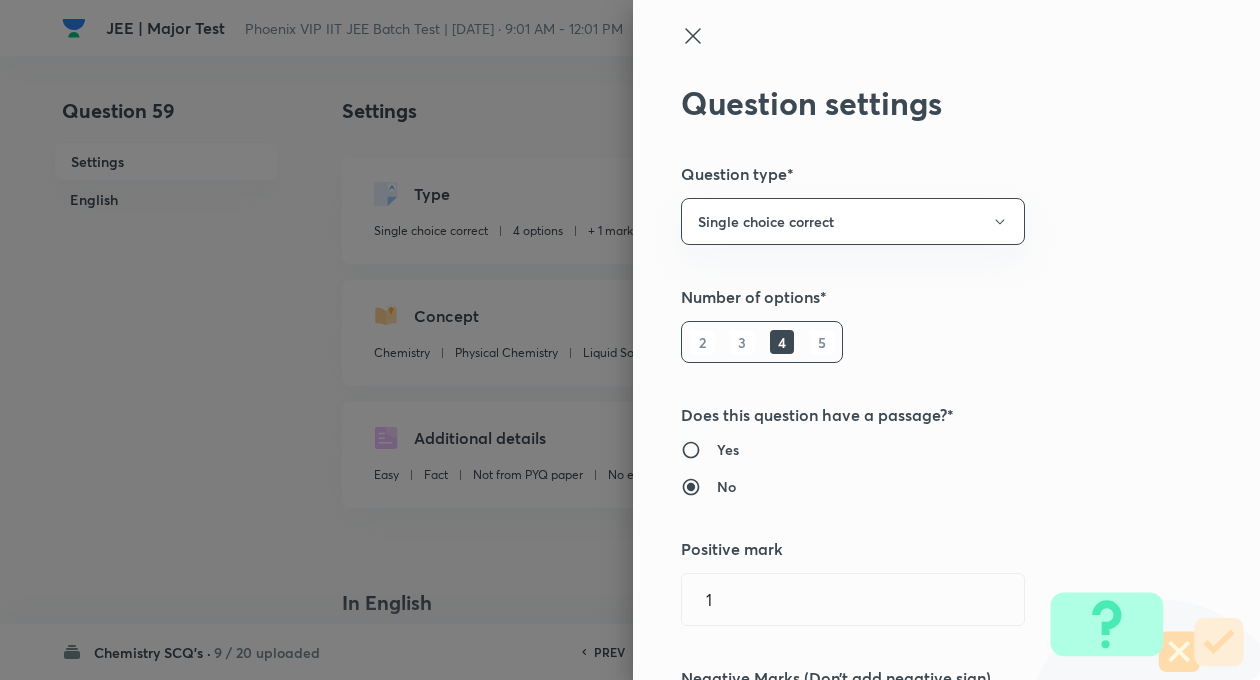 click on "Question settings Question type* Single choice correct Number of options* 2 3 4 5 Does this question have a passage?* Yes No Positive mark 1 ​ Negative Marks (Don’t add negative sign) 0 ​ Syllabus Topic group* Chemistry ​ Topic* Physical Chemistry ​ Concept* Liquid Solution ​ Sub-concept* Vapour Pressure of liquid solutions ​ Concept-field ​ Additional details Question Difficulty Very easy Easy Moderate Hard Very hard Question is based on Fact Numerical Concept Previous year question Yes No Does this question have equation? Yes No Verification status Is the question verified? *Select 'yes' only if a question is verified Yes No Save" at bounding box center [946, 340] 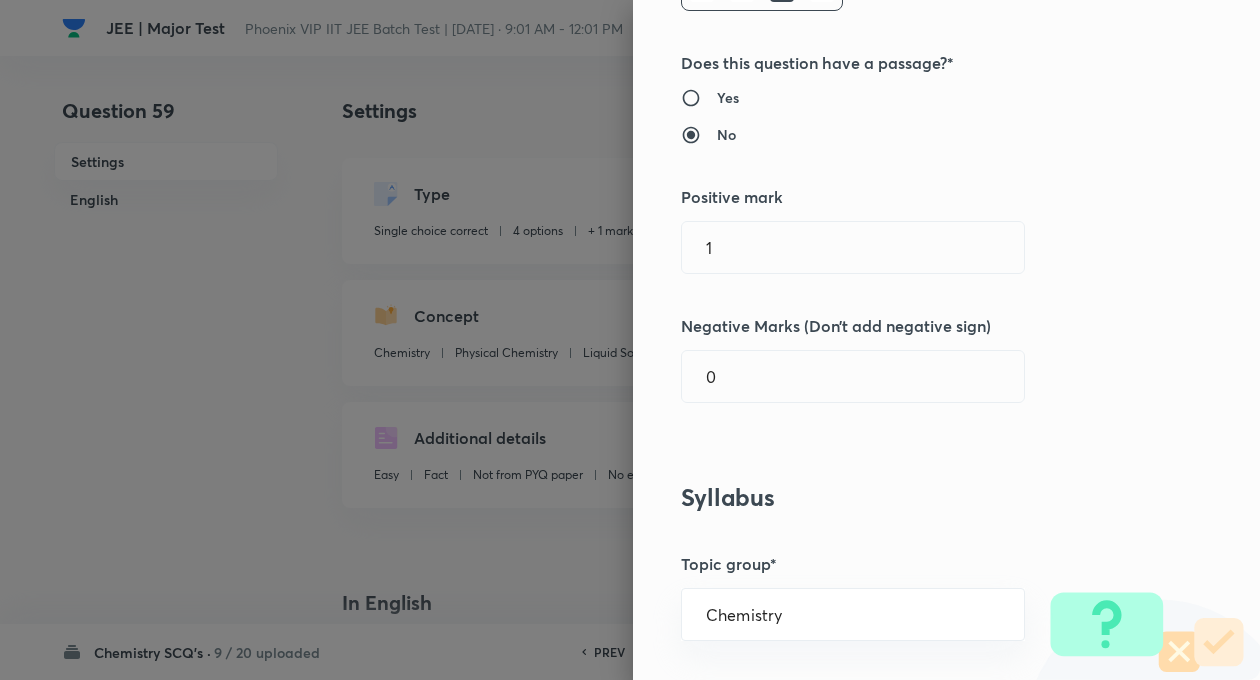 scroll, scrollTop: 360, scrollLeft: 0, axis: vertical 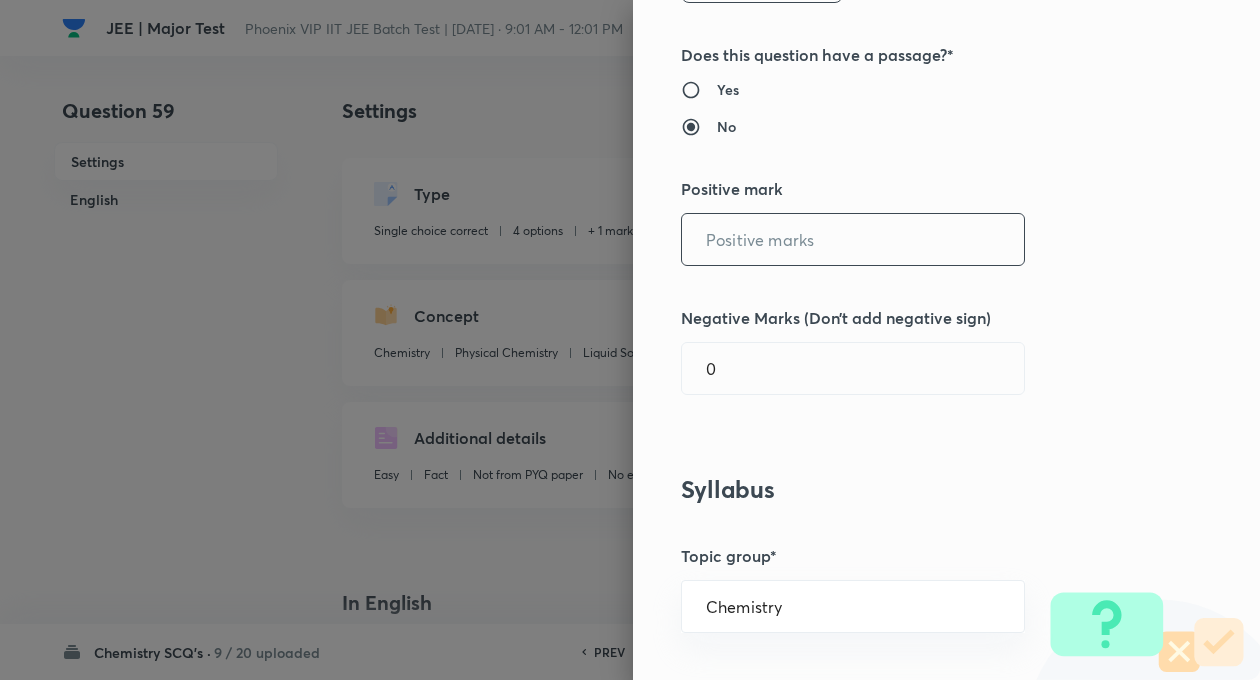 click at bounding box center (853, 239) 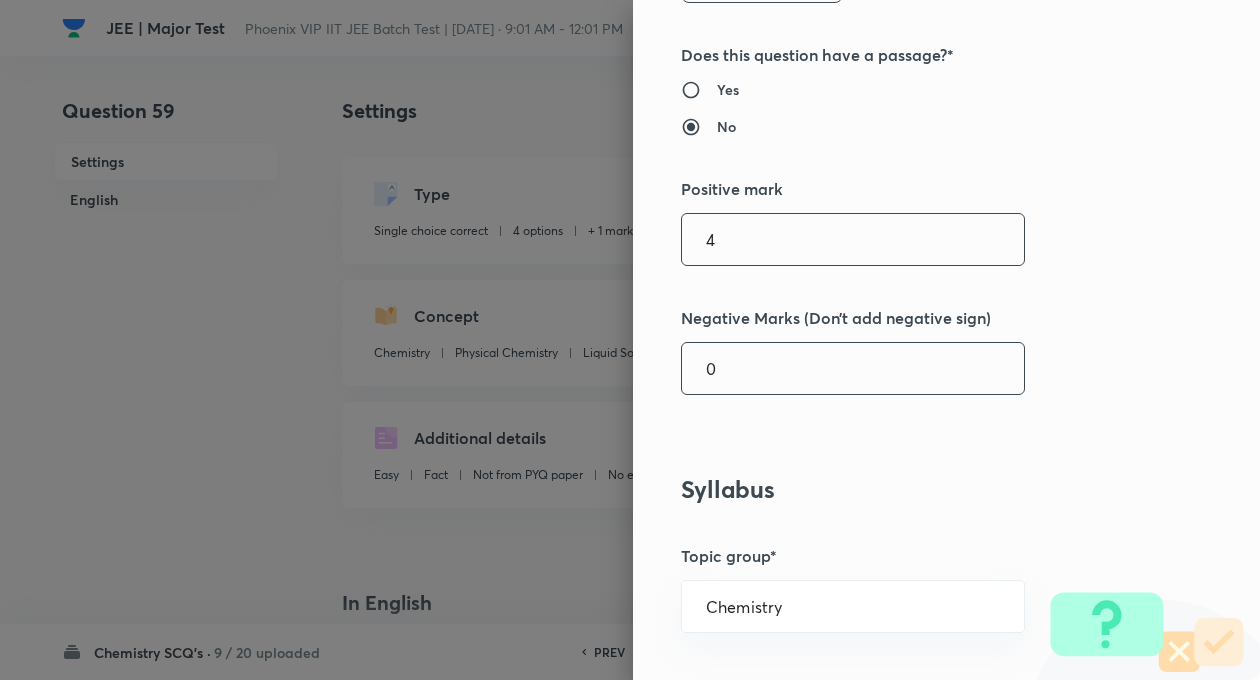 type on "4" 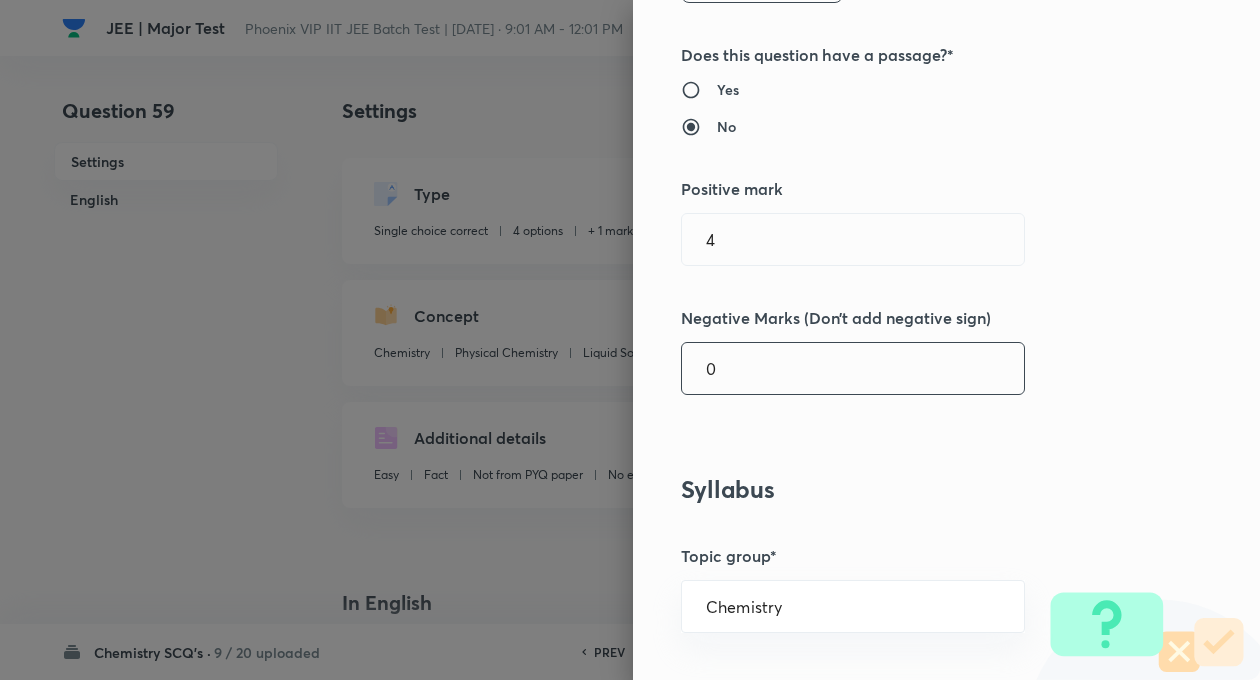 click on "0" at bounding box center (853, 368) 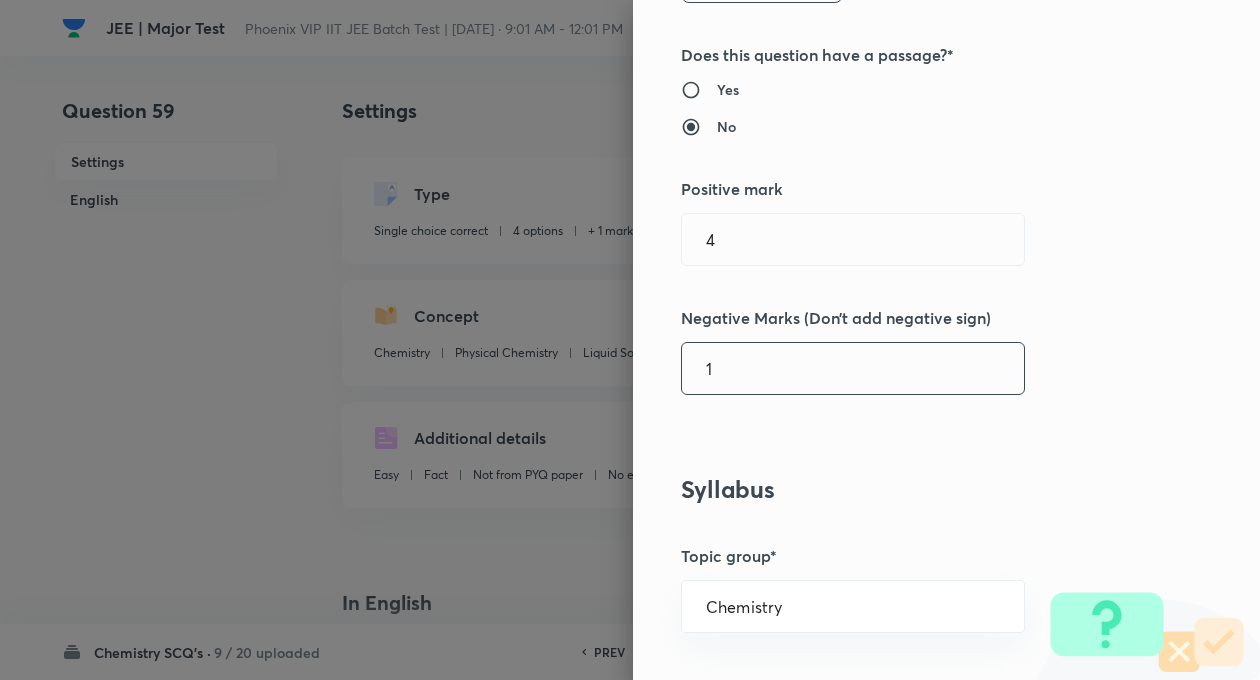 type on "1" 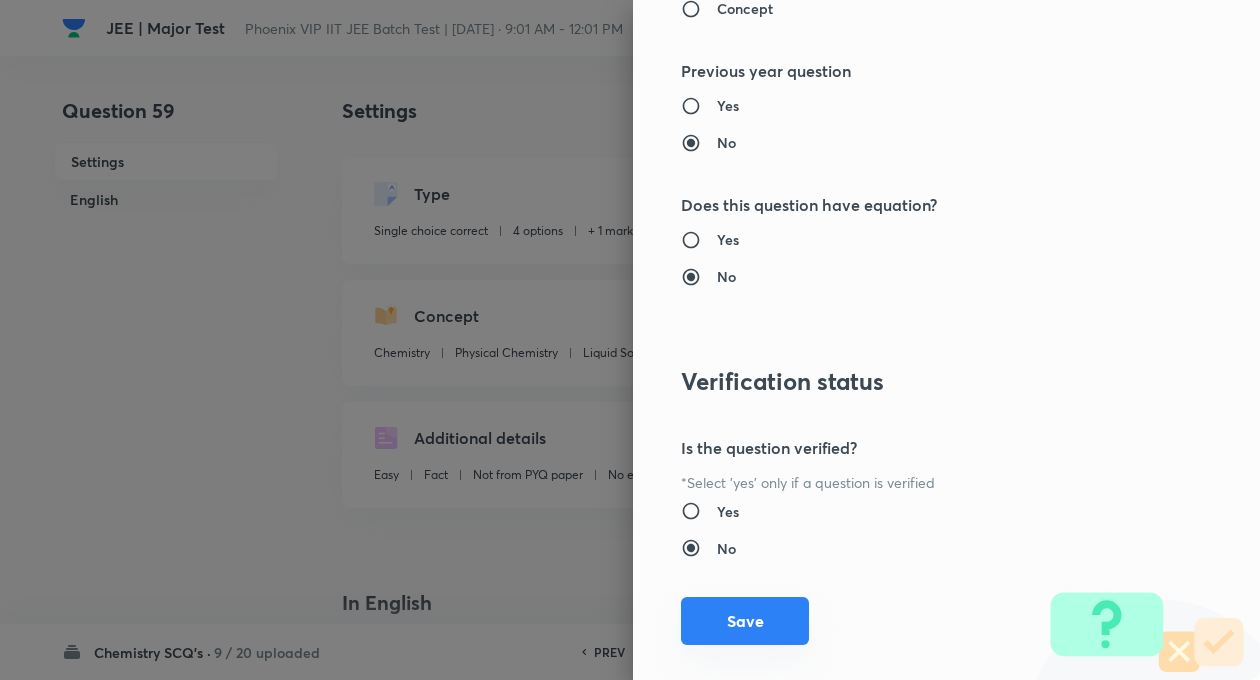 scroll, scrollTop: 2046, scrollLeft: 0, axis: vertical 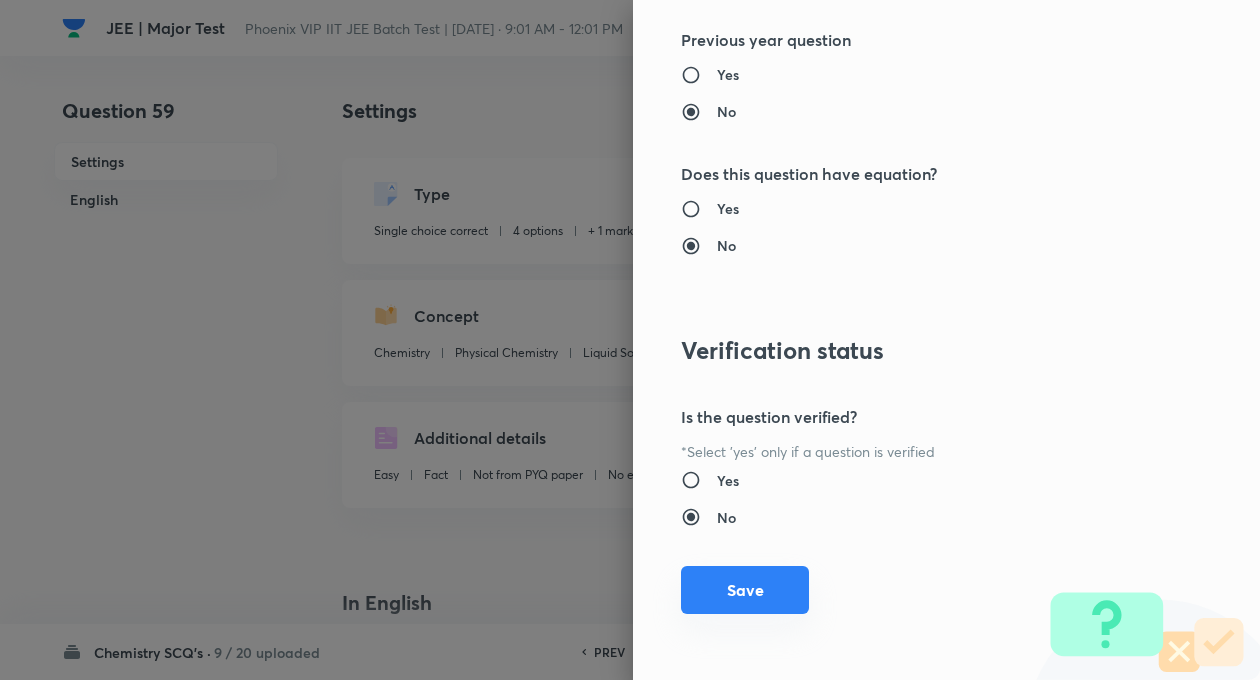 click on "Save" at bounding box center [745, 590] 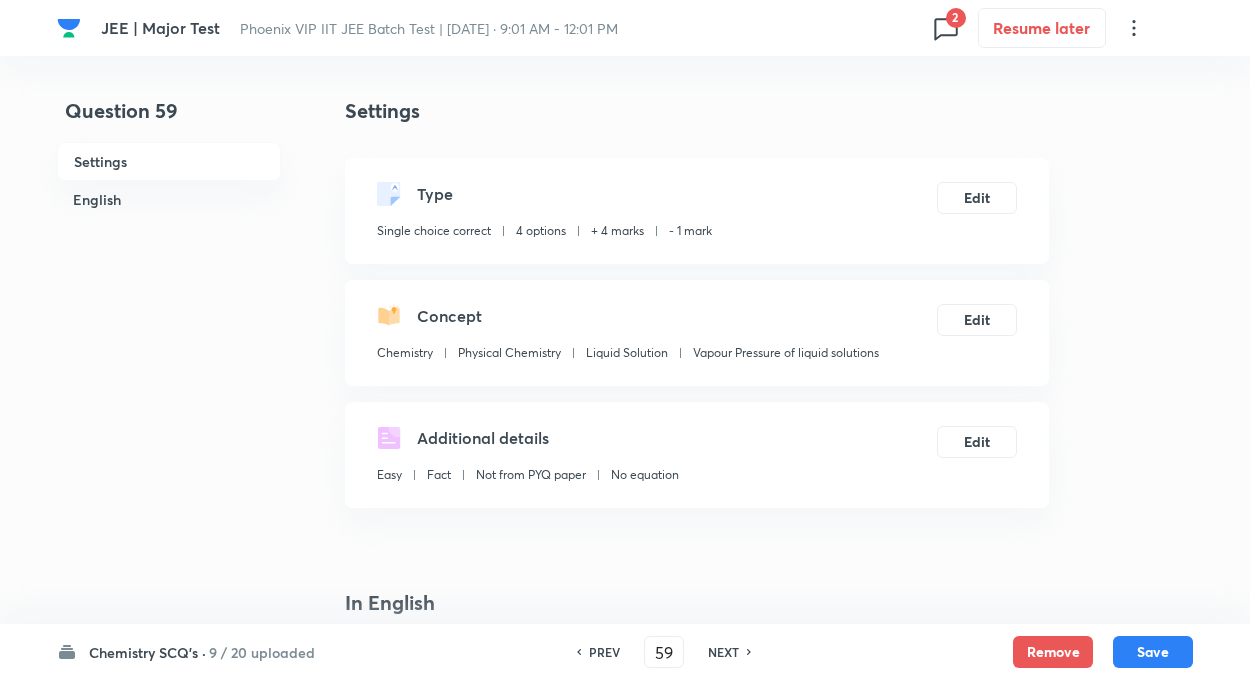 click on "Chemistry SCQ's ·
9 / 20 uploaded
PREV 59 ​ NEXT Remove Save" at bounding box center (625, 652) 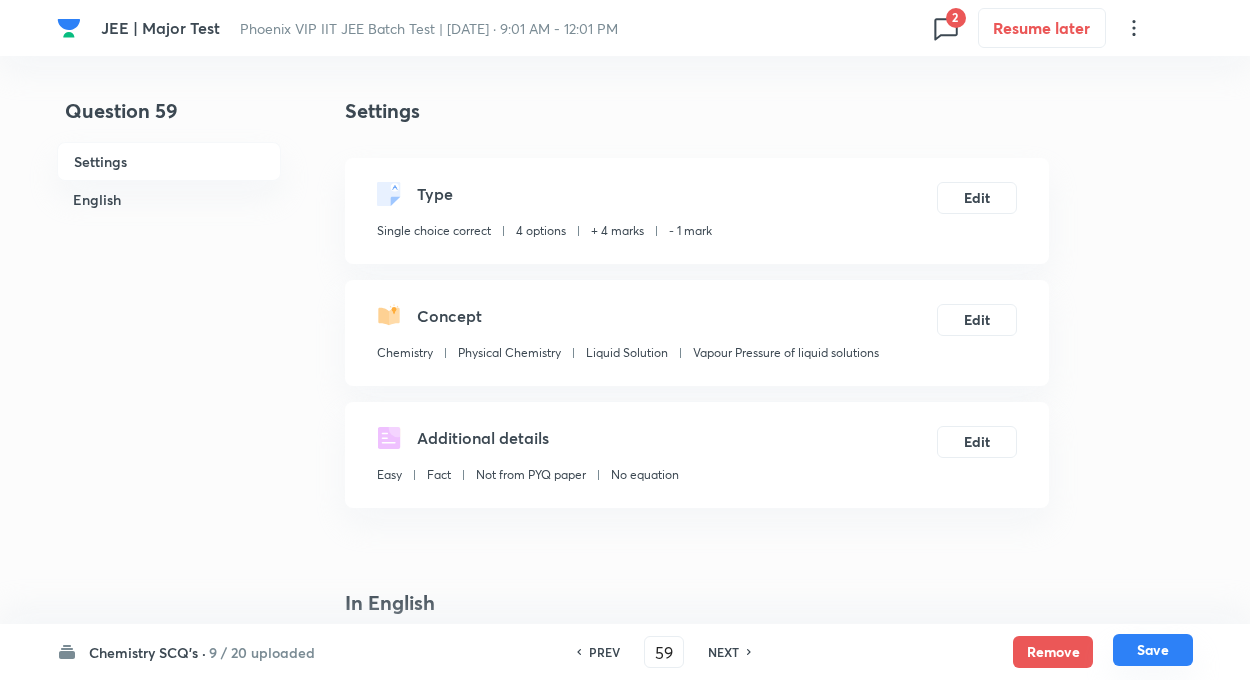 click on "Save" at bounding box center (1153, 650) 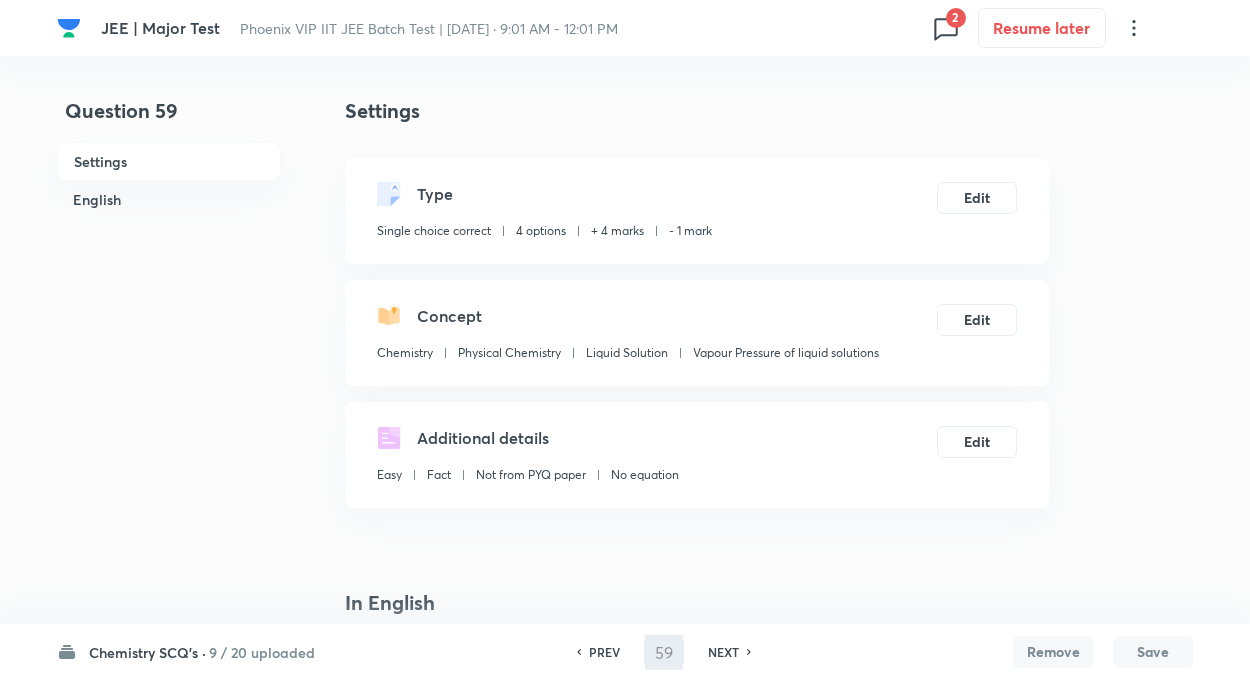 type on "60" 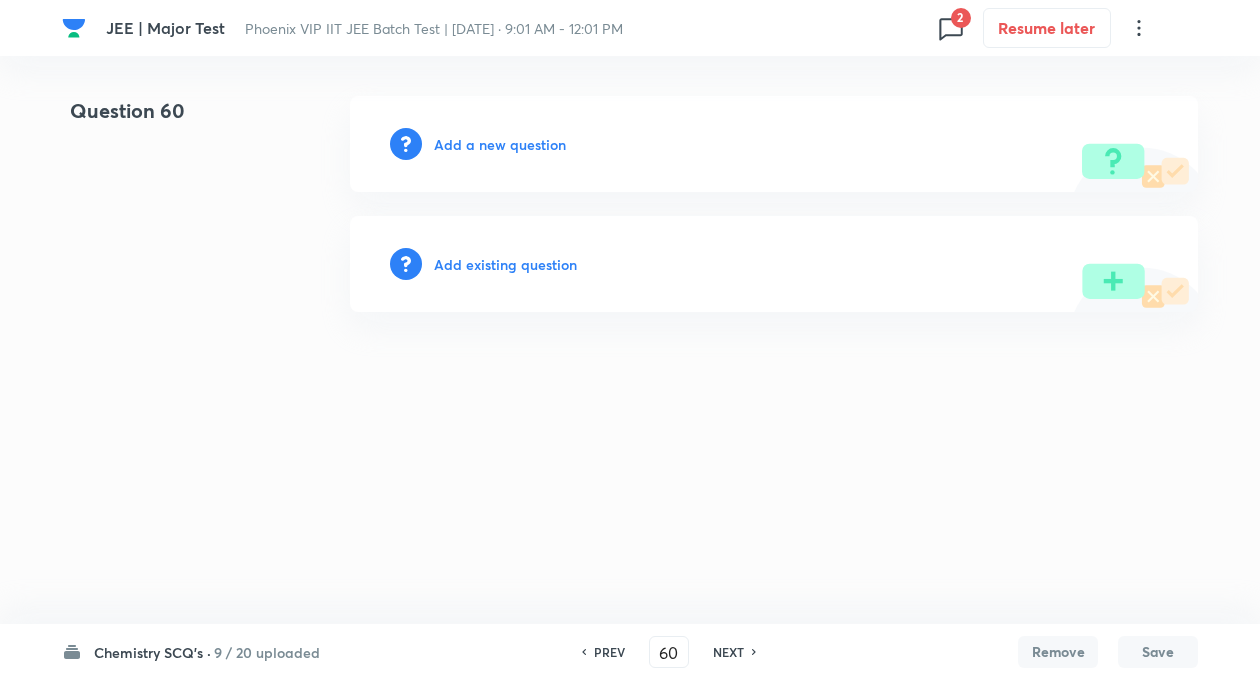 click on "Add existing question" at bounding box center (505, 264) 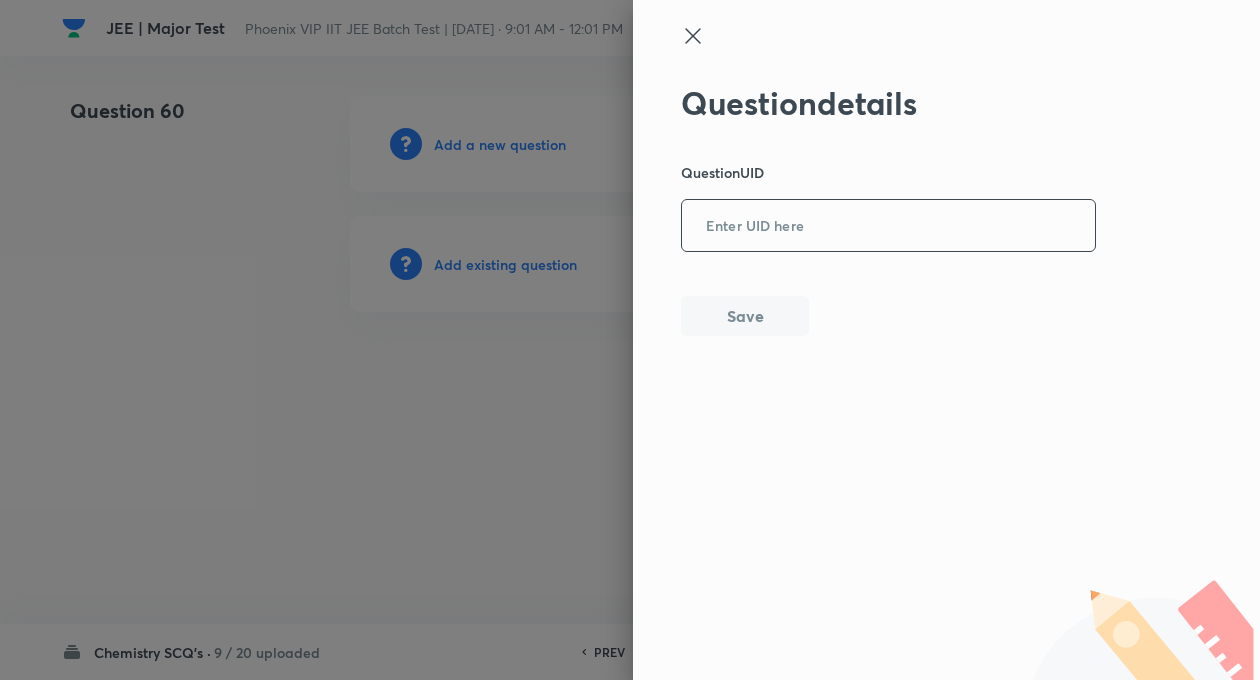 click at bounding box center (888, 226) 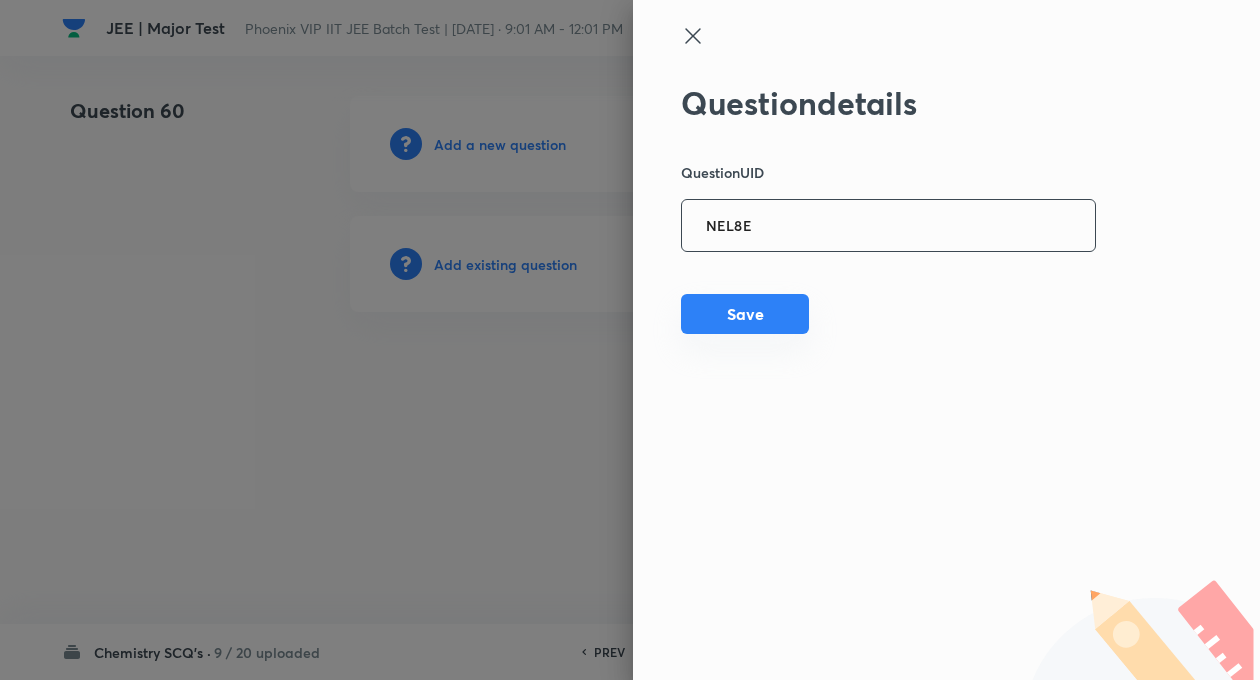 type on "NEL8E" 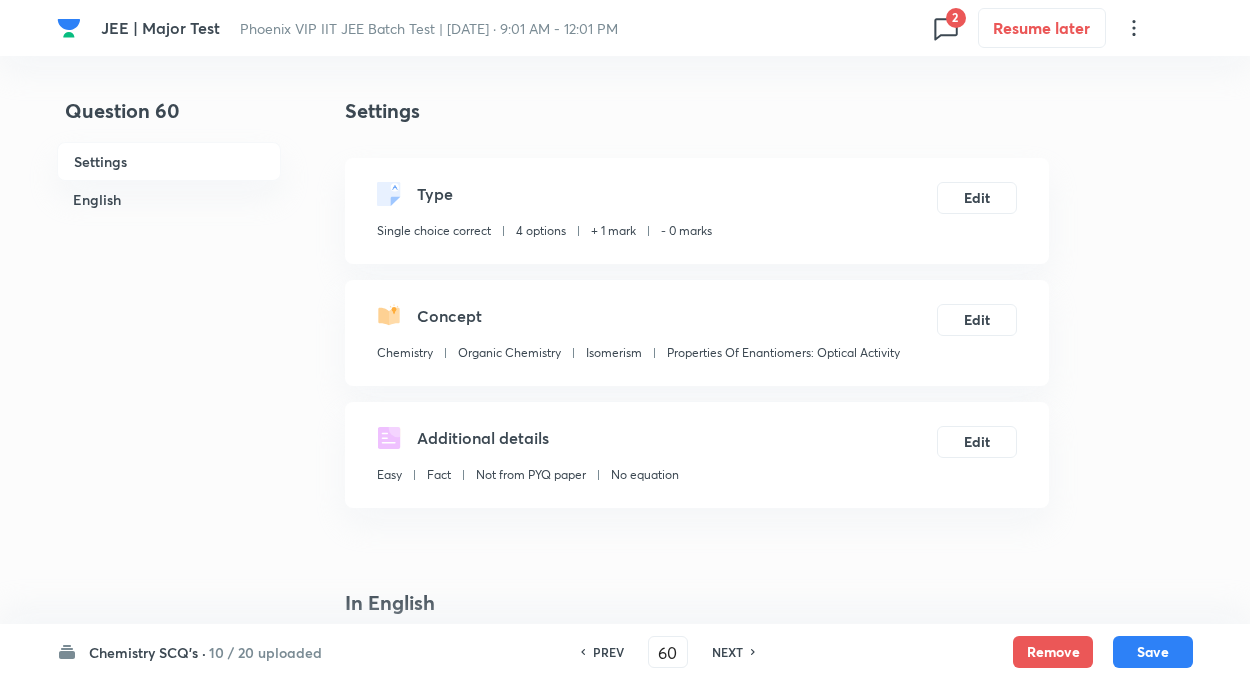 checkbox on "true" 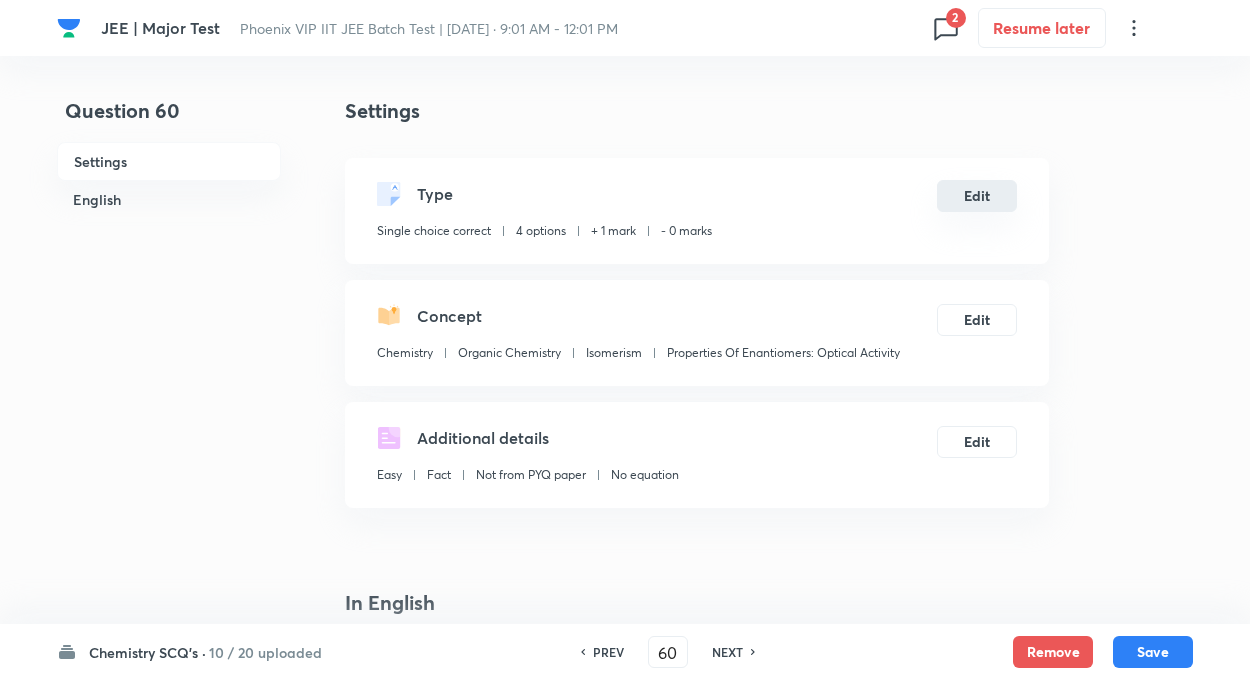 click on "Edit" at bounding box center [977, 196] 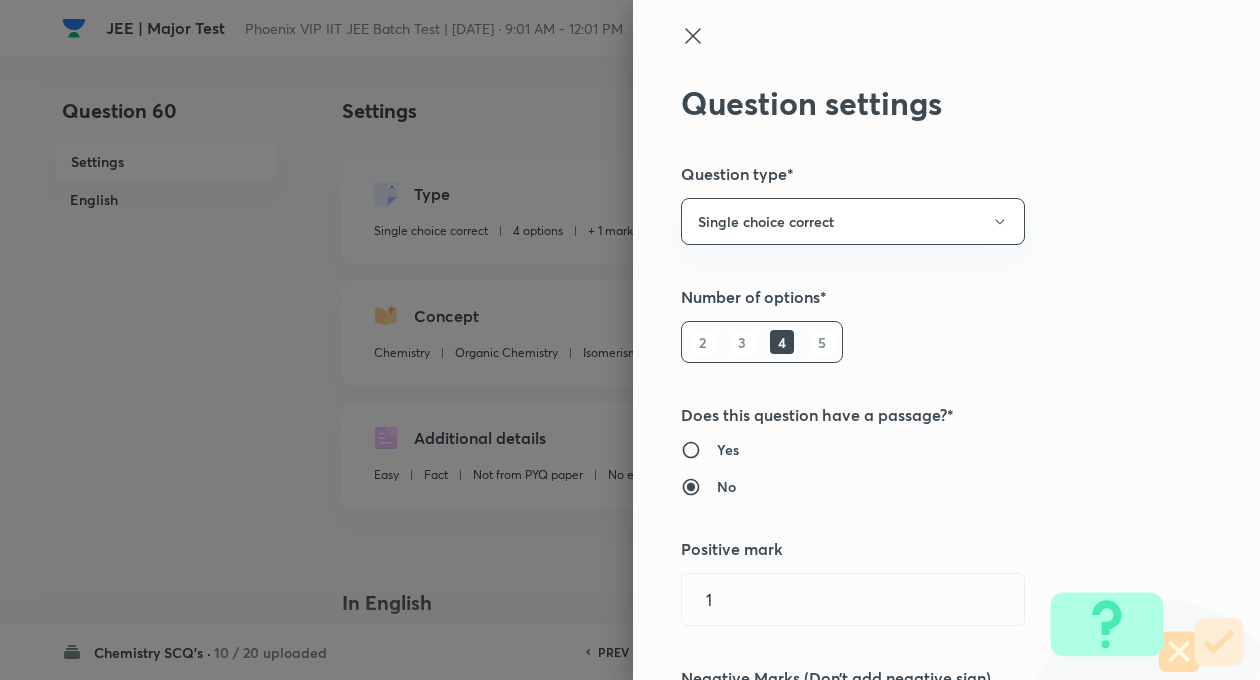 type on "1" 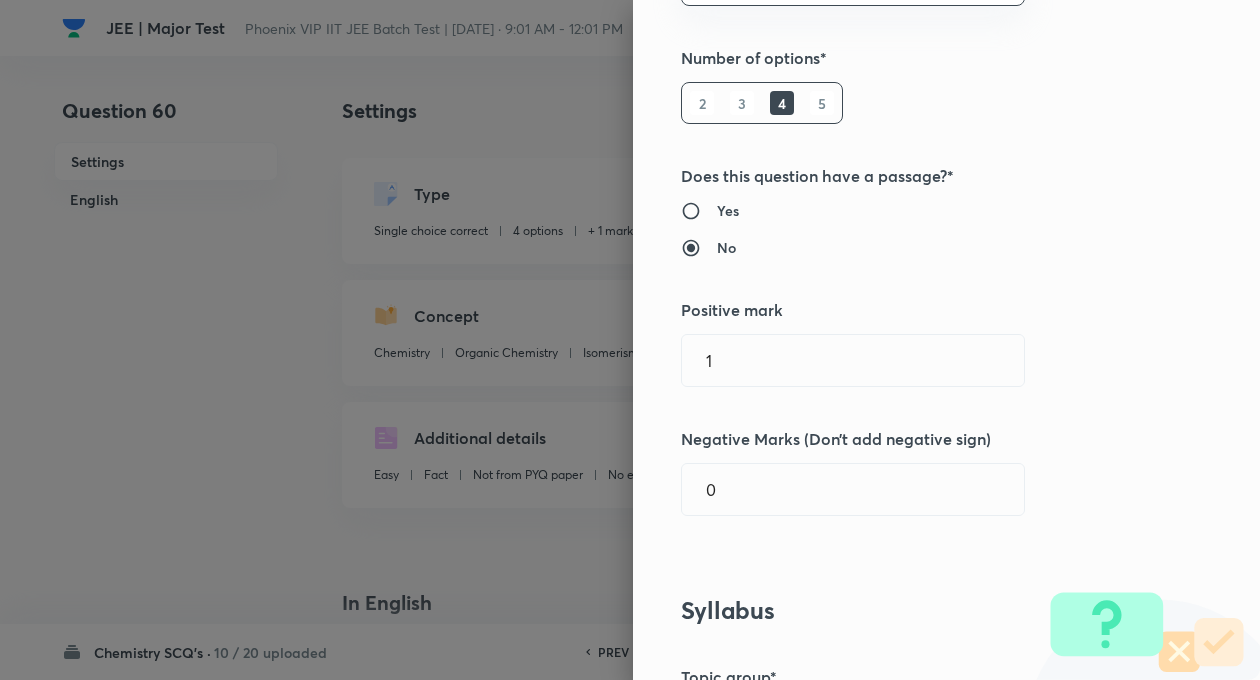 scroll, scrollTop: 280, scrollLeft: 0, axis: vertical 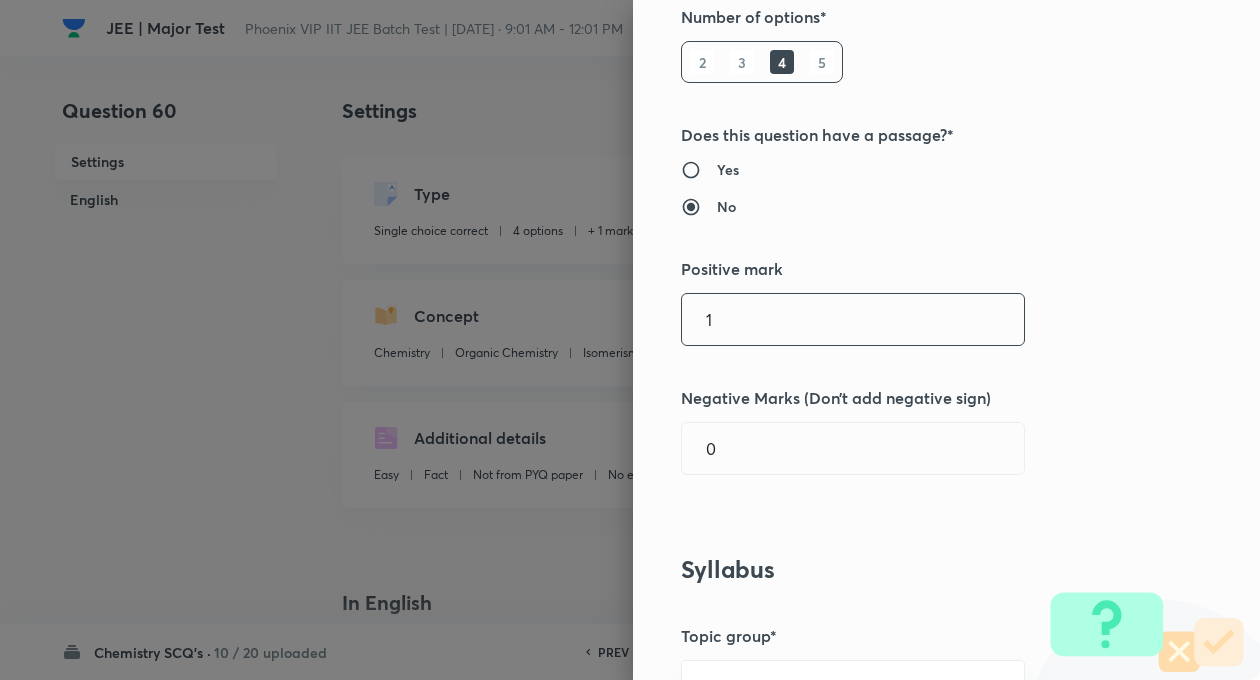 click on "1" at bounding box center (853, 319) 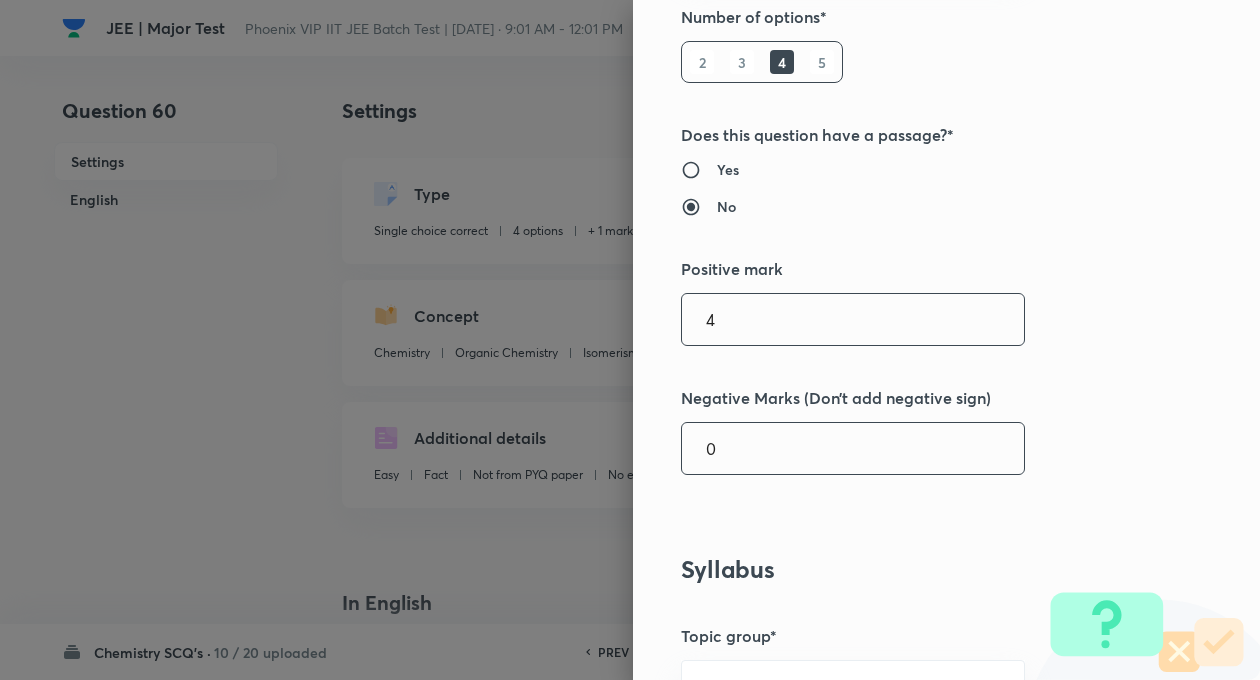 type on "4" 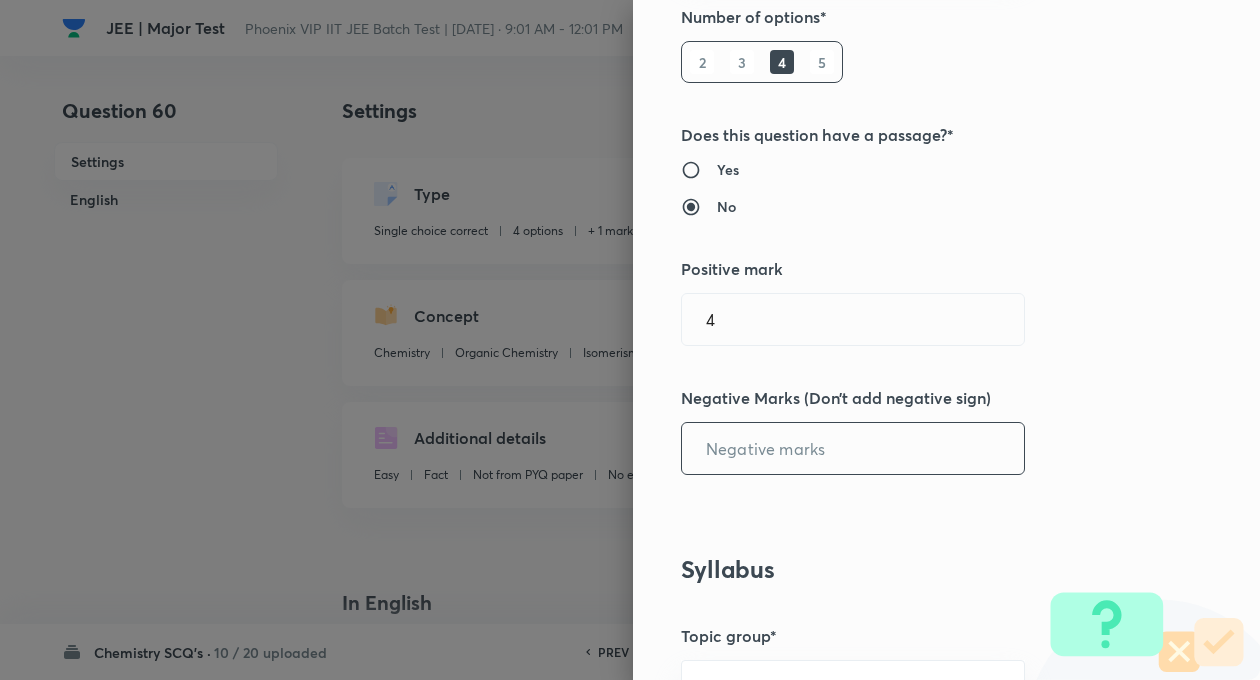 click at bounding box center (853, 448) 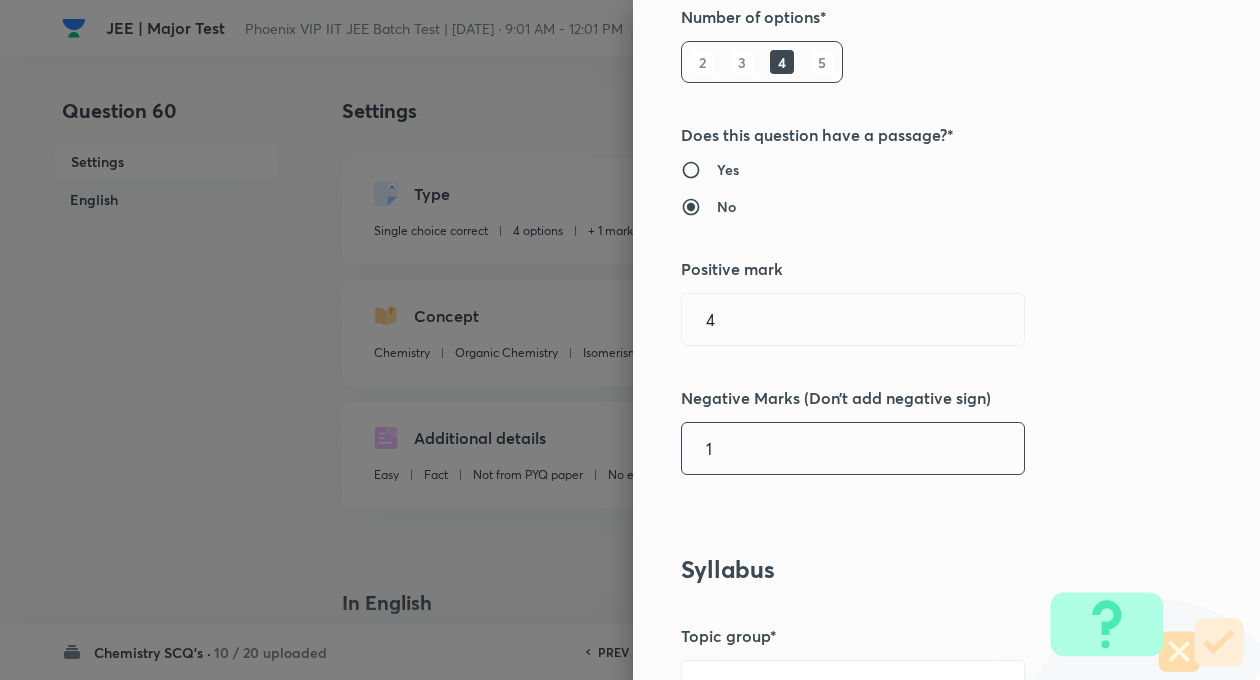 type on "1" 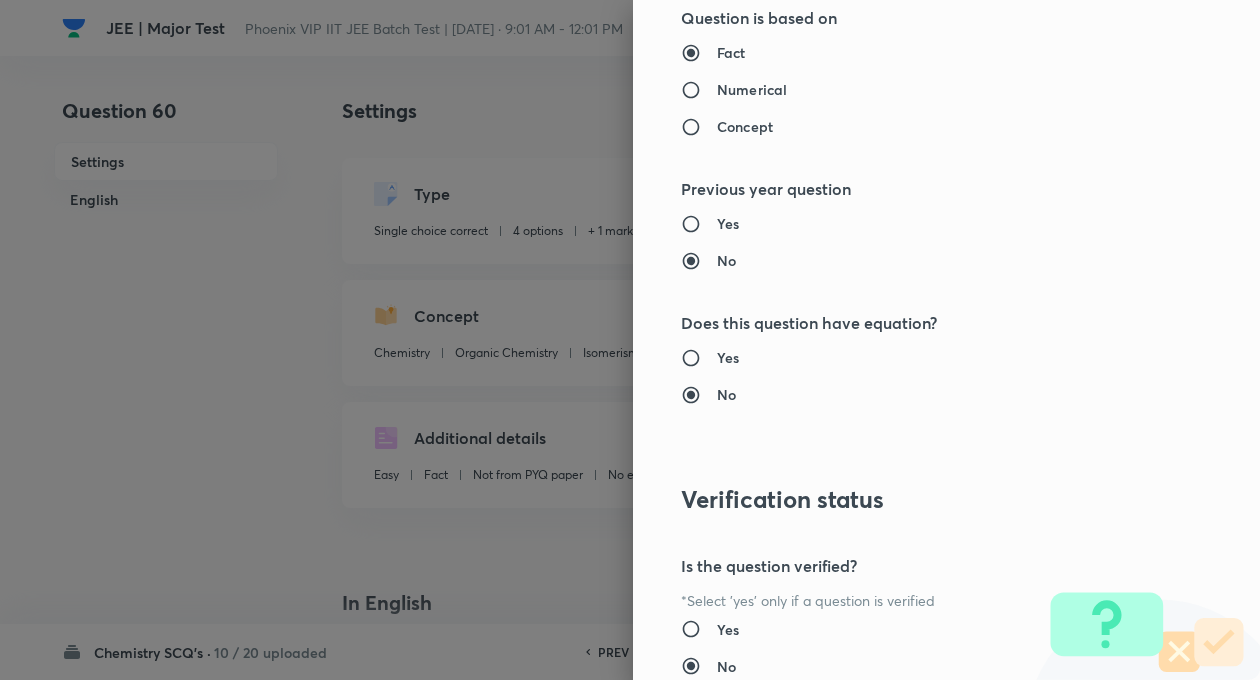 scroll, scrollTop: 2046, scrollLeft: 0, axis: vertical 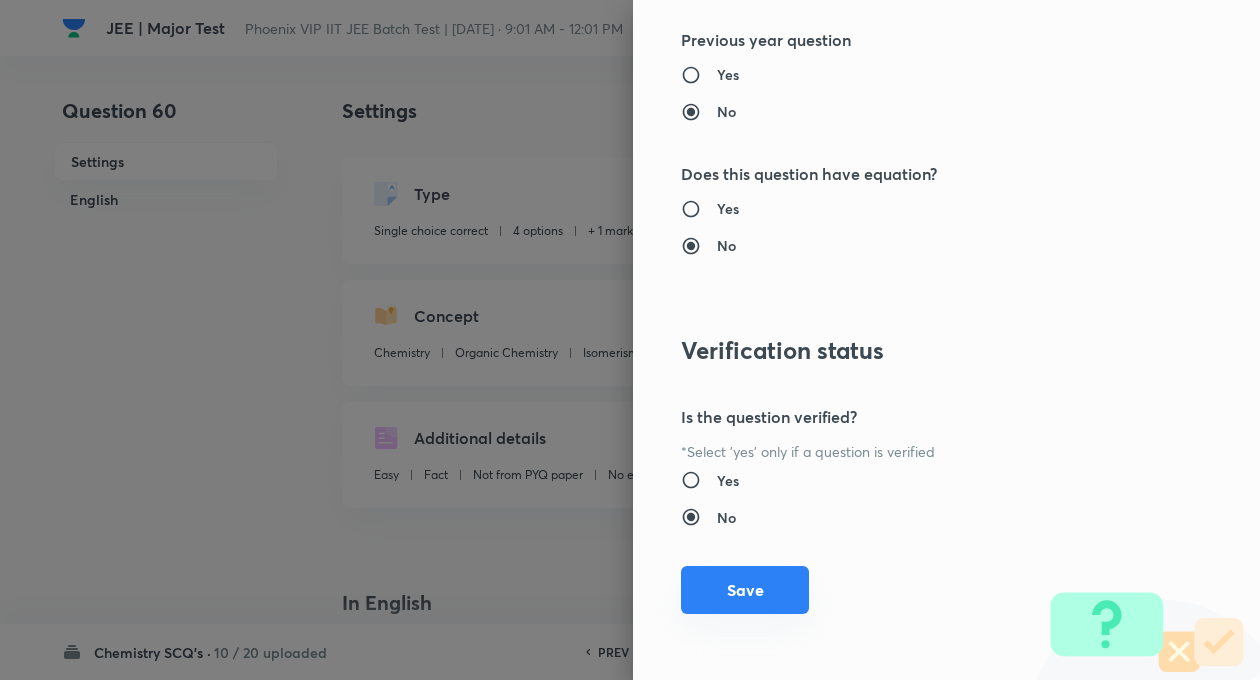 click on "Save" at bounding box center [745, 590] 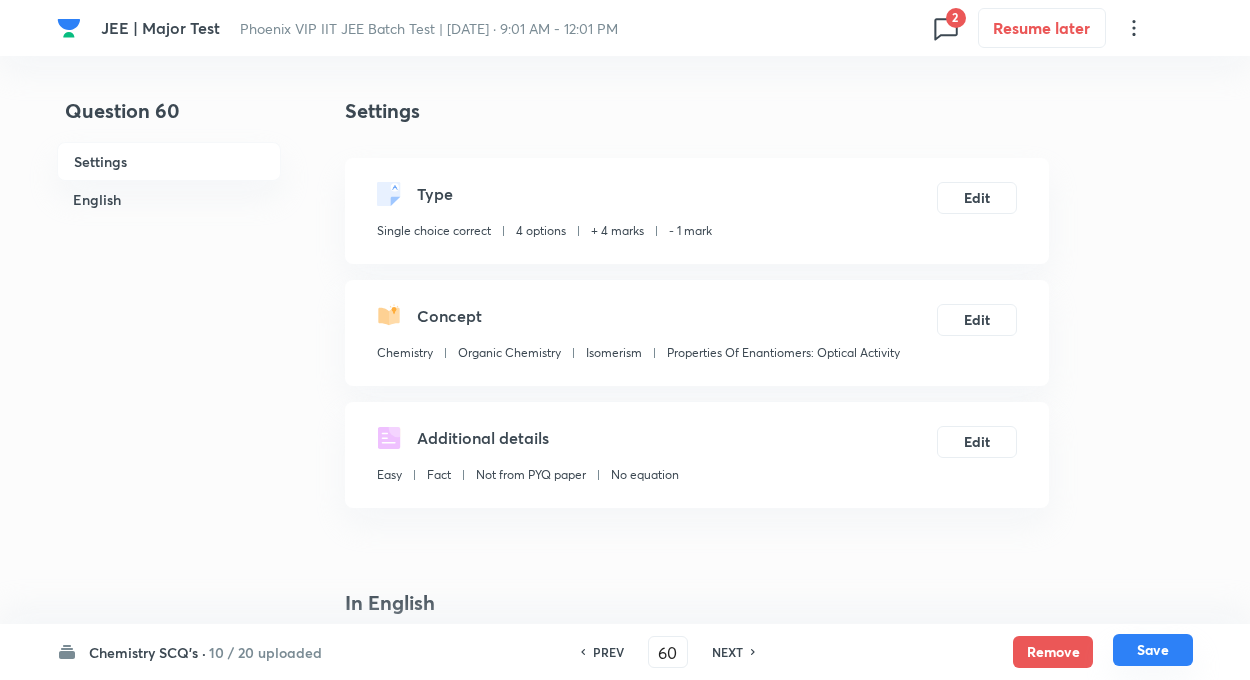 click on "Save" at bounding box center [1153, 650] 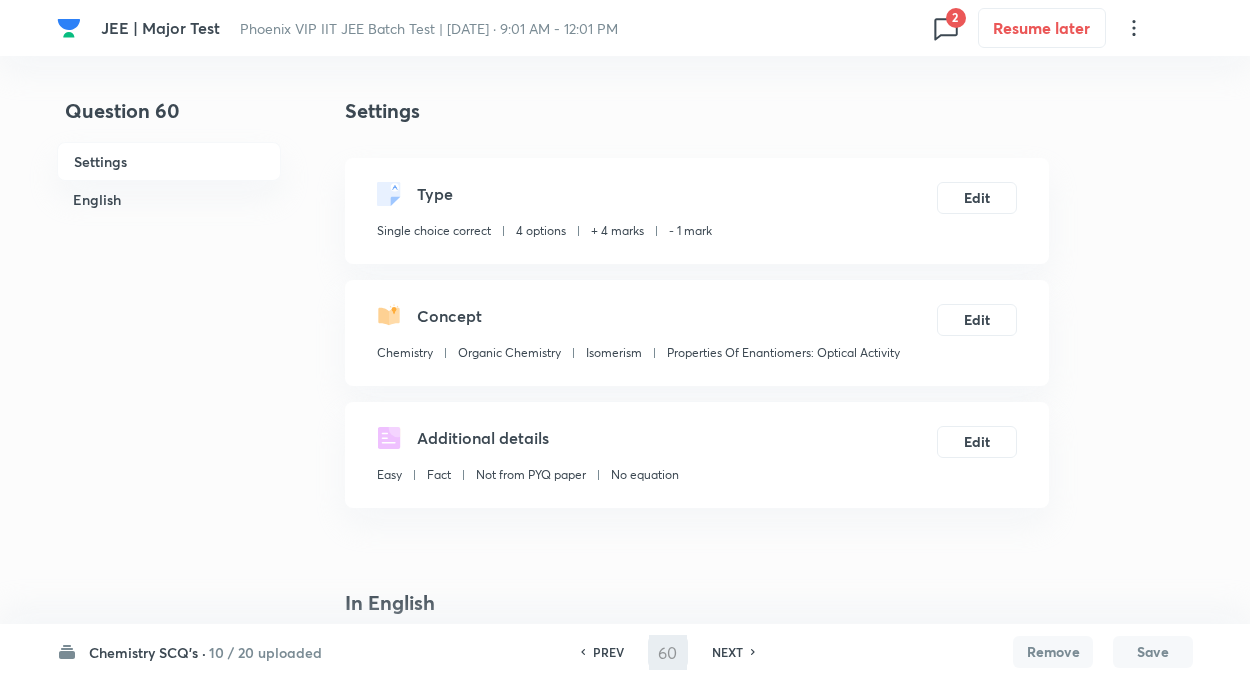 type on "61" 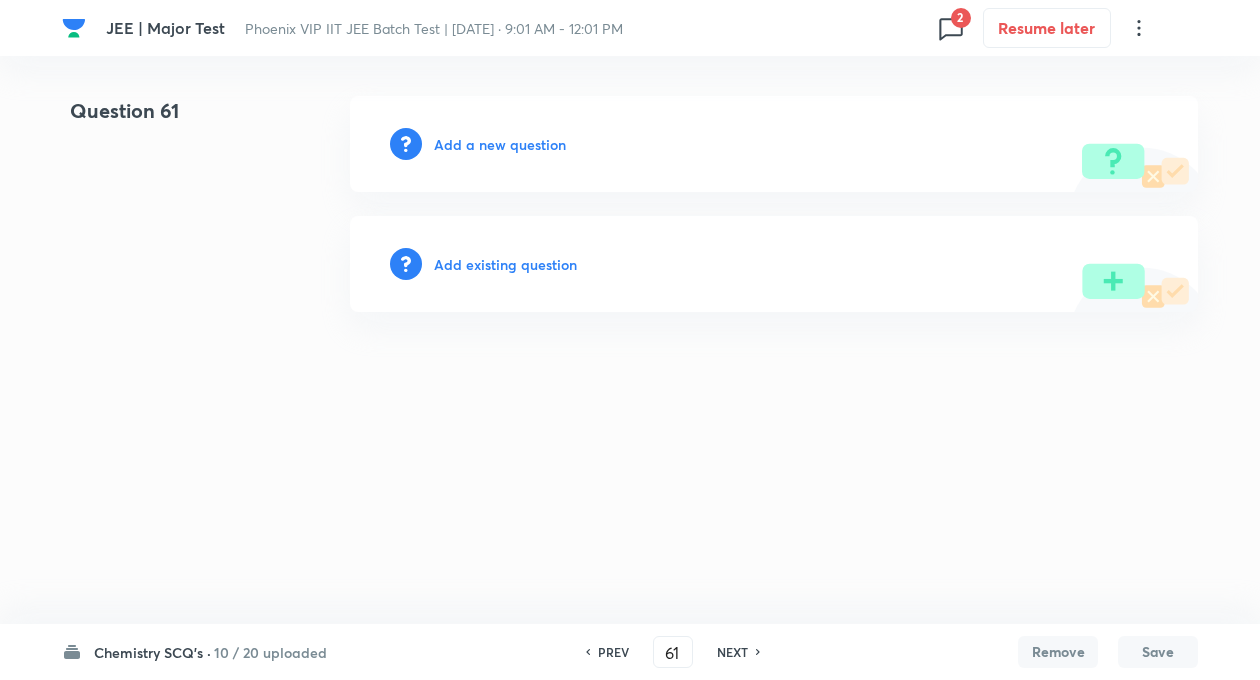 click on "Add existing question" at bounding box center [505, 264] 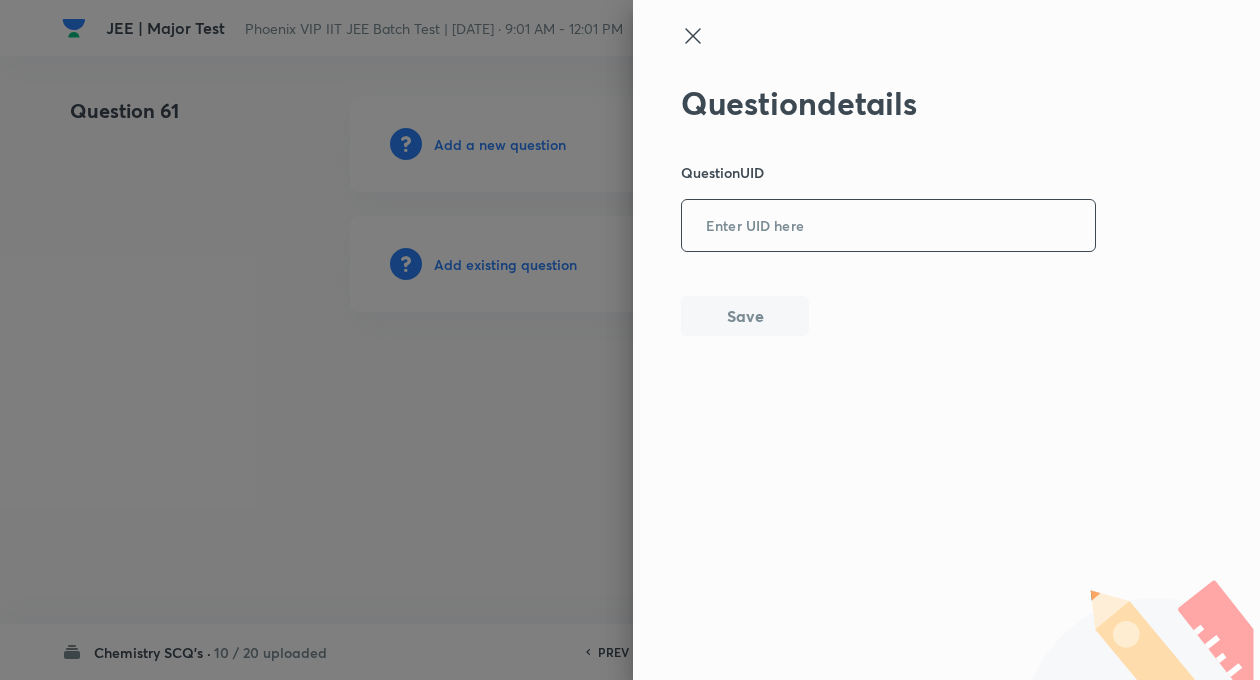 click at bounding box center [888, 226] 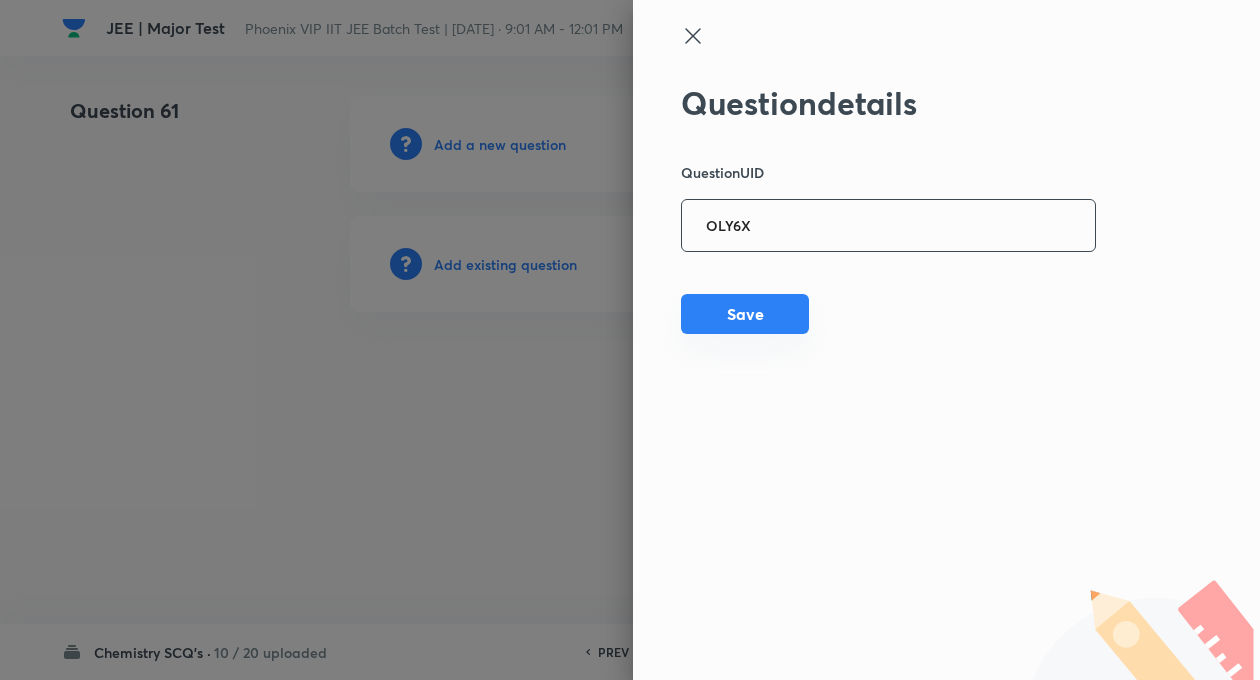 type on "OLY6X" 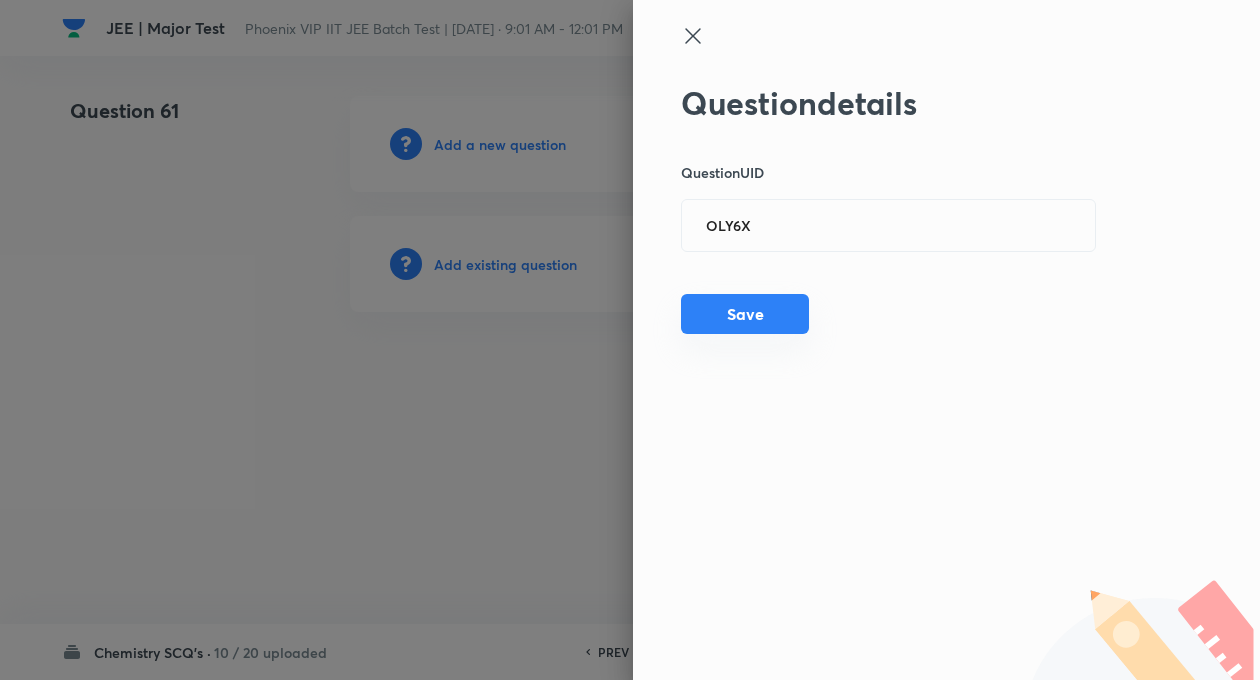 click on "Save" at bounding box center (745, 314) 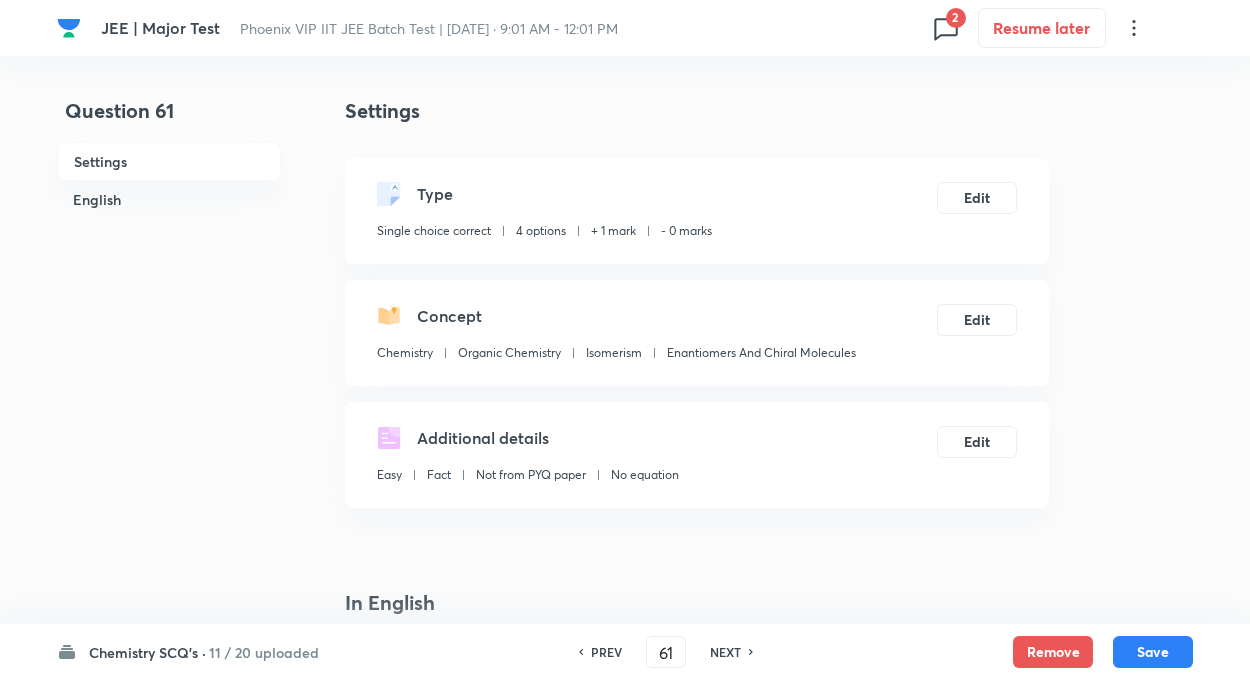 checkbox on "true" 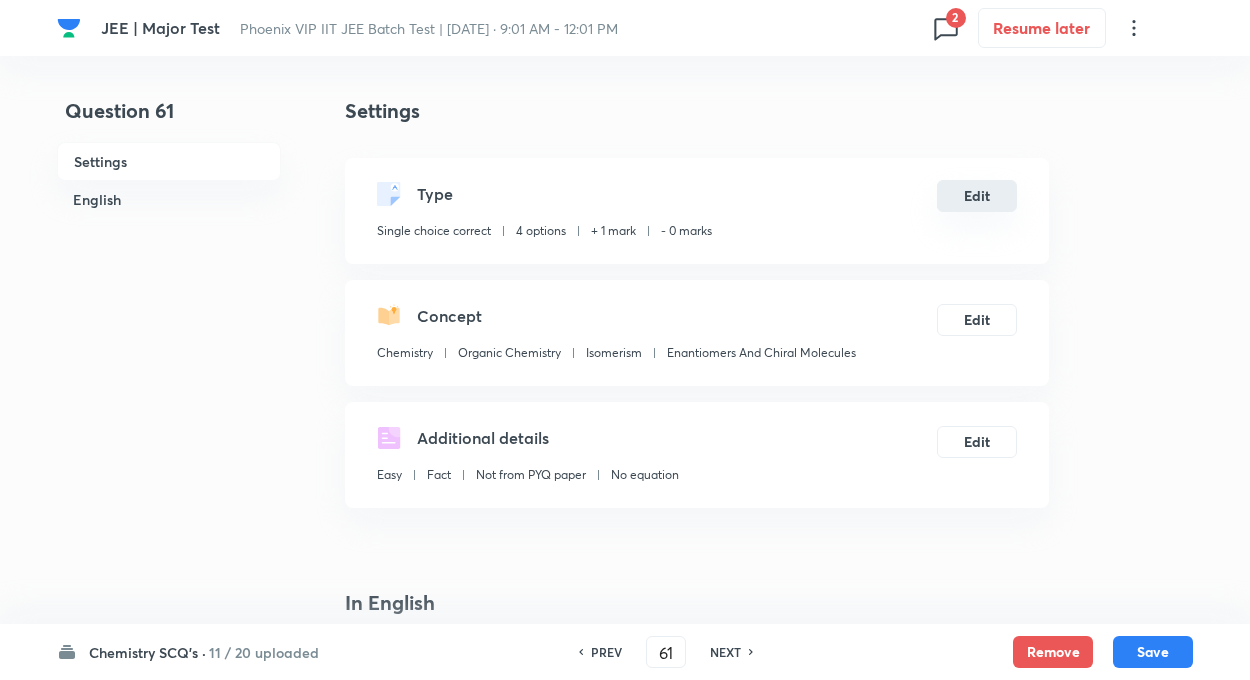 click on "Edit" at bounding box center [977, 196] 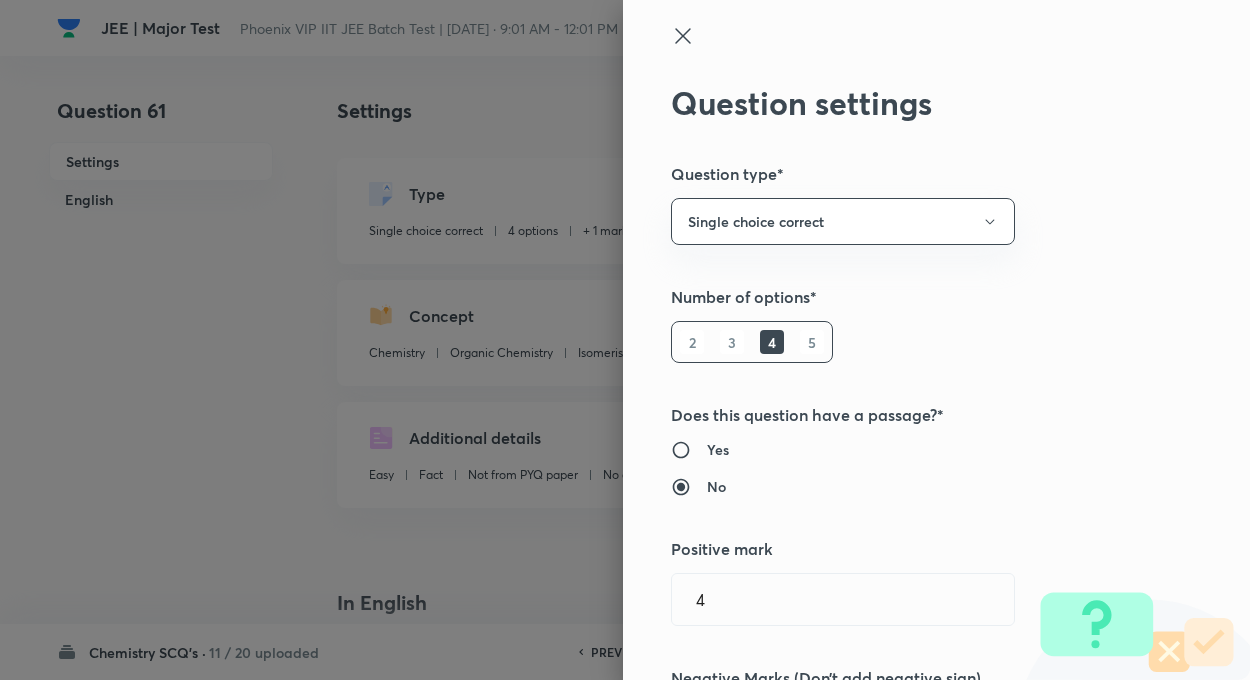 type on "1" 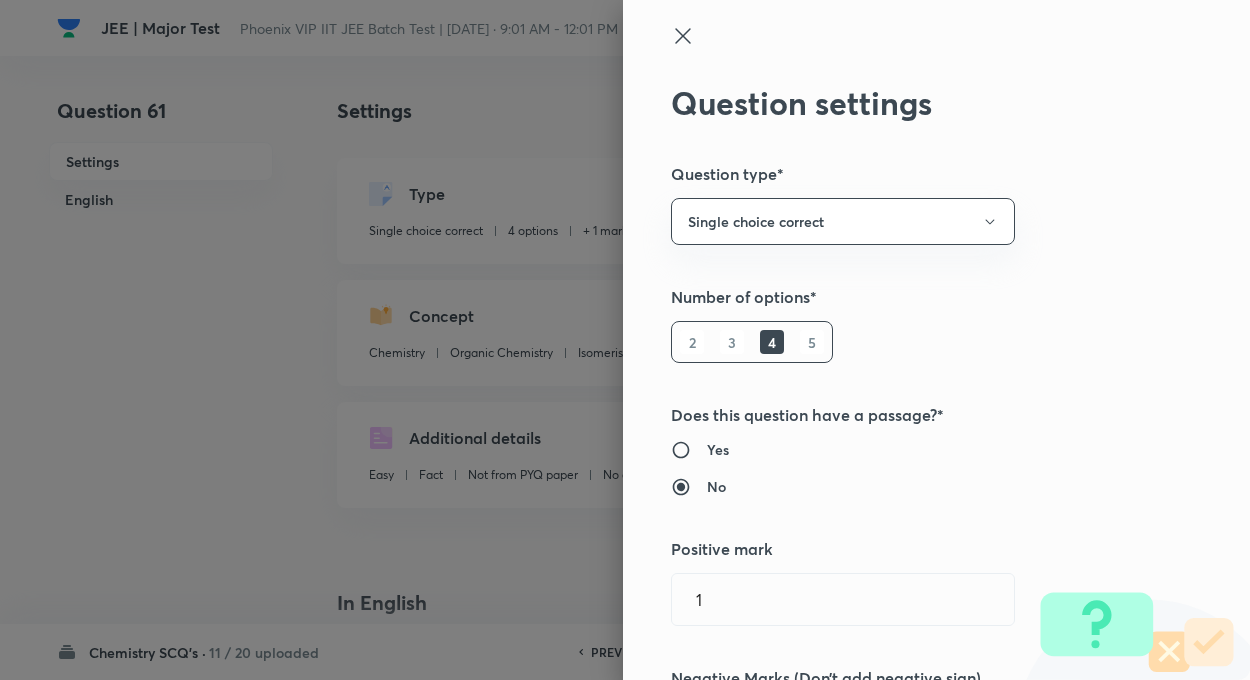 click at bounding box center (625, 340) 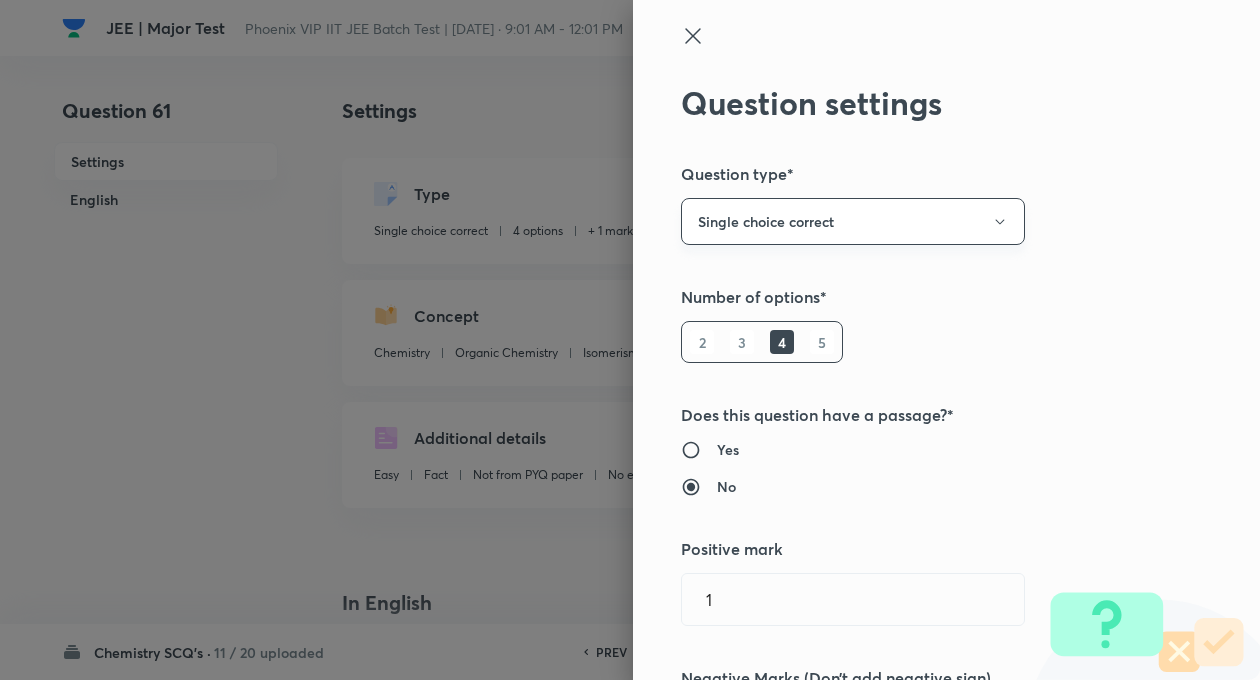 click on "Single choice correct" at bounding box center [853, 221] 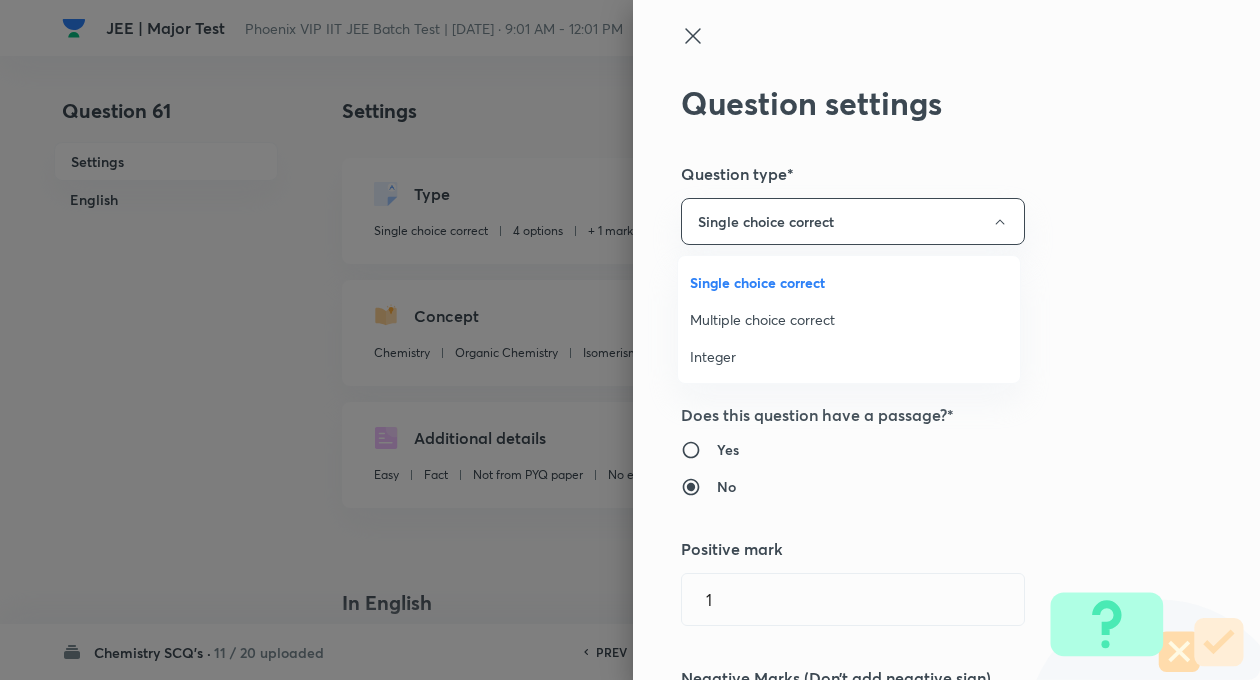 click at bounding box center (630, 340) 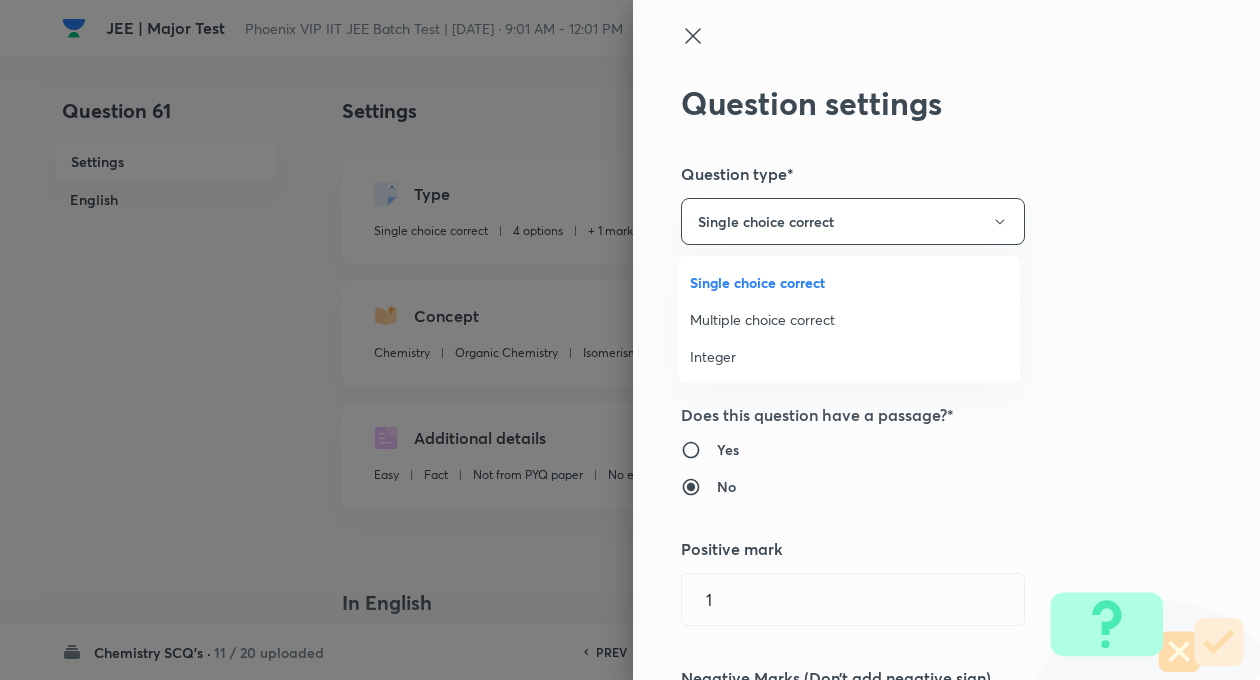 type 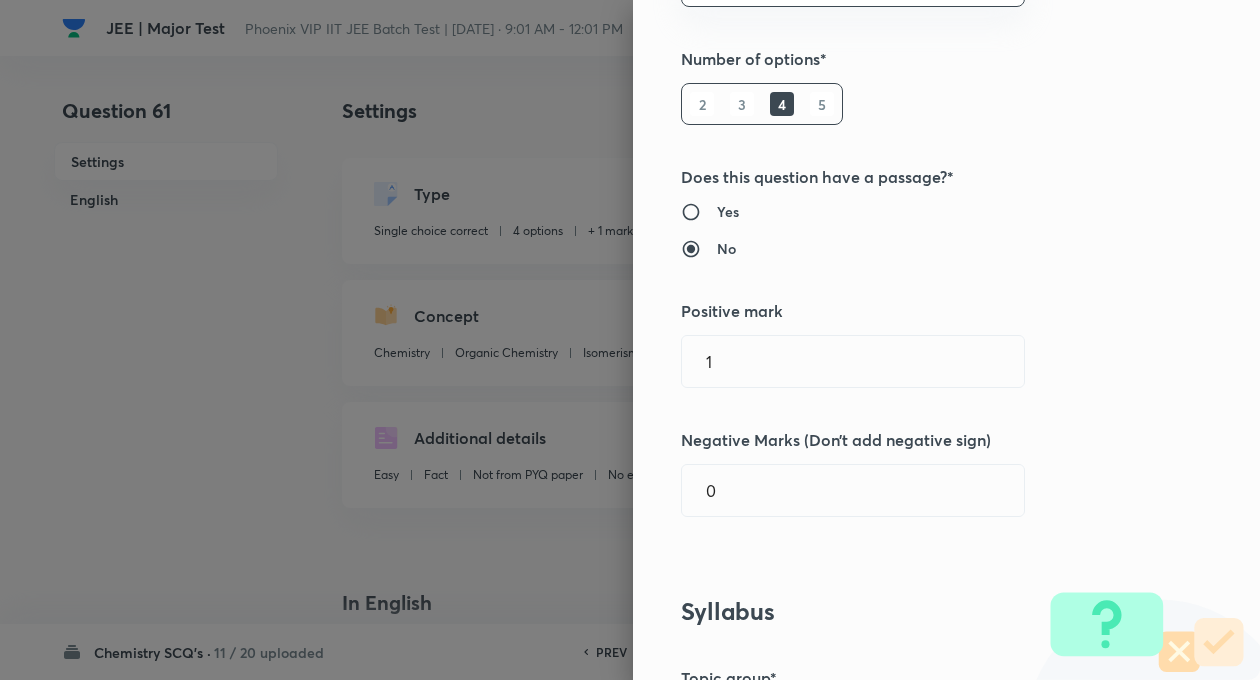 scroll, scrollTop: 280, scrollLeft: 0, axis: vertical 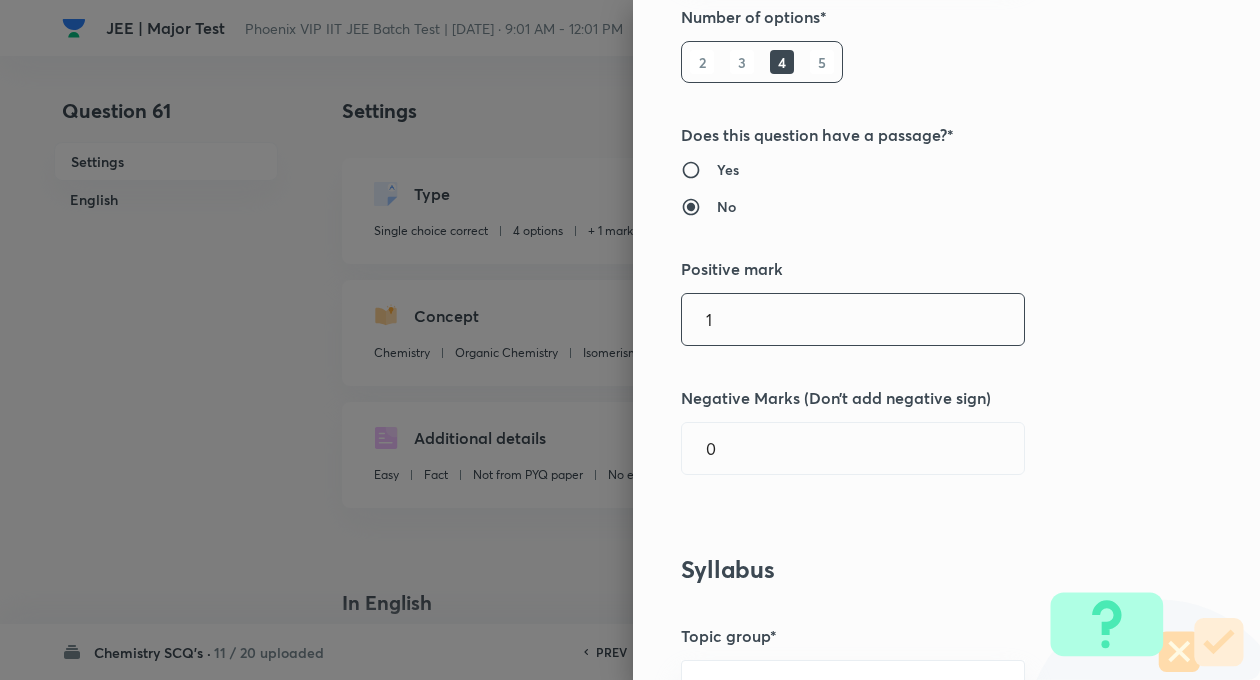 click on "1" at bounding box center (853, 319) 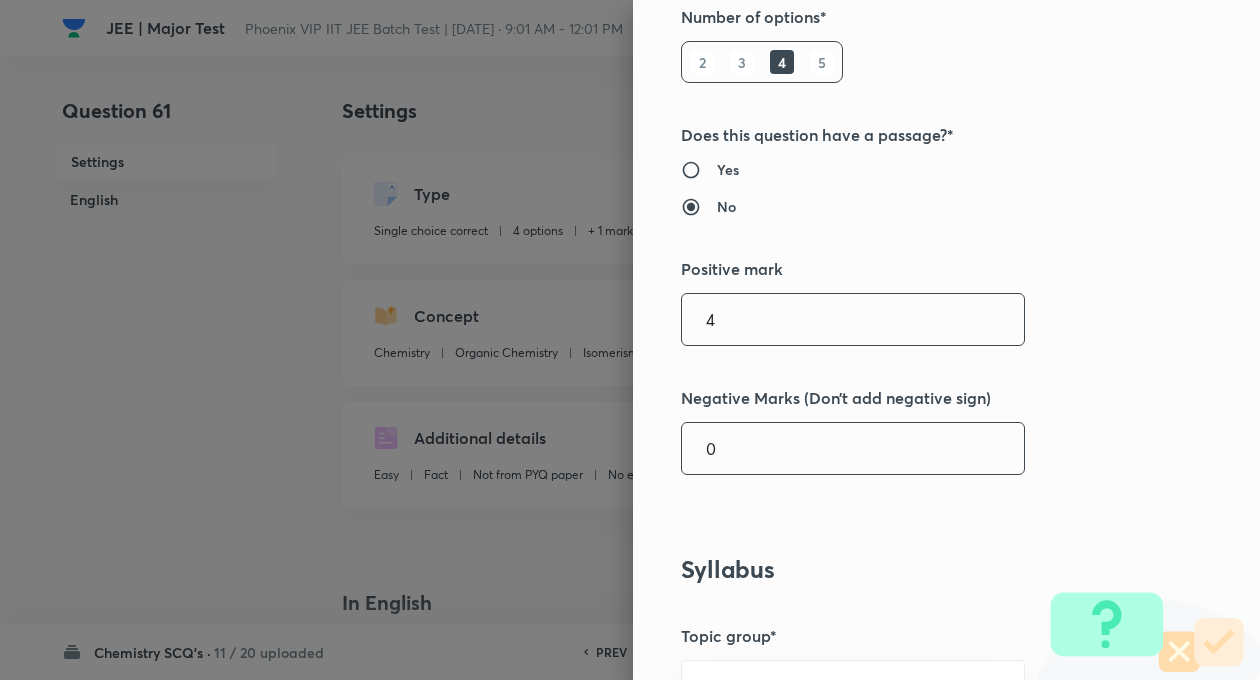 type on "4" 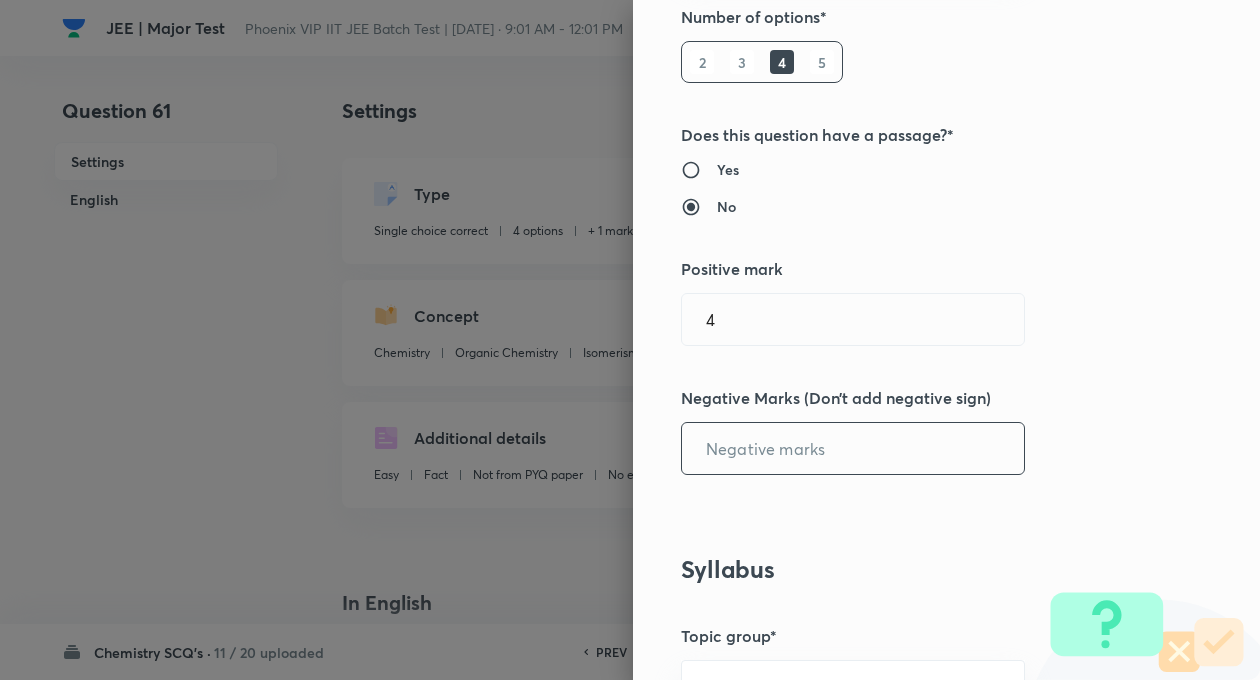 click at bounding box center [853, 448] 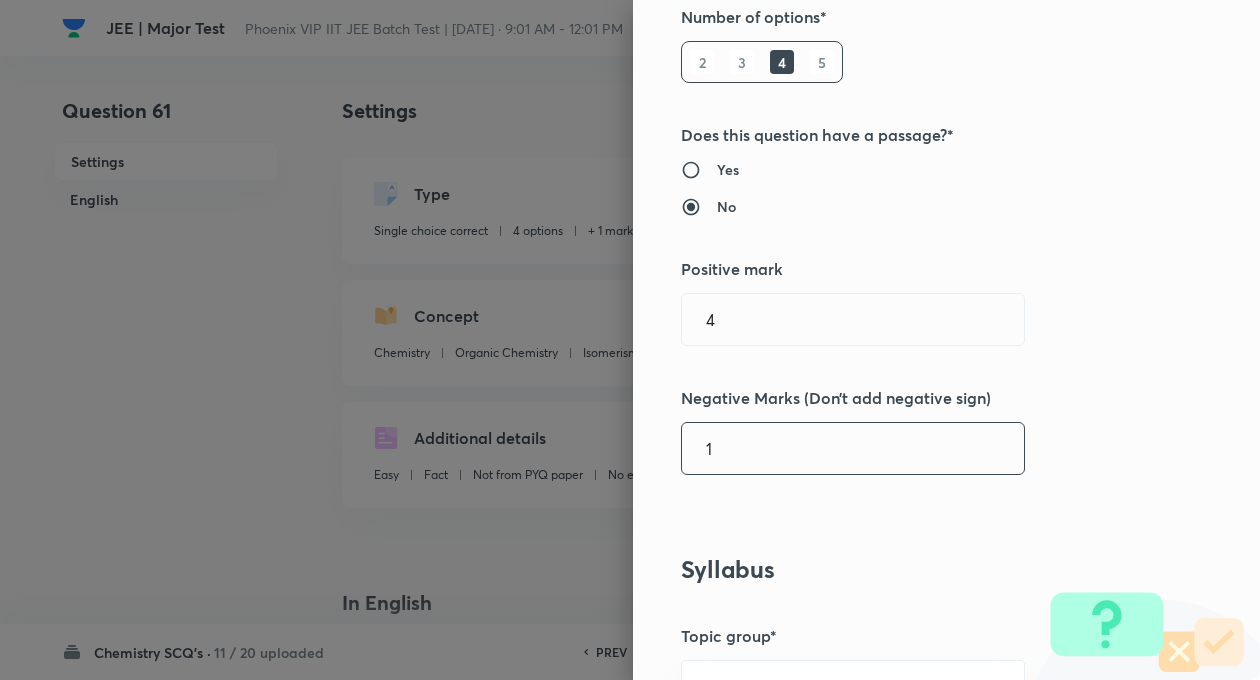 type on "1" 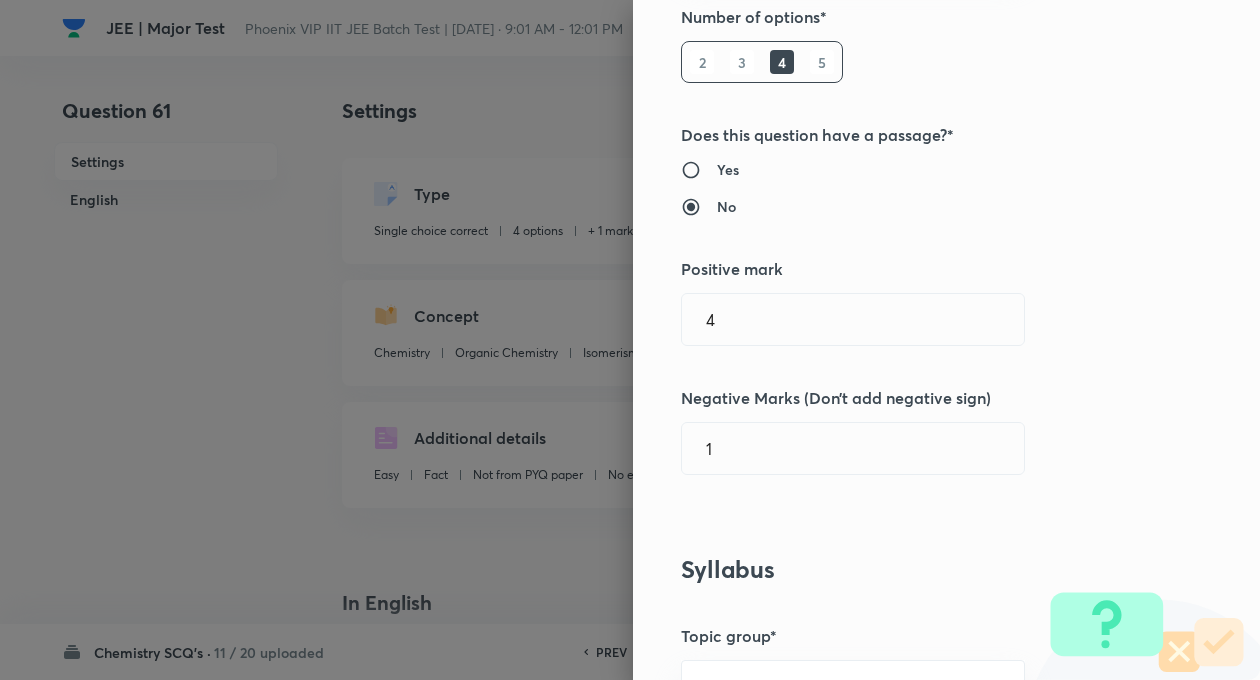 click on "Question settings Question type* Single choice correct Number of options* 2 3 4 5 Does this question have a passage?* Yes No Positive mark 4 ​ Negative Marks (Don’t add negative sign) 1 ​ Syllabus Topic group* Chemistry ​ Topic* Organic Chemistry ​ Concept* Isomerism ​ Sub-concept* Enantiomers And Chiral Molecules ​ Concept-field ​ Additional details Question Difficulty Very easy Easy Moderate Hard Very hard Question is based on Fact Numerical Concept Previous year question Yes No Does this question have equation? Yes No Verification status Is the question verified? *Select 'yes' only if a question is verified Yes No Save" at bounding box center [946, 340] 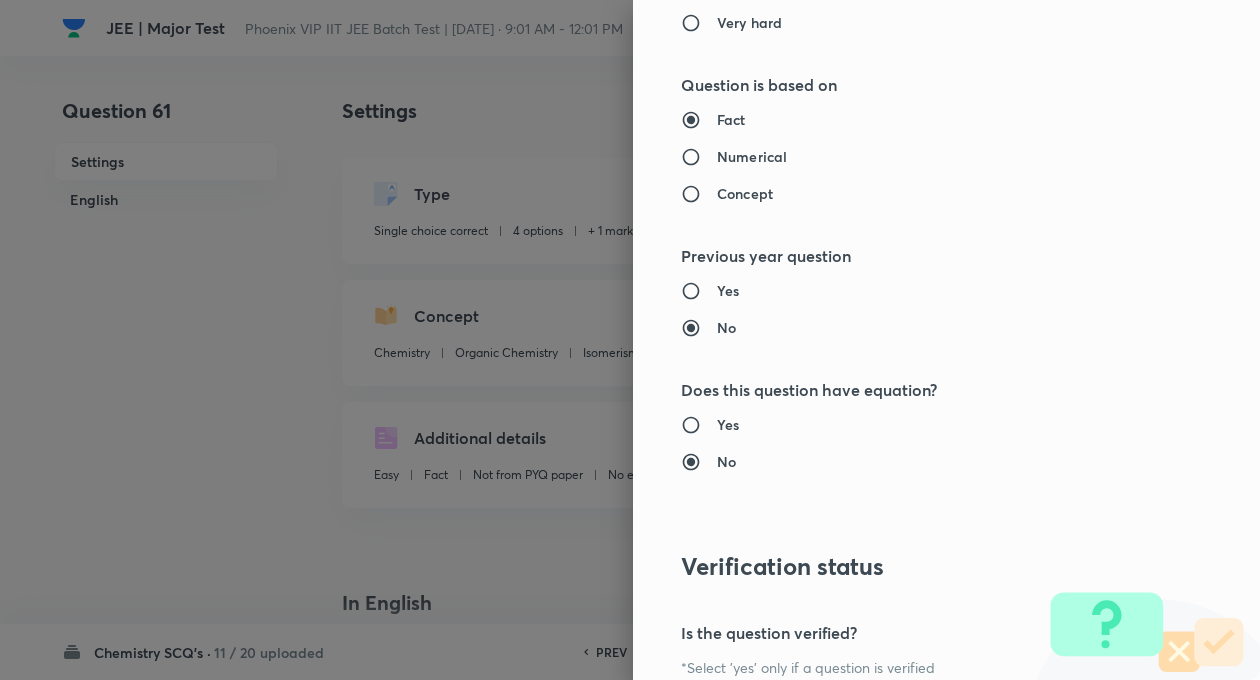 scroll, scrollTop: 2046, scrollLeft: 0, axis: vertical 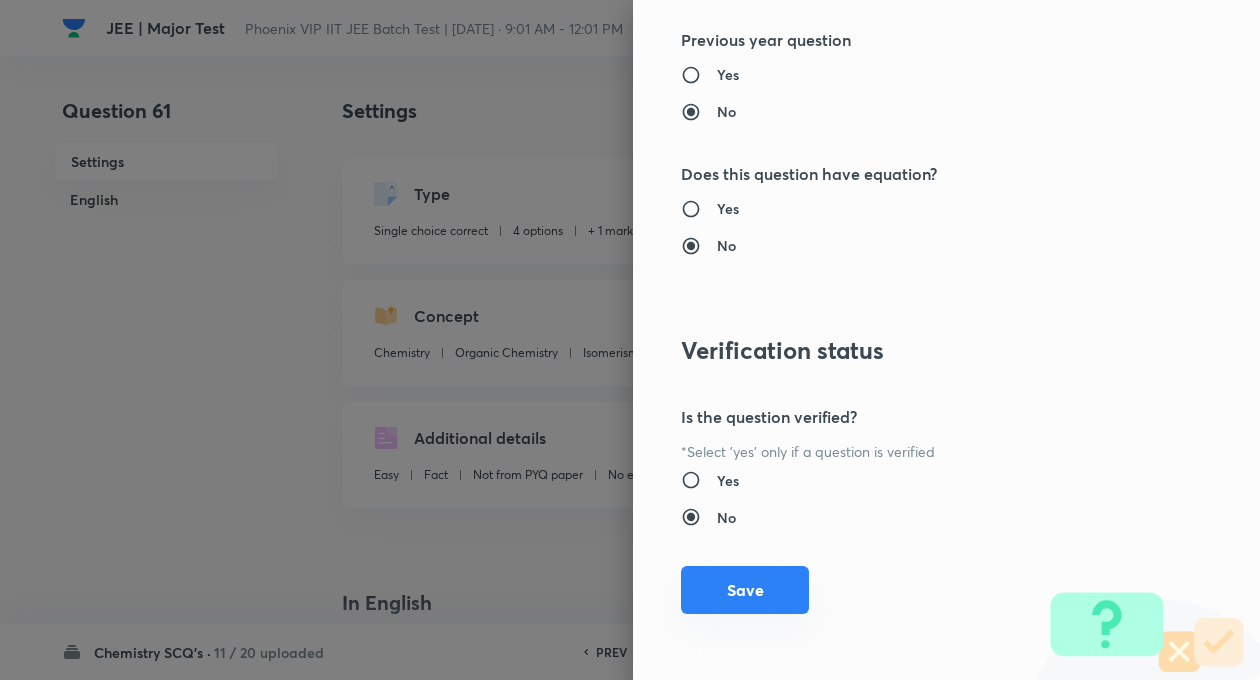 click on "Save" at bounding box center [745, 590] 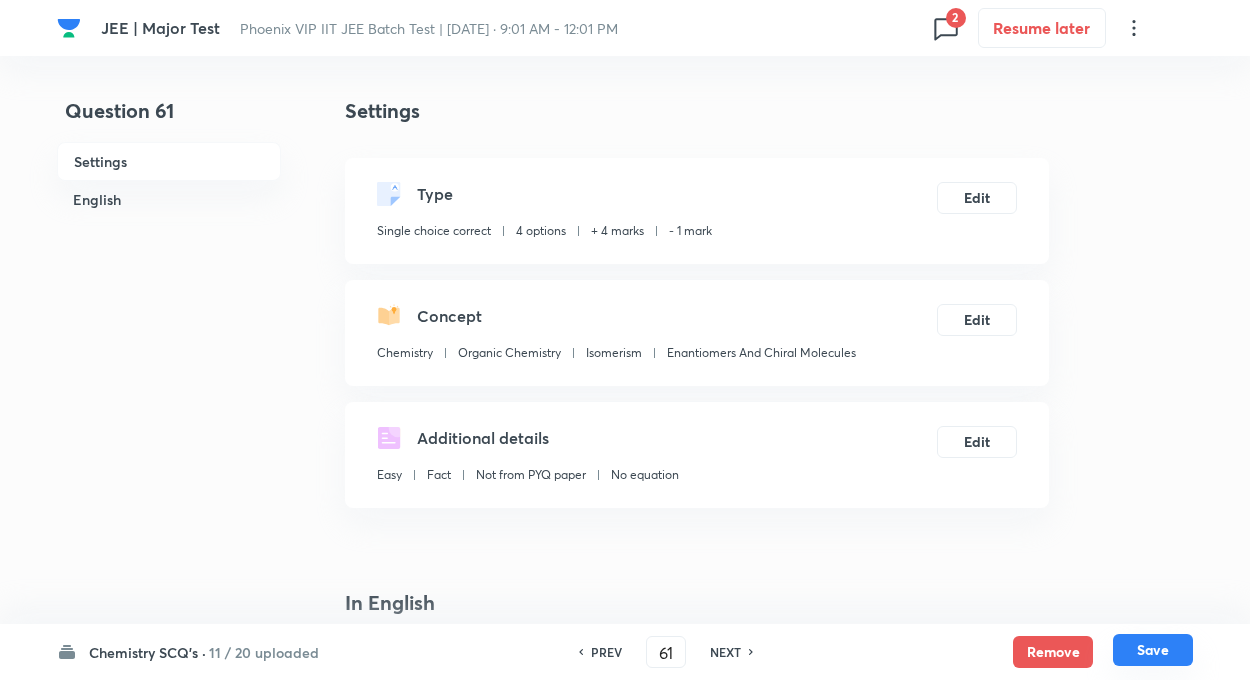 click on "Save" at bounding box center (1153, 650) 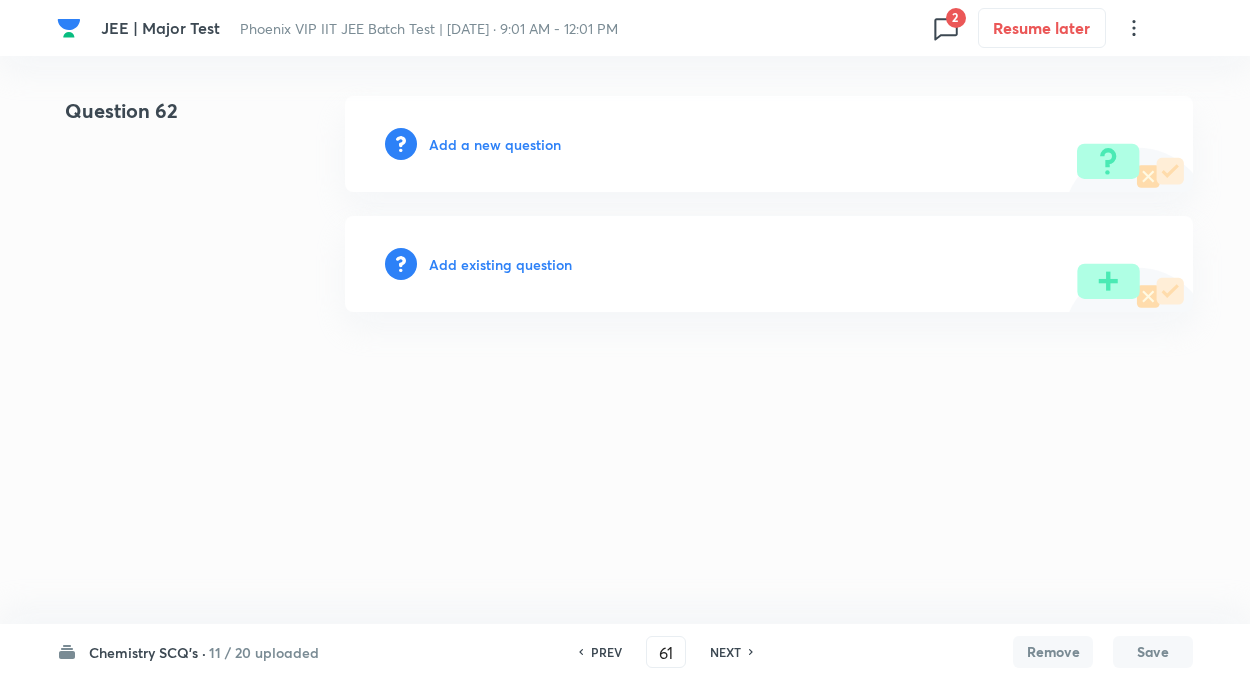 type on "62" 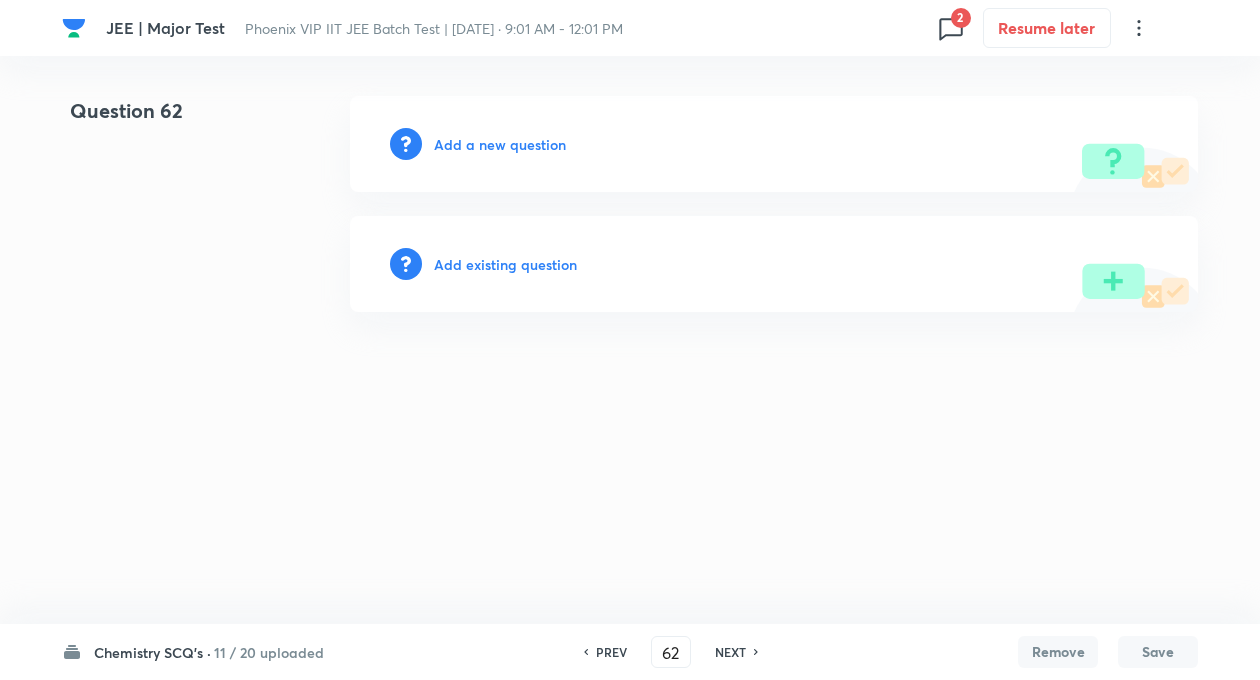 click on "Add existing question" at bounding box center (505, 264) 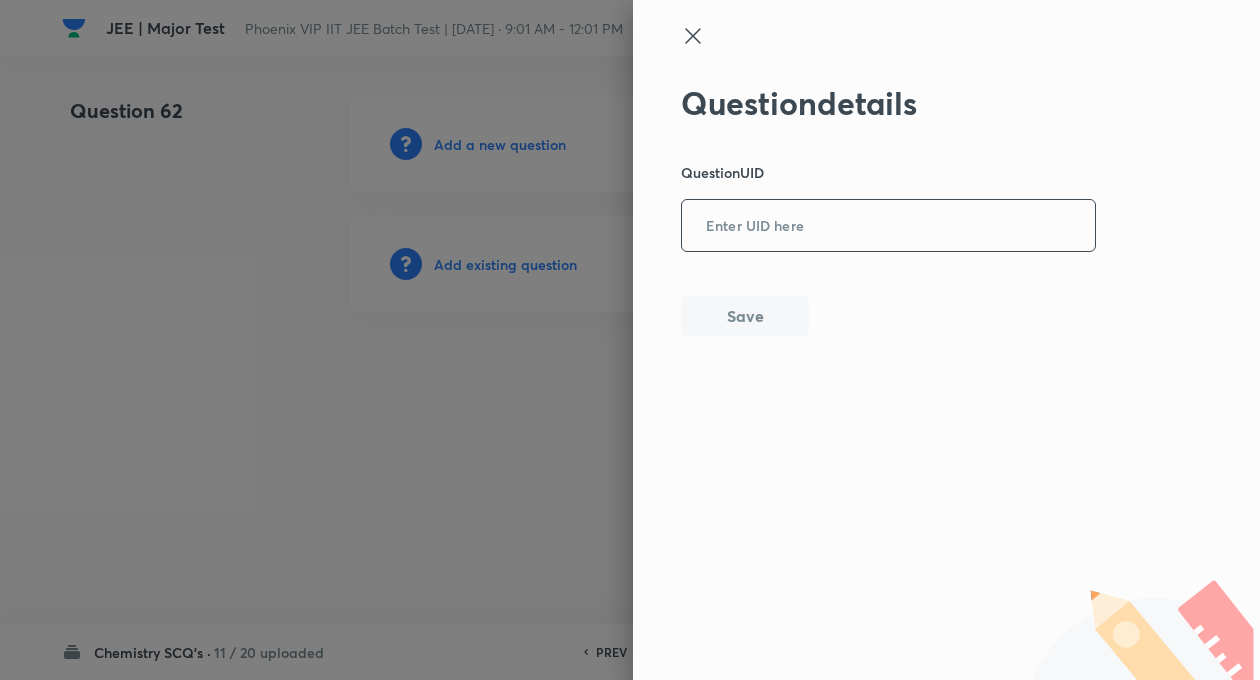 click at bounding box center (888, 226) 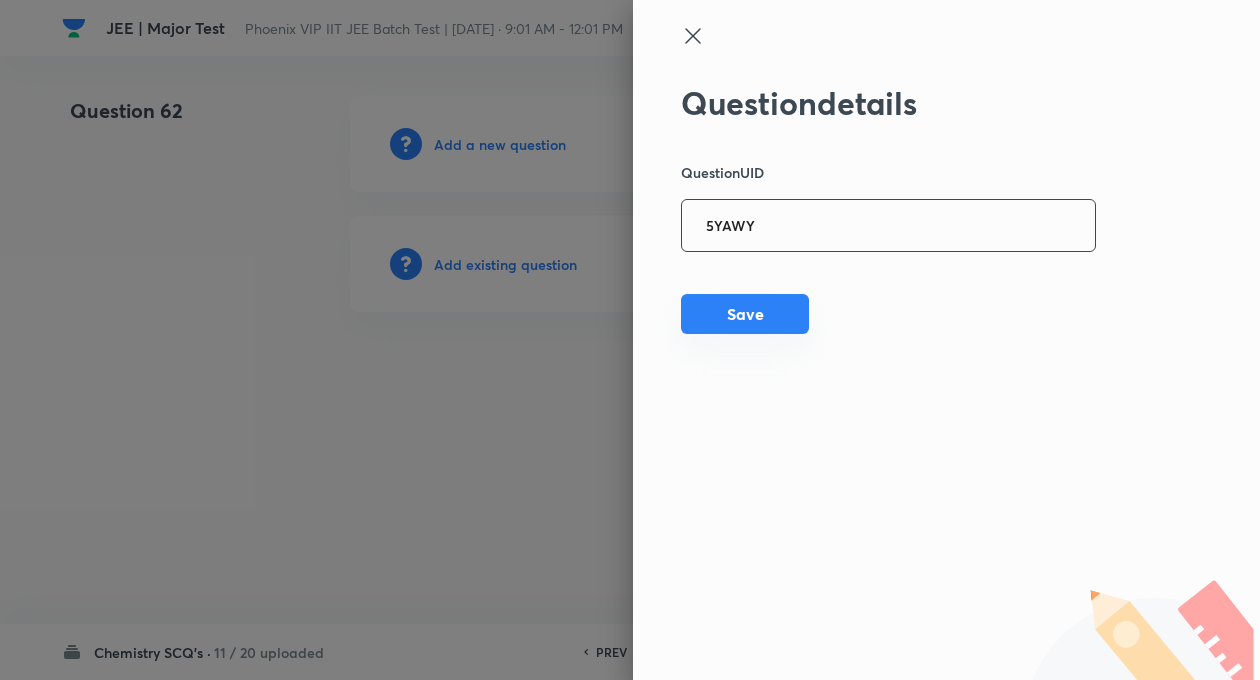 type on "5YAWY" 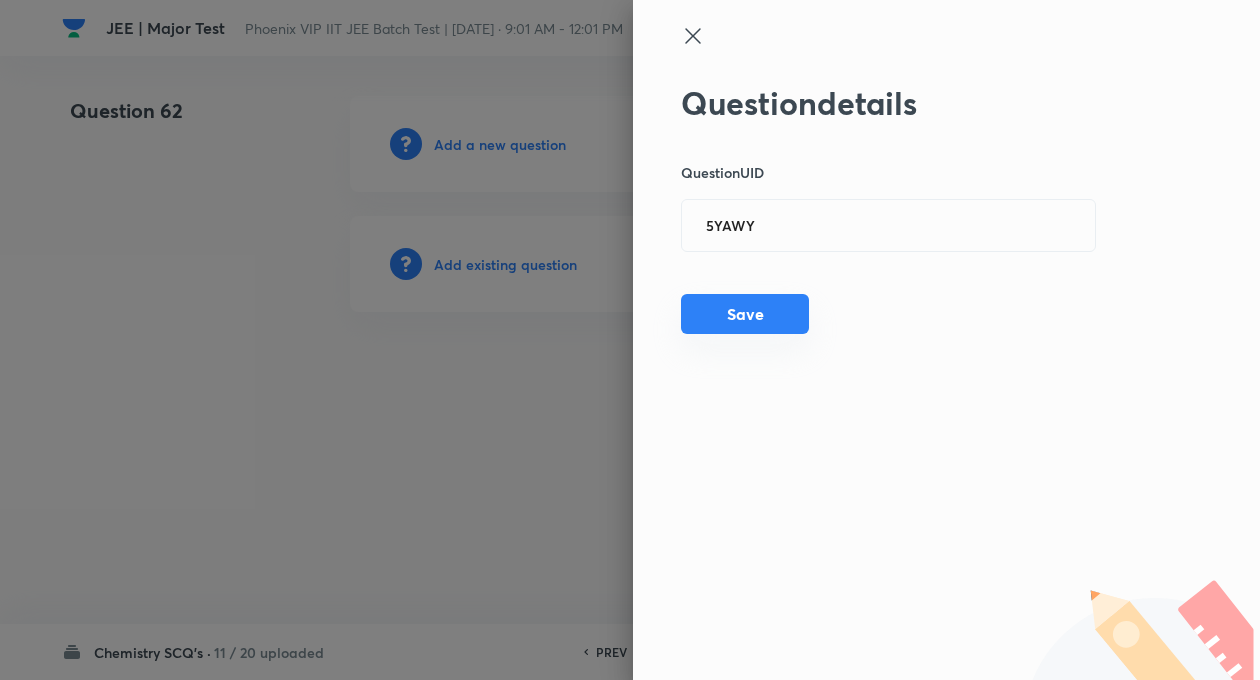 click on "Save" at bounding box center (745, 314) 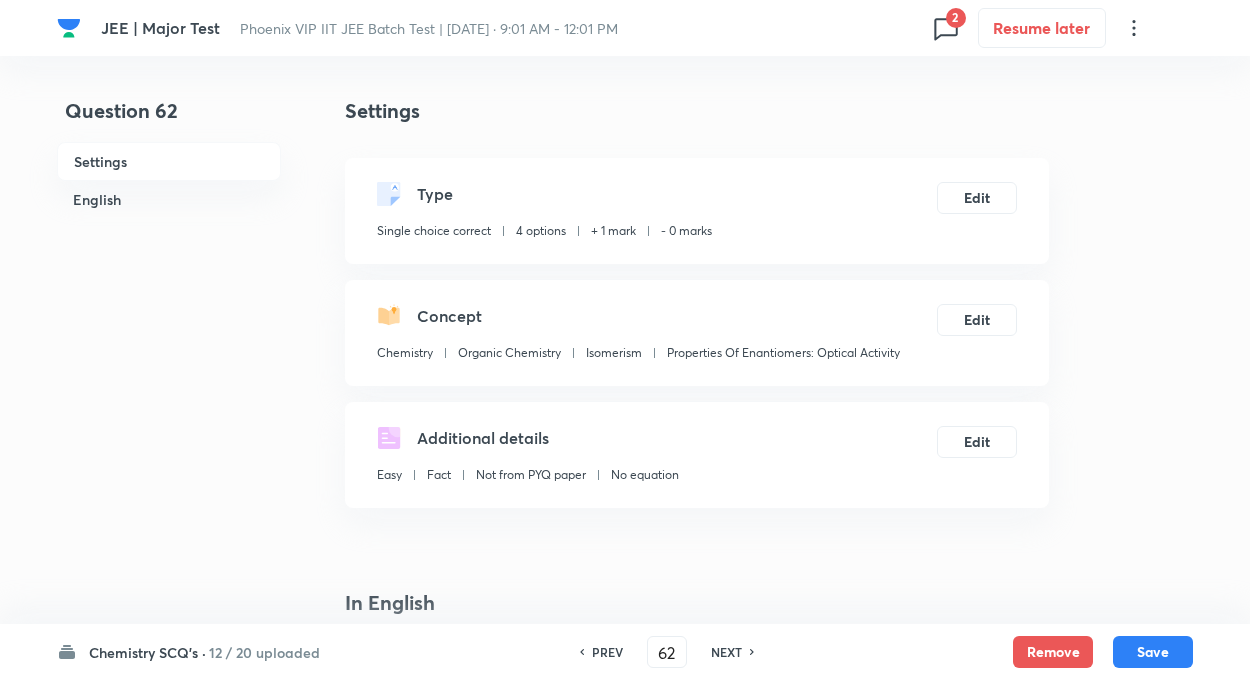 checkbox on "true" 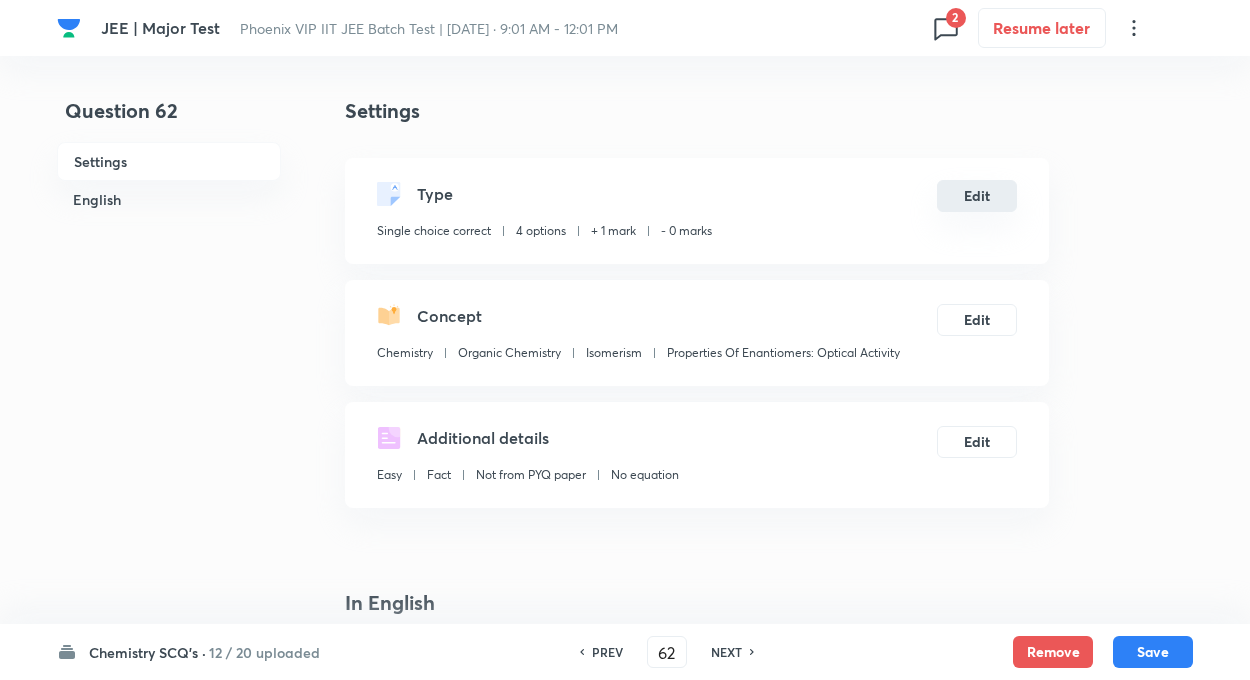 click on "Edit" at bounding box center [977, 196] 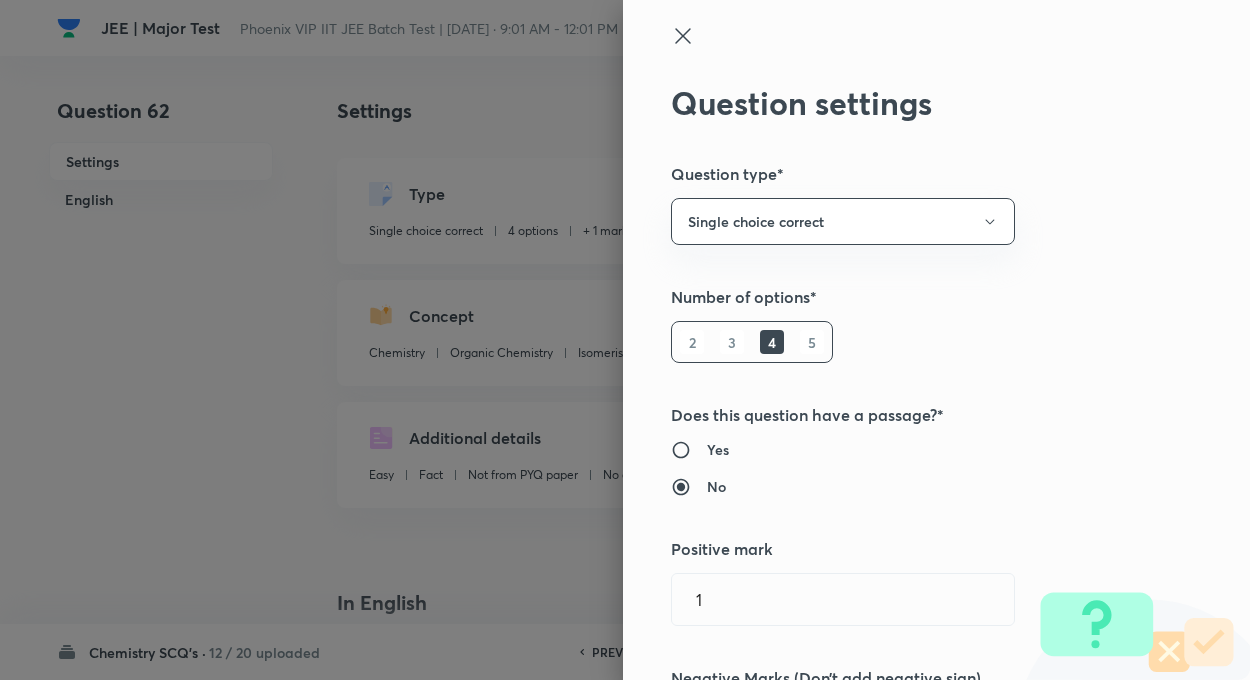 type on "1" 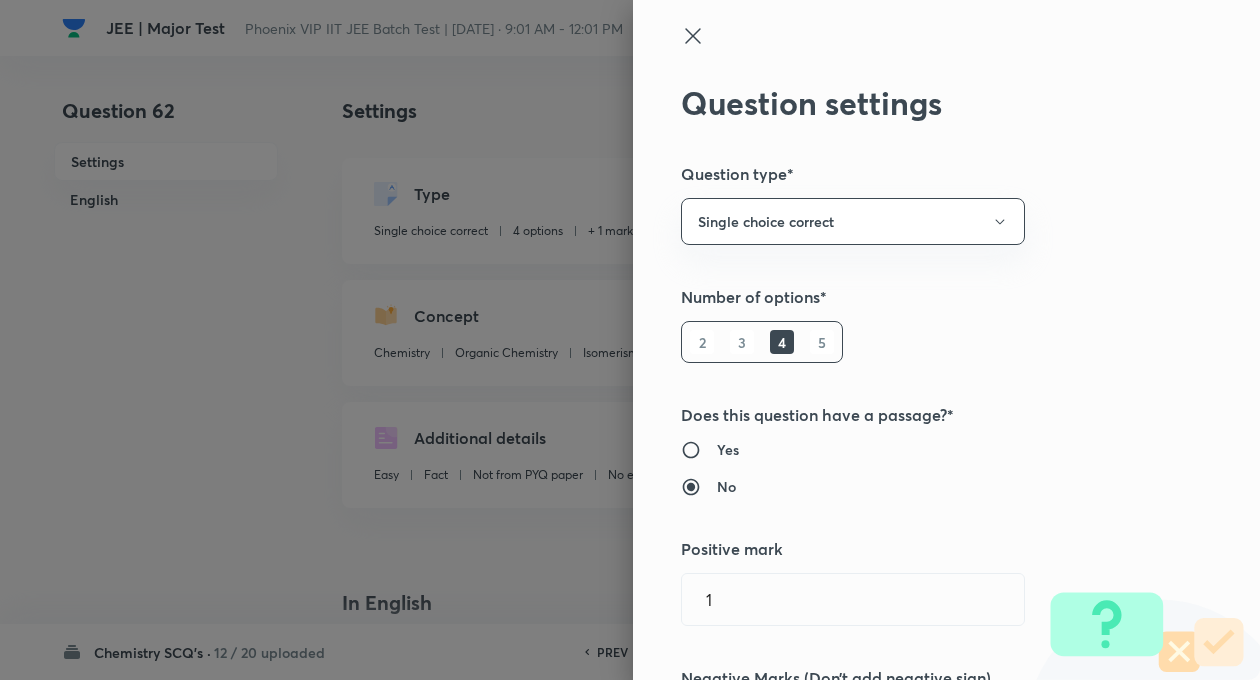 click on "Question settings Question type* Single choice correct Number of options* 2 3 4 5 Does this question have a passage?* Yes No Positive mark 1 ​ Negative Marks (Don’t add negative sign) 0 ​ Syllabus Topic group* Chemistry ​ Topic* Organic Chemistry ​ Concept* Isomerism ​ Sub-concept* Properties Of Enantiomers: Optical Activity ​ Concept-field ​ Additional details Question Difficulty Very easy Easy Moderate Hard Very hard Question is based on Fact Numerical Concept Previous year question Yes No Does this question have equation? Yes No Verification status Is the question verified? *Select 'yes' only if a question is verified Yes No Save" at bounding box center [946, 340] 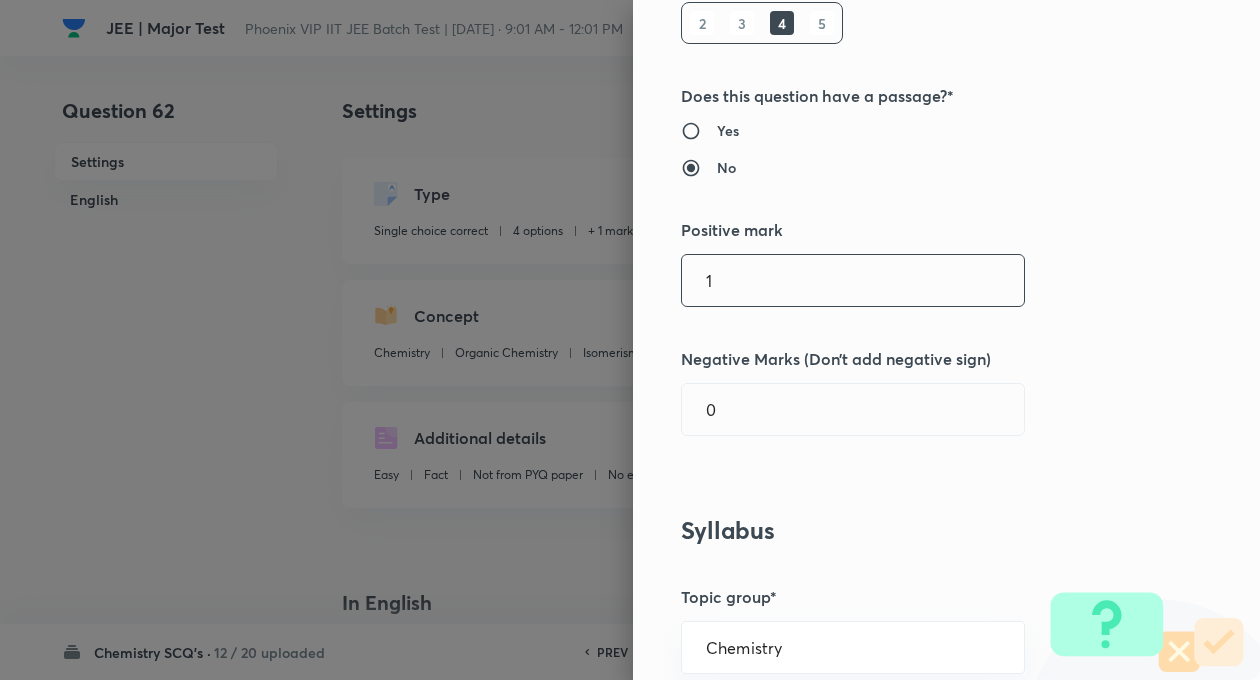 scroll, scrollTop: 320, scrollLeft: 0, axis: vertical 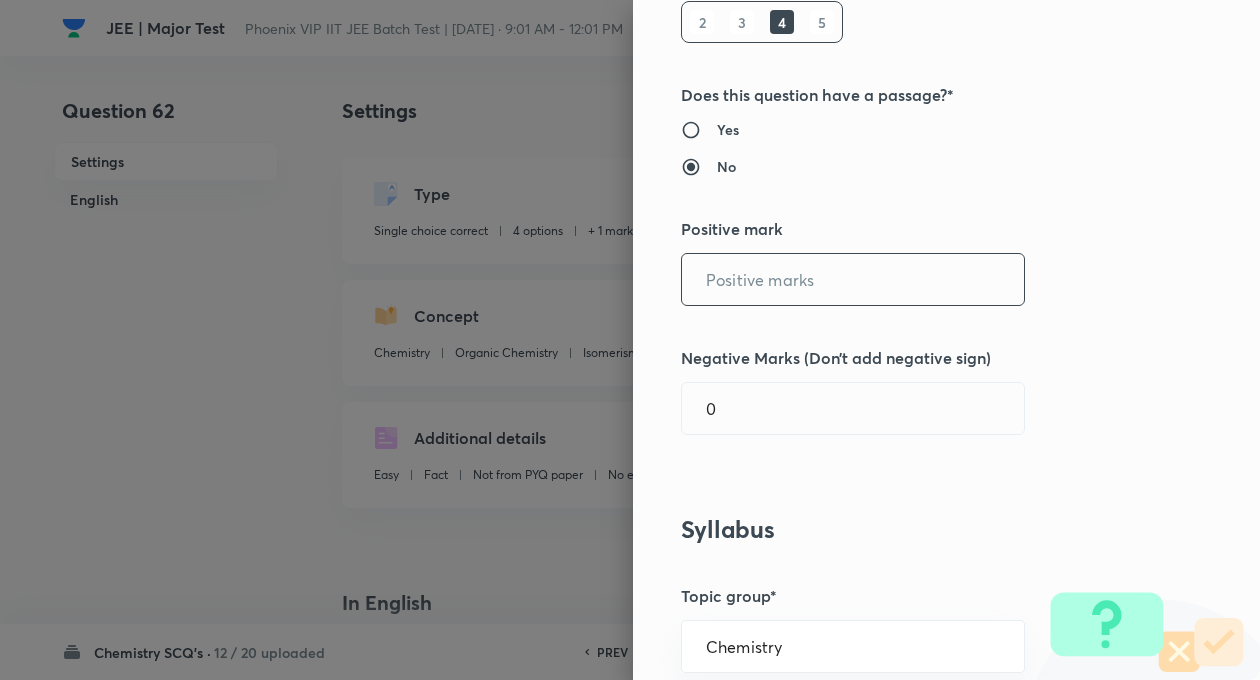 click at bounding box center [853, 279] 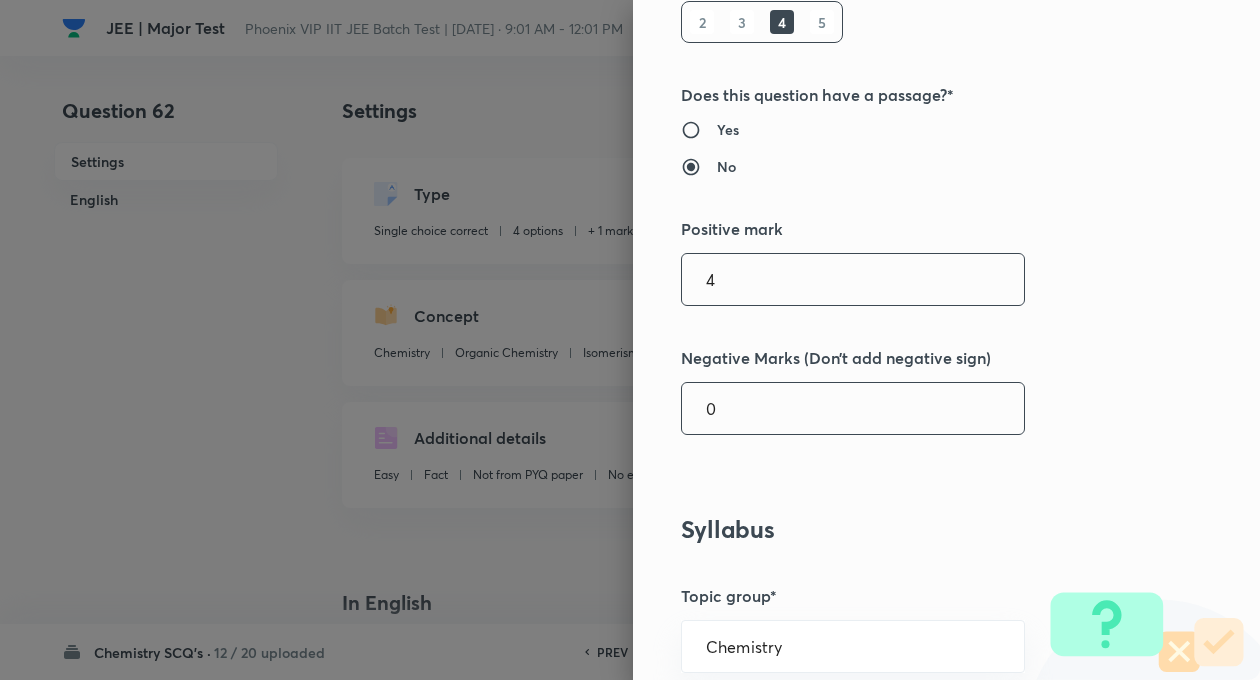 type on "4" 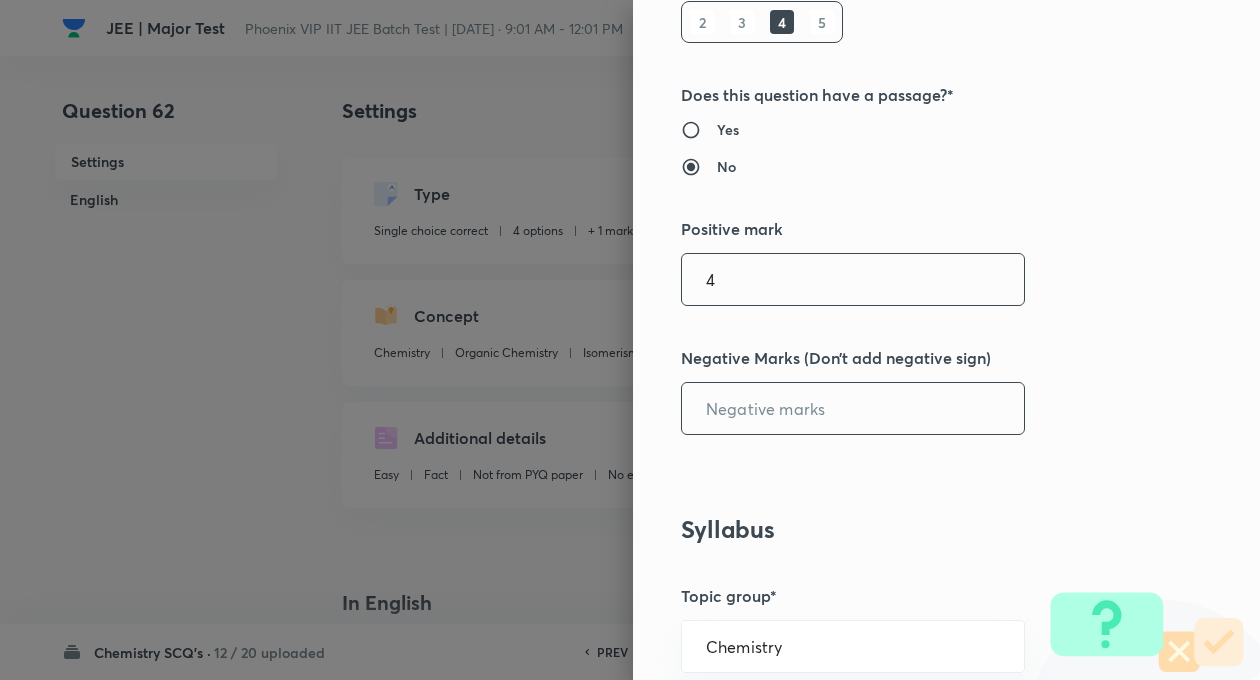 click at bounding box center [853, 408] 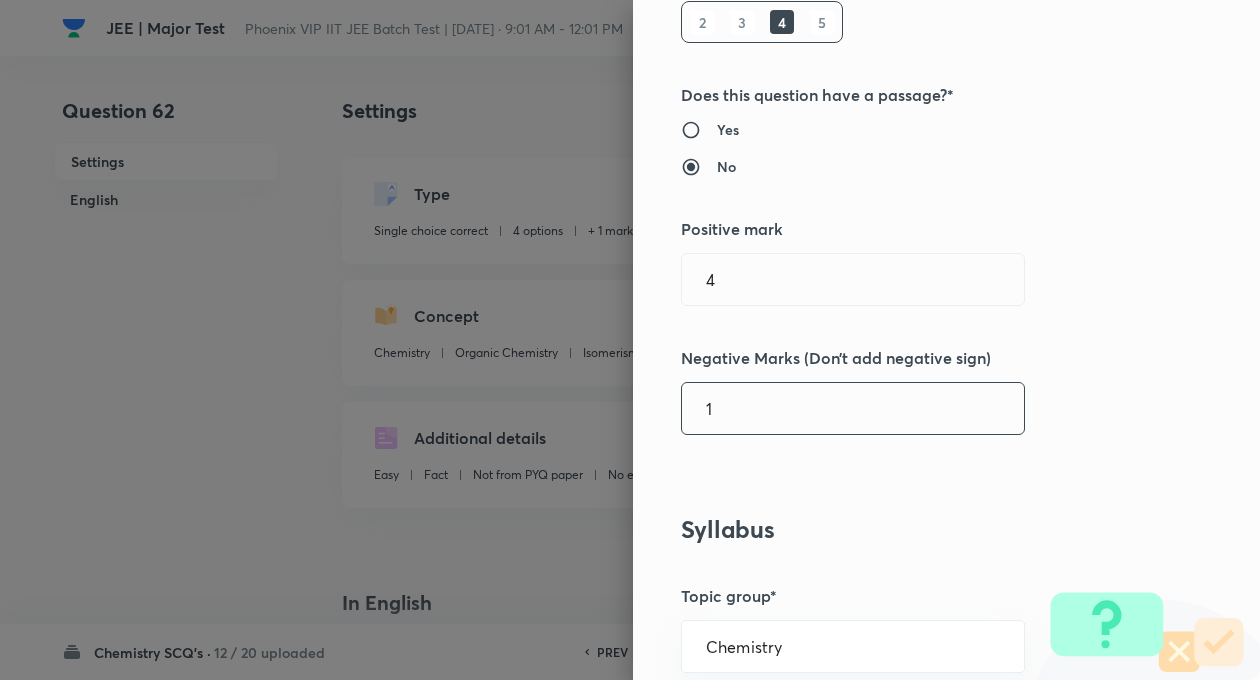type on "1" 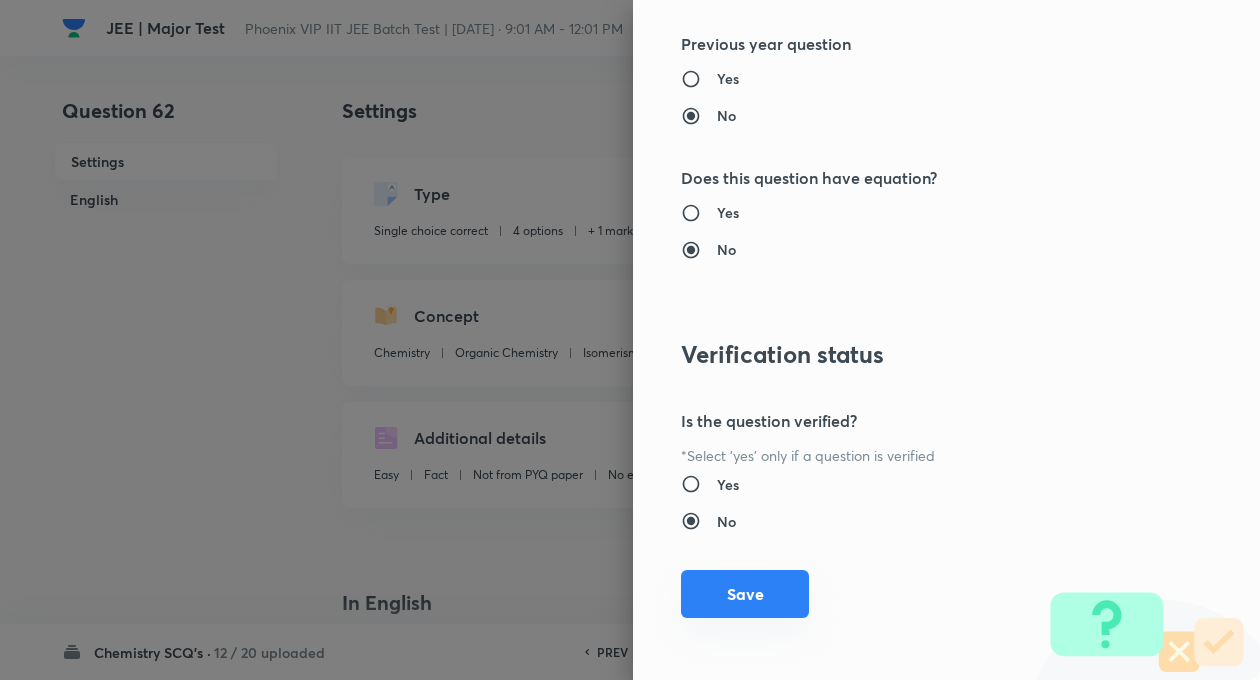 scroll, scrollTop: 2046, scrollLeft: 0, axis: vertical 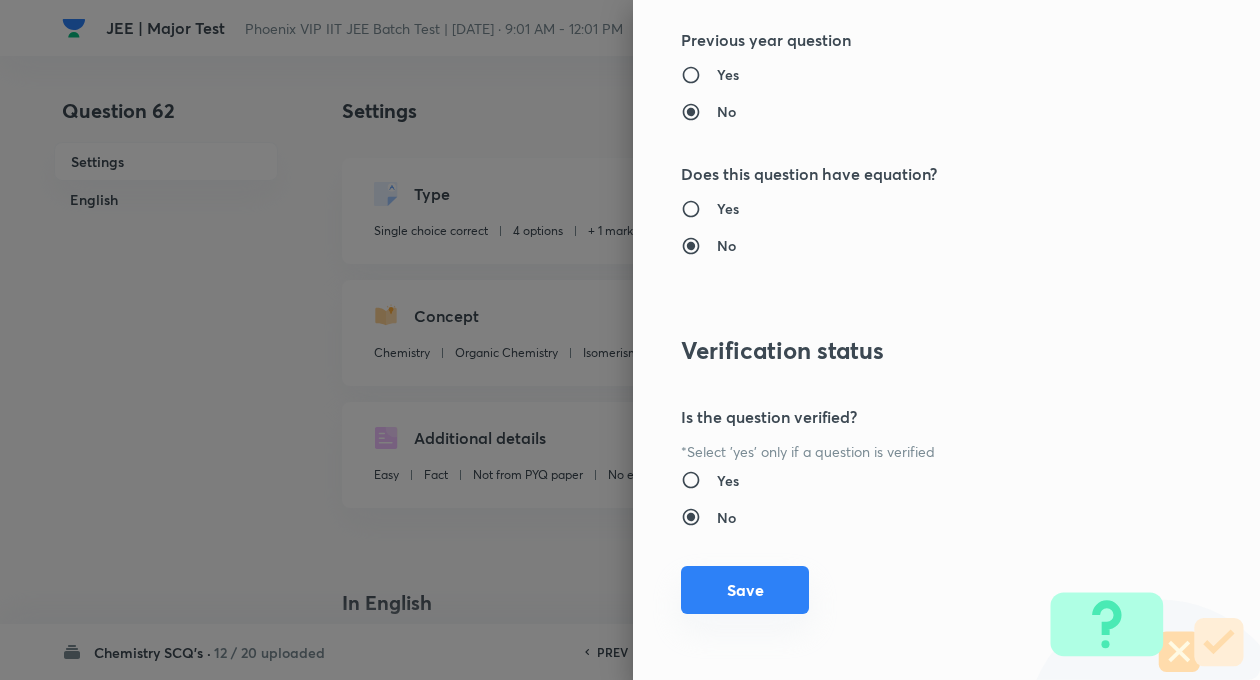 click on "Save" at bounding box center (745, 590) 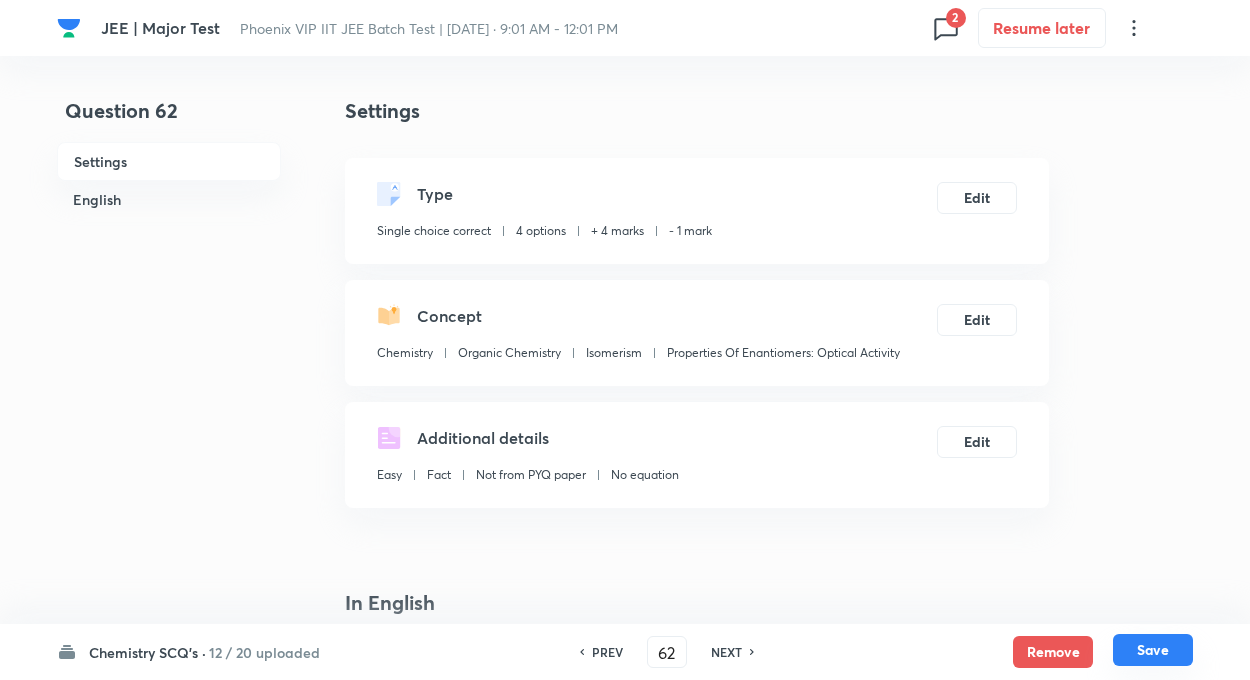 click on "Save" at bounding box center [1153, 650] 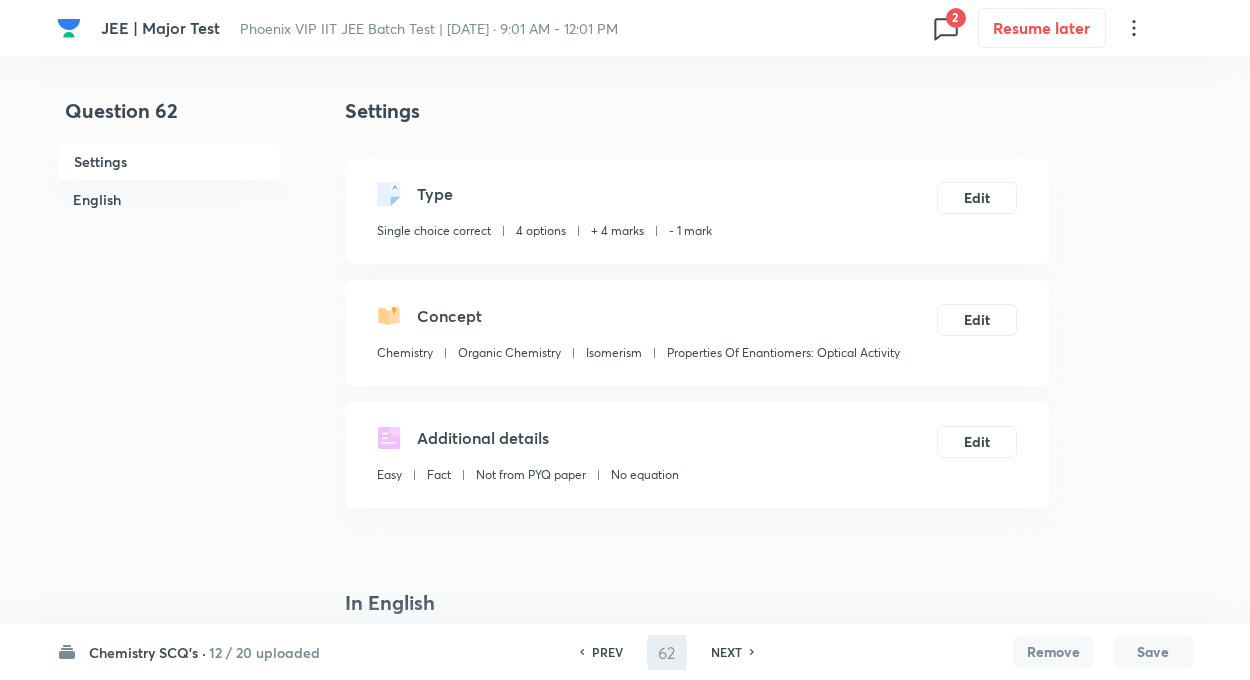 type on "63" 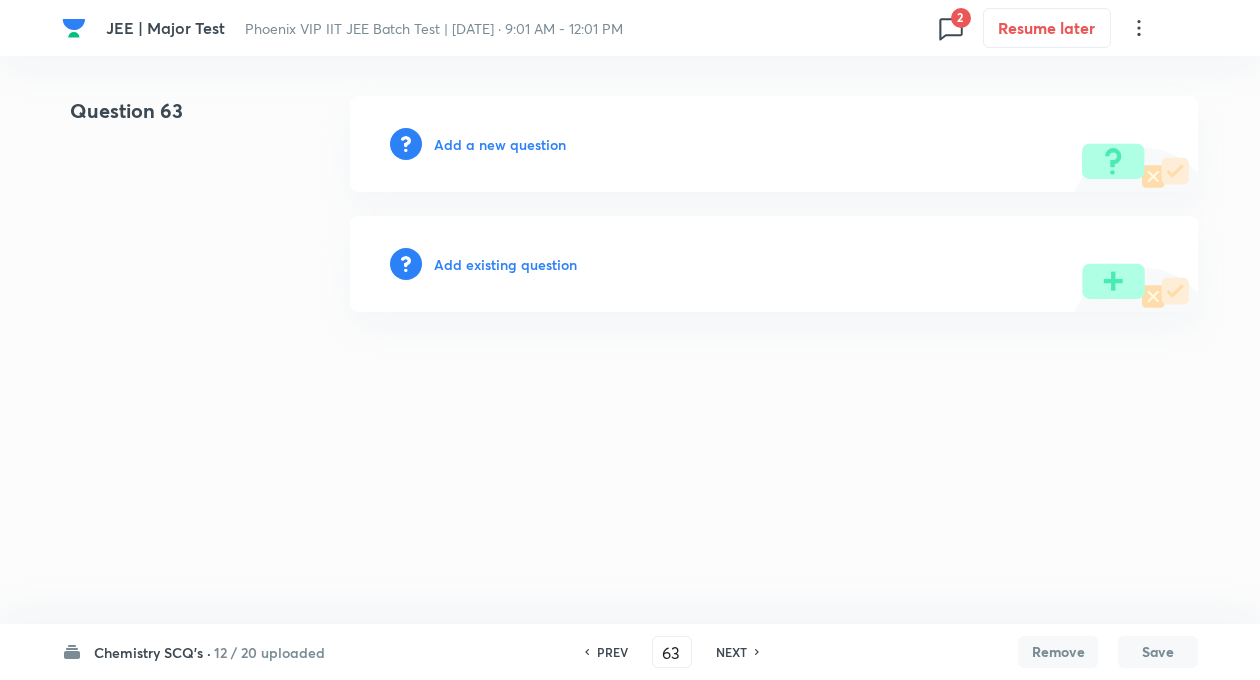 click on "Add existing question" at bounding box center [505, 264] 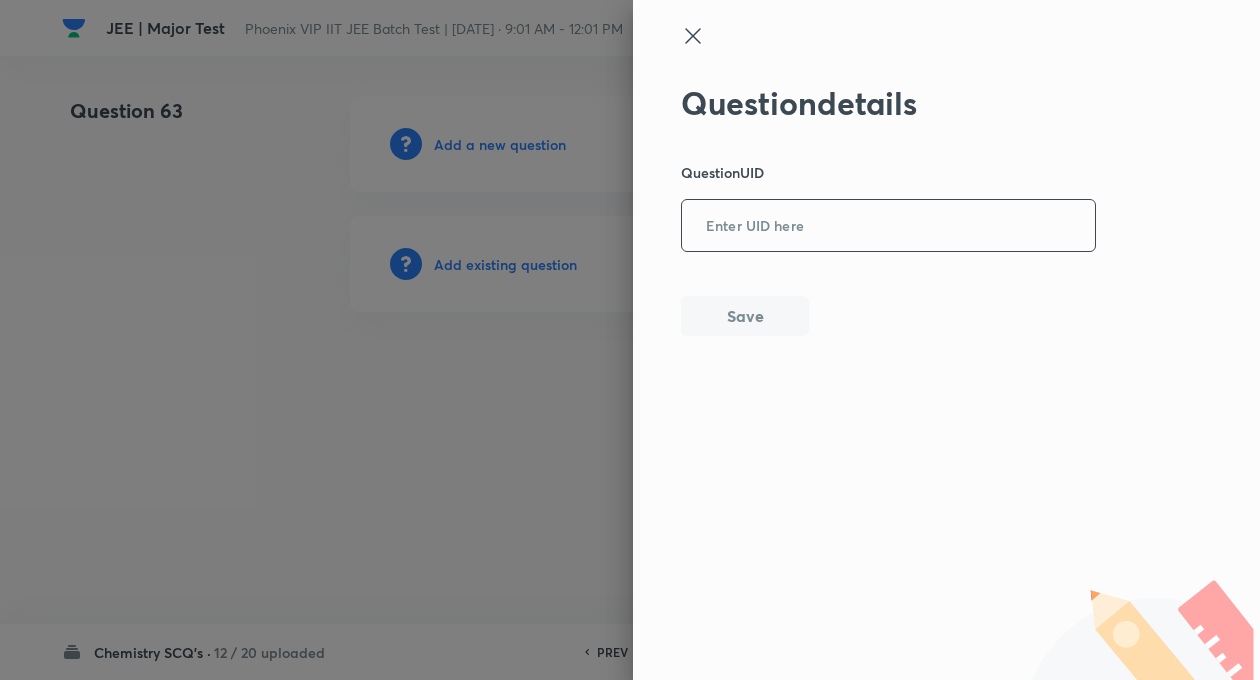 click at bounding box center (888, 226) 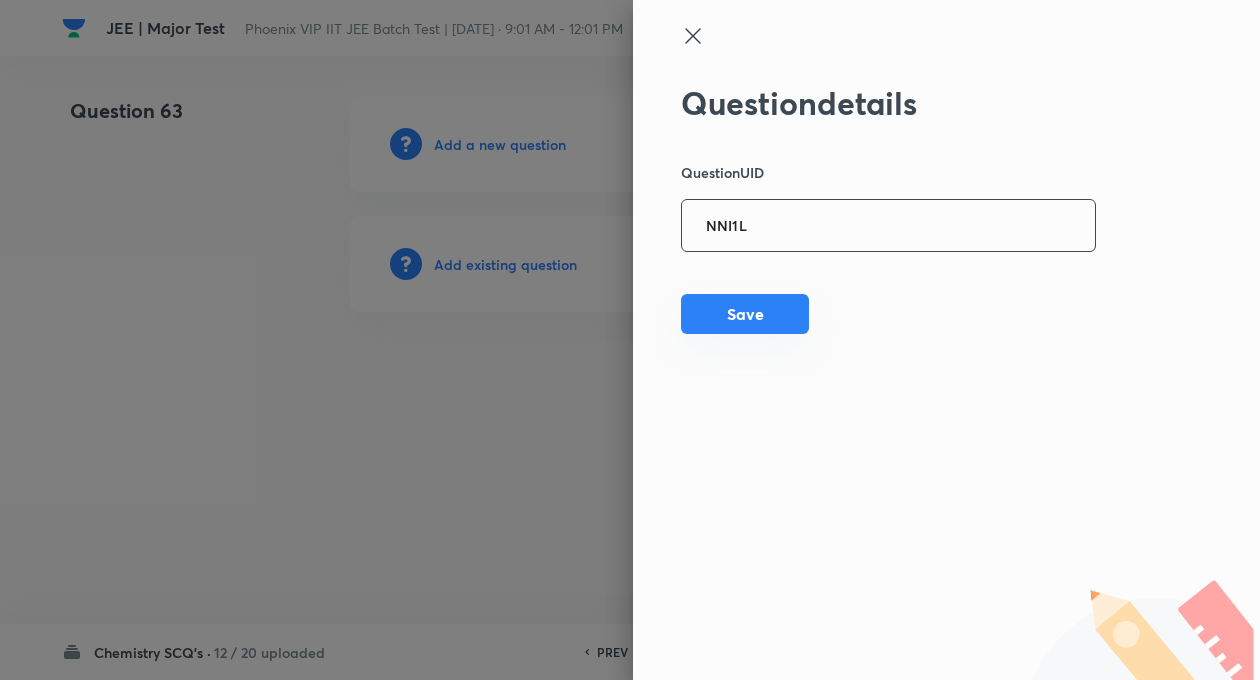 type on "NNI1L" 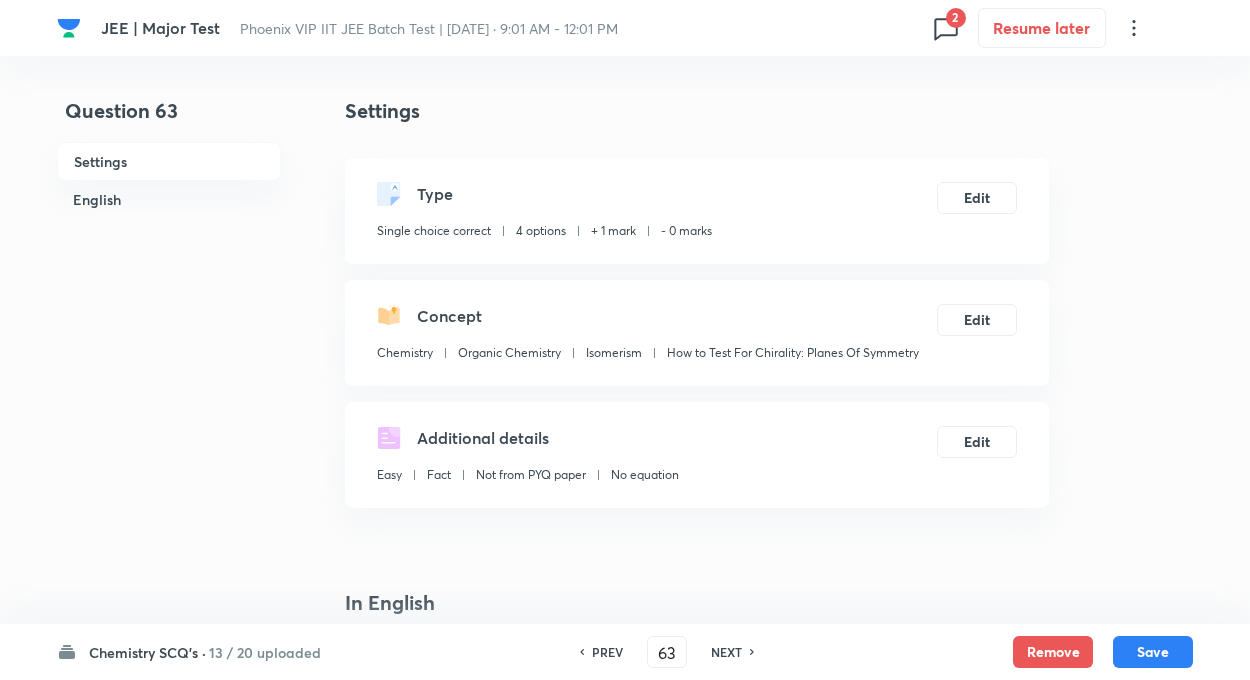 checkbox on "true" 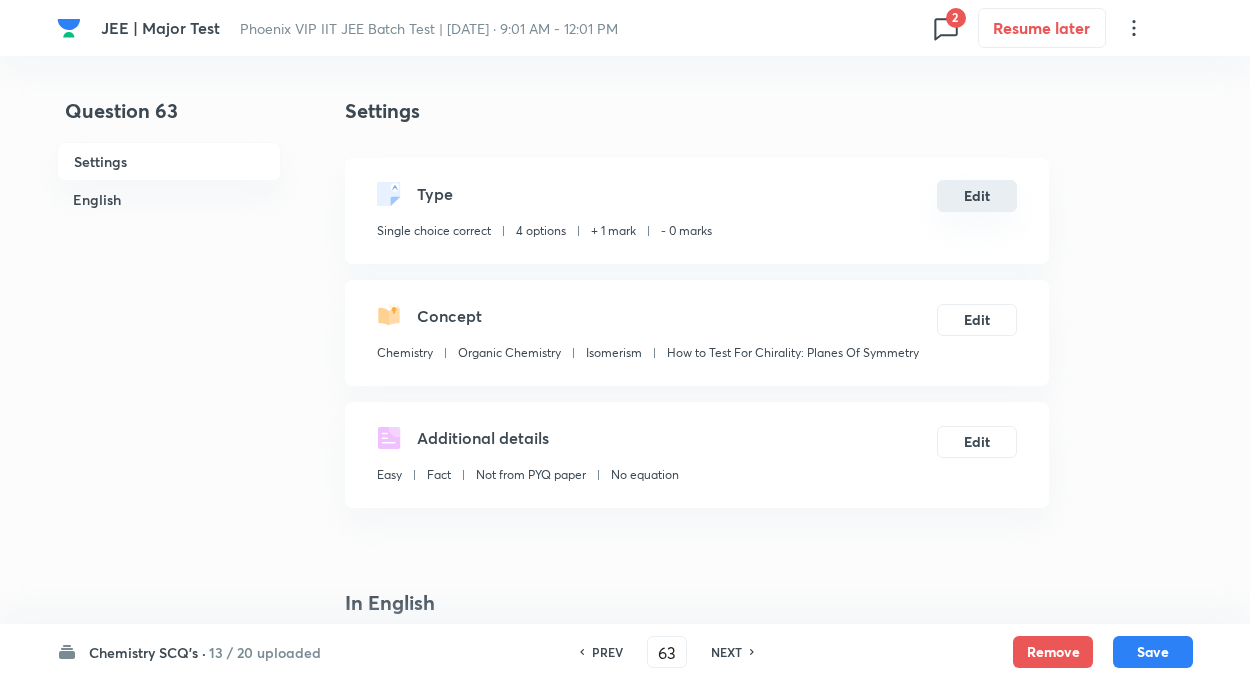 click on "Edit" at bounding box center [977, 196] 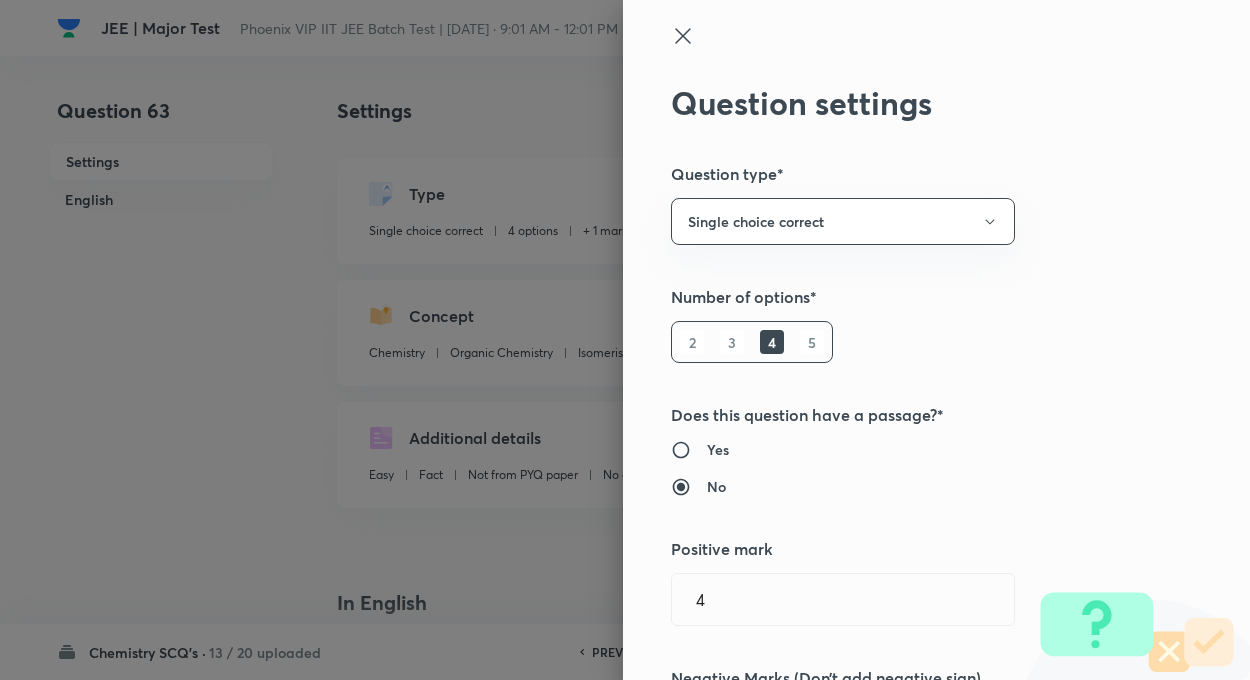 type on "1" 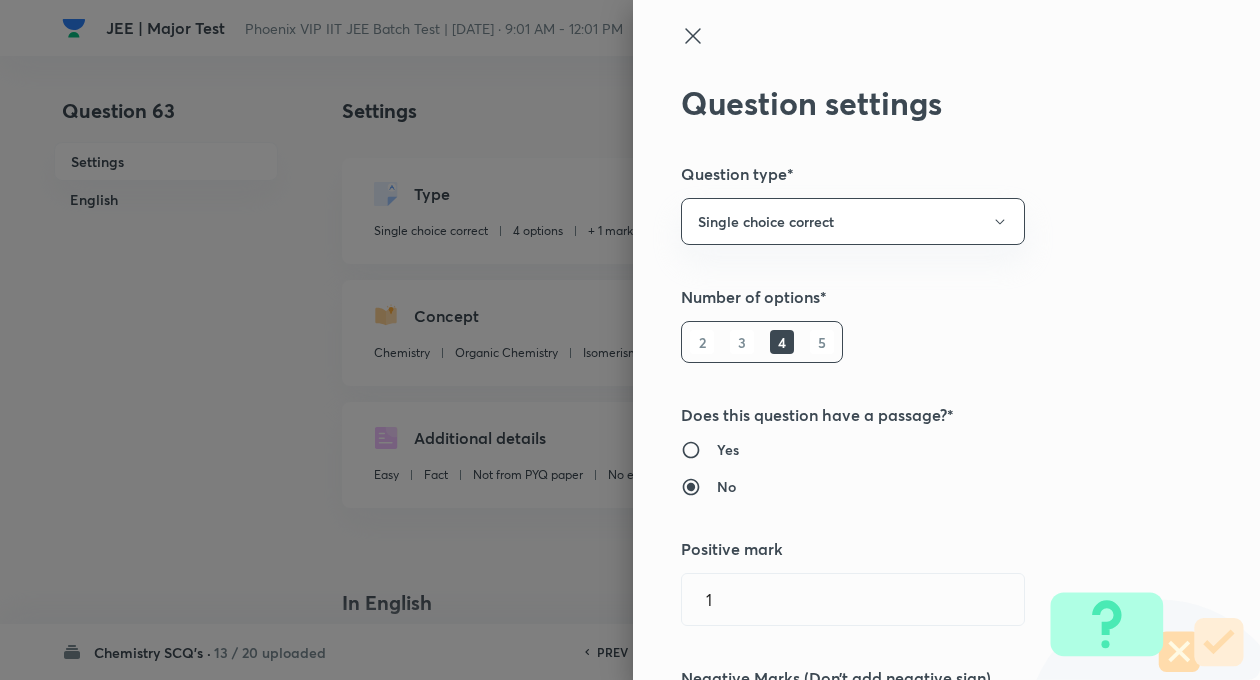 click on "Question settings Question type* Single choice correct Number of options* 2 3 4 5 Does this question have a passage?* Yes No Positive mark 1 ​ Negative Marks (Don’t add negative sign) 0 ​ Syllabus Topic group* Chemistry ​ Topic* Organic Chemistry ​ Concept* Isomerism ​ Sub-concept* How to Test For Chirality: Planes Of Symmetry ​ Concept-field ​ Additional details Question Difficulty Very easy Easy Moderate Hard Very hard Question is based on Fact Numerical Concept Previous year question Yes No Does this question have equation? Yes No Verification status Is the question verified? *Select 'yes' only if a question is verified Yes No Save" at bounding box center (946, 340) 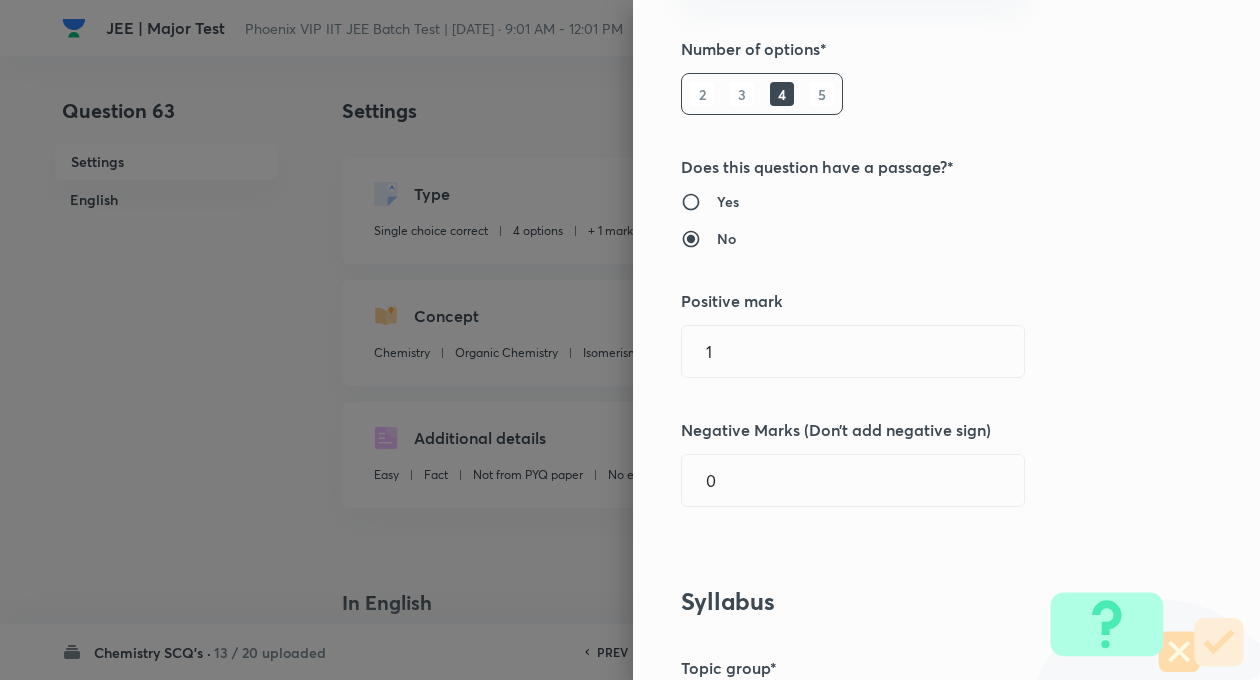scroll, scrollTop: 320, scrollLeft: 0, axis: vertical 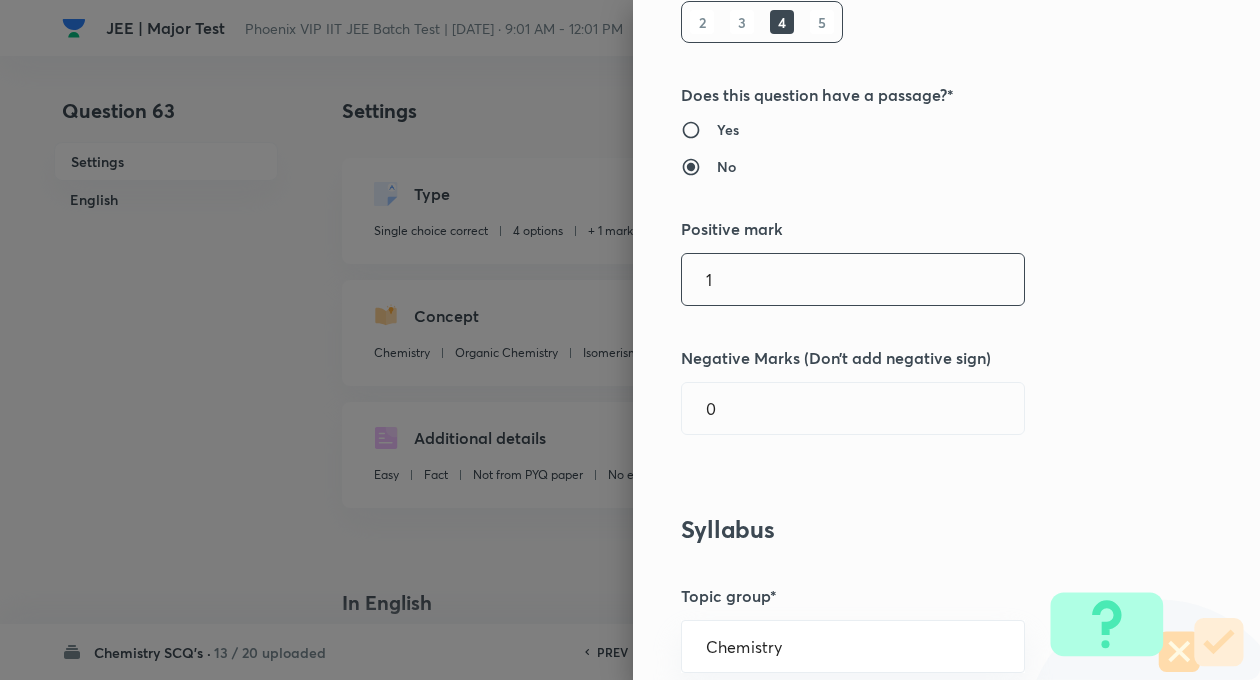 click on "1" at bounding box center (853, 279) 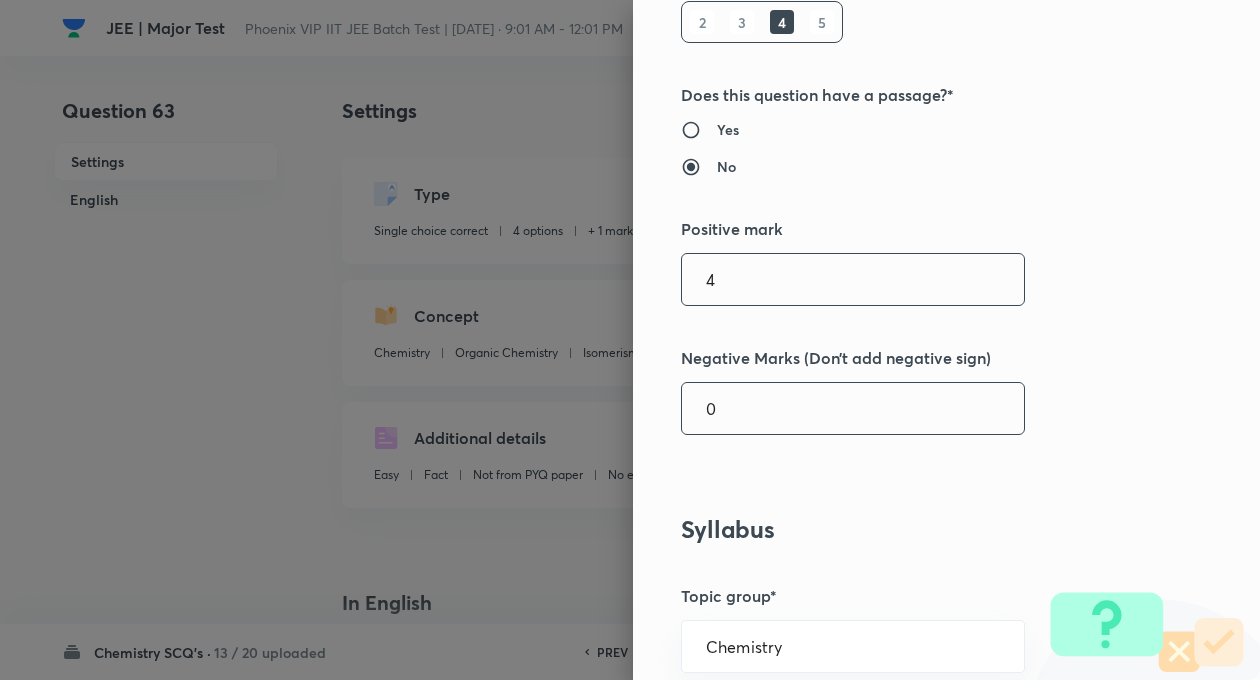 type on "4" 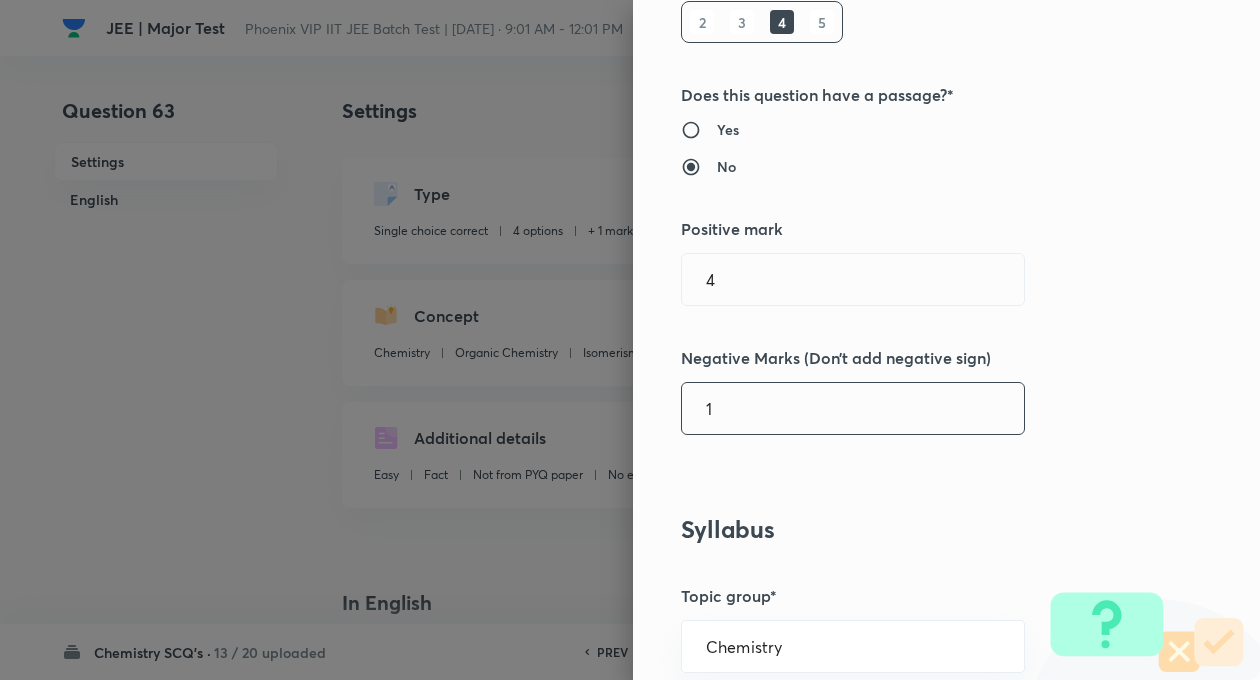 type on "1" 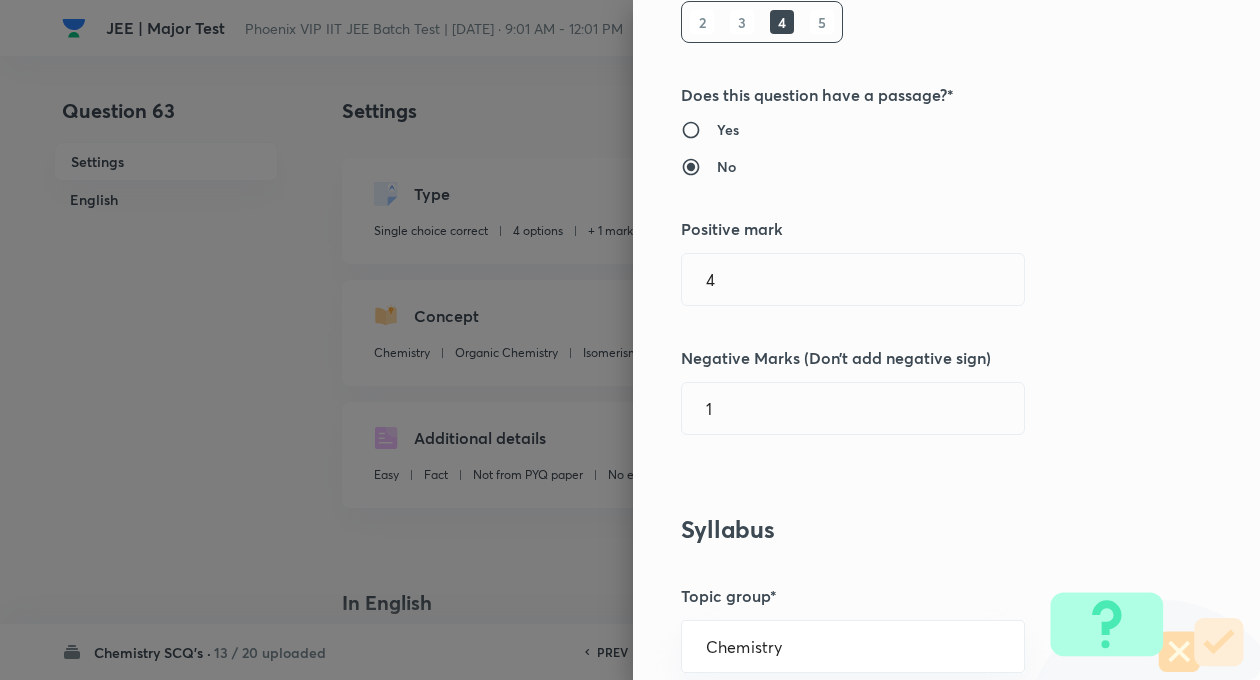 click on "Question settings Question type* Single choice correct Number of options* 2 3 4 5 Does this question have a passage?* Yes No Positive mark 4 ​ Negative Marks (Don’t add negative sign) 1 ​ Syllabus Topic group* Chemistry ​ Topic* Organic Chemistry ​ Concept* Isomerism ​ Sub-concept* How to Test For Chirality: Planes Of Symmetry ​ Concept-field ​ Additional details Question Difficulty Very easy Easy Moderate Hard Very hard Question is based on Fact Numerical Concept Previous year question Yes No Does this question have equation? Yes No Verification status Is the question verified? *Select 'yes' only if a question is verified Yes No Save" at bounding box center [946, 340] 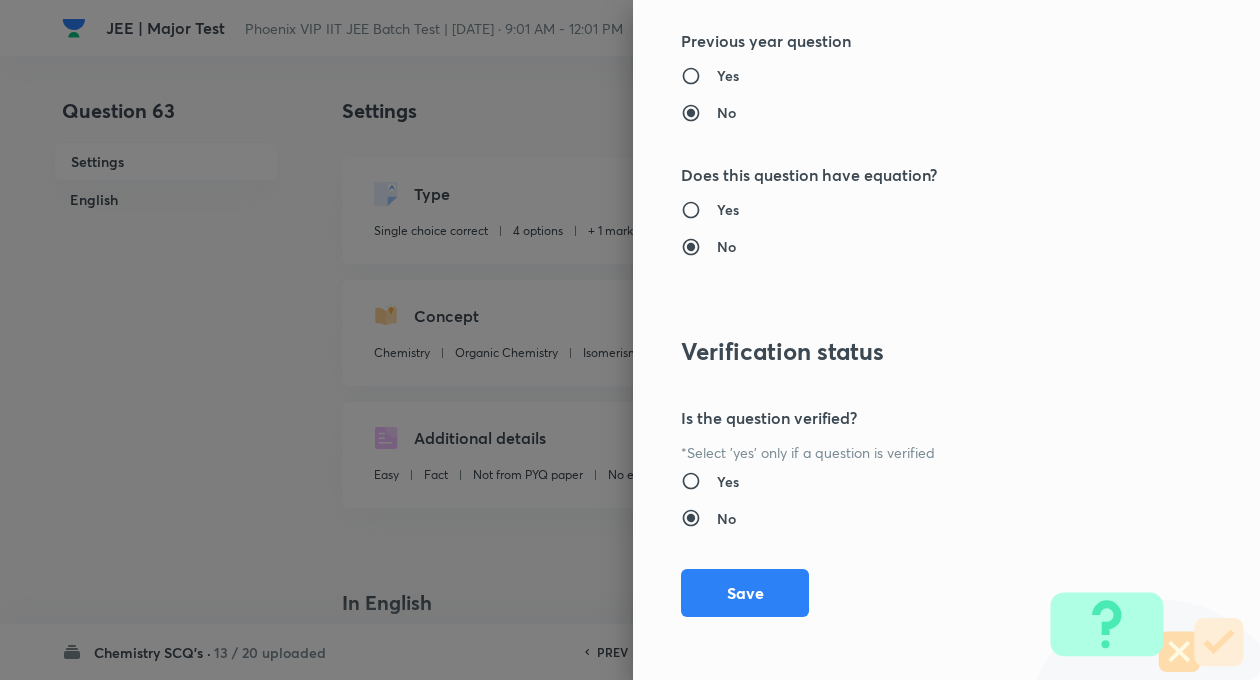 scroll, scrollTop: 2046, scrollLeft: 0, axis: vertical 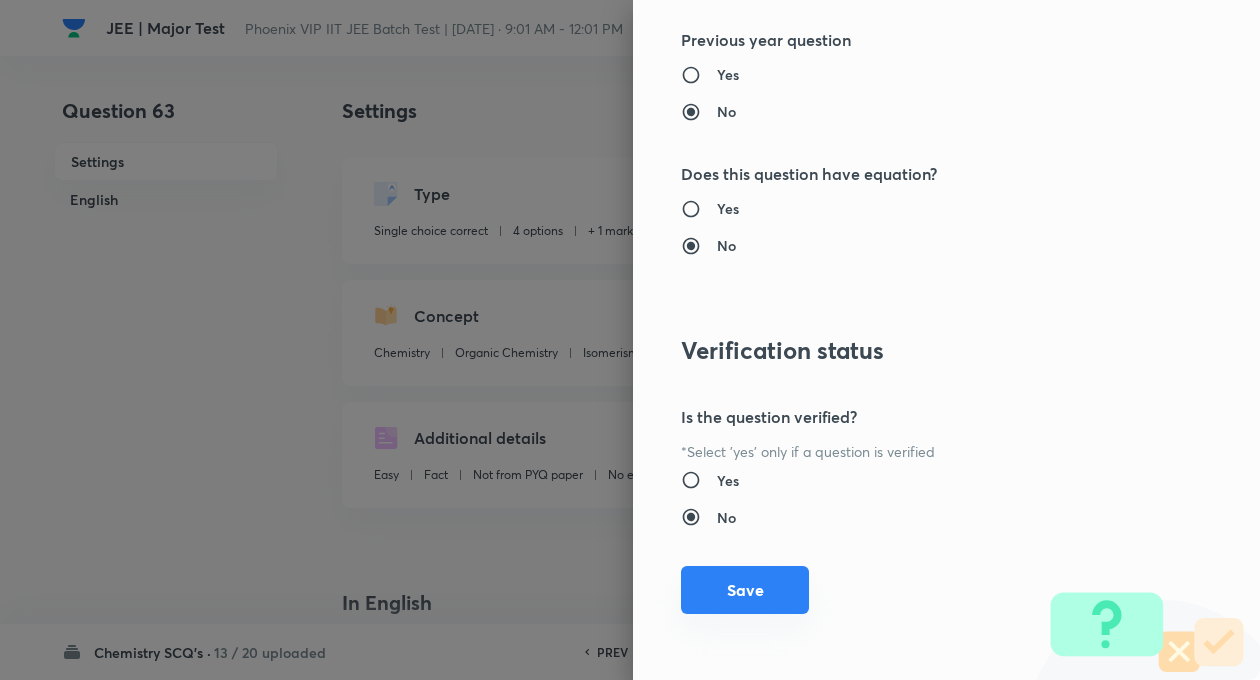 click on "Save" at bounding box center [745, 590] 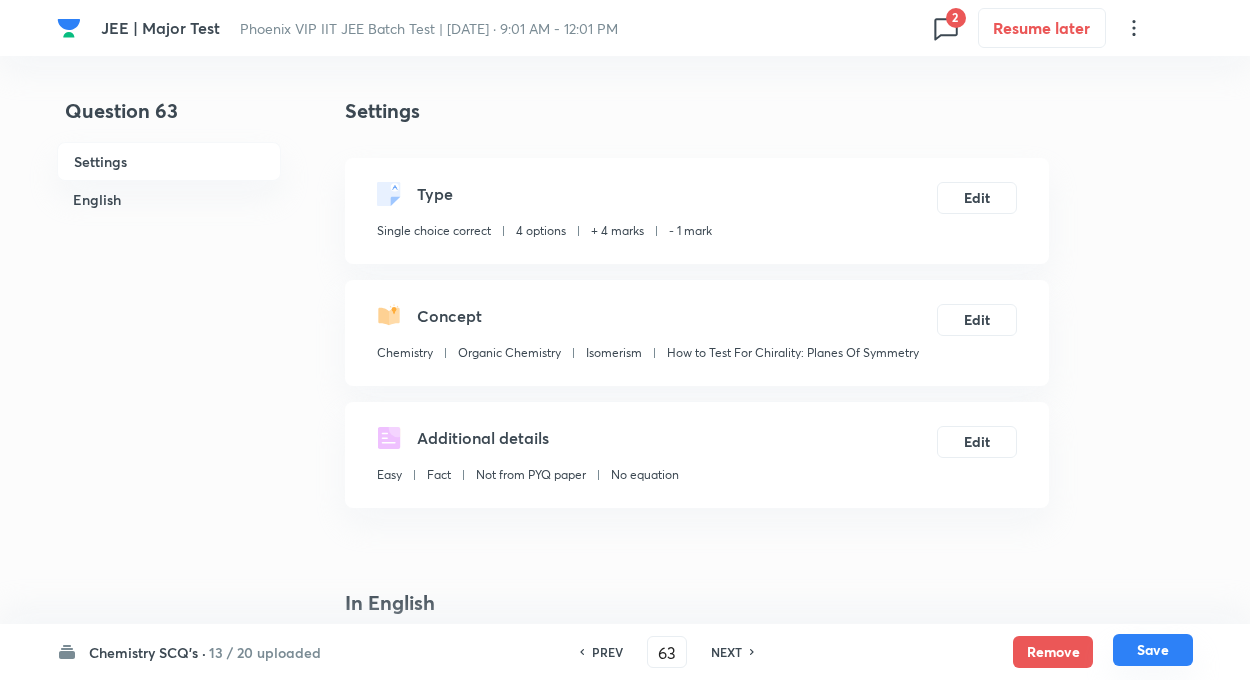 click on "Save" at bounding box center [1153, 650] 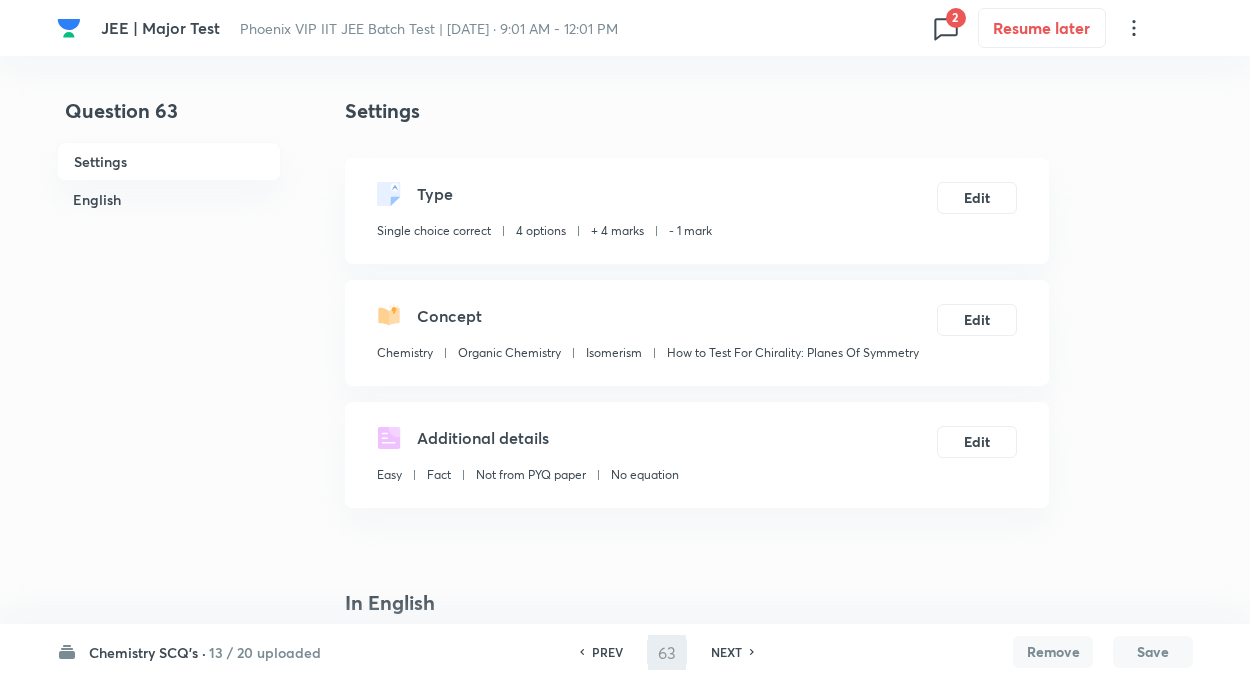 type on "64" 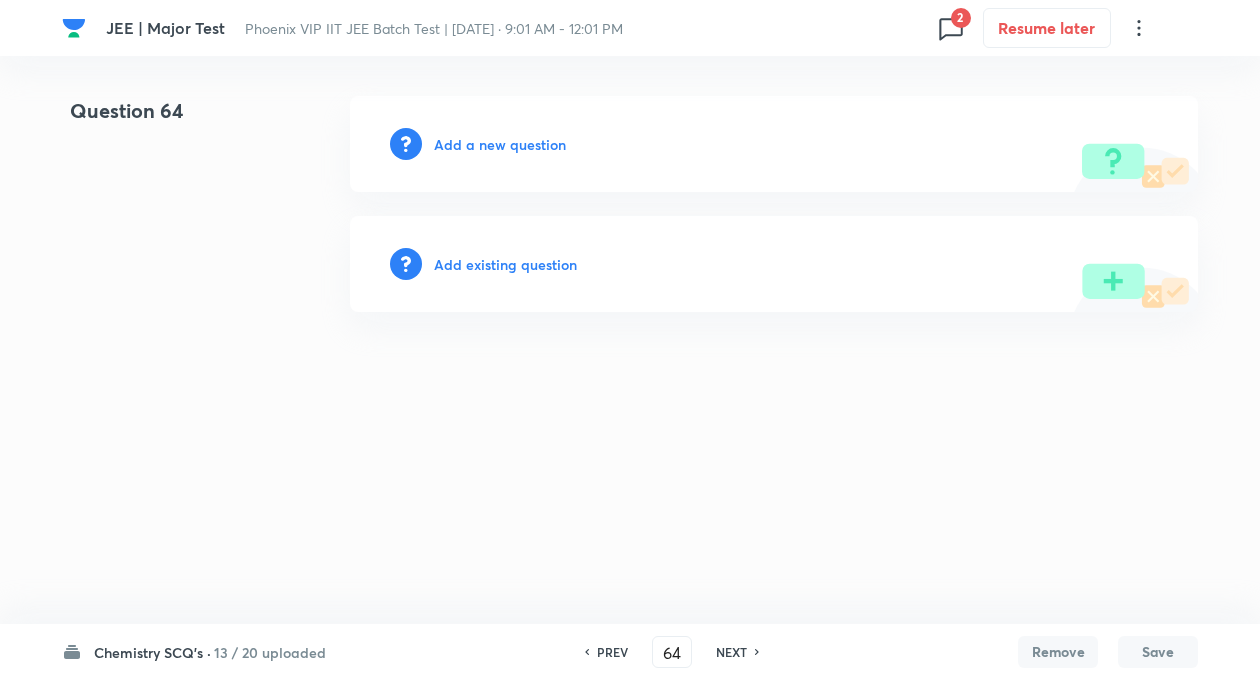 click on "Add existing question" at bounding box center [505, 264] 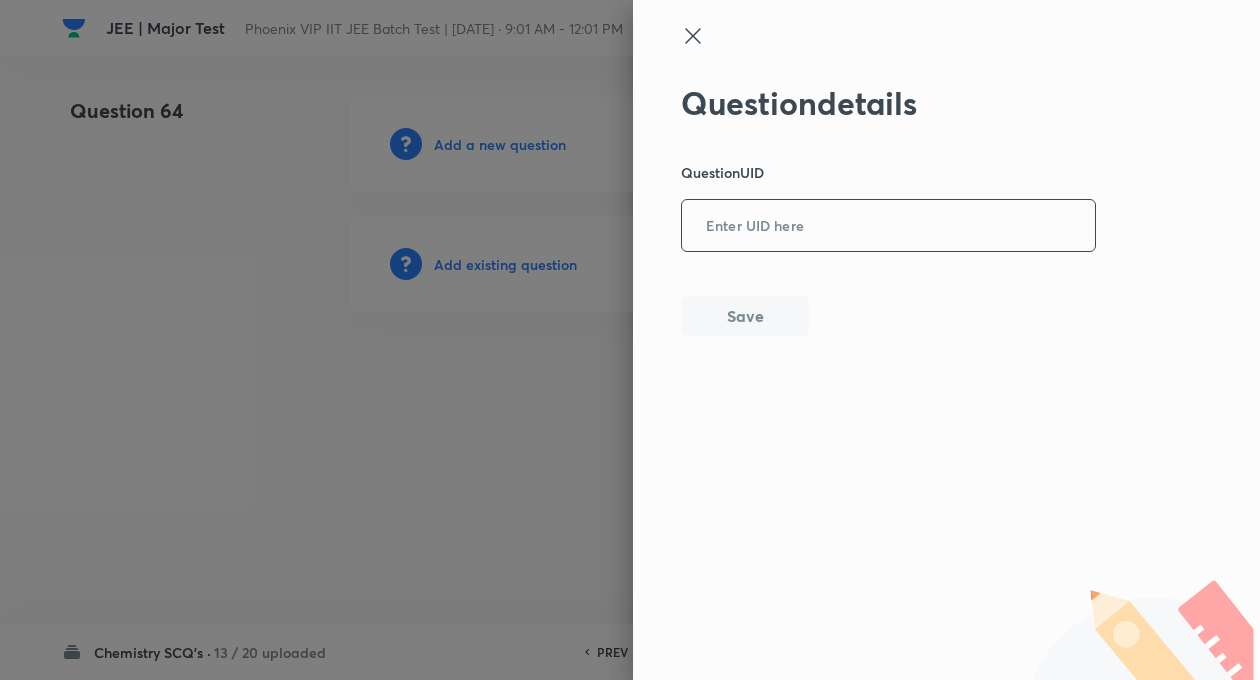 click at bounding box center [888, 226] 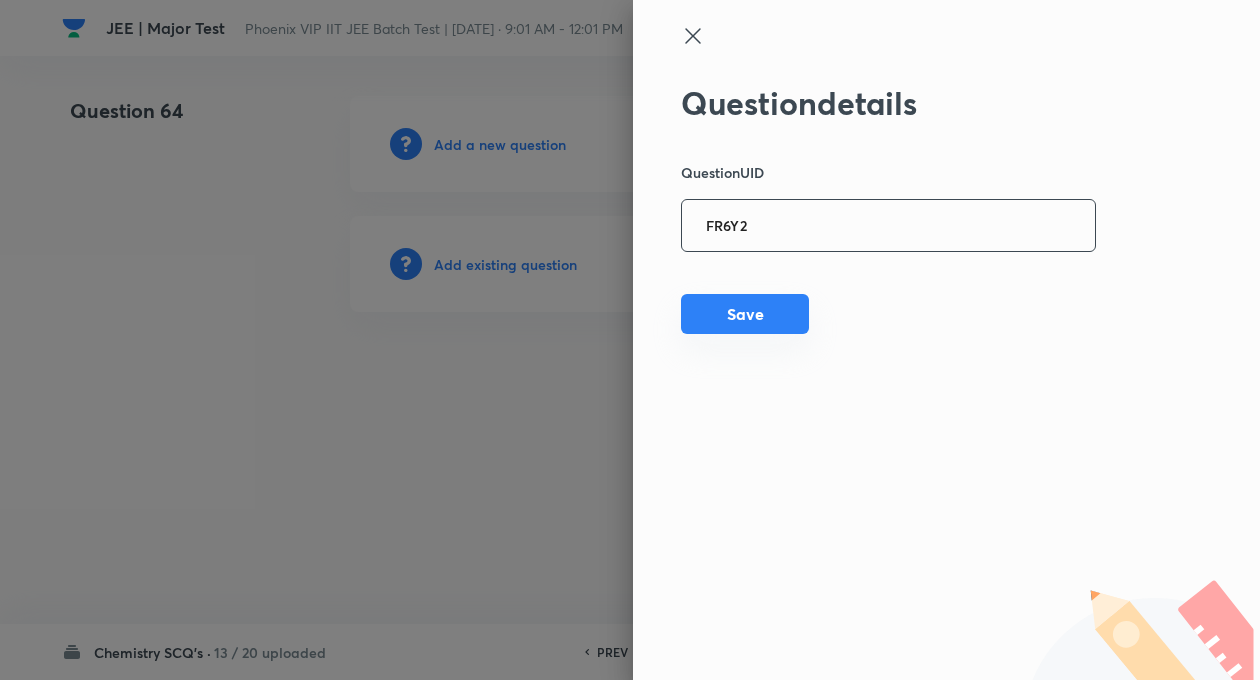 type on "FR6Y2" 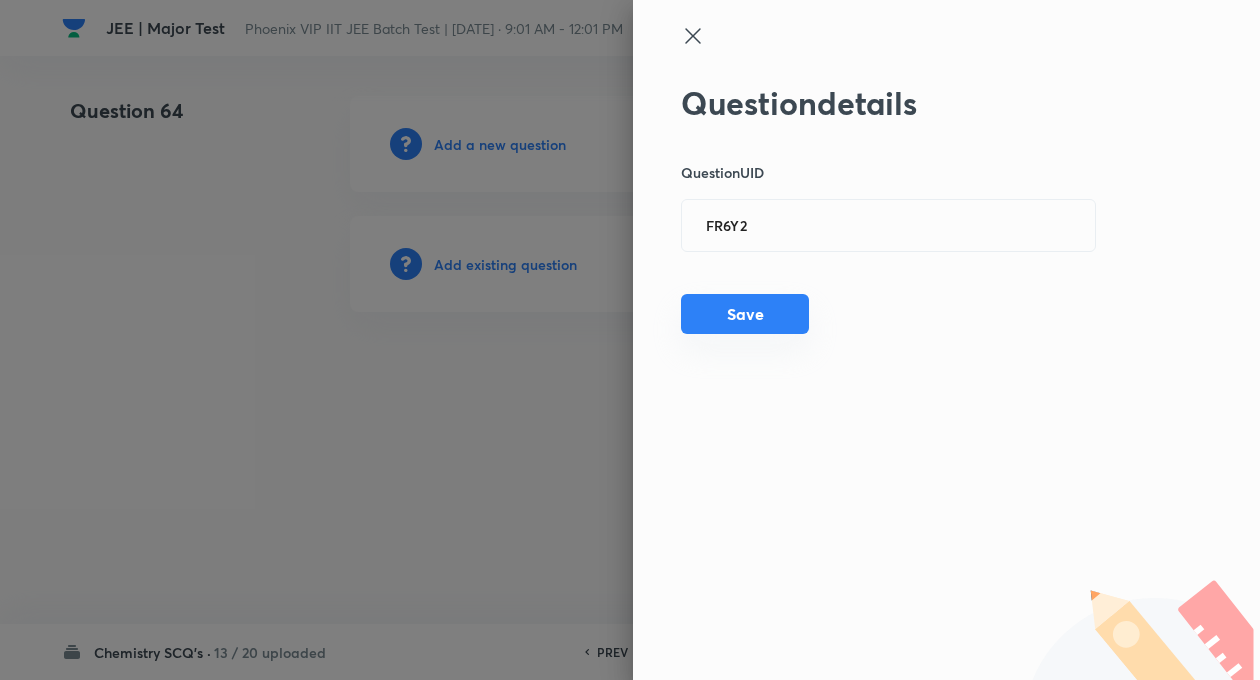 click on "Save" at bounding box center [745, 314] 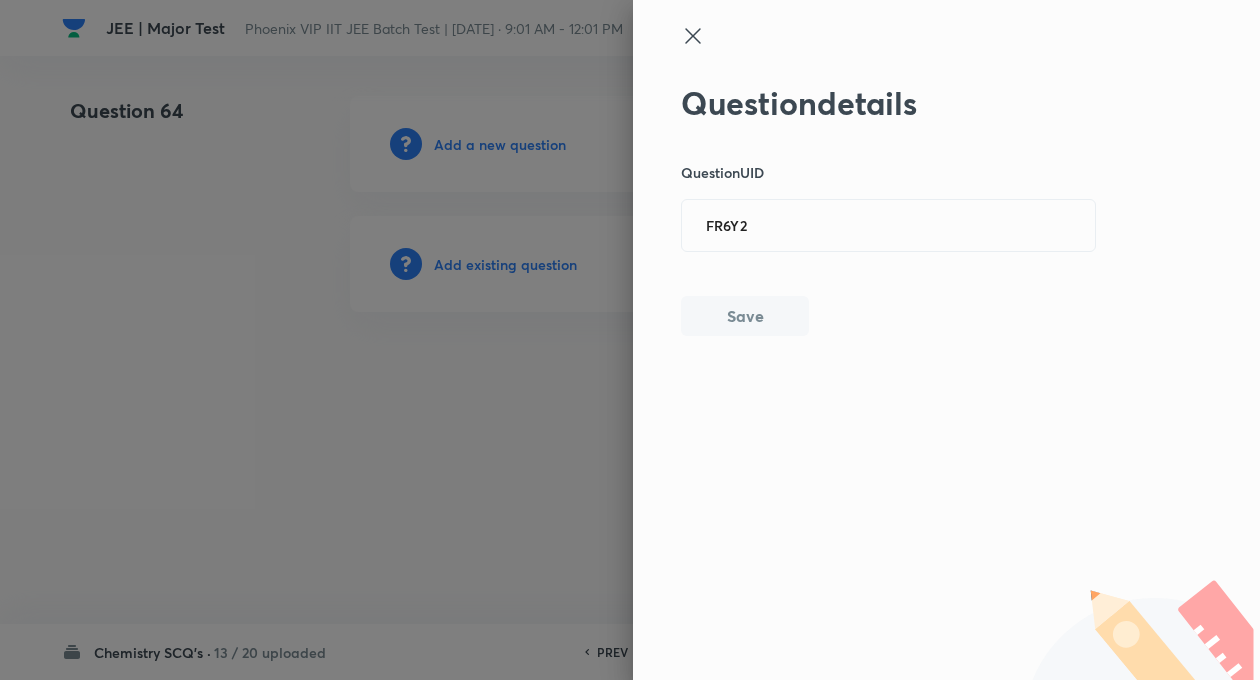 type 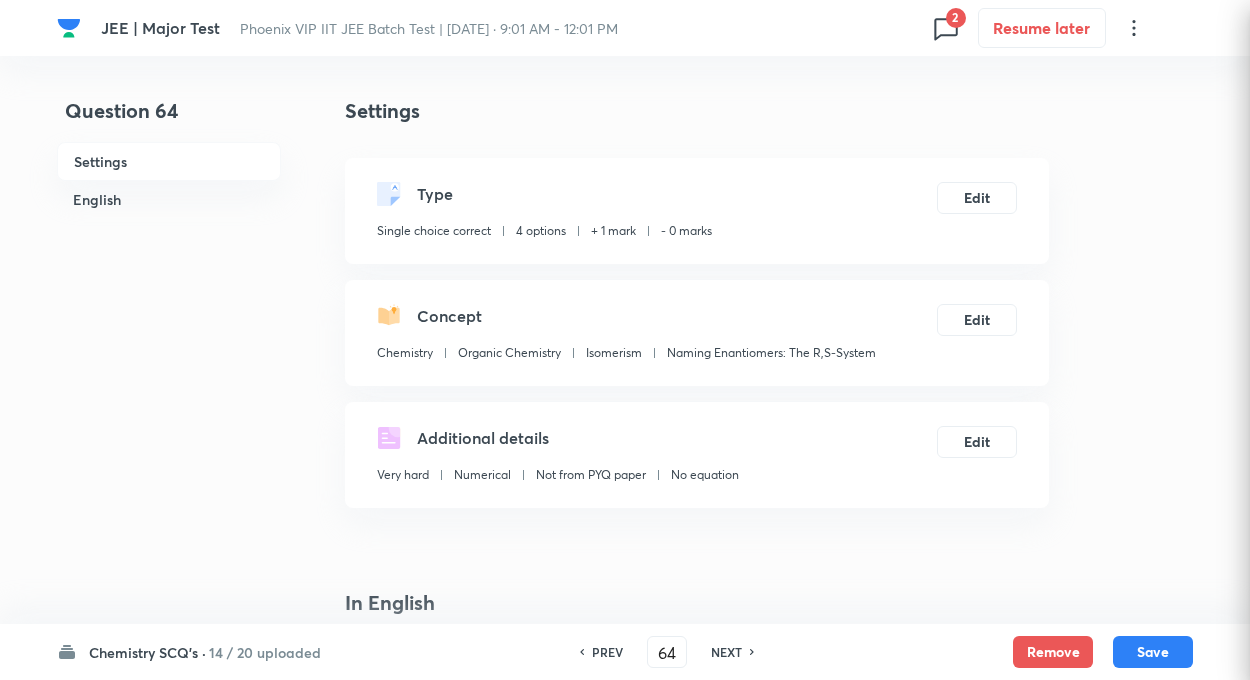 checkbox on "true" 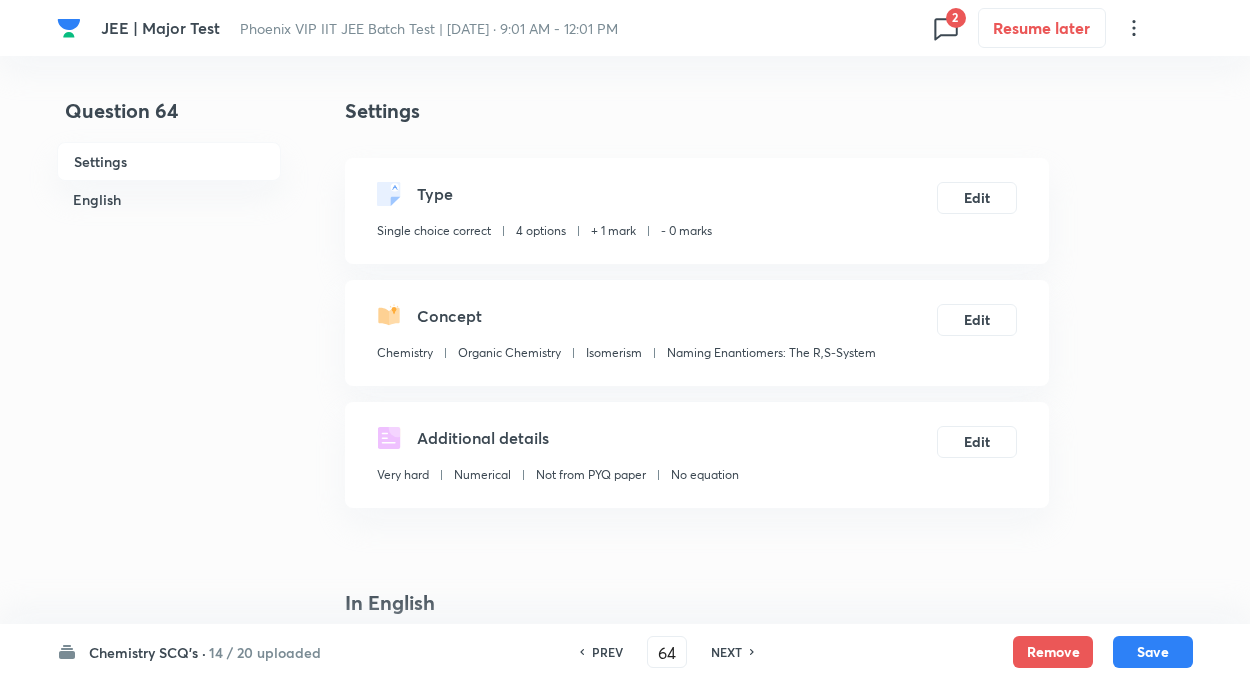 click on "Question 64 Settings English Settings Type Single choice correct 4 options + 1 mark - 0 marks Edit Concept Chemistry Organic Chemistry Isomerism Naming Enantiomers: The R,S-System Edit Additional details Very hard Numerical Not from PYQ paper No equation Edit In English Question The total number of stereoisomers in the following compound is:            Option A 6 Mark as correct answer Option B 4 Mark as correct answer Option C 8 Marked as correct Option D 16 Mark as correct answer Solution Three chiral carbons and the molecule is unsymmetrical. So 2 = 2 3  = 8" at bounding box center [625, 1374] 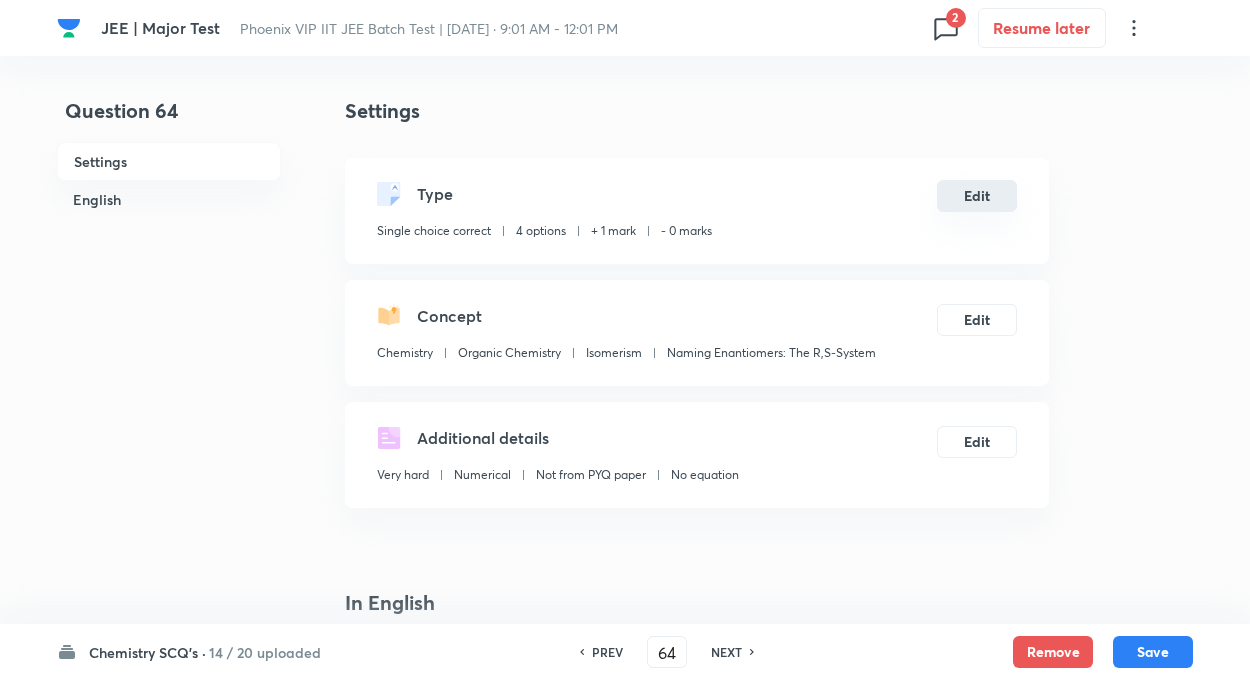 click on "Edit" at bounding box center [977, 196] 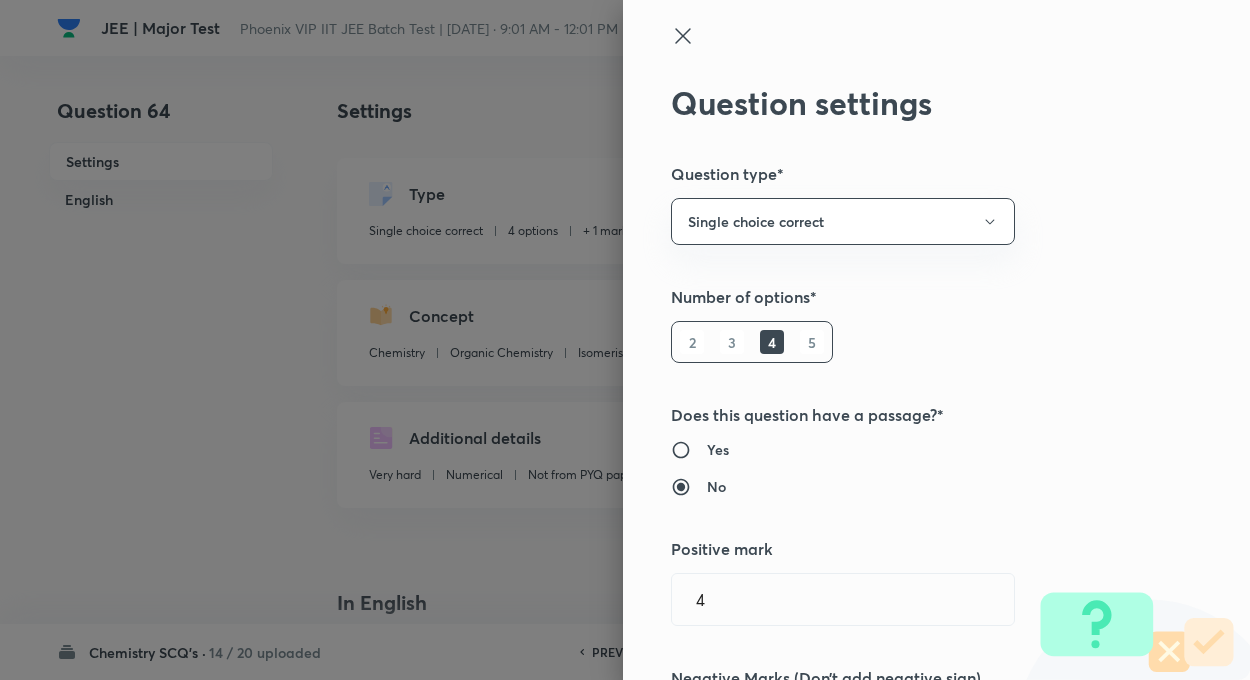 radio on "false" 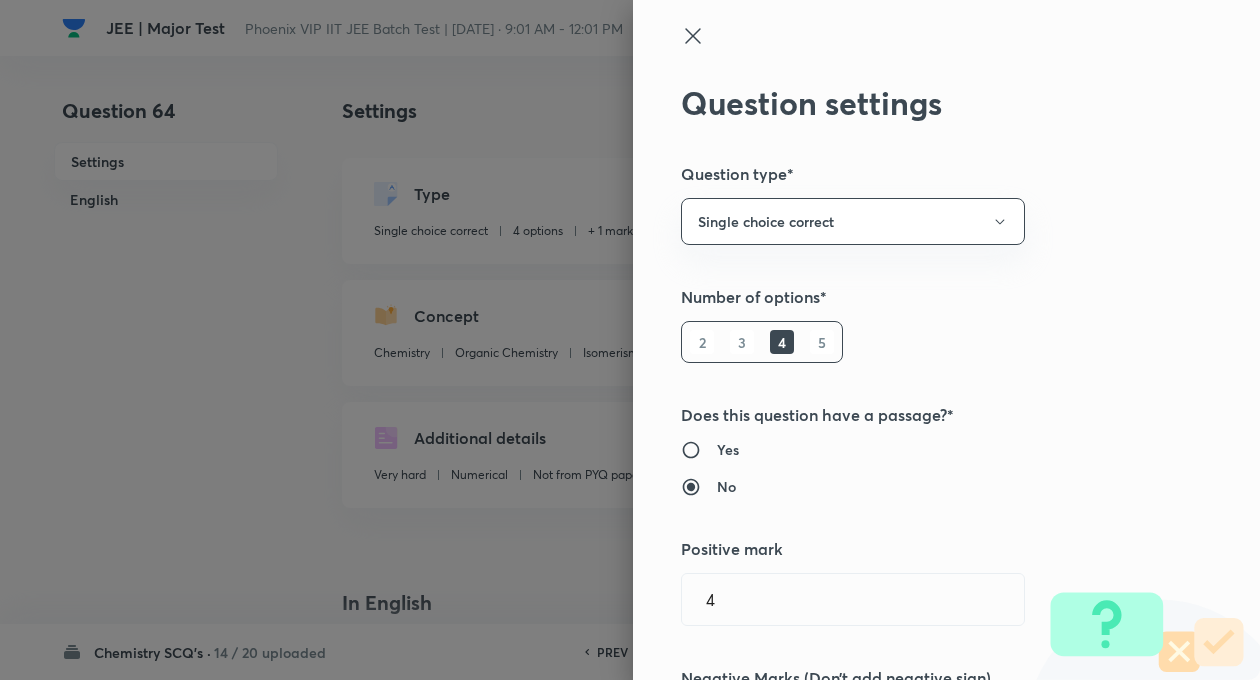type on "1" 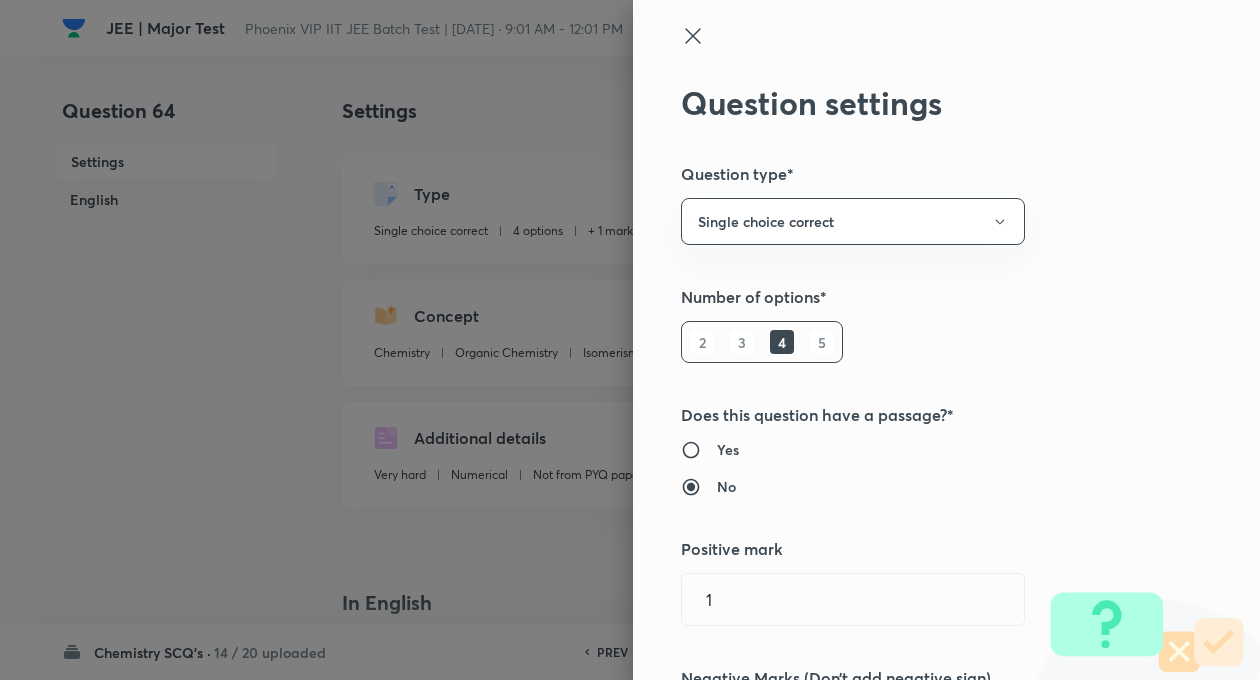 click on "Question settings Question type* Single choice correct Number of options* 2 3 4 5 Does this question have a passage?* Yes No Positive mark 1 ​ Negative Marks (Don’t add negative sign) 0 ​ Syllabus Topic group* Chemistry ​ Topic* Organic Chemistry ​ Concept* Isomerism ​ Sub-concept* Naming Enantiomers: The R,S-System ​ Concept-field ​ Additional details Question Difficulty Very easy Easy Moderate Hard Very hard Question is based on Fact Numerical Concept Previous year question Yes No Does this question have equation? Yes No Verification status Is the question verified? *Select 'yes' only if a question is verified Yes No Save" at bounding box center [946, 340] 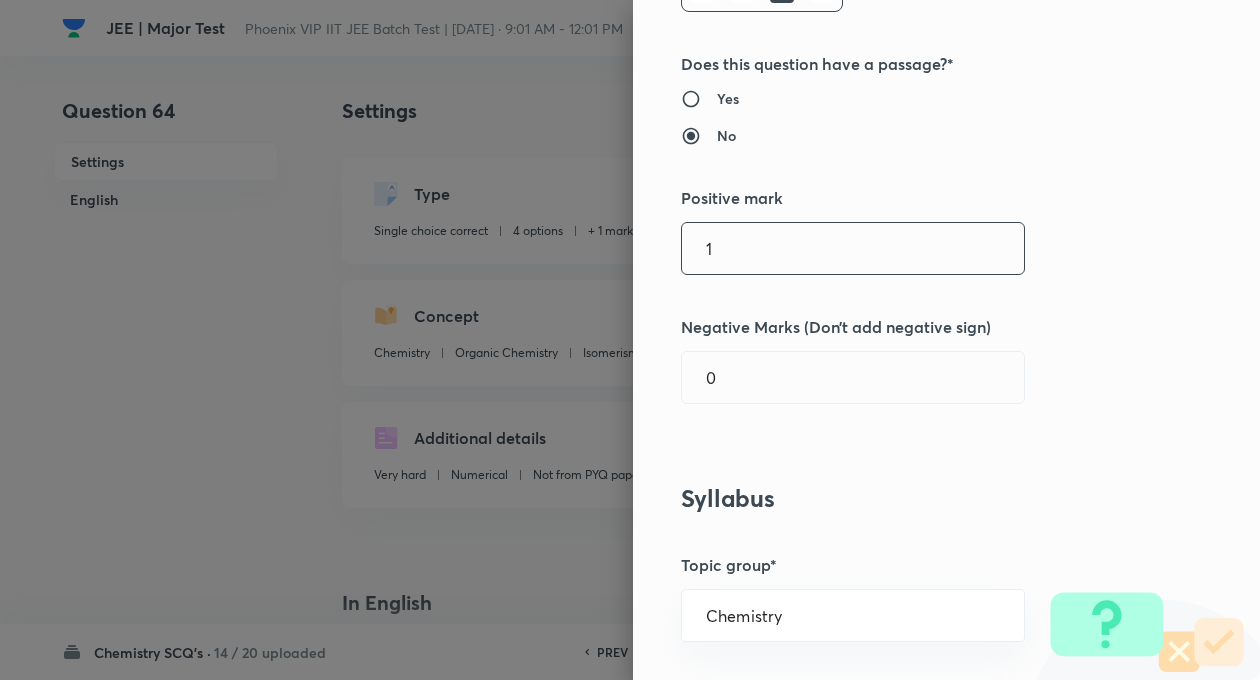 scroll, scrollTop: 360, scrollLeft: 0, axis: vertical 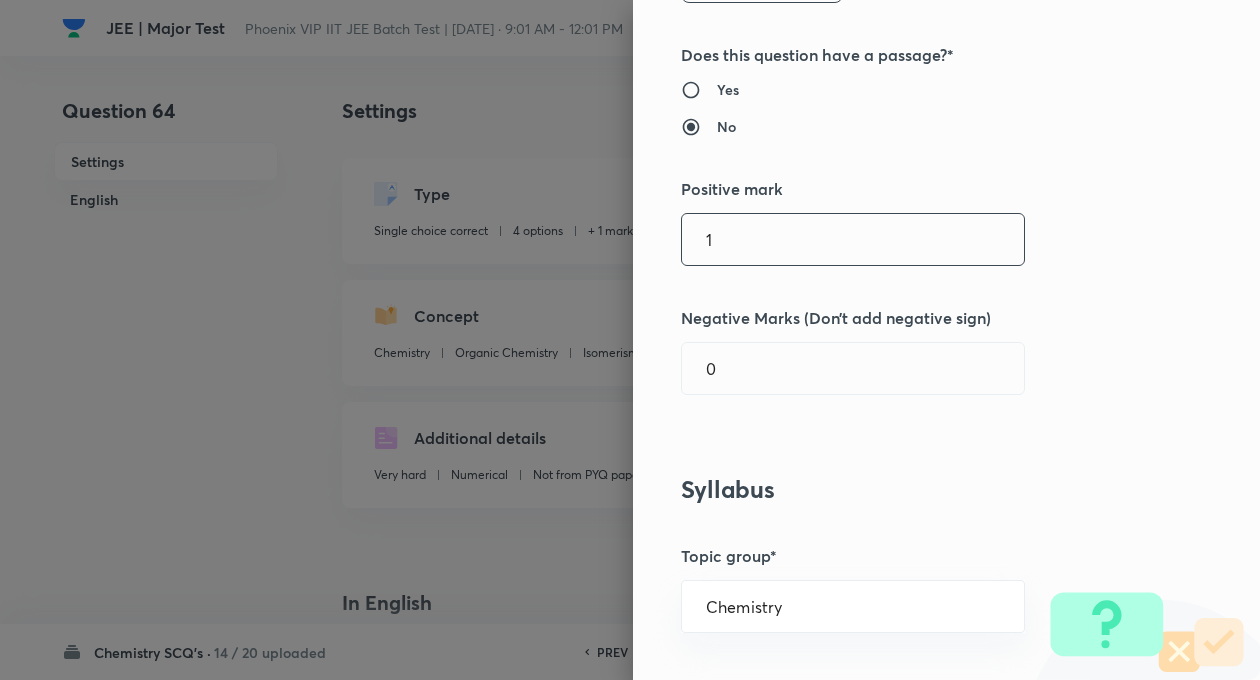 click on "1" at bounding box center [853, 239] 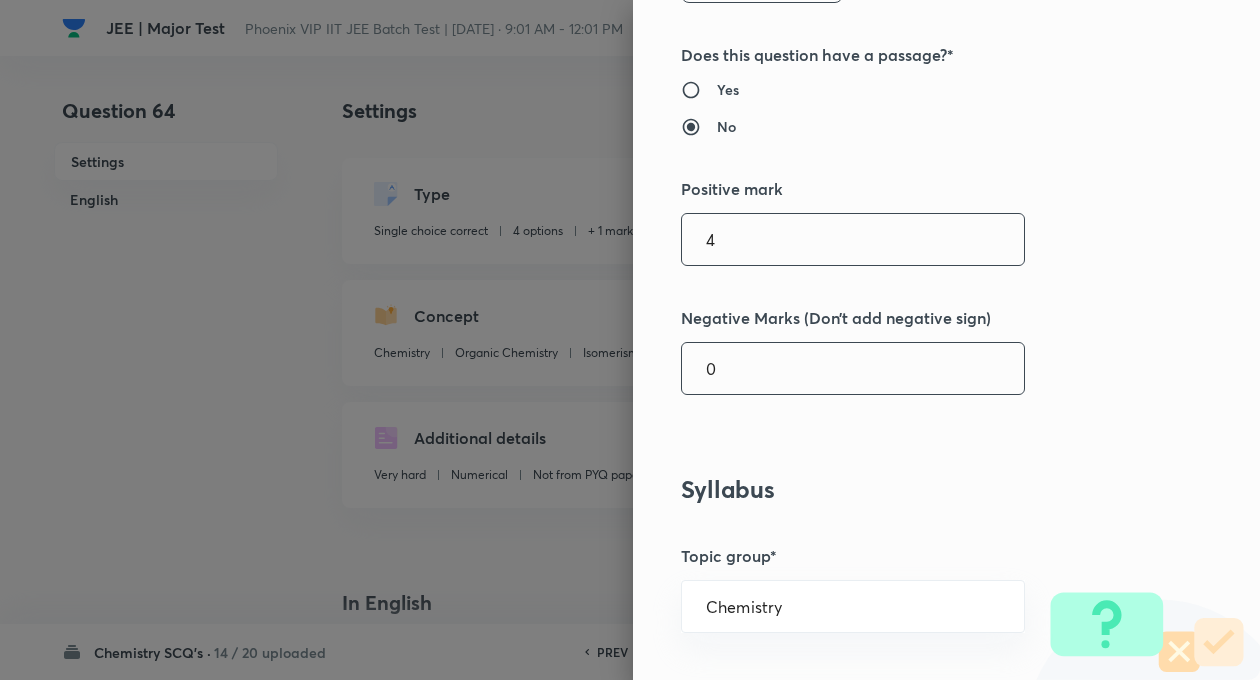 type on "4" 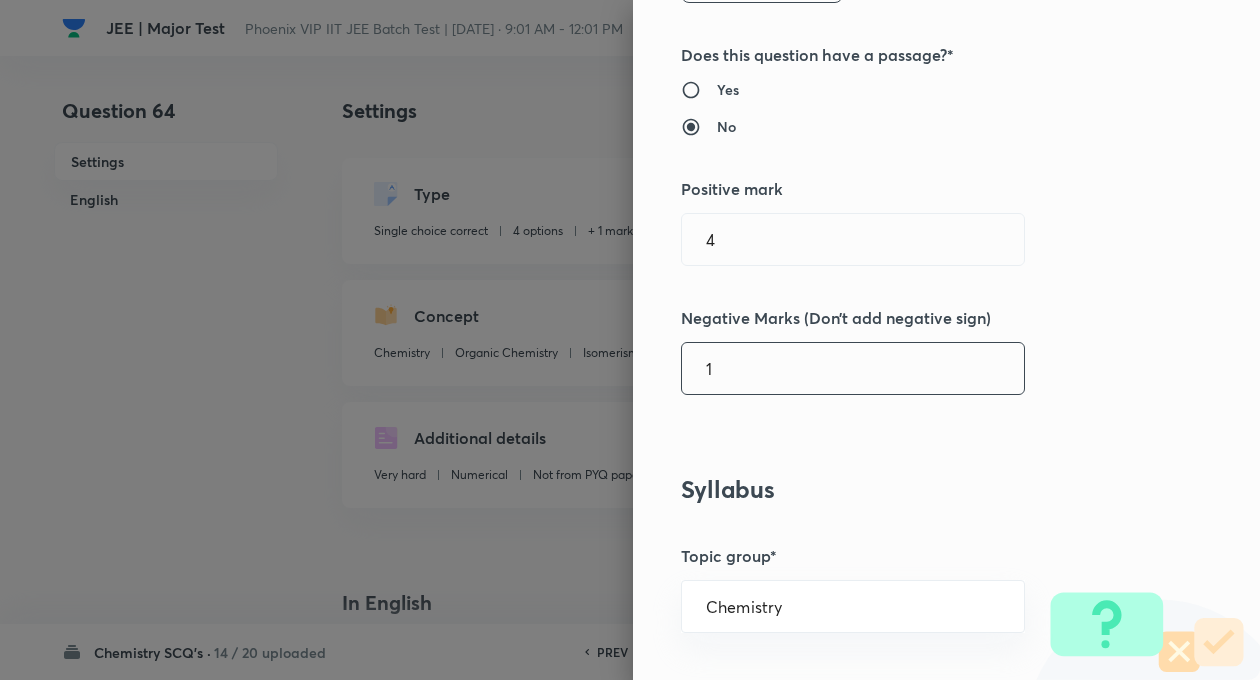 type on "1" 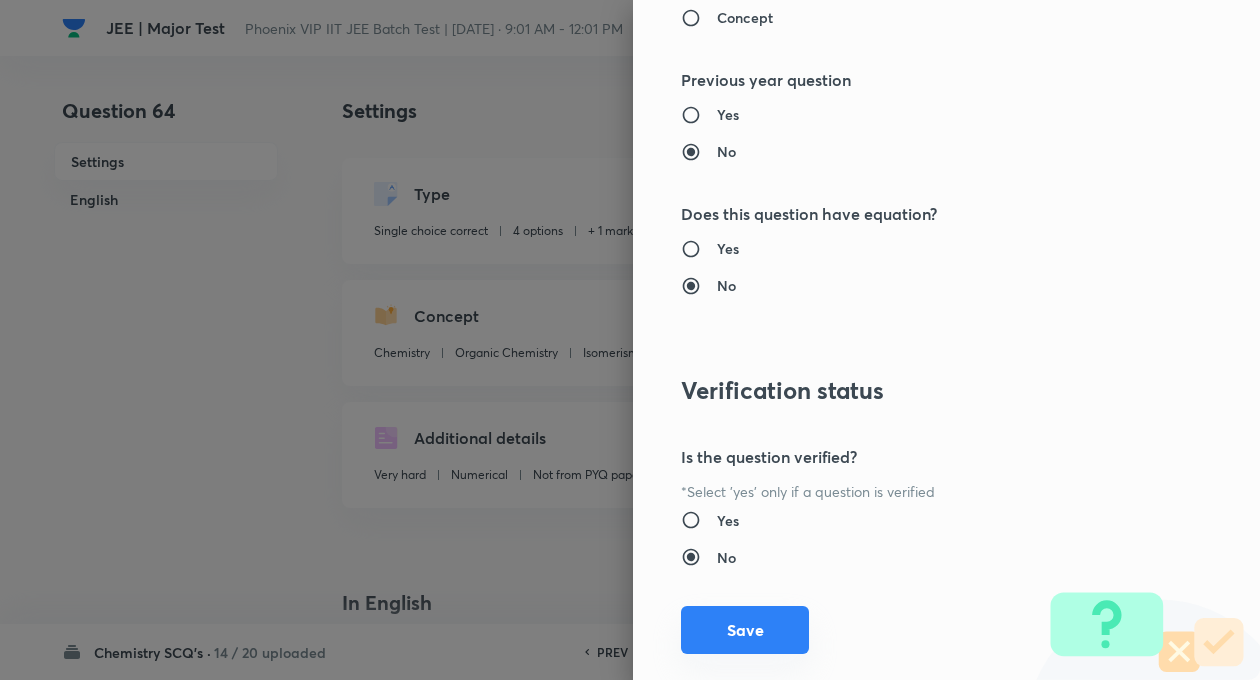 scroll, scrollTop: 2046, scrollLeft: 0, axis: vertical 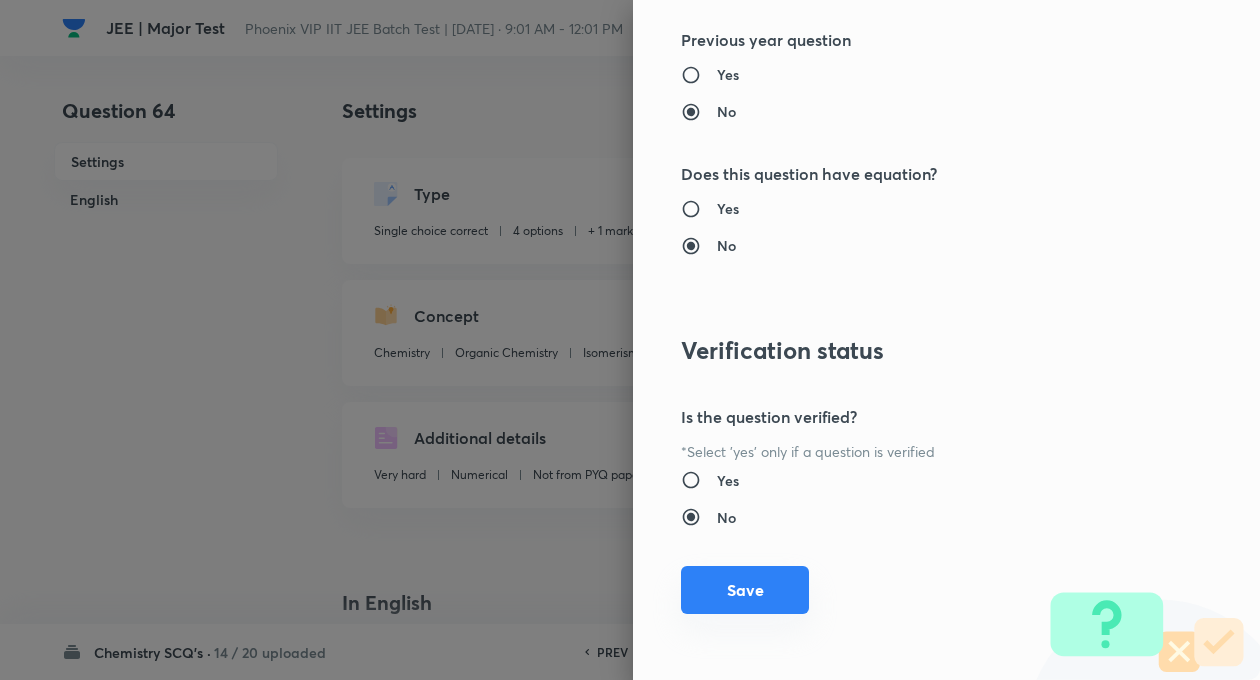 click on "Save" at bounding box center [745, 590] 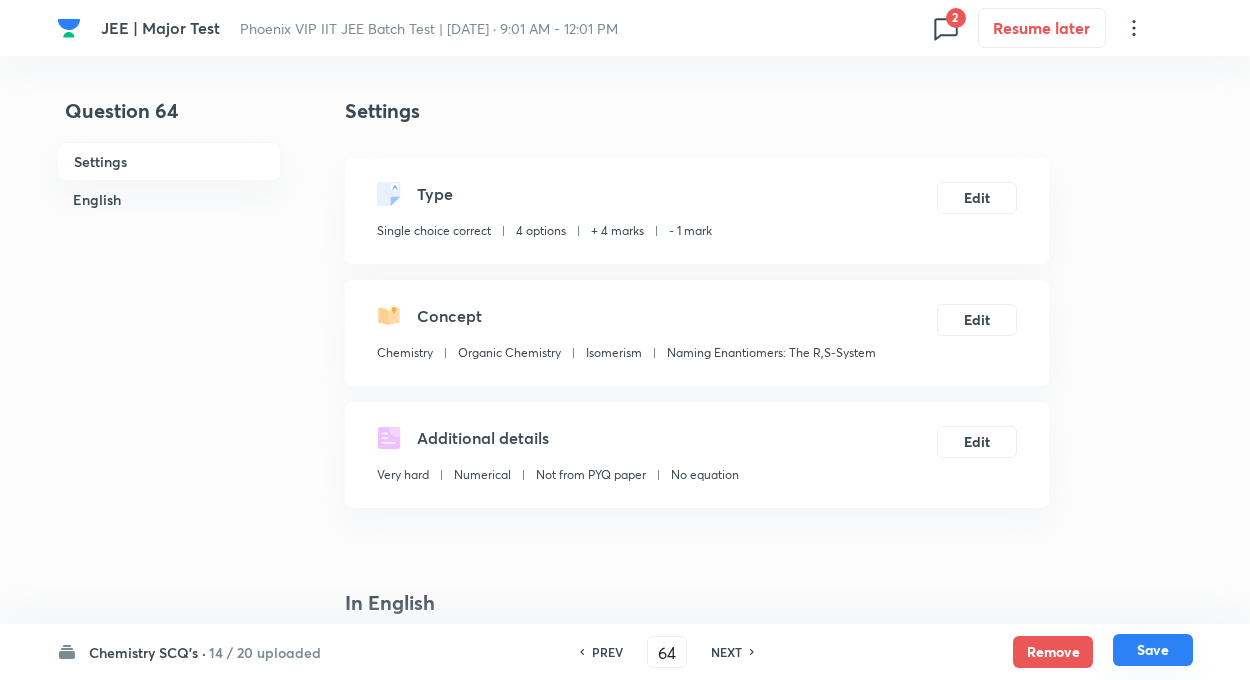 click on "Save" at bounding box center [1153, 650] 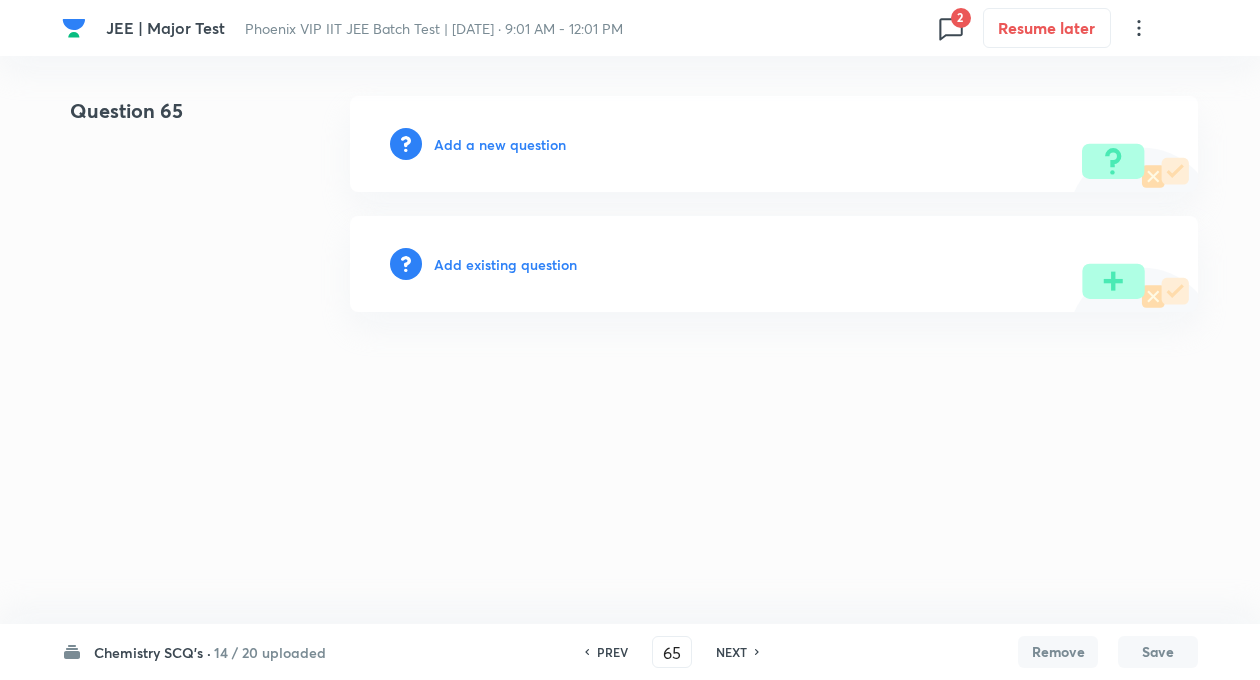click on "Add a new question" at bounding box center [500, 144] 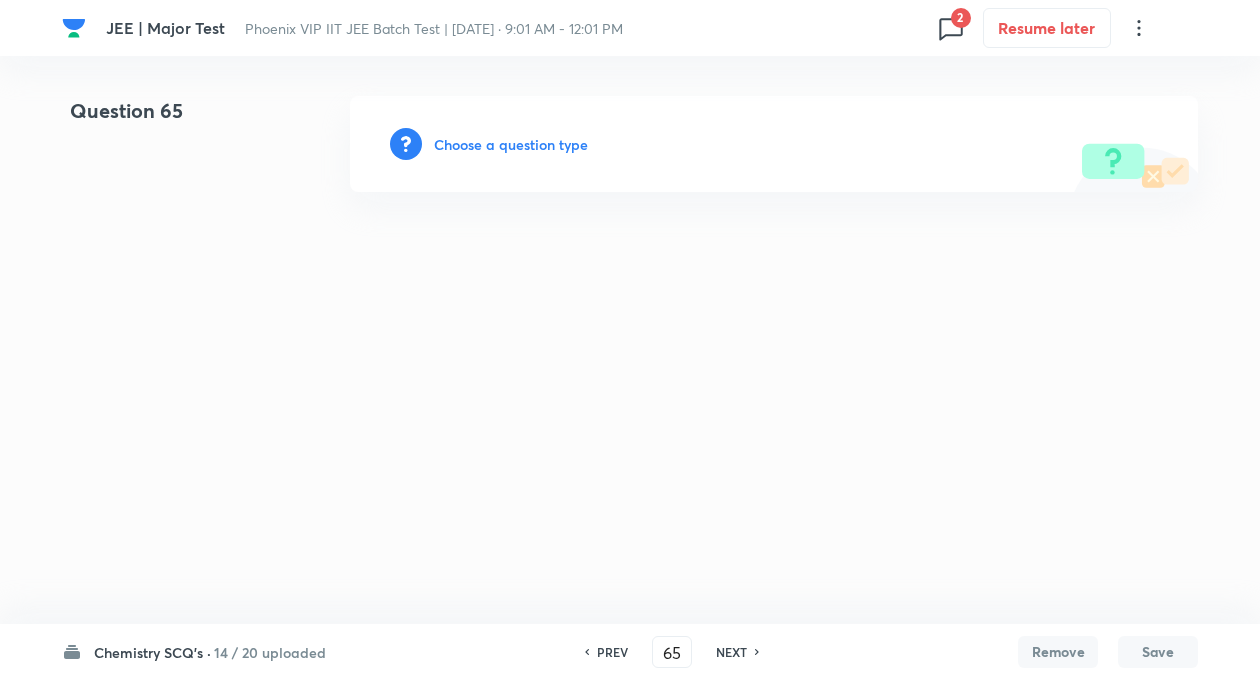 click on "PREV" at bounding box center [612, 652] 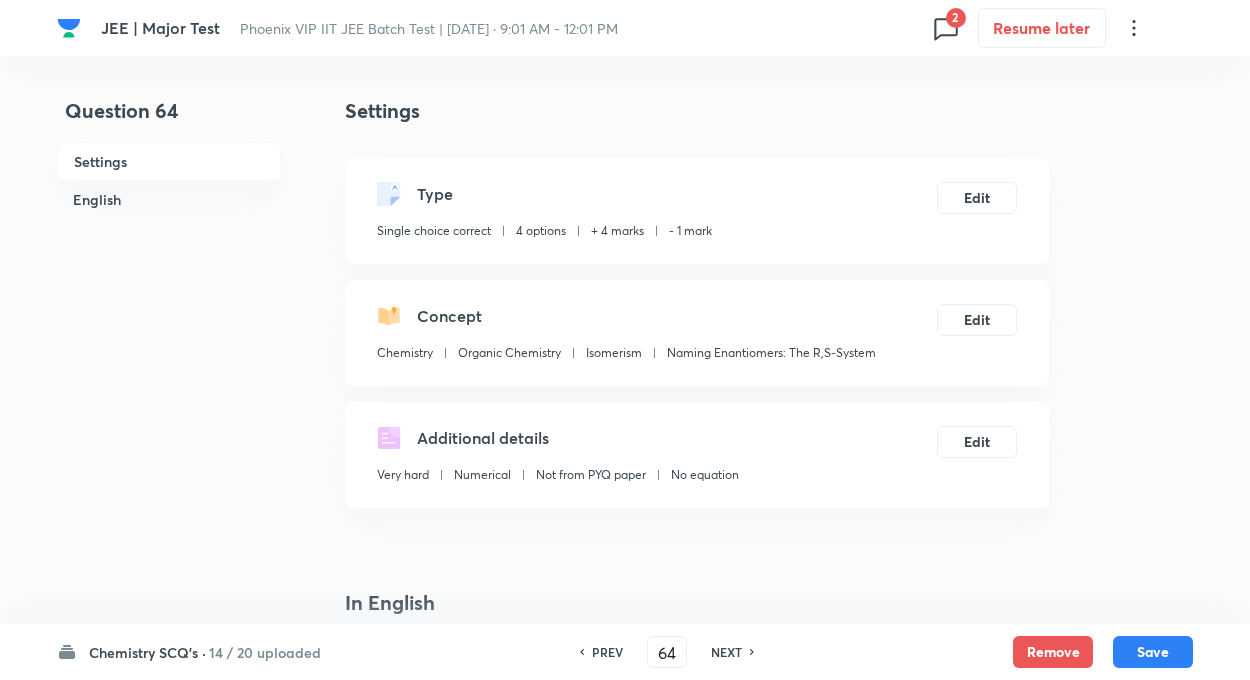 checkbox on "true" 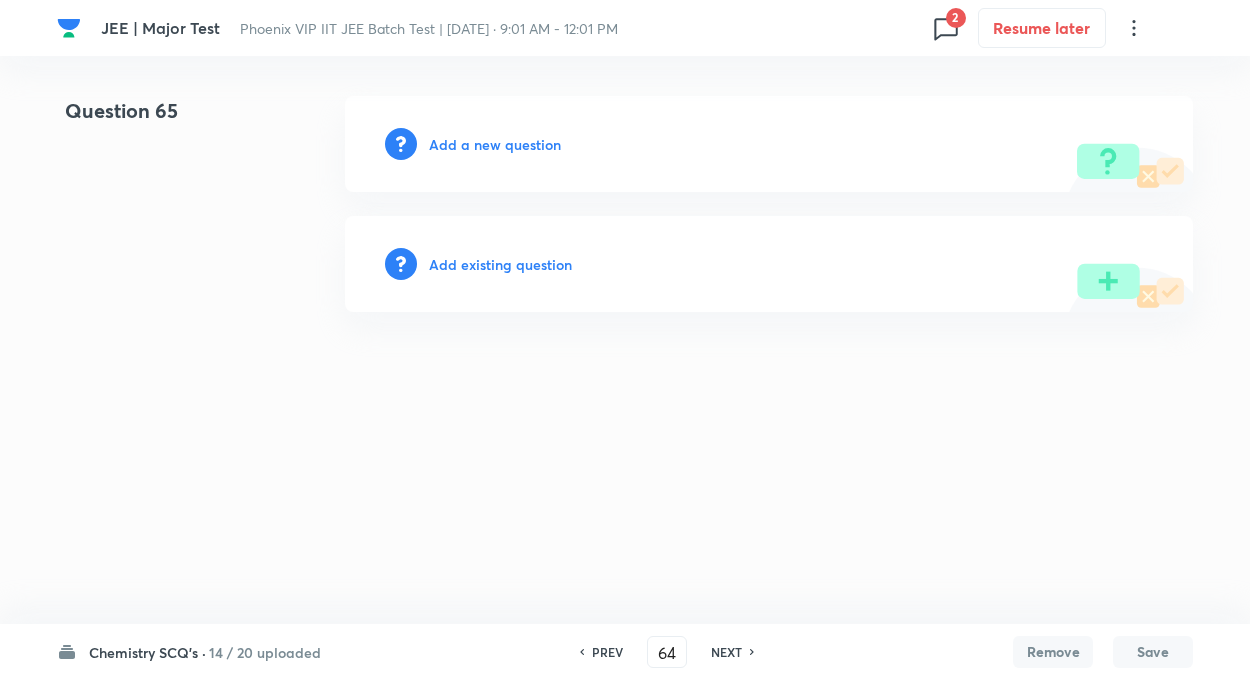 type on "65" 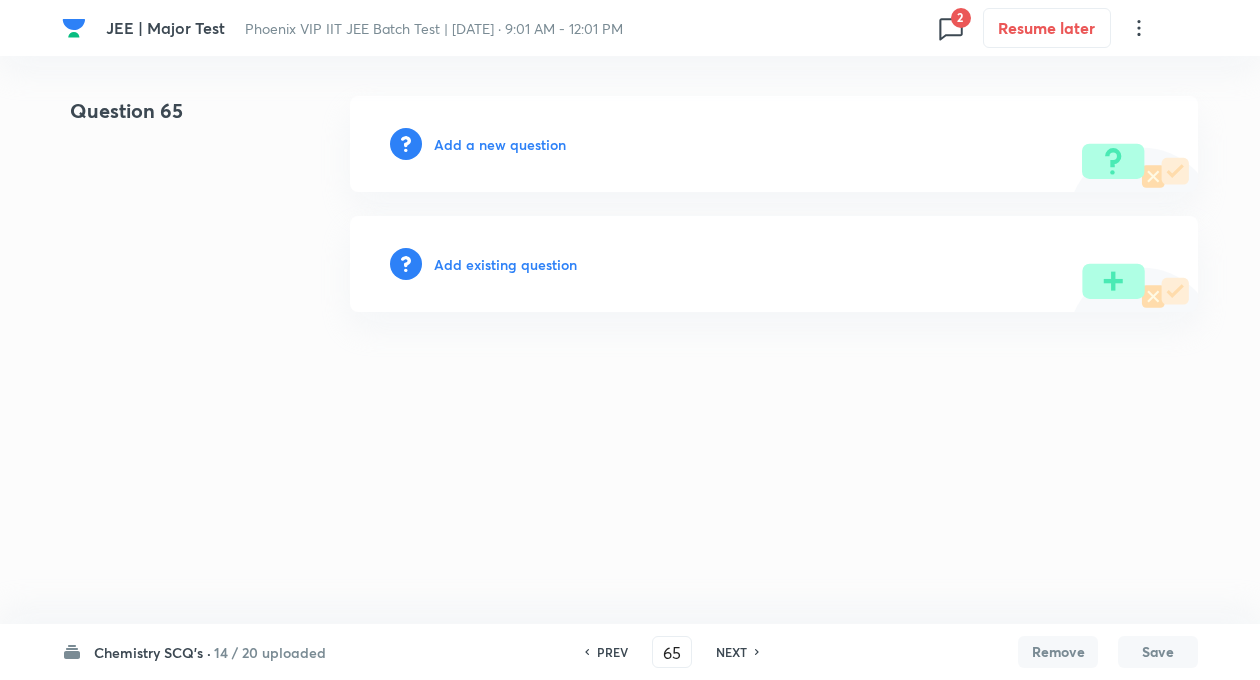 click on "Add existing question" at bounding box center (505, 264) 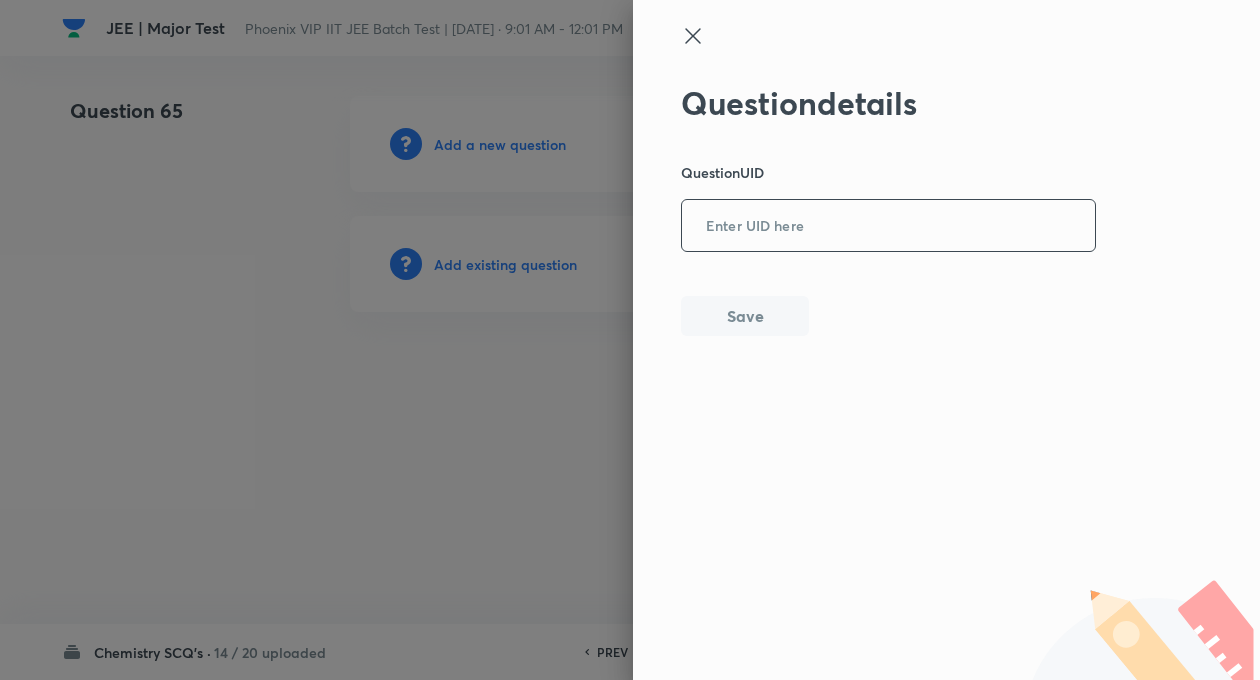 click at bounding box center [888, 226] 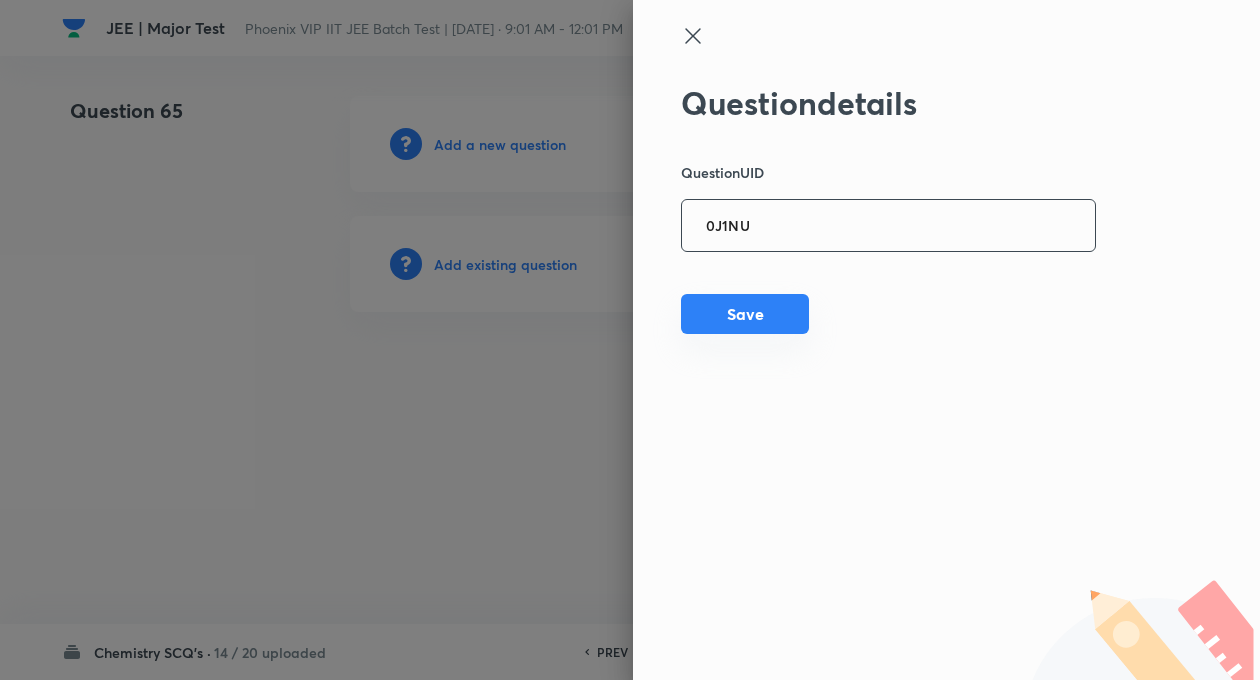 type on "0J1NU" 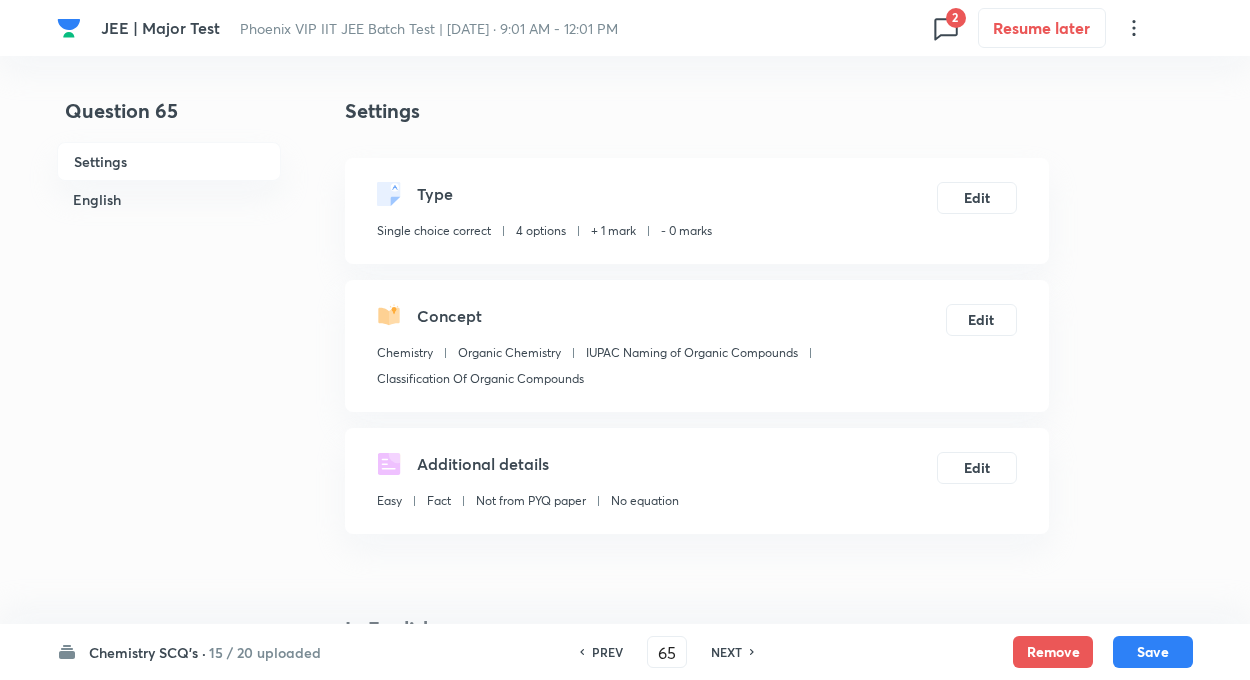 checkbox on "true" 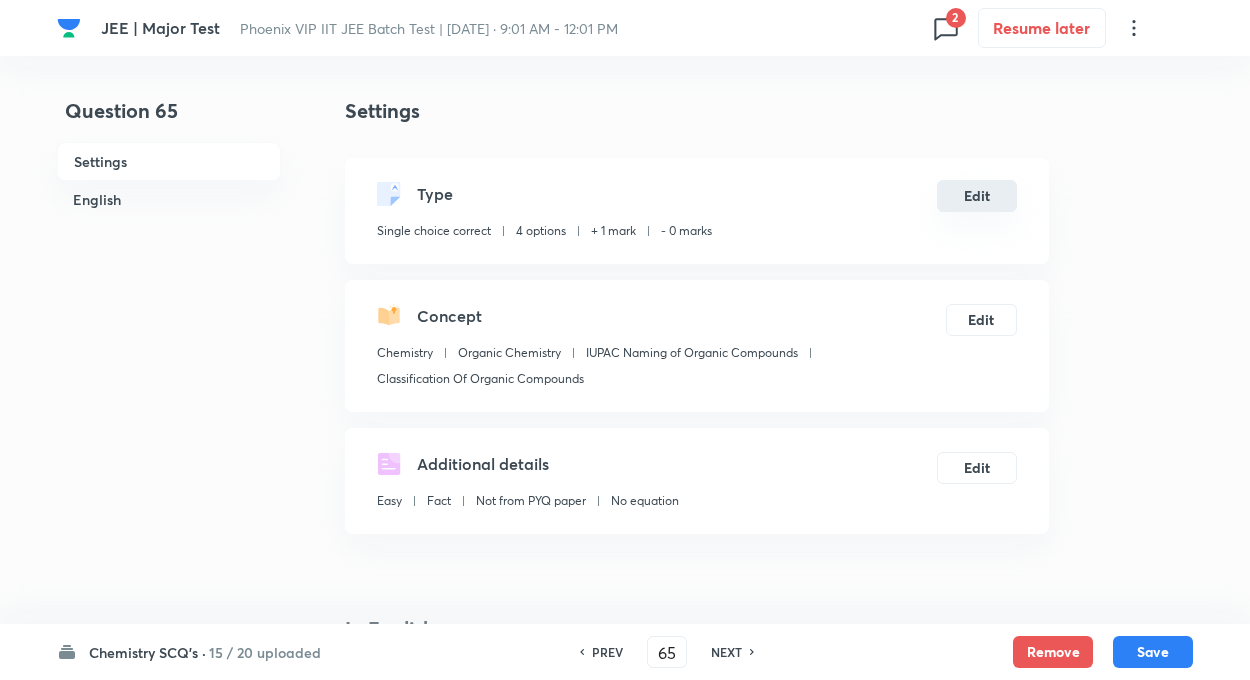 click on "Edit" at bounding box center (977, 196) 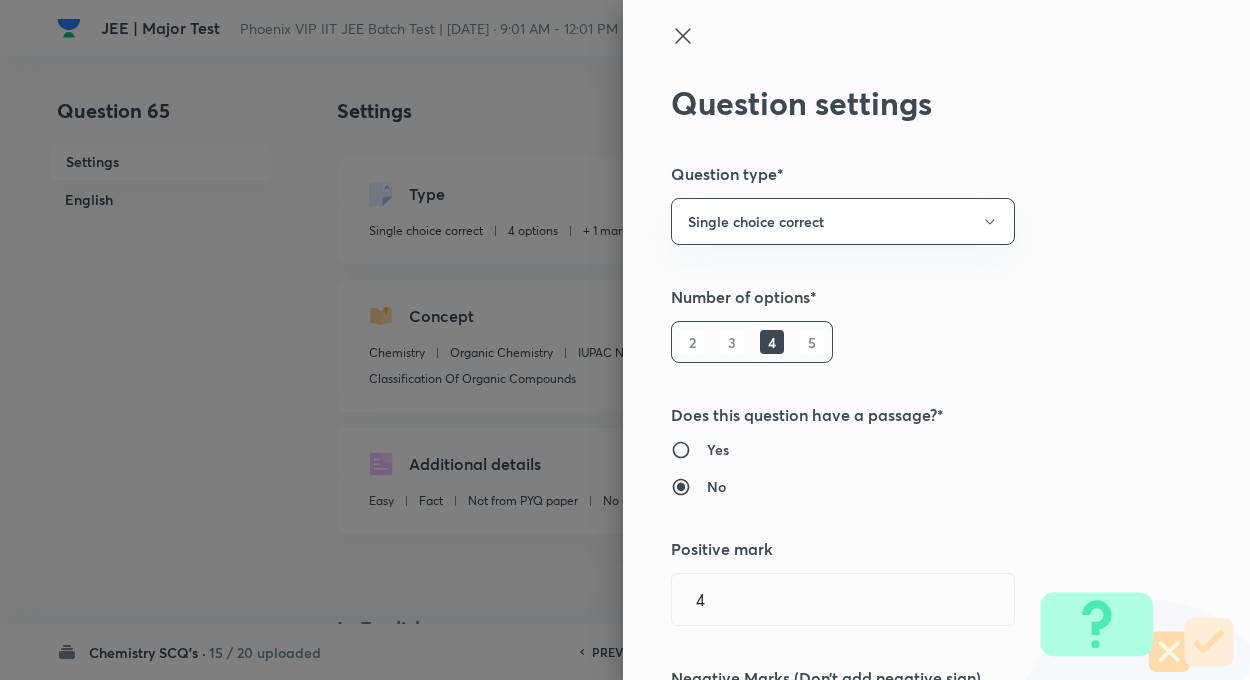 radio on "true" 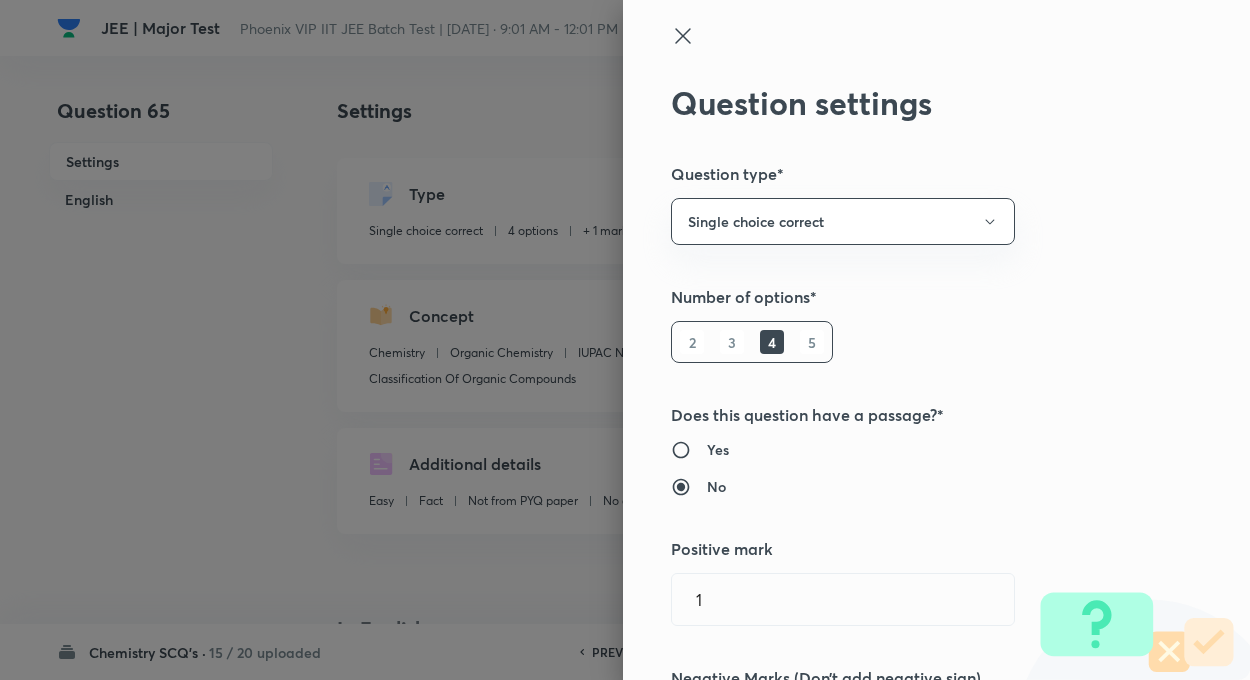 type on "1" 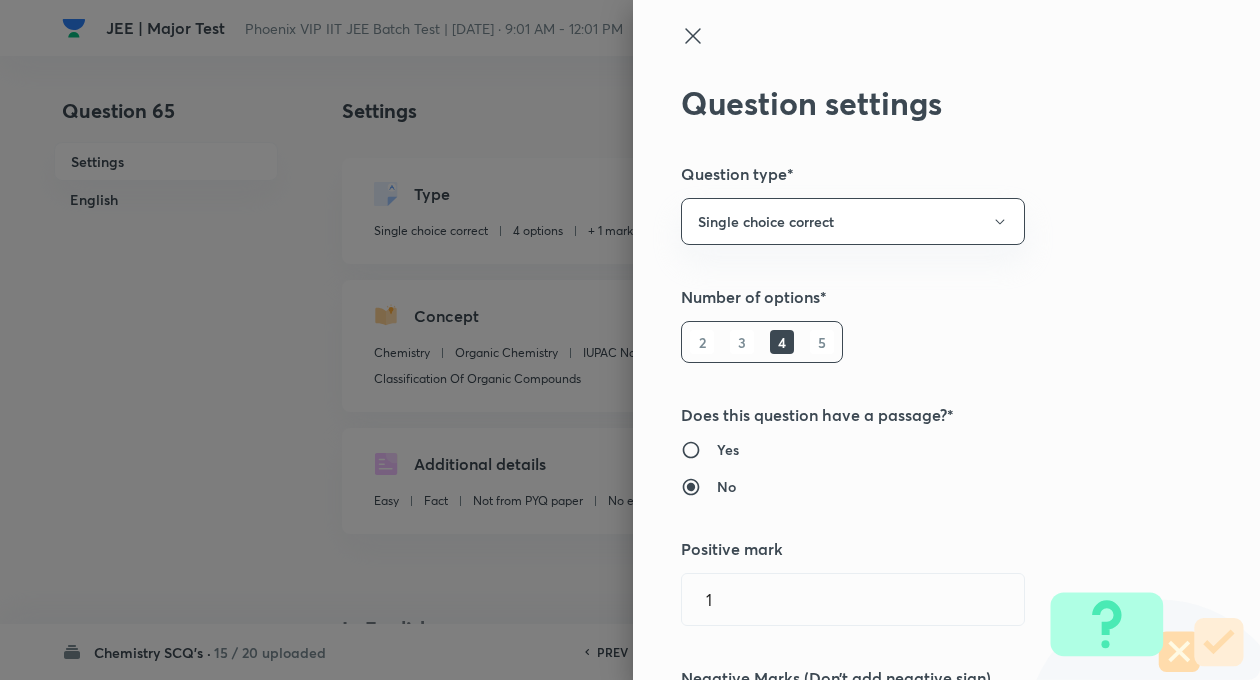 click on "Question settings Question type* Single choice correct Number of options* 2 3 4 5 Does this question have a passage?* Yes No Positive mark 1 ​ Negative Marks (Don’t add negative sign) 0 ​ Syllabus Topic group* Chemistry ​ Topic* Organic Chemistry ​ Concept* IUPAC Naming of Organic Compounds ​ Sub-concept* Classification Of Organic Compounds ​ Concept-field ​ Additional details Question Difficulty Very easy Easy Moderate Hard Very hard Question is based on Fact Numerical Concept Previous year question Yes No Does this question have equation? Yes No Verification status Is the question verified? *Select 'yes' only if a question is verified Yes No Save" at bounding box center [946, 340] 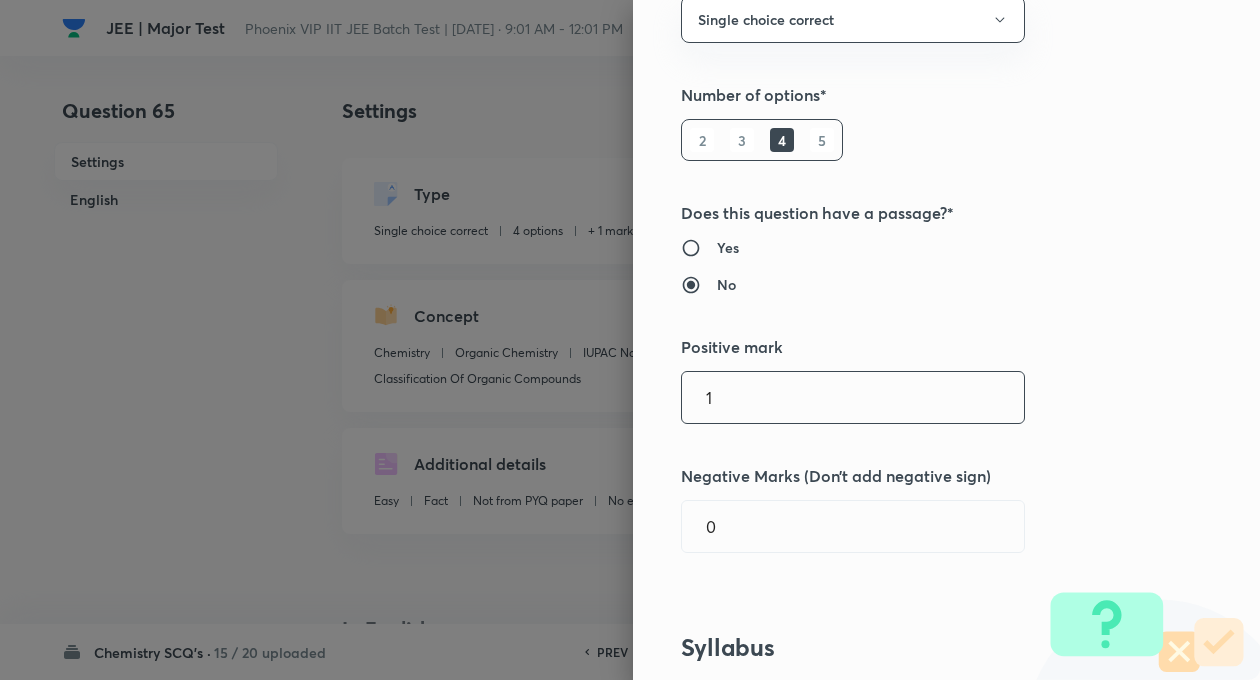 scroll, scrollTop: 240, scrollLeft: 0, axis: vertical 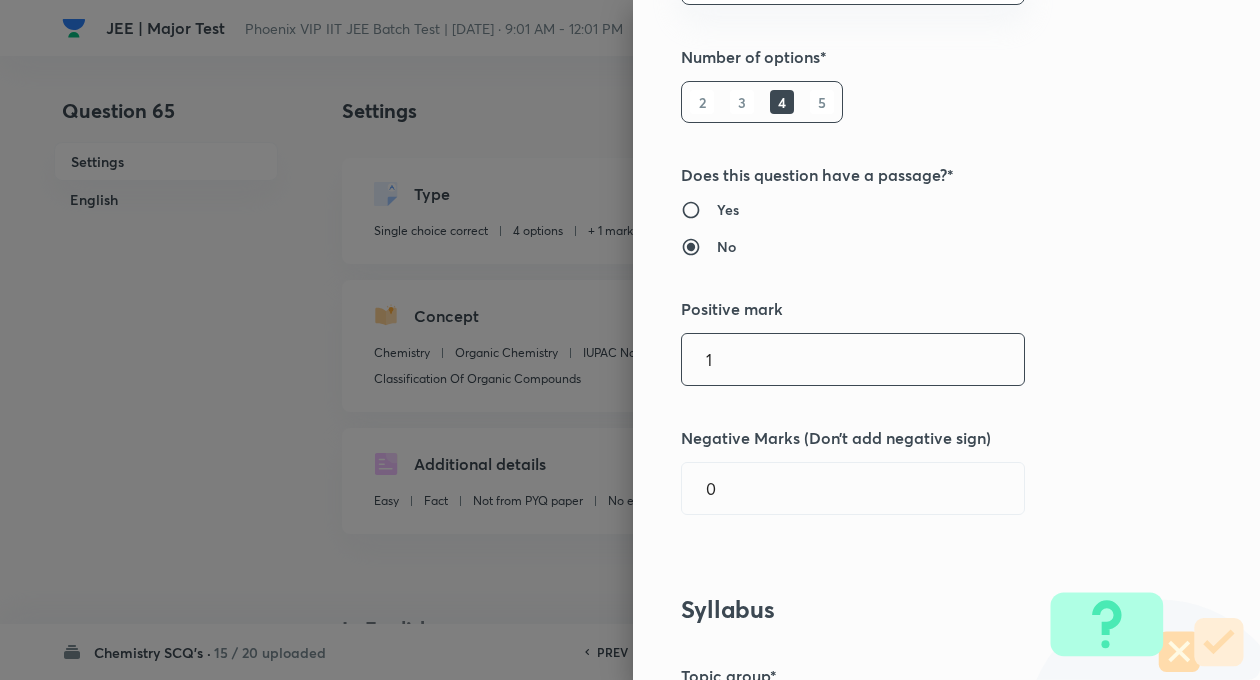 click on "1" at bounding box center (853, 359) 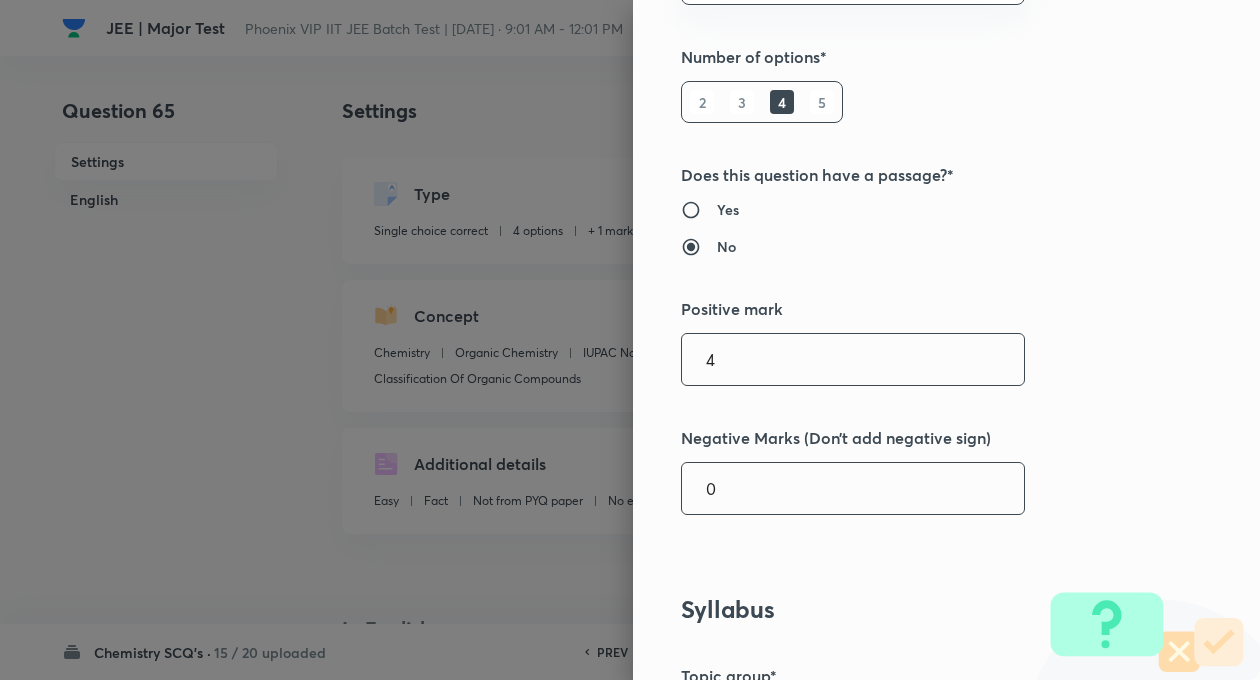 type on "4" 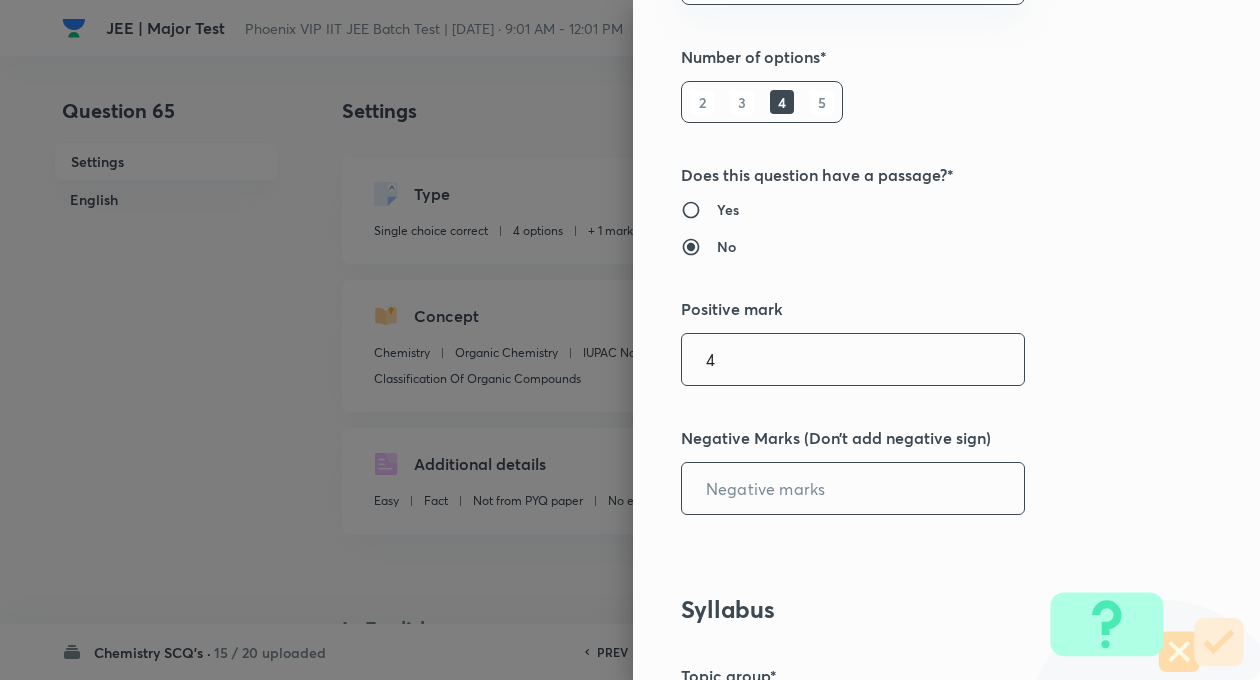 click at bounding box center (853, 488) 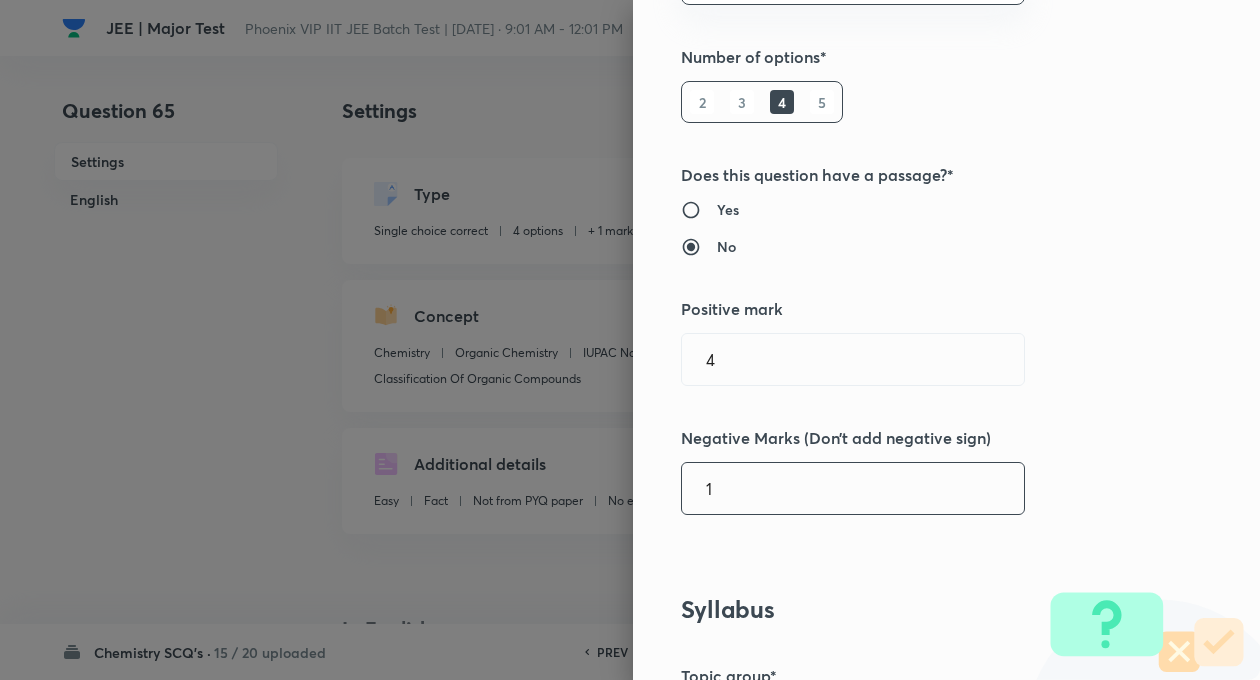 type on "1" 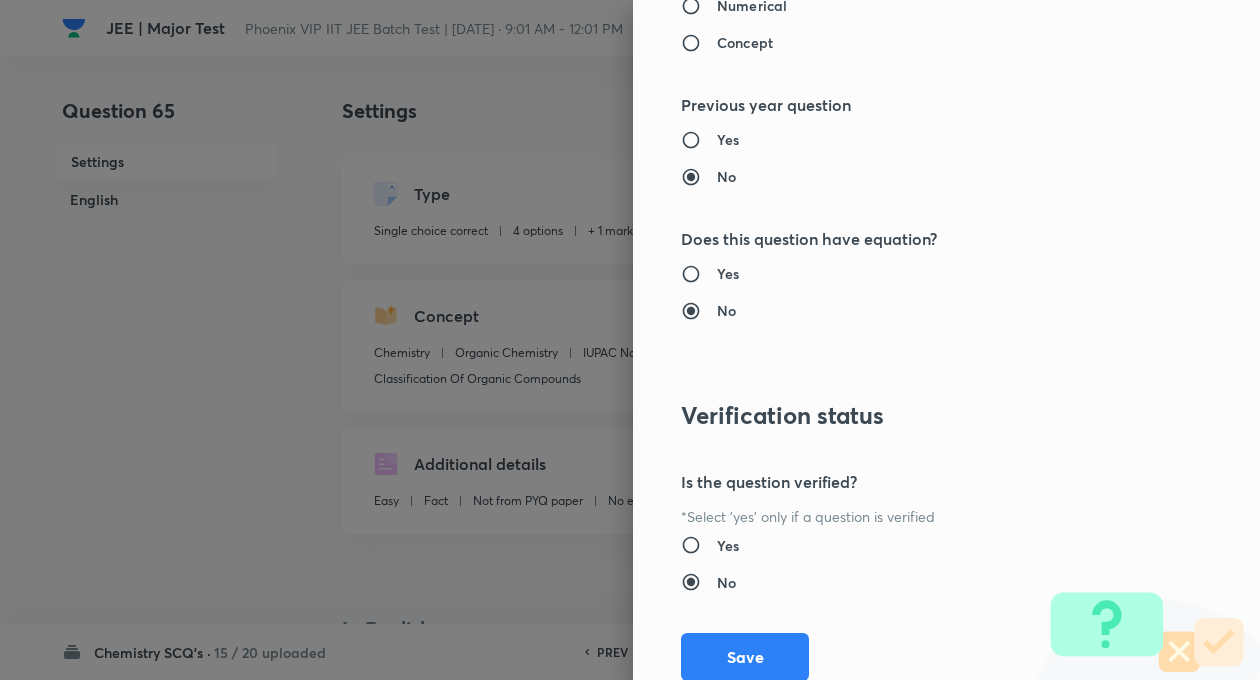 scroll, scrollTop: 2046, scrollLeft: 0, axis: vertical 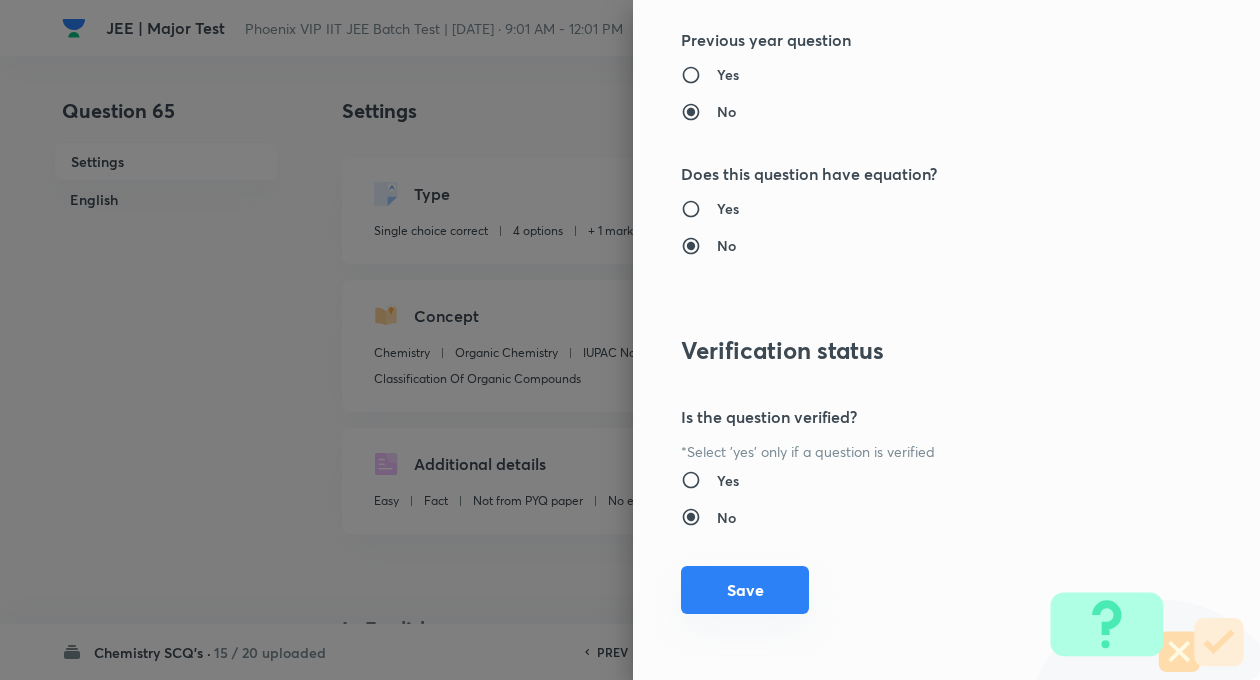 click on "Save" at bounding box center [745, 590] 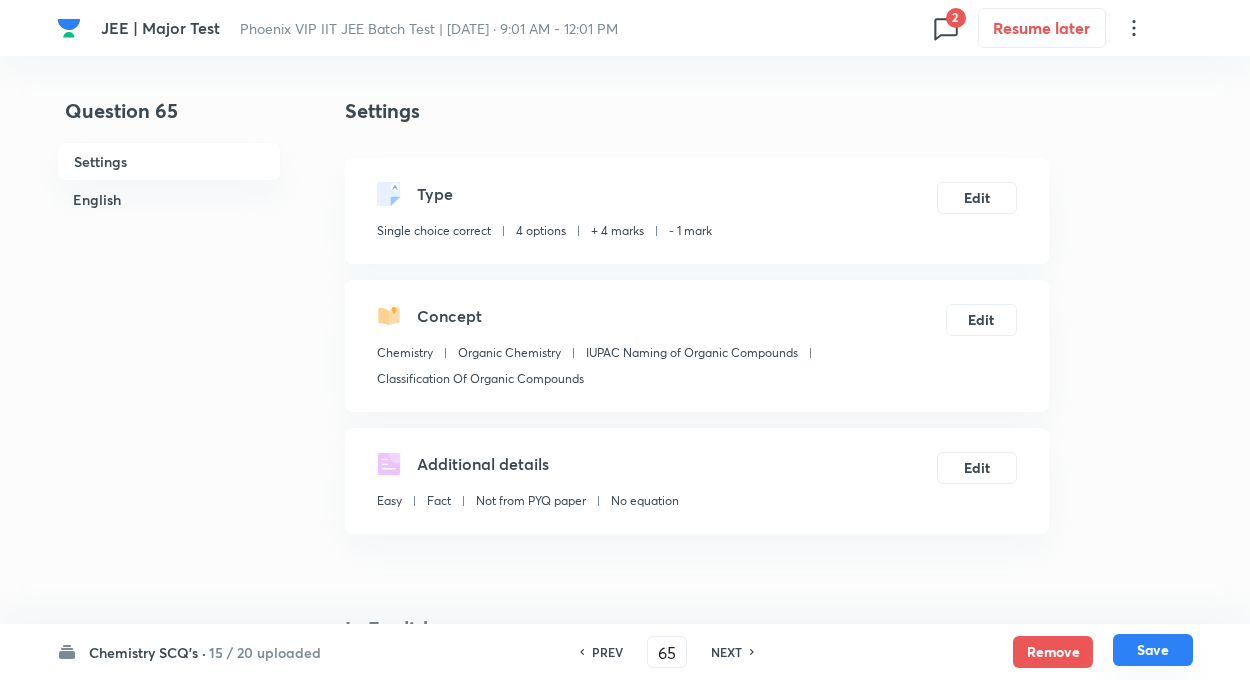 click on "Save" at bounding box center [1153, 650] 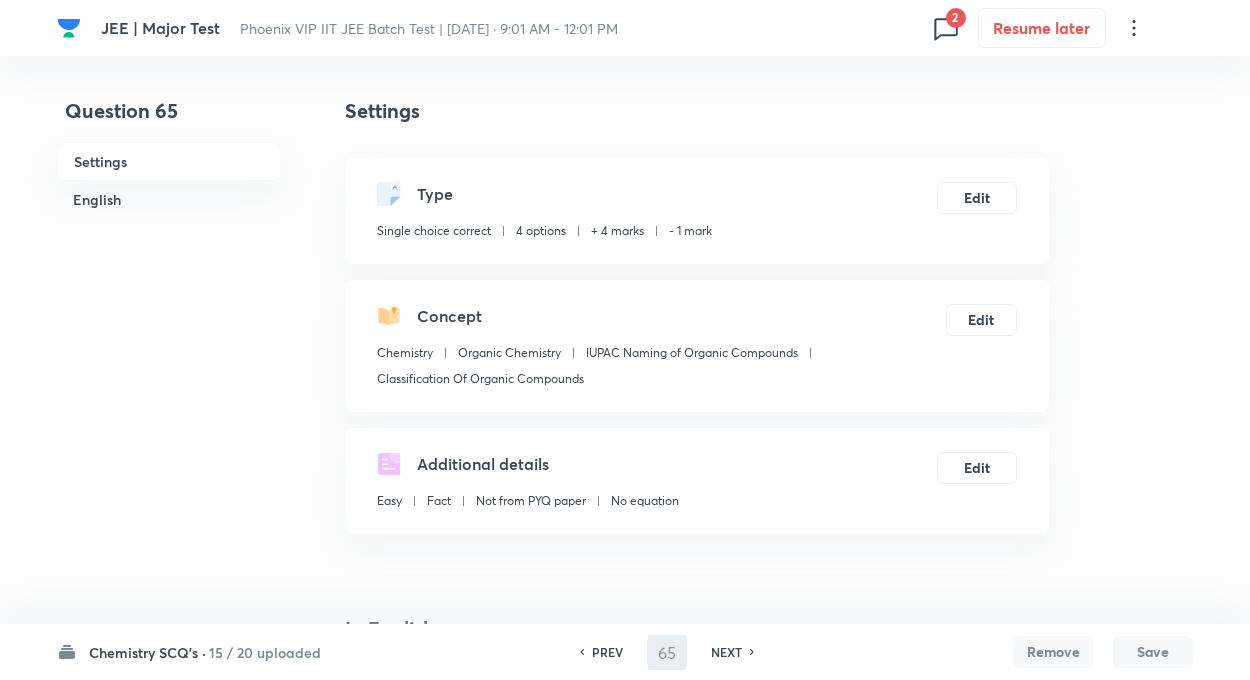 type on "66" 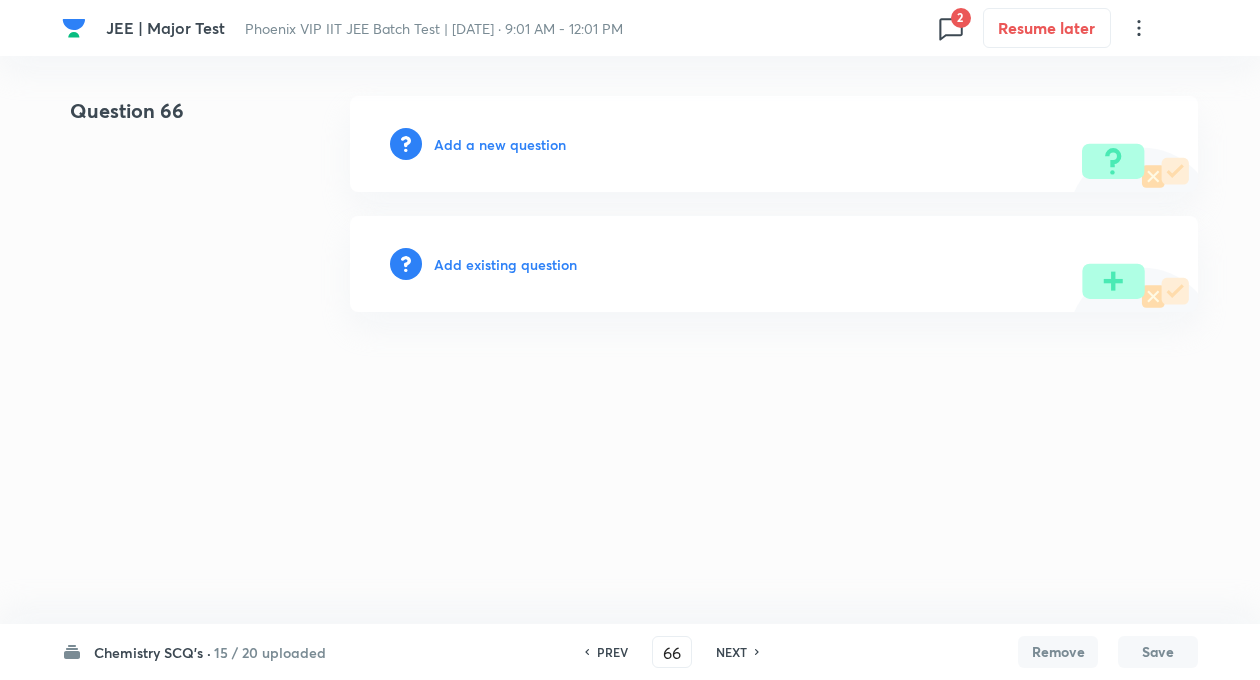 click on "Add existing question" at bounding box center (505, 264) 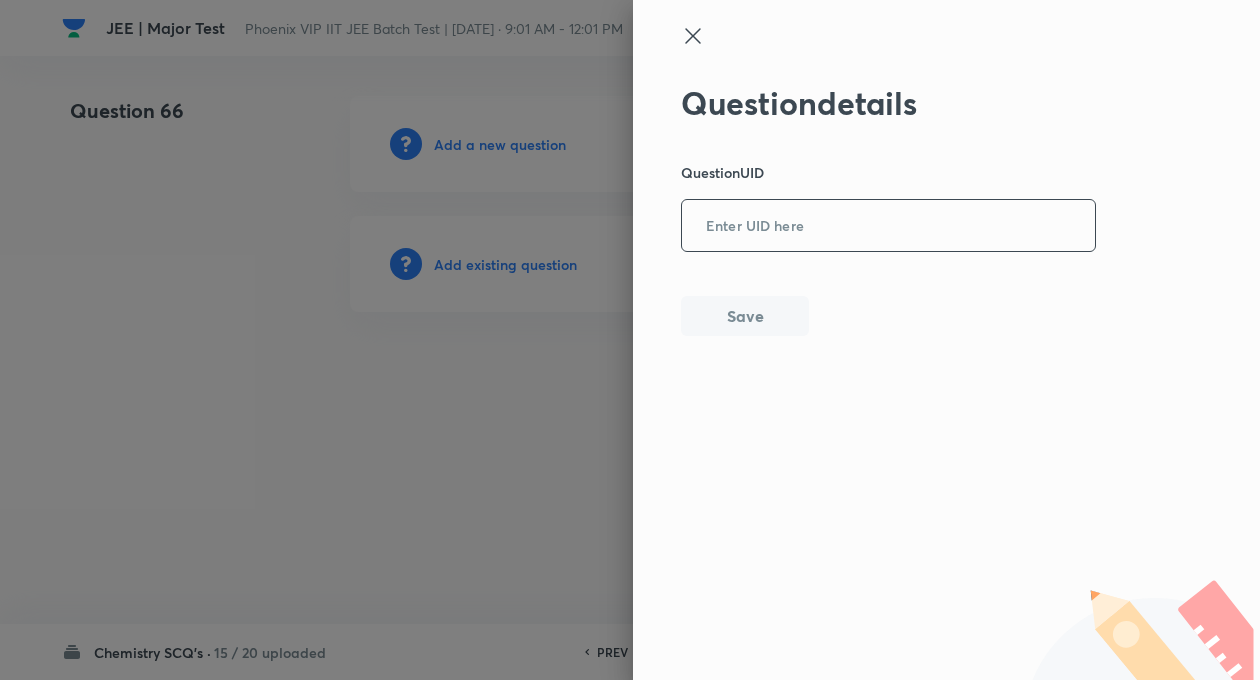 click at bounding box center (888, 226) 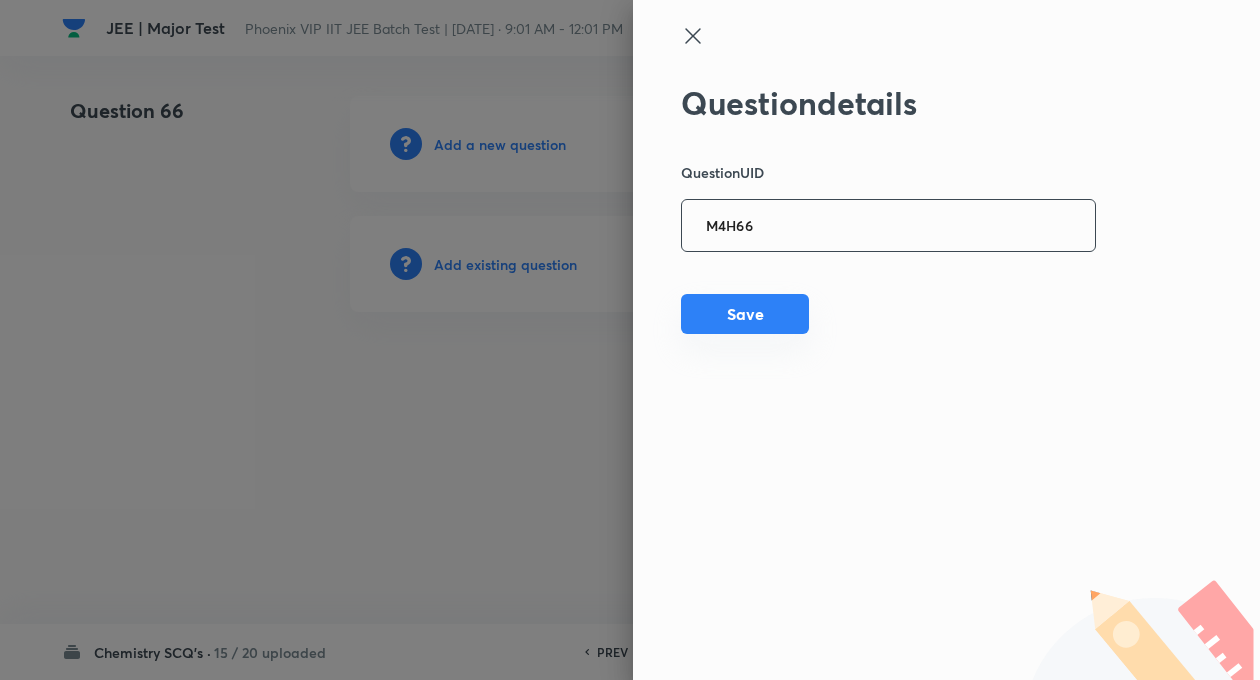 type on "M4H66" 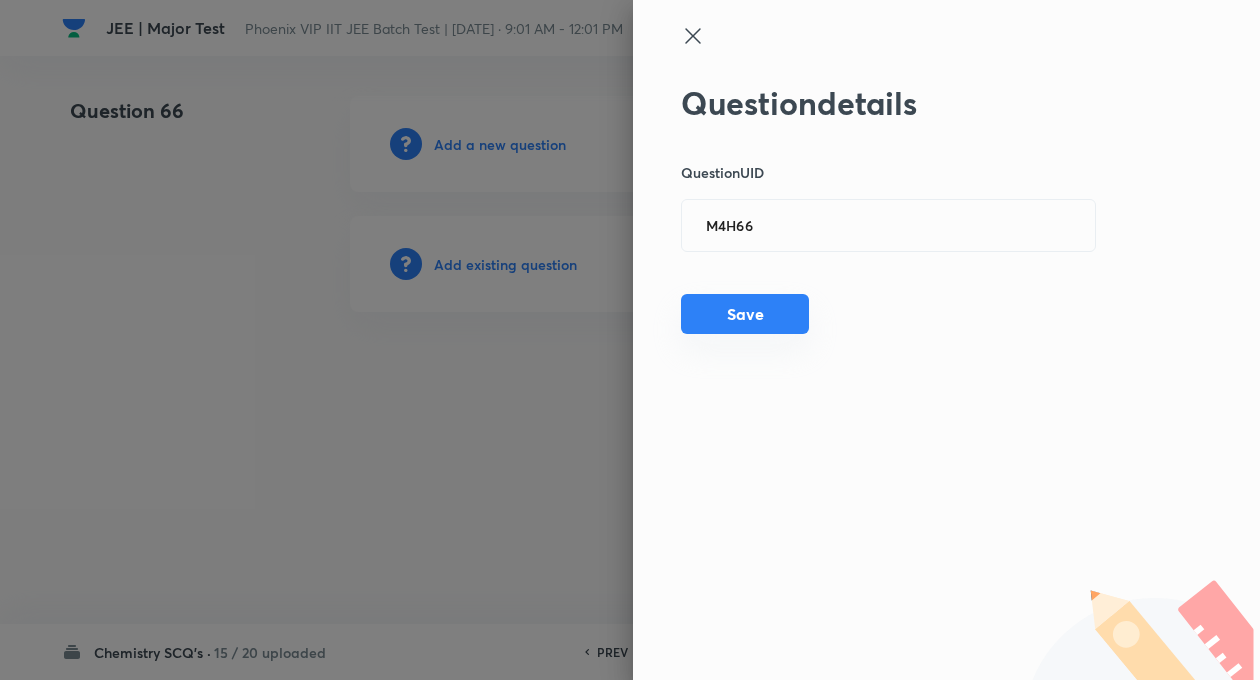 click on "Save" at bounding box center [745, 314] 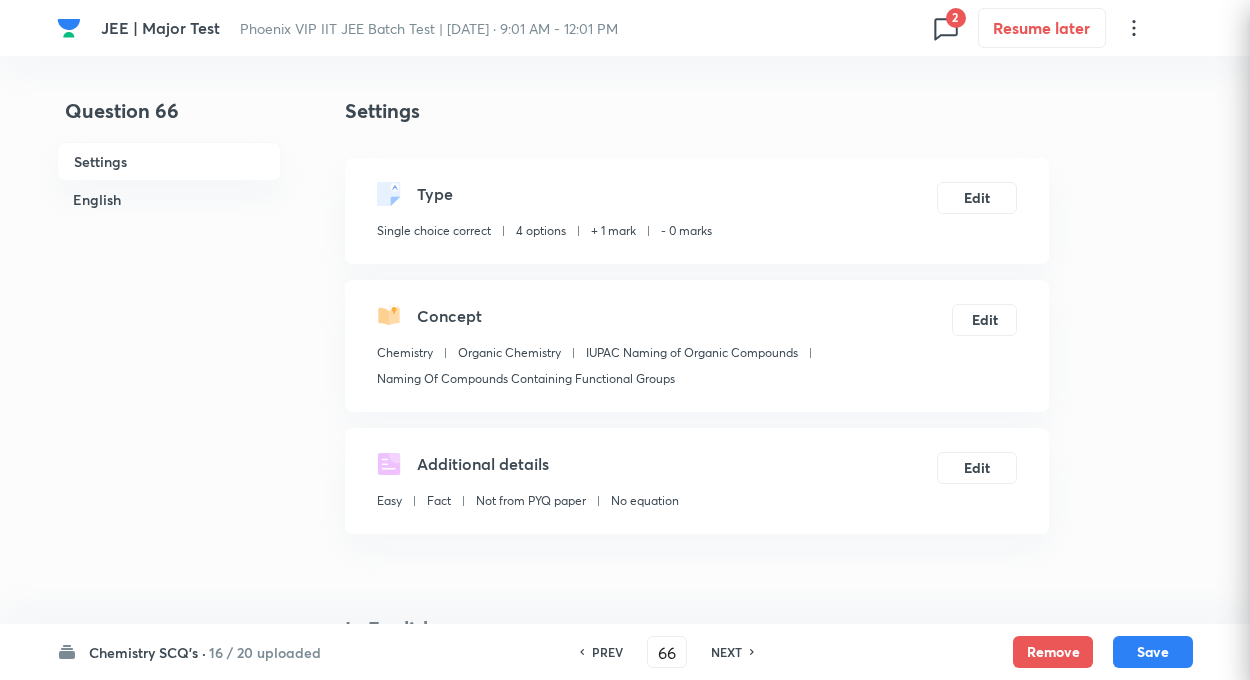 checkbox on "true" 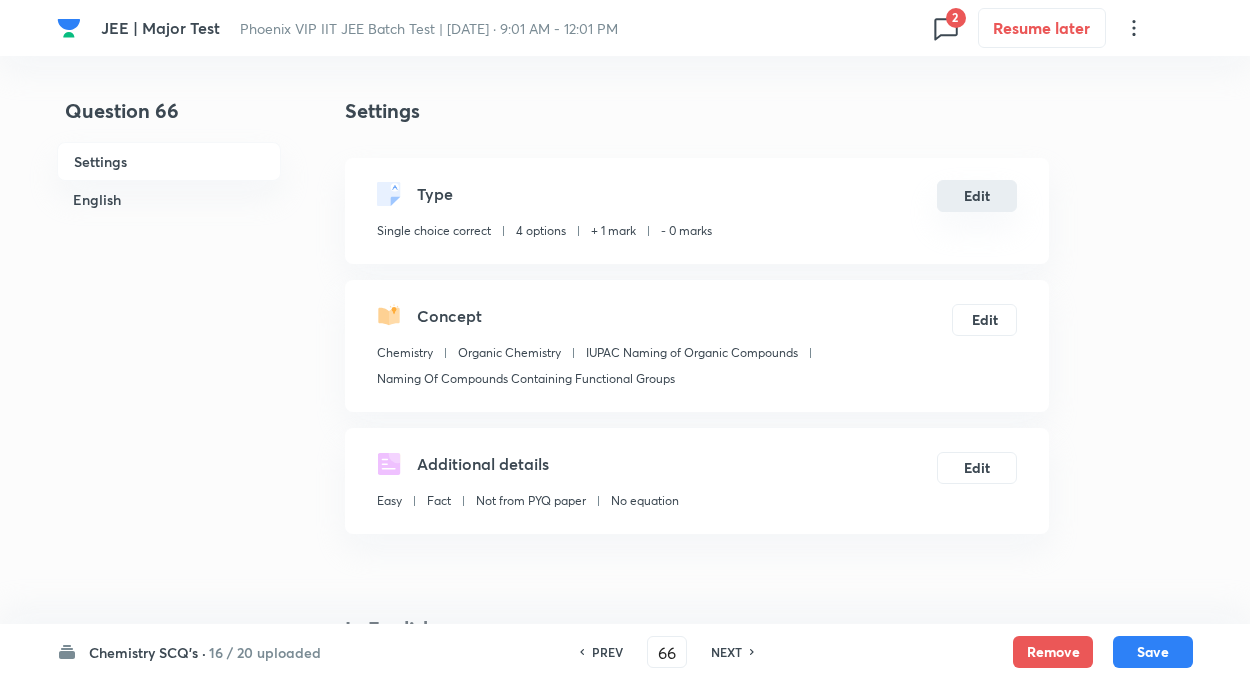 click on "Edit" at bounding box center (977, 196) 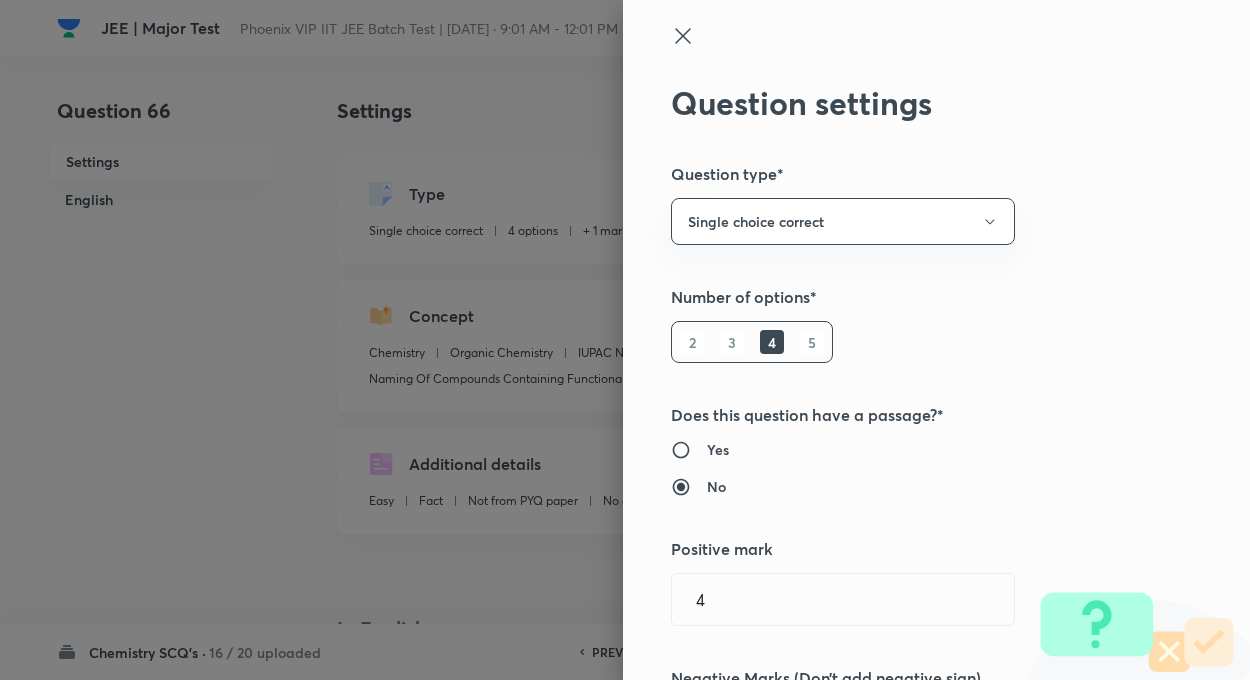 type on "1" 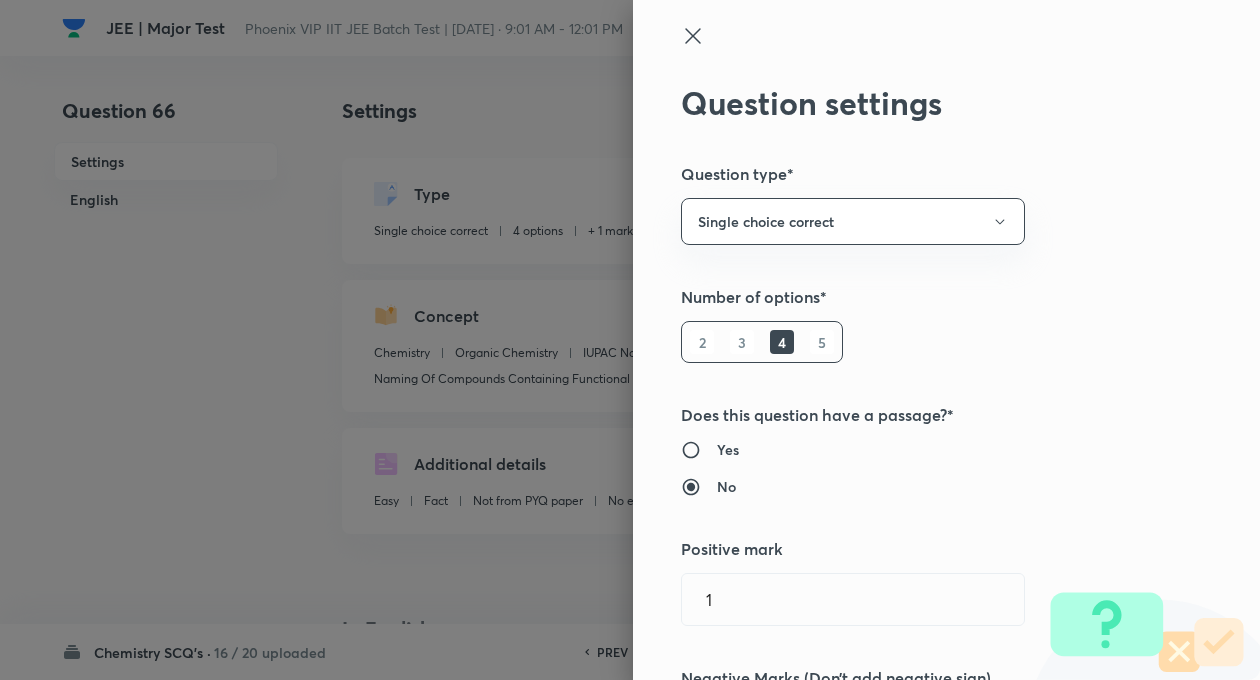 click on "Question settings Question type* Single choice correct Number of options* 2 3 4 5 Does this question have a passage?* Yes No Positive mark 1 ​ Negative Marks (Don’t add negative sign) 0 ​ Syllabus Topic group* Chemistry ​ Topic* Organic Chemistry ​ Concept* IUPAC Naming of Organic Compounds ​ Sub-concept* Naming Of Compounds Containing Functional Groups ​ Concept-field ​ Additional details Question Difficulty Very easy Easy Moderate Hard Very hard Question is based on Fact Numerical Concept Previous year question Yes No Does this question have equation? Yes No Verification status Is the question verified? *Select 'yes' only if a question is verified Yes No Save" at bounding box center (946, 340) 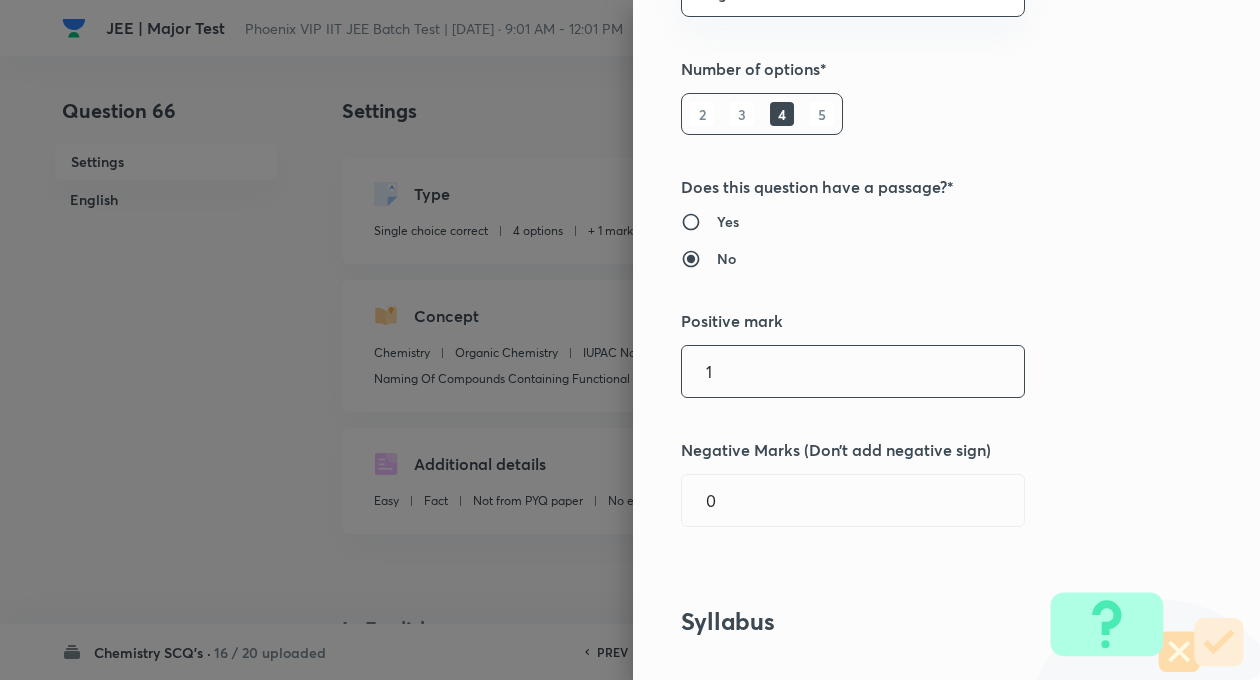 scroll, scrollTop: 320, scrollLeft: 0, axis: vertical 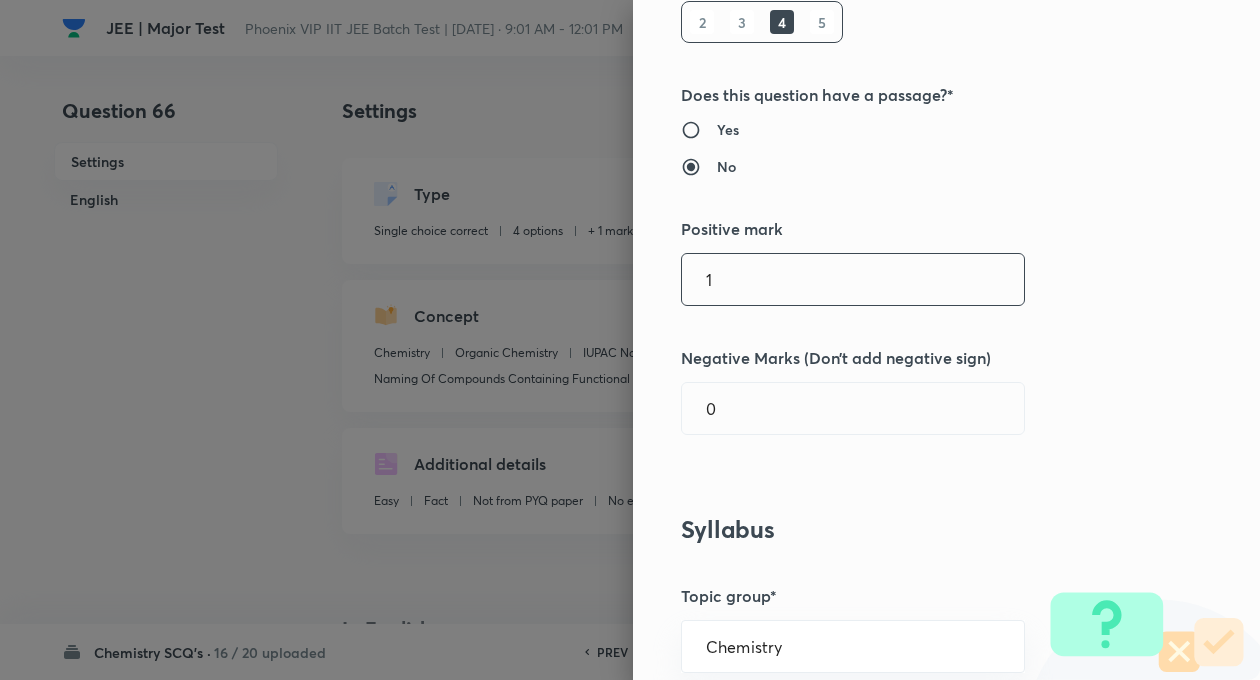 click on "1" at bounding box center [853, 279] 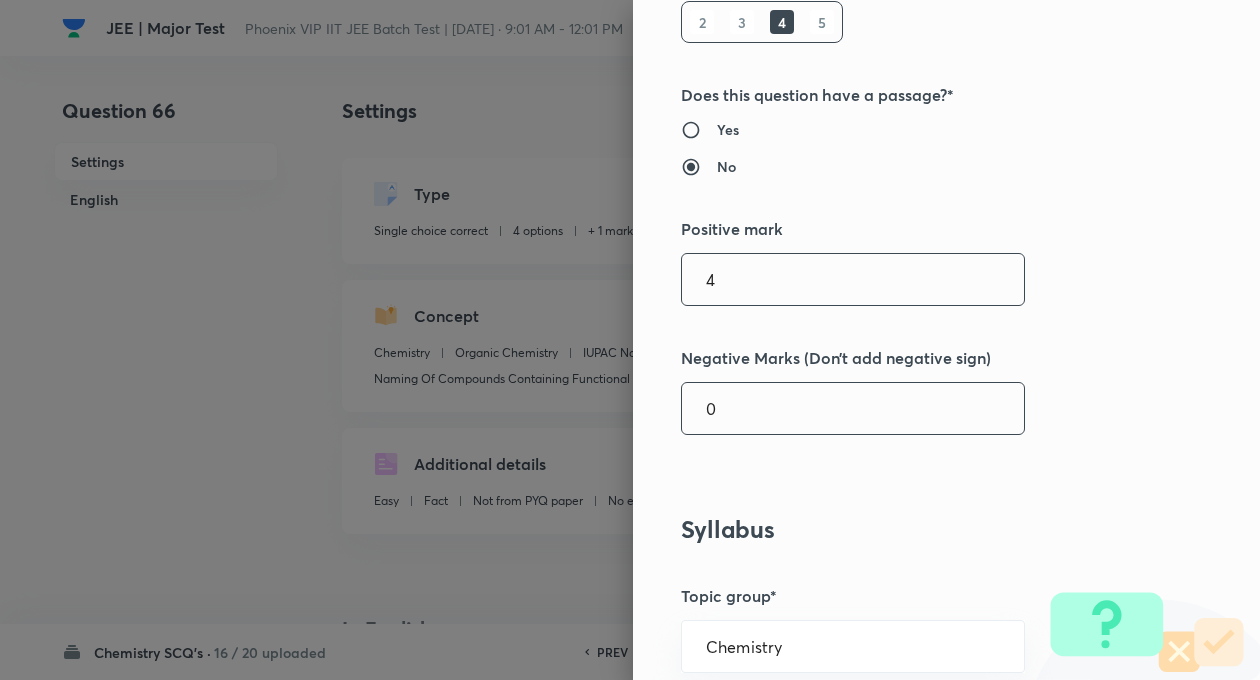 type on "4" 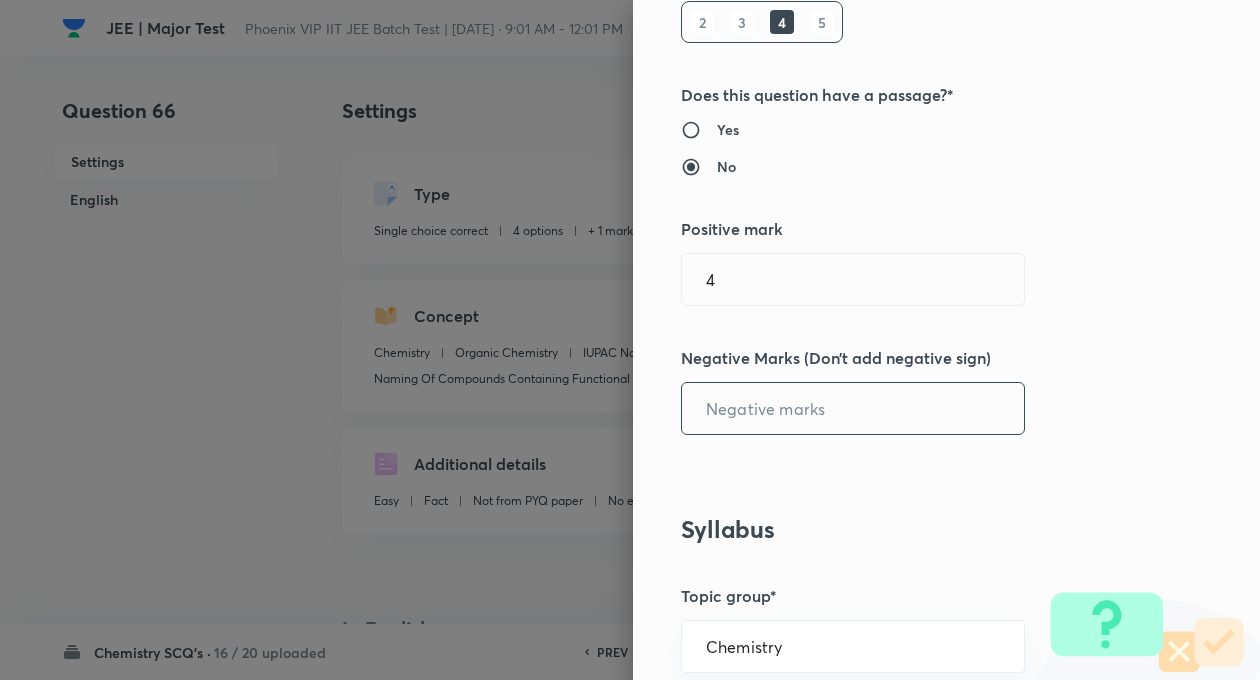 click at bounding box center [853, 408] 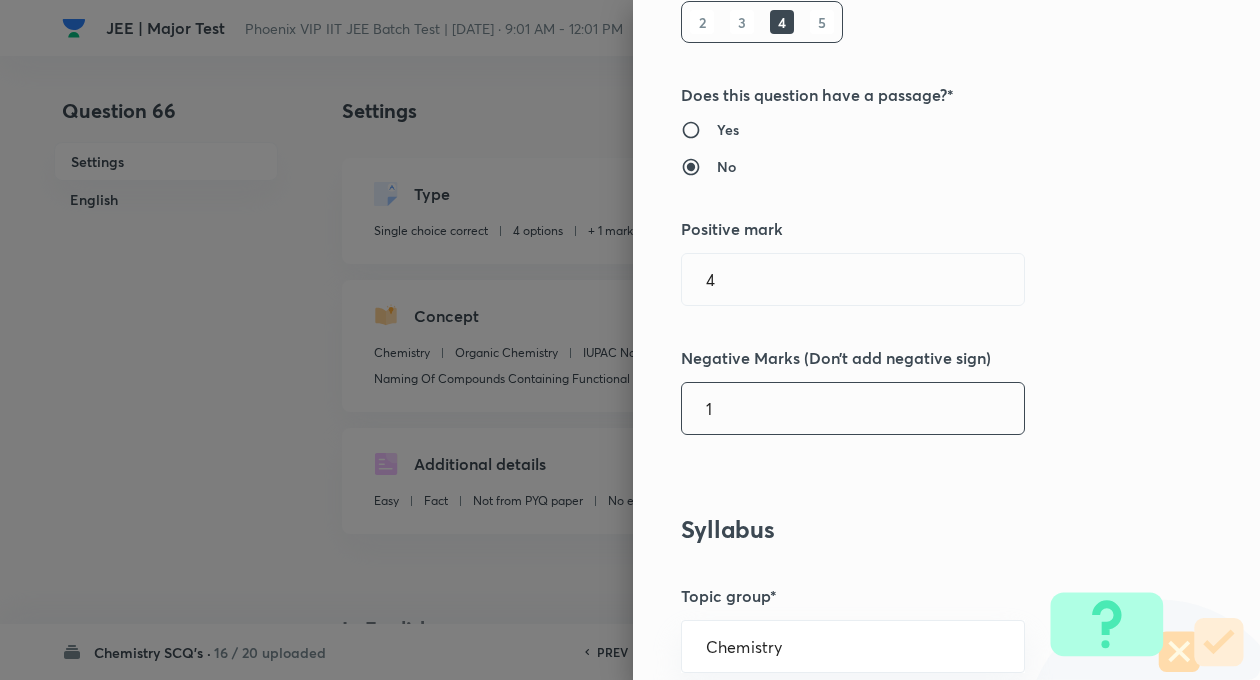 type on "1" 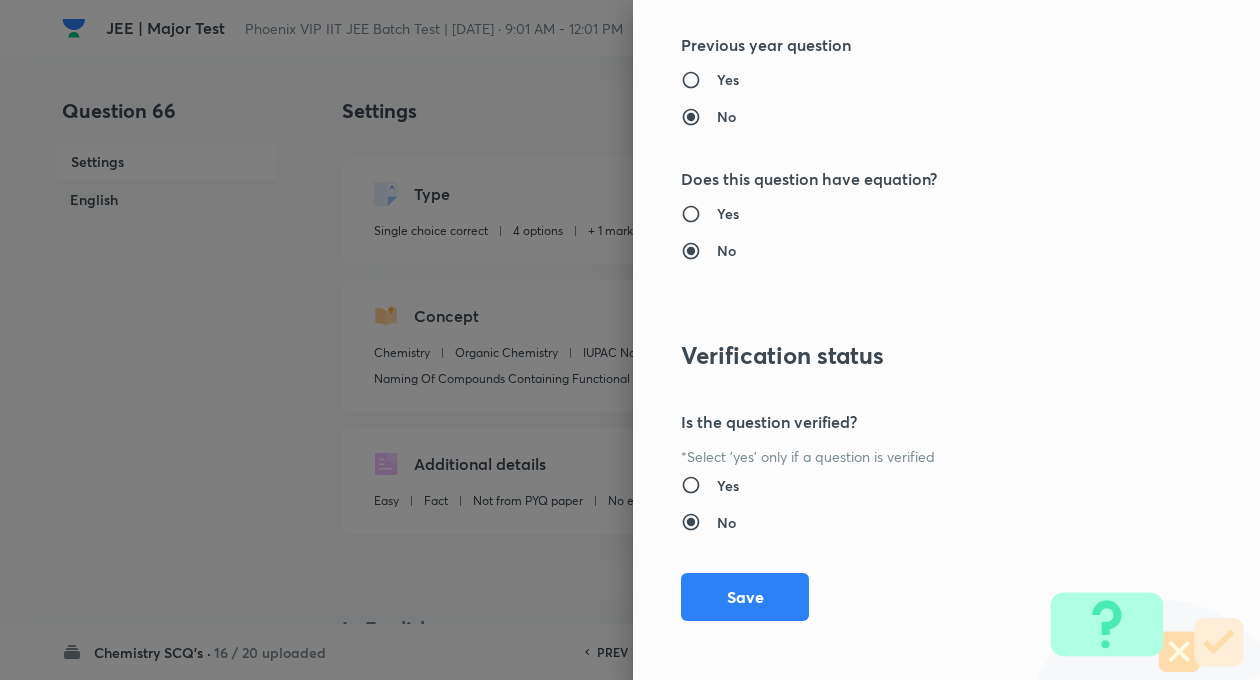 scroll, scrollTop: 2046, scrollLeft: 0, axis: vertical 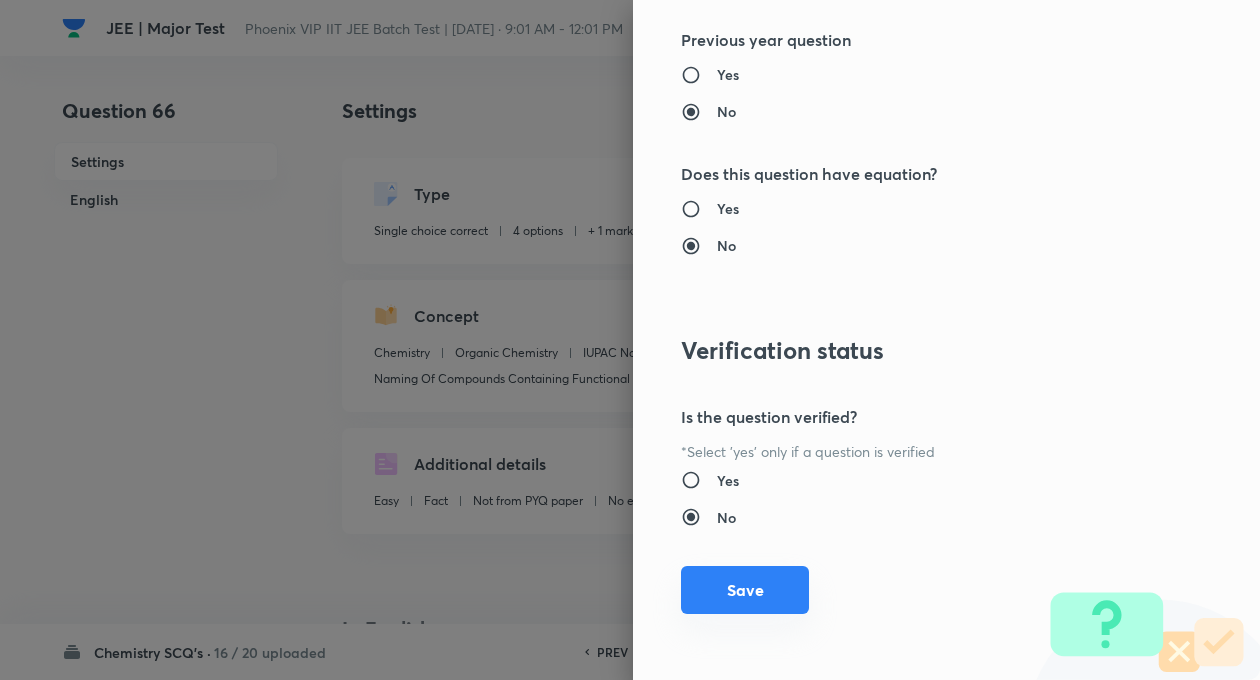 click on "Save" at bounding box center [745, 590] 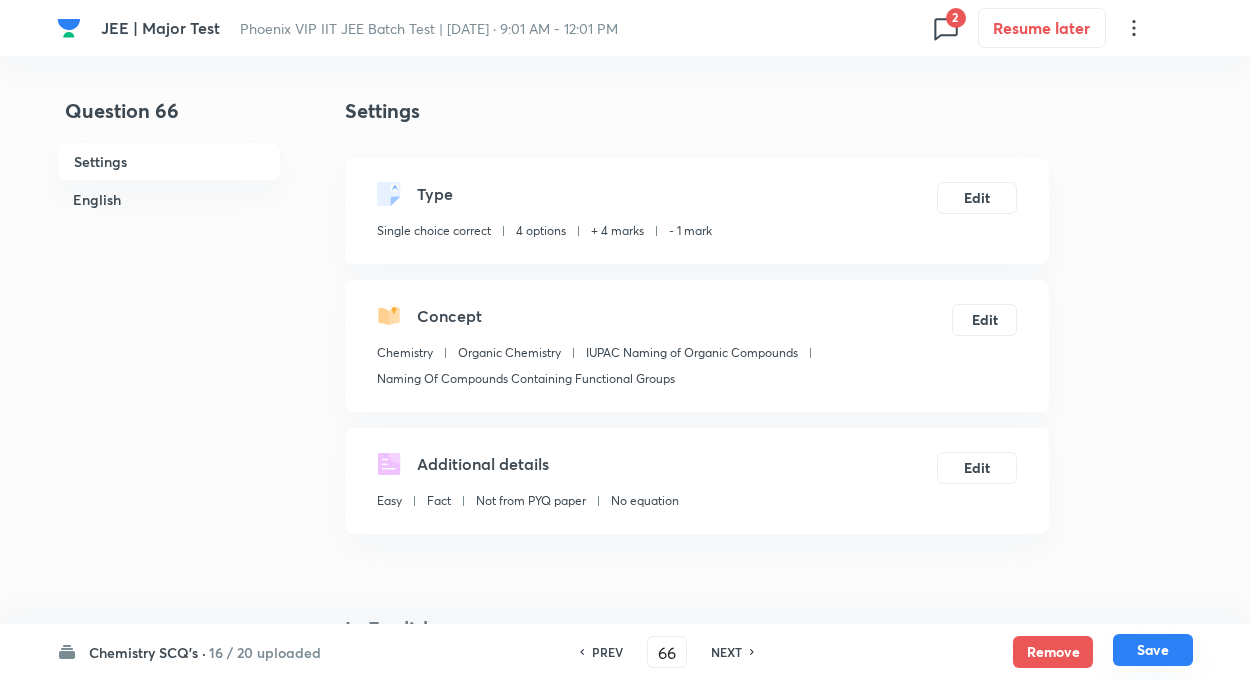 click on "Save" at bounding box center [1153, 650] 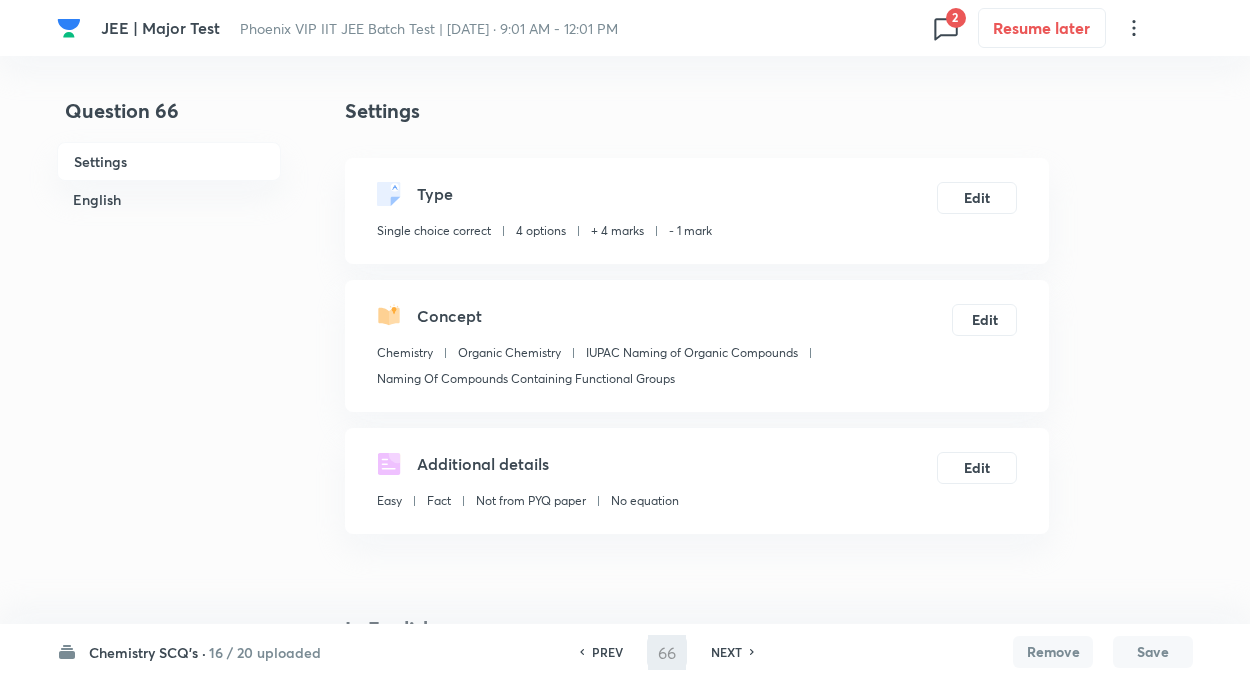 type on "67" 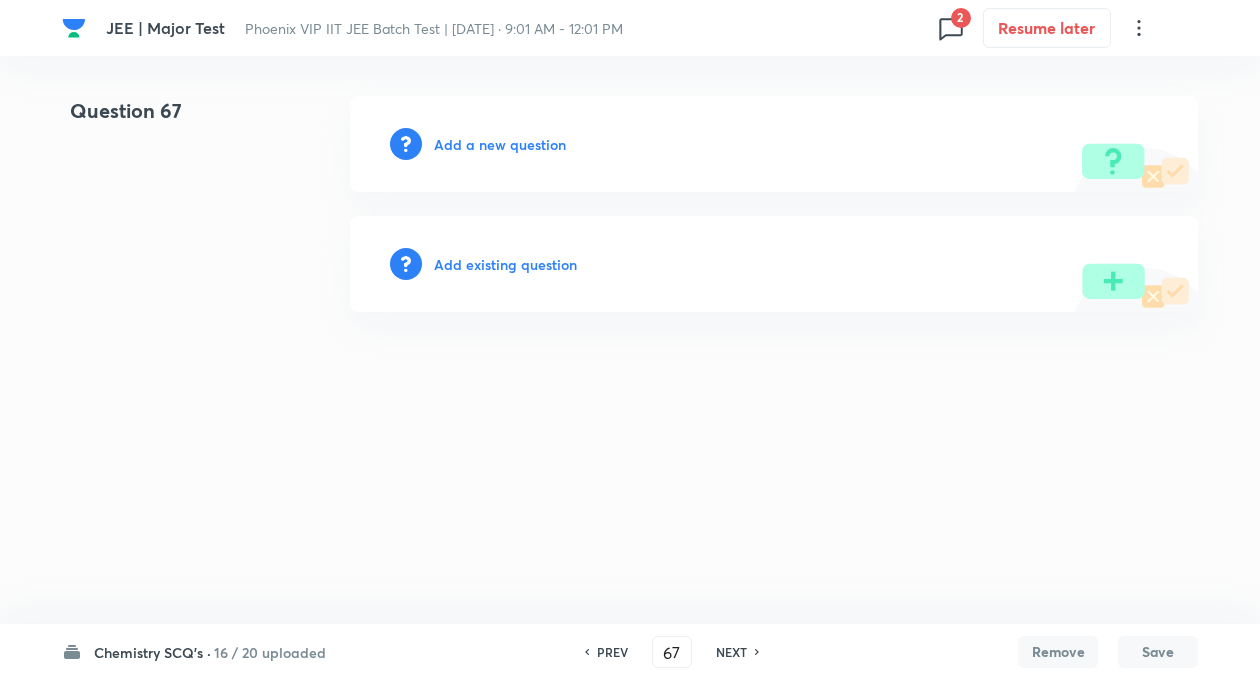 click on "Add existing question" at bounding box center [505, 264] 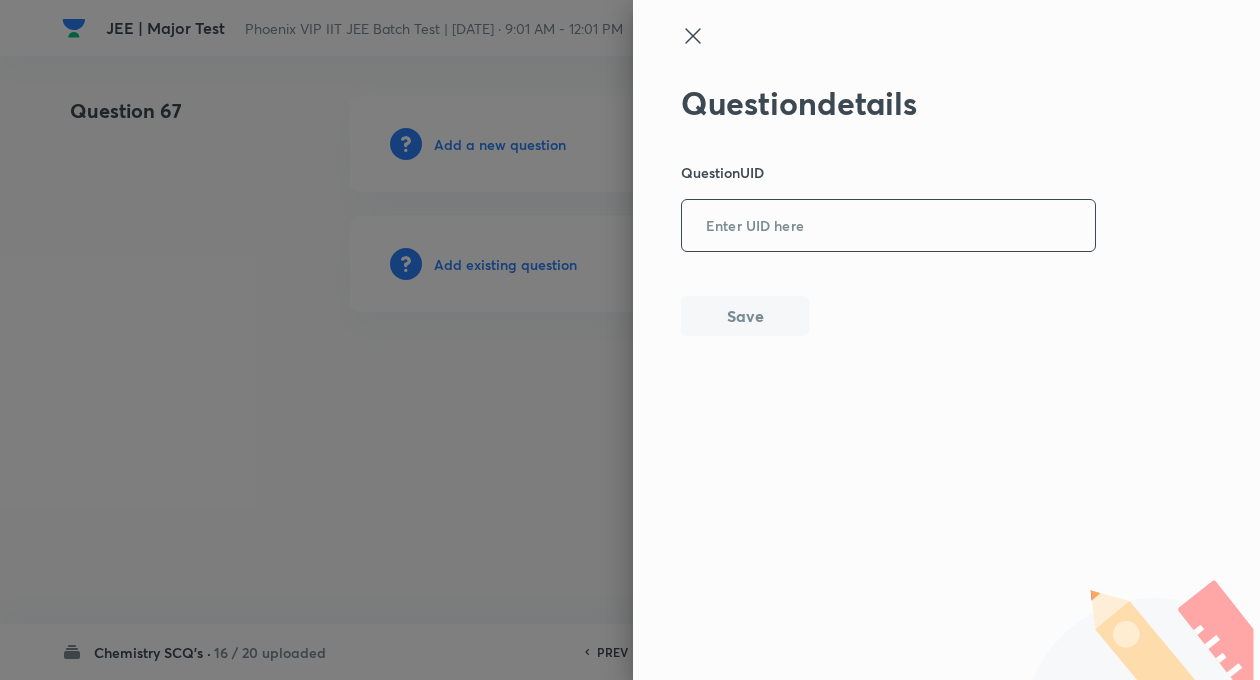 click at bounding box center [888, 226] 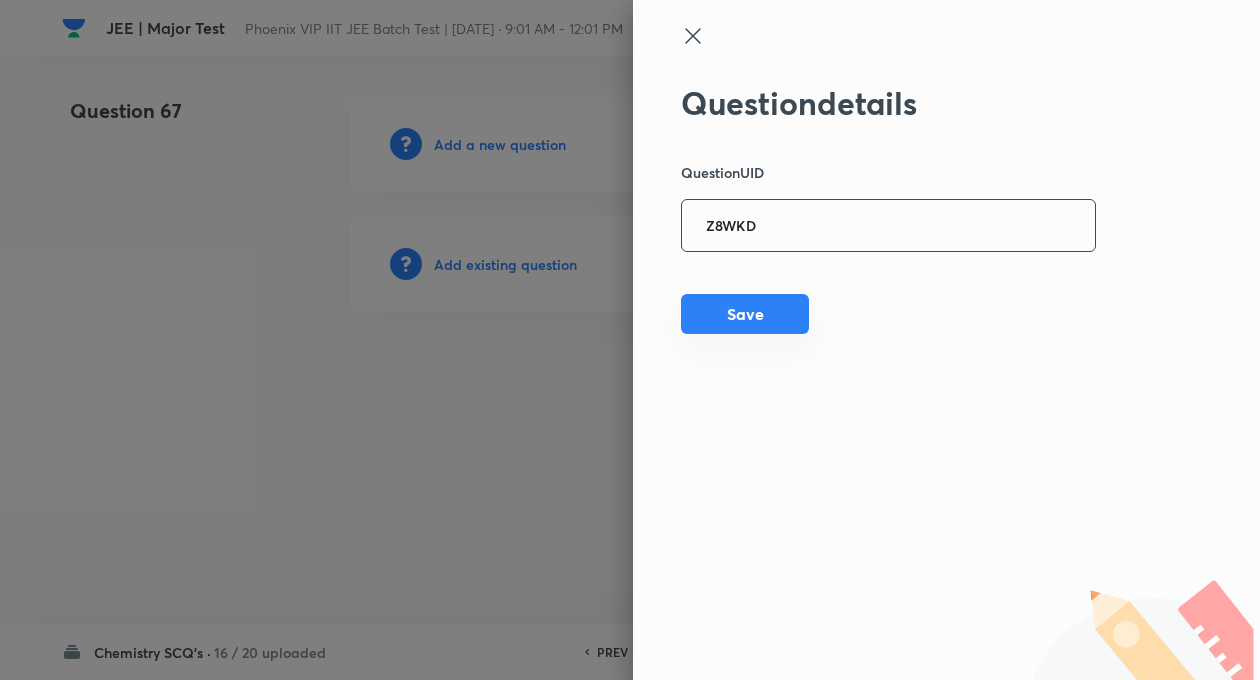 type on "Z8WKD" 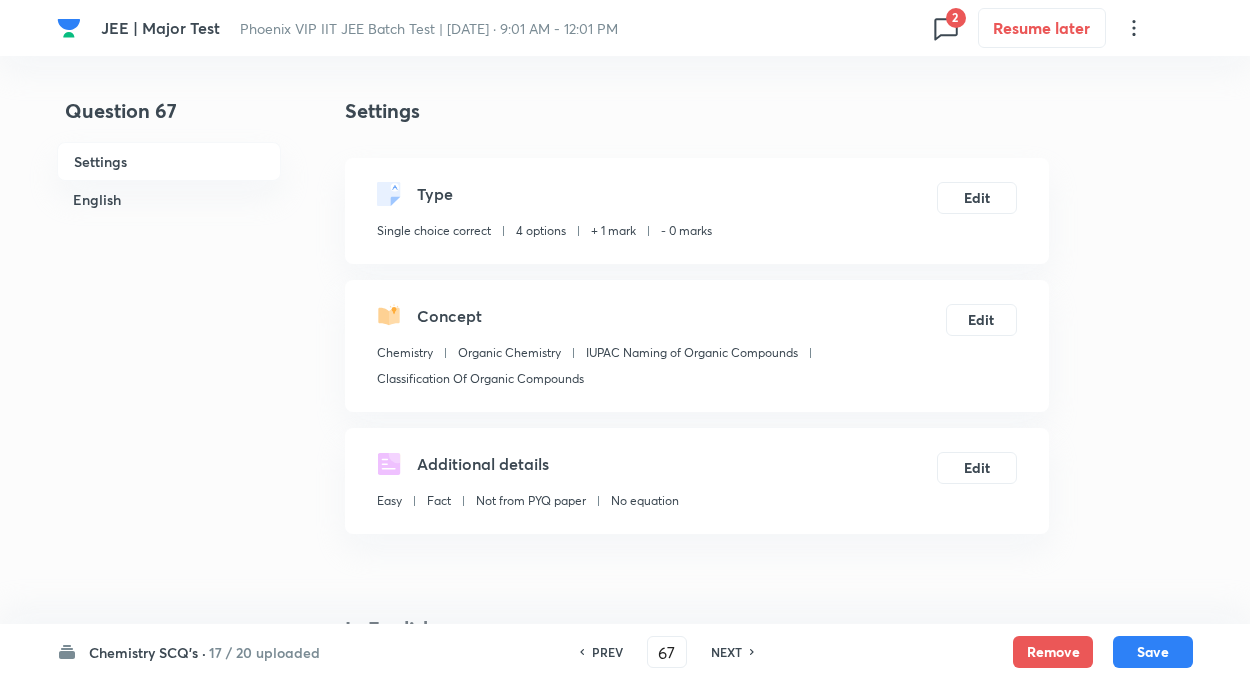 checkbox on "true" 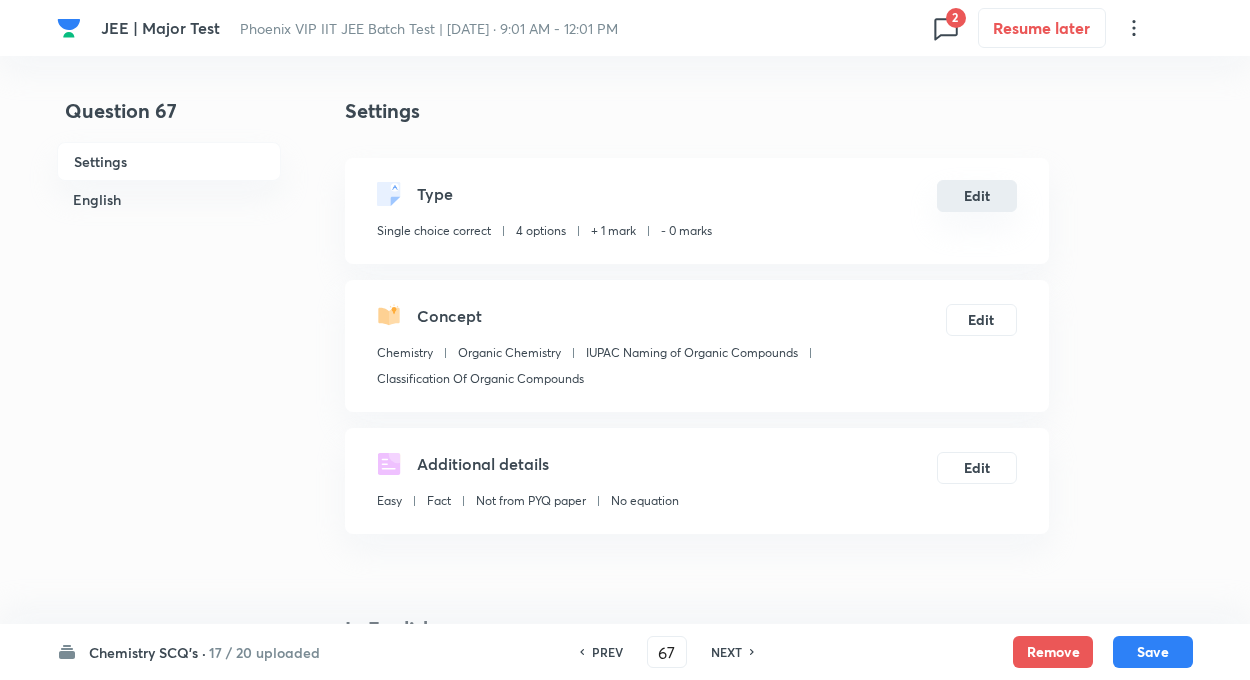 click on "Edit" at bounding box center (977, 196) 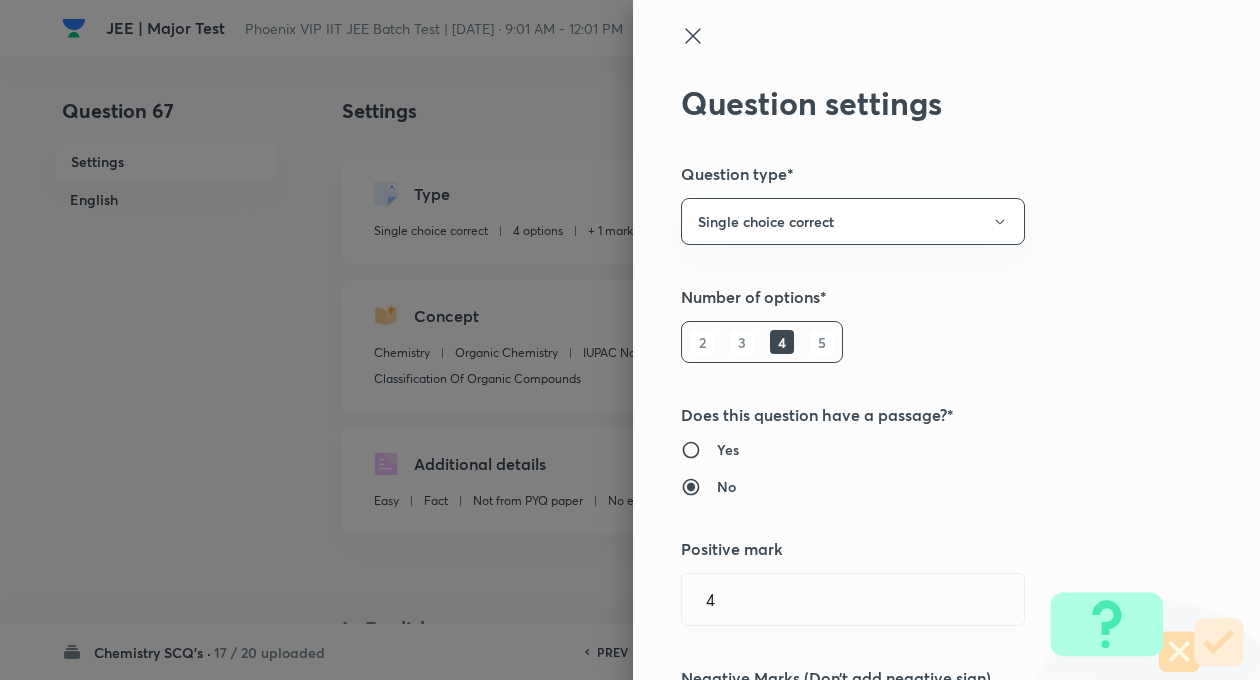 type on "1" 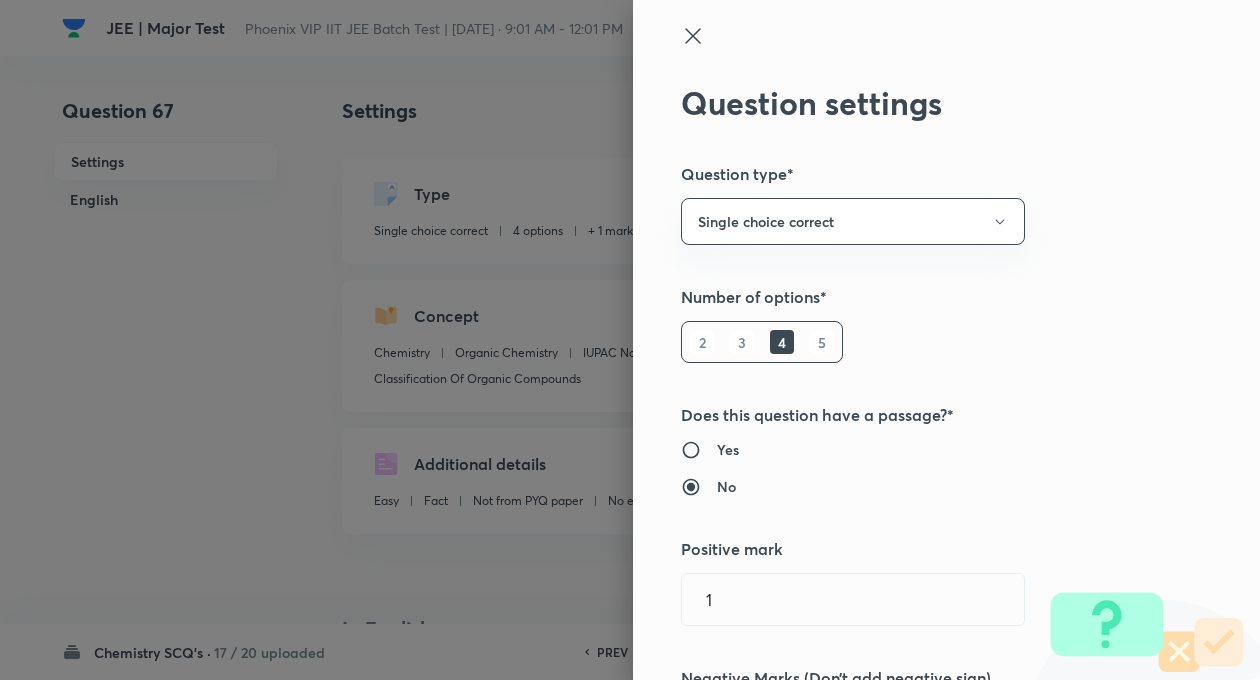 click on "Question settings Question type* Single choice correct Number of options* 2 3 4 5 Does this question have a passage?* Yes No Positive mark 1 ​ Negative Marks (Don’t add negative sign) 0 ​ Syllabus Topic group* Chemistry ​ Topic* Organic Chemistry ​ Concept* IUPAC Naming of Organic Compounds ​ Sub-concept* Classification Of Organic Compounds ​ Concept-field ​ Additional details Question Difficulty Very easy Easy Moderate Hard Very hard Question is based on Fact Numerical Concept Previous year question Yes No Does this question have equation? Yes No Verification status Is the question verified? *Select 'yes' only if a question is verified Yes No Save" at bounding box center [946, 340] 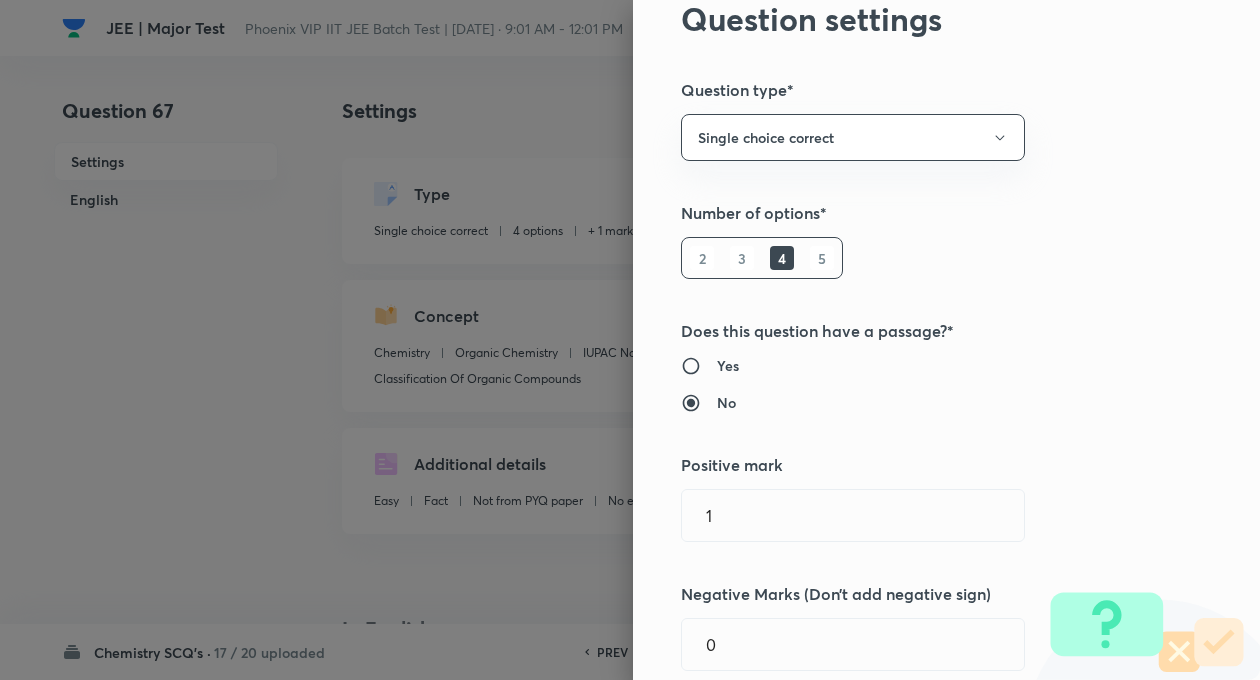 scroll, scrollTop: 200, scrollLeft: 0, axis: vertical 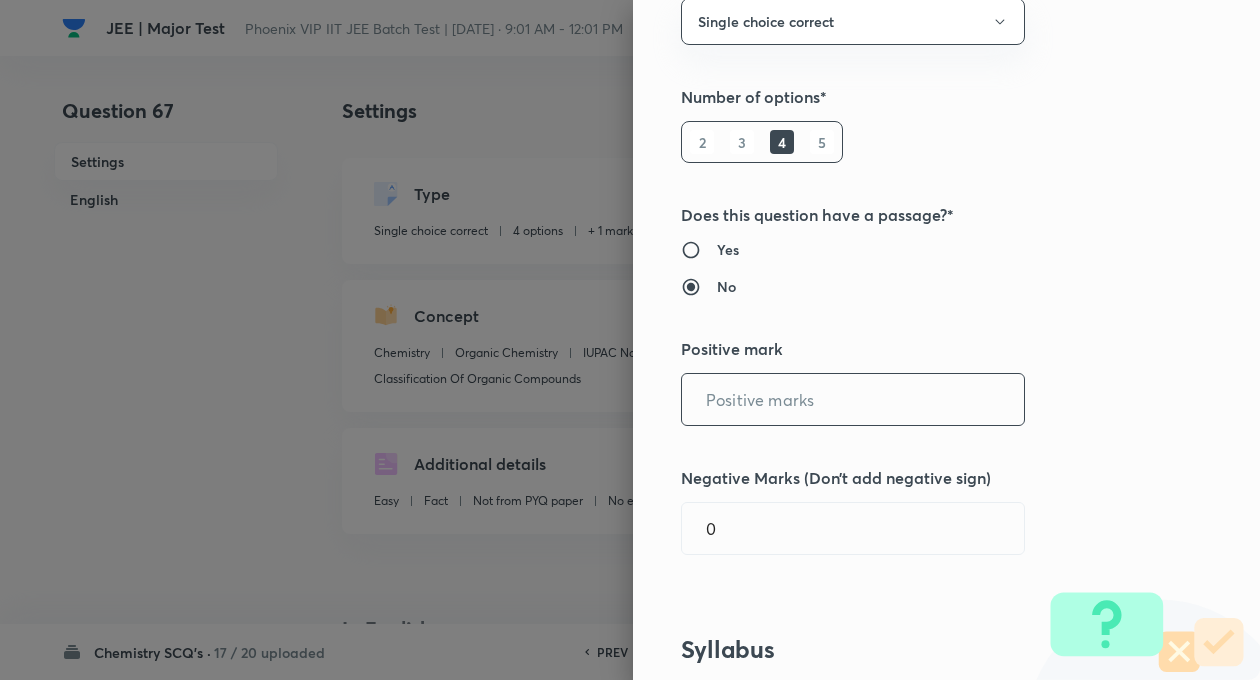 click at bounding box center (853, 399) 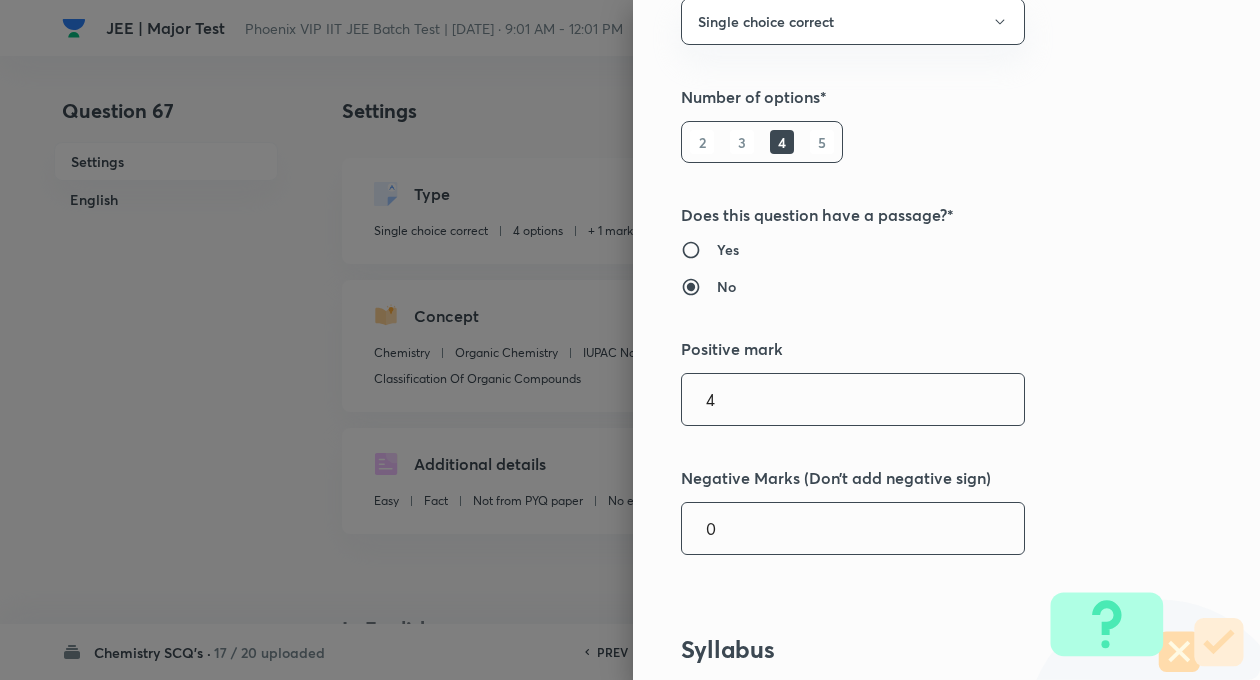 type on "4" 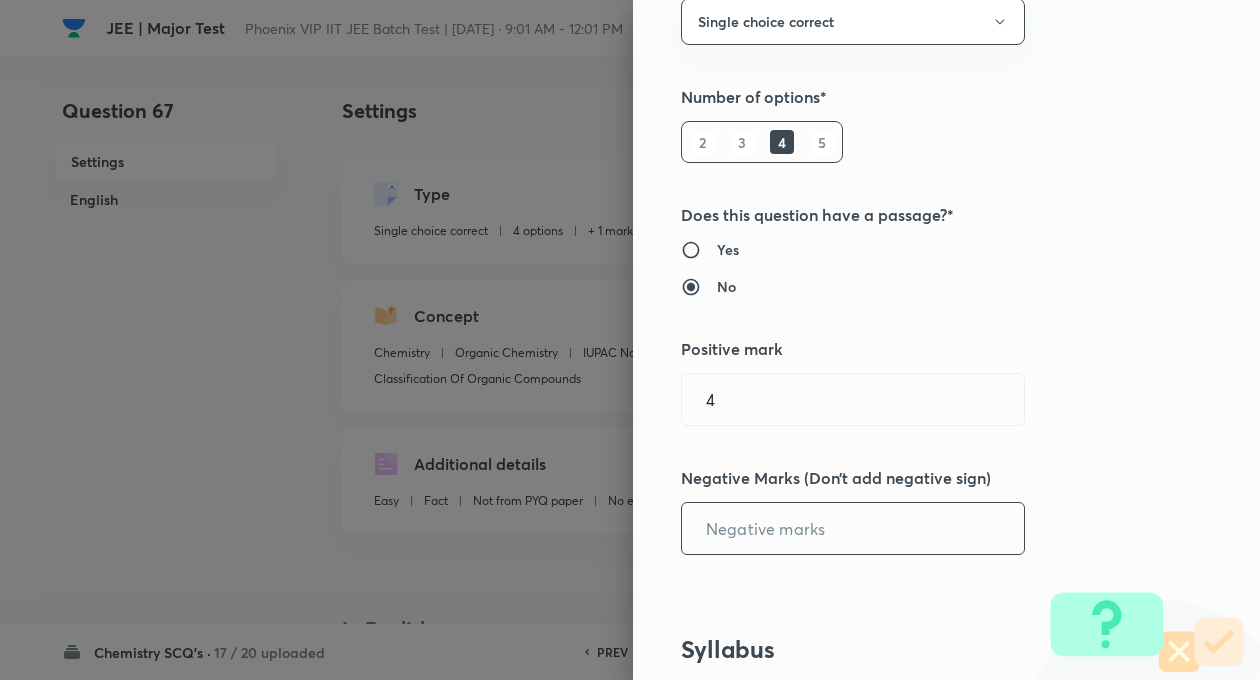 click at bounding box center [853, 528] 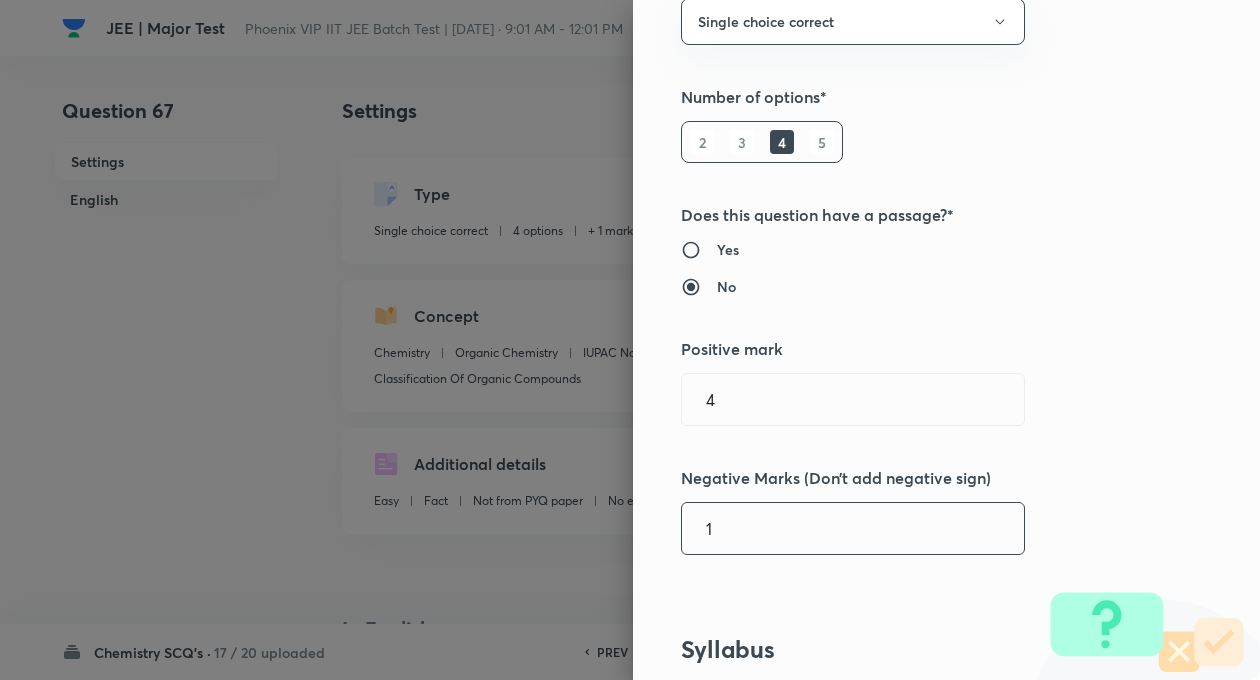type on "1" 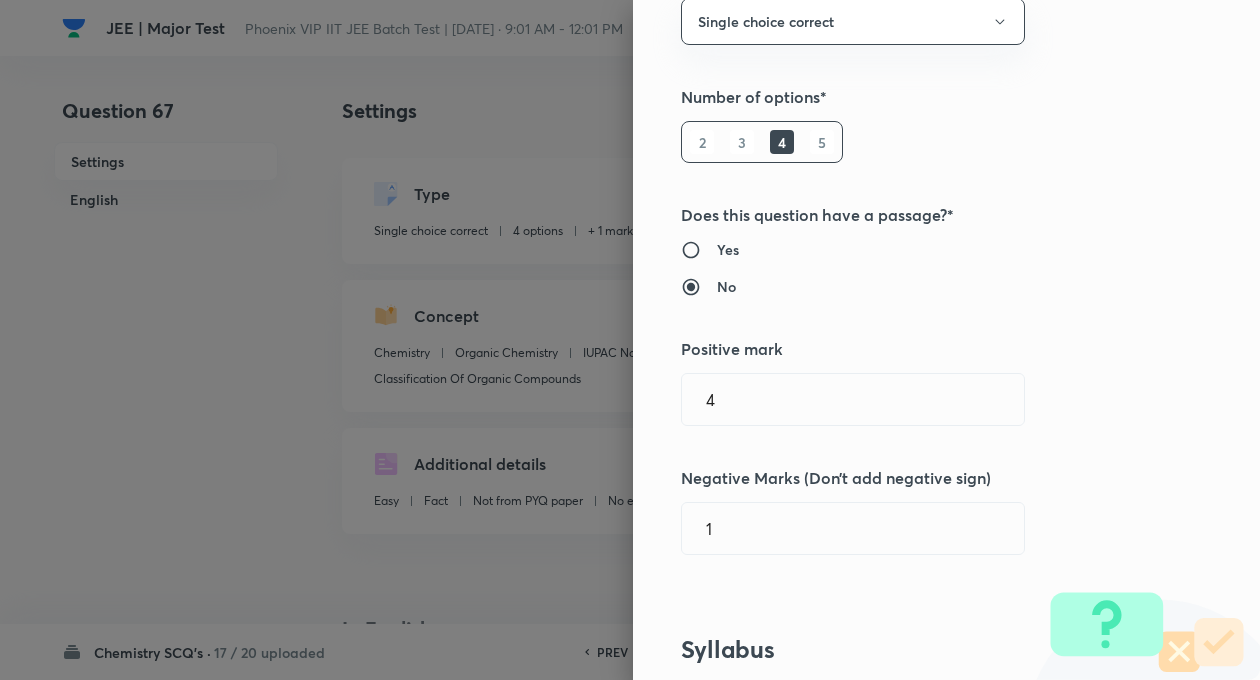 click on "Question settings Question type* Single choice correct Number of options* 2 3 4 5 Does this question have a passage?* Yes No Positive mark 4 ​ Negative Marks (Don’t add negative sign) 1 ​ Syllabus Topic group* Chemistry ​ Topic* Organic Chemistry ​ Concept* IUPAC Naming of Organic Compounds ​ Sub-concept* Classification Of Organic Compounds ​ Concept-field ​ Additional details Question Difficulty Very easy Easy Moderate Hard Very hard Question is based on Fact Numerical Concept Previous year question Yes No Does this question have equation? Yes No Verification status Is the question verified? *Select 'yes' only if a question is verified Yes No Save" at bounding box center [946, 340] 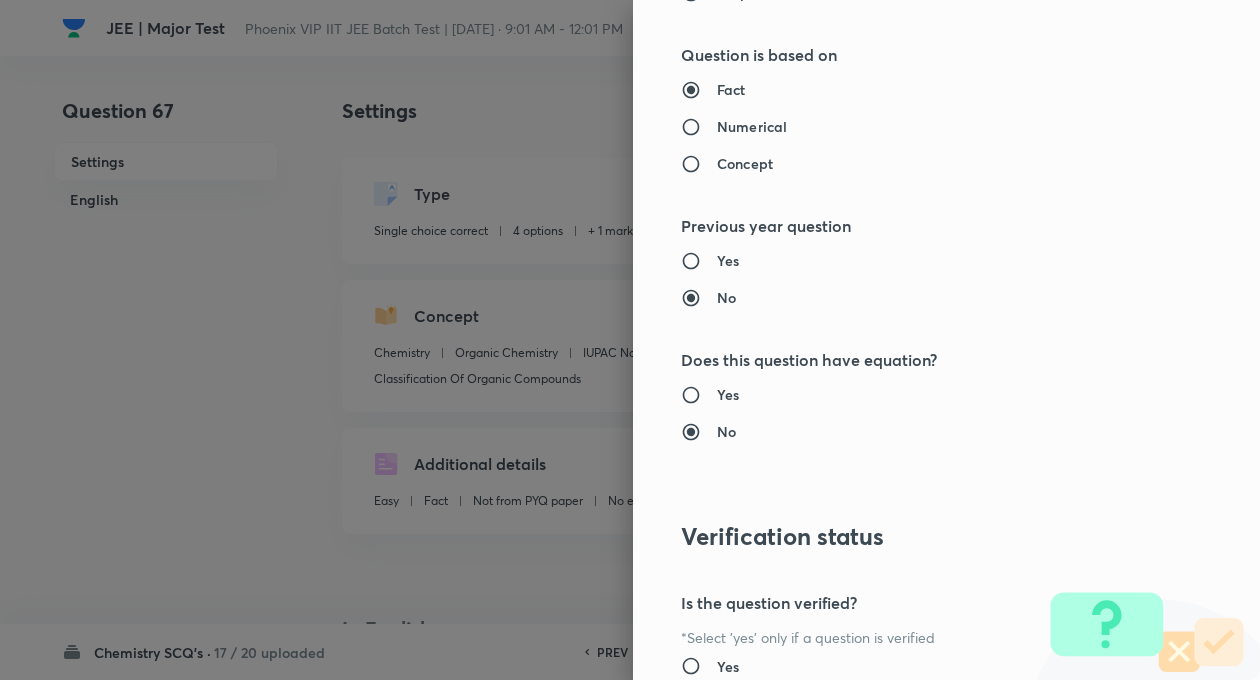 scroll, scrollTop: 2046, scrollLeft: 0, axis: vertical 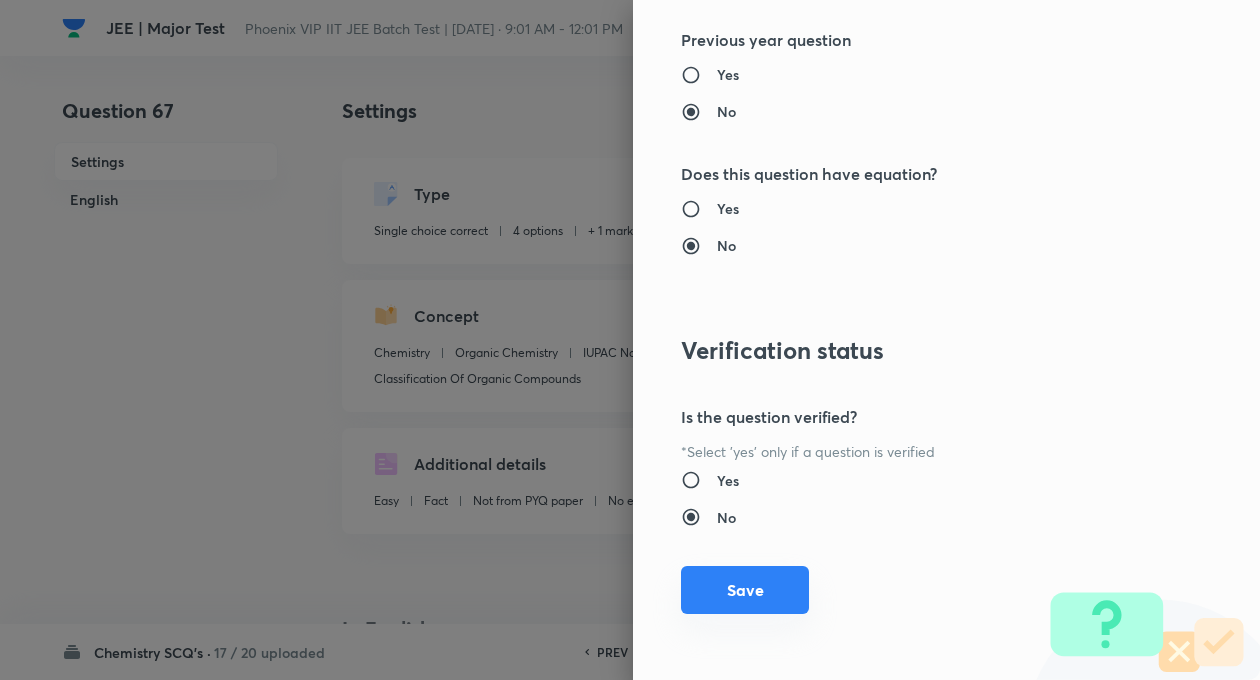 click on "Save" at bounding box center (745, 590) 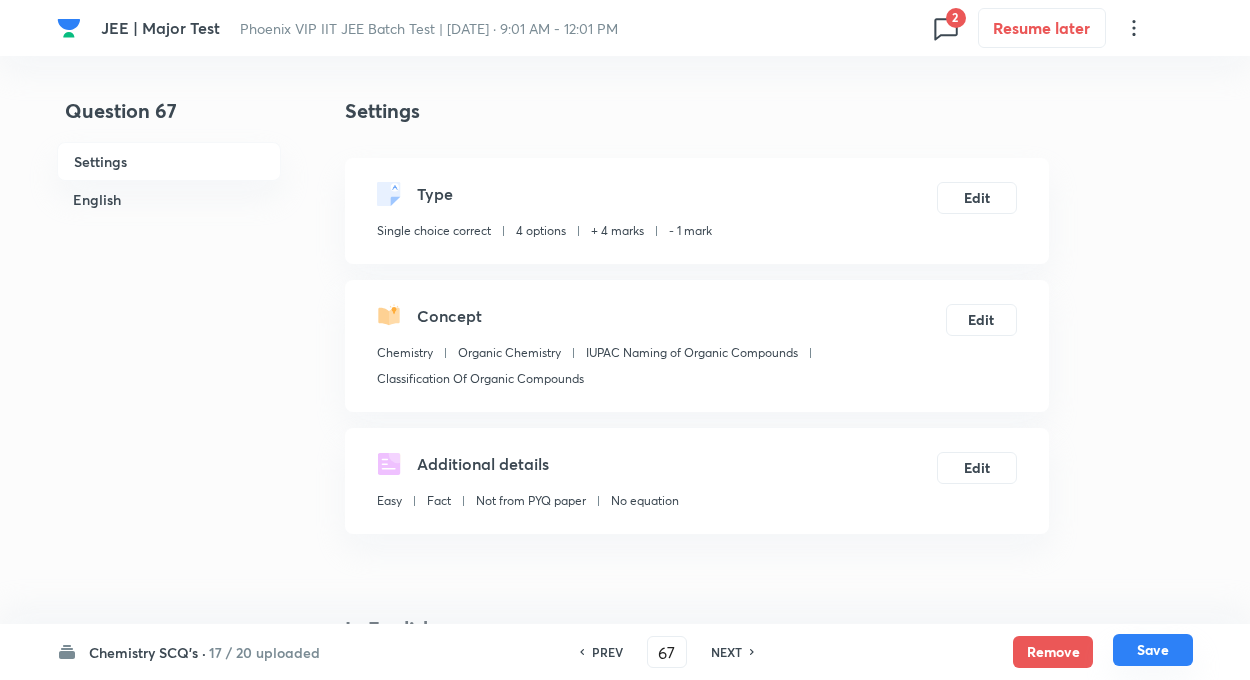 click on "Save" at bounding box center [1153, 650] 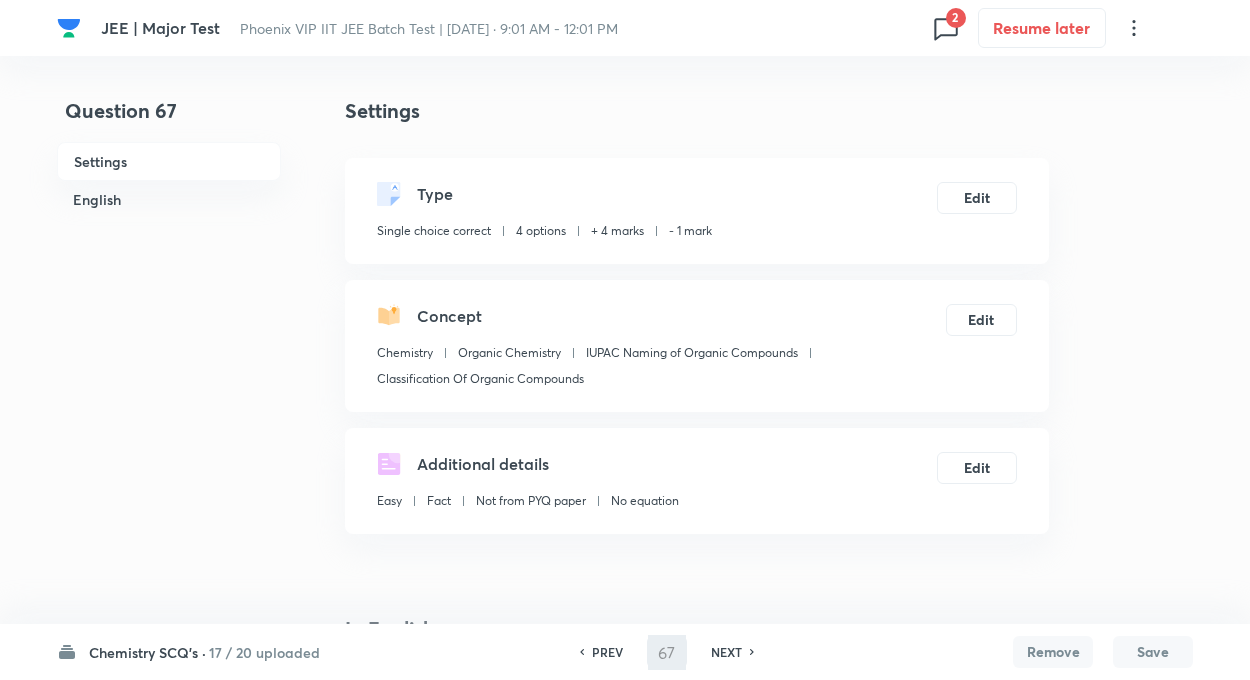 type on "68" 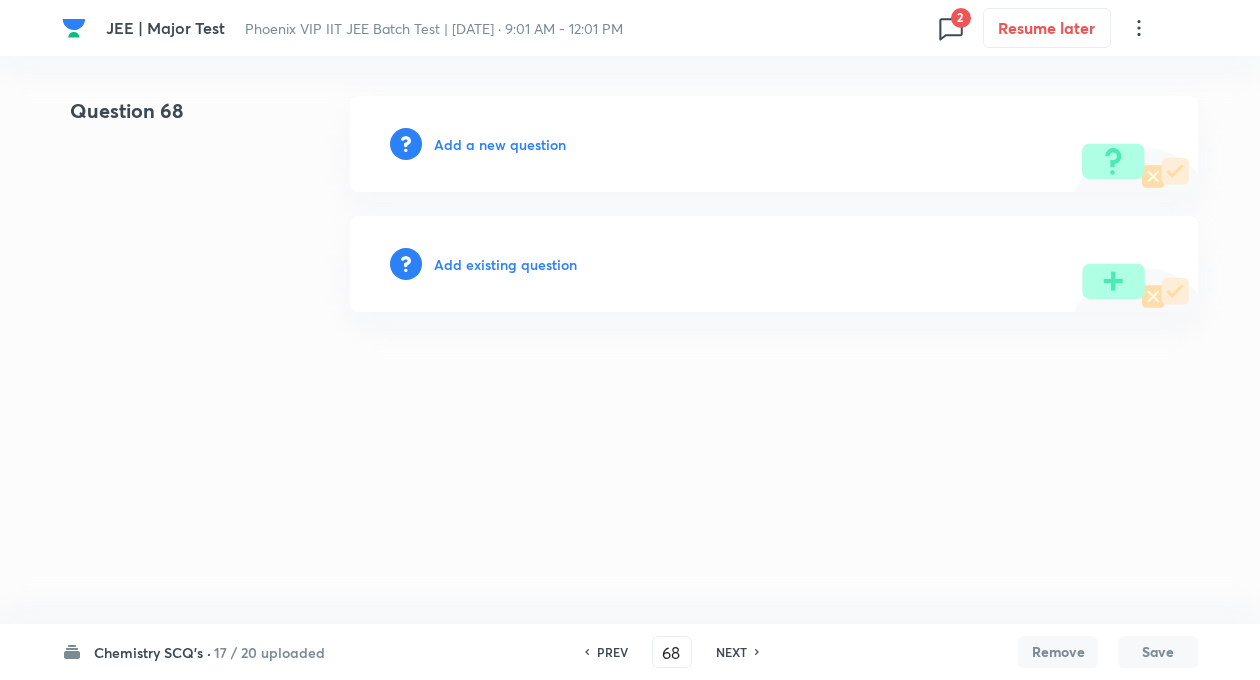 click on "Add existing question" at bounding box center (505, 264) 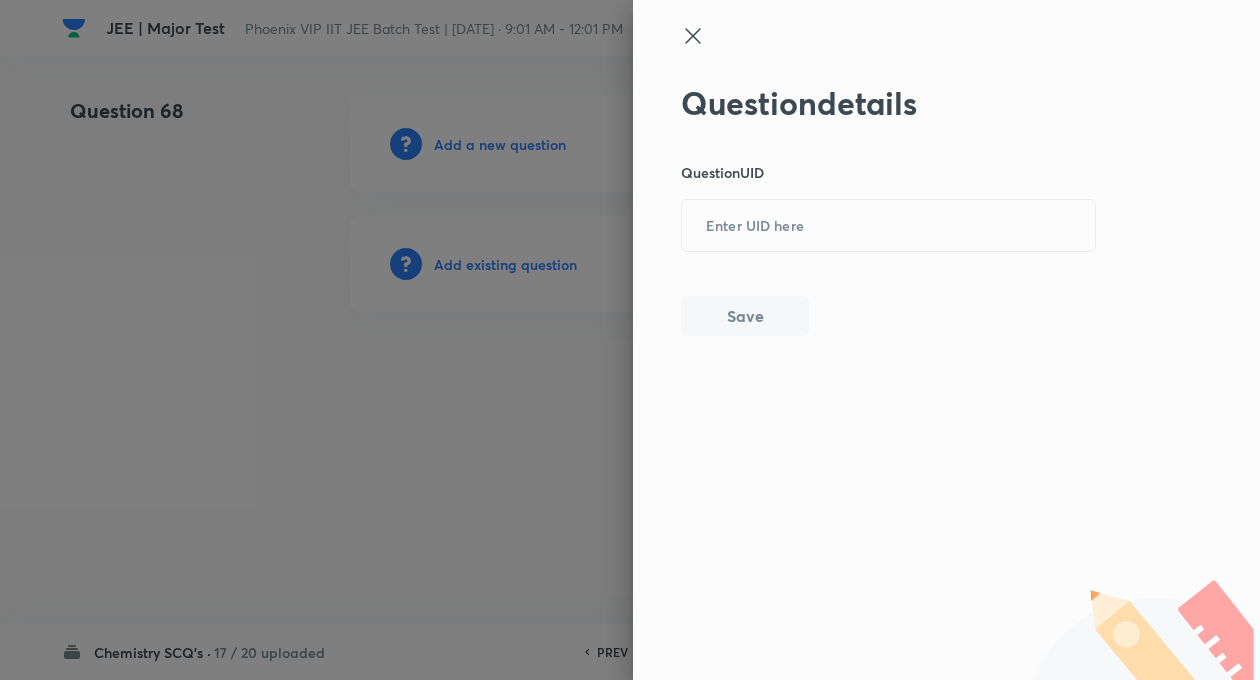 click at bounding box center (630, 340) 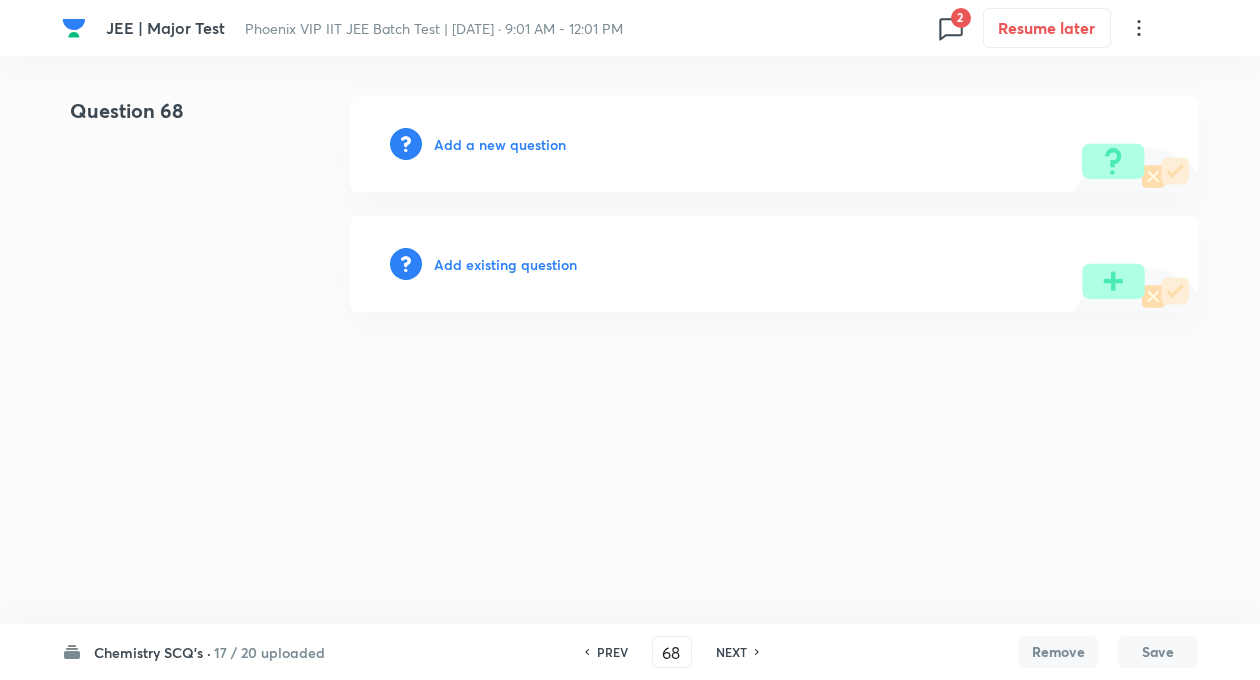 click on "Add existing question" at bounding box center (505, 264) 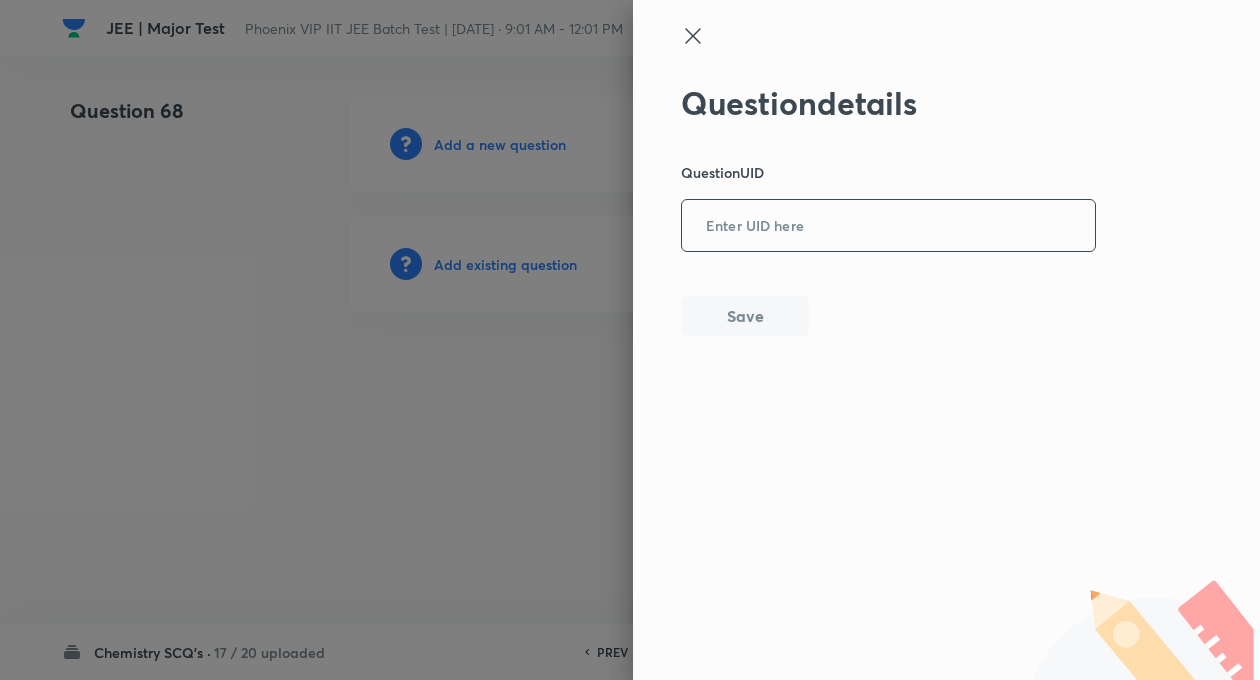 click at bounding box center [888, 226] 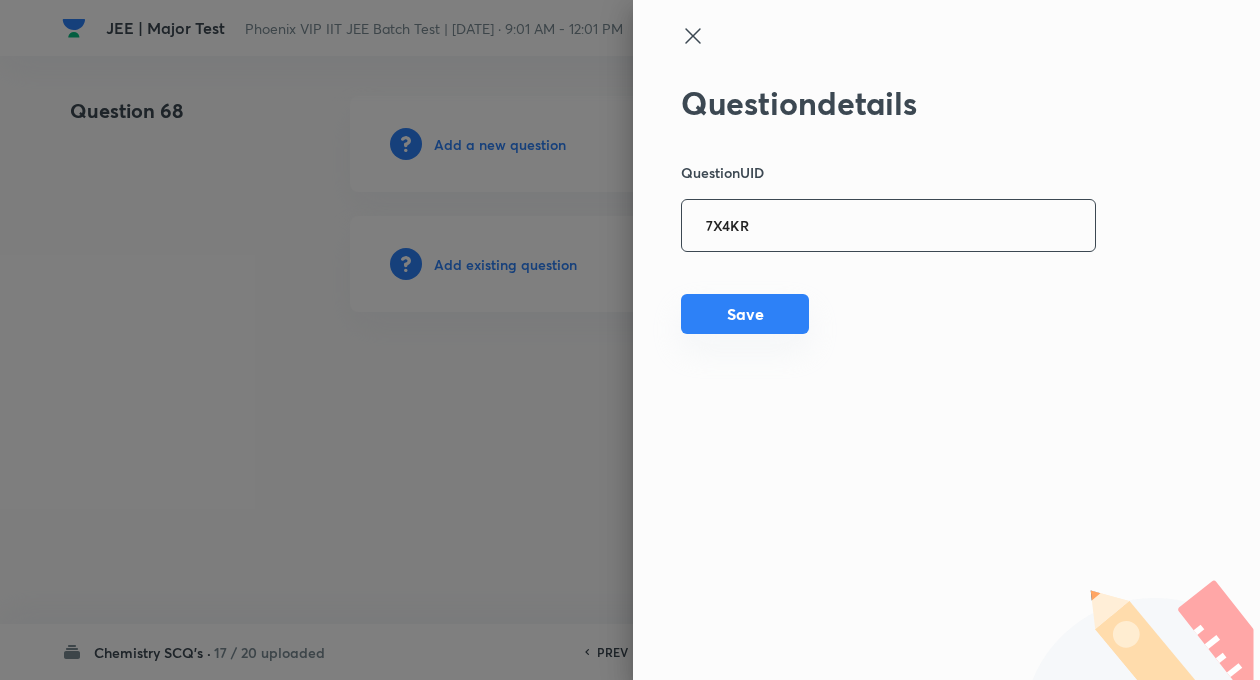 type on "7X4KR" 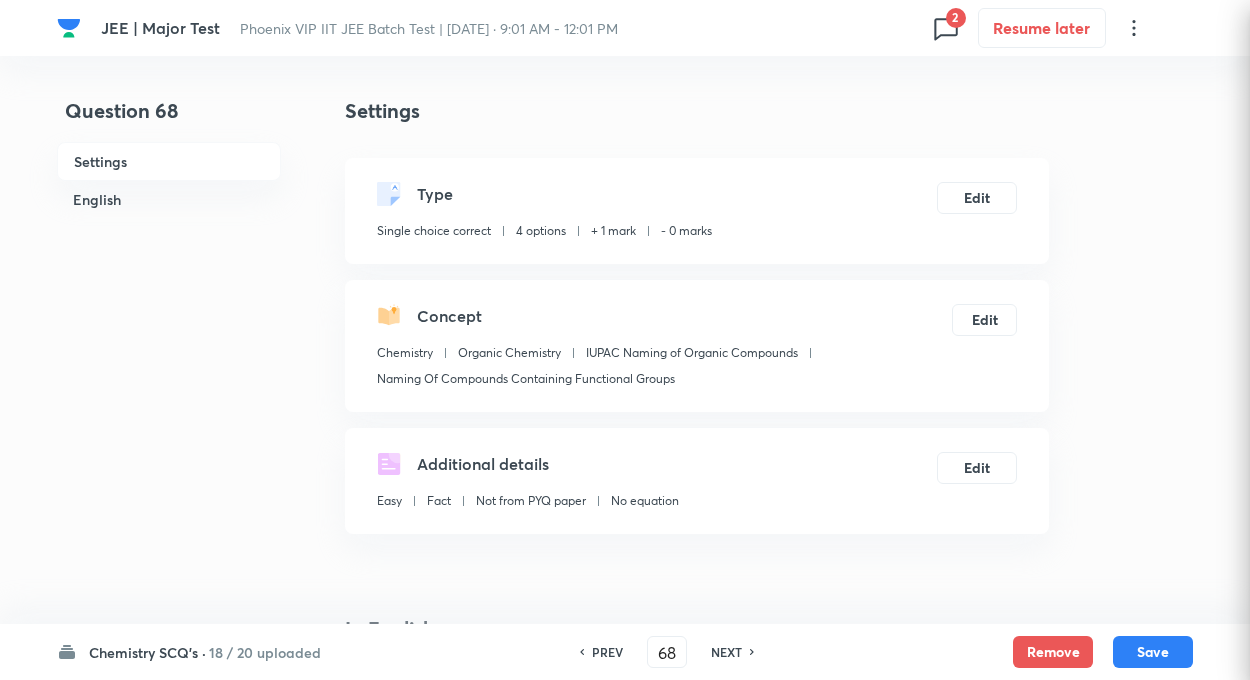 checkbox on "true" 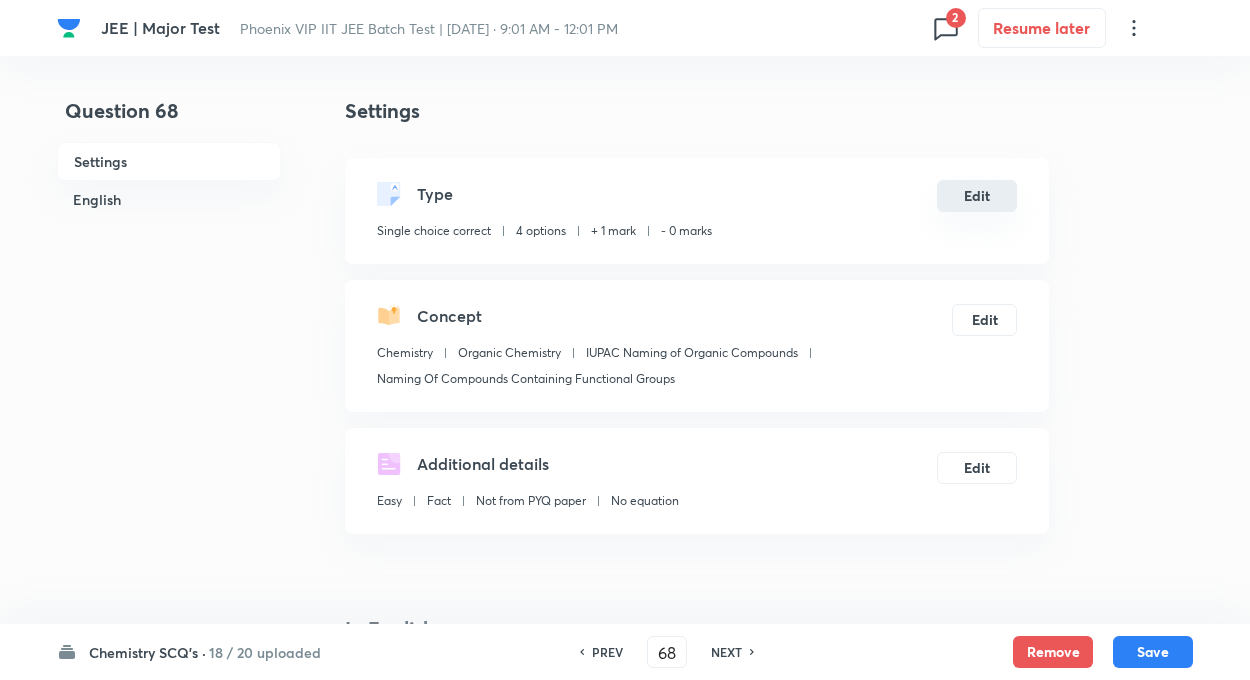 click on "Edit" at bounding box center [977, 196] 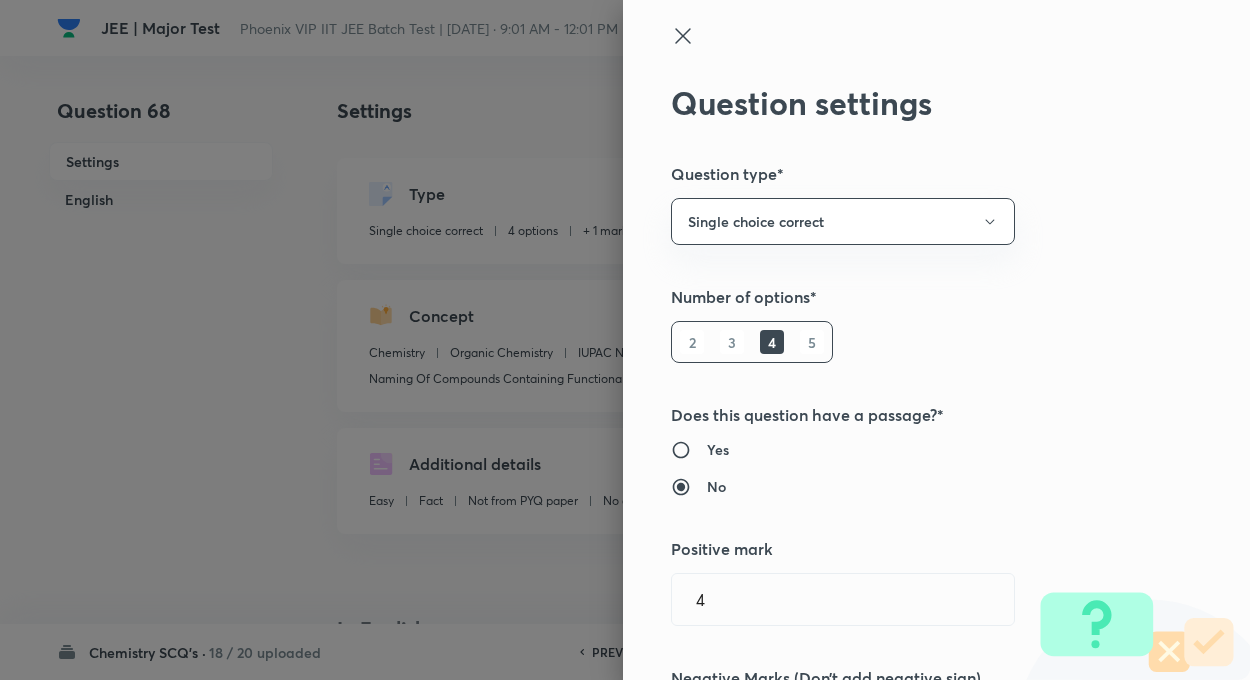 type on "1" 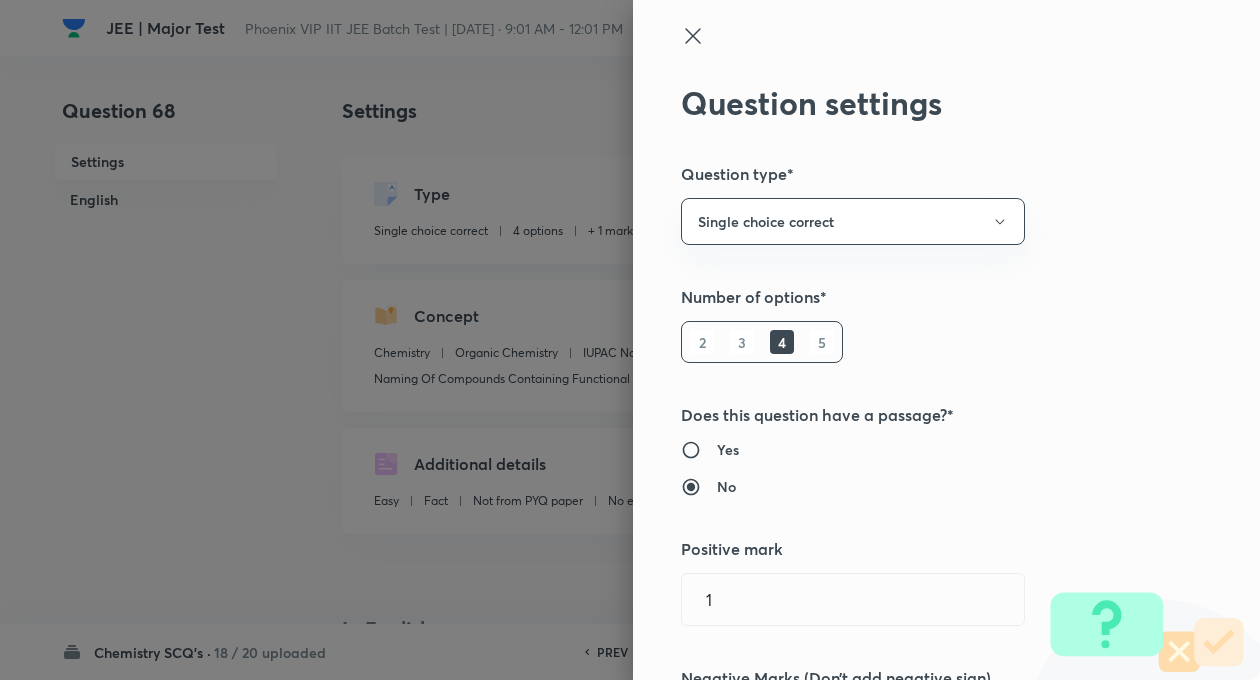 click on "Question settings Question type* Single choice correct Number of options* 2 3 4 5 Does this question have a passage?* Yes No Positive mark 1 ​ Negative Marks (Don’t add negative sign) 0 ​ Syllabus Topic group* Chemistry ​ Topic* Organic Chemistry ​ Concept* IUPAC Naming of Organic Compounds ​ Sub-concept* Naming Of Compounds Containing Functional Groups ​ Concept-field ​ Additional details Question Difficulty Very easy Easy Moderate Hard Very hard Question is based on Fact Numerical Concept Previous year question Yes No Does this question have equation? Yes No Verification status Is the question verified? *Select 'yes' only if a question is verified Yes No Save" at bounding box center [946, 340] 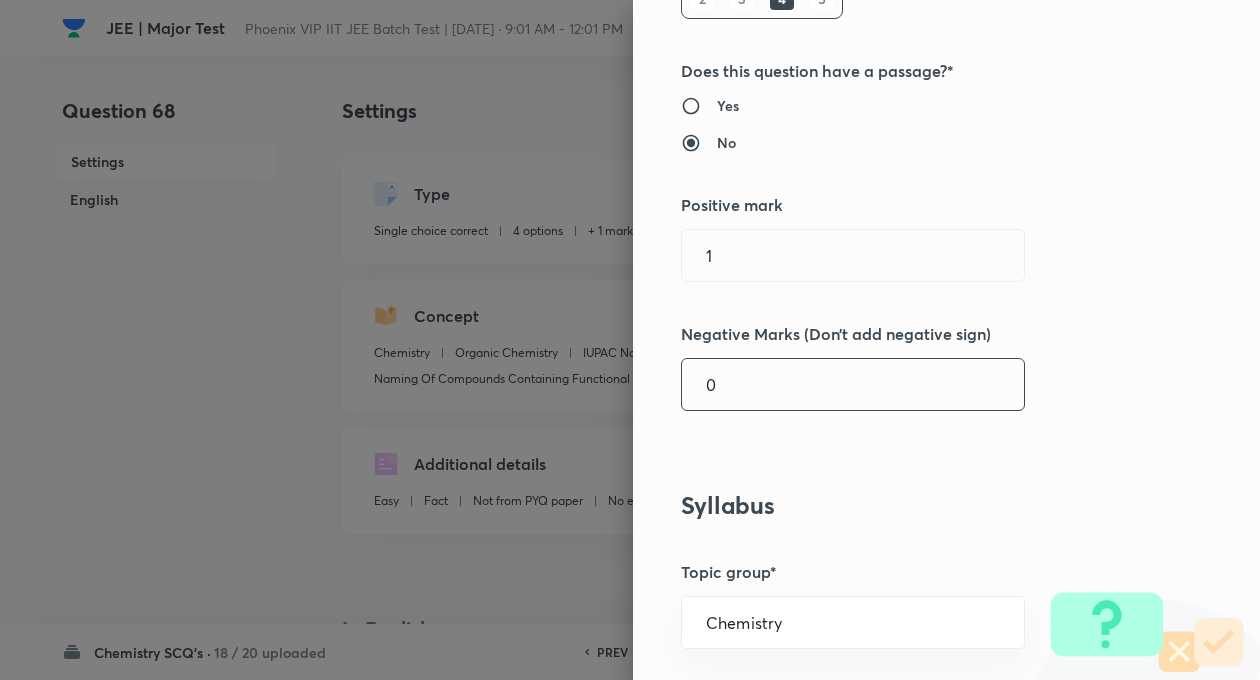 scroll, scrollTop: 360, scrollLeft: 0, axis: vertical 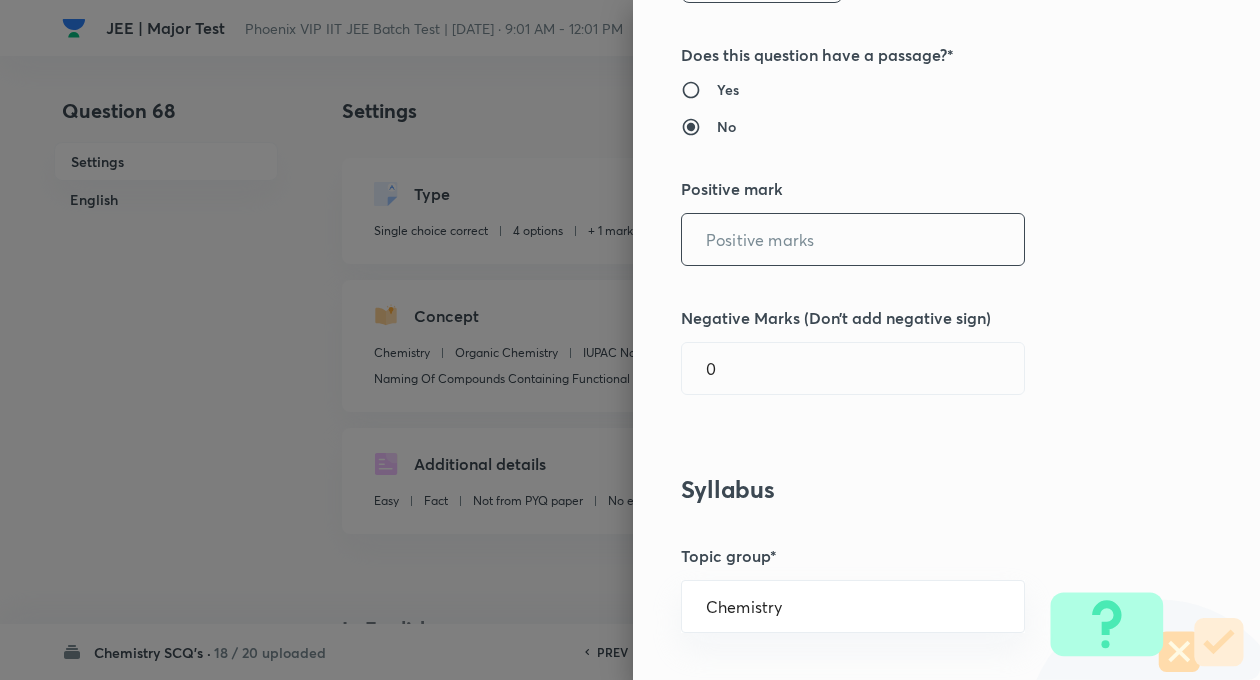 click at bounding box center [853, 239] 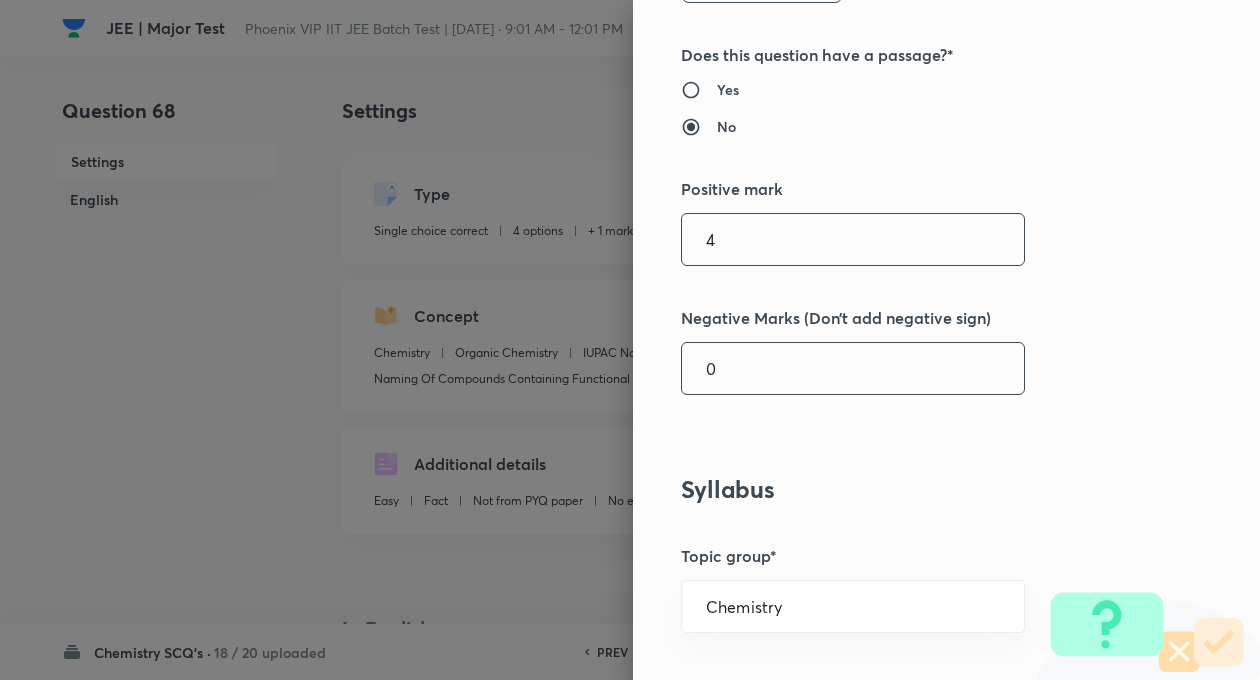 type on "4" 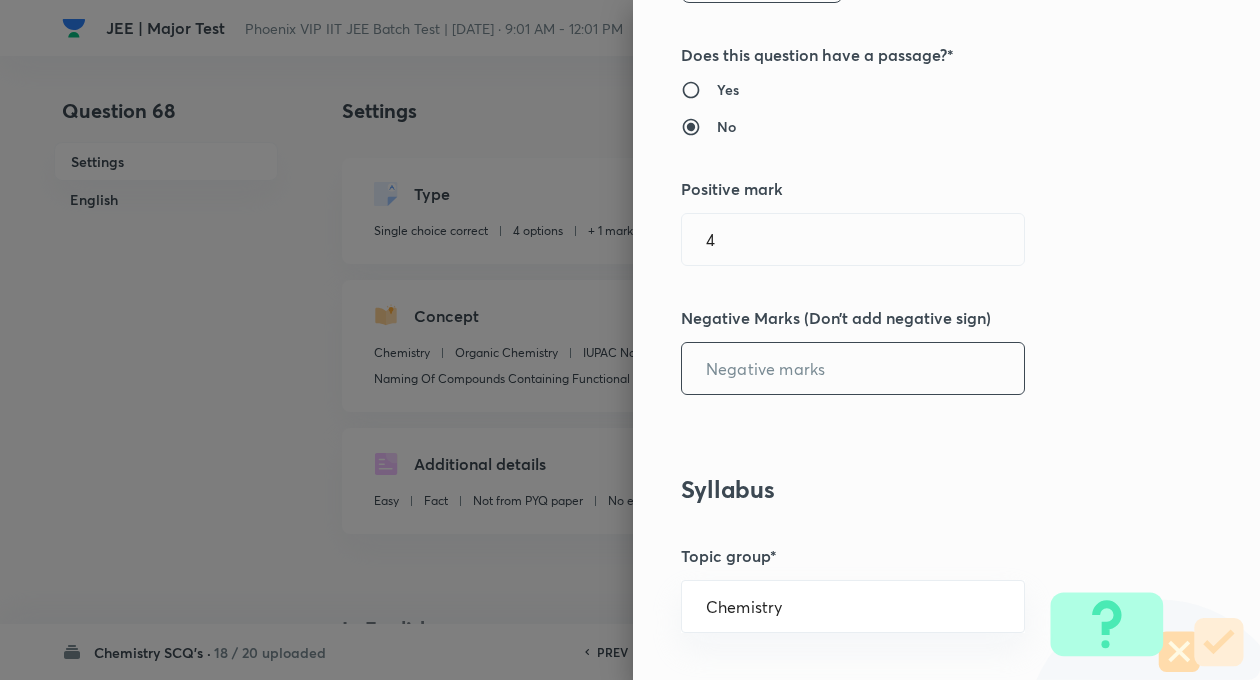 click at bounding box center (853, 368) 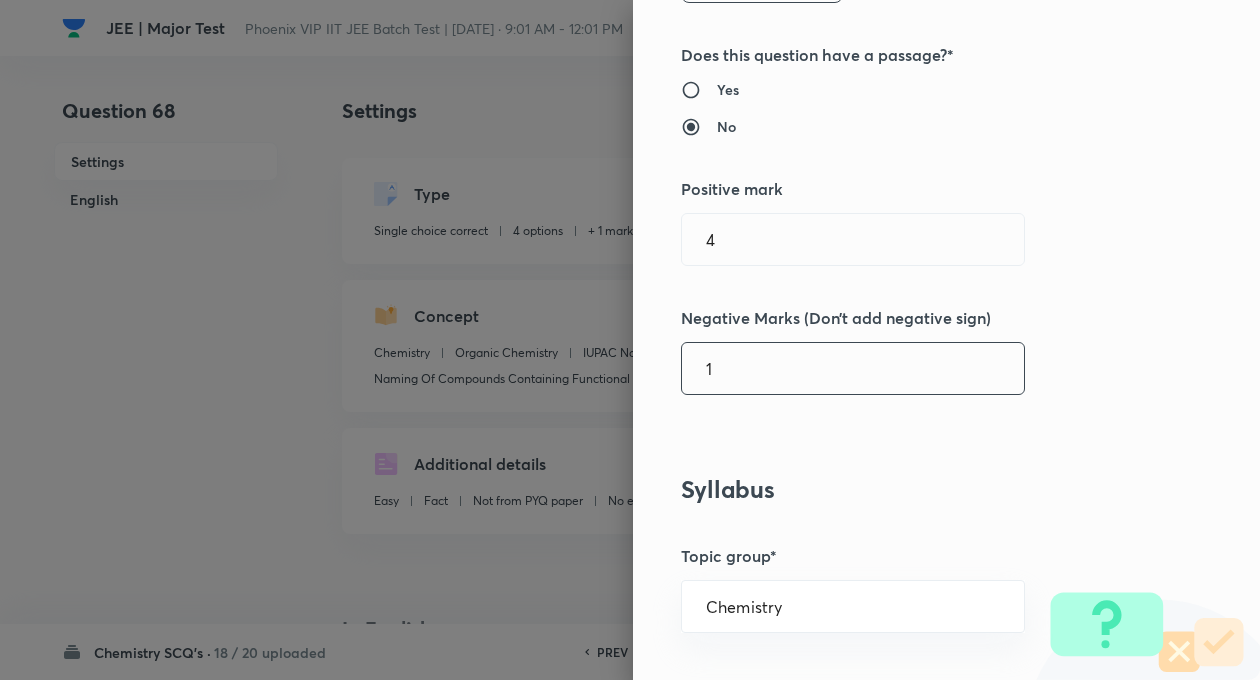 type on "1" 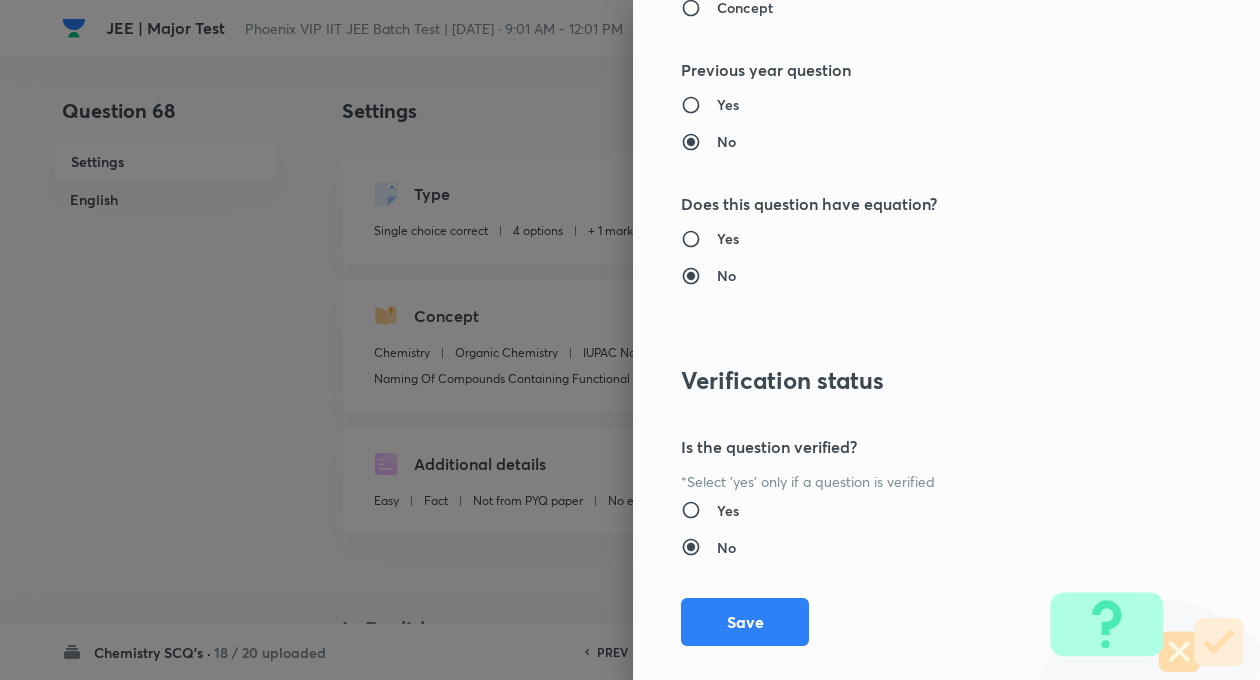 scroll, scrollTop: 2046, scrollLeft: 0, axis: vertical 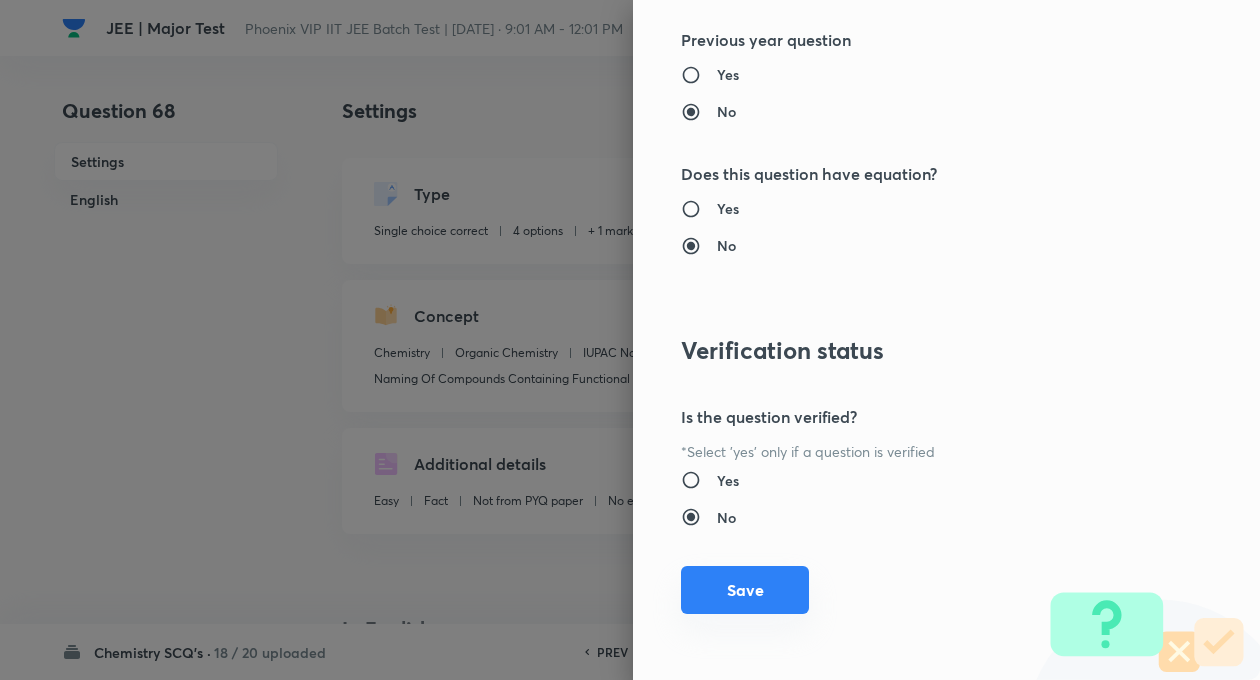 click on "Save" at bounding box center (745, 590) 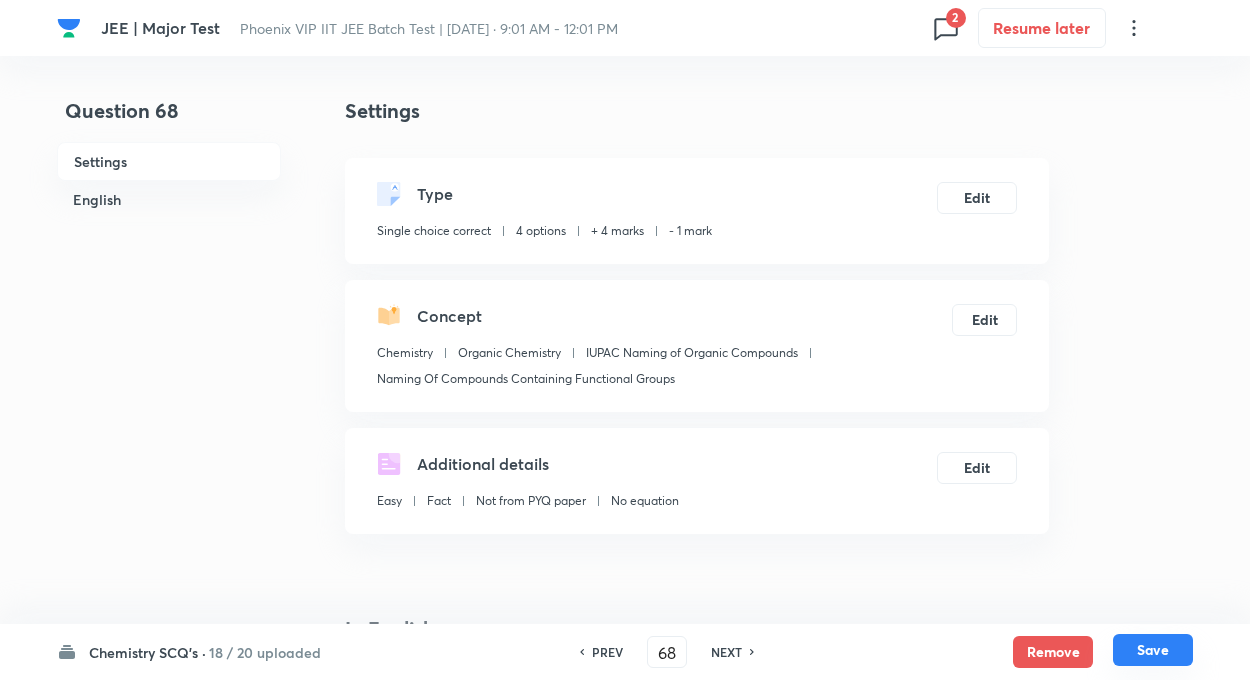 click on "Save" at bounding box center (1153, 650) 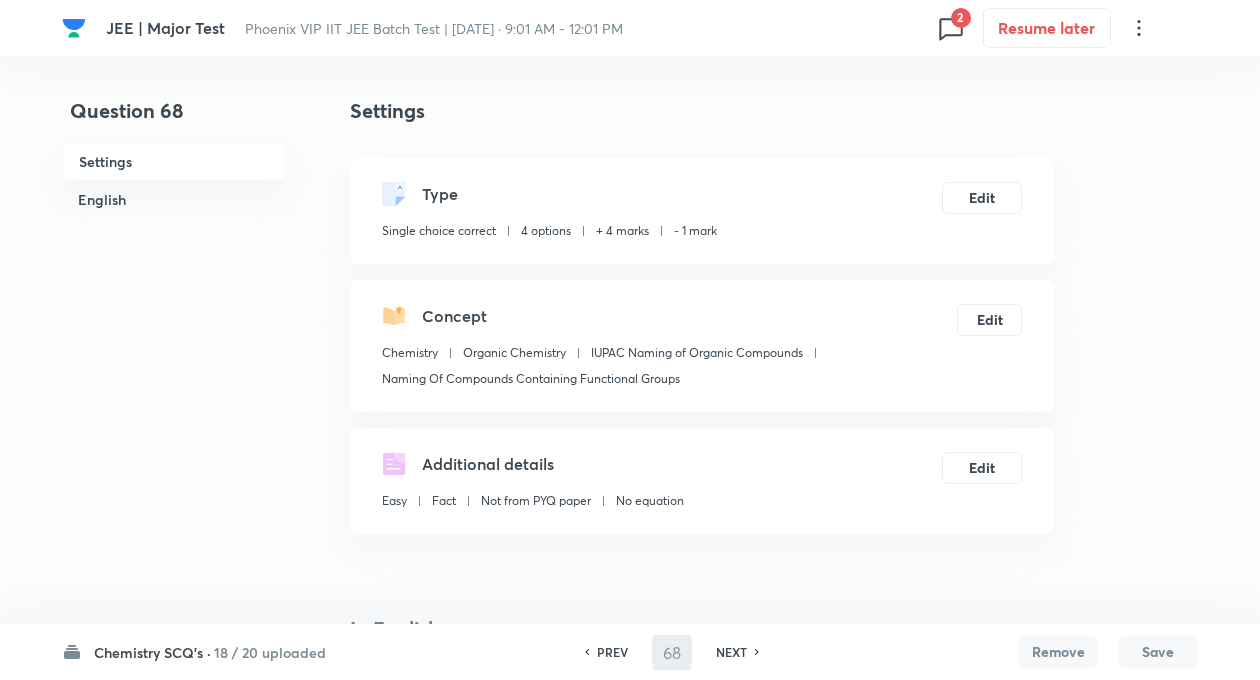 type on "69" 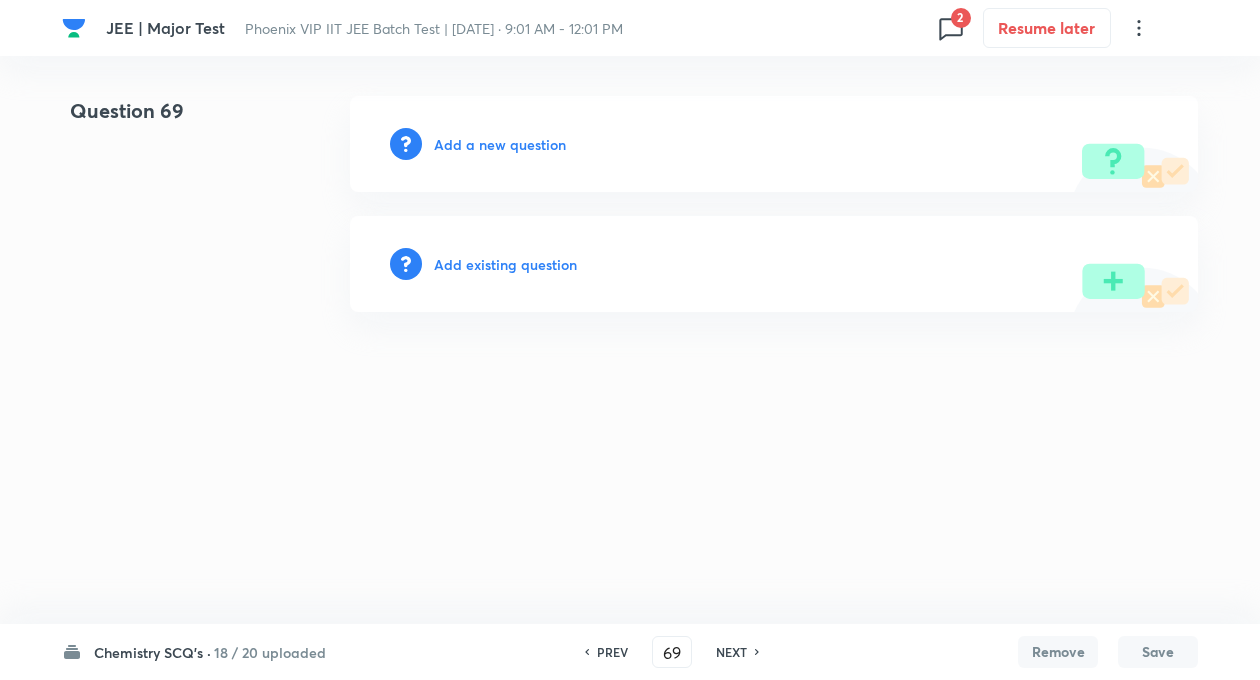 click on "Add a new question" at bounding box center (500, 144) 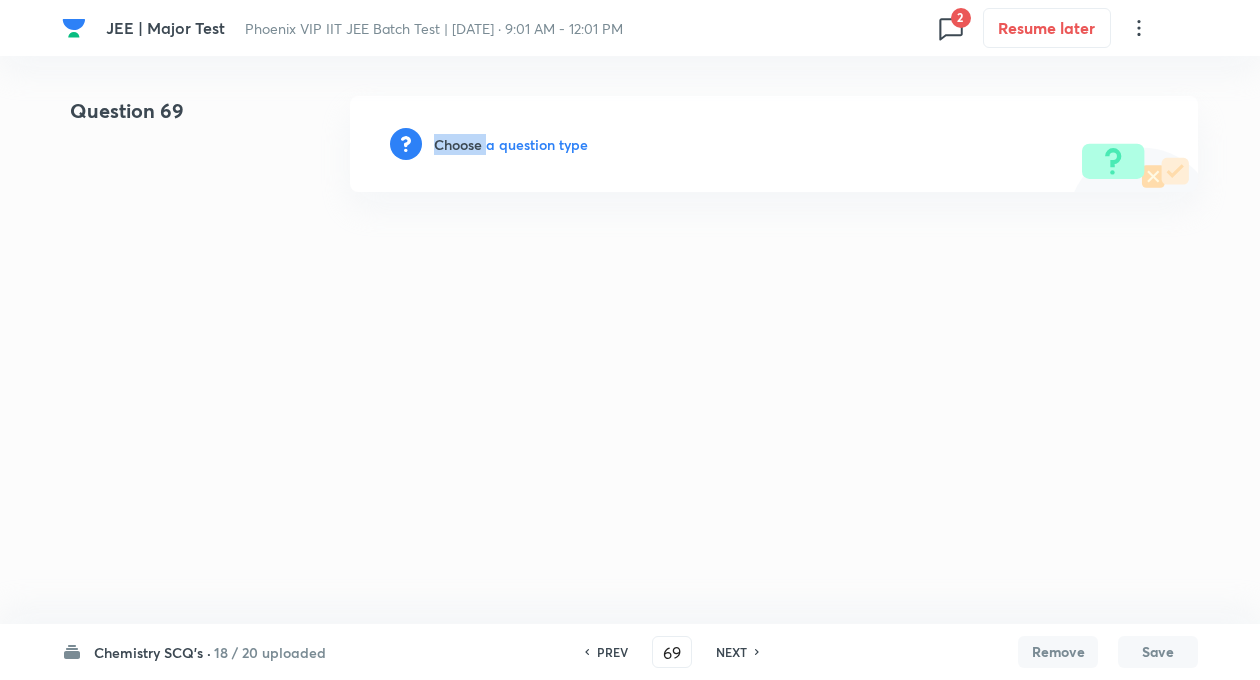 click on "Choose a question type" at bounding box center (511, 144) 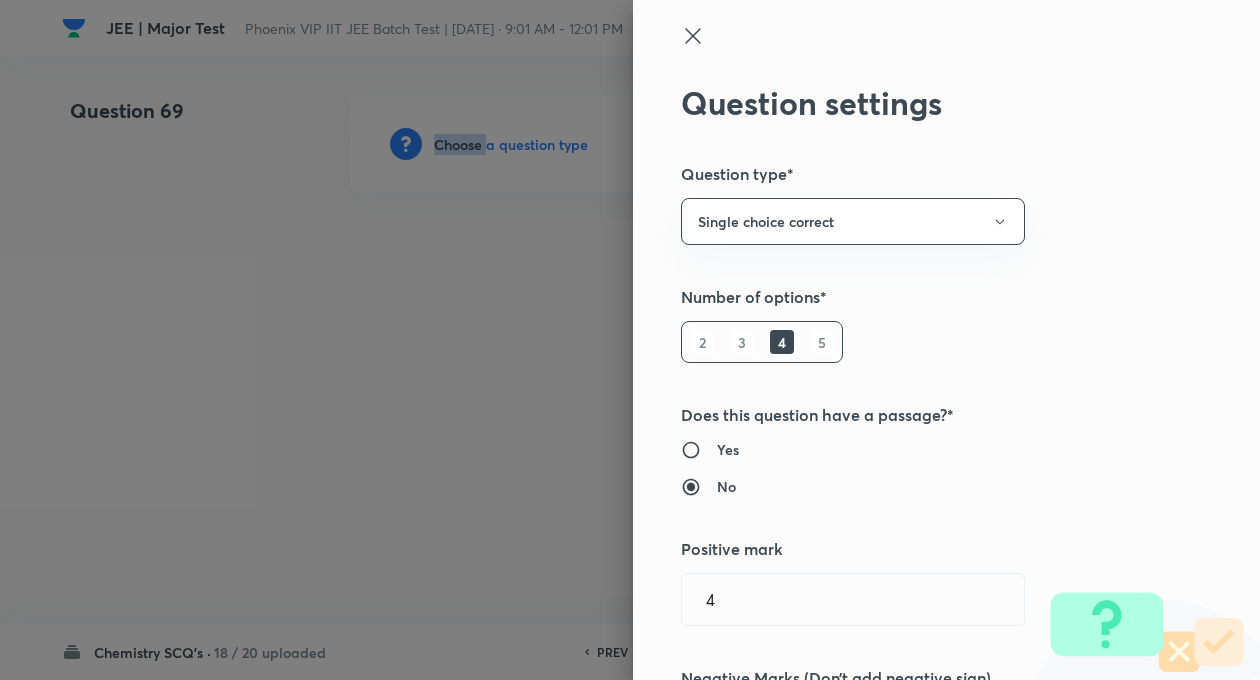 type 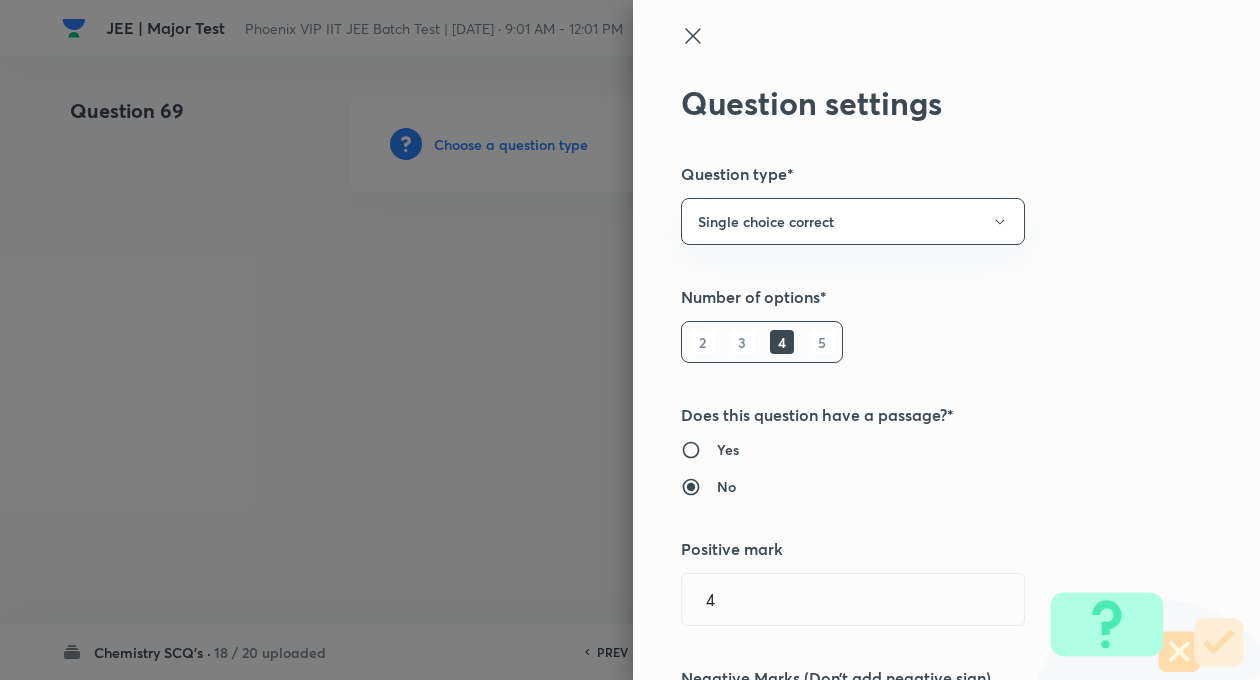 click on "Question settings Question type* Single choice correct Number of options* 2 3 4 5 Does this question have a passage?* Yes No Positive mark 4 ​ Negative Marks (Don’t add negative sign) 1 ​ Syllabus Topic group* ​ Topic* ​ Concept* ​ Sub-concept* ​ Concept-field ​ Additional details Question Difficulty Very easy Easy Moderate Hard Very hard Question is based on Fact Numerical Concept Previous year question Yes No Does this question have equation? Yes No Verification status Is the question verified? *Select 'yes' only if a question is verified Yes No Save" at bounding box center [946, 340] 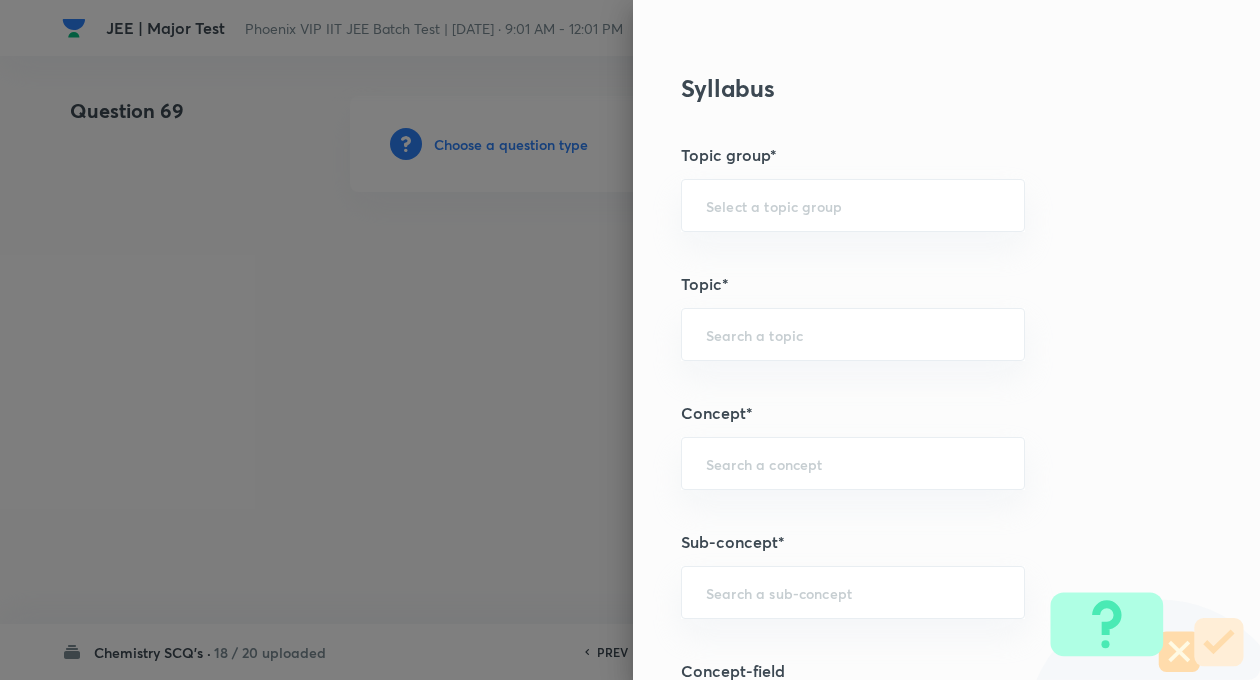 scroll, scrollTop: 800, scrollLeft: 0, axis: vertical 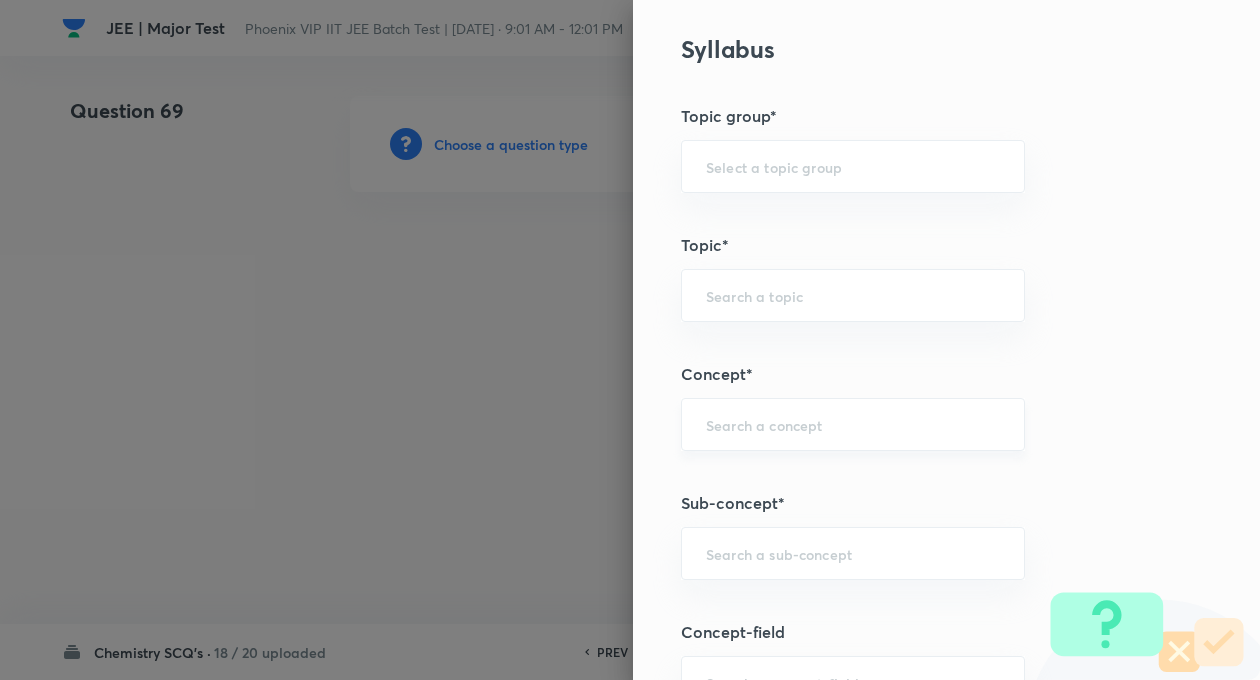 click at bounding box center [853, 424] 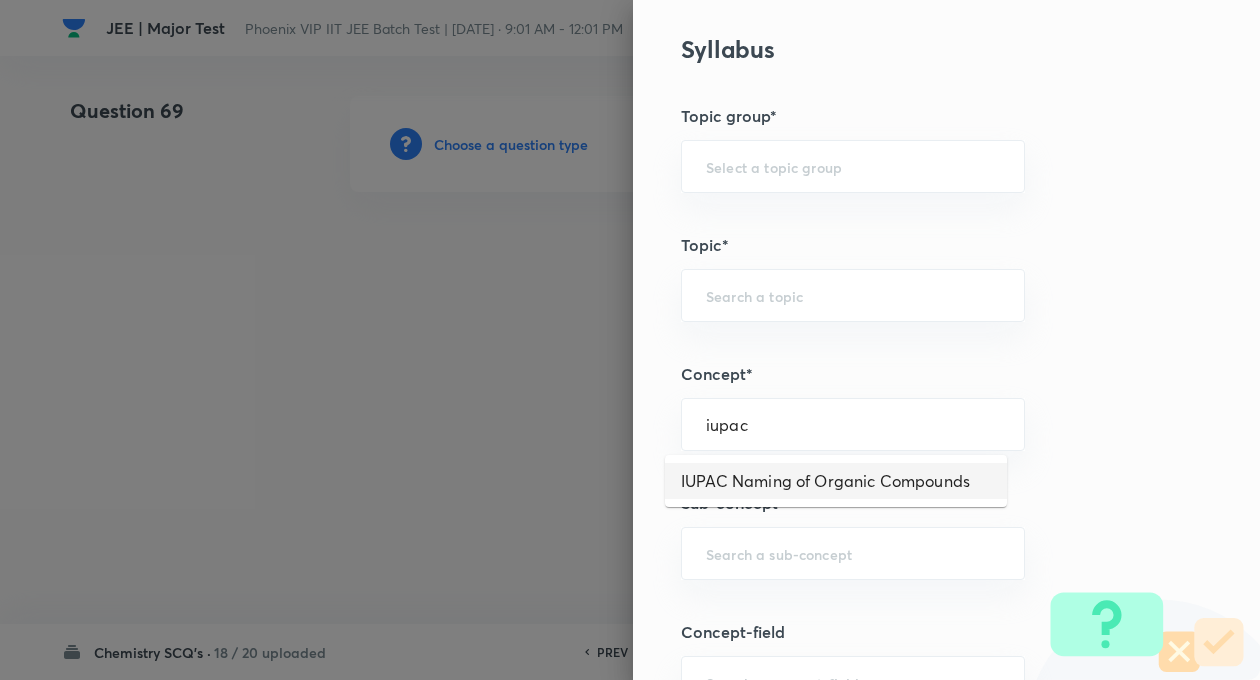 click on "IUPAC Naming of Organic Compounds" at bounding box center (836, 481) 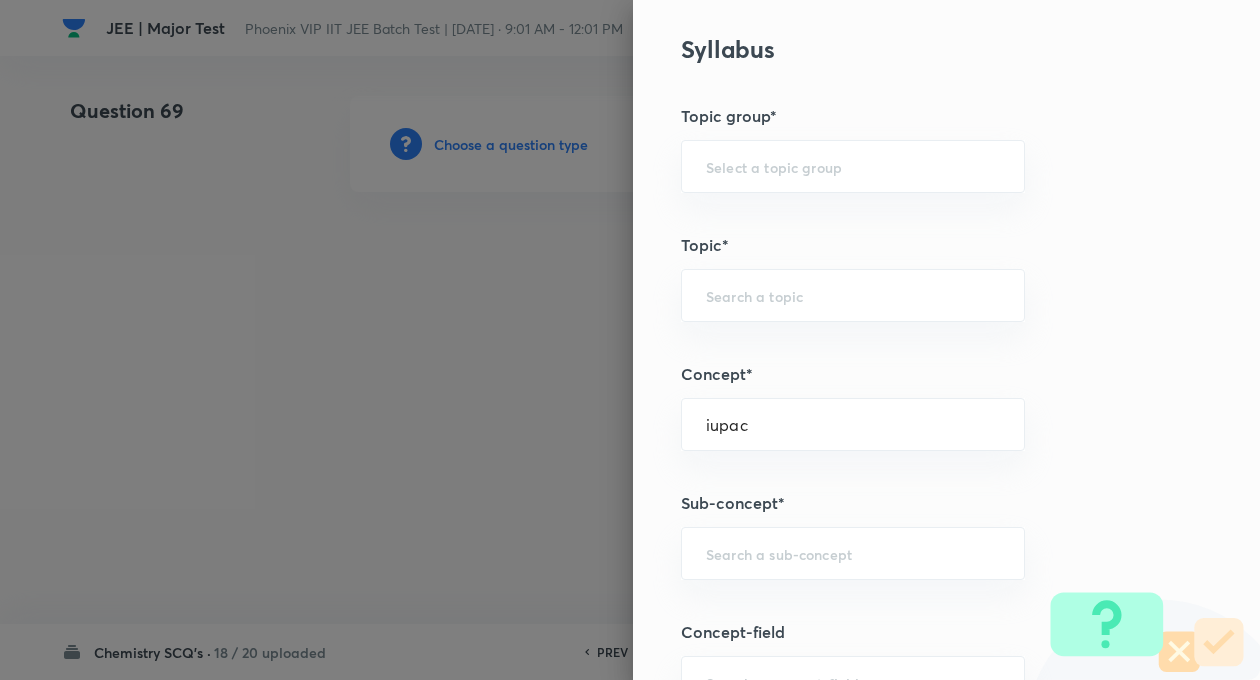 type on "IUPAC Naming of Organic Compounds" 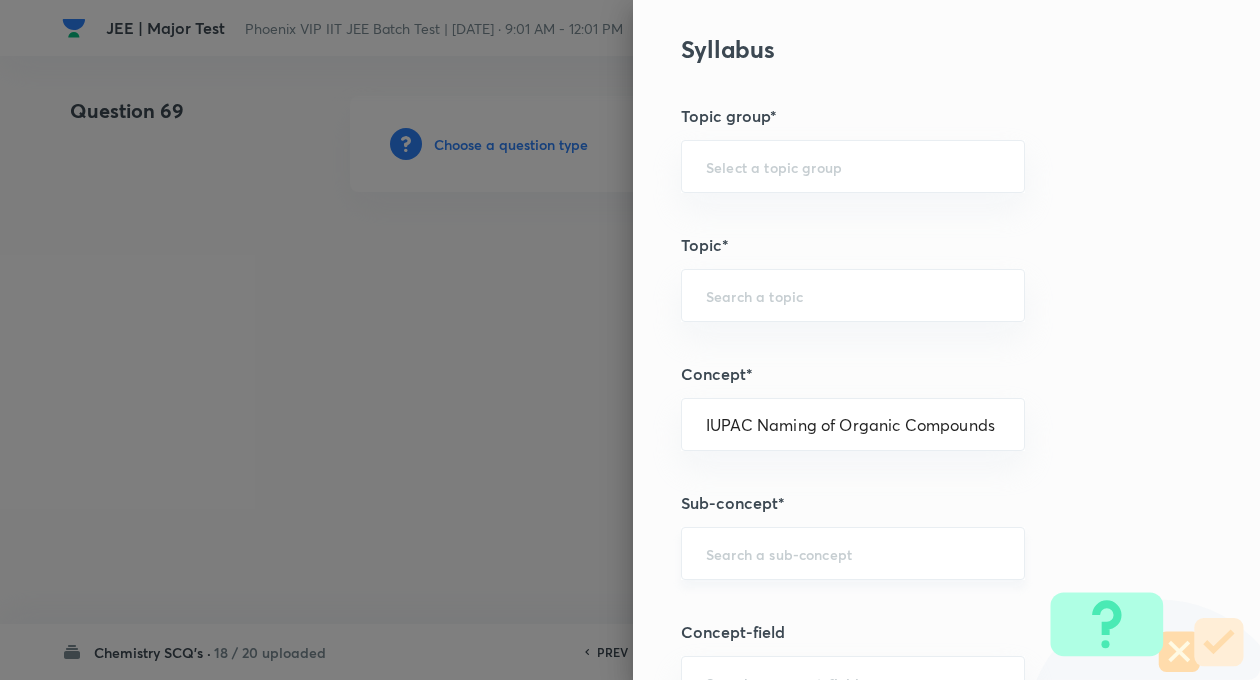 type on "Chemistry" 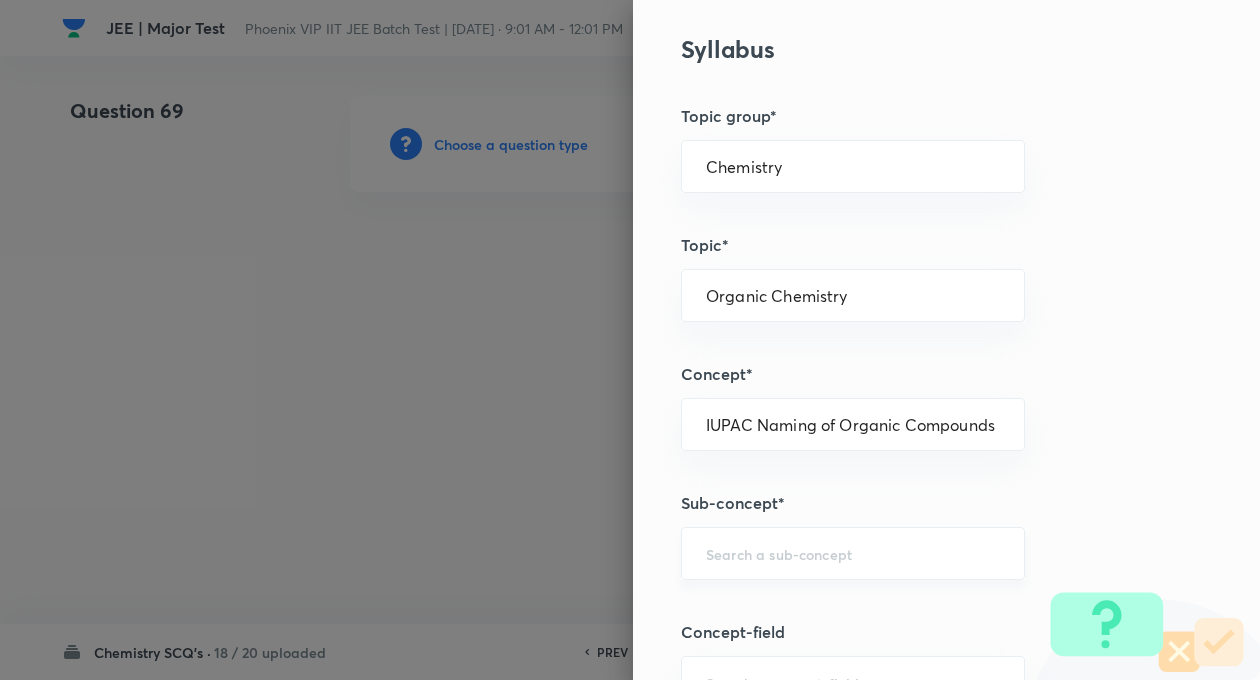 click at bounding box center [853, 553] 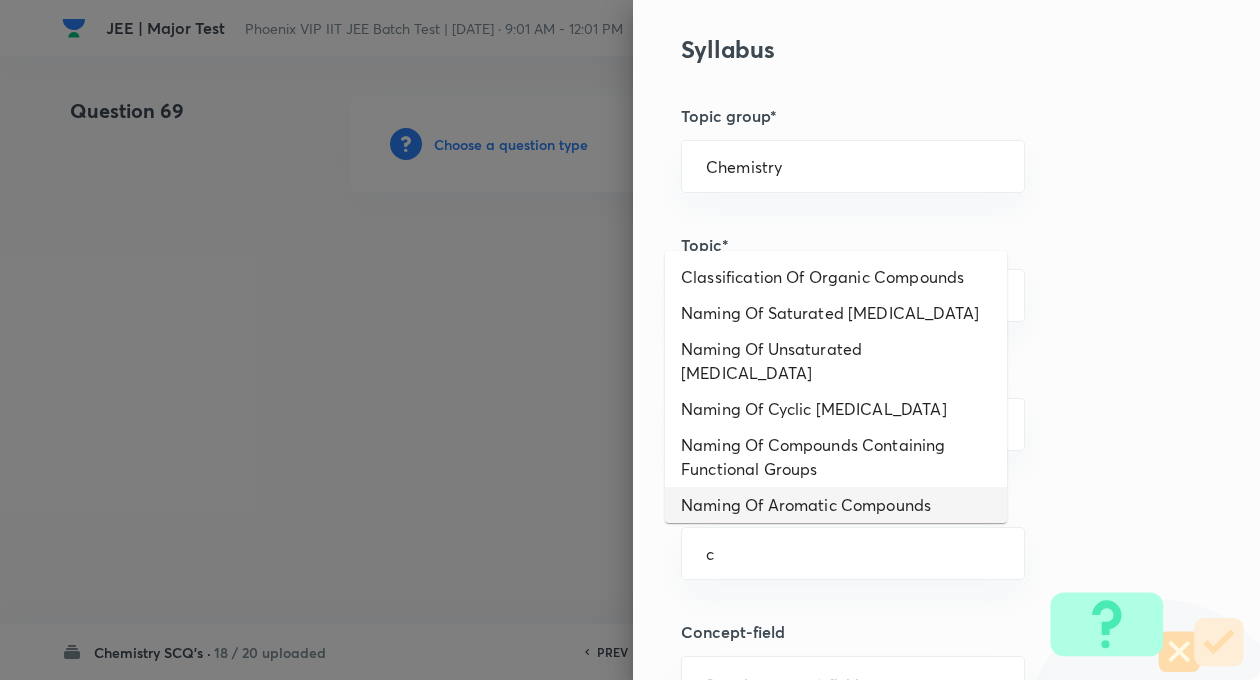 click on "Naming Of Aromatic Compounds" at bounding box center (836, 505) 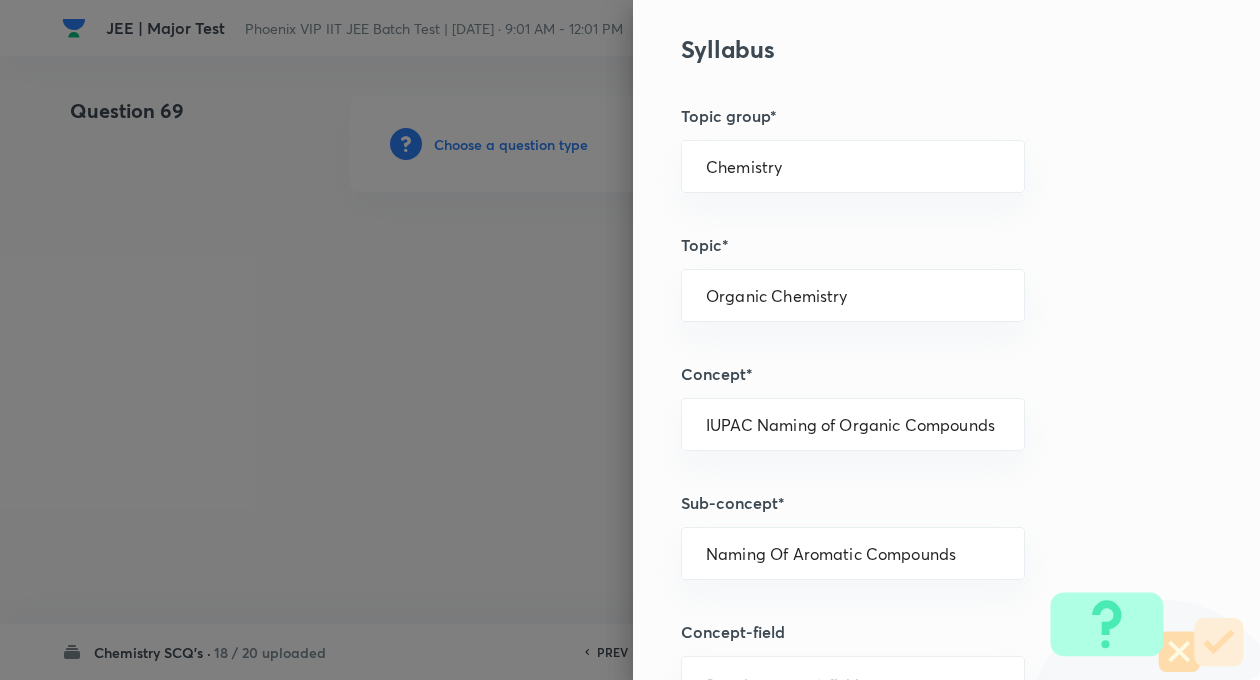 click on "Question settings Question type* Single choice correct Number of options* 2 3 4 5 Does this question have a passage?* Yes No Positive mark 4 ​ Negative Marks (Don’t add negative sign) 1 ​ Syllabus Topic group* Chemistry ​ Topic* Organic Chemistry ​ Concept* IUPAC Naming of Organic Compounds ​ Sub-concept* Naming Of Aromatic Compounds ​ Concept-field ​ Additional details Question Difficulty Very easy Easy Moderate Hard Very hard Question is based on Fact Numerical Concept Previous year question Yes No Does this question have equation? Yes No Verification status Is the question verified? *Select 'yes' only if a question is verified Yes No Save" at bounding box center (946, 340) 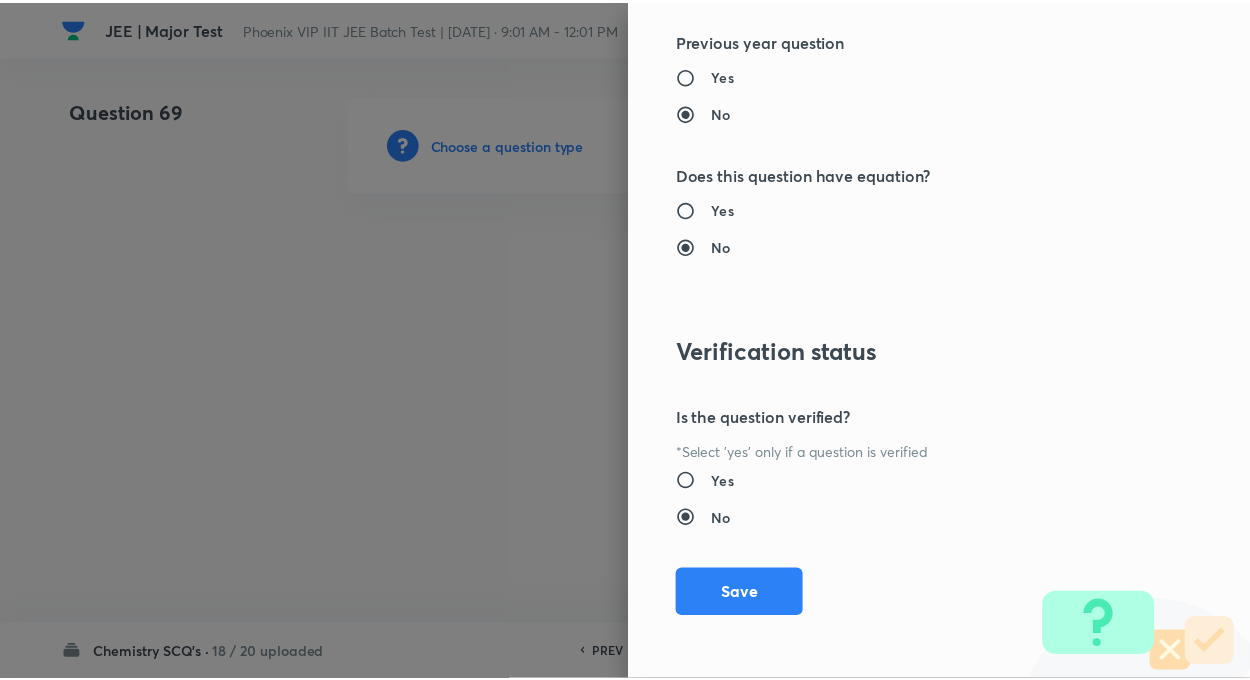 scroll, scrollTop: 2046, scrollLeft: 0, axis: vertical 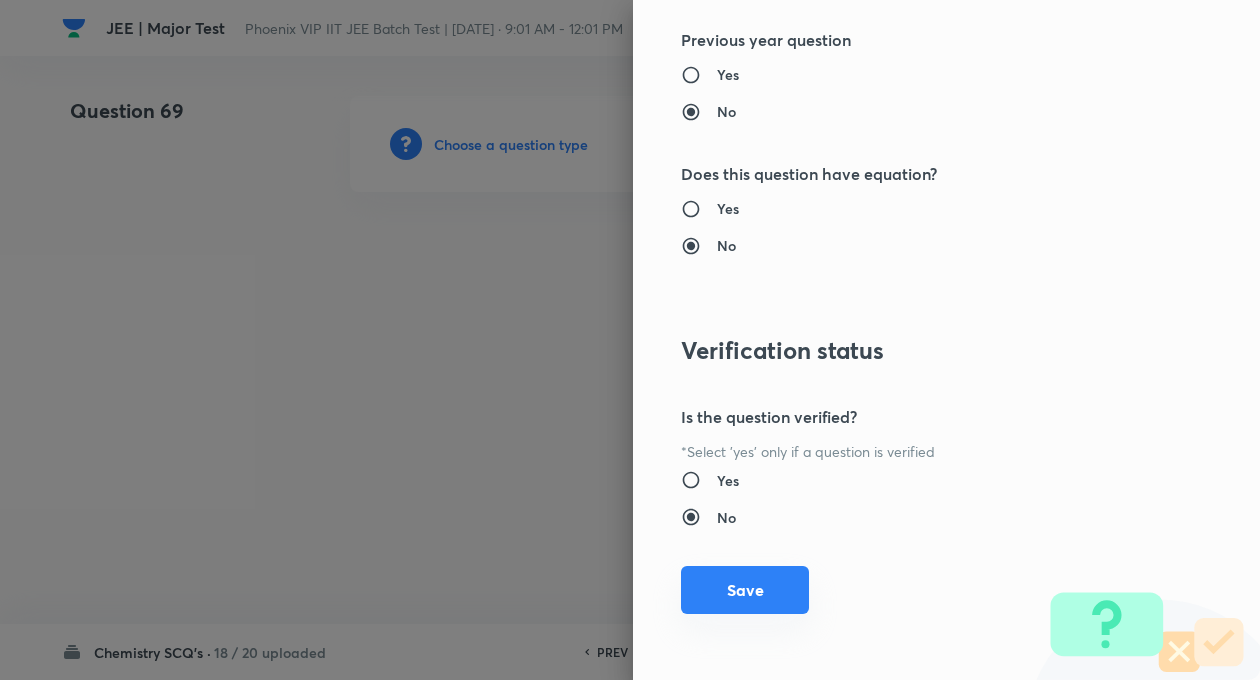 click on "Save" at bounding box center [745, 590] 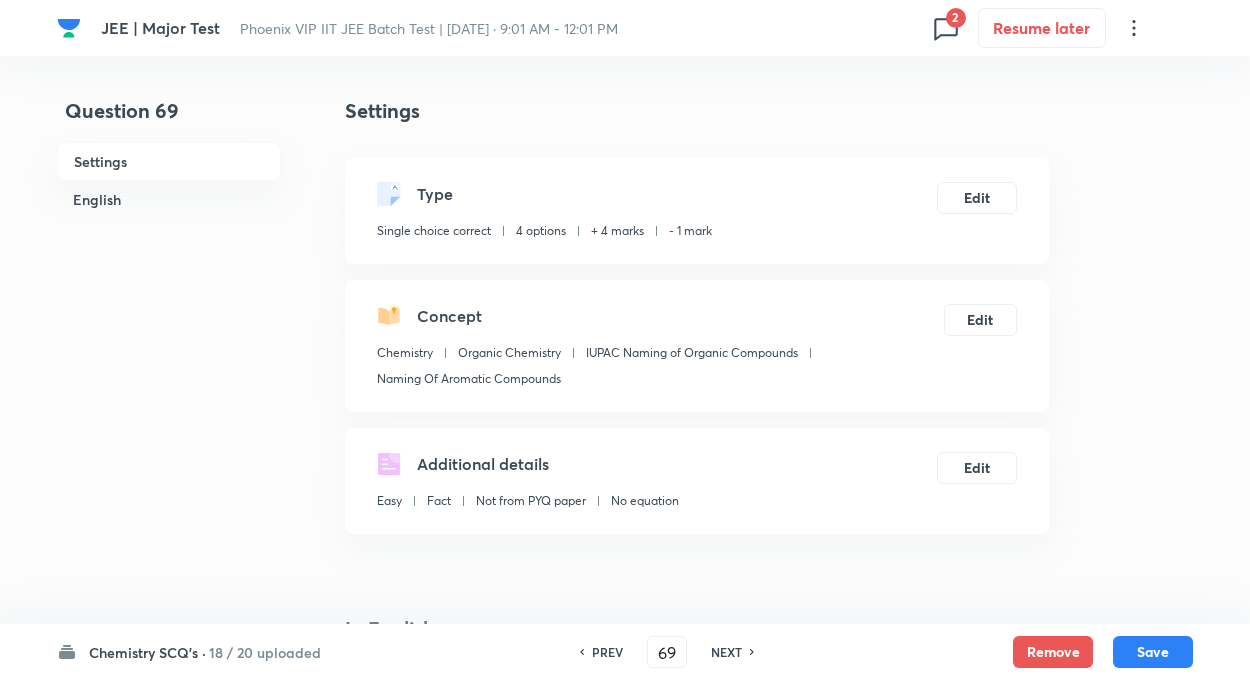 click on "Question 69 Settings English Settings Type Single choice correct 4 options + 4 marks - 1 mark Edit Concept Chemistry Organic Chemistry IUPAC Naming of Organic Compounds Naming Of Aromatic Compounds Edit Additional details Easy Fact Not from PYQ paper No equation Edit In English Question Option A Mark as correct answer Option B Mark as correct answer Option C Mark as correct answer Option D Mark as correct answer Solution" at bounding box center (625, 1367) 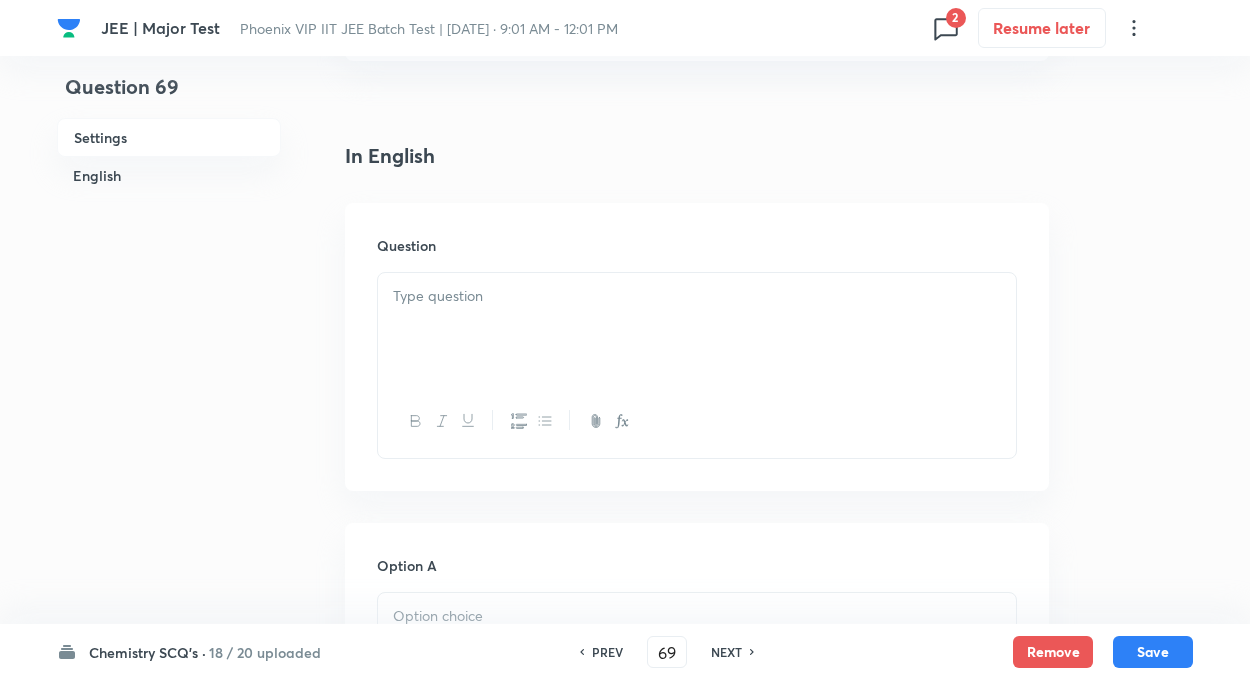 scroll, scrollTop: 480, scrollLeft: 0, axis: vertical 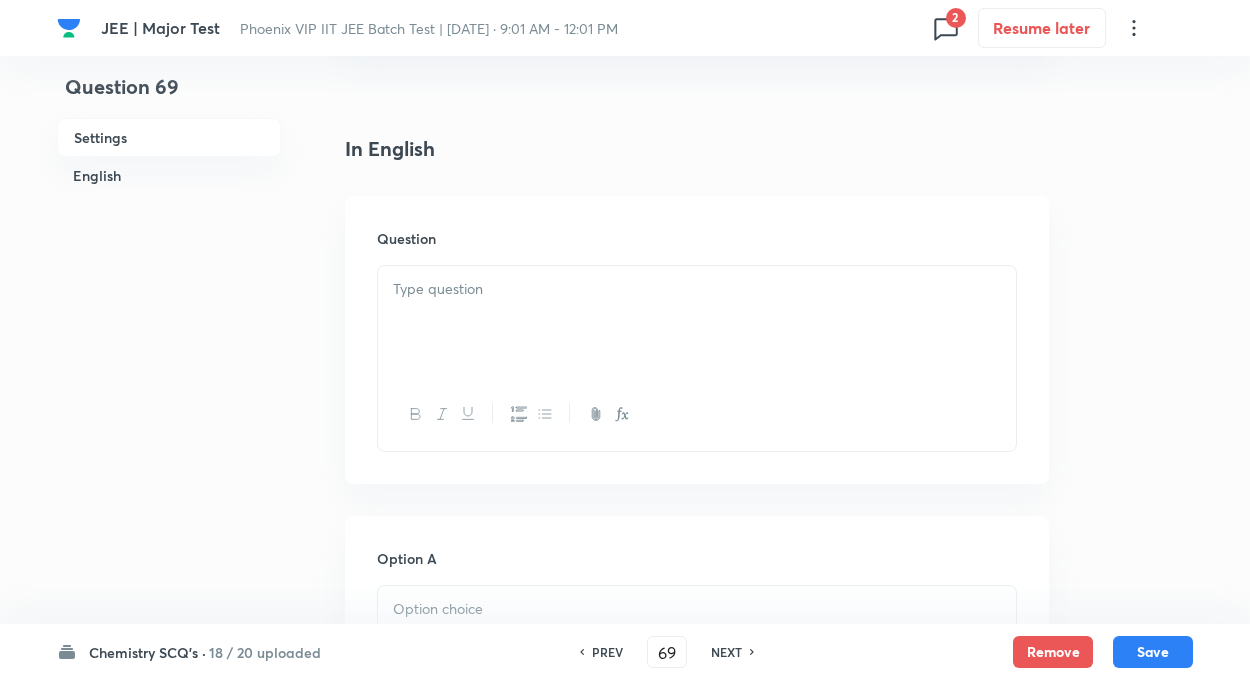 click at bounding box center (697, 322) 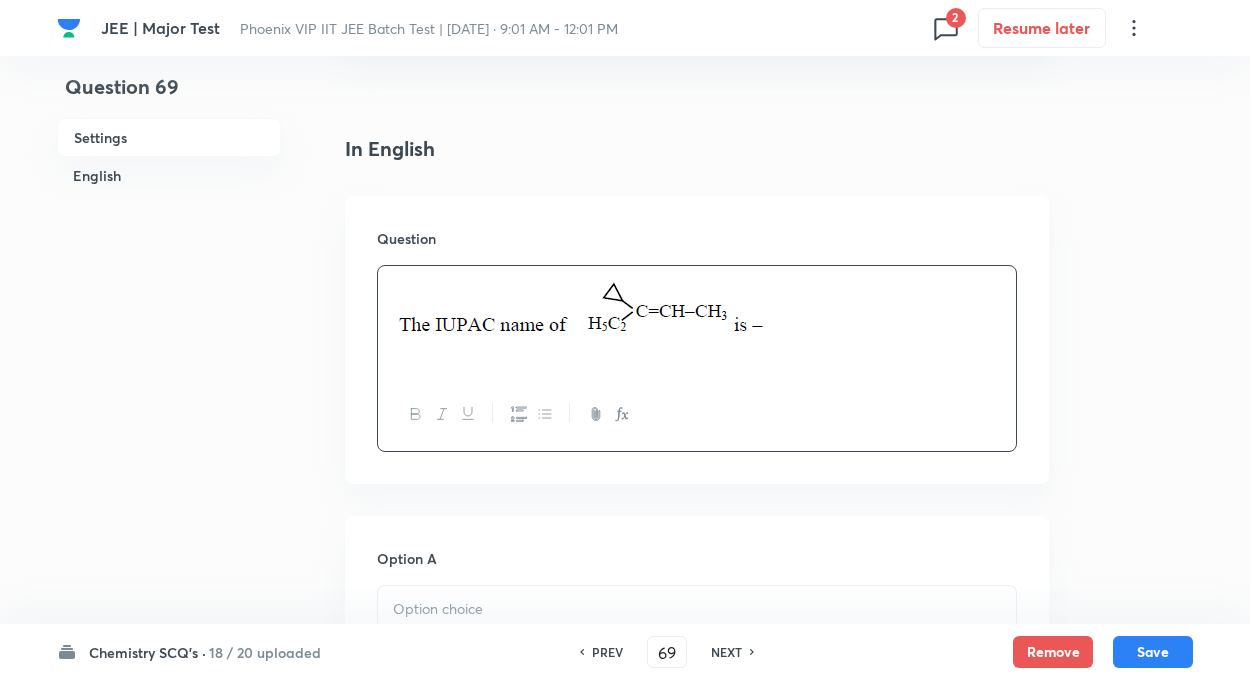 click on "Question 69 Settings English Settings Type Single choice correct 4 options + 4 marks - 1 mark Edit Concept Chemistry Organic Chemistry IUPAC Naming of Organic Compounds Naming Of Aromatic Compounds Edit Additional details Easy Fact Not from PYQ paper No equation Edit In English Question Option A Mark as correct answer Option B Mark as correct answer Option C Mark as correct answer Option D Mark as correct answer Solution" at bounding box center [625, 887] 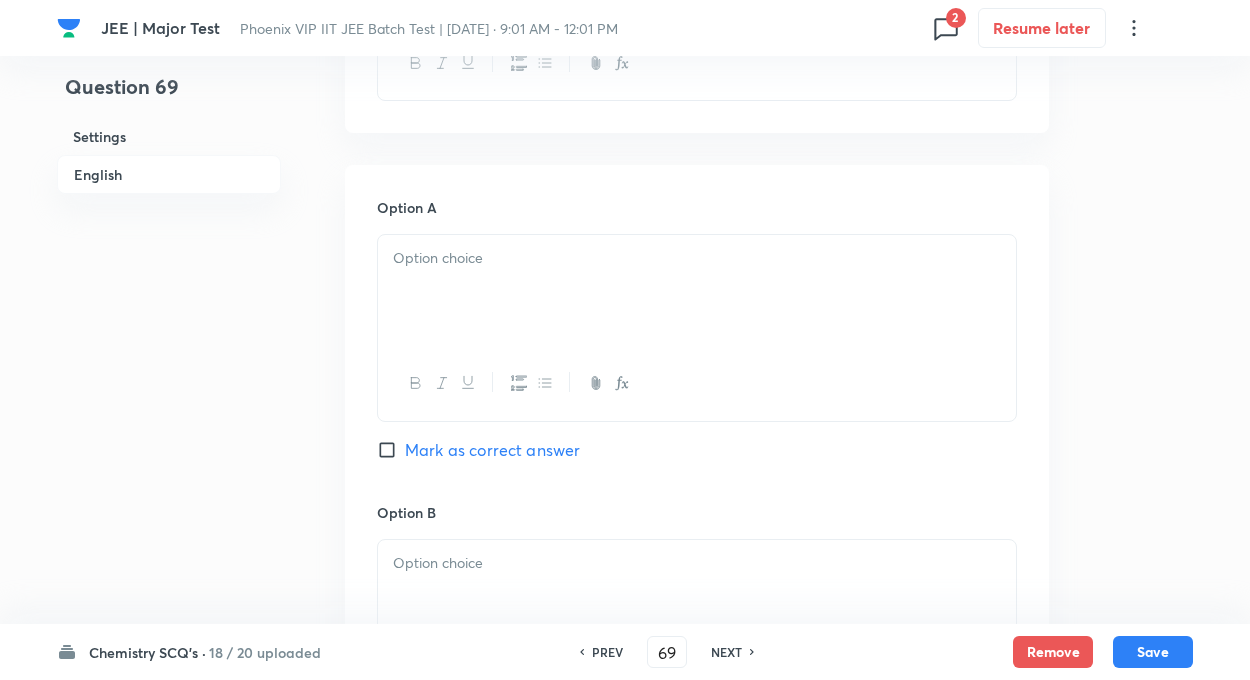 scroll, scrollTop: 880, scrollLeft: 0, axis: vertical 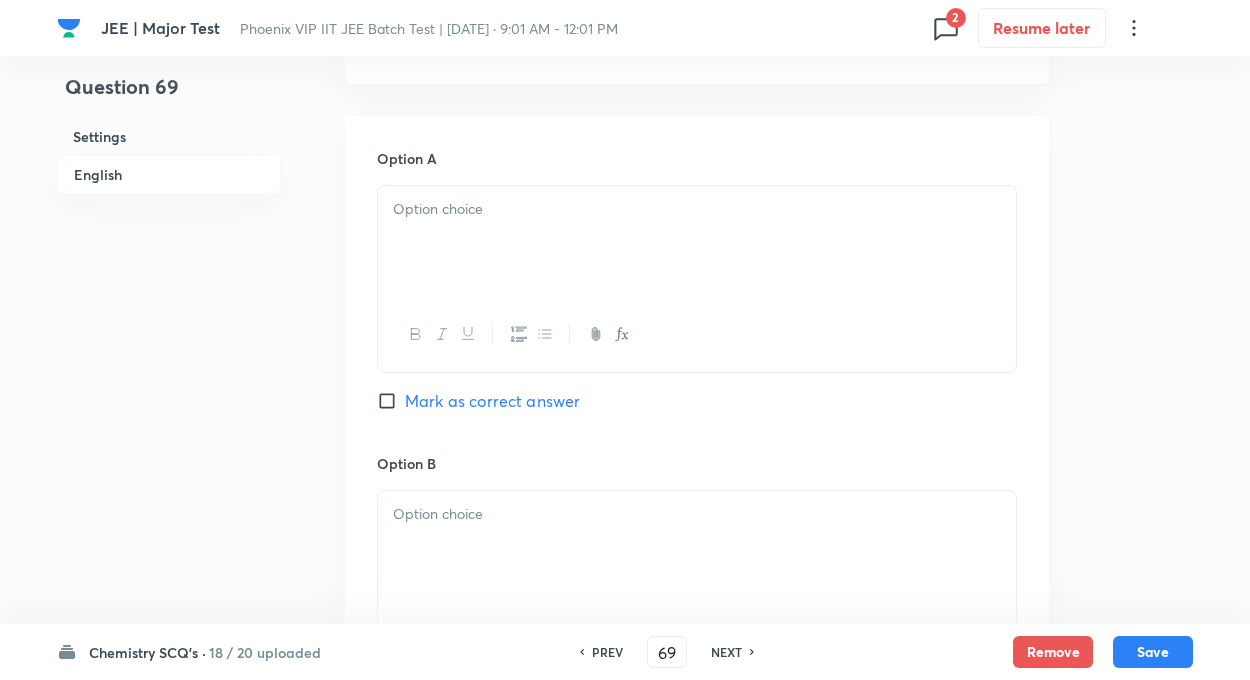 click at bounding box center [697, 242] 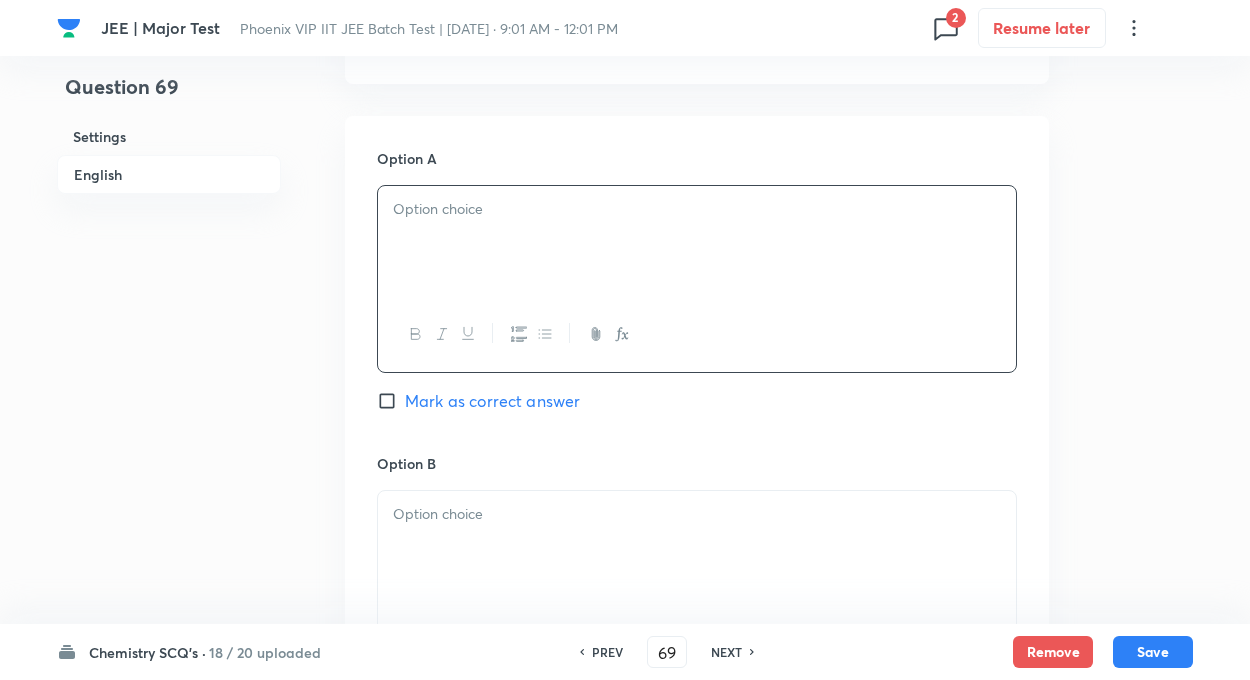 paste 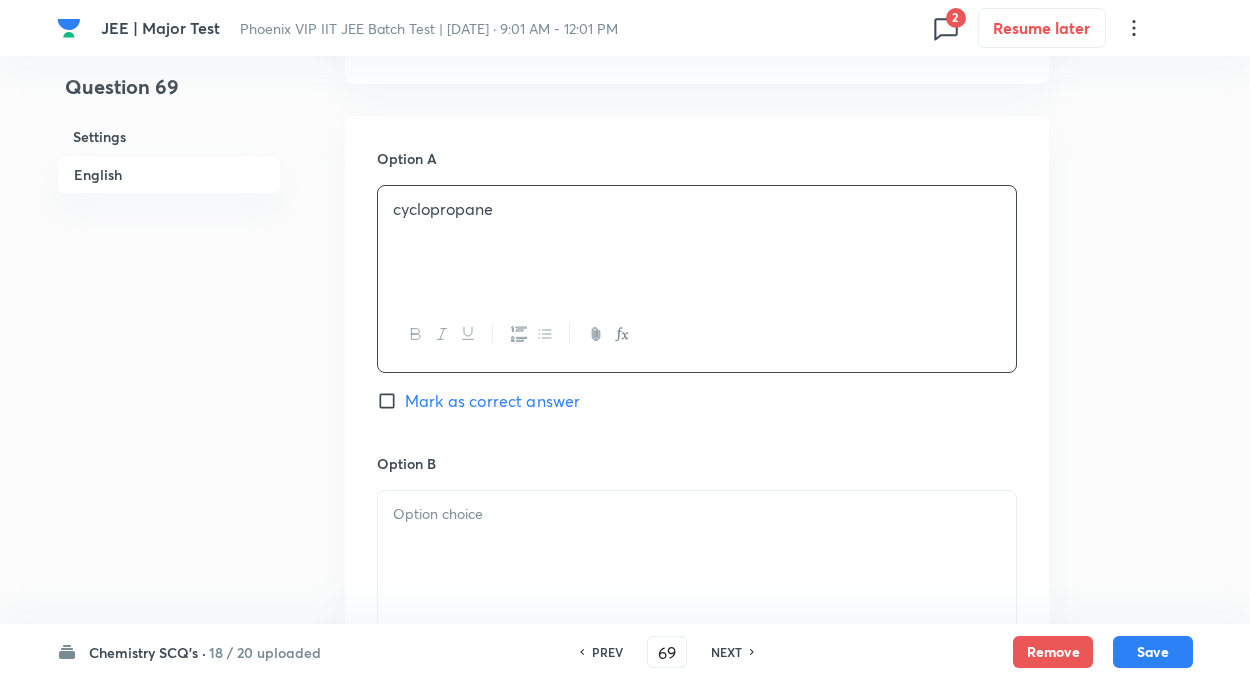 type 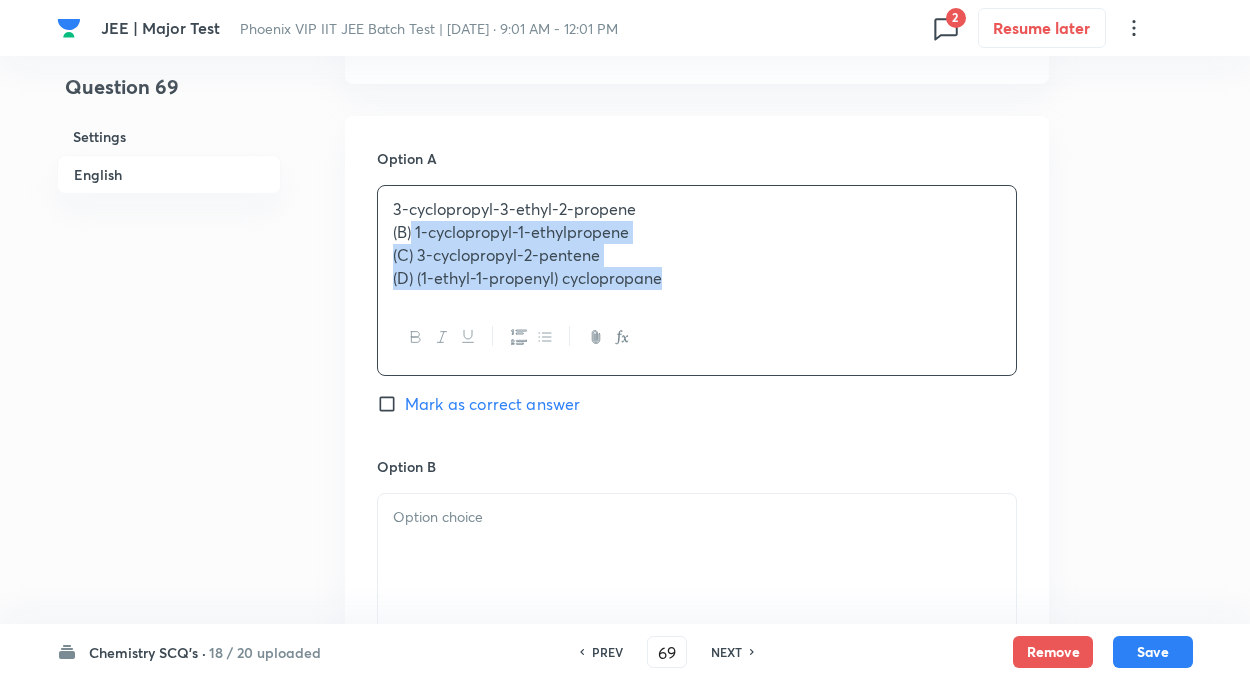 drag, startPoint x: 414, startPoint y: 226, endPoint x: 725, endPoint y: 315, distance: 323.48416 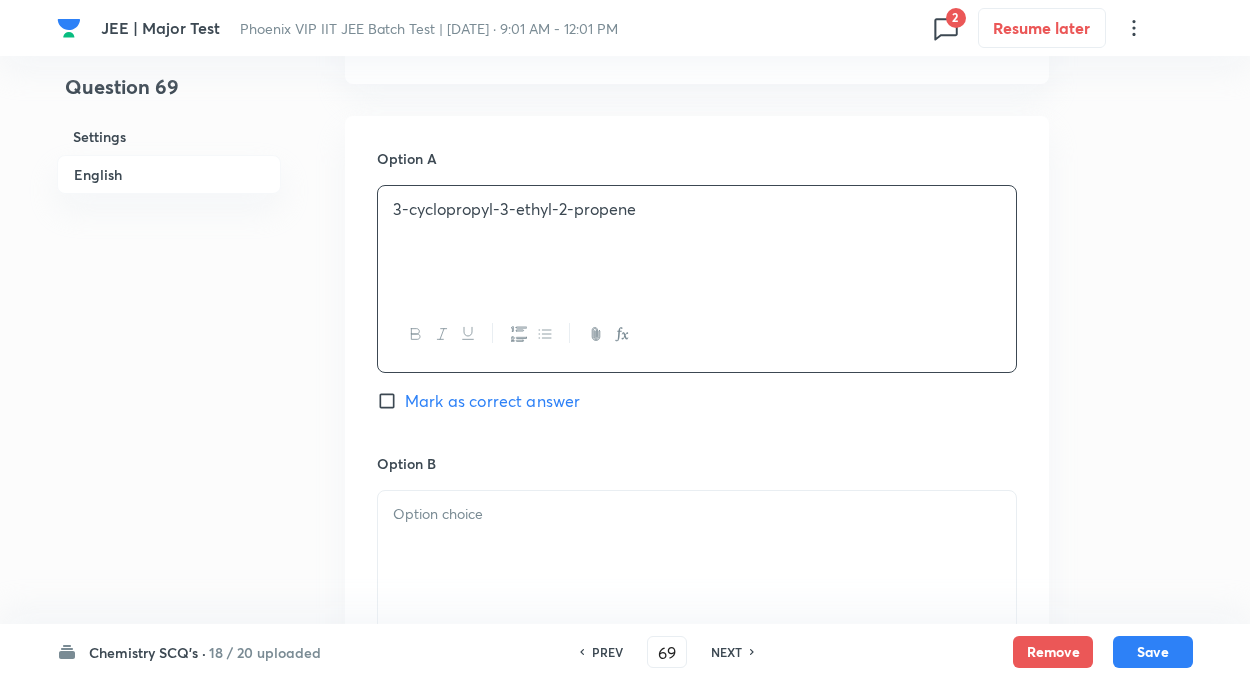 click at bounding box center (697, 514) 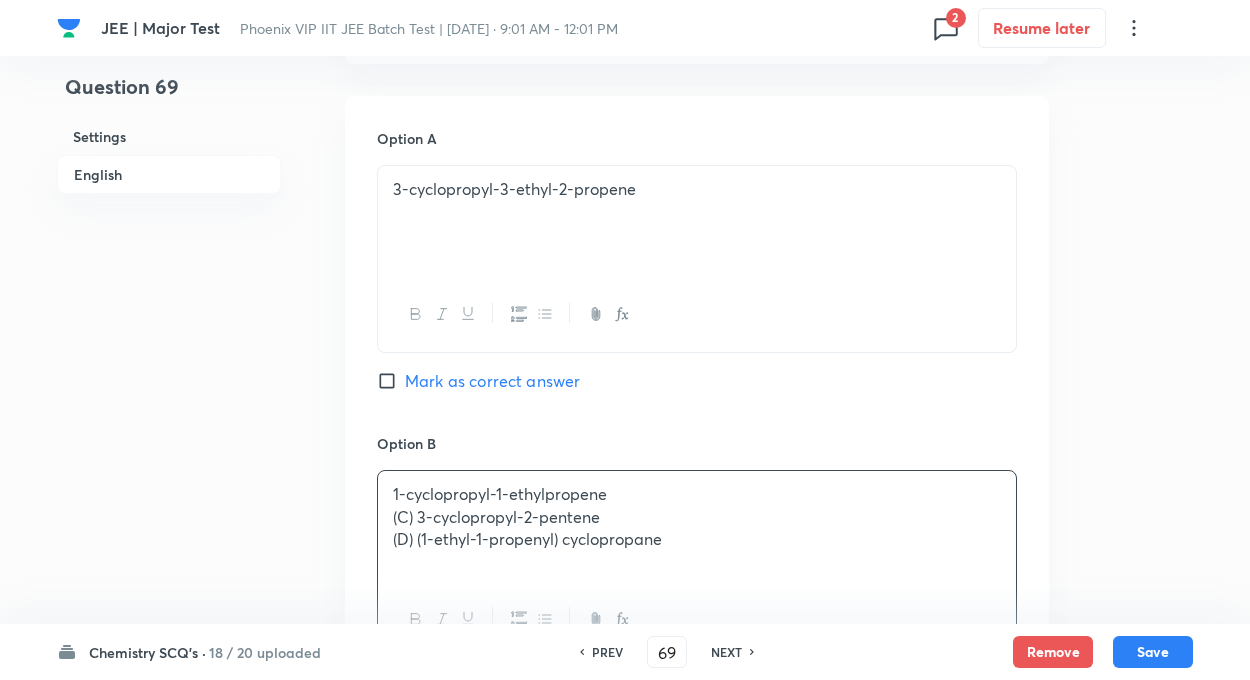 click on "Question 69 Settings English" at bounding box center [169, 467] 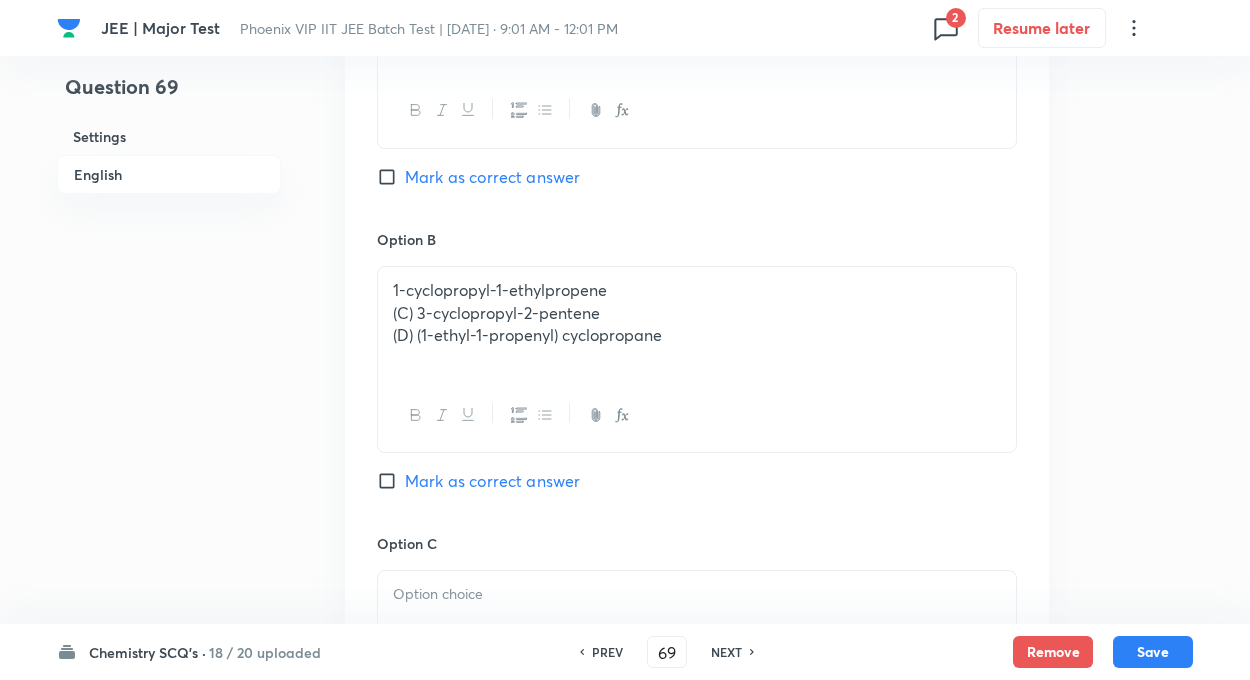 scroll, scrollTop: 1160, scrollLeft: 0, axis: vertical 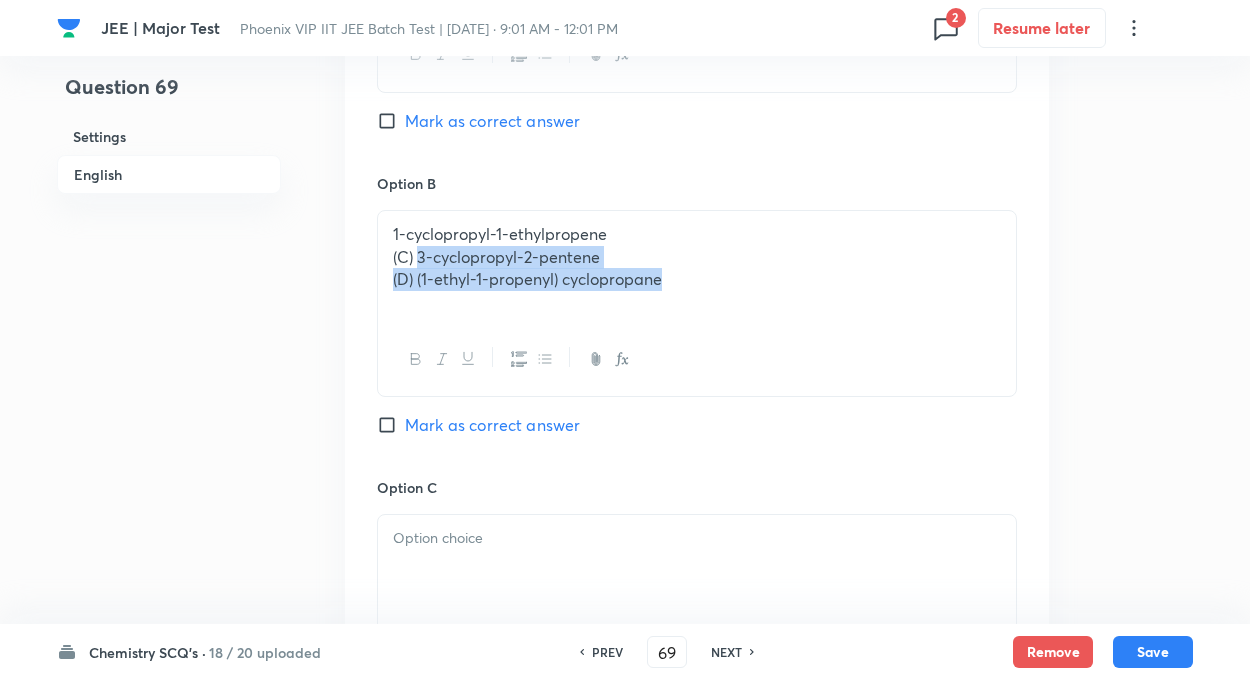 drag, startPoint x: 416, startPoint y: 259, endPoint x: 857, endPoint y: 345, distance: 449.30725 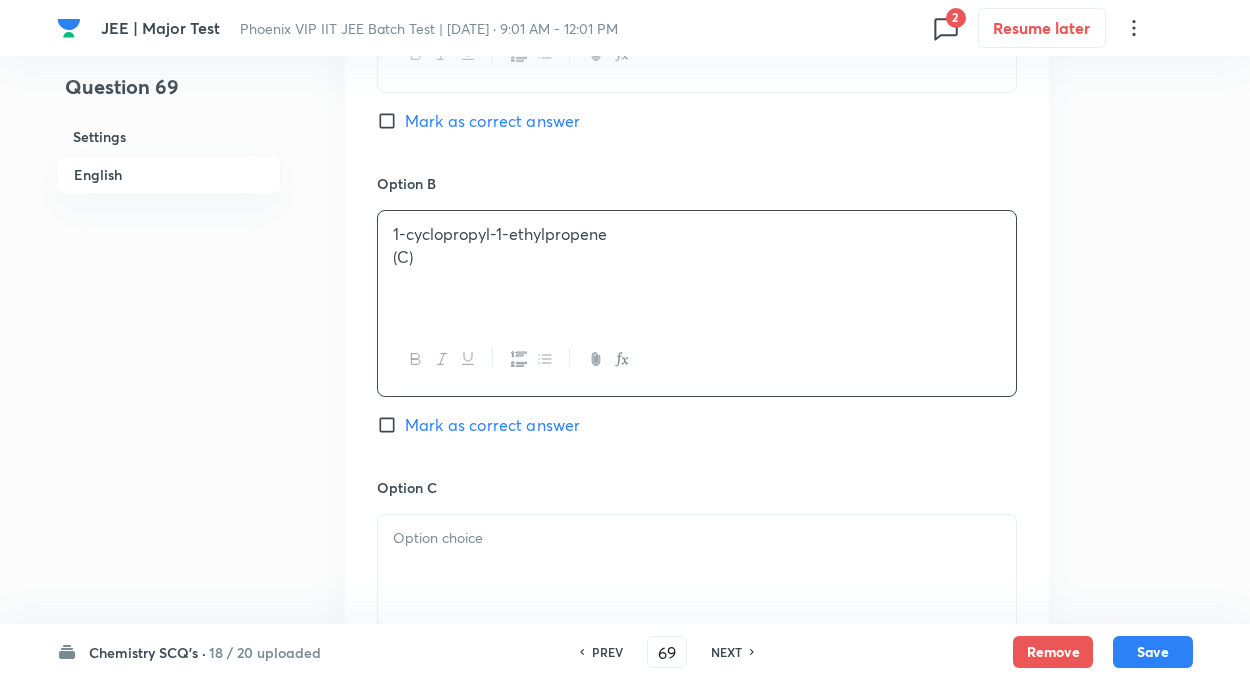 type 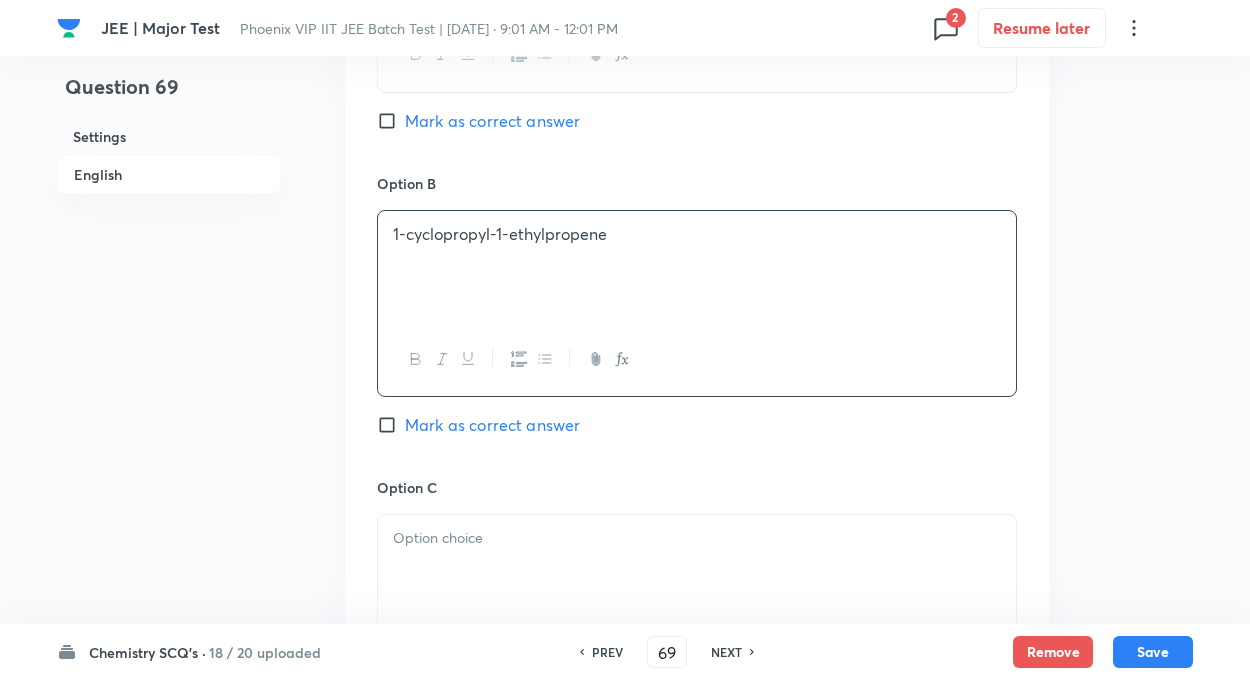 click at bounding box center [697, 538] 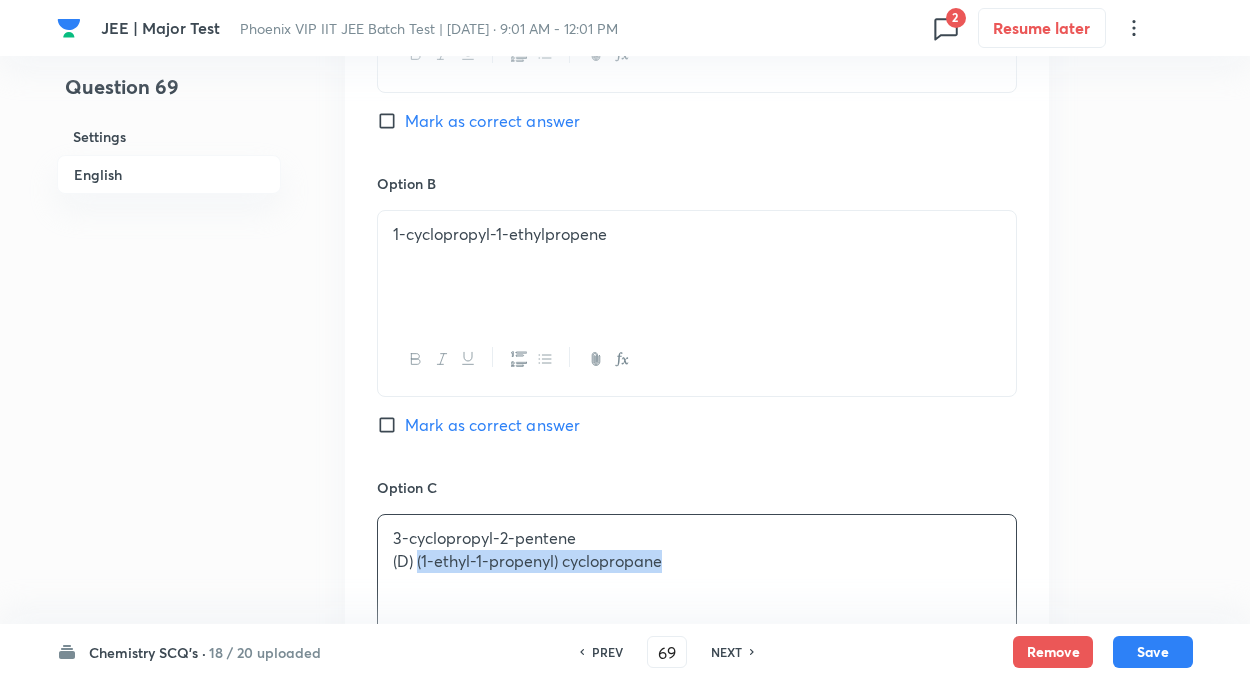 drag, startPoint x: 418, startPoint y: 560, endPoint x: 849, endPoint y: 596, distance: 432.50085 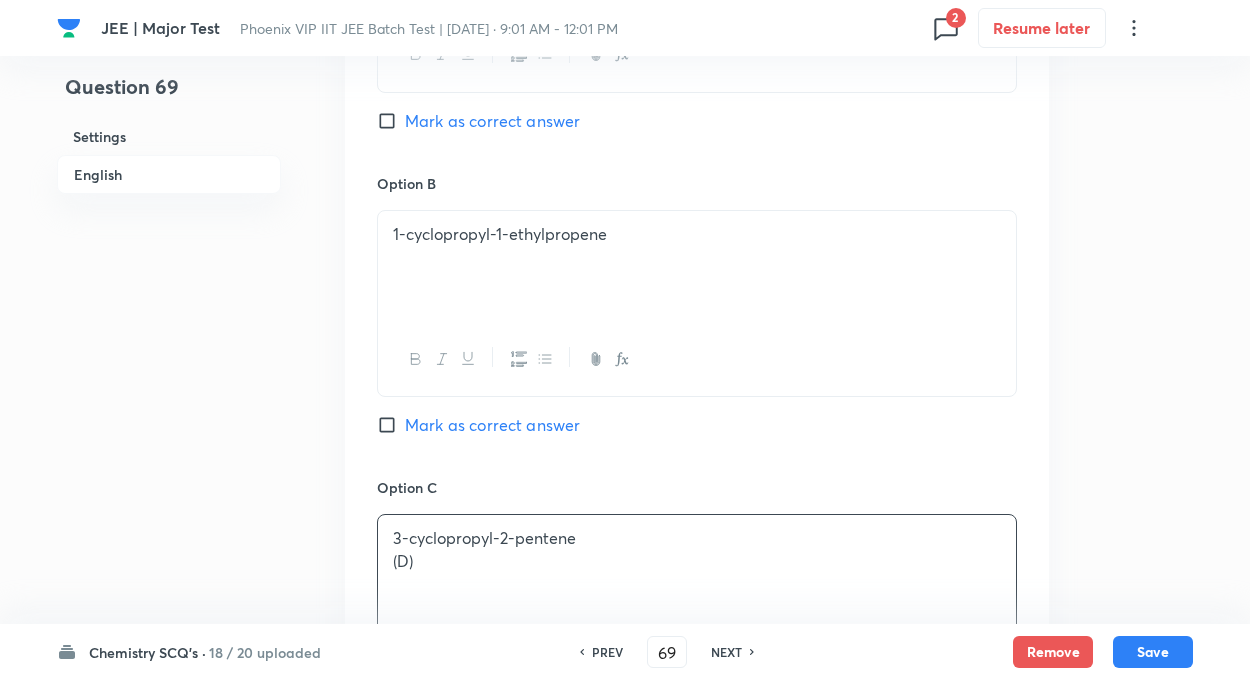 type 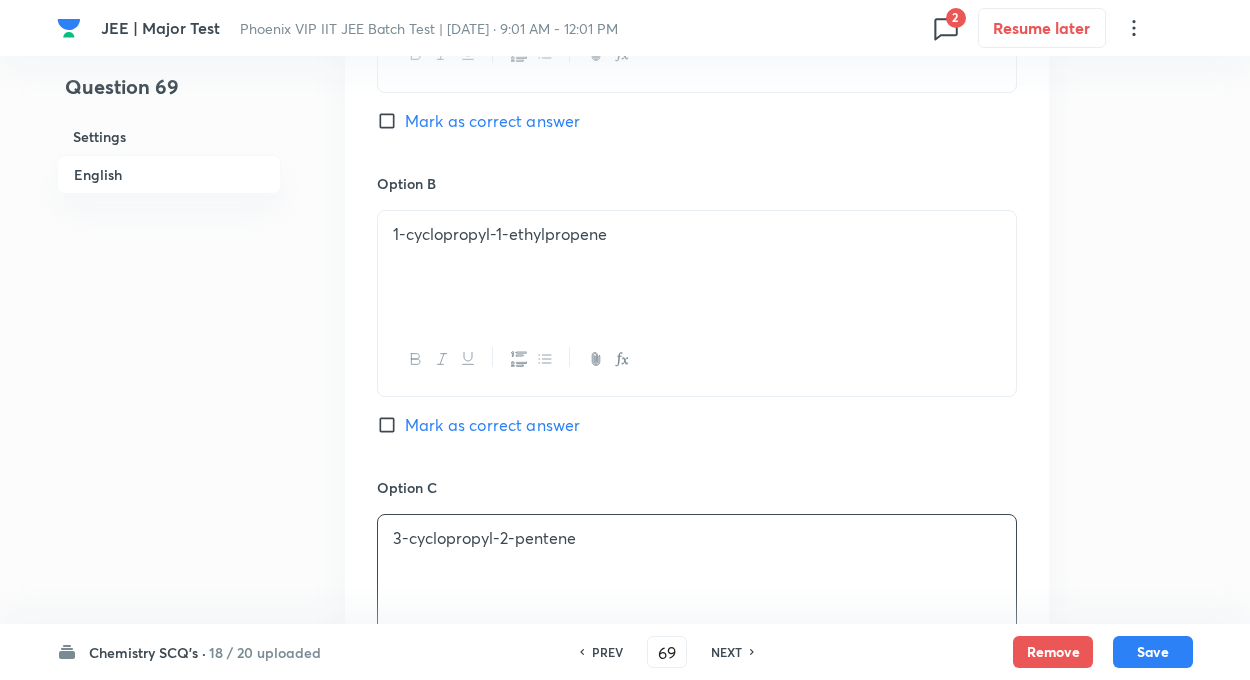 click on "Question 69 Settings English" at bounding box center [169, 207] 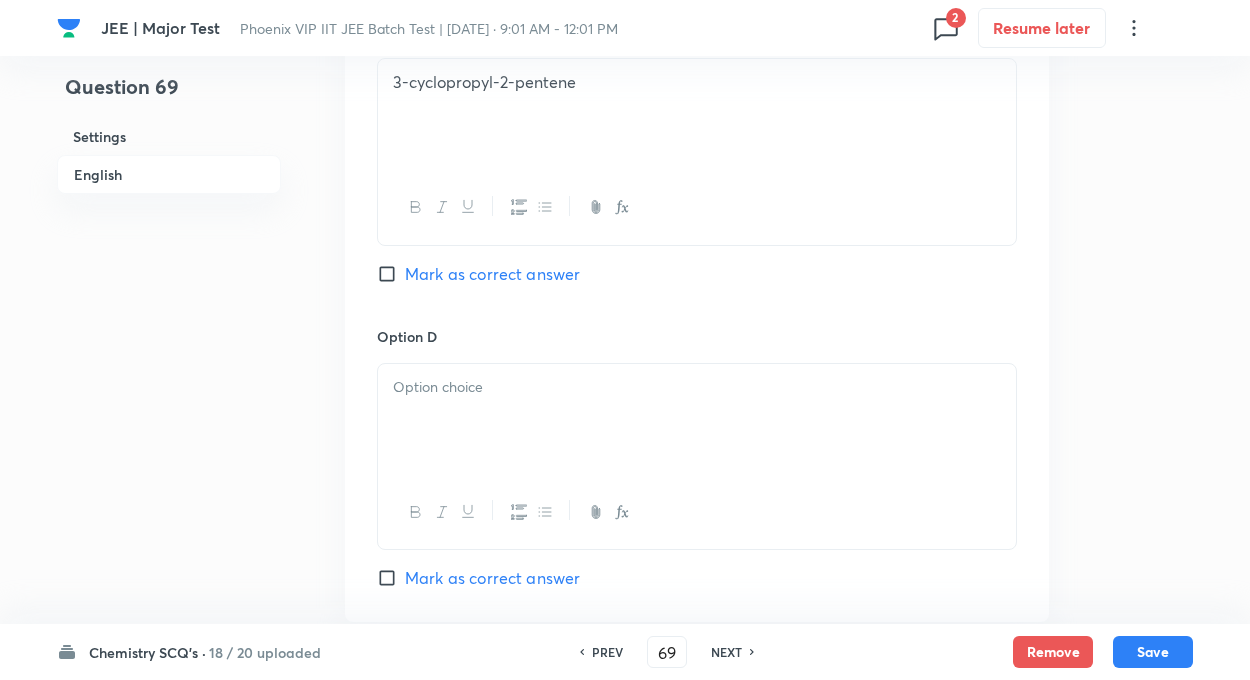 scroll, scrollTop: 1720, scrollLeft: 0, axis: vertical 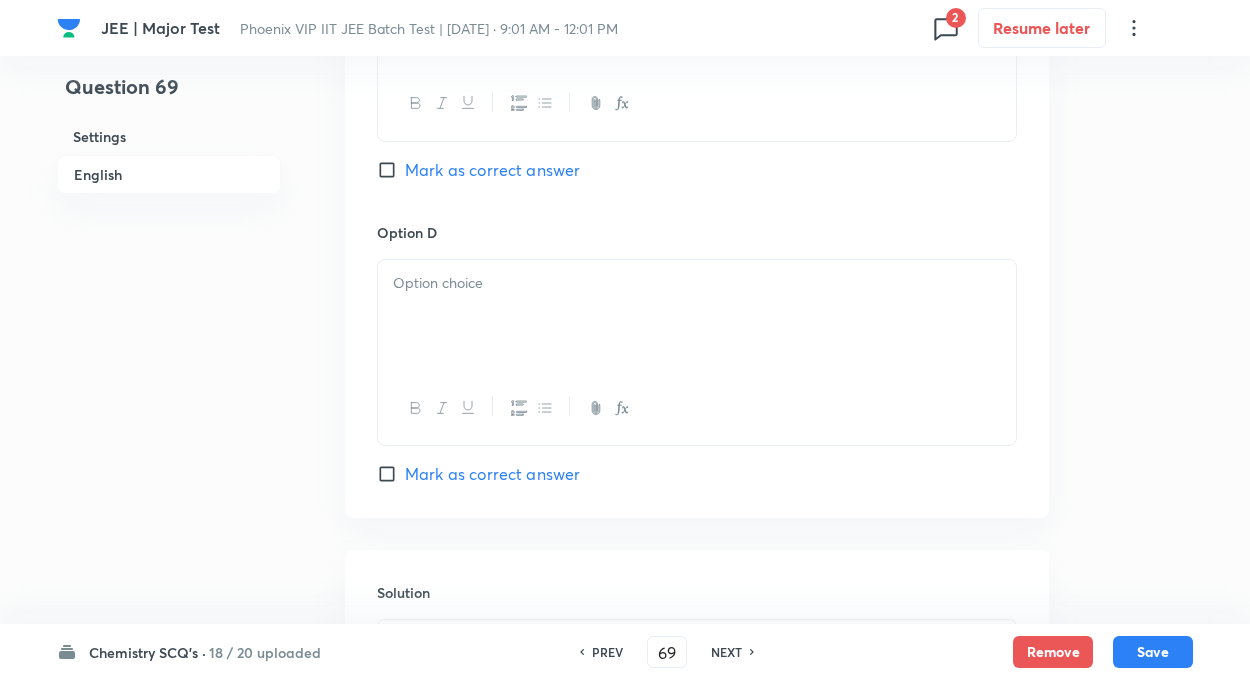click at bounding box center [697, 316] 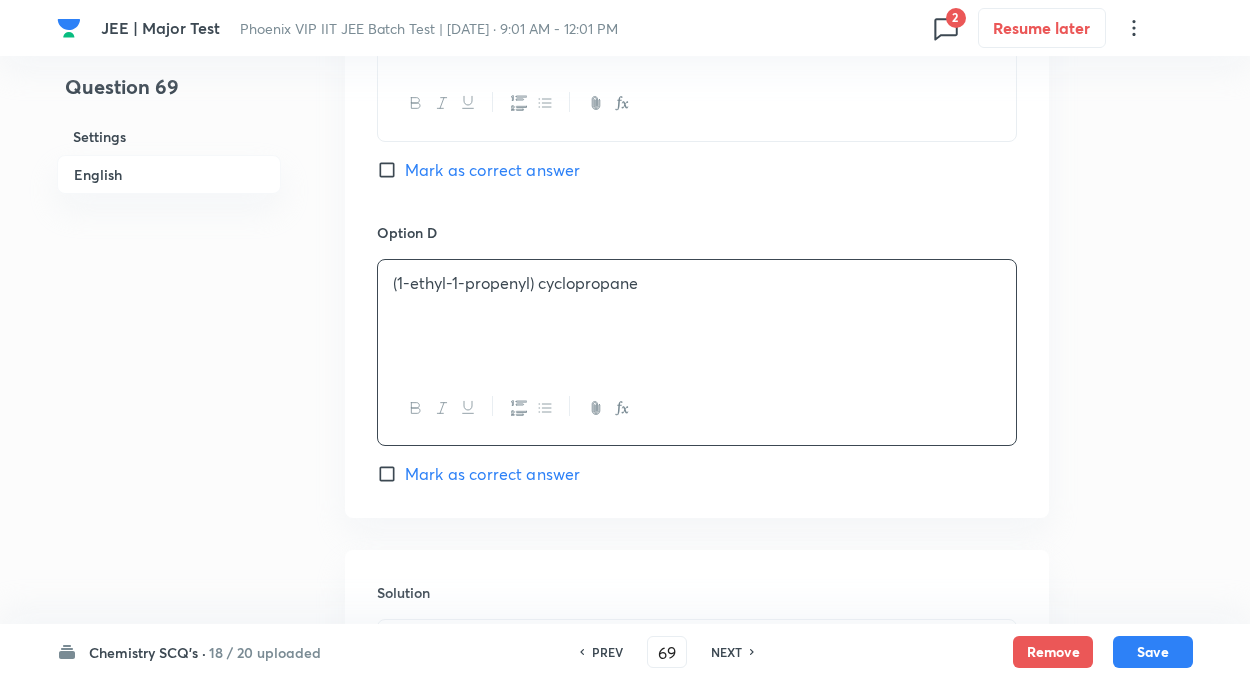 click on "Mark as correct answer" at bounding box center [478, 170] 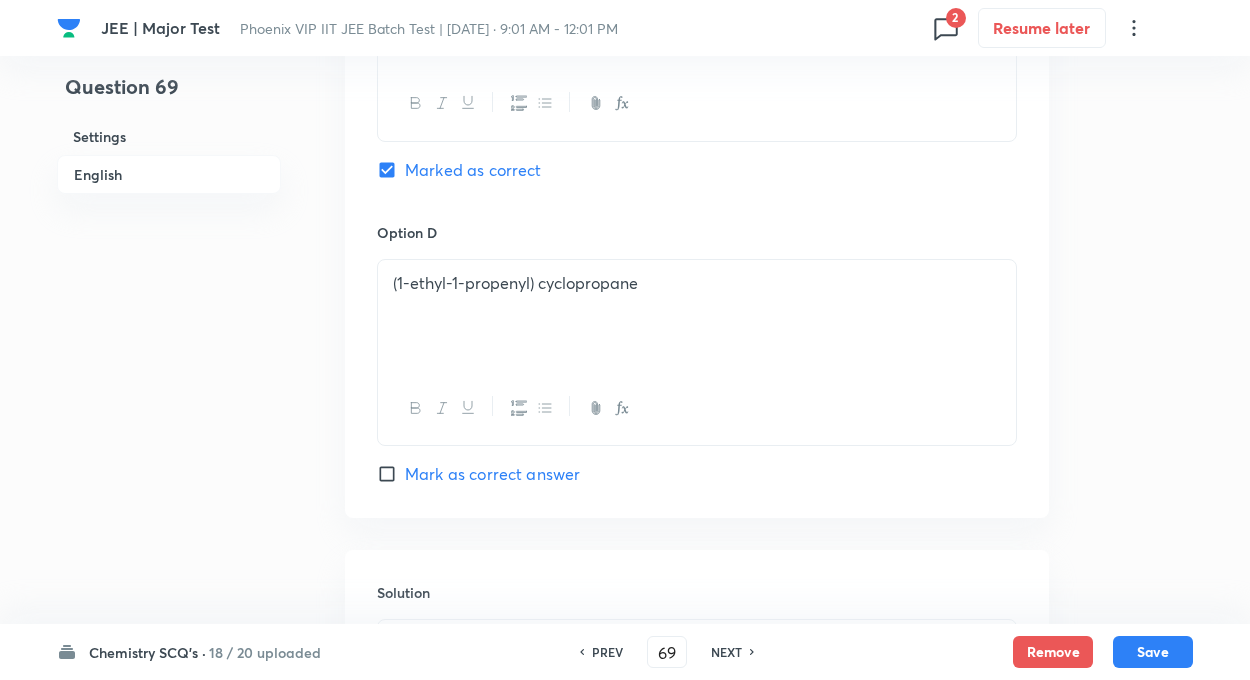 click on "Question 69 Settings English Settings Type Single choice correct 4 options + 4 marks - 1 mark Edit Concept Chemistry Organic Chemistry IUPAC Naming of Organic Compounds Naming Of Aromatic Compounds Edit Additional details Easy Fact Not from PYQ paper No equation Edit In English Question Option A 3-cyclopropyl-3-ethyl-2-propene Mark as correct answer Option B 1-cyclopropyl-1-ethylpropene Mark as correct answer Option C 3-cyclopropyl-2-pentene Marked as correct Option D (1-ethyl-1-propenyl) cyclopropane  Mark as correct answer Solution" at bounding box center [625, -353] 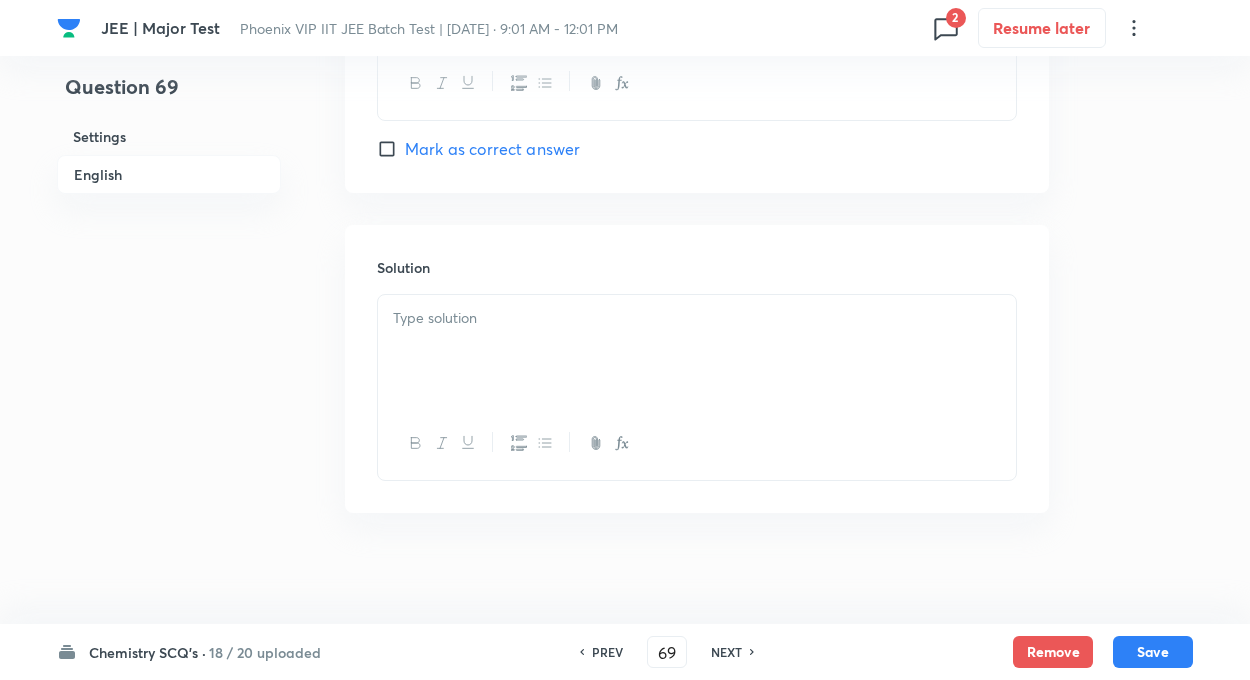 scroll, scrollTop: 2054, scrollLeft: 0, axis: vertical 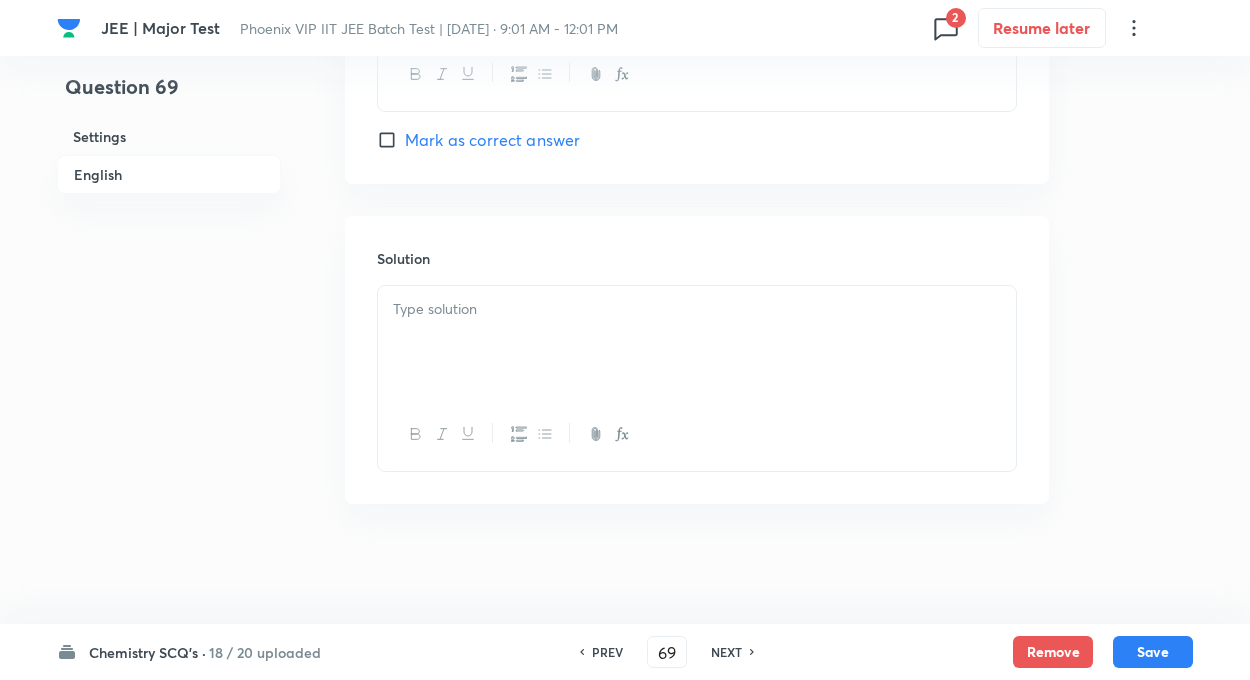 click at bounding box center (697, 342) 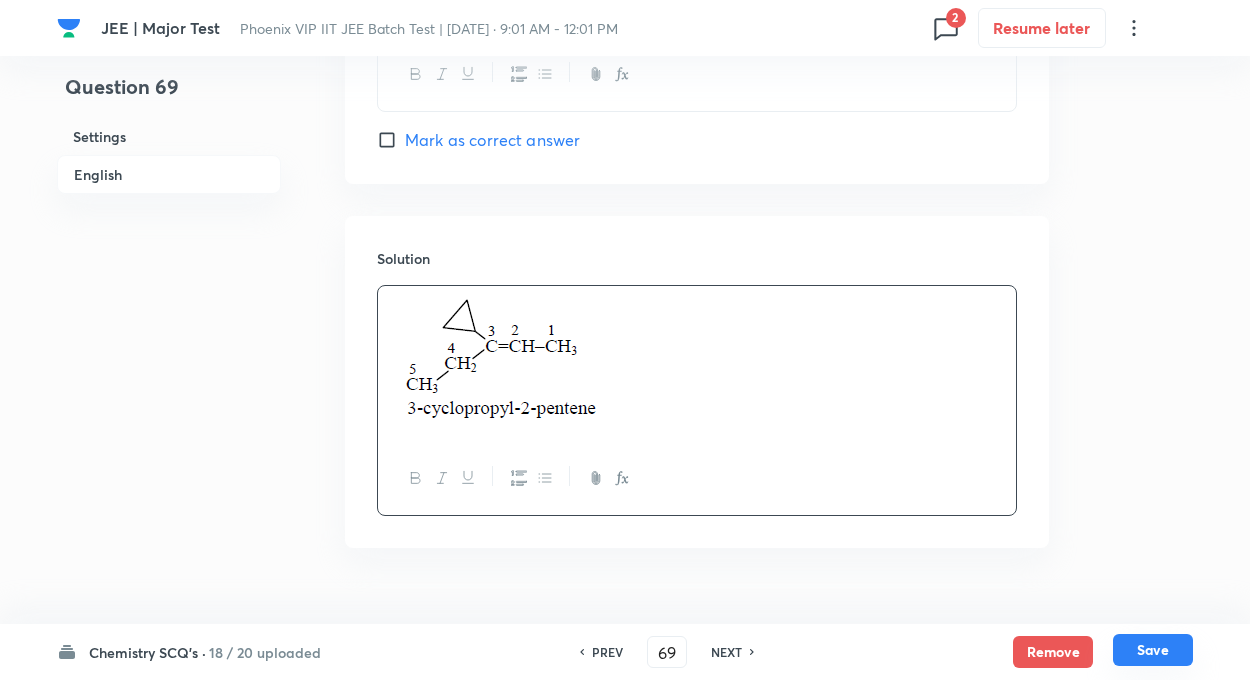 click on "Save" at bounding box center (1153, 650) 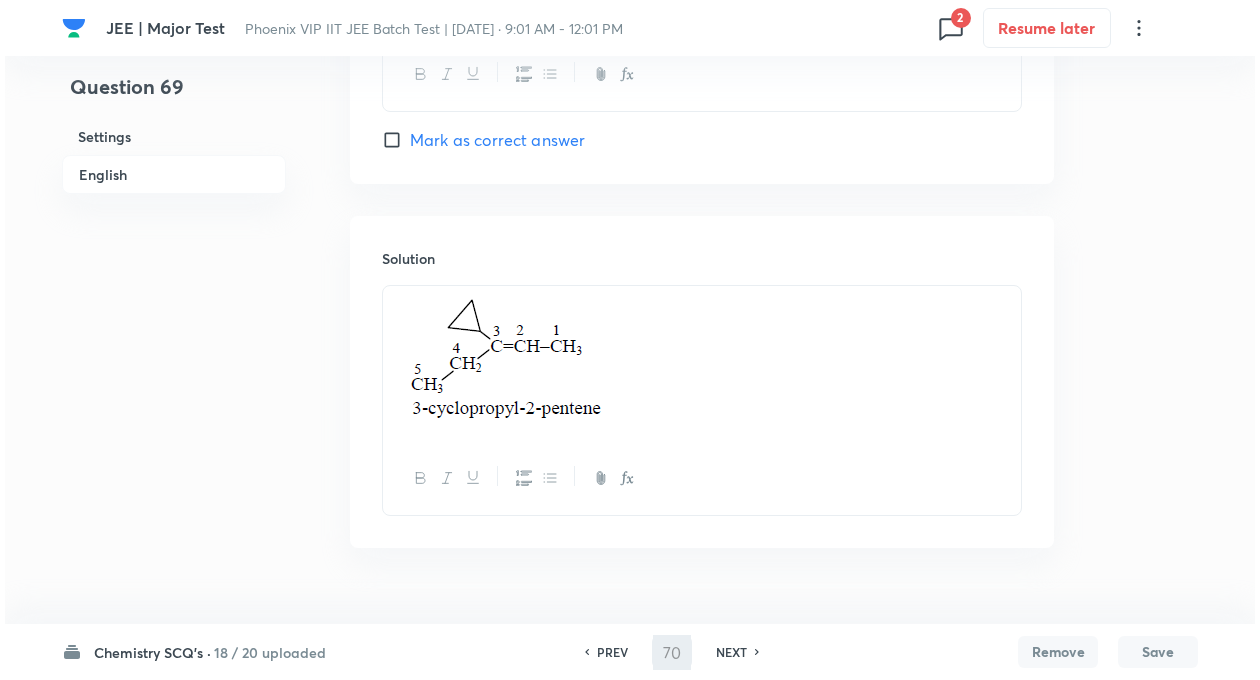 scroll, scrollTop: 0, scrollLeft: 0, axis: both 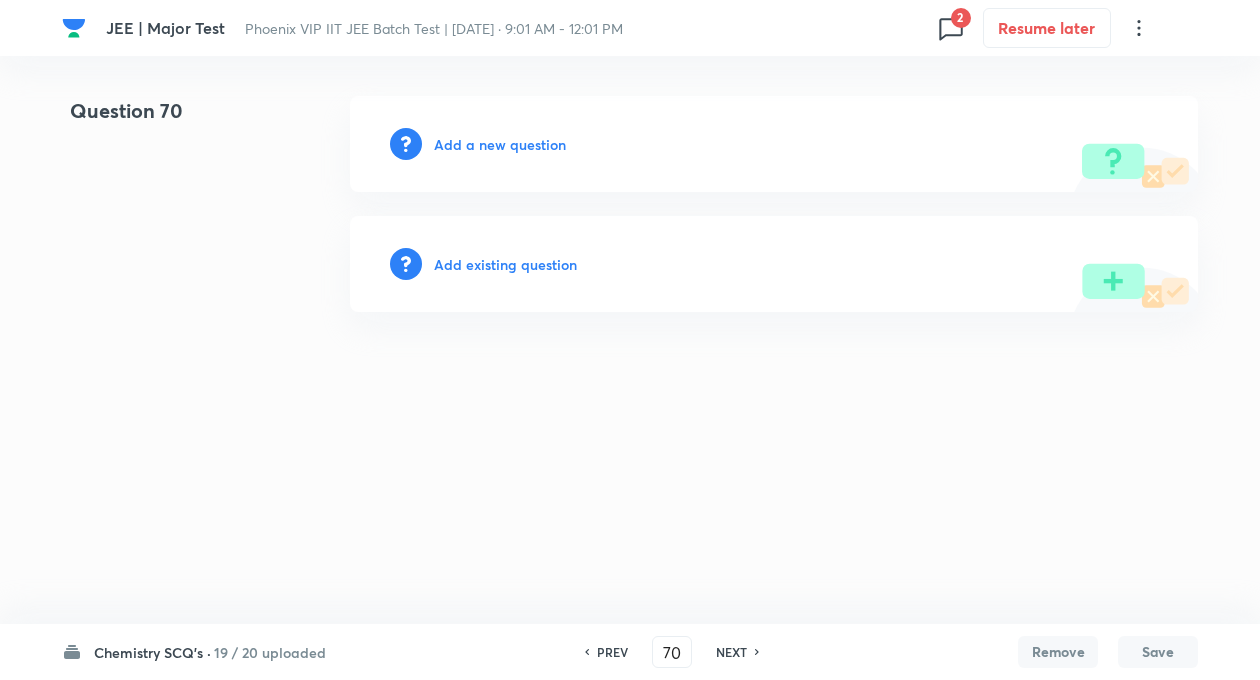 click on "19 / 20 uploaded" at bounding box center [270, 652] 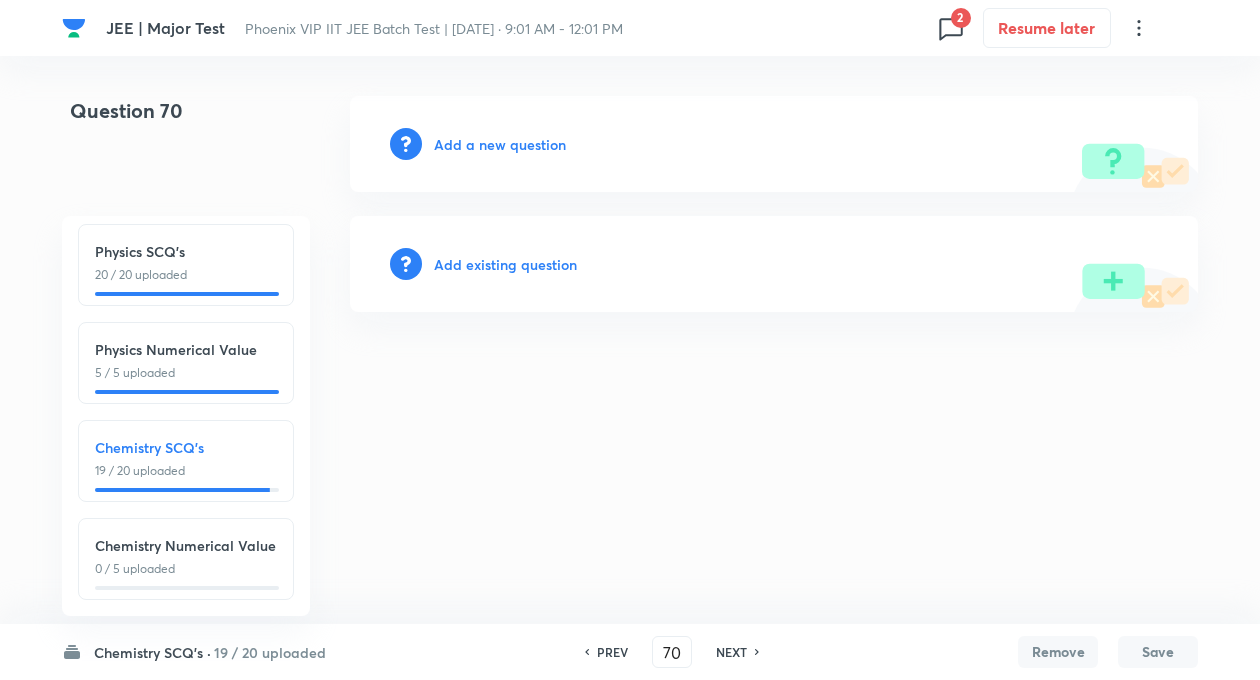 scroll, scrollTop: 221, scrollLeft: 0, axis: vertical 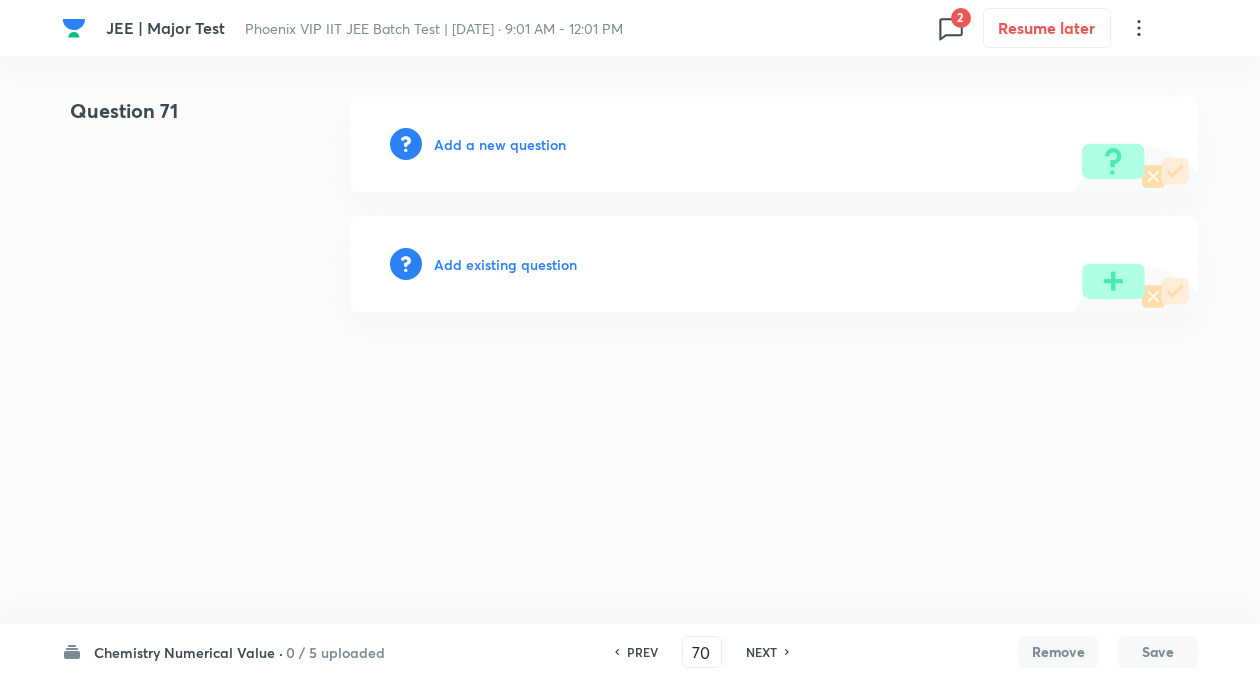 type on "71" 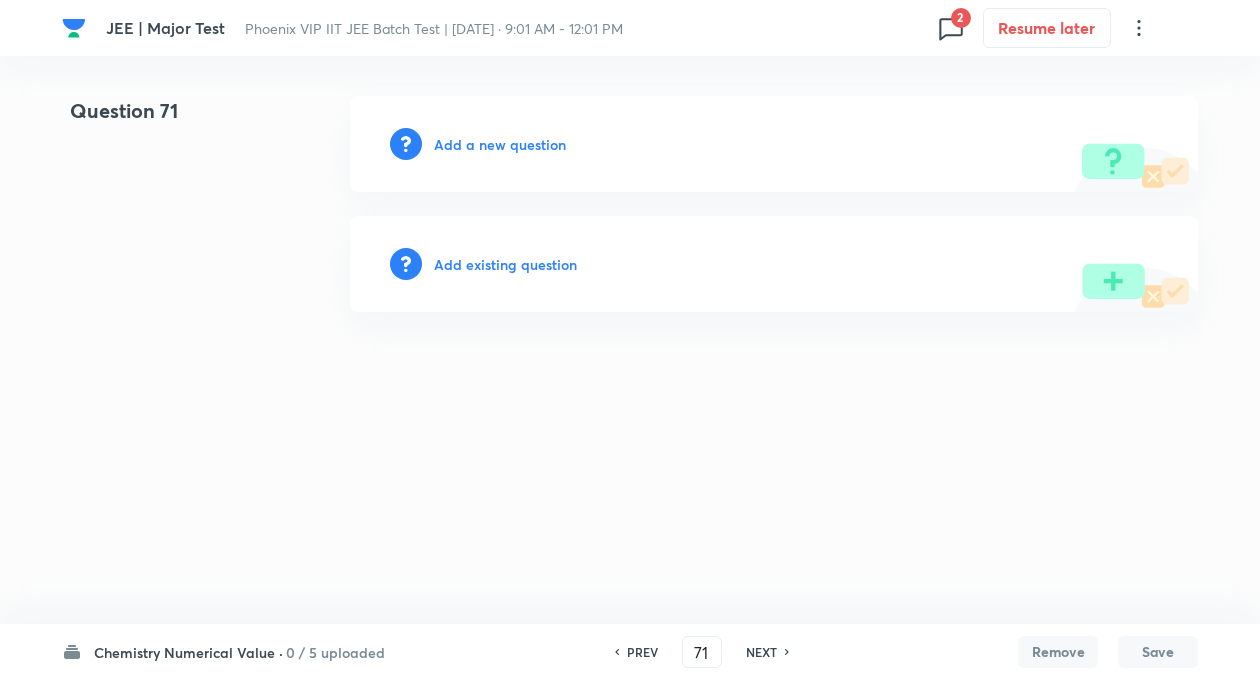 click on "Add a new question" at bounding box center (500, 144) 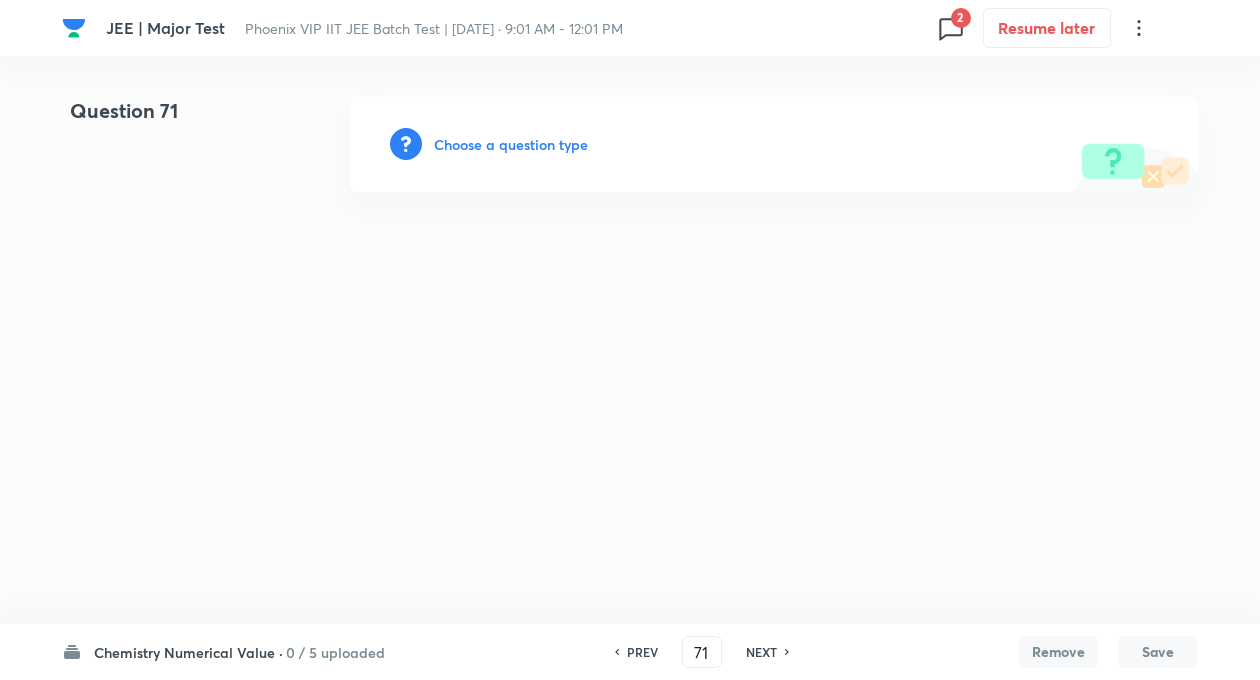 click on "Choose a question type" at bounding box center [511, 144] 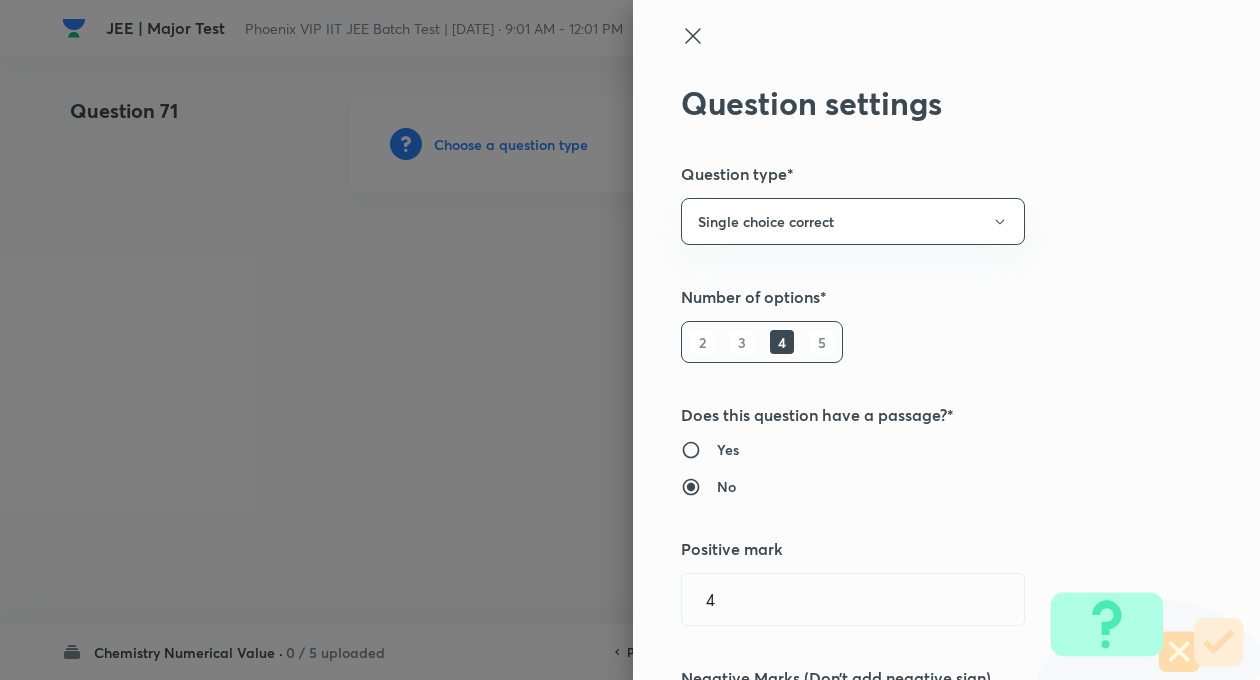 type 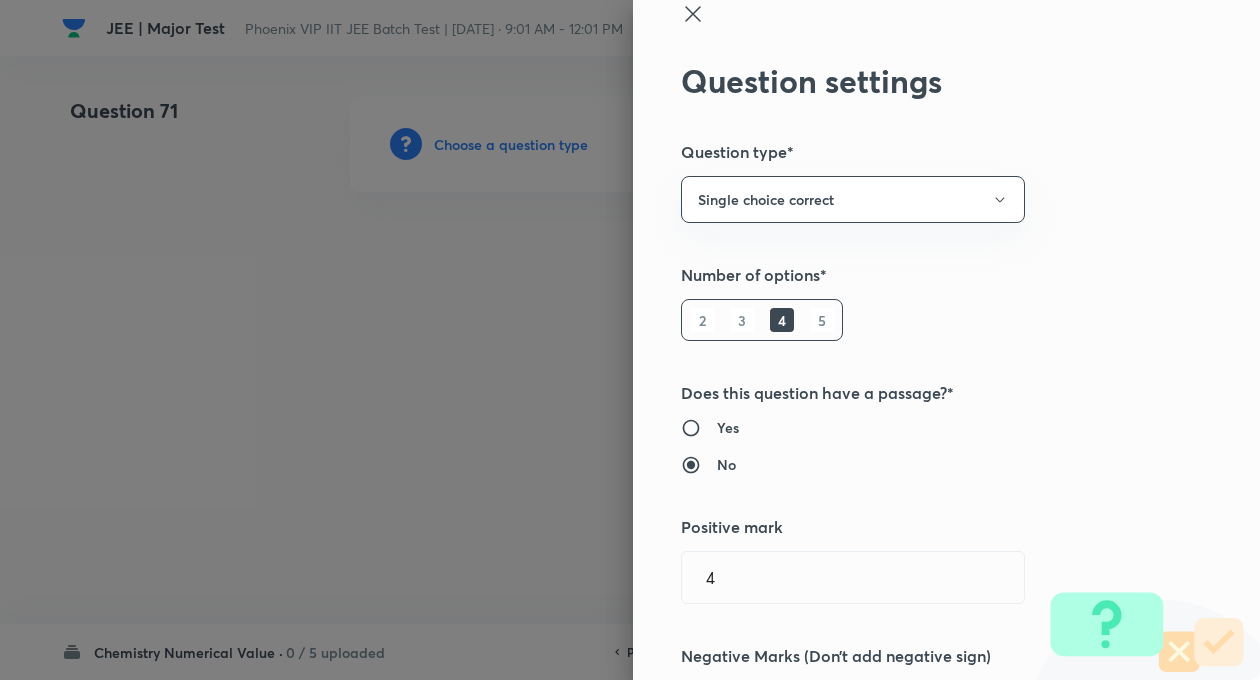 scroll, scrollTop: 0, scrollLeft: 0, axis: both 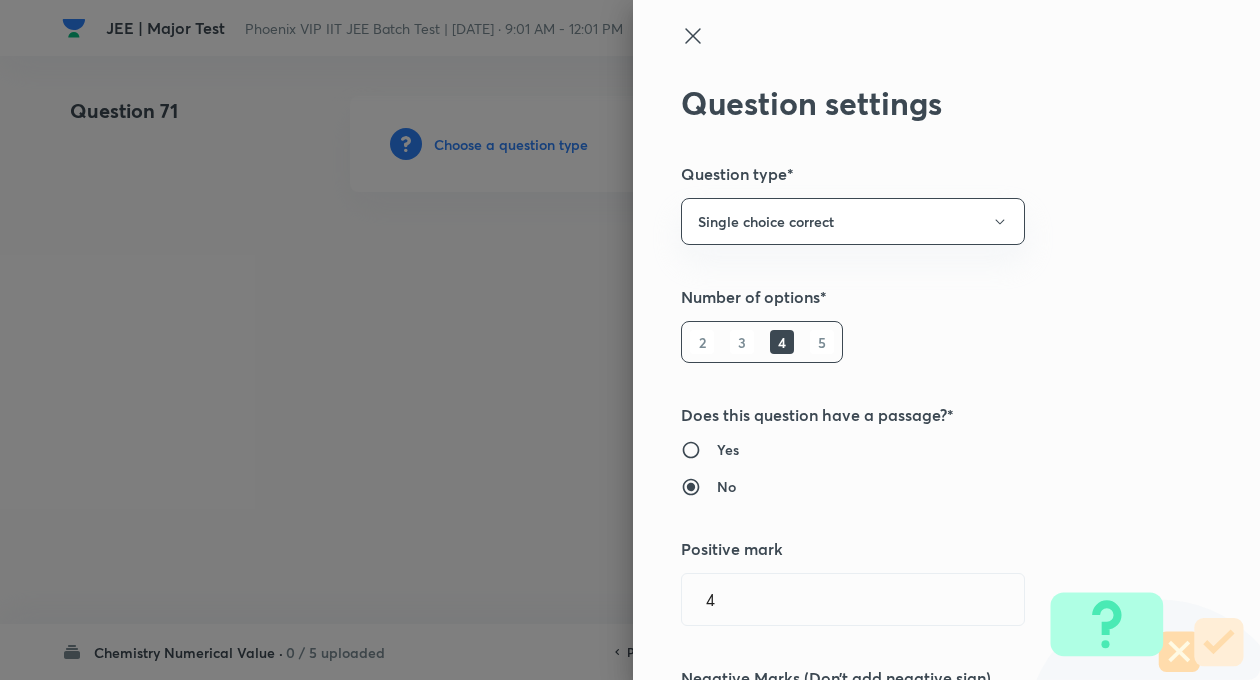 click 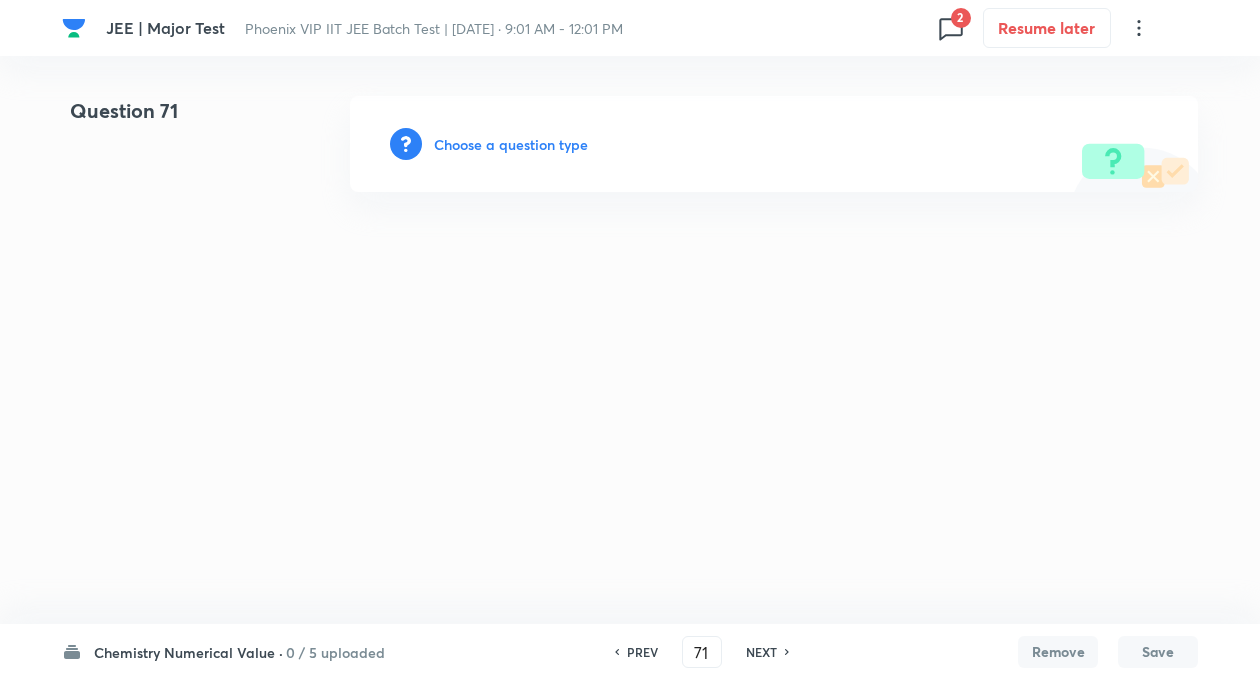 click on "PREV" at bounding box center (642, 652) 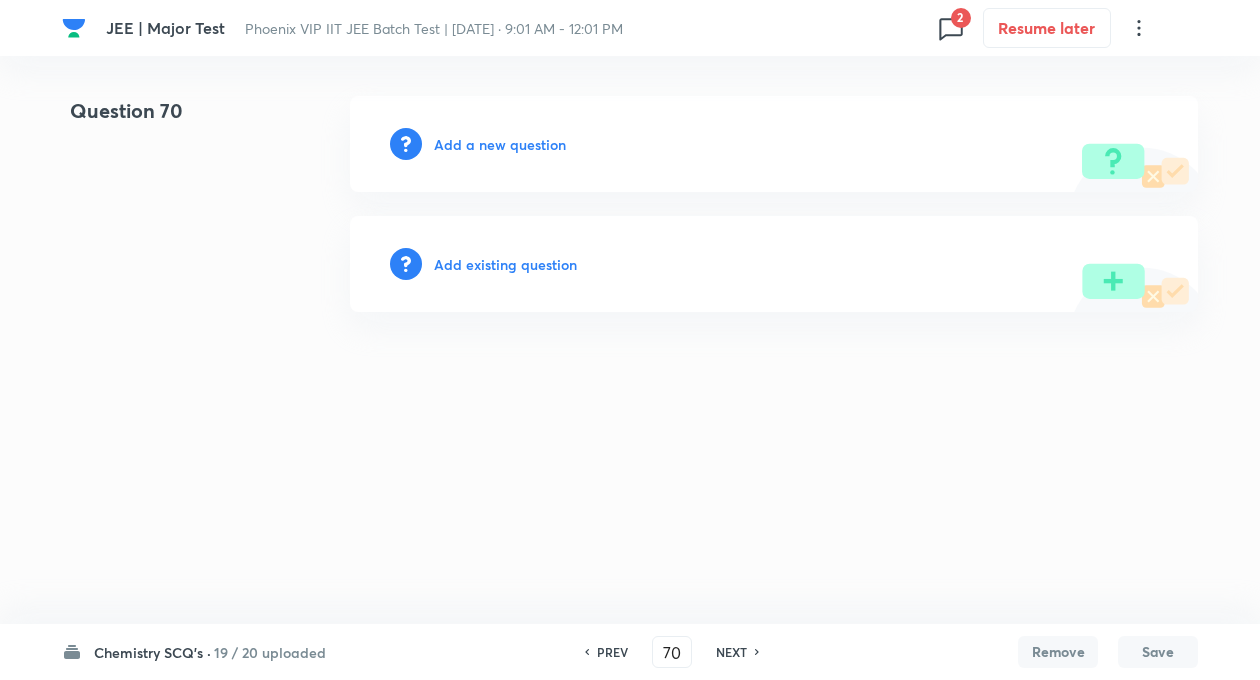 click on "Add a new question" at bounding box center [500, 144] 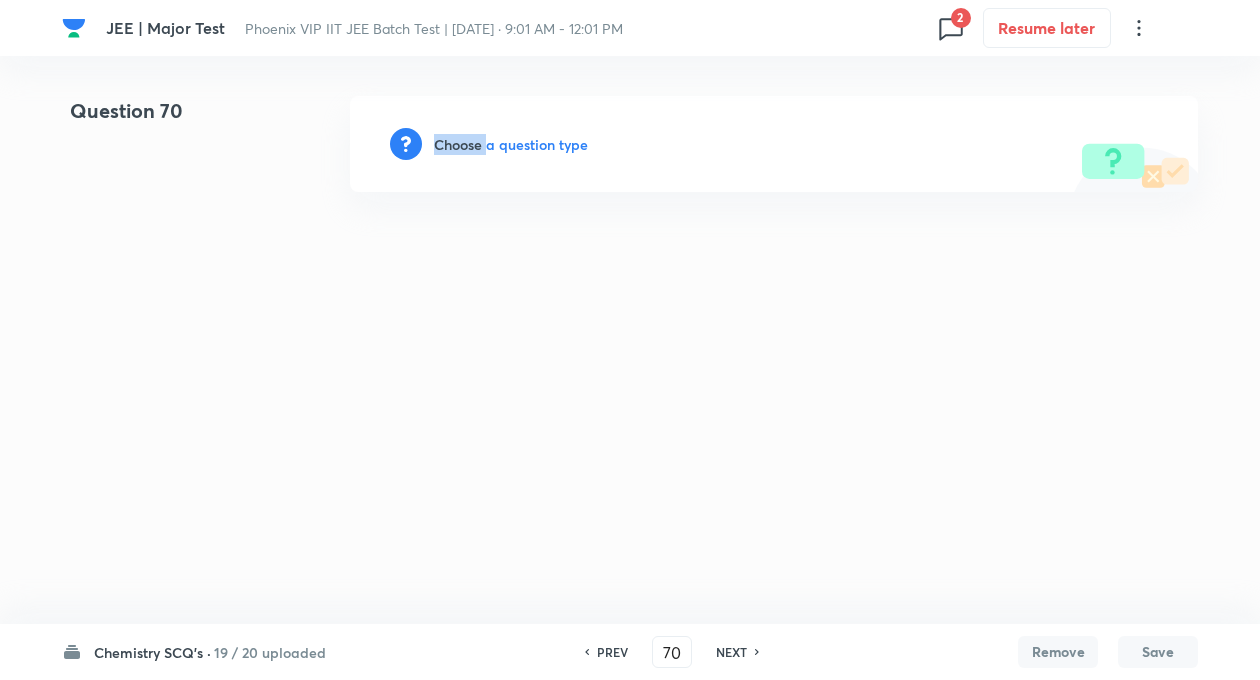 click on "Choose a question type" at bounding box center (511, 144) 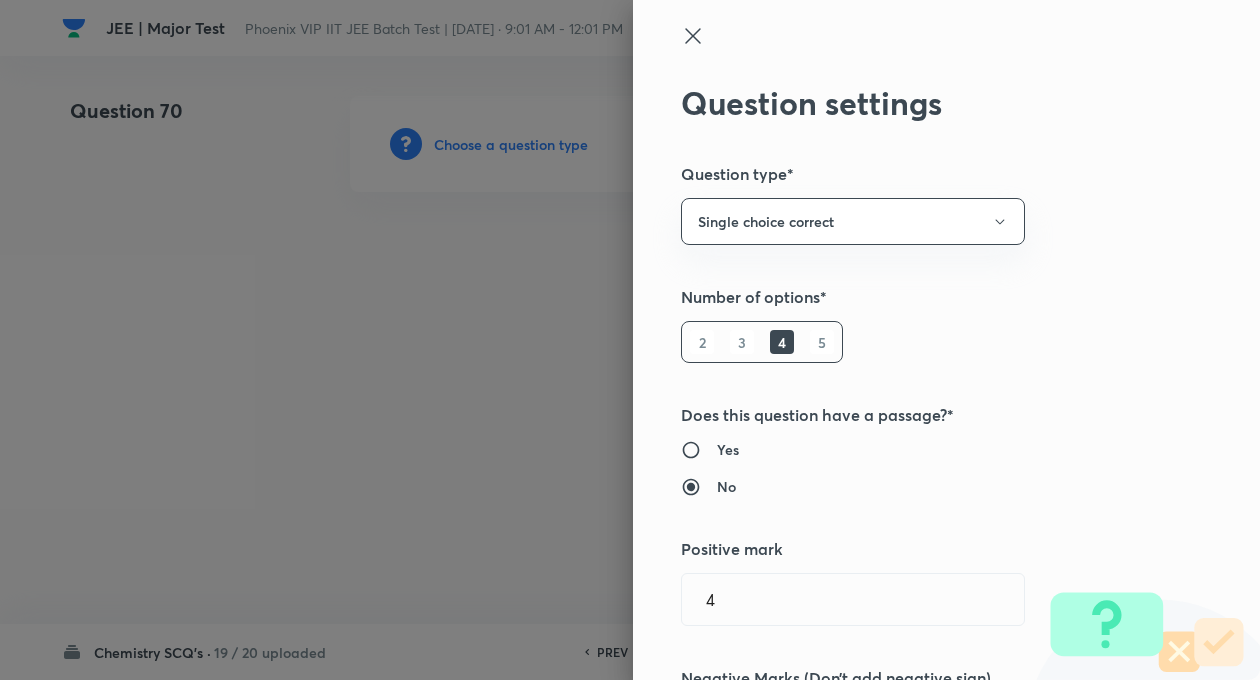 click on "Question settings Question type* Single choice correct Number of options* 2 3 4 5 Does this question have a passage?* Yes No Positive mark 4 ​ Negative Marks (Don’t add negative sign) 1 ​ Syllabus Topic group* ​ Topic* ​ Concept* ​ Sub-concept* ​ Concept-field ​ Additional details Question Difficulty Very easy Easy Moderate Hard Very hard Question is based on Fact Numerical Concept Previous year question Yes No Does this question have equation? Yes No Verification status Is the question verified? *Select 'yes' only if a question is verified Yes No Save" at bounding box center (946, 340) 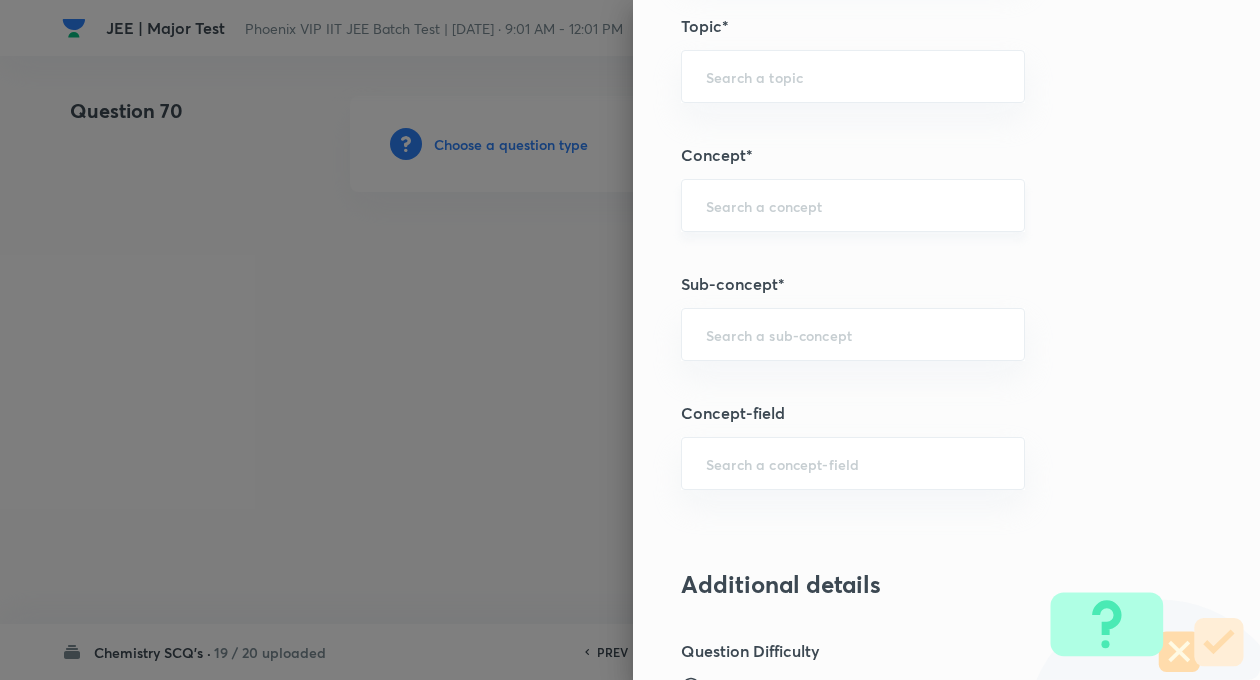 scroll, scrollTop: 1000, scrollLeft: 0, axis: vertical 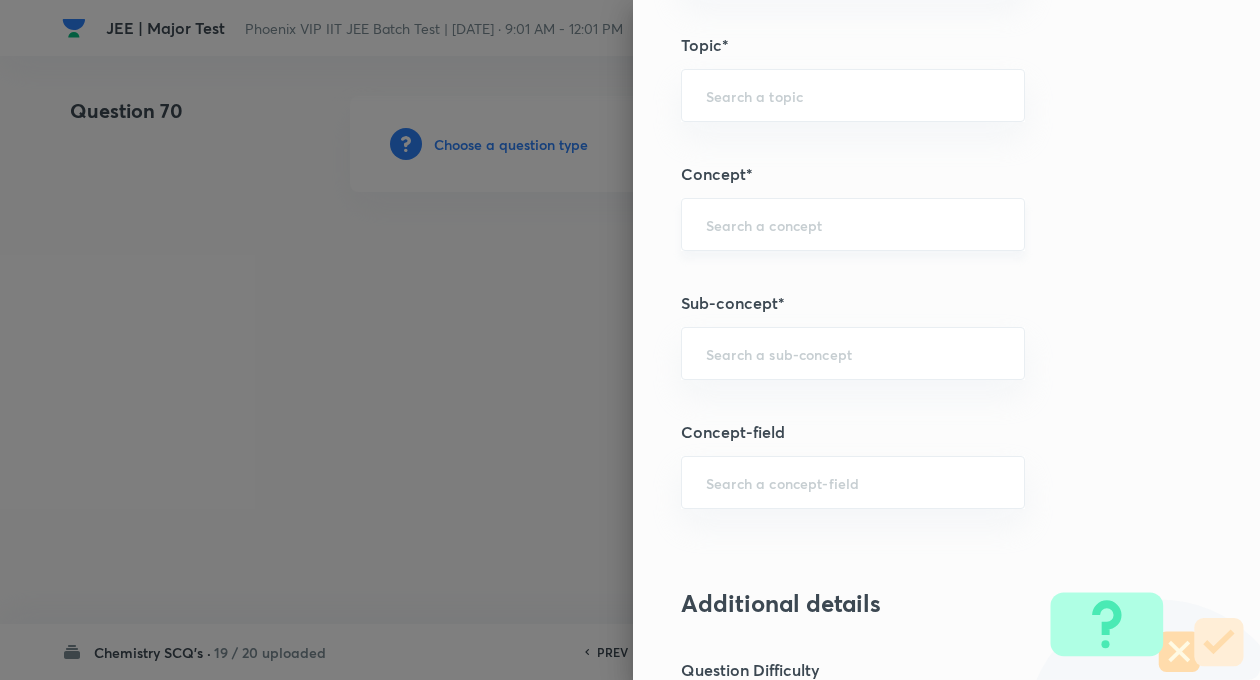 click at bounding box center (853, 224) 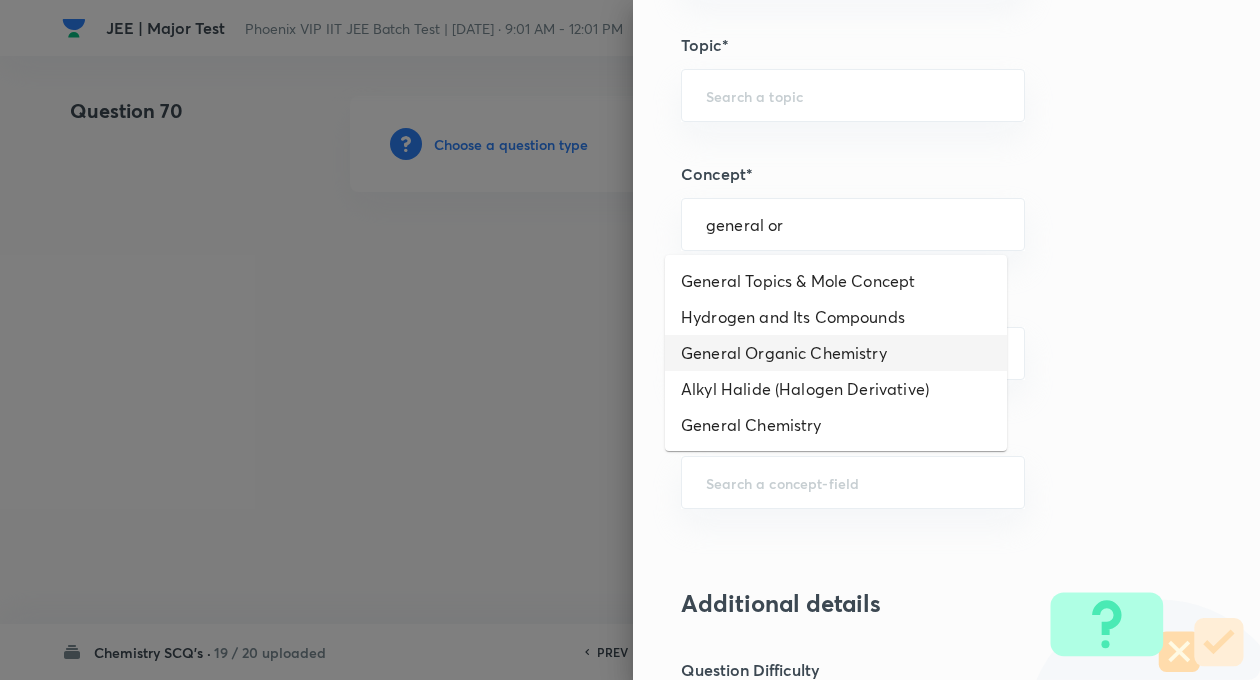 click on "General Organic Chemistry" at bounding box center (836, 353) 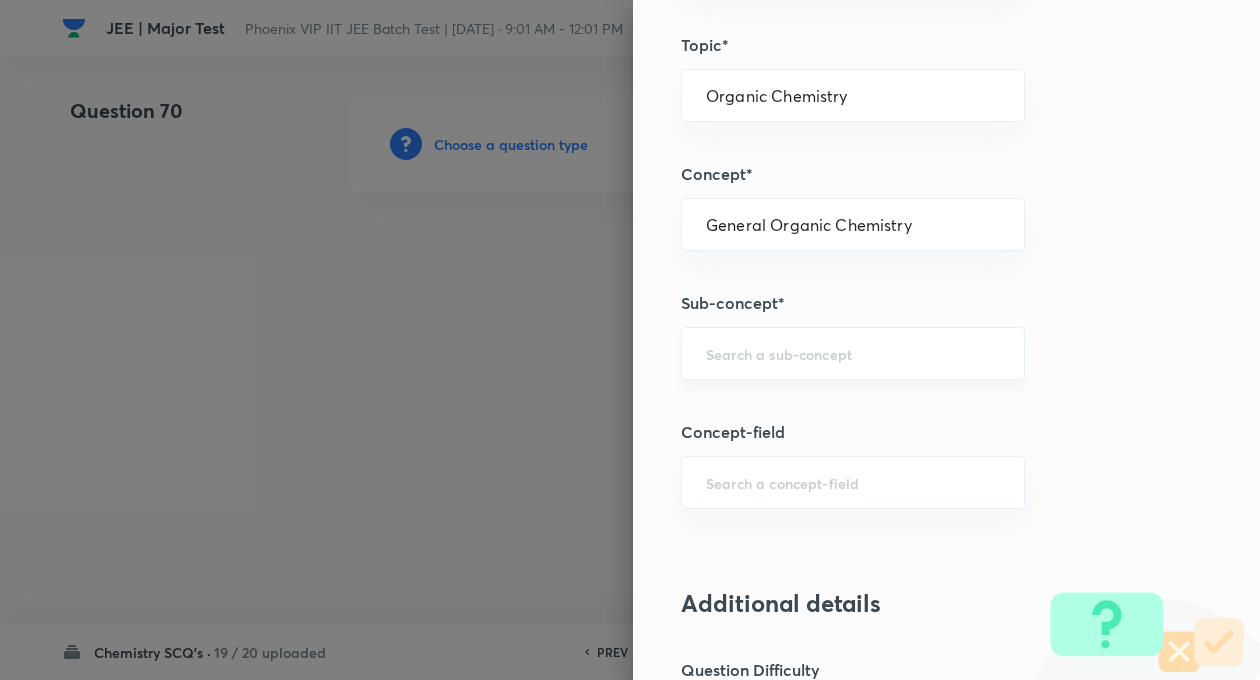 click at bounding box center (853, 353) 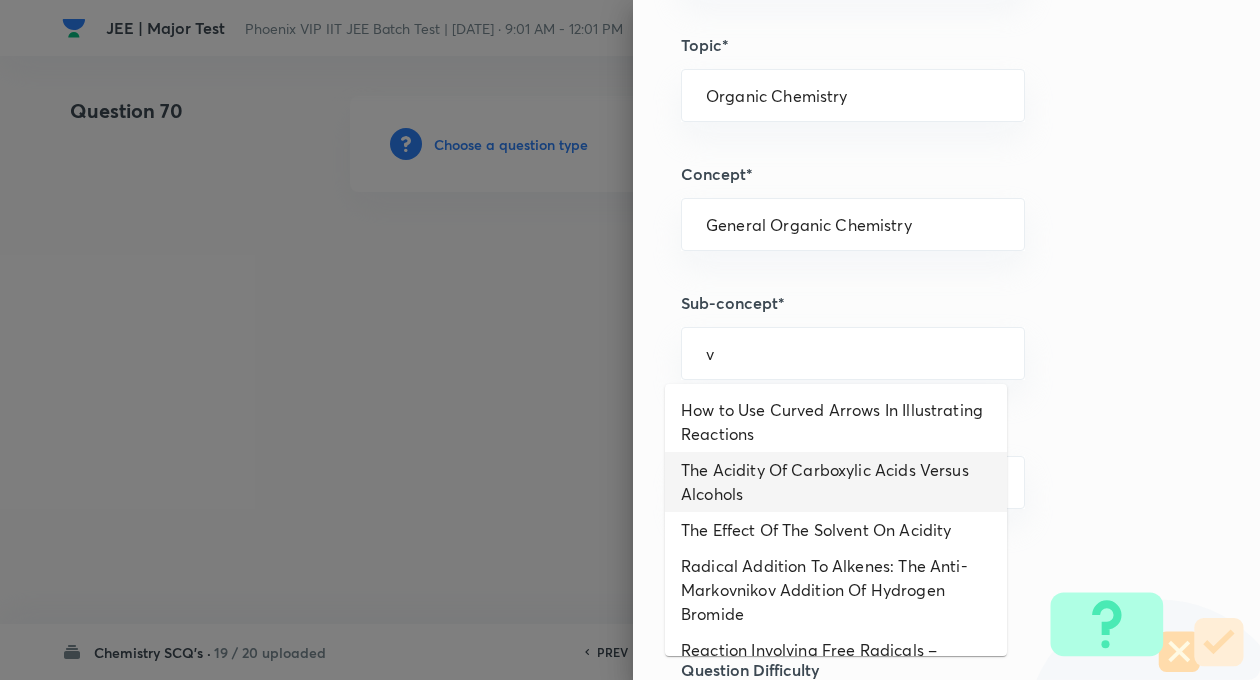click on "The Acidity Of Carboxylic Acids Versus Alcohols" at bounding box center [836, 482] 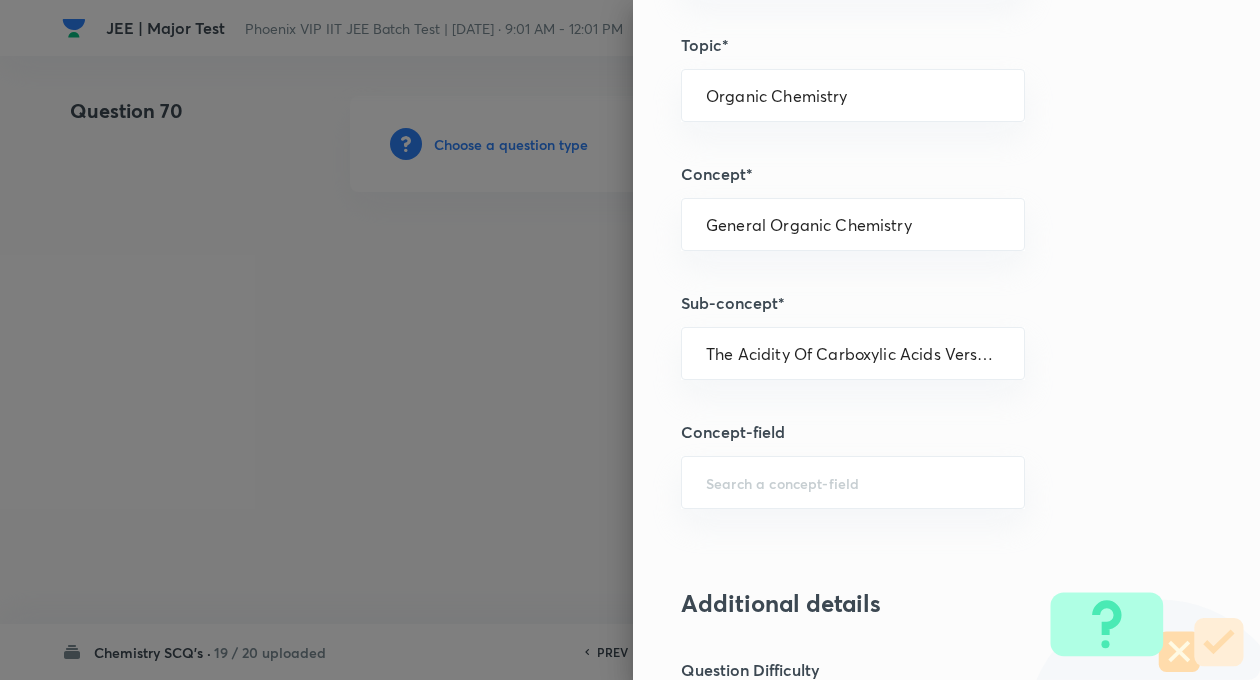 click on "Question settings Question type* Single choice correct Number of options* 2 3 4 5 Does this question have a passage?* Yes No Positive mark 4 ​ Negative Marks (Don’t add negative sign) 1 ​ Syllabus Topic group* Chemistry ​ Topic* Organic Chemistry ​ Concept* General Organic Chemistry ​ Sub-concept* The Acidity Of Carboxylic Acids Versus Alcohols ​ Concept-field ​ Additional details Question Difficulty Very easy Easy Moderate Hard Very hard Question is based on Fact Numerical Concept Previous year question Yes No Does this question have equation? Yes No Verification status Is the question verified? *Select 'yes' only if a question is verified Yes No Save" at bounding box center [946, 340] 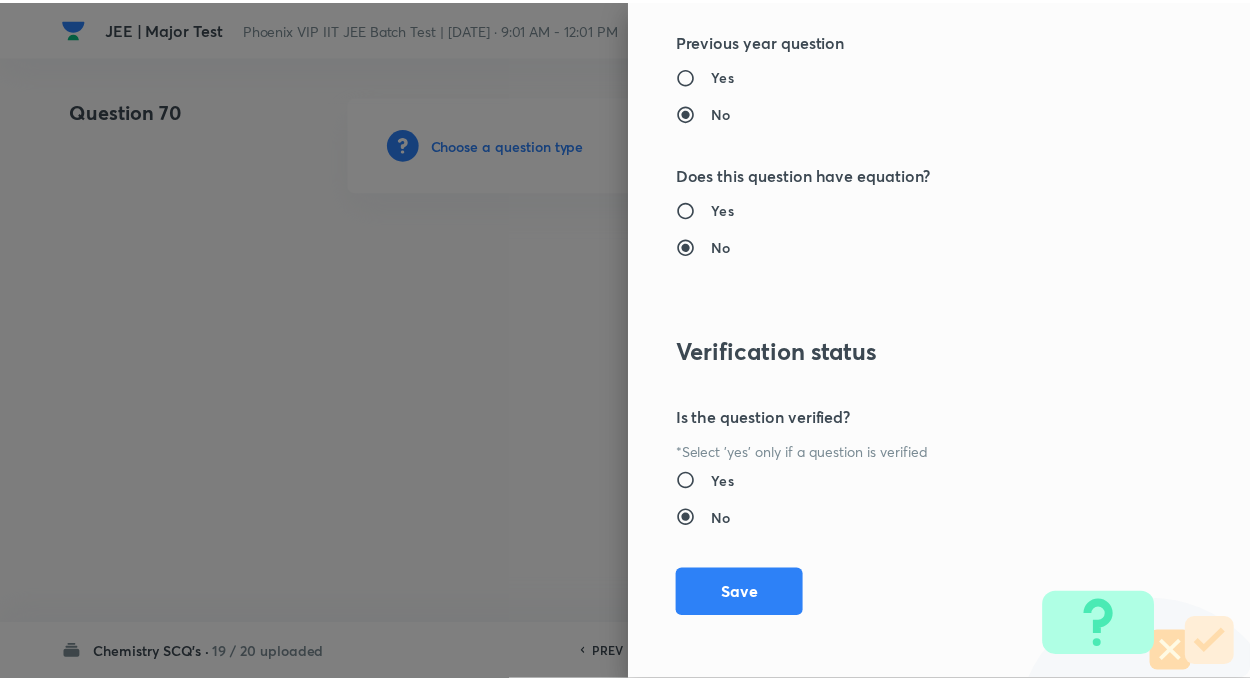 scroll, scrollTop: 2046, scrollLeft: 0, axis: vertical 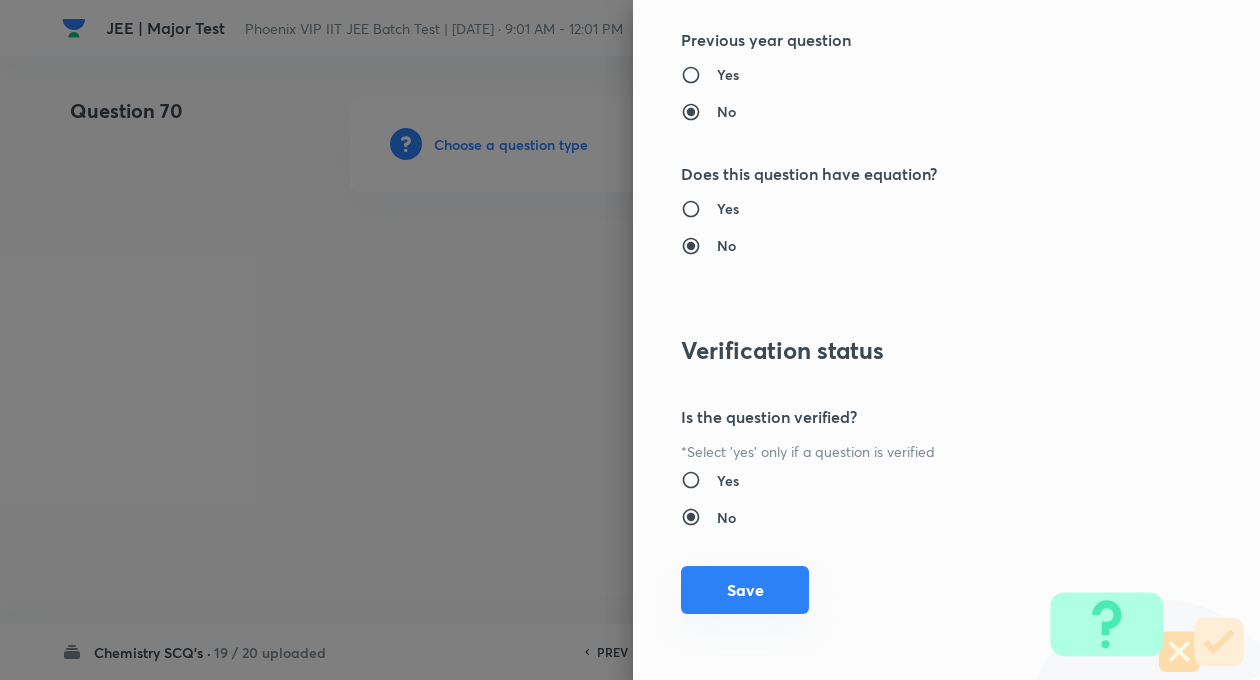 click on "Save" at bounding box center (745, 590) 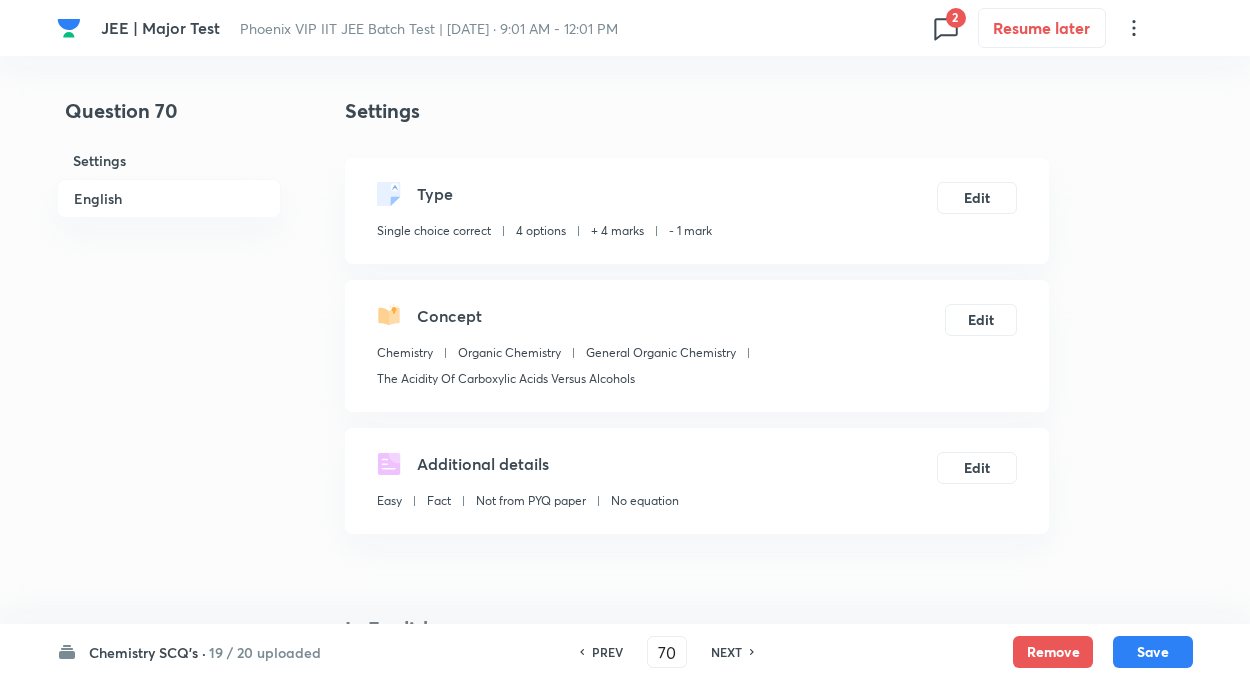 click on "Question 70 Settings English" at bounding box center (169, 1367) 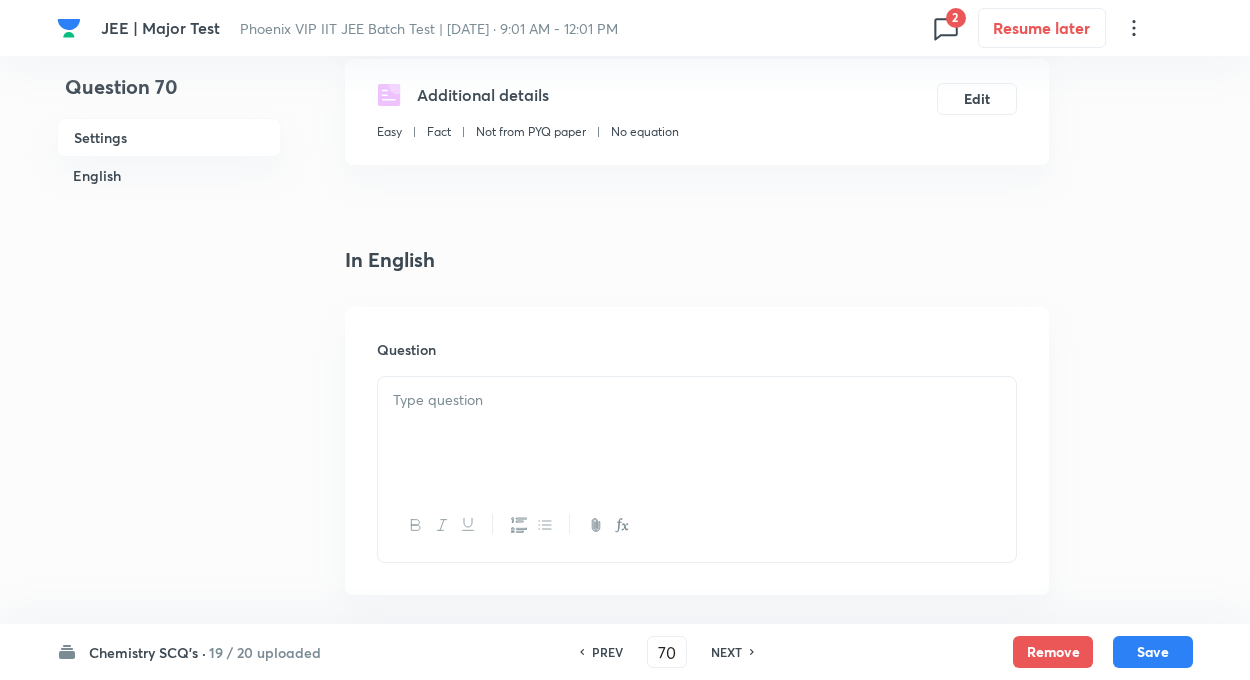 scroll, scrollTop: 400, scrollLeft: 0, axis: vertical 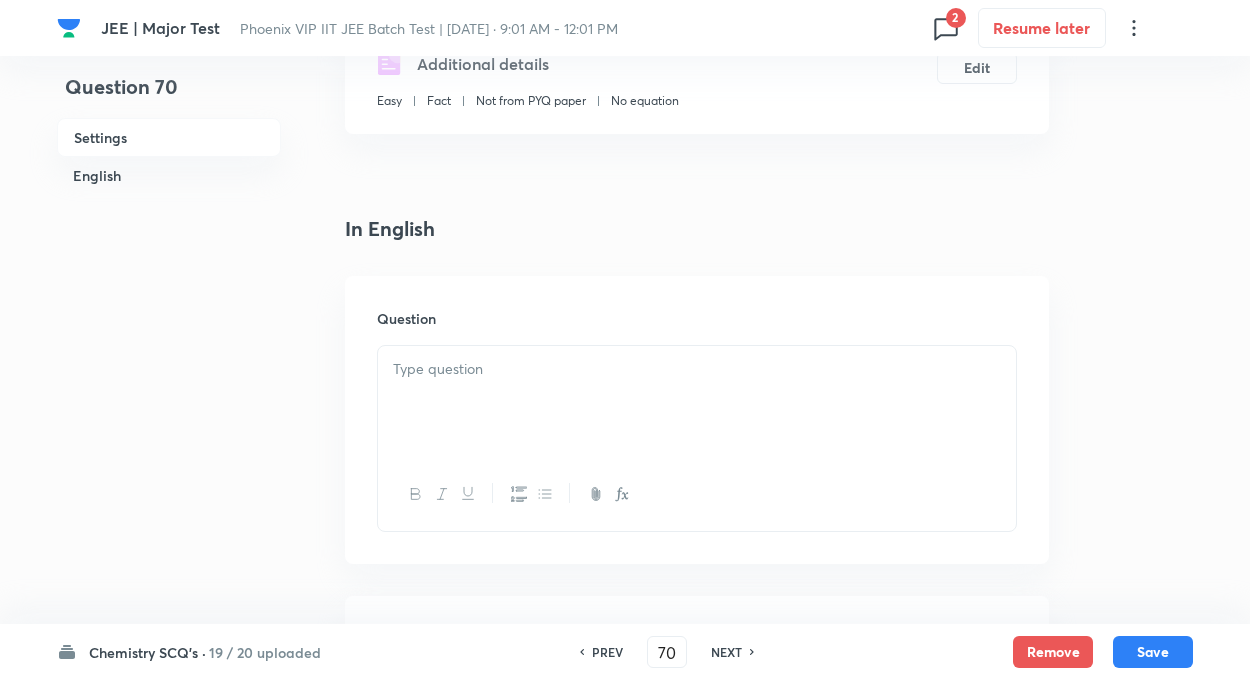 click at bounding box center [697, 402] 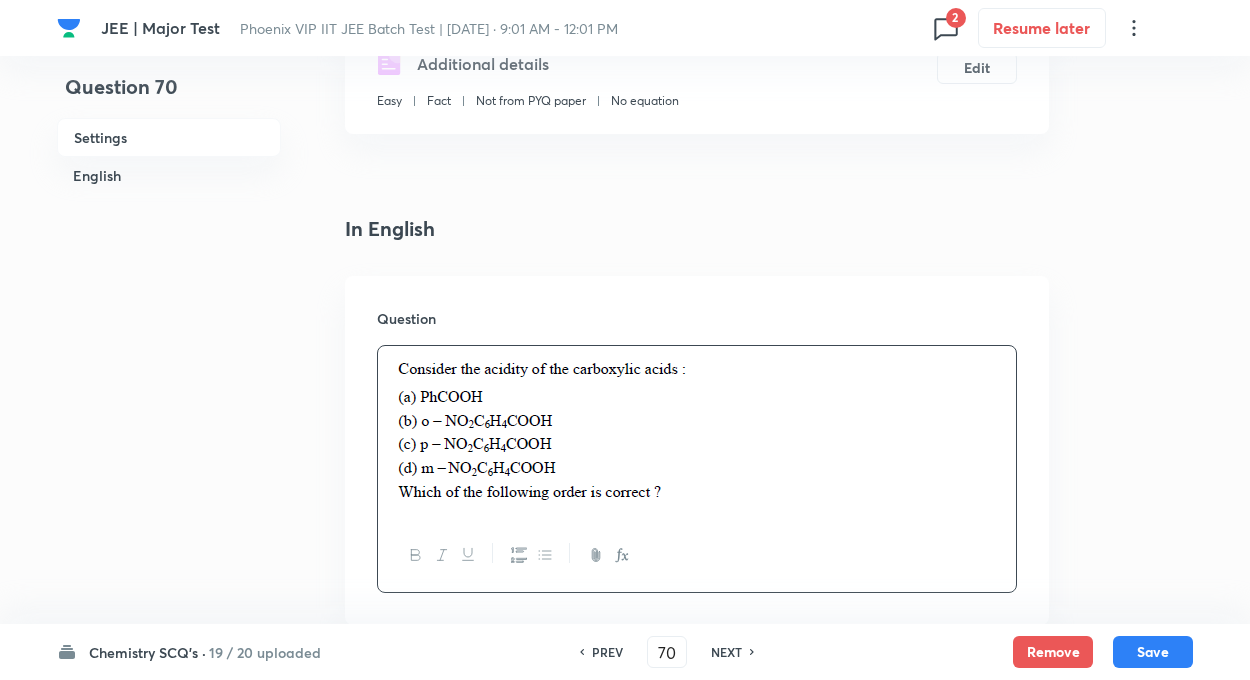 click on "Question 70 Settings English" at bounding box center [169, 997] 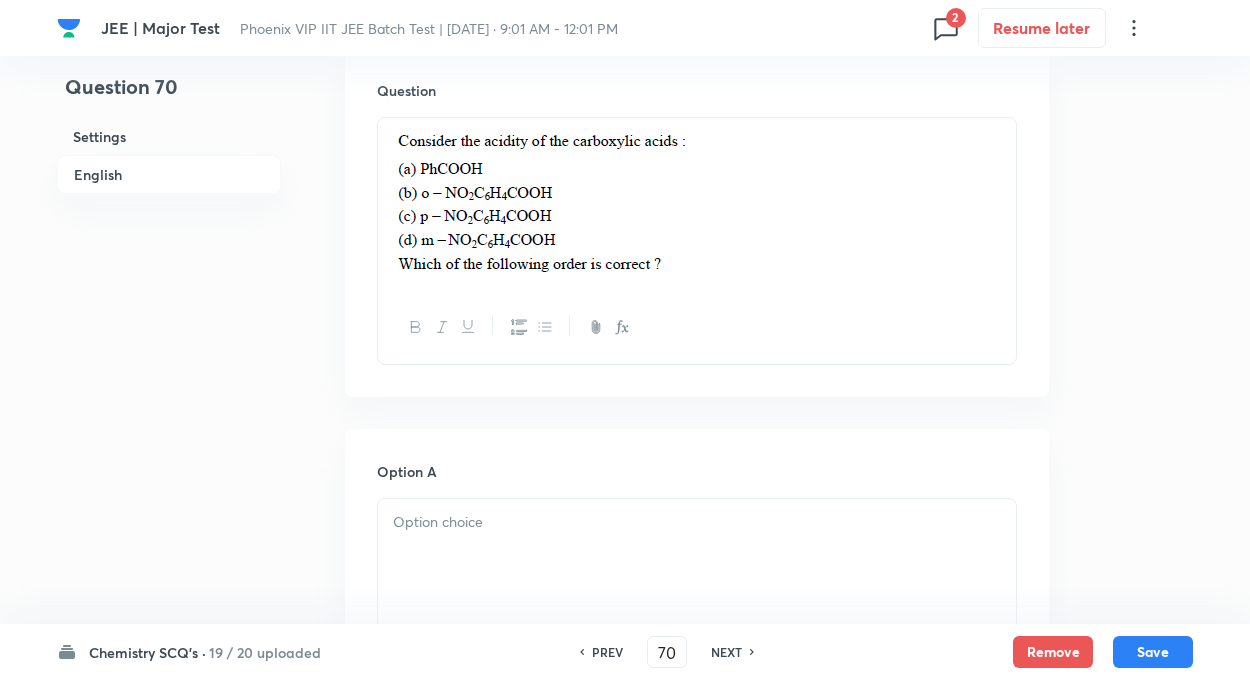 scroll, scrollTop: 680, scrollLeft: 0, axis: vertical 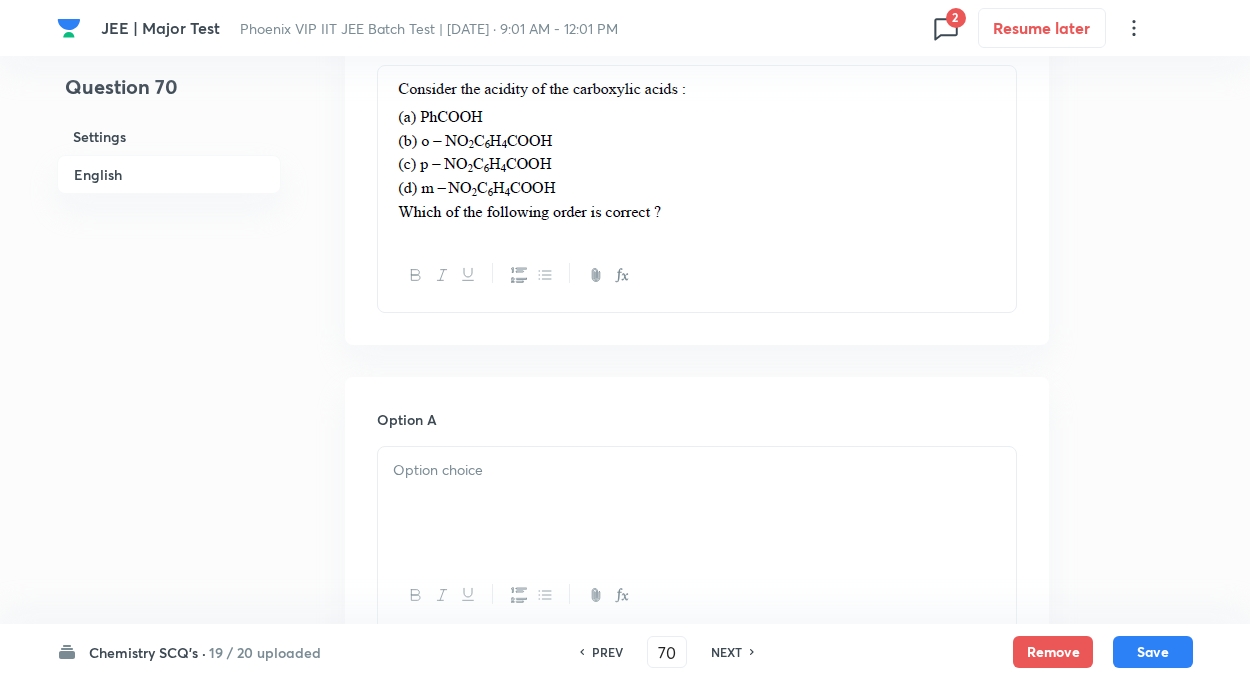click at bounding box center [697, 470] 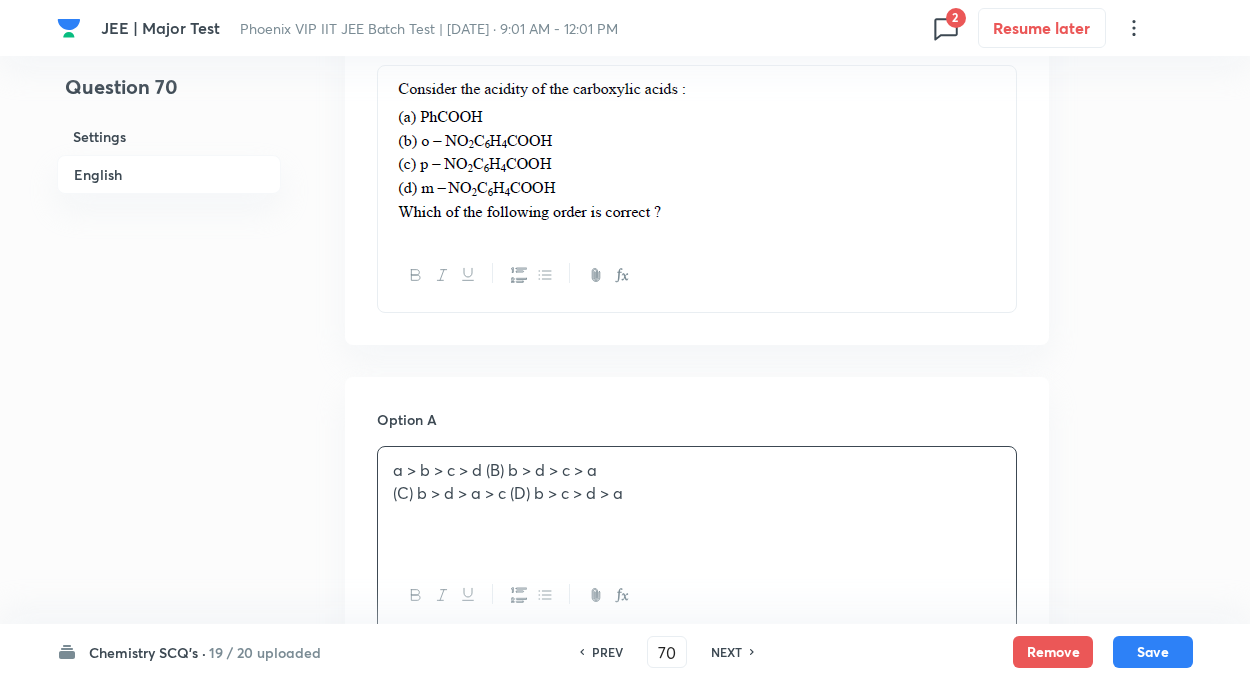 click on "Question 70 Settings English Settings Type Single choice correct 4 options + 4 marks - 1 mark Edit Concept Chemistry Organic Chemistry General Organic Chemistry  The Acidity Of Carboxylic Acids Versus Alcohols Edit Additional details Easy Fact Not from PYQ paper No equation Edit In English Question Option A a > b > c > d (B) b > d > c > a (C) b > d > a > c (D) b > c > d > a Mark as correct answer Option B Mark as correct answer Option C Mark as correct answer Option D Mark as correct answer Solution" at bounding box center [625, 717] 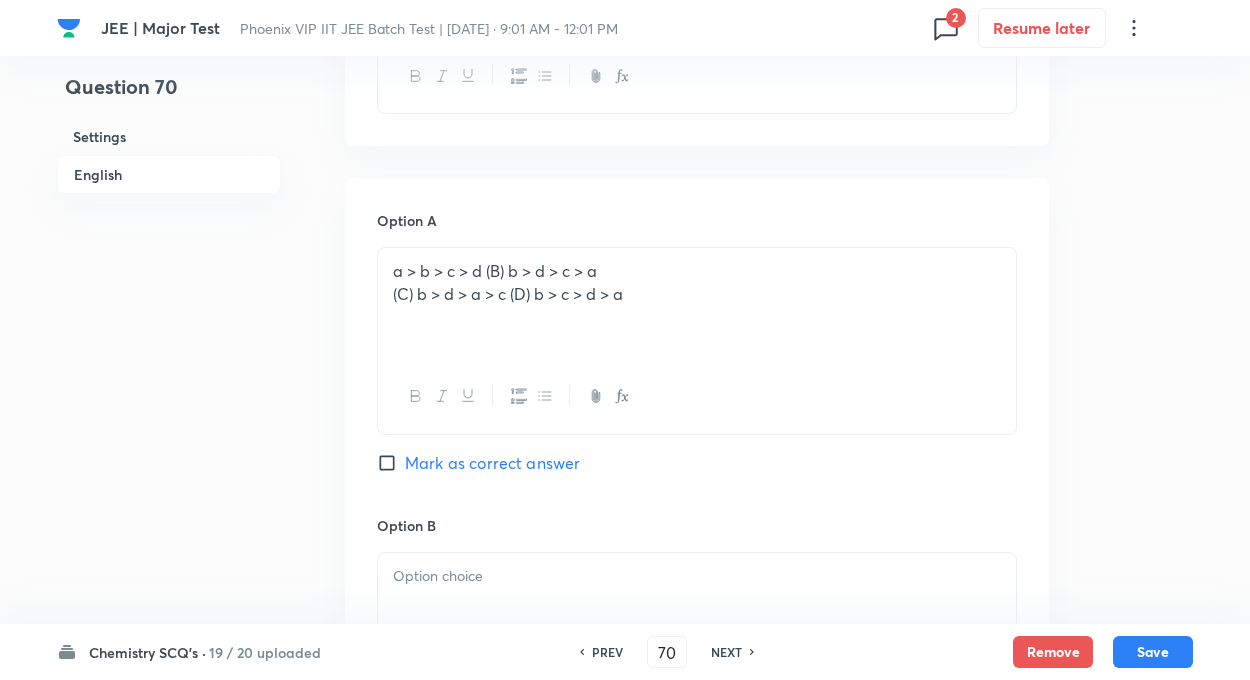 scroll, scrollTop: 920, scrollLeft: 0, axis: vertical 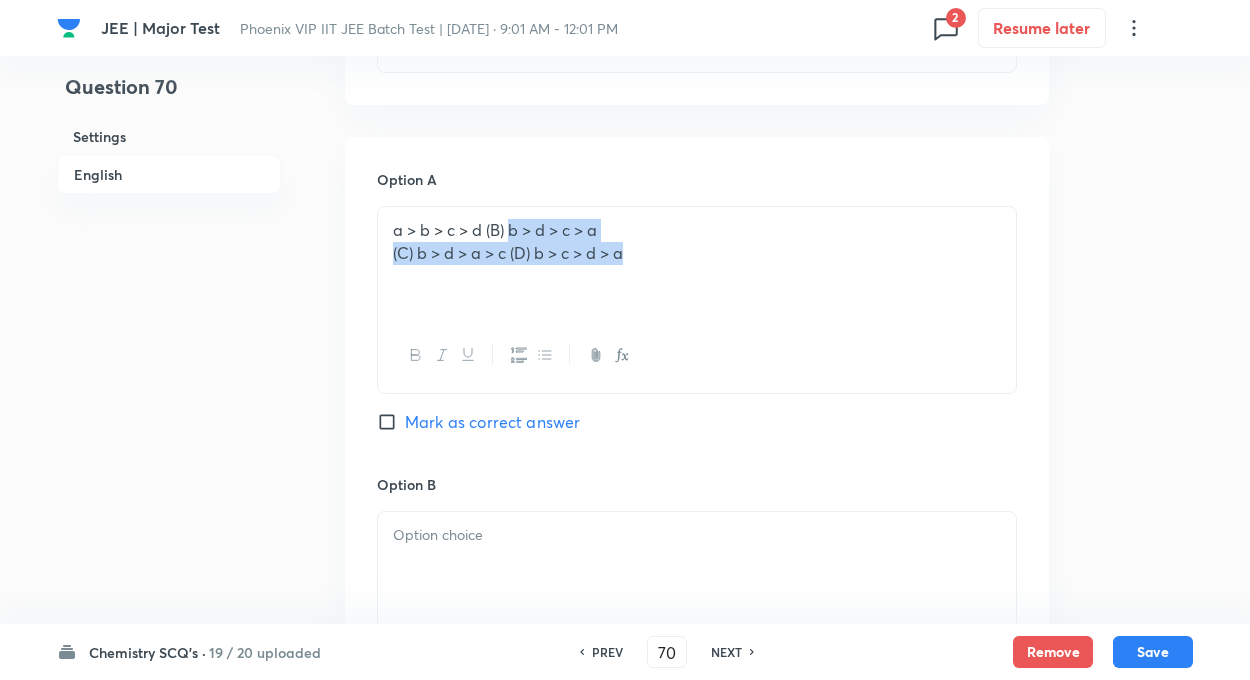 drag, startPoint x: 510, startPoint y: 231, endPoint x: 738, endPoint y: 267, distance: 230.82462 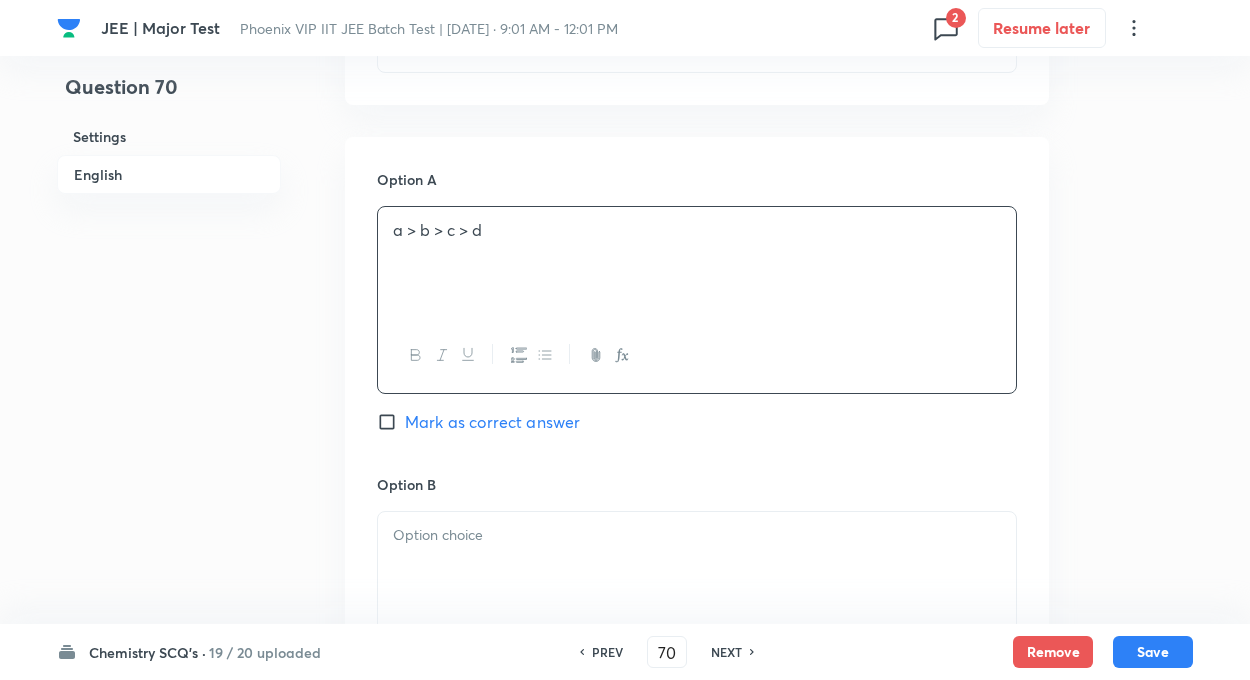 click at bounding box center (697, 535) 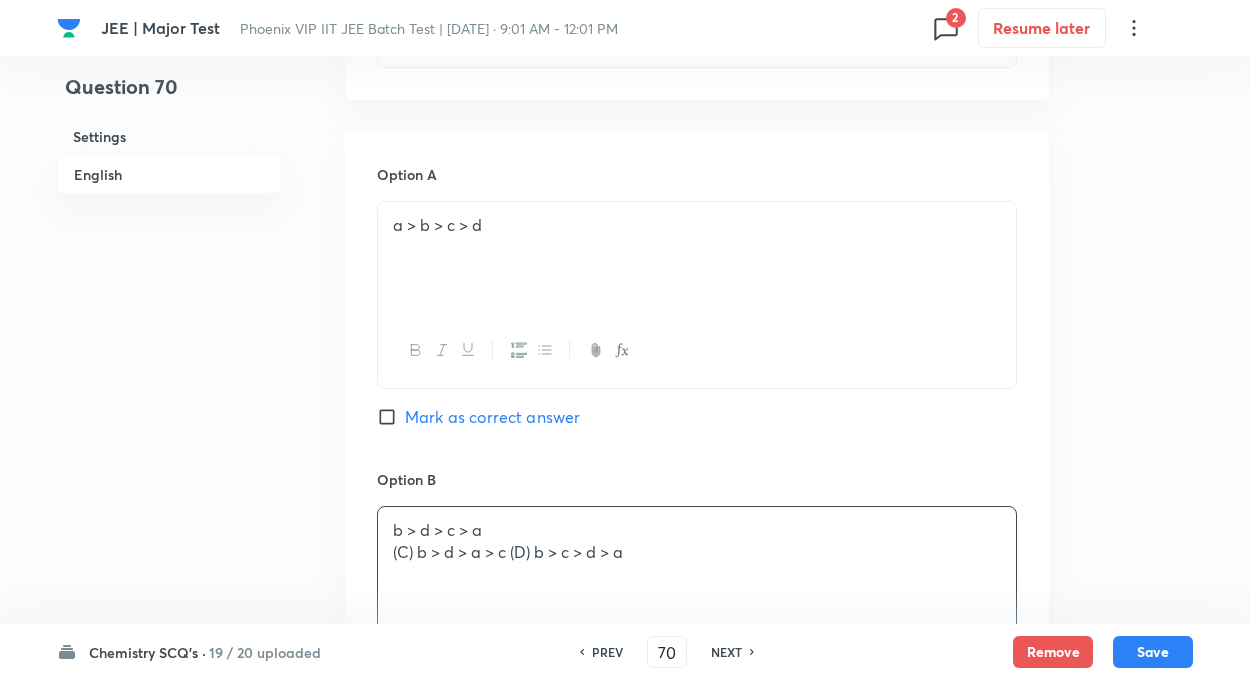 click on "Option A a > b > c > d  Mark as correct answer Option B b > d > c > a (C) b > d > a > c (D) b > c > d > a Mark as correct answer Option C Mark as correct answer Option D Mark as correct answer" at bounding box center [697, 753] 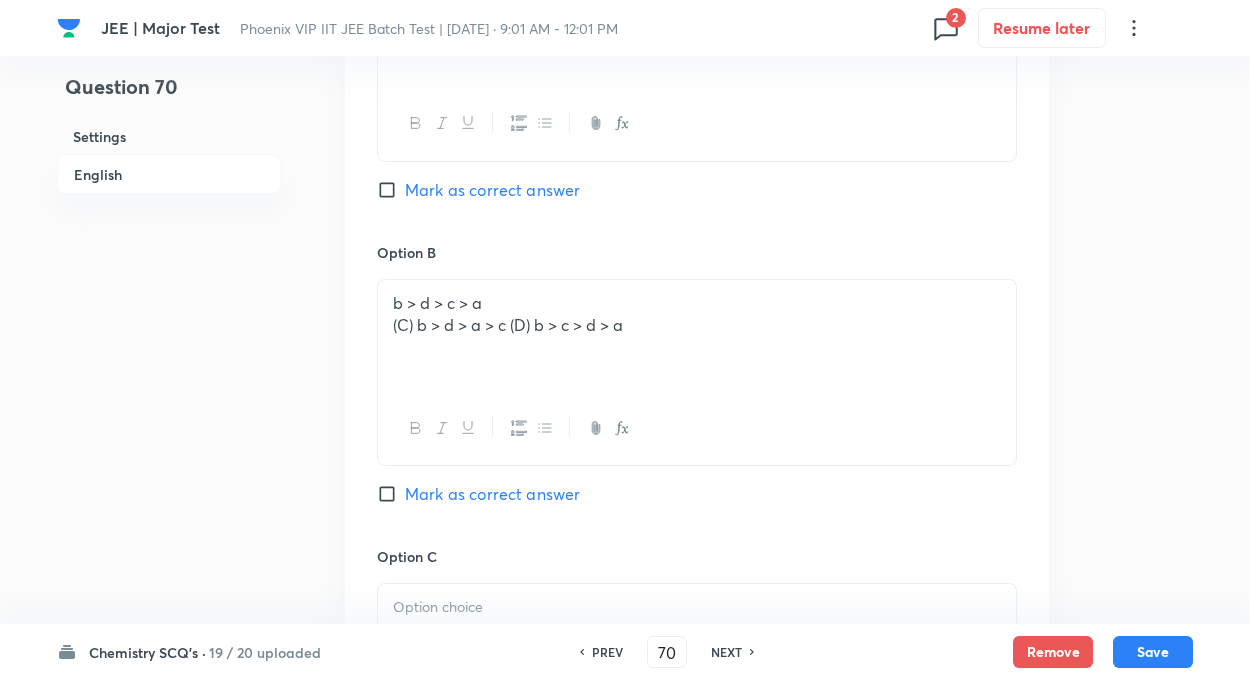 scroll, scrollTop: 1200, scrollLeft: 0, axis: vertical 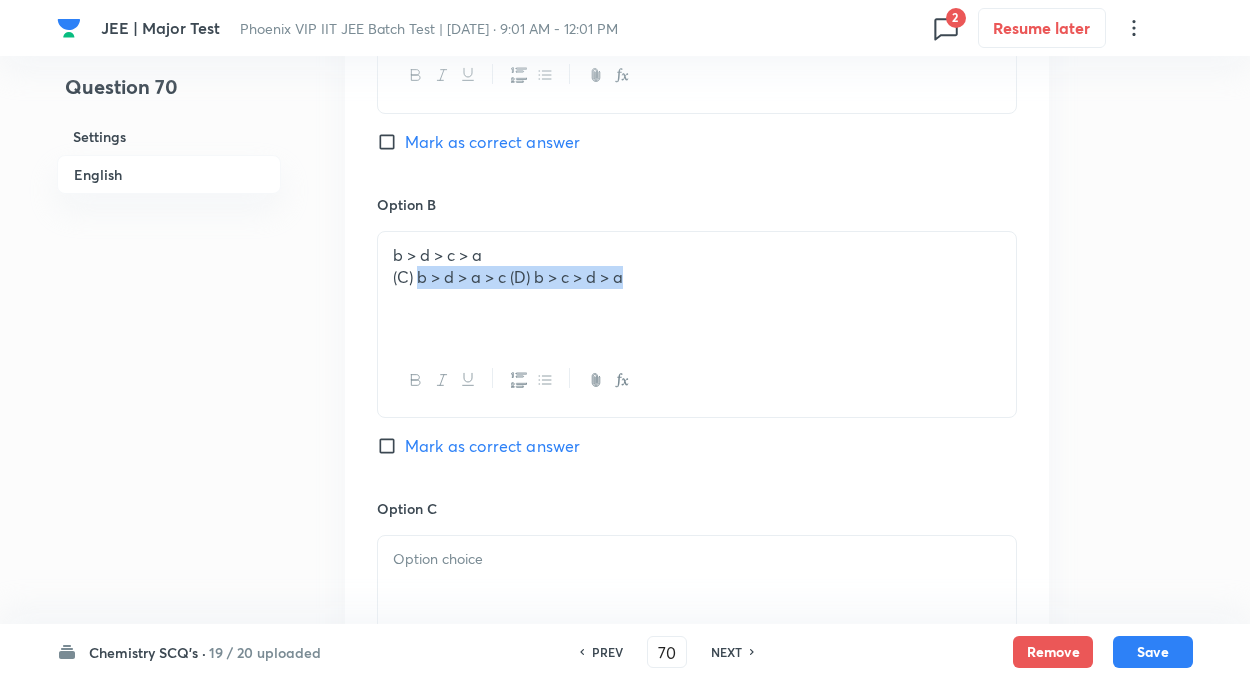 drag, startPoint x: 417, startPoint y: 277, endPoint x: 728, endPoint y: 304, distance: 312.16983 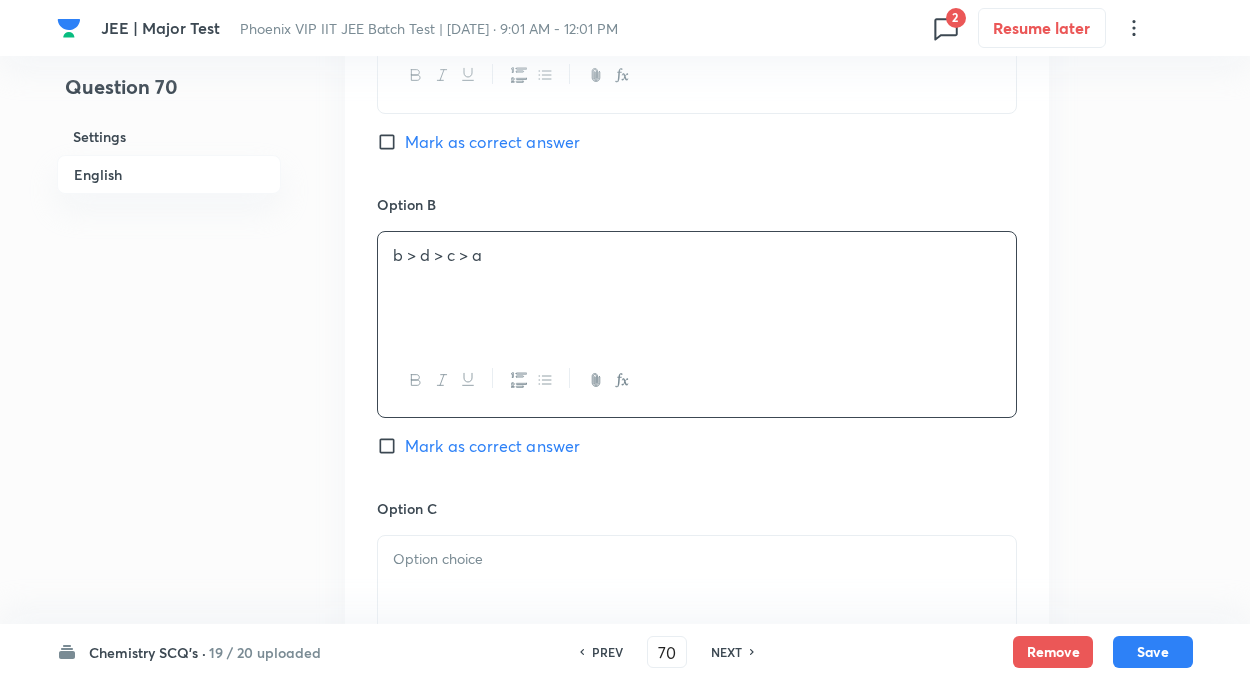 click on "Question 70 Settings English" at bounding box center (169, 197) 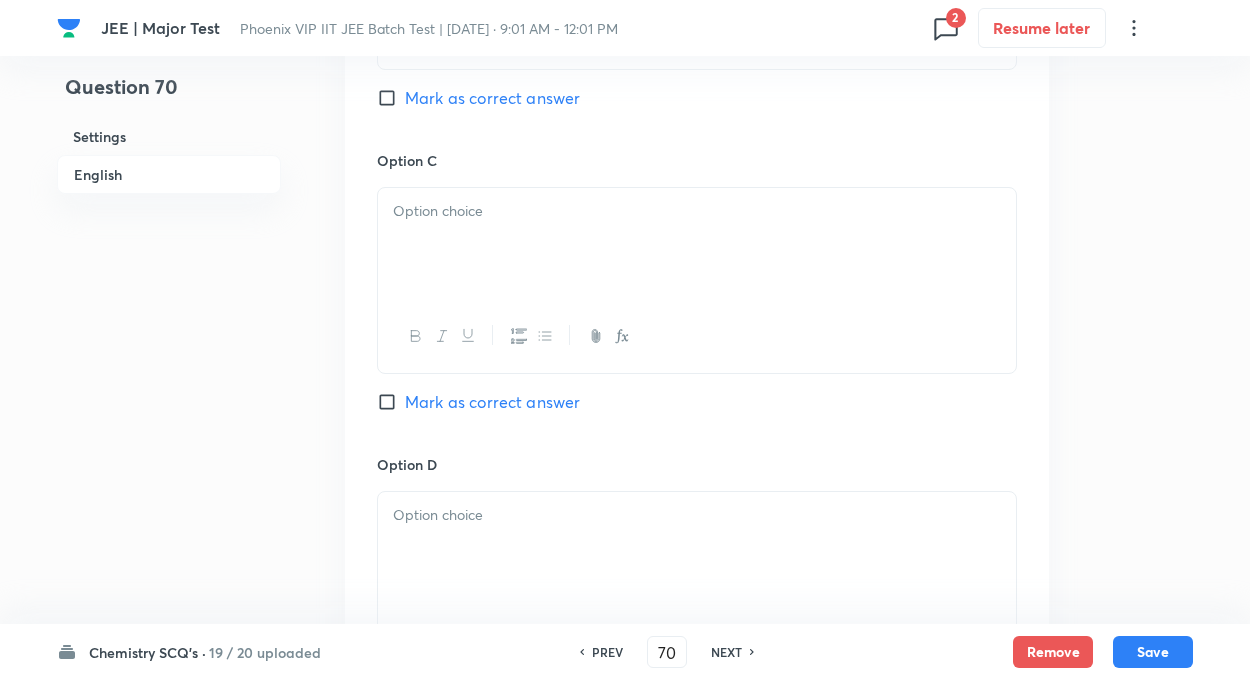 scroll, scrollTop: 1560, scrollLeft: 0, axis: vertical 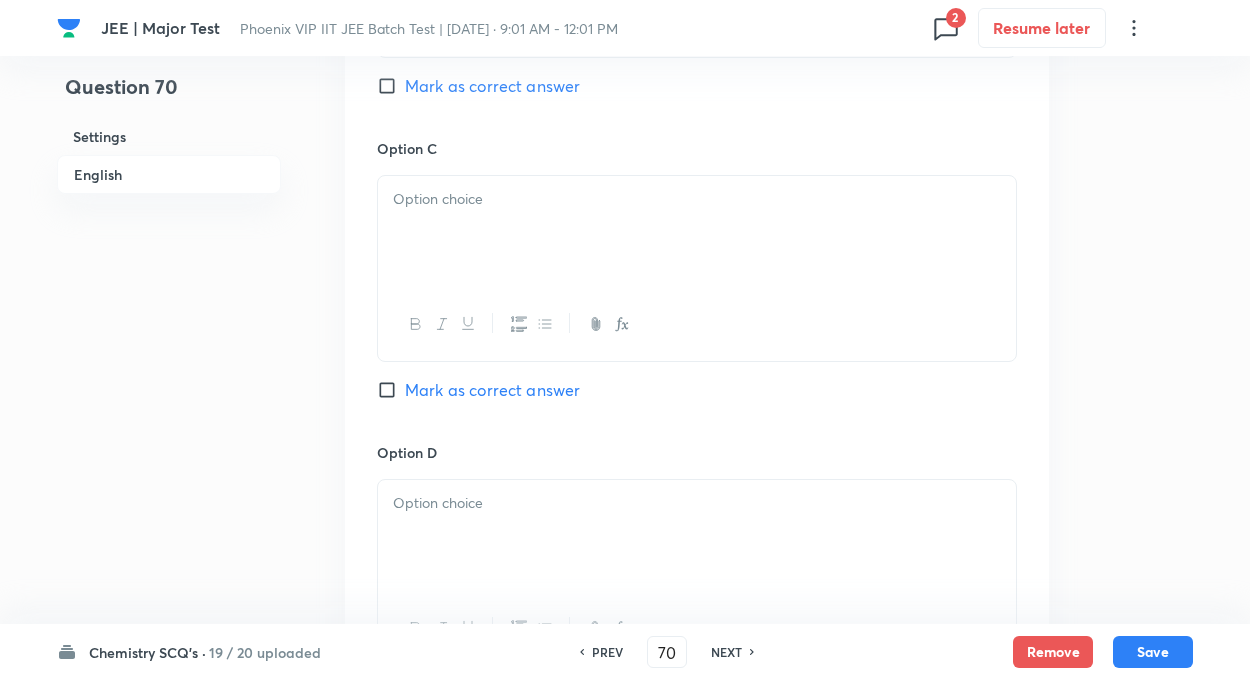 click at bounding box center [697, 232] 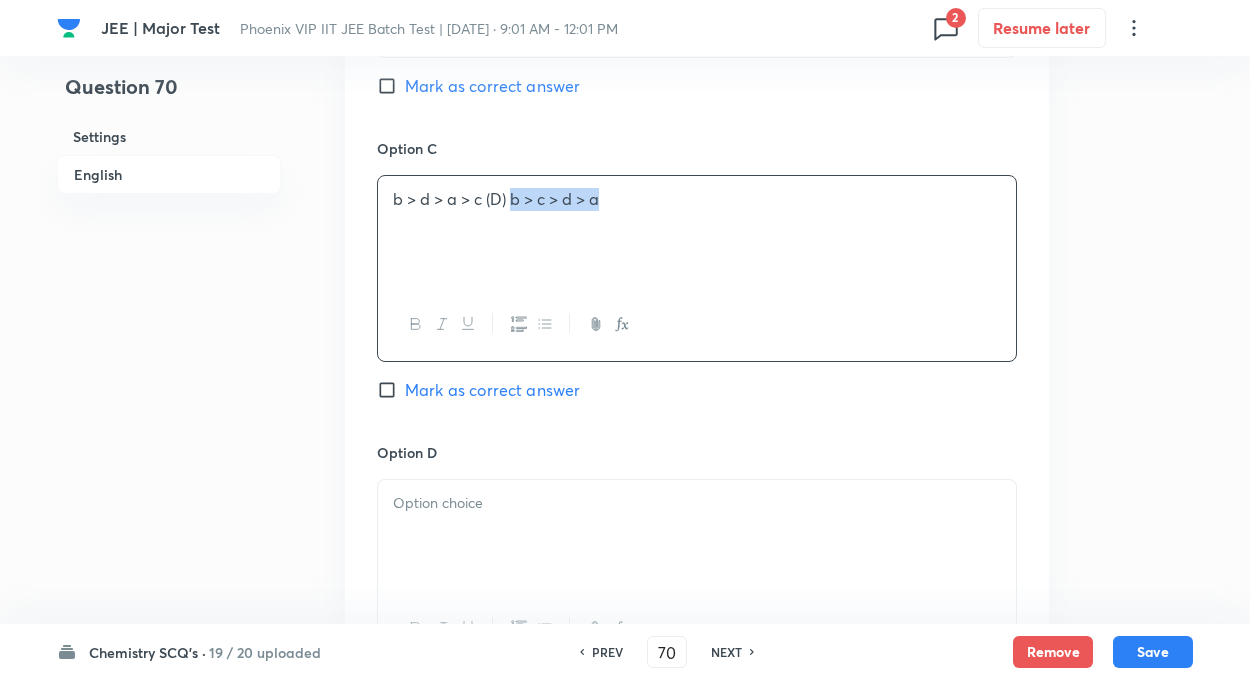 drag, startPoint x: 511, startPoint y: 195, endPoint x: 738, endPoint y: 249, distance: 233.33452 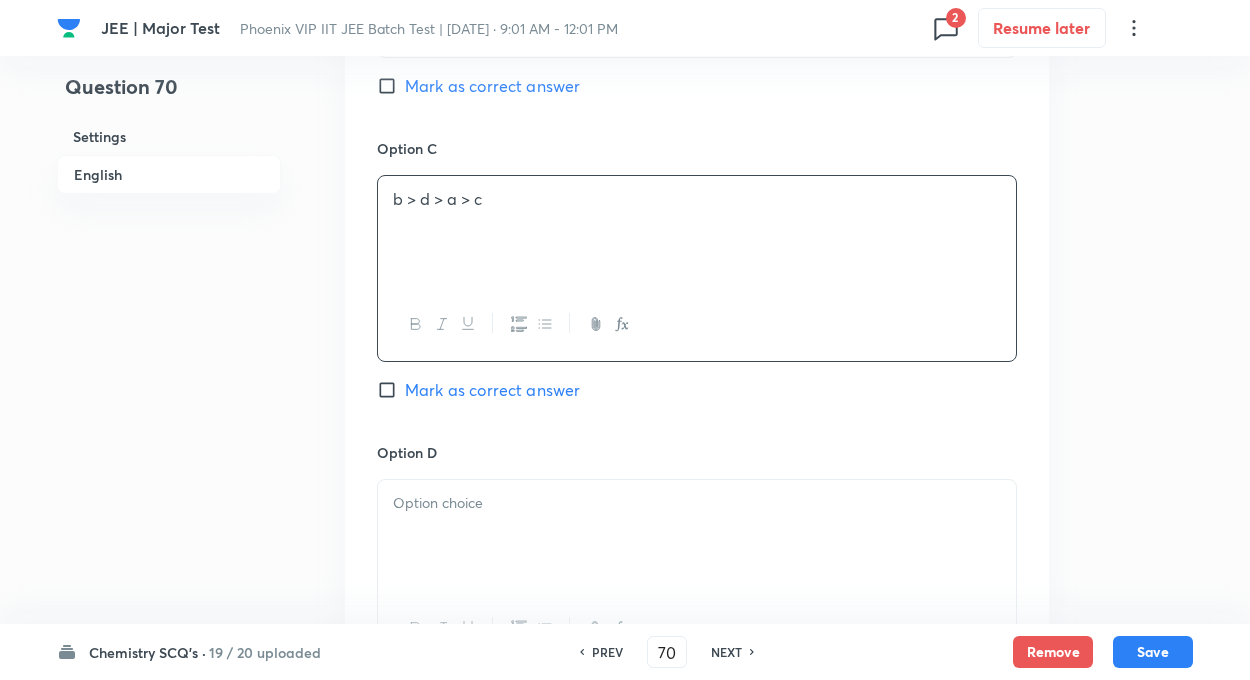 click at bounding box center [697, 503] 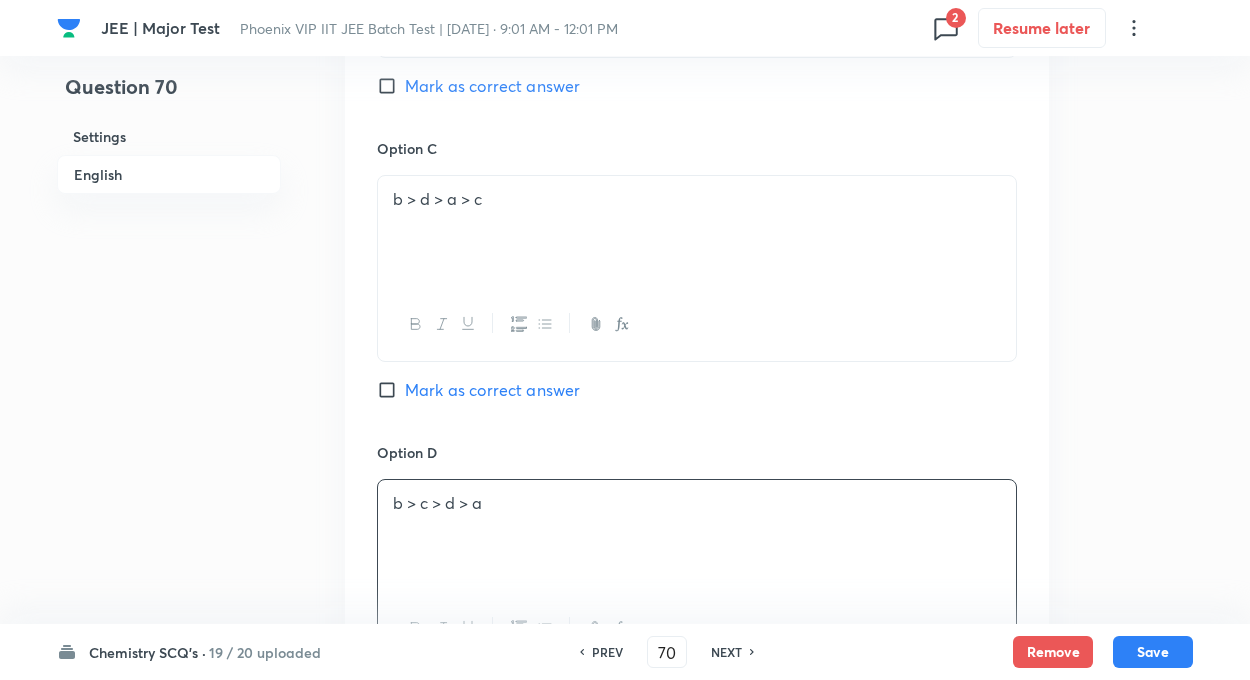 click on "Question 70 Settings English Settings Type Single choice correct 4 options + 4 marks - 1 mark Edit Concept Chemistry Organic Chemistry General Organic Chemistry  The Acidity Of Carboxylic Acids Versus Alcohols Edit Additional details Easy Fact Not from PYQ paper No equation Edit In English Question Option A a > b > c > d  Mark as correct answer Option B b > d > c > a Mark as correct answer Option C b > d > a > c  Mark as correct answer Option D b > c > d > a  Mark as correct answer Solution" at bounding box center (625, -163) 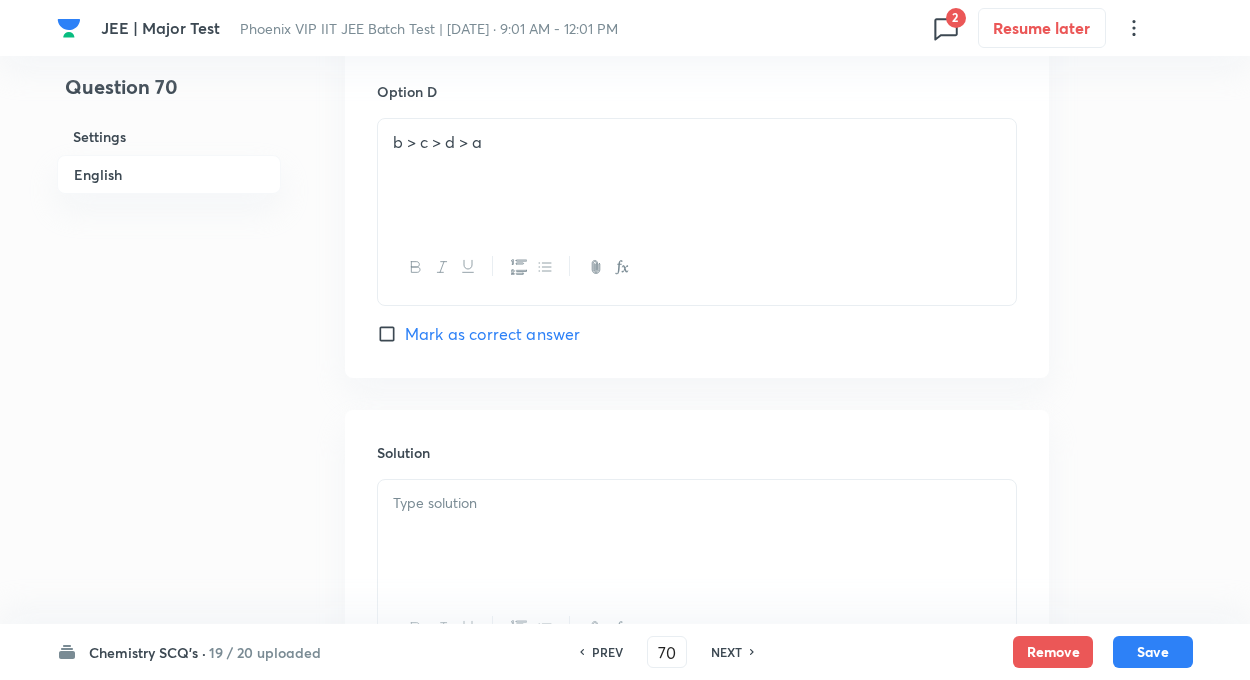 scroll, scrollTop: 1960, scrollLeft: 0, axis: vertical 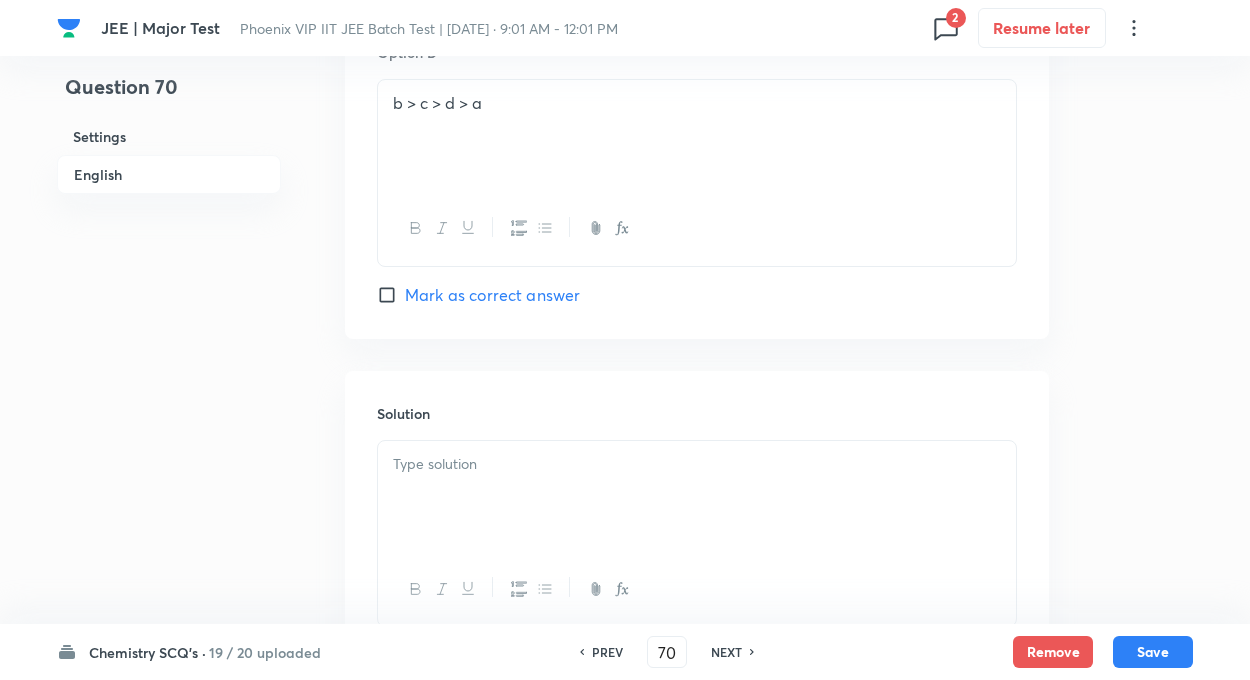 click on "Mark as correct answer" at bounding box center (391, 295) 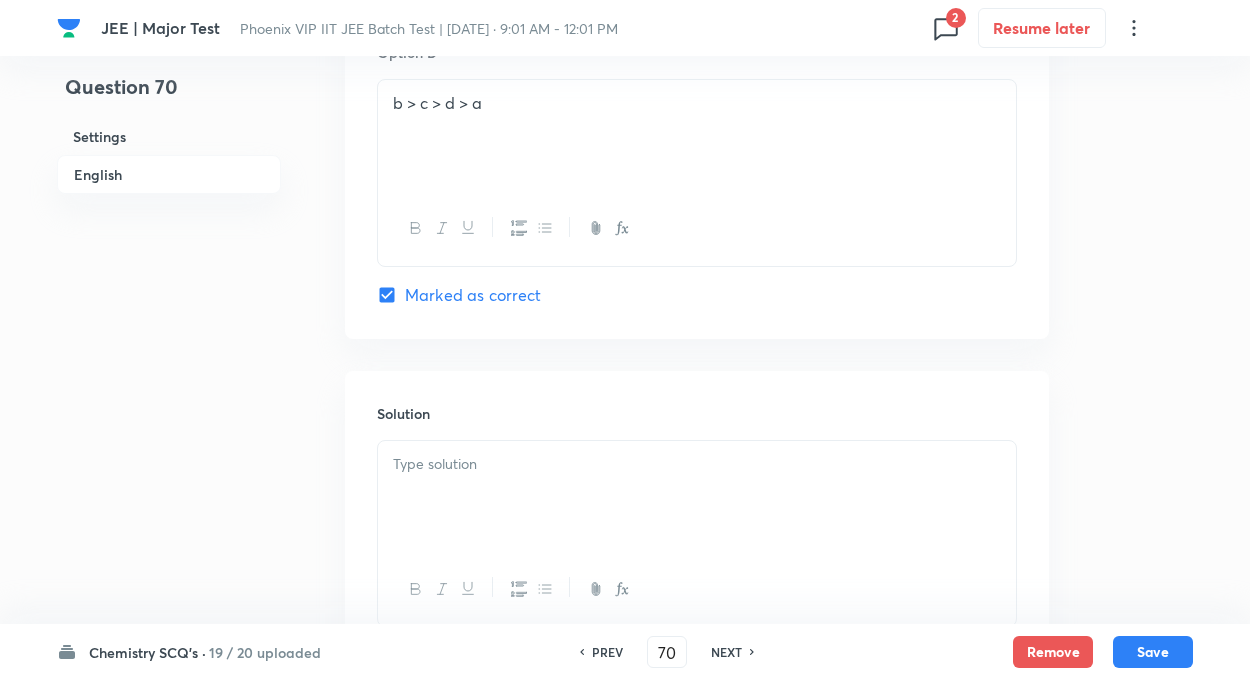 click at bounding box center [697, 497] 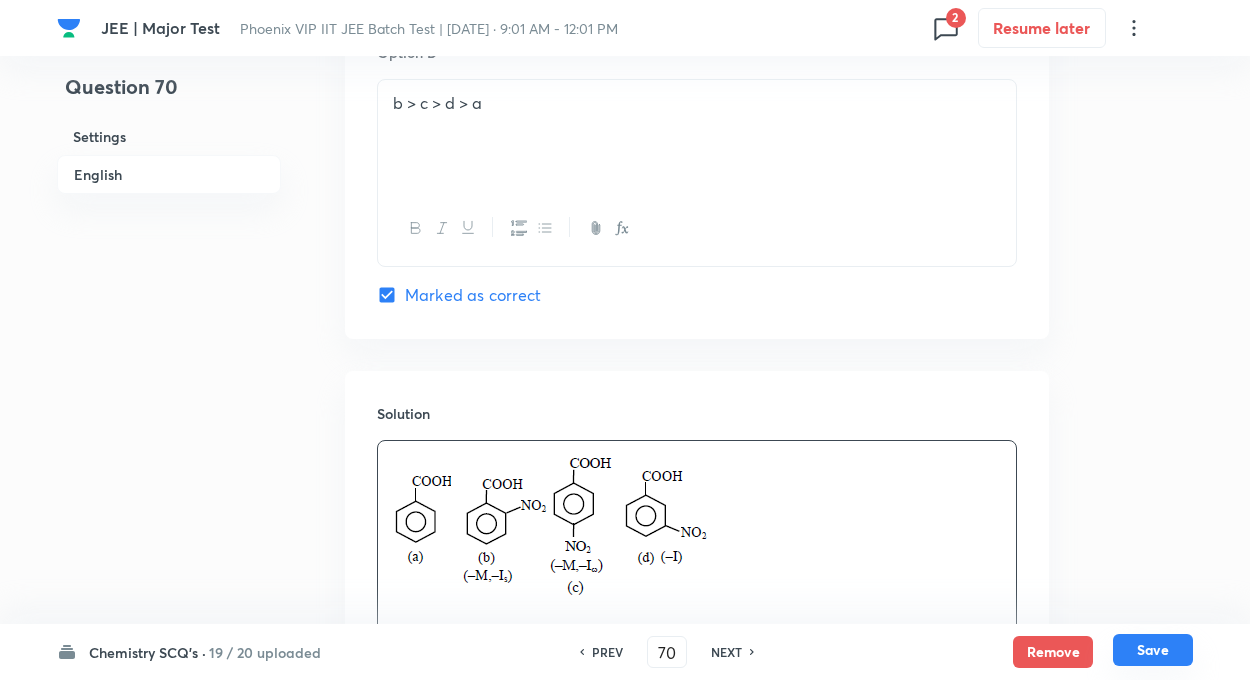 click on "Save" at bounding box center (1153, 650) 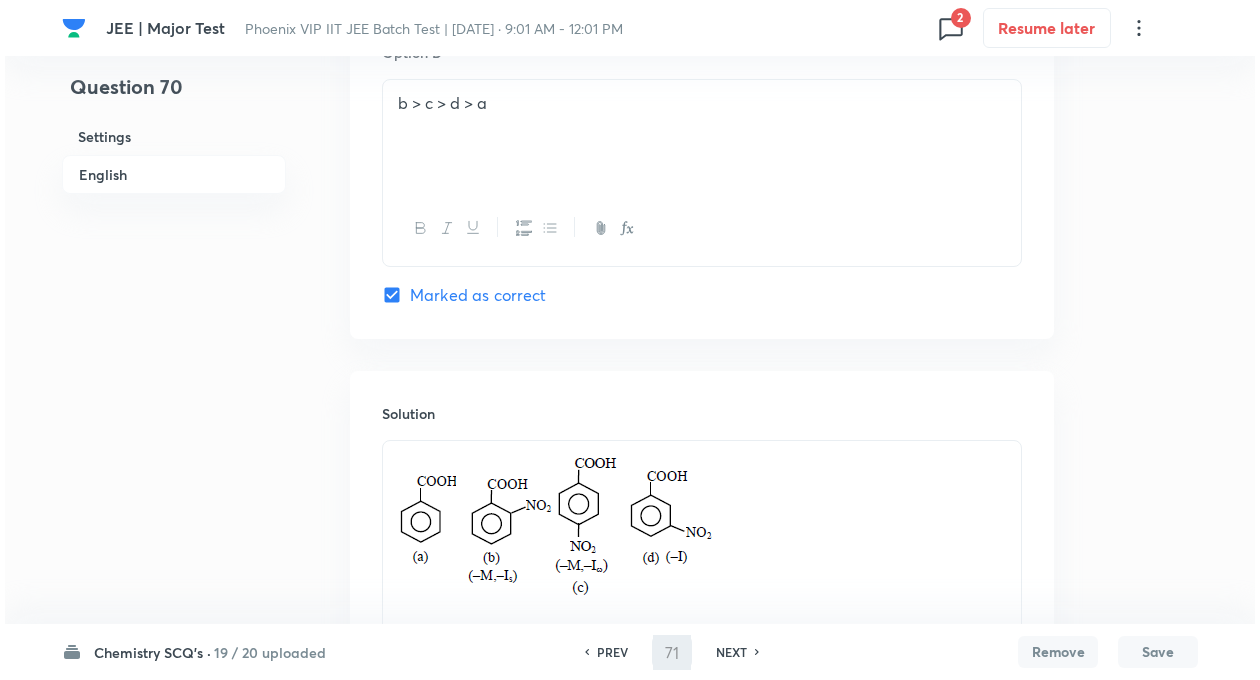 scroll, scrollTop: 0, scrollLeft: 0, axis: both 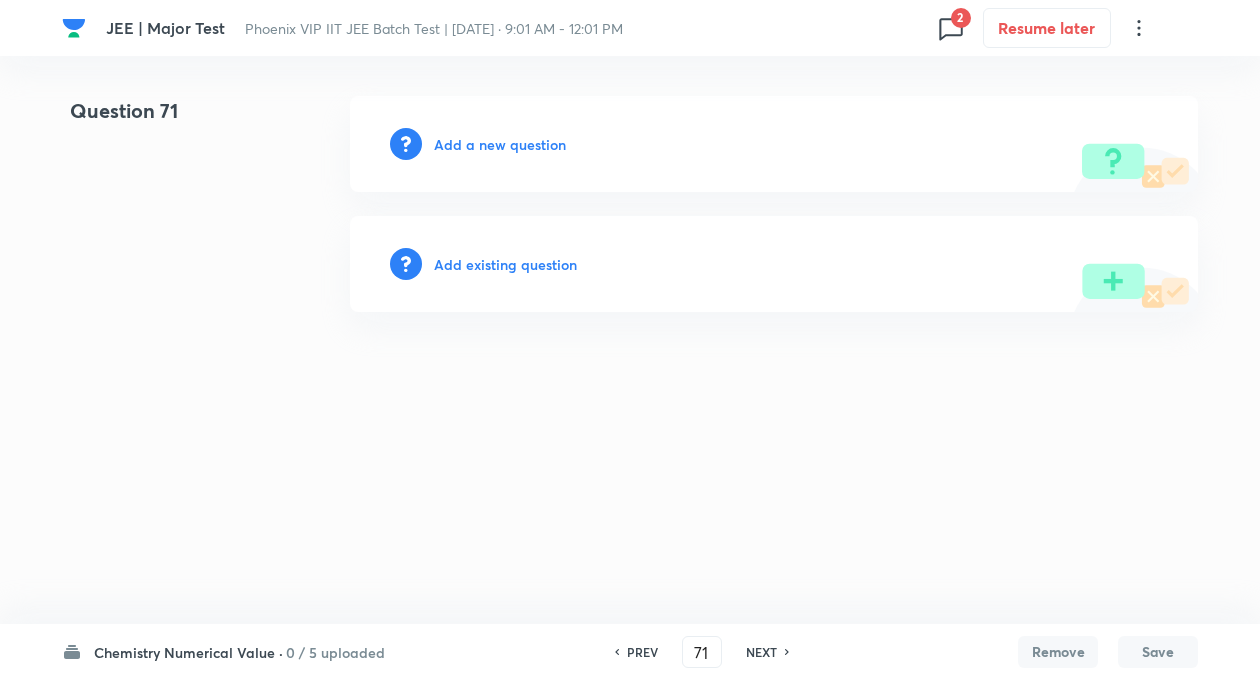 click on "Add existing question" at bounding box center [505, 264] 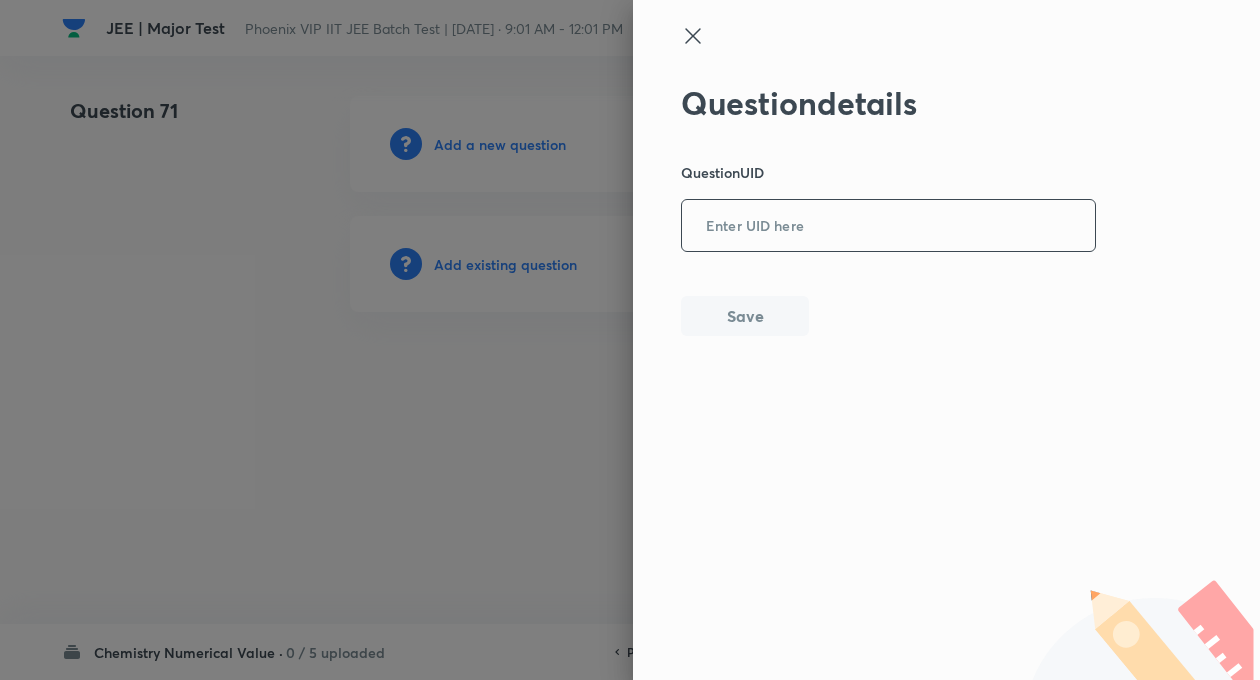click at bounding box center [888, 226] 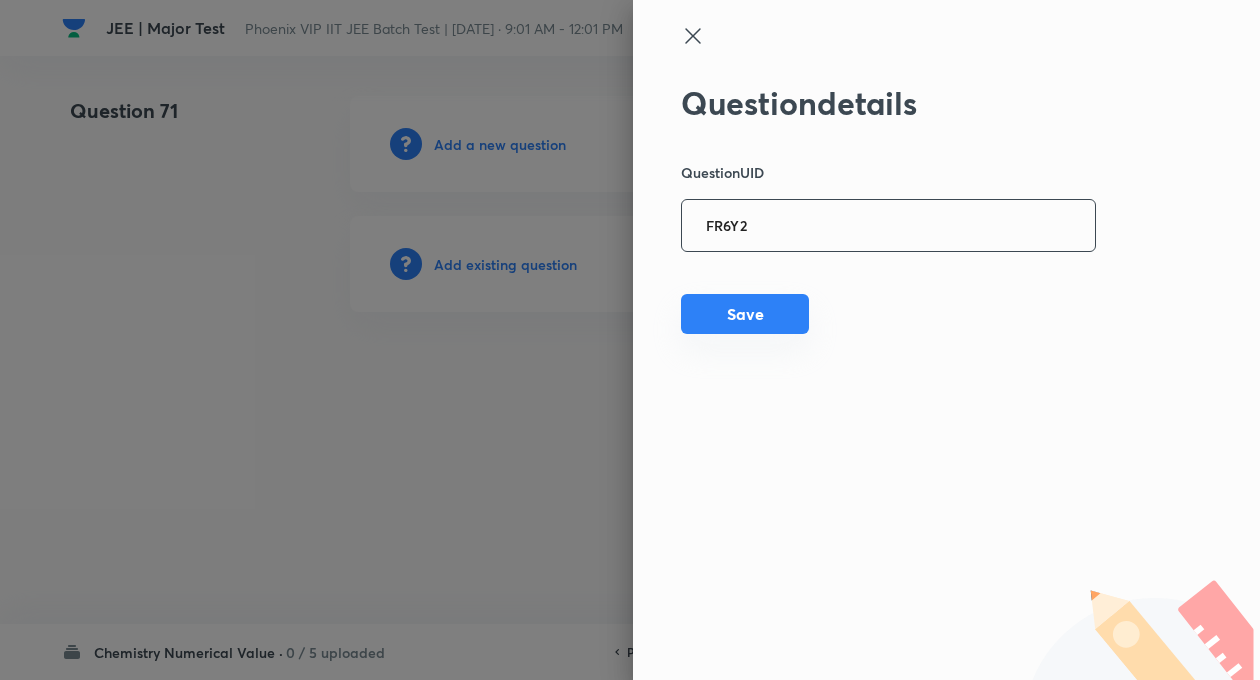 click on "Save" at bounding box center [745, 314] 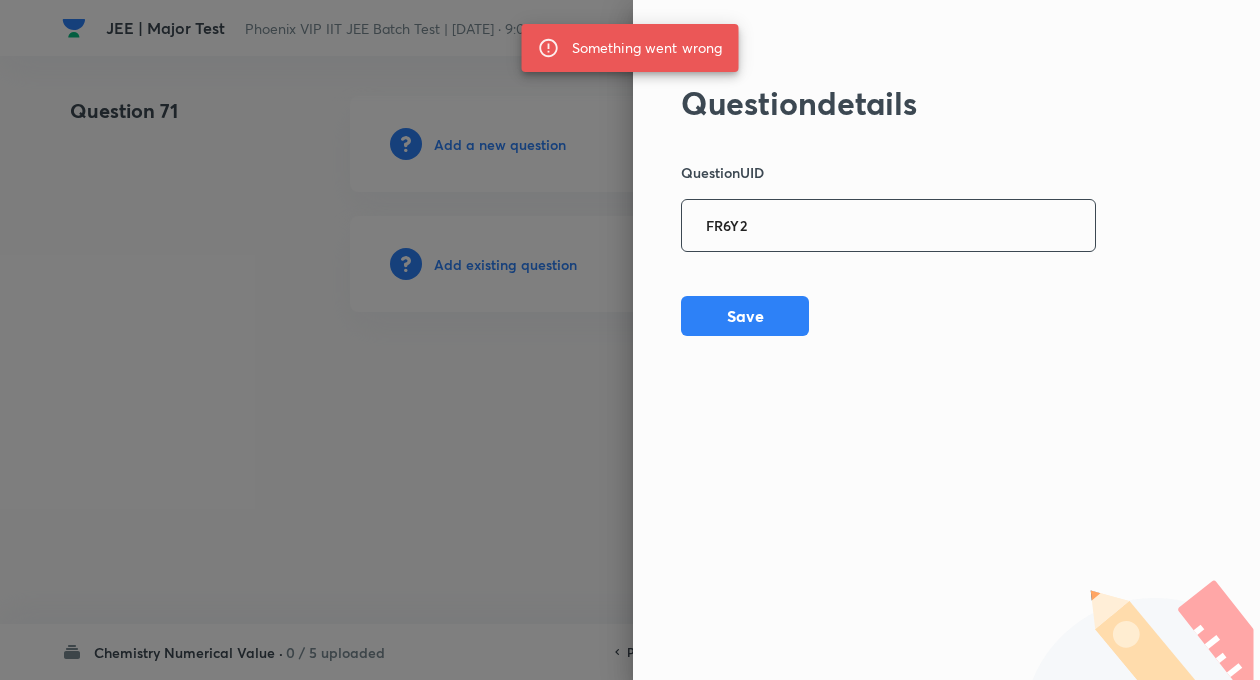 click on "FR6Y2" at bounding box center (888, 226) 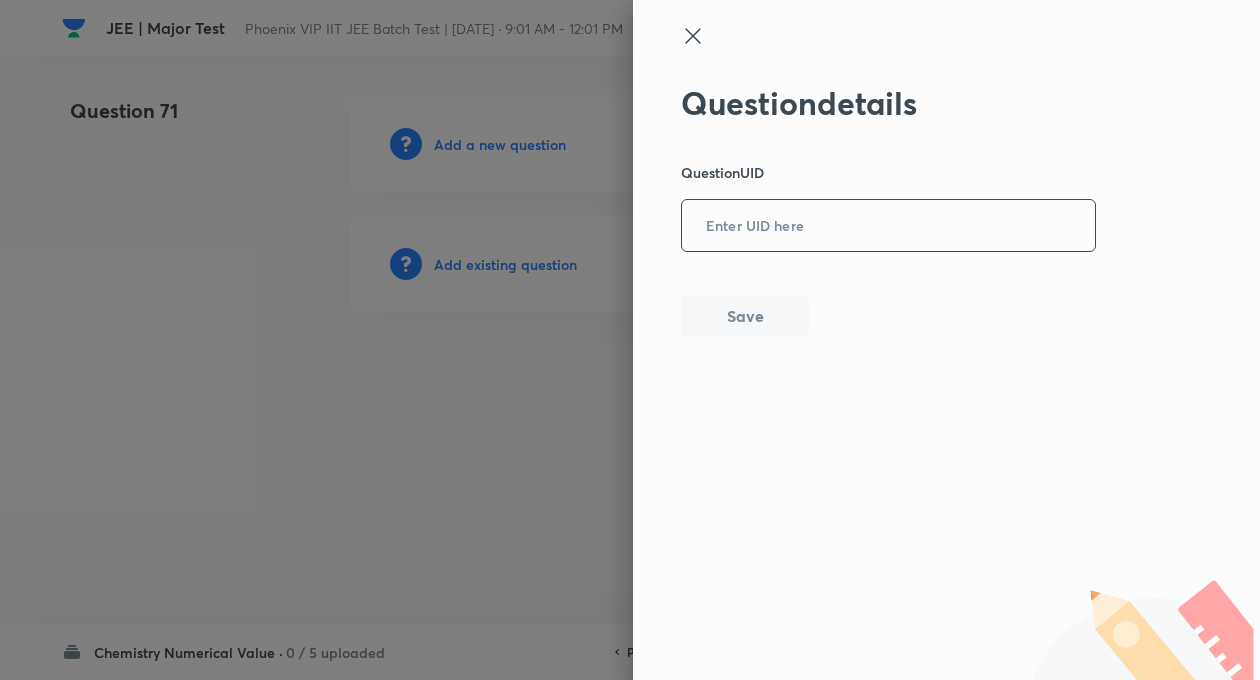 paste on "GFGP2" 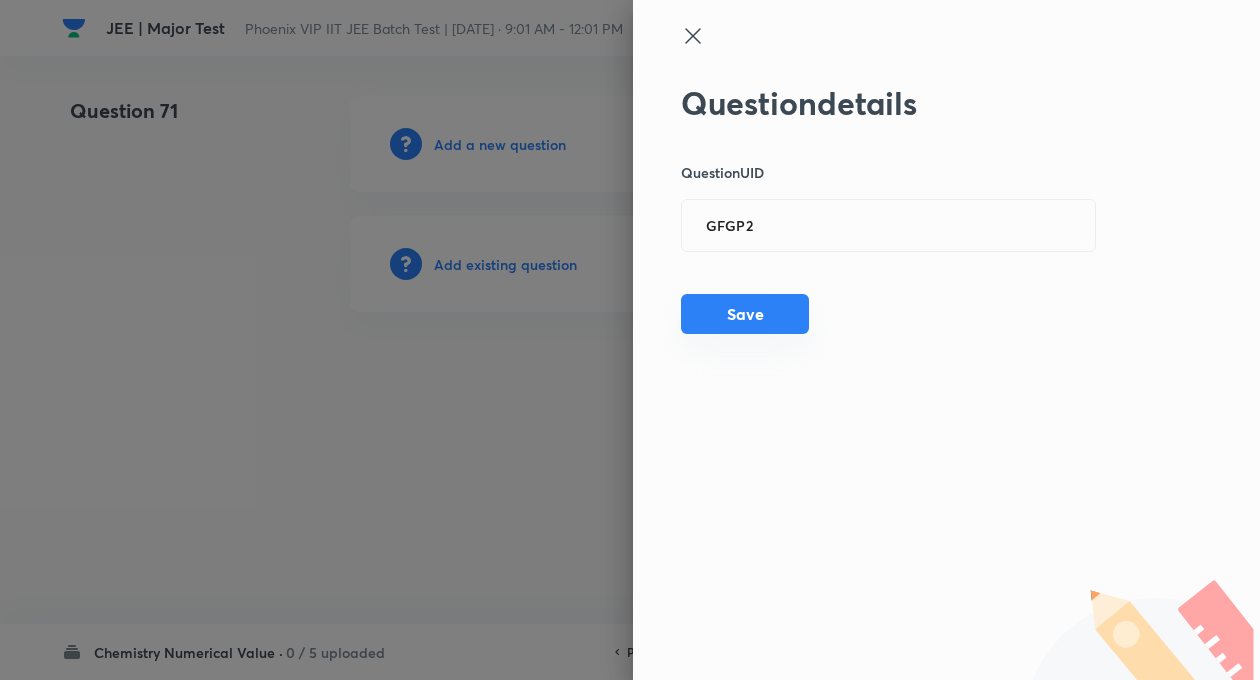 click on "Save" at bounding box center [745, 314] 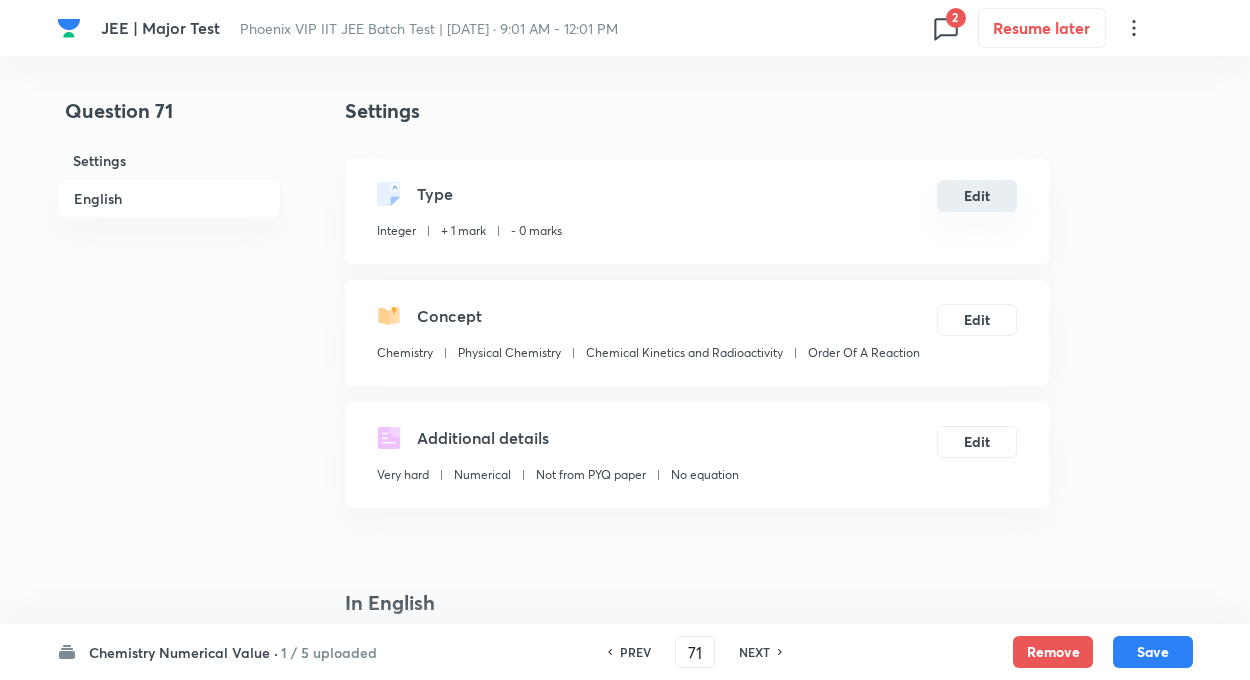 click on "Edit" at bounding box center (977, 196) 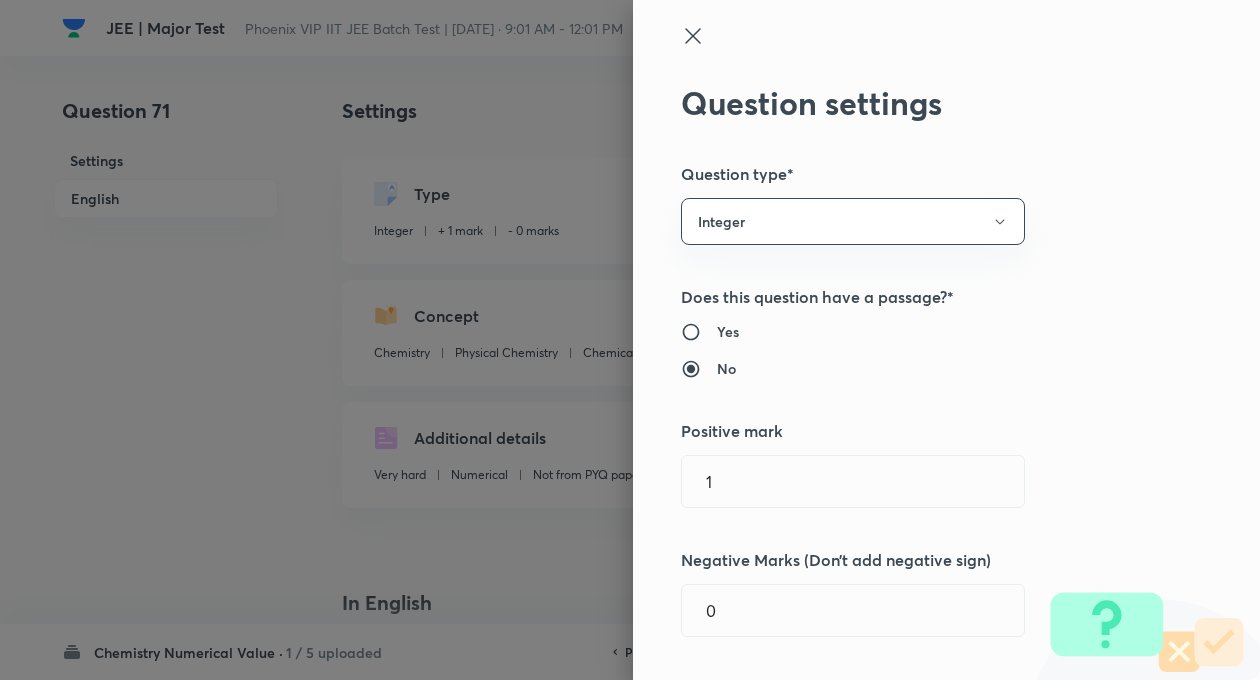 click on "Question settings Question type* Integer Does this question have a passage?* Yes No Positive mark 1 ​ Negative Marks (Don’t add negative sign) 0 ​ Syllabus Topic group* Chemistry ​ Topic* Physical Chemistry ​ Concept* Chemical Kinetics and Radioactivity ​ Sub-concept* Order Of A Reaction ​ Concept-field ​ Additional details Question Difficulty Very easy Easy Moderate Hard Very hard Question is based on Fact Numerical Concept Previous year question Yes No Does this question have equation? Yes No Verification status Is the question verified? *Select 'yes' only if a question is verified Yes No Save" at bounding box center (946, 340) 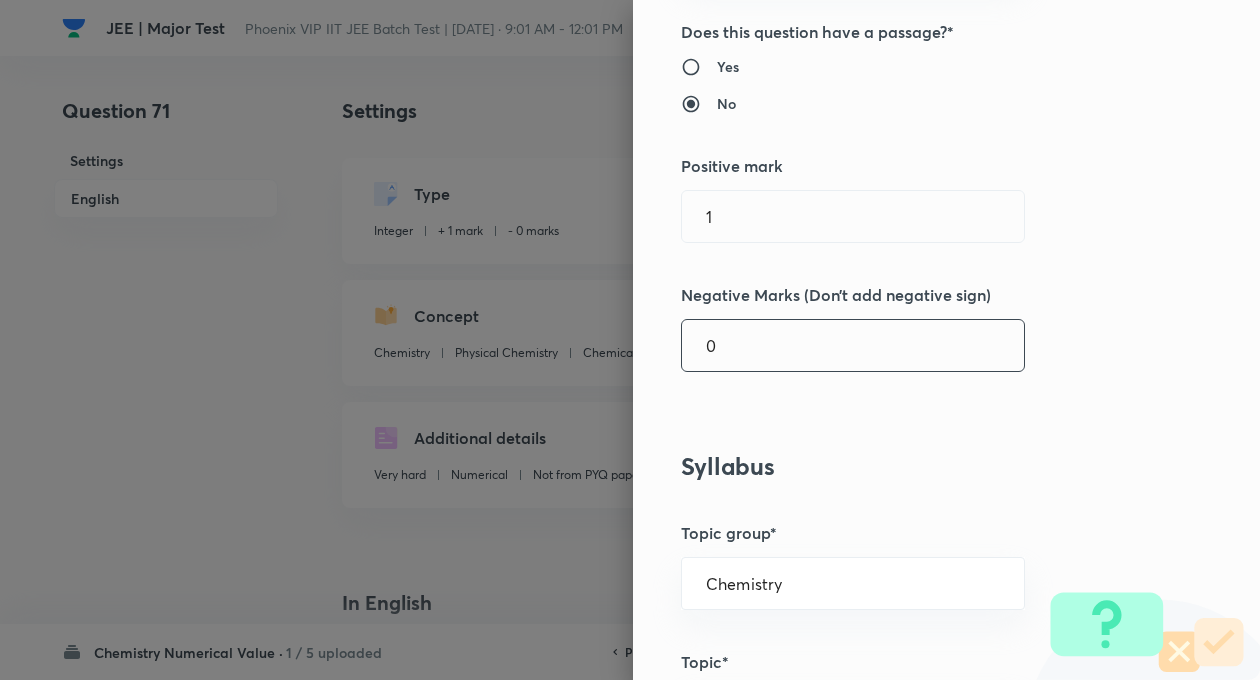 scroll, scrollTop: 320, scrollLeft: 0, axis: vertical 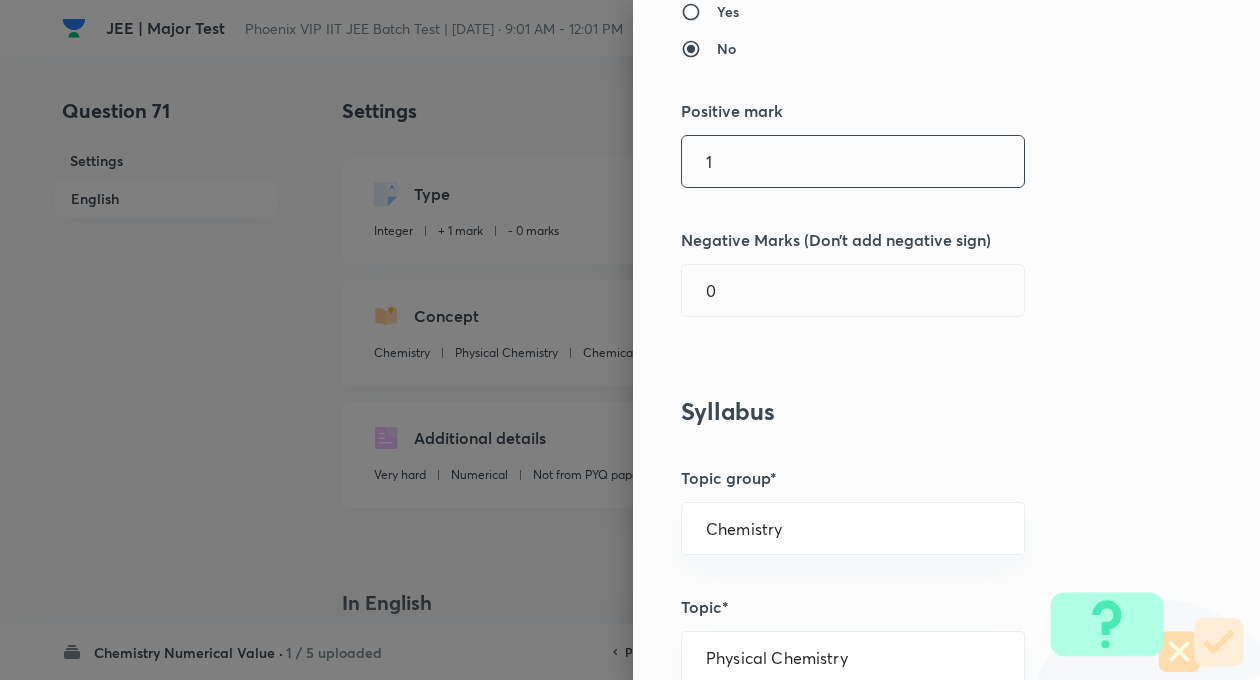 click on "1" at bounding box center (853, 161) 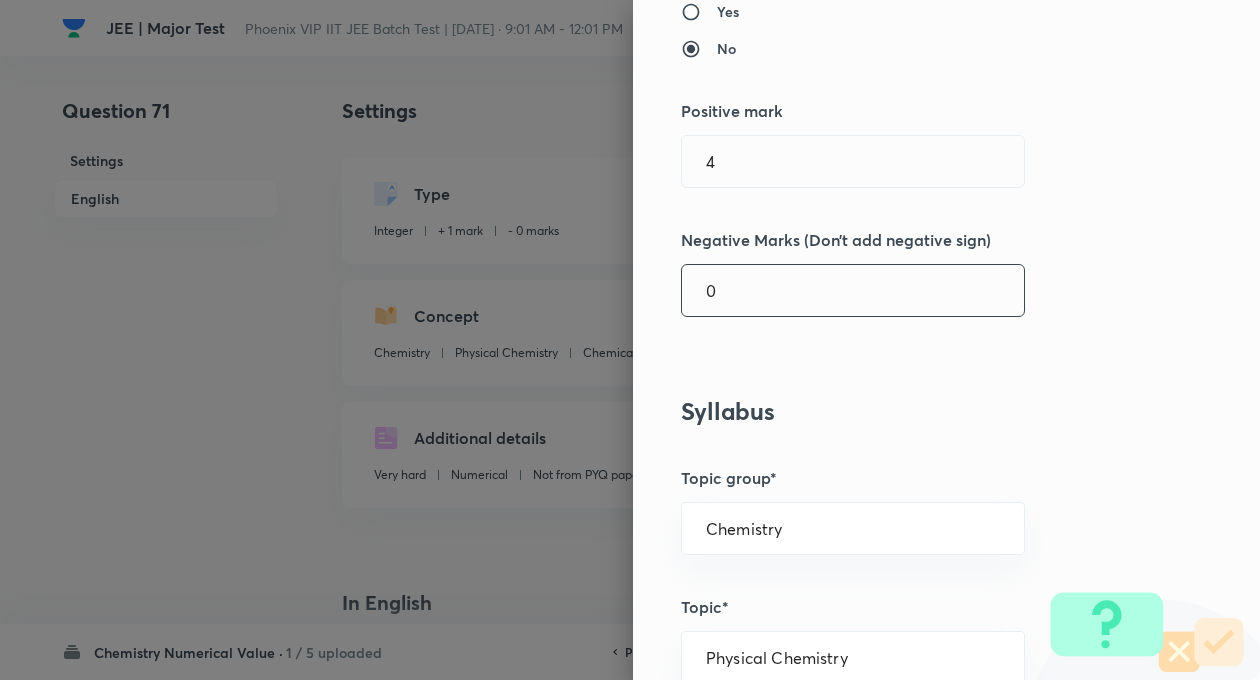 click on "0" at bounding box center (853, 290) 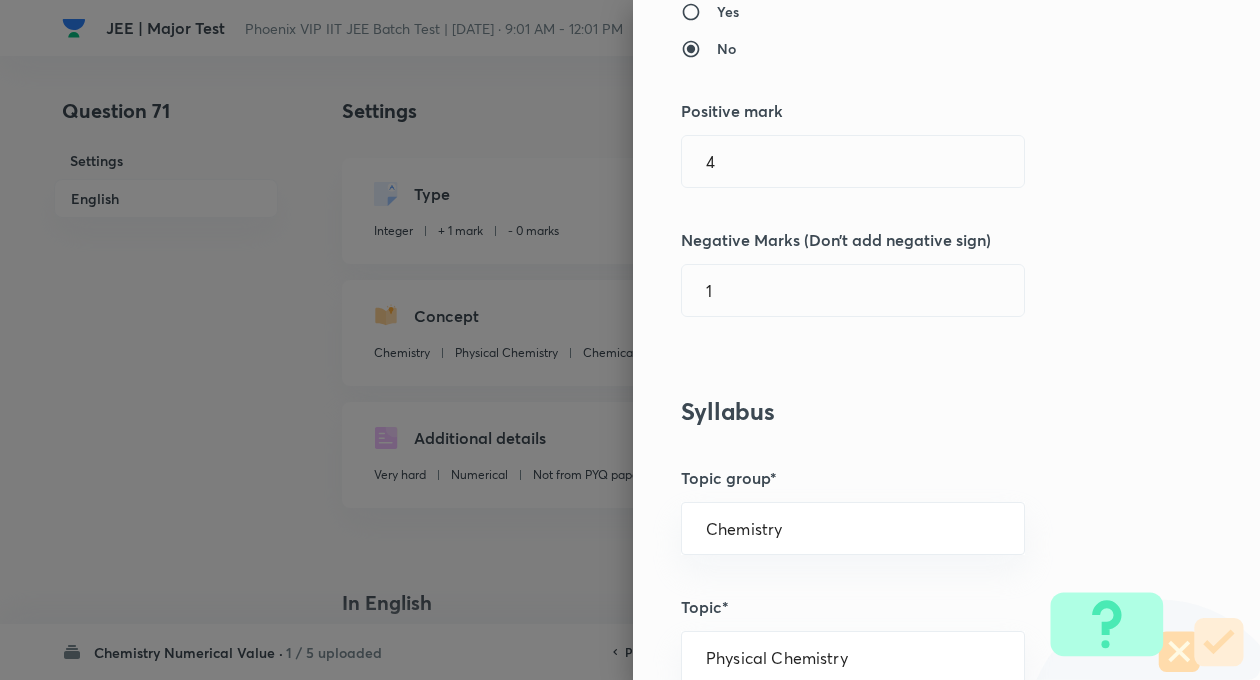 click on "Question settings Question type* Integer Does this question have a passage?* Yes No Positive mark 4 ​ Negative Marks (Don’t add negative sign) 1 ​ Syllabus Topic group* Chemistry ​ Topic* Physical Chemistry ​ Concept* Chemical Kinetics and Radioactivity ​ Sub-concept* Order Of A Reaction ​ Concept-field ​ Additional details Question Difficulty Very easy Easy Moderate Hard Very hard Question is based on Fact Numerical Concept Previous year question Yes No Does this question have equation? Yes No Verification status Is the question verified? *Select 'yes' only if a question is verified Yes No Save" at bounding box center [946, 340] 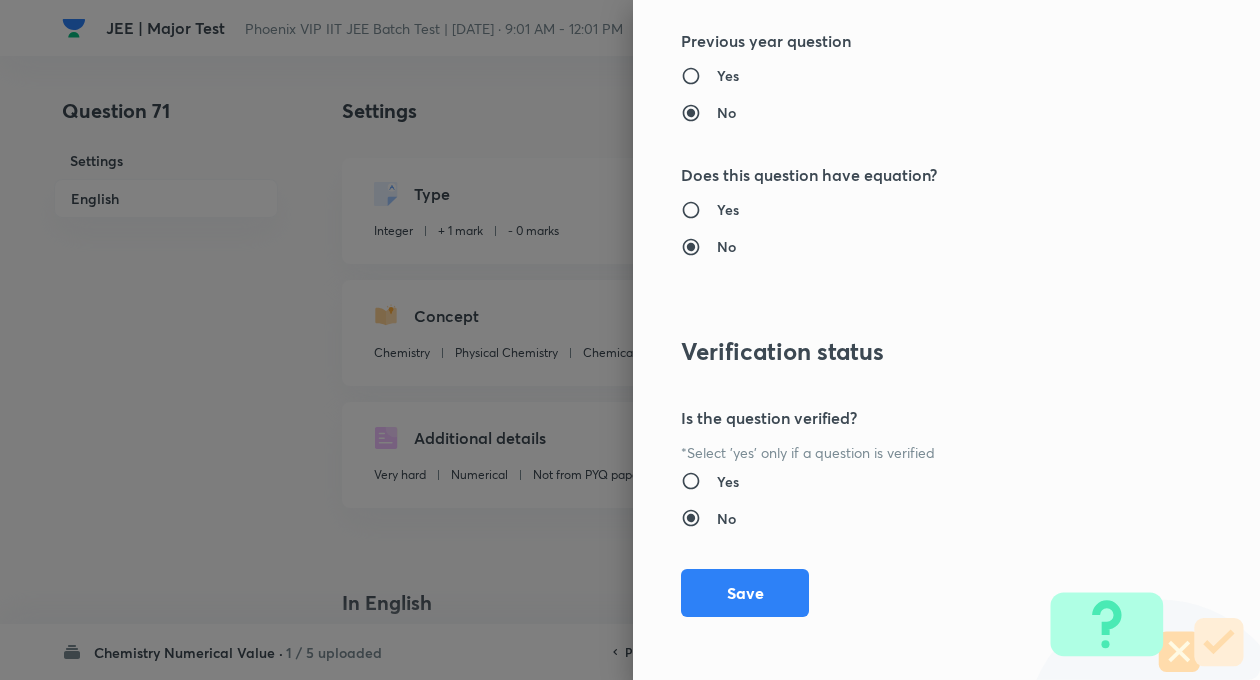 scroll, scrollTop: 1928, scrollLeft: 0, axis: vertical 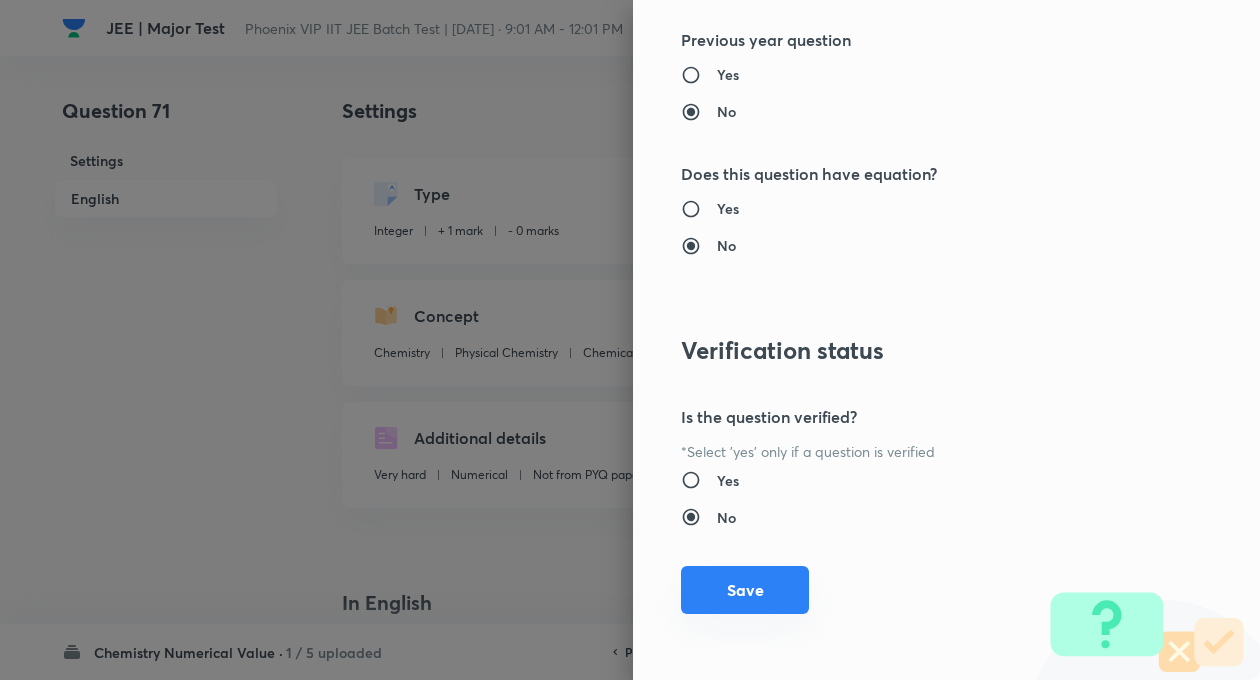 click on "Save" at bounding box center [745, 590] 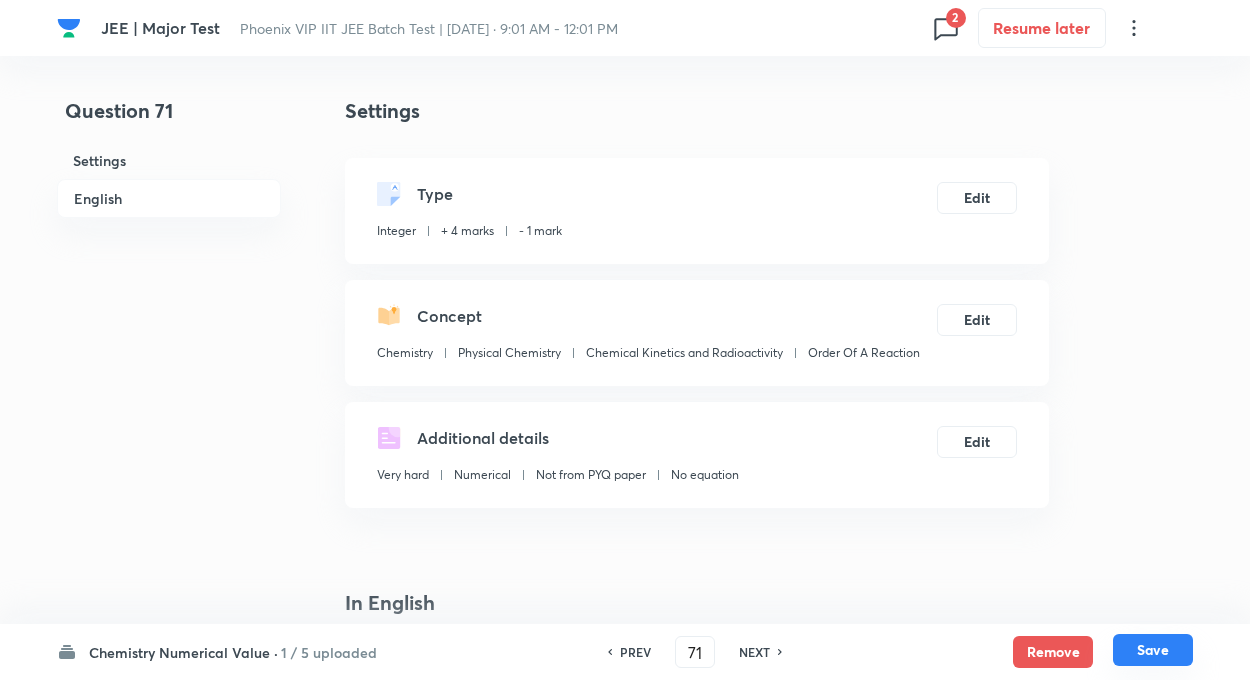 click on "Save" at bounding box center (1153, 650) 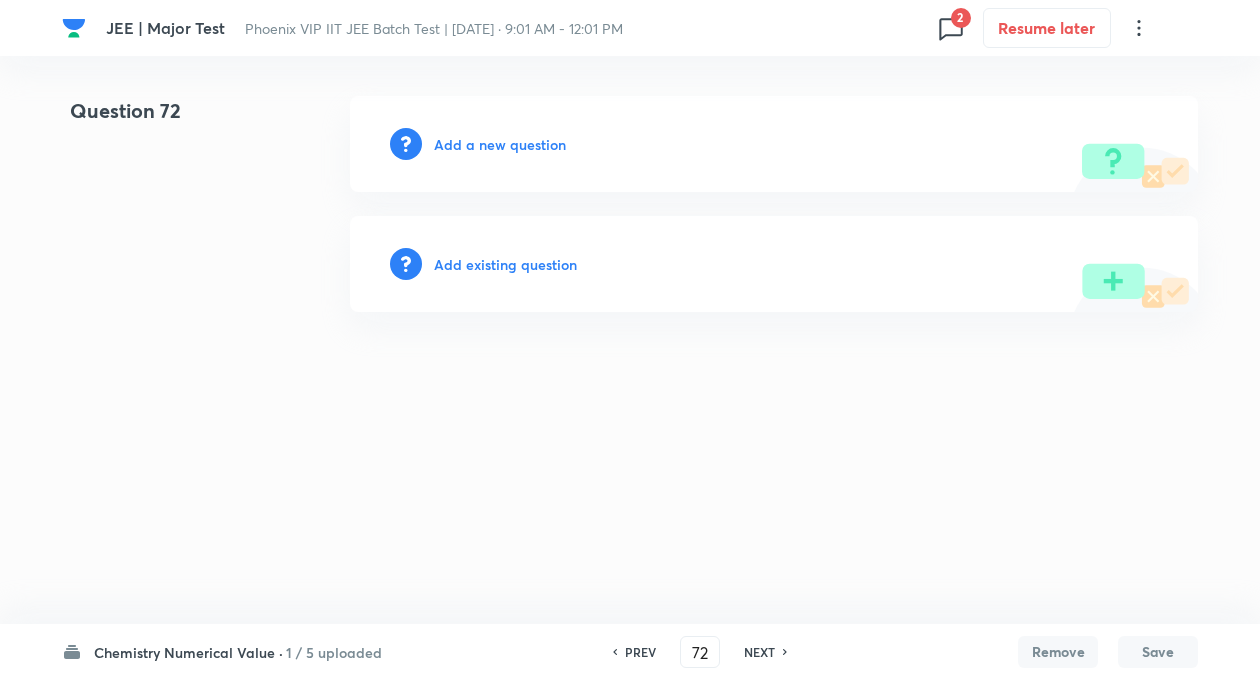 click on "Add existing question" at bounding box center [505, 264] 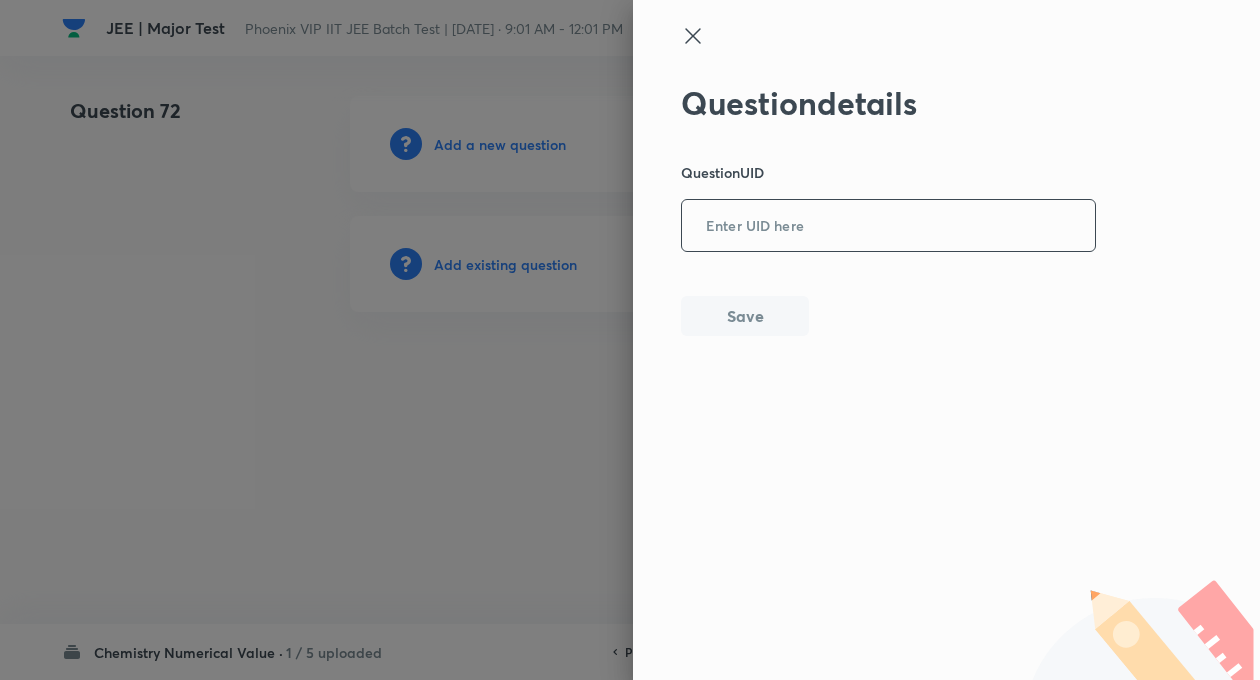 click at bounding box center (888, 226) 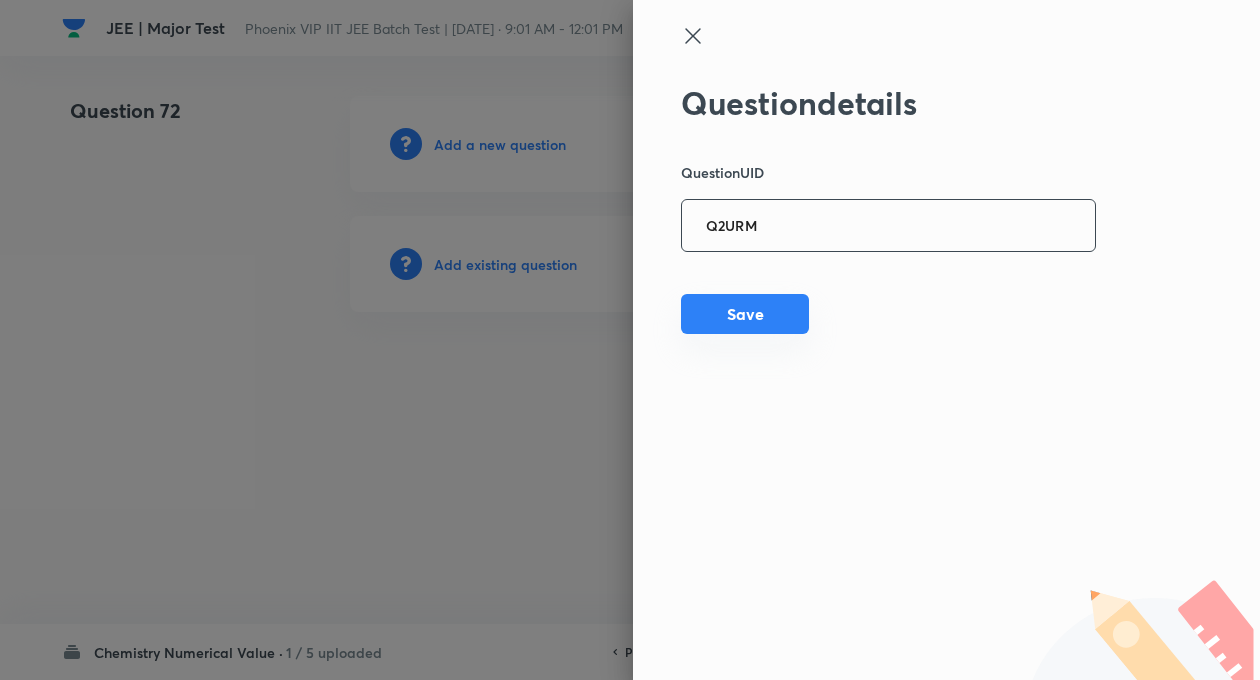 click on "Save" at bounding box center [745, 314] 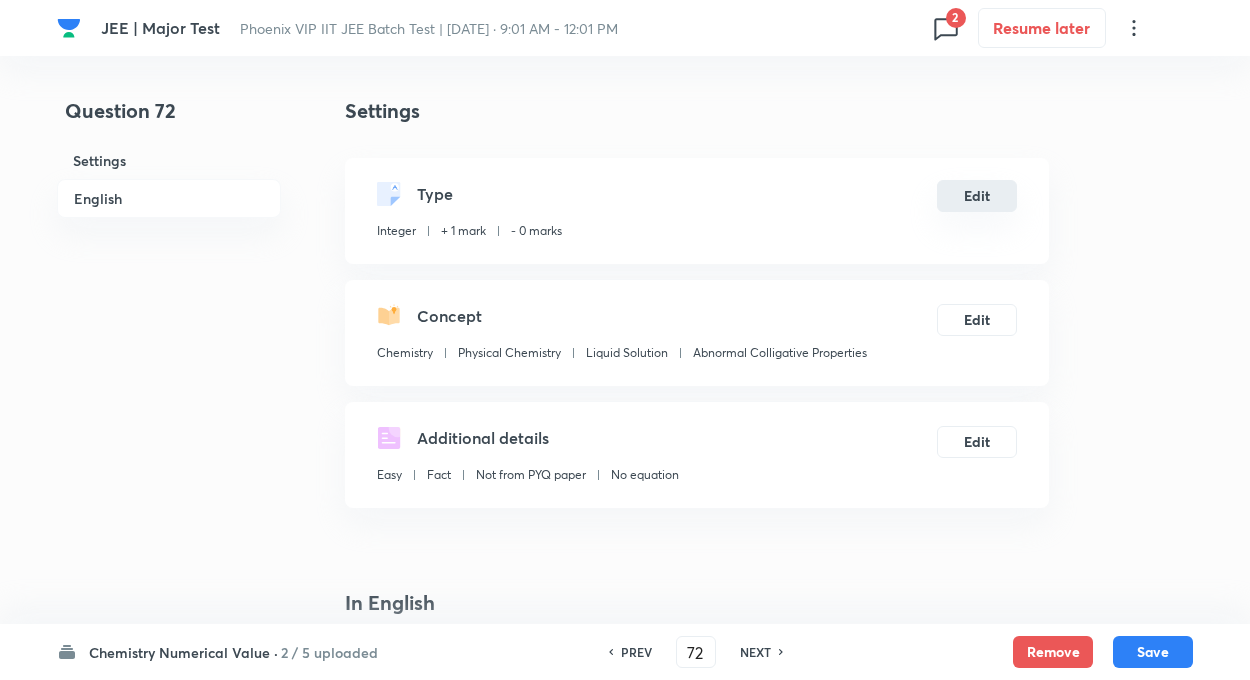 click on "Edit" at bounding box center (977, 196) 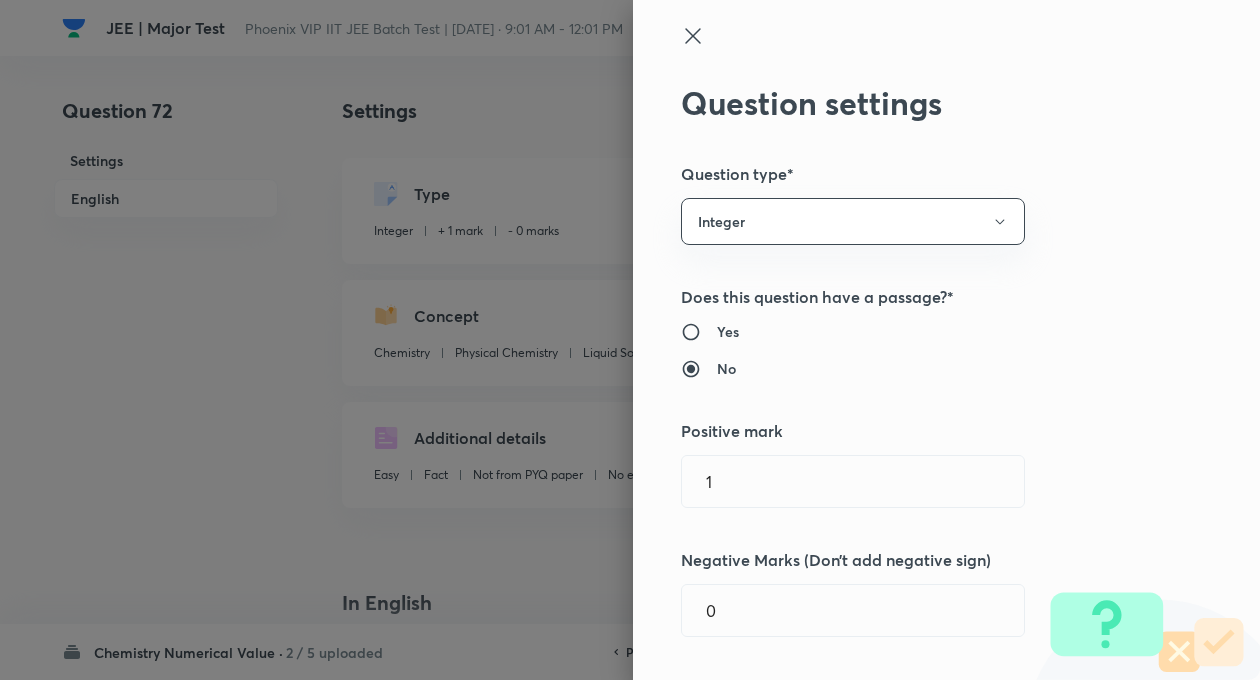 click on "Question settings Question type* Integer Does this question have a passage?* Yes No Positive mark 1 ​ Negative Marks (Don’t add negative sign) 0 ​ Syllabus Topic group* Chemistry ​ Topic* Physical Chemistry ​ Concept* Liquid Solution ​ Sub-concept* Abnormal Colligative Properties ​ Concept-field ​ Additional details Question Difficulty Very easy Easy Moderate Hard Very hard Question is based on Fact Numerical Concept Previous year question Yes No Does this question have equation? Yes No Verification status Is the question verified? *Select 'yes' only if a question is verified Yes No Save" at bounding box center [946, 340] 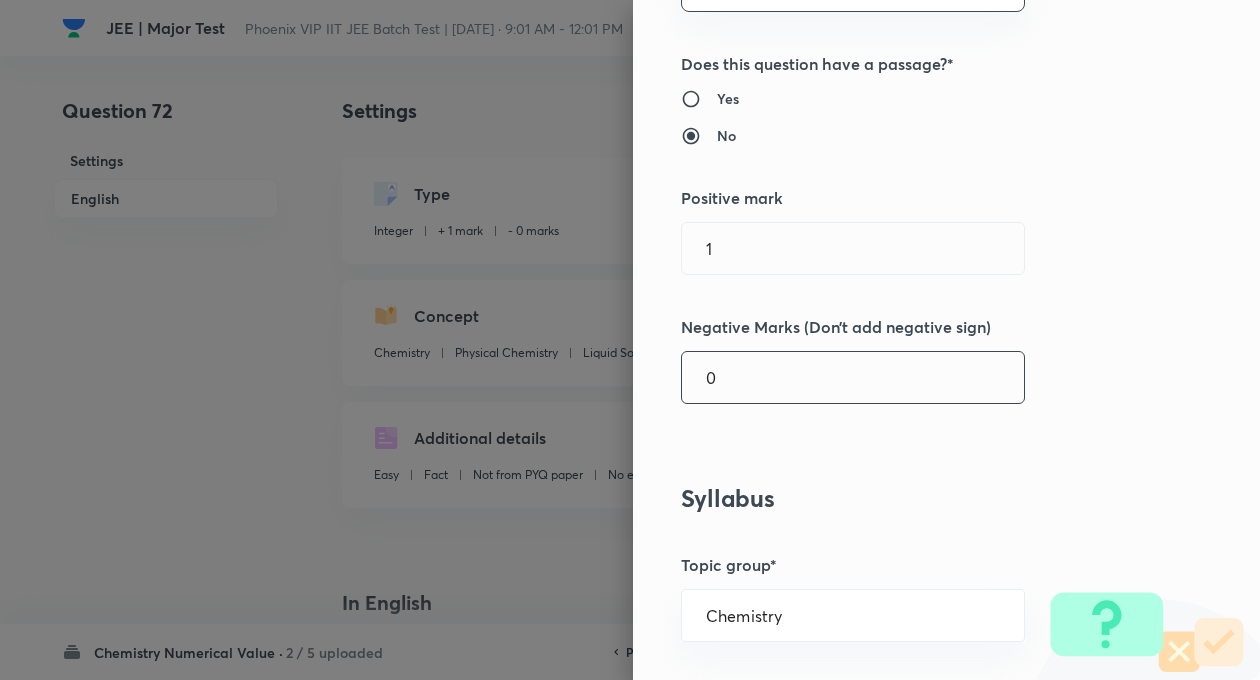 scroll, scrollTop: 360, scrollLeft: 0, axis: vertical 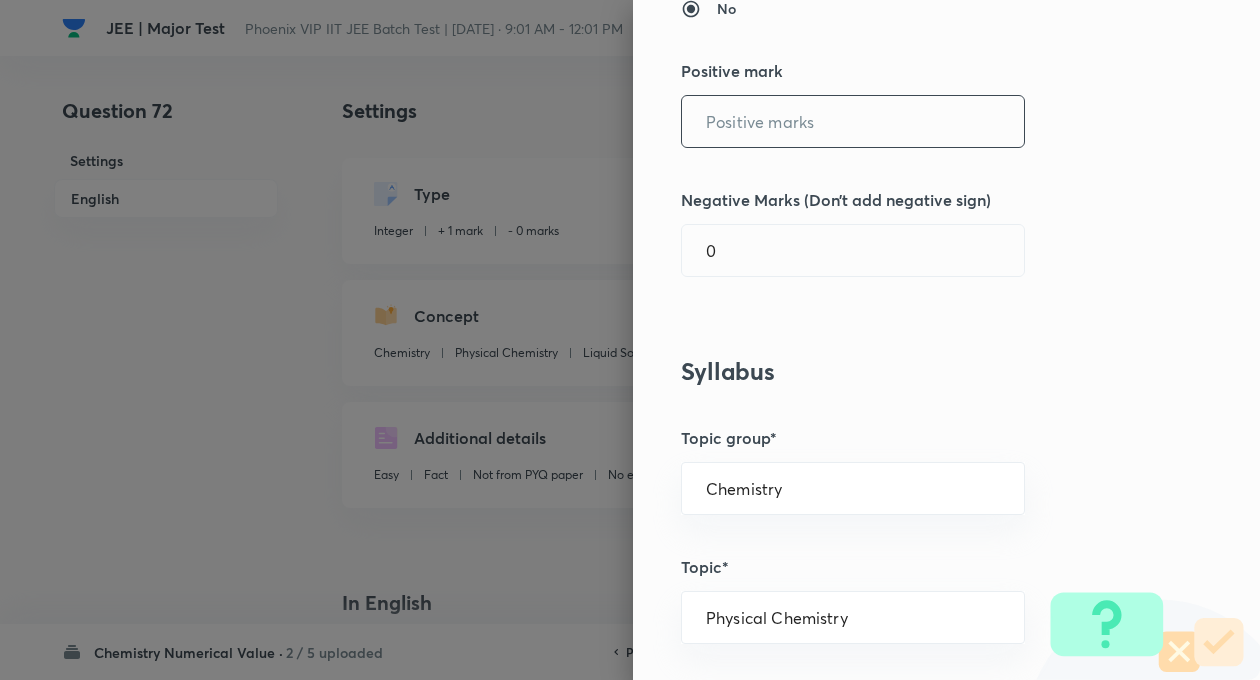 click at bounding box center [853, 121] 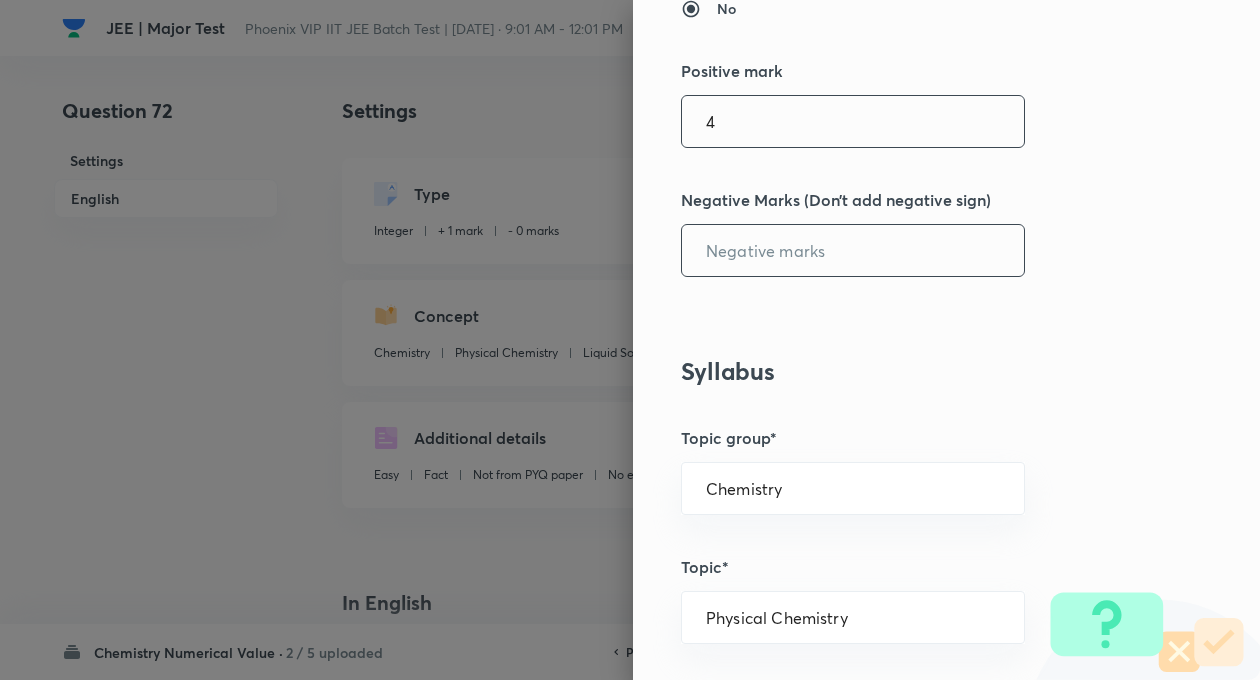 click at bounding box center [853, 250] 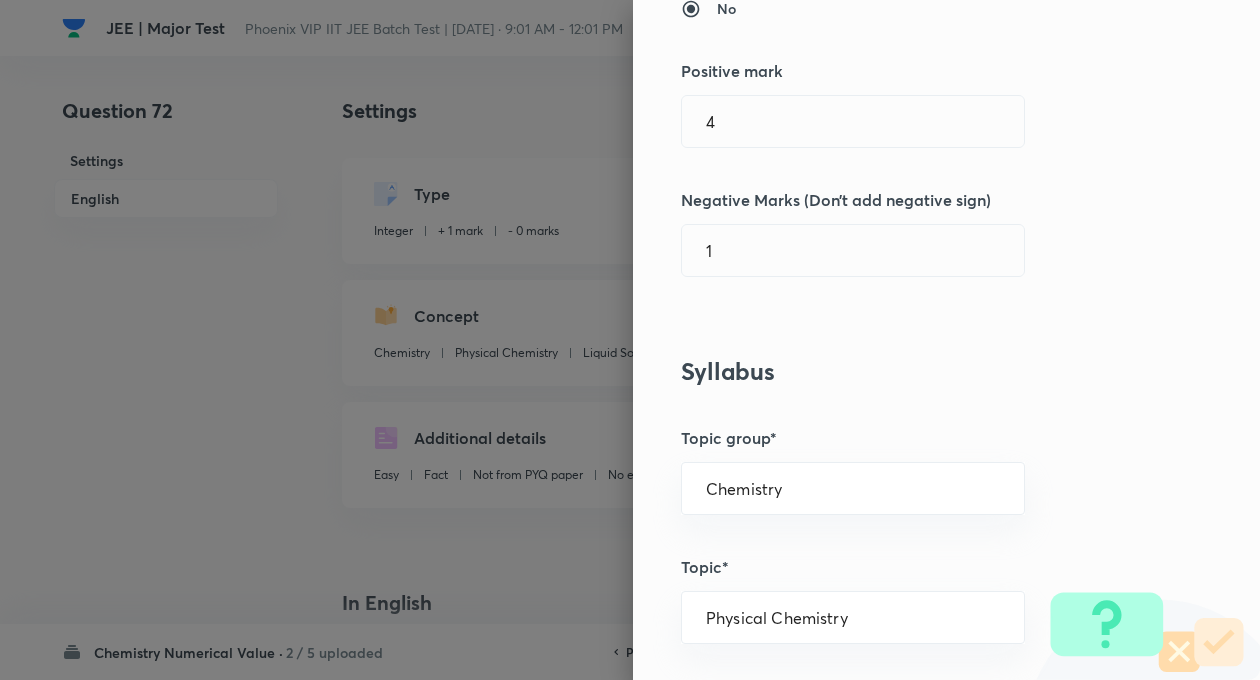 click on "Question settings Question type* Integer Does this question have a passage?* Yes No Positive mark 4 ​ Negative Marks (Don’t add negative sign) 1 ​ Syllabus Topic group* Chemistry ​ Topic* Physical Chemistry ​ Concept* Liquid Solution ​ Sub-concept* Abnormal Colligative Properties ​ Concept-field ​ Additional details Question Difficulty Very easy Easy Moderate Hard Very hard Question is based on Fact Numerical Concept Previous year question Yes No Does this question have equation? Yes No Verification status Is the question verified? *Select 'yes' only if a question is verified Yes No Save" at bounding box center [946, 340] 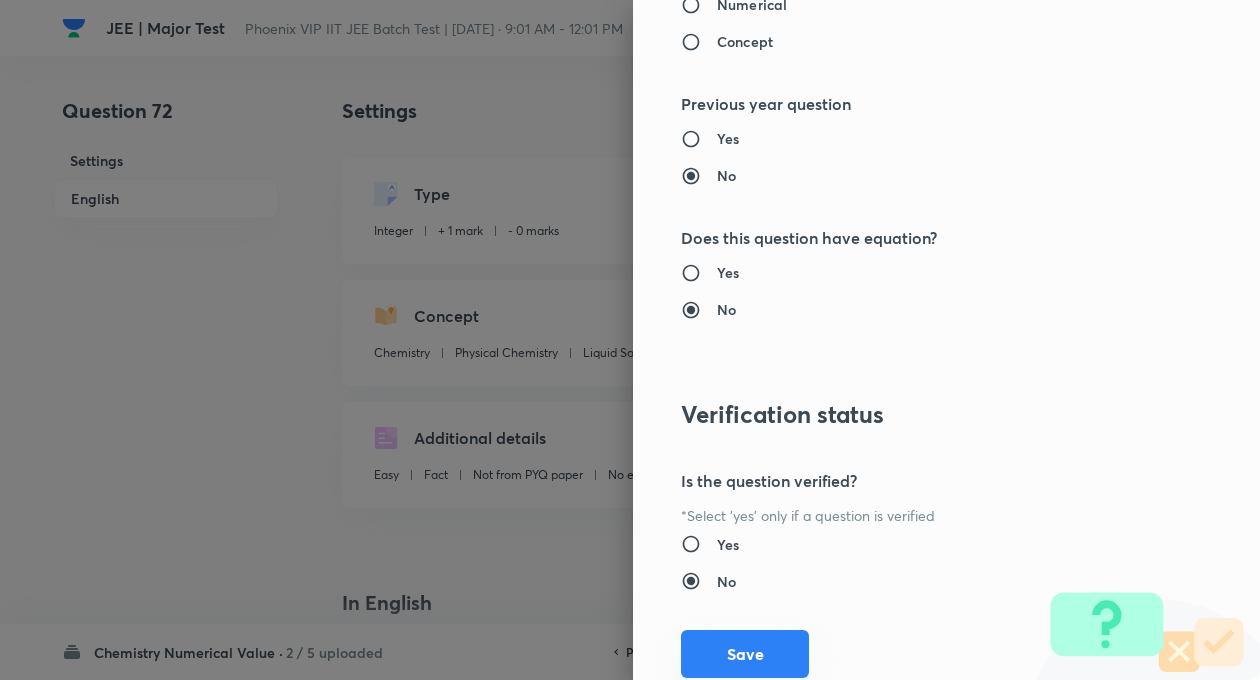 scroll, scrollTop: 1928, scrollLeft: 0, axis: vertical 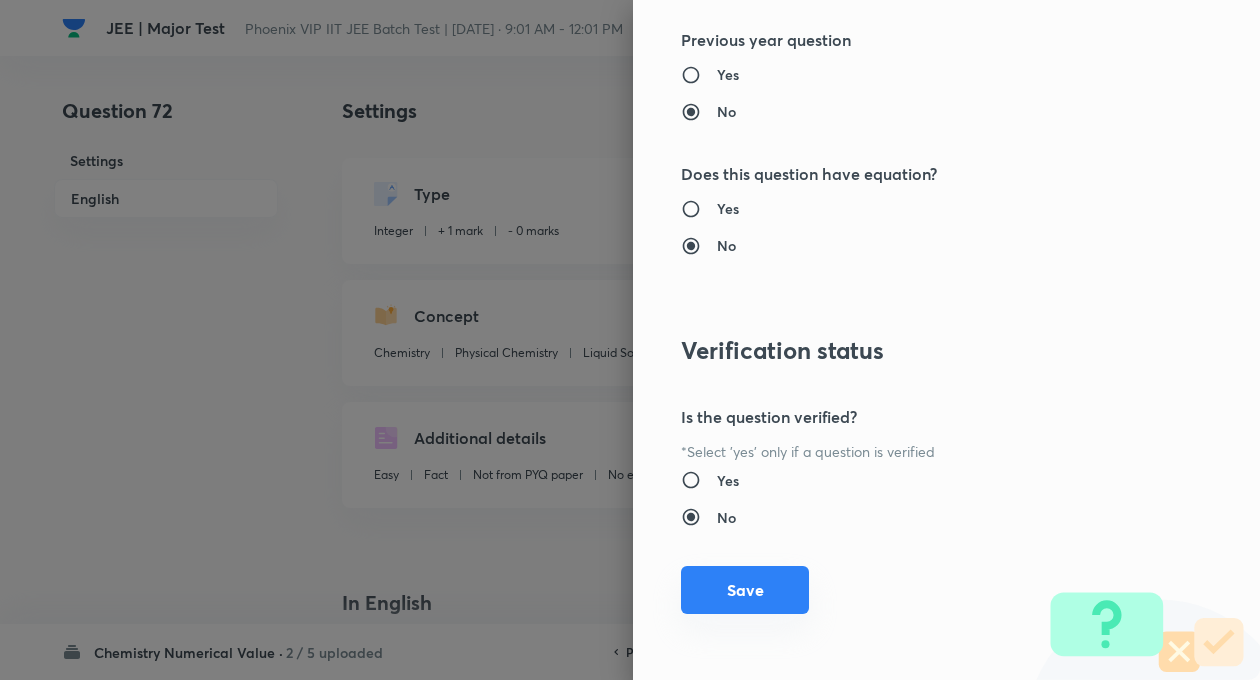 click on "Save" at bounding box center [745, 590] 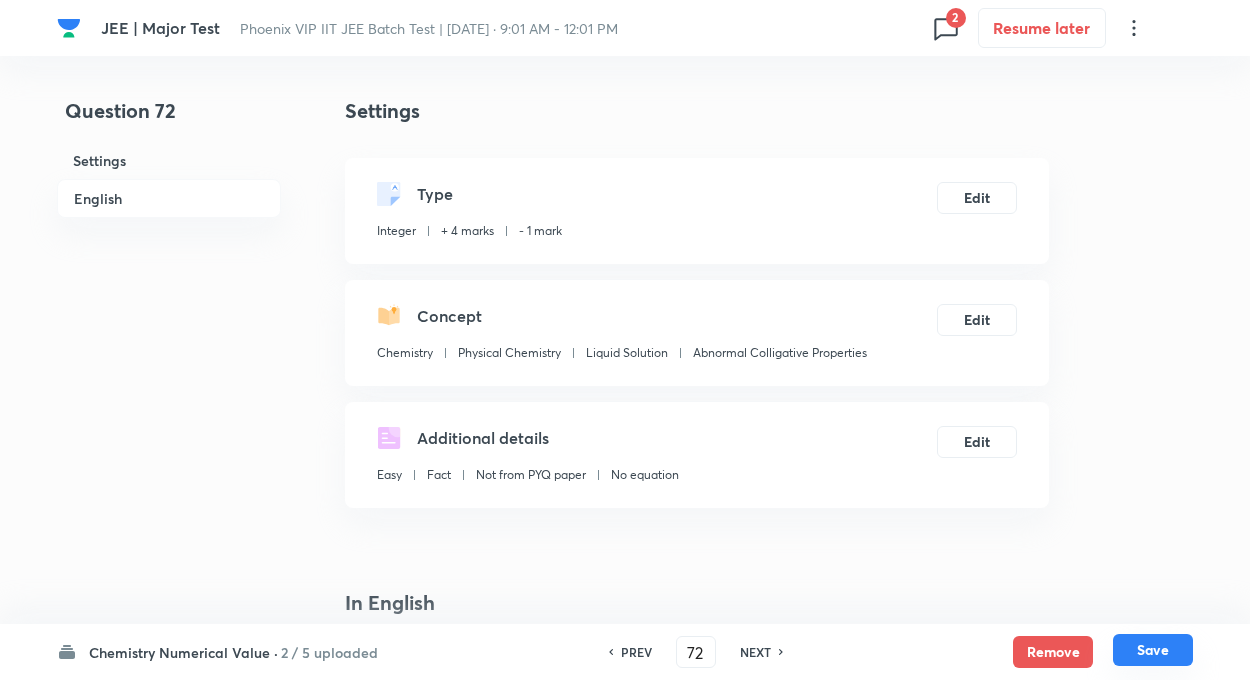 click on "Save" at bounding box center (1153, 650) 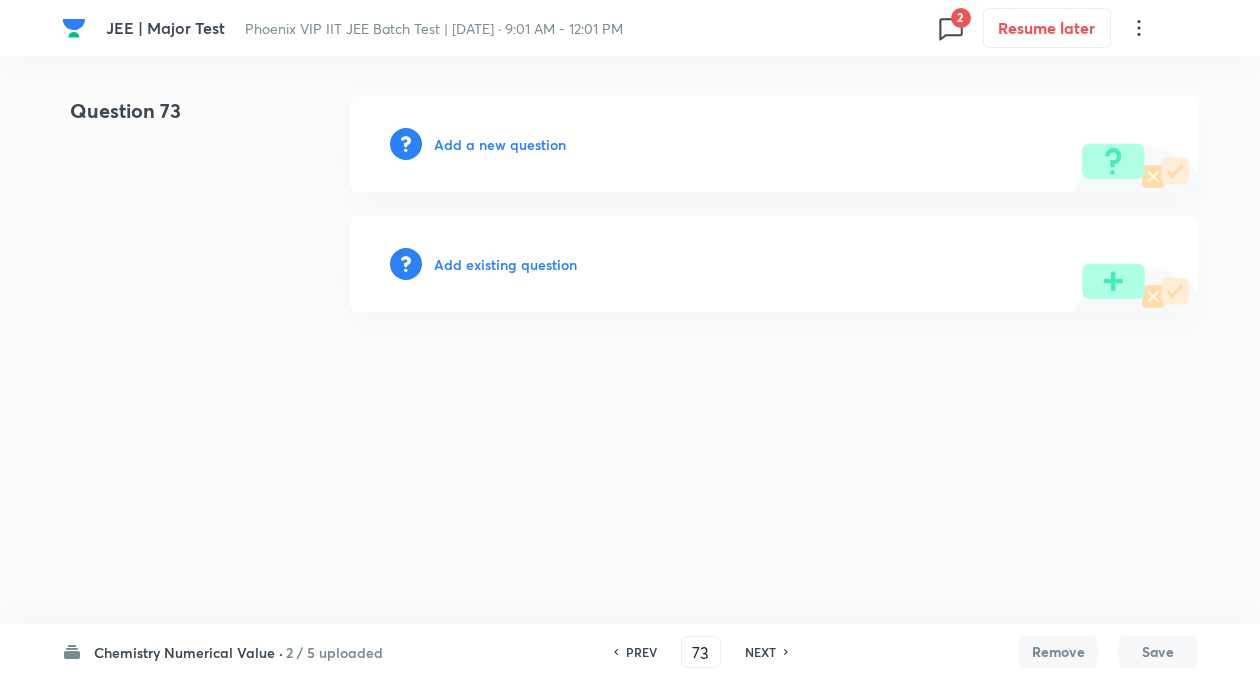 click on "Add existing question" at bounding box center (505, 264) 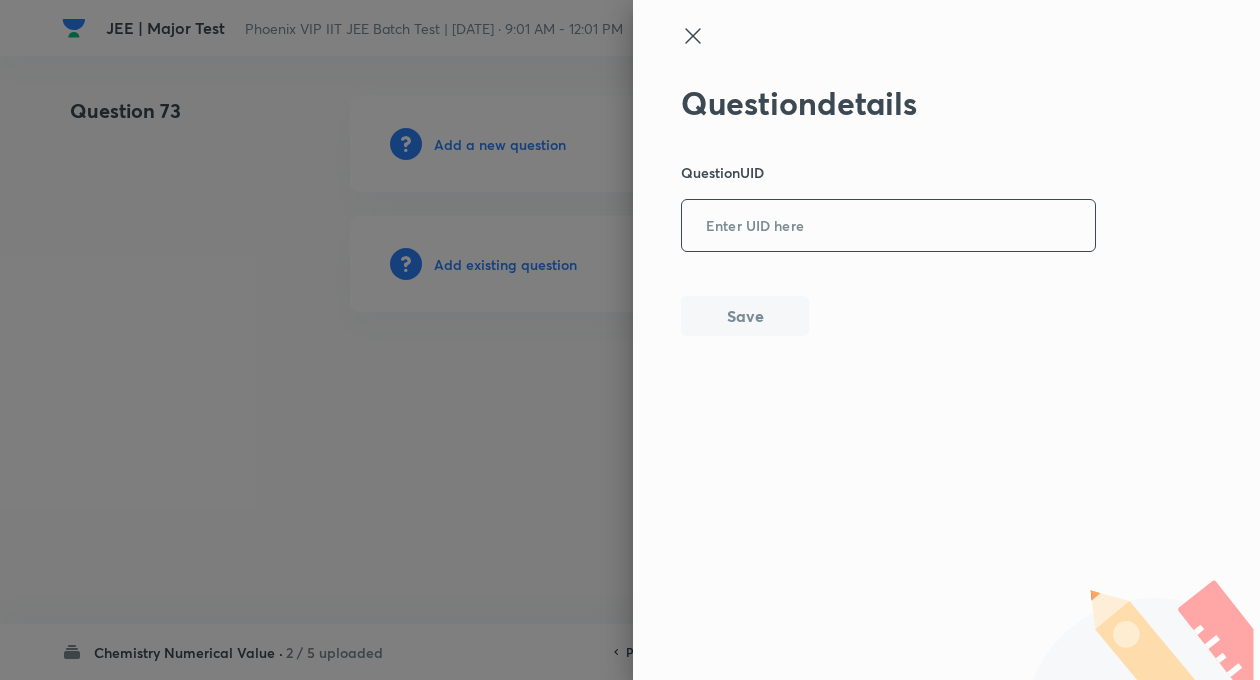 click at bounding box center (888, 226) 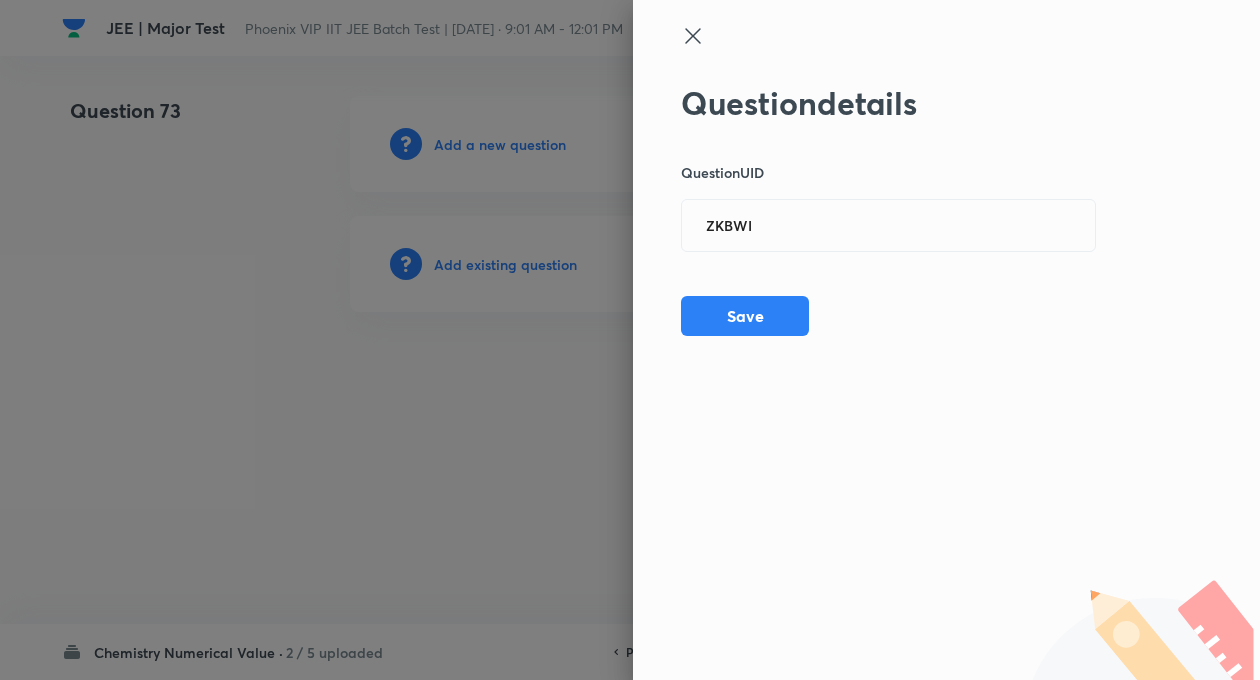 click on "Save" at bounding box center (745, 316) 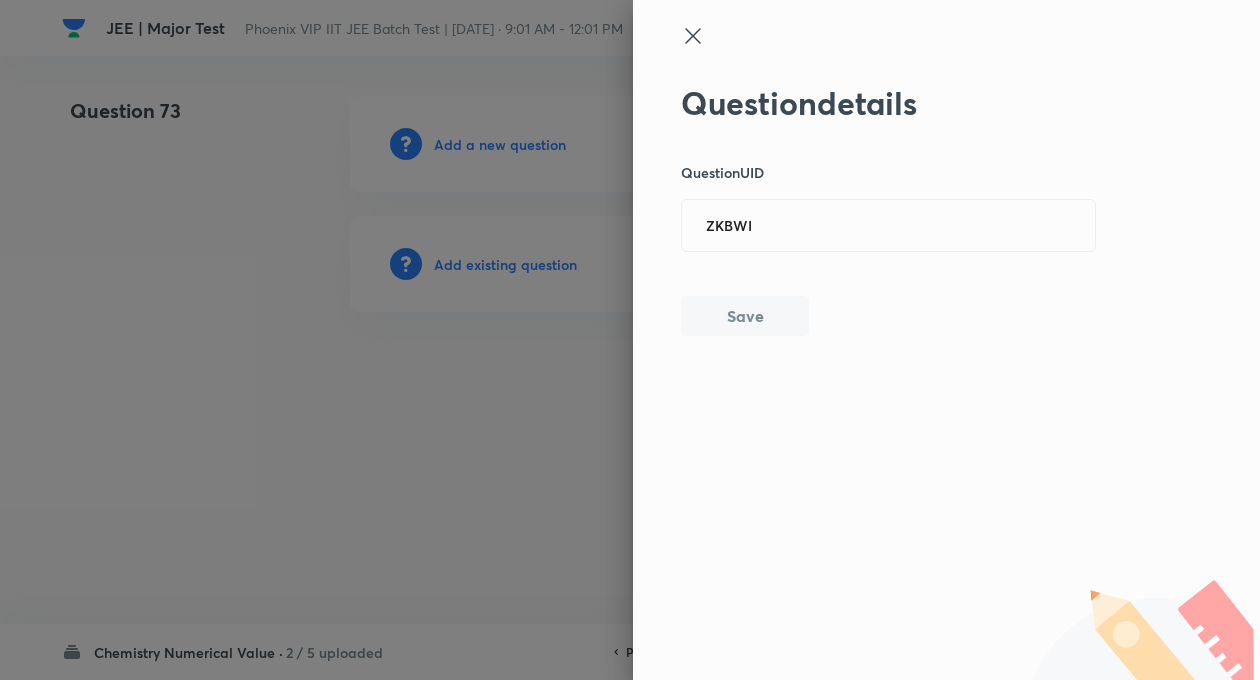 click on "Save" at bounding box center [745, 316] 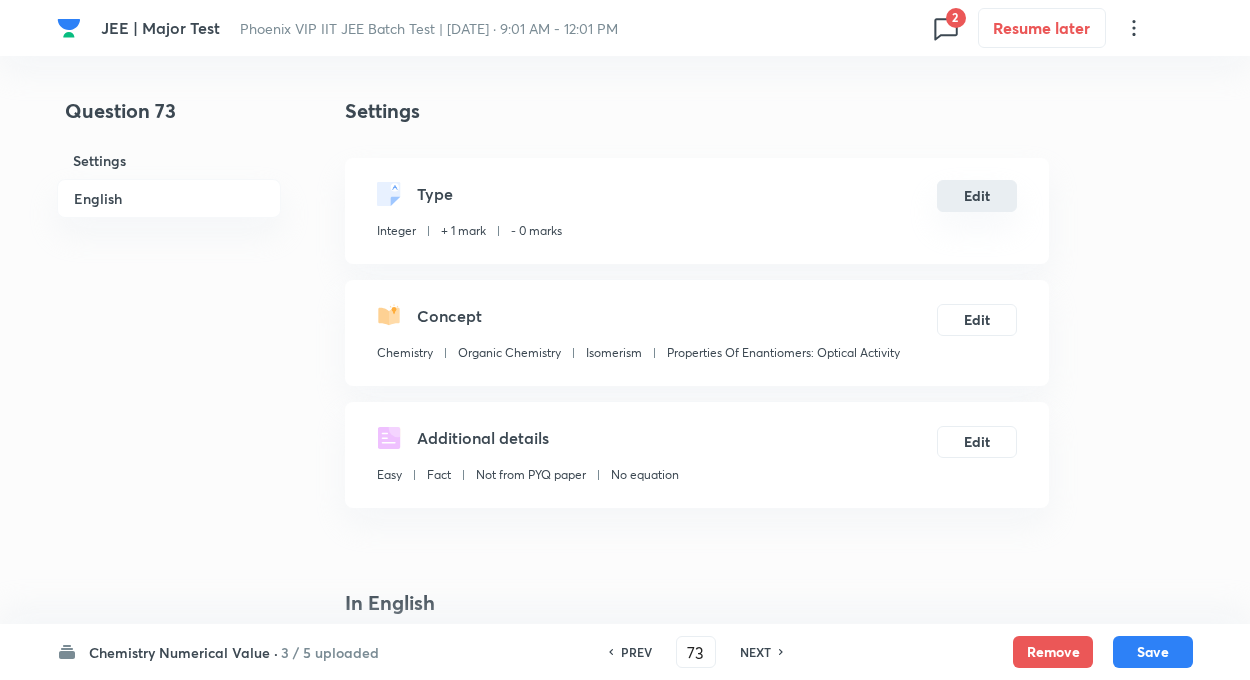 click on "Edit" at bounding box center [977, 196] 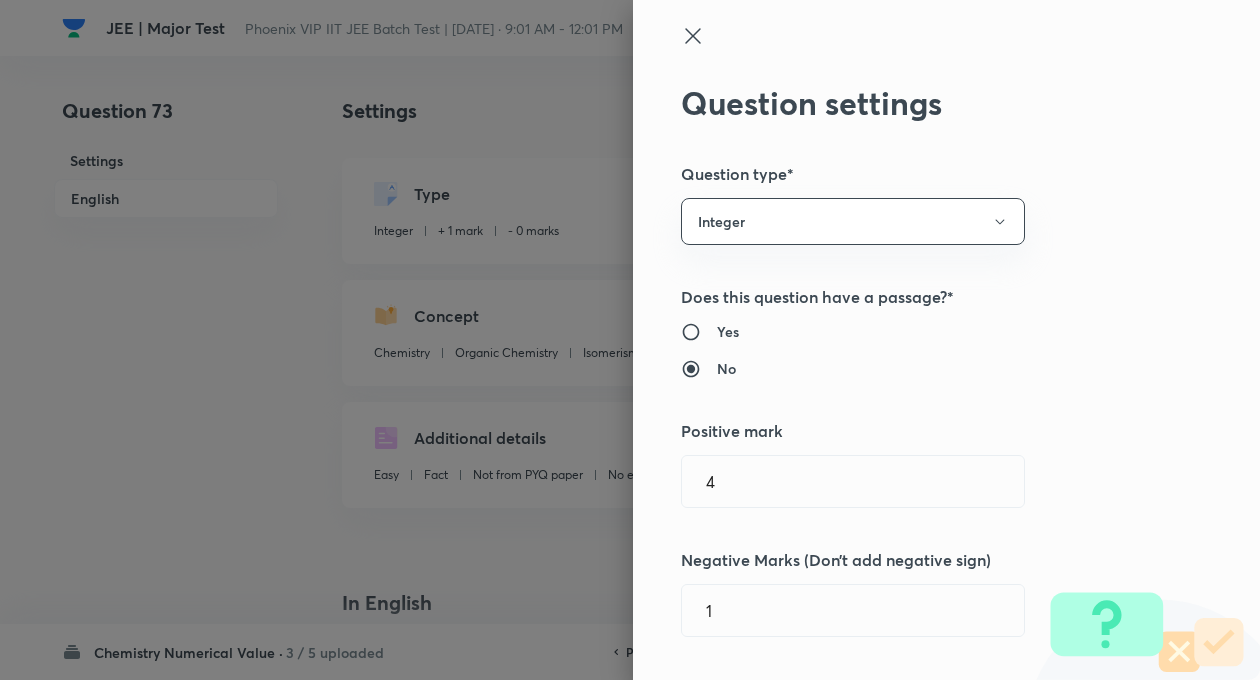 click on "Question settings Question type* Integer Does this question have a passage?* Yes No Positive mark 4 ​ Negative Marks (Don’t add negative sign) 1 ​ Syllabus Topic group* Chemistry ​ Topic* Physical Chemistry ​ Concept* Liquid Solution ​ Sub-concept* Abnormal Colligative Properties ​ Concept-field ​ Additional details Question Difficulty Very easy Easy Moderate Hard Very hard Question is based on Fact Numerical Concept Previous year question Yes No Does this question have equation? Yes No Verification status Is the question verified? *Select 'yes' only if a question is verified Yes No Save" at bounding box center (946, 340) 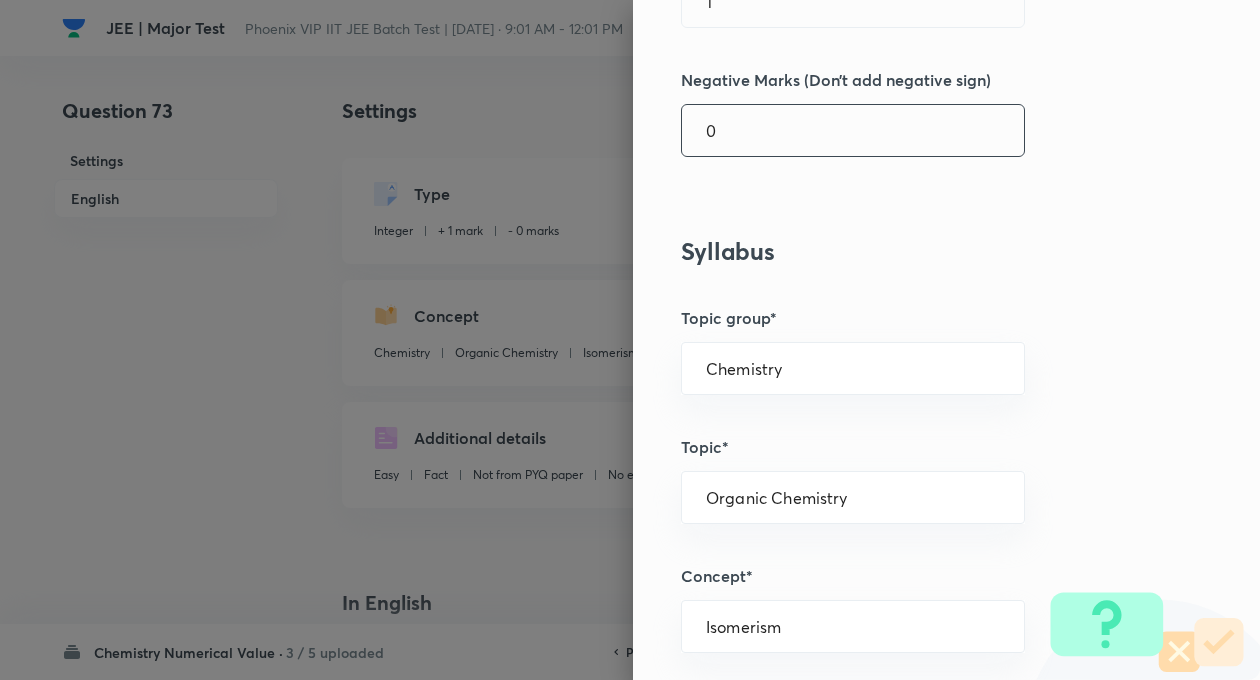 scroll, scrollTop: 440, scrollLeft: 0, axis: vertical 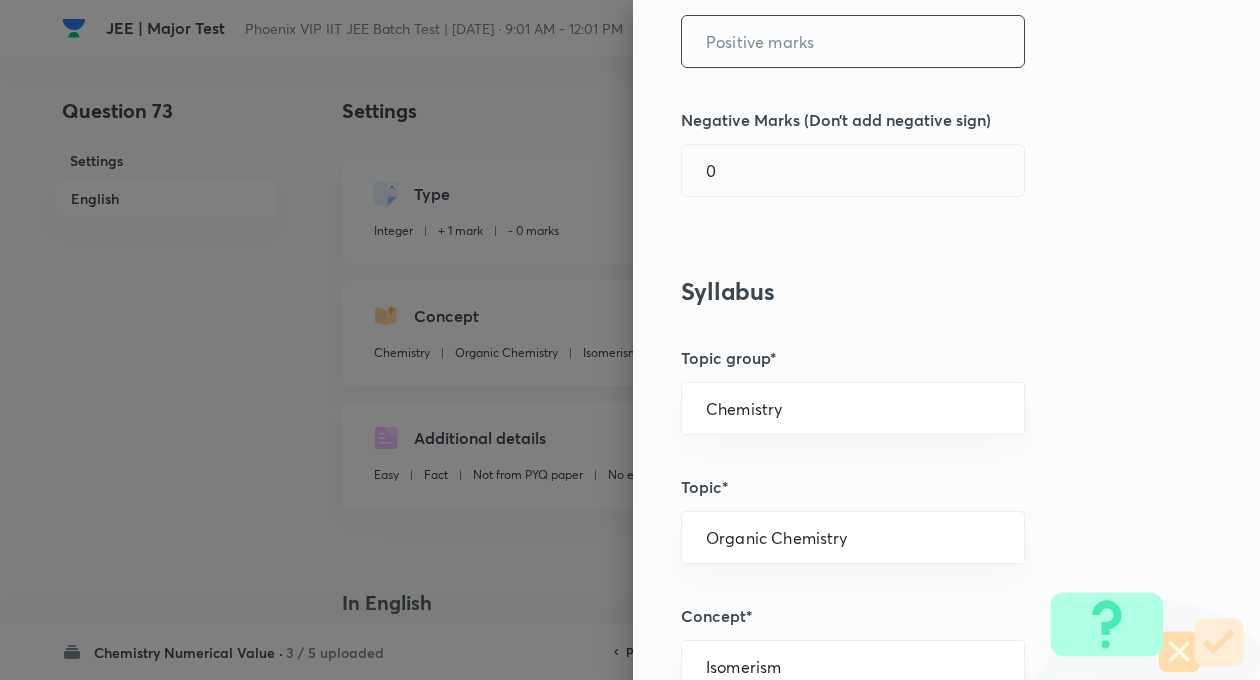 click at bounding box center [853, 41] 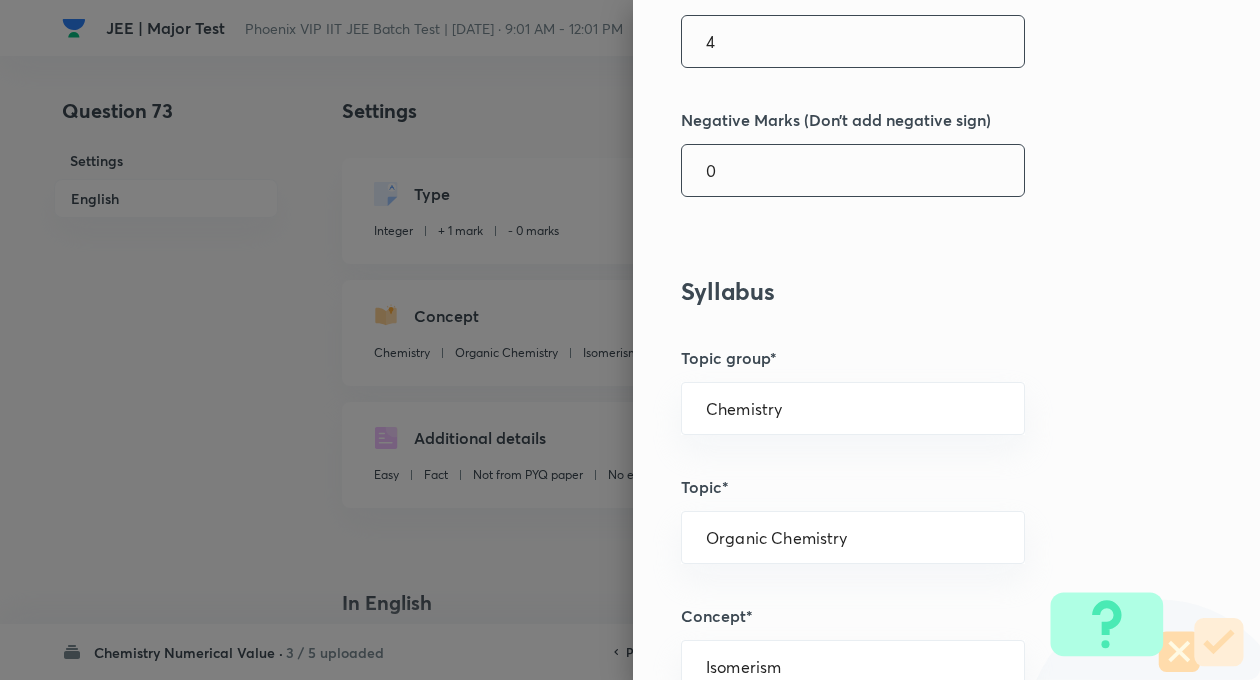 click on "0" at bounding box center (853, 170) 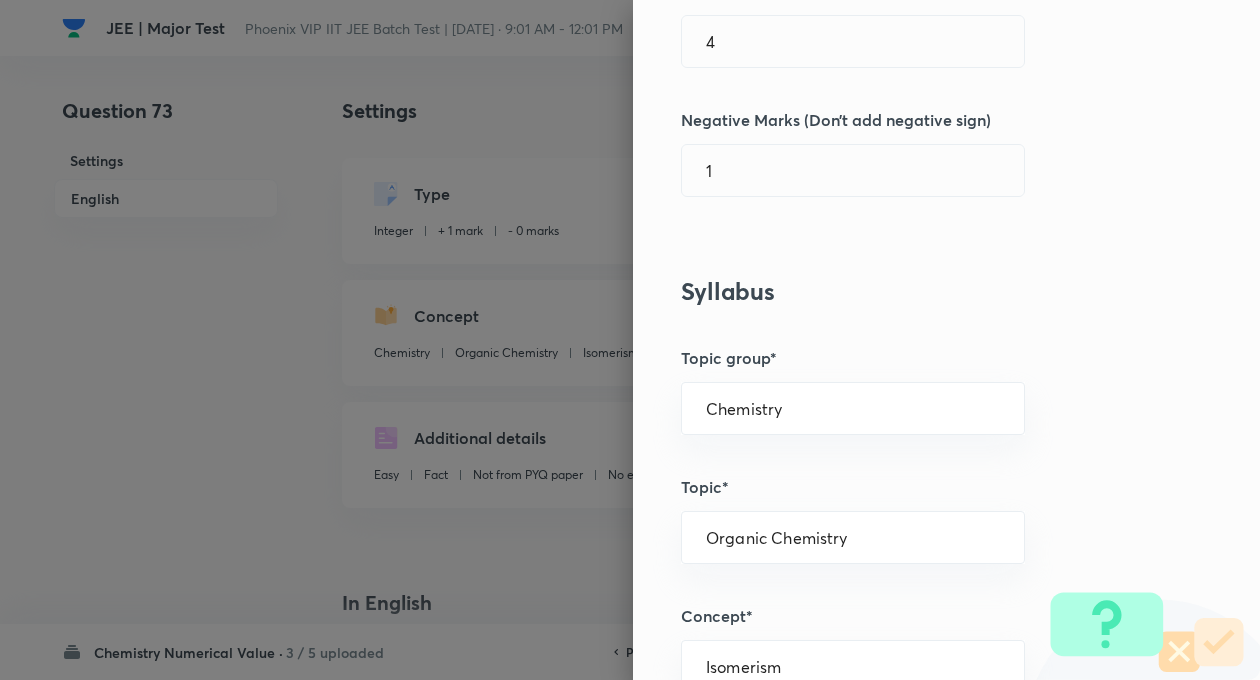 click on "Question settings Question type* Integer Does this question have a passage?* Yes No Positive mark 4 ​ Negative Marks (Don’t add negative sign) 1 ​ Syllabus Topic group* Chemistry ​ Topic* Organic Chemistry ​ Concept* Isomerism ​ Sub-concept* Properties Of Enantiomers: Optical Activity ​ Concept-field ​ Additional details Question Difficulty Very easy Easy Moderate Hard Very hard Question is based on Fact Numerical Concept Previous year question Yes No Does this question have equation? Yes No Verification status Is the question verified? *Select 'yes' only if a question is verified Yes No Save" at bounding box center [946, 340] 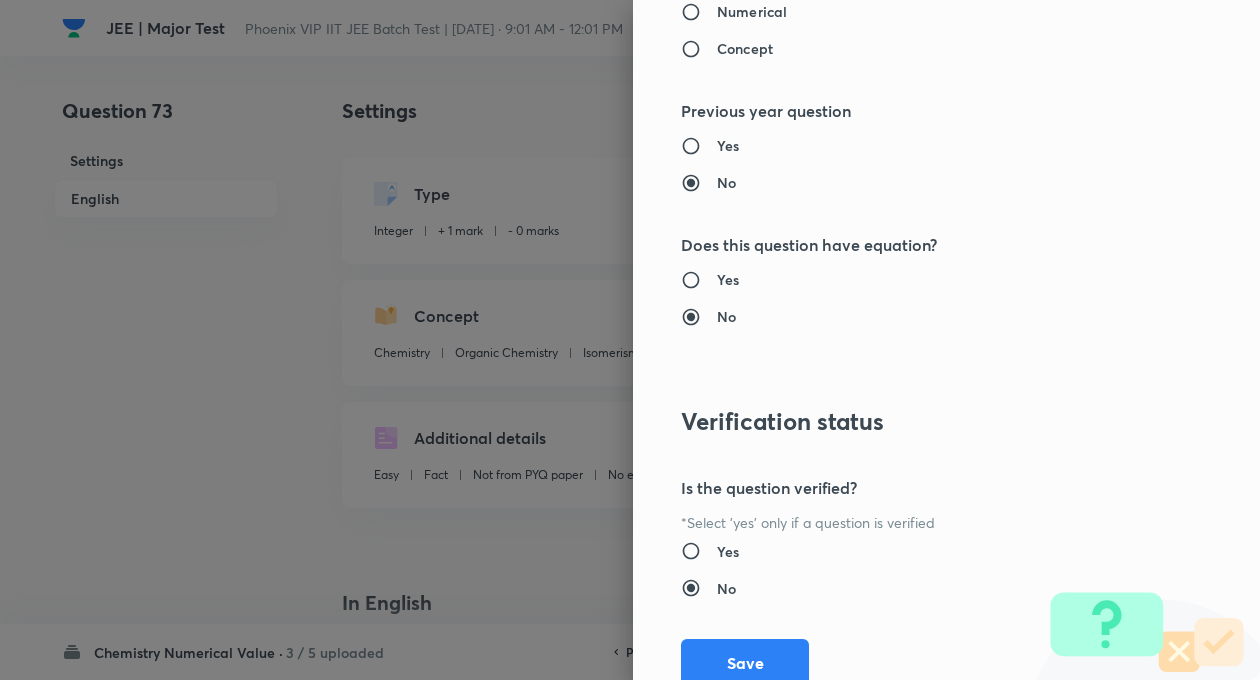 scroll, scrollTop: 1928, scrollLeft: 0, axis: vertical 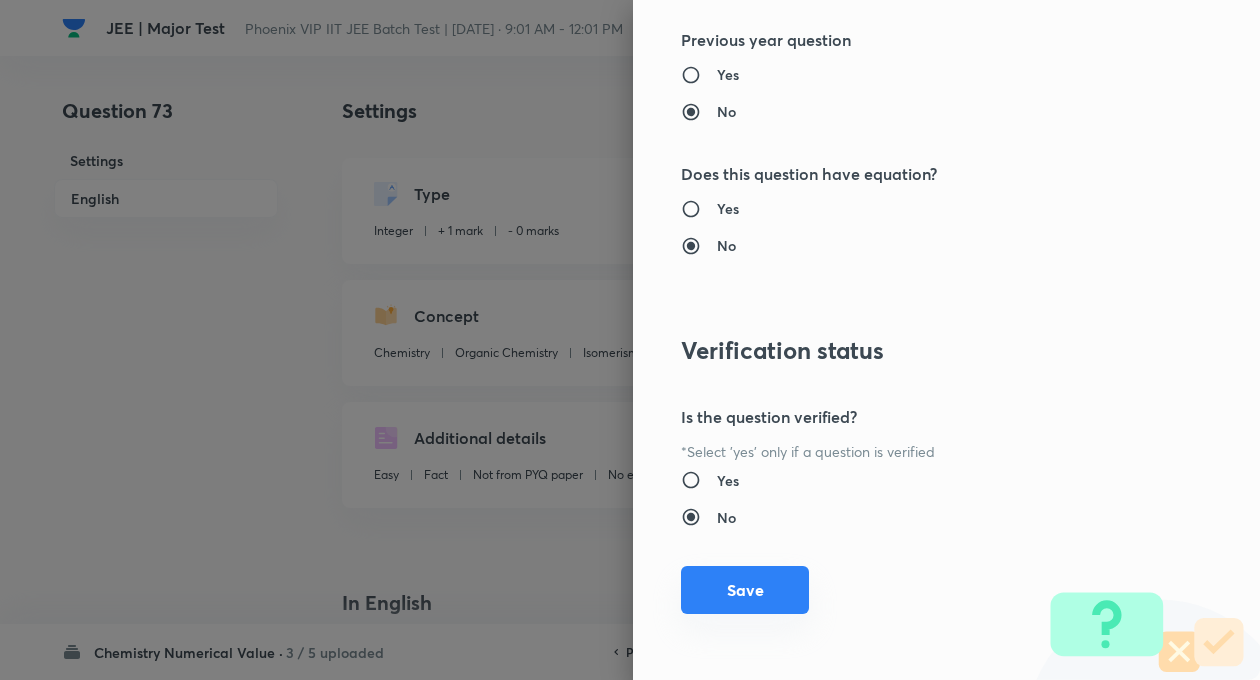 click on "Save" at bounding box center (745, 590) 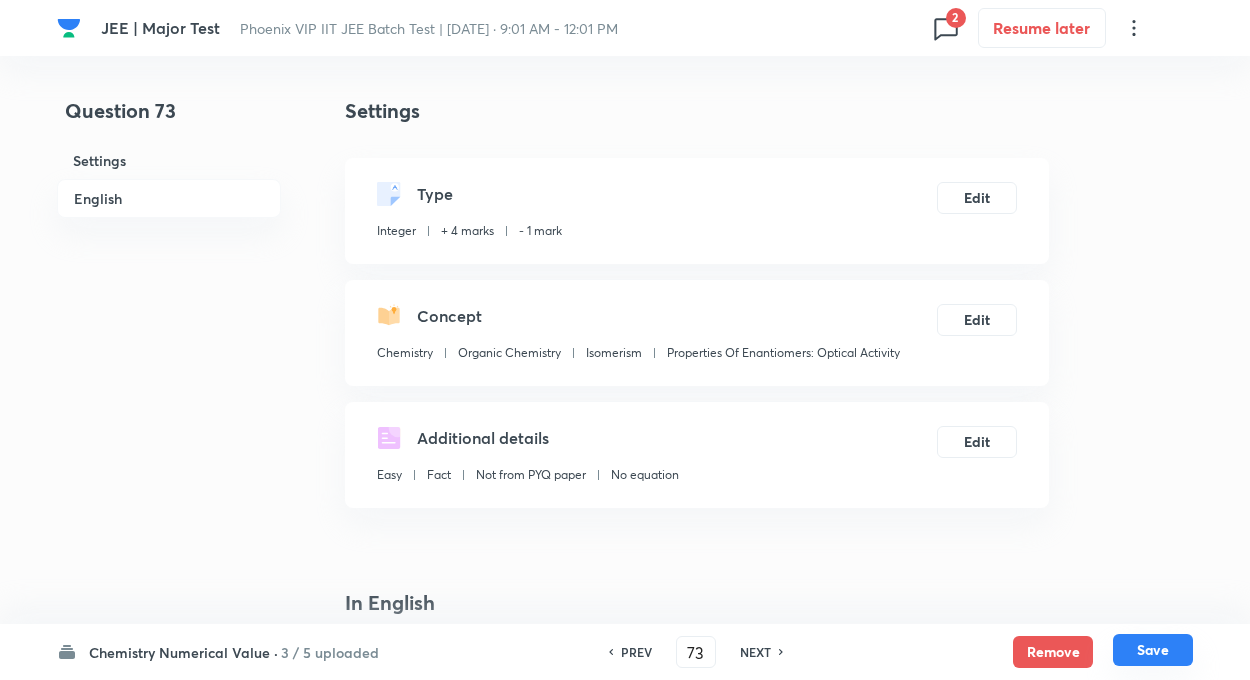 click on "Save" at bounding box center (1153, 650) 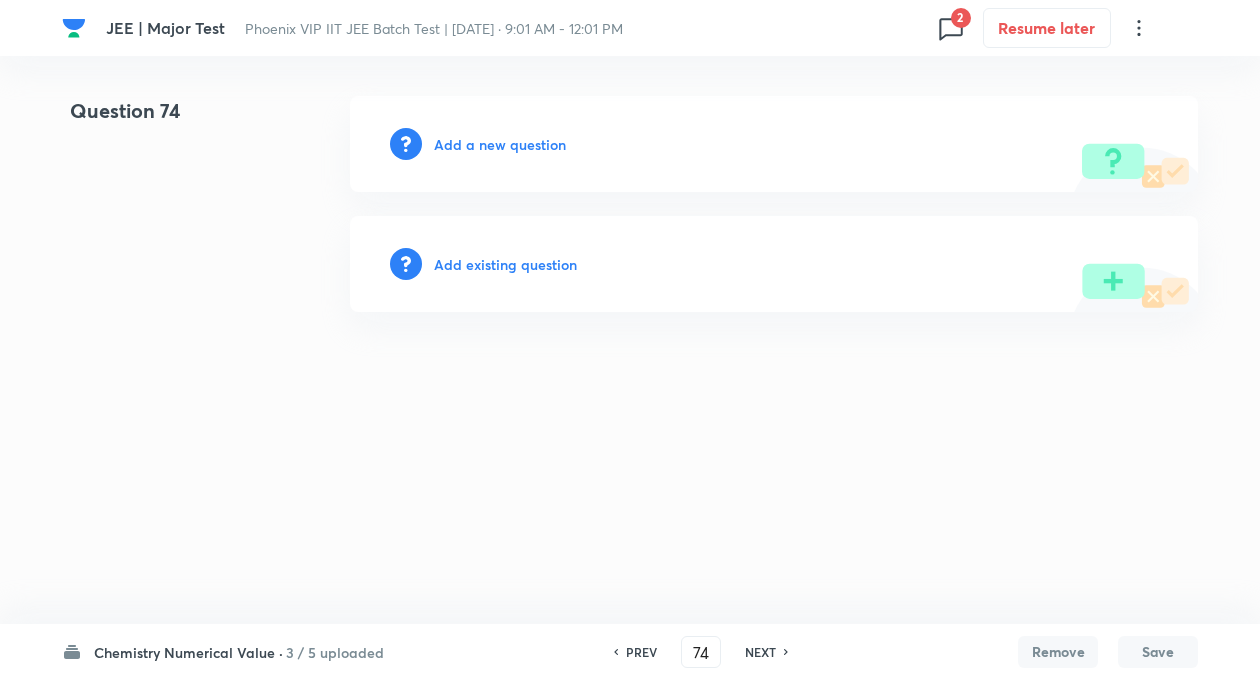 click on "Add existing question" at bounding box center (505, 264) 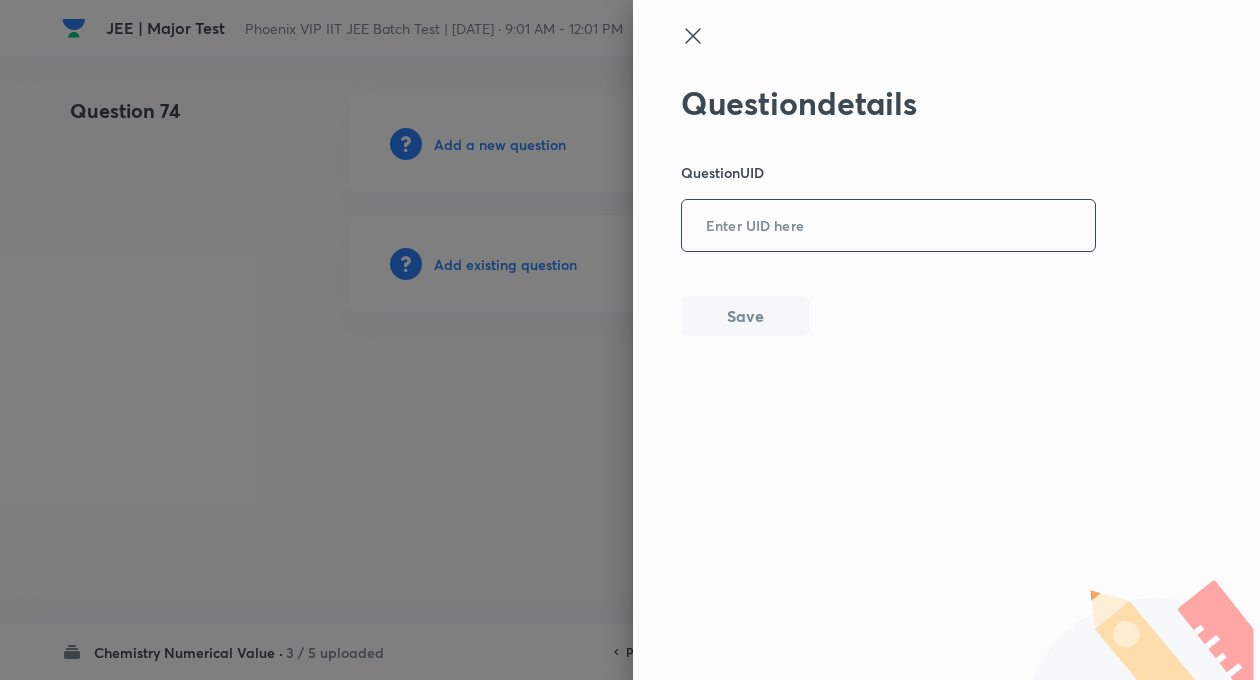 click at bounding box center [888, 226] 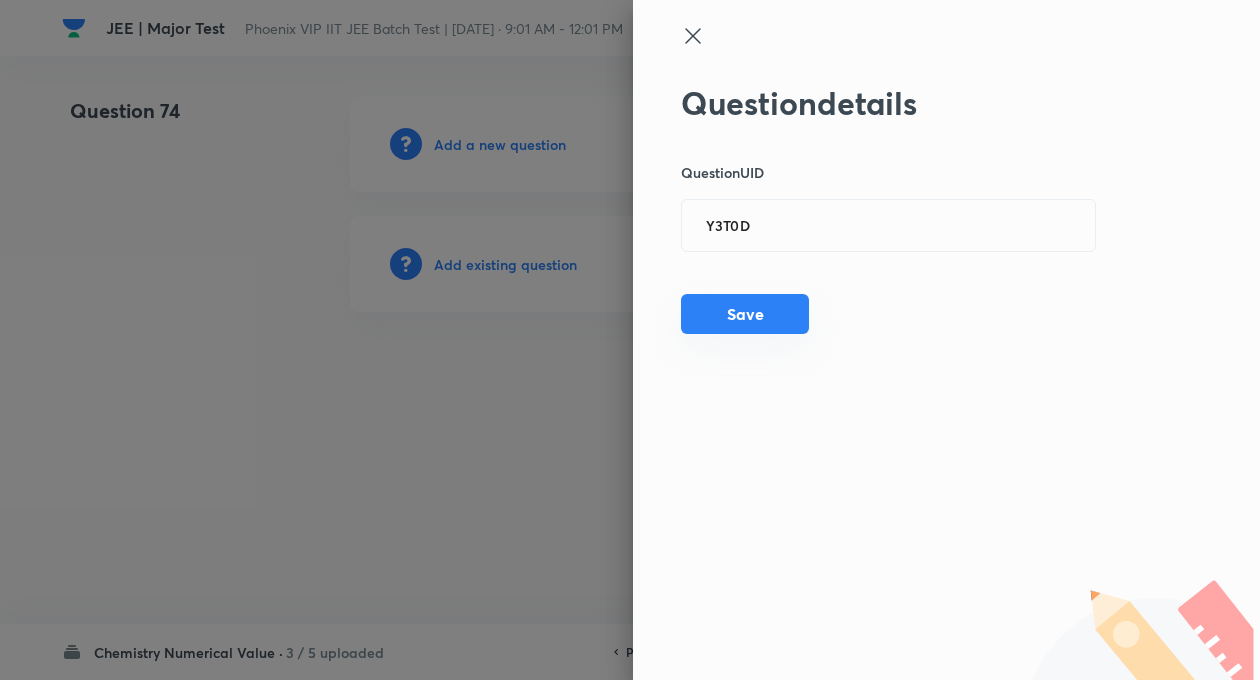 click on "Save" at bounding box center (745, 314) 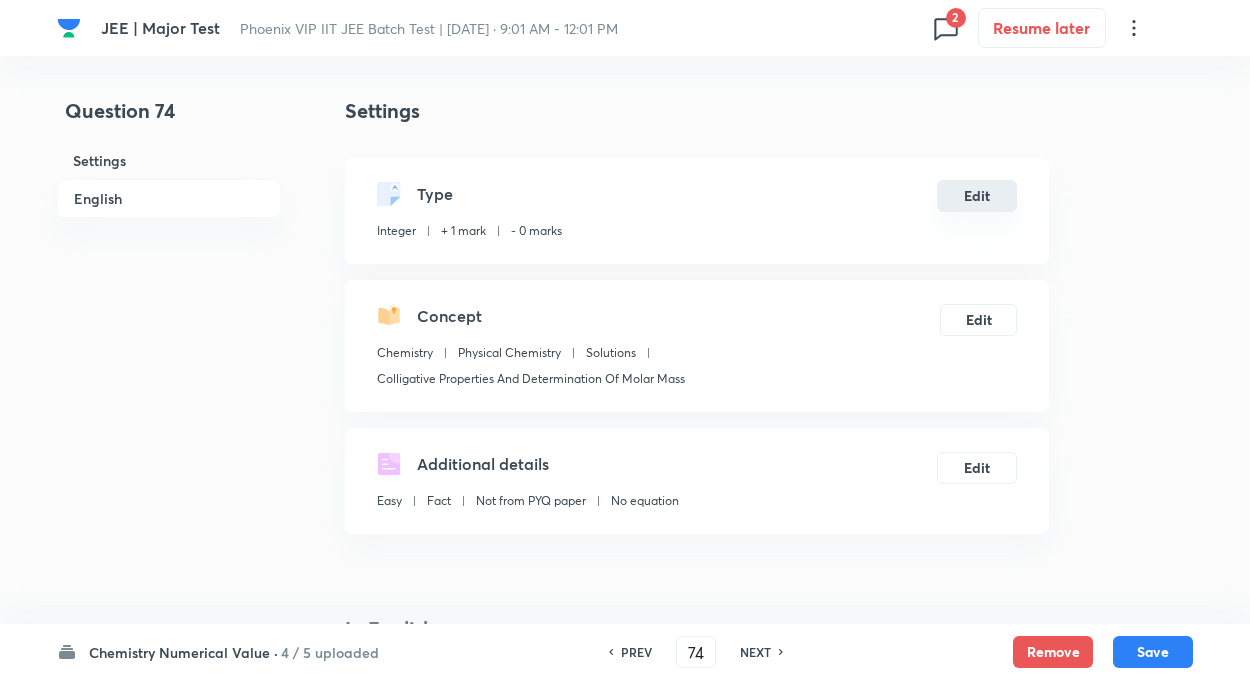 click on "Edit" at bounding box center (977, 196) 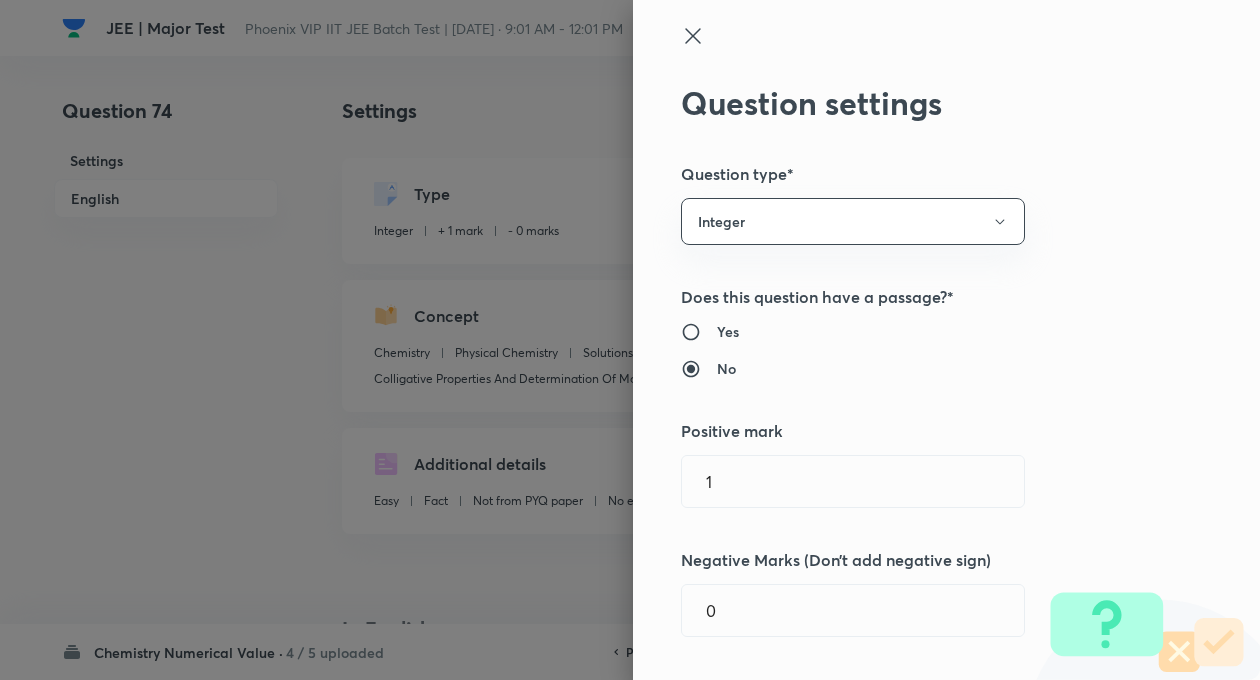 click on "Question settings Question type* Integer Does this question have a passage?* Yes No Positive mark 1 ​ Negative Marks (Don’t add negative sign) 0 ​ Syllabus Topic group* Chemistry ​ Topic* Physical Chemistry ​ Concept* Solutions ​ Sub-concept* Colligative Properties And Determination Of Molar Mass ​ Concept-field ​ Additional details Question Difficulty Very easy Easy Moderate Hard Very hard Question is based on Fact Numerical Concept Previous year question Yes No Does this question have equation? Yes No Verification status Is the question verified? *Select 'yes' only if a question is verified Yes No Save" at bounding box center (946, 340) 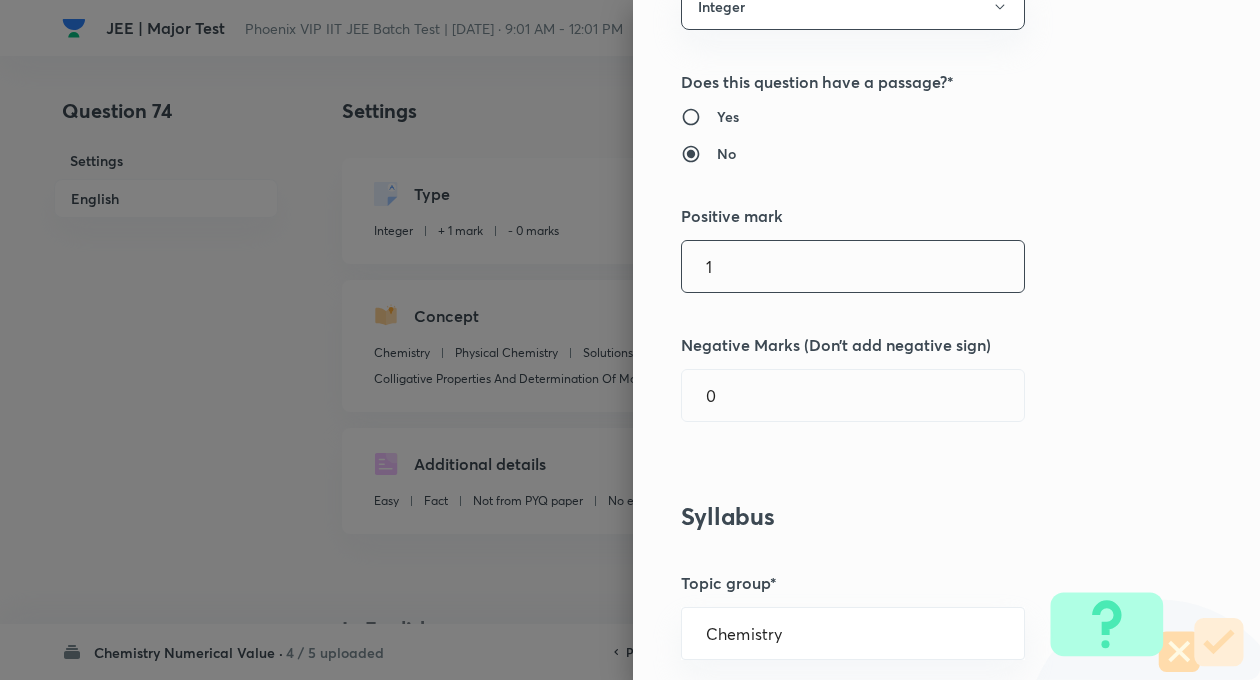 scroll, scrollTop: 240, scrollLeft: 0, axis: vertical 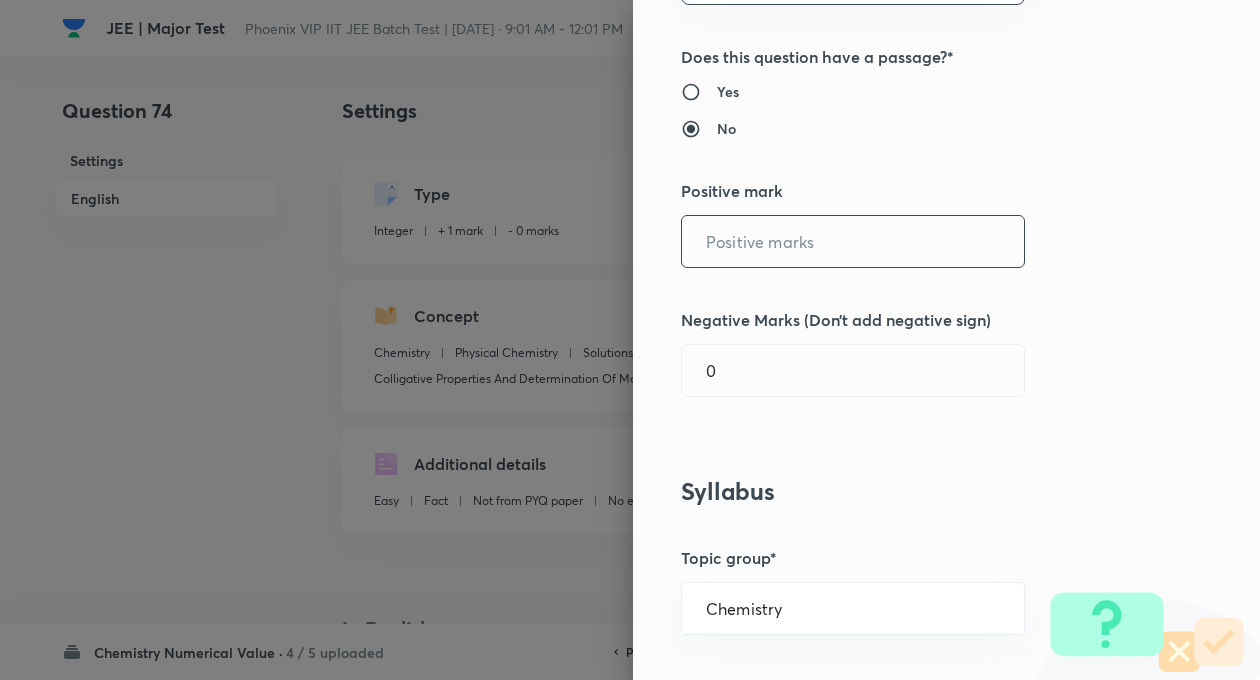 click at bounding box center (853, 241) 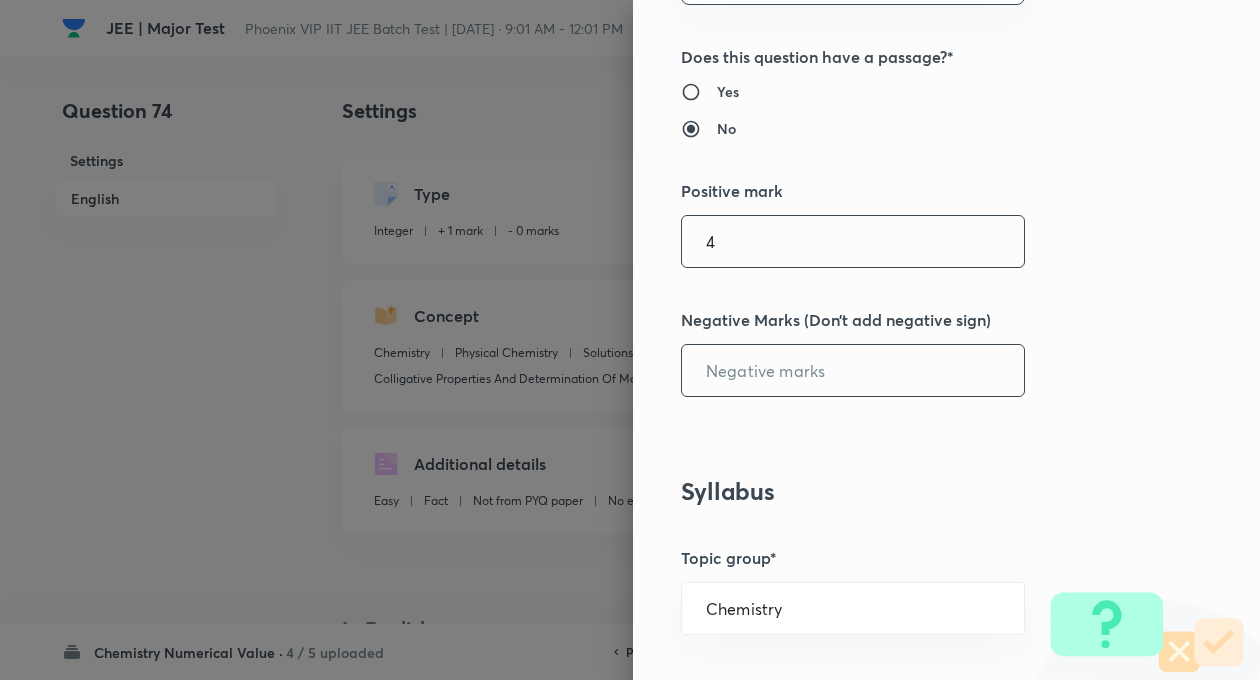 click at bounding box center (853, 370) 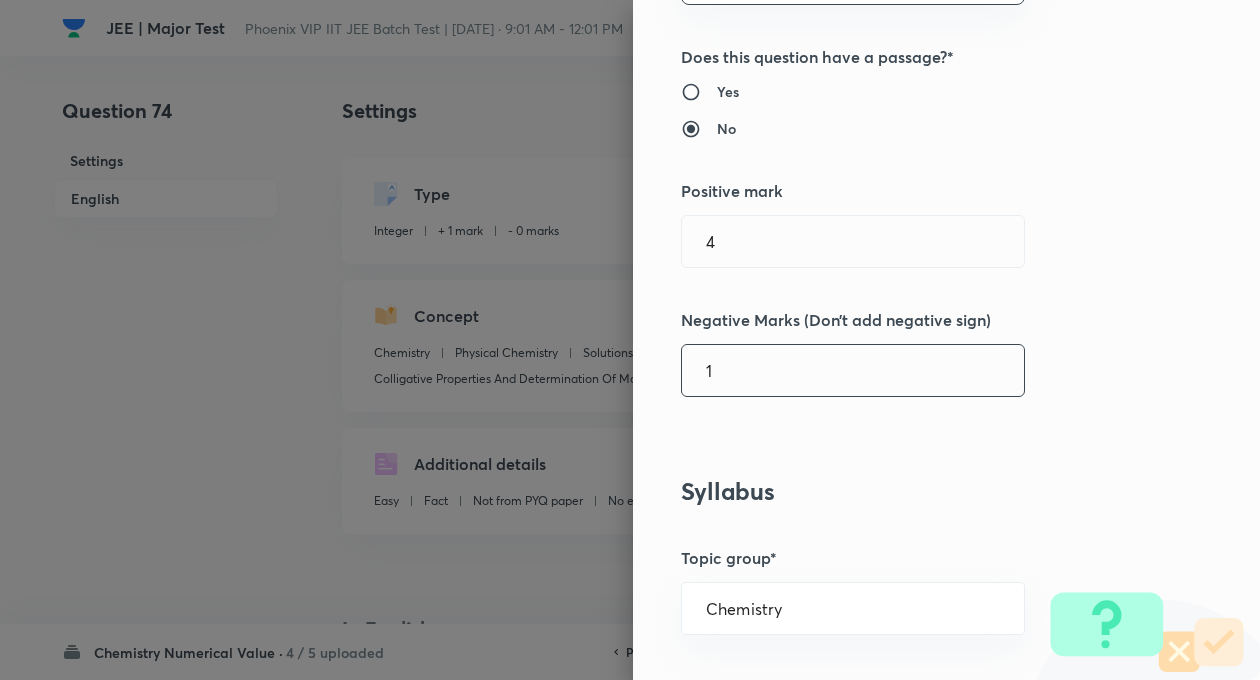 click on "Question settings Question type* Integer Does this question have a passage?* Yes No Positive mark 4 ​ Negative Marks (Don’t add negative sign) 1 ​ Syllabus Topic group* Chemistry ​ Topic* Physical Chemistry ​ Concept* Solutions ​ Sub-concept* Colligative Properties And Determination Of Molar Mass ​ Concept-field ​ Additional details Question Difficulty Very easy Easy Moderate Hard Very hard Question is based on Fact Numerical Concept Previous year question Yes No Does this question have equation? Yes No Verification status Is the question verified? *Select 'yes' only if a question is verified Yes No Save" at bounding box center (946, 340) 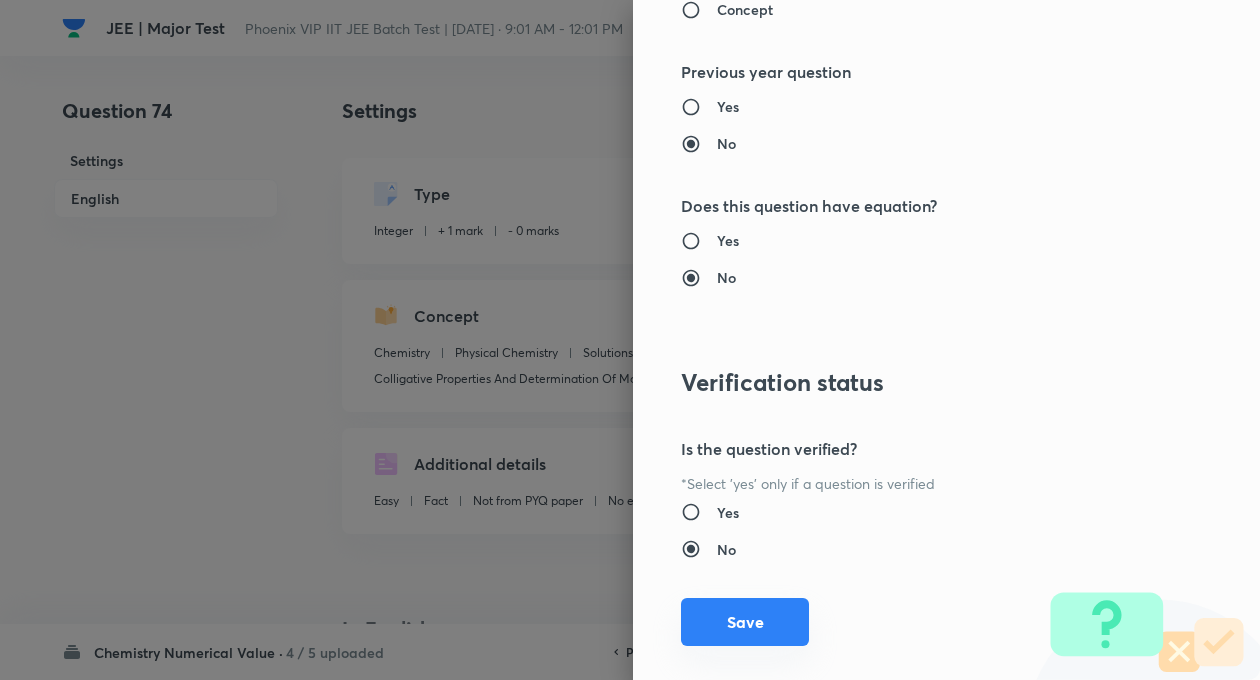 scroll, scrollTop: 1928, scrollLeft: 0, axis: vertical 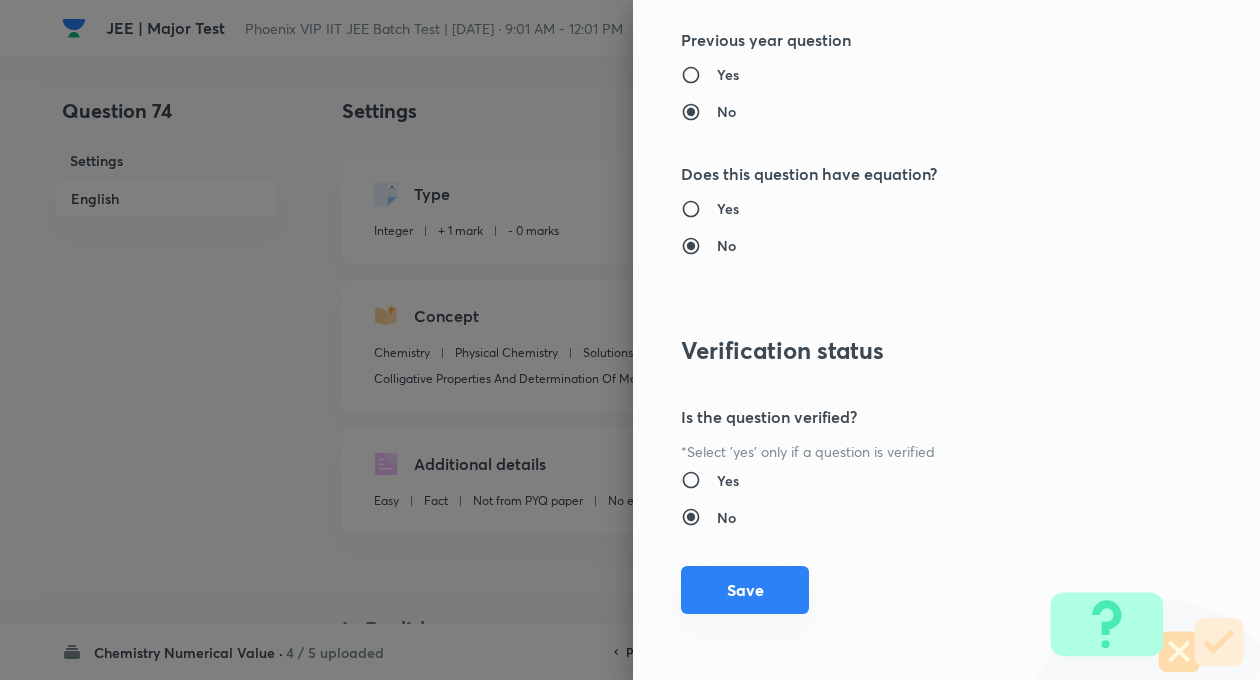 click on "Save" at bounding box center [745, 590] 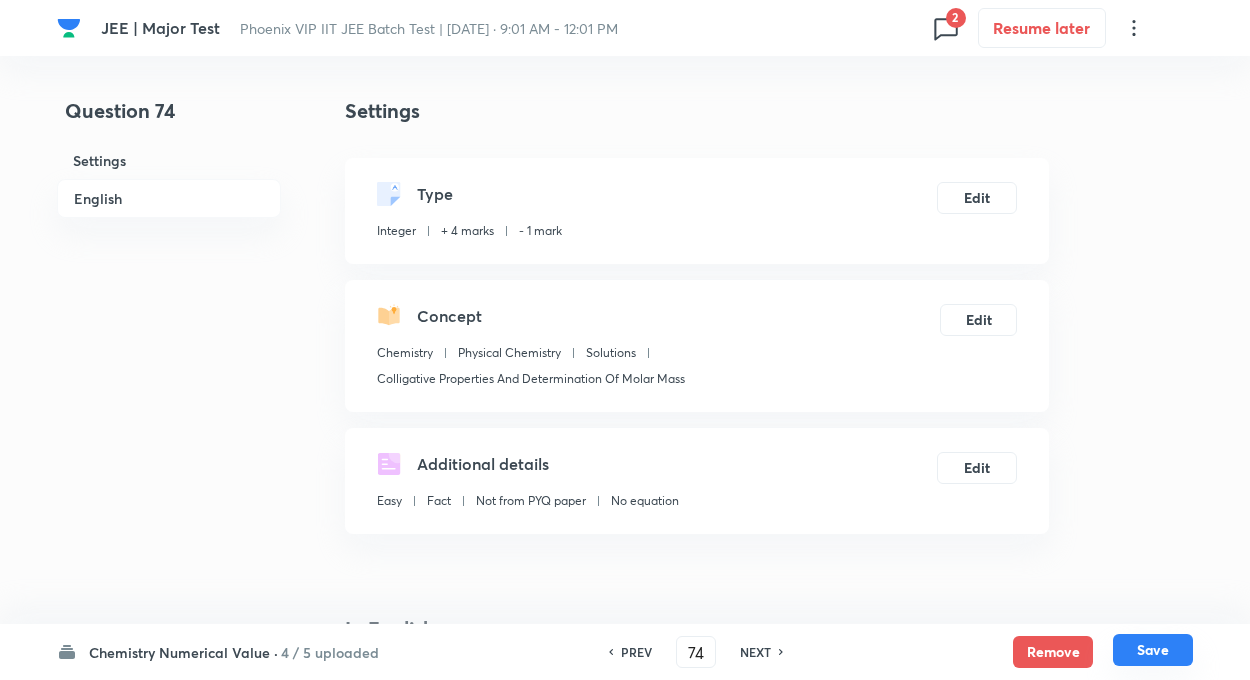 click on "Save" at bounding box center [1153, 650] 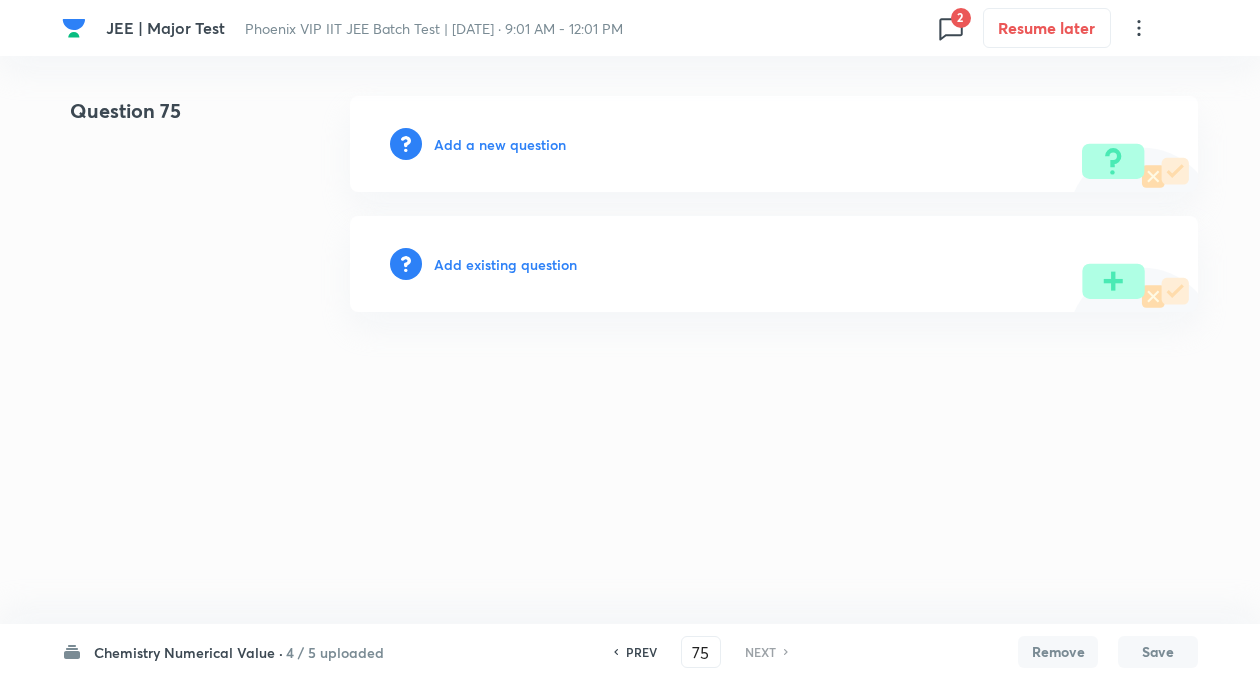 click on "Add existing question" at bounding box center [505, 264] 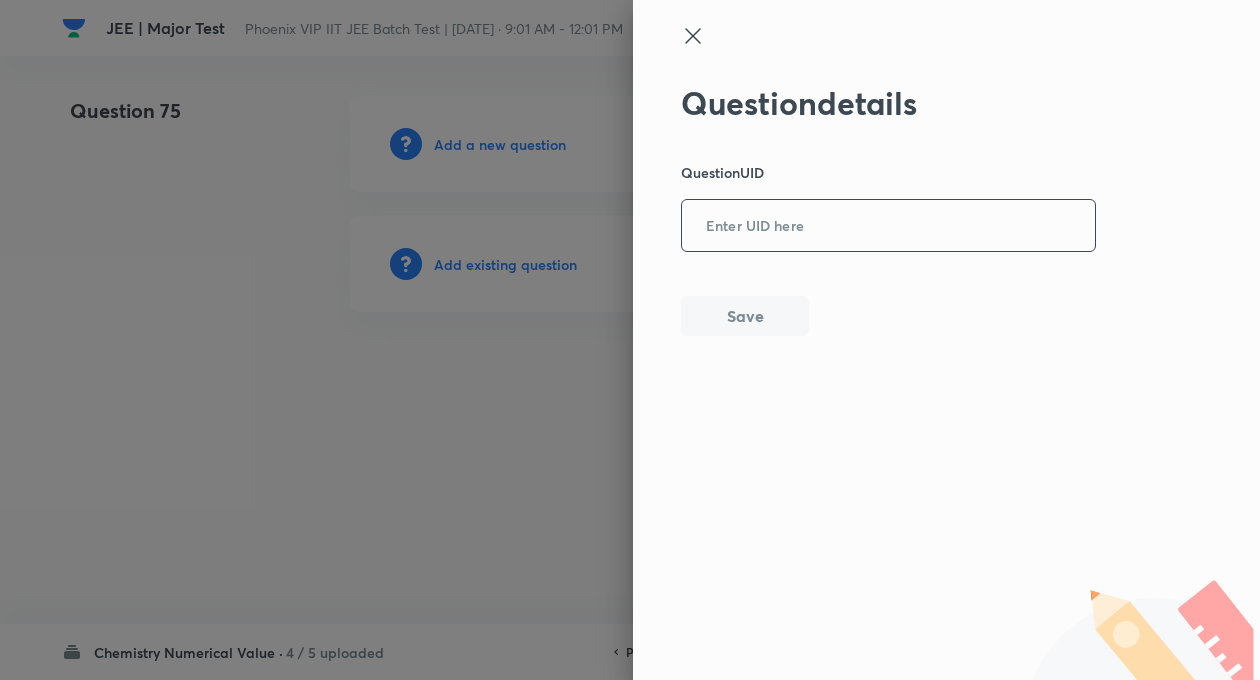 click on "​" at bounding box center [888, 225] 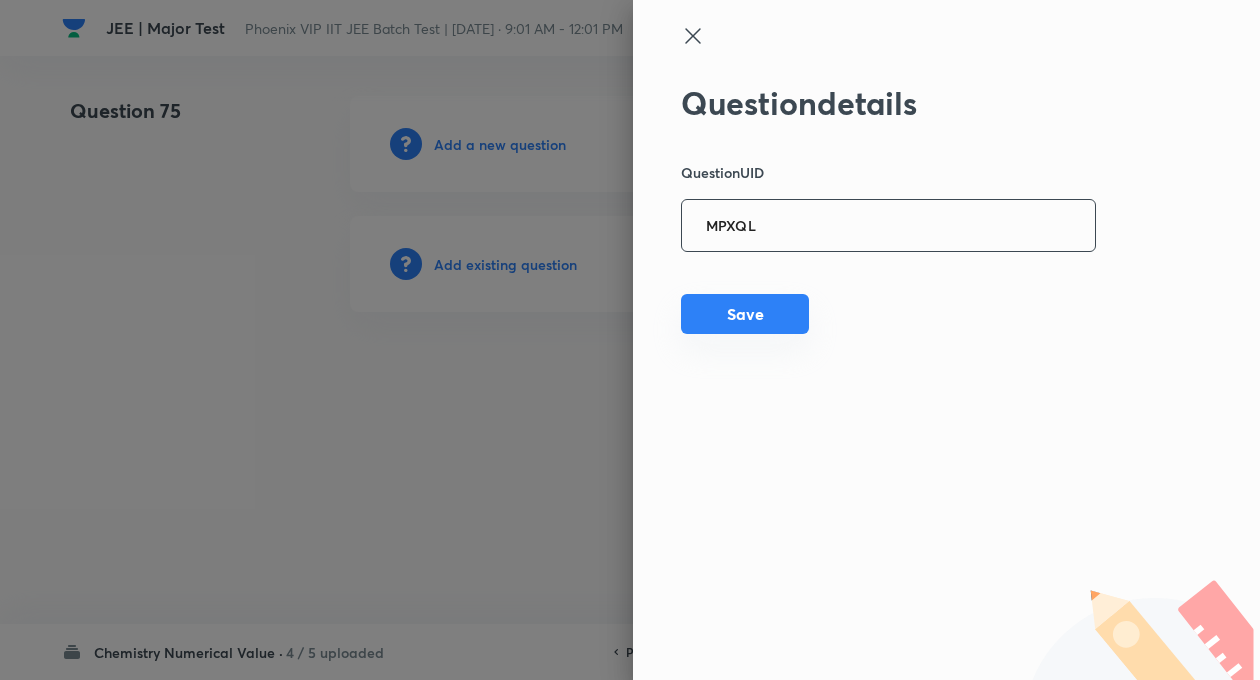 click on "Save" at bounding box center [745, 314] 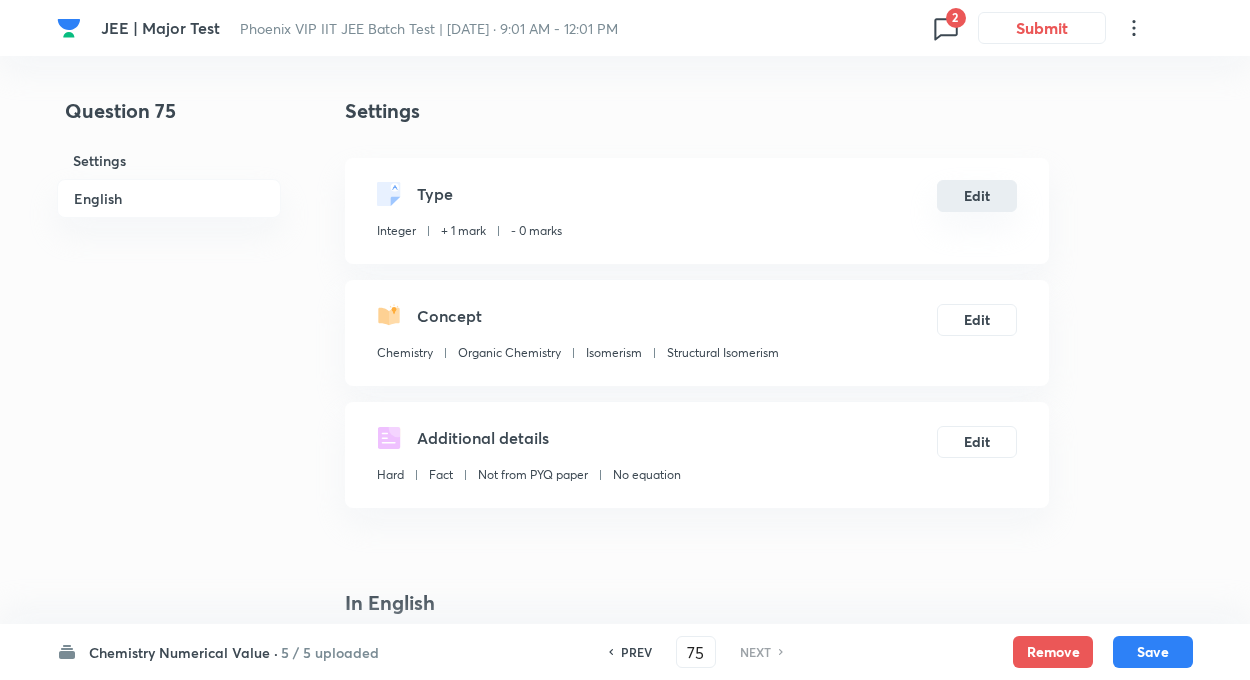click on "Edit" at bounding box center [977, 196] 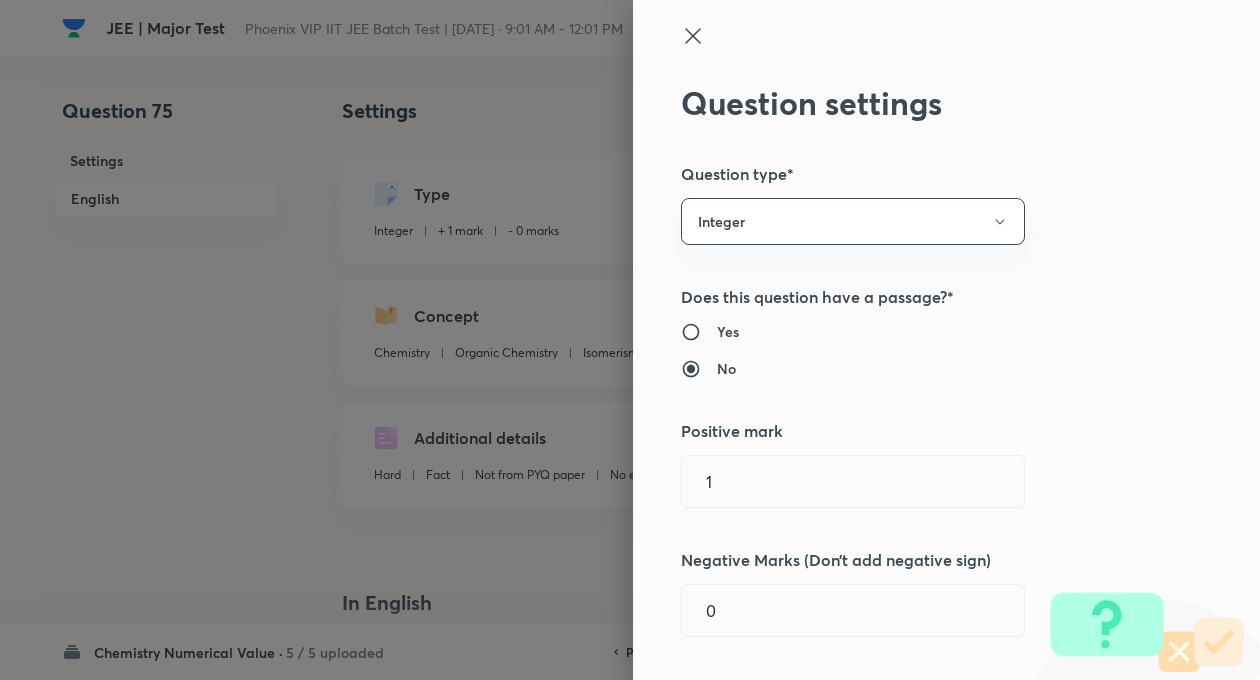 click on "Question settings Question type* Integer Does this question have a passage?* Yes No Positive mark 1 ​ Negative Marks (Don’t add negative sign) 0 ​ Syllabus Topic group* Chemistry ​ Topic* Organic Chemistry ​ Concept* Isomerism ​ Sub-concept* Structural Isomerism ​ Concept-field ​ Additional details Question Difficulty Very easy Easy Moderate Hard Very hard Question is based on Fact Numerical Concept Previous year question Yes No Does this question have equation? Yes No Verification status Is the question verified? *Select 'yes' only if a question is verified Yes No Save" at bounding box center (946, 340) 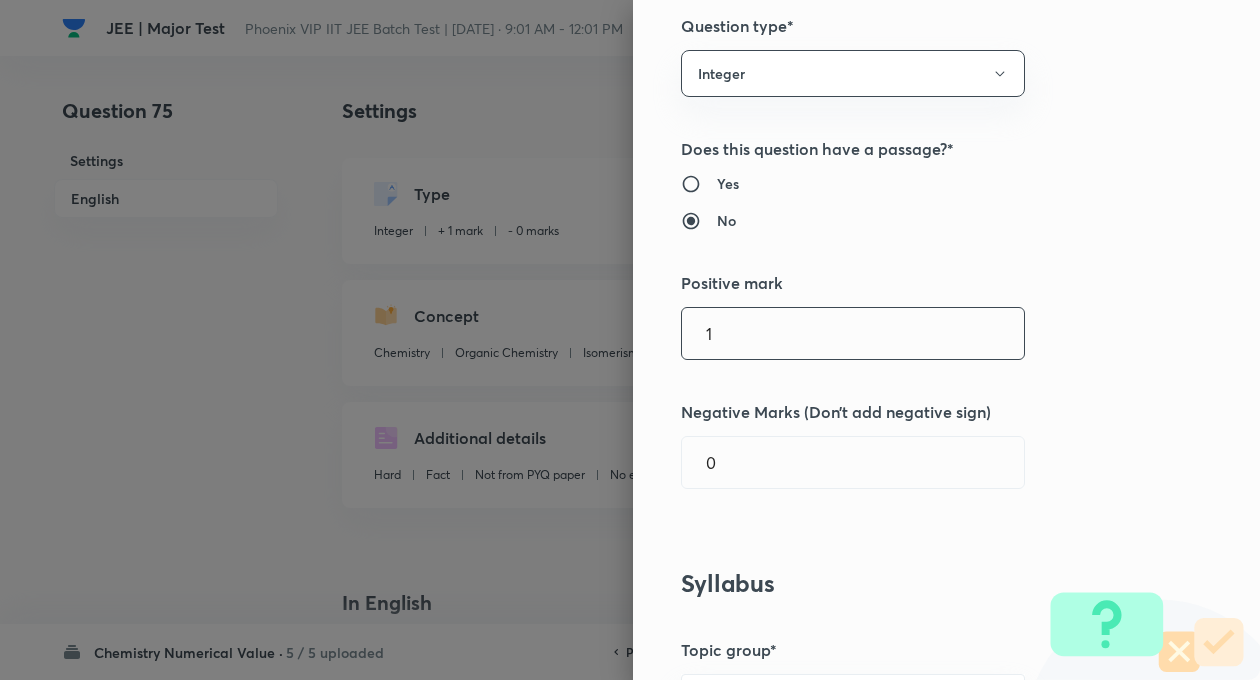 scroll, scrollTop: 320, scrollLeft: 0, axis: vertical 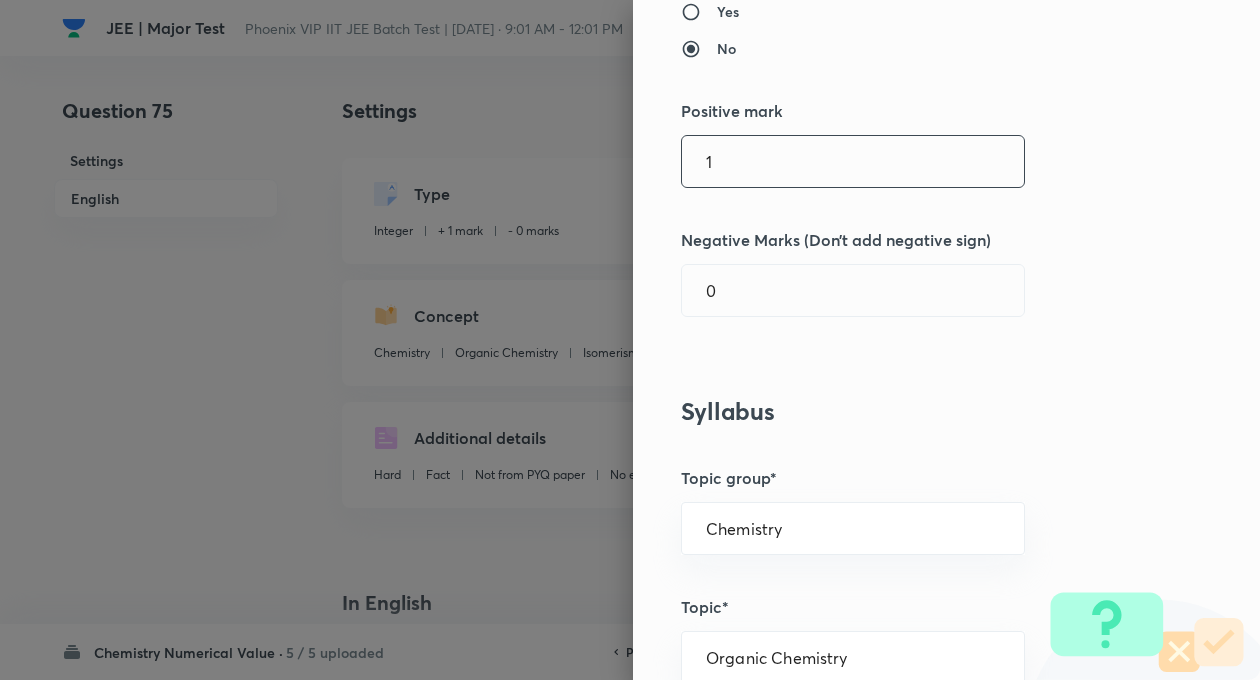 click on "1" at bounding box center (853, 161) 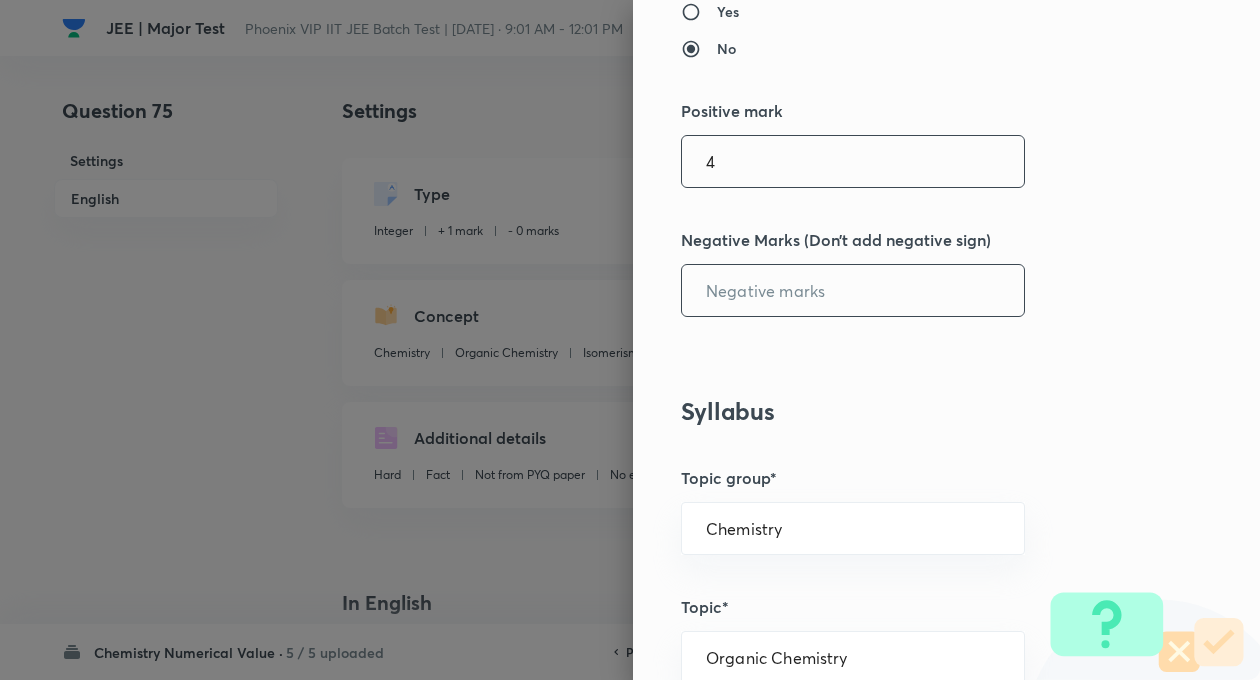 click at bounding box center [853, 290] 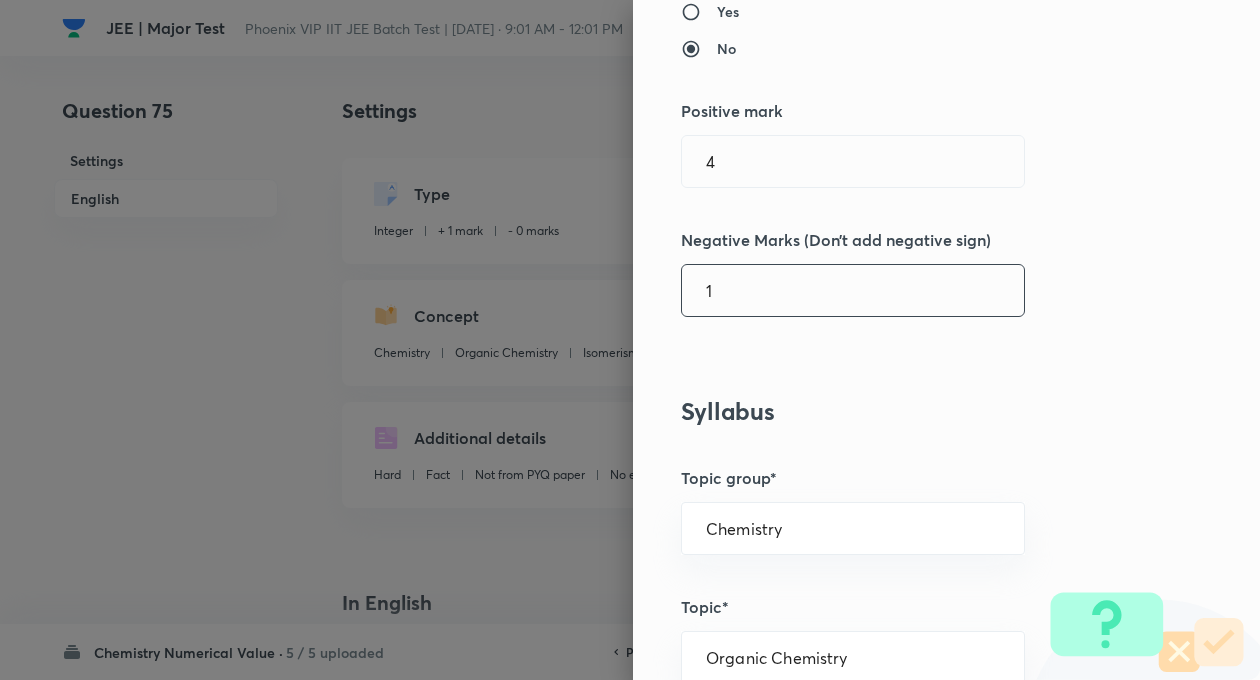 click on "Question settings Question type* Integer Does this question have a passage?* Yes No Positive mark 4 ​ Negative Marks (Don’t add negative sign) 1 ​ Syllabus Topic group* Chemistry ​ Topic* Organic Chemistry ​ Concept* Isomerism ​ Sub-concept* Structural Isomerism ​ Concept-field ​ Additional details Question Difficulty Very easy Easy Moderate Hard Very hard Question is based on Fact Numerical Concept Previous year question Yes No Does this question have equation? Yes No Verification status Is the question verified? *Select 'yes' only if a question is verified Yes No Save" at bounding box center (946, 340) 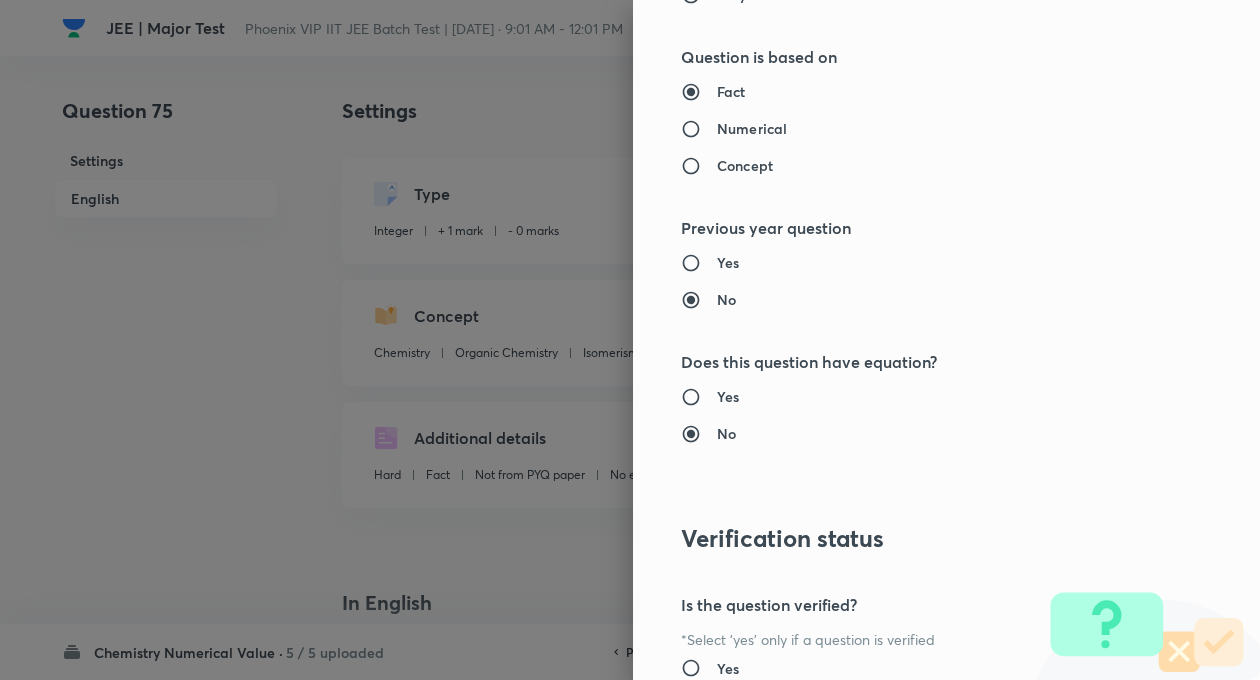 scroll, scrollTop: 1928, scrollLeft: 0, axis: vertical 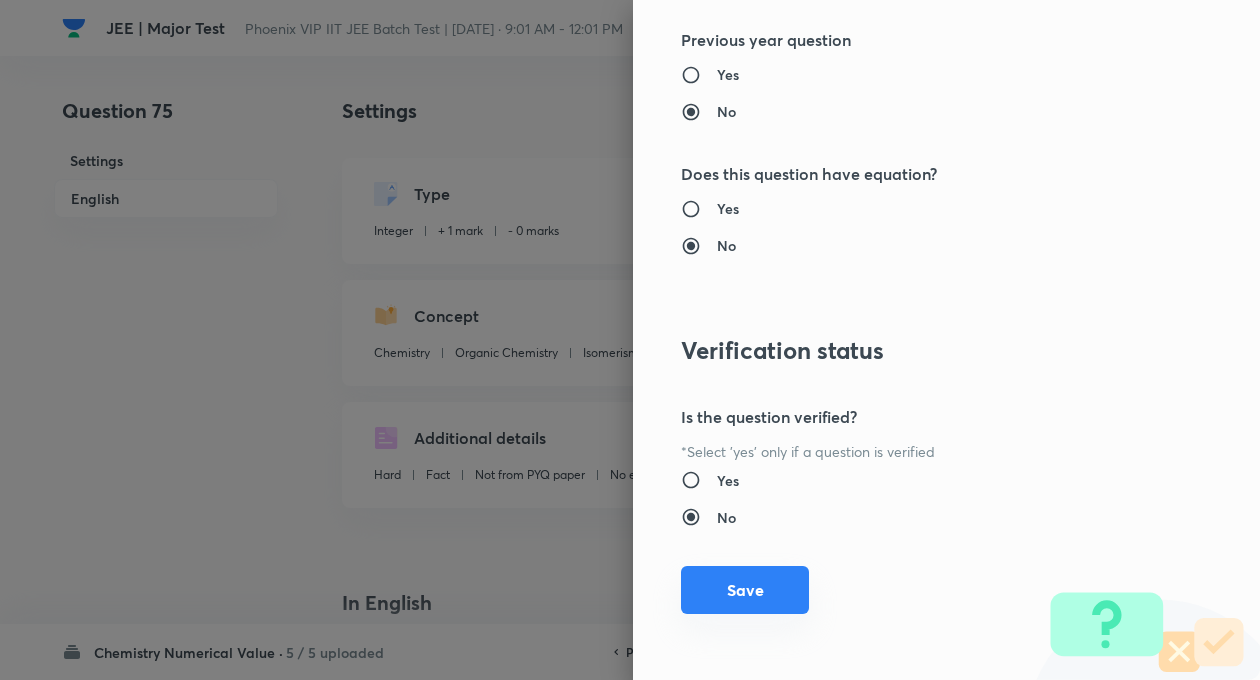 click on "Save" at bounding box center [745, 590] 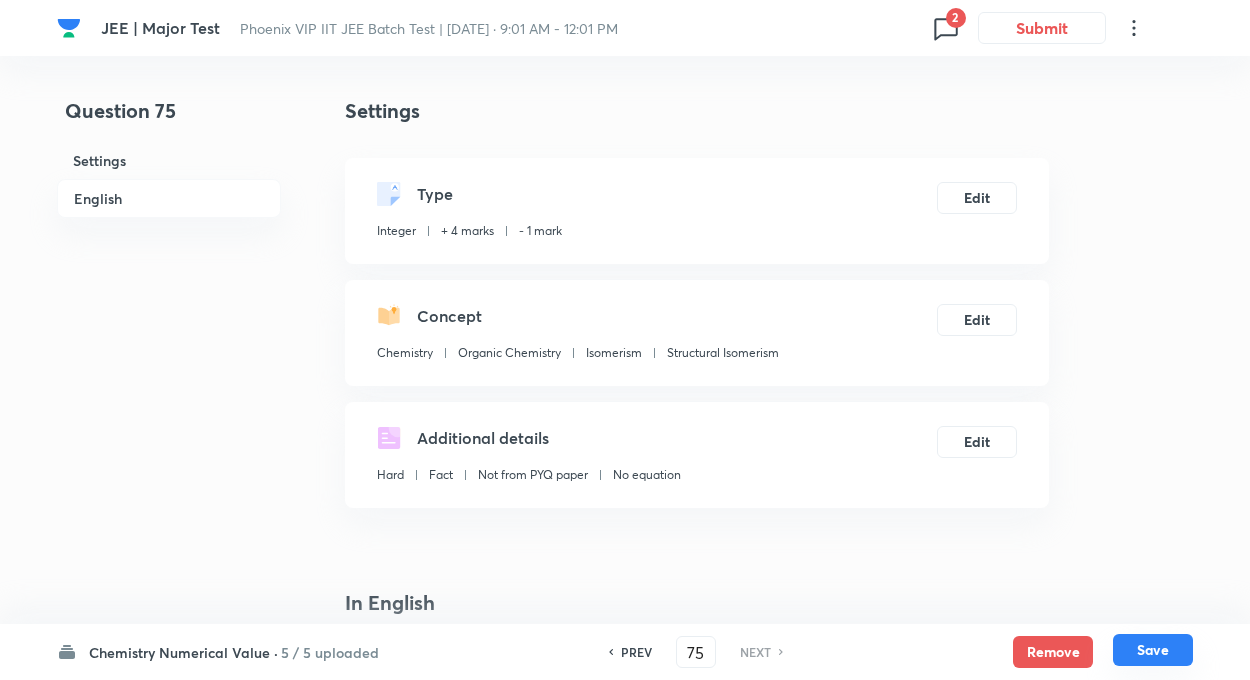 click on "Save" at bounding box center [1153, 650] 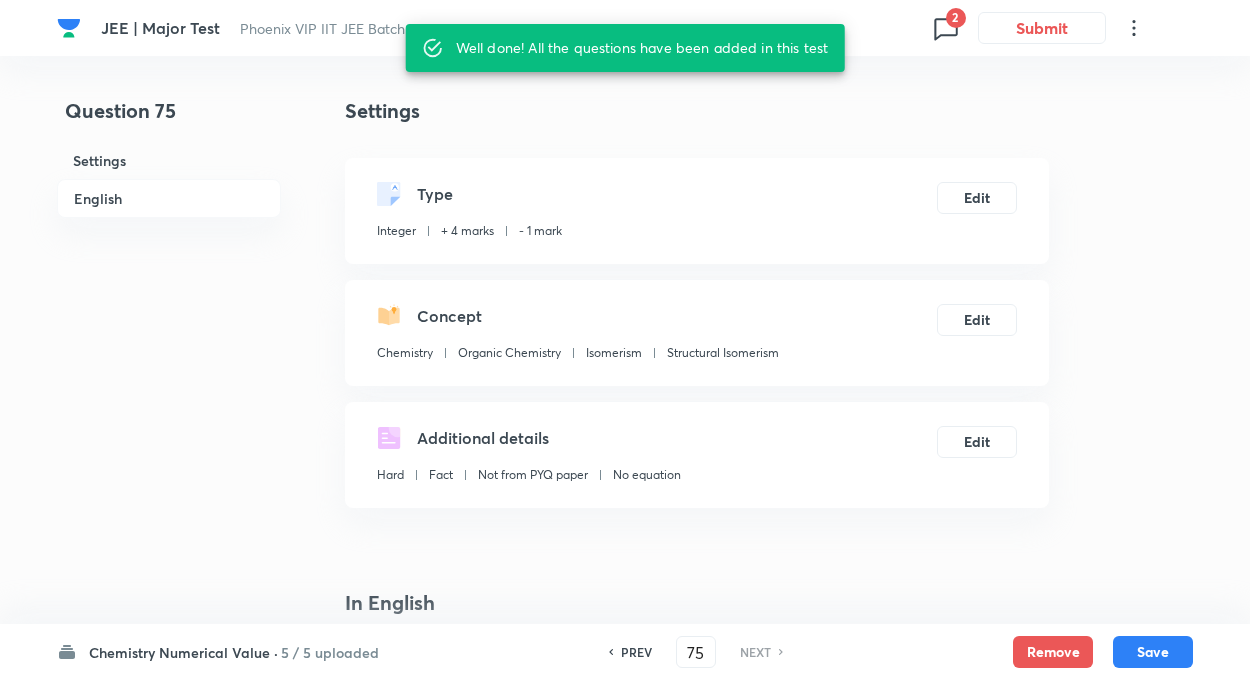 click 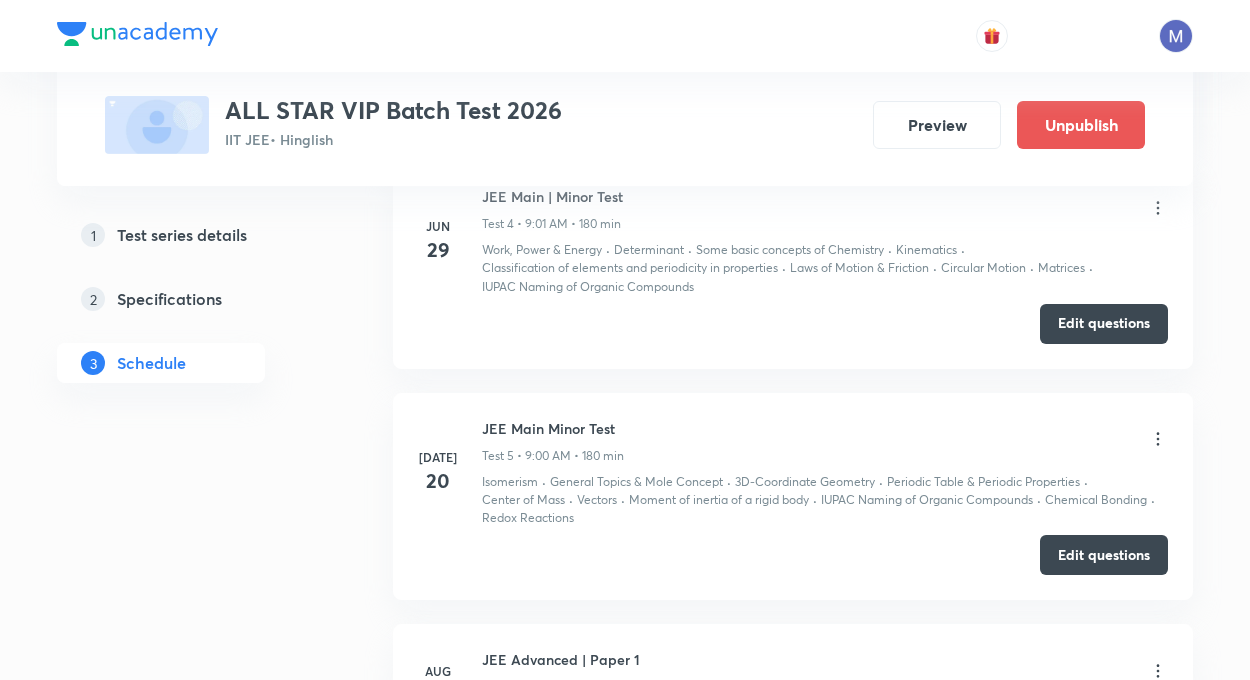 scroll, scrollTop: 1720, scrollLeft: 0, axis: vertical 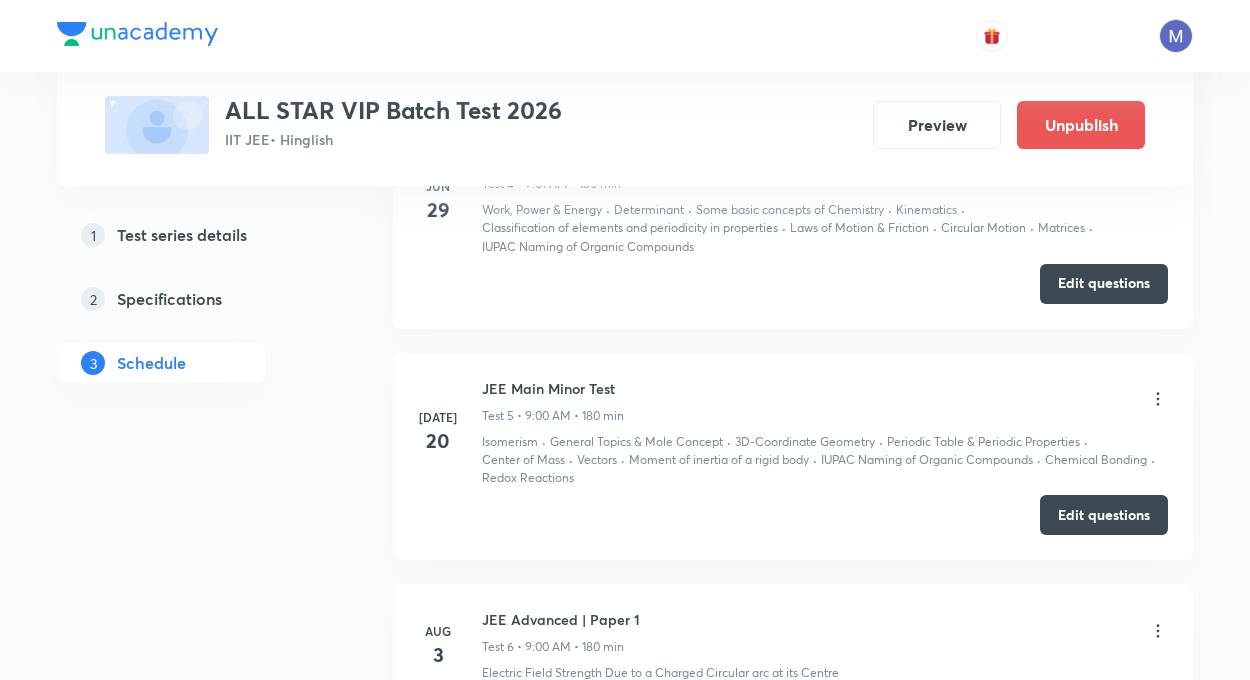 click on "Edit questions" at bounding box center [1104, 515] 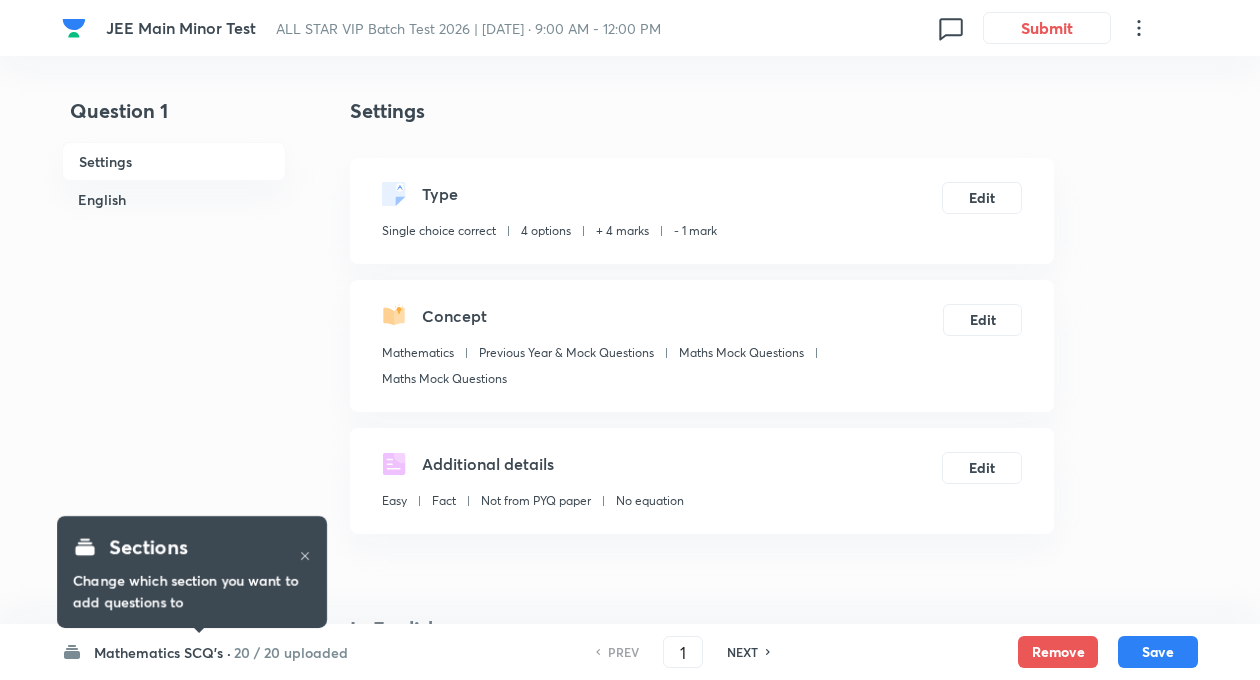 checkbox on "true" 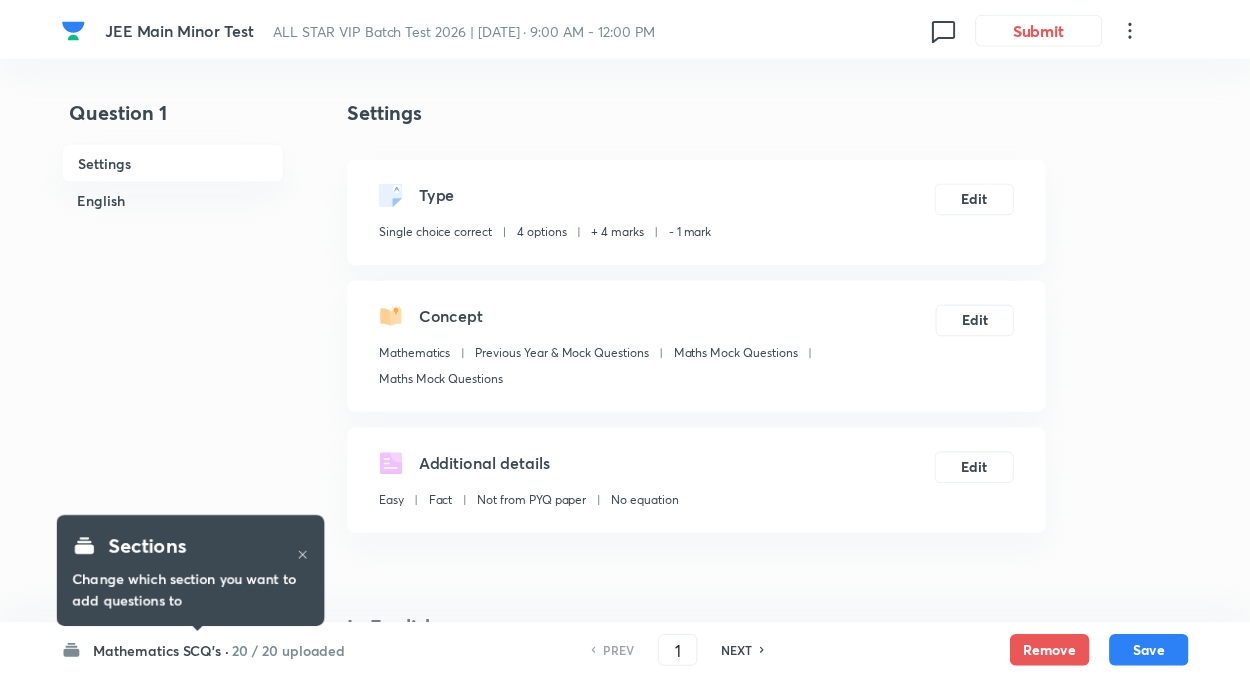 scroll, scrollTop: 0, scrollLeft: 0, axis: both 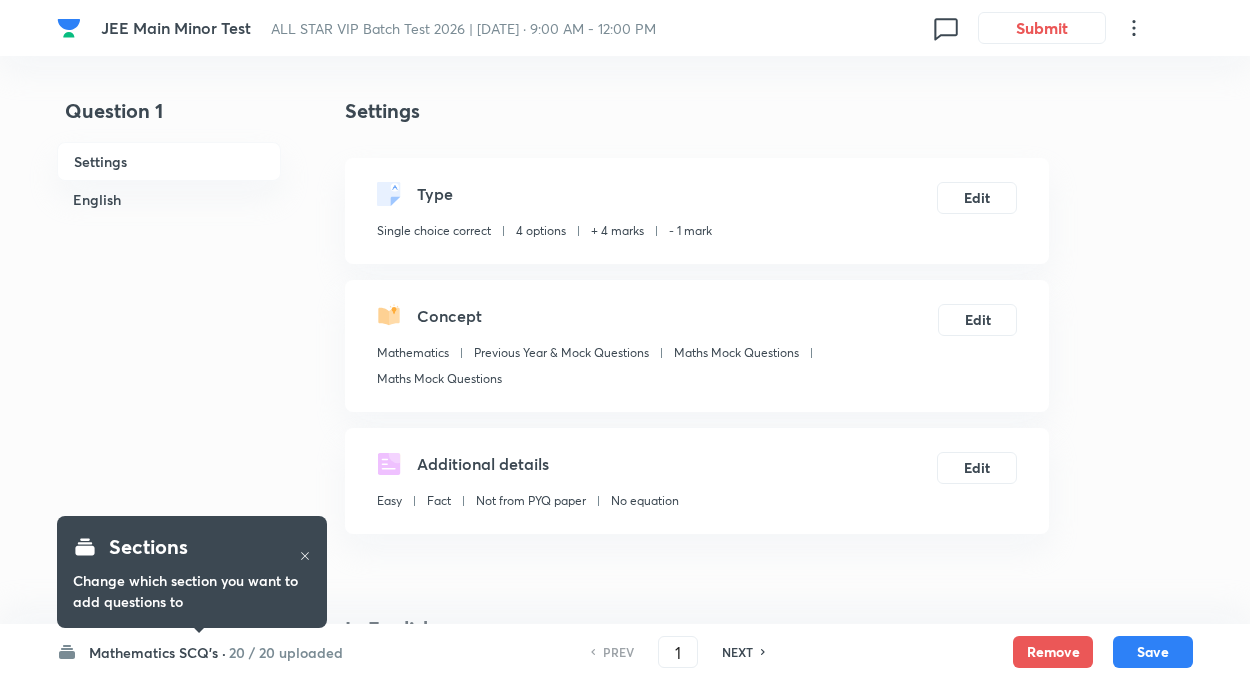 click on "20 / 20 uploaded" at bounding box center [286, 652] 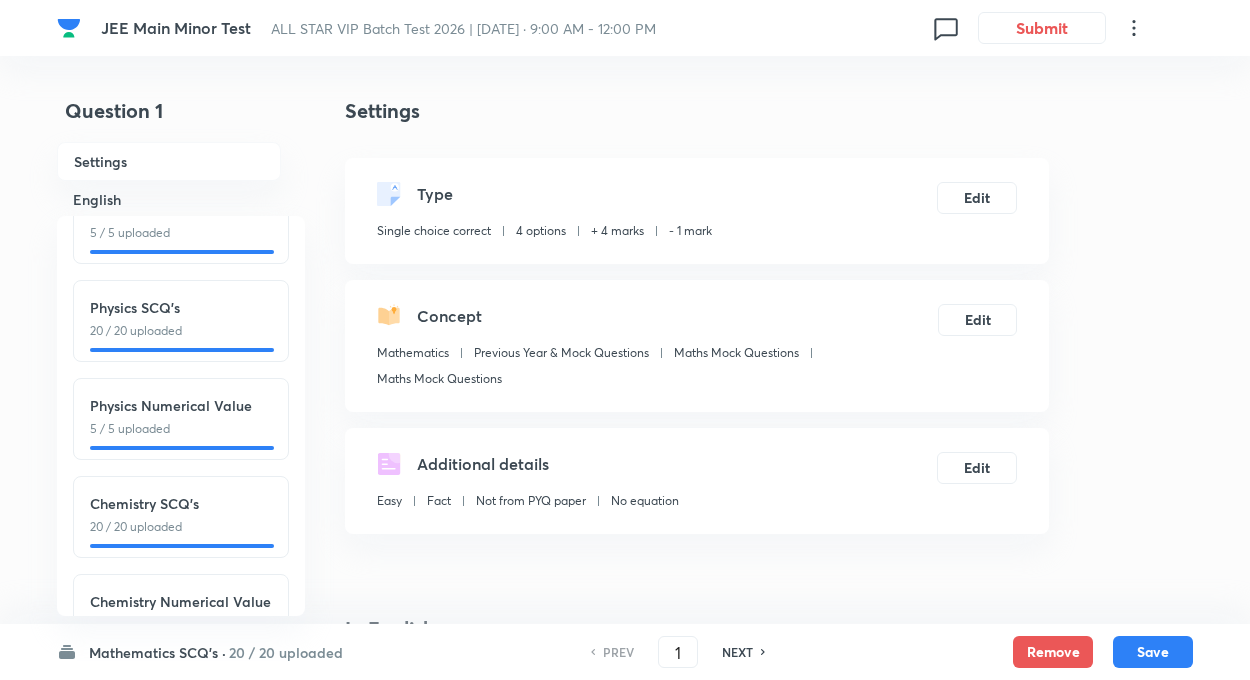 scroll, scrollTop: 199, scrollLeft: 0, axis: vertical 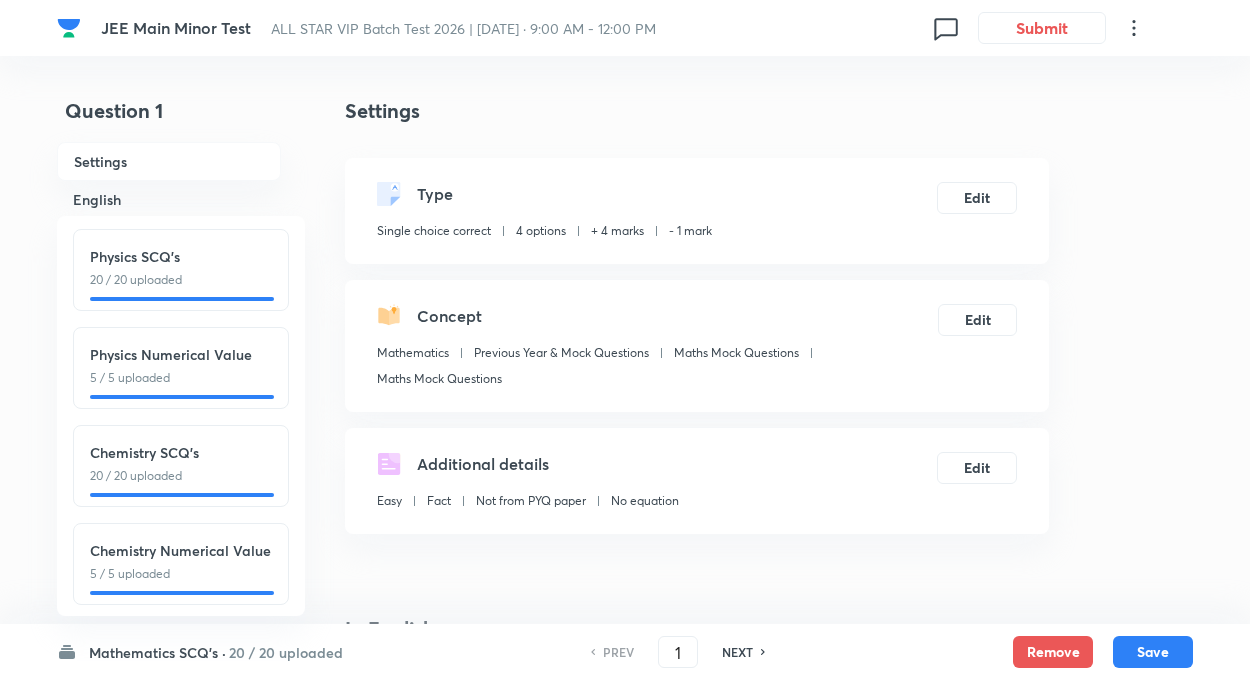 click on "20 / 20 uploaded" at bounding box center (181, 476) 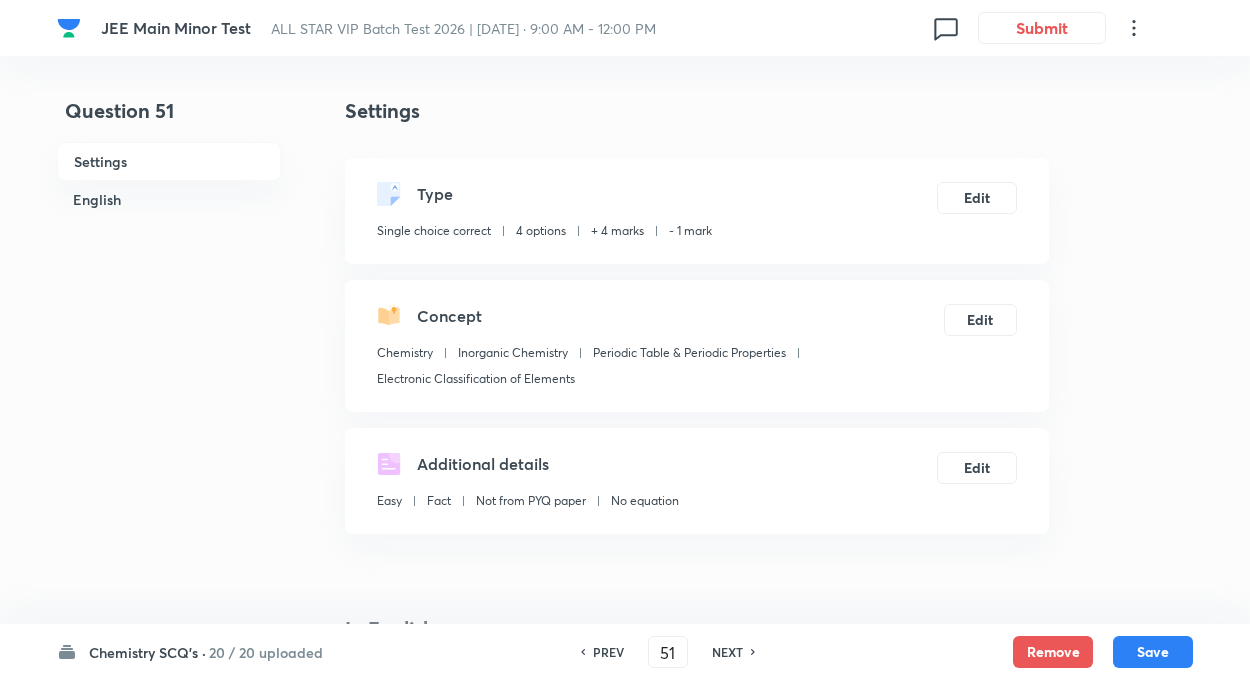 type on "51" 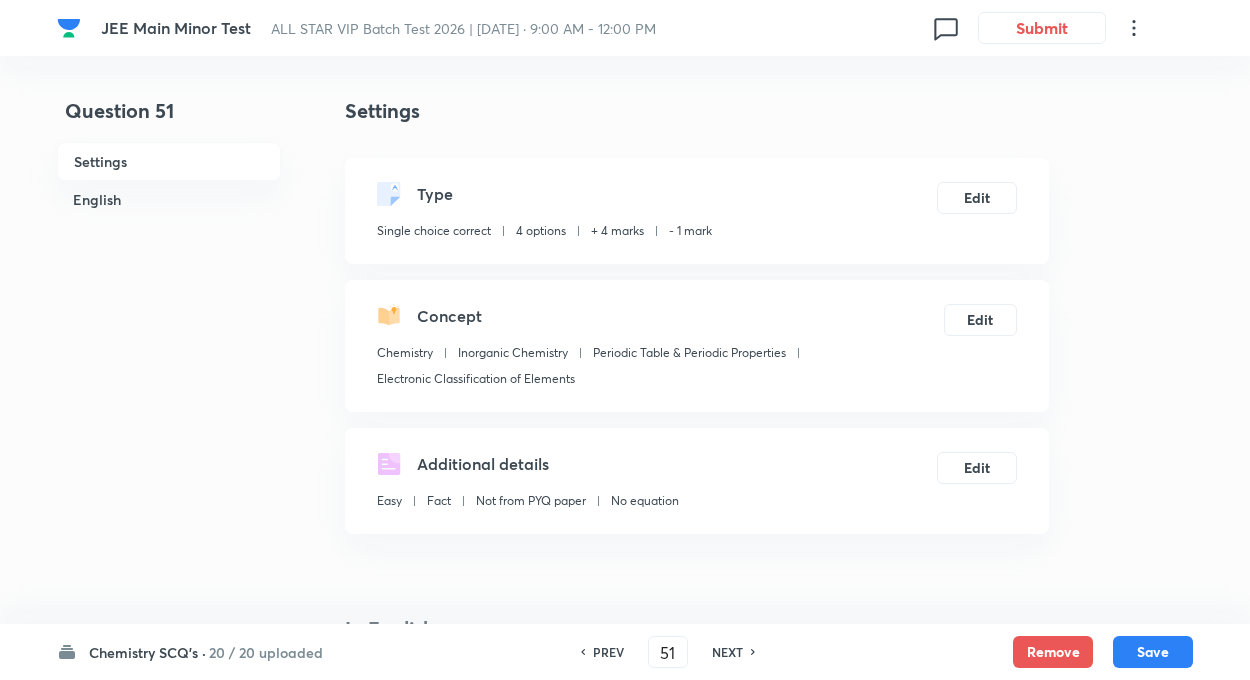 click on "NEXT" at bounding box center (727, 652) 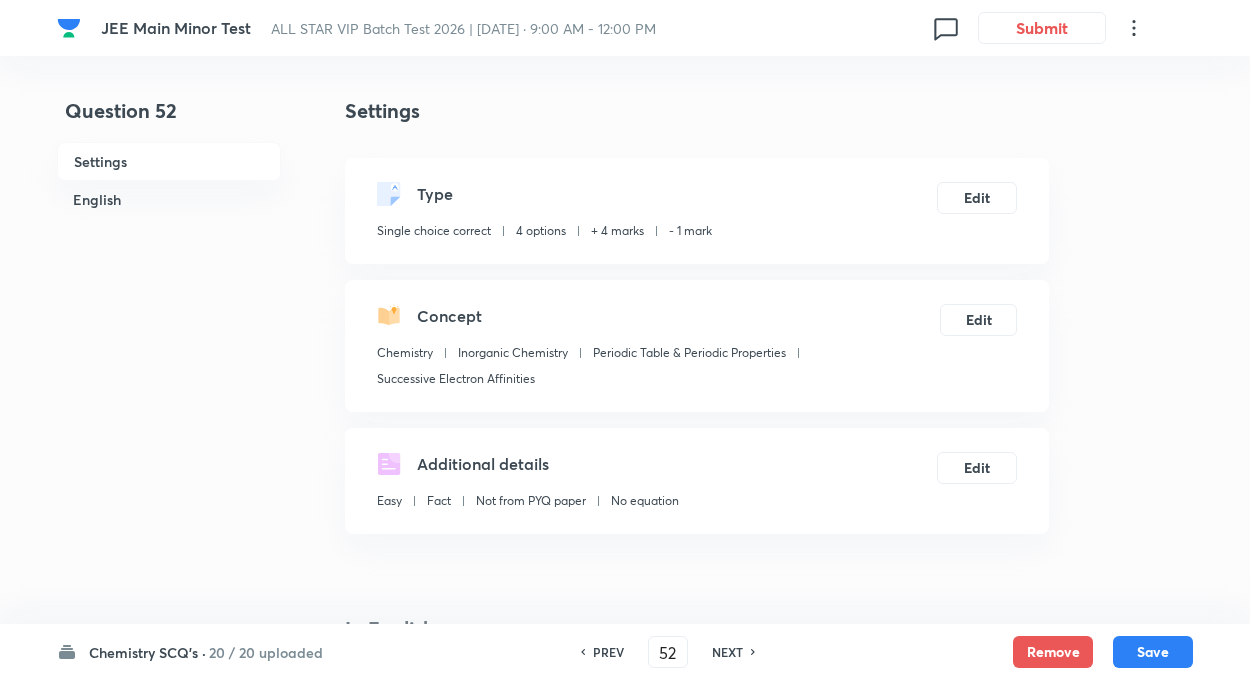 checkbox on "false" 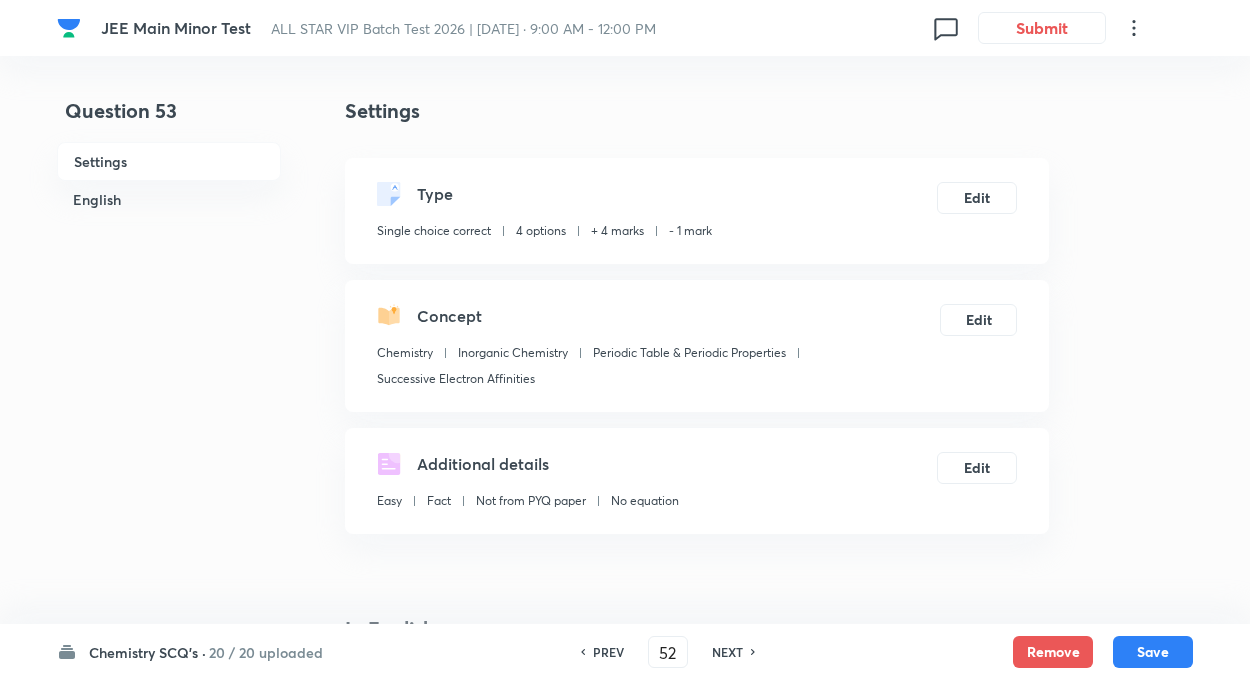 type on "53" 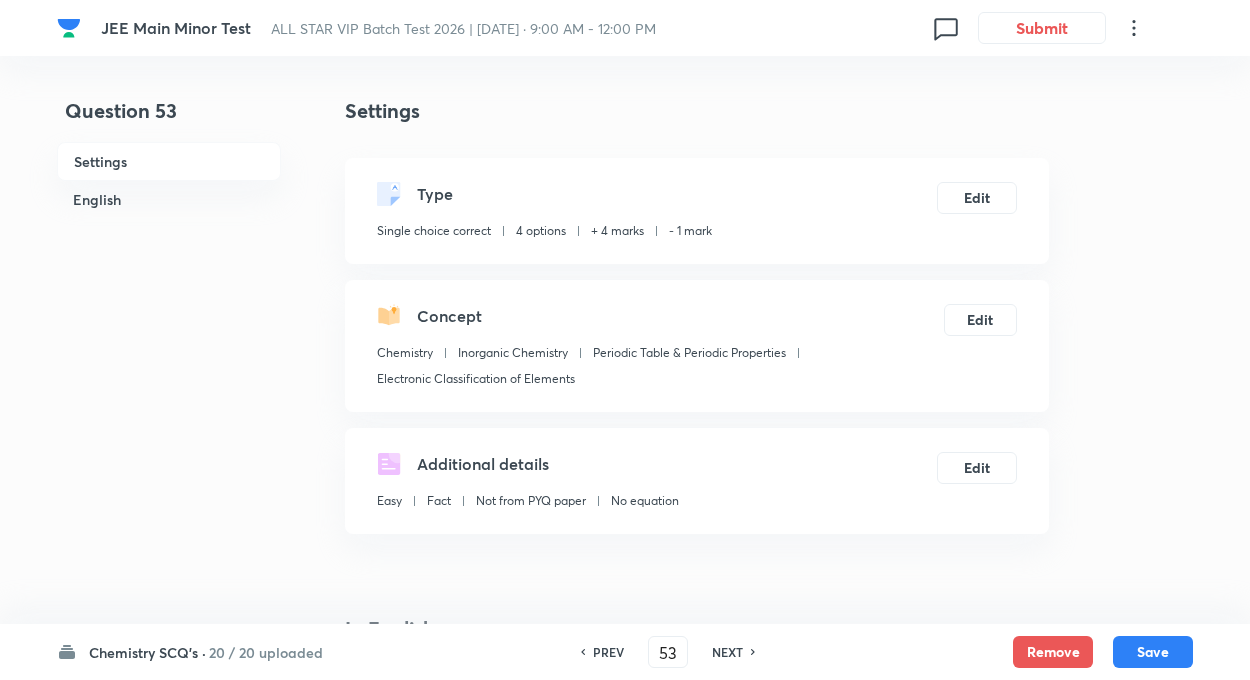 checkbox on "true" 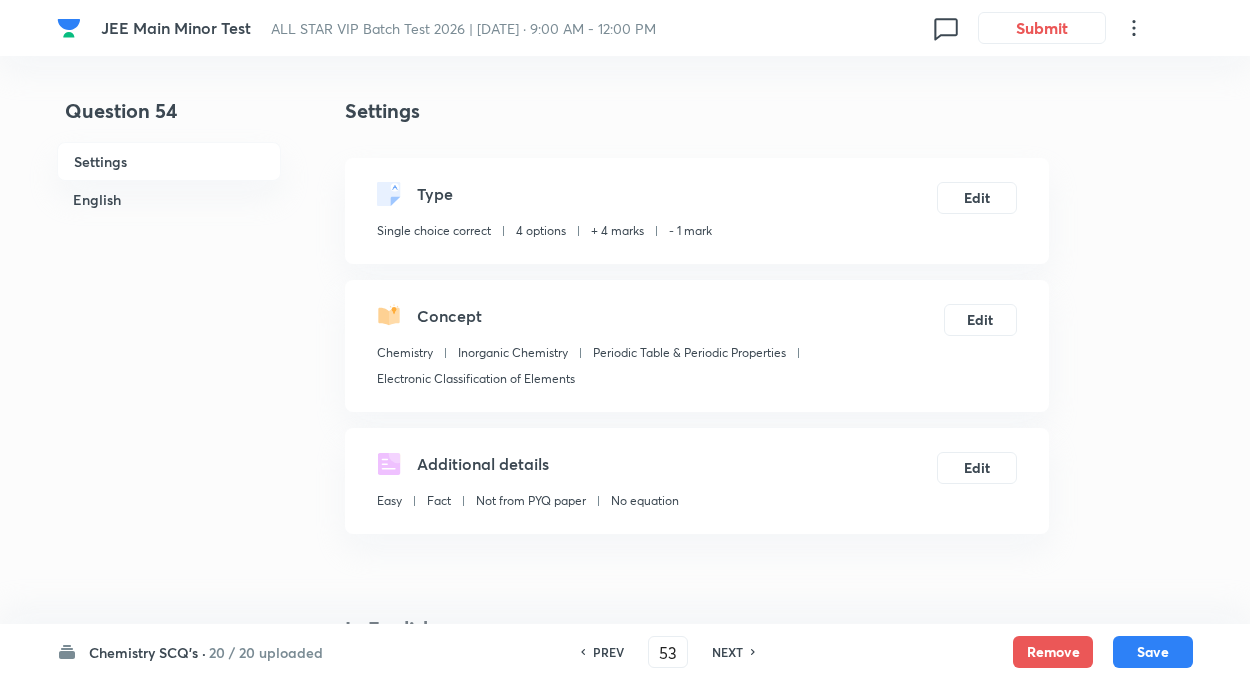 type on "54" 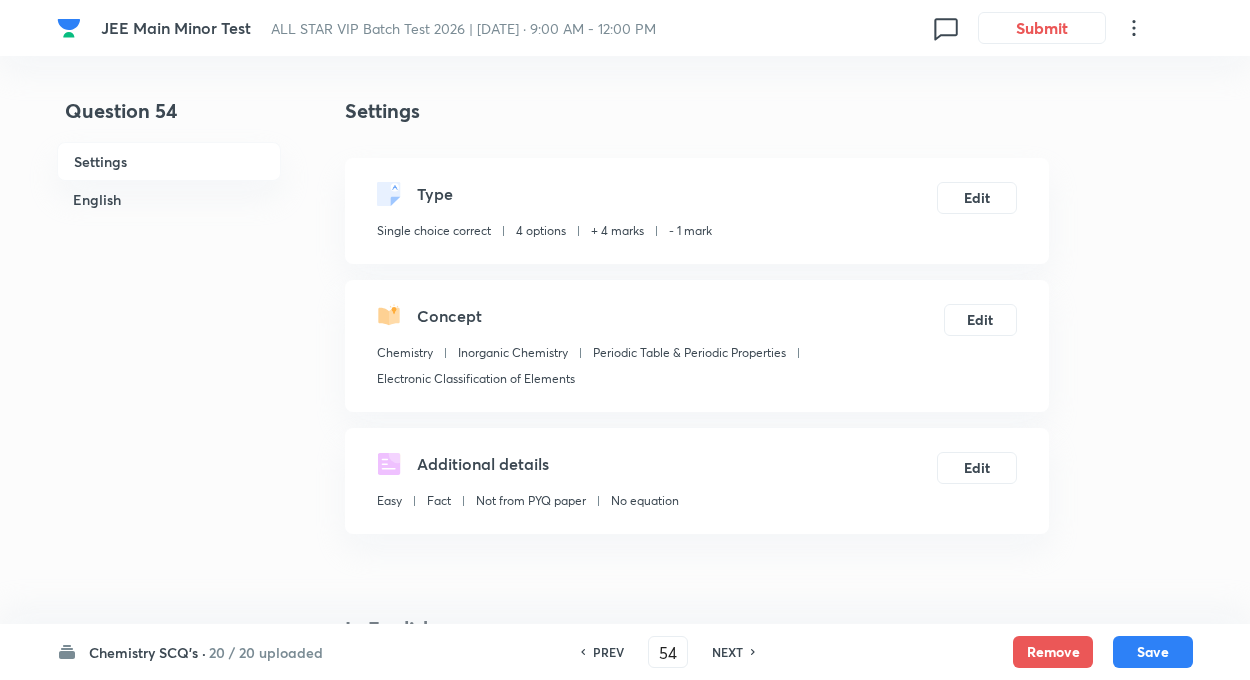 checkbox on "false" 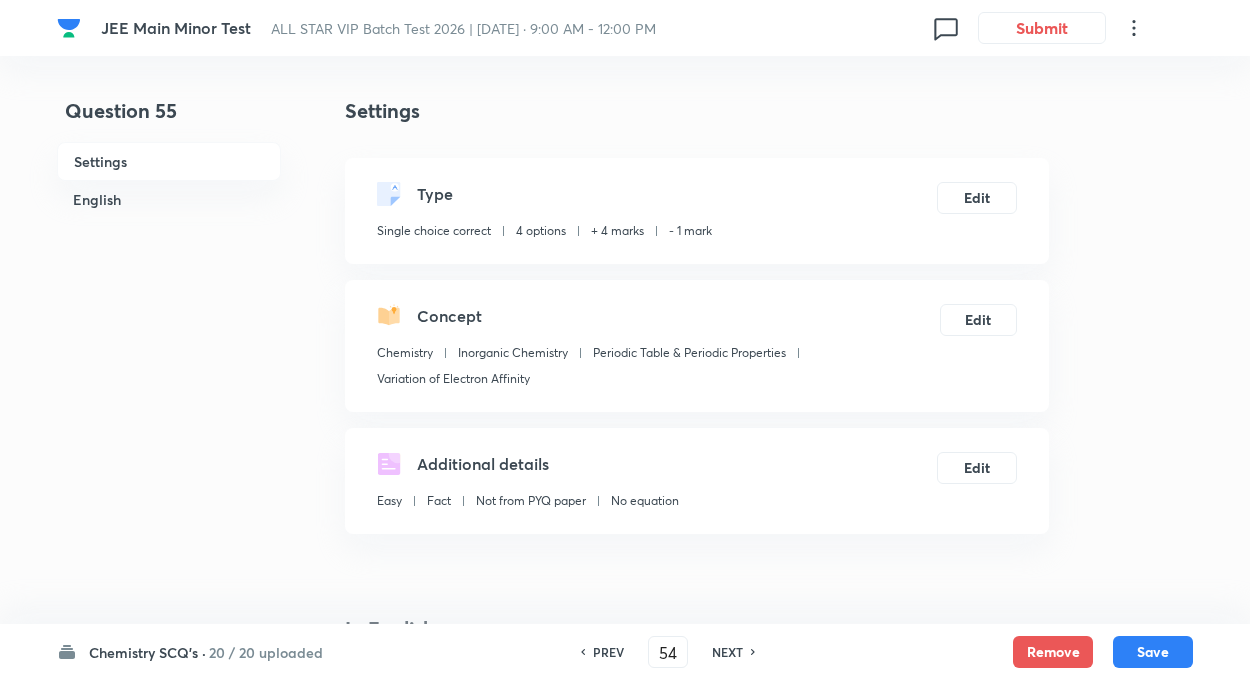 checkbox on "true" 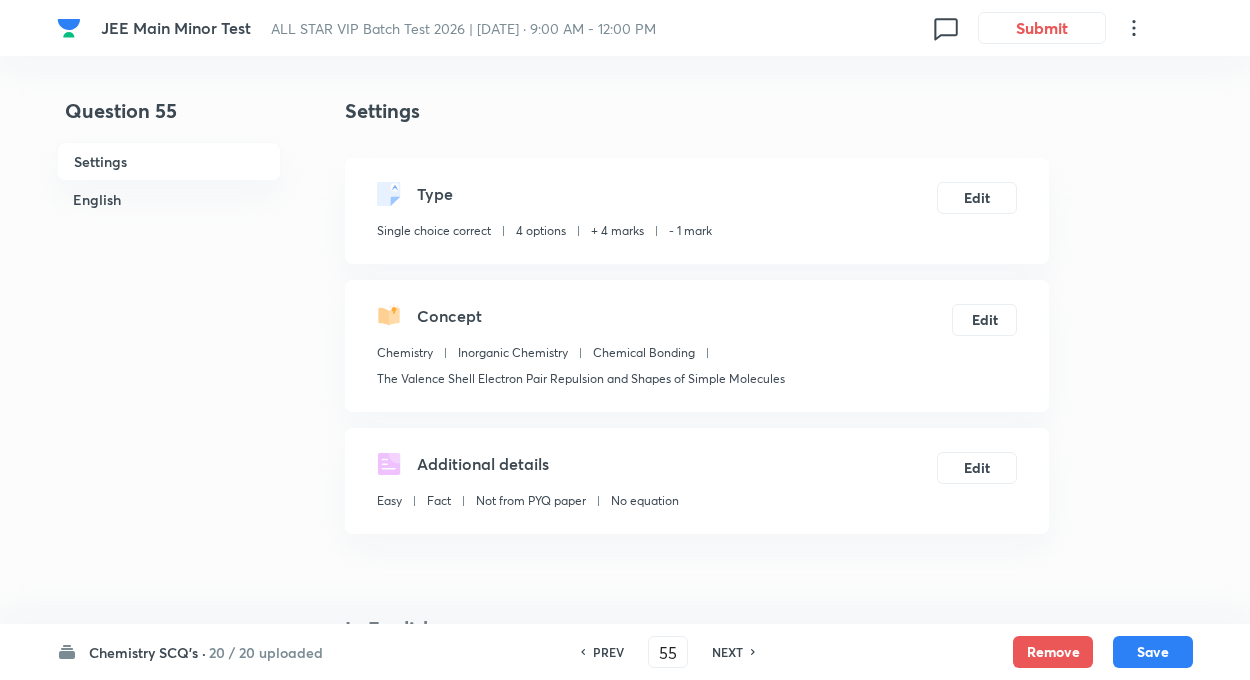 checkbox on "true" 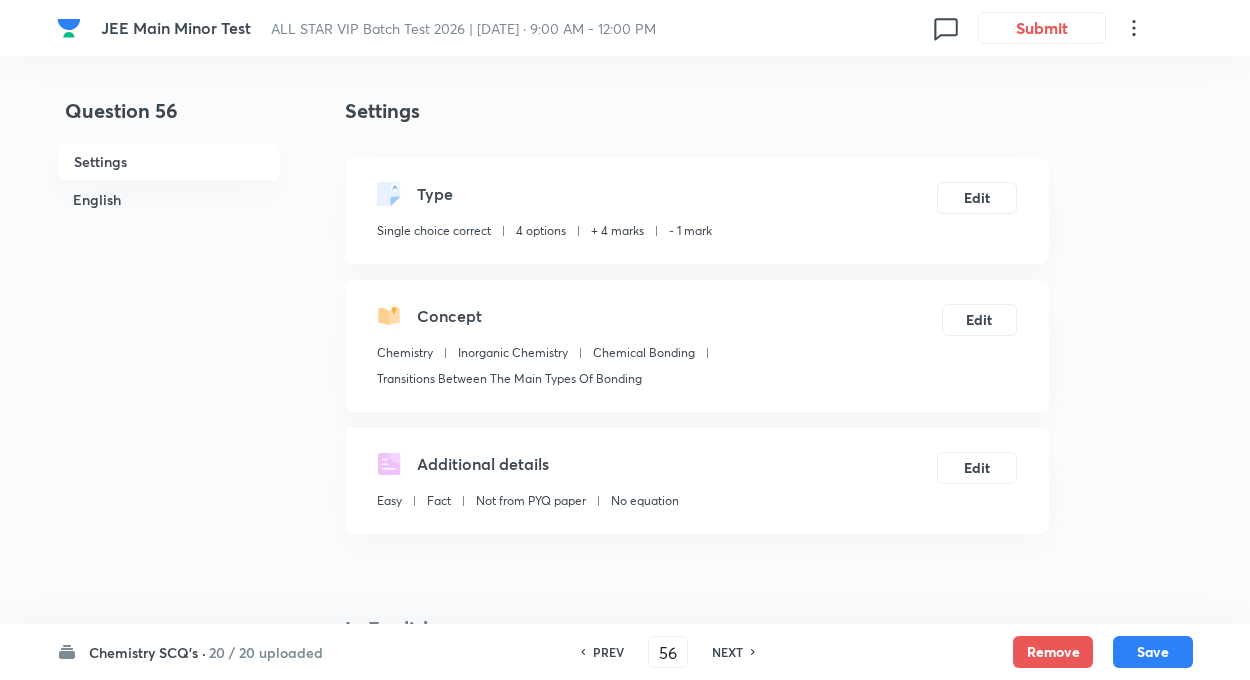 checkbox on "false" 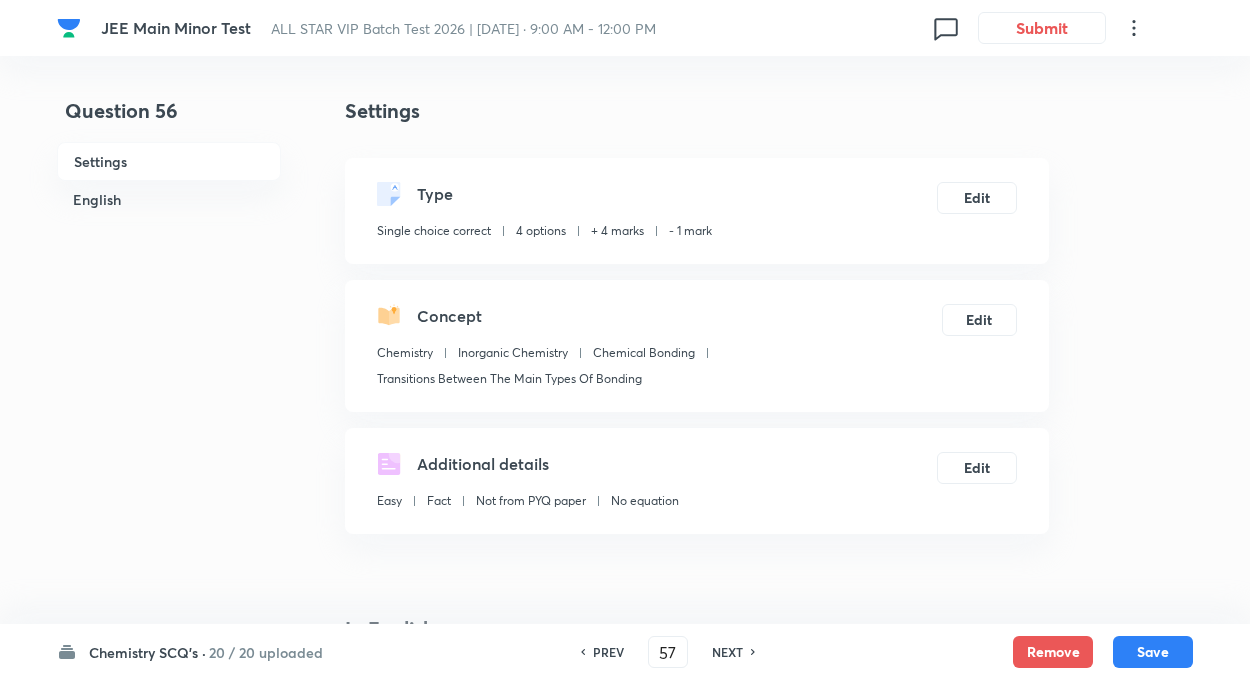 checkbox on "false" 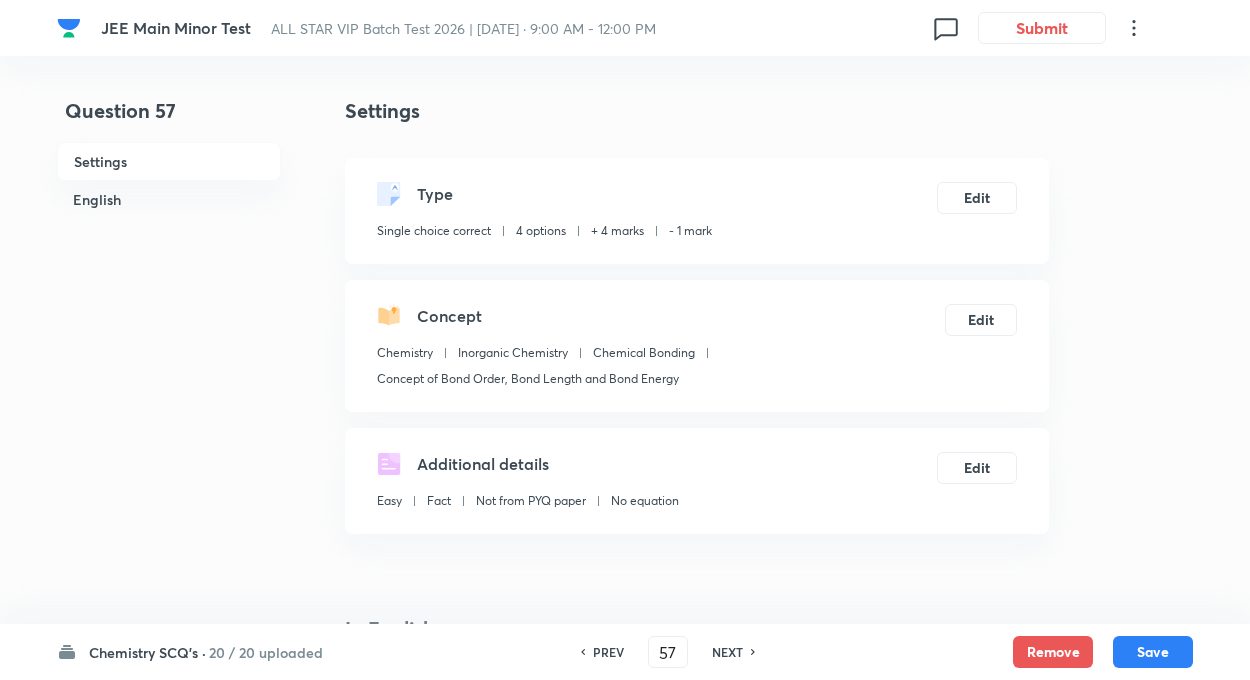 checkbox on "true" 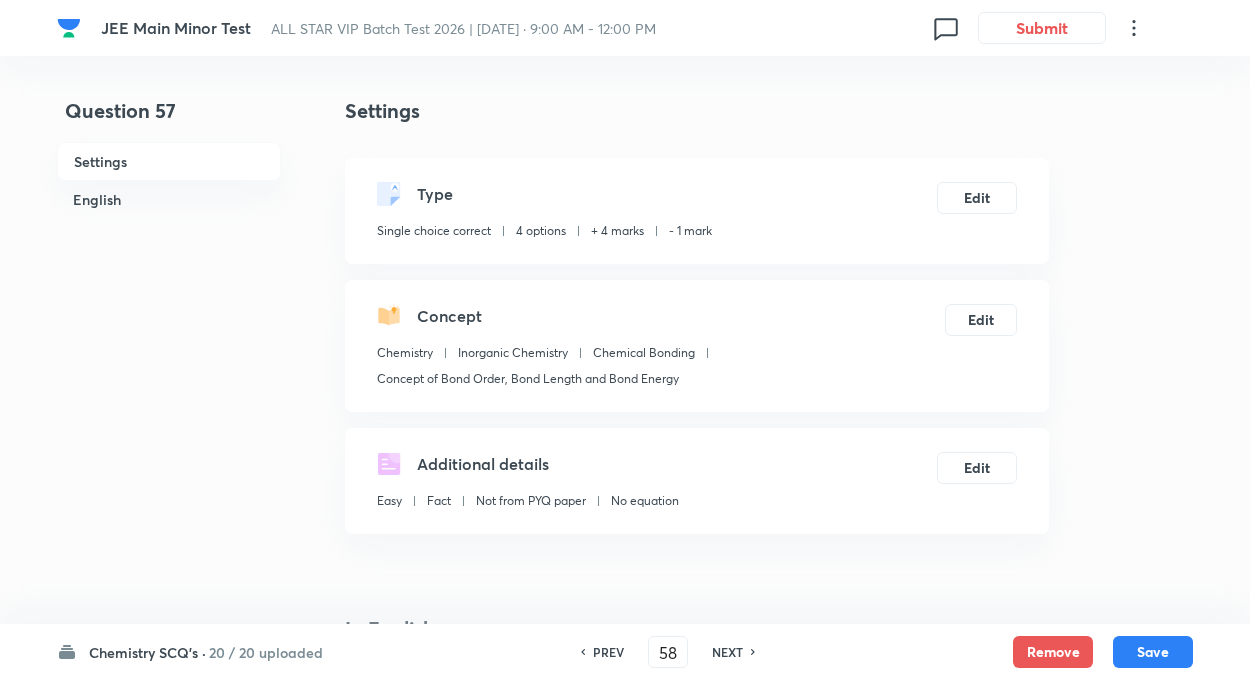 checkbox on "false" 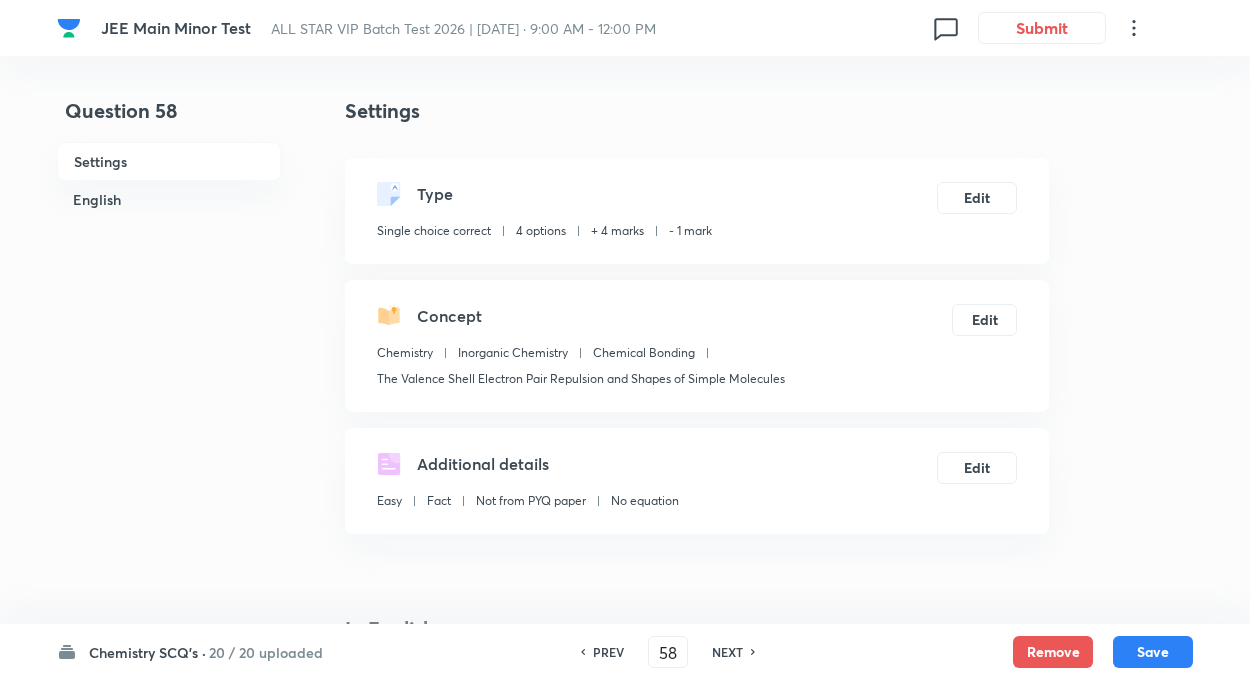 checkbox on "true" 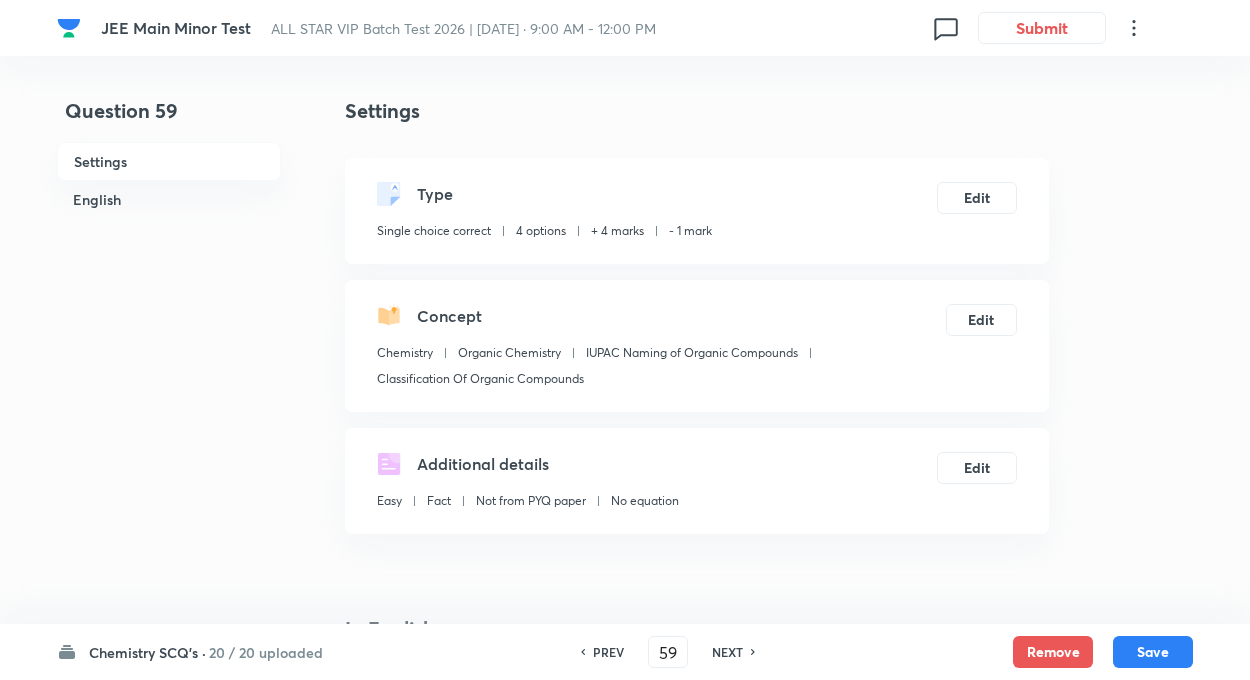checkbox on "false" 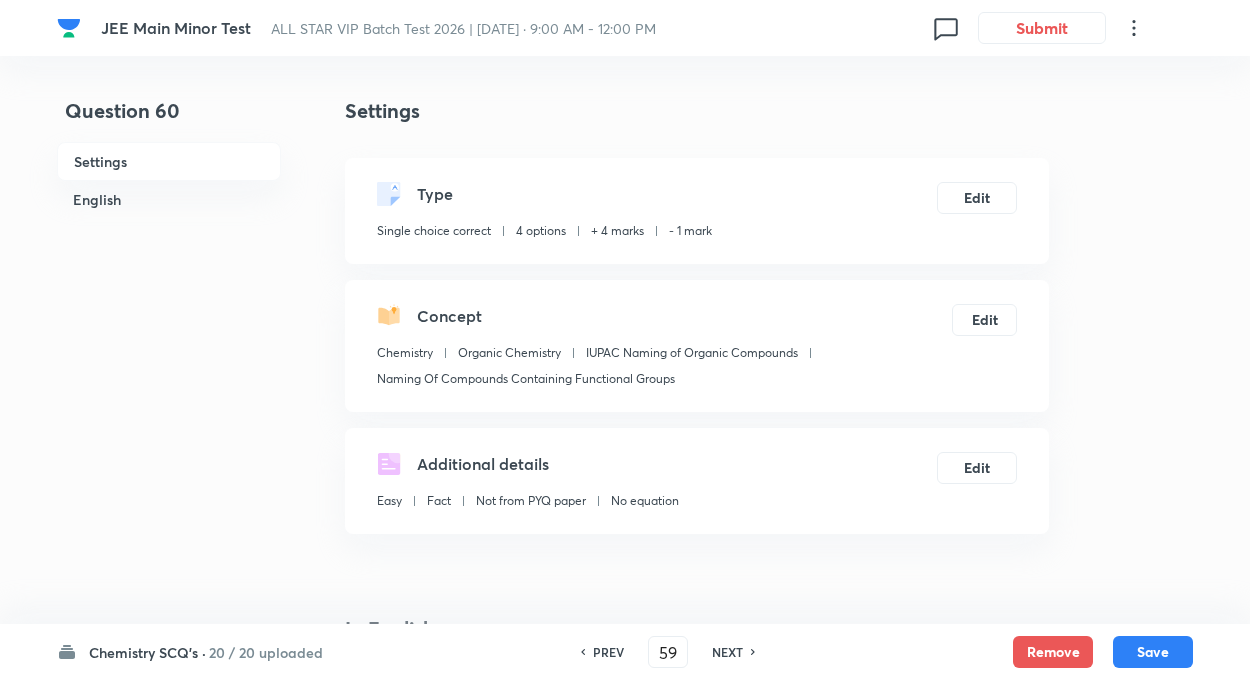 type on "60" 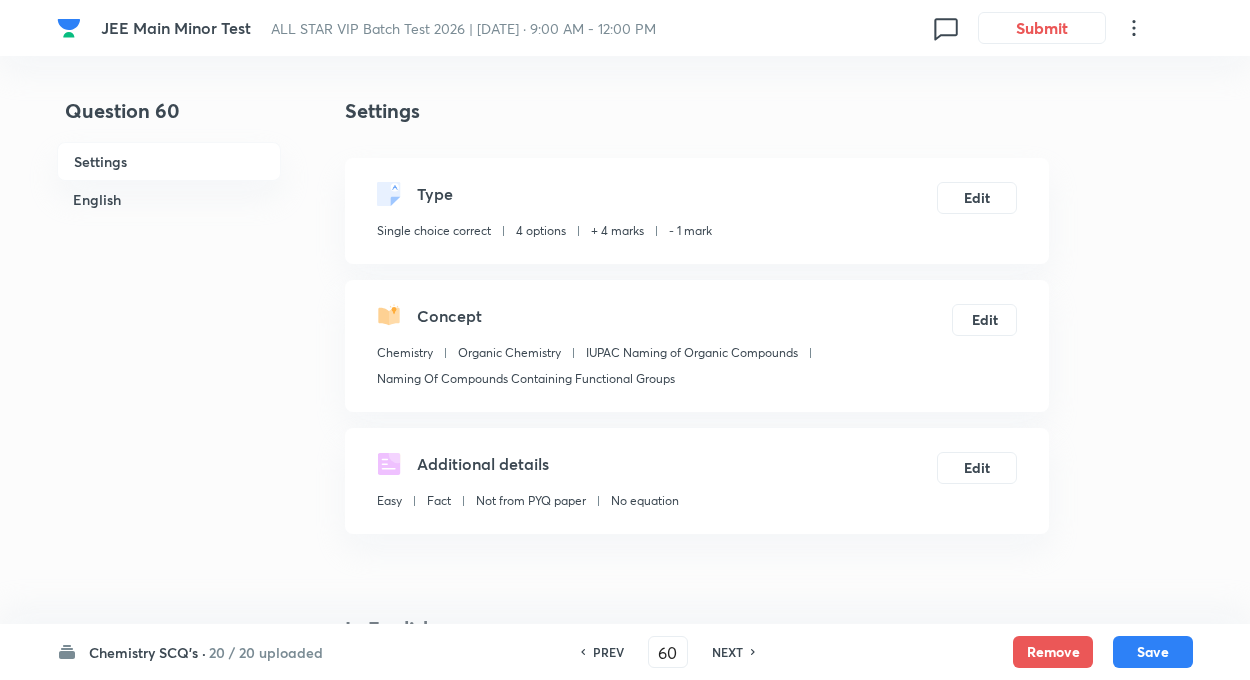 checkbox on "true" 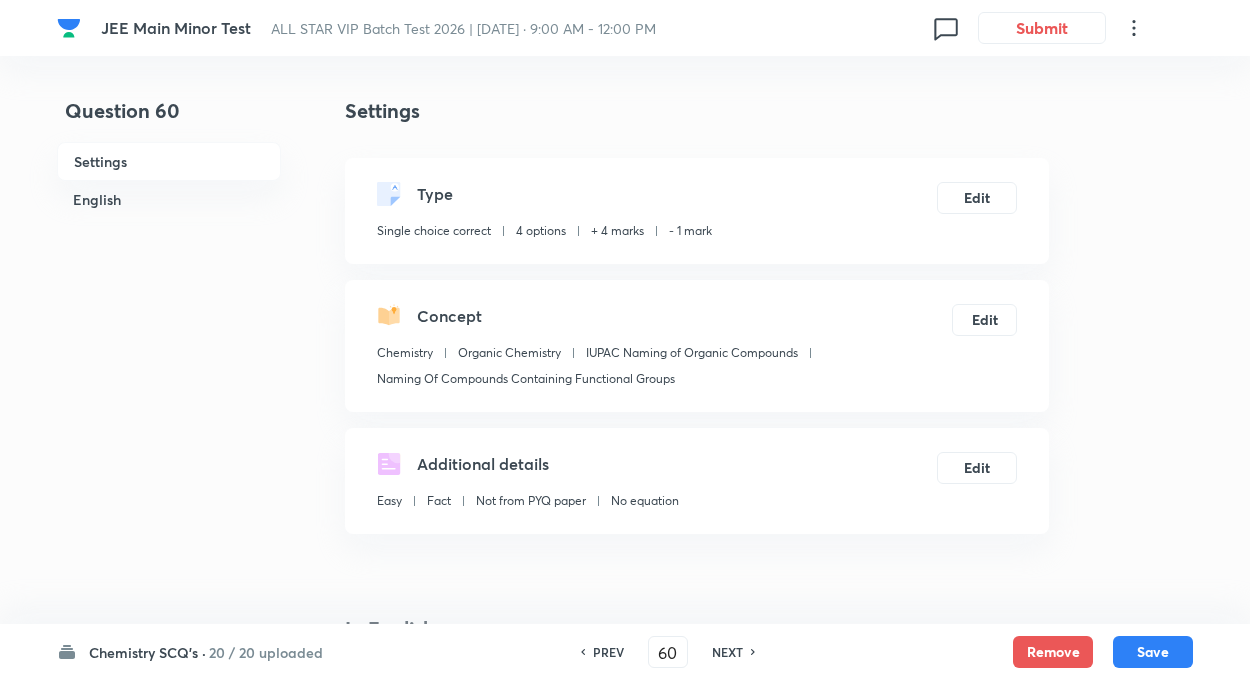 click on "PREV" at bounding box center [608, 652] 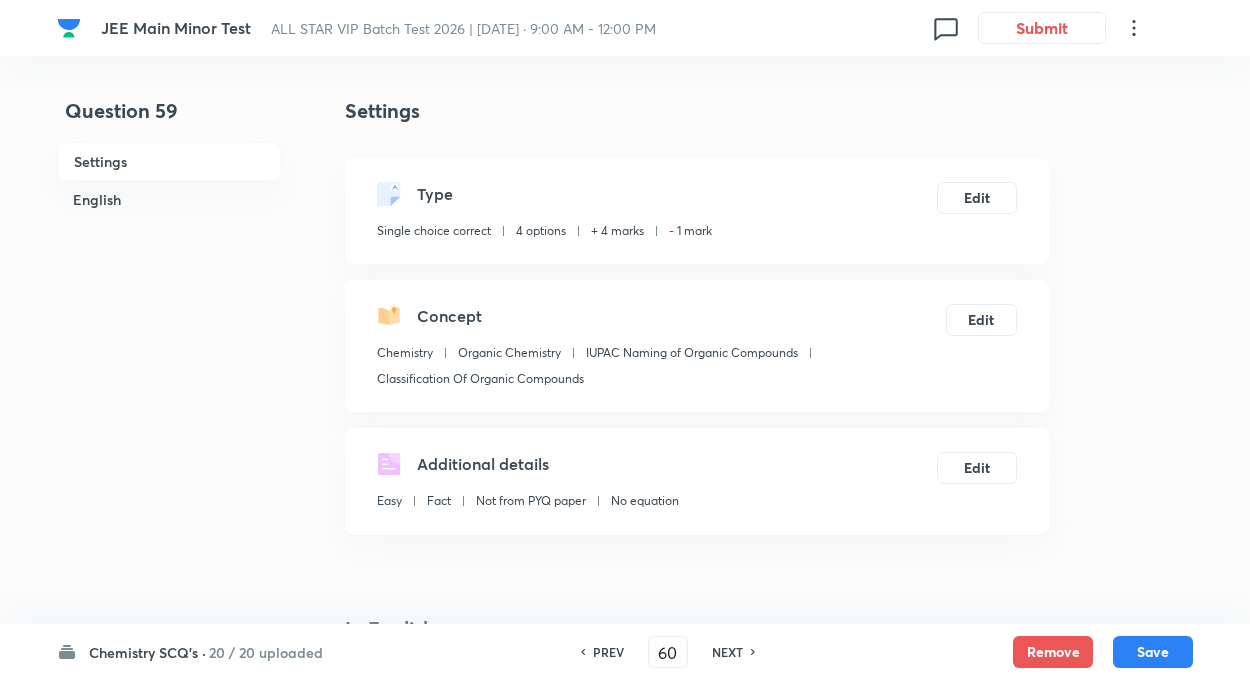 type on "59" 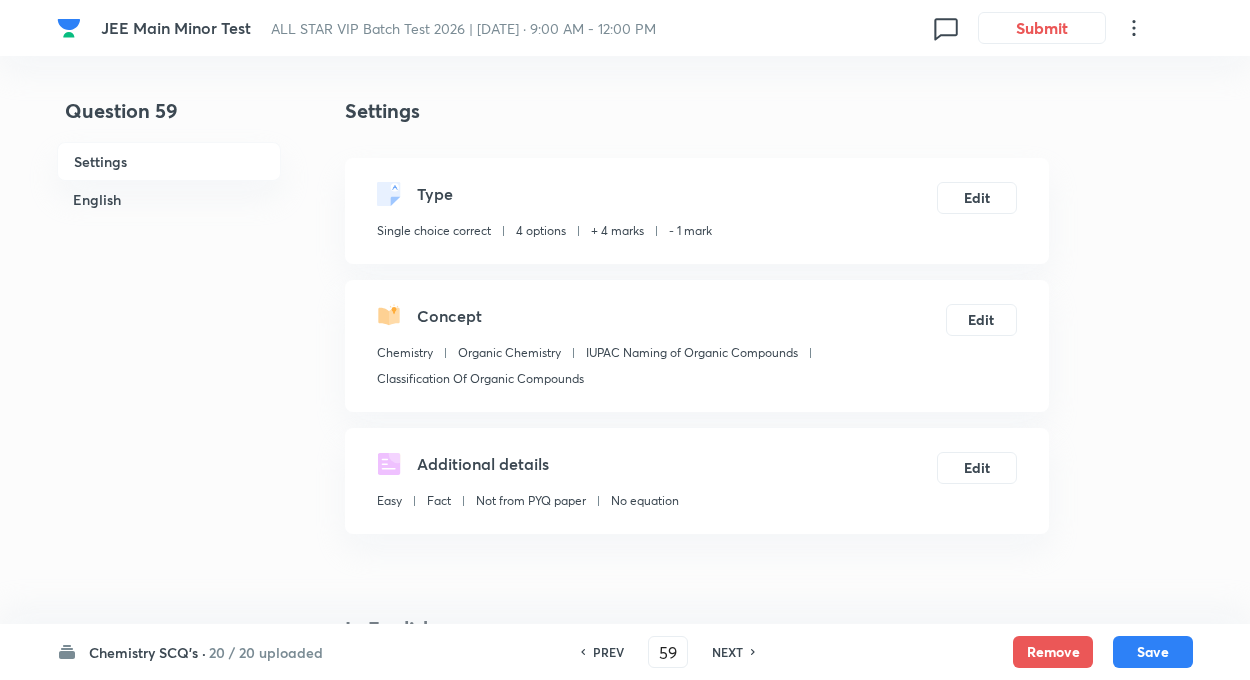 checkbox on "true" 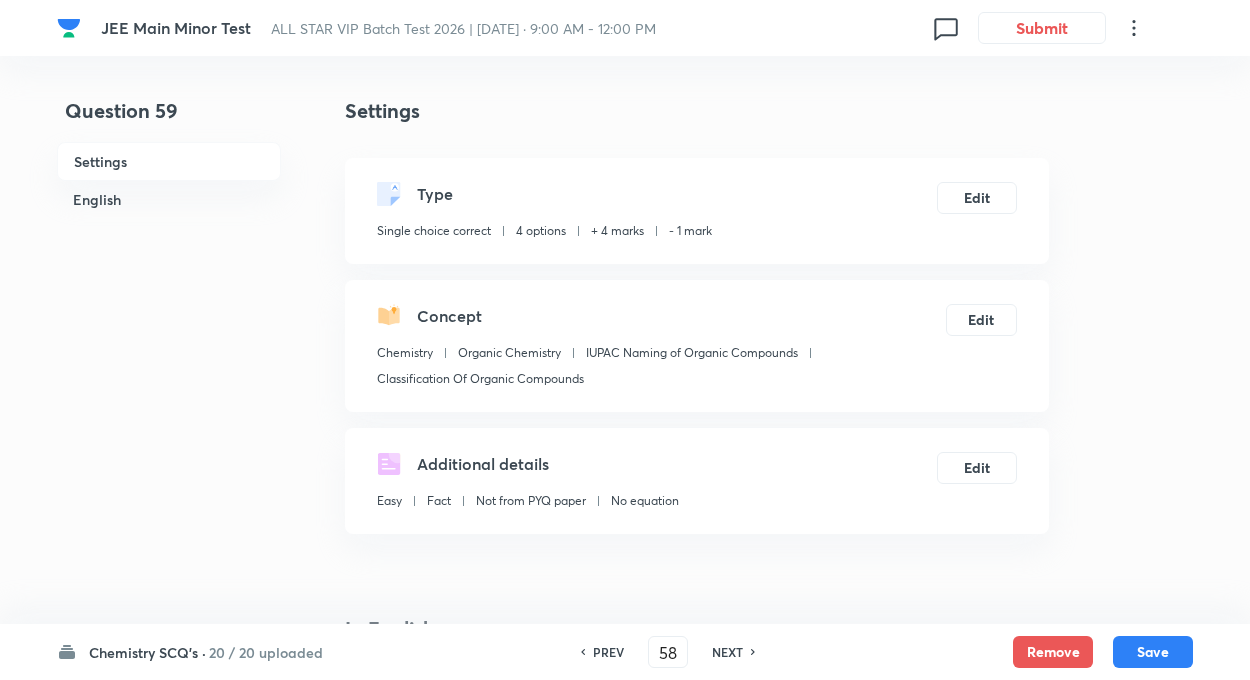 checkbox on "false" 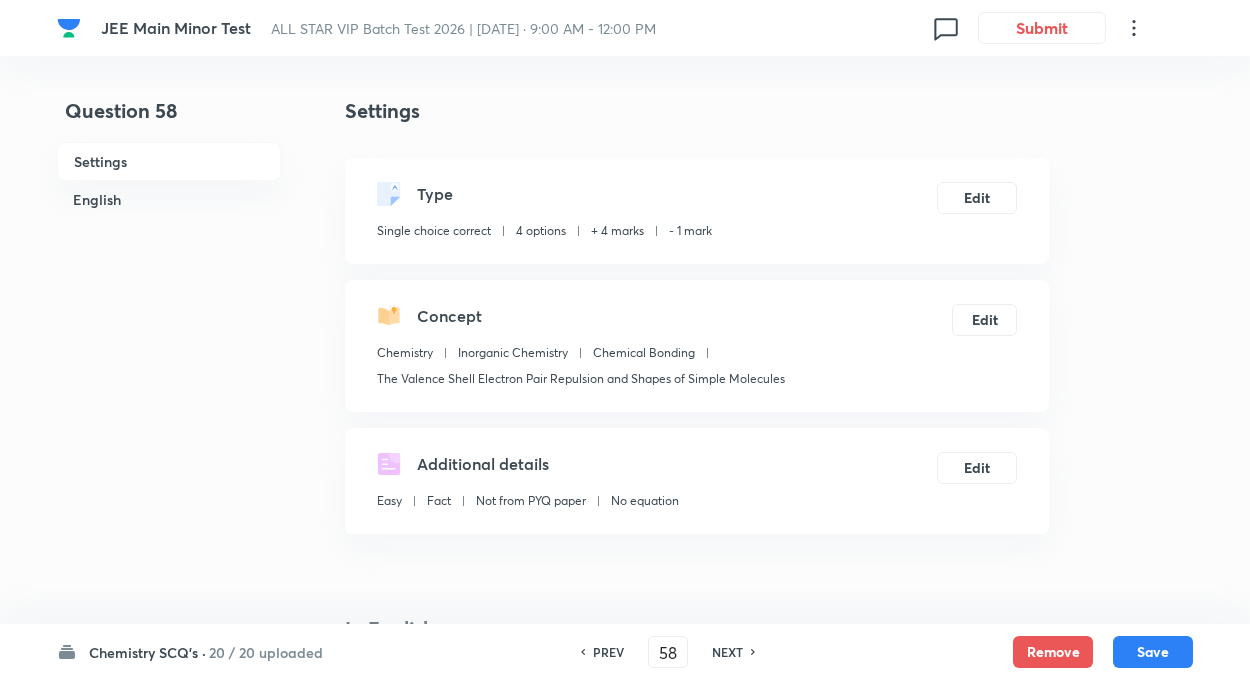 checkbox on "true" 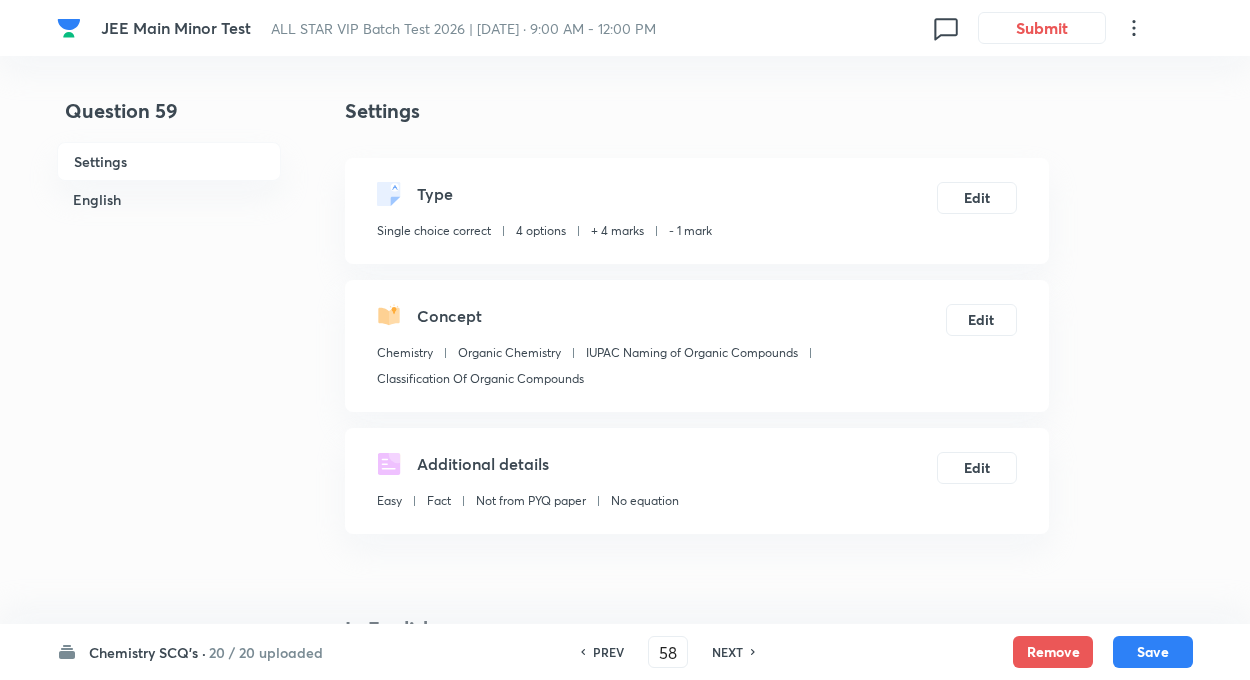type on "59" 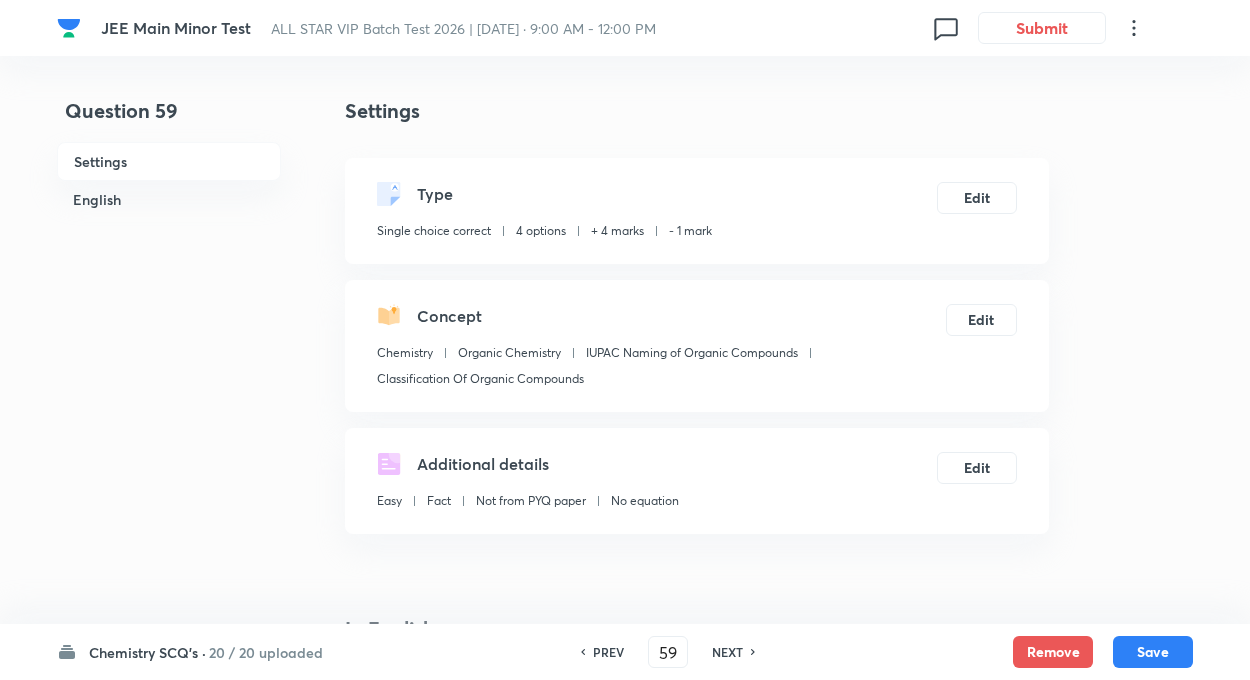 checkbox on "false" 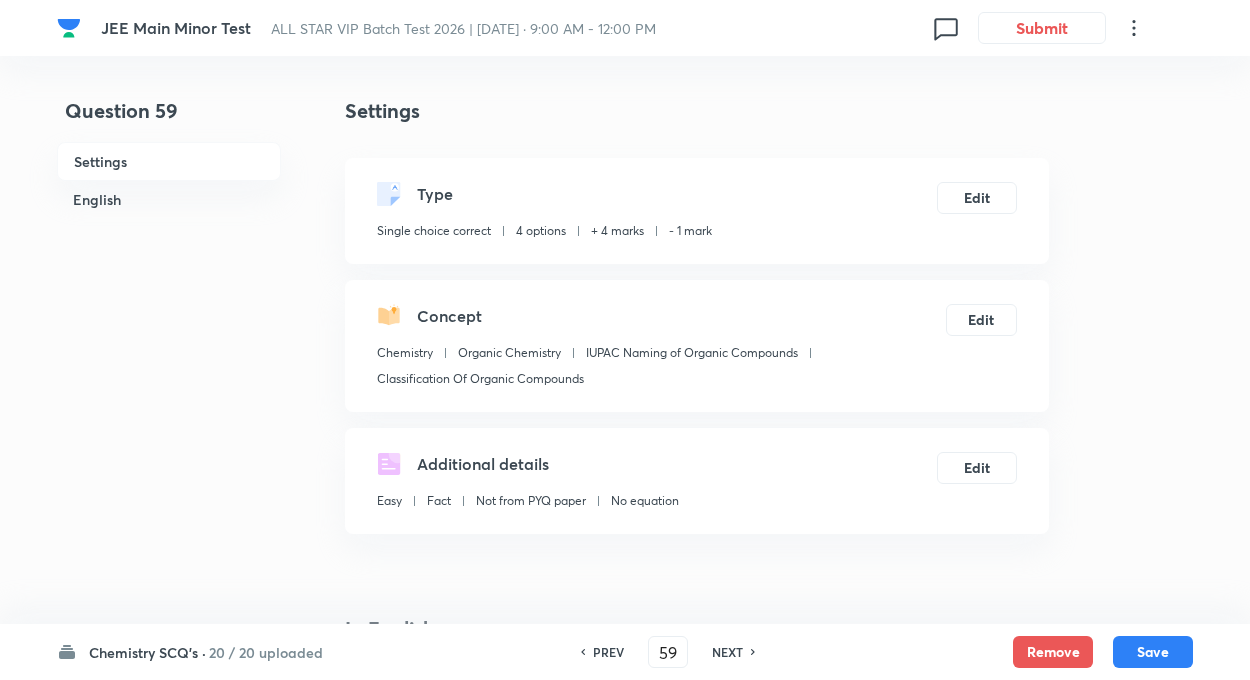 click on "NEXT" at bounding box center [727, 652] 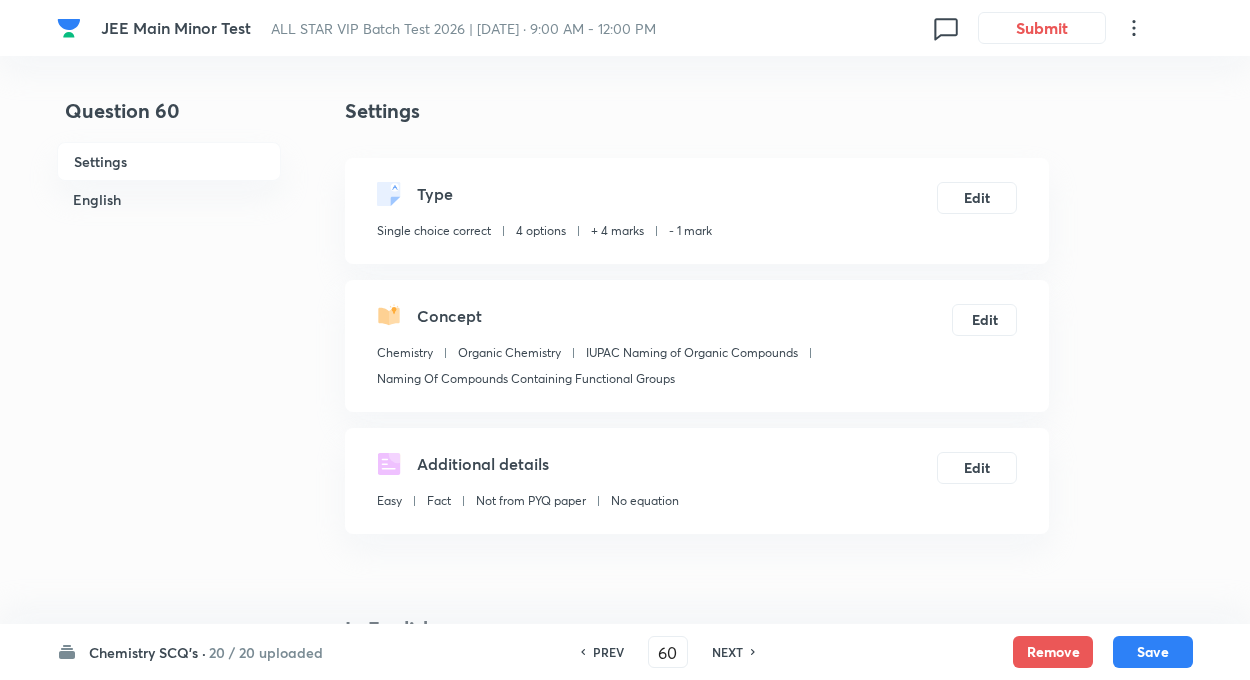 checkbox on "true" 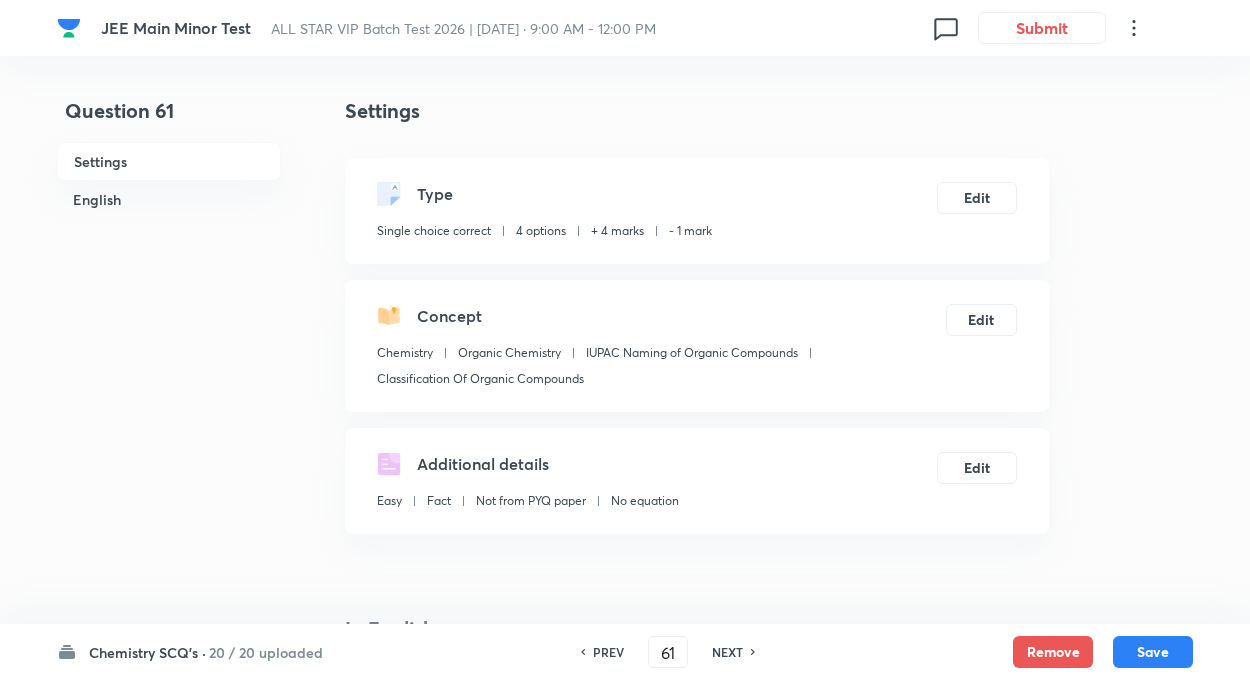 checkbox on "false" 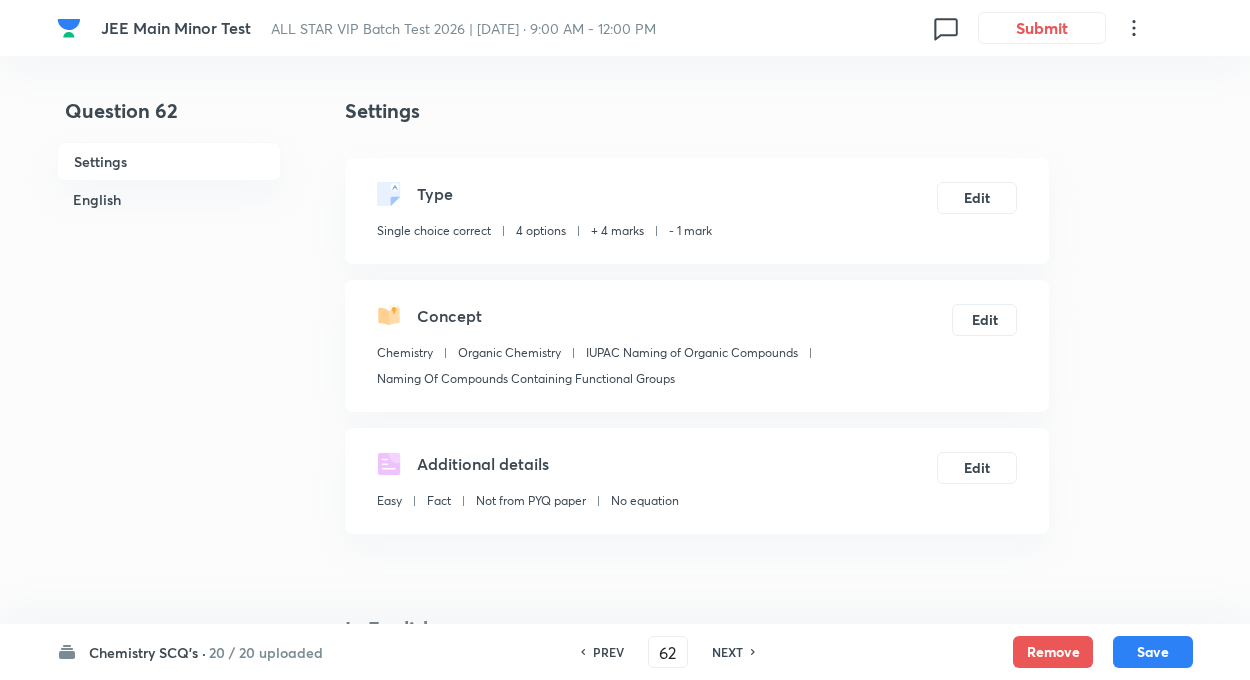 checkbox on "true" 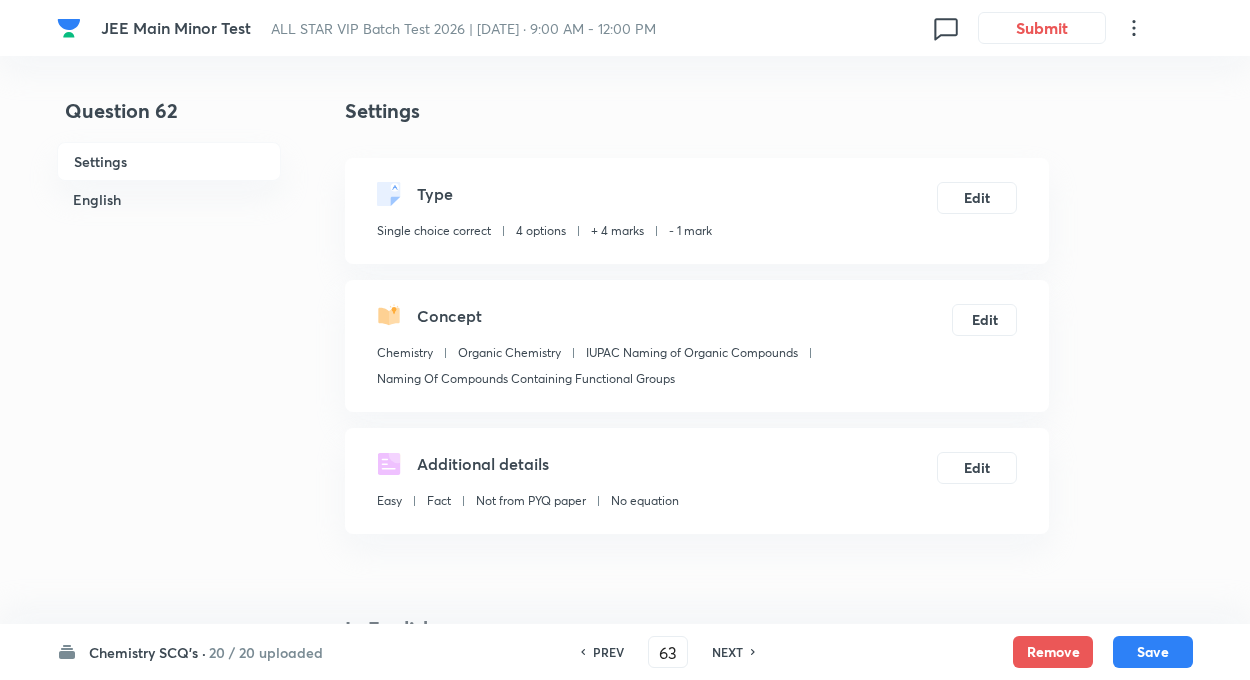 checkbox on "false" 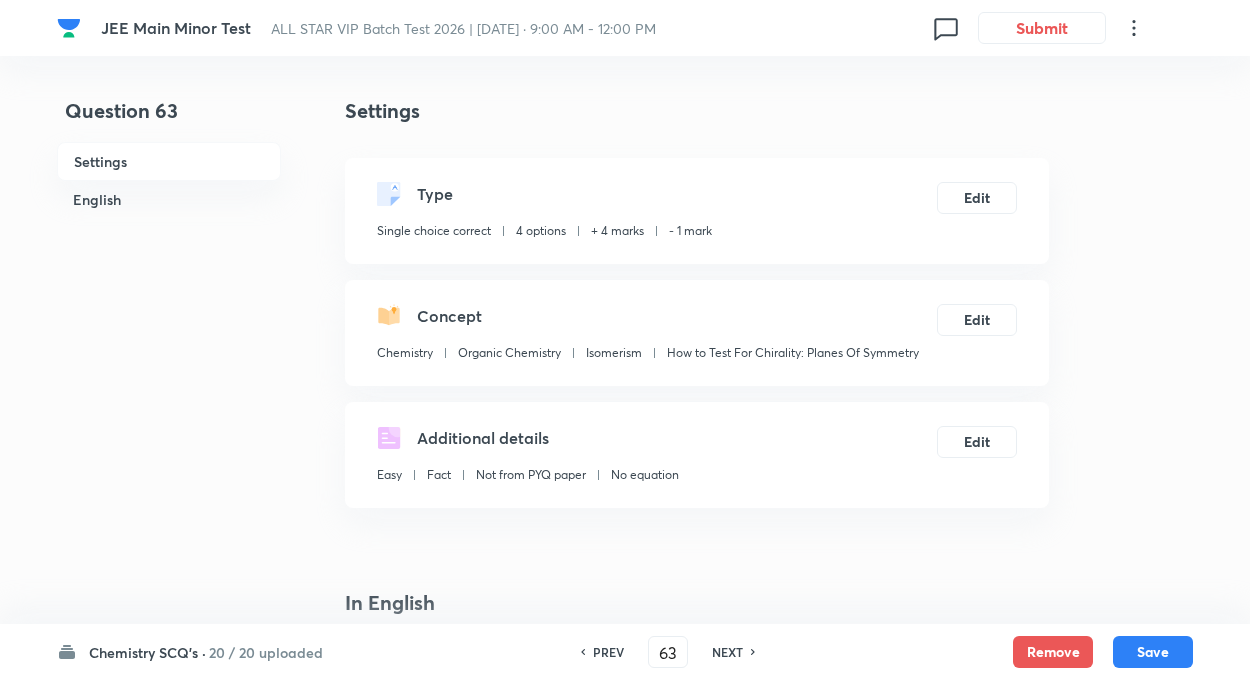 checkbox on "true" 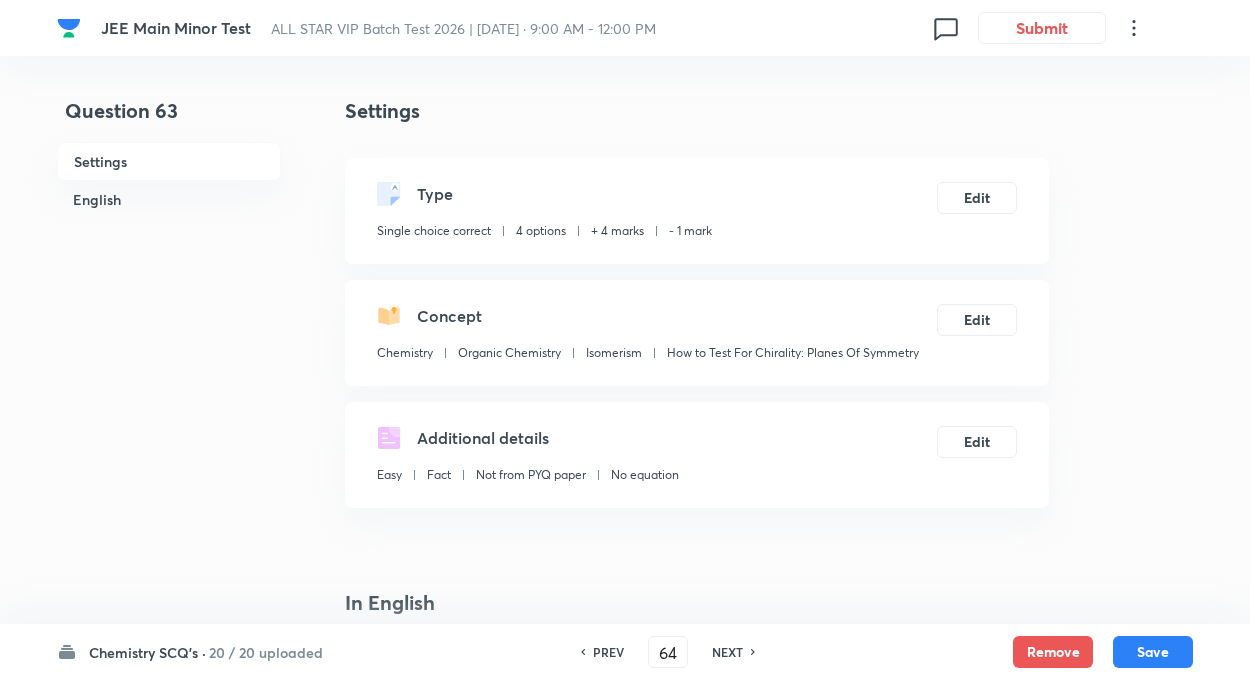 checkbox on "false" 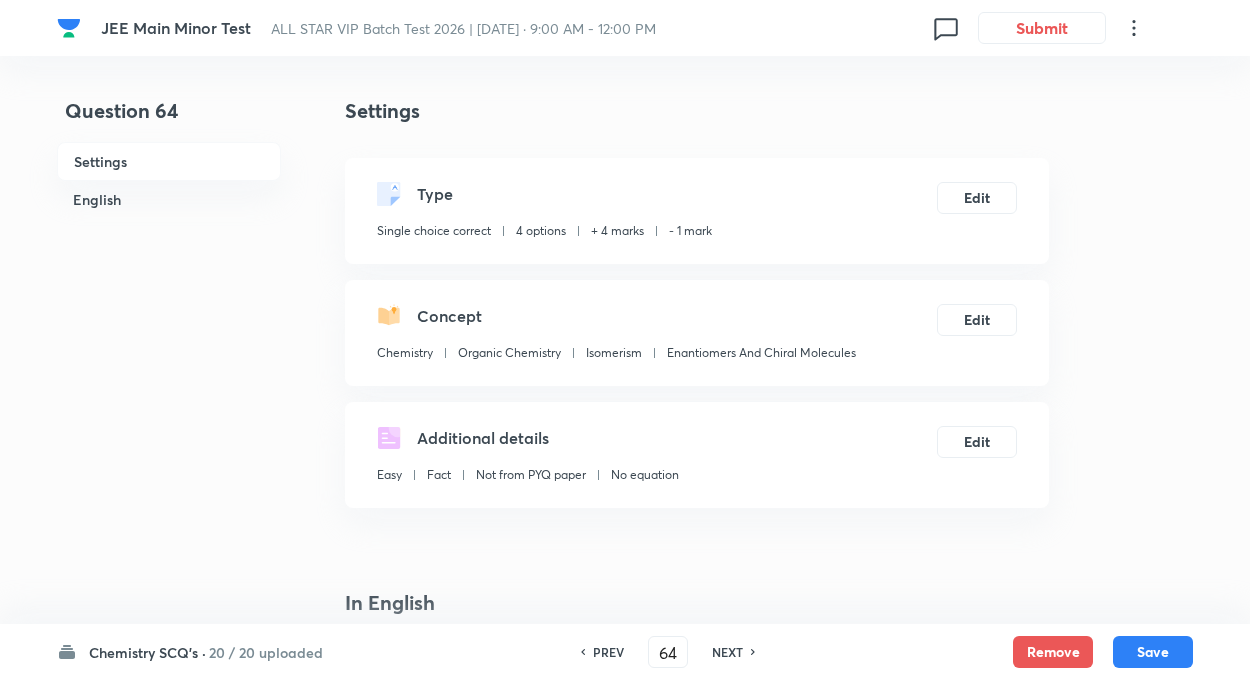 checkbox on "true" 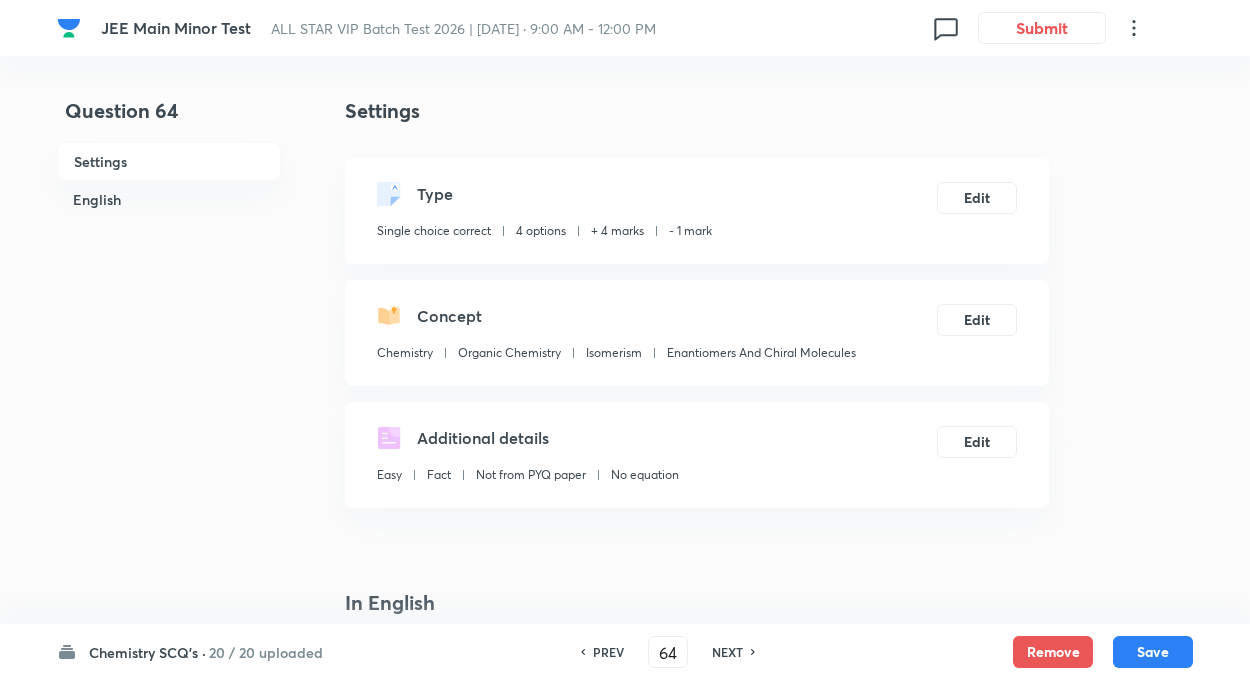 click on "PREV" at bounding box center (608, 652) 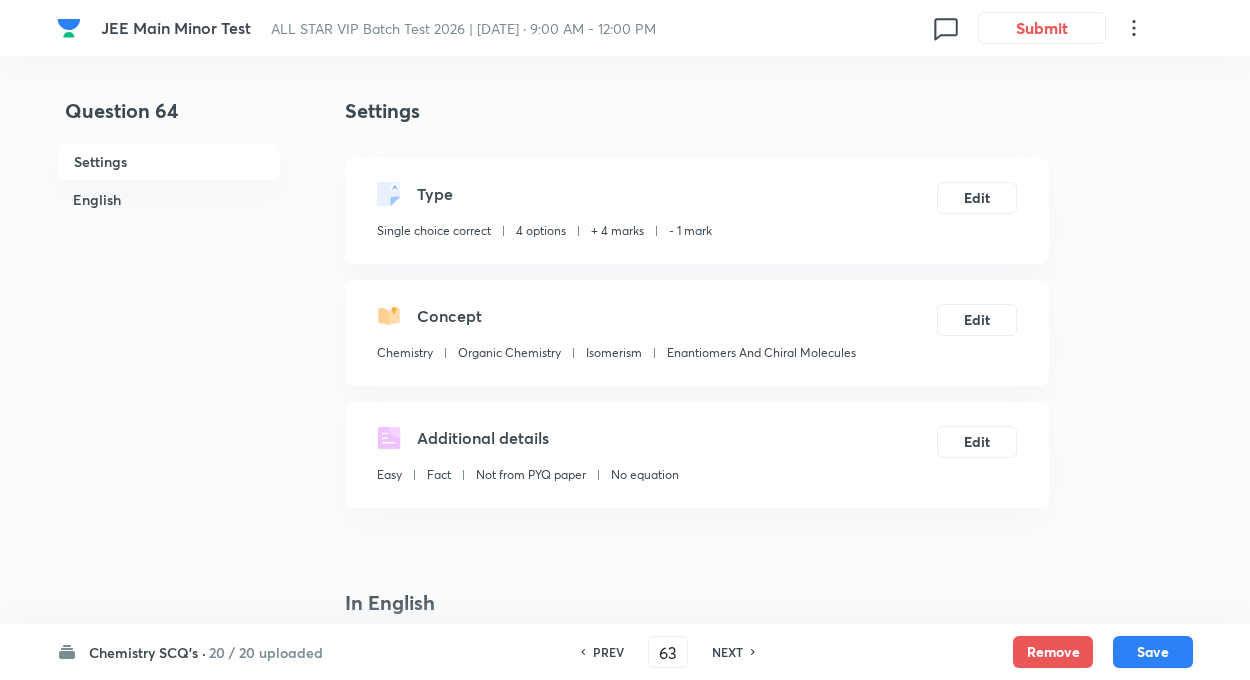 checkbox on "false" 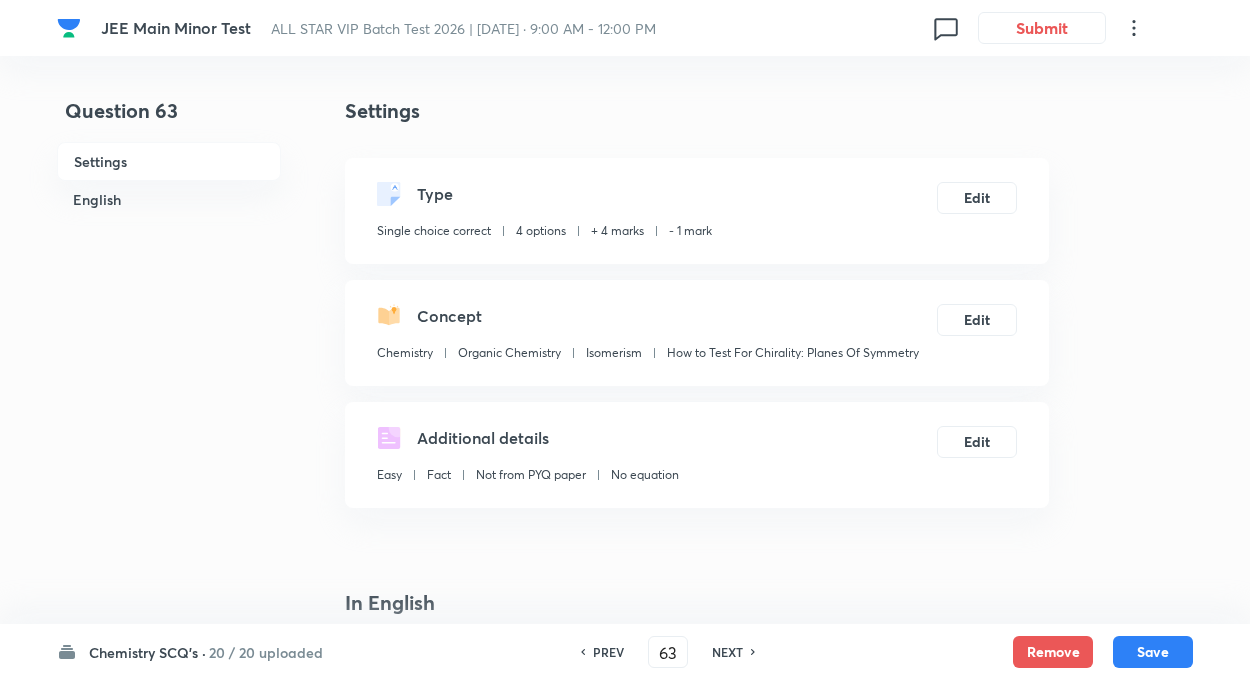 checkbox on "true" 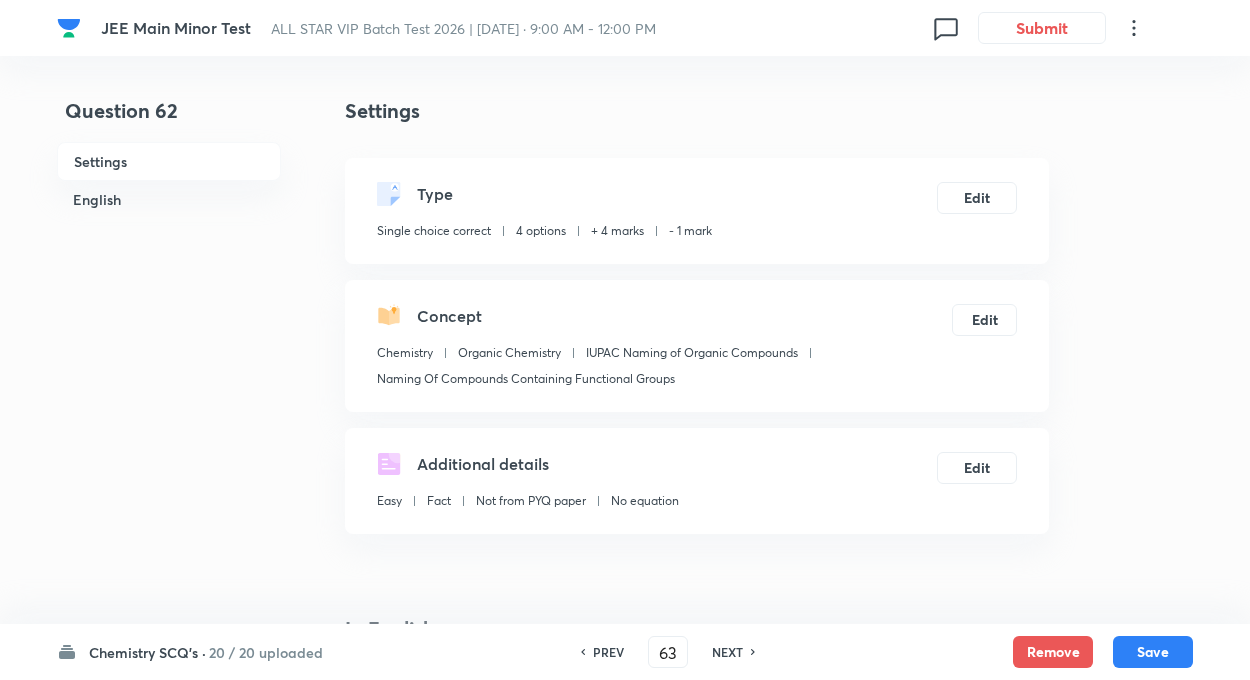 type on "62" 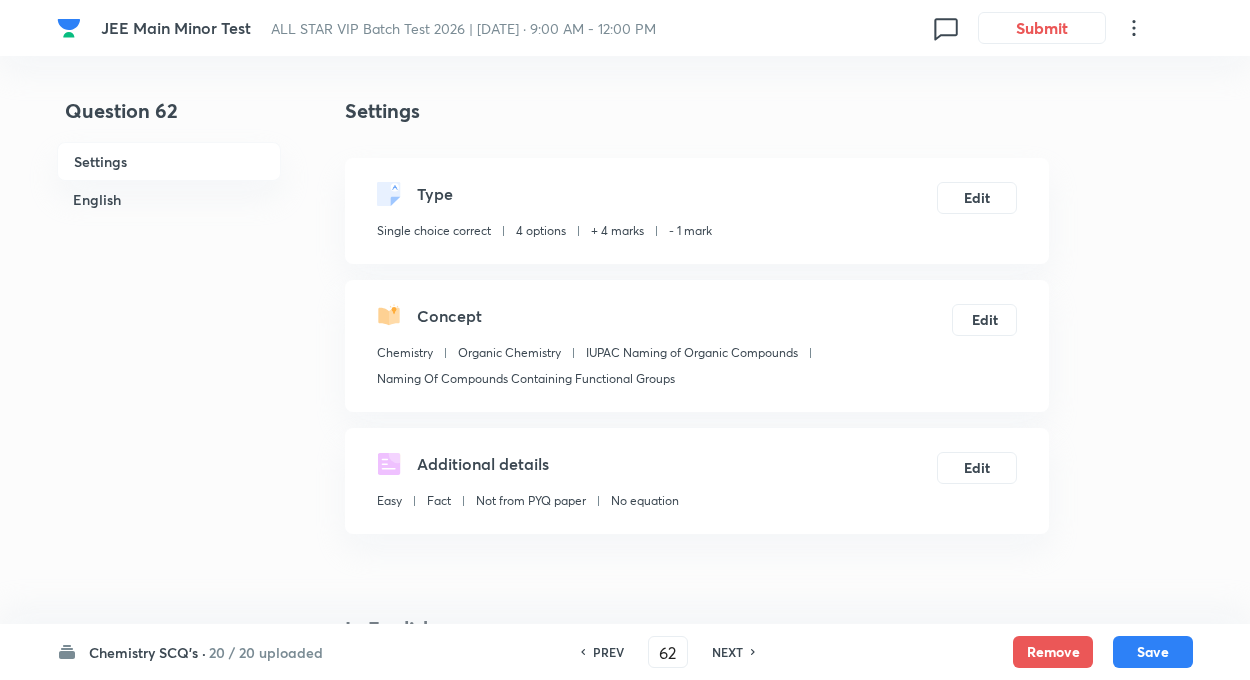checkbox on "false" 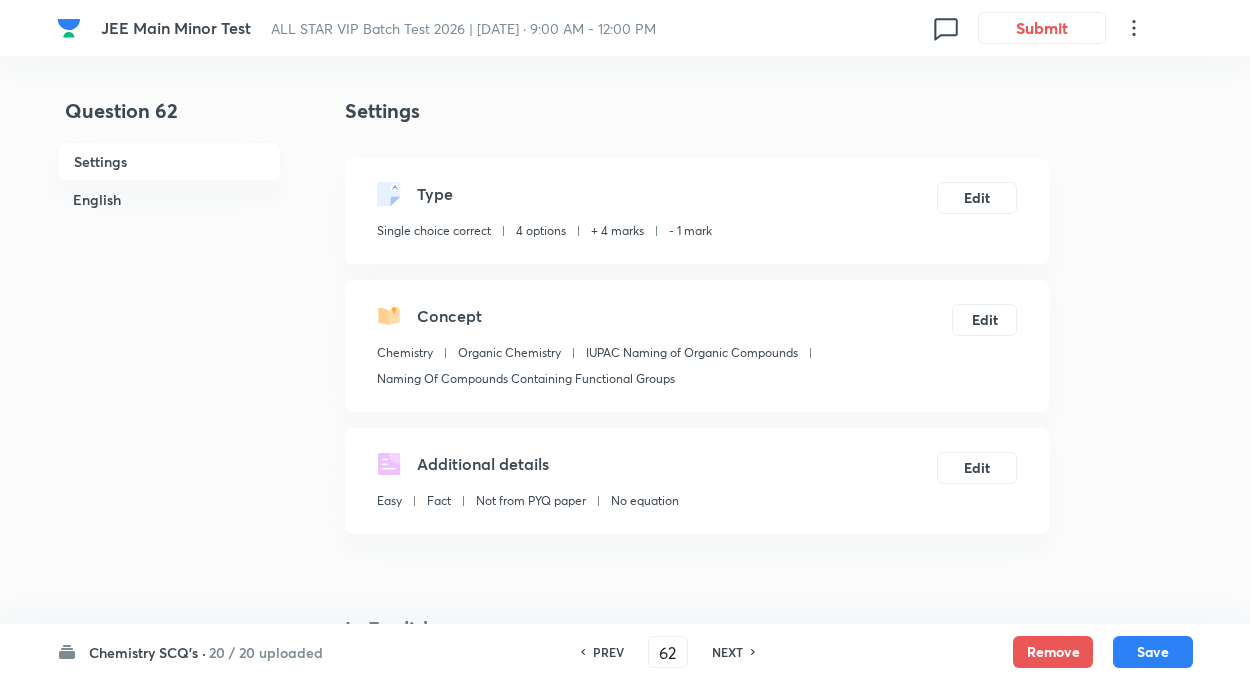 click on "PREV" at bounding box center (608, 652) 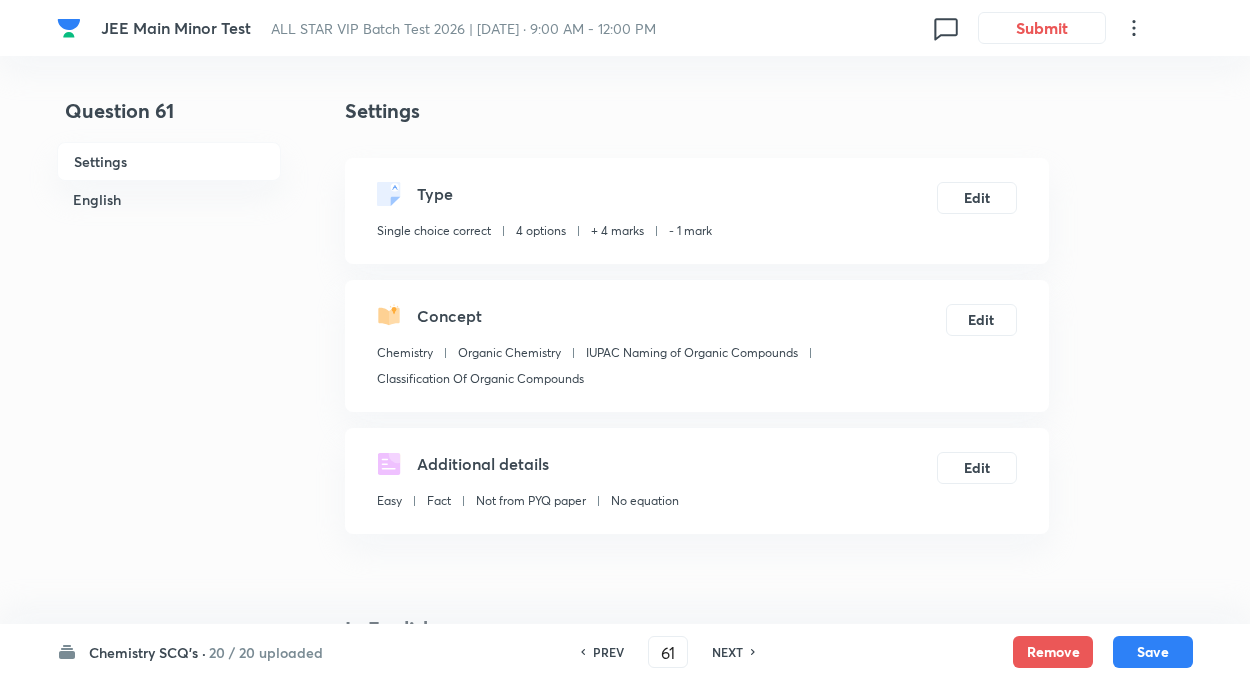 checkbox on "true" 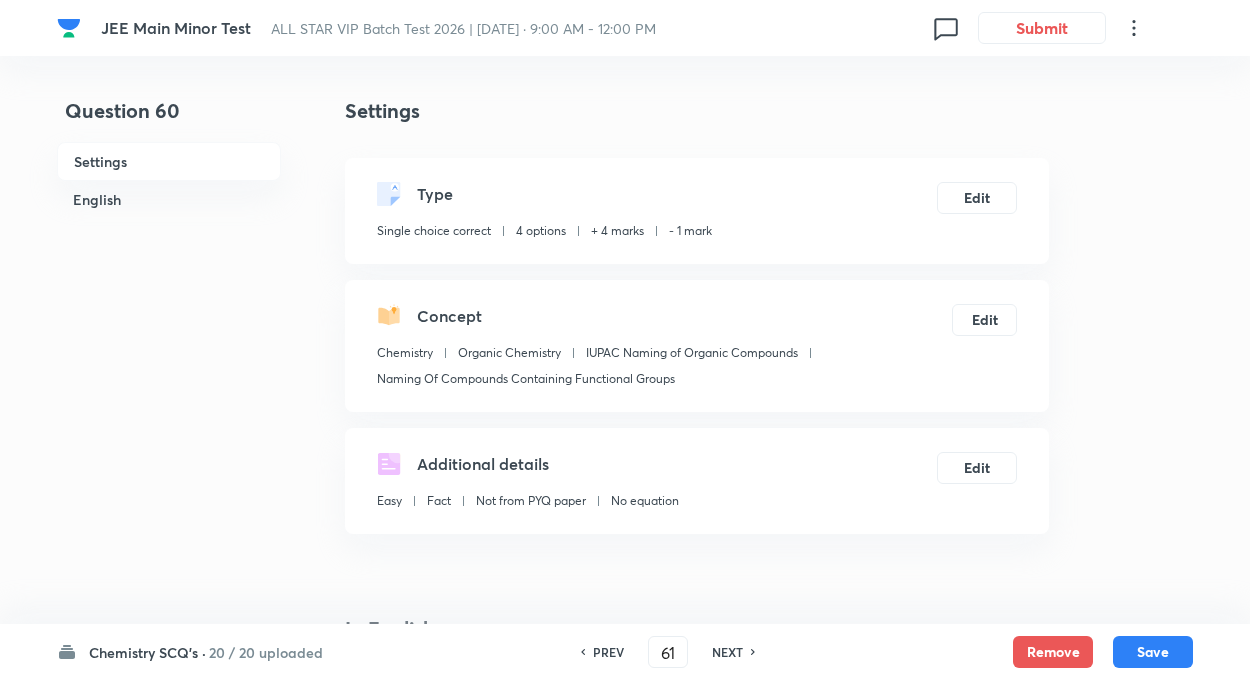 type on "60" 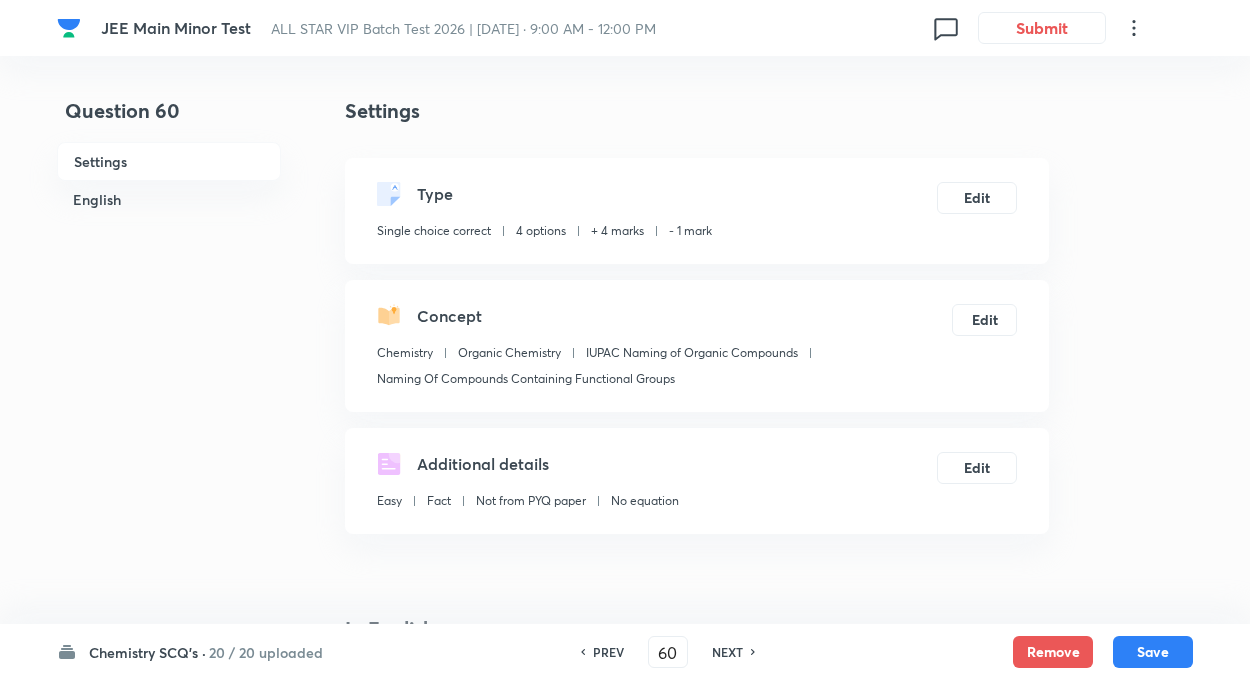 checkbox on "false" 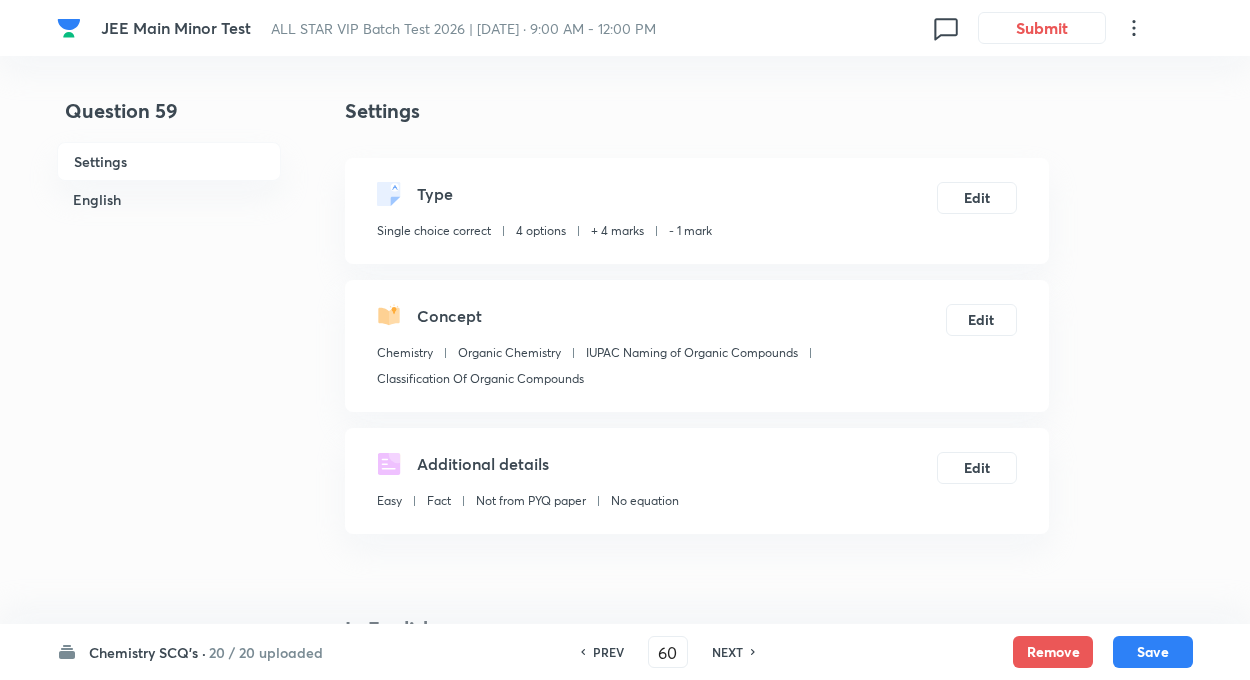 type on "59" 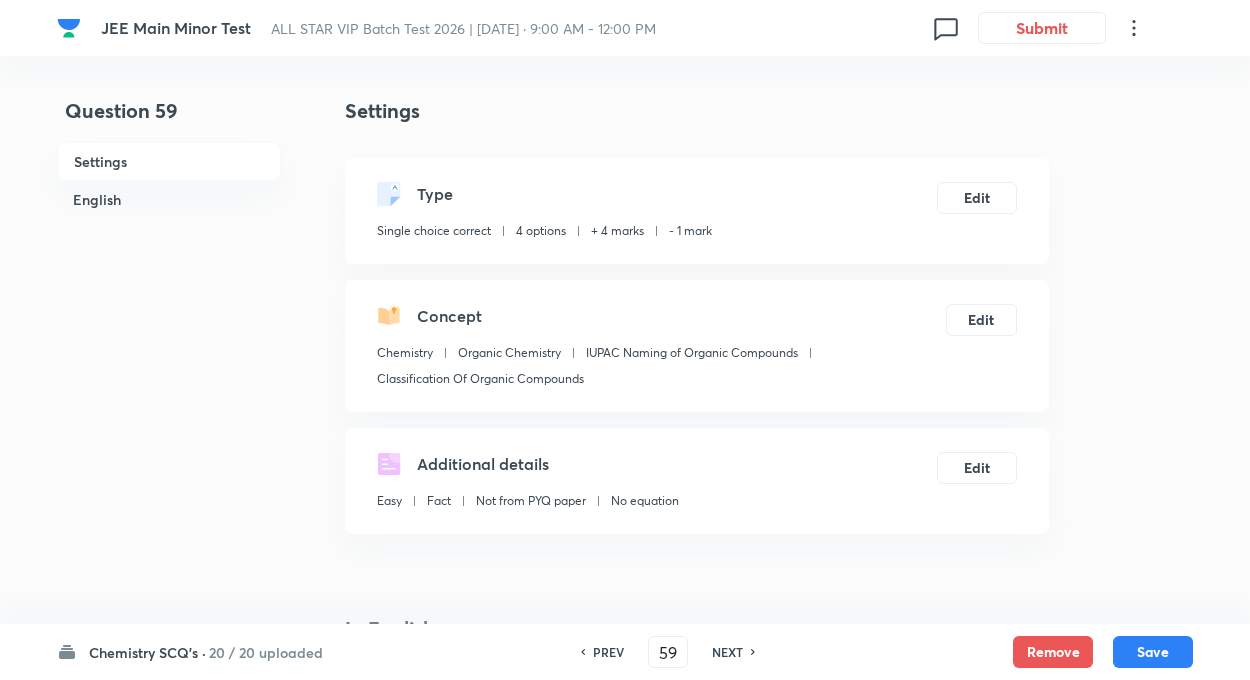 checkbox on "true" 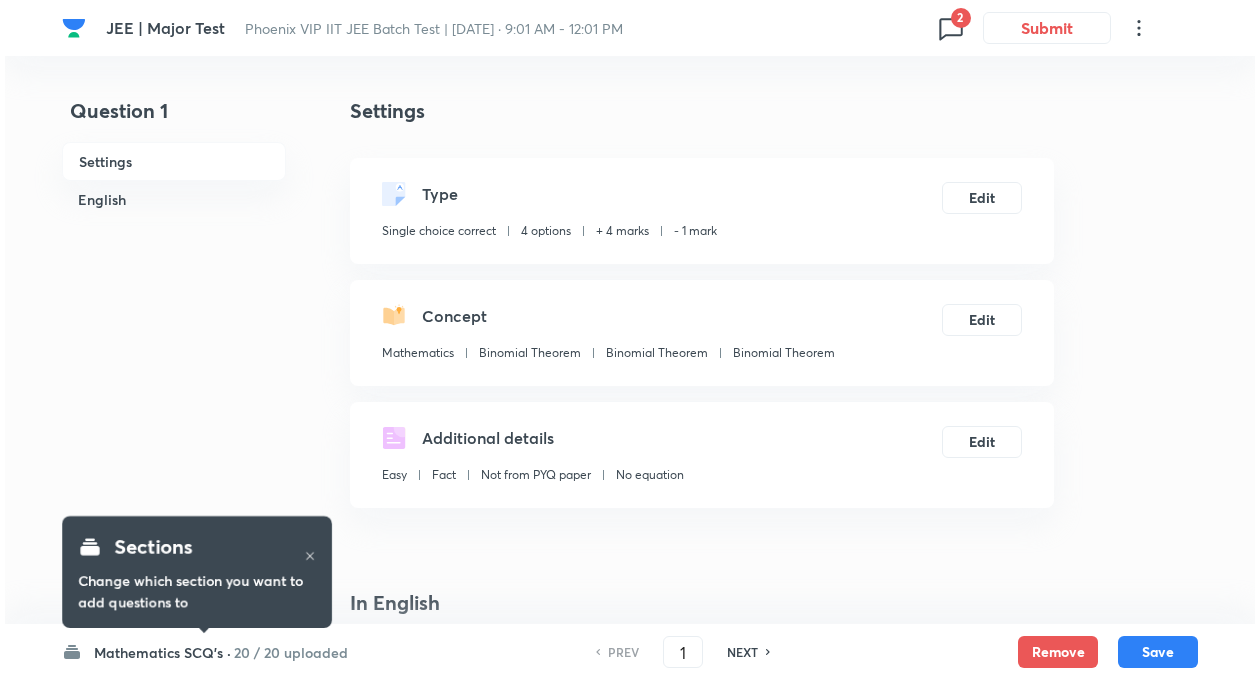 scroll, scrollTop: 0, scrollLeft: 0, axis: both 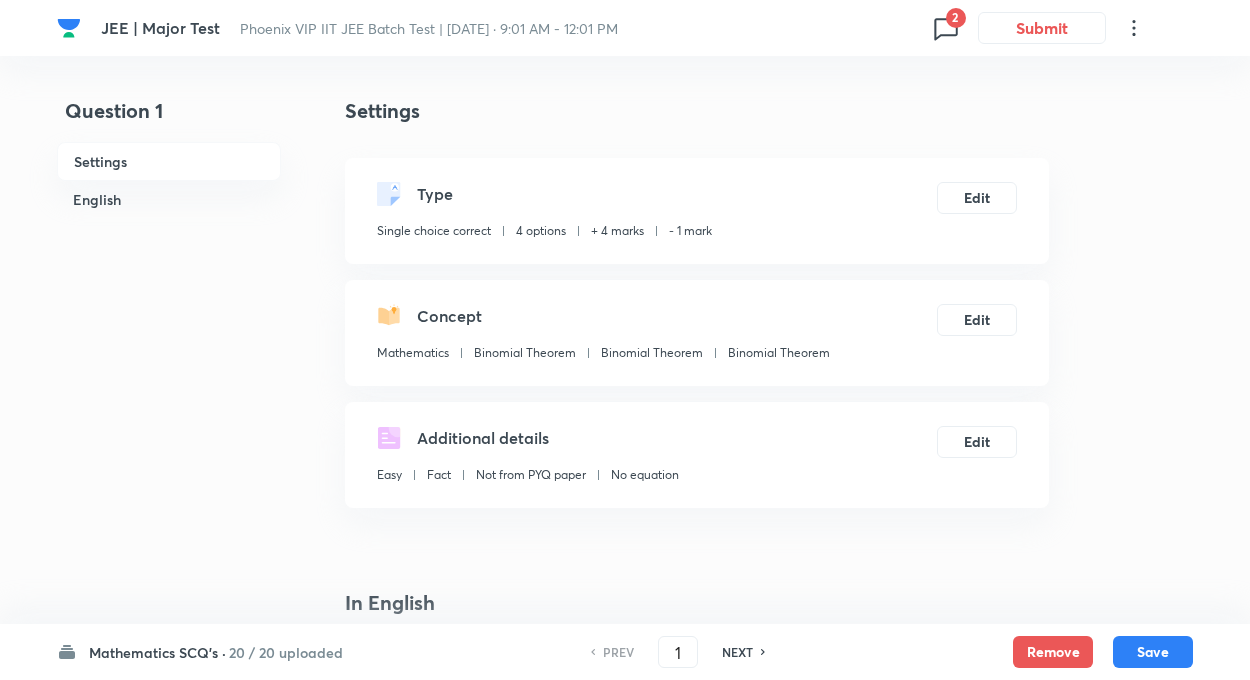 click 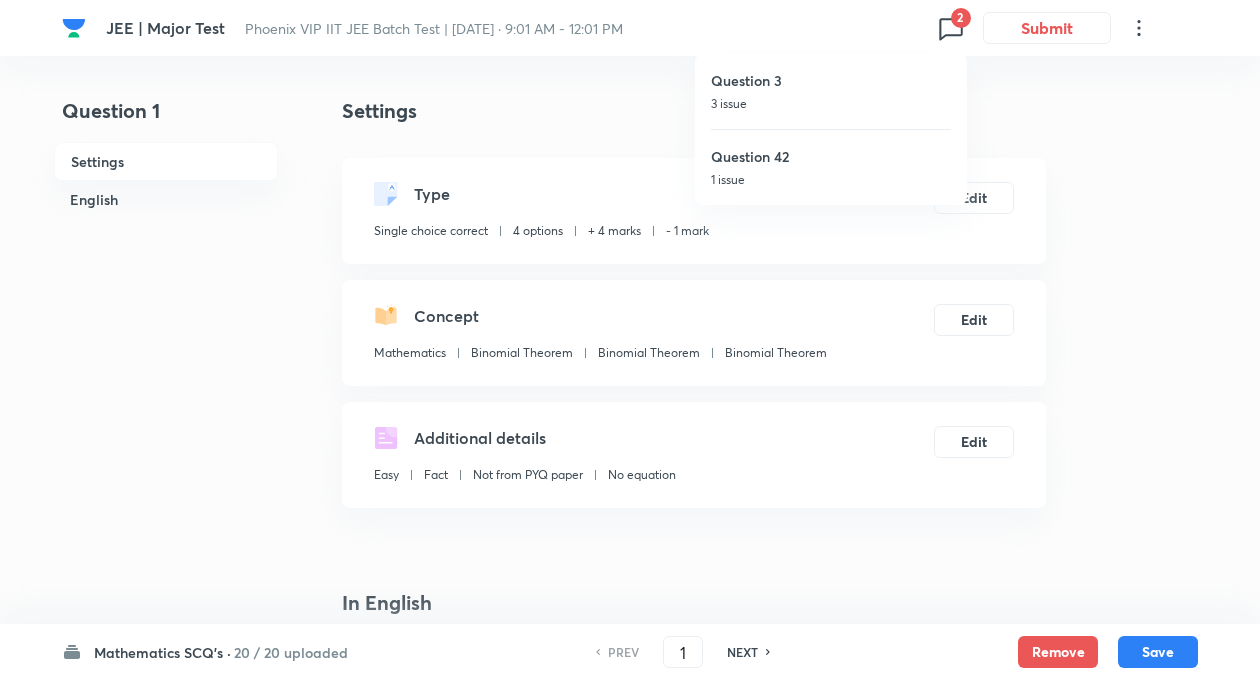 scroll, scrollTop: 0, scrollLeft: 0, axis: both 